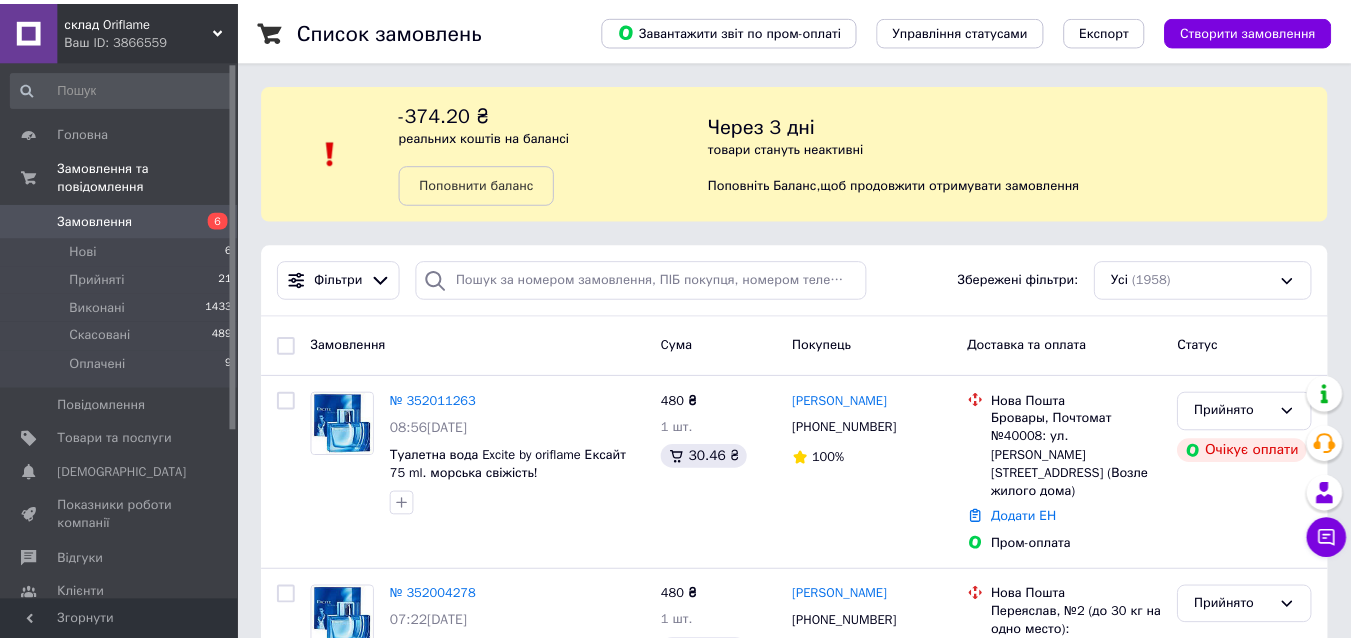 scroll, scrollTop: 0, scrollLeft: 0, axis: both 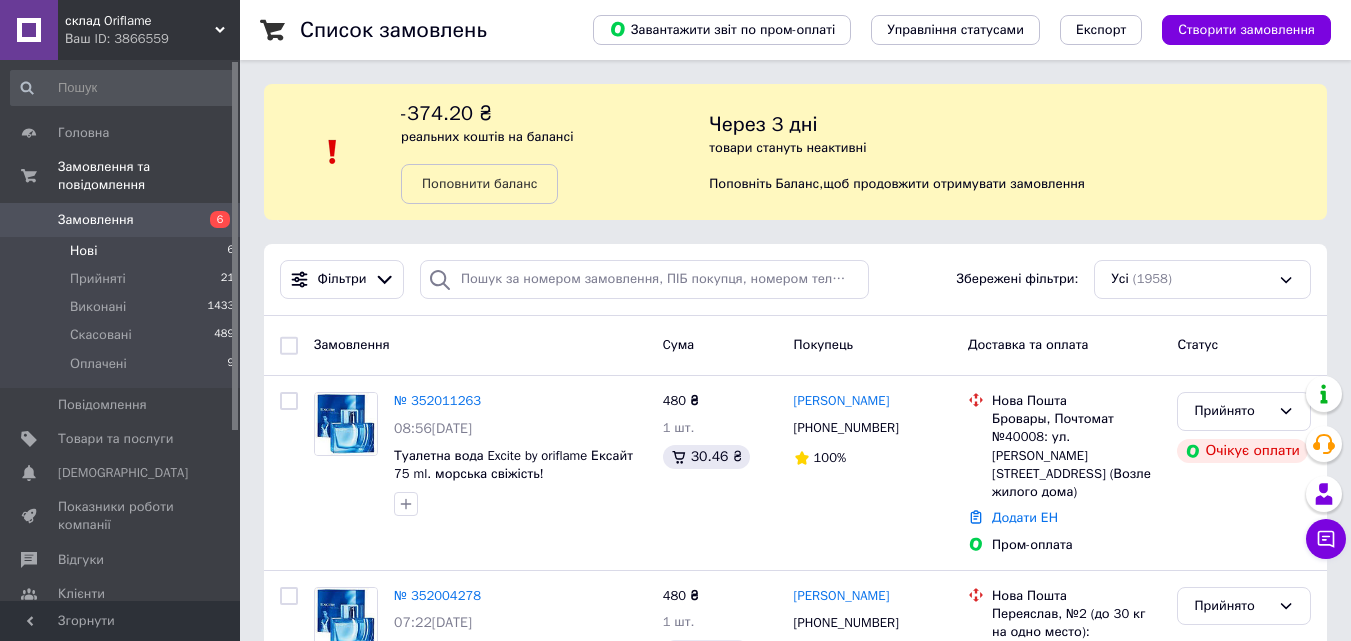 click on "Нові 6" at bounding box center [123, 251] 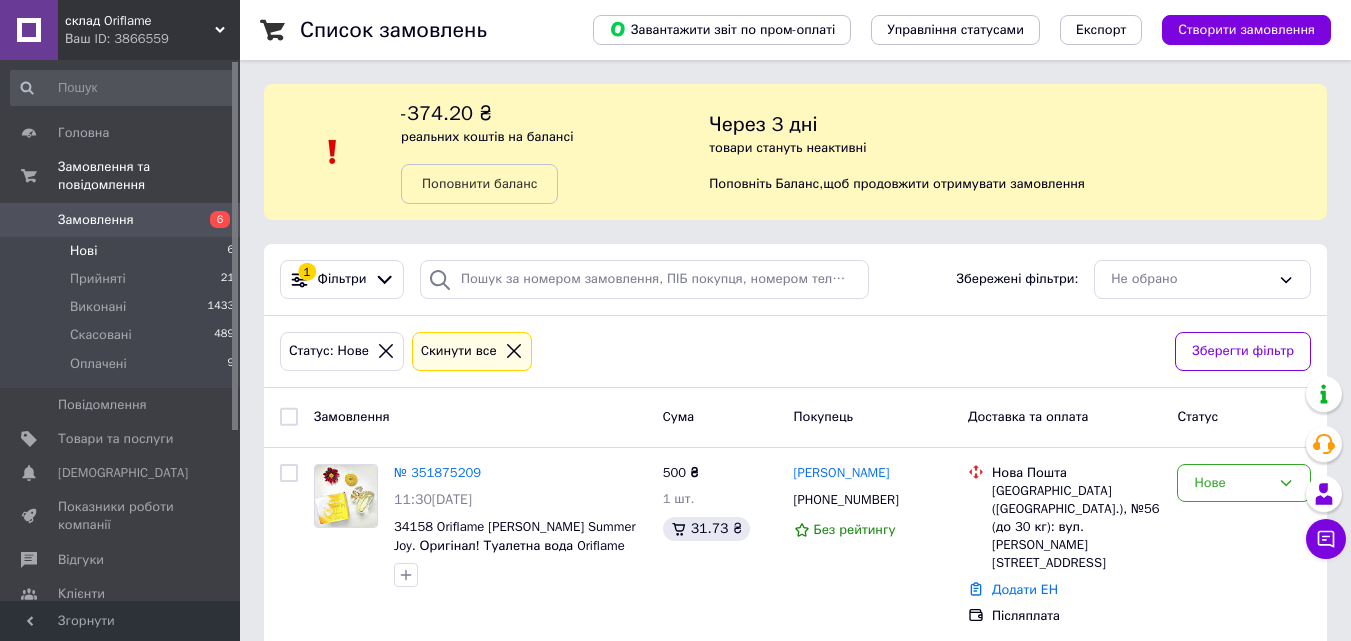 click on "Ваш ID: 3866559" at bounding box center [152, 39] 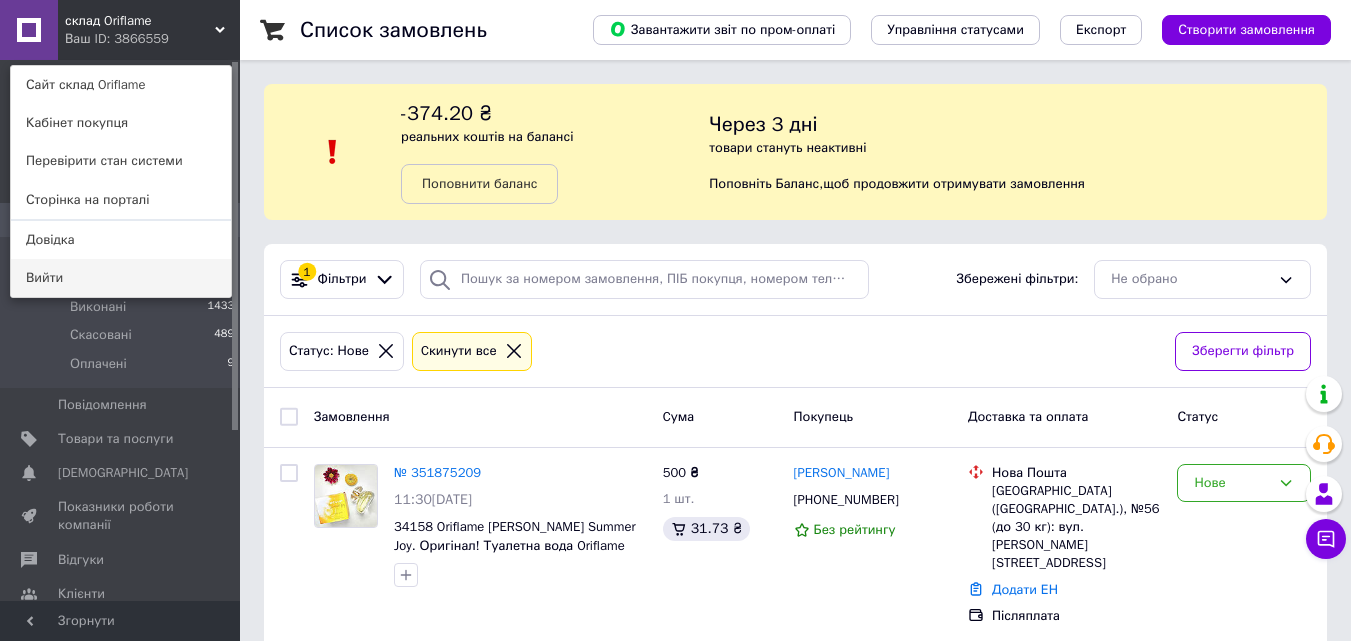 click on "Вийти" at bounding box center (121, 278) 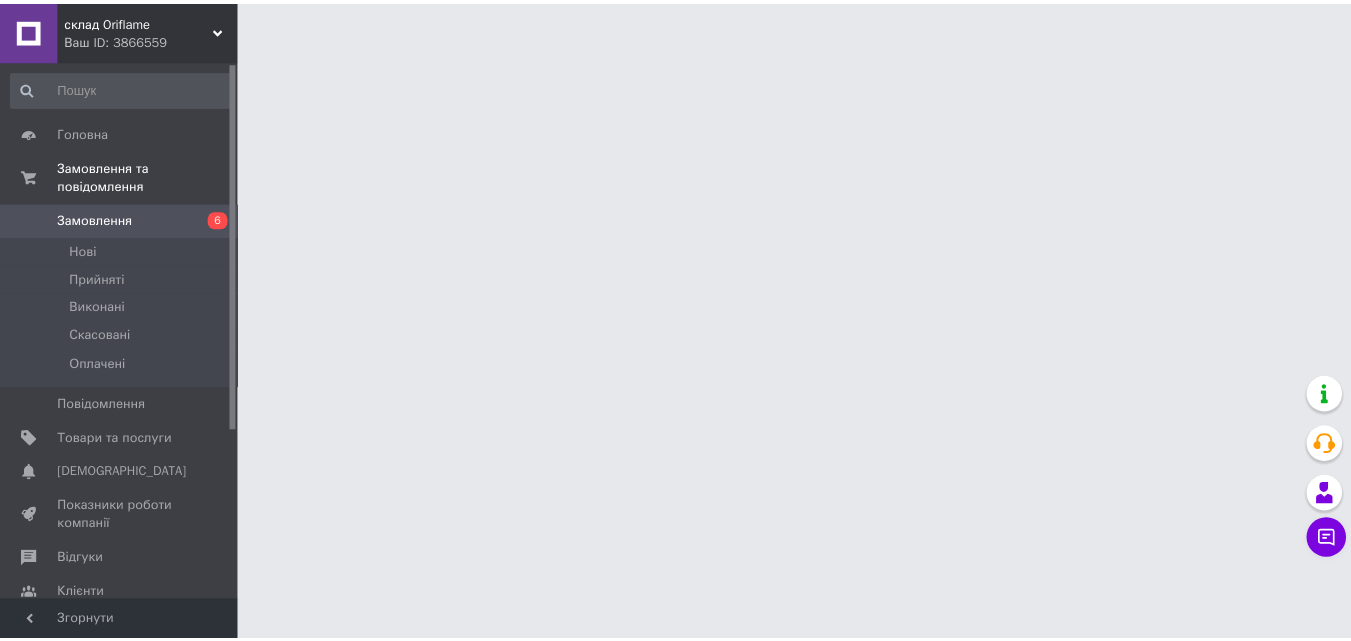 scroll, scrollTop: 0, scrollLeft: 0, axis: both 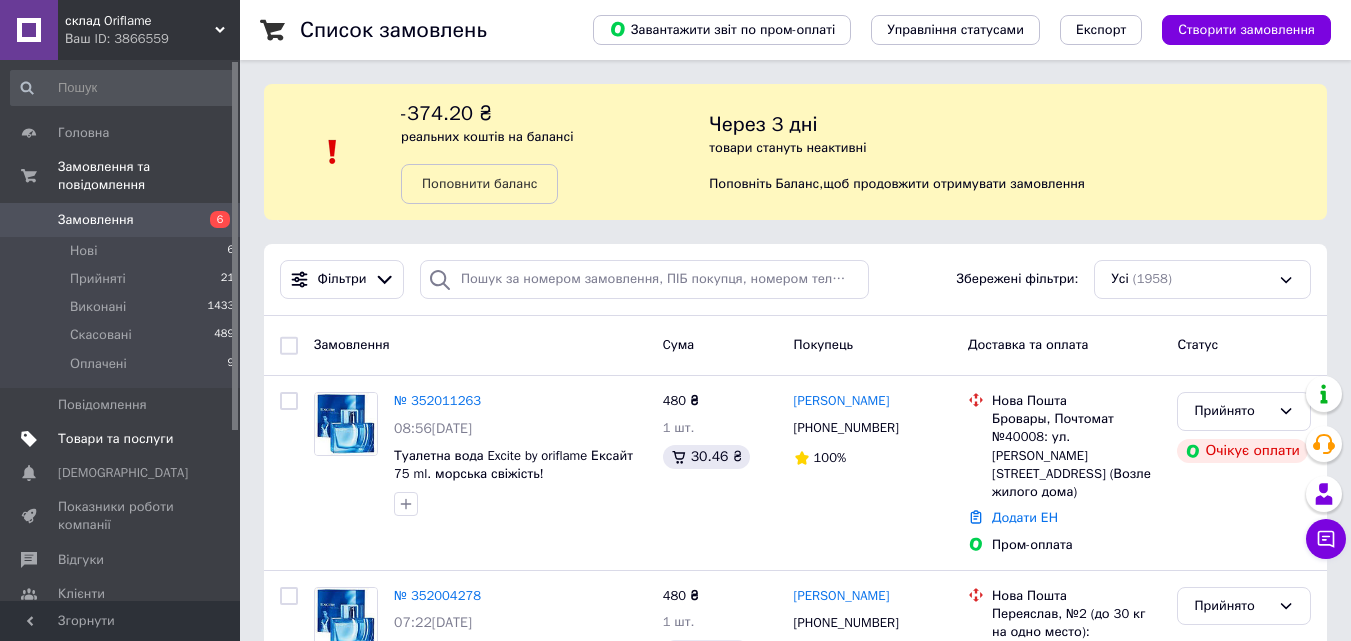click on "Товари та послуги" at bounding box center [115, 439] 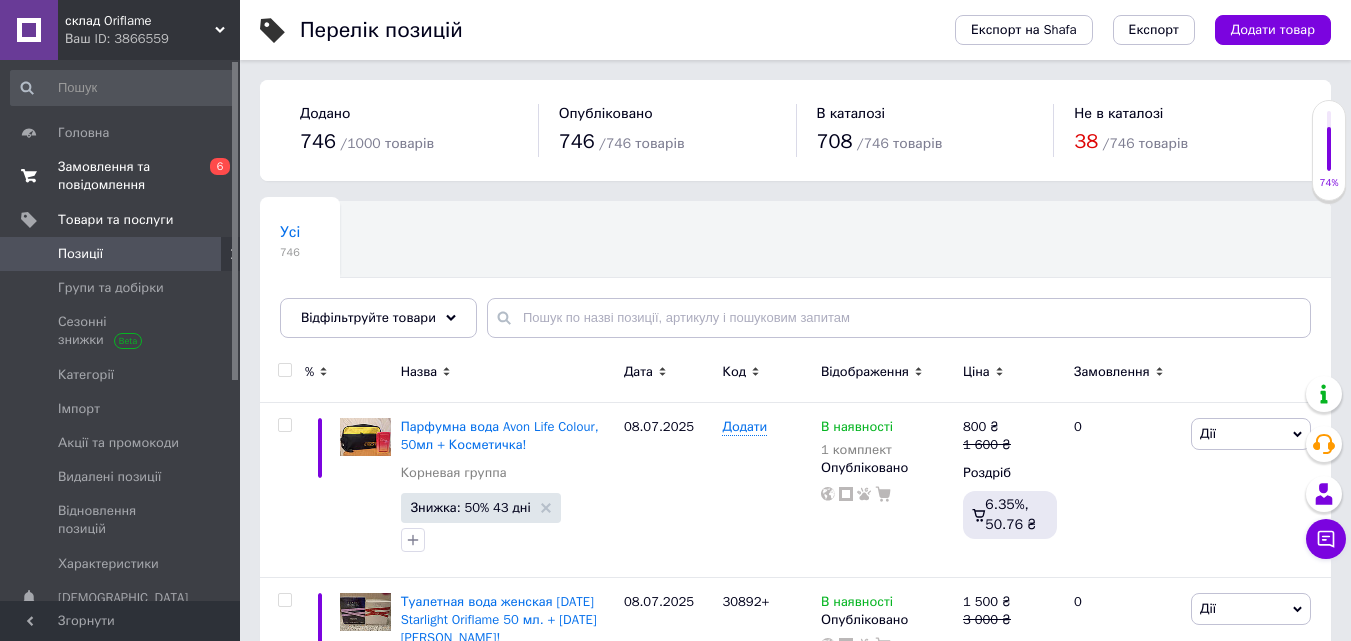 click on "Замовлення та повідомлення" at bounding box center [121, 176] 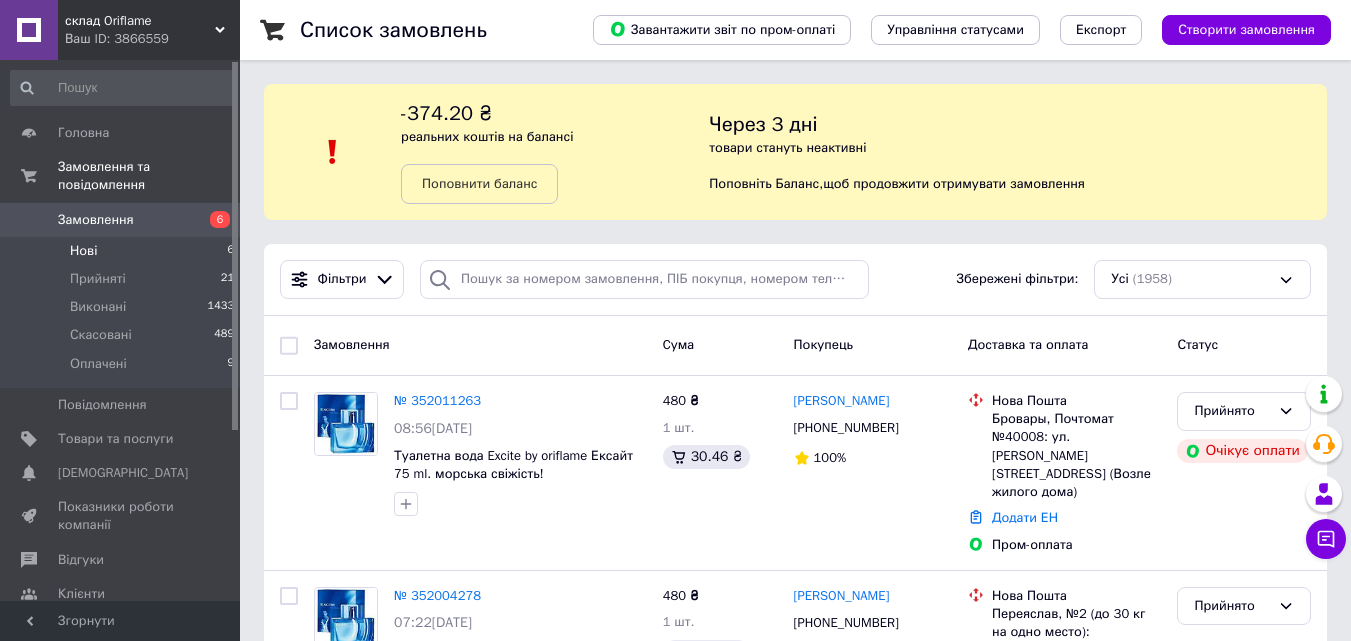 click on "Нові" at bounding box center (83, 251) 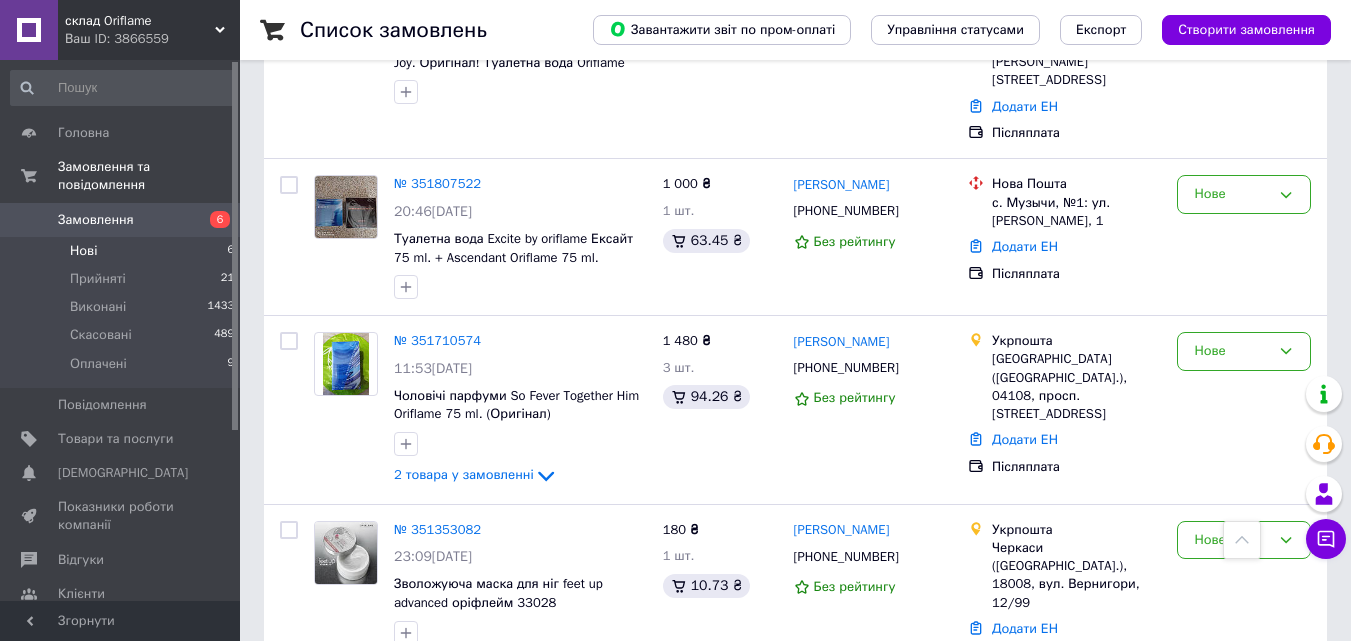 scroll, scrollTop: 497, scrollLeft: 0, axis: vertical 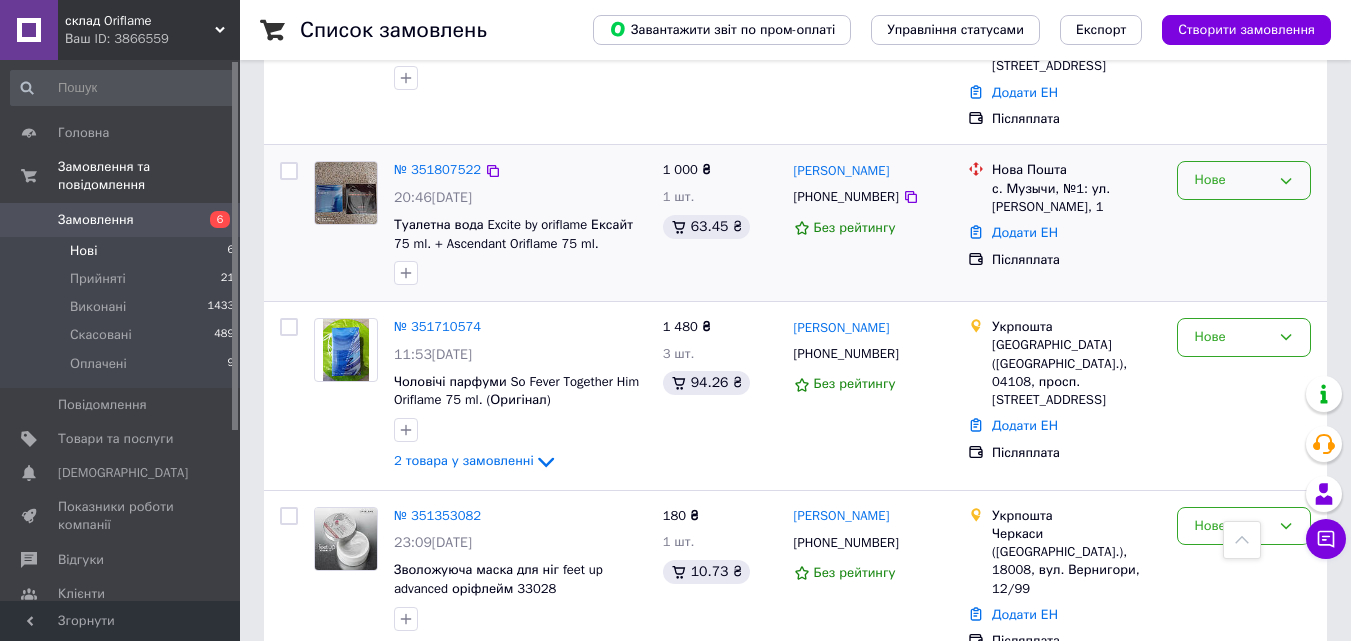 click on "Нове" at bounding box center [1232, 180] 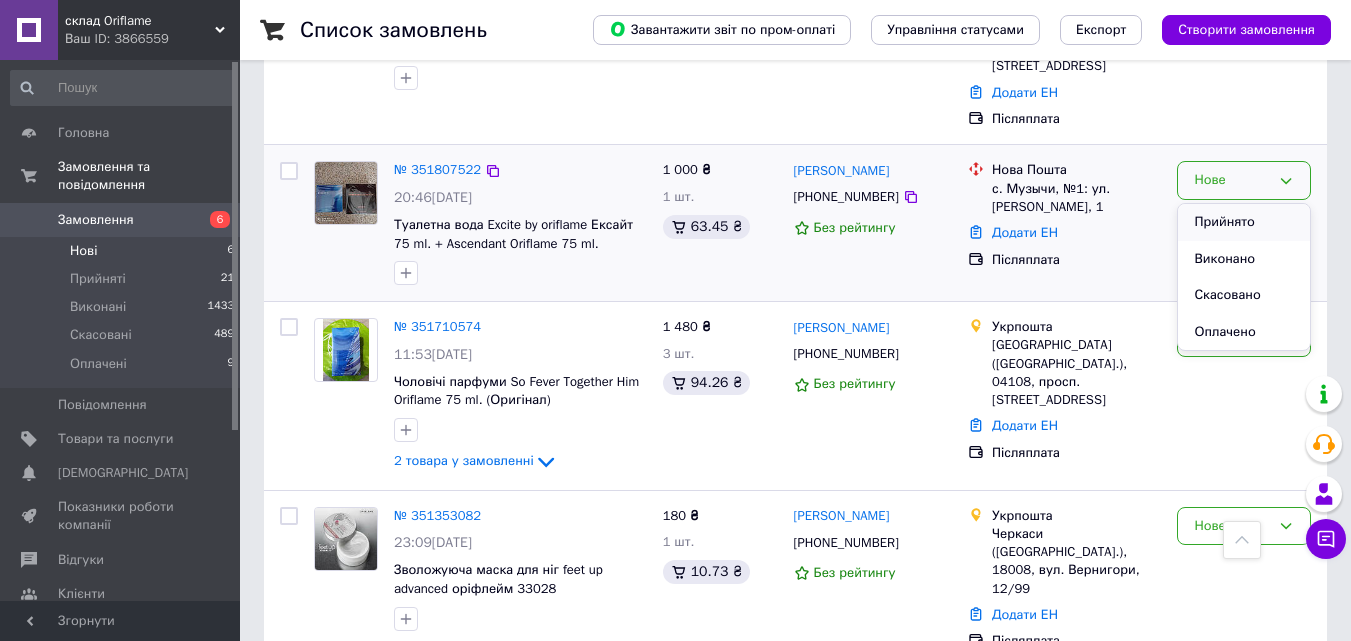 click on "Прийнято" at bounding box center (1244, 222) 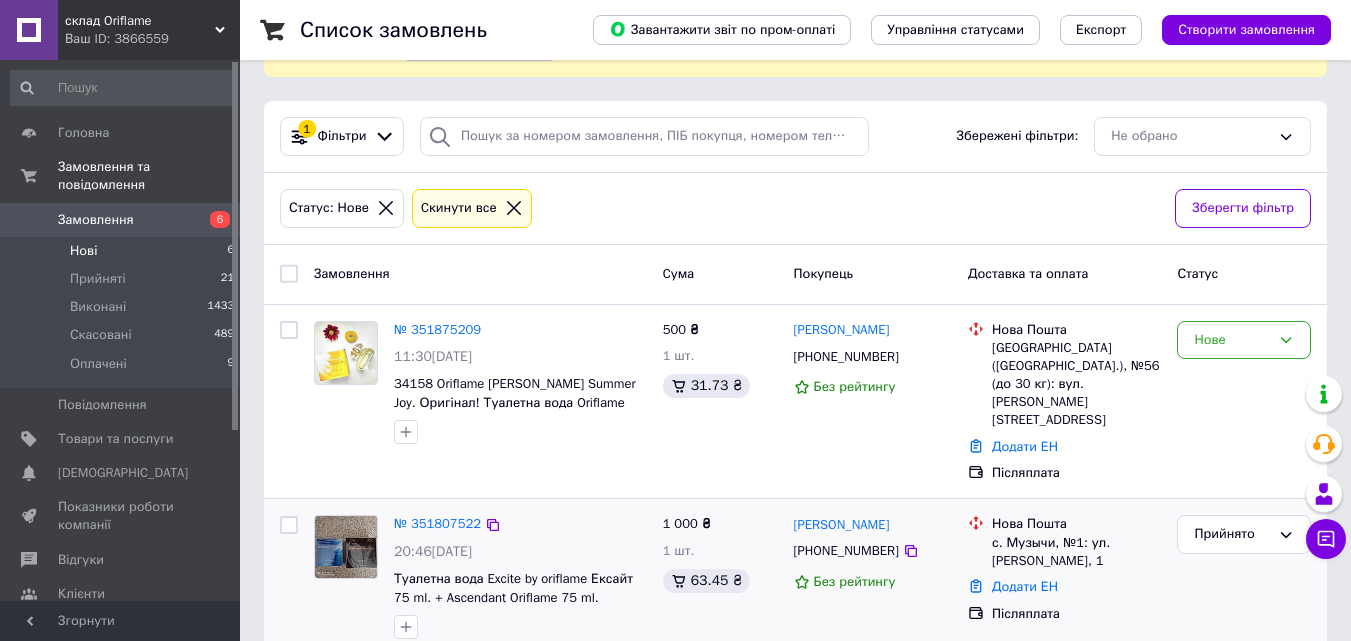 scroll, scrollTop: 131, scrollLeft: 0, axis: vertical 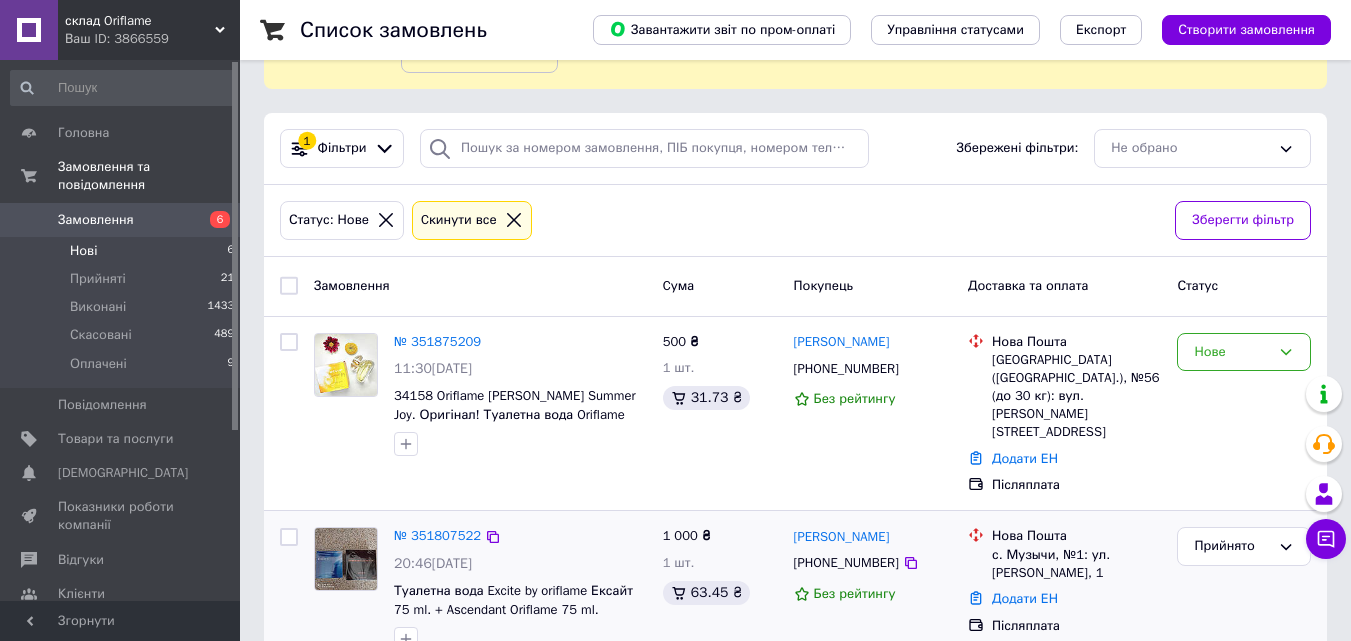click on "склад Oriflame" at bounding box center (140, 21) 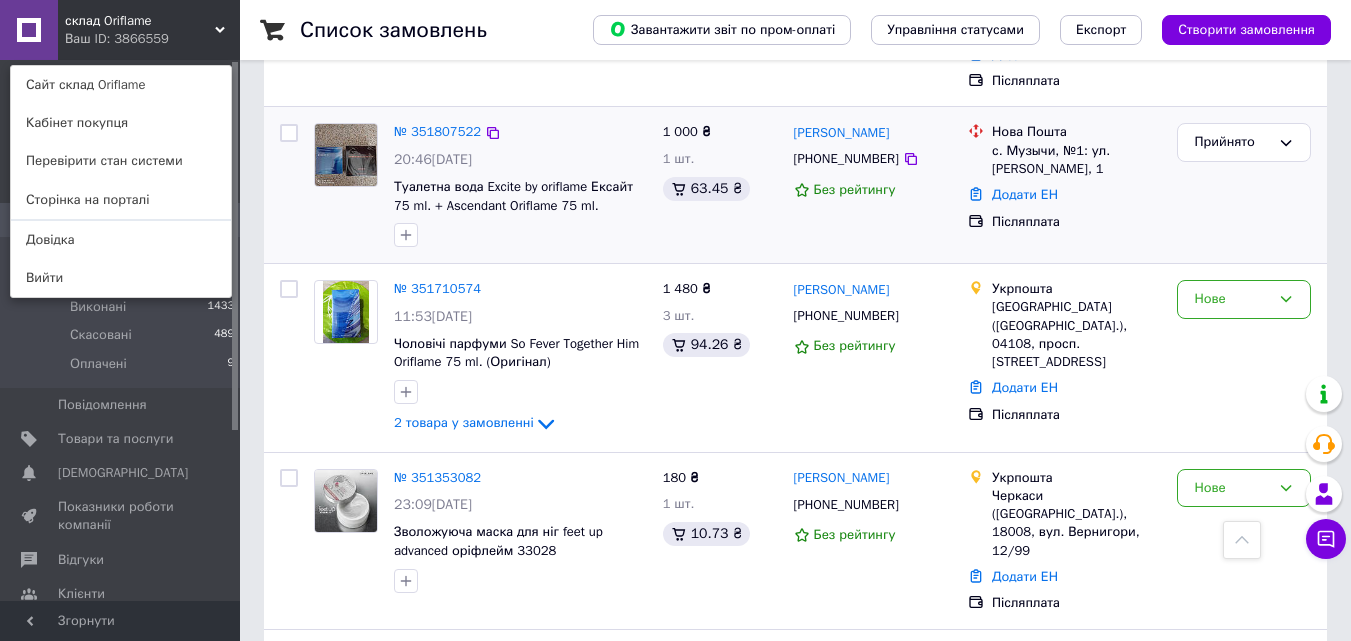 scroll, scrollTop: 552, scrollLeft: 0, axis: vertical 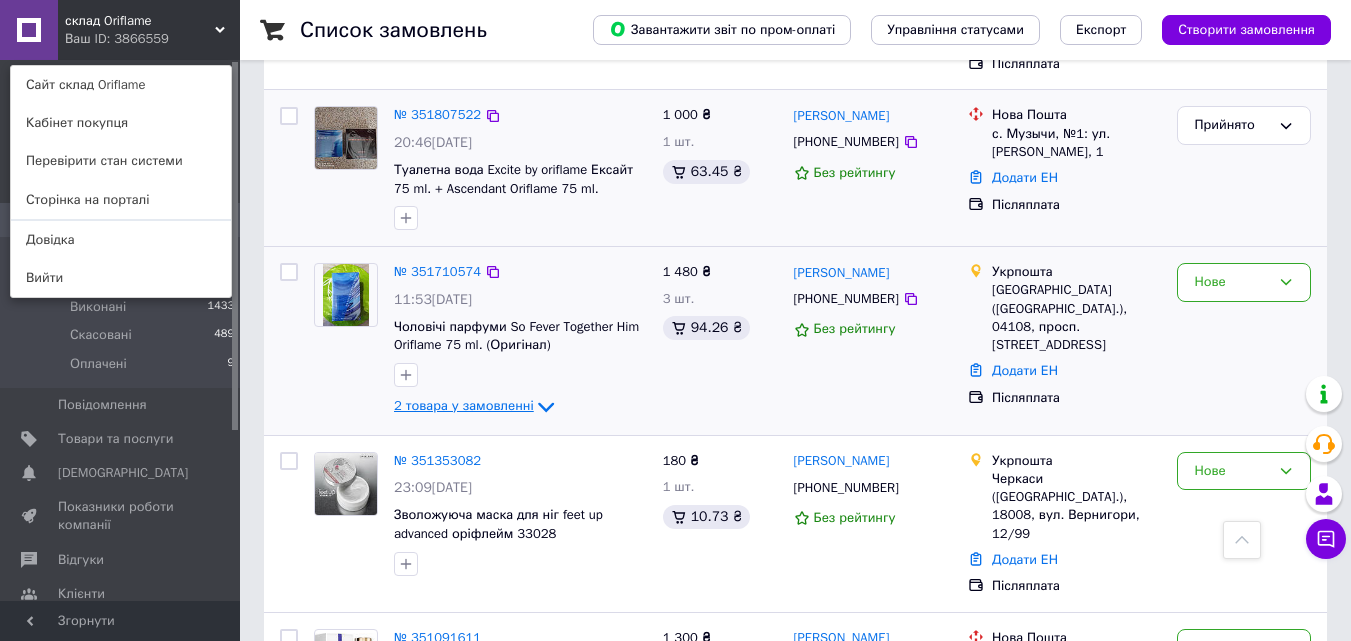 click on "2 товара у замовленні" at bounding box center [464, 406] 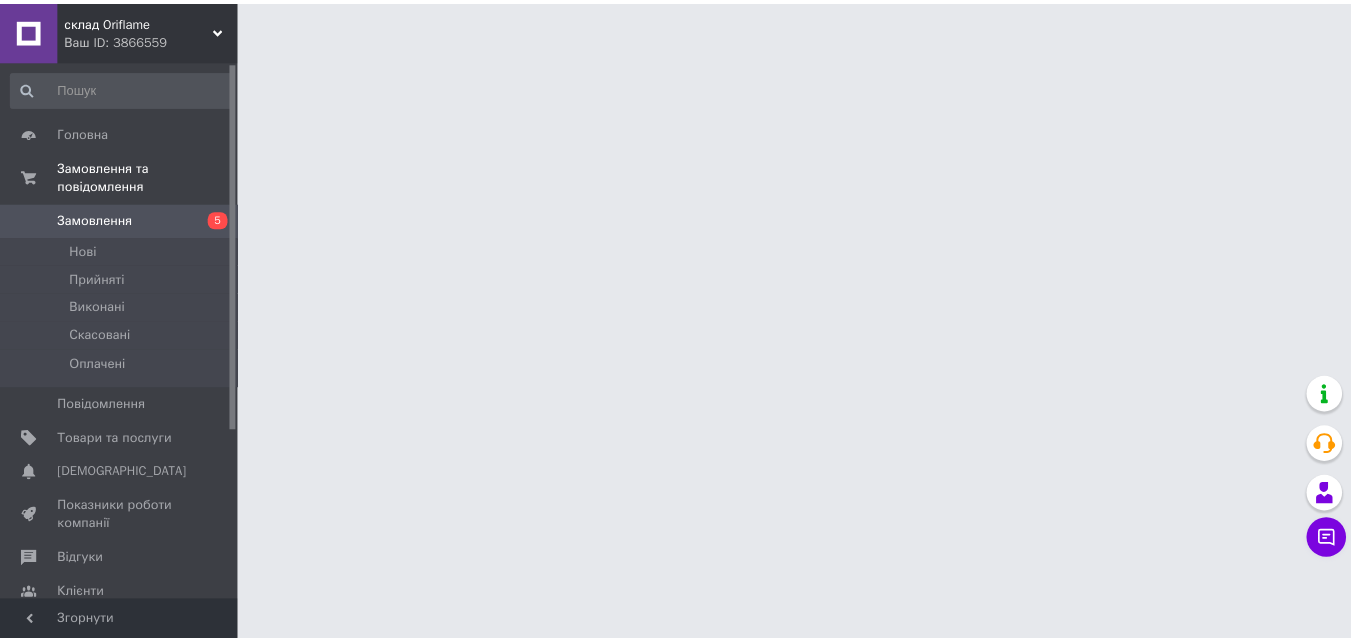 scroll, scrollTop: 0, scrollLeft: 0, axis: both 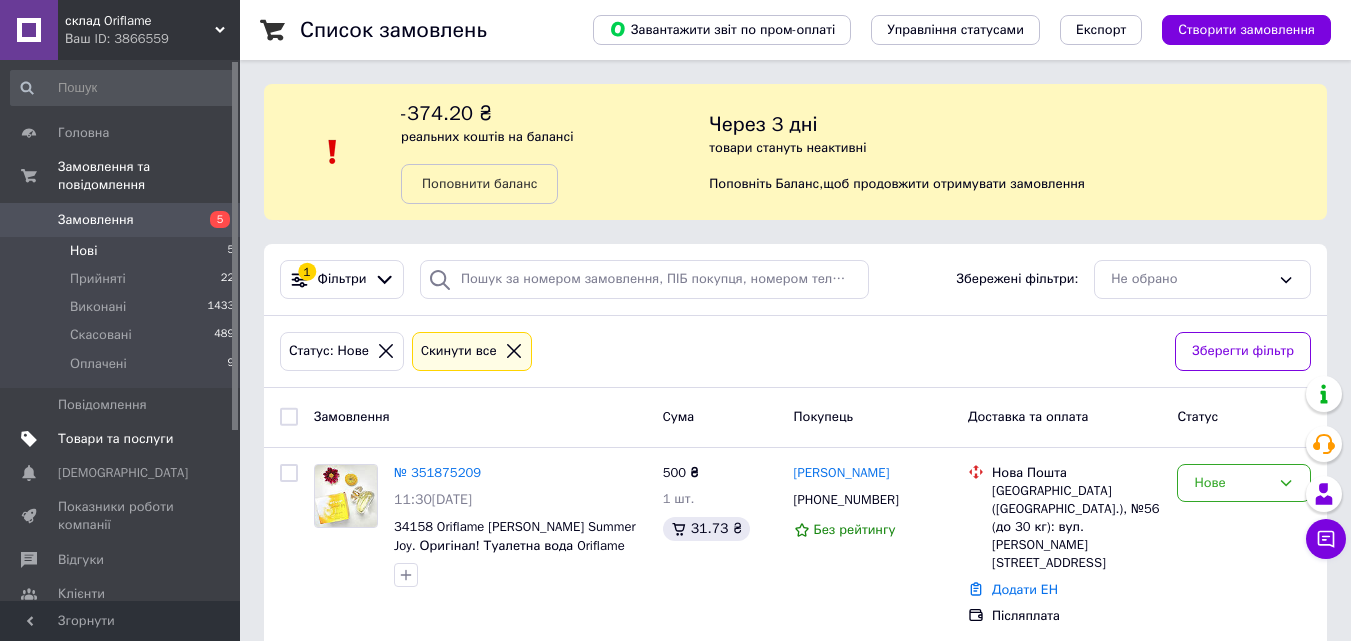 click on "Товари та послуги" at bounding box center [115, 439] 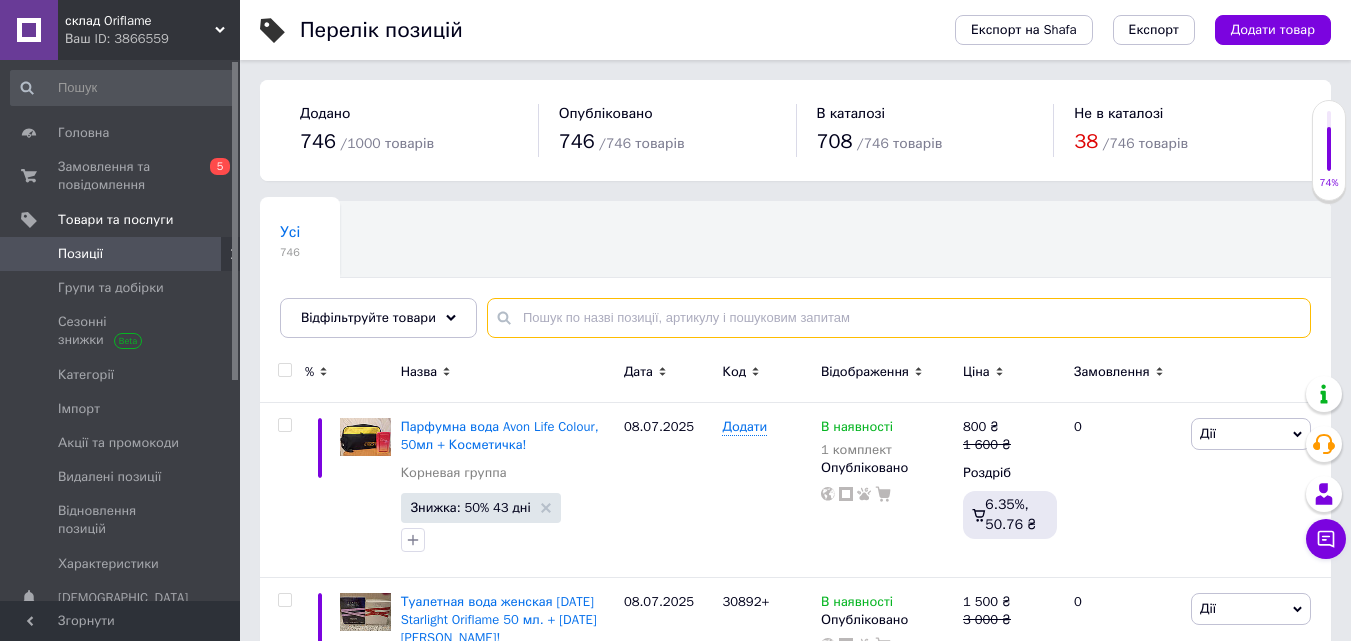 click at bounding box center (899, 318) 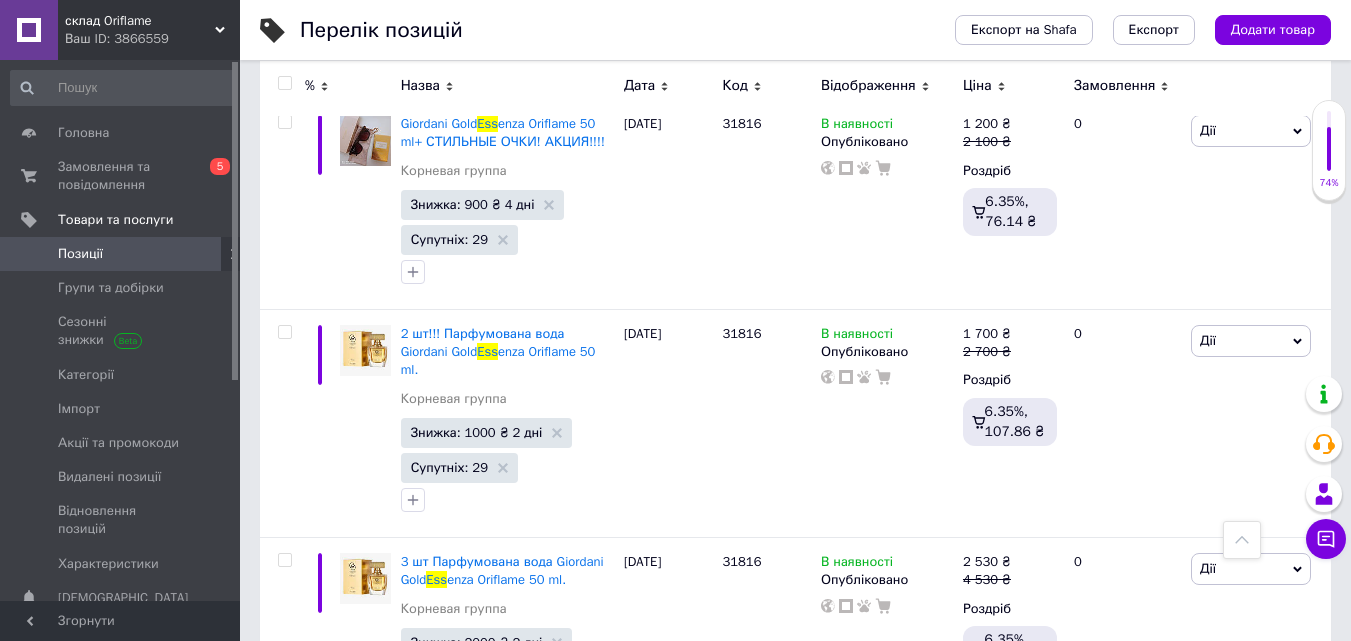 scroll, scrollTop: 869, scrollLeft: 0, axis: vertical 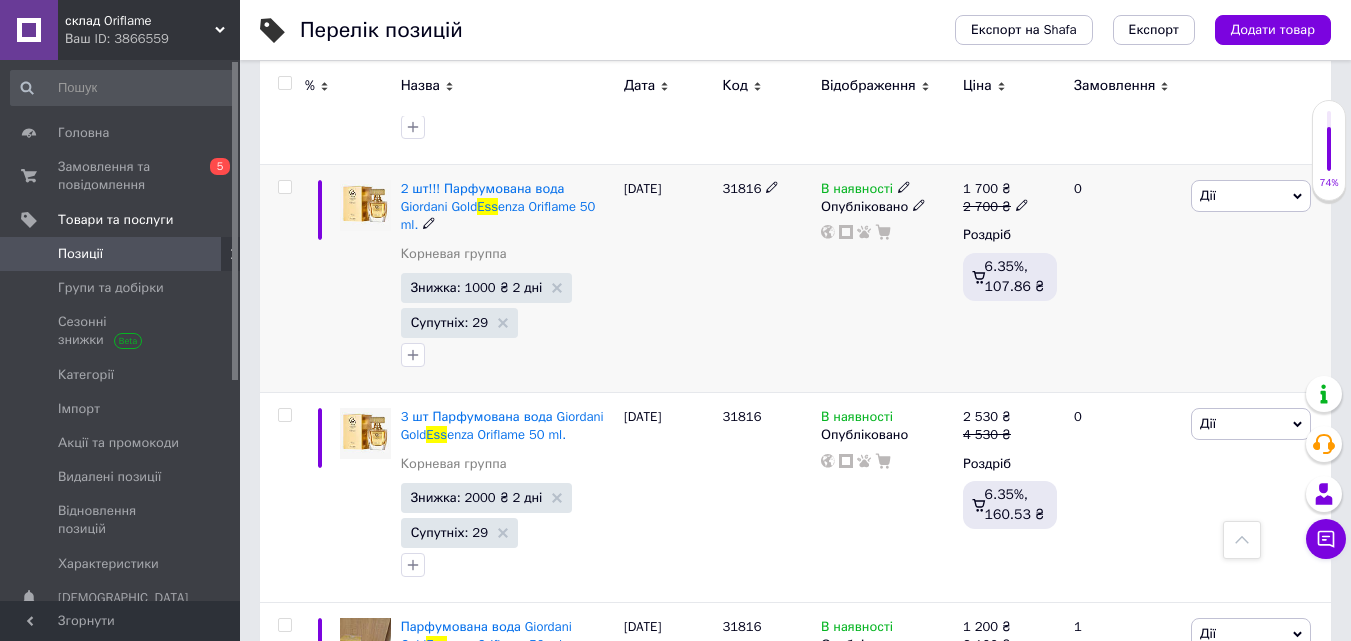 type on "ess" 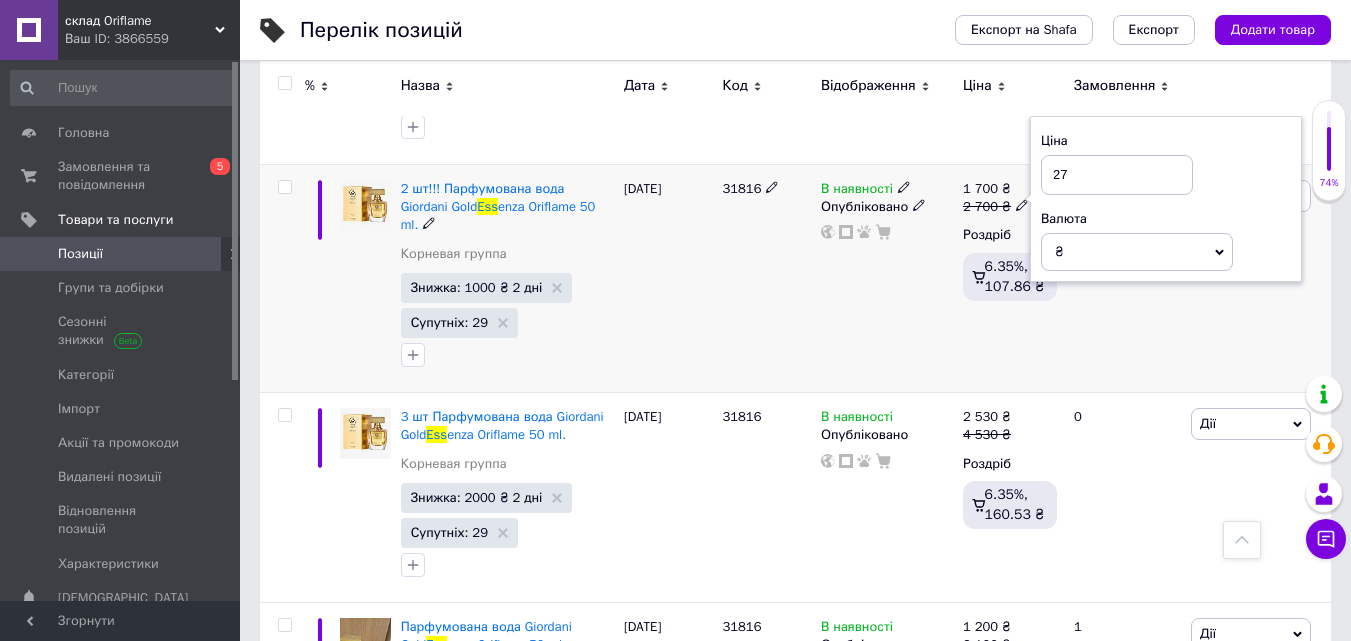 type on "2" 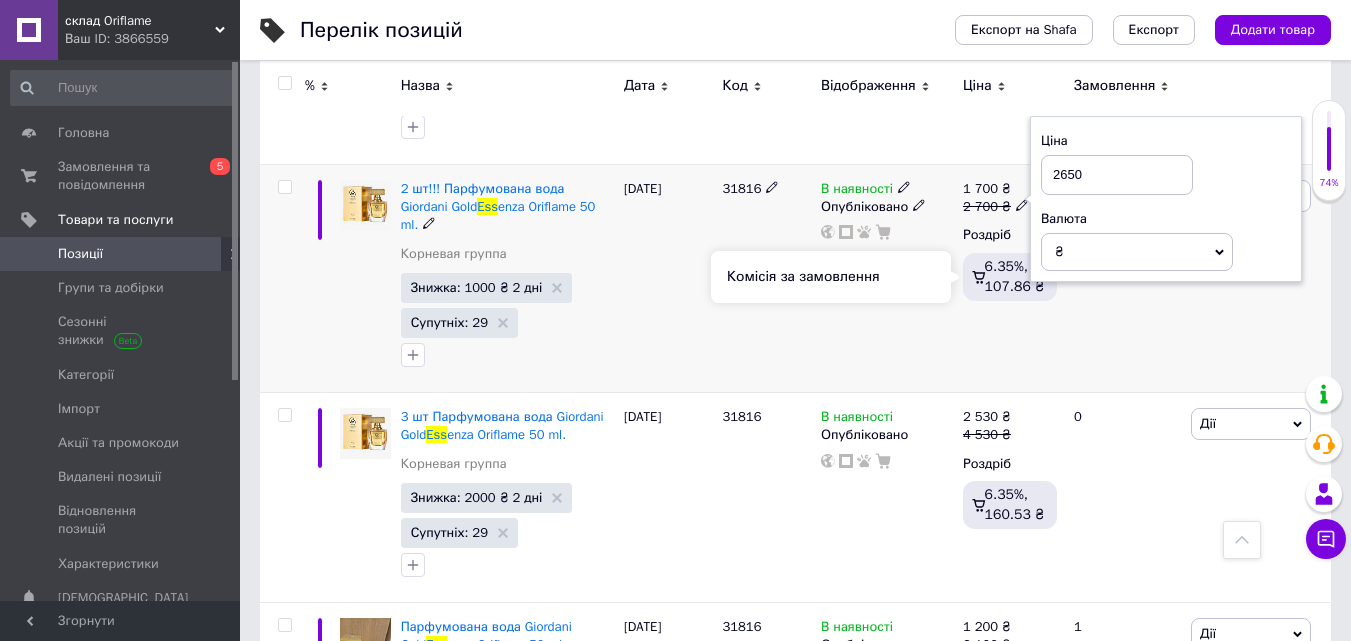 type on "2650" 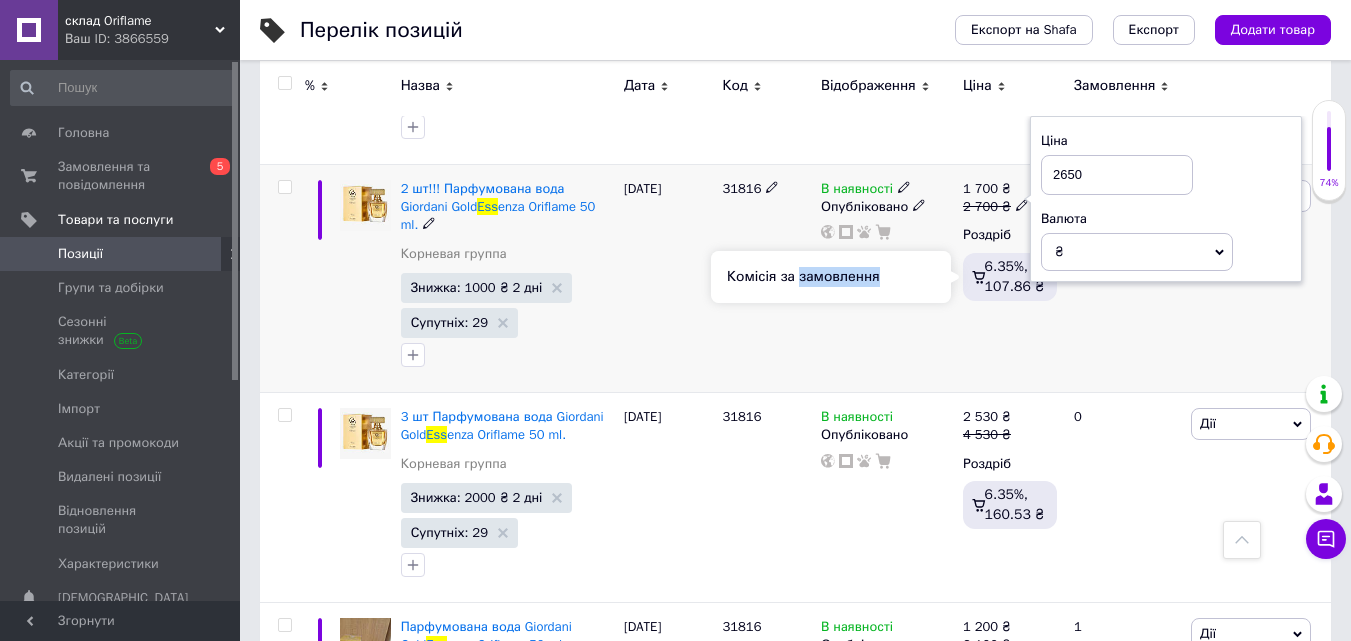click on "Комісія за замовлення" at bounding box center (831, 277) 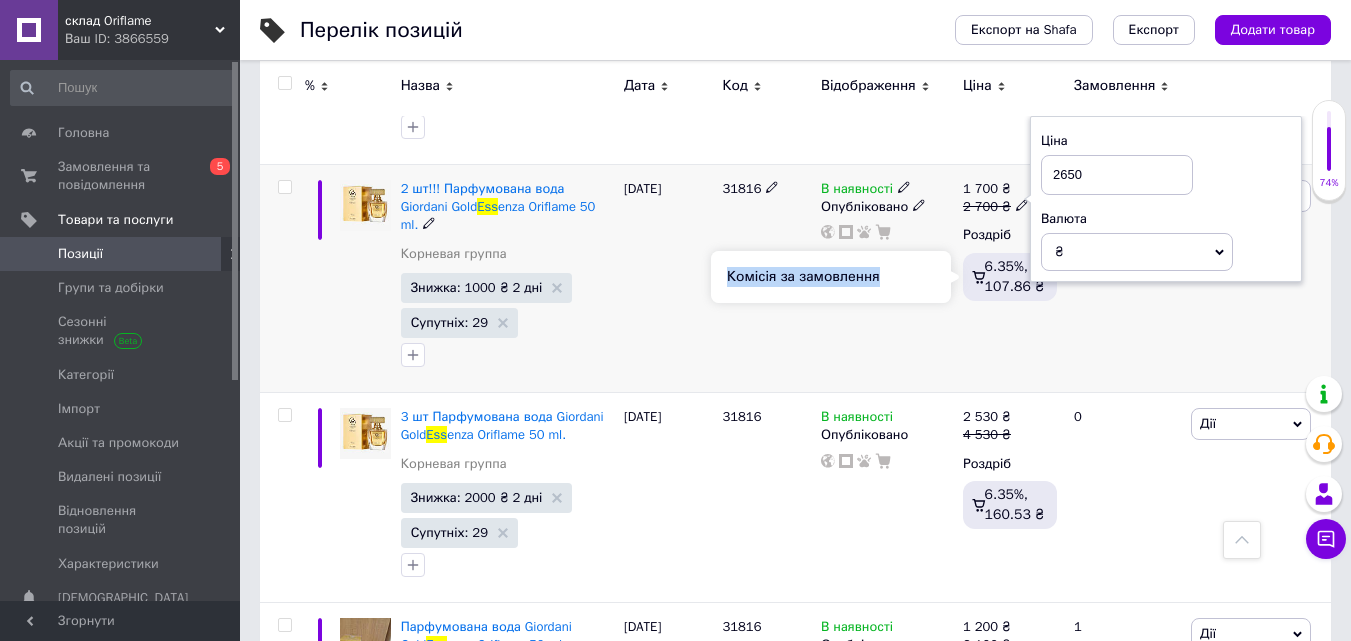 click on "Комісія за замовлення" at bounding box center (831, 277) 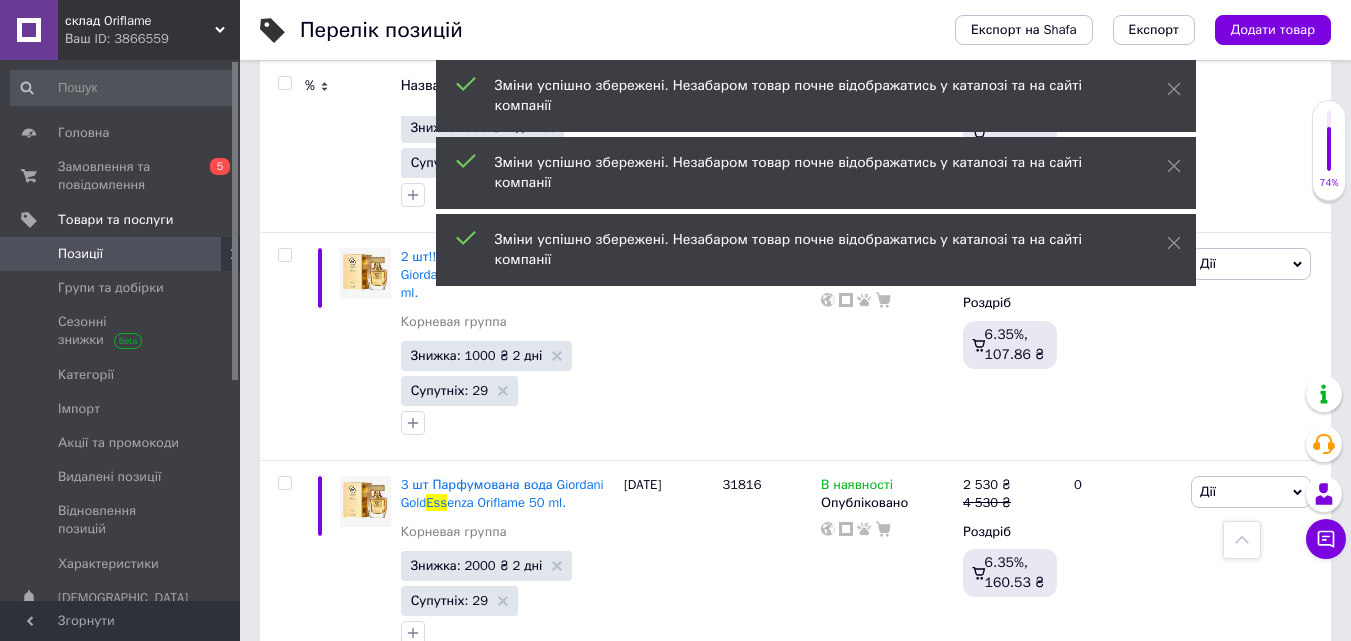 scroll, scrollTop: 793, scrollLeft: 0, axis: vertical 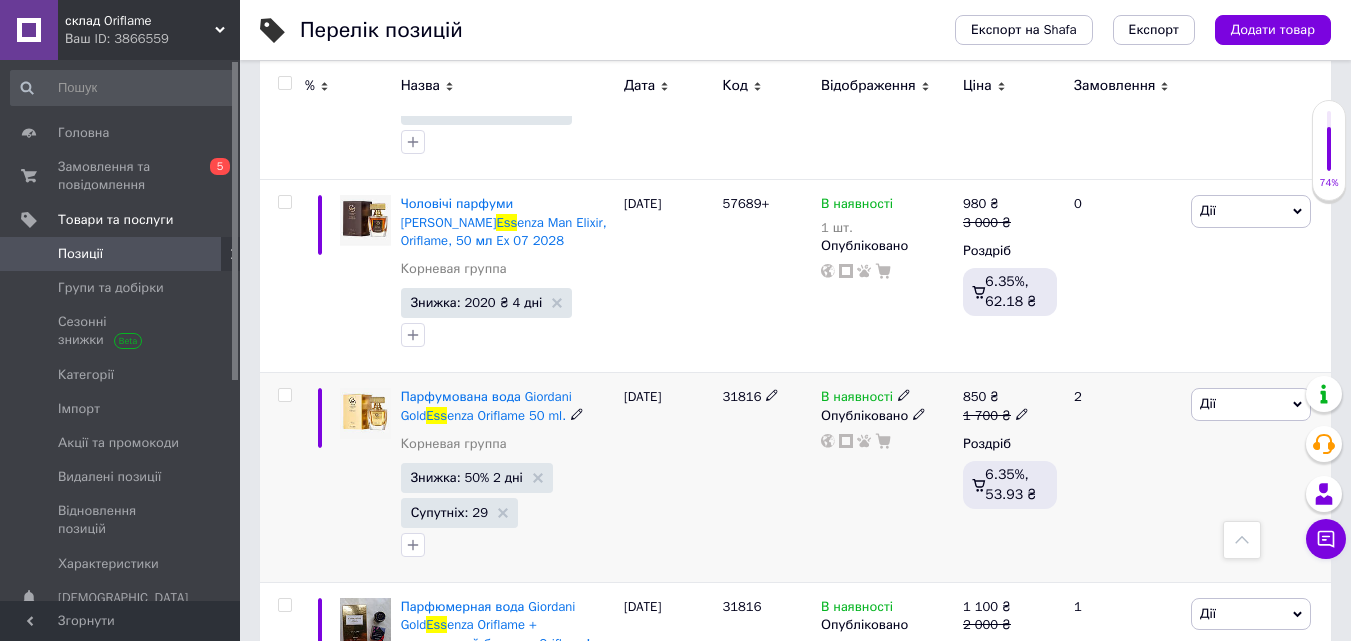 click 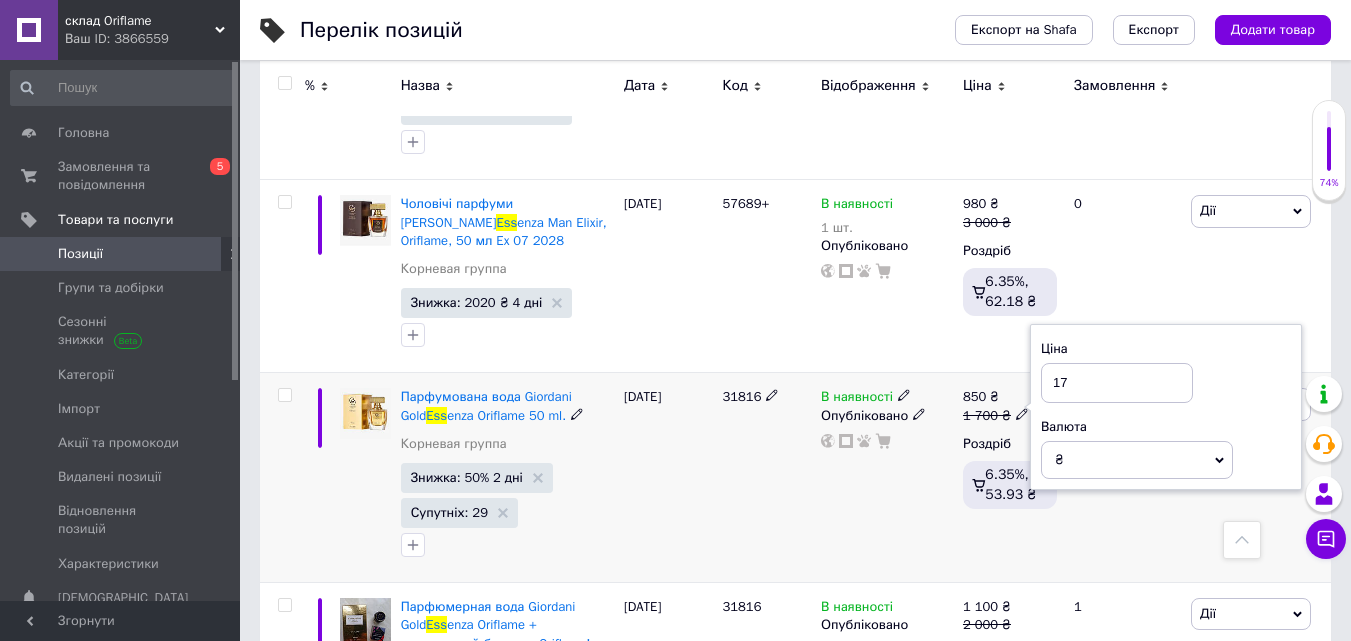 type on "1" 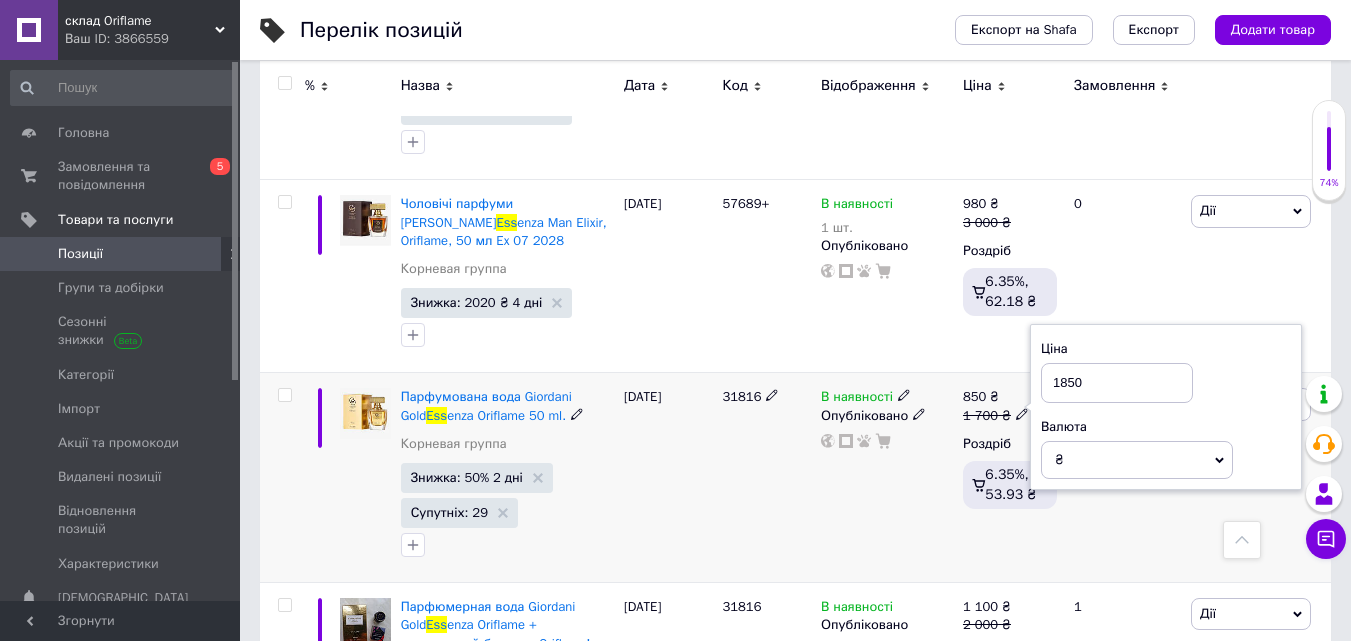 type on "1850" 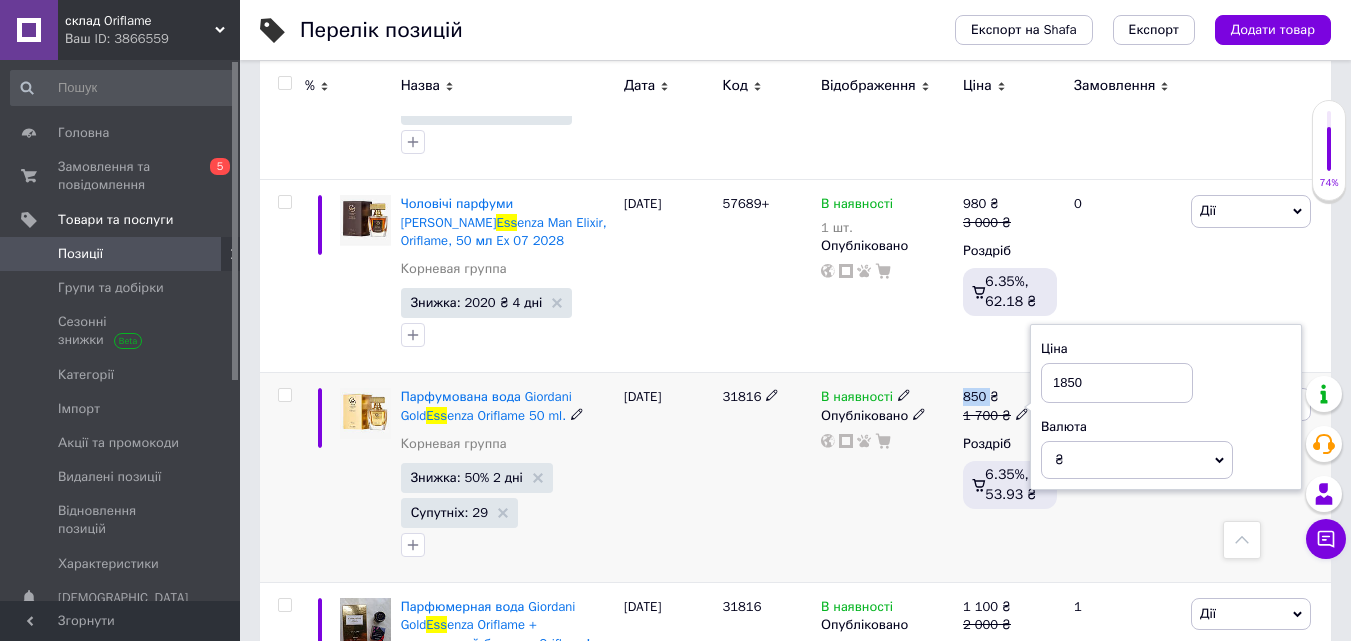 click on "В наявності Опубліковано" at bounding box center (887, 478) 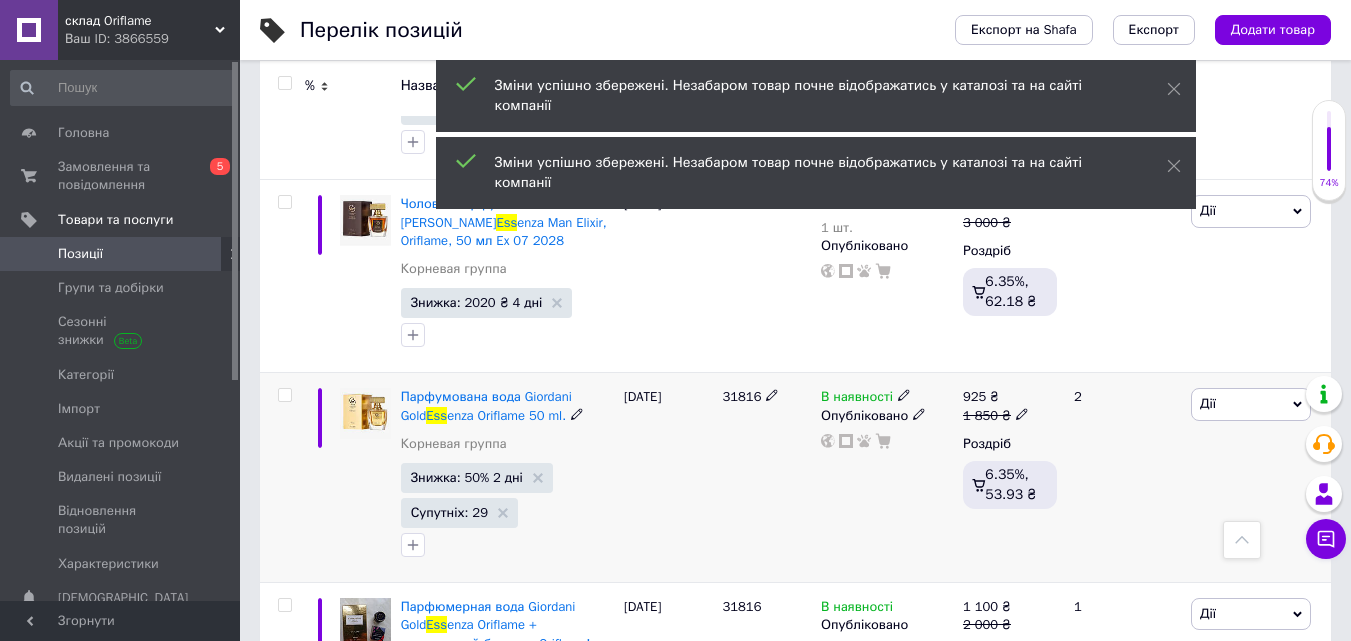 click 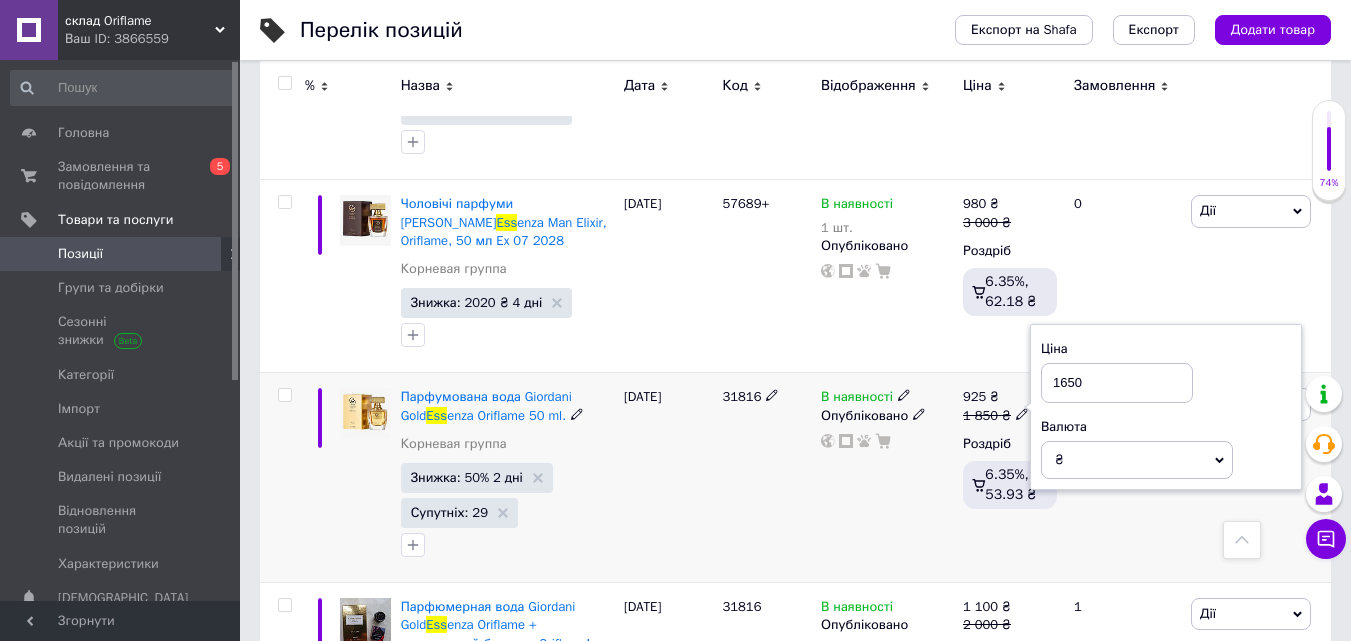 type on "1650" 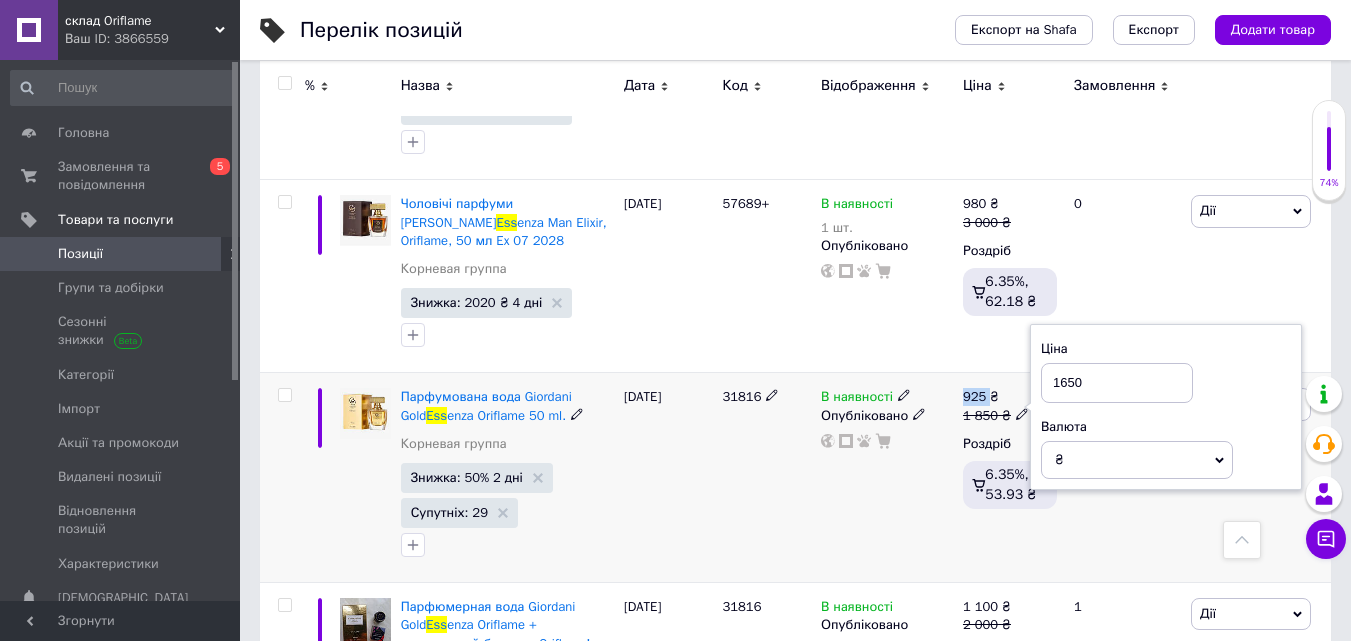 click on "В наявності Опубліковано" at bounding box center [887, 478] 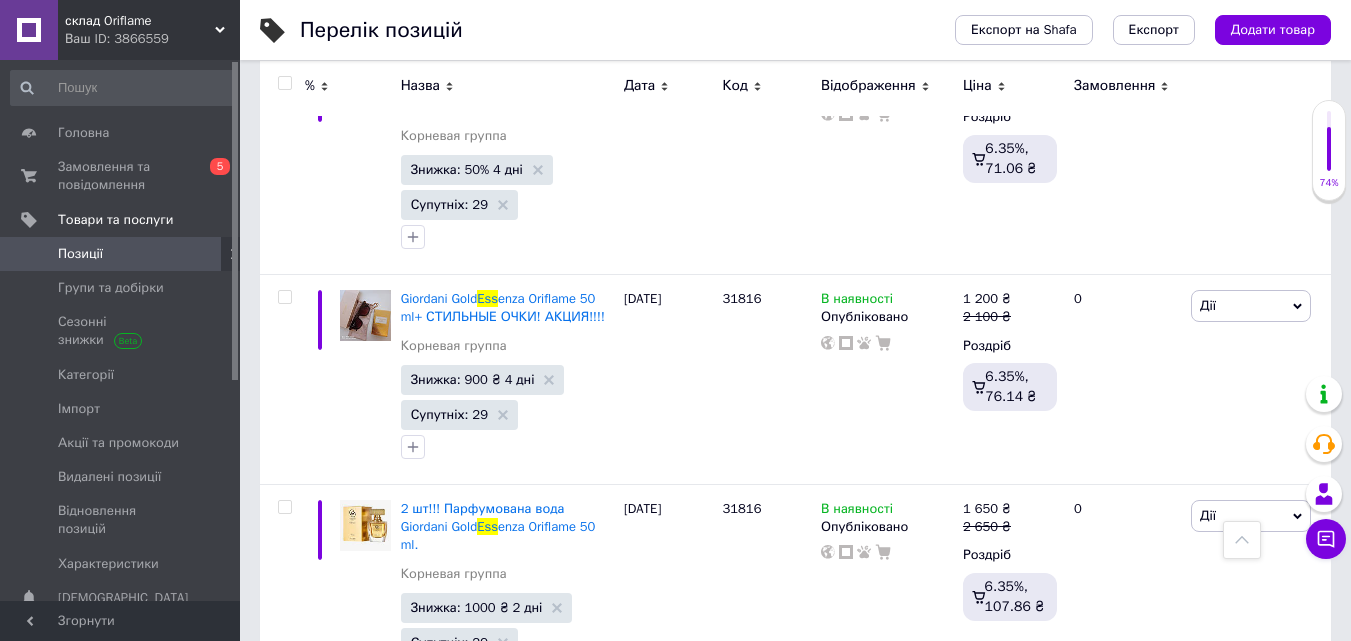 scroll, scrollTop: 0, scrollLeft: 0, axis: both 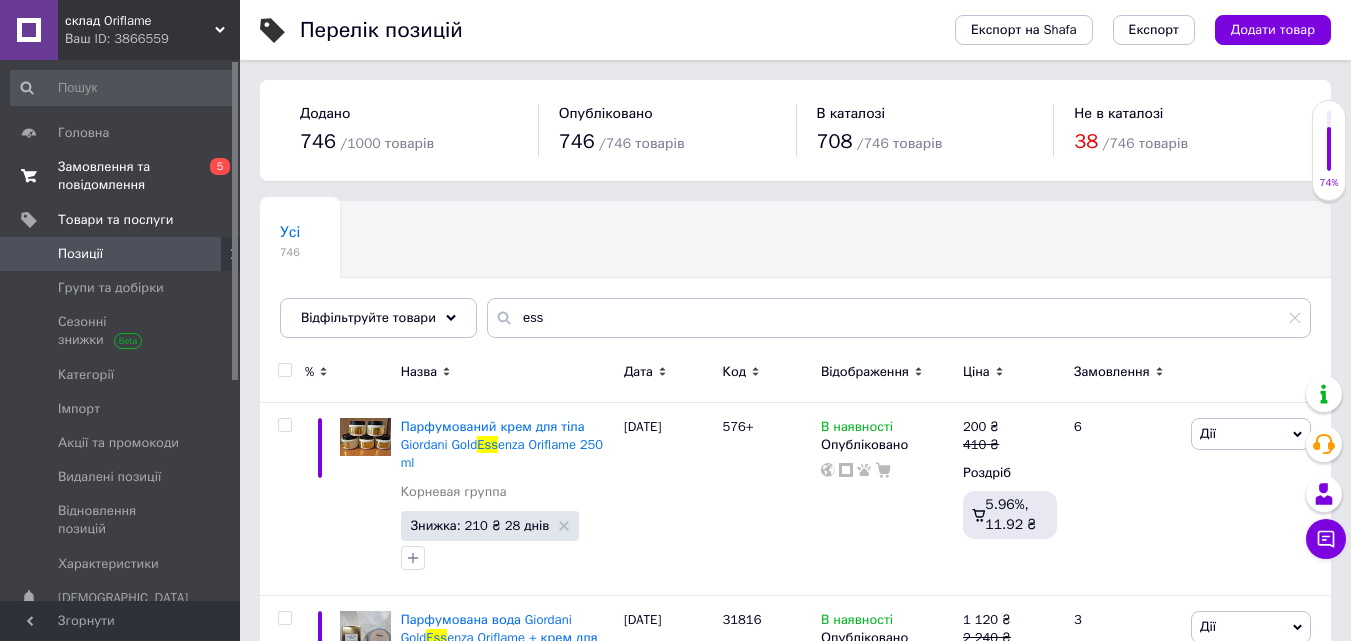 click on "Замовлення та повідомлення" at bounding box center (121, 176) 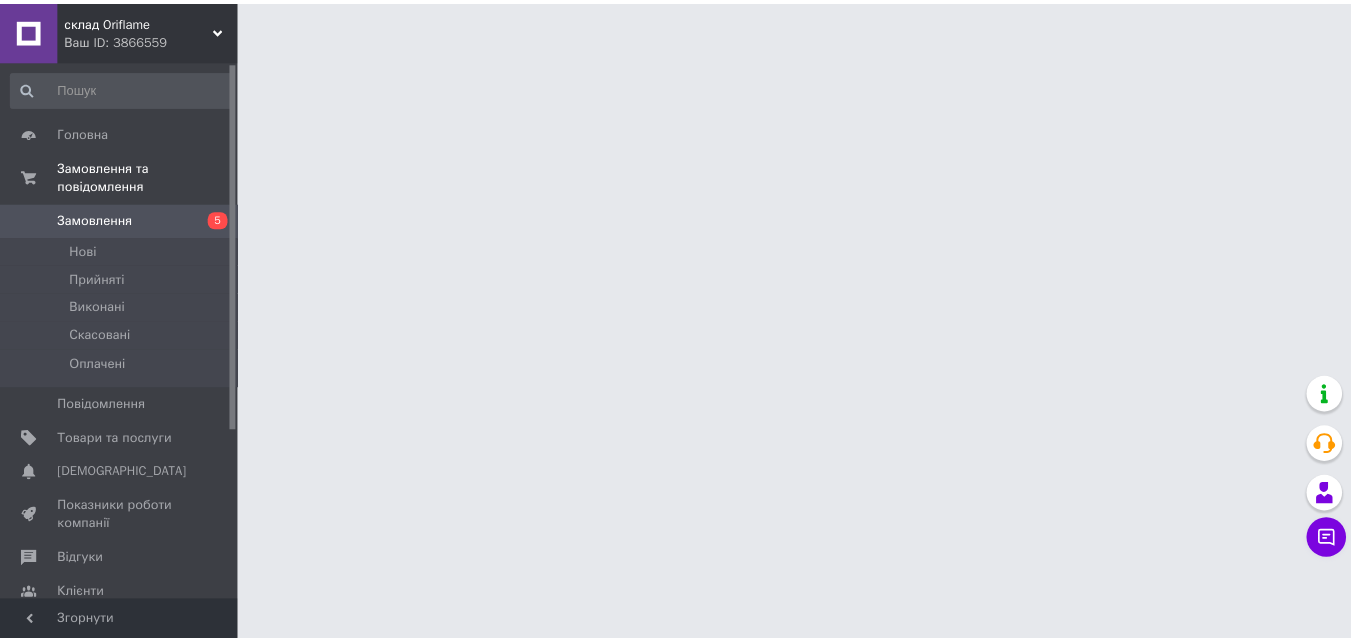 scroll, scrollTop: 0, scrollLeft: 0, axis: both 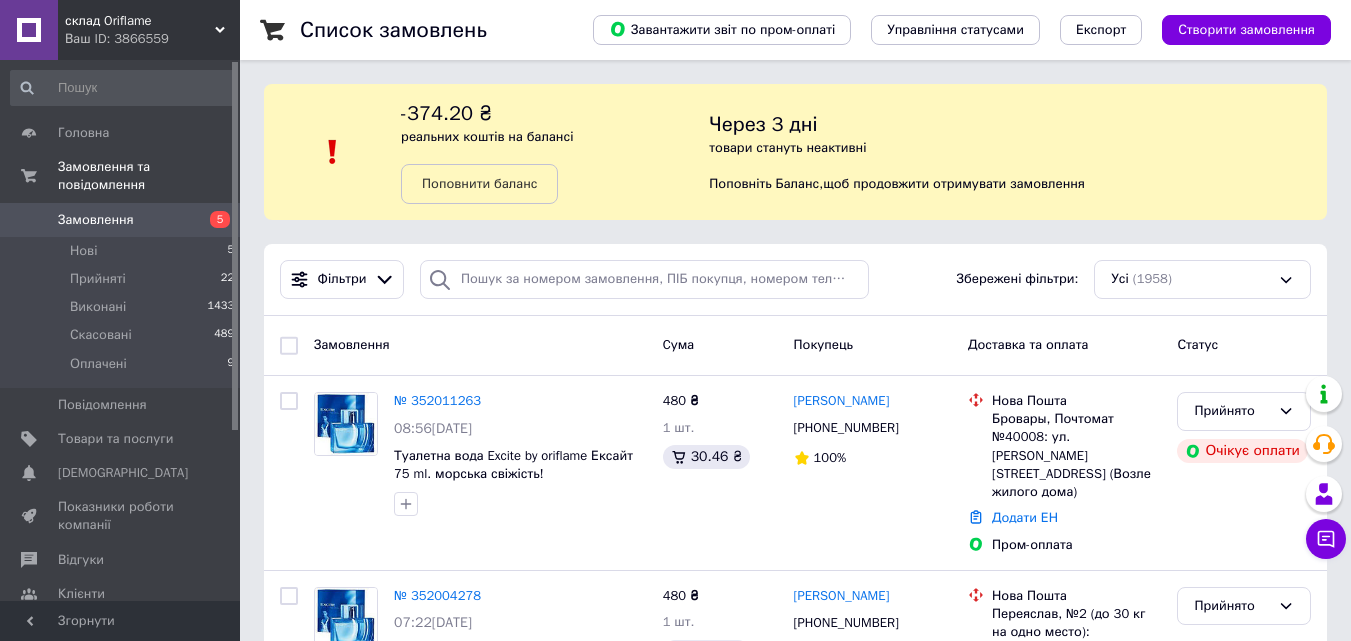 click on "Ваш ID: 3866559" at bounding box center (152, 39) 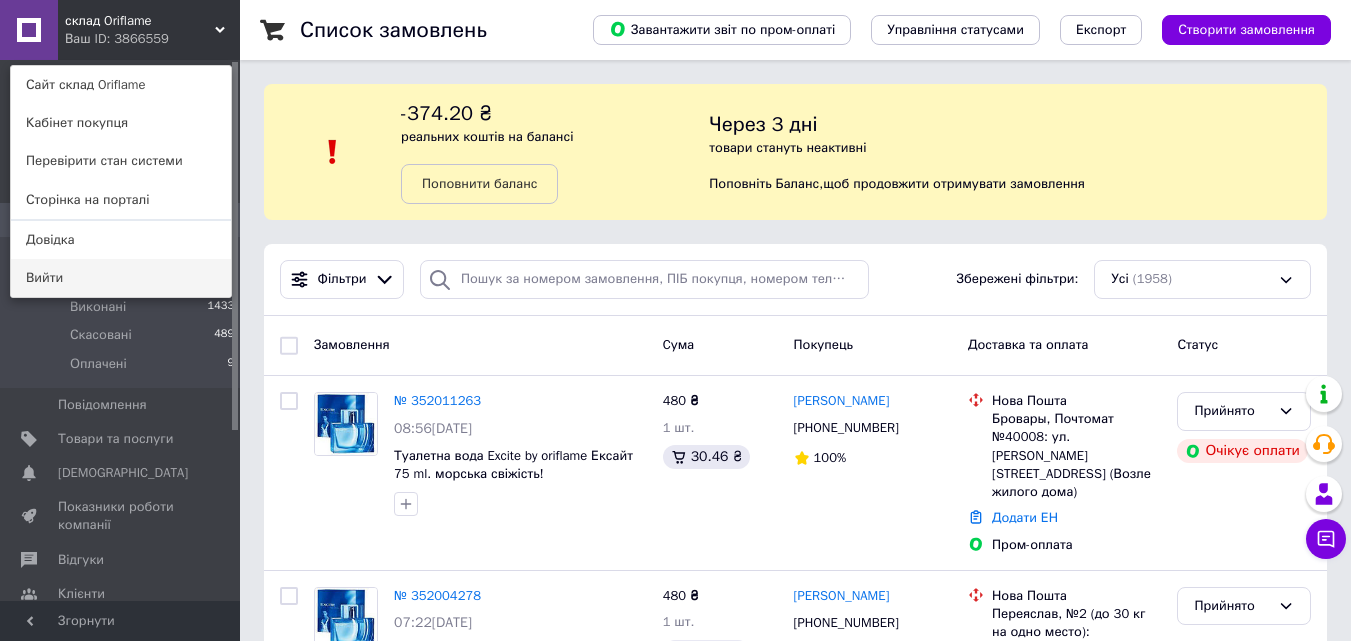 click on "Вийти" at bounding box center (121, 278) 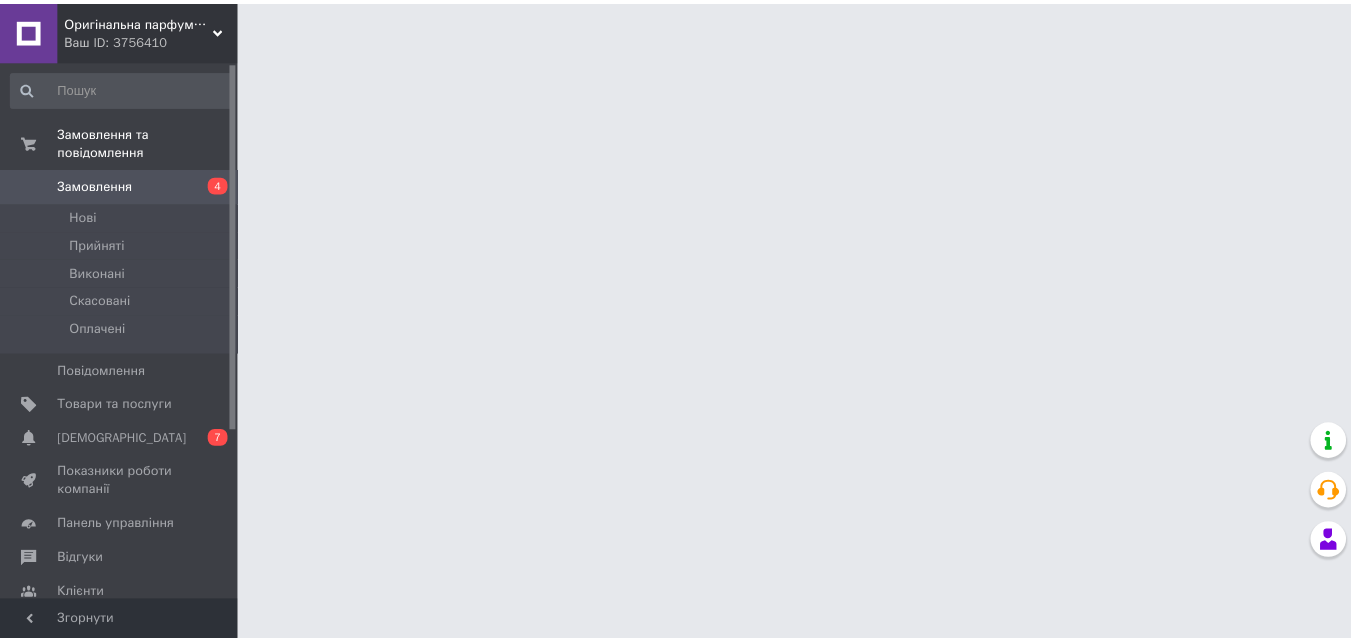 scroll, scrollTop: 0, scrollLeft: 0, axis: both 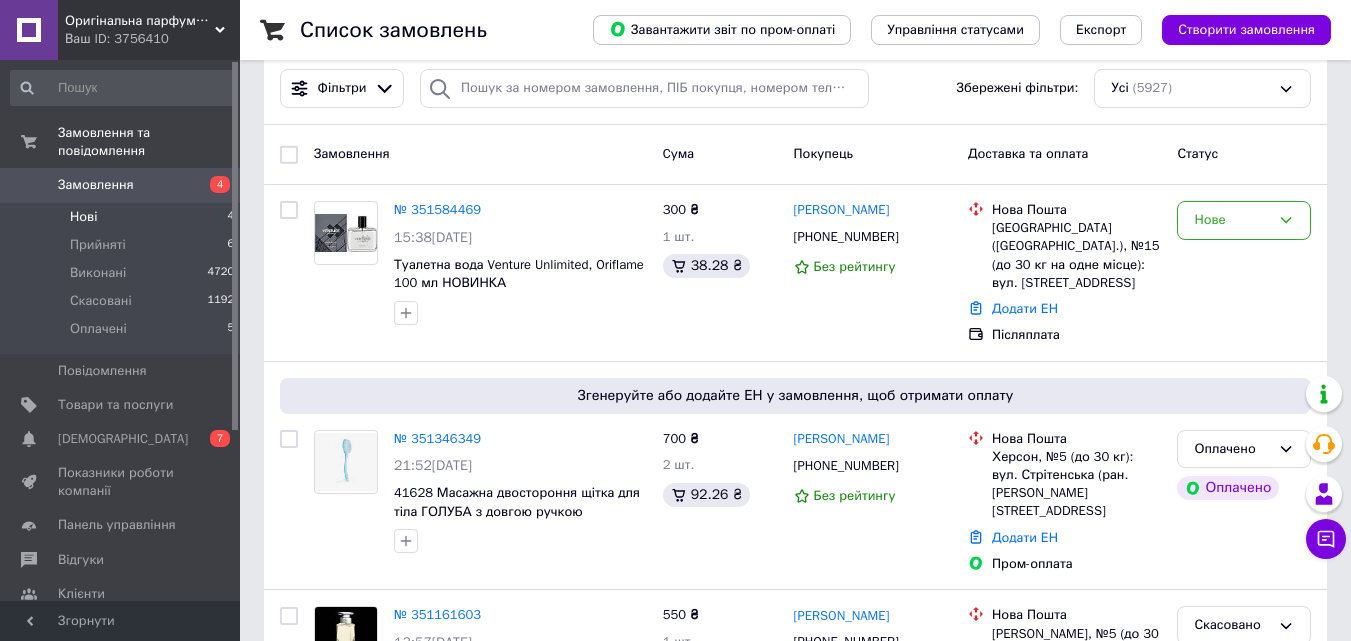 click on "Нові 4" at bounding box center (123, 217) 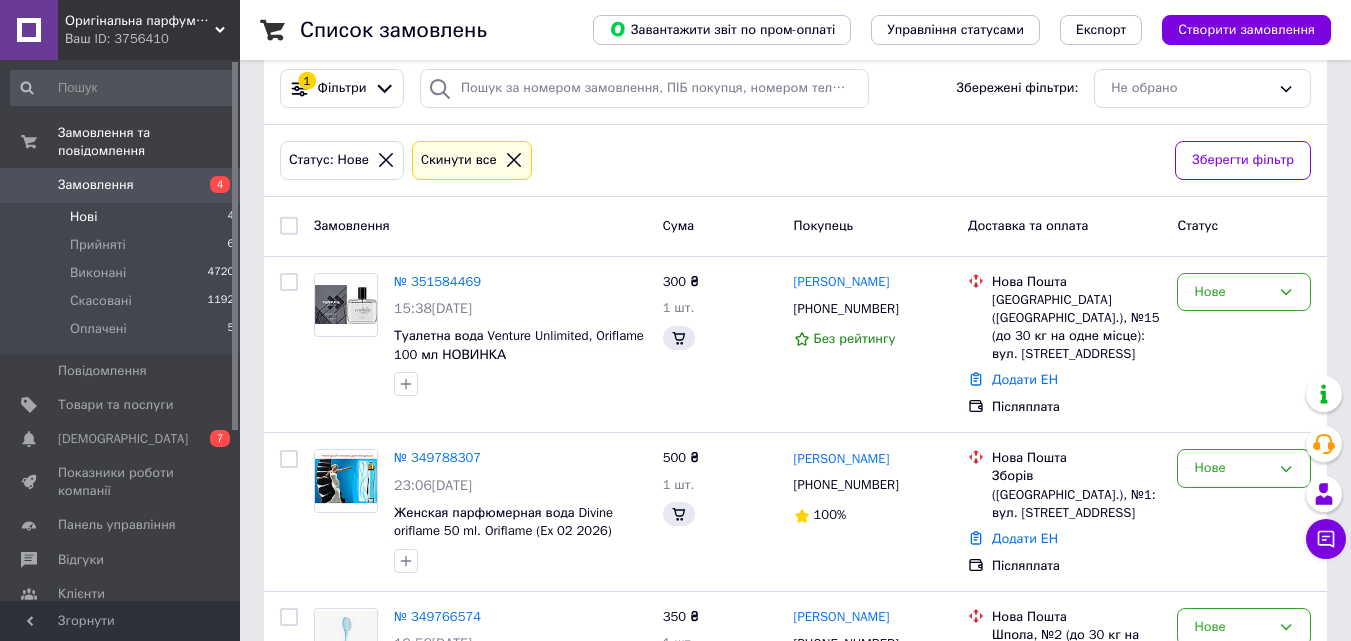 scroll, scrollTop: 0, scrollLeft: 0, axis: both 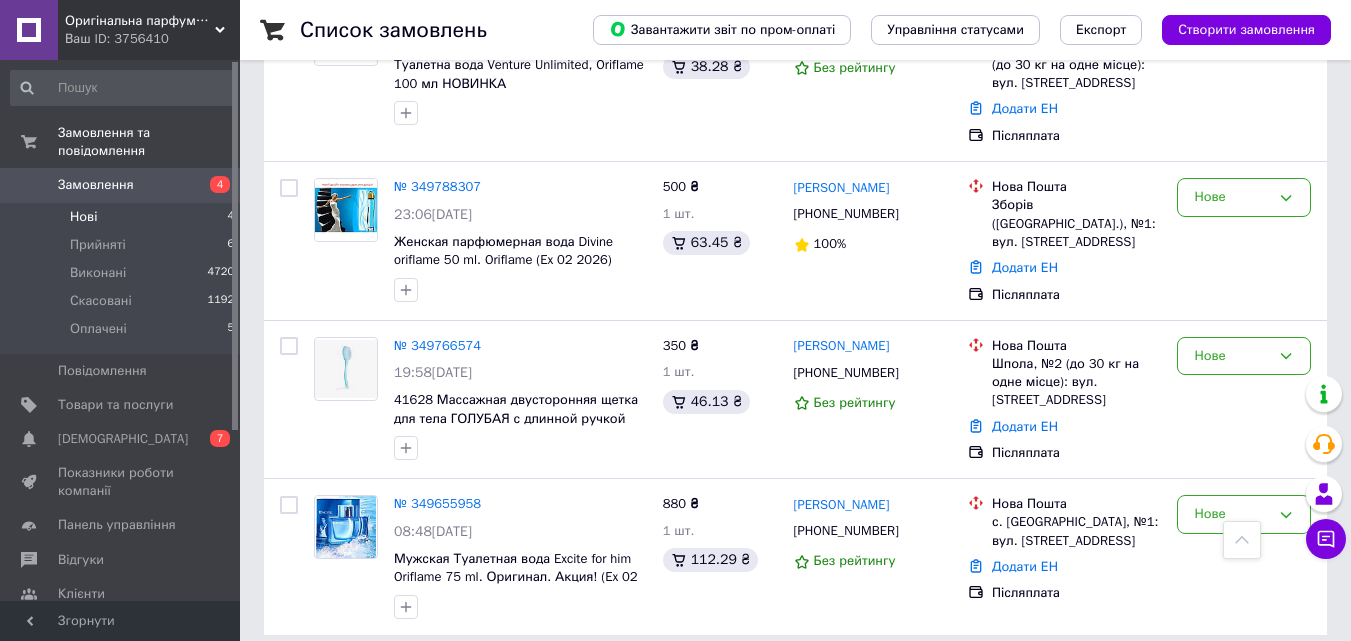 click on "Нові" at bounding box center [83, 217] 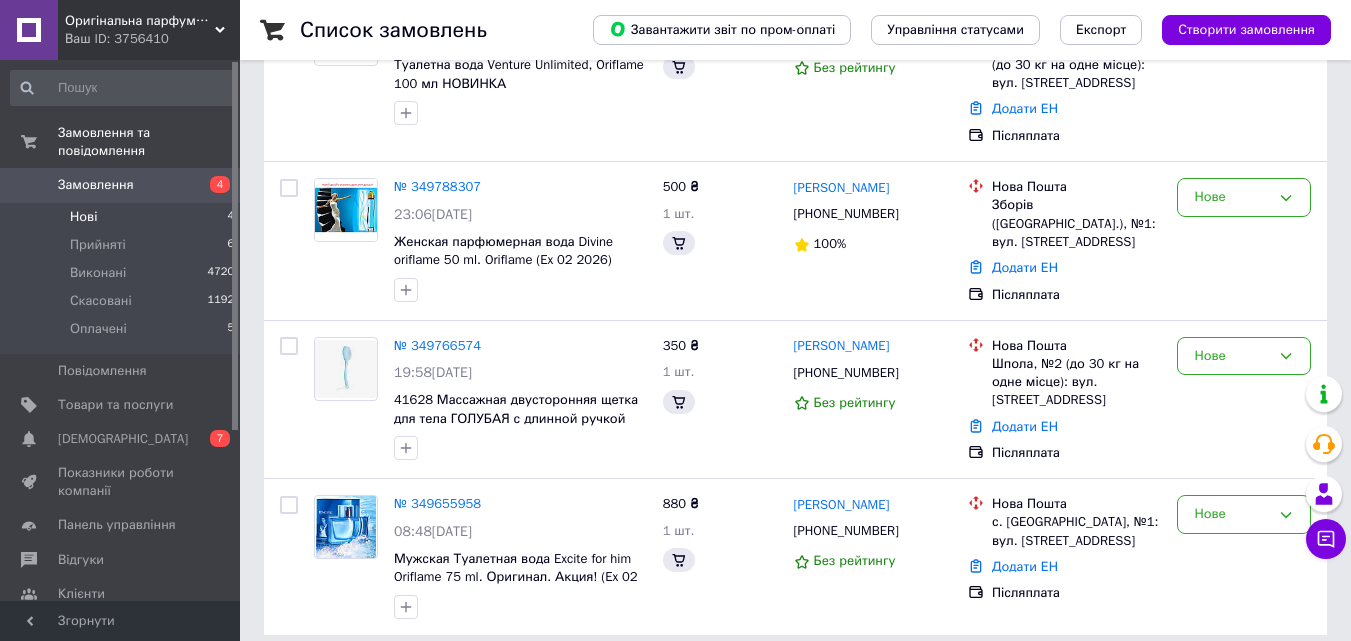 scroll, scrollTop: 0, scrollLeft: 0, axis: both 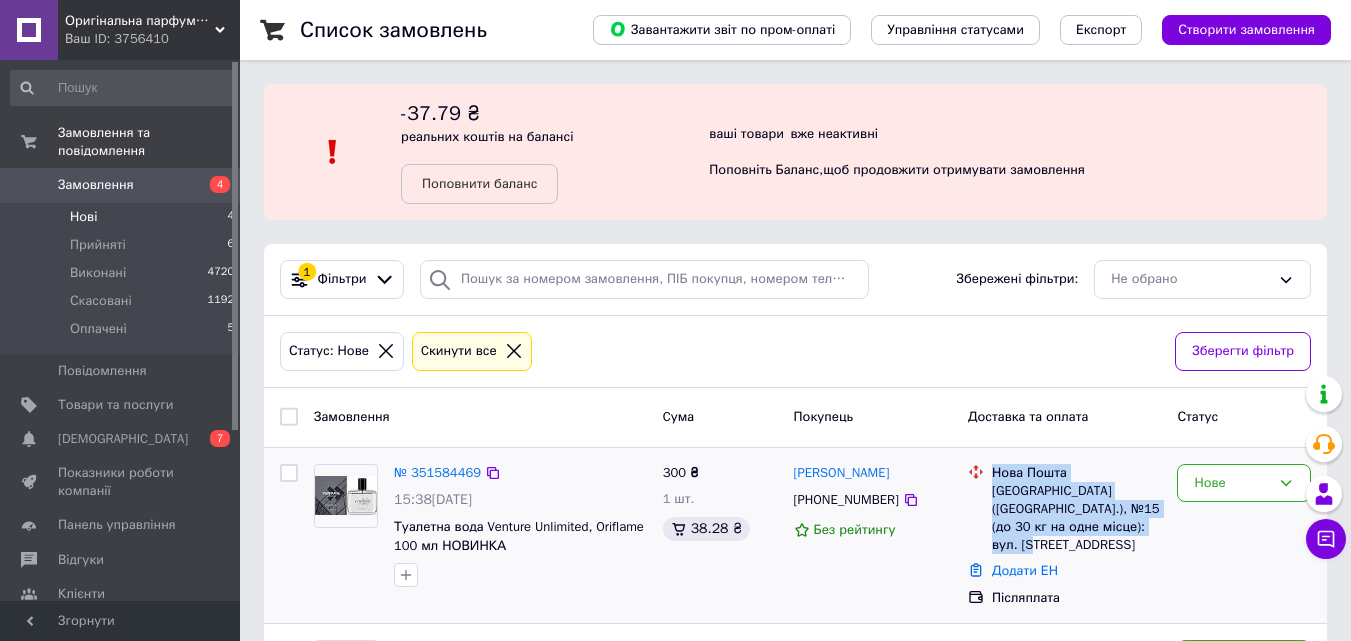 drag, startPoint x: 1162, startPoint y: 531, endPoint x: 995, endPoint y: 465, distance: 179.56892 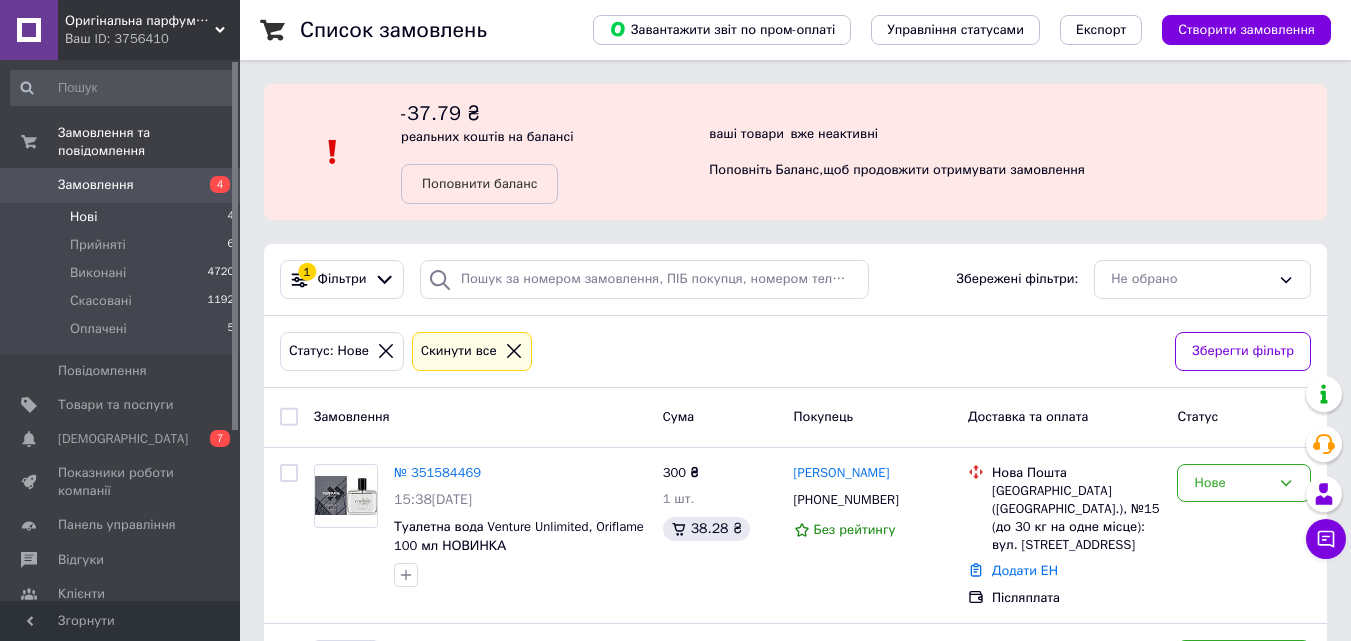 click on "Нові 4" at bounding box center (123, 217) 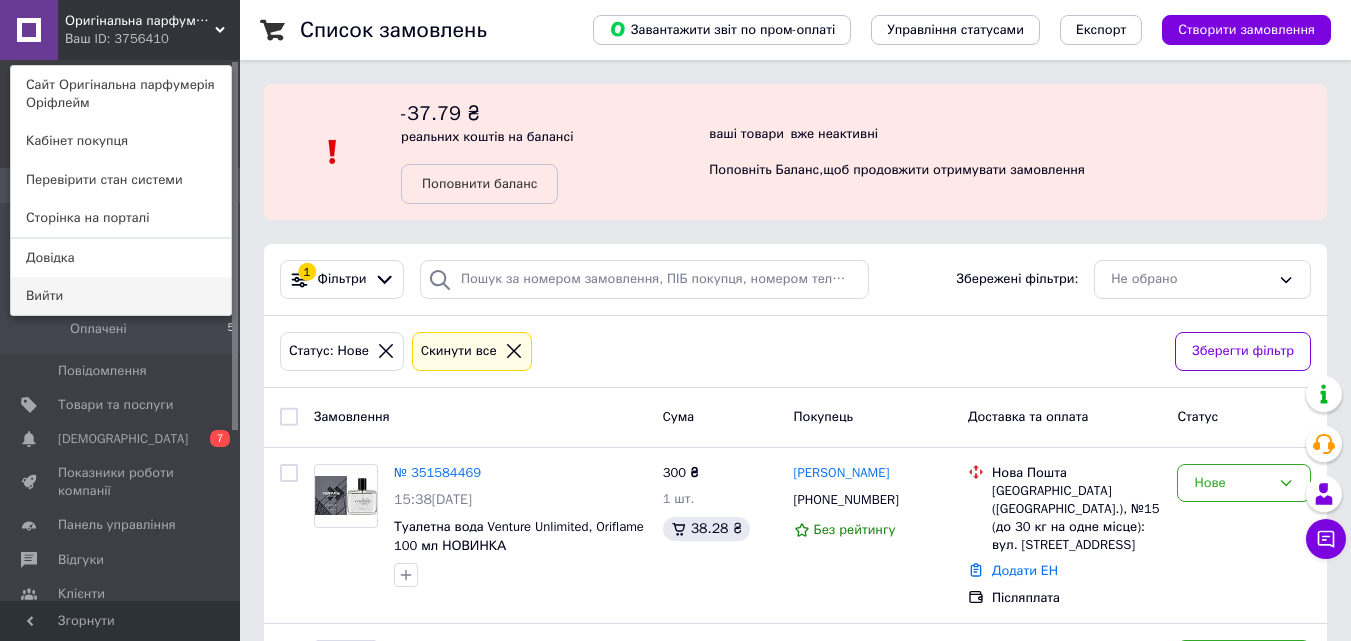 click on "Вийти" at bounding box center (121, 296) 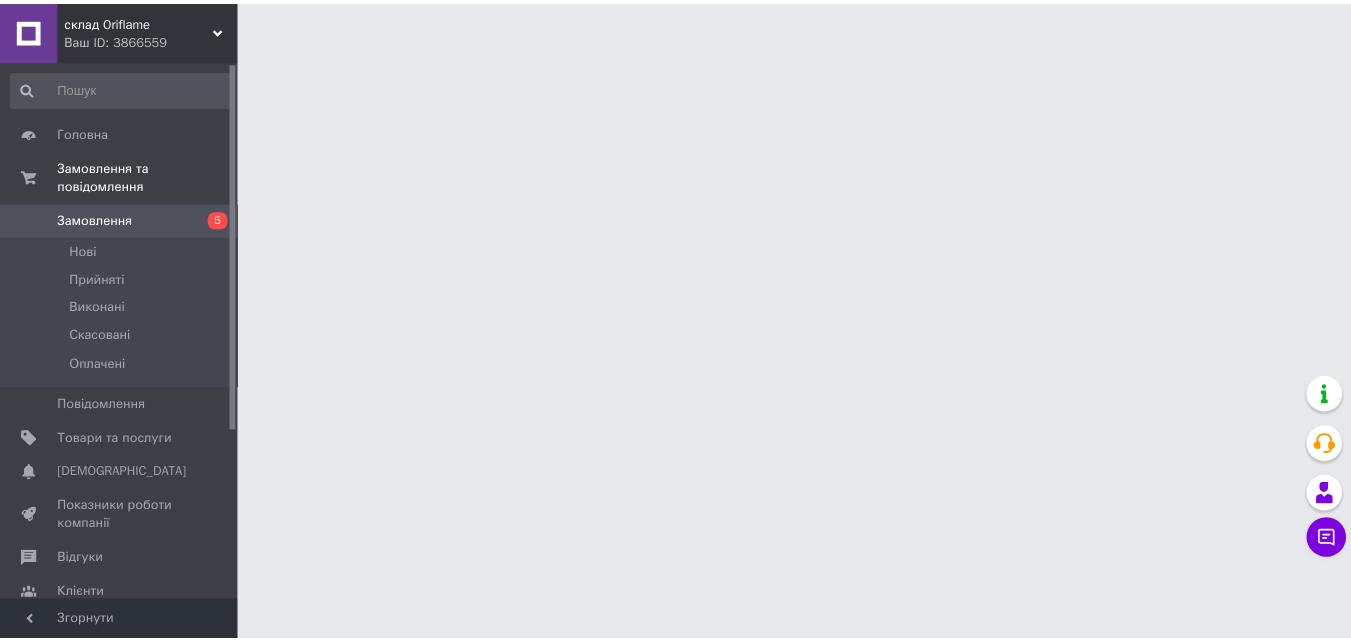 scroll, scrollTop: 0, scrollLeft: 0, axis: both 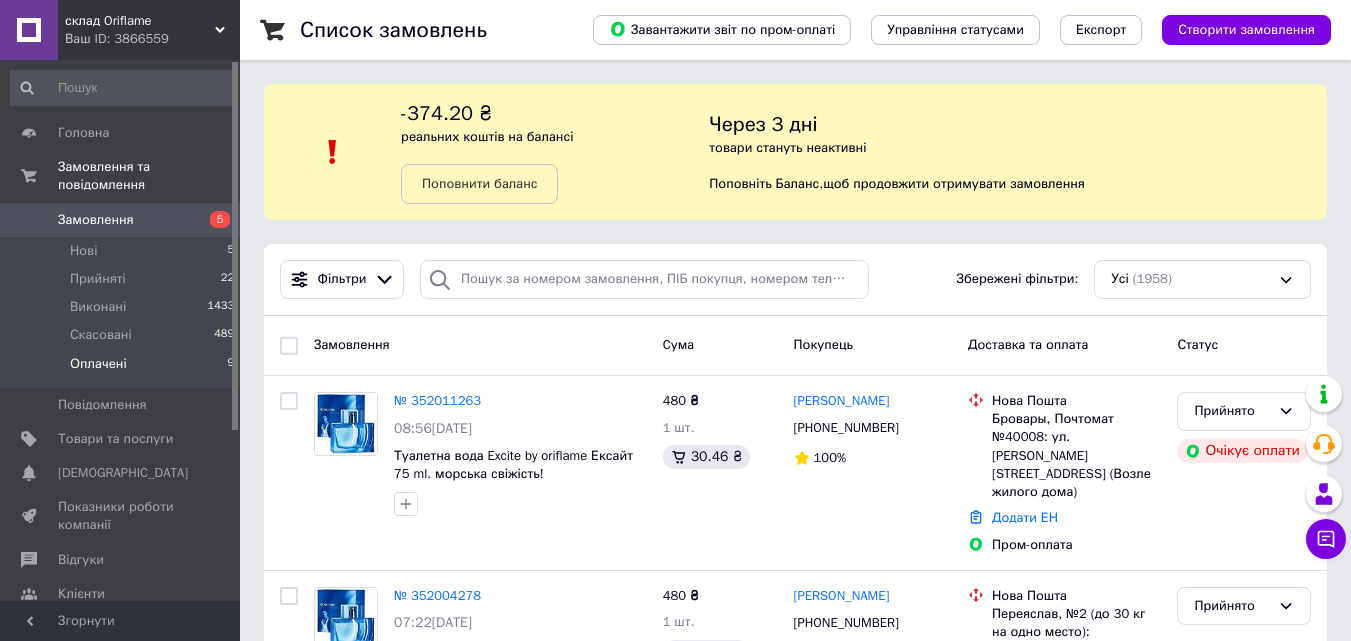 click on "Оплачені 9" at bounding box center [123, 369] 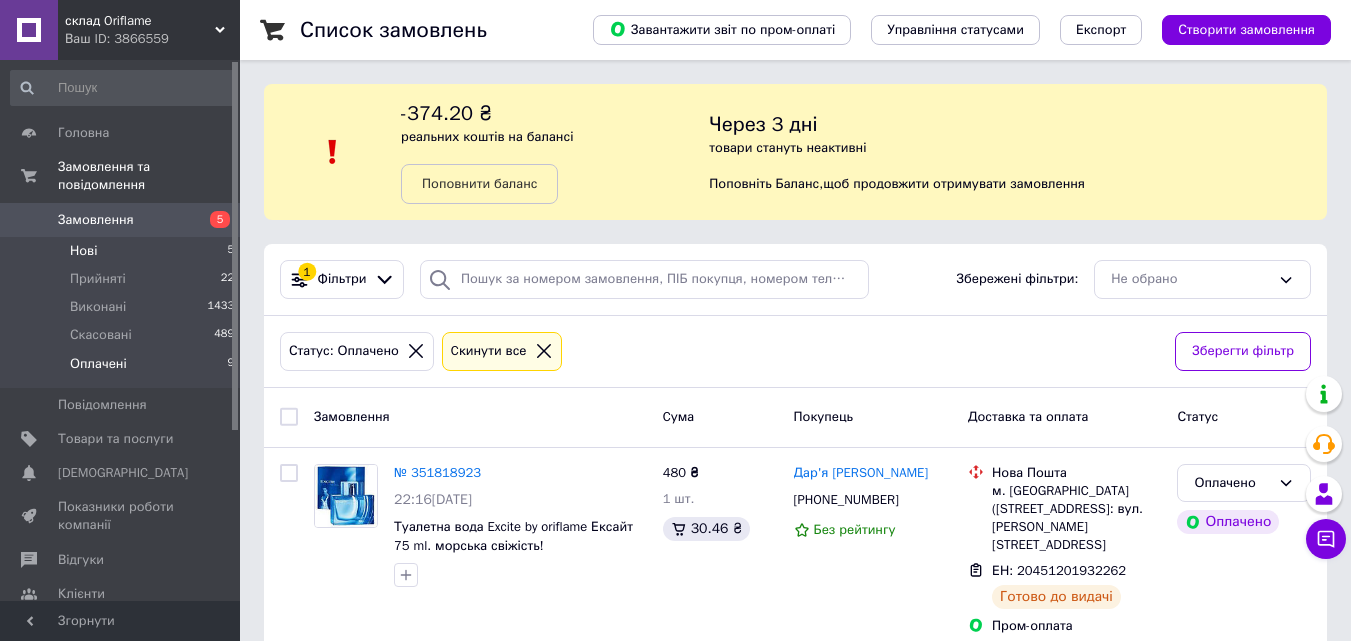 click on "Нові 5" at bounding box center [123, 251] 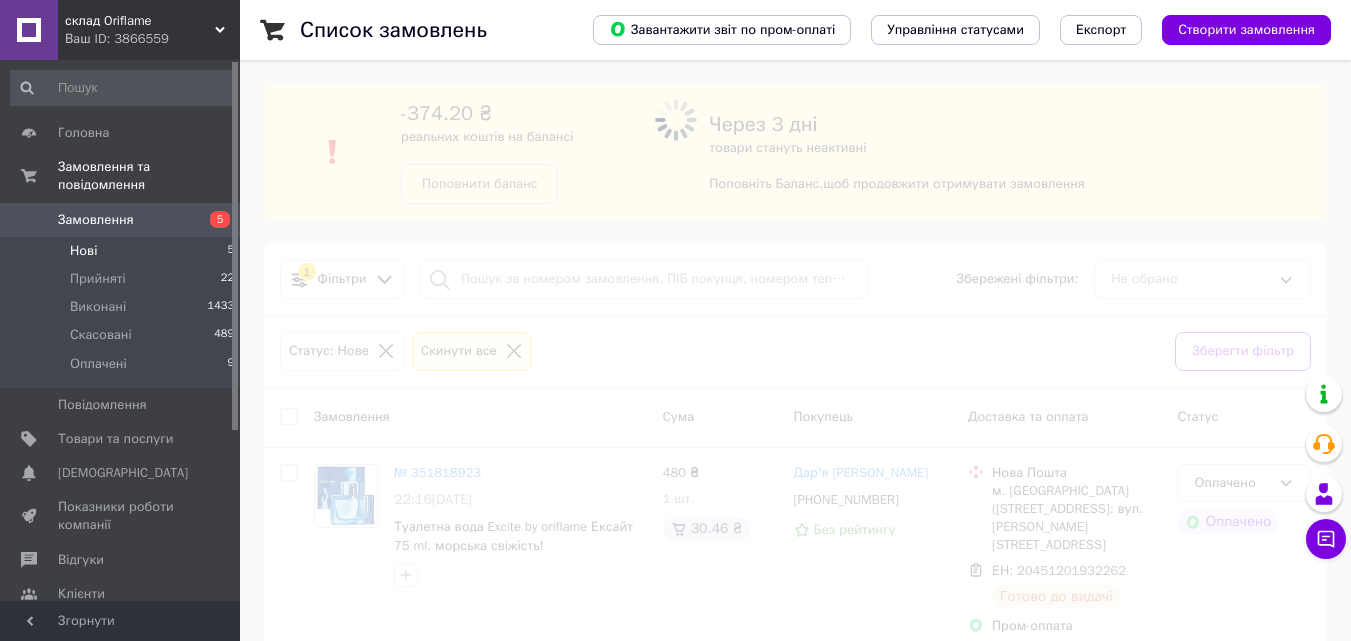 click on "Нові 5" at bounding box center (123, 251) 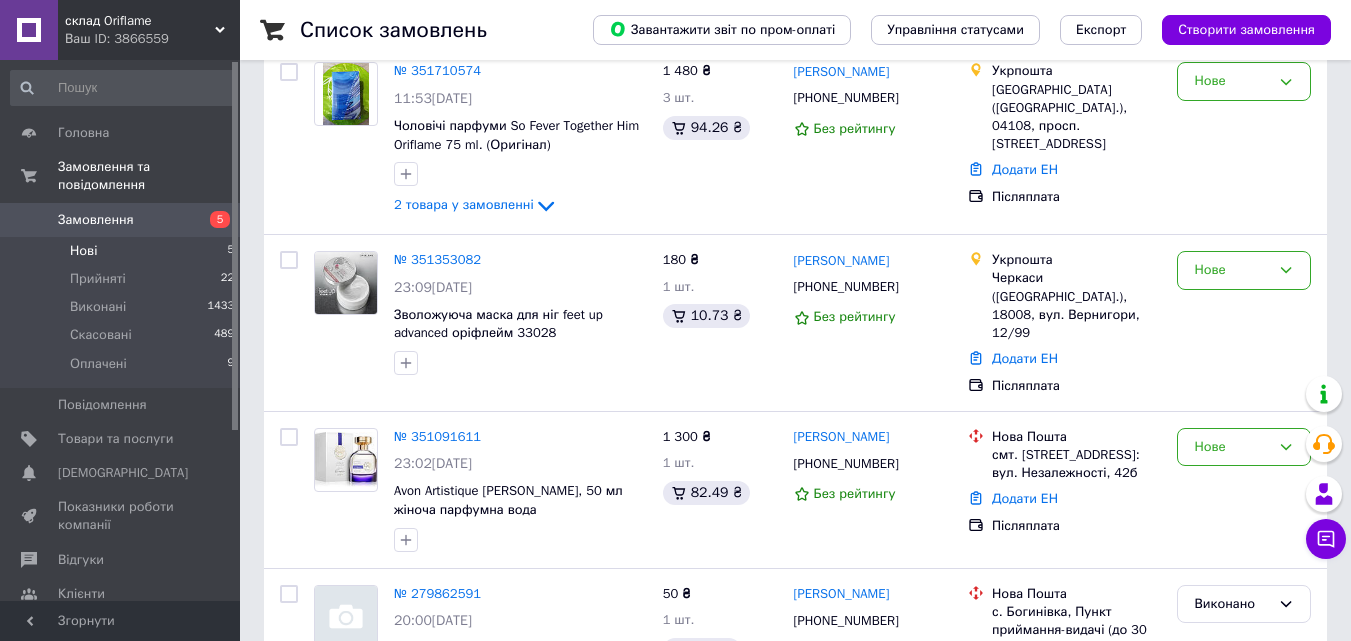 scroll, scrollTop: 649, scrollLeft: 0, axis: vertical 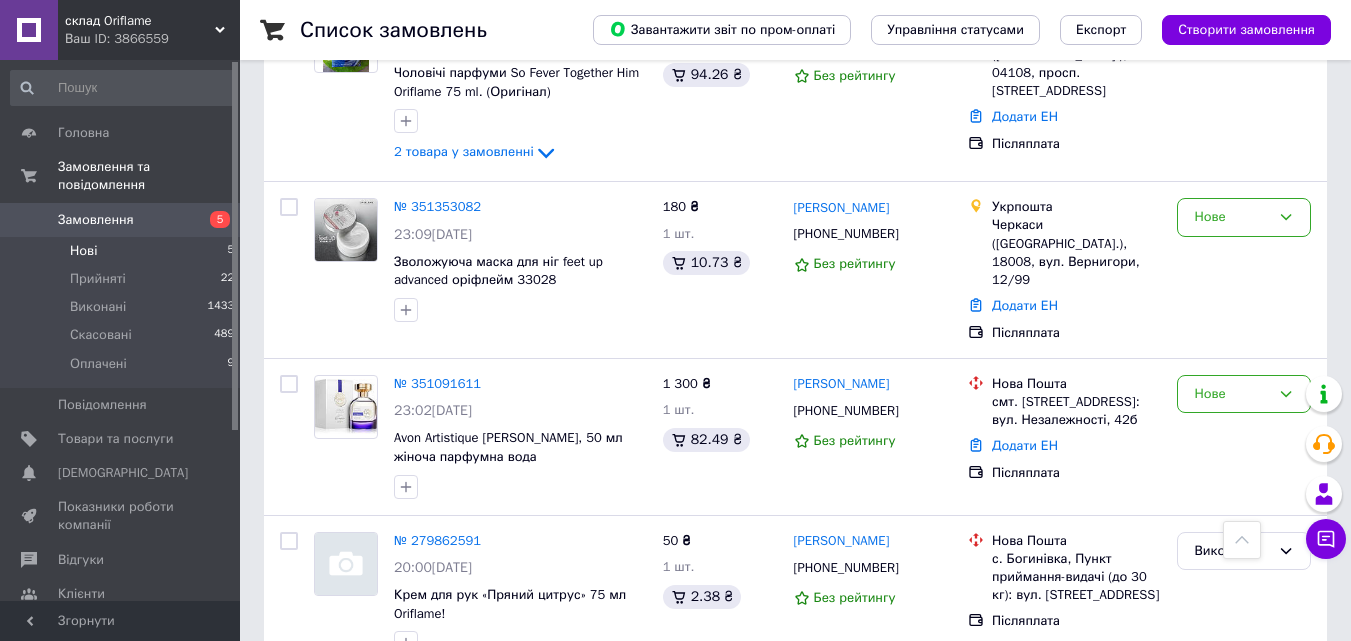 click on "склад Oriflame" at bounding box center [140, 21] 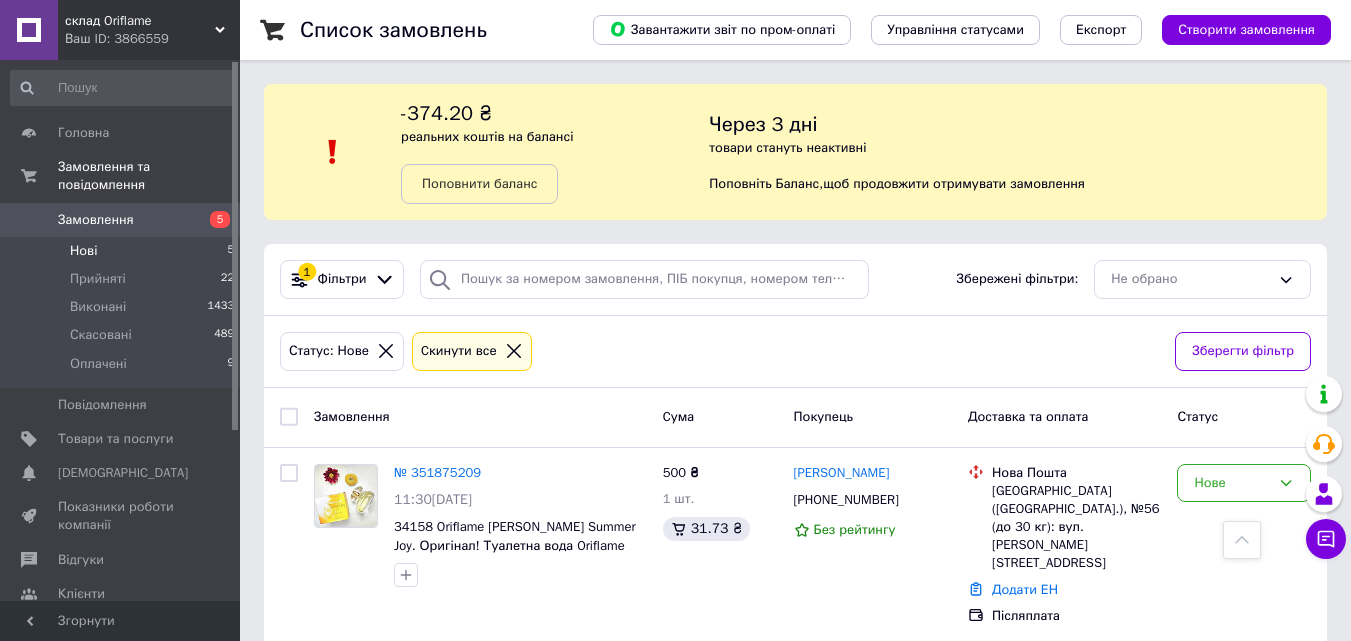 scroll, scrollTop: 649, scrollLeft: 0, axis: vertical 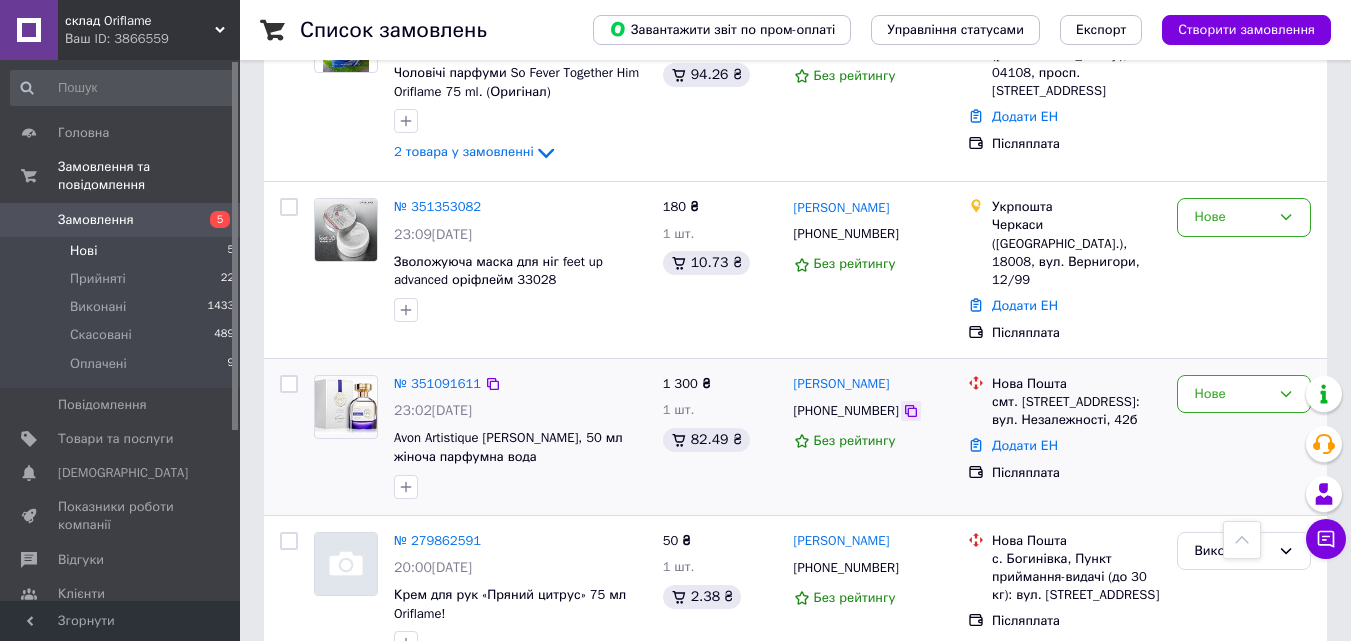 click 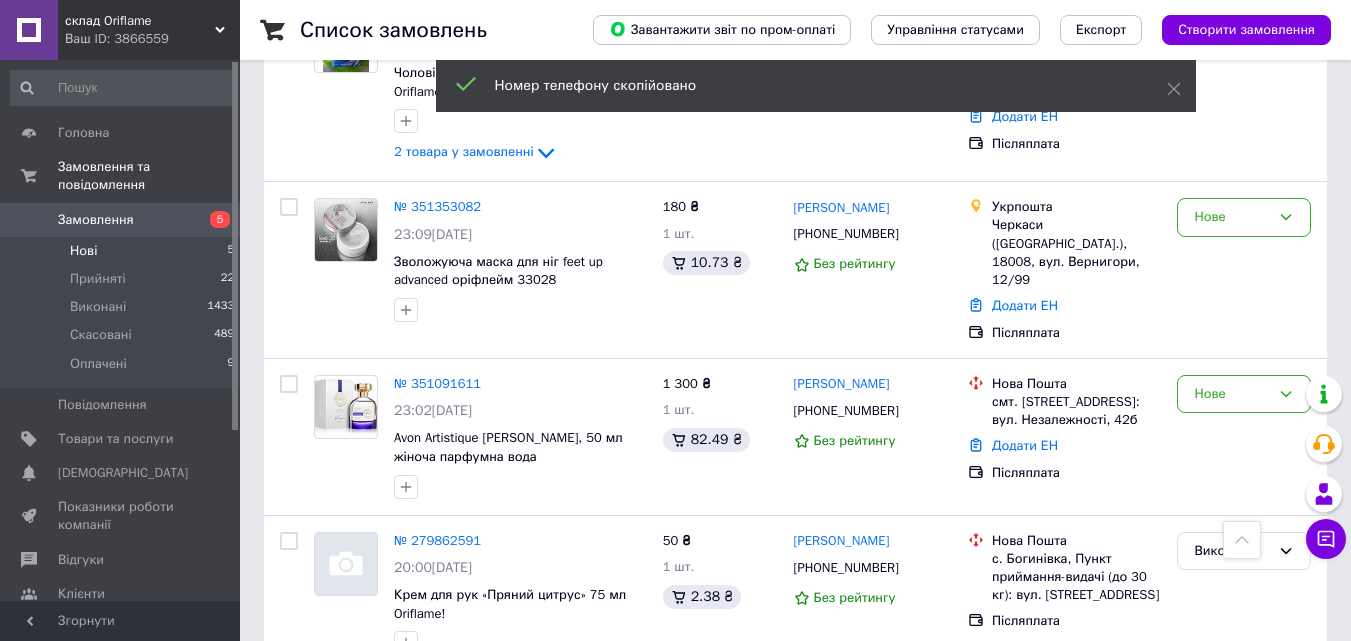 click on "Список замовлень   Завантажити звіт по пром-оплаті Управління статусами Експорт Створити замовлення -374.20 ₴ реальних коштів на балансі Поповнити баланс Через 3 дні товари стануть неактивні Поповніть Баланс ,  щоб продовжити отримувати замовлення 1 Фільтри Збережені фільтри: Не обрано Статус: Нове Cкинути все Зберегти фільтр Замовлення Cума Покупець Доставка та оплата Статус № 351875209 11:30[DATE][MEDICAL_ID] Oriflame [PERSON_NAME] Summer Joy. Оригінал! Туалетна вода Oriflame [PERSON_NAME], 50 мл. Орифлейм 500 ₴ 1 шт. 31.73 ₴ [PERSON_NAME] [PHONE_NUMBER] Без рейтингу Нова Пошта Додати ЕН Післяплата" at bounding box center [795, 23] 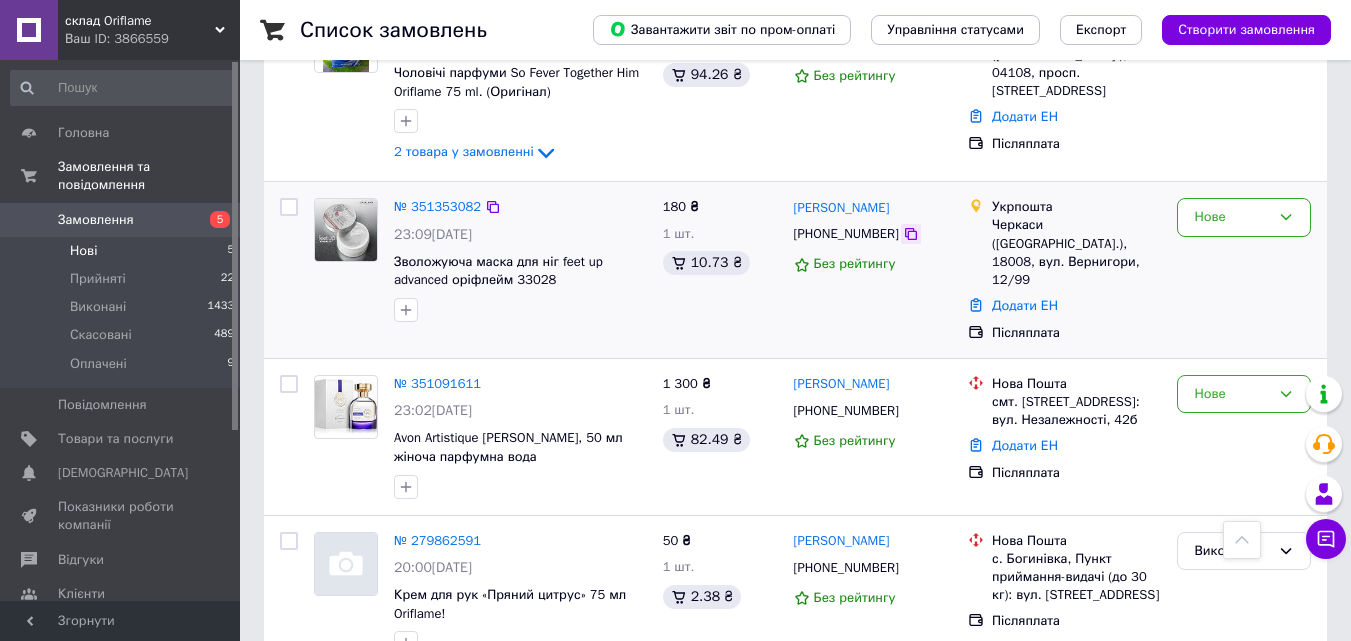 click 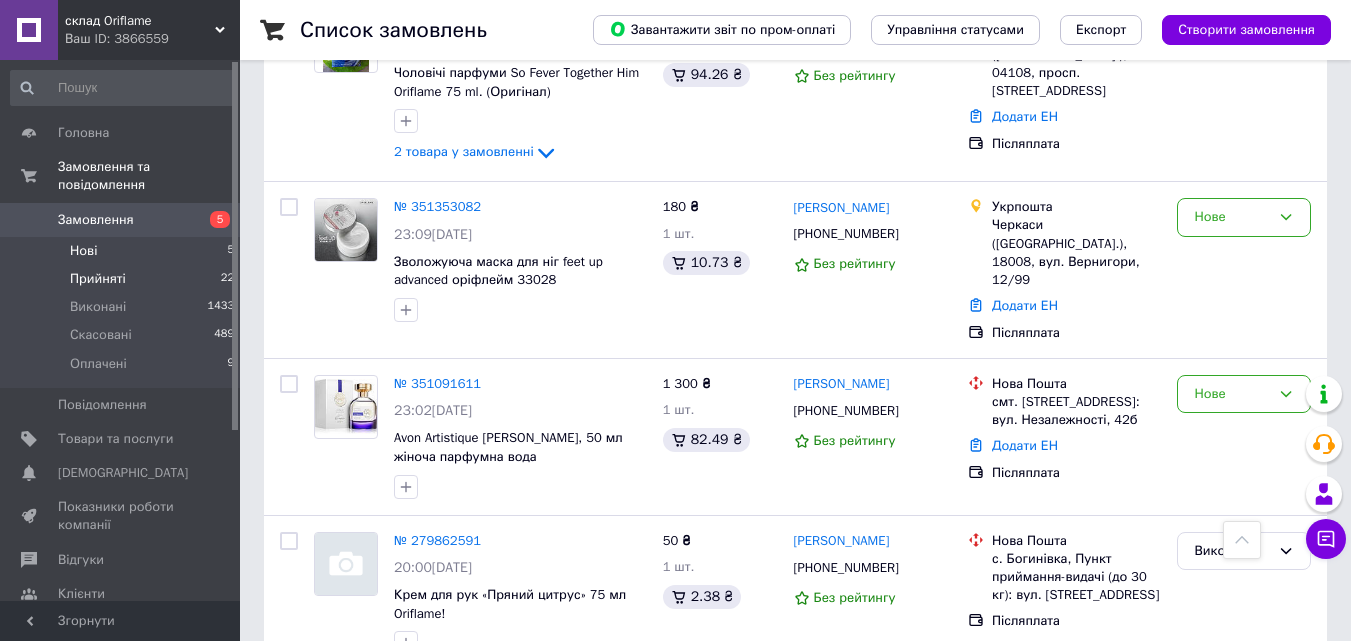 click on "Прийняті 22" at bounding box center [123, 279] 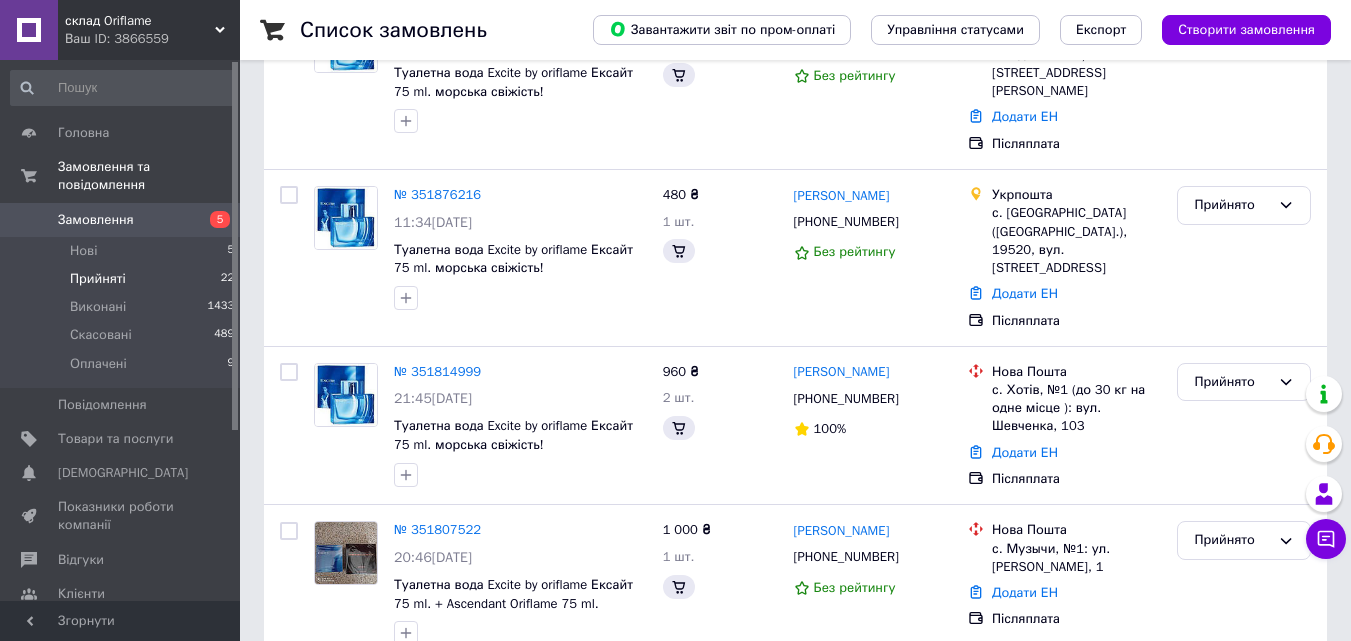 scroll, scrollTop: 0, scrollLeft: 0, axis: both 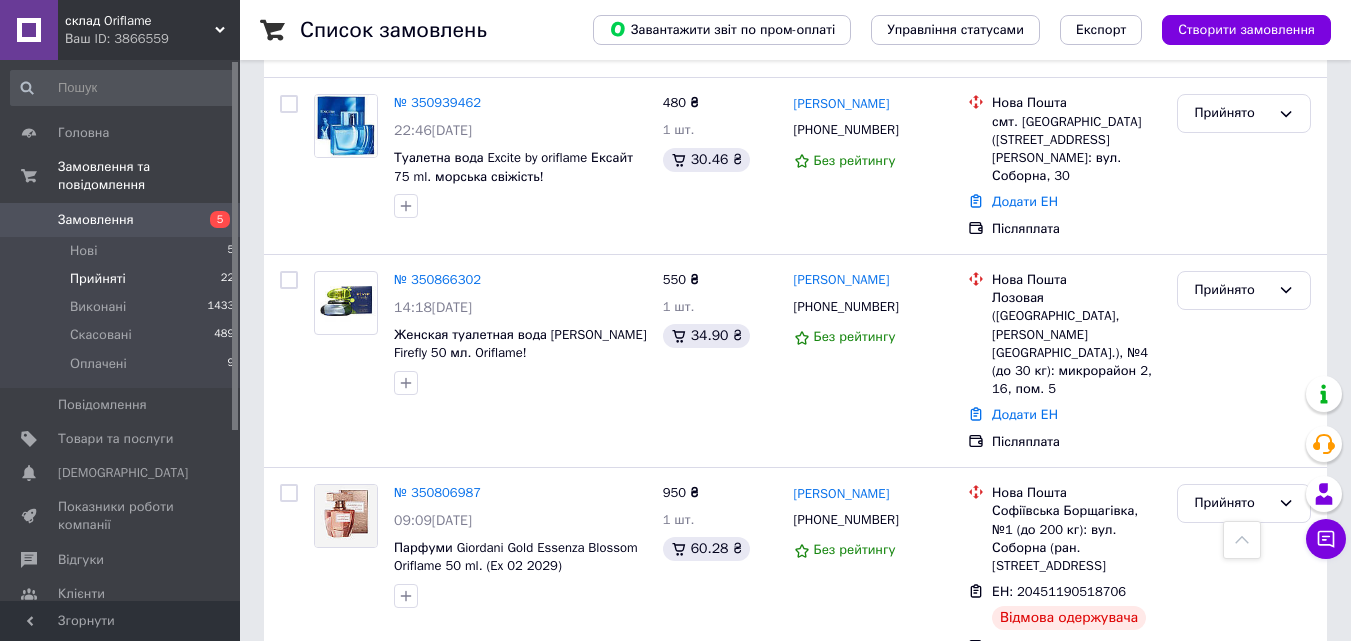 click on "Прийнято" at bounding box center (1244, 708) 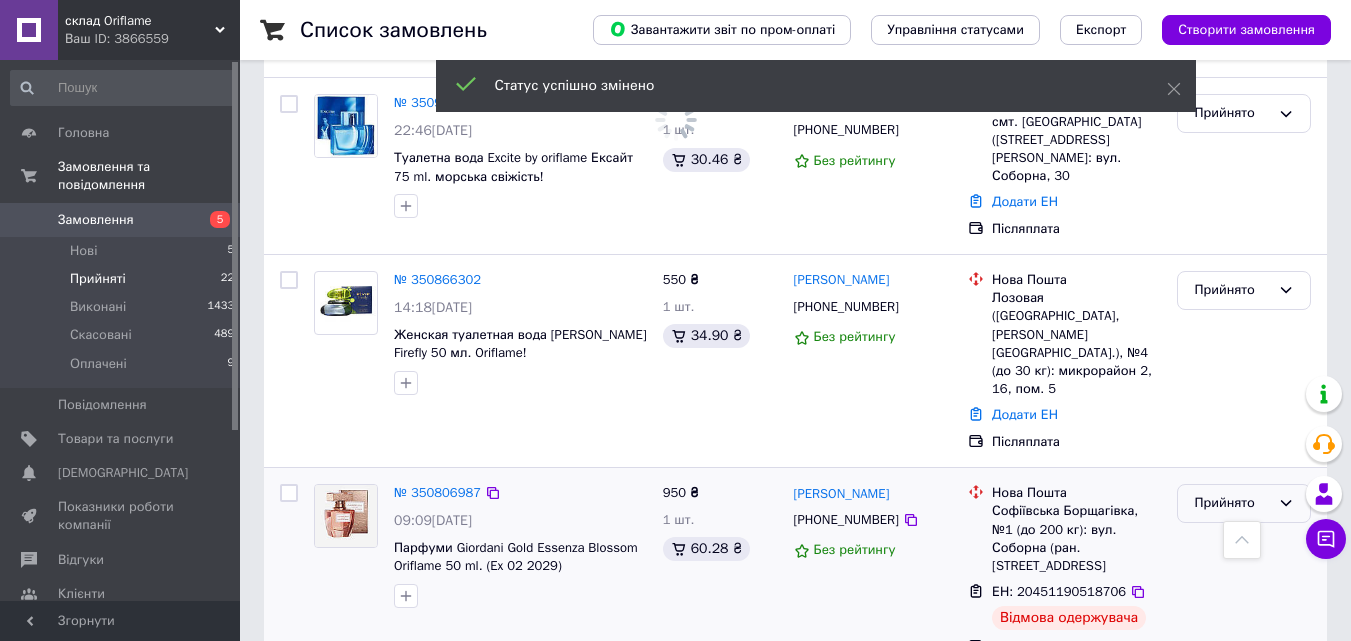 click on "Прийнято" at bounding box center (1244, 503) 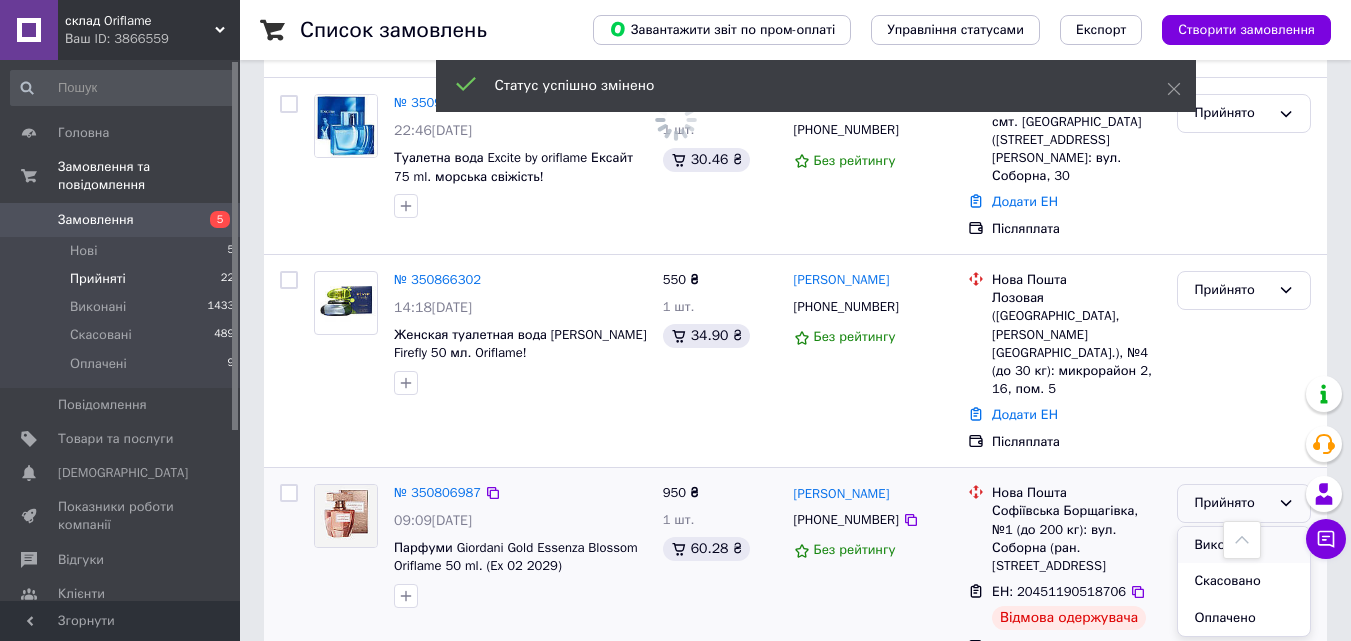 click on "Виконано" at bounding box center (1244, 545) 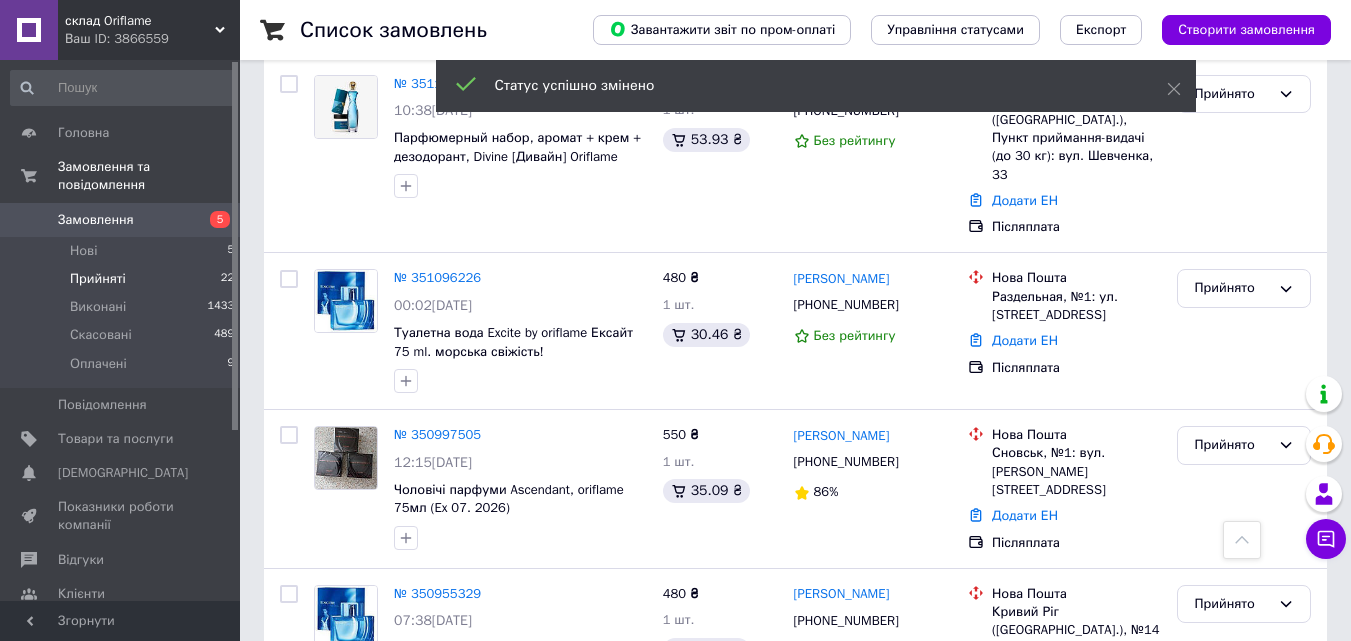 scroll, scrollTop: 2518, scrollLeft: 0, axis: vertical 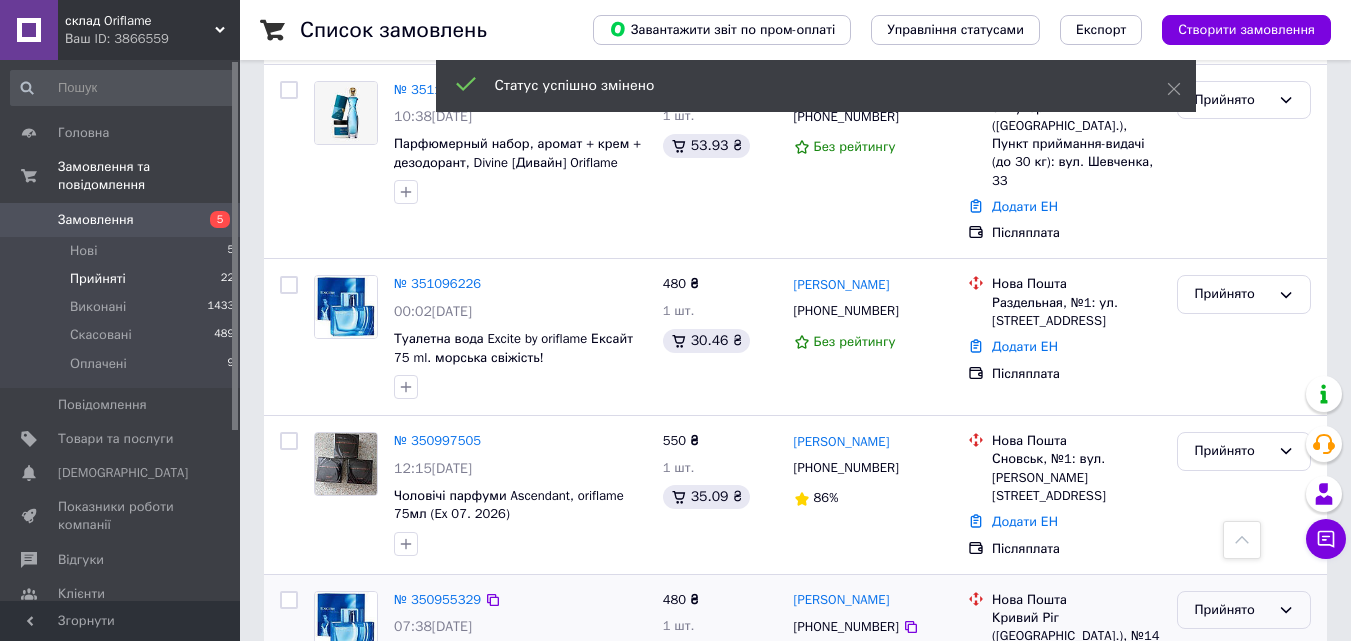 click on "Прийнято" at bounding box center (1244, 610) 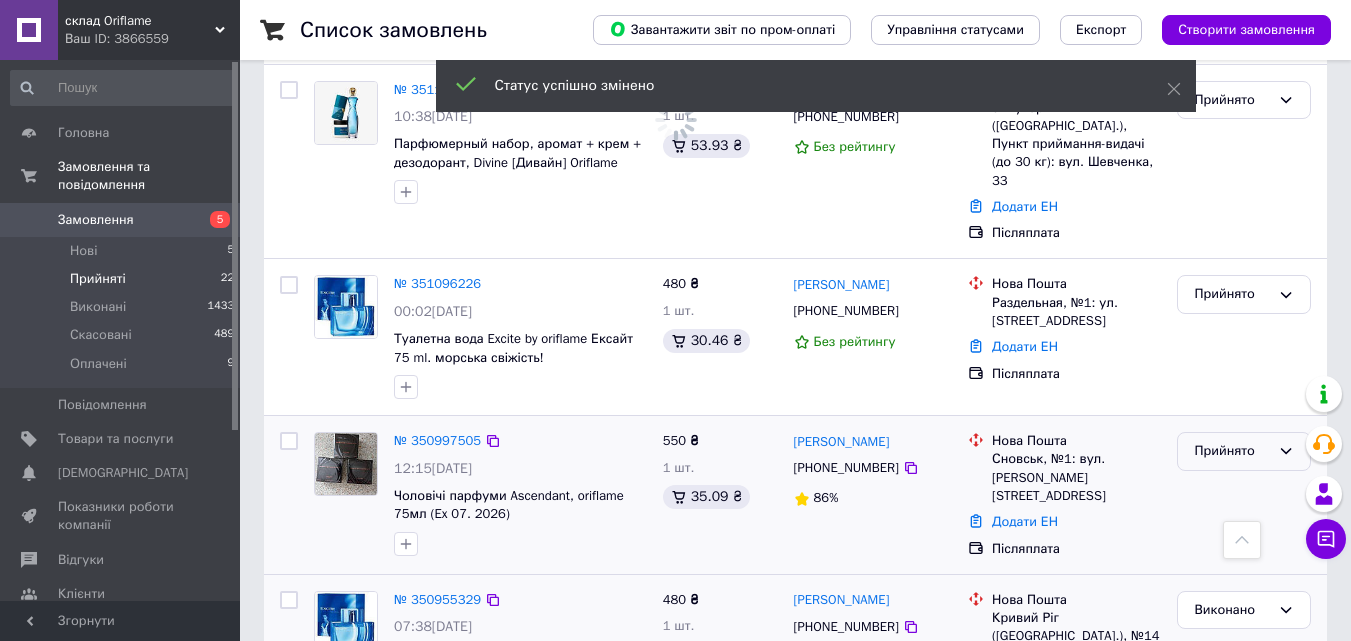 click on "Прийнято" at bounding box center (1232, 451) 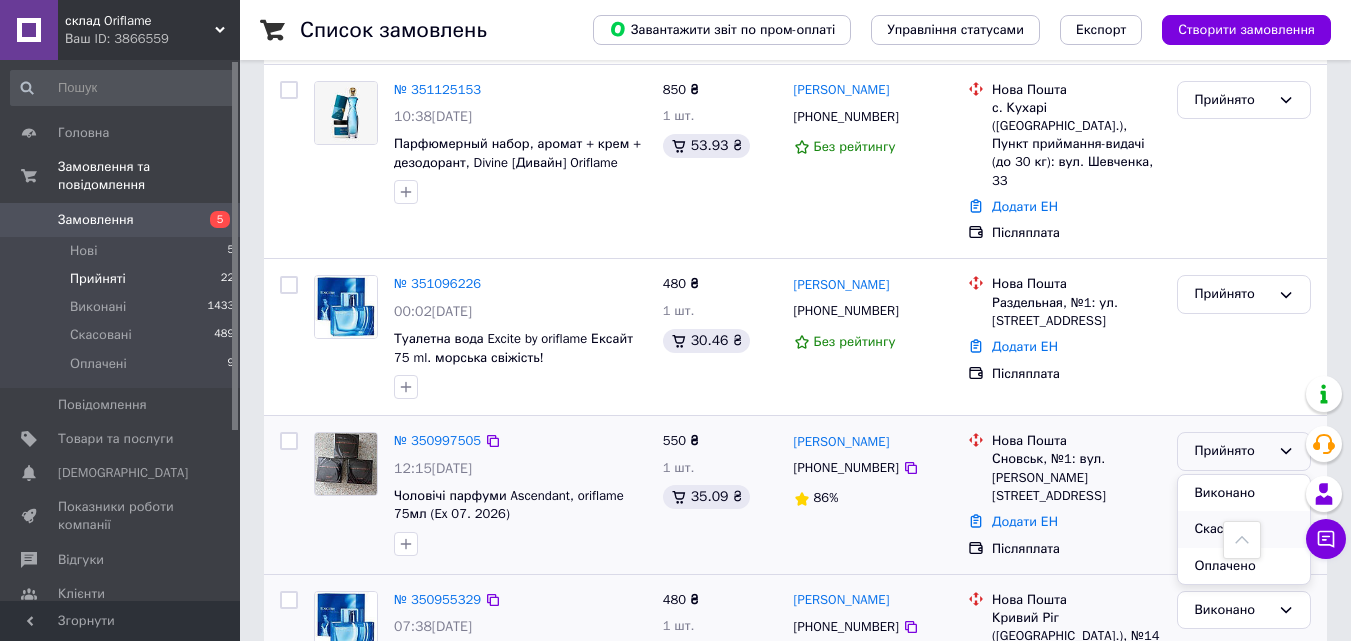 click on "Скасовано" at bounding box center [1244, 529] 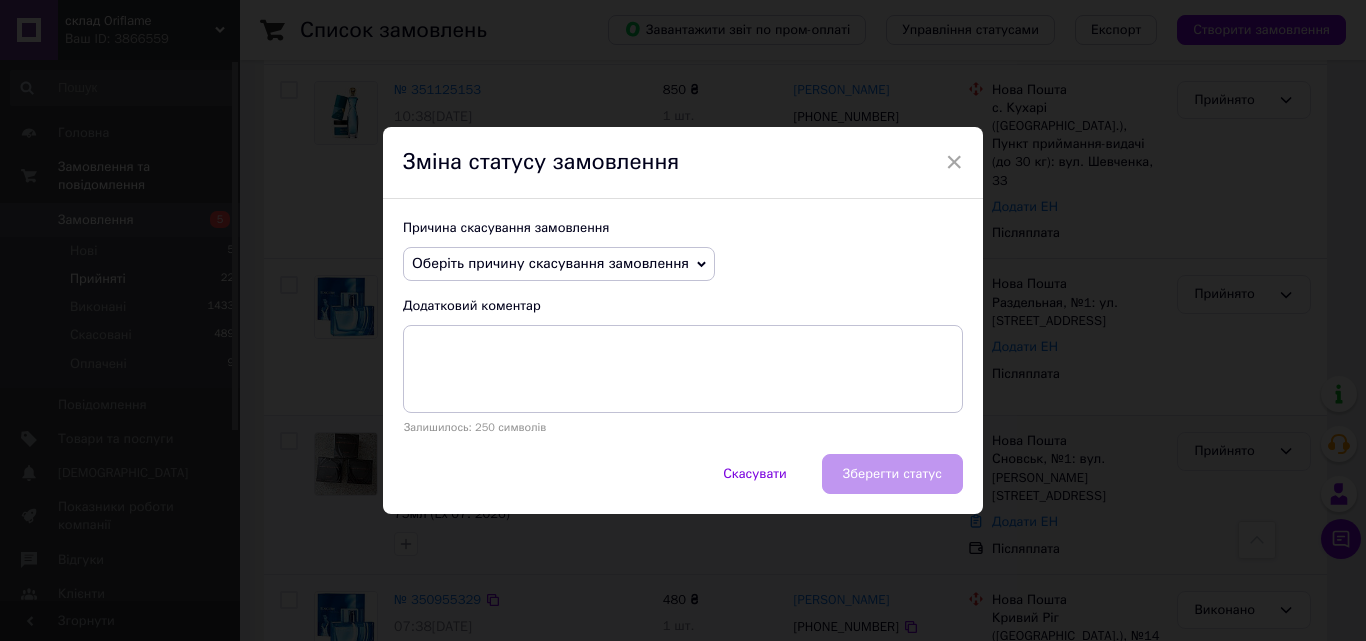 click on "Оберіть причину скасування замовлення" at bounding box center [550, 263] 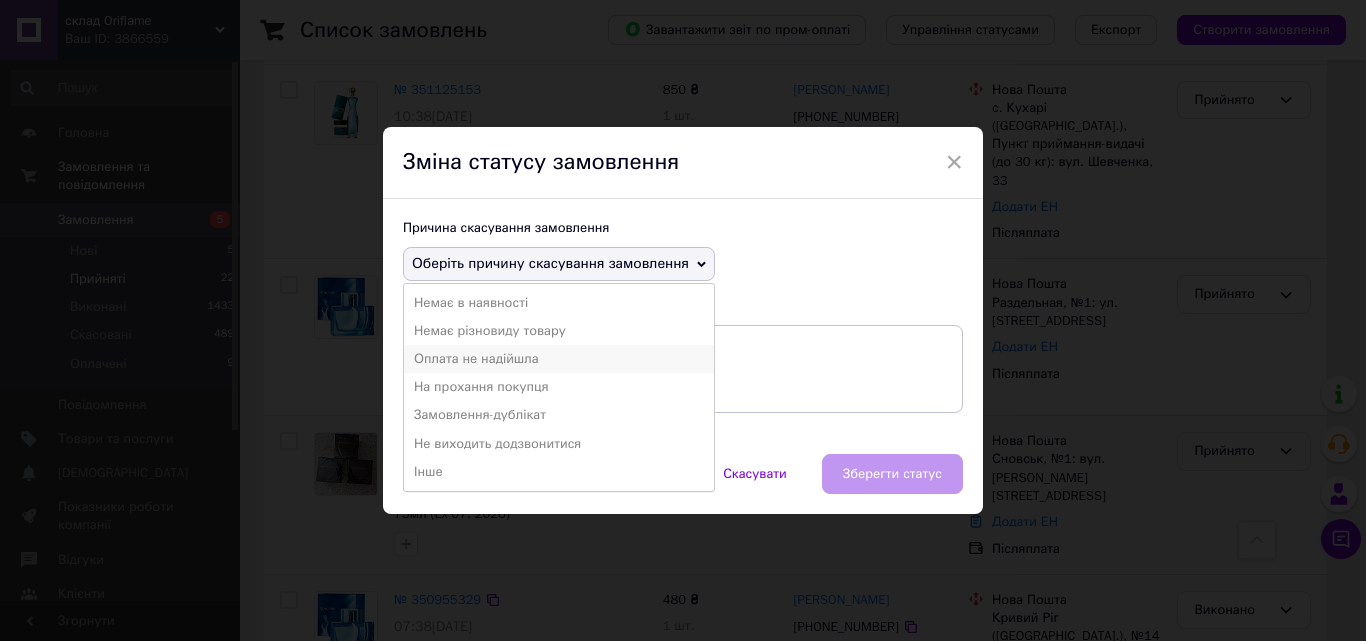 click on "Оплата не надійшла" at bounding box center (559, 359) 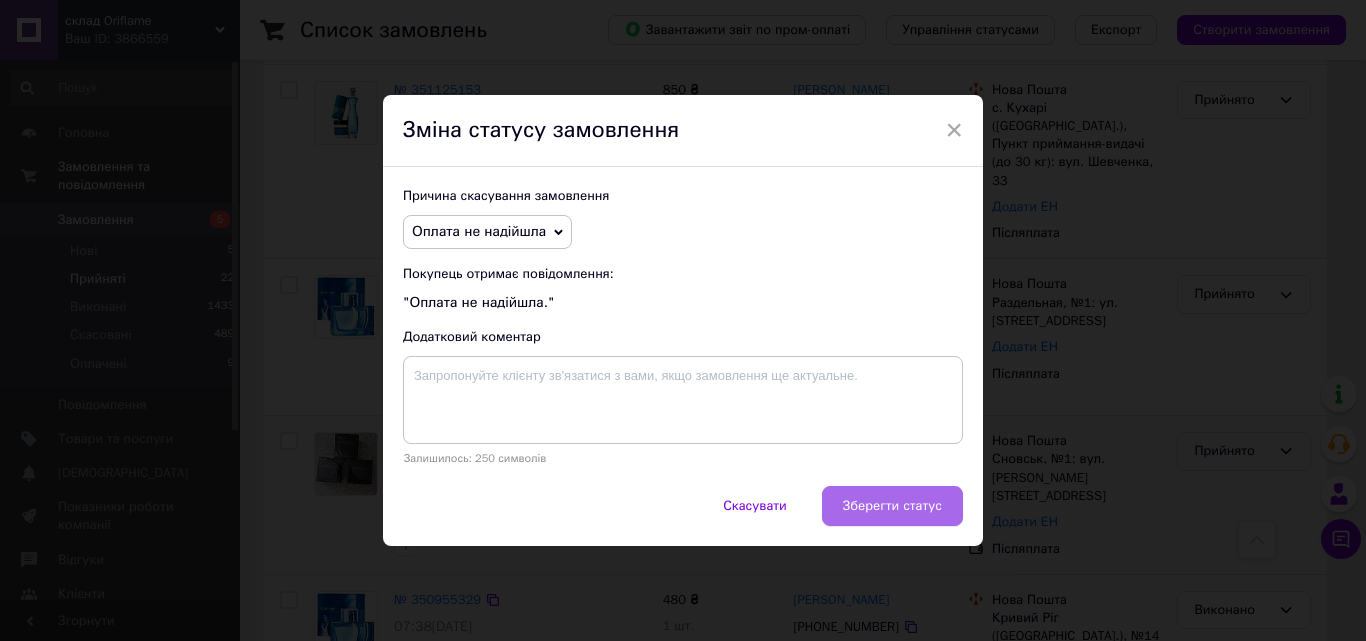 click on "Зберегти статус" at bounding box center [892, 506] 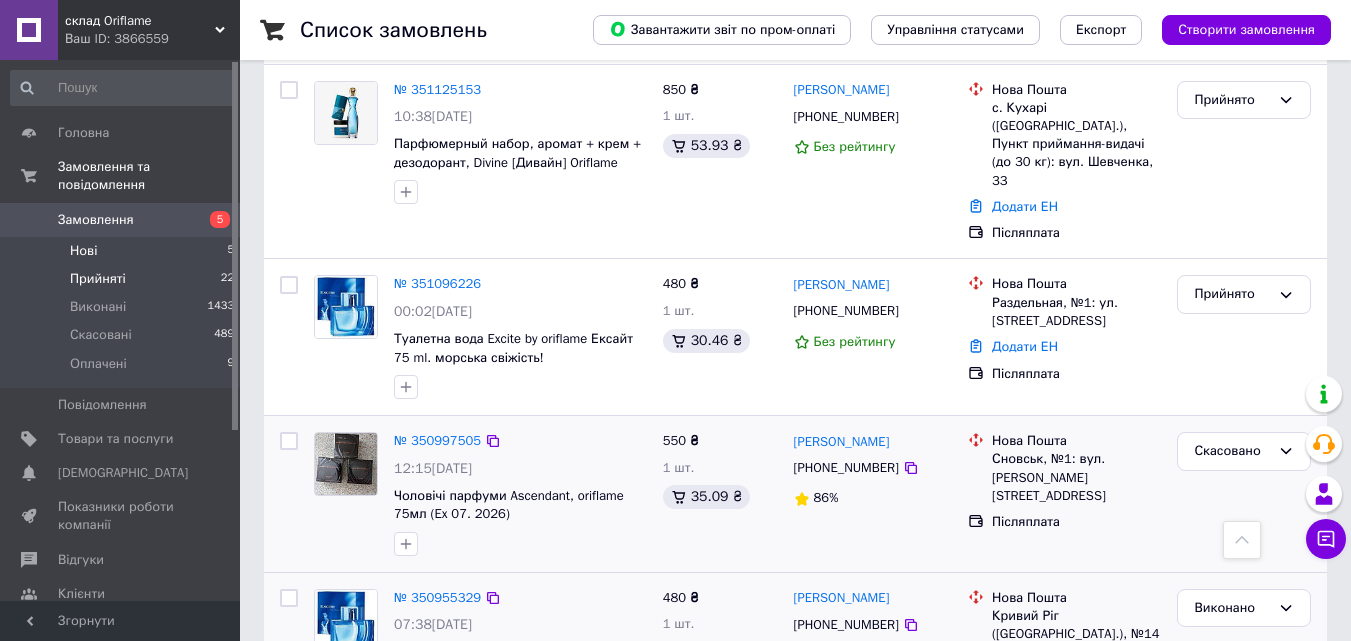 click on "Нові" at bounding box center (83, 251) 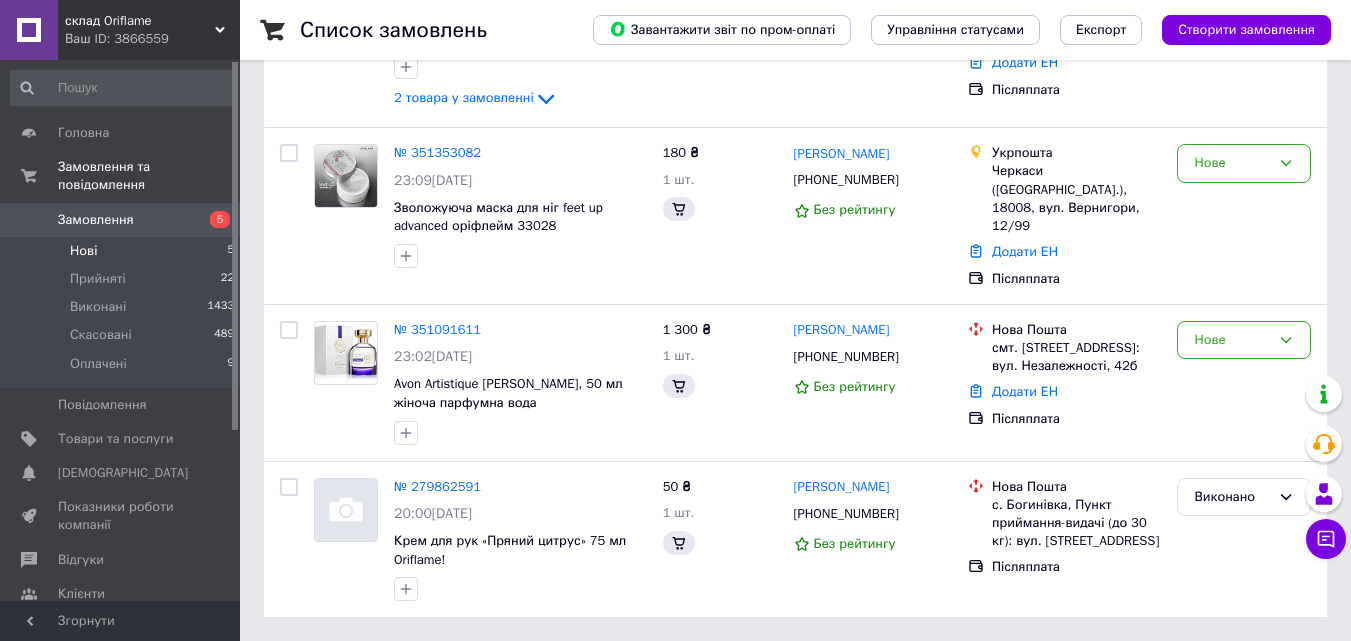 scroll, scrollTop: 0, scrollLeft: 0, axis: both 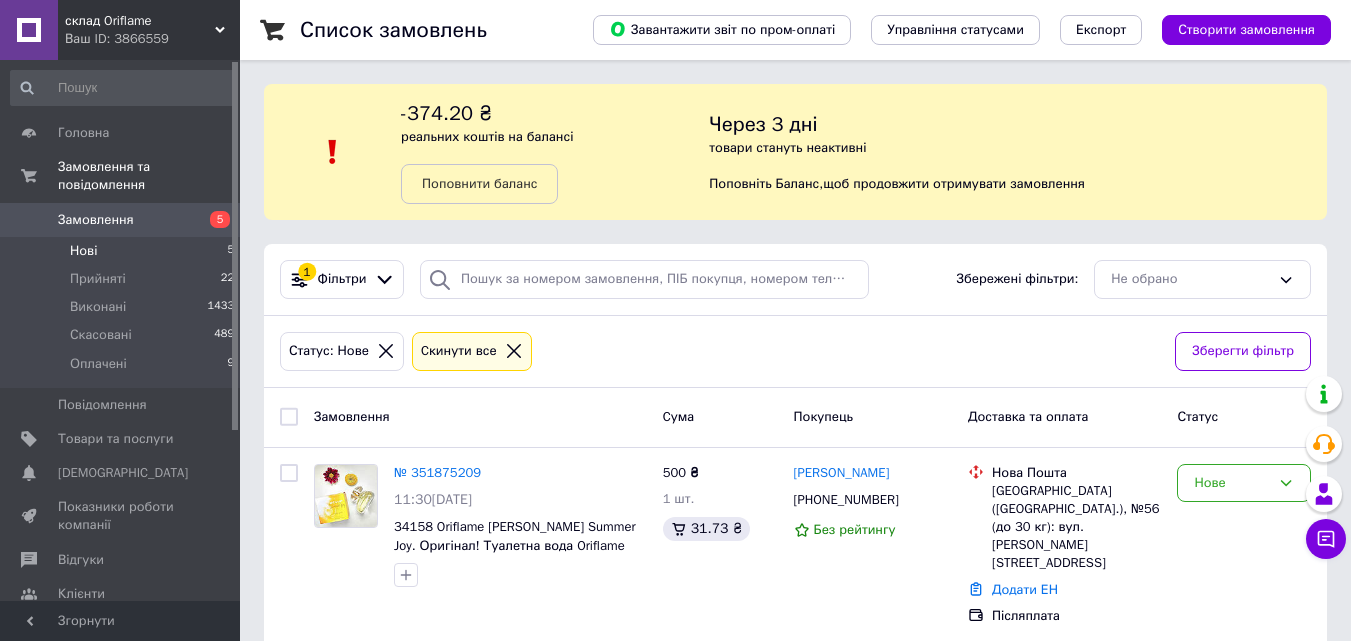 click on "Нові" at bounding box center [83, 251] 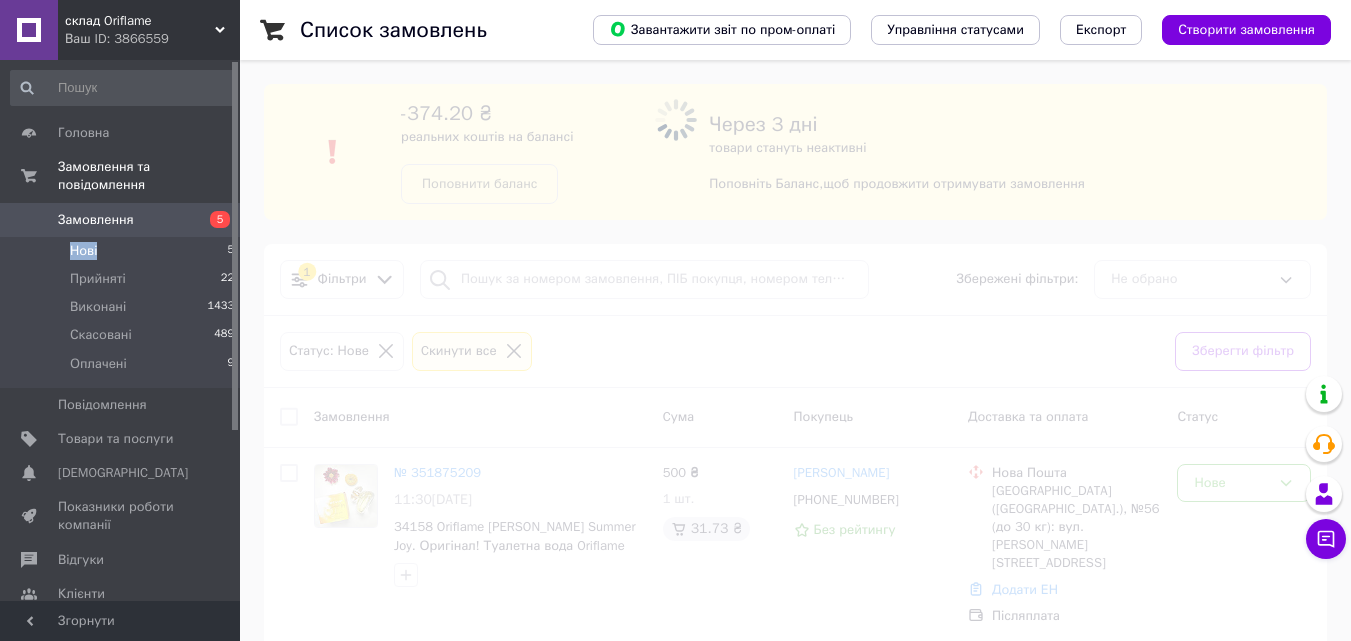 click on "Нові" at bounding box center [83, 251] 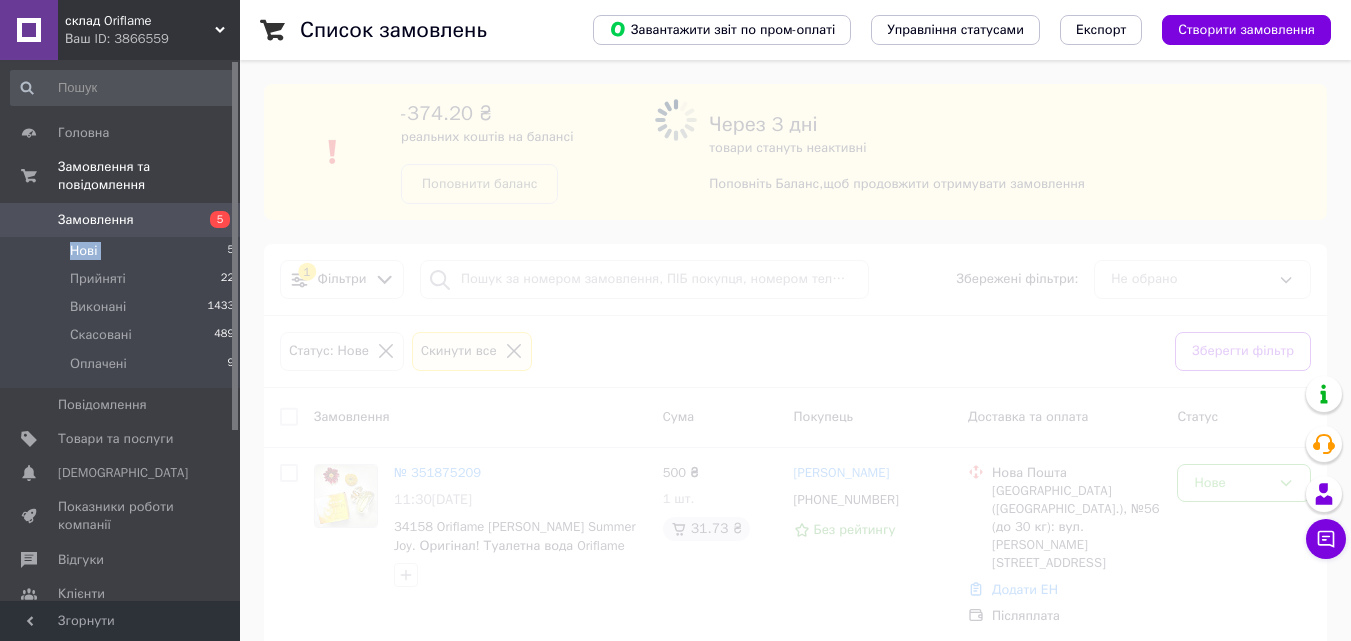 click on "Нові" at bounding box center [83, 251] 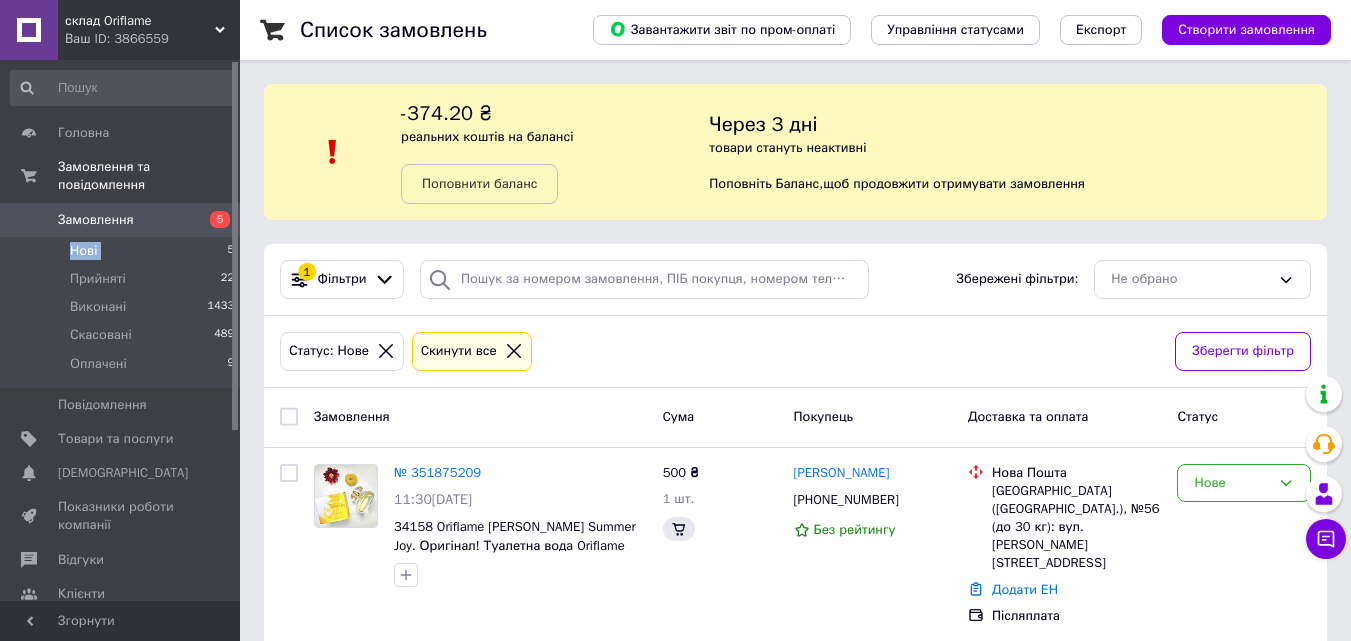 click on "Нові" at bounding box center [83, 251] 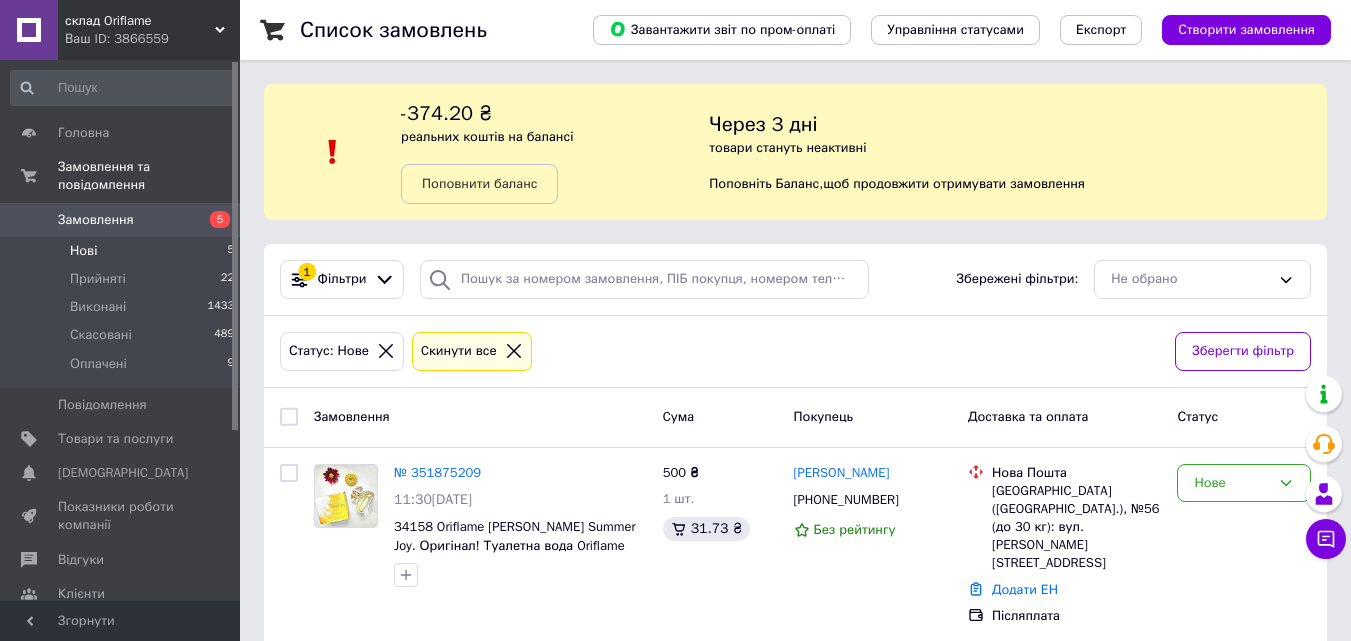 click on "Нові" at bounding box center [83, 251] 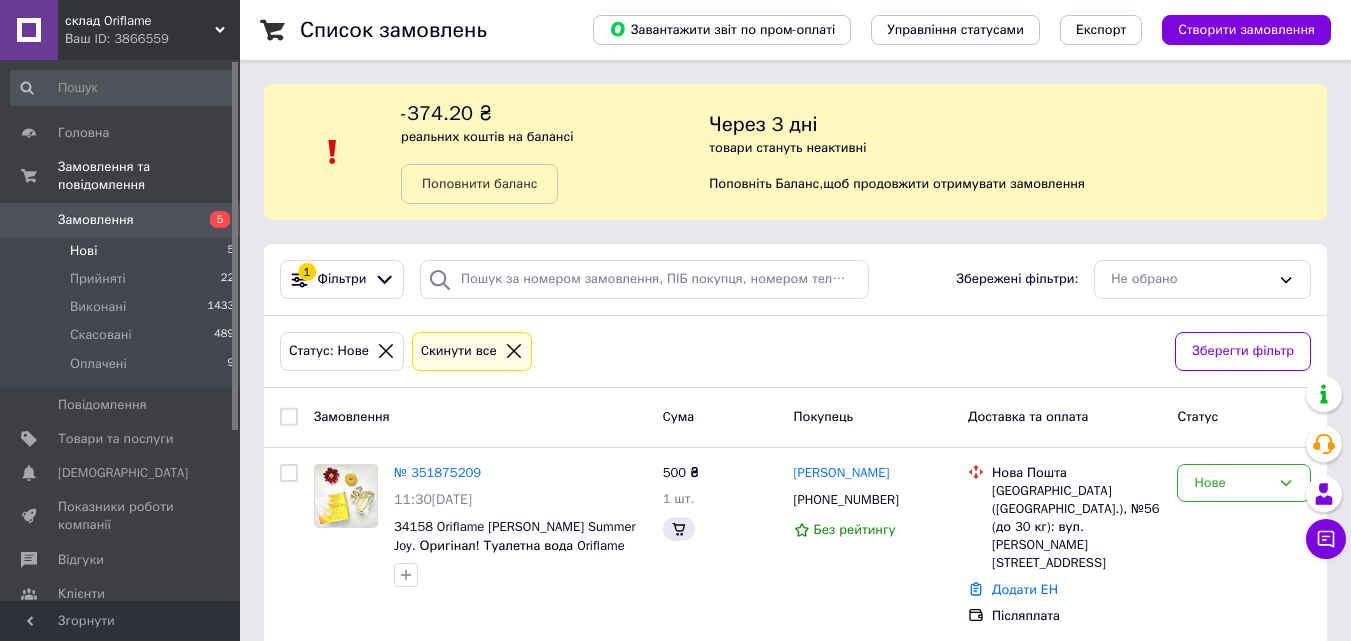 click on "Нові" at bounding box center [83, 251] 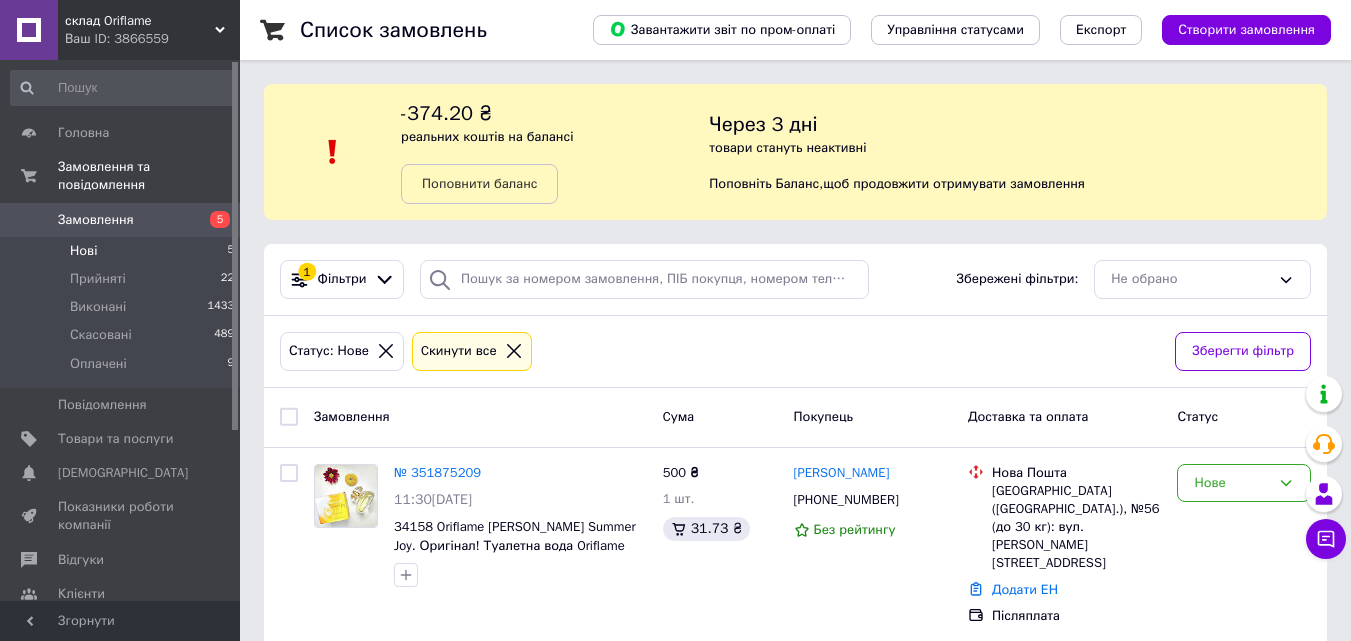 click on "Нові" at bounding box center (83, 251) 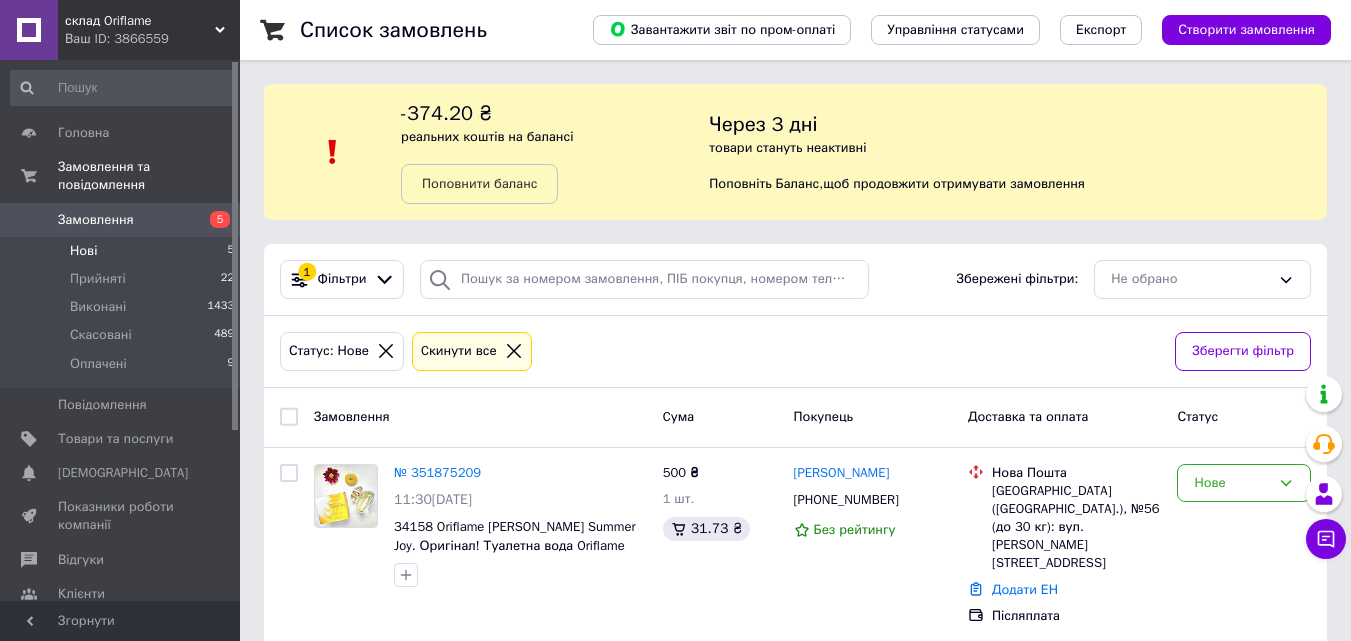 click on "Нові" at bounding box center [83, 251] 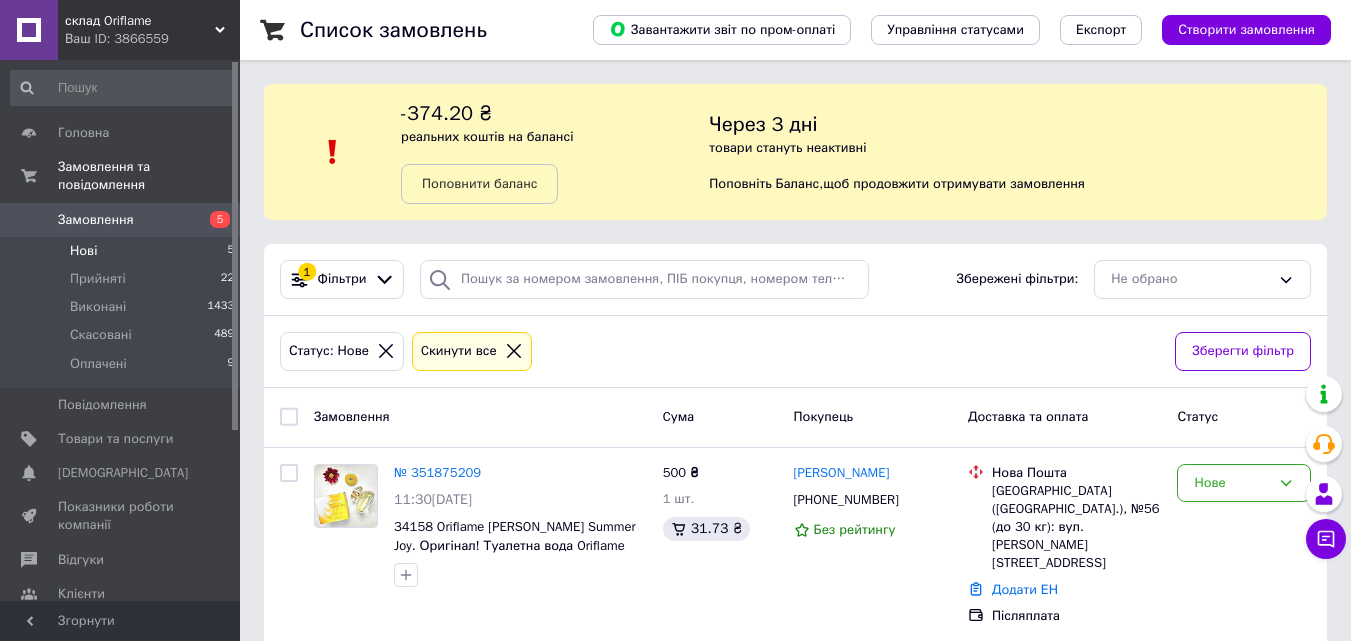 click on "Нові" at bounding box center (83, 251) 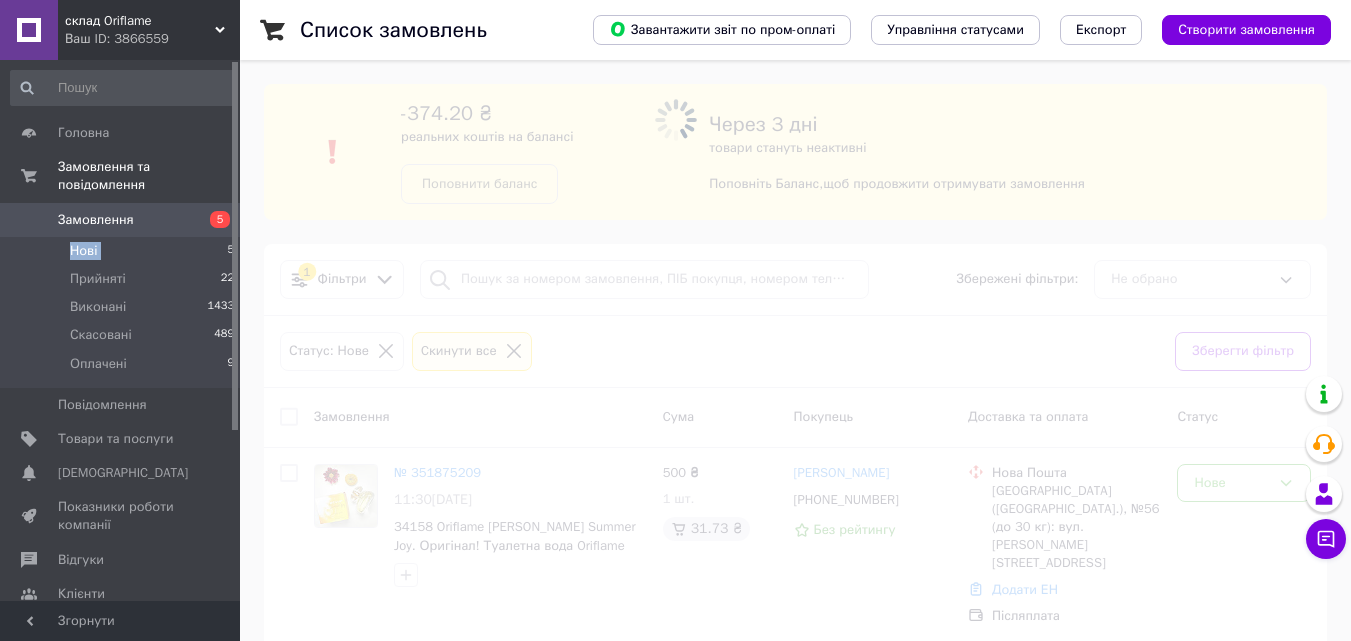 click on "Нові" at bounding box center [83, 251] 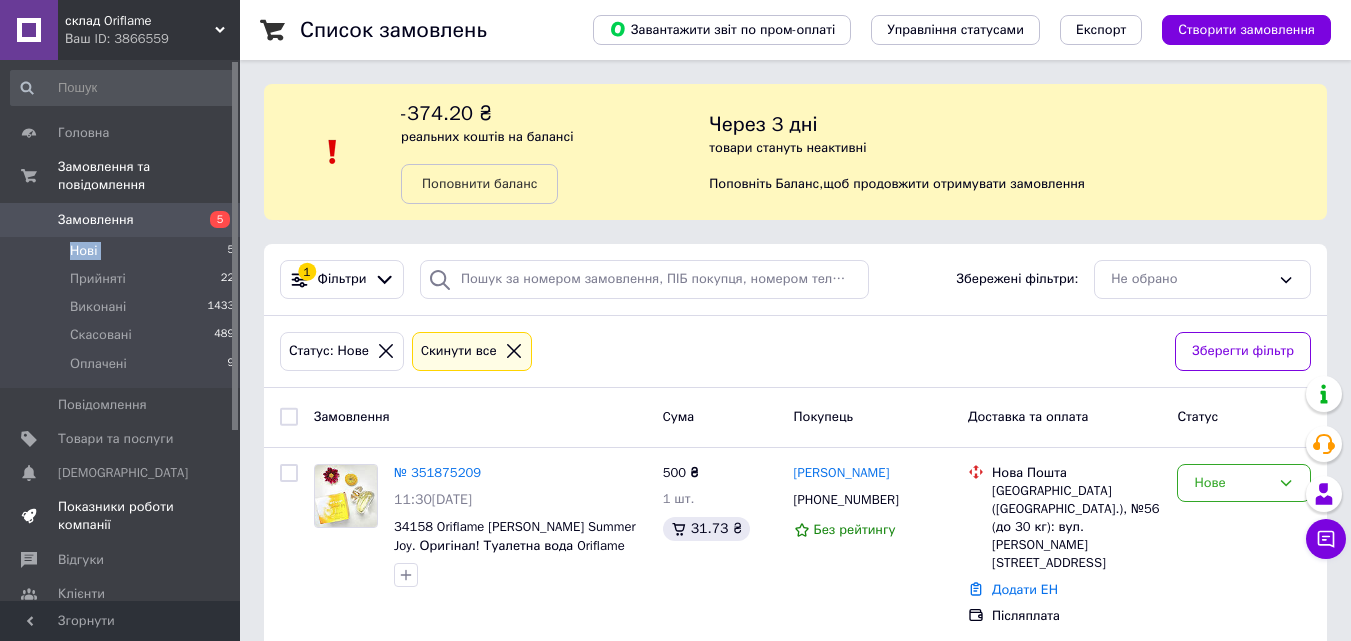 click on "Показники роботи компанії" at bounding box center [121, 516] 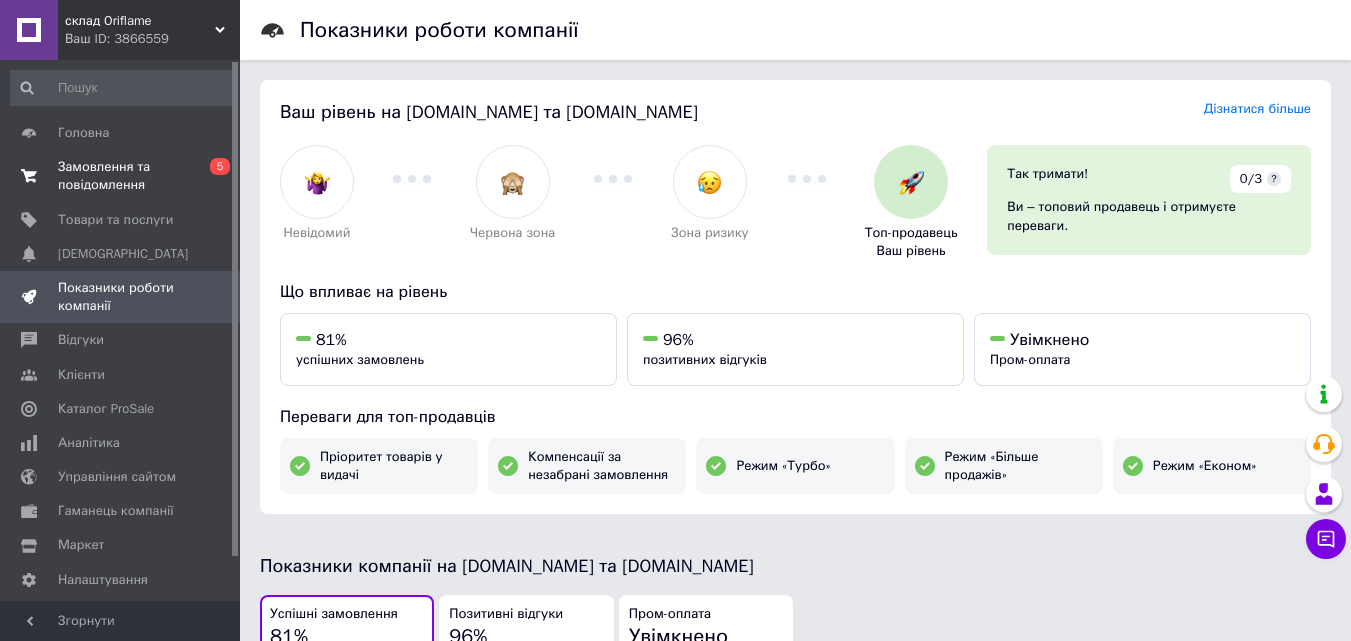 click on "Замовлення та повідомлення" at bounding box center (121, 176) 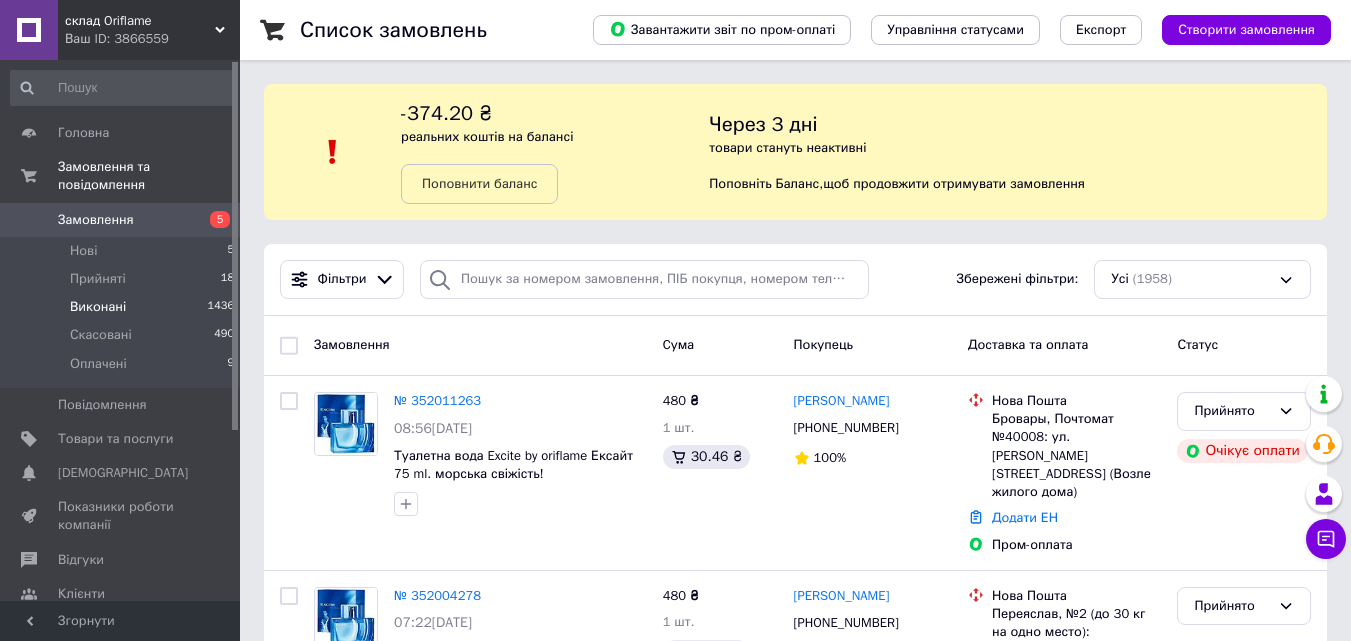 click on "Виконані 1436" at bounding box center (123, 307) 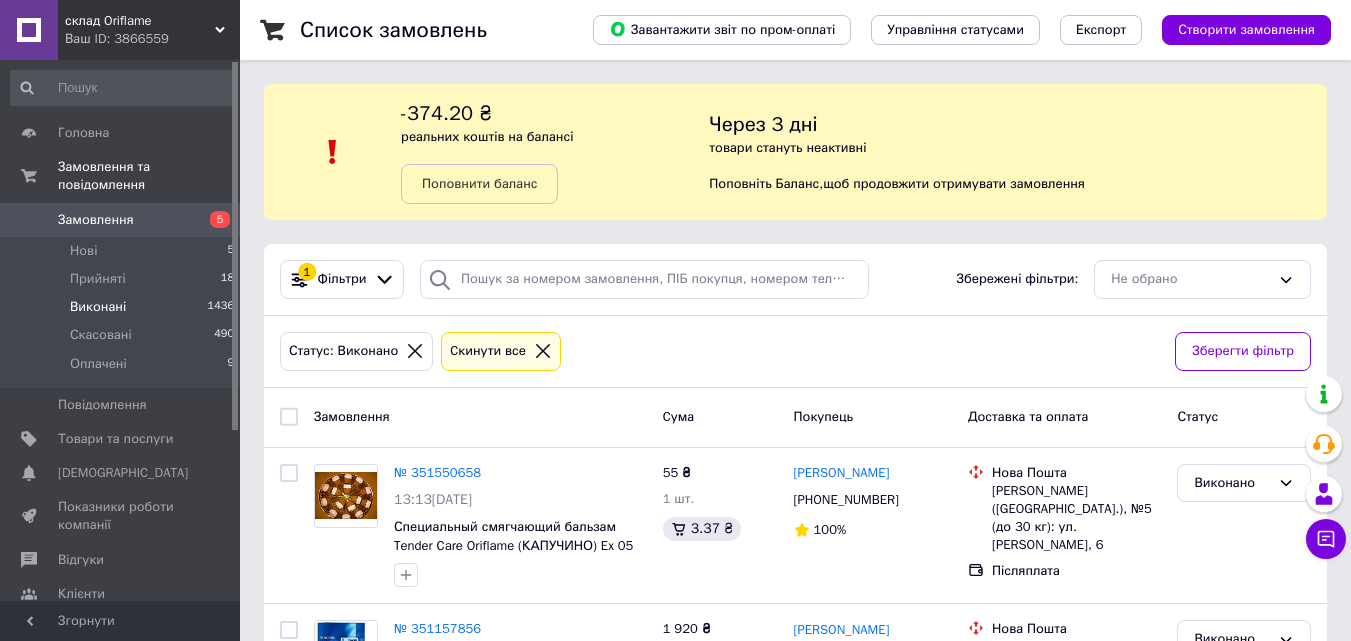 click on "Ваш ID: 3866559" at bounding box center (152, 39) 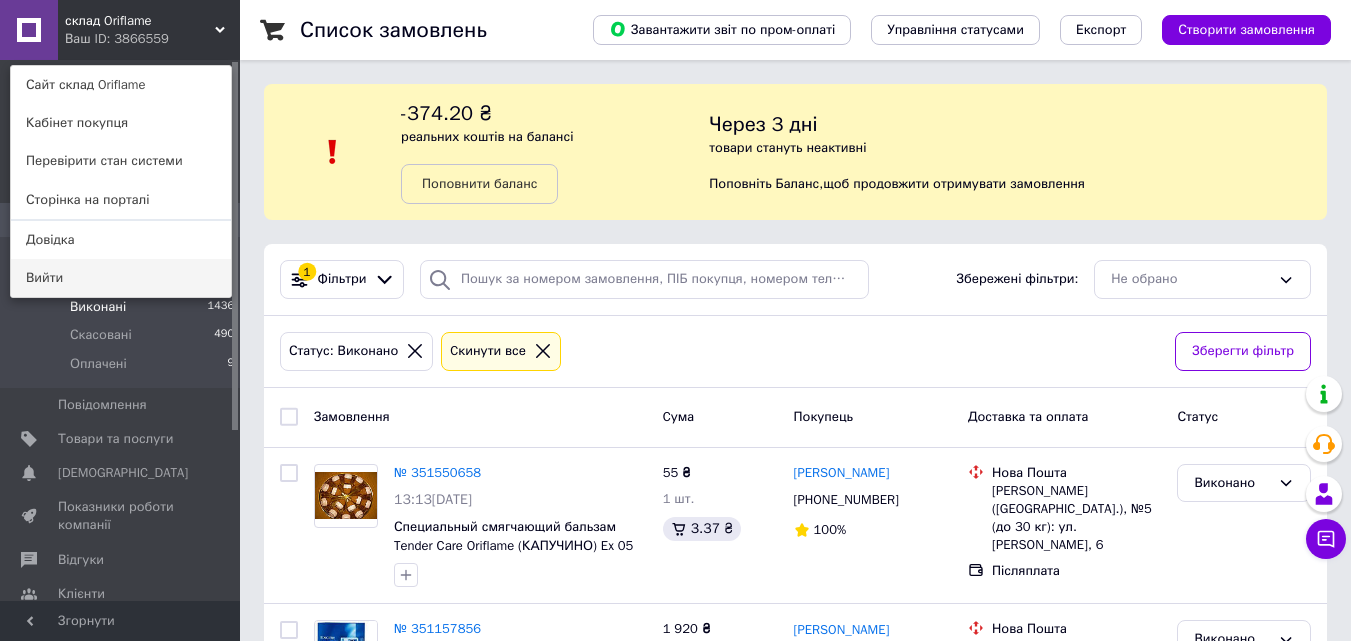 click on "Вийти" at bounding box center [121, 278] 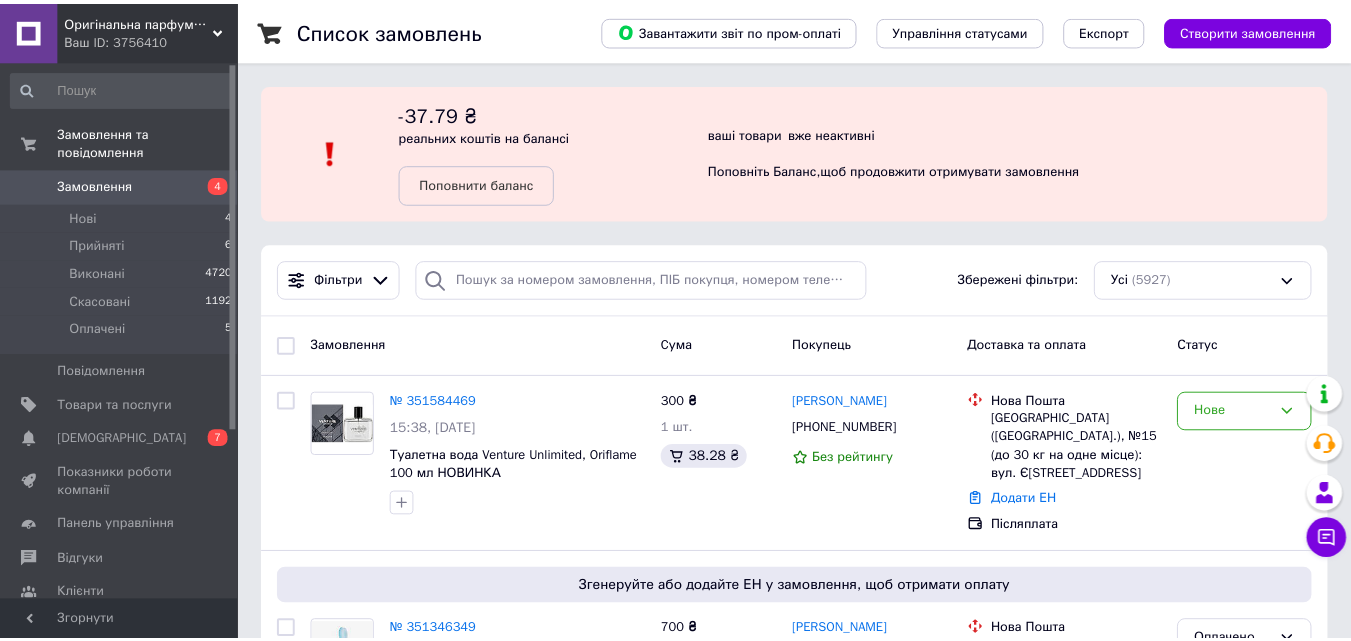 scroll, scrollTop: 0, scrollLeft: 0, axis: both 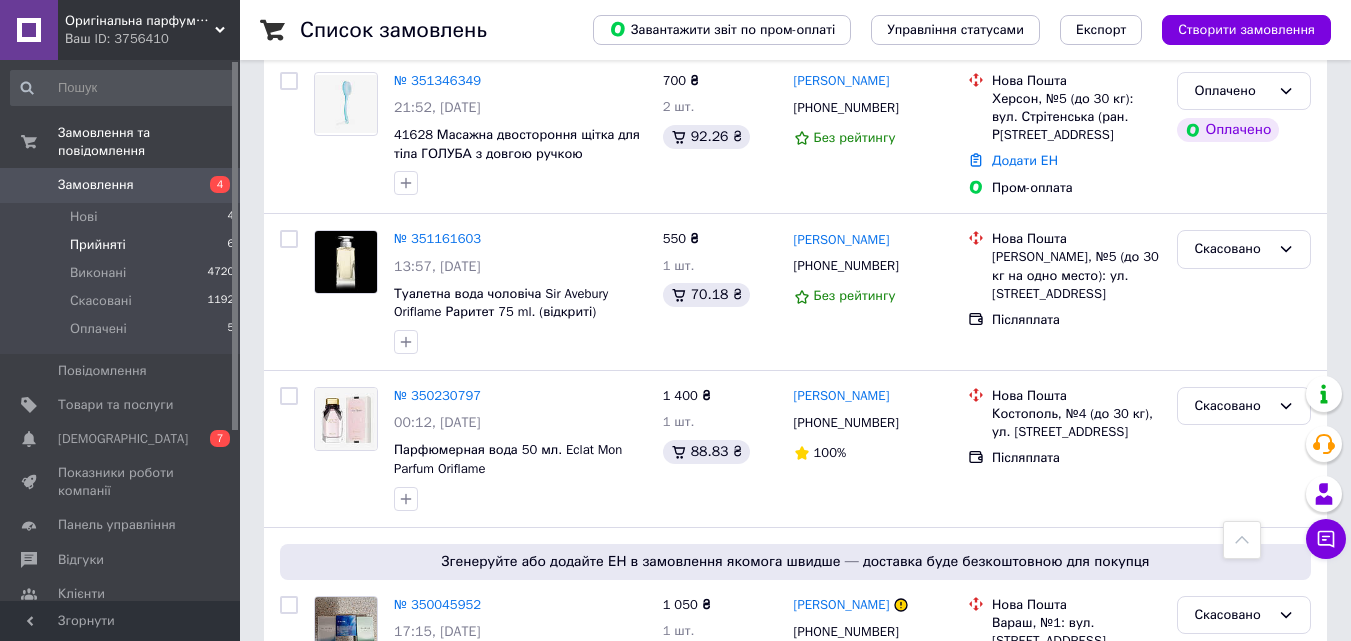 click on "Прийняті 6" at bounding box center (123, 245) 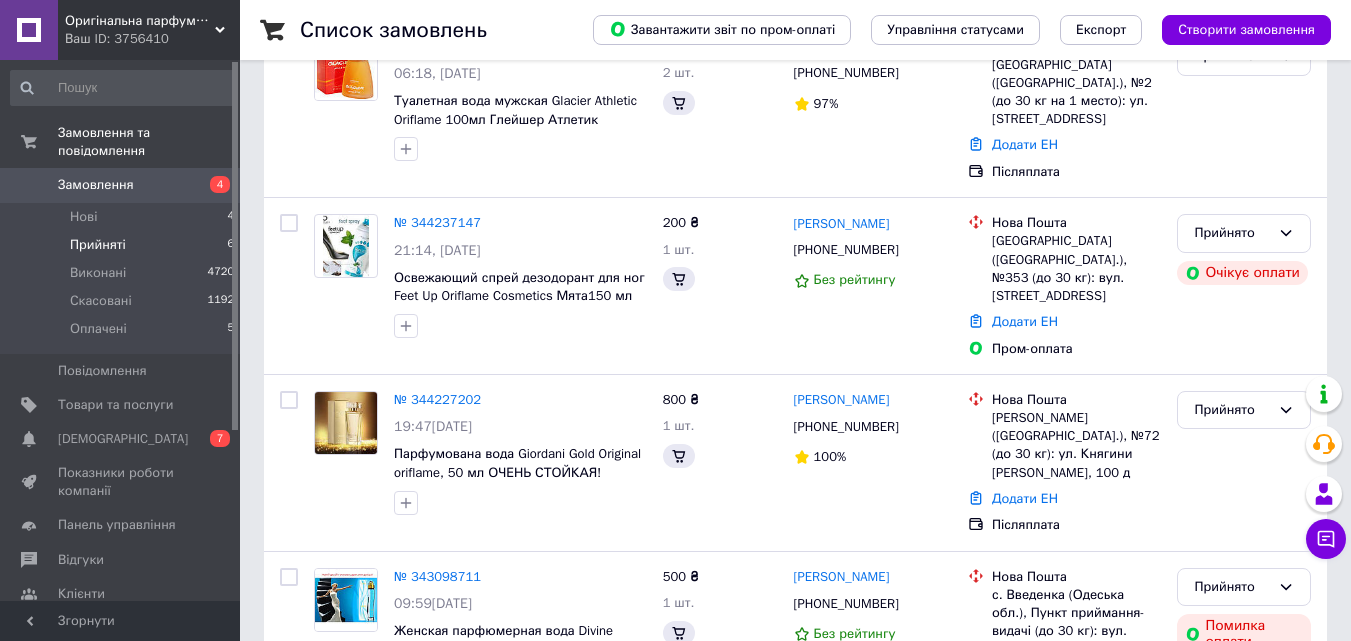 scroll, scrollTop: 0, scrollLeft: 0, axis: both 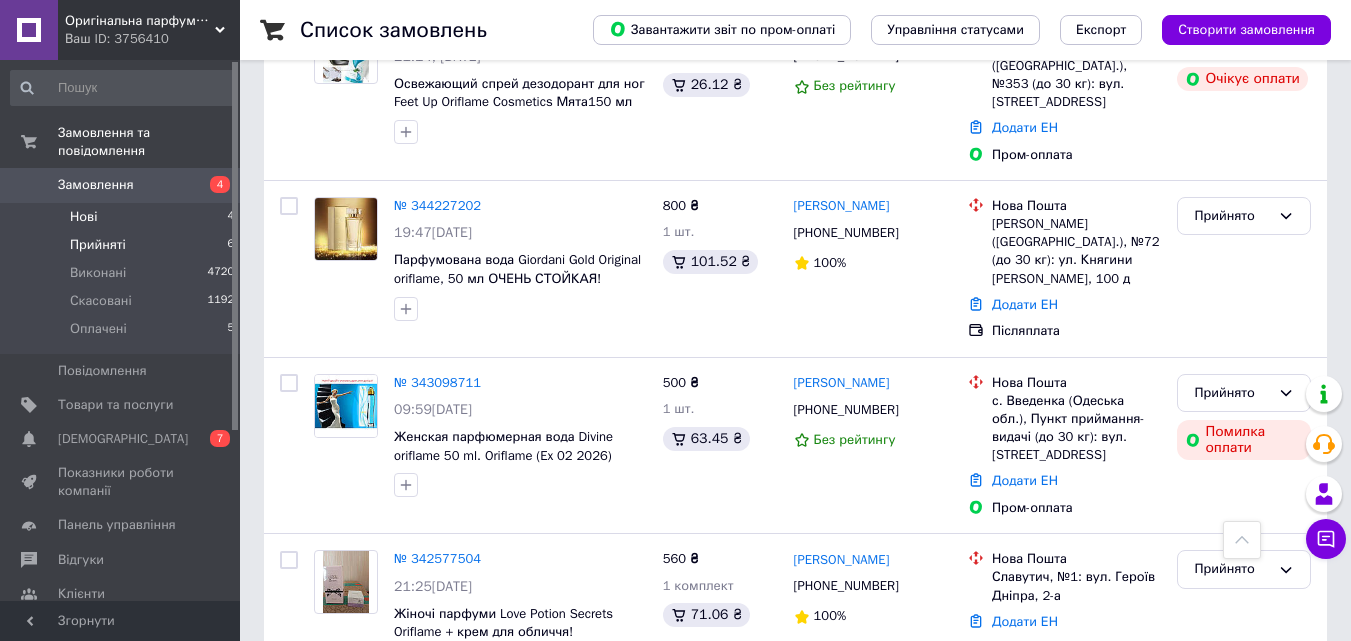 click on "Нові 4" at bounding box center [123, 217] 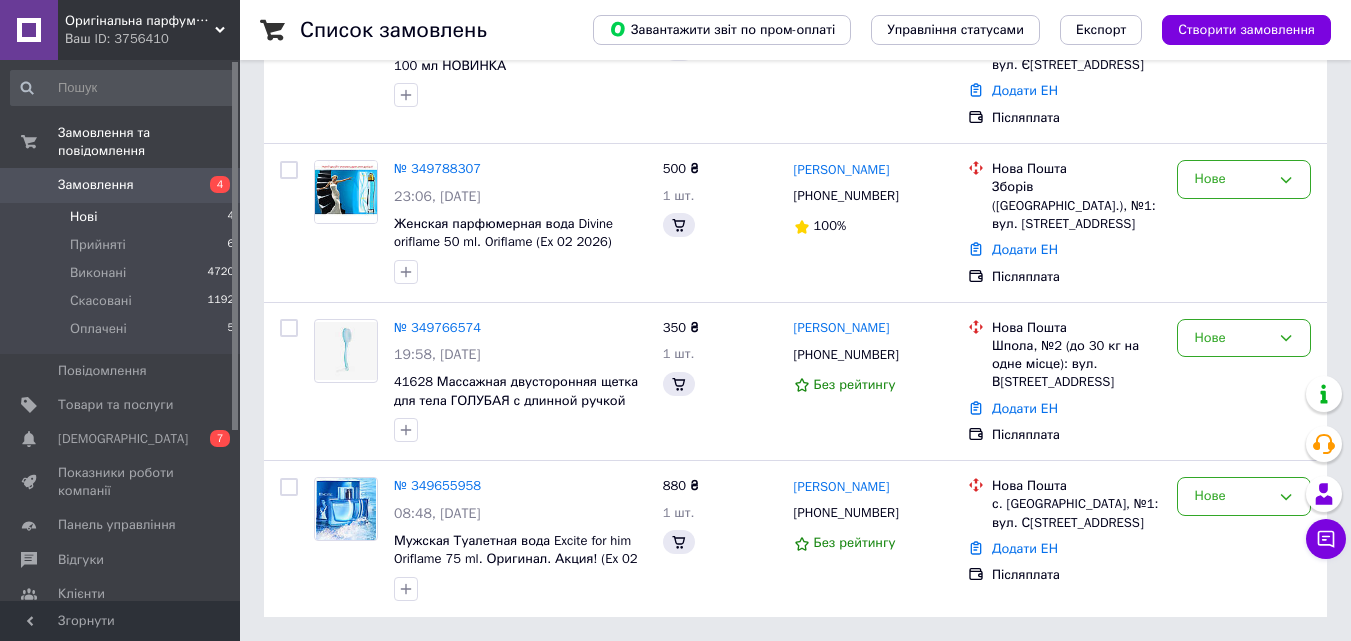 scroll, scrollTop: 0, scrollLeft: 0, axis: both 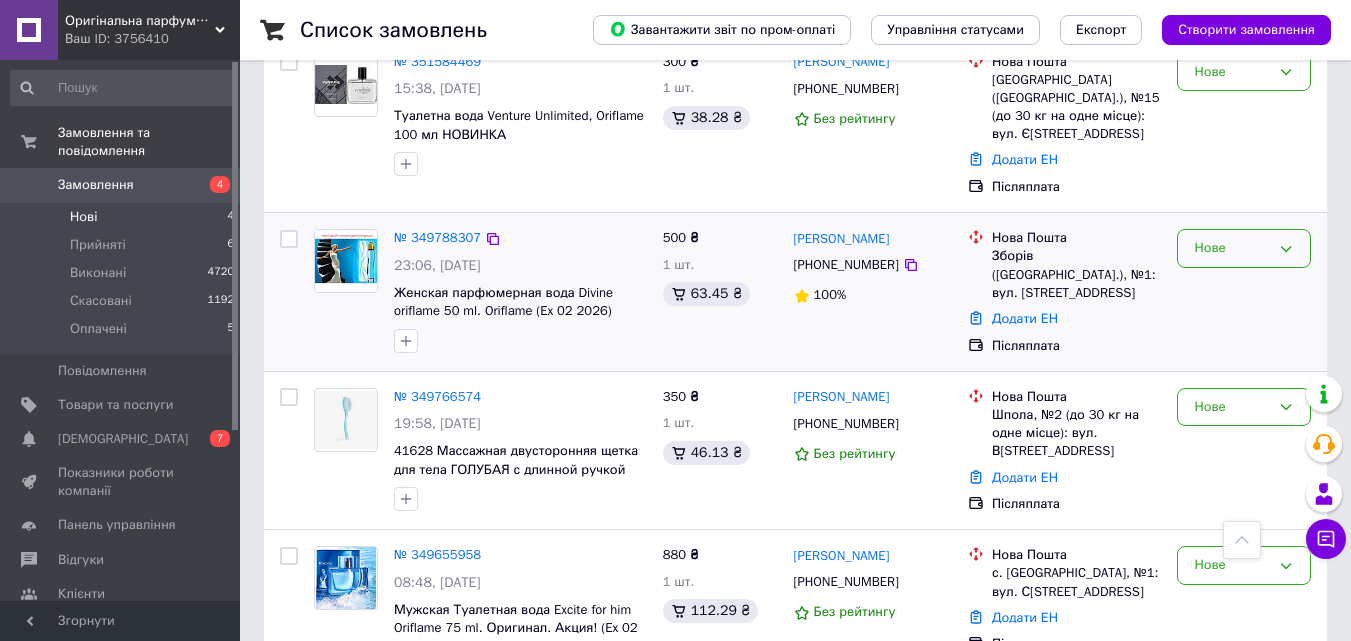 click on "Нове" at bounding box center (1232, 248) 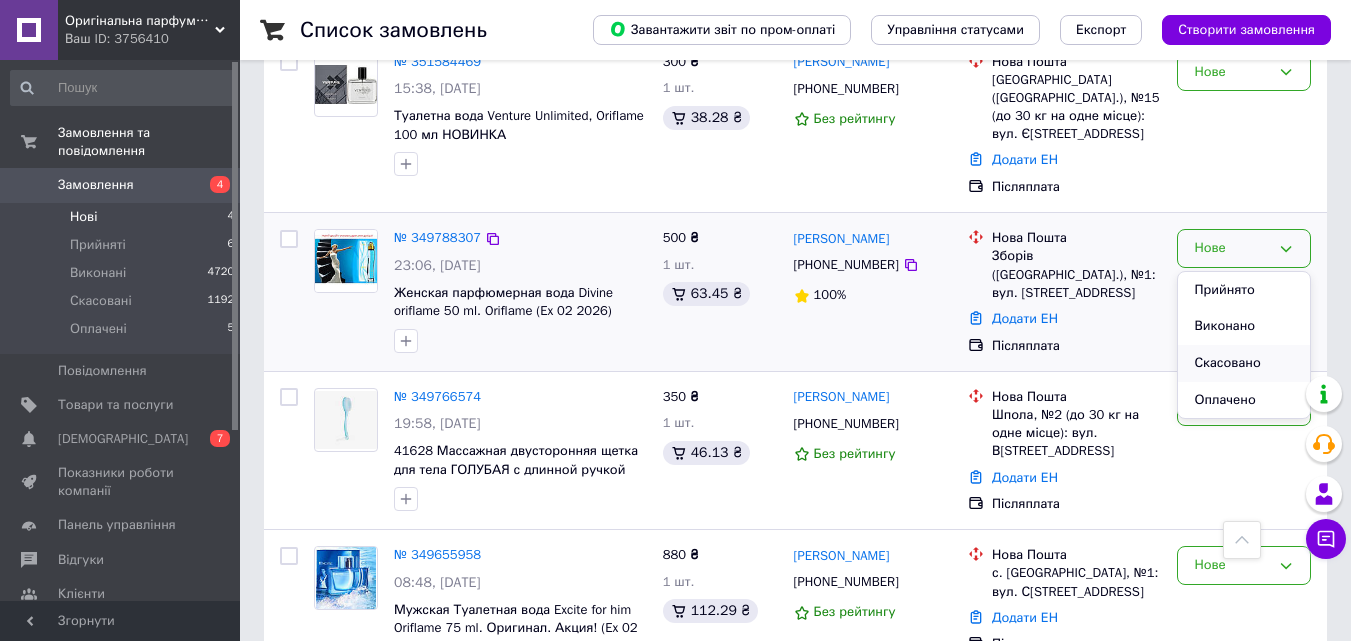 click on "Скасовано" at bounding box center [1244, 363] 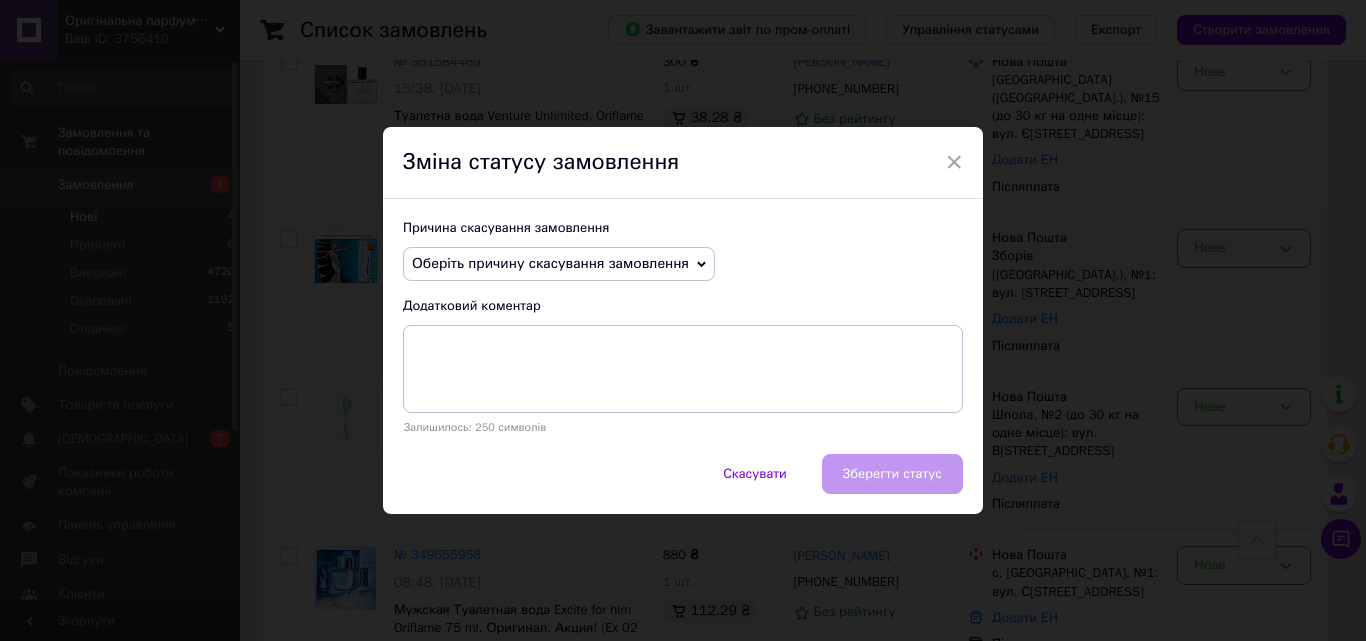 click on "Оберіть причину скасування замовлення" at bounding box center (559, 264) 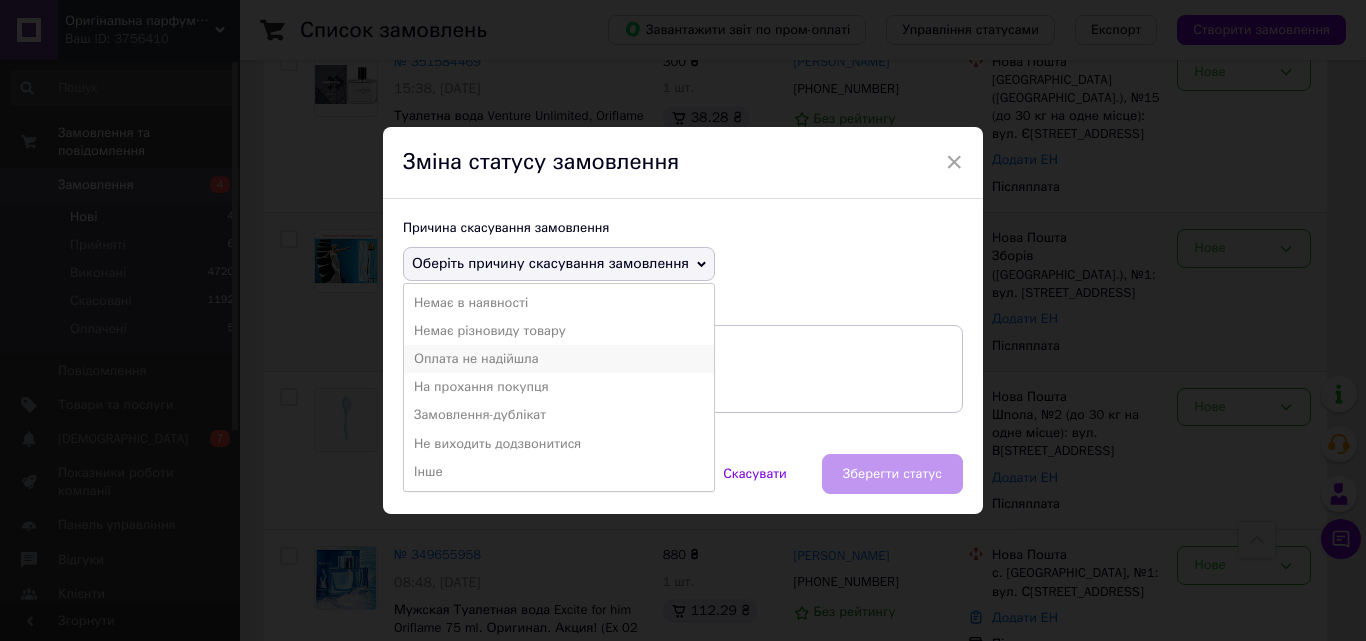 click on "Оплата не надійшла" at bounding box center [559, 359] 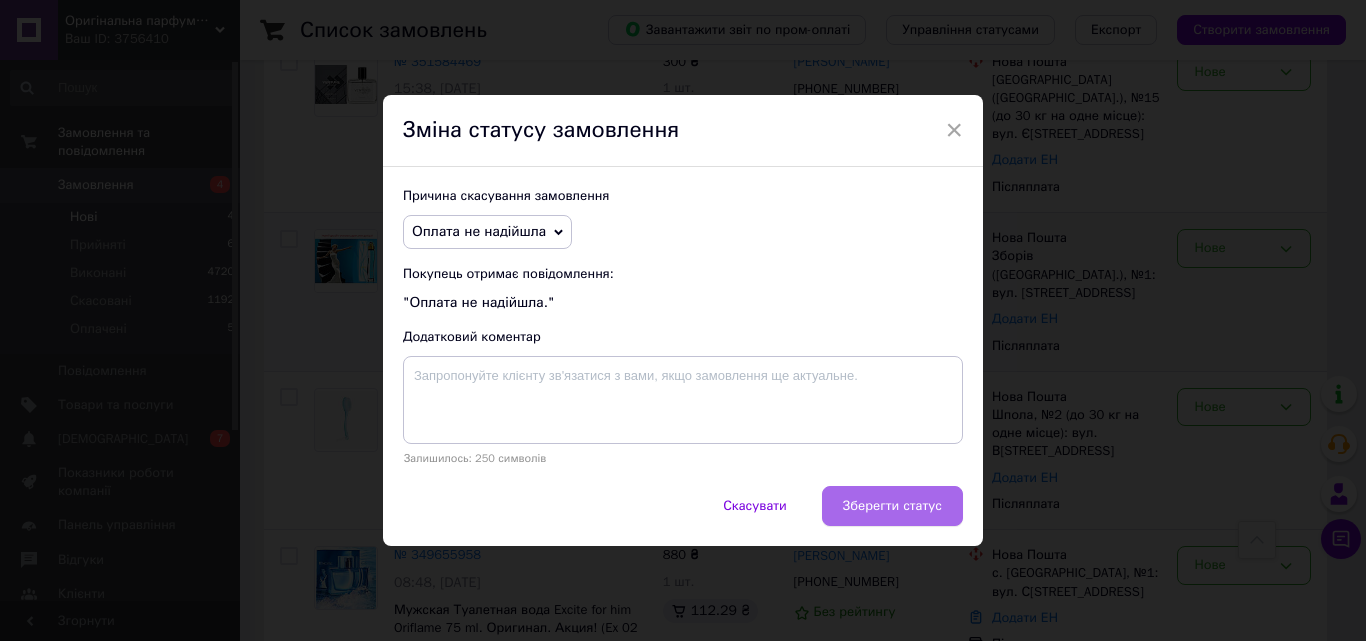 click on "Зберегти статус" at bounding box center (892, 506) 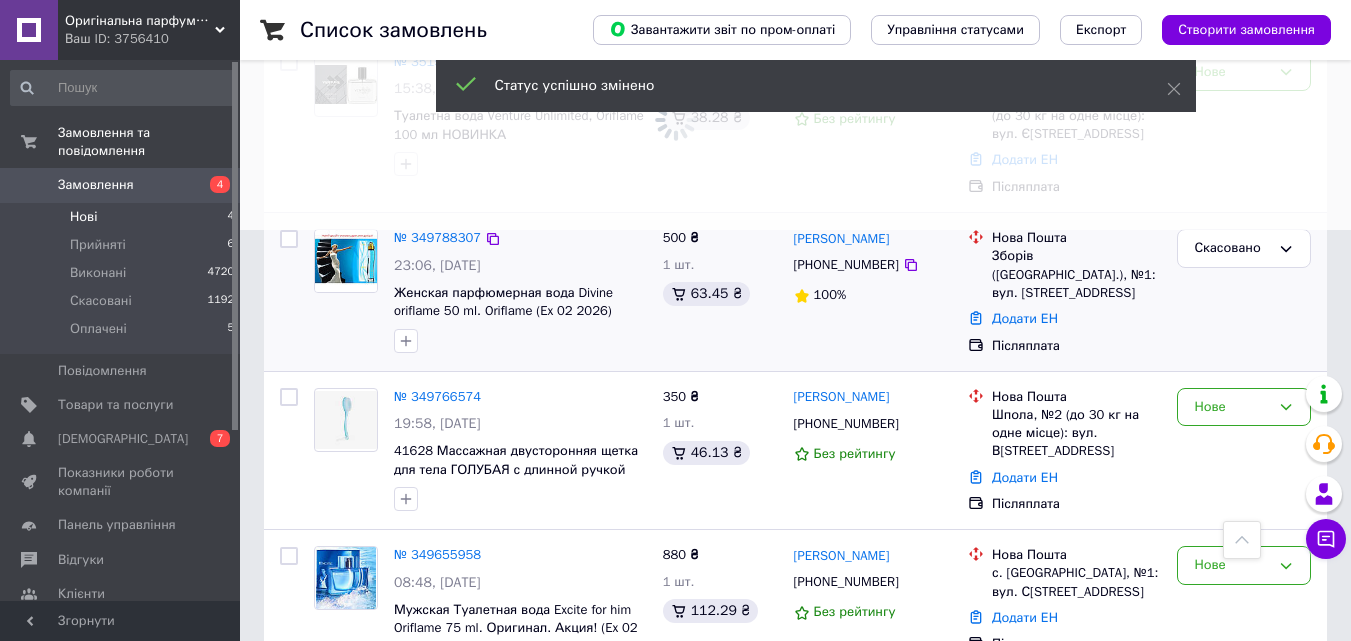 click at bounding box center [1242, 540] 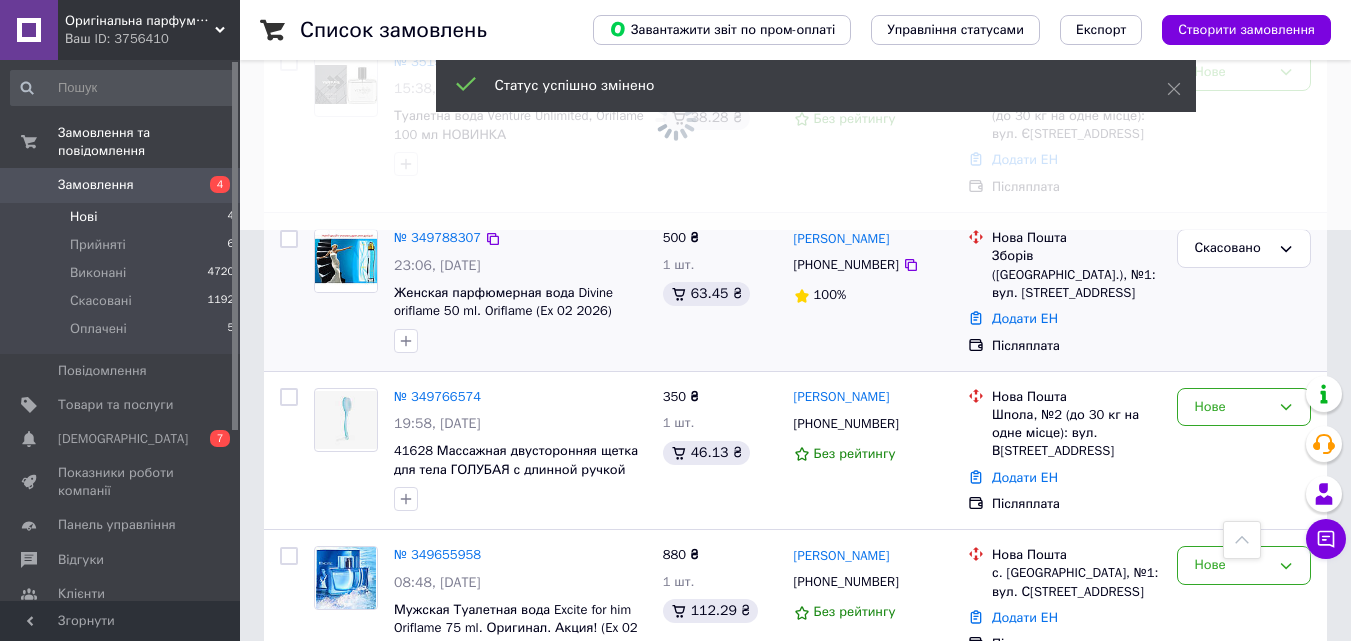 scroll, scrollTop: 0, scrollLeft: 0, axis: both 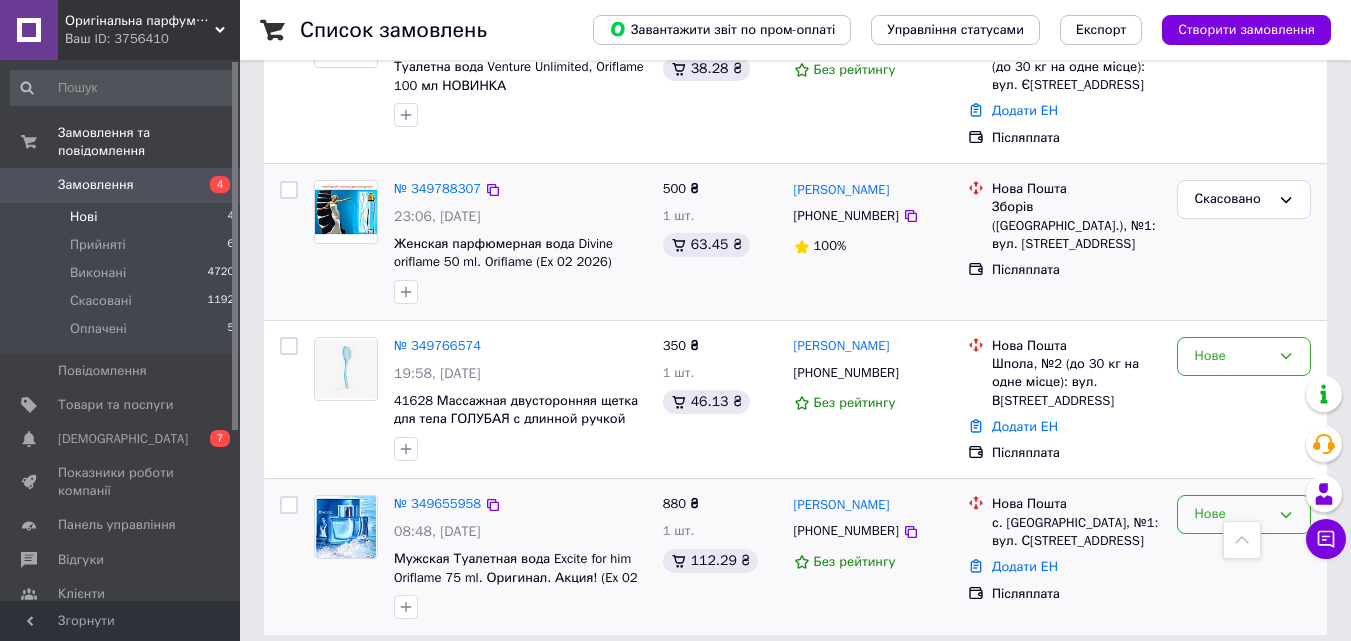 click on "Нове" at bounding box center [1232, 514] 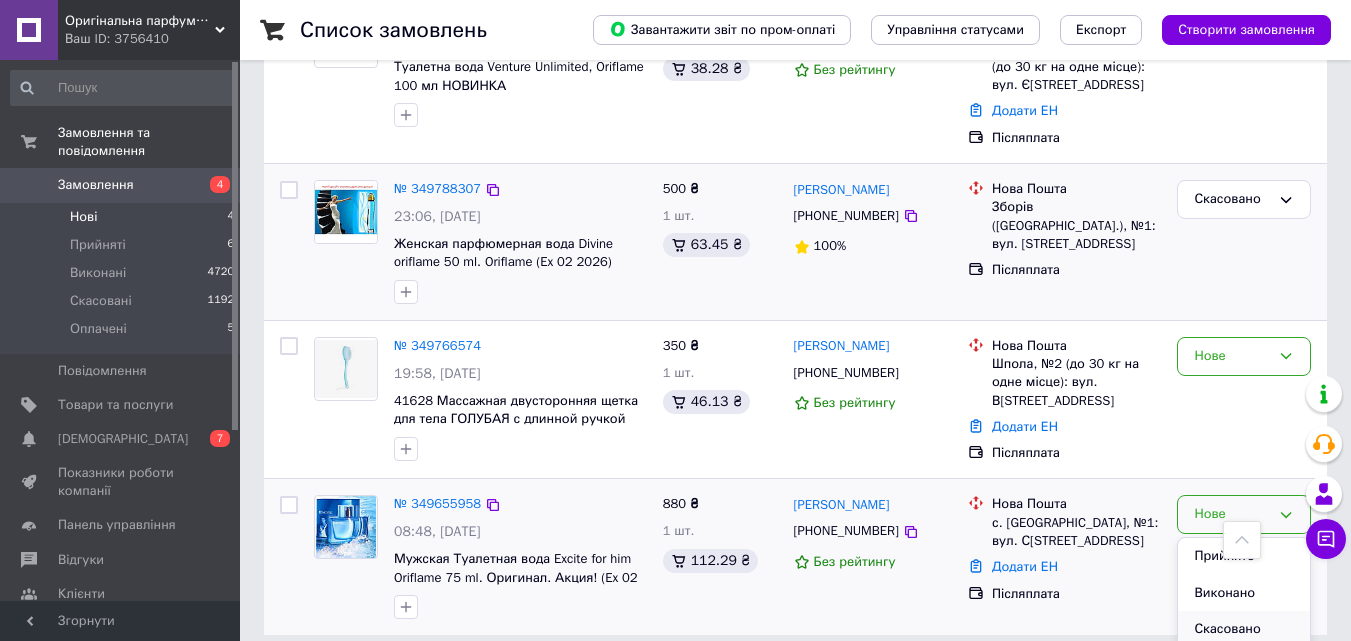 click on "Скасовано" at bounding box center (1244, 629) 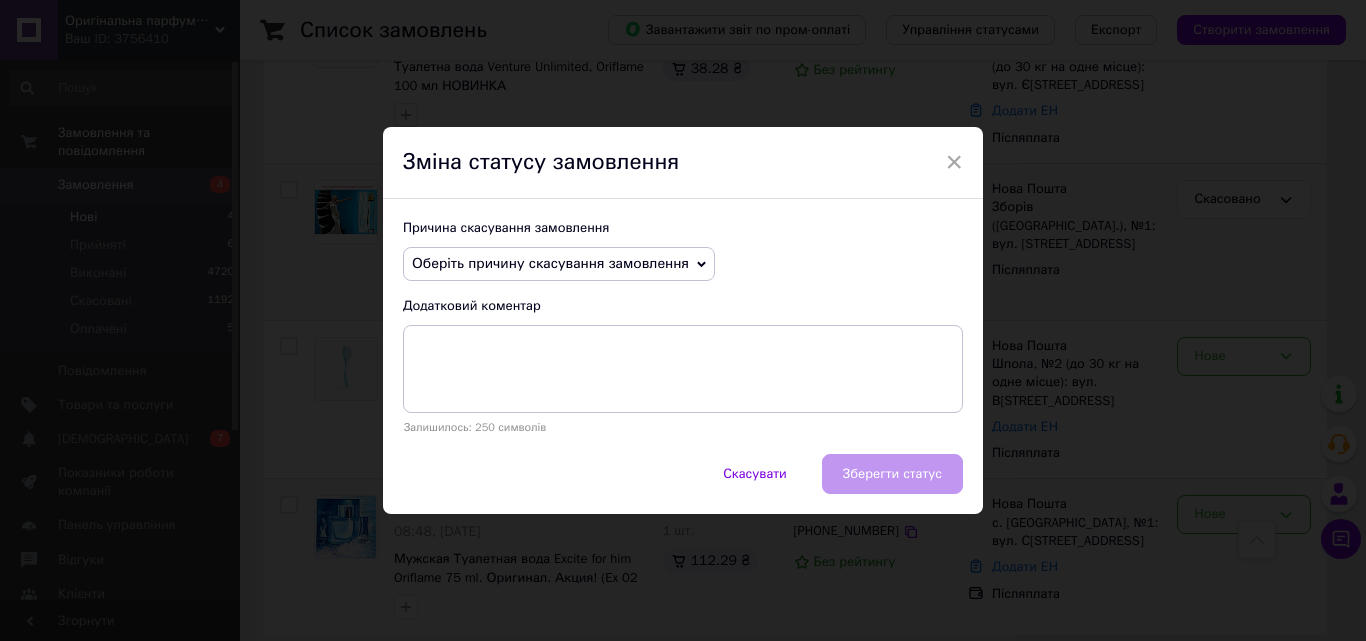 click on "Оберіть причину скасування замовлення" at bounding box center [550, 263] 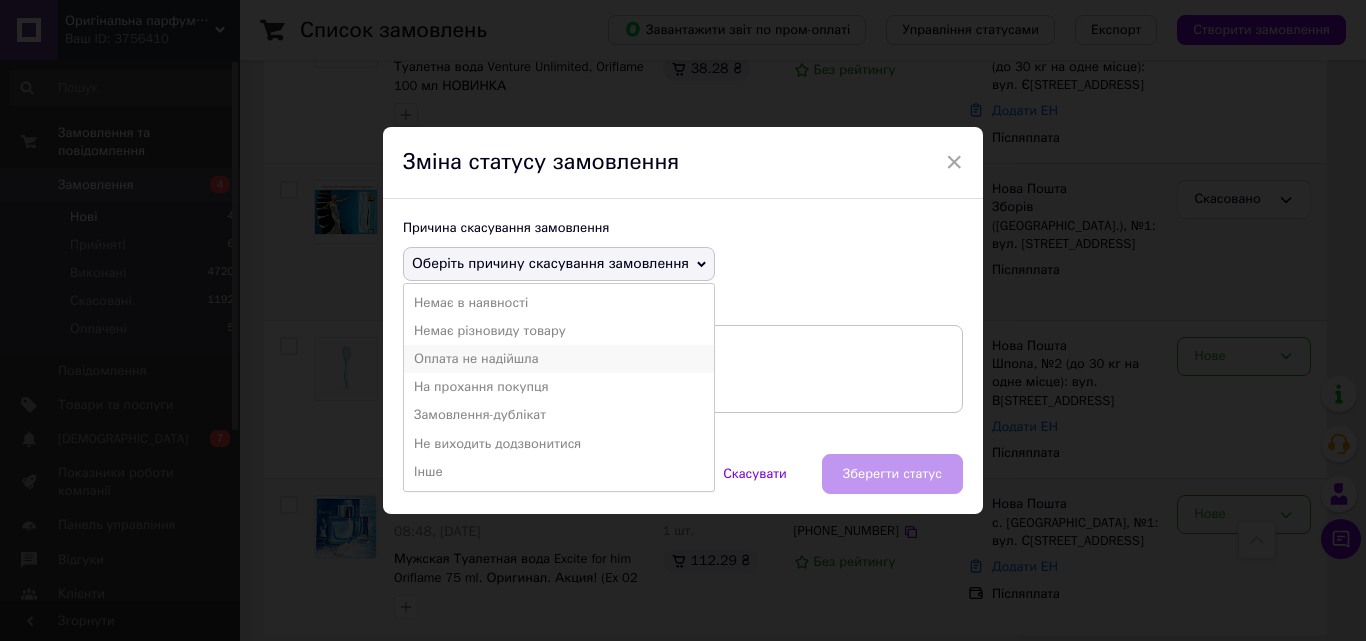 click on "Оплата не надійшла" at bounding box center [559, 359] 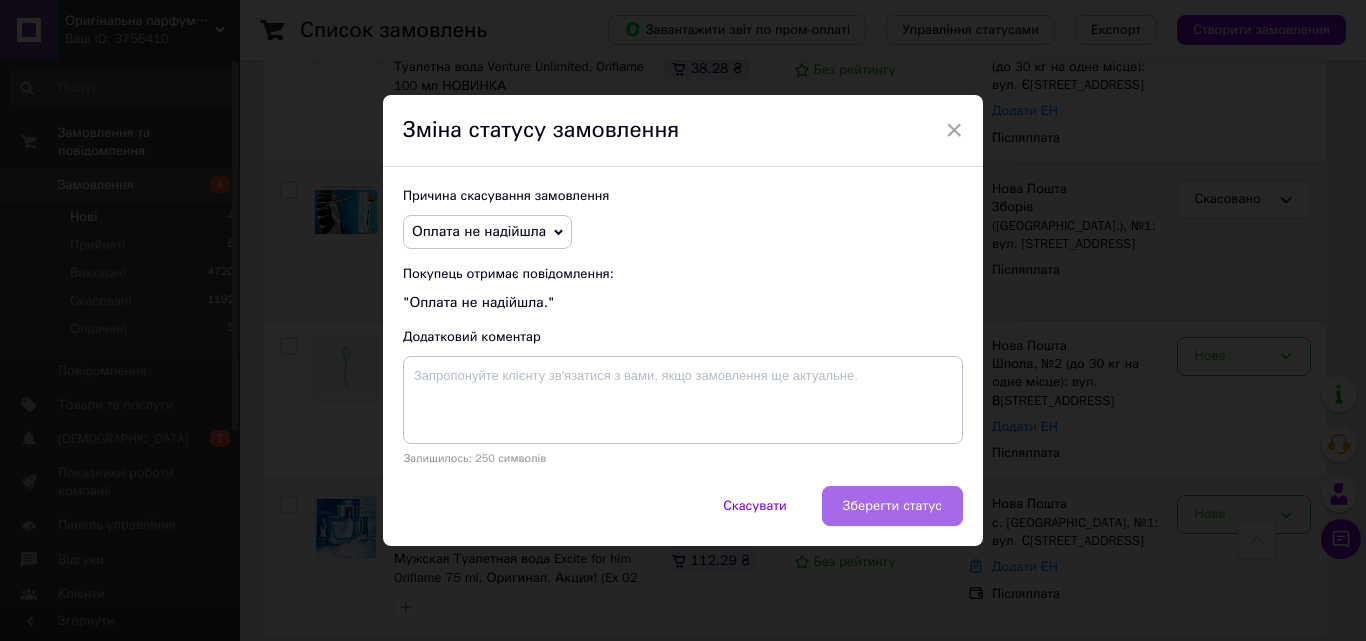 click on "Зберегти статус" at bounding box center (892, 506) 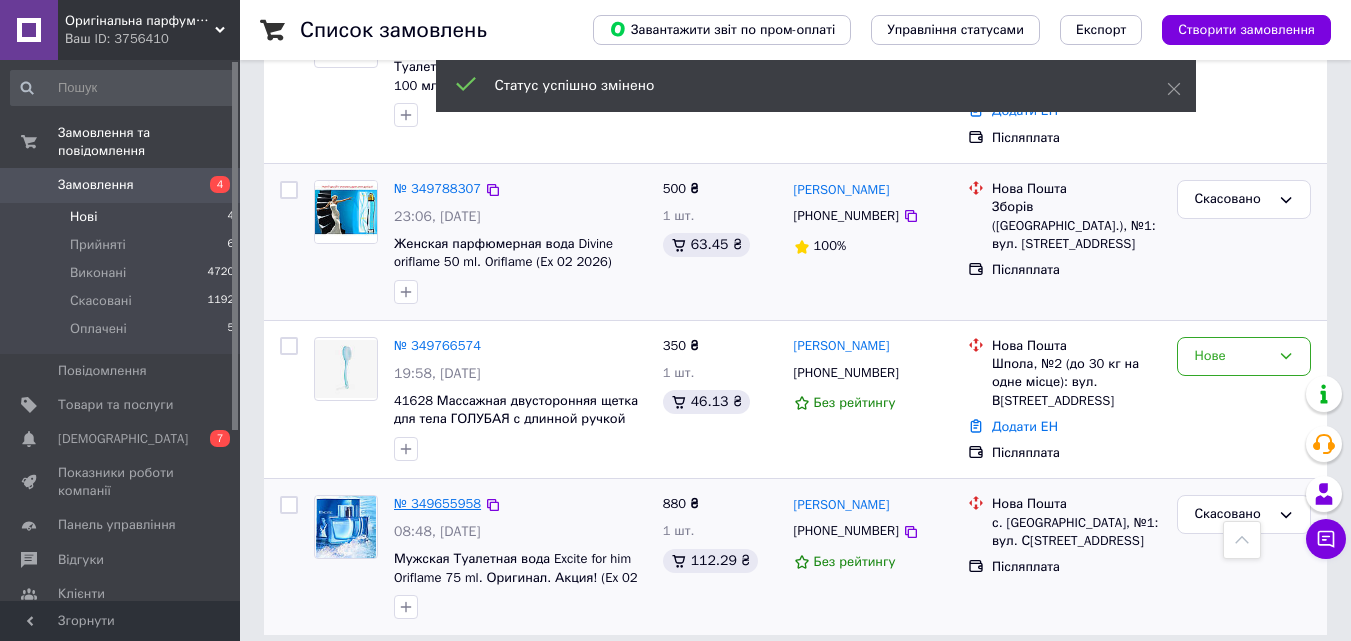 click on "№ 349655958" at bounding box center (437, 503) 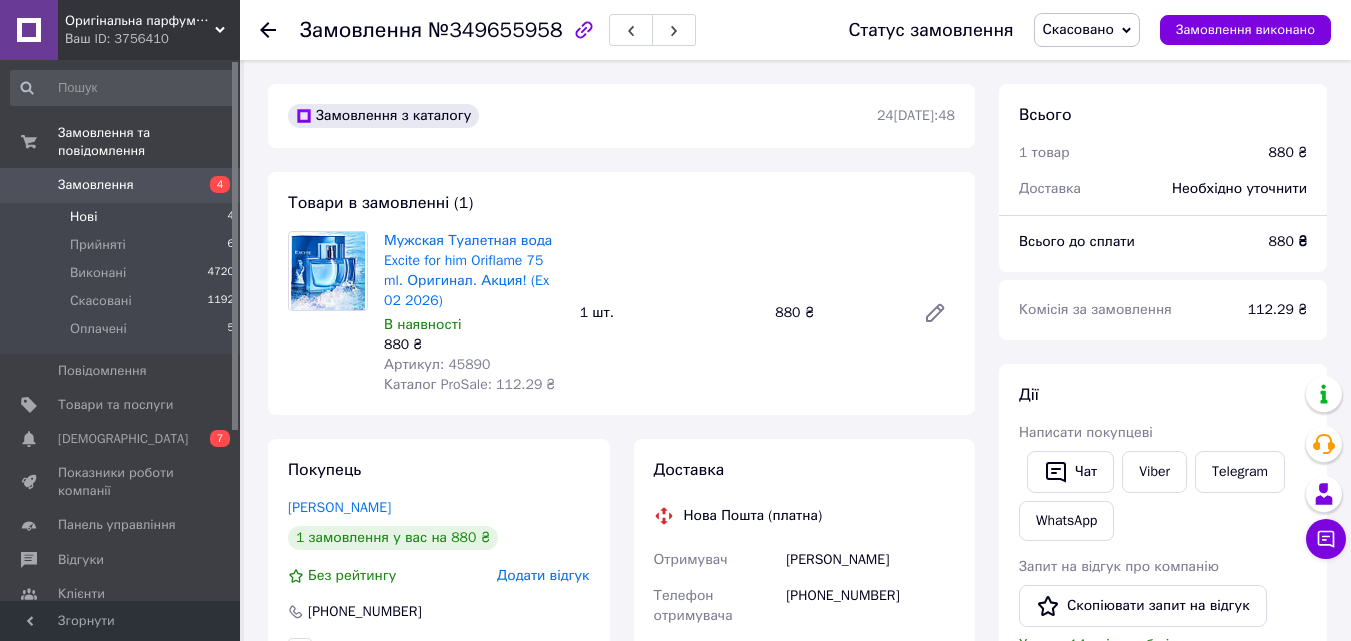 click on "Нові 4" at bounding box center [123, 217] 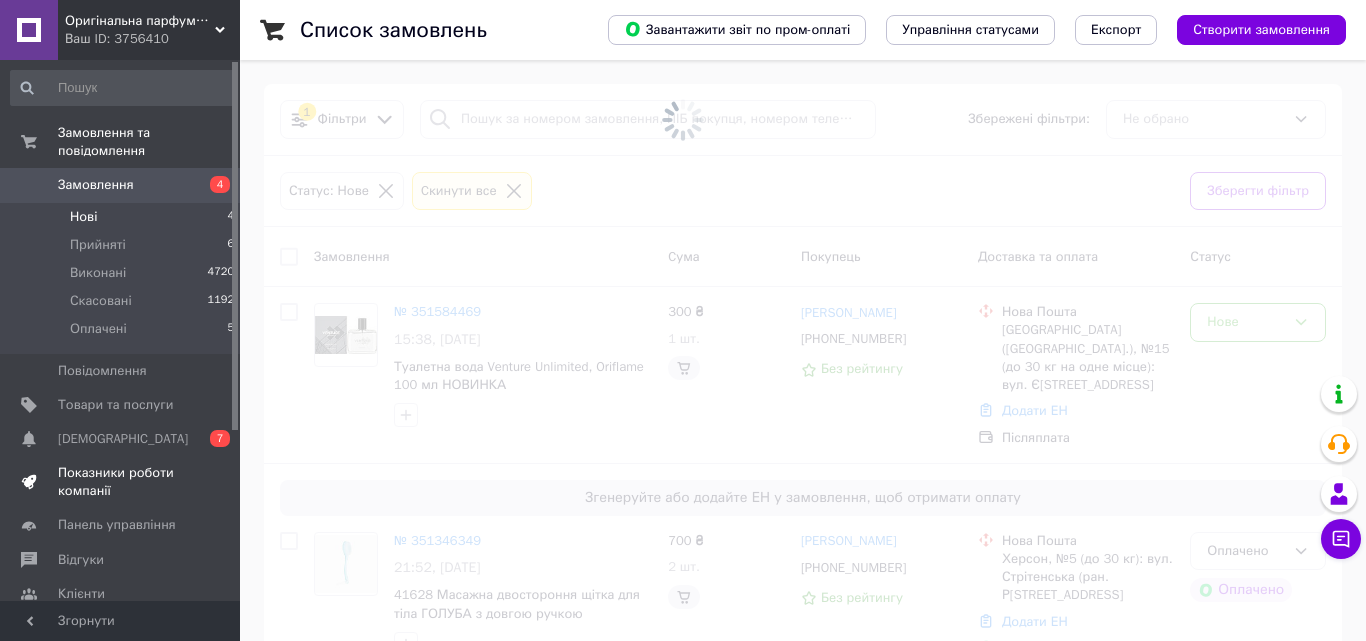 click on "Показники роботи компанії" at bounding box center (121, 482) 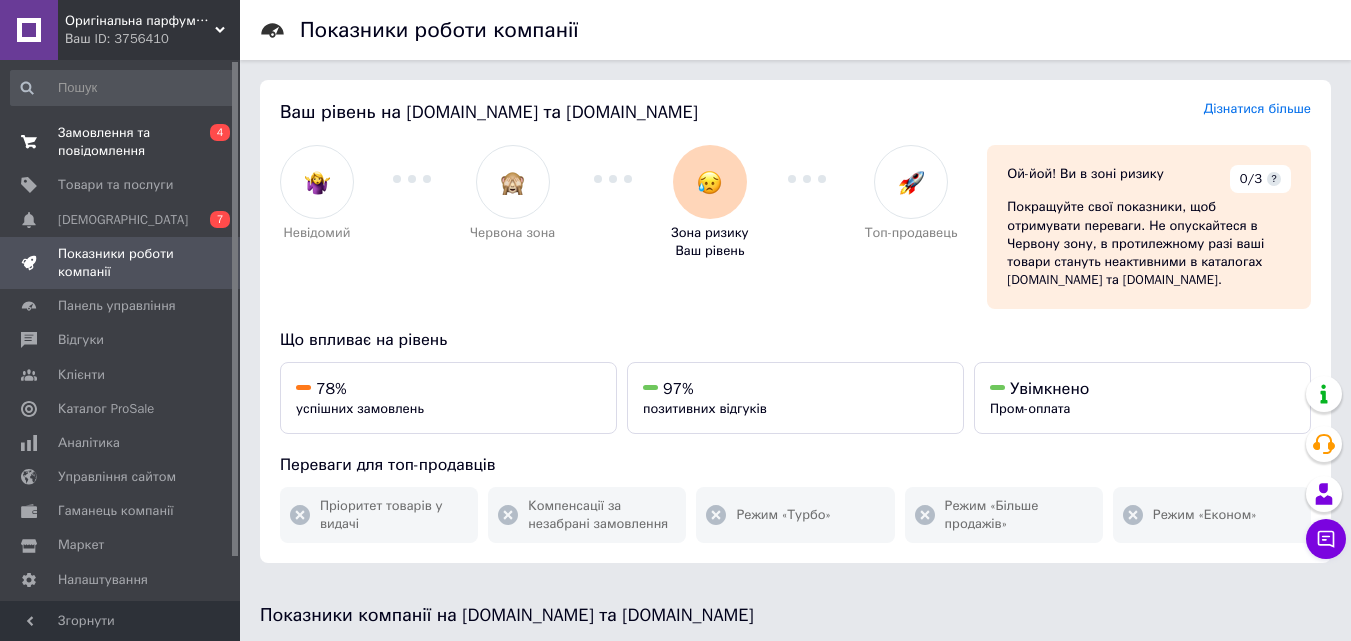 click on "Замовлення та повідомлення" at bounding box center (121, 142) 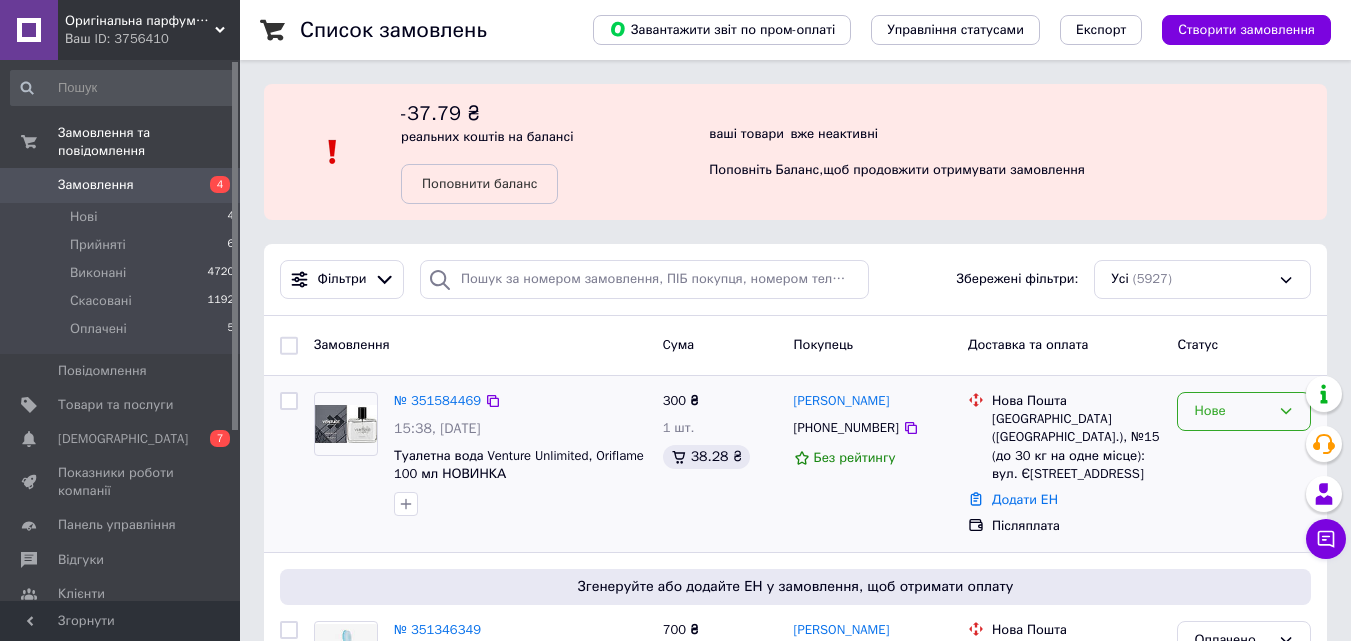 click on "Нове" at bounding box center (1232, 411) 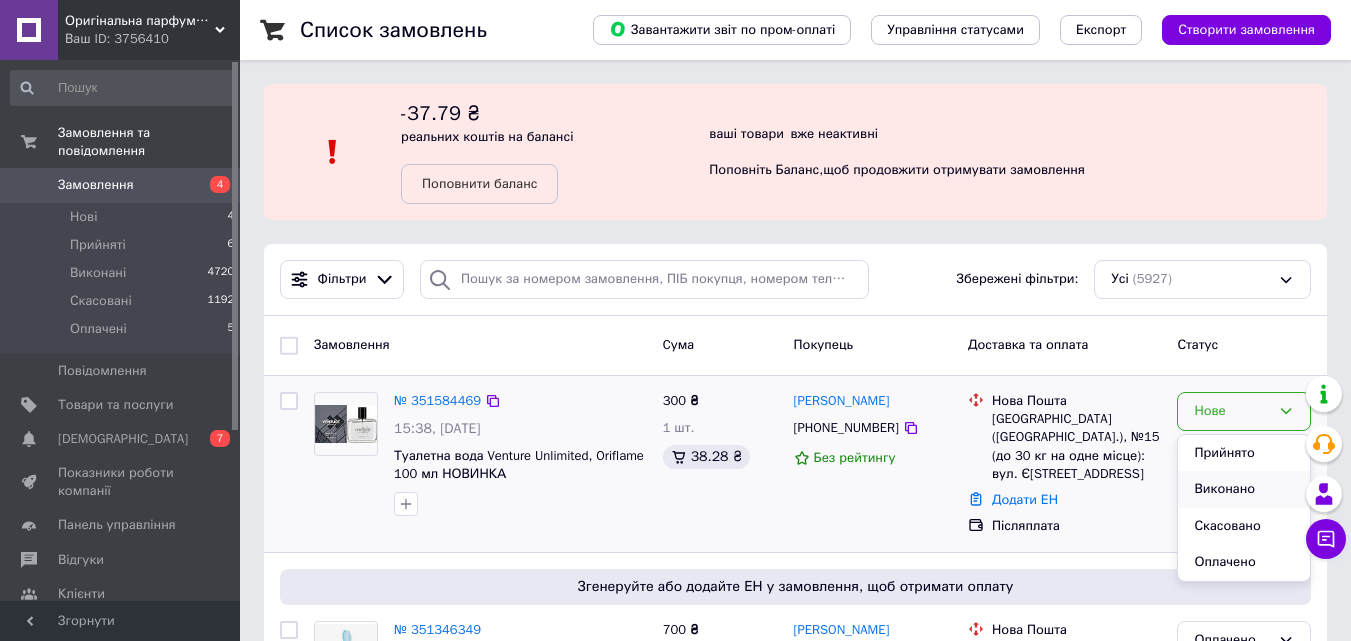 click on "Виконано" at bounding box center (1244, 489) 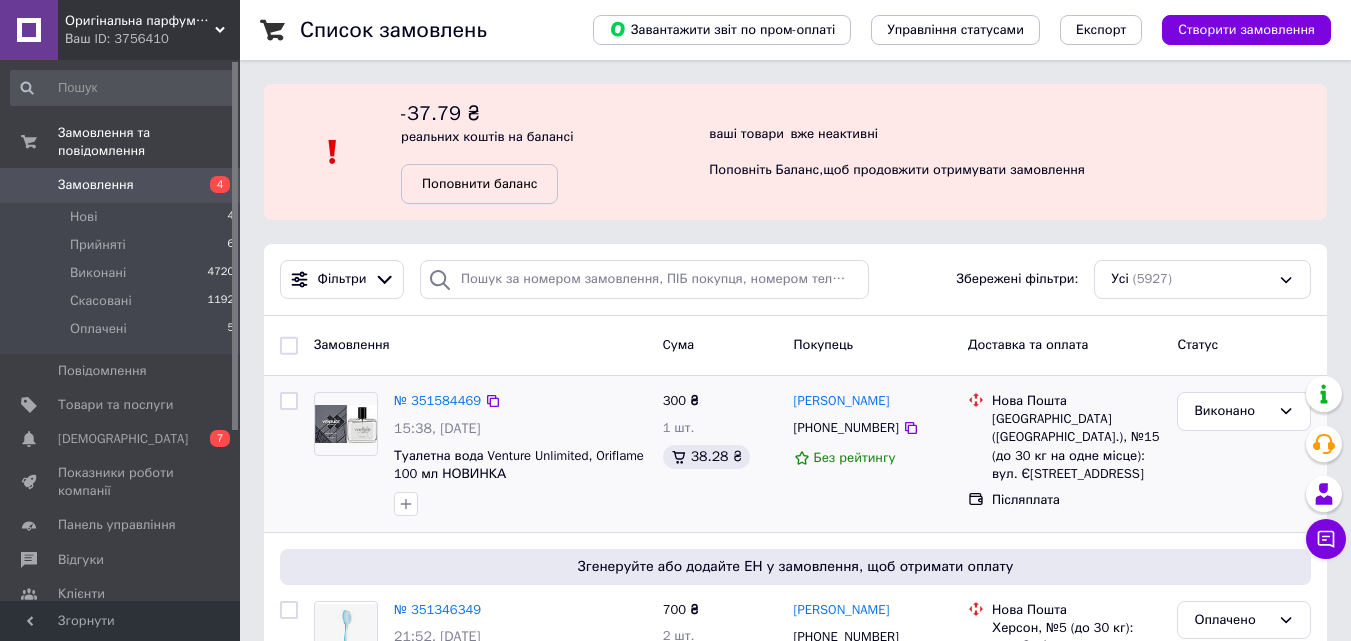 click on "Поповнити баланс" at bounding box center [479, 183] 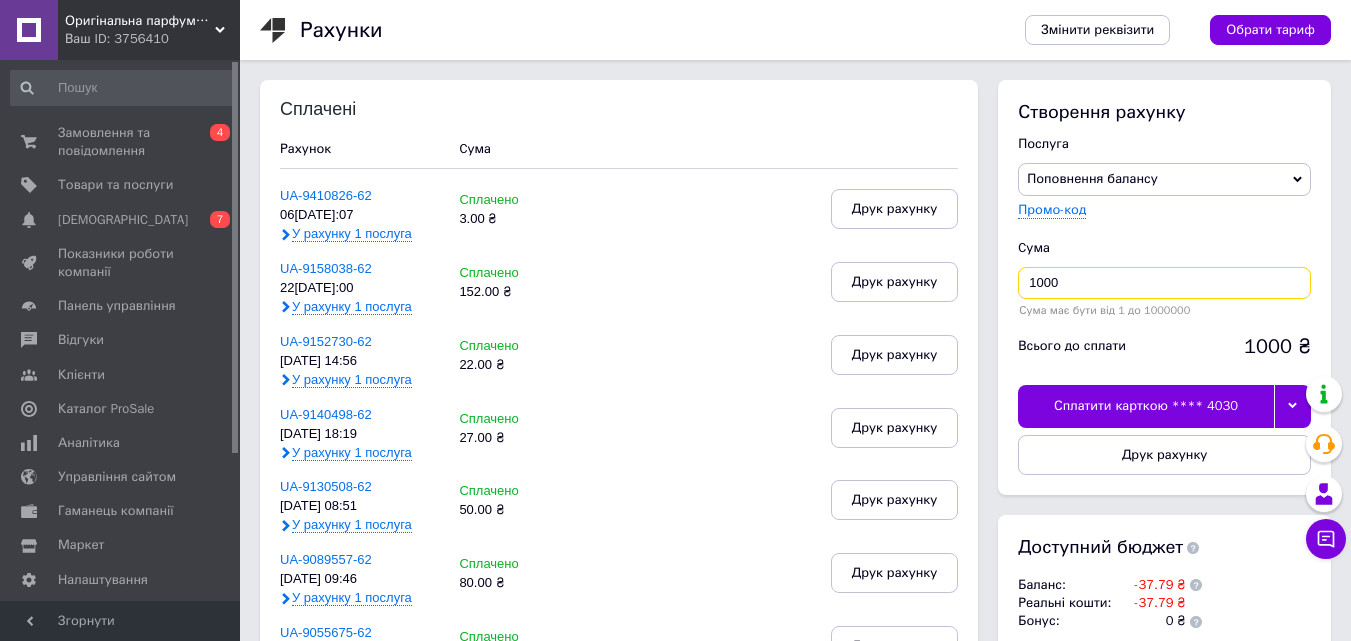click on "1000" at bounding box center (1164, 283) 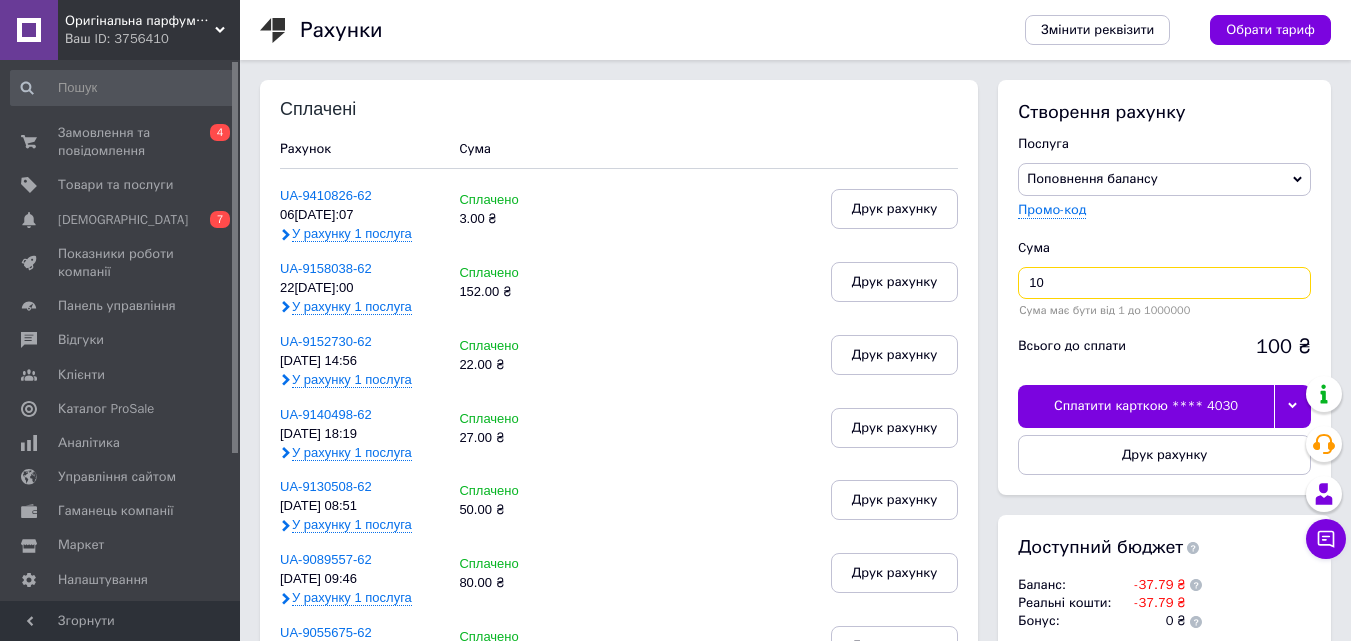 type on "1" 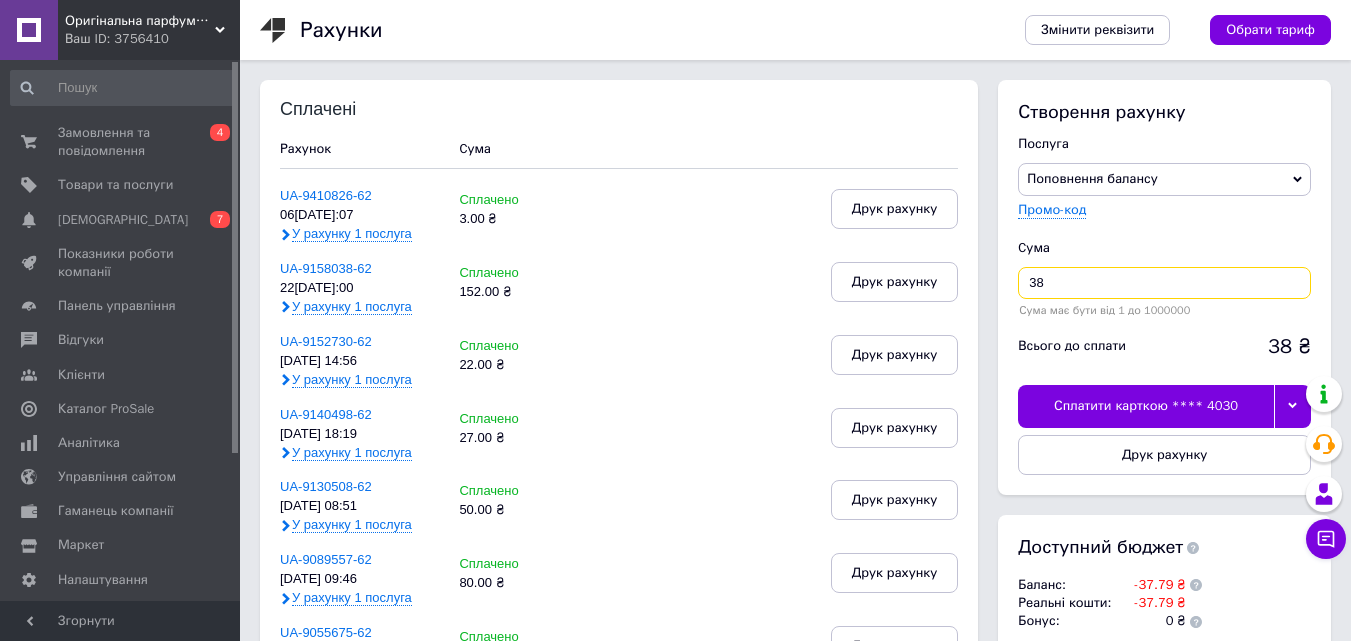 type on "38" 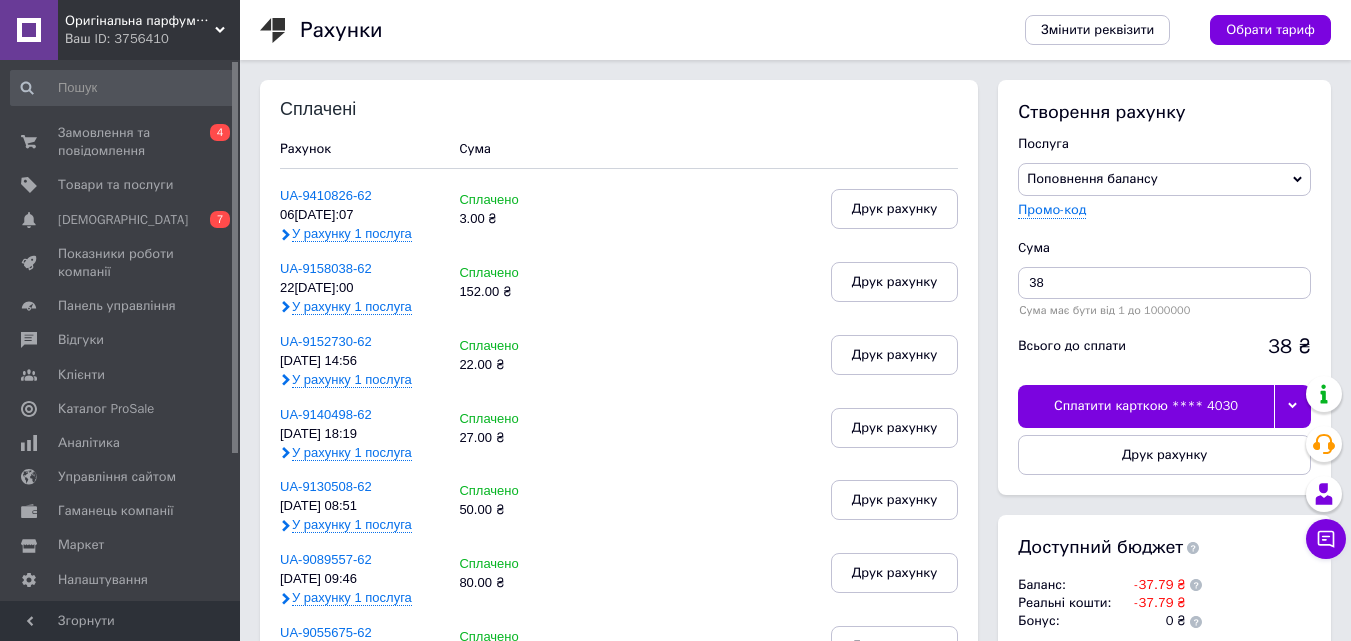 click on "Сплатити карткою  **** 4030" at bounding box center [1146, 406] 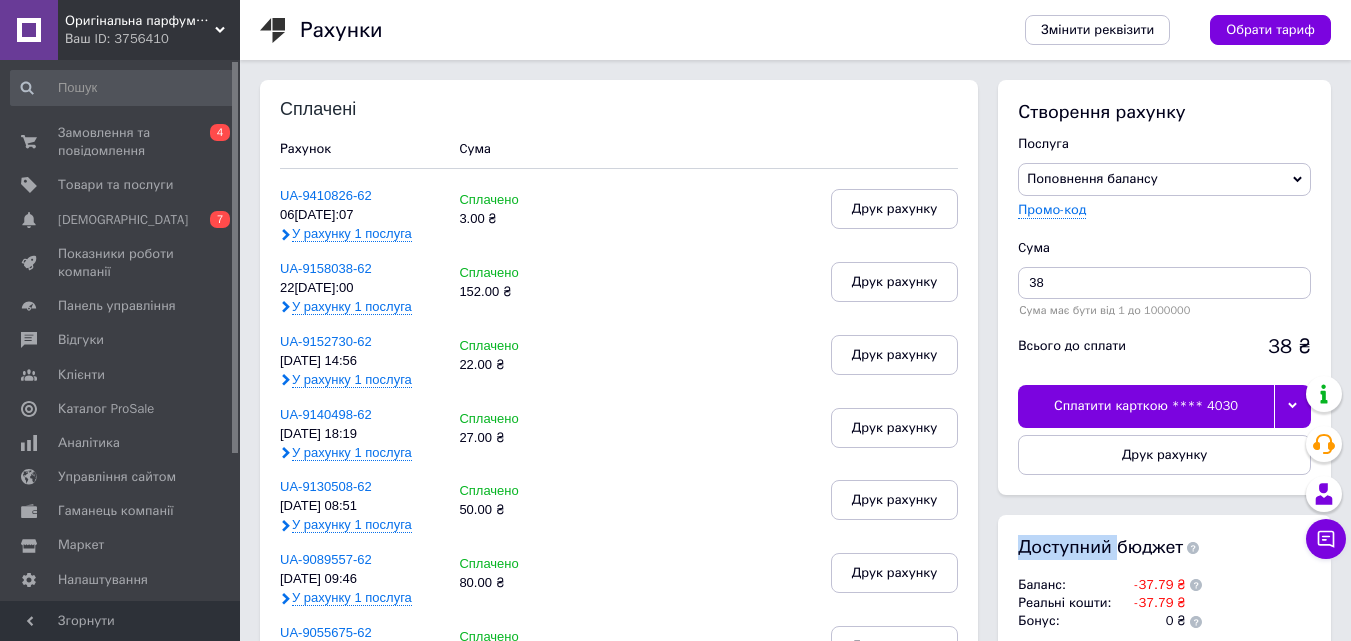 click on "Сплатити карткою  **** 4030" at bounding box center [1146, 406] 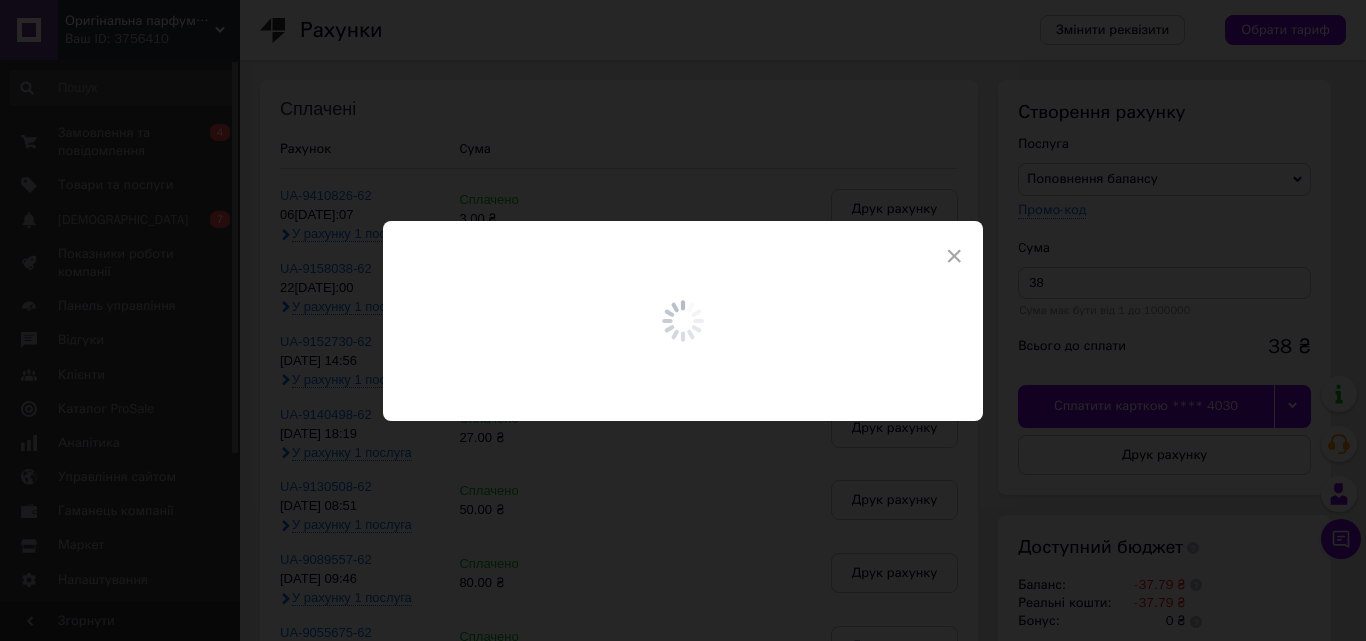 click on "×" at bounding box center [683, 320] 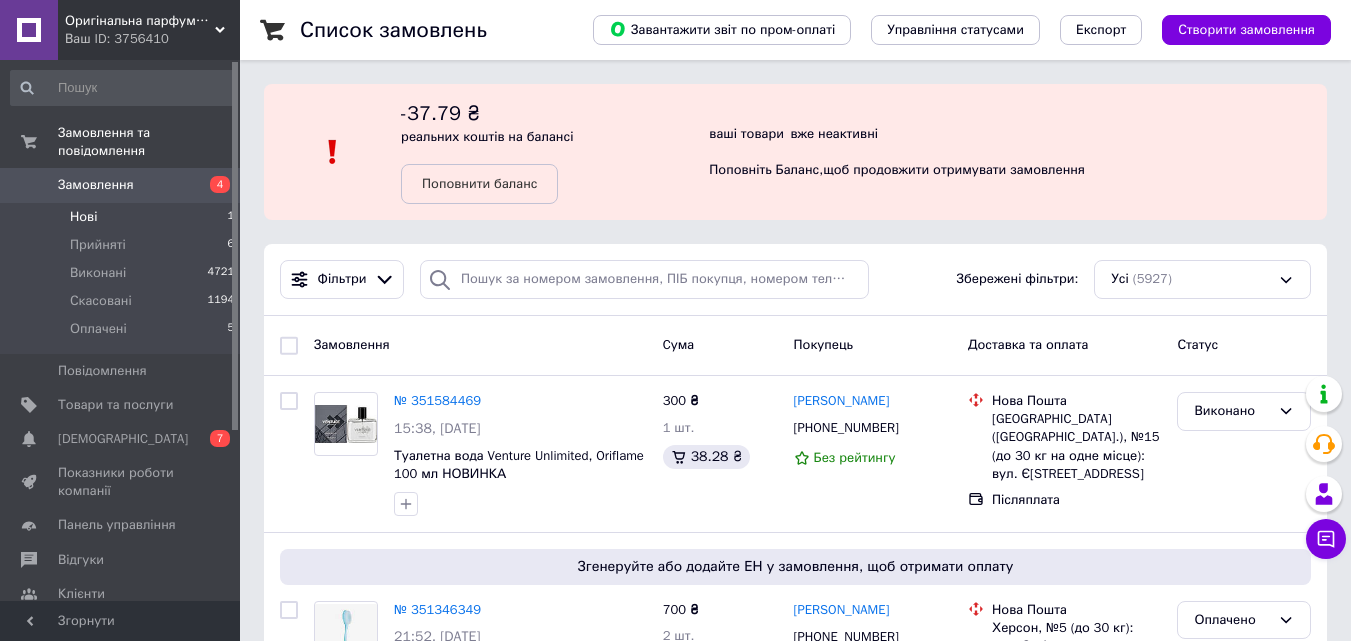 click on "Нові 1" at bounding box center (123, 217) 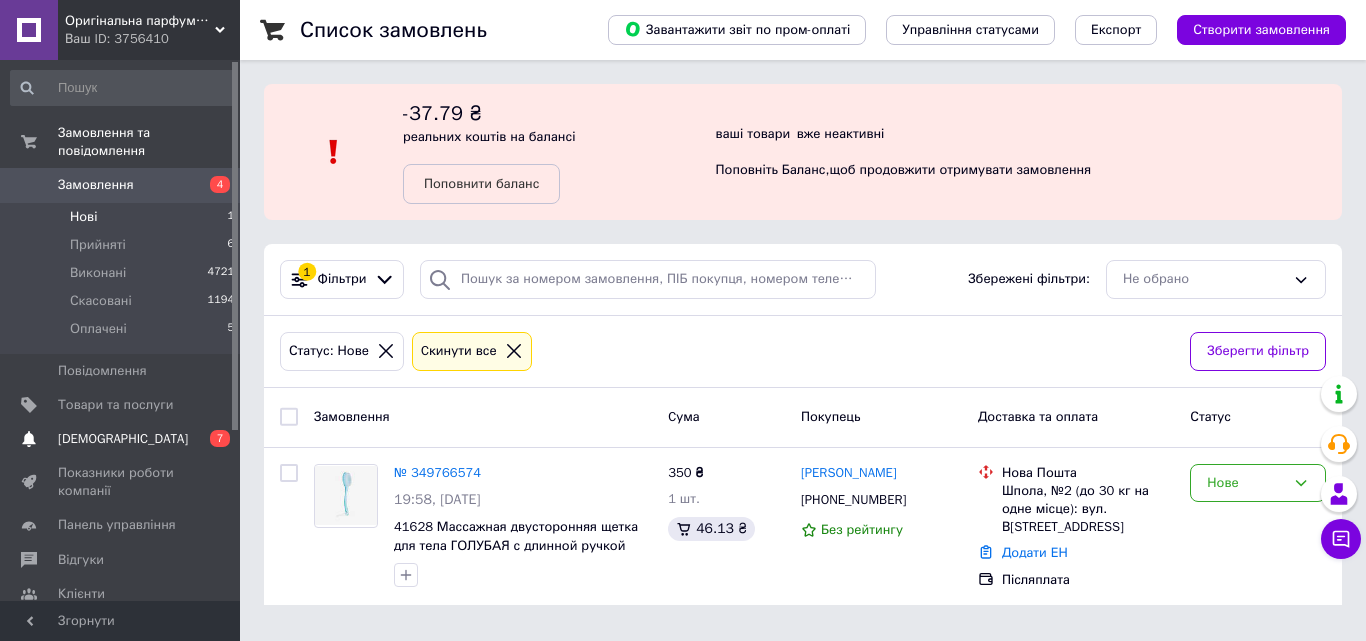click on "[DEMOGRAPHIC_DATA]" at bounding box center [121, 439] 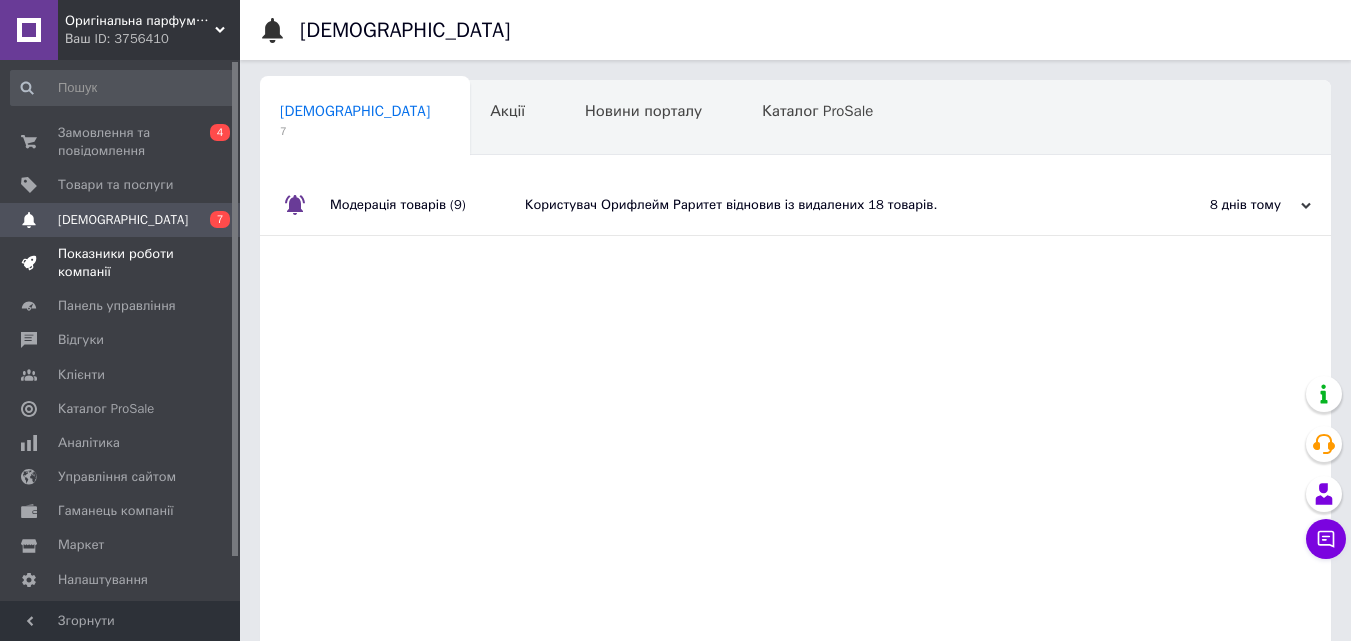 click on "Показники роботи компанії" at bounding box center [121, 263] 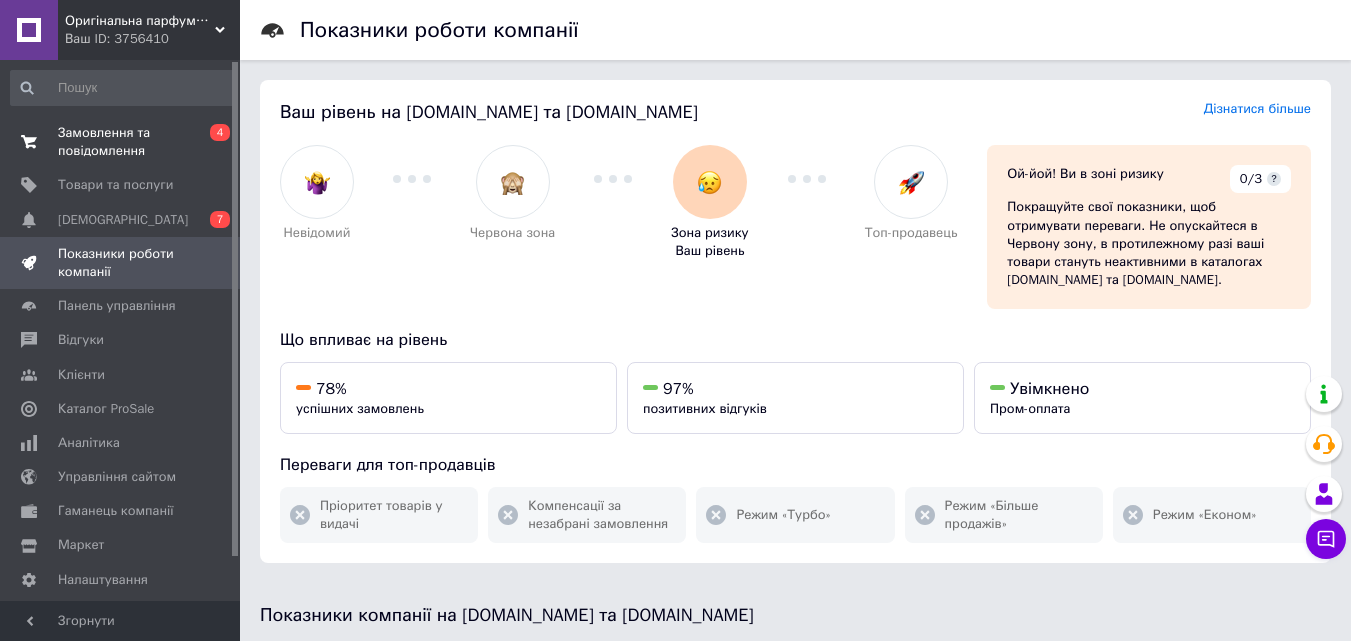 click on "Замовлення та повідомлення" at bounding box center [121, 142] 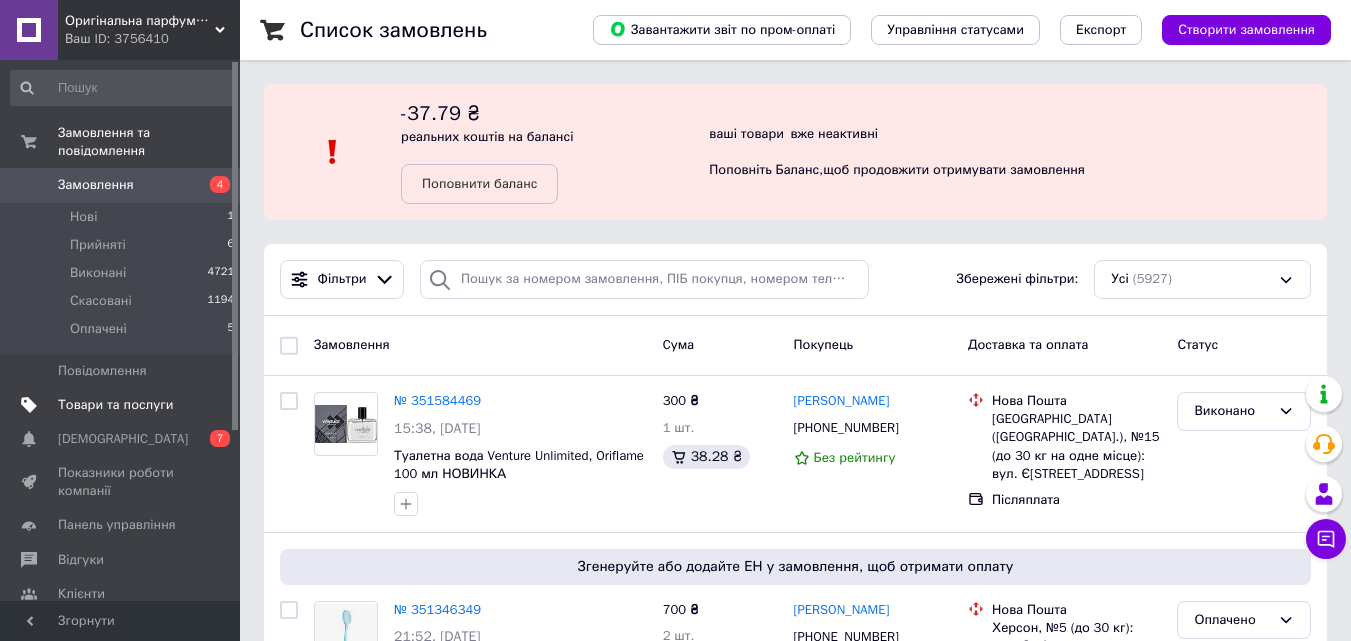 click on "Товари та послуги" at bounding box center [115, 405] 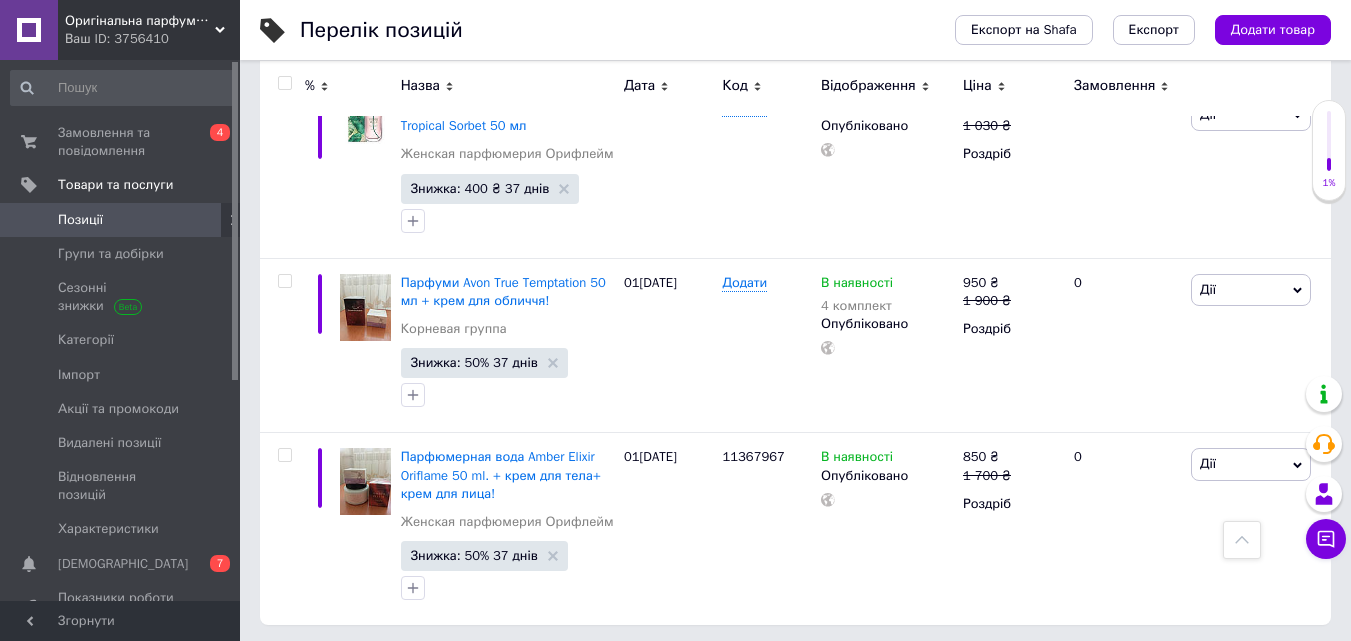 scroll, scrollTop: 3412, scrollLeft: 0, axis: vertical 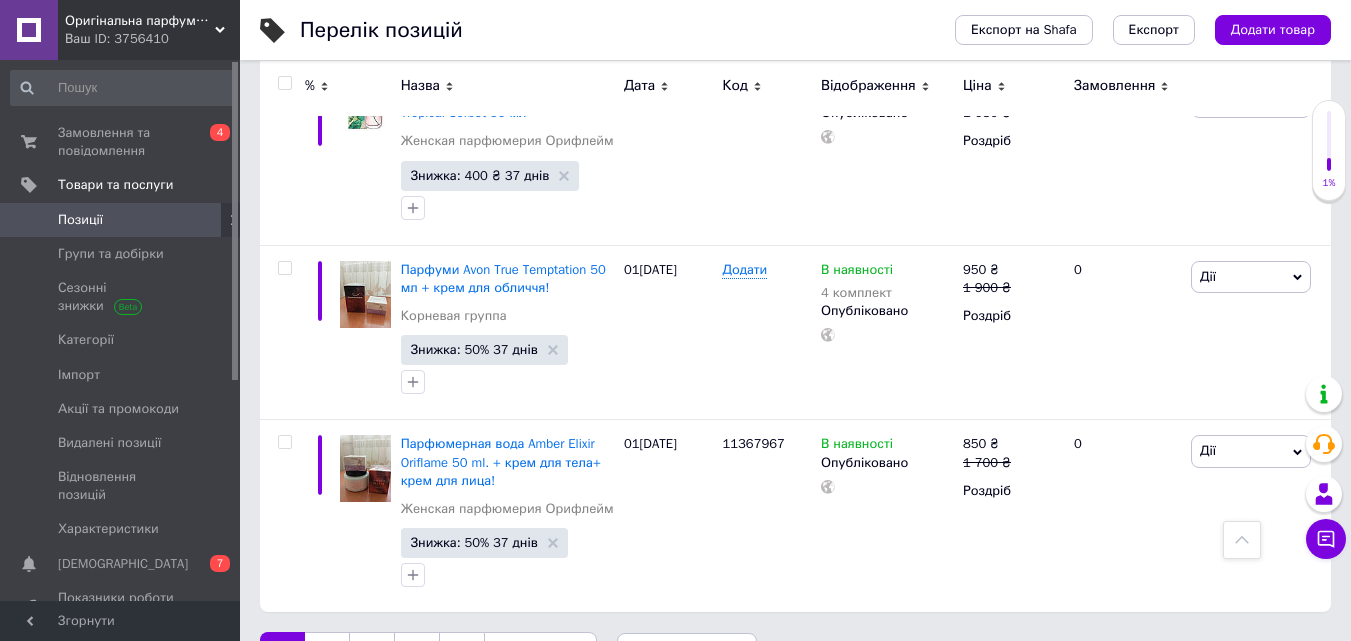 click on "Наступна" at bounding box center (540, 653) 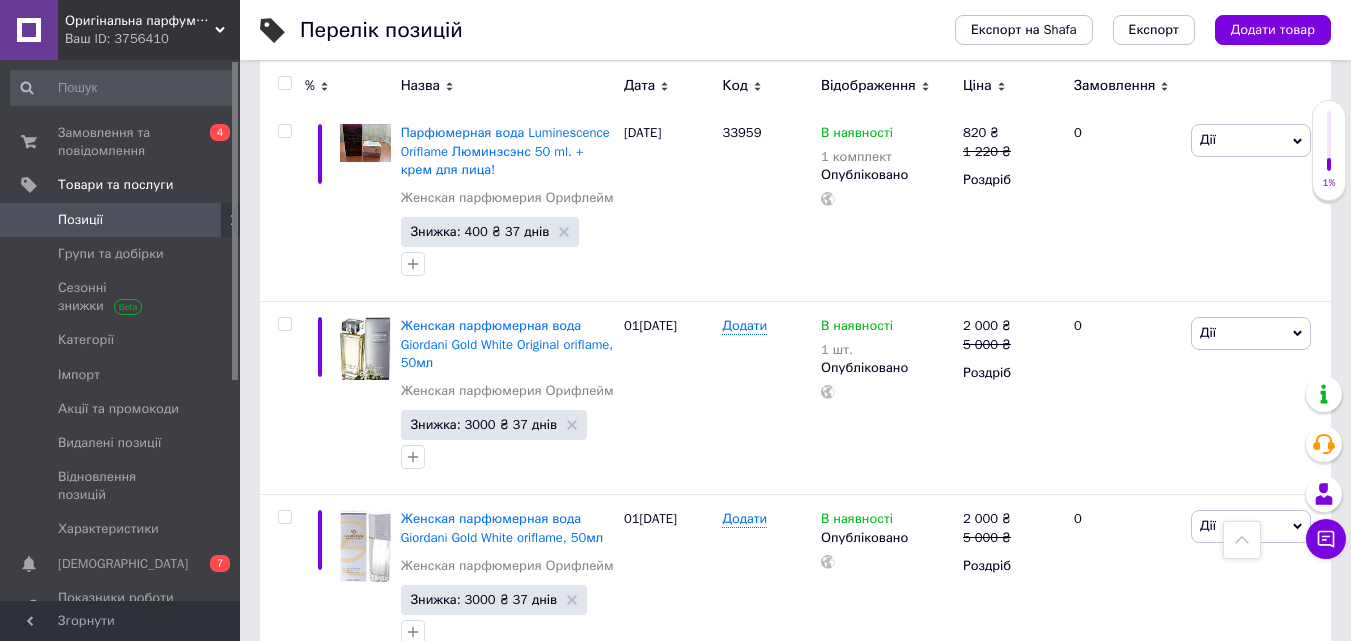 scroll, scrollTop: 1738, scrollLeft: 0, axis: vertical 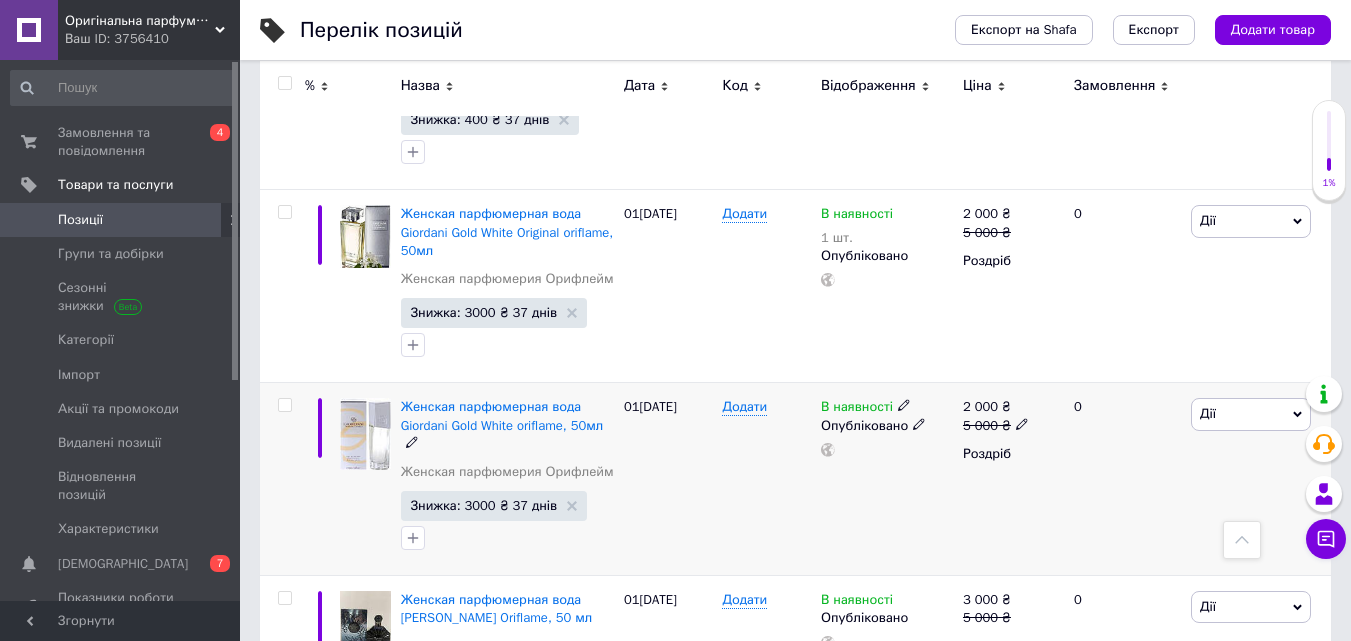 click on "В наявності" at bounding box center (857, 409) 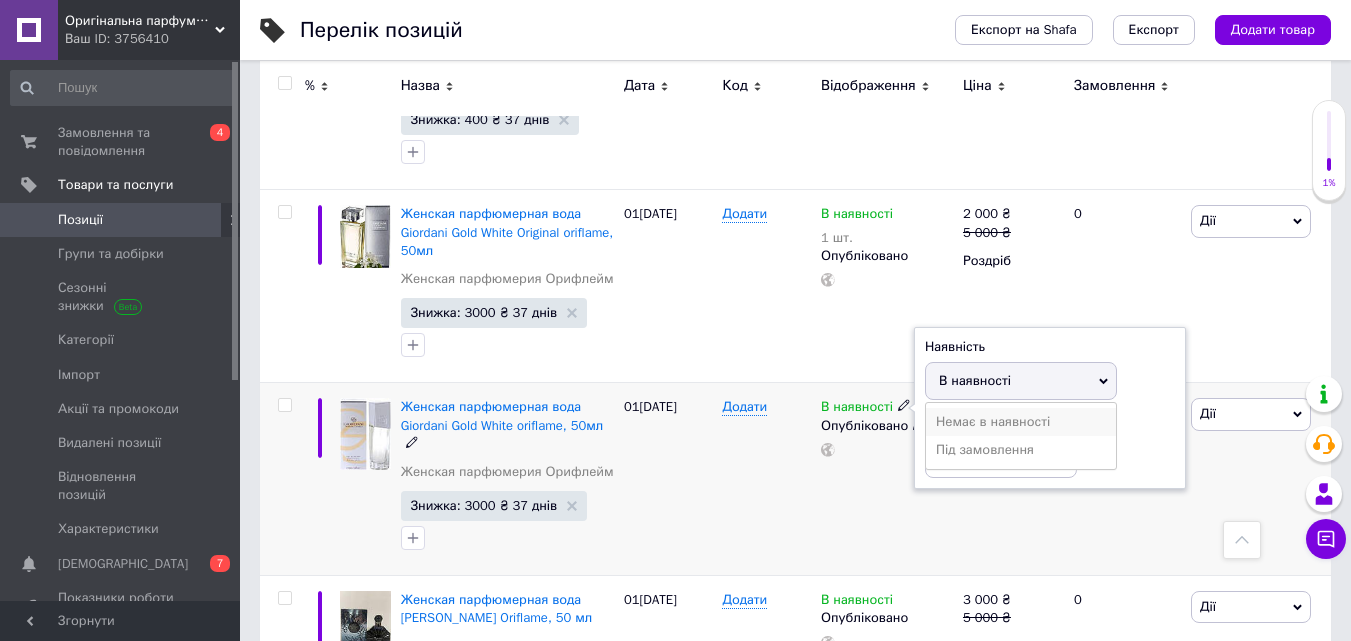 click on "Немає в наявності" at bounding box center [1021, 422] 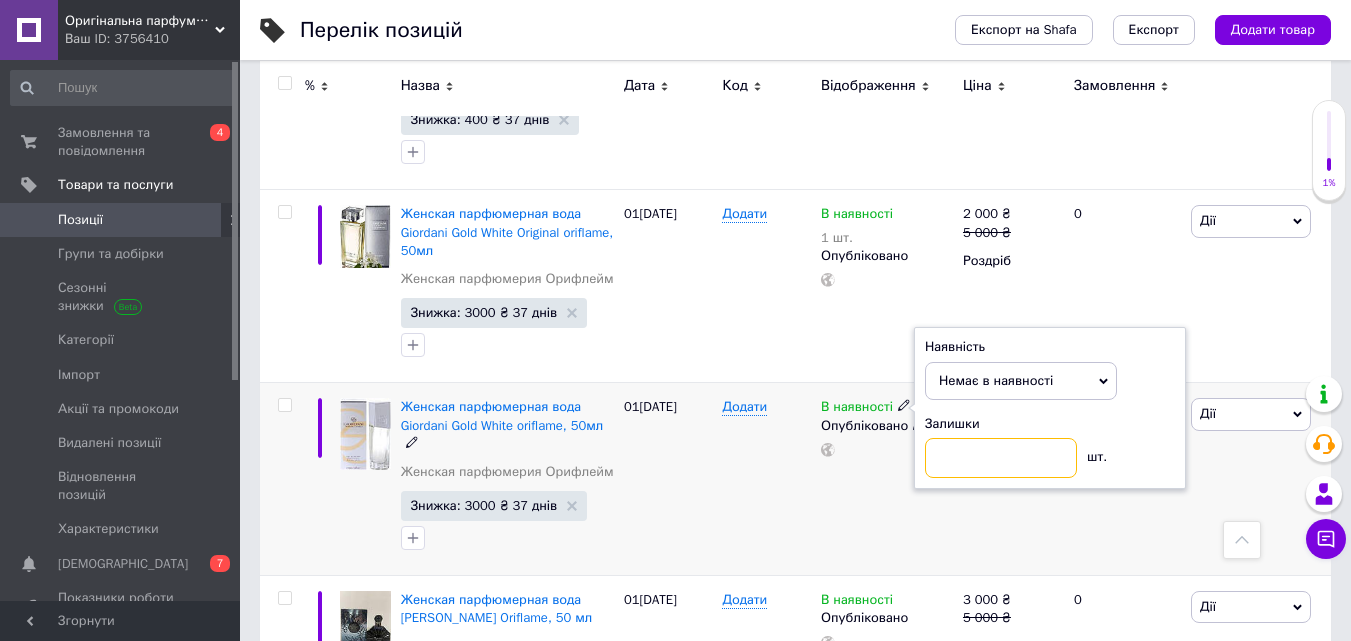click at bounding box center (1001, 458) 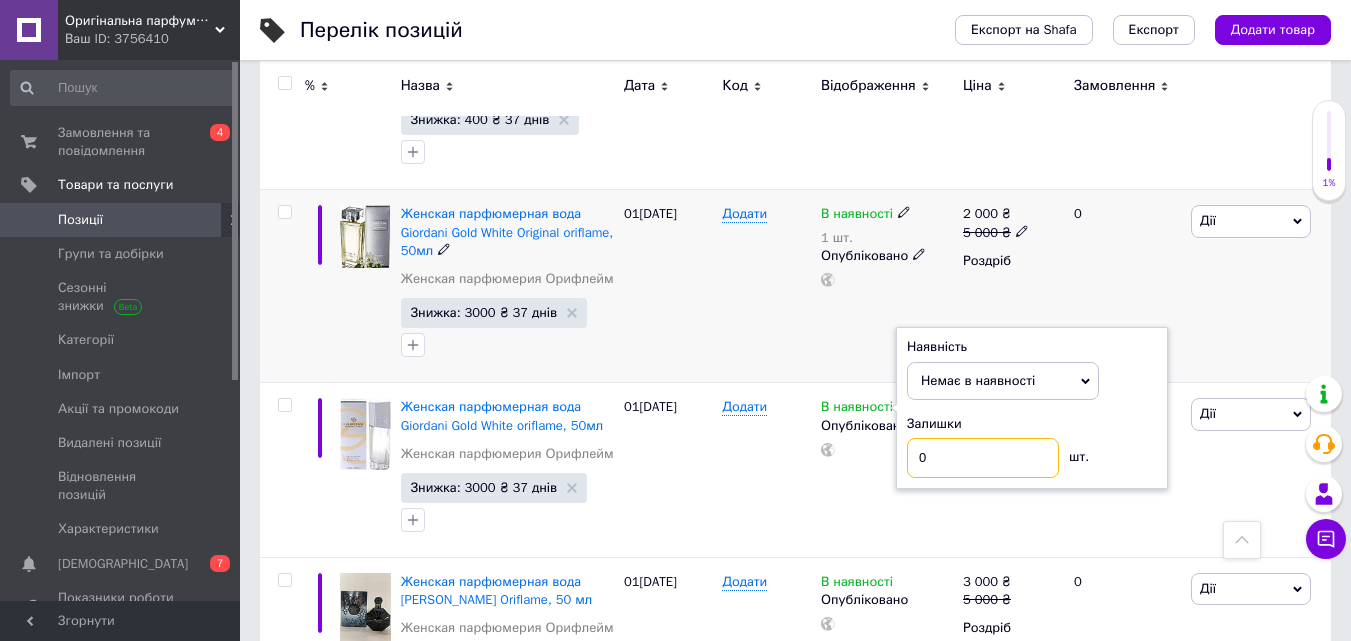 type on "0" 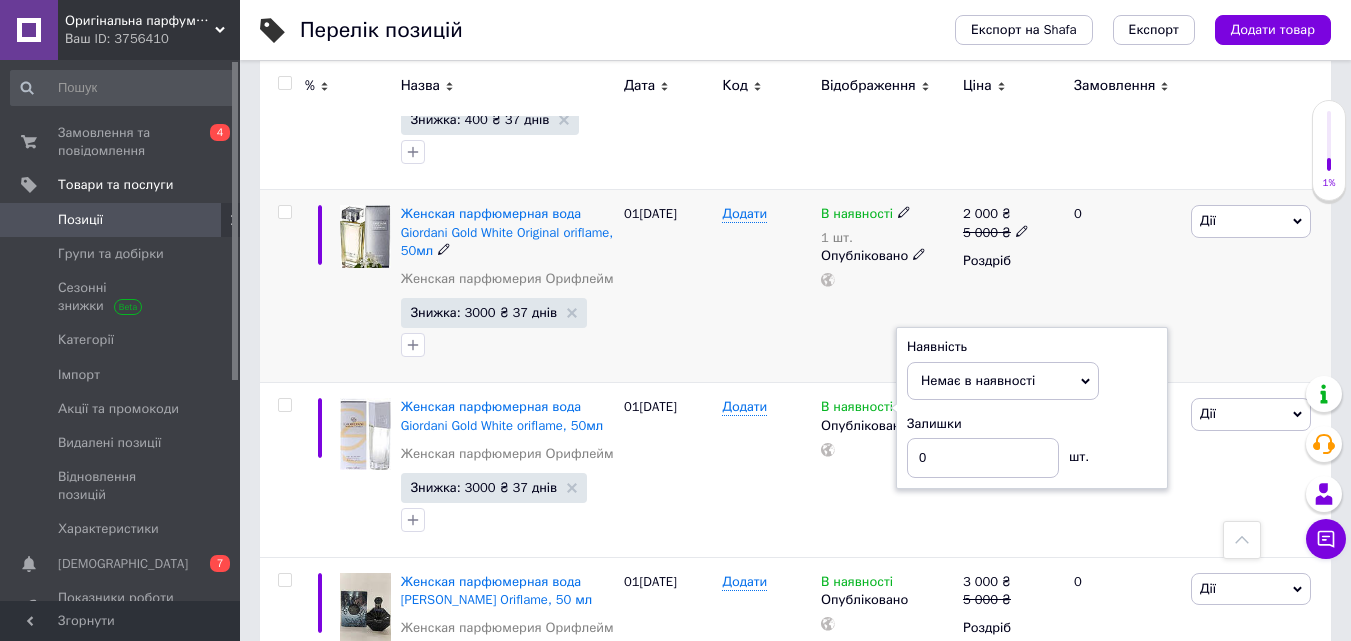 click on "В наявності" at bounding box center (857, 216) 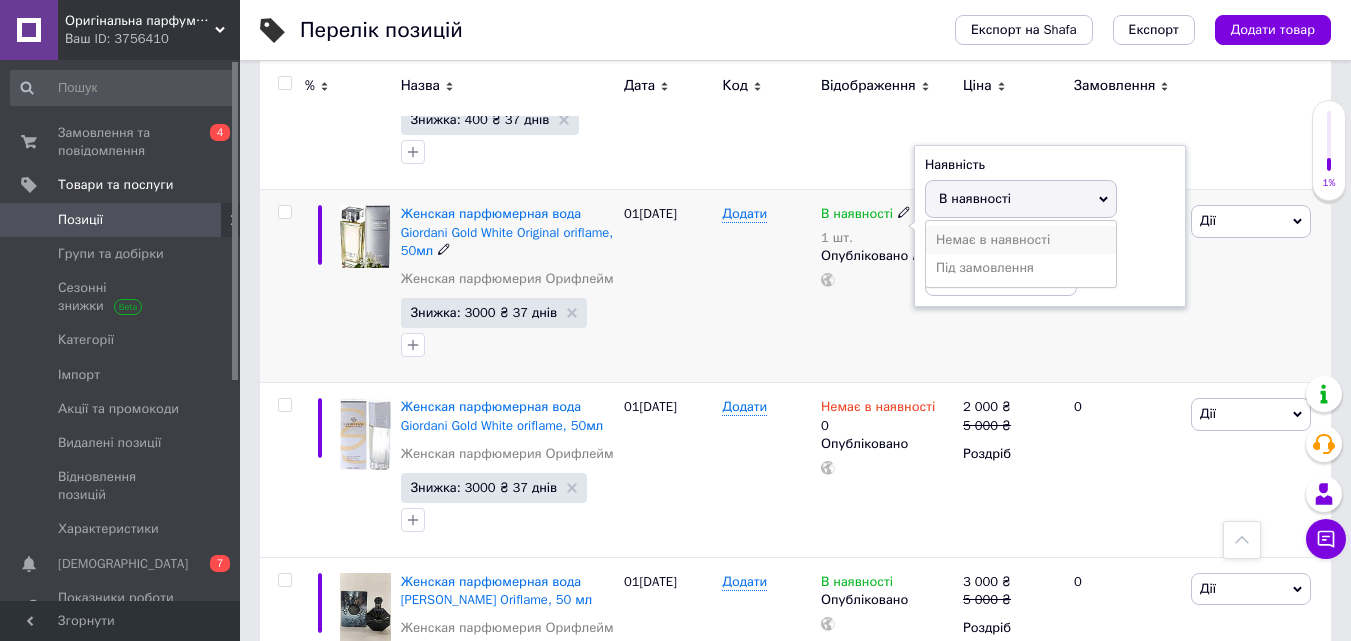 click on "Немає в наявності" at bounding box center (1021, 240) 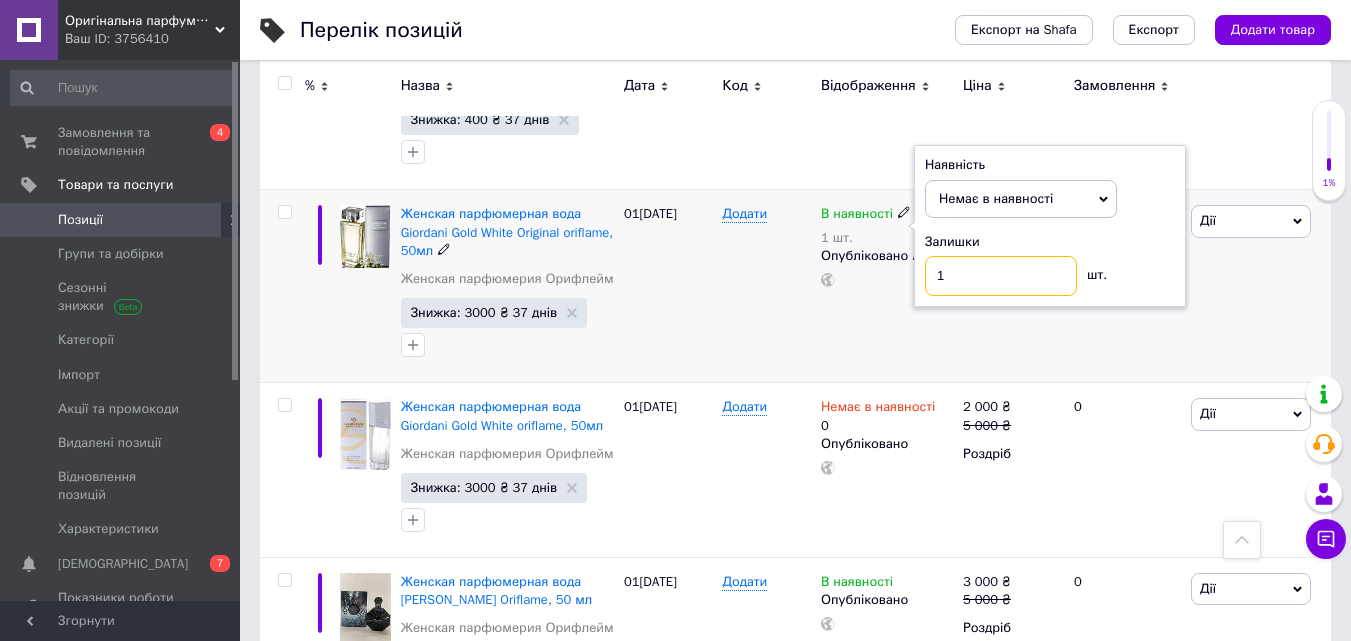 click on "1" at bounding box center (1001, 276) 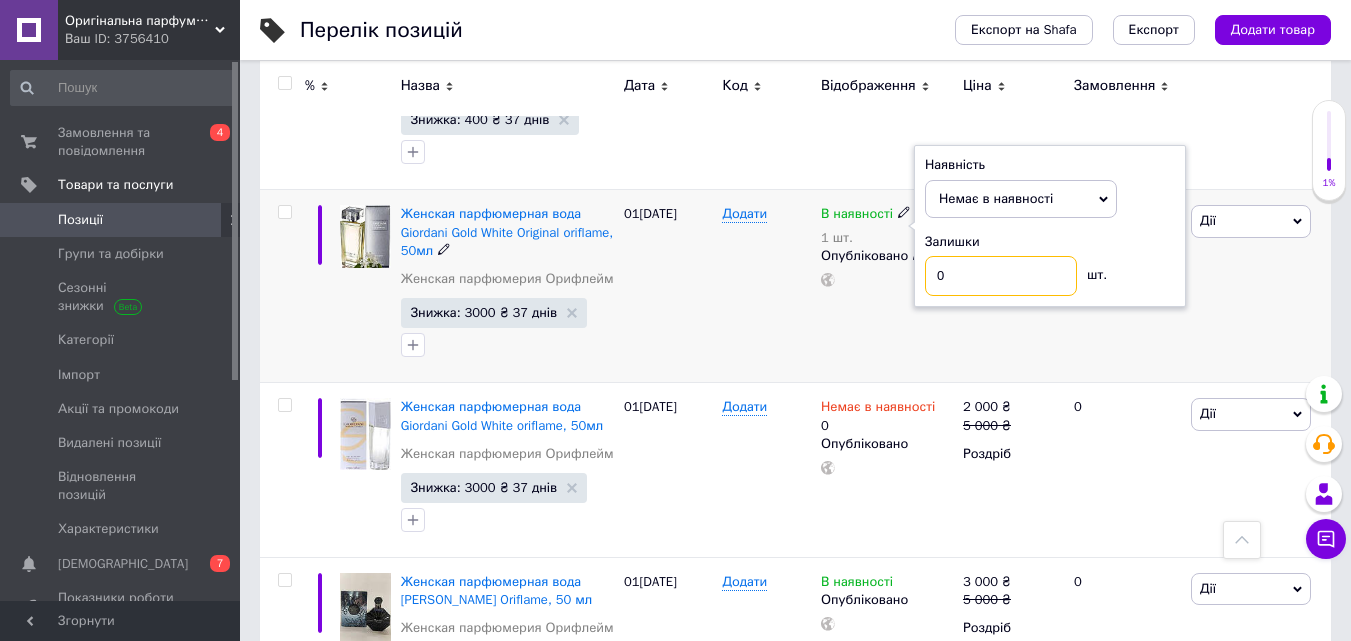 type on "0" 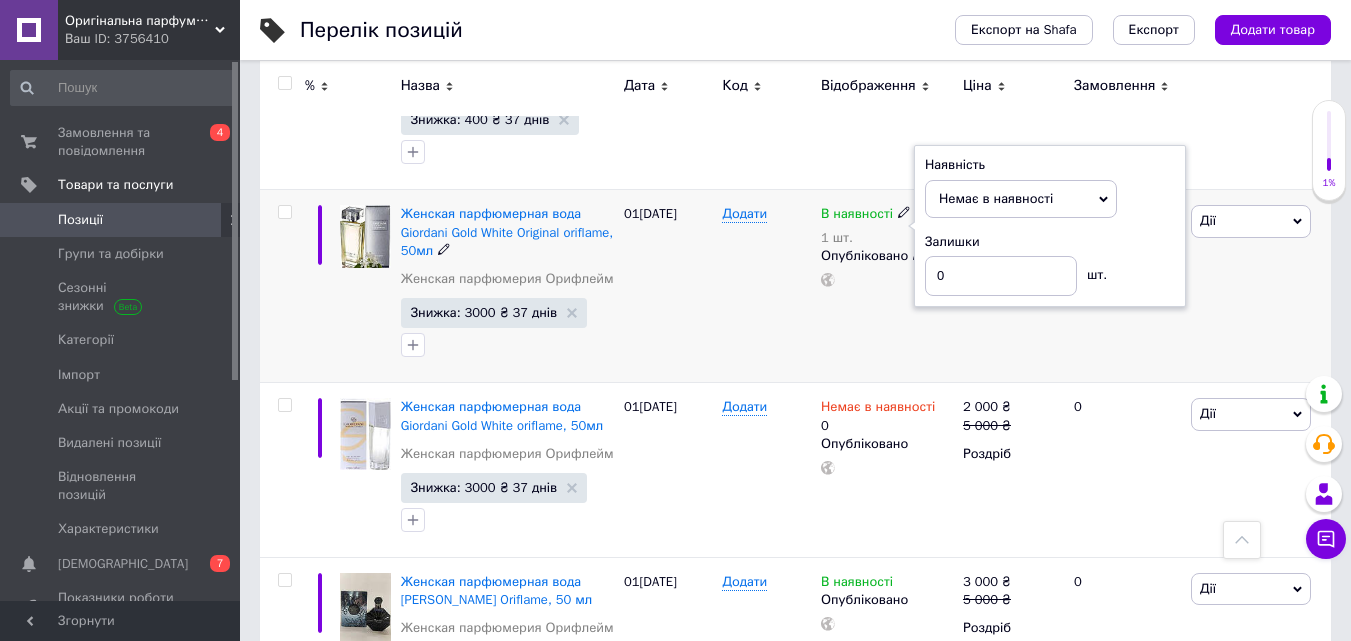 click on "Додати" at bounding box center [766, 286] 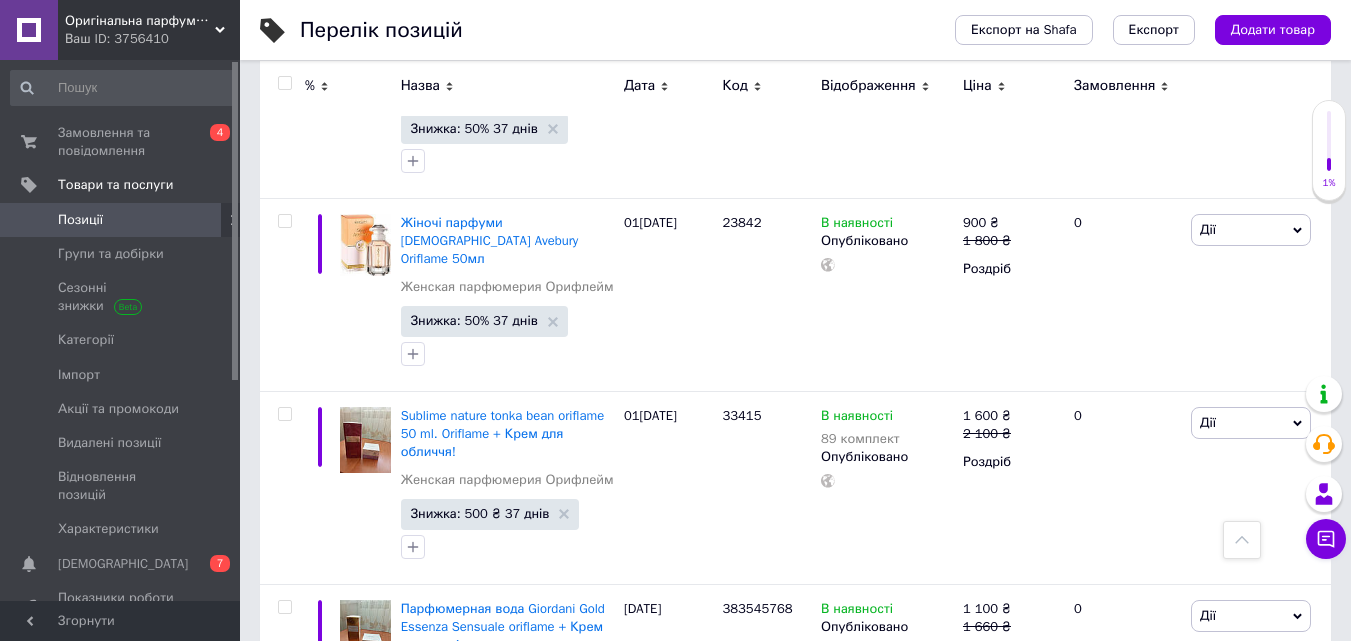 scroll, scrollTop: 814, scrollLeft: 0, axis: vertical 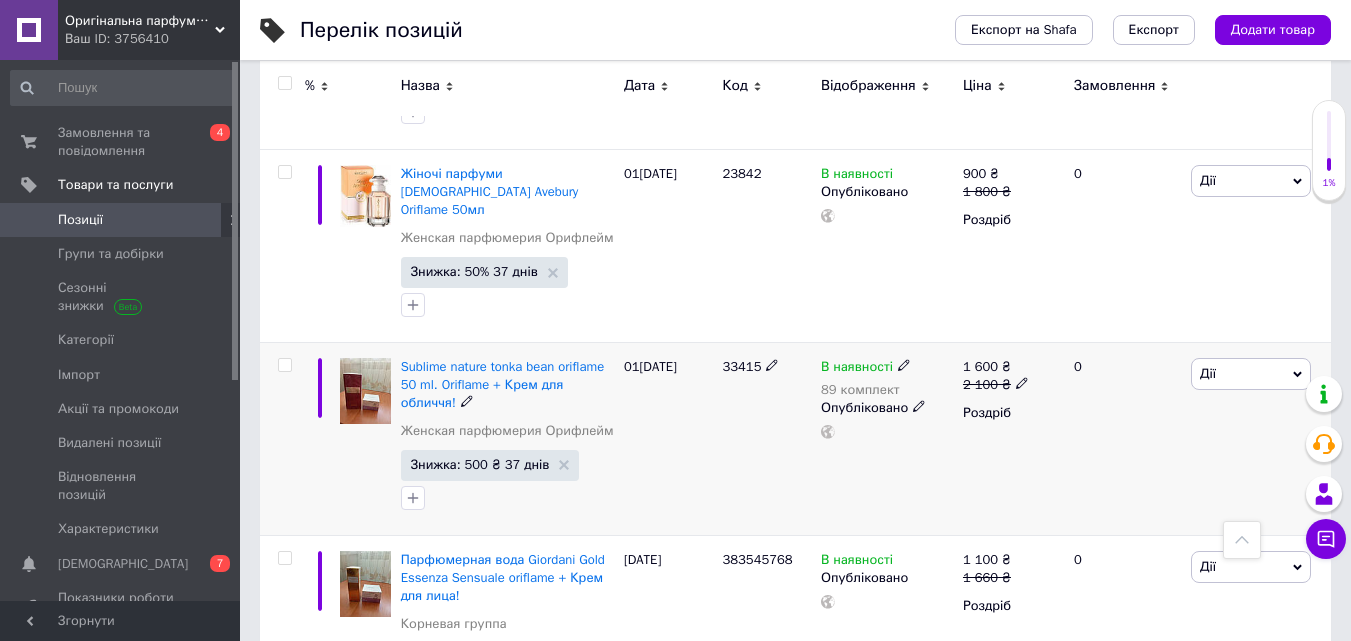 click on "В наявності" at bounding box center [857, 369] 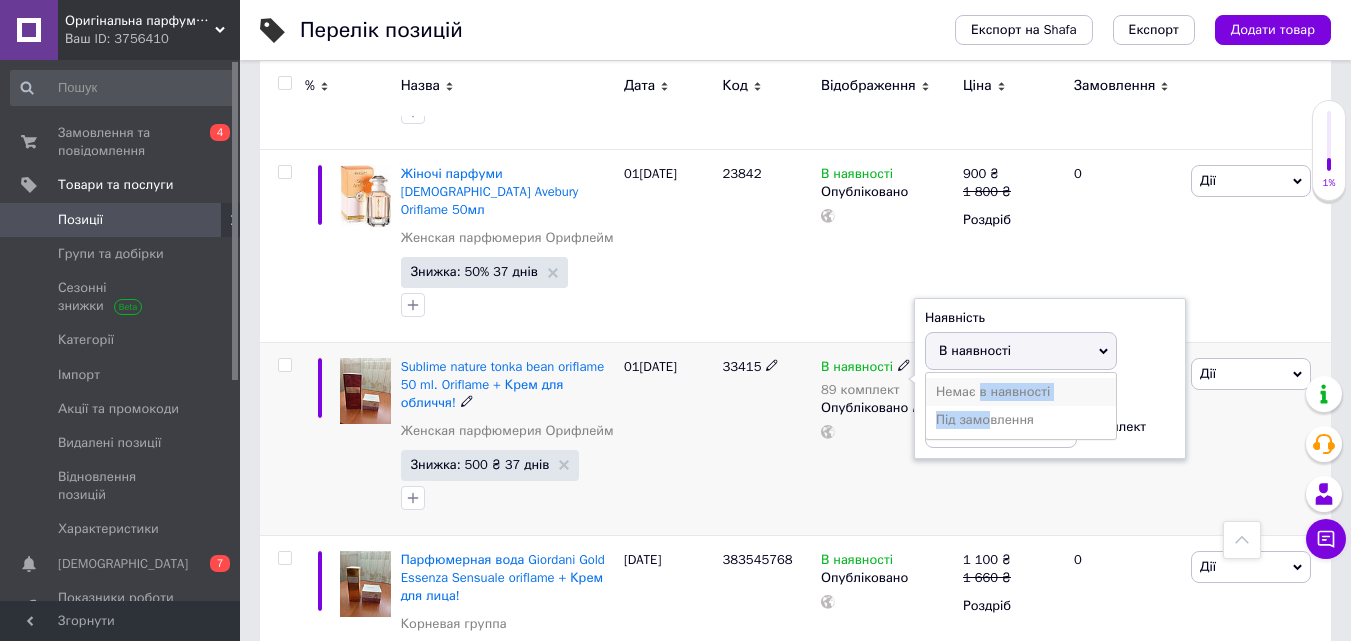 drag, startPoint x: 988, startPoint y: 379, endPoint x: 980, endPoint y: 356, distance: 24.351591 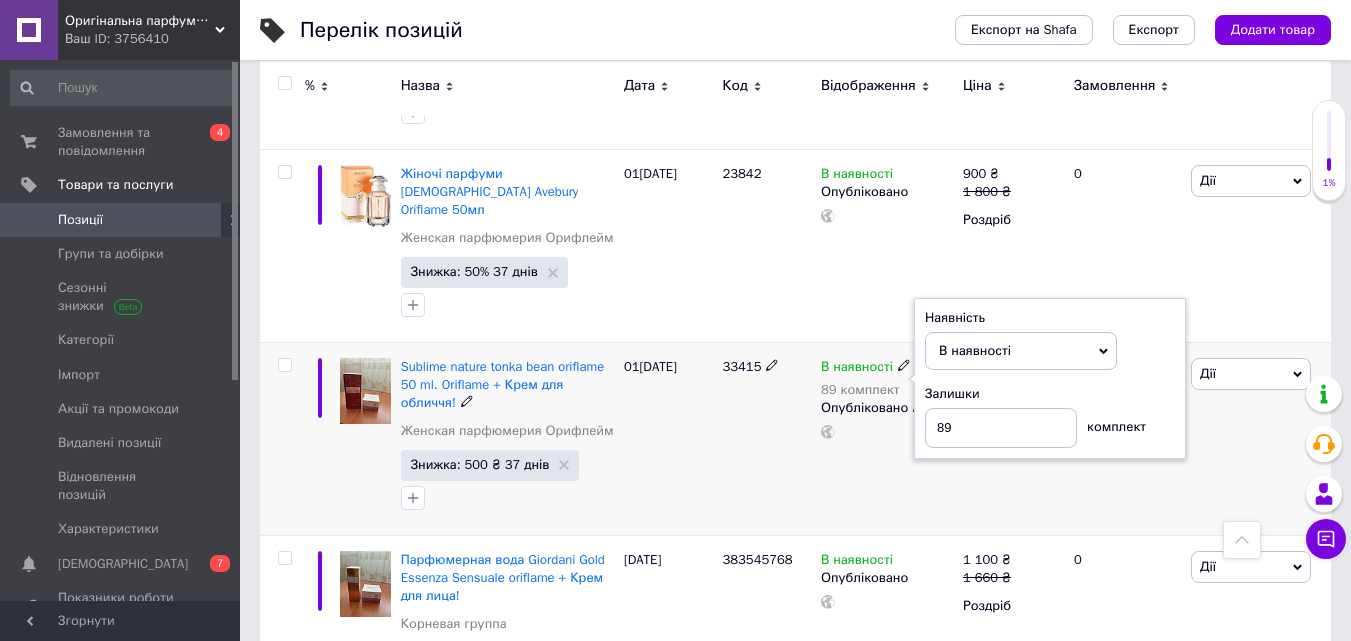 click on "Залишки" at bounding box center [1050, 394] 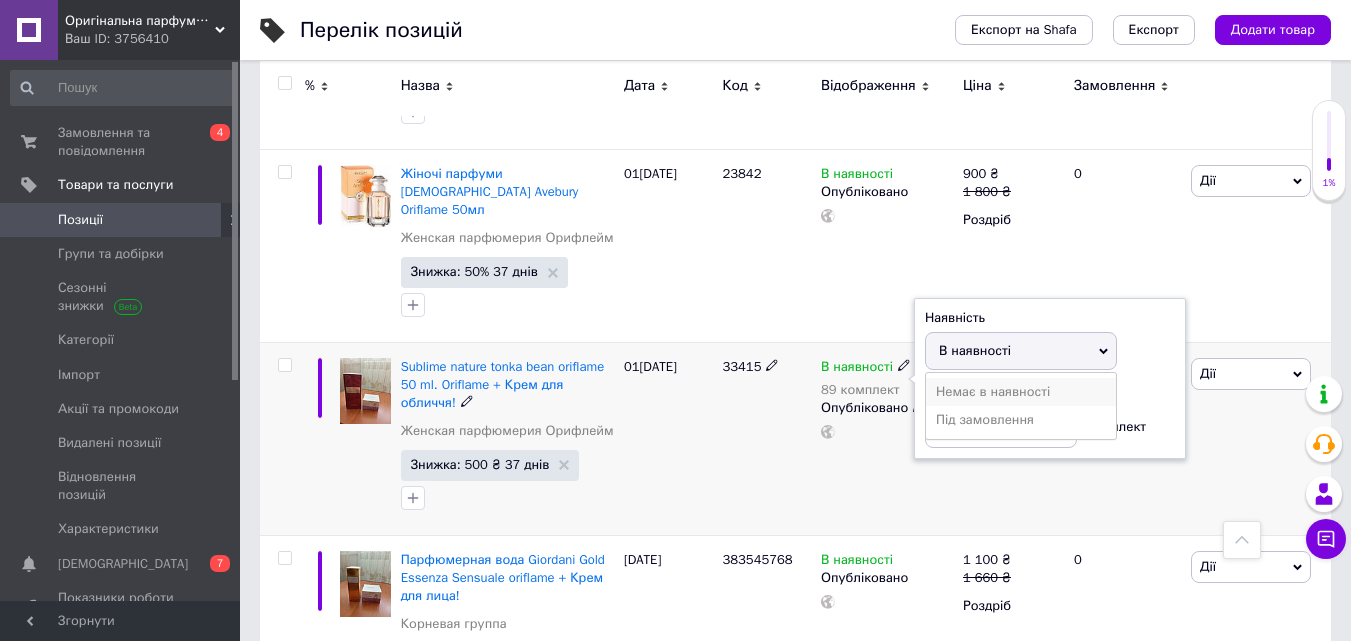 click on "Немає в наявності" at bounding box center [1021, 392] 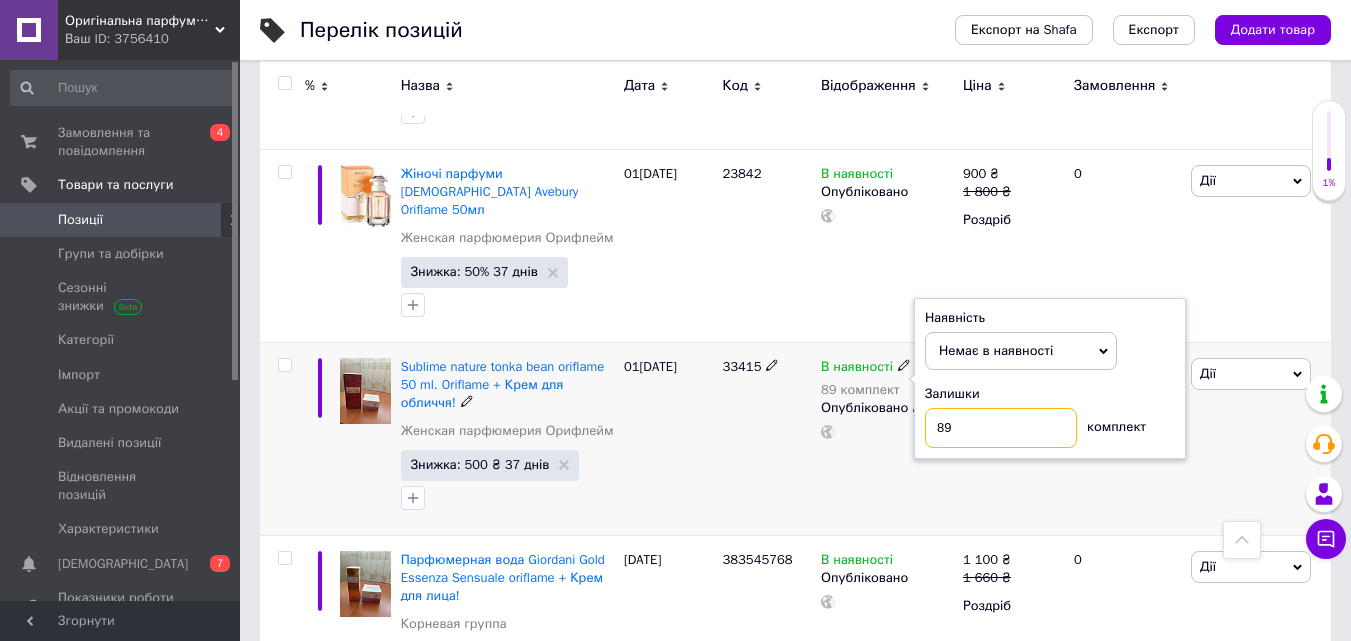 click on "89" at bounding box center [1001, 428] 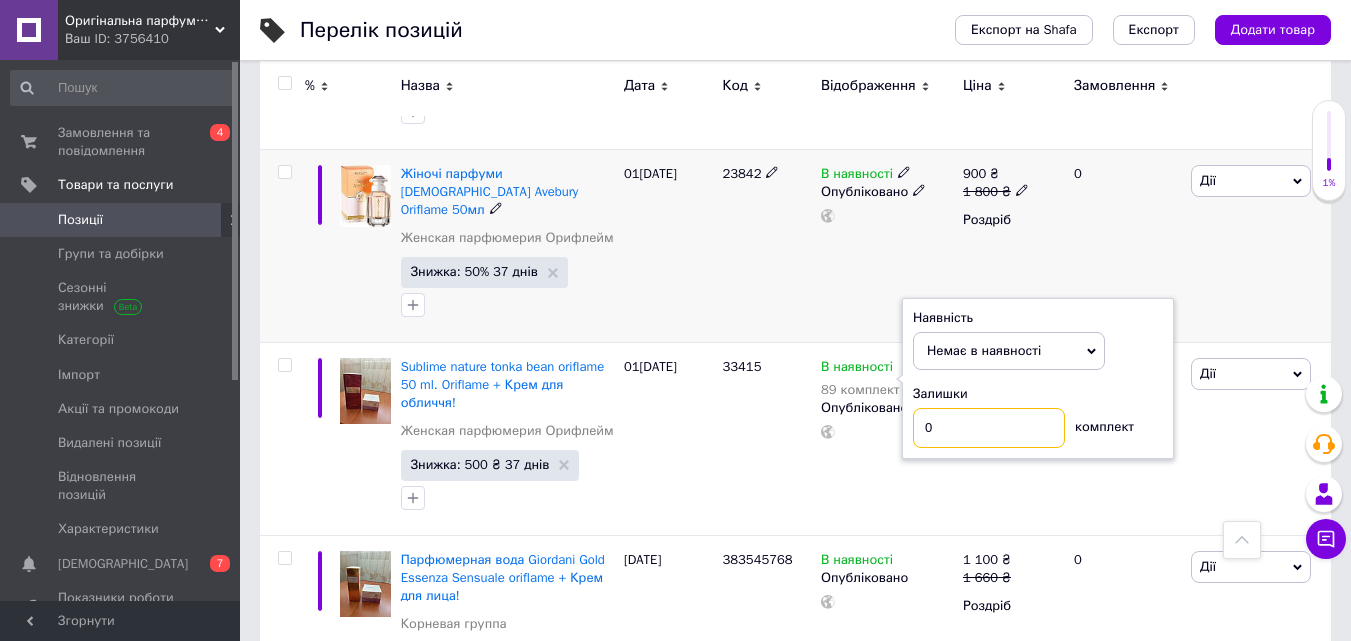 type on "0" 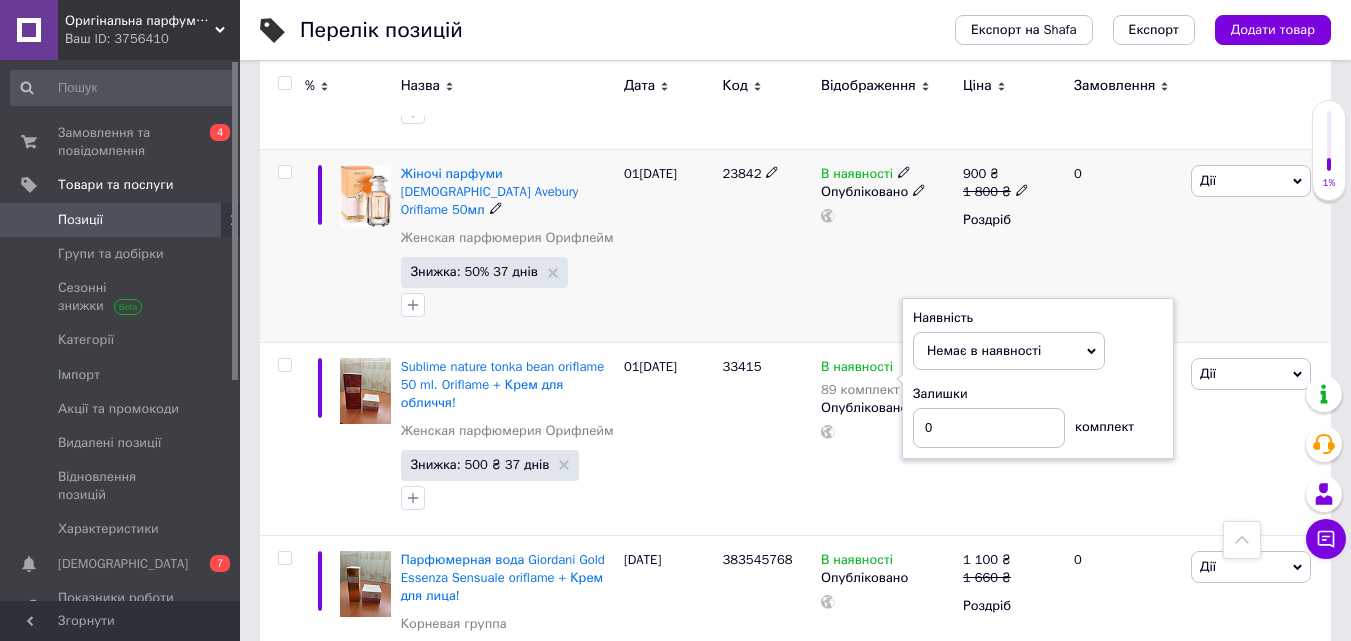 click on "В наявності Опубліковано" at bounding box center (887, 245) 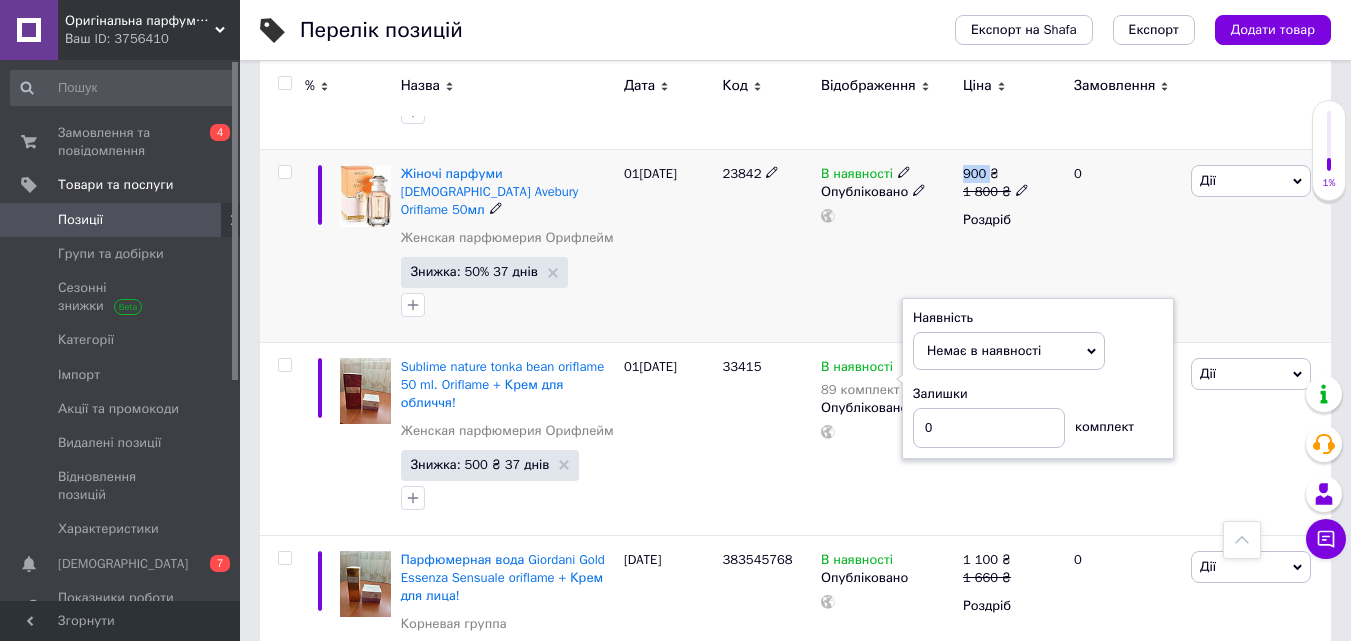 click on "В наявності Опубліковано" at bounding box center [887, 245] 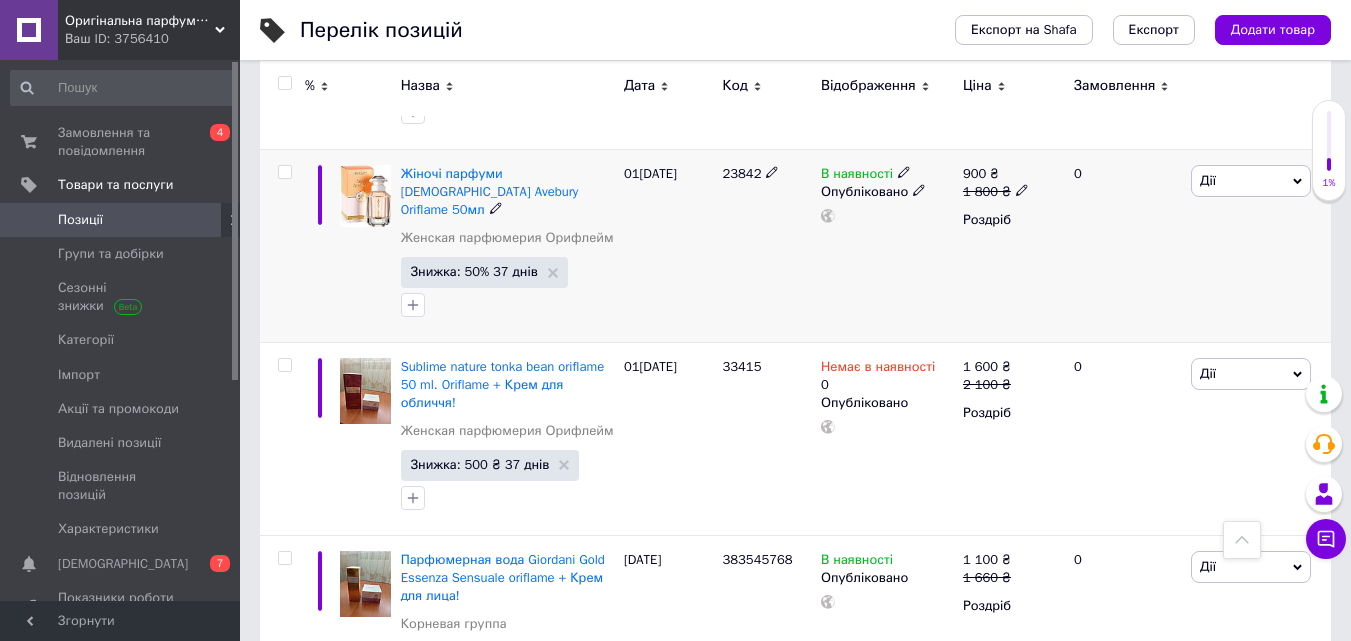 click on "В наявності" at bounding box center [857, 176] 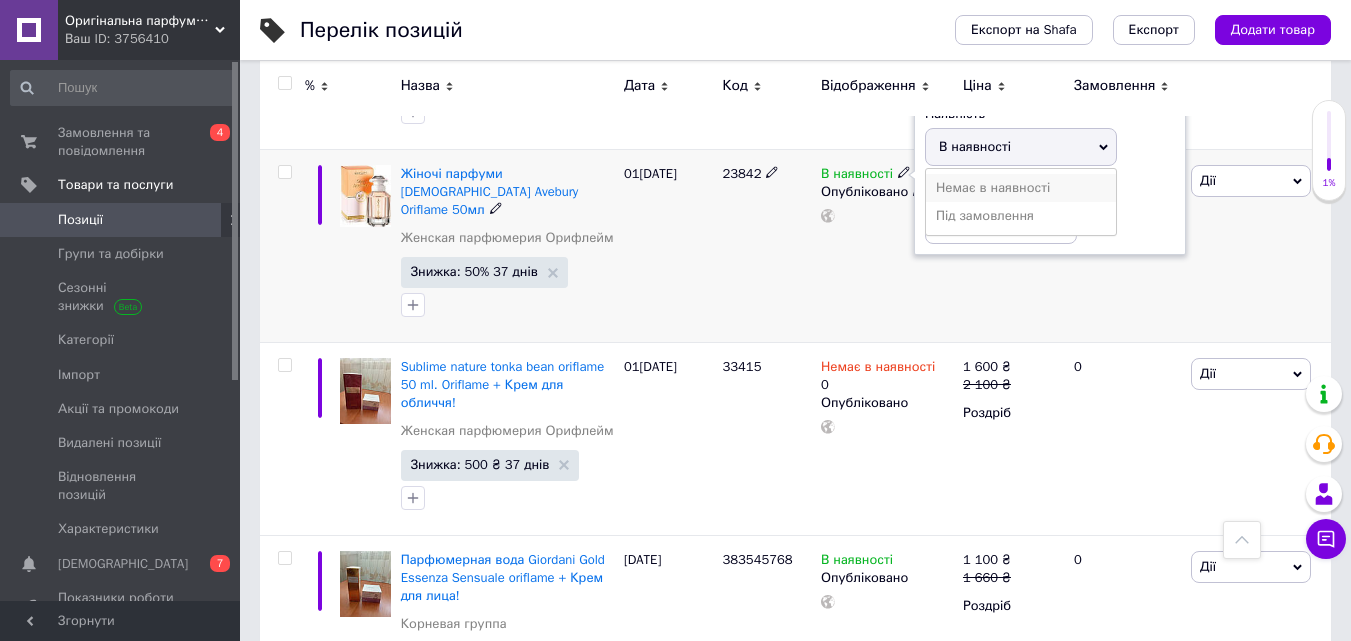 click on "Немає в наявності" at bounding box center [1021, 188] 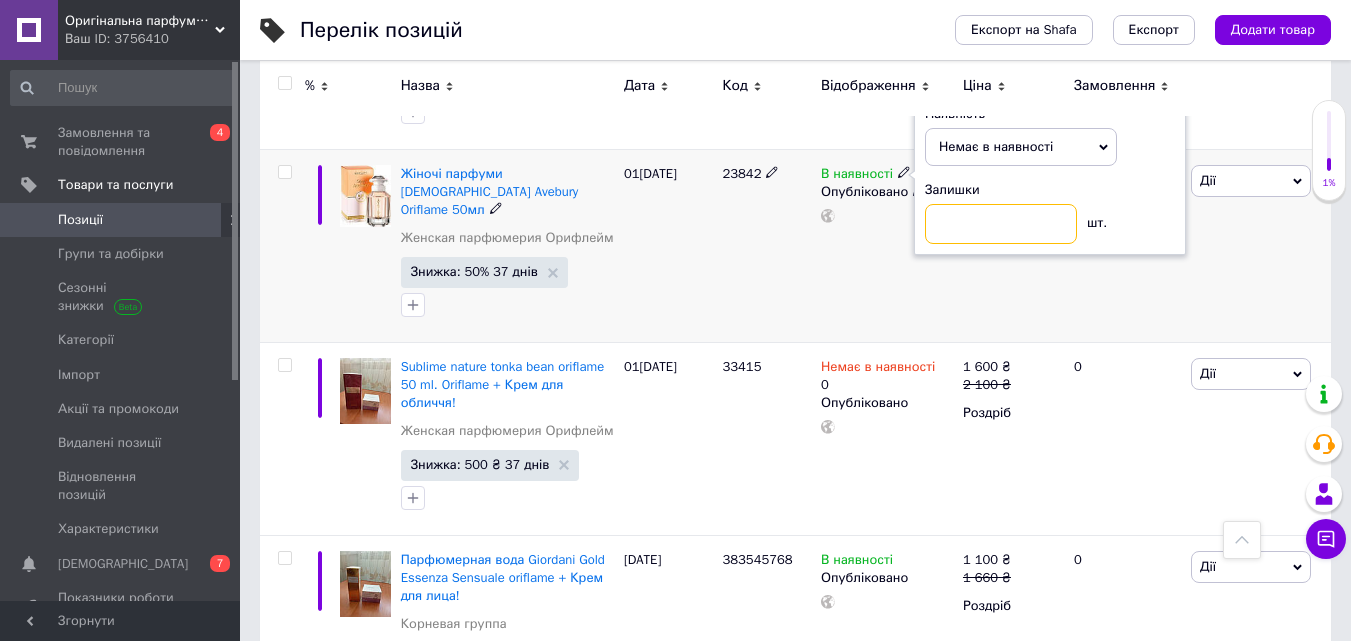click at bounding box center [1001, 224] 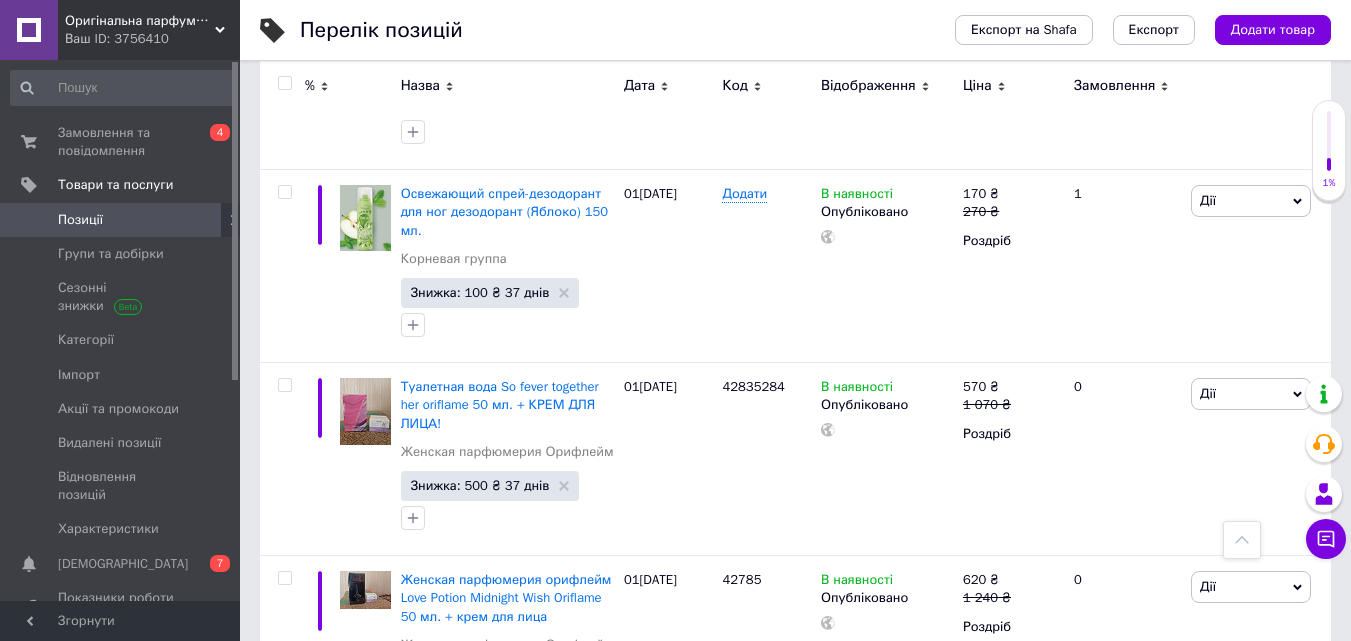 scroll, scrollTop: 3593, scrollLeft: 0, axis: vertical 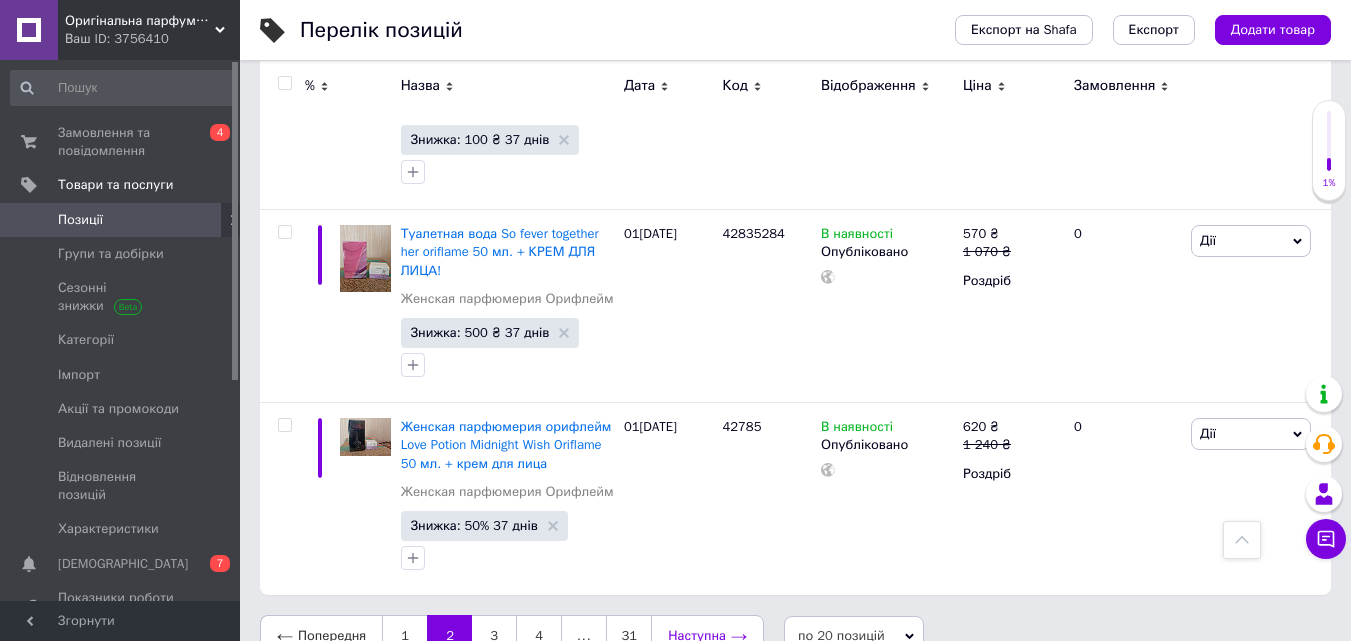 click on "Наступна" at bounding box center (707, 636) 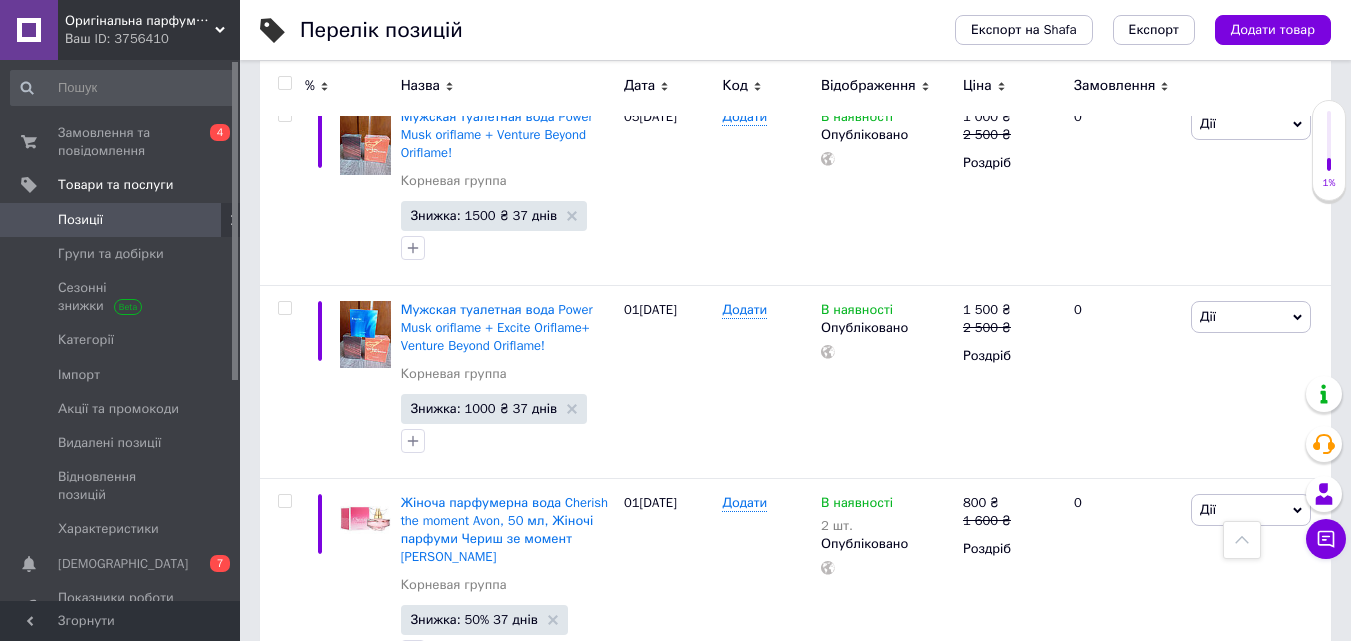 scroll, scrollTop: 3080, scrollLeft: 0, axis: vertical 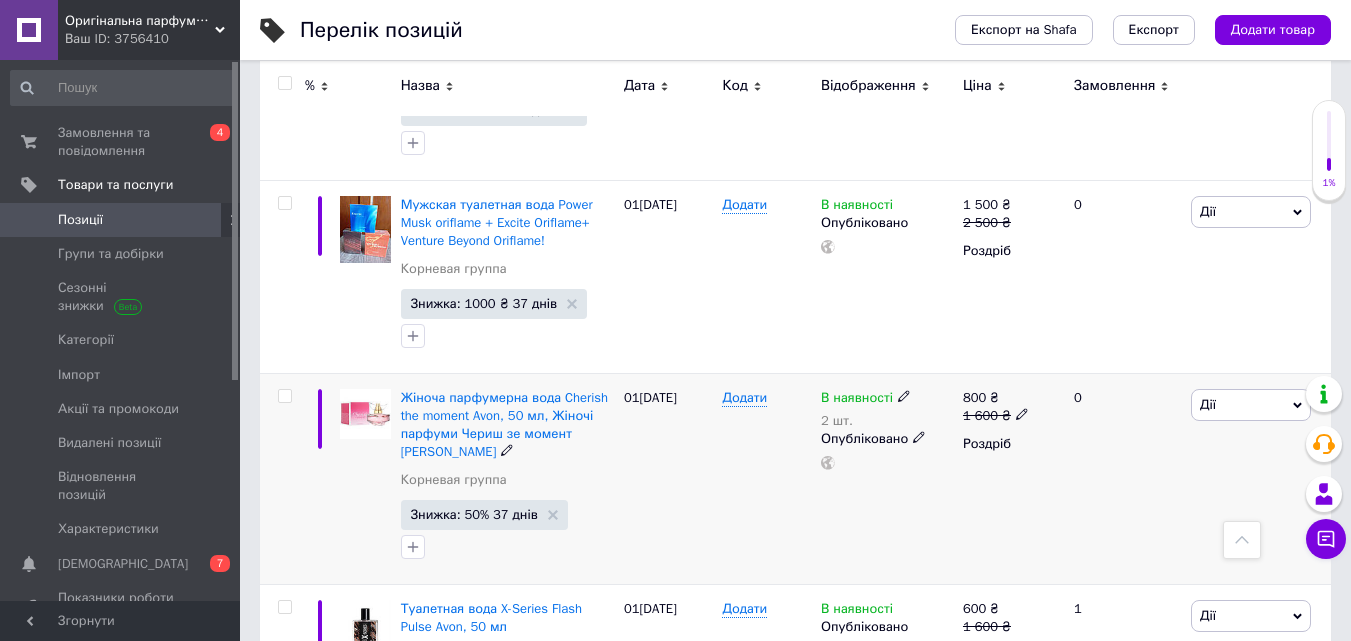 click on "В наявності" at bounding box center (857, 400) 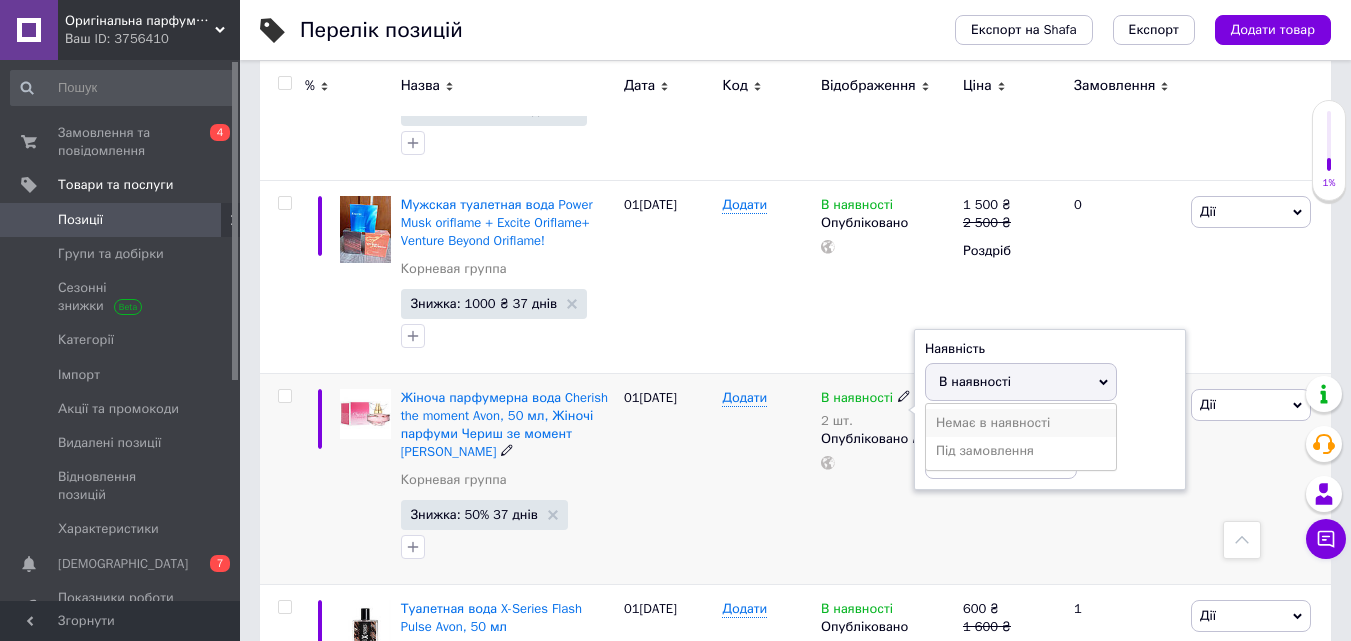 click on "Немає в наявності" at bounding box center [1021, 423] 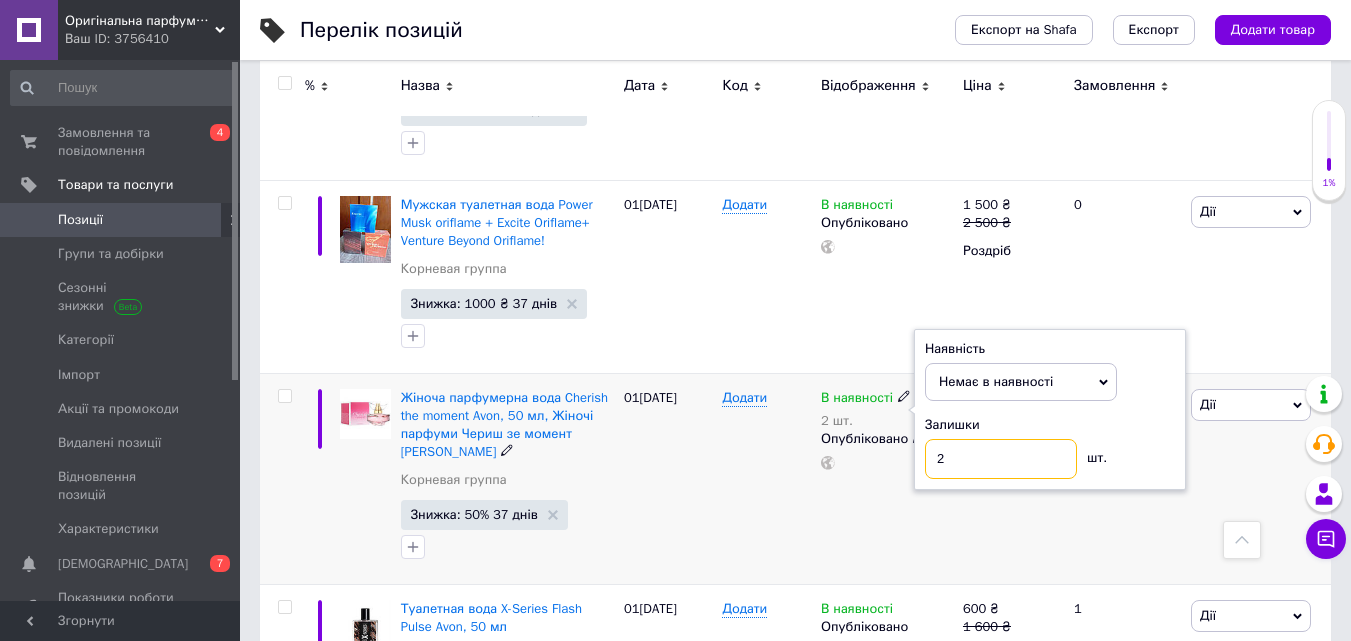 click on "2" at bounding box center [1001, 459] 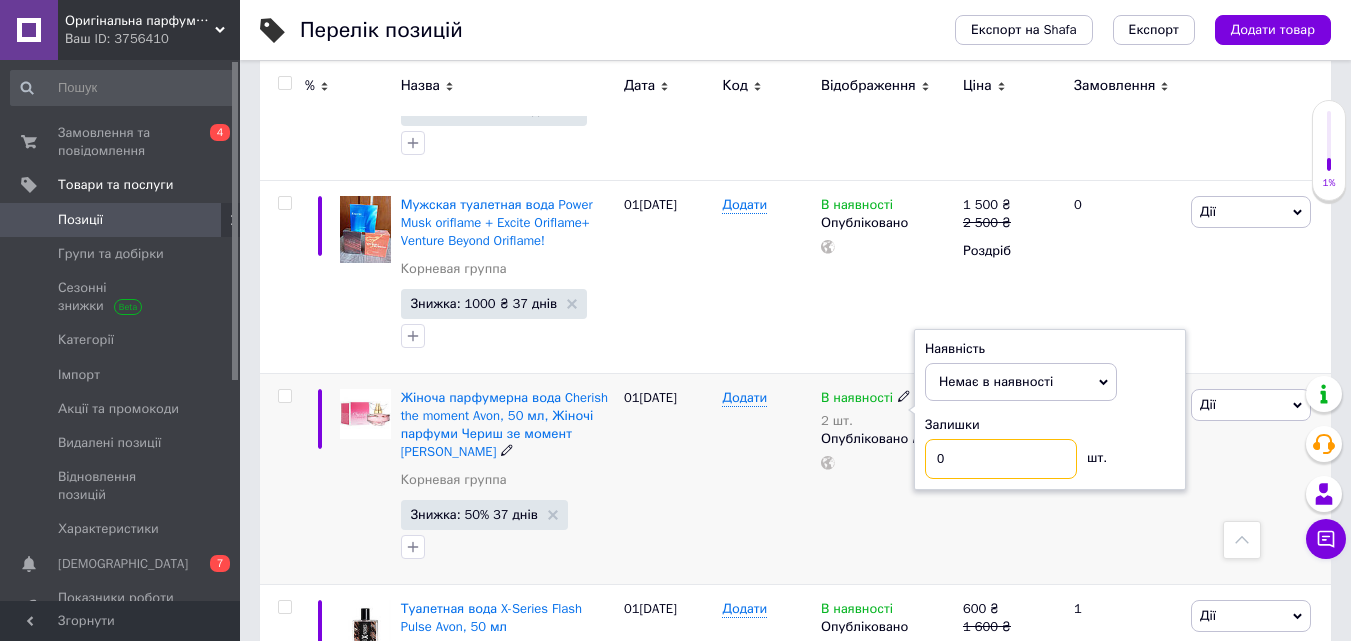 type on "0" 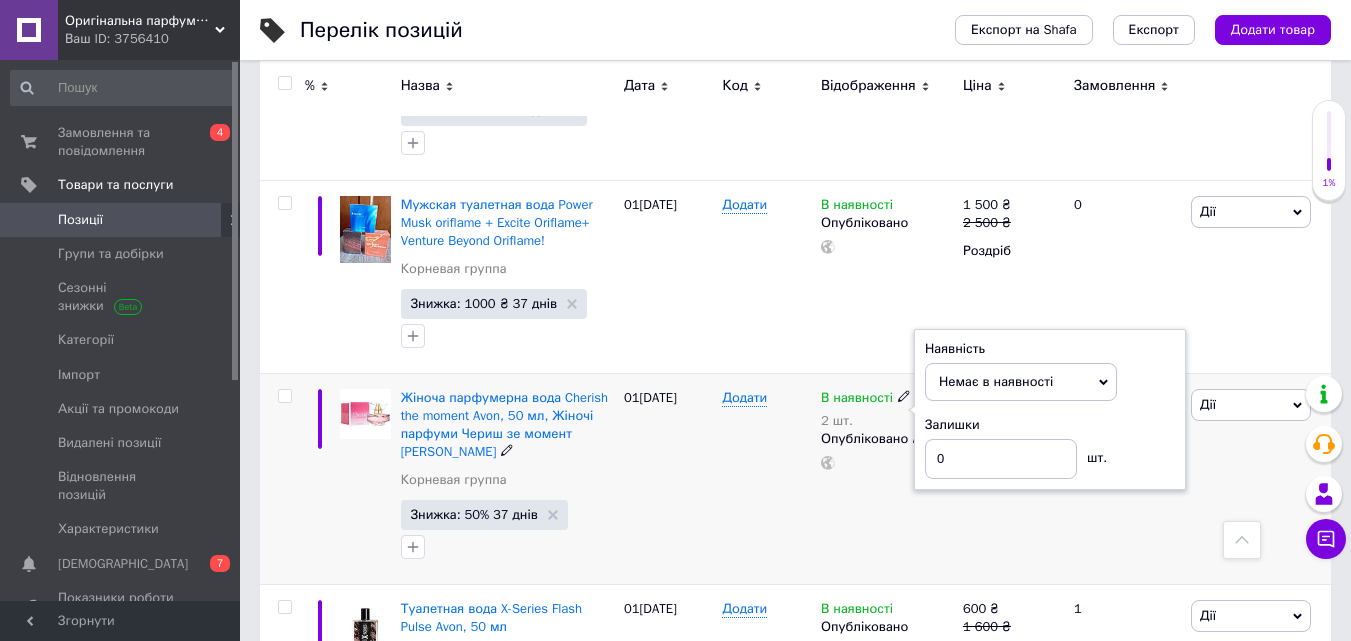 click on "0" at bounding box center [1124, 478] 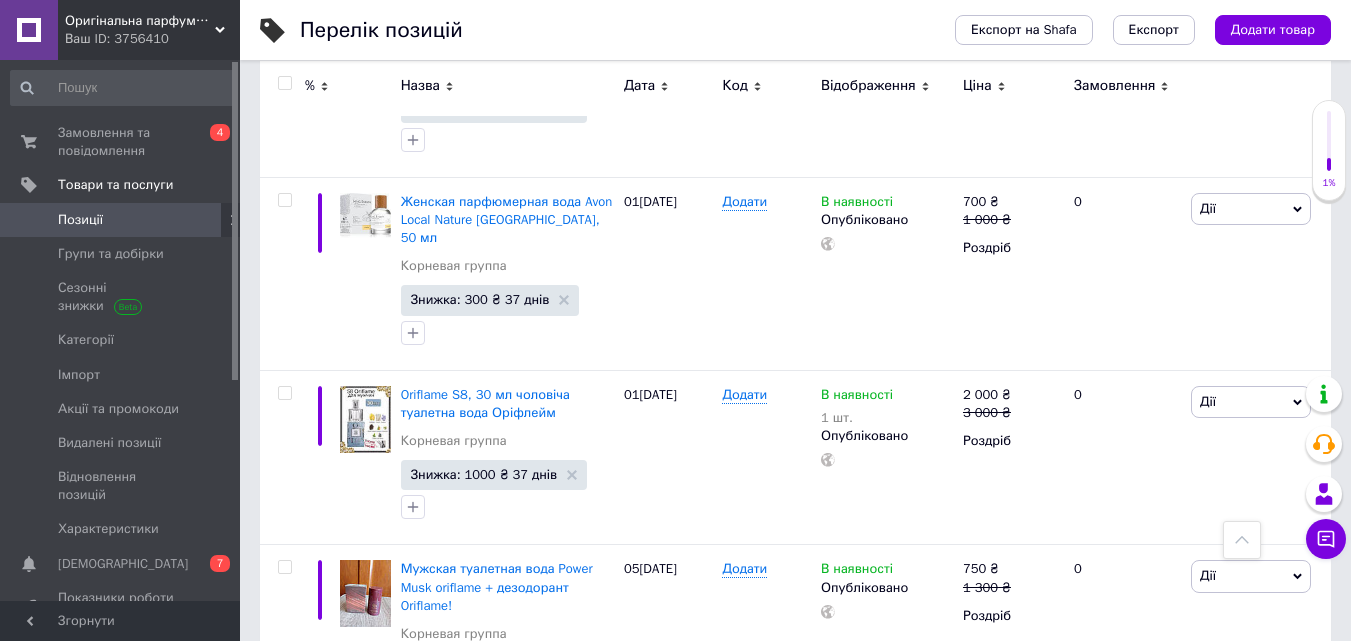 scroll, scrollTop: 1555, scrollLeft: 0, axis: vertical 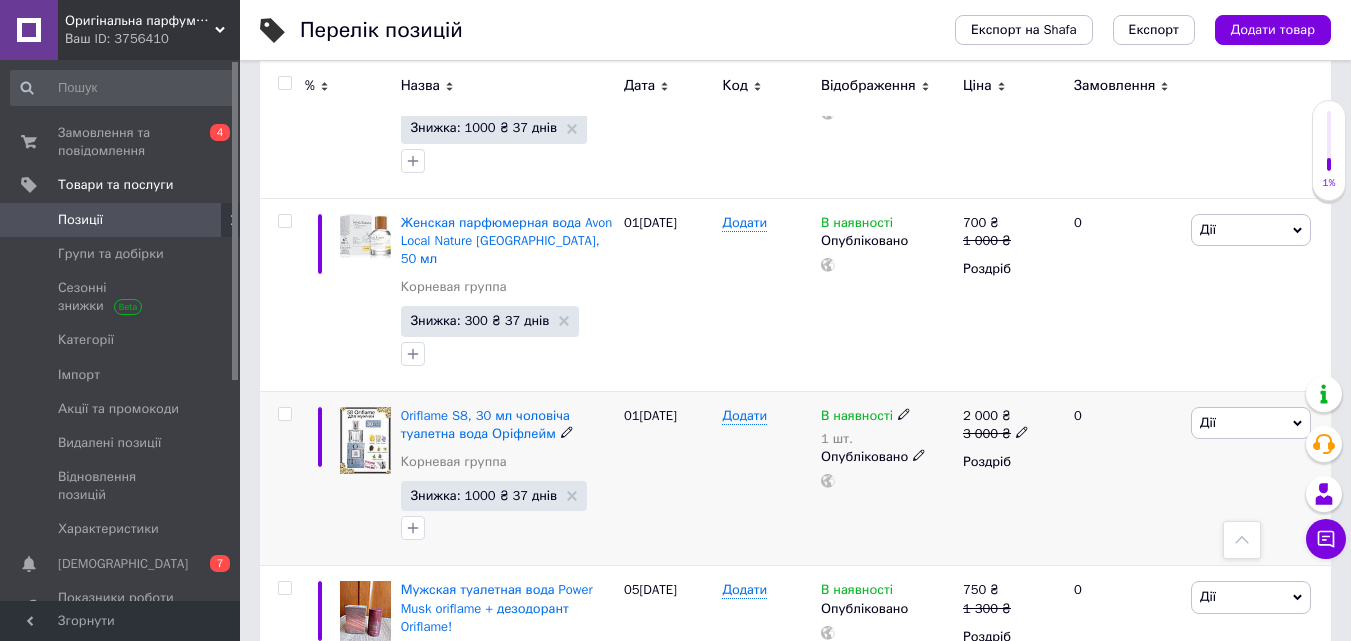 click on "В наявності" at bounding box center [857, 418] 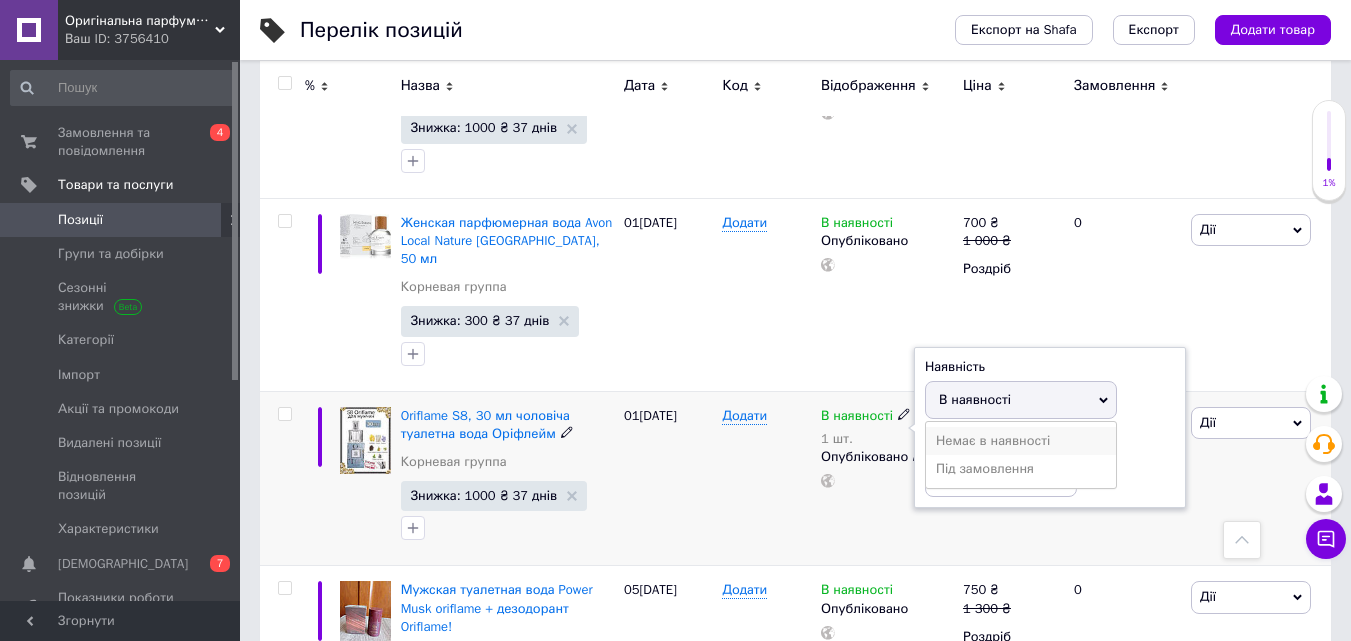 click on "Немає в наявності" at bounding box center [1021, 441] 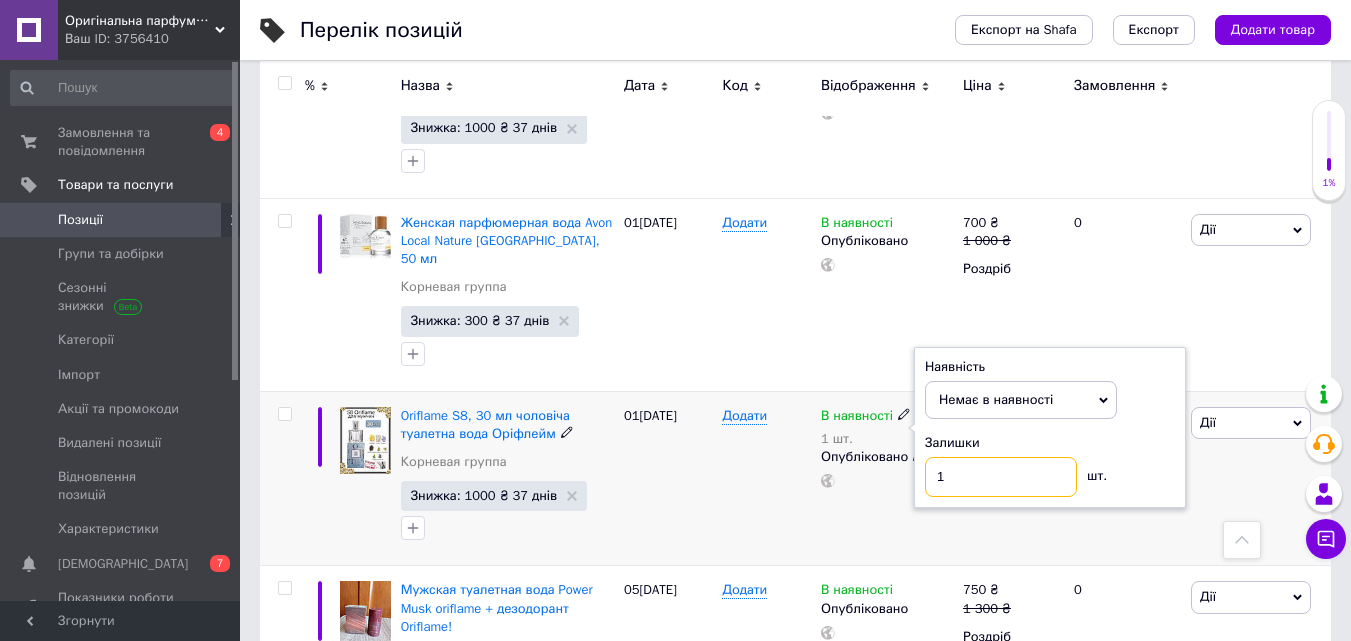click on "1" at bounding box center [1001, 477] 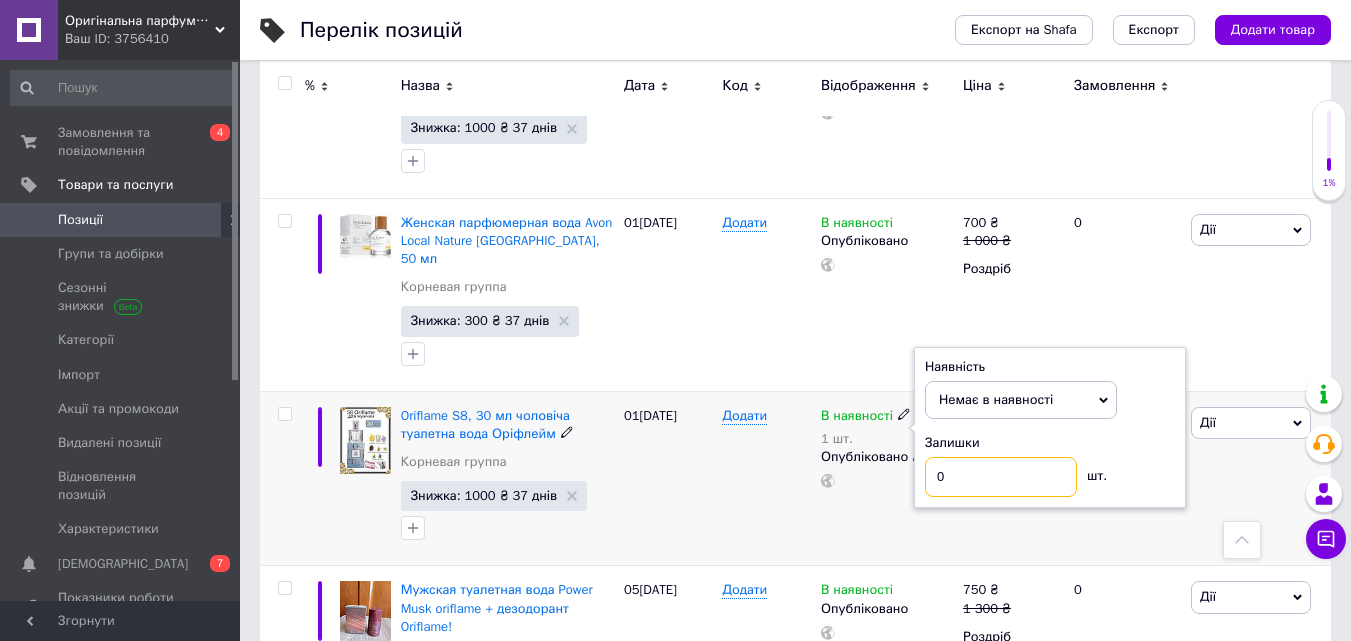 type on "0" 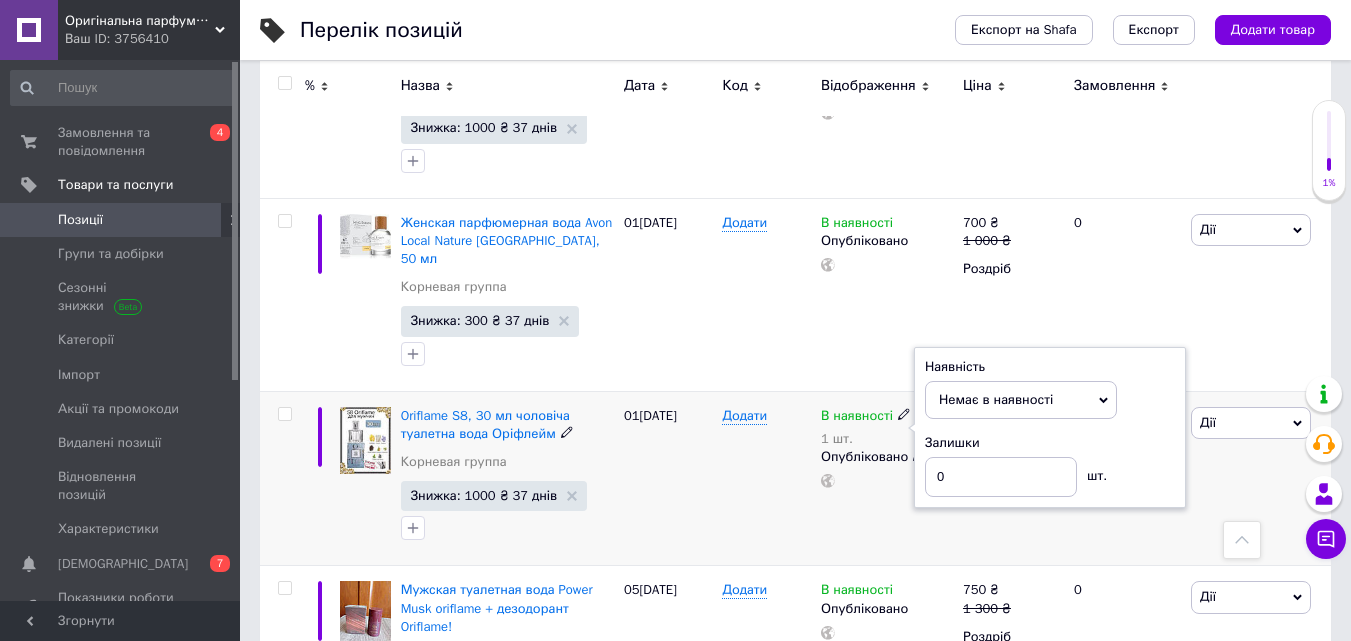 click on "2 000   ₴ 3 000   ₴ Роздріб" at bounding box center [1010, 478] 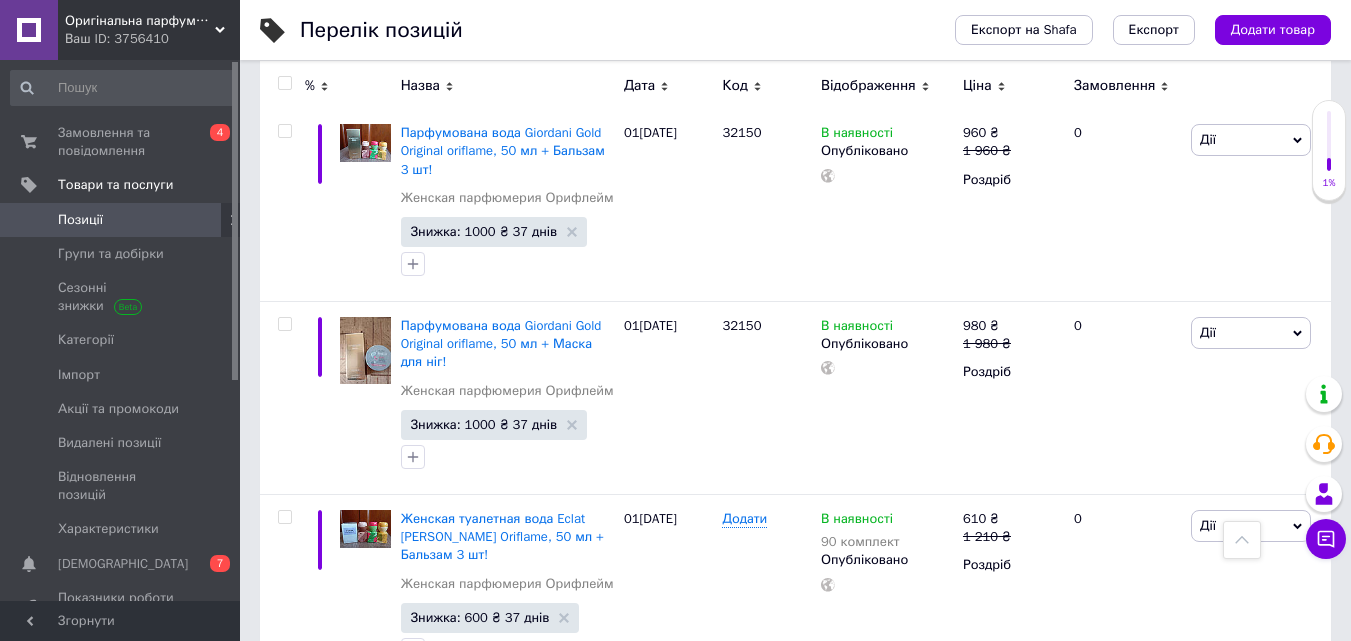 scroll, scrollTop: 691, scrollLeft: 0, axis: vertical 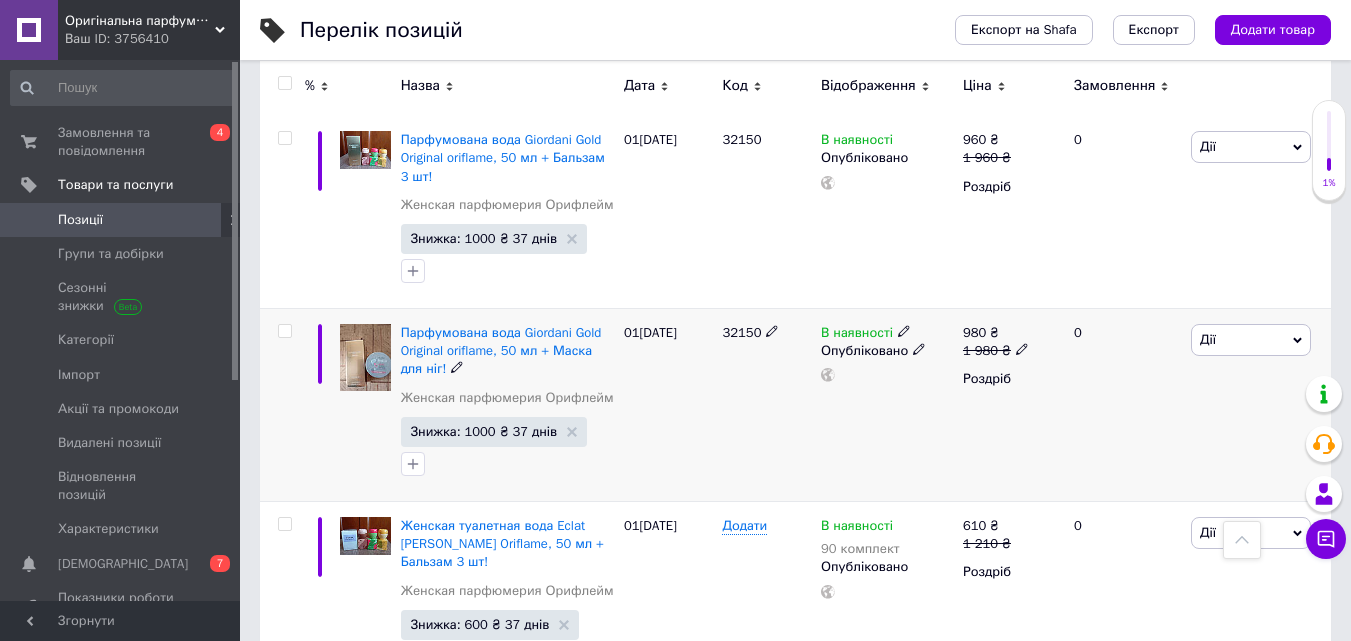 click on "В наявності" at bounding box center (857, 335) 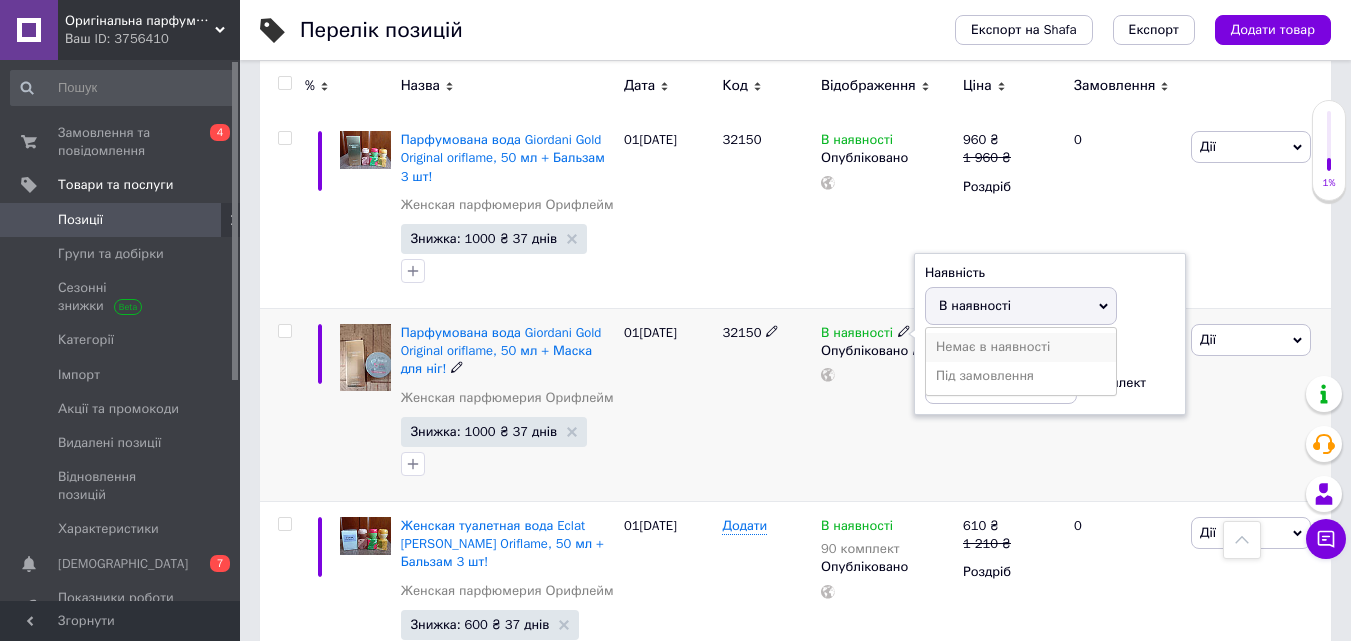 click on "Немає в наявності" at bounding box center (1021, 347) 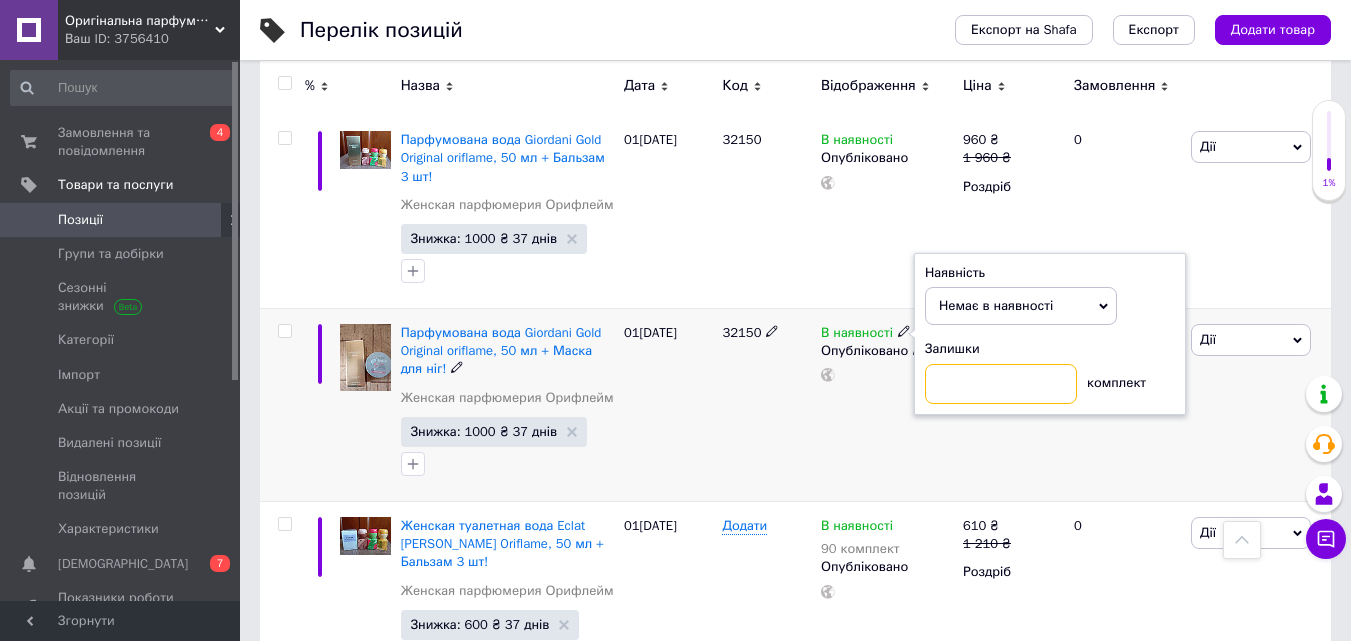 click at bounding box center [1001, 384] 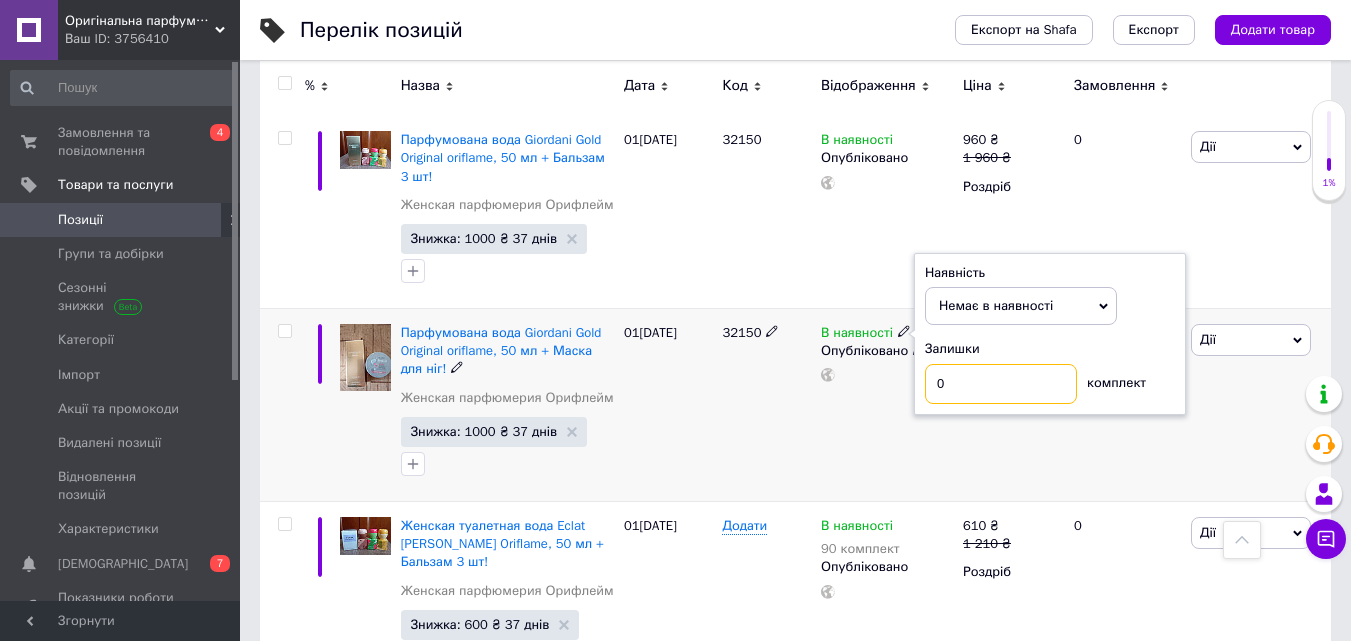 type on "0" 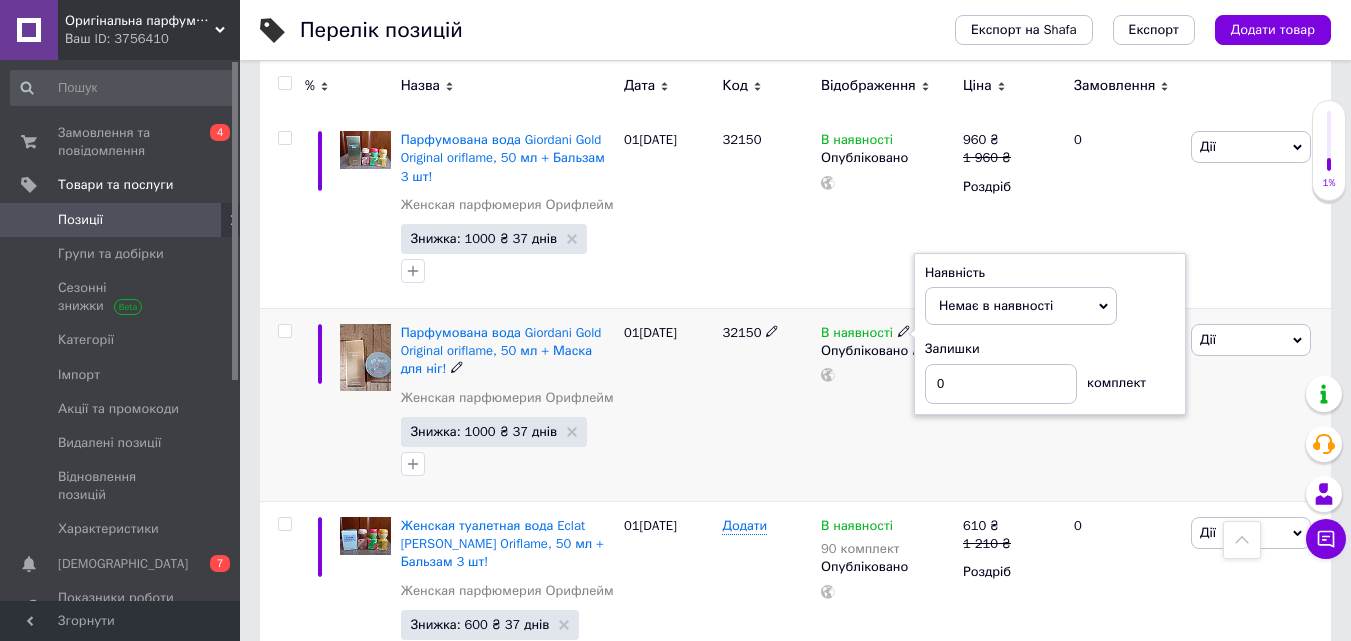 click on "980   ₴ 1 980   ₴ Роздріб" at bounding box center (1010, 405) 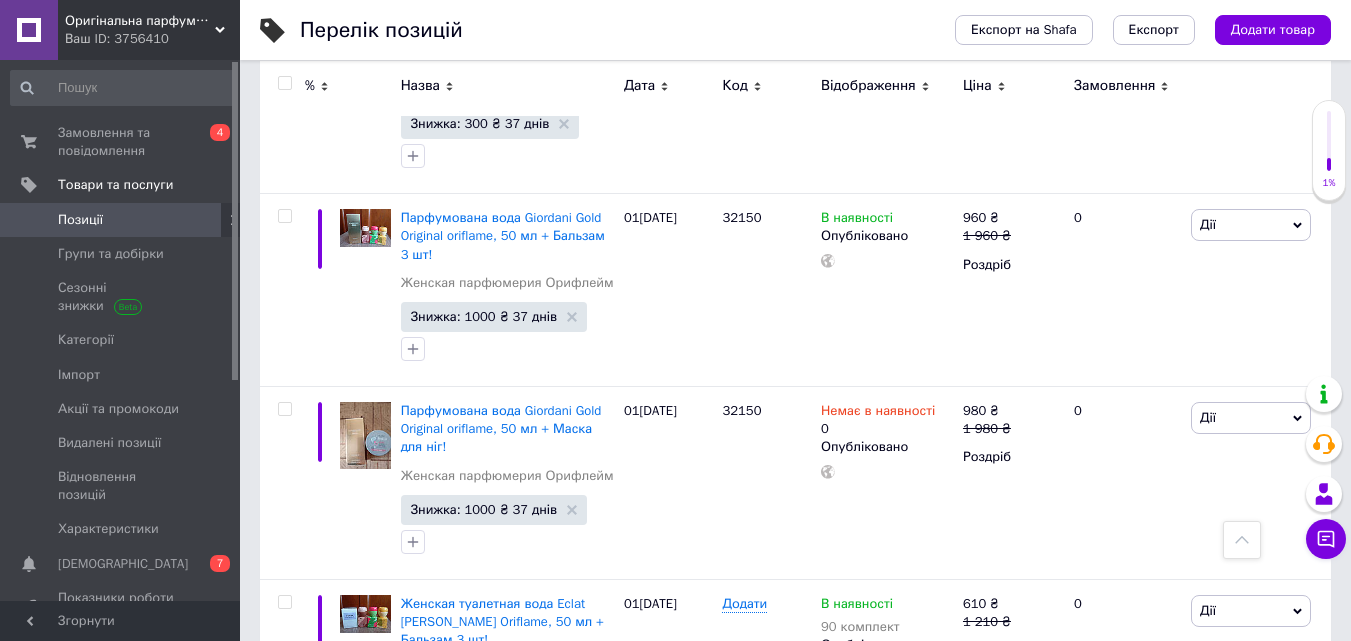 scroll, scrollTop: 606, scrollLeft: 0, axis: vertical 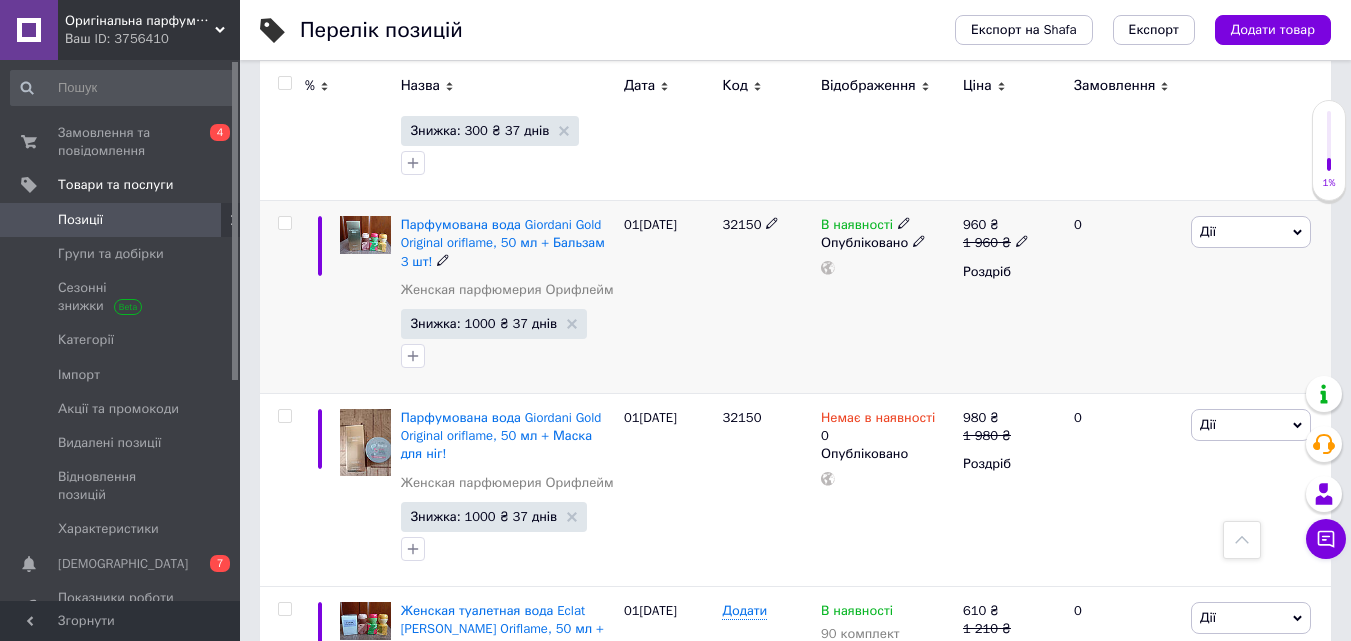 click on "В наявності" at bounding box center (857, 227) 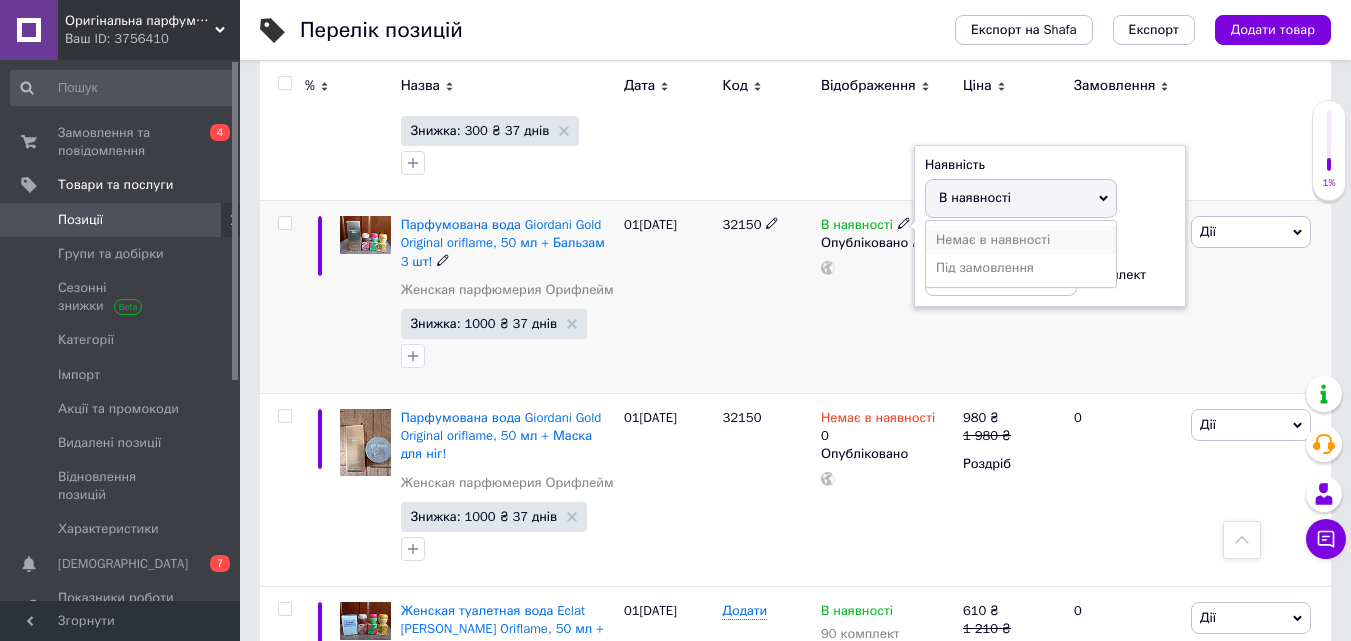 click on "Немає в наявності" at bounding box center (1021, 240) 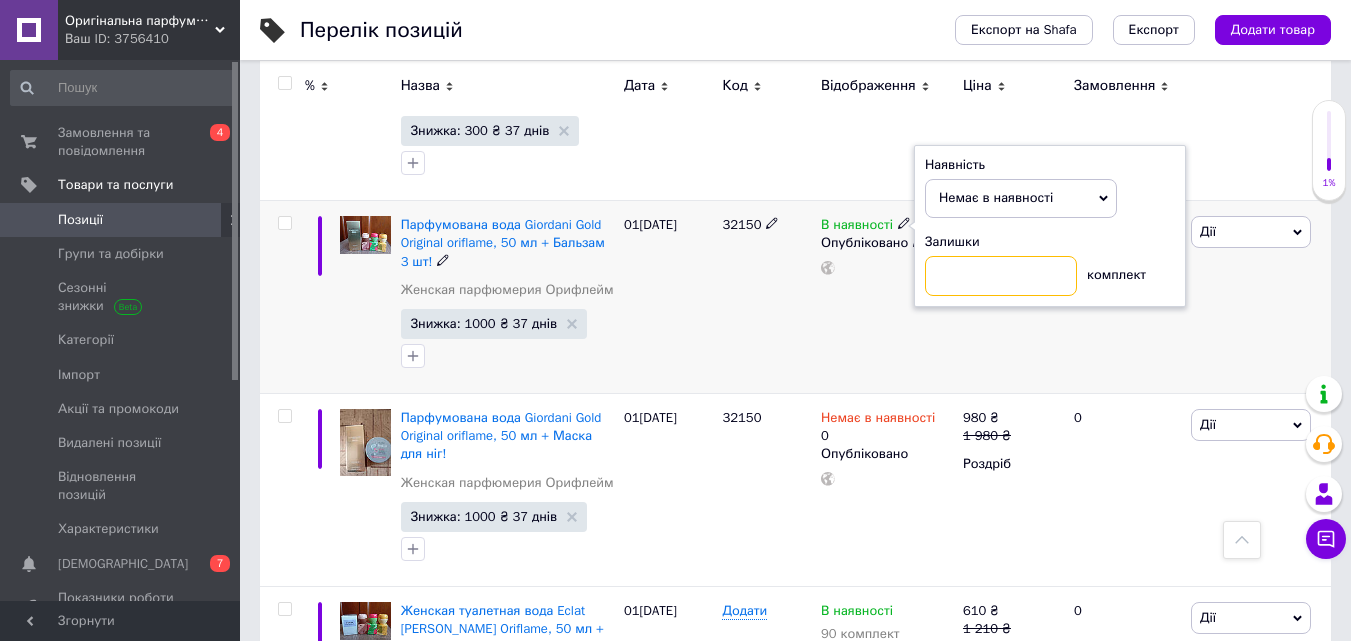 click at bounding box center (1001, 276) 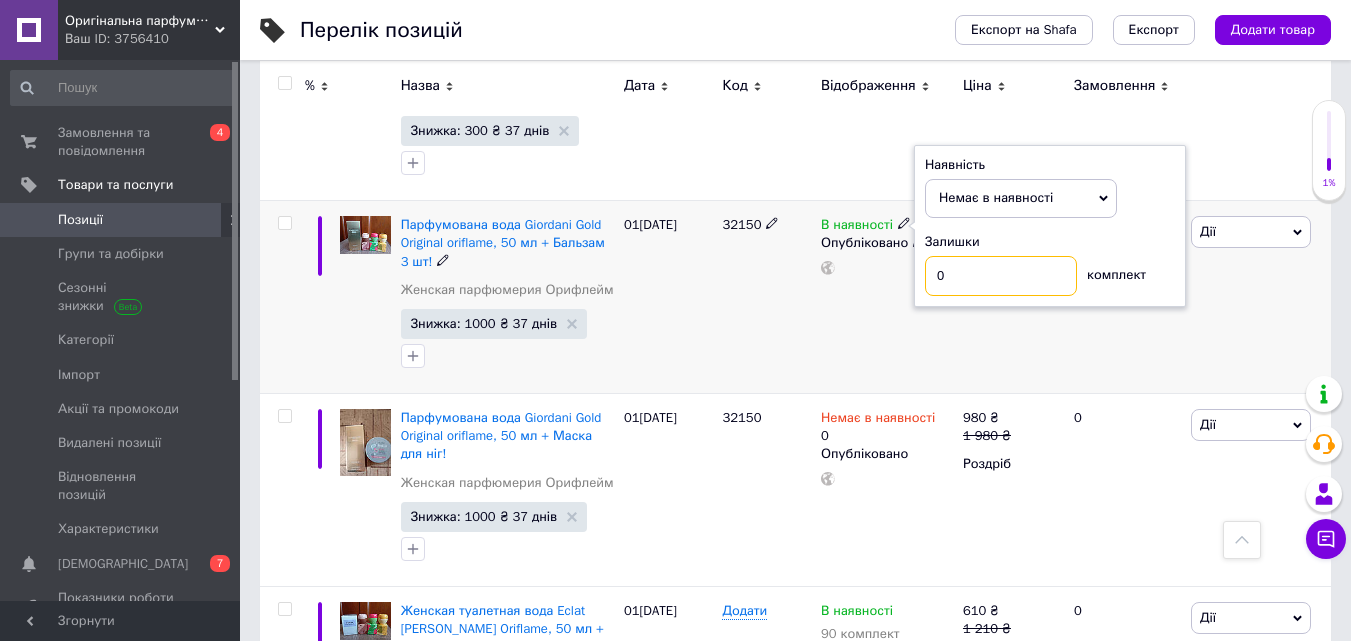 type on "0" 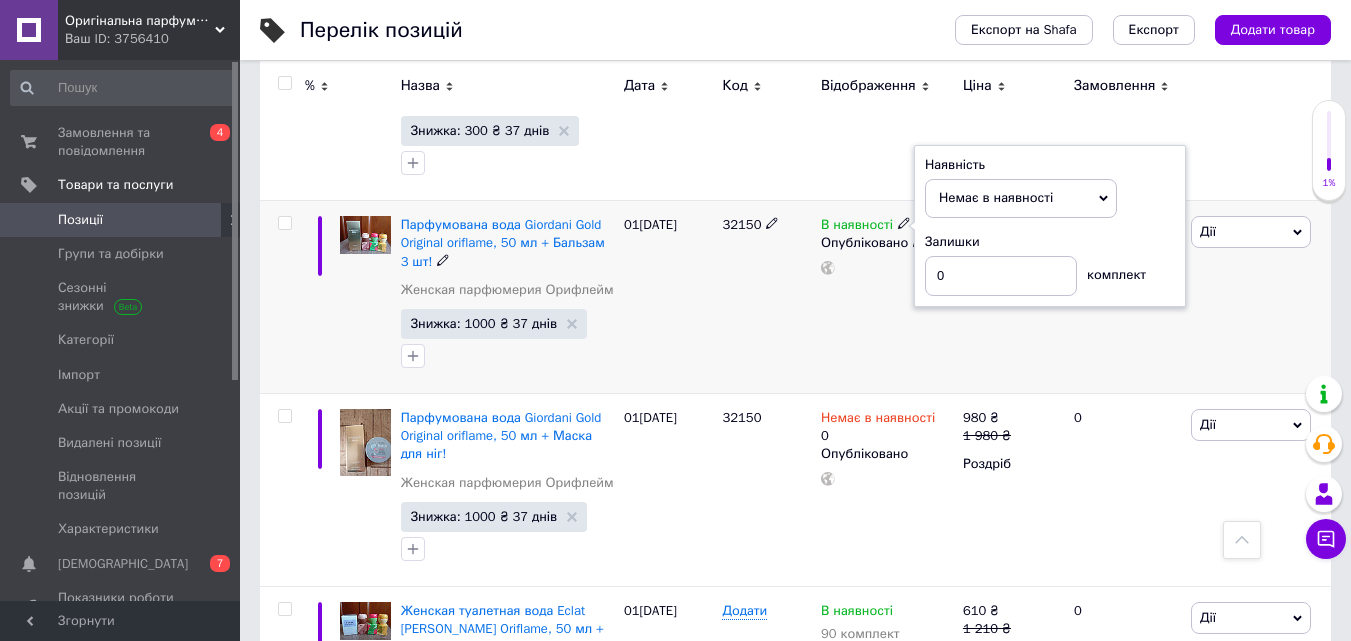 click on "Дії Редагувати Підняти на початок групи Копіювати Знижка Подарунок Супутні Приховати Ярлик Додати на вітрину Додати в кампанію Каталог ProSale Видалити" at bounding box center (1258, 297) 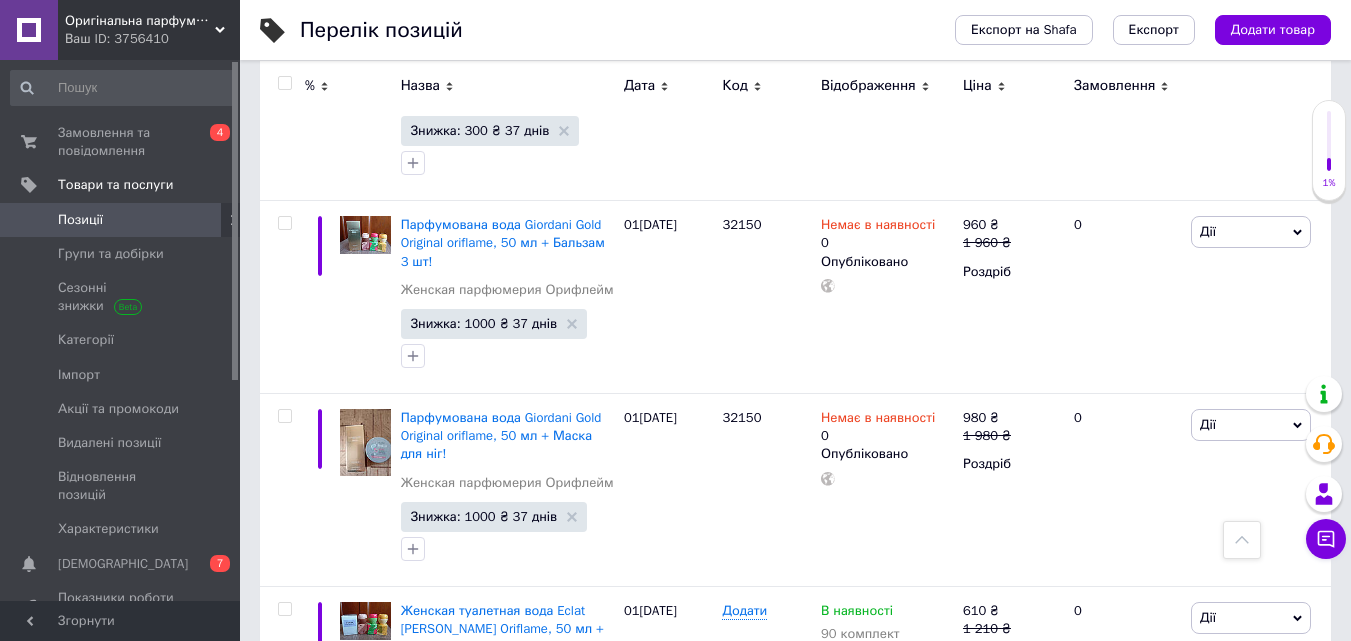 scroll, scrollTop: 3612, scrollLeft: 0, axis: vertical 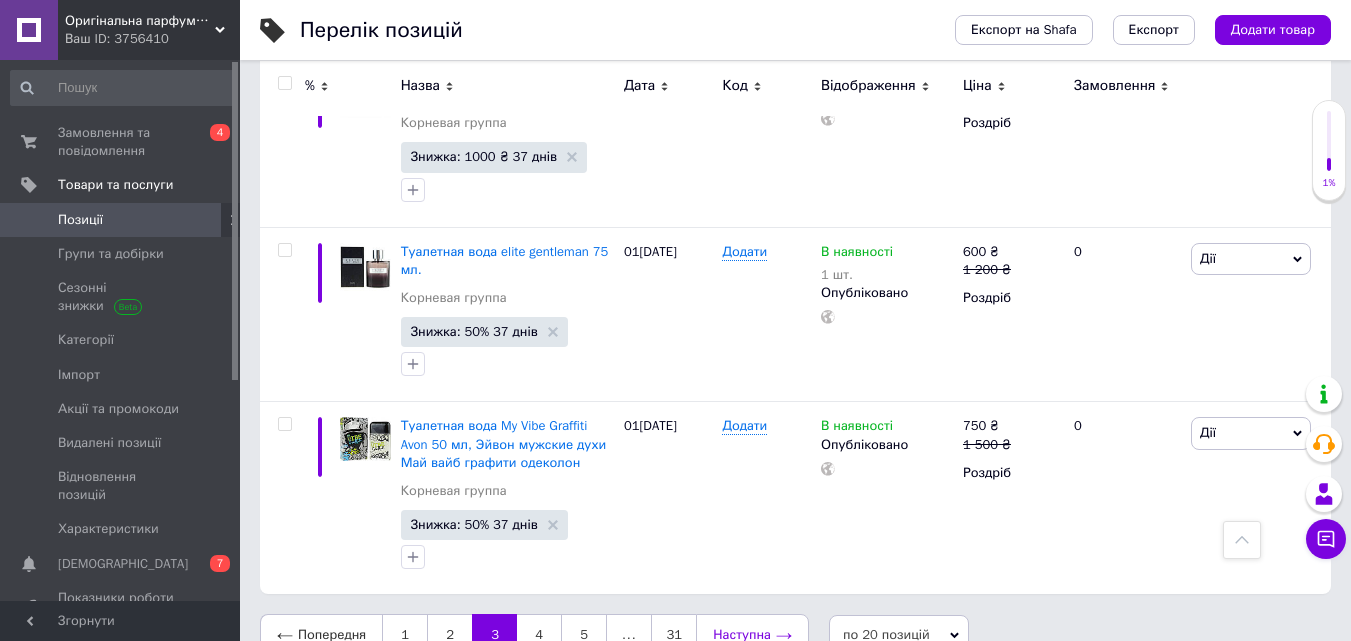 click 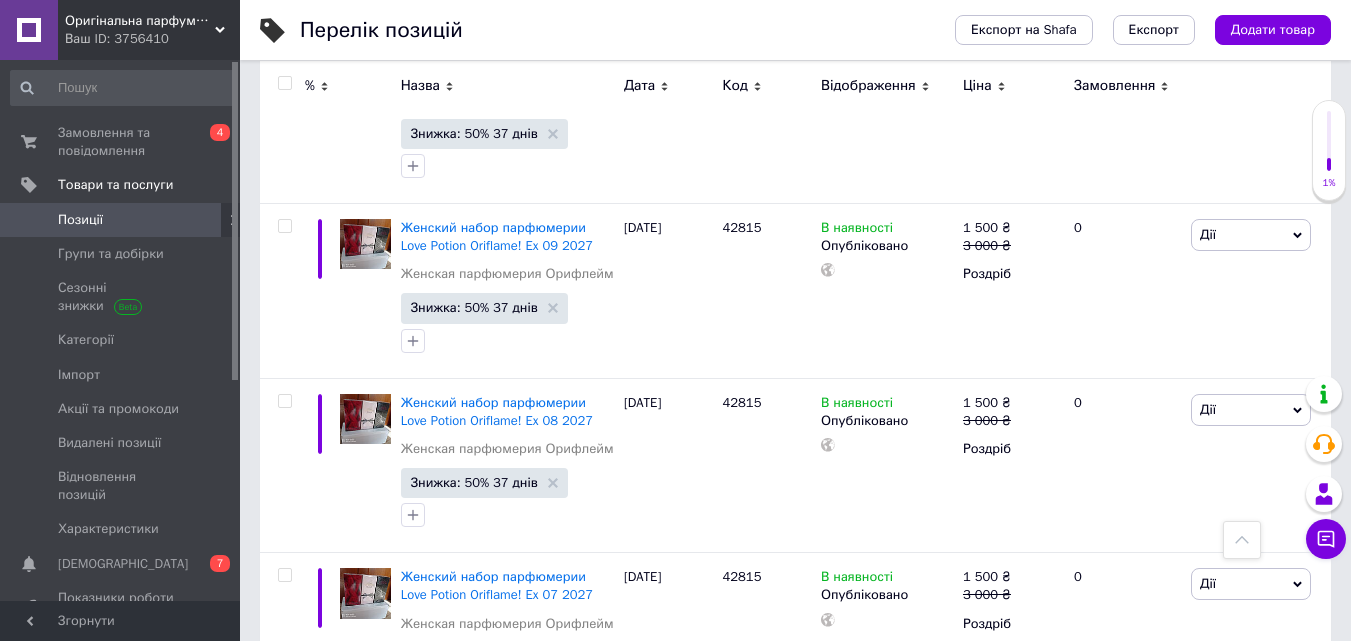 scroll, scrollTop: 3666, scrollLeft: 0, axis: vertical 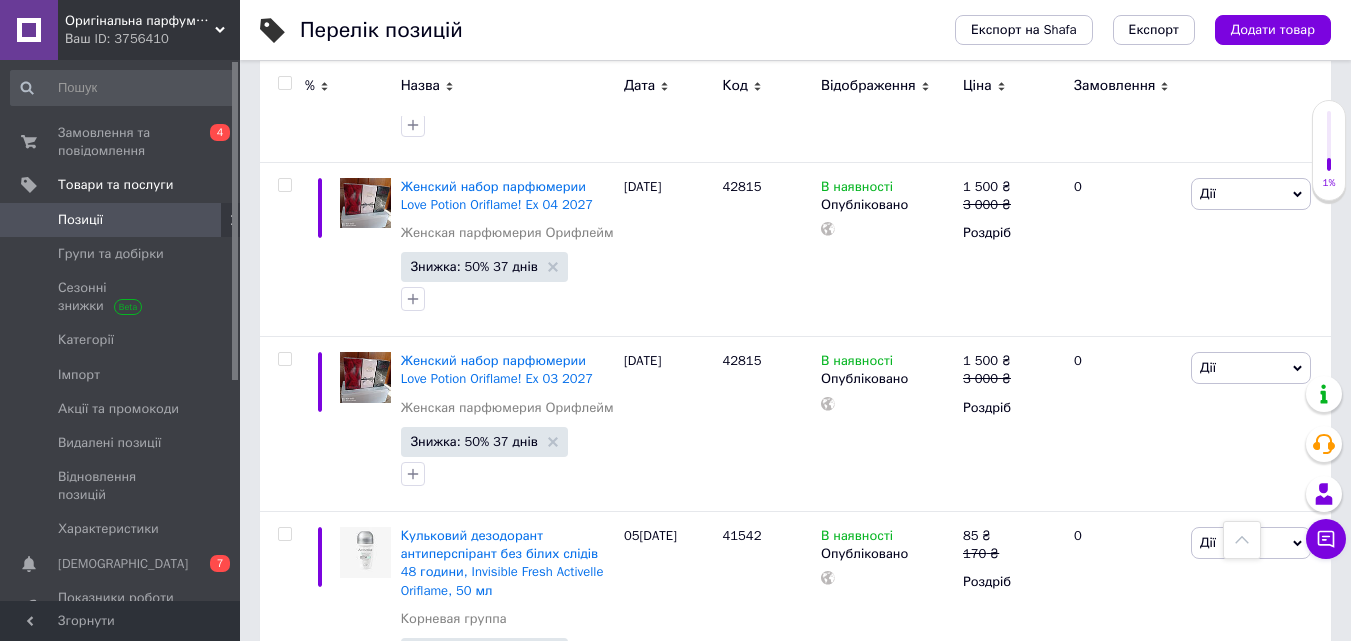 click on "Наступна" at bounding box center [797, 763] 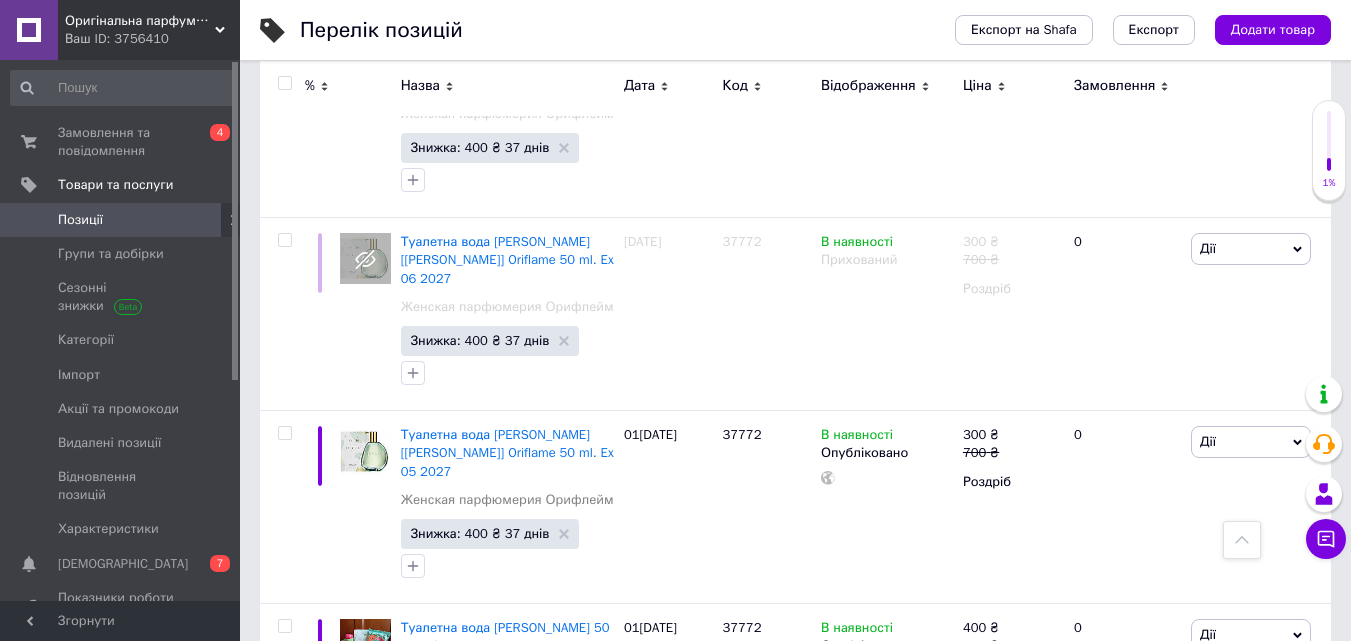 scroll, scrollTop: 2879, scrollLeft: 0, axis: vertical 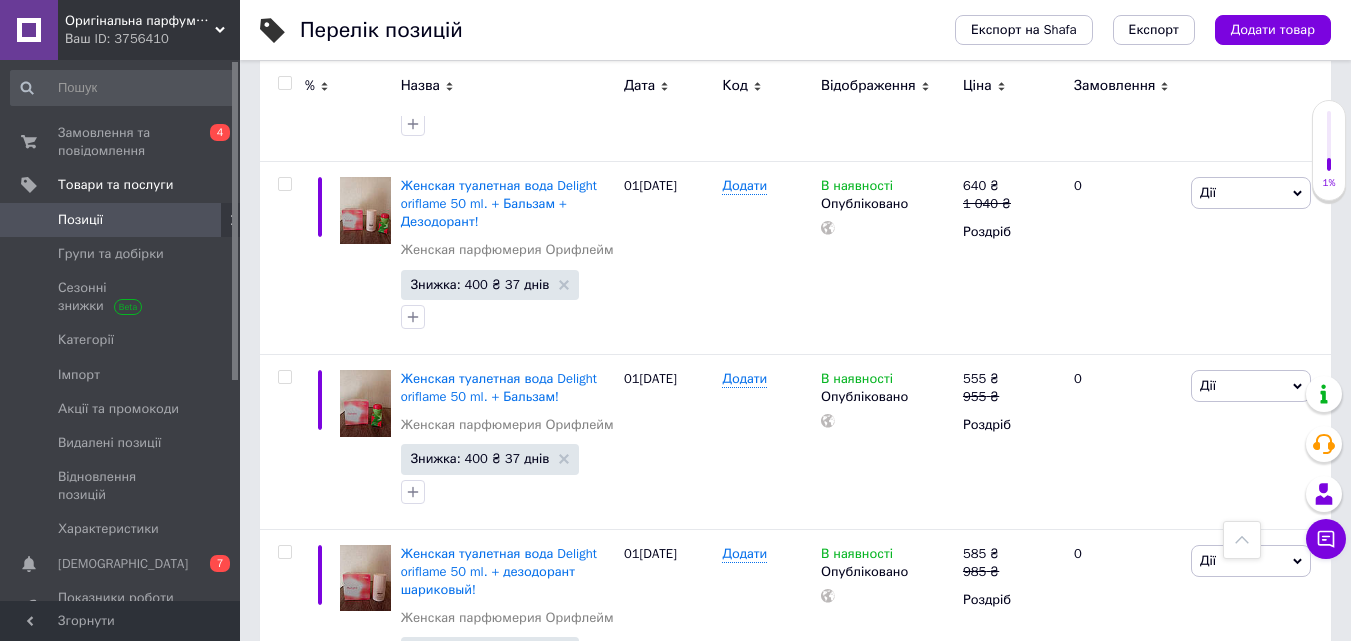click on "Наступна" at bounding box center [842, 762] 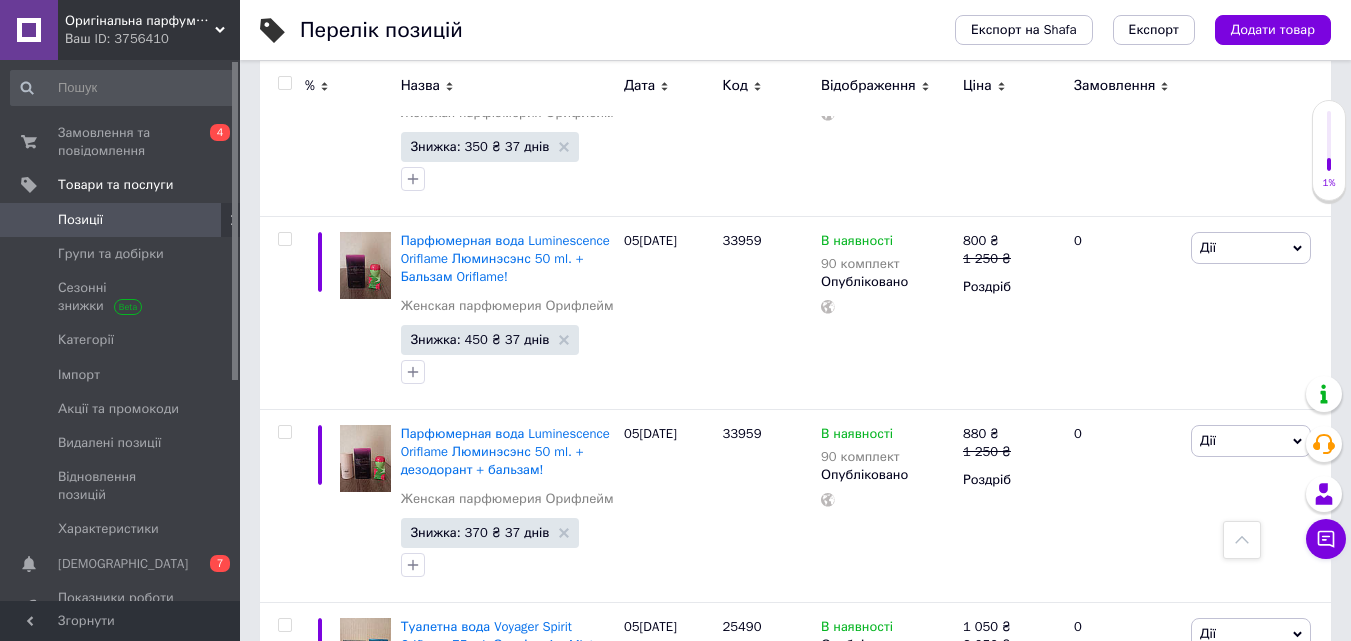 scroll, scrollTop: 2086, scrollLeft: 0, axis: vertical 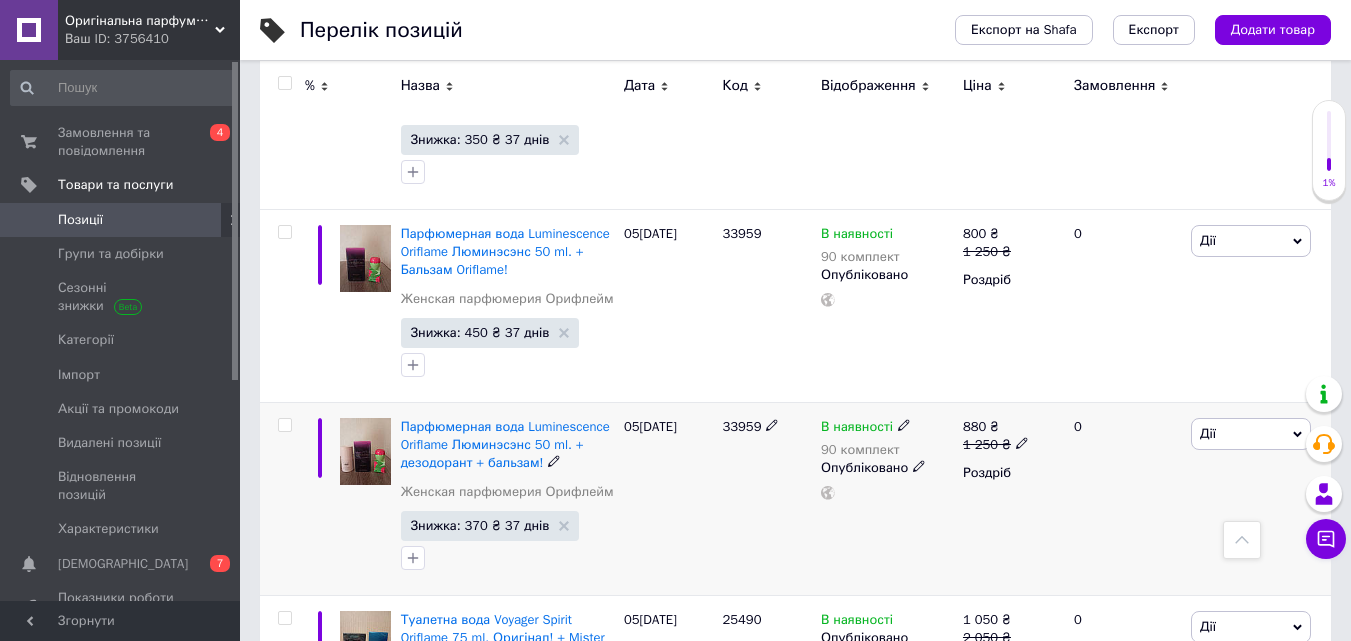 click at bounding box center [284, 425] 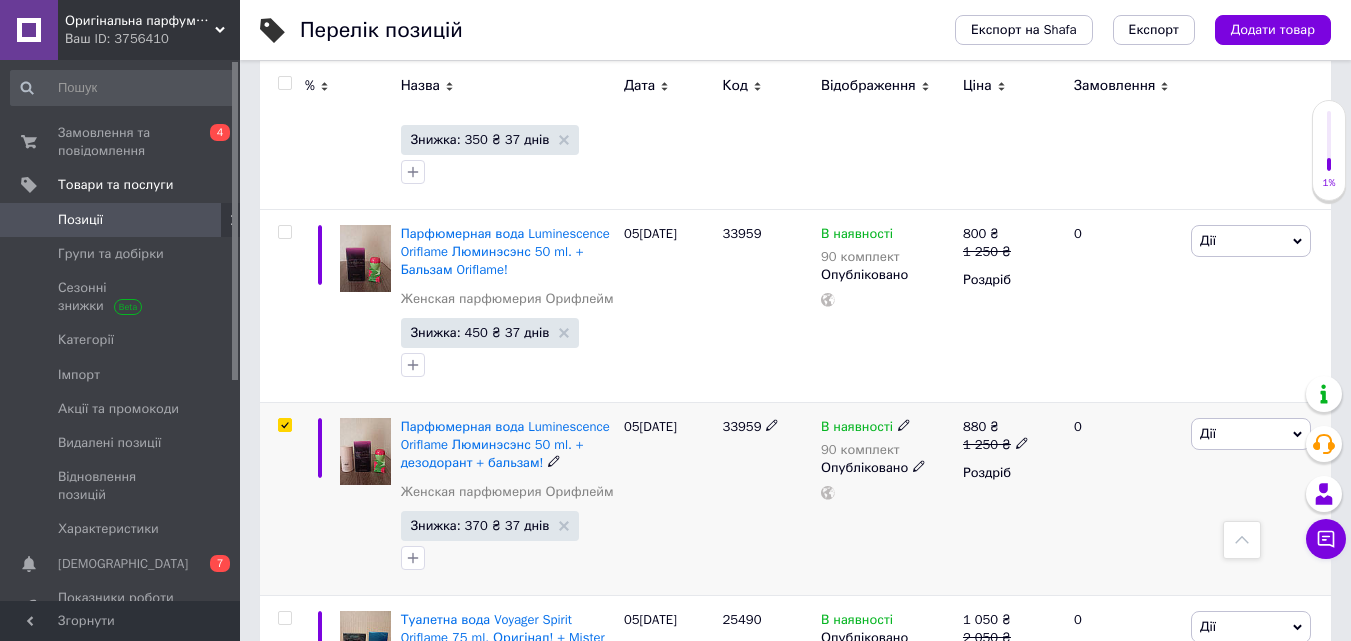 checkbox on "true" 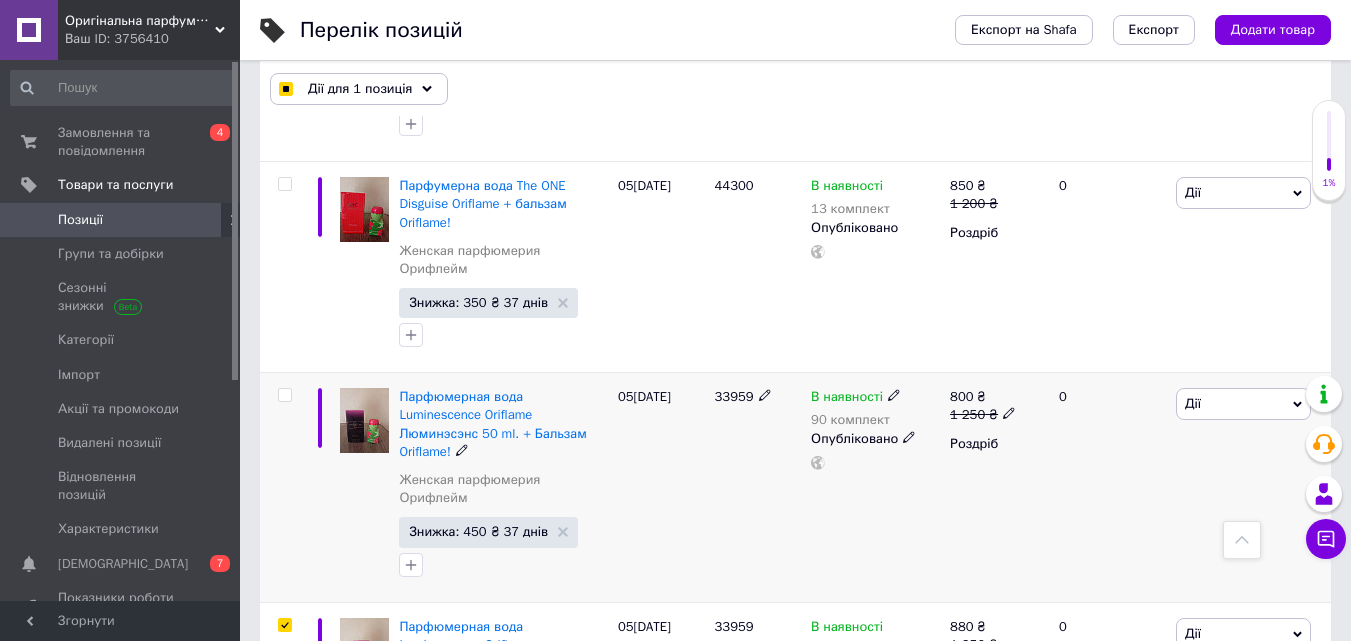 scroll, scrollTop: 2085, scrollLeft: 0, axis: vertical 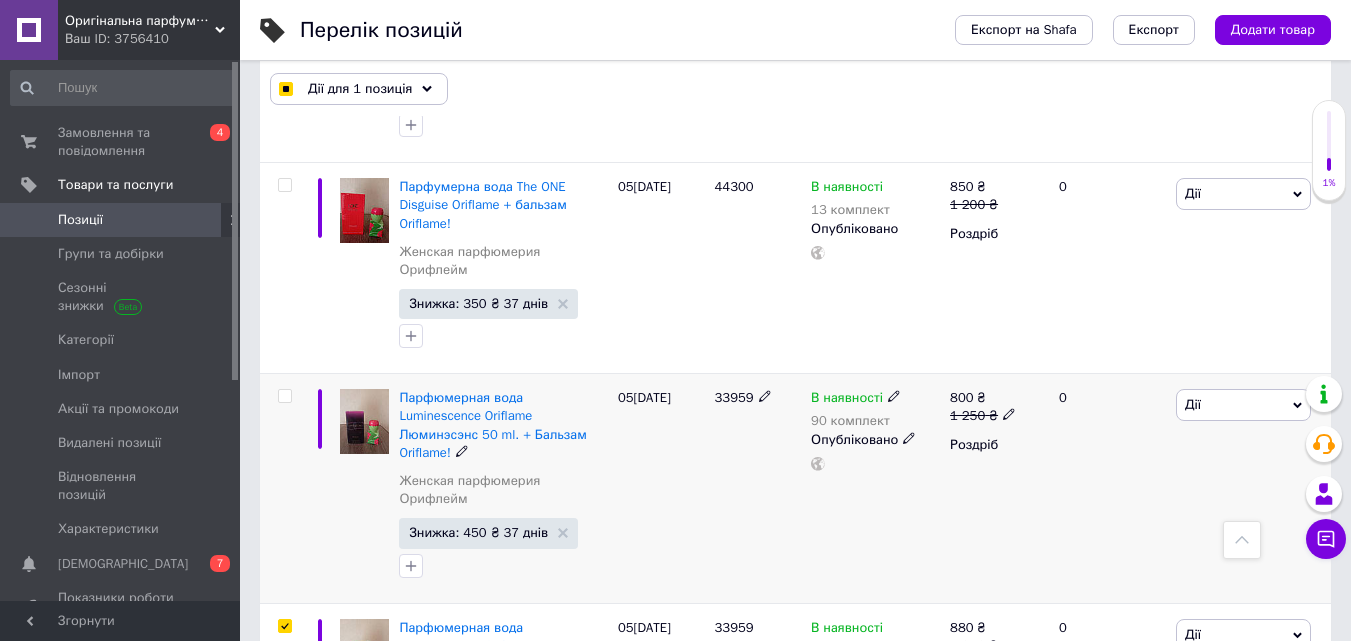 click at bounding box center (284, 396) 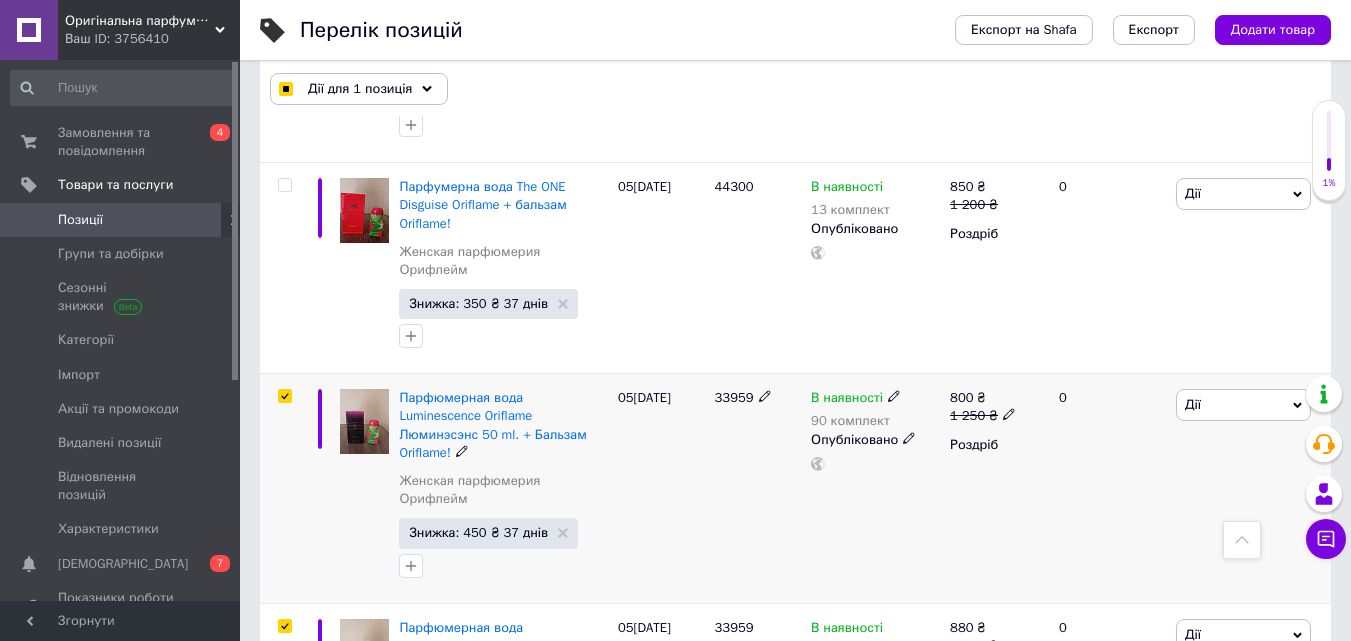 checkbox on "true" 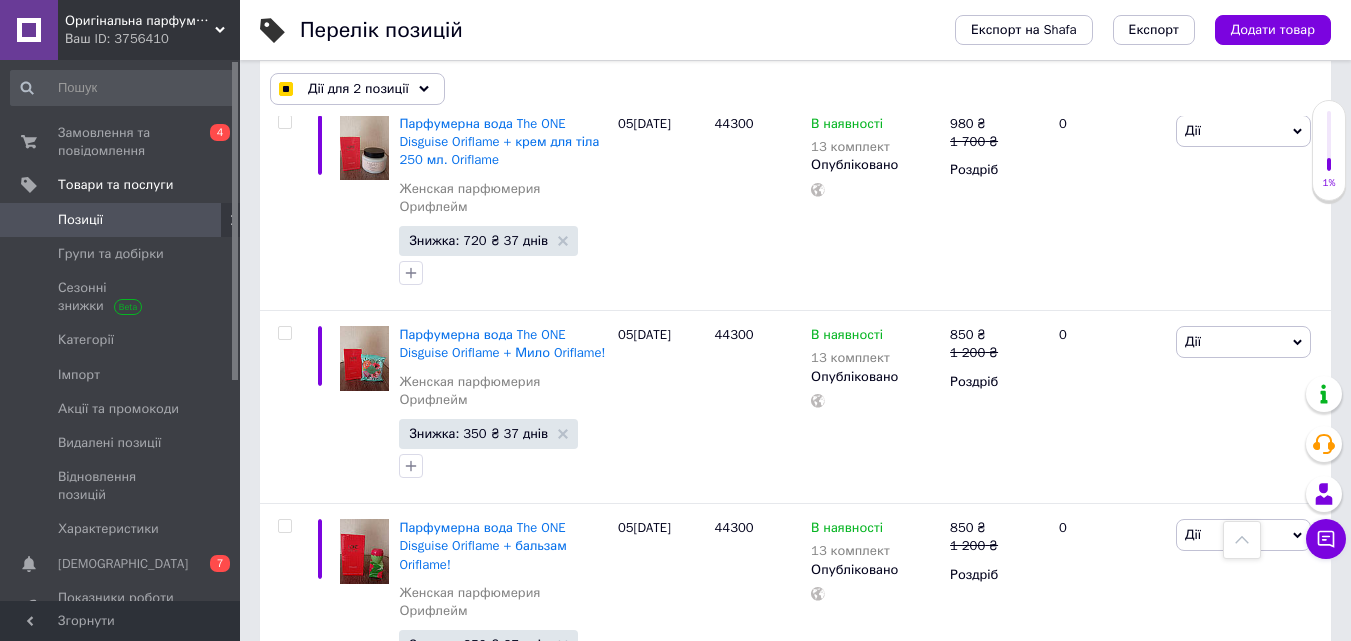 scroll, scrollTop: 1665, scrollLeft: 0, axis: vertical 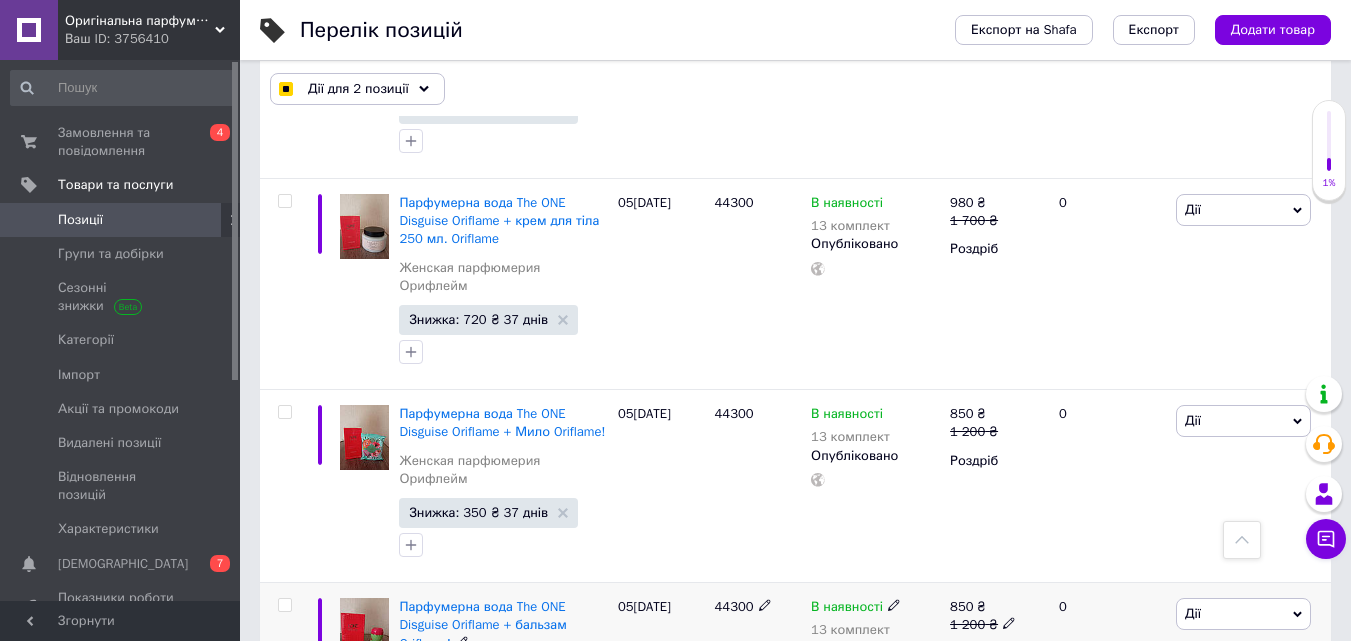 click at bounding box center [284, 605] 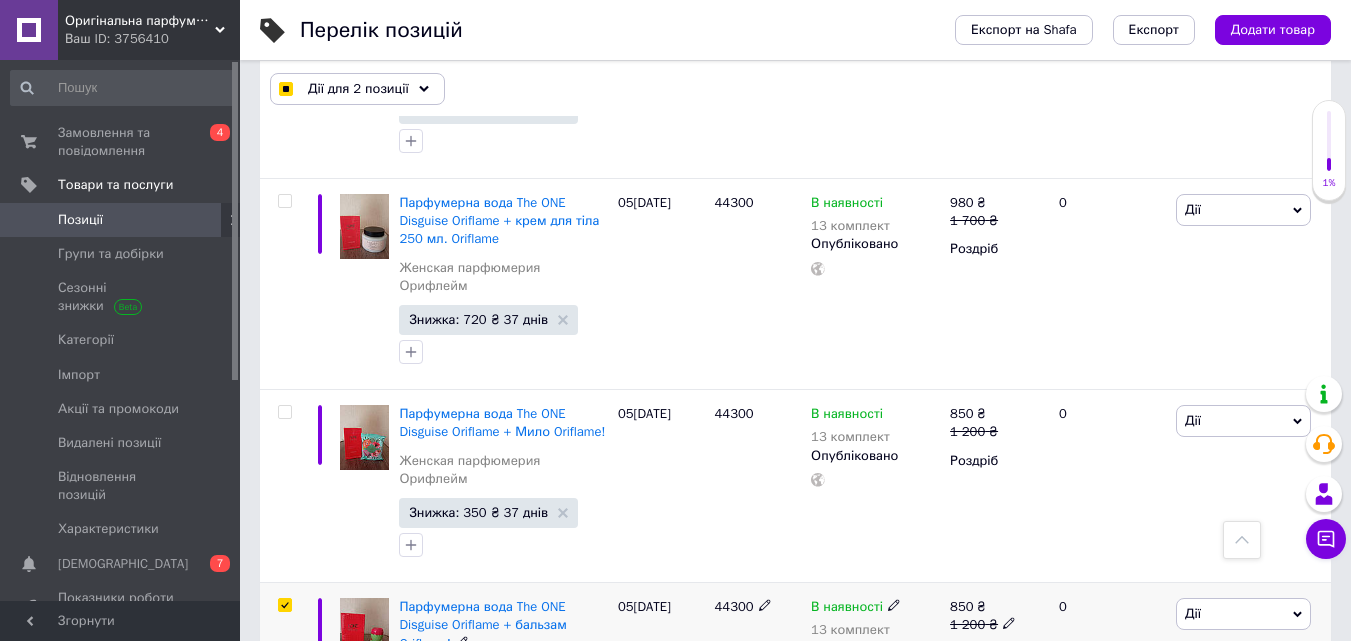 checkbox on "true" 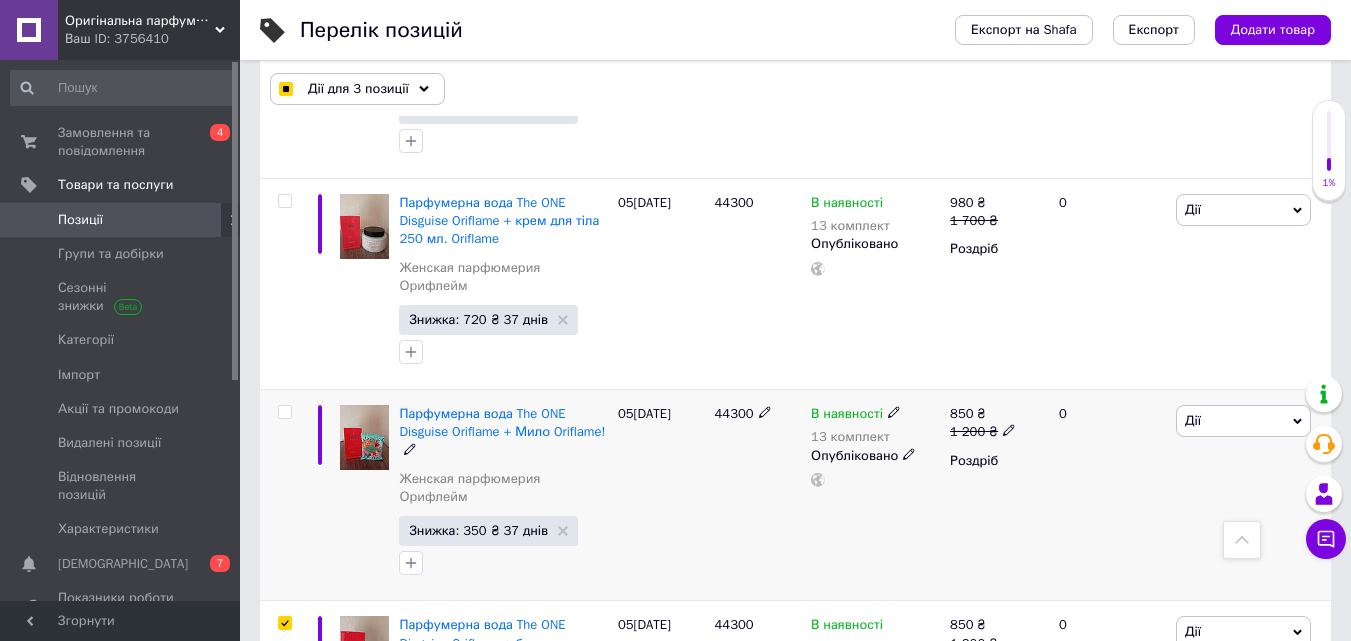 click at bounding box center [284, 412] 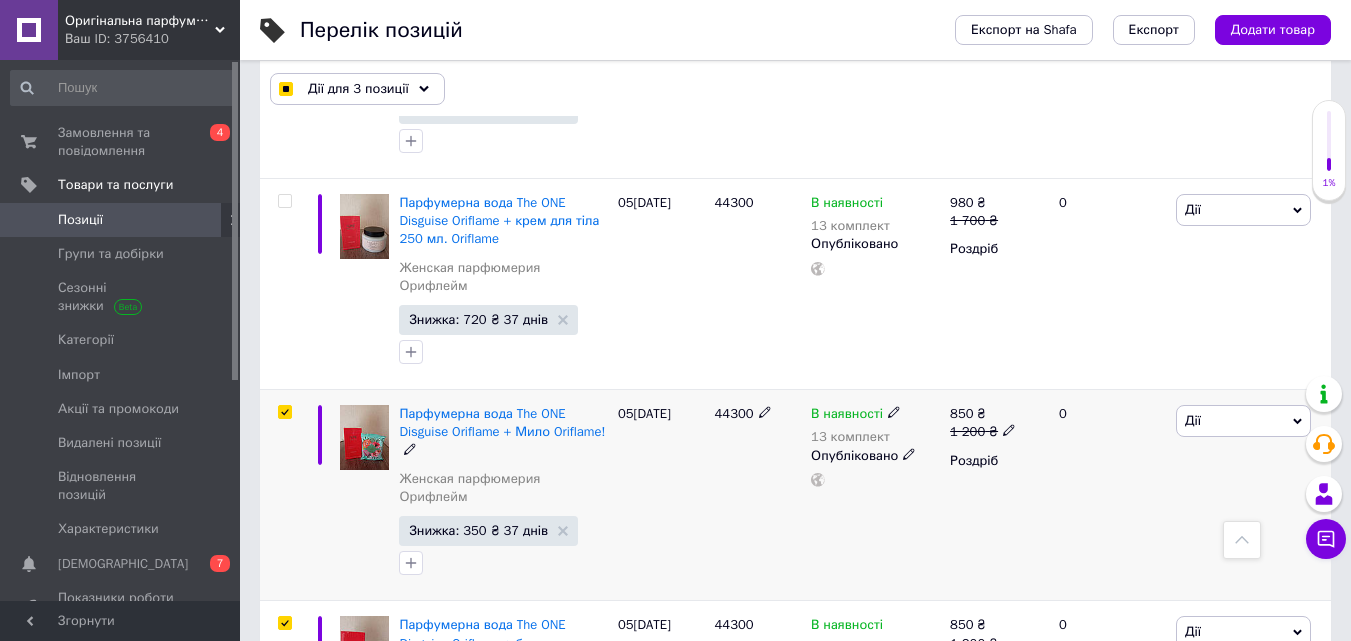 checkbox on "true" 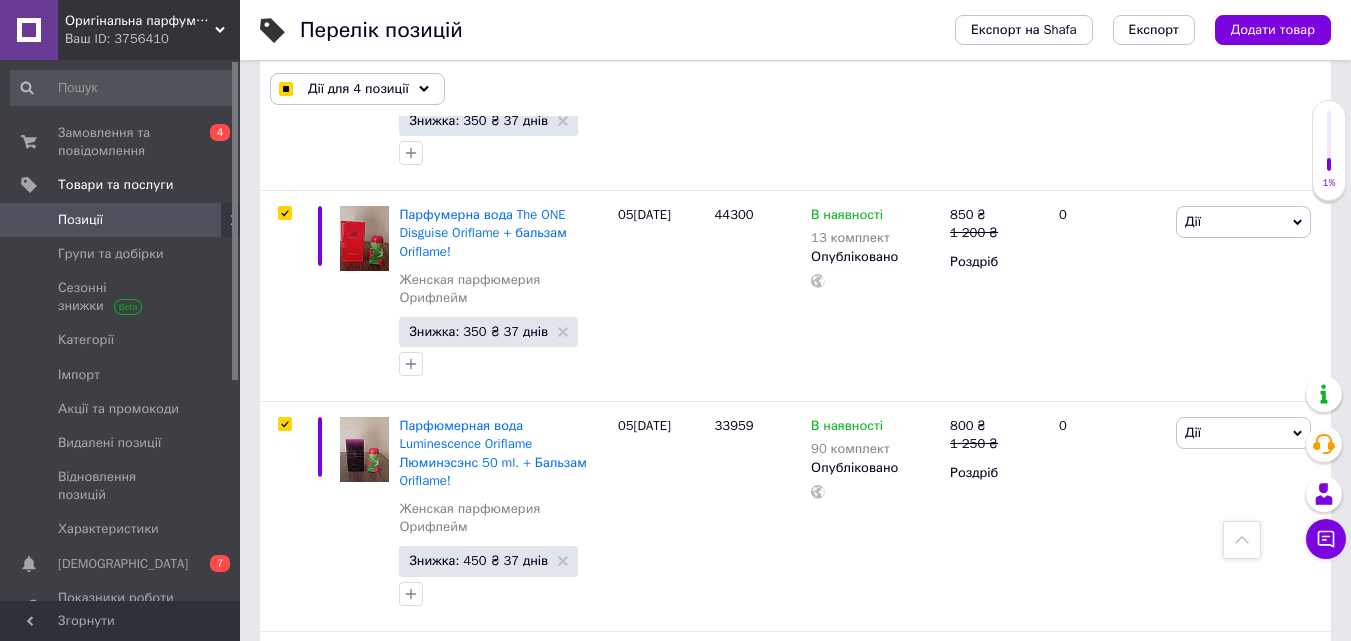 scroll, scrollTop: 2164, scrollLeft: 0, axis: vertical 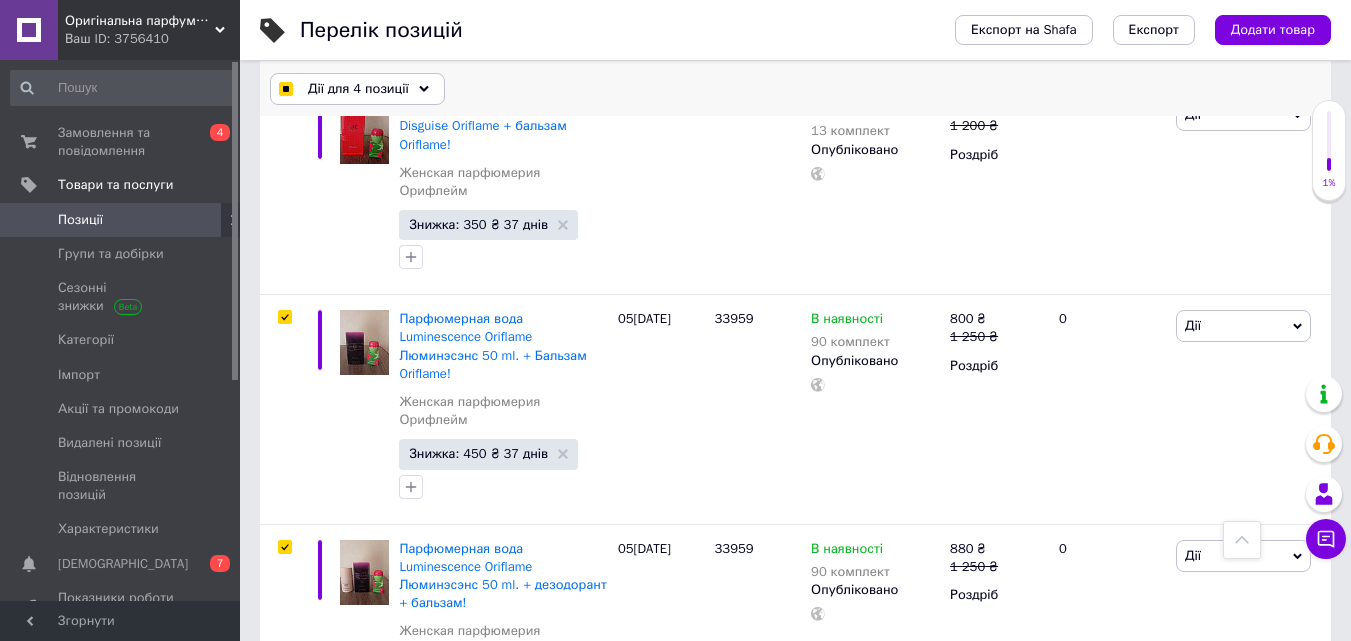 click on "Дії для 4 позиції" at bounding box center [357, 89] 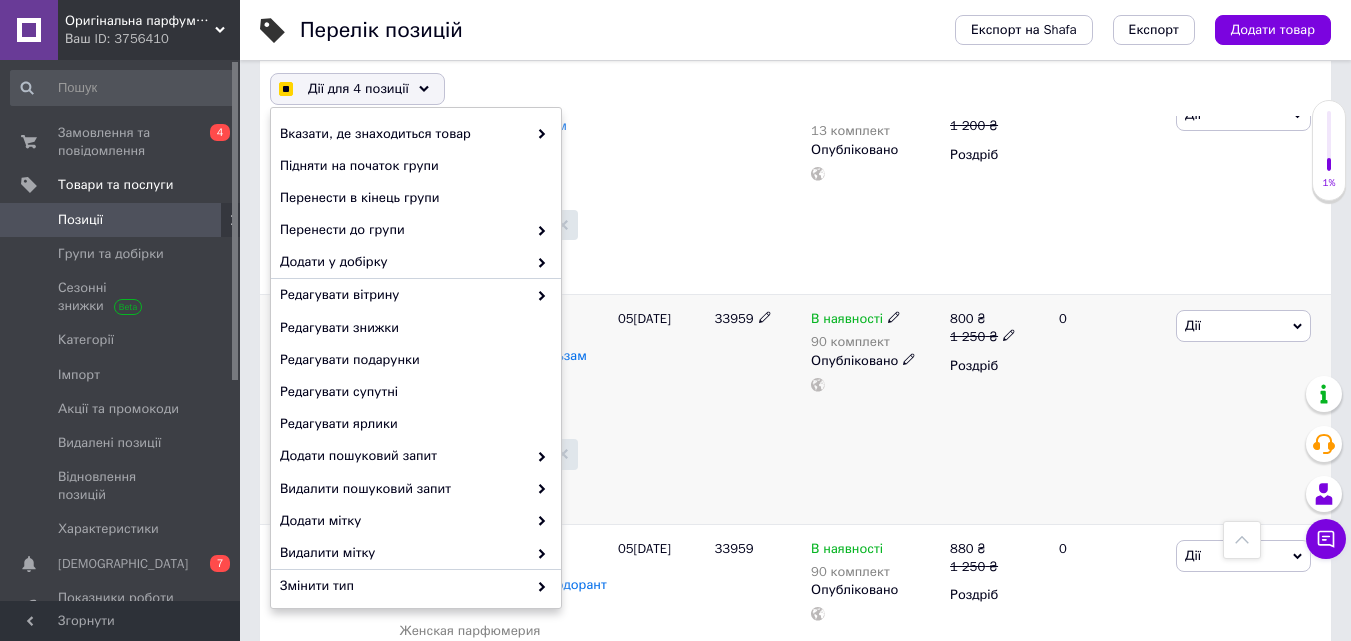 checkbox on "true" 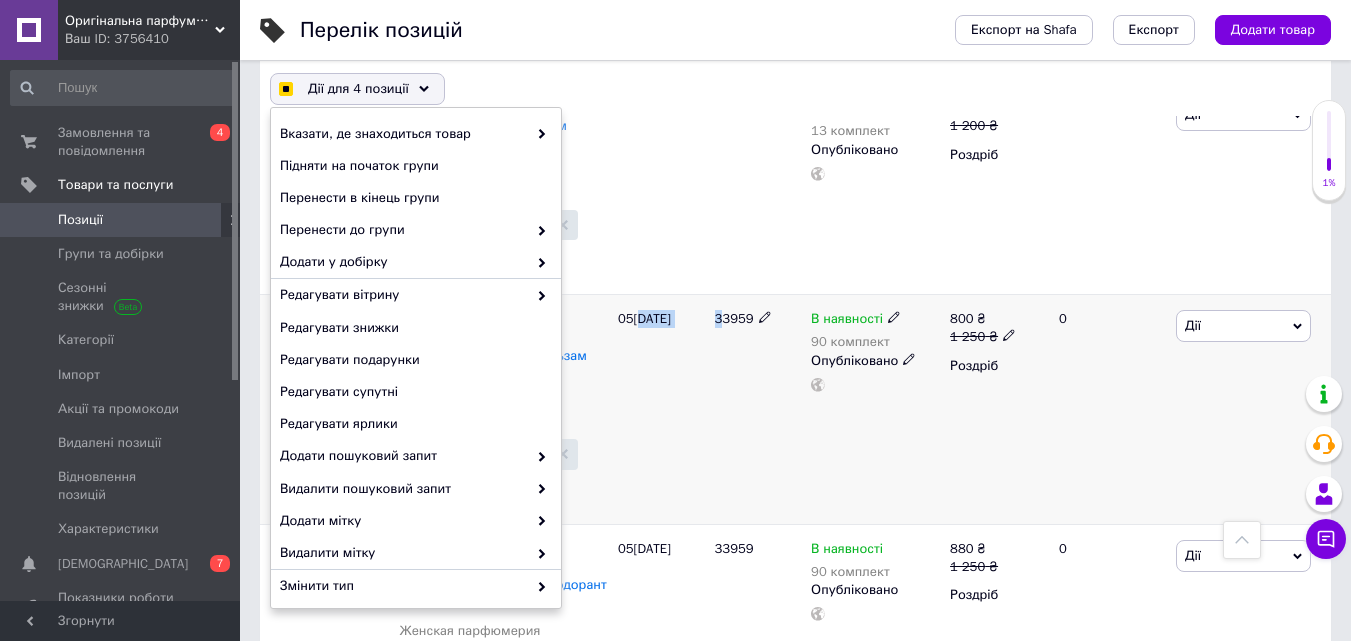 drag, startPoint x: 634, startPoint y: 262, endPoint x: 740, endPoint y: 236, distance: 109.14211 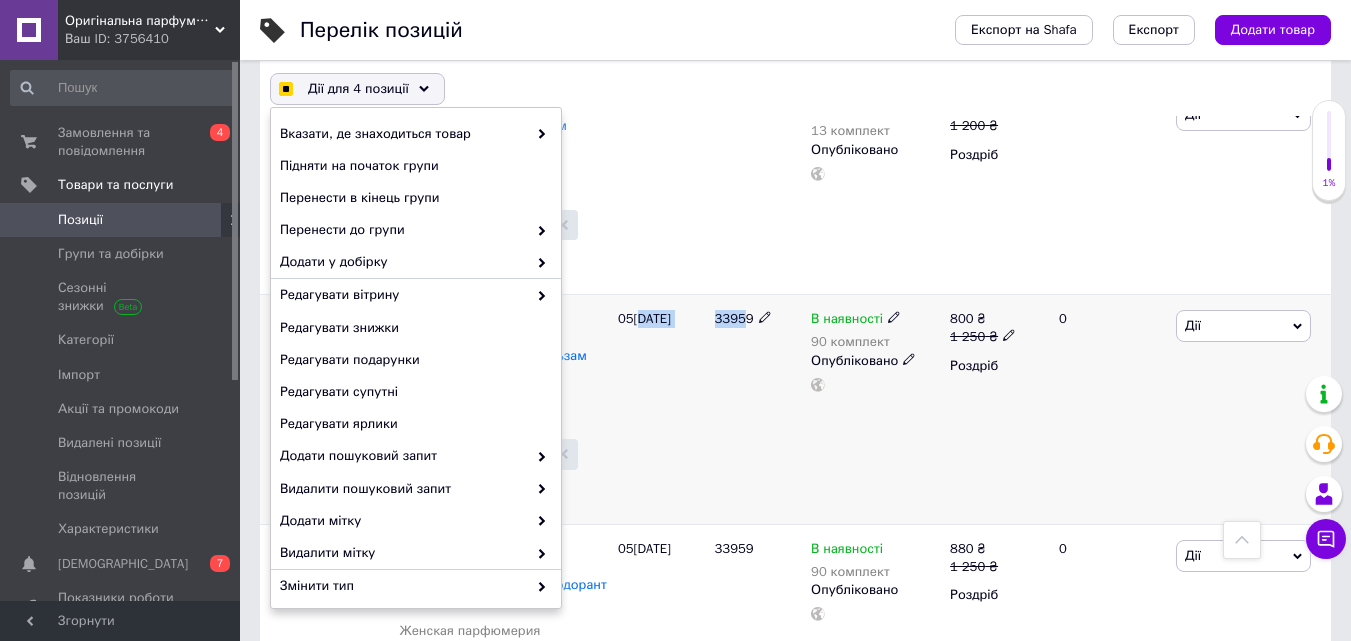 checkbox on "true" 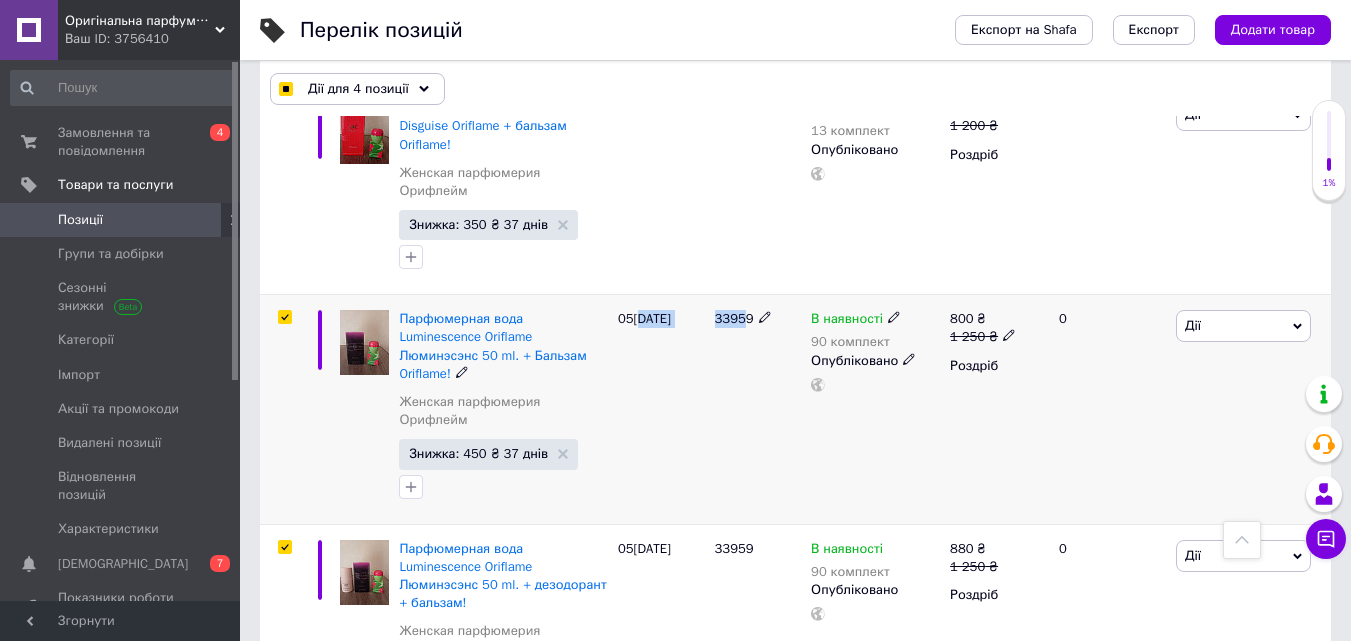 click on "33959" at bounding box center [758, 409] 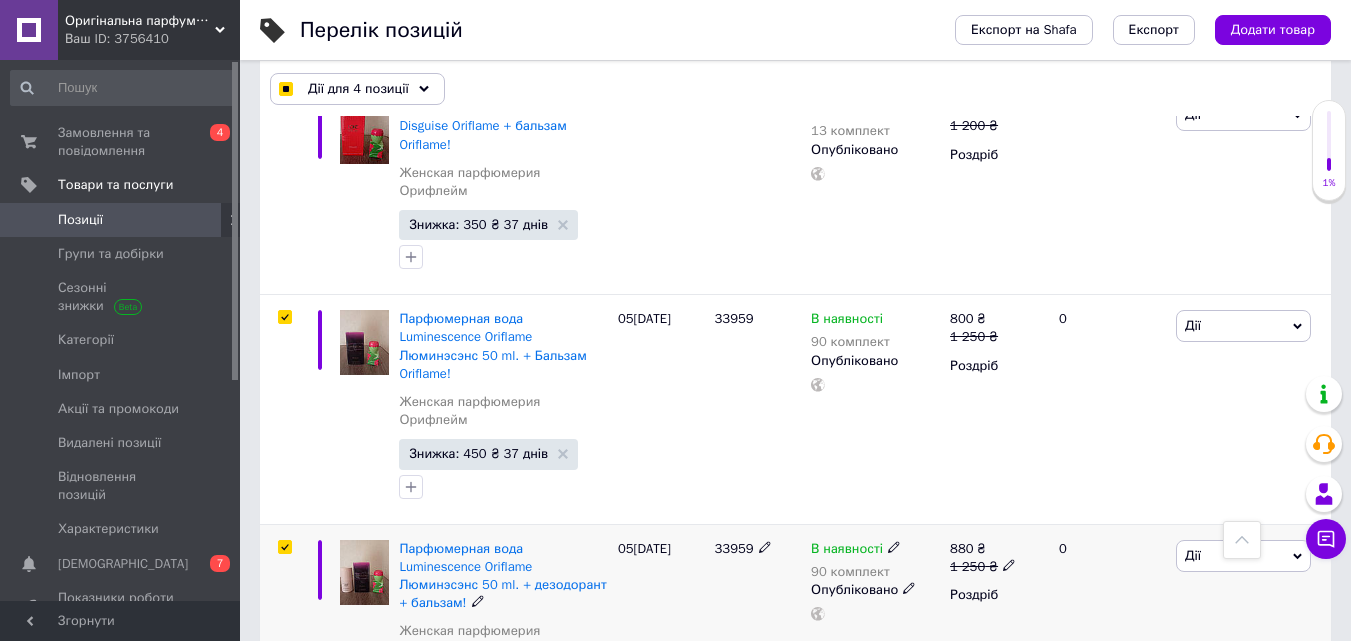 click at bounding box center [284, 547] 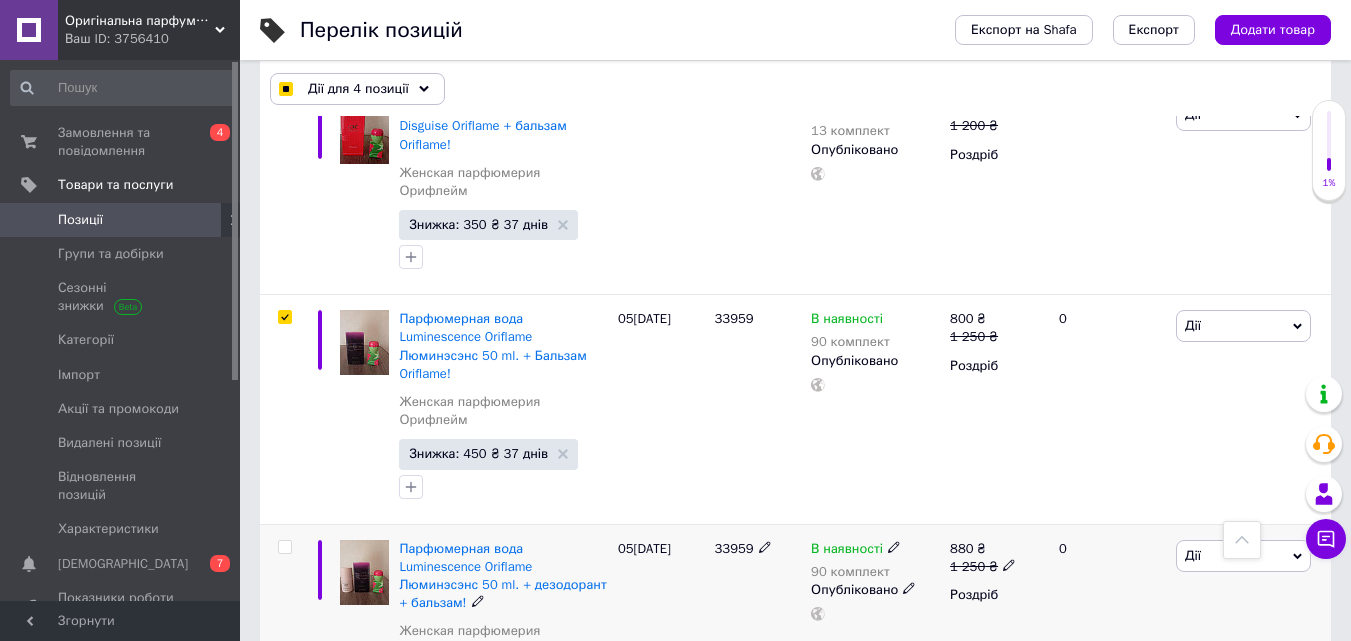checkbox on "false" 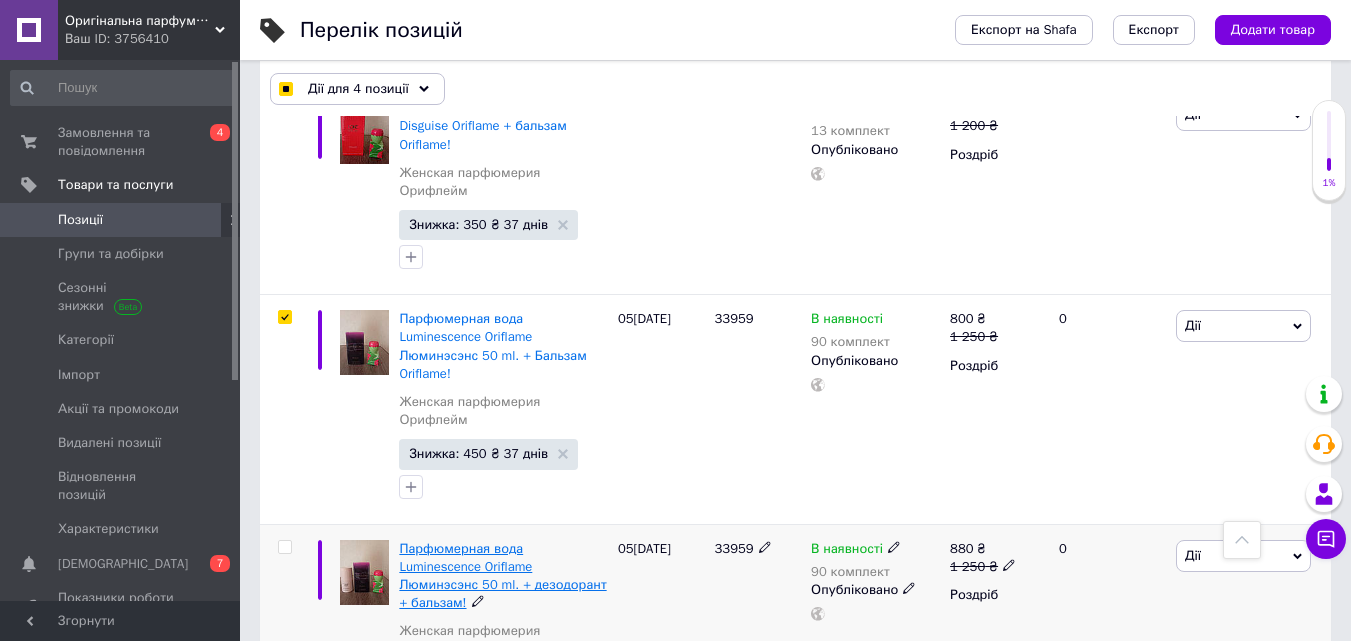 checkbox on "true" 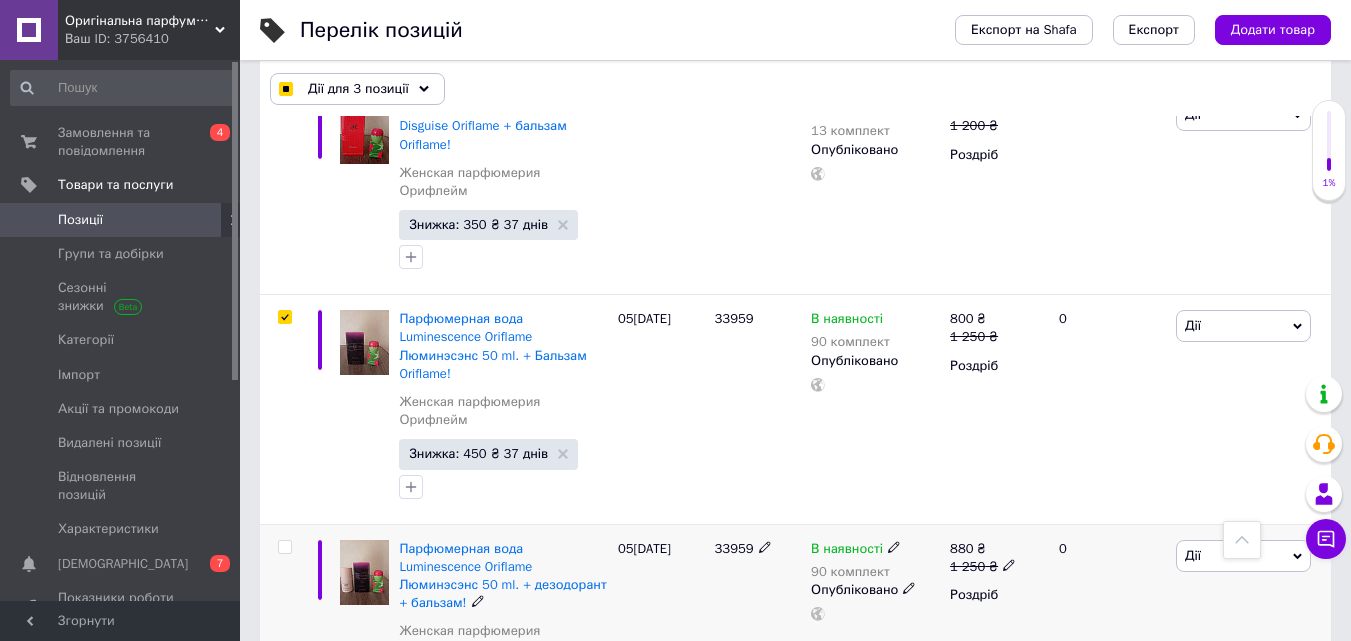 click on "В наявності" at bounding box center (847, 551) 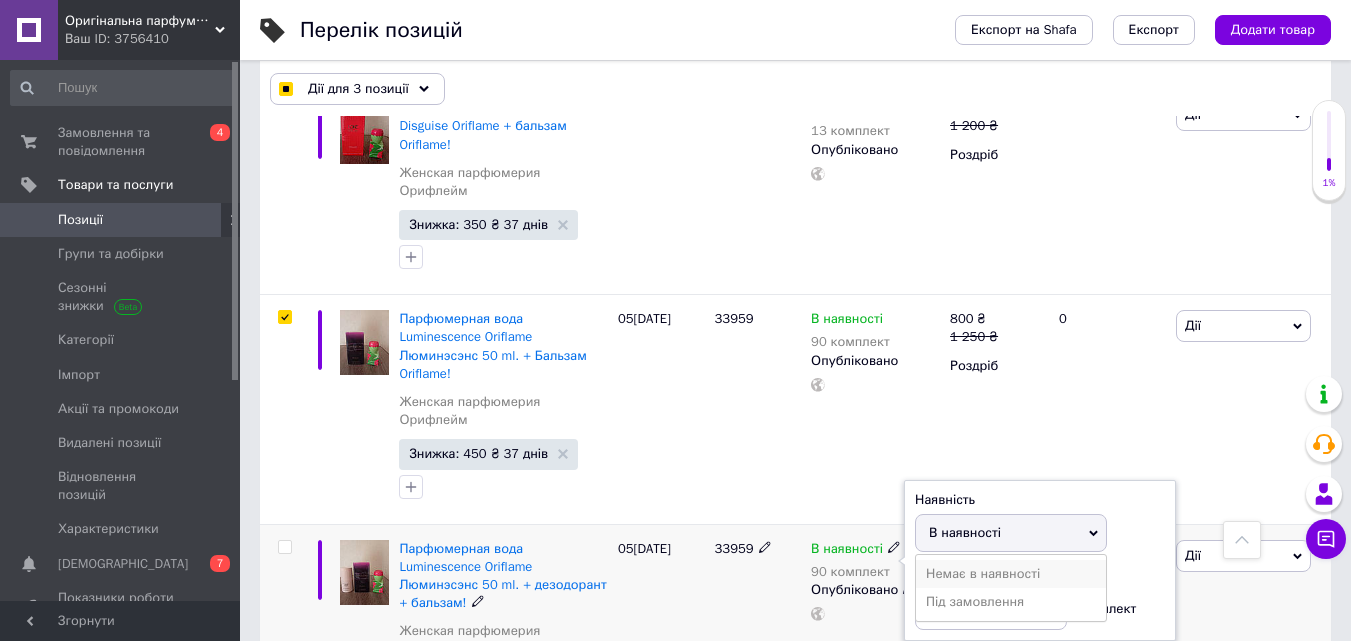 click on "Немає в наявності" at bounding box center (1011, 574) 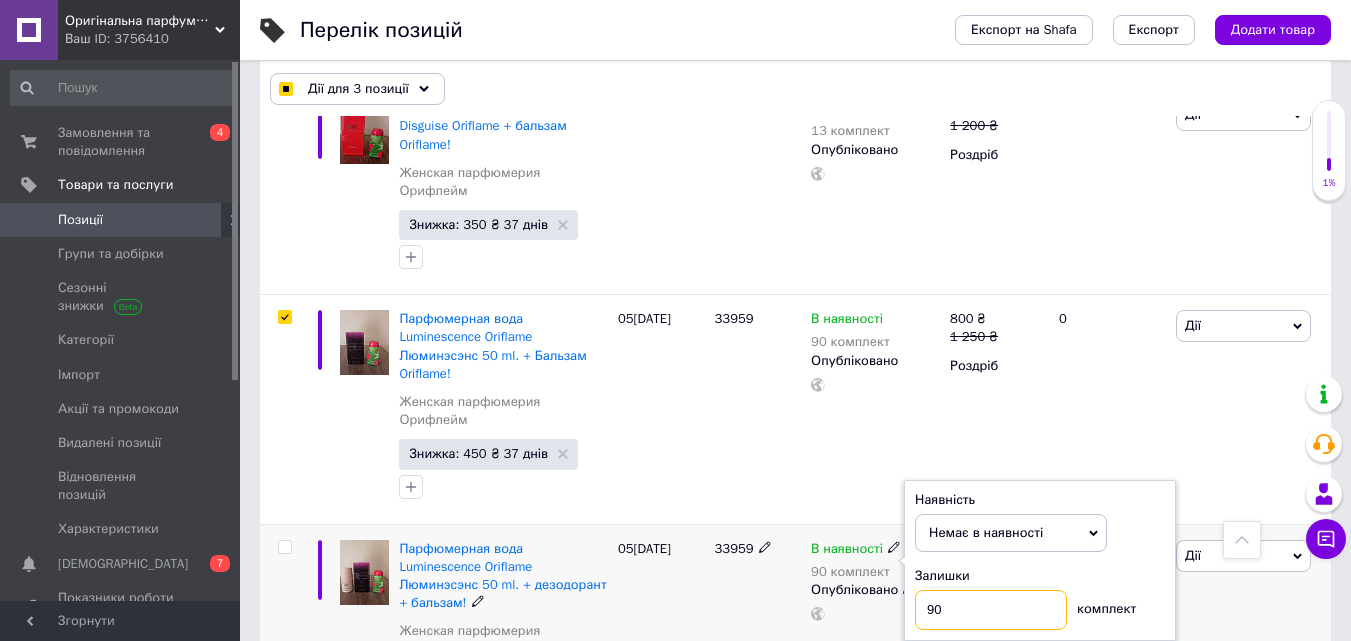 click on "90" at bounding box center (991, 610) 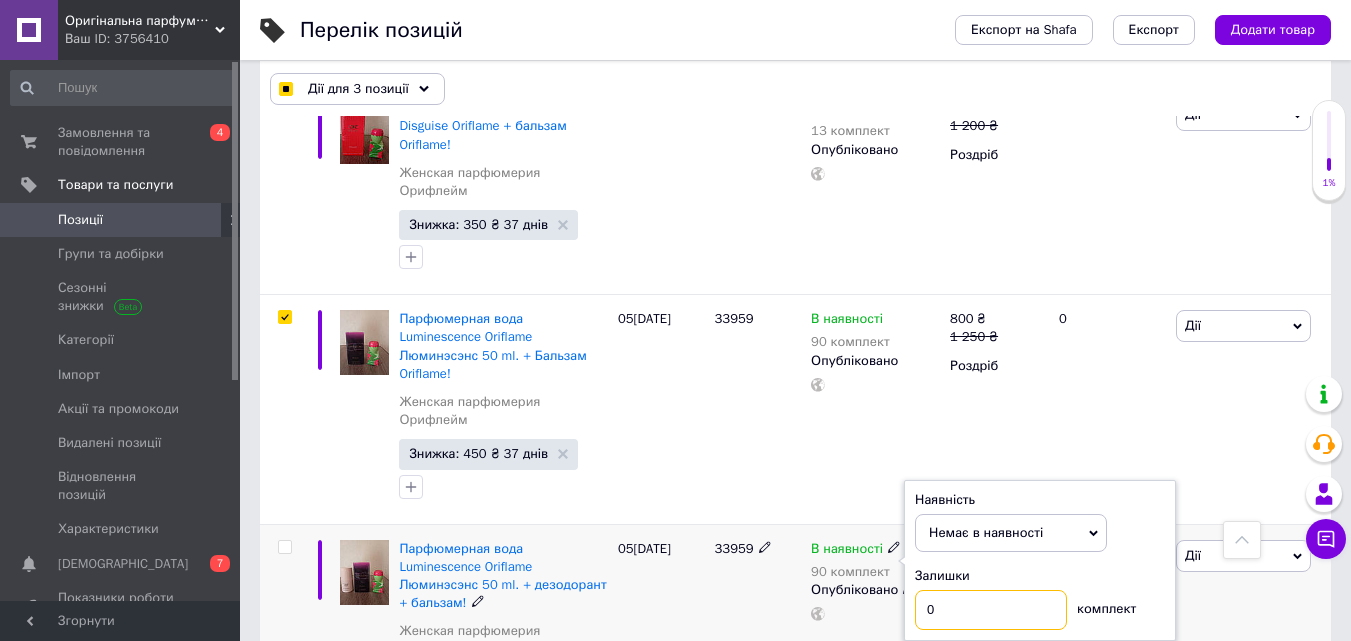 type on "0" 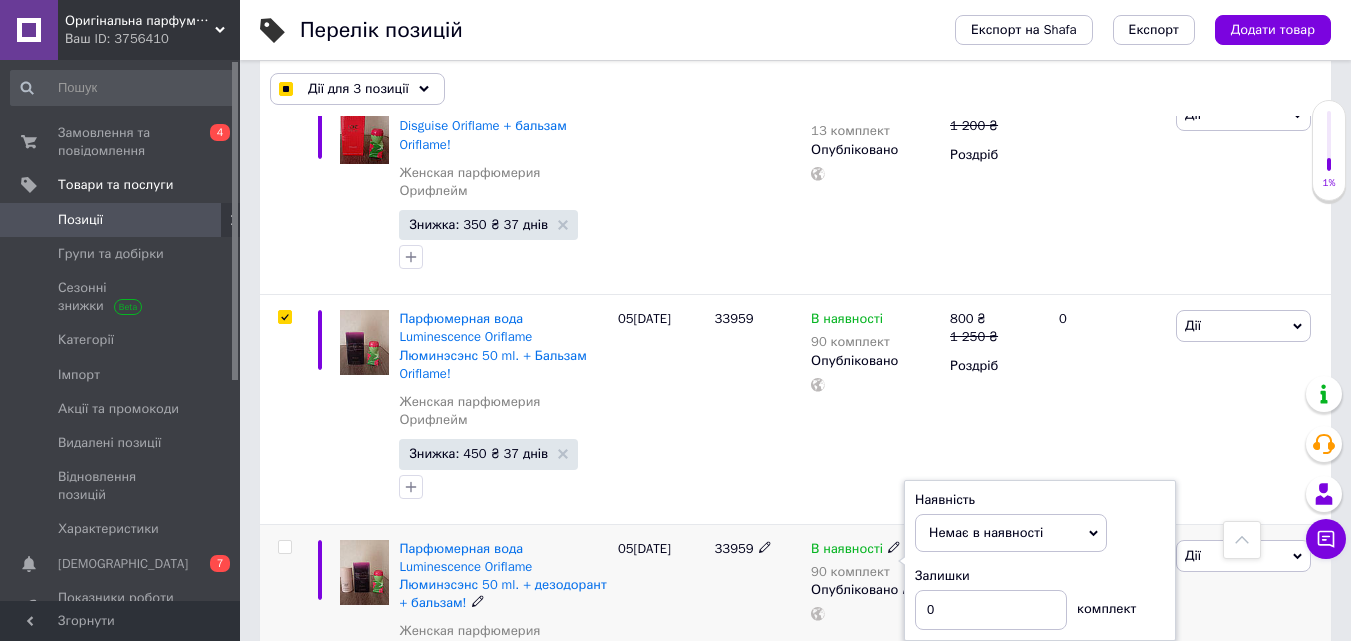 click on "В наявності 90 комплект Наявність Немає в наявності В наявності Під замовлення Залишки 0 комплект Опубліковано" at bounding box center (875, 638) 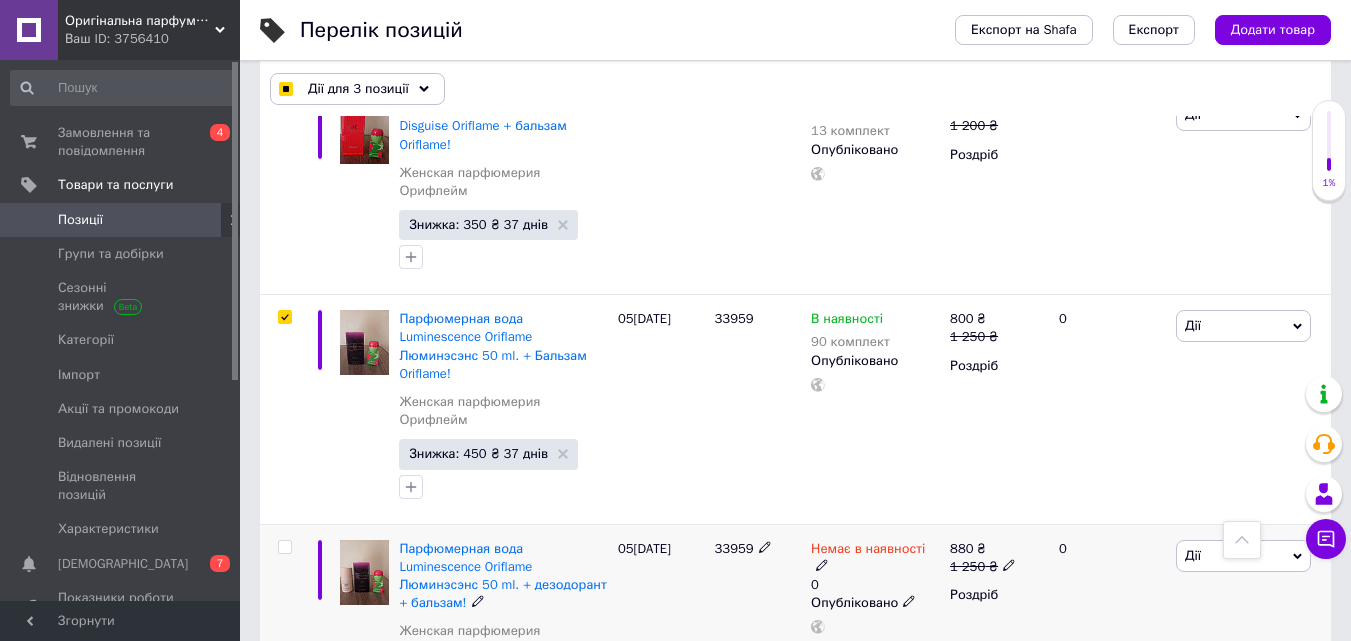 click on "Немає в наявності 0 Опубліковано" at bounding box center (875, 638) 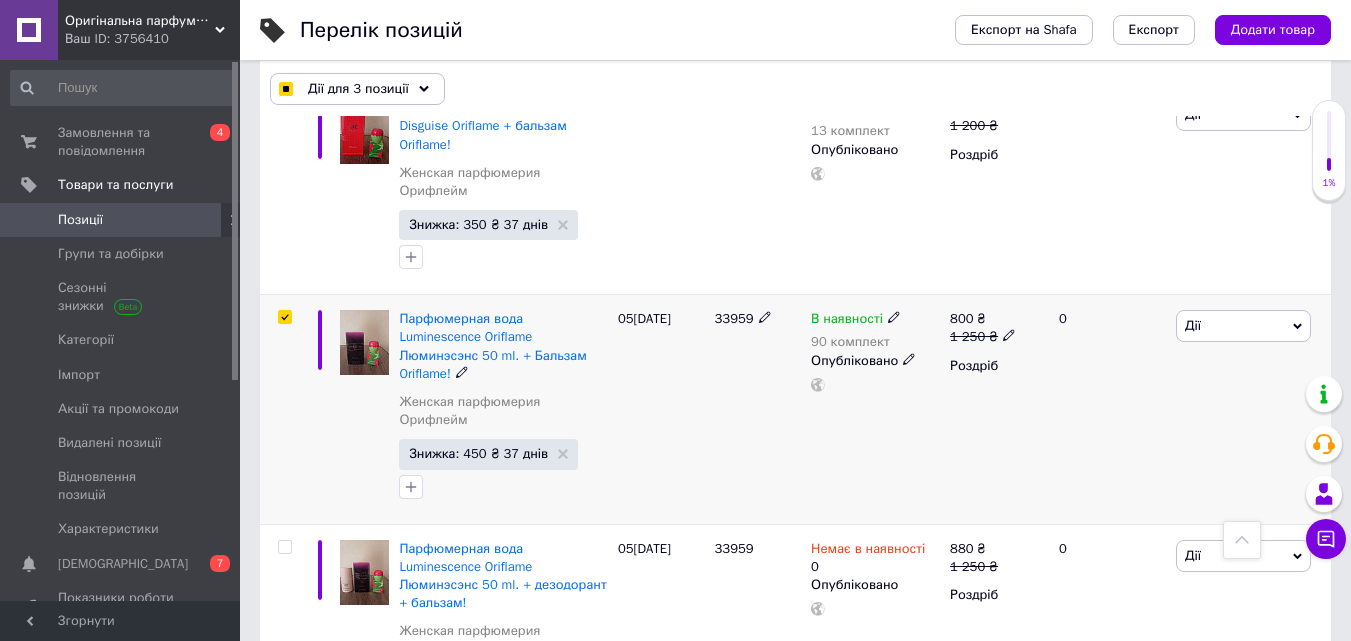 click on "В наявності" at bounding box center (847, 321) 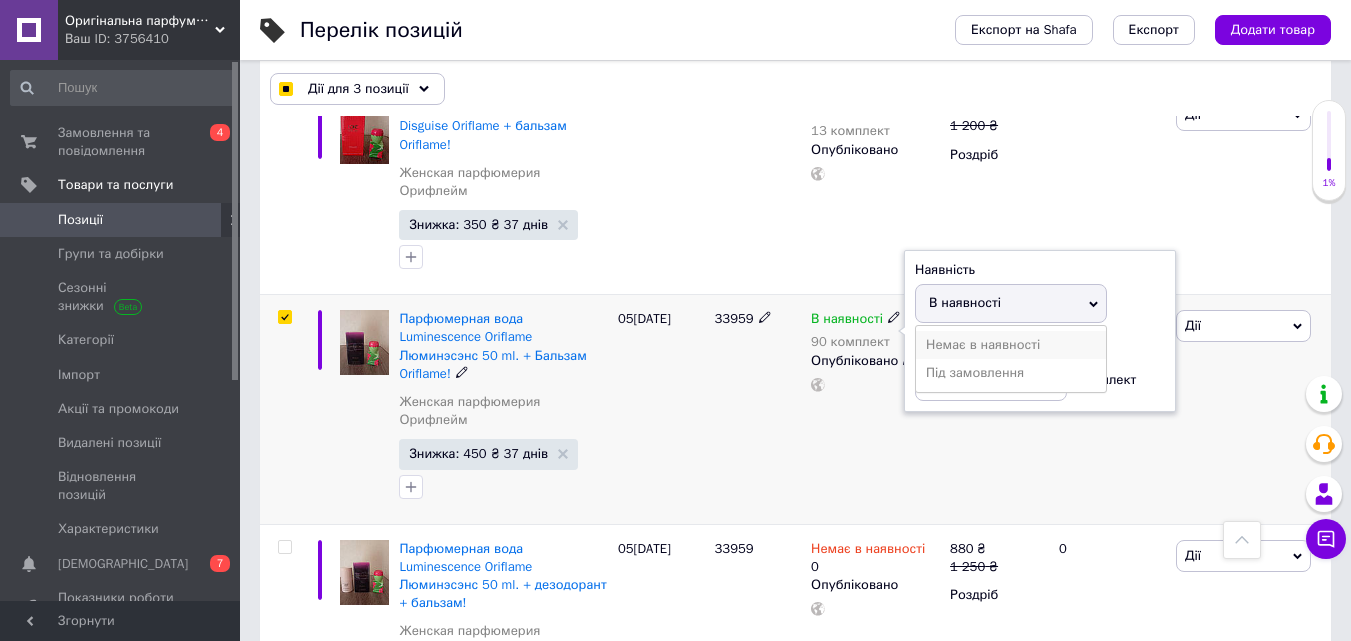click on "Немає в наявності" at bounding box center [1011, 345] 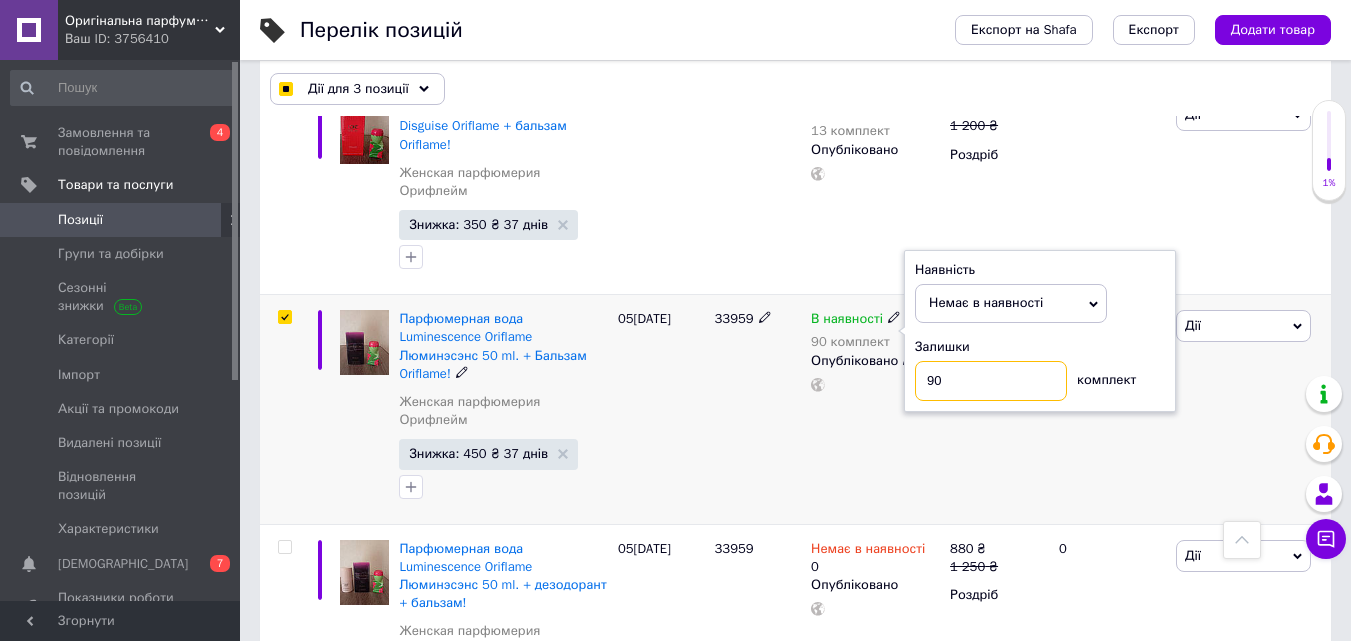 click on "90" at bounding box center [991, 381] 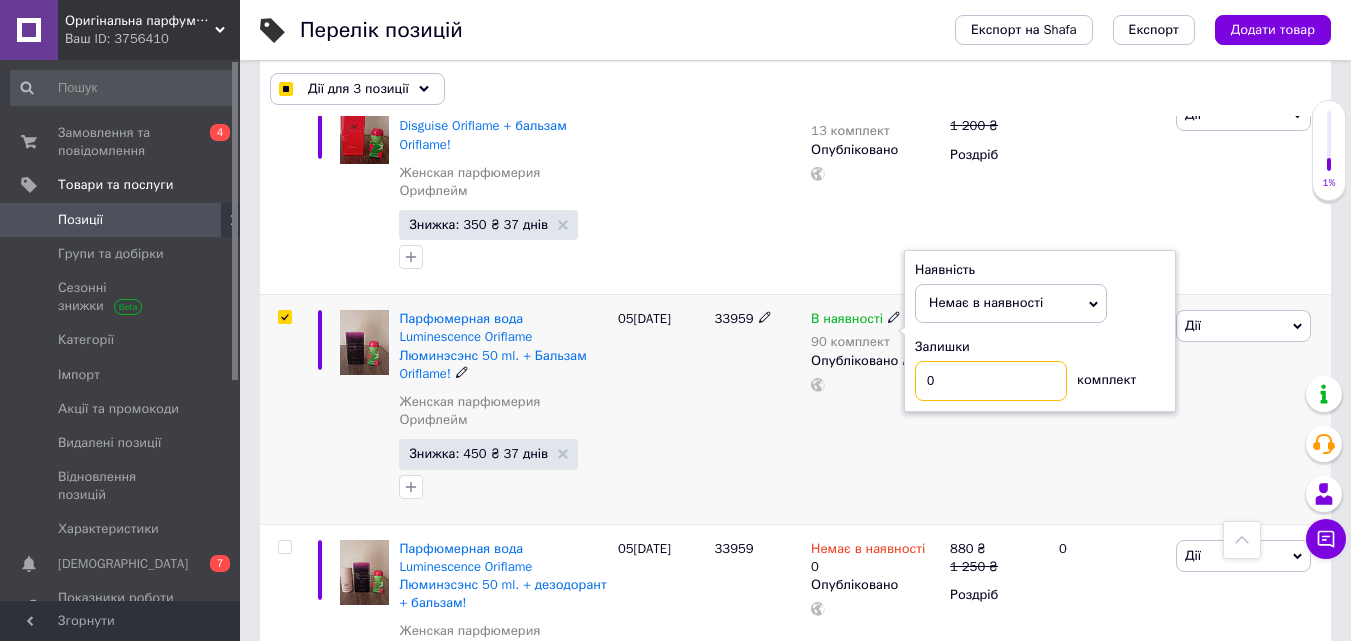 type on "0" 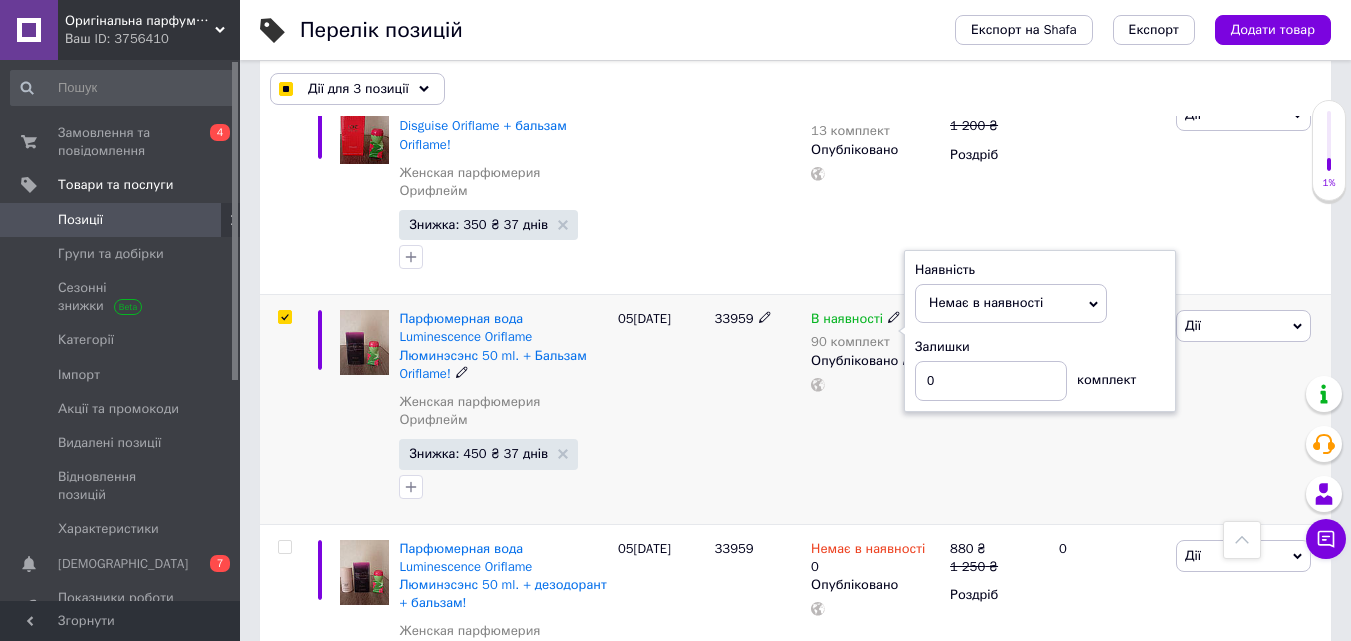 click on "800   ₴ 1 250   ₴ Роздріб" at bounding box center (996, 409) 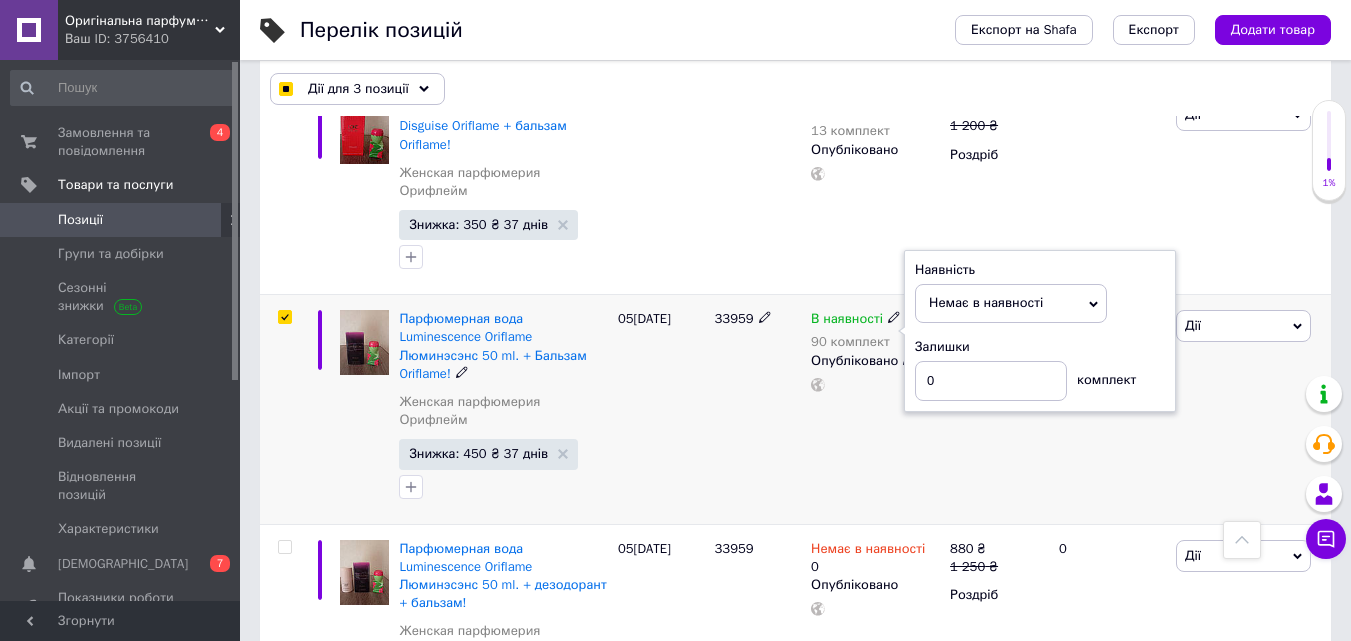 checkbox on "true" 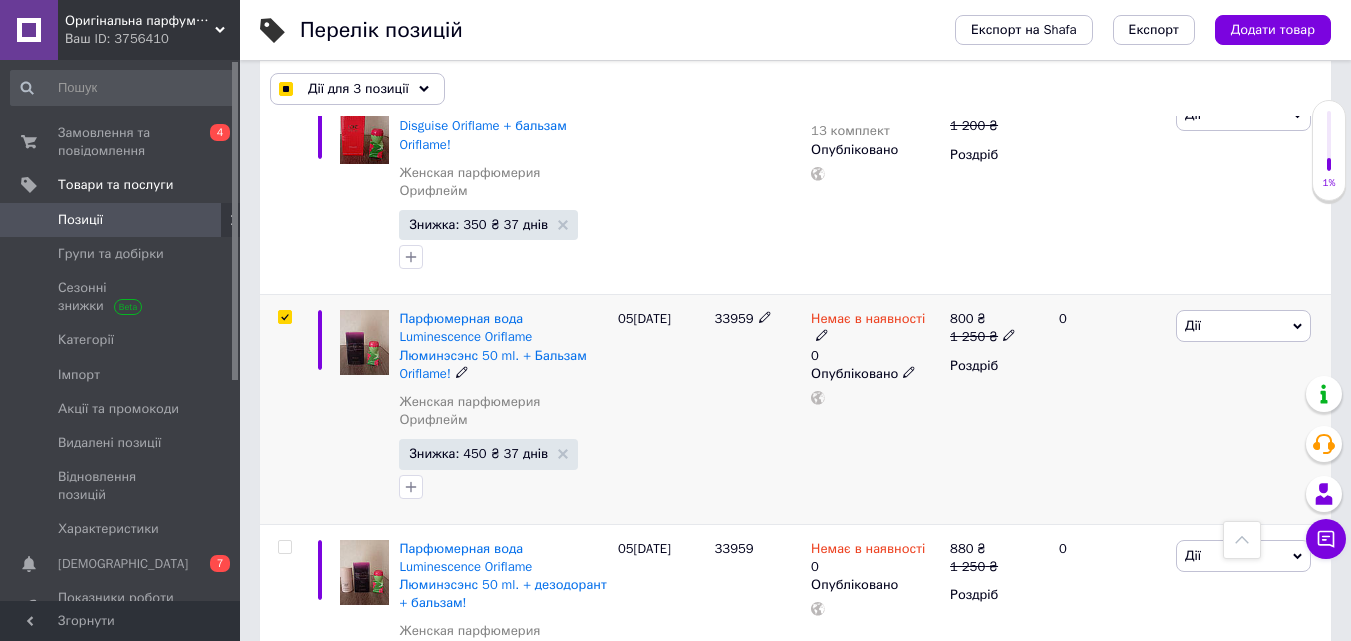 click at bounding box center [284, 317] 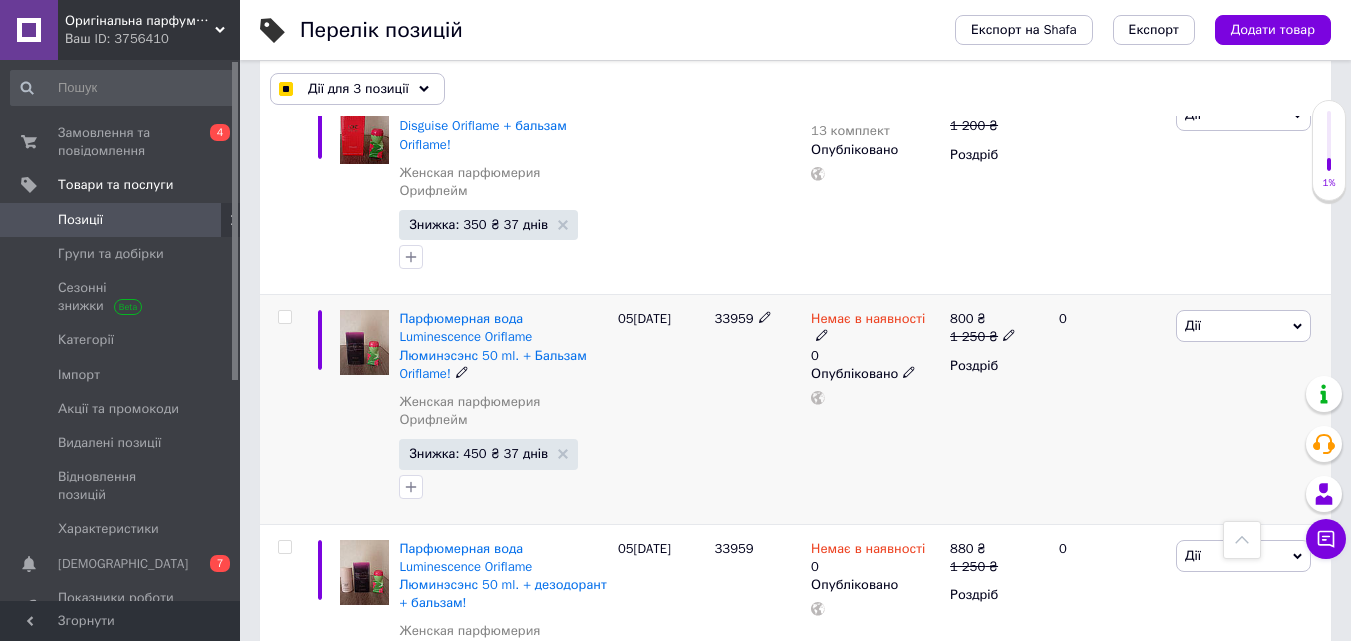 checkbox on "false" 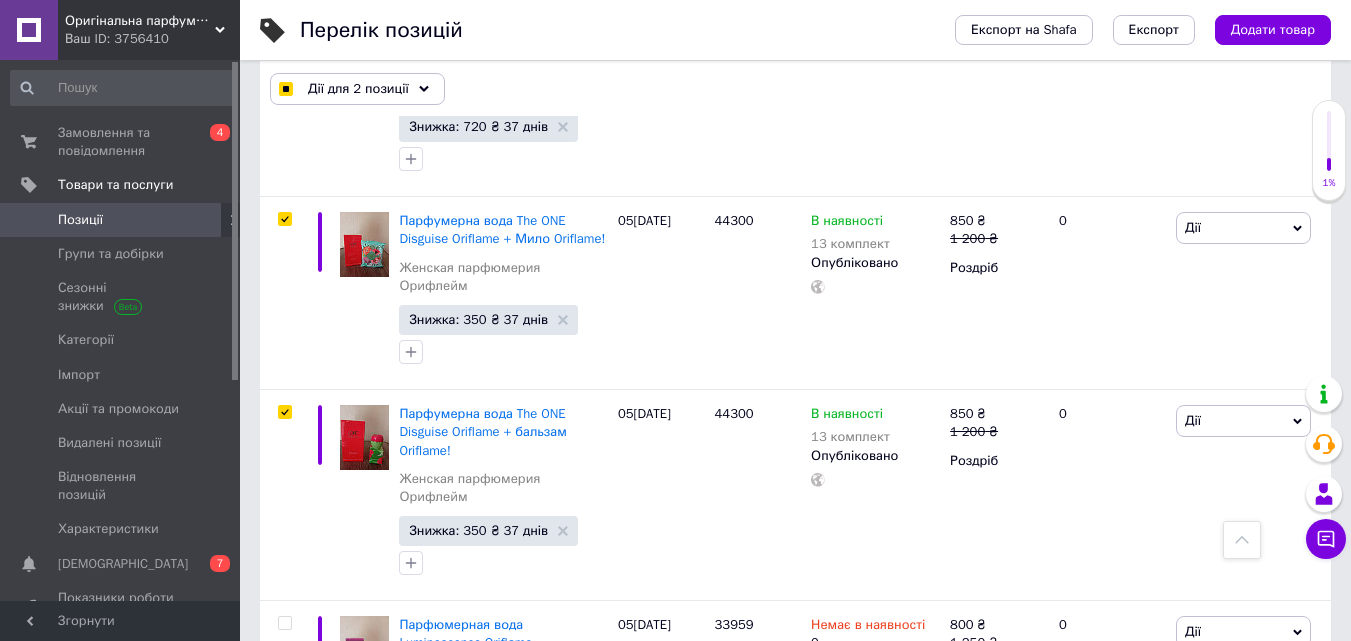 scroll, scrollTop: 1794, scrollLeft: 0, axis: vertical 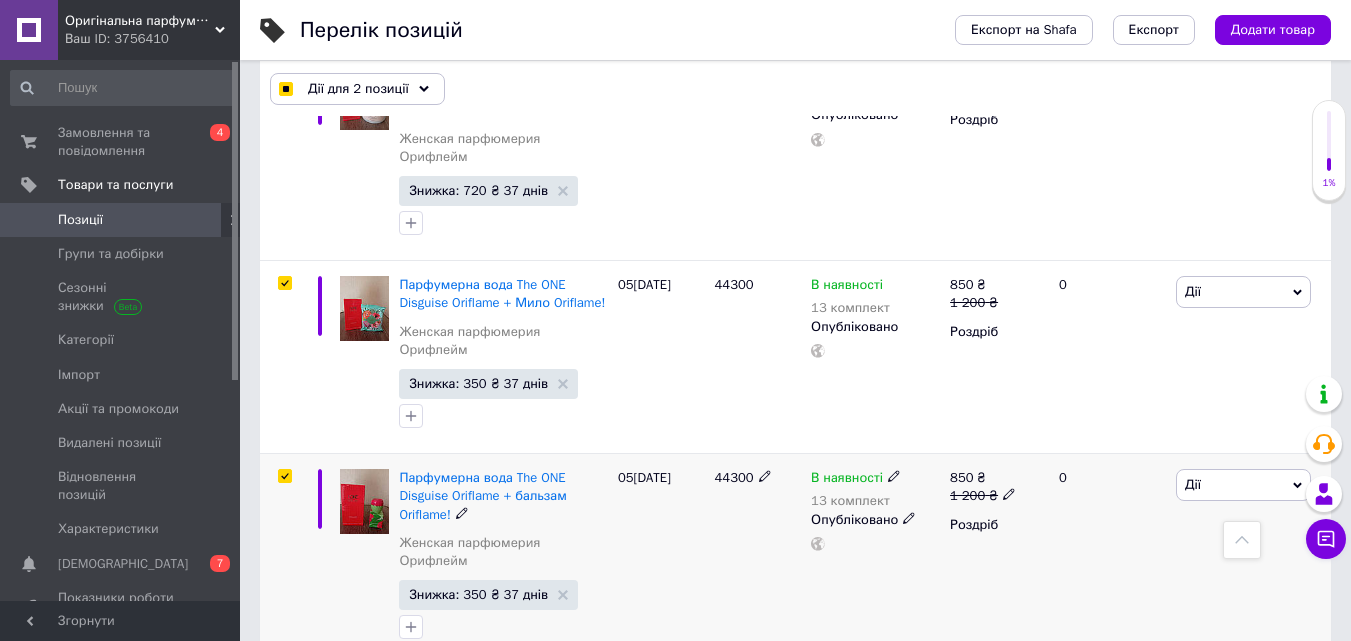 click at bounding box center (284, 476) 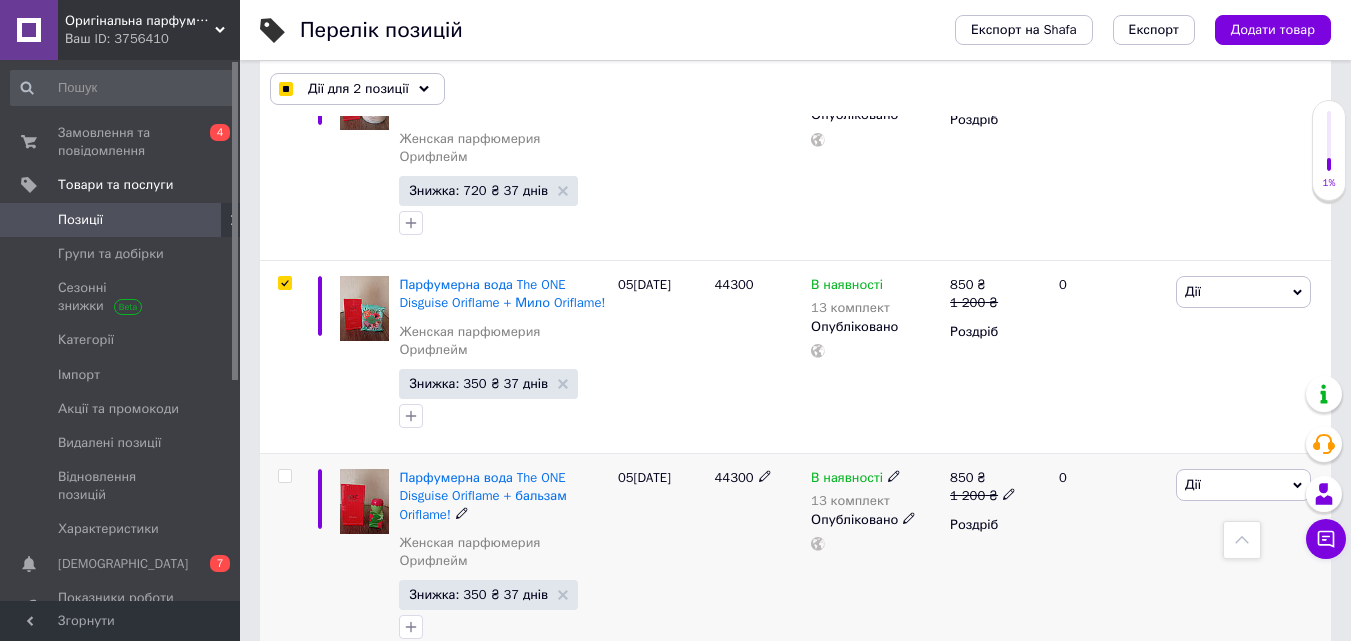 checkbox on "false" 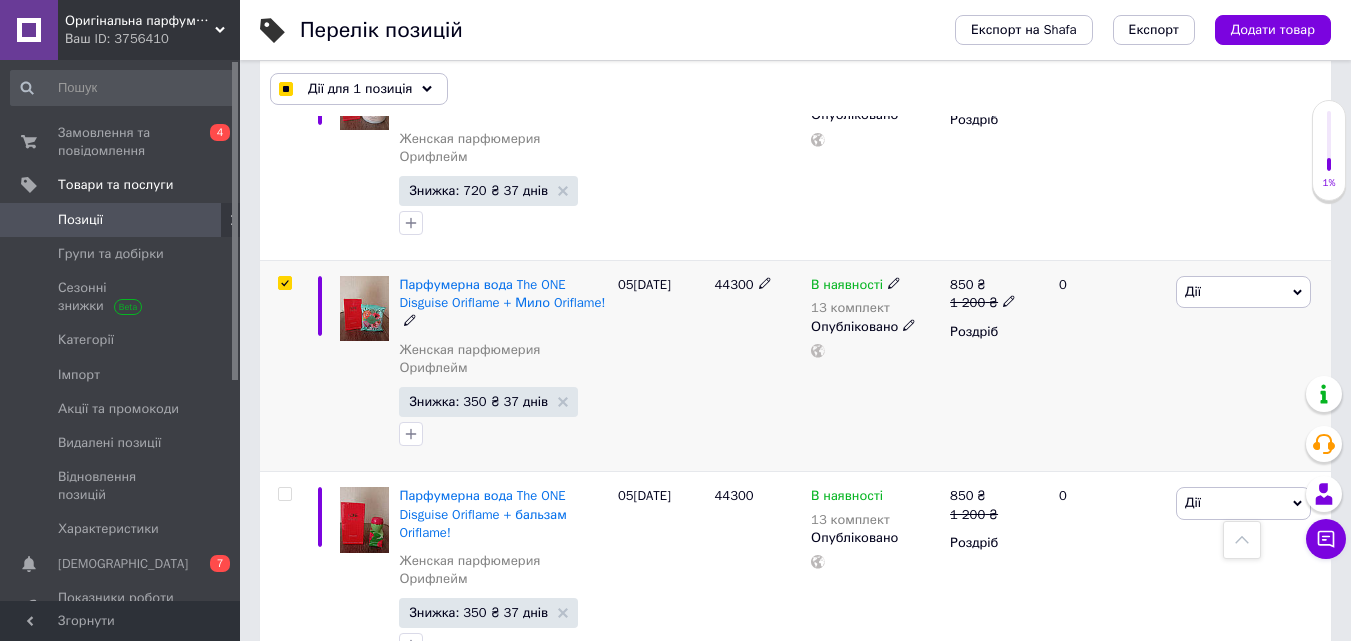 click at bounding box center [282, 366] 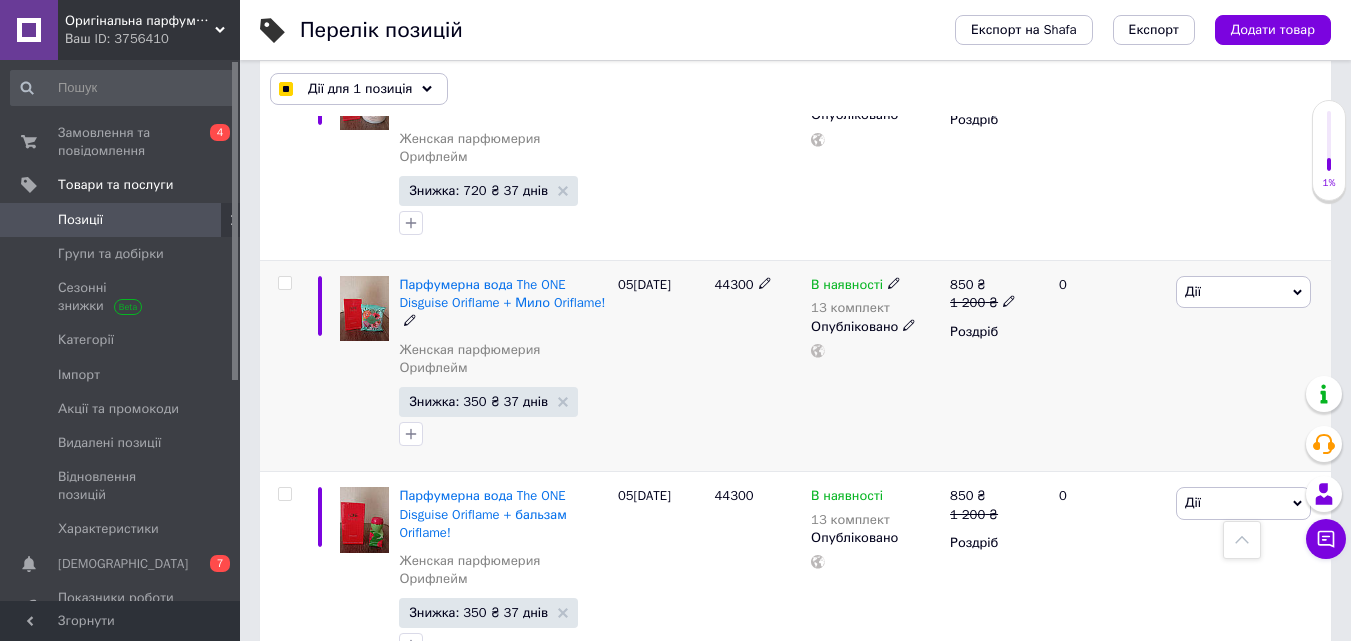 checkbox on "false" 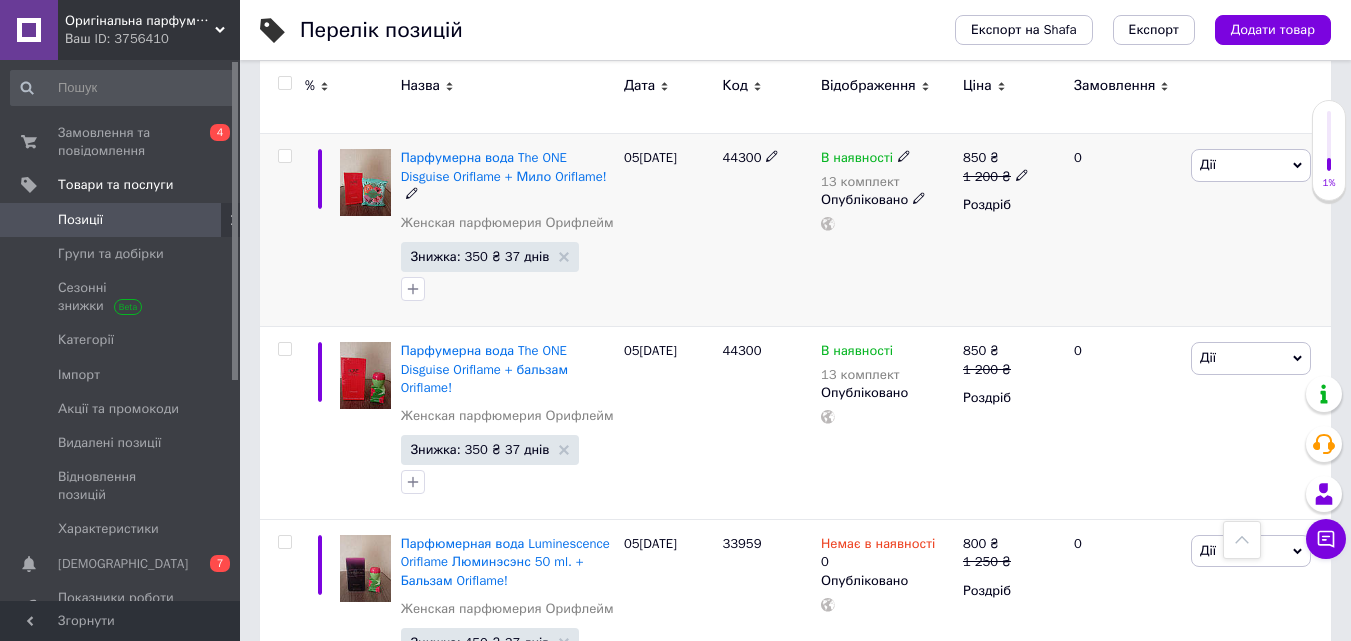 scroll, scrollTop: 1795, scrollLeft: 0, axis: vertical 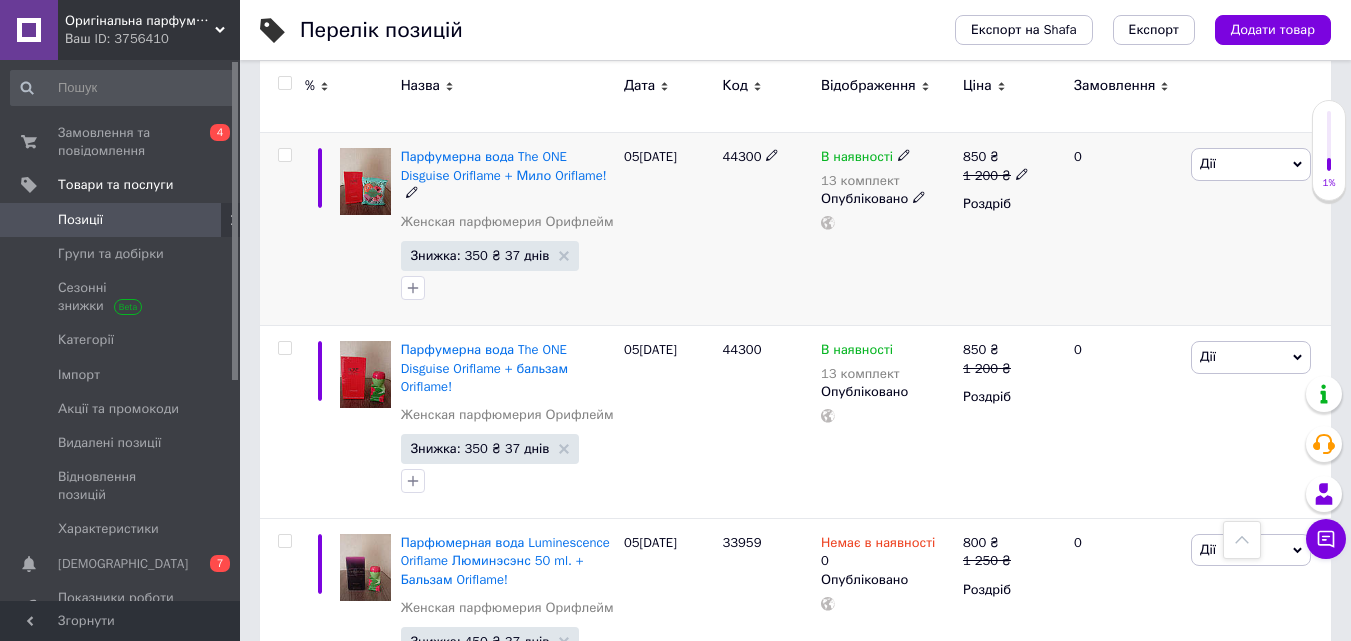 click on "В наявності" at bounding box center (857, 159) 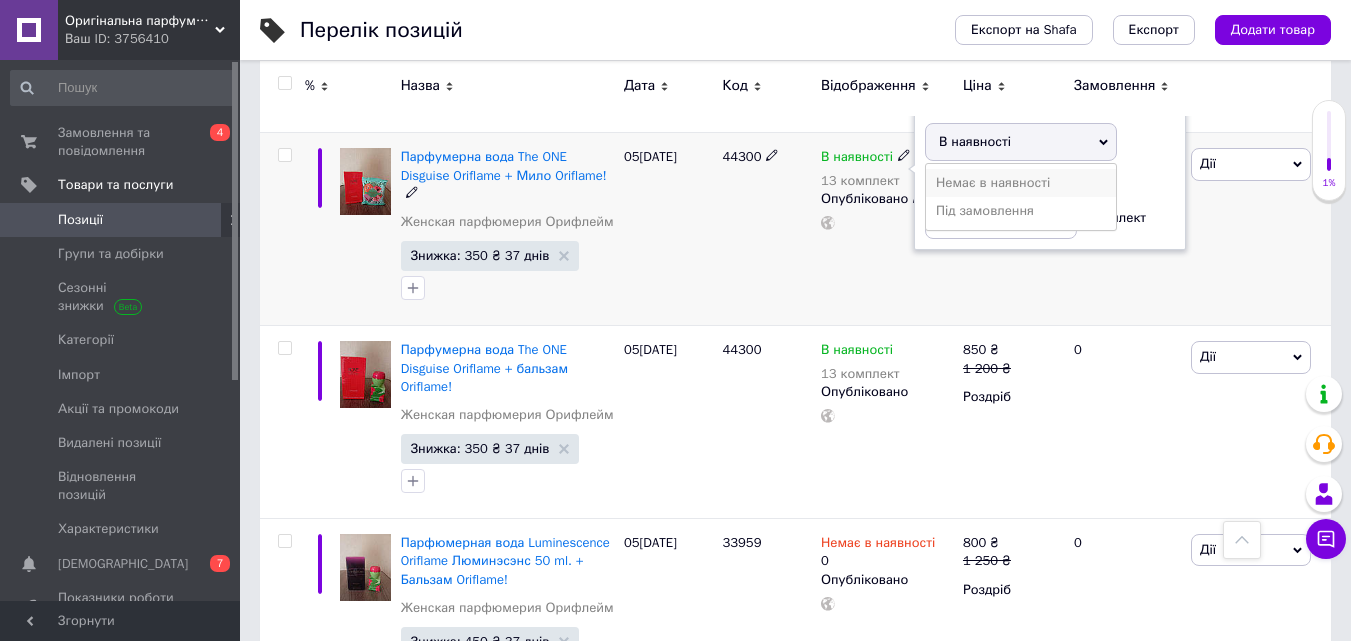 click on "Немає в наявності" at bounding box center [1021, 183] 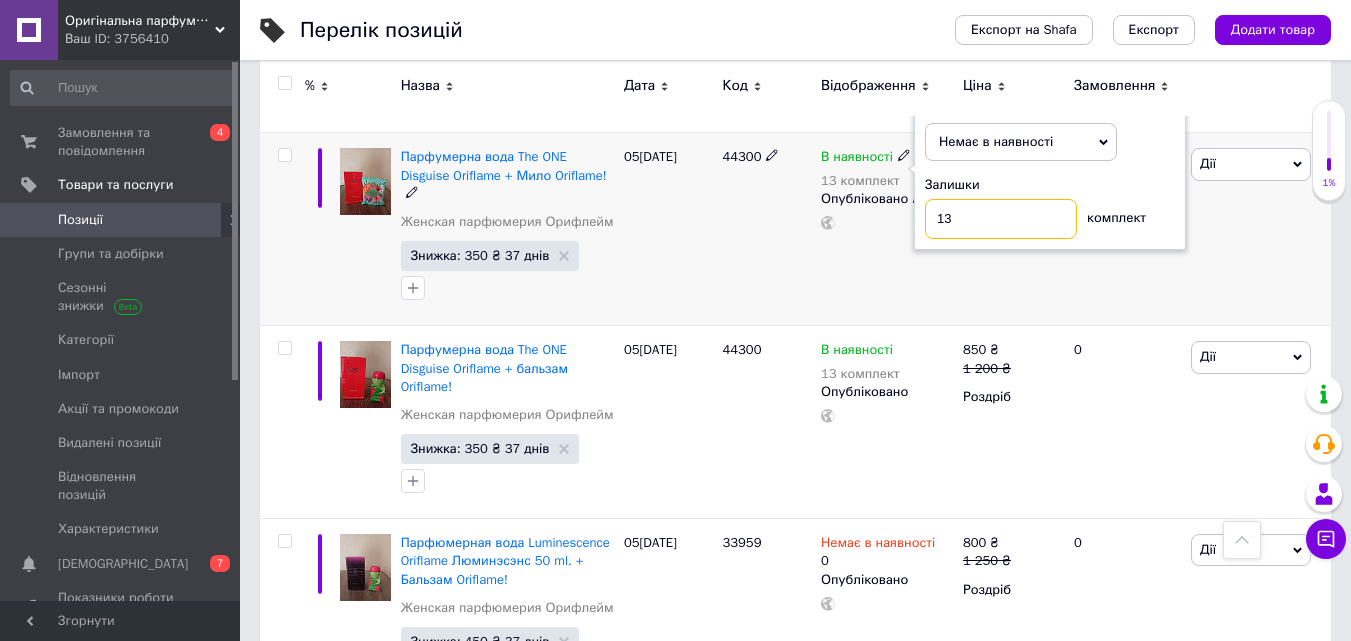 click on "13" at bounding box center [1001, 219] 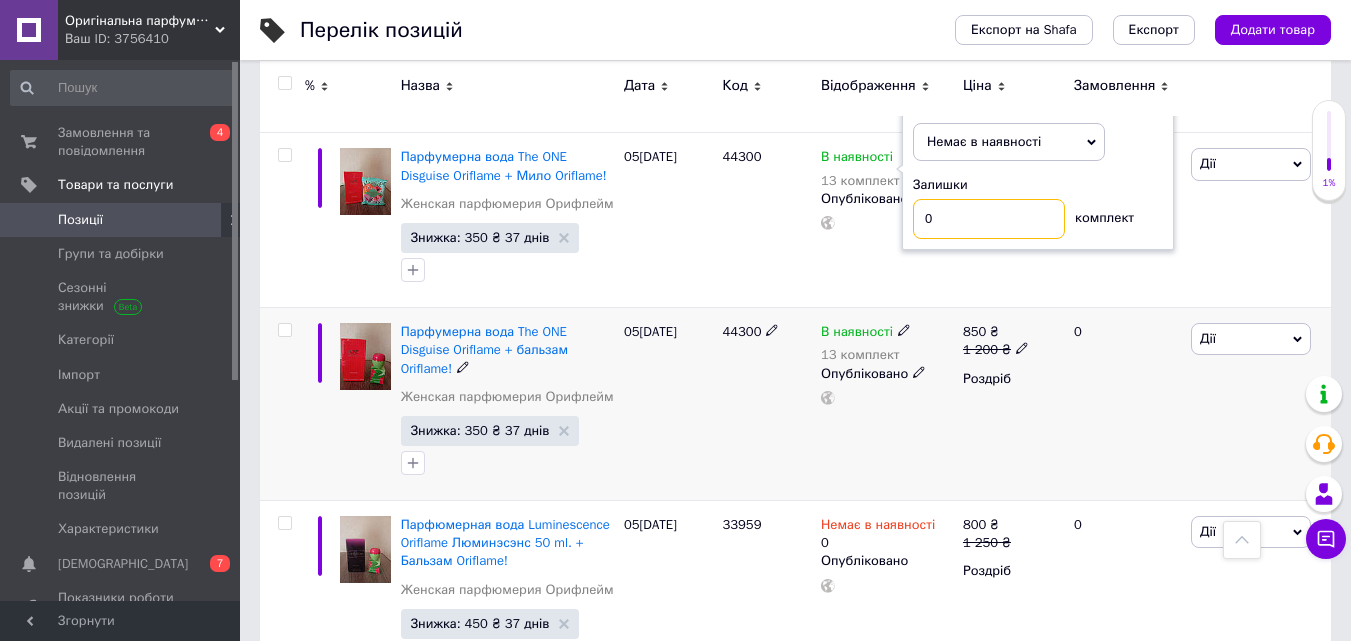 type on "0" 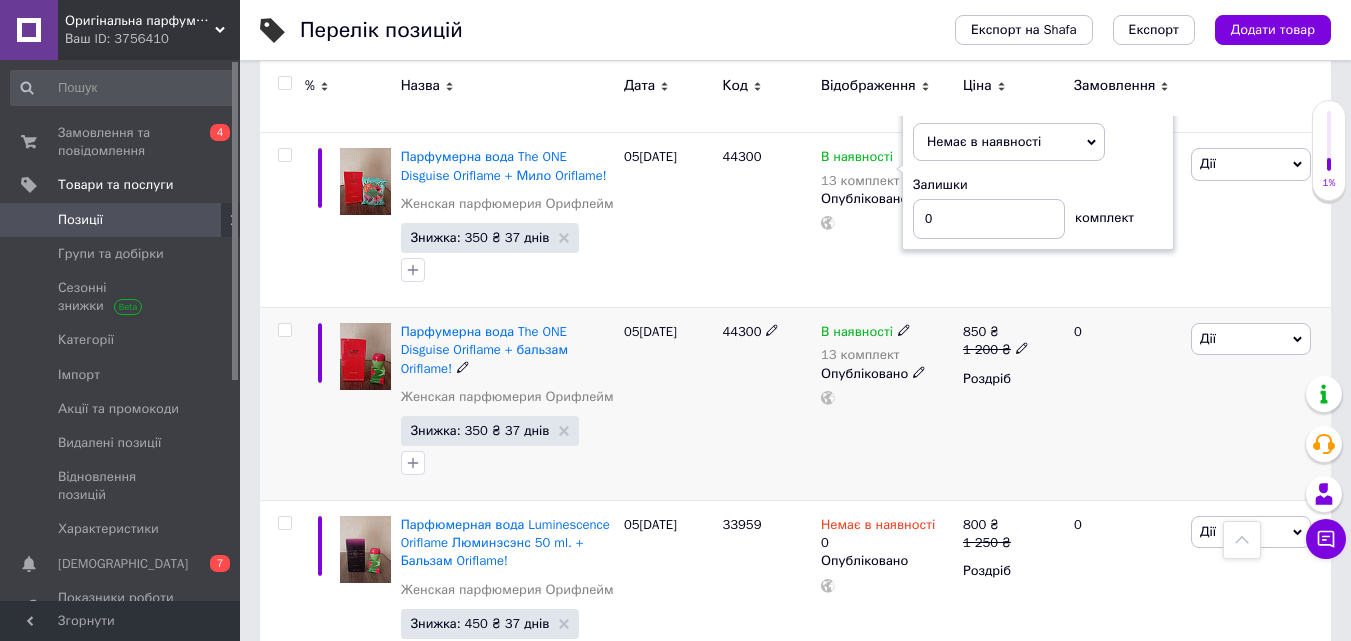 click on "В наявності" at bounding box center [857, 334] 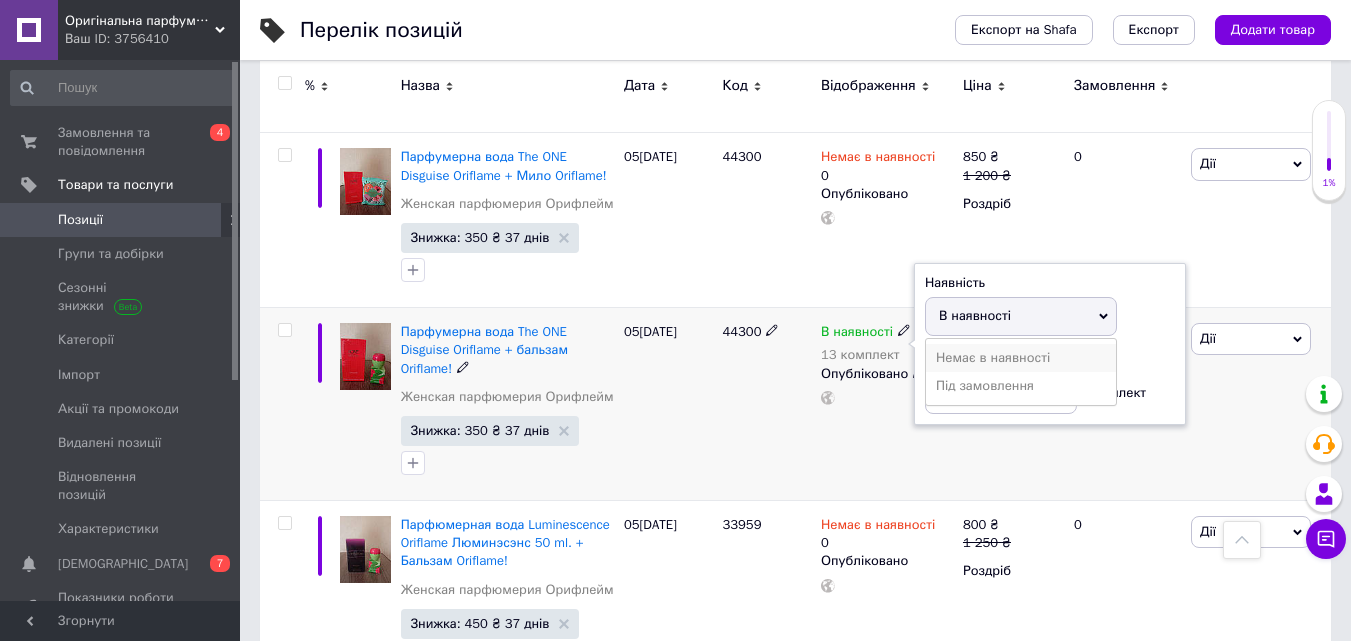 click on "Немає в наявності" at bounding box center (1021, 358) 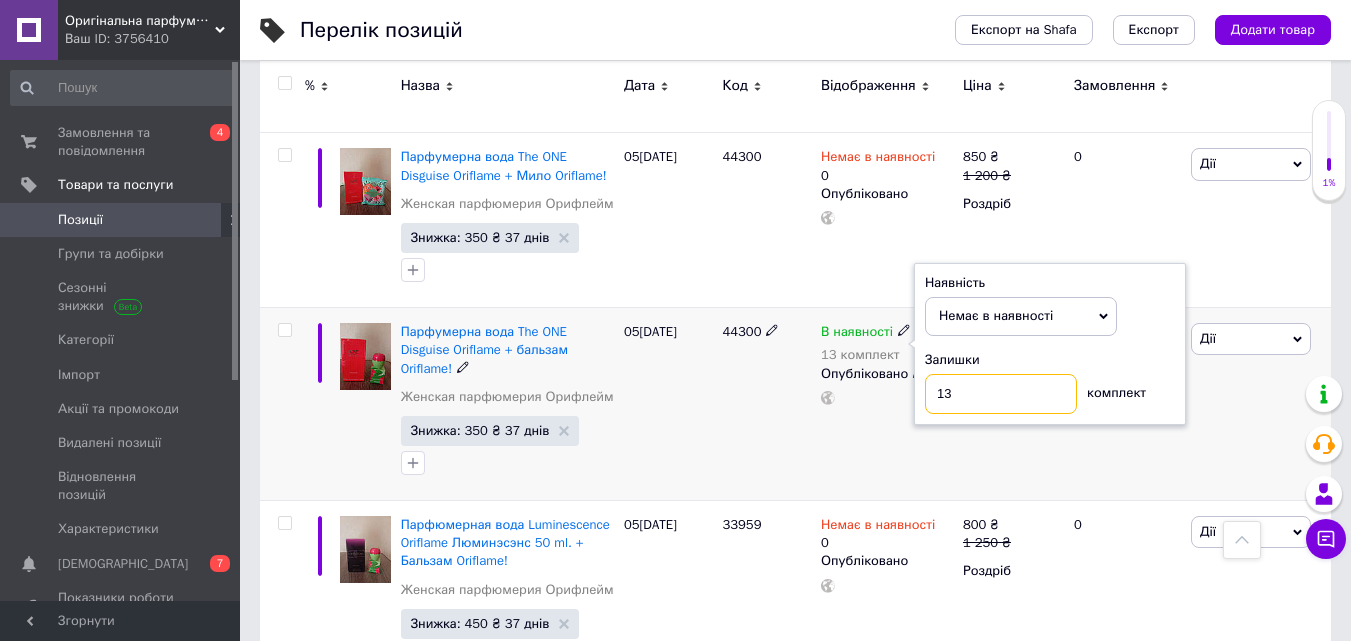 click on "13" at bounding box center (1001, 394) 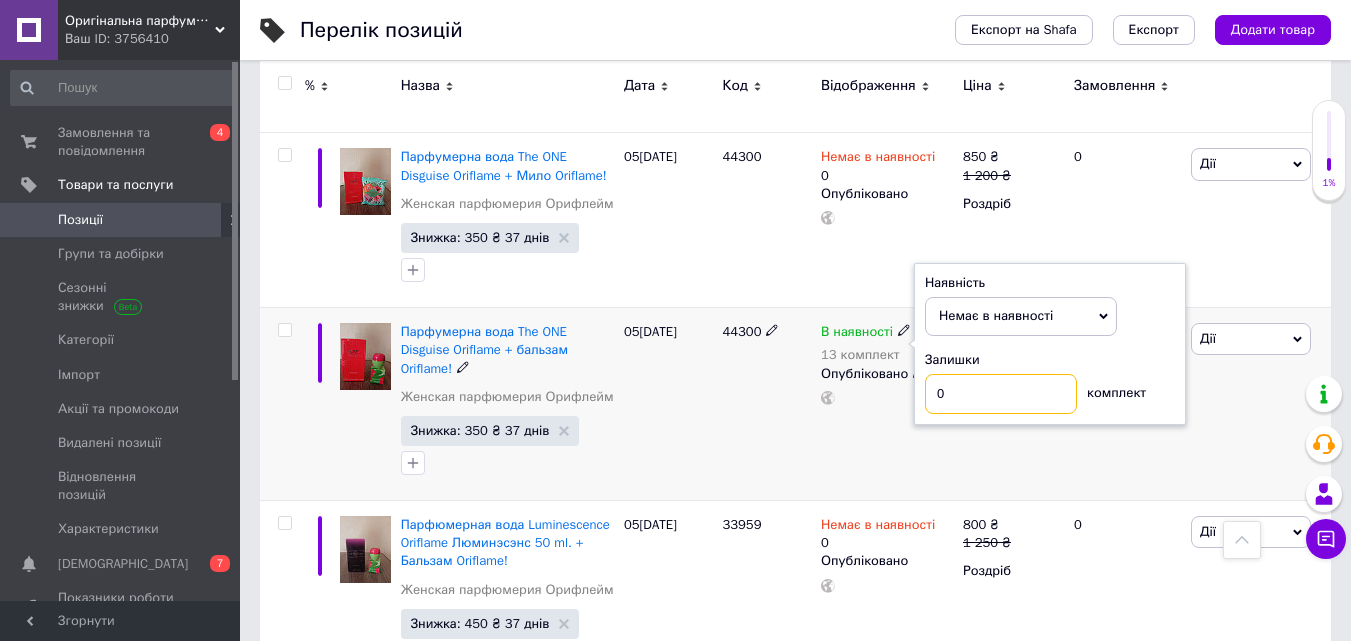 type on "0" 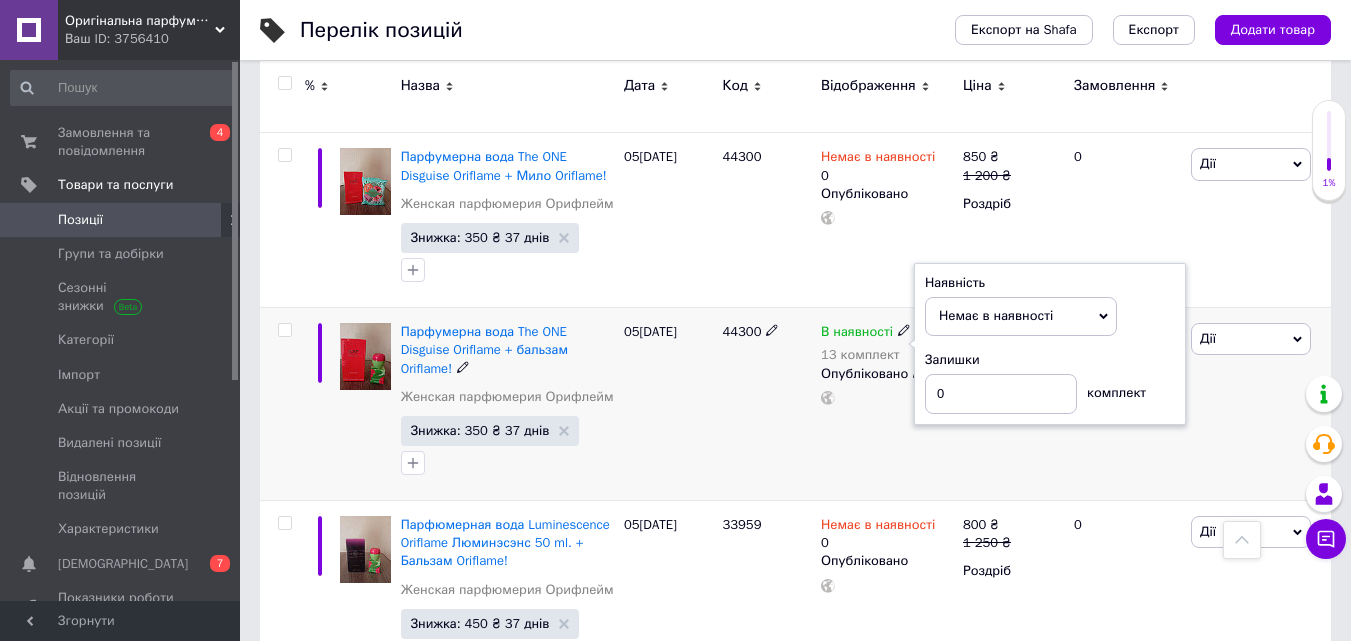 click on "850   ₴ 1 200   ₴ Роздріб" at bounding box center [1010, 404] 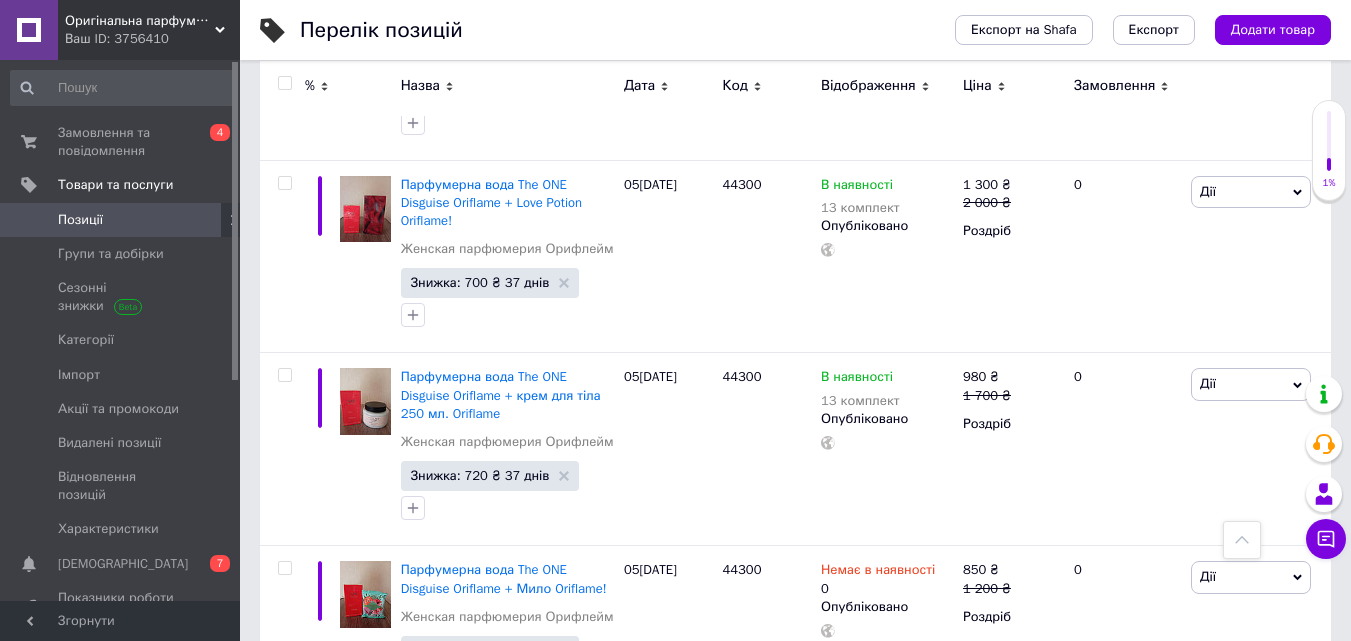 scroll, scrollTop: 1375, scrollLeft: 0, axis: vertical 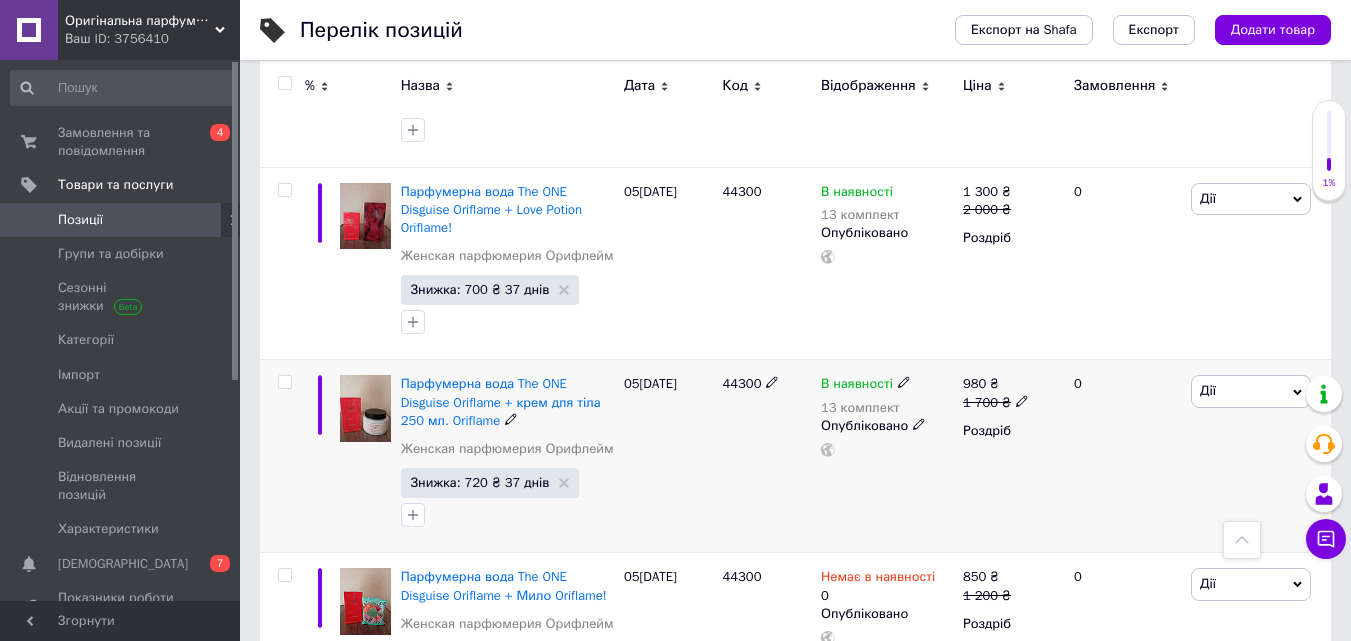 click on "В наявності" at bounding box center [857, 386] 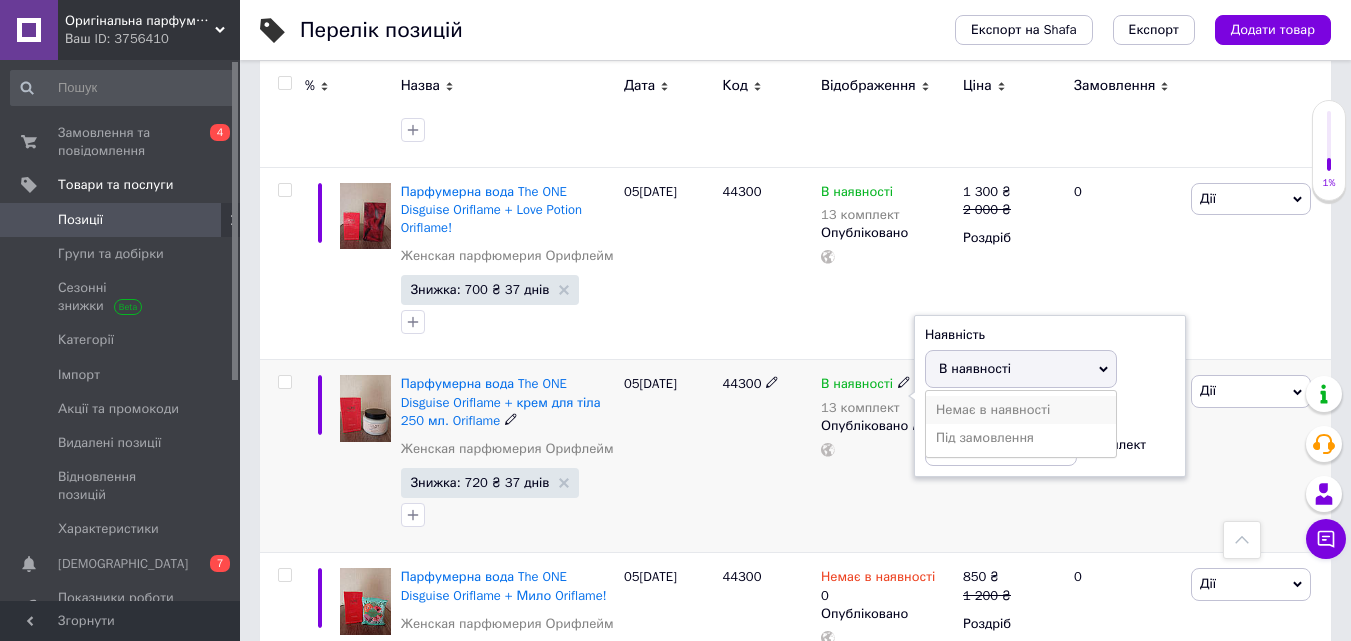 click on "Немає в наявності" at bounding box center (1021, 410) 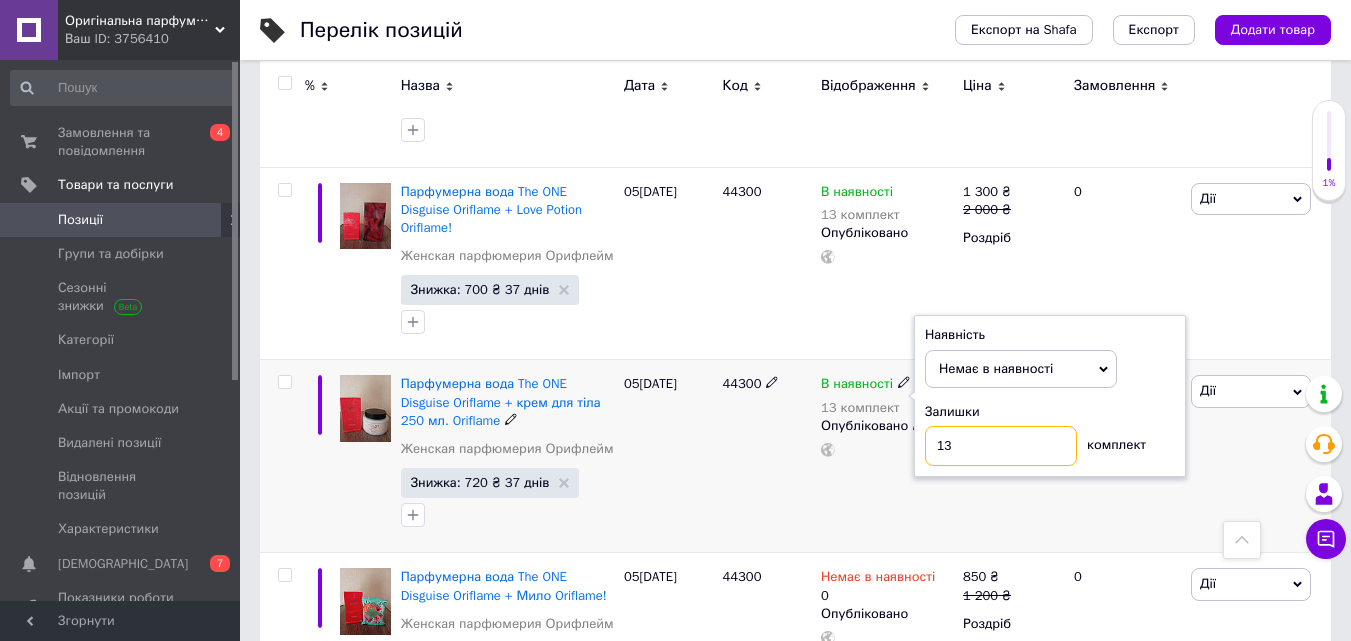 click on "13" at bounding box center (1001, 446) 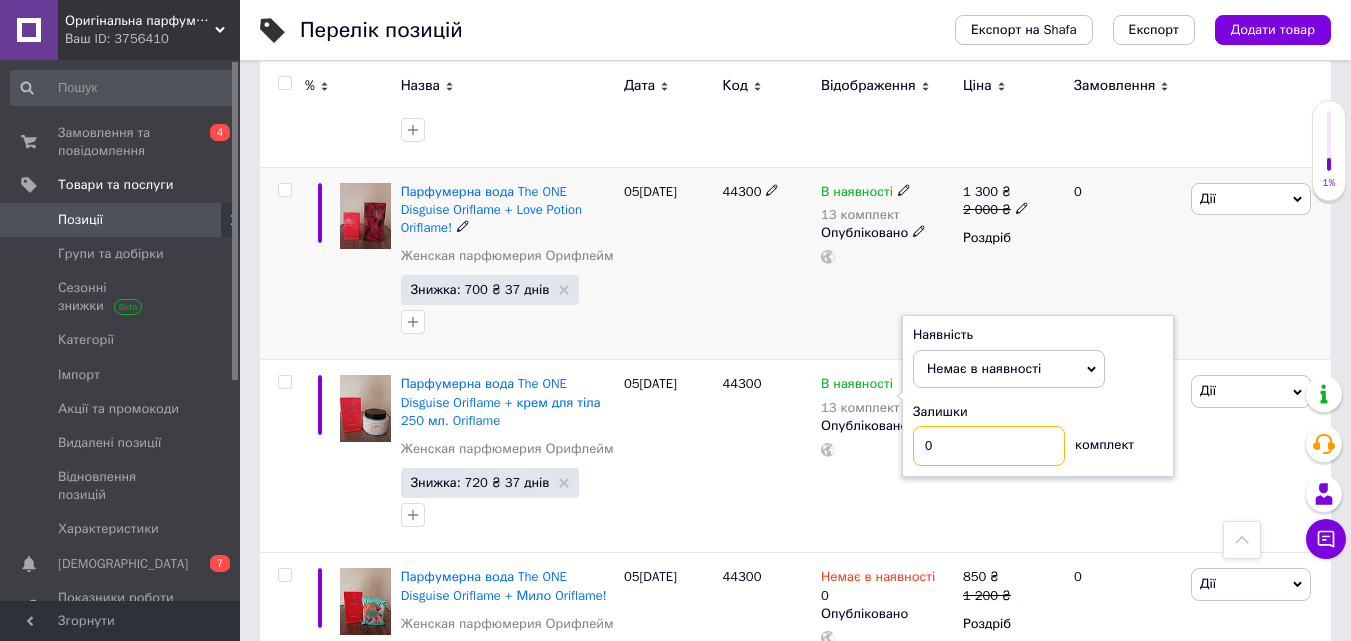 type on "0" 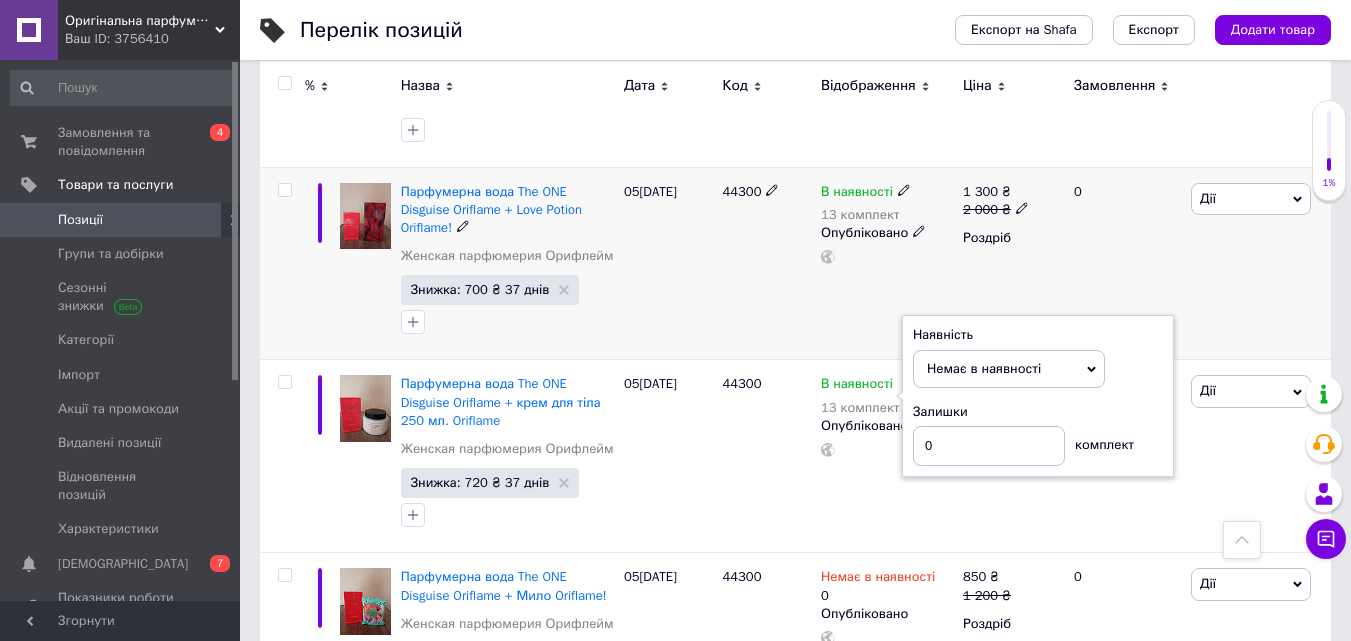 click on "В наявності" at bounding box center (857, 194) 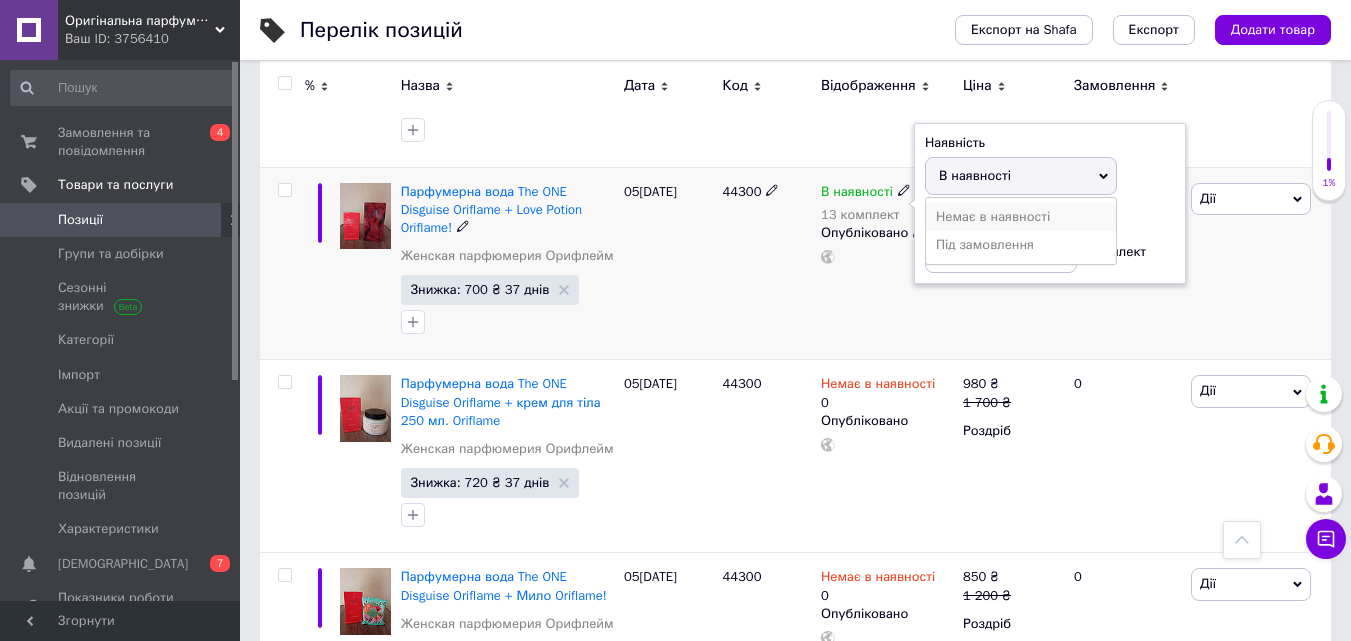 click on "Немає в наявності" at bounding box center [1021, 217] 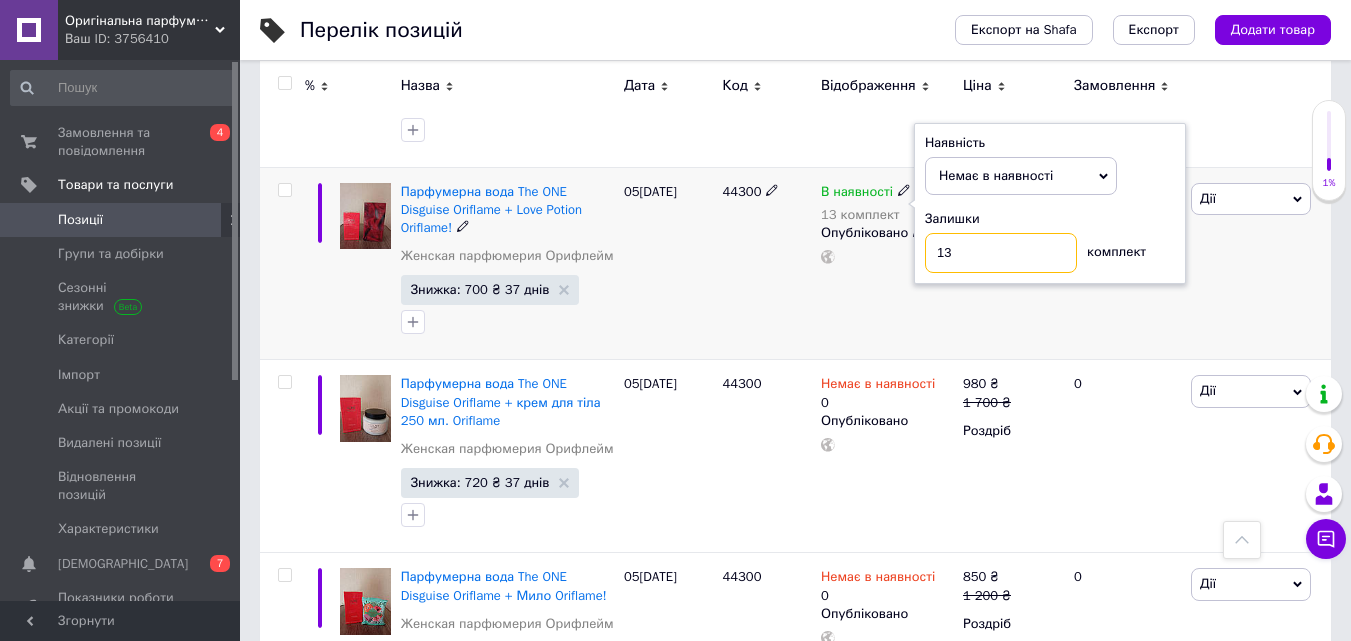 click on "13" at bounding box center [1001, 253] 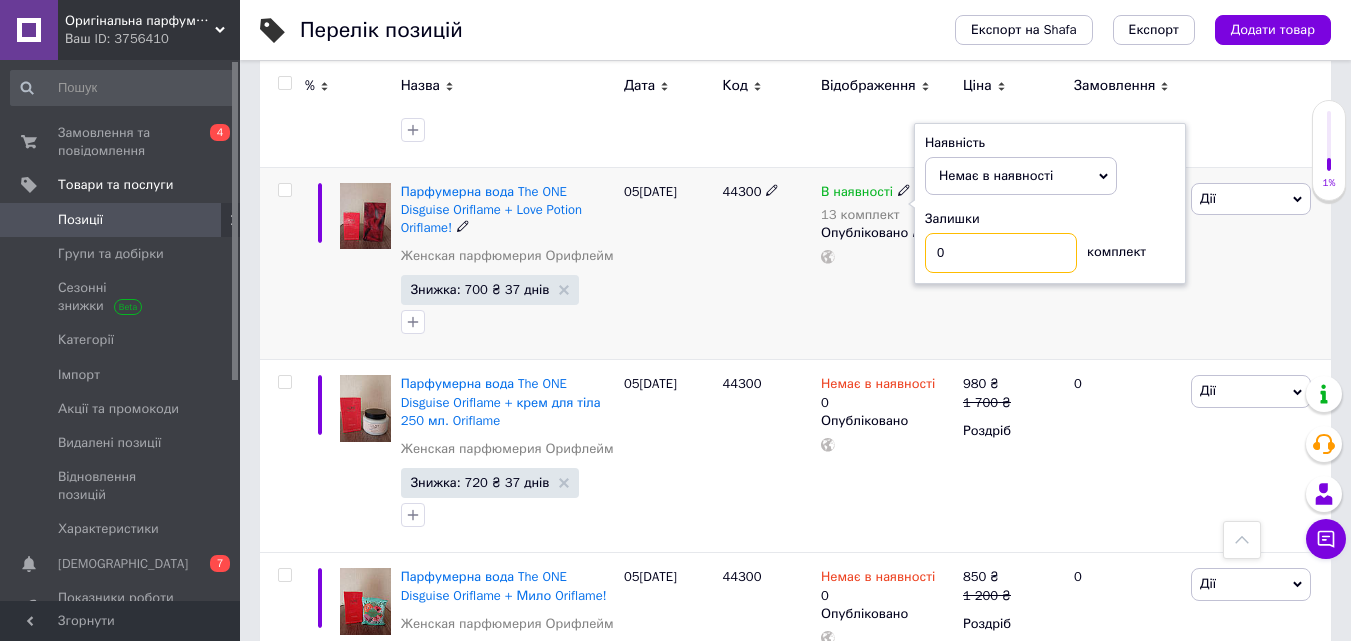 type on "0" 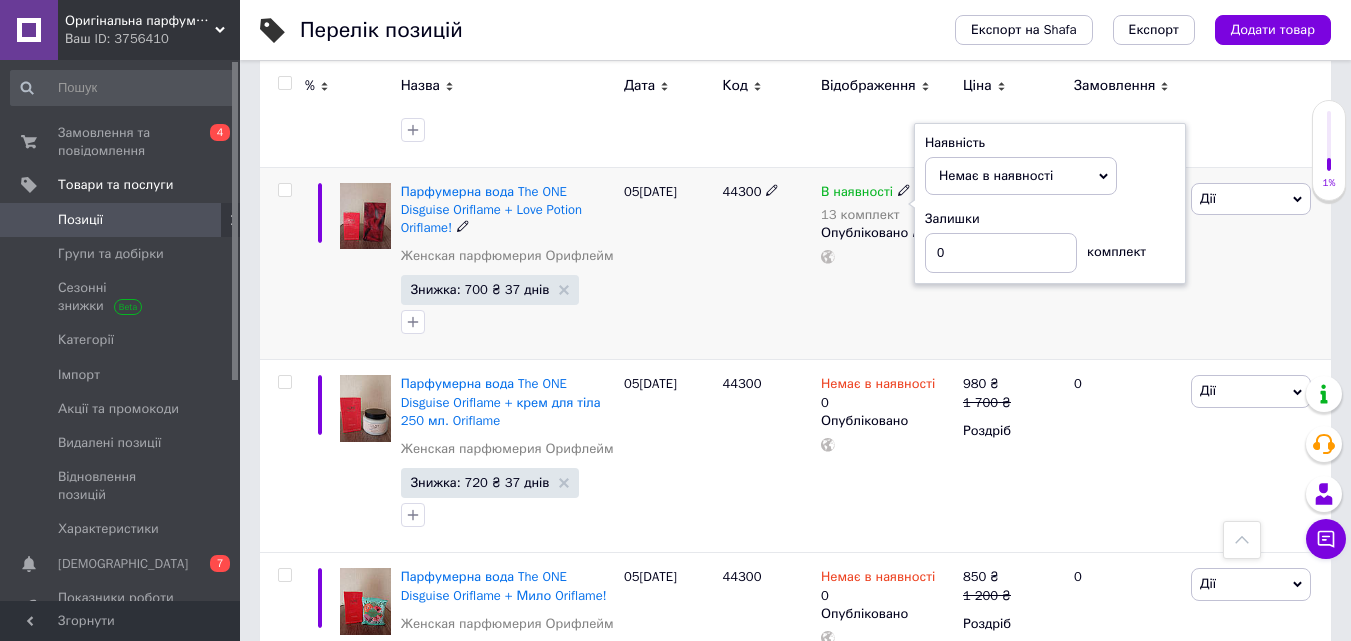 click on "1 300   ₴ 2 000   ₴ Роздріб" at bounding box center (1010, 263) 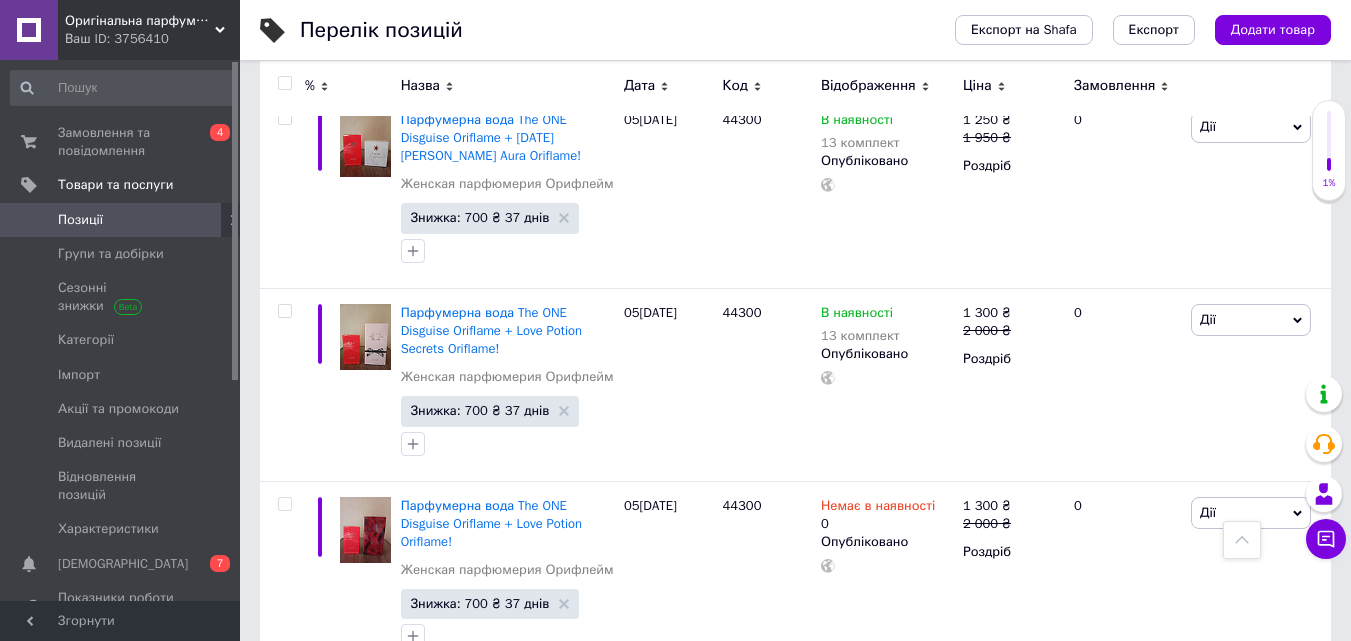 scroll, scrollTop: 1054, scrollLeft: 0, axis: vertical 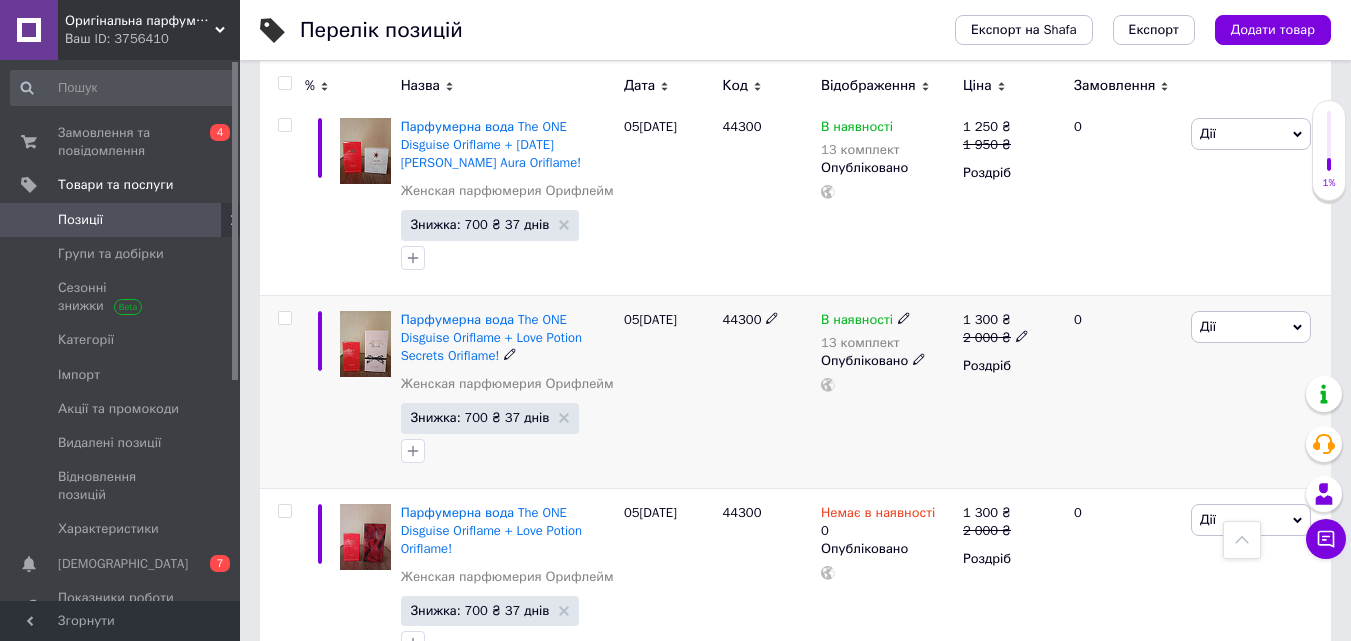click on "В наявності" at bounding box center (857, 322) 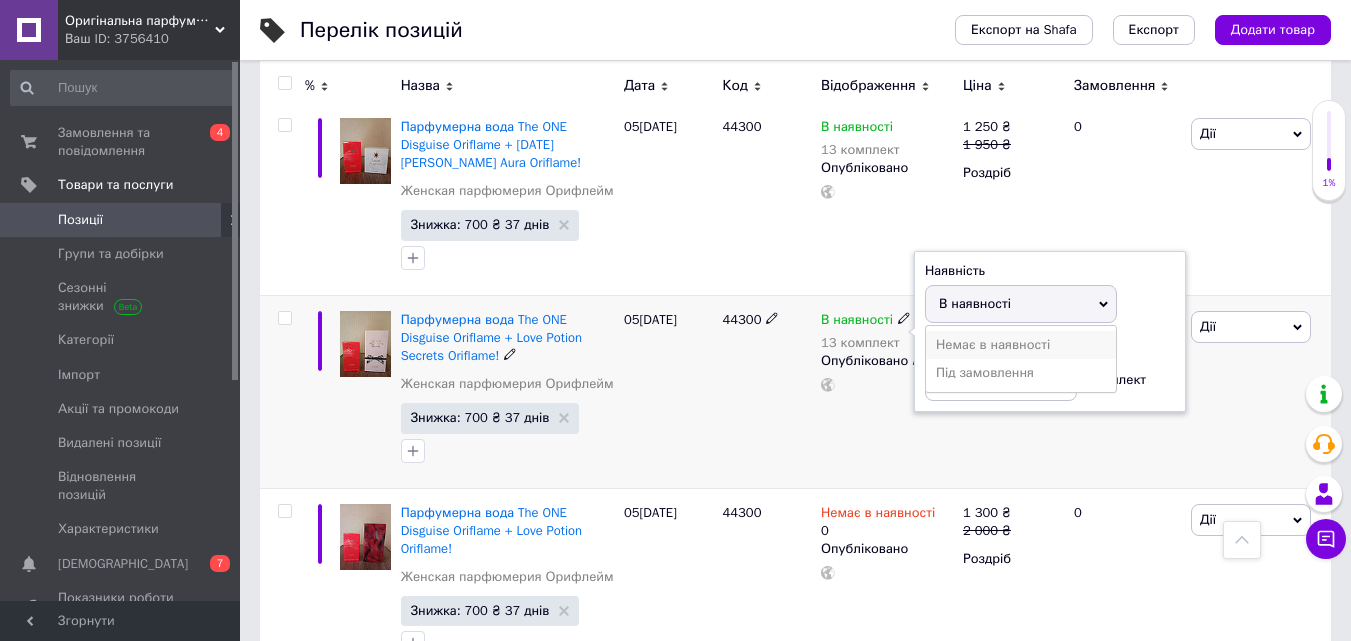 click on "Немає в наявності" at bounding box center [1021, 345] 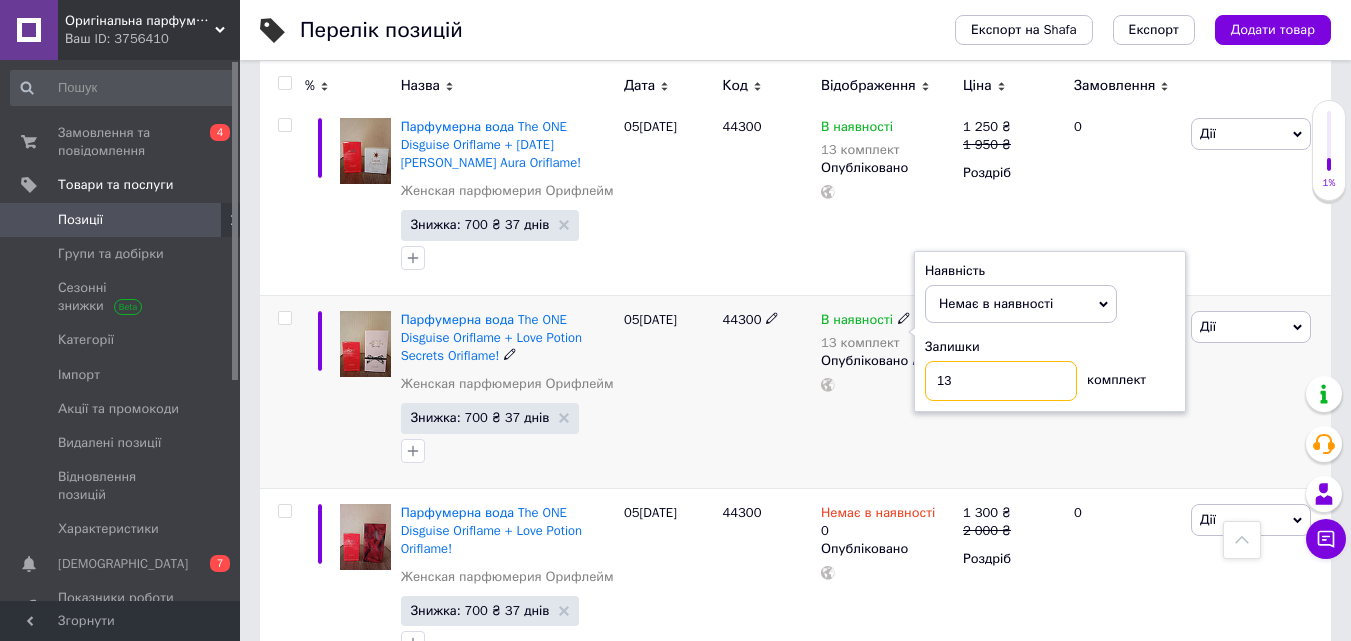 click on "13" at bounding box center (1001, 381) 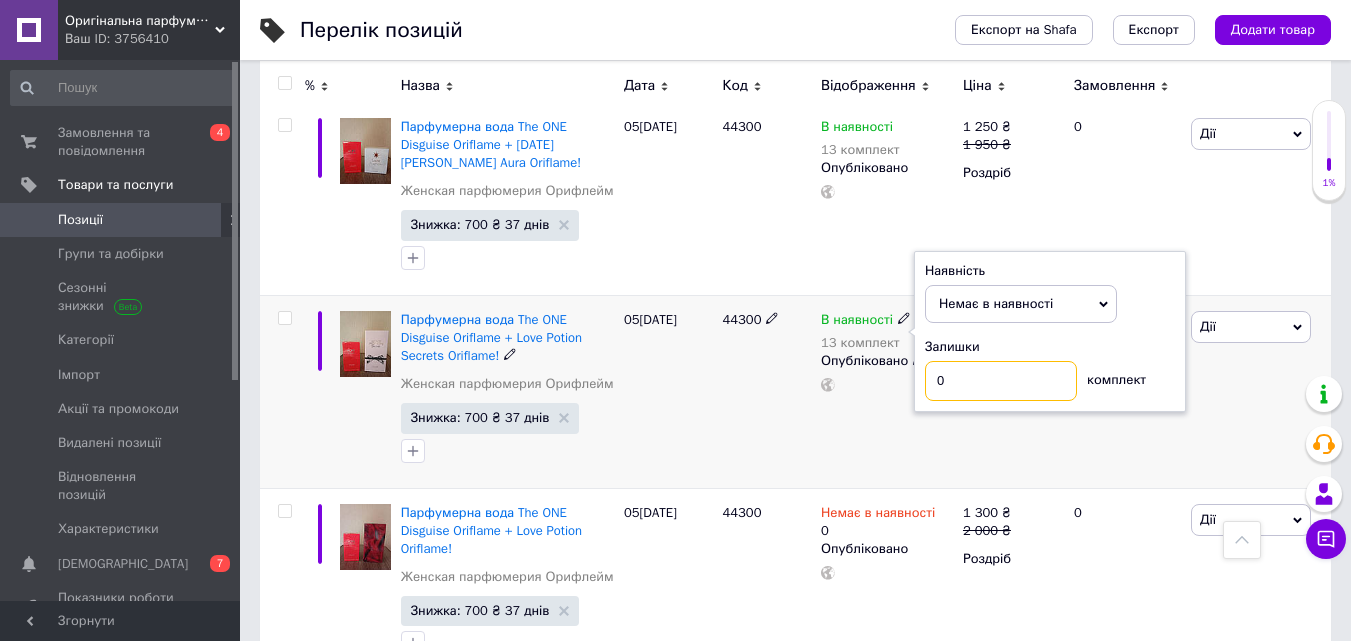 type on "0" 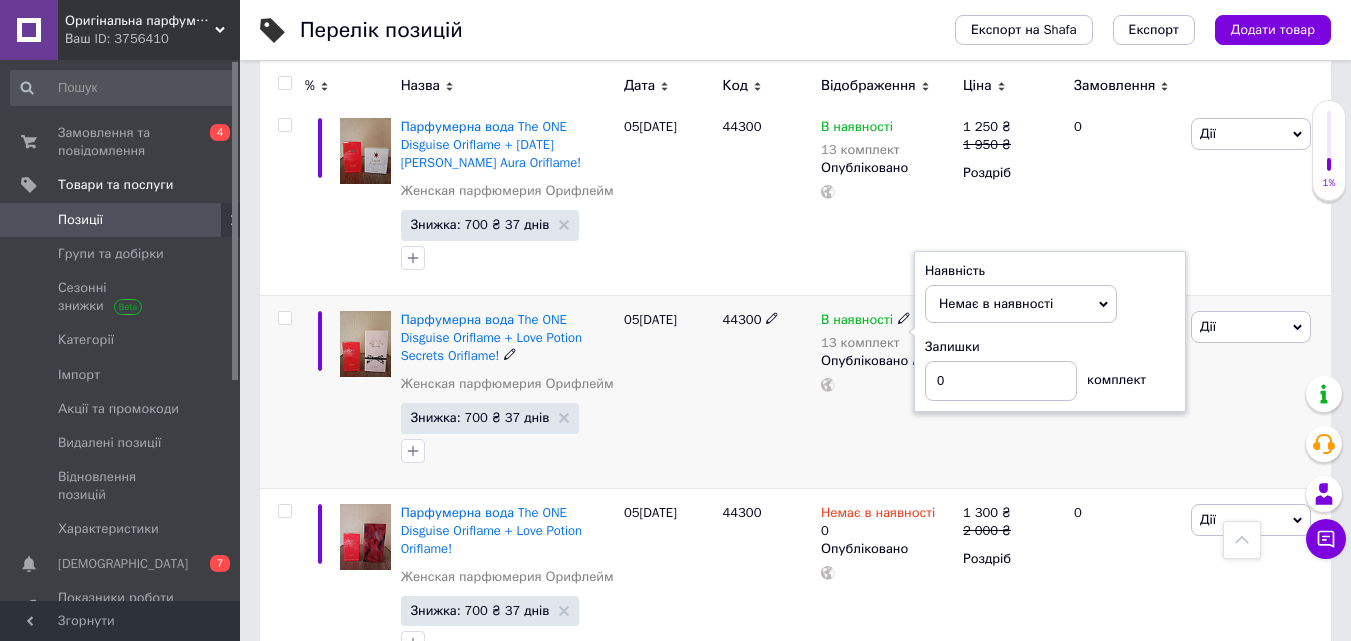 click on "В наявності 13 комплект Наявність Немає в наявності В наявності Під замовлення Залишки 0 комплект Опубліковано" at bounding box center [887, 391] 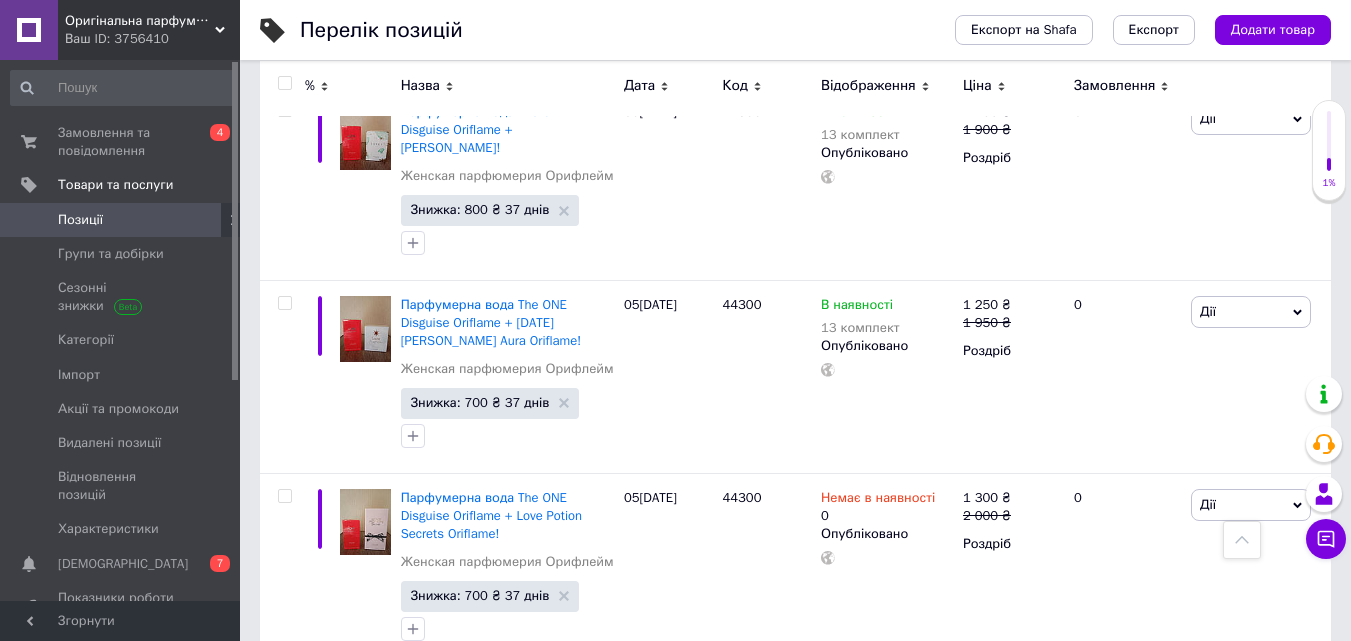 scroll, scrollTop: 834, scrollLeft: 0, axis: vertical 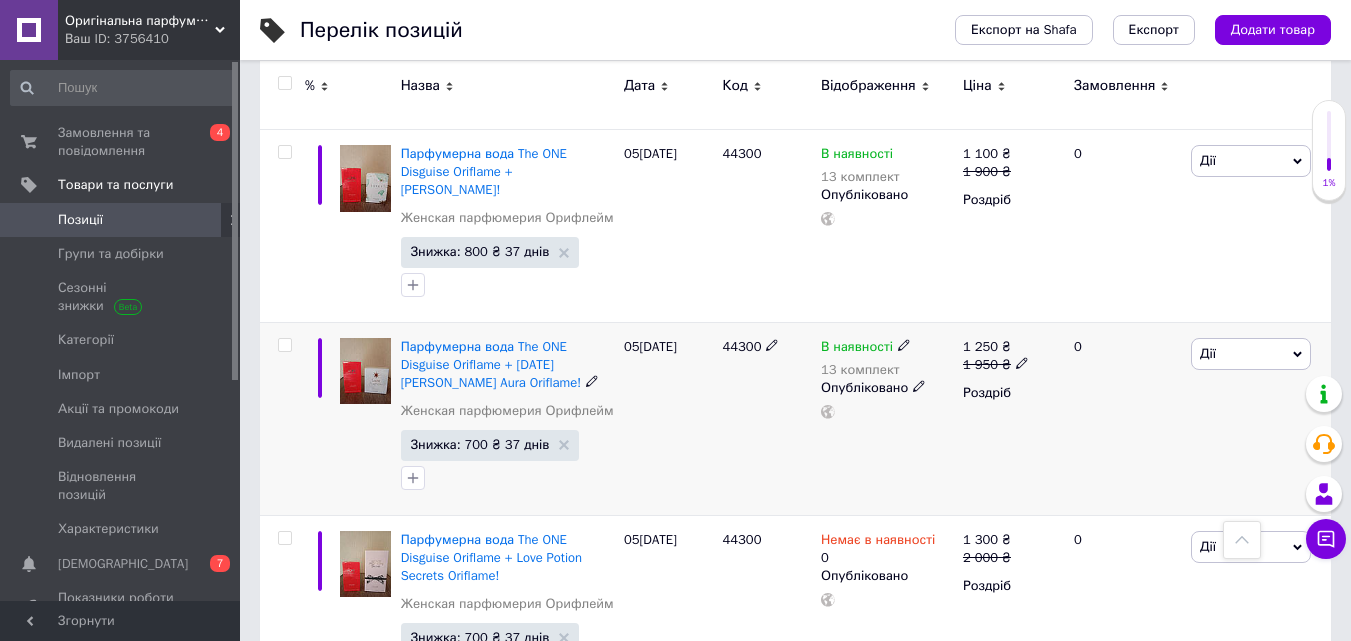 click on "В наявності" at bounding box center (857, 349) 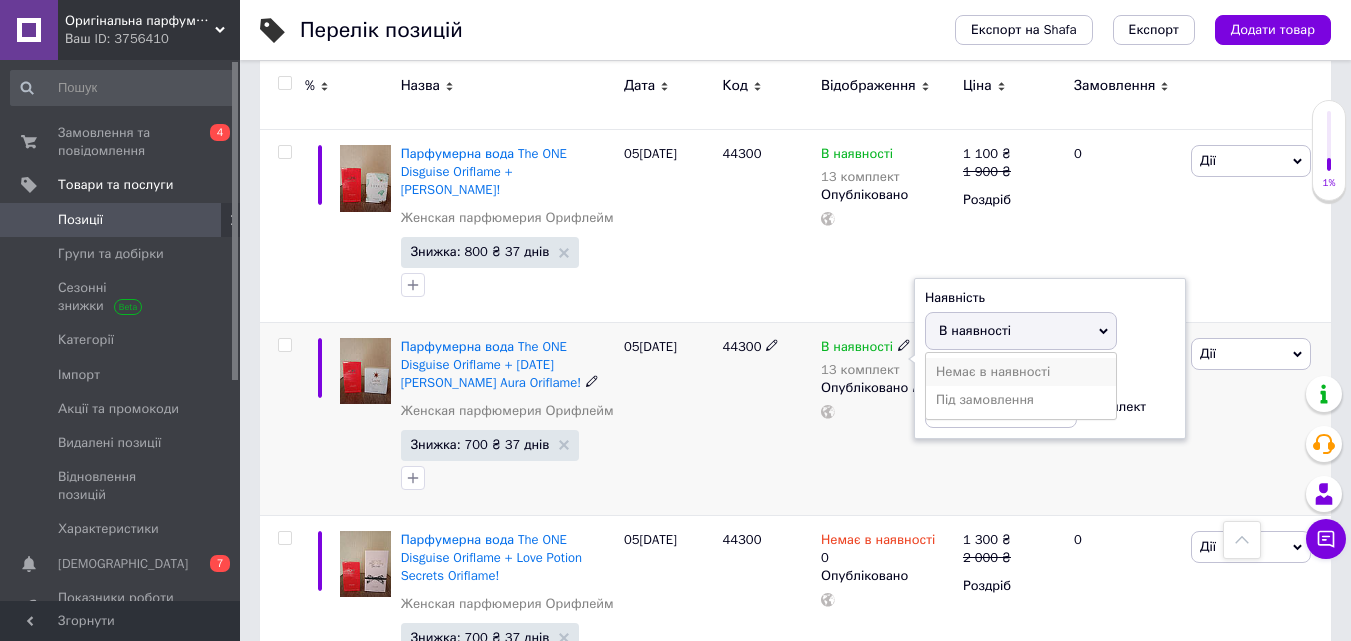 click on "Немає в наявності" at bounding box center [1021, 372] 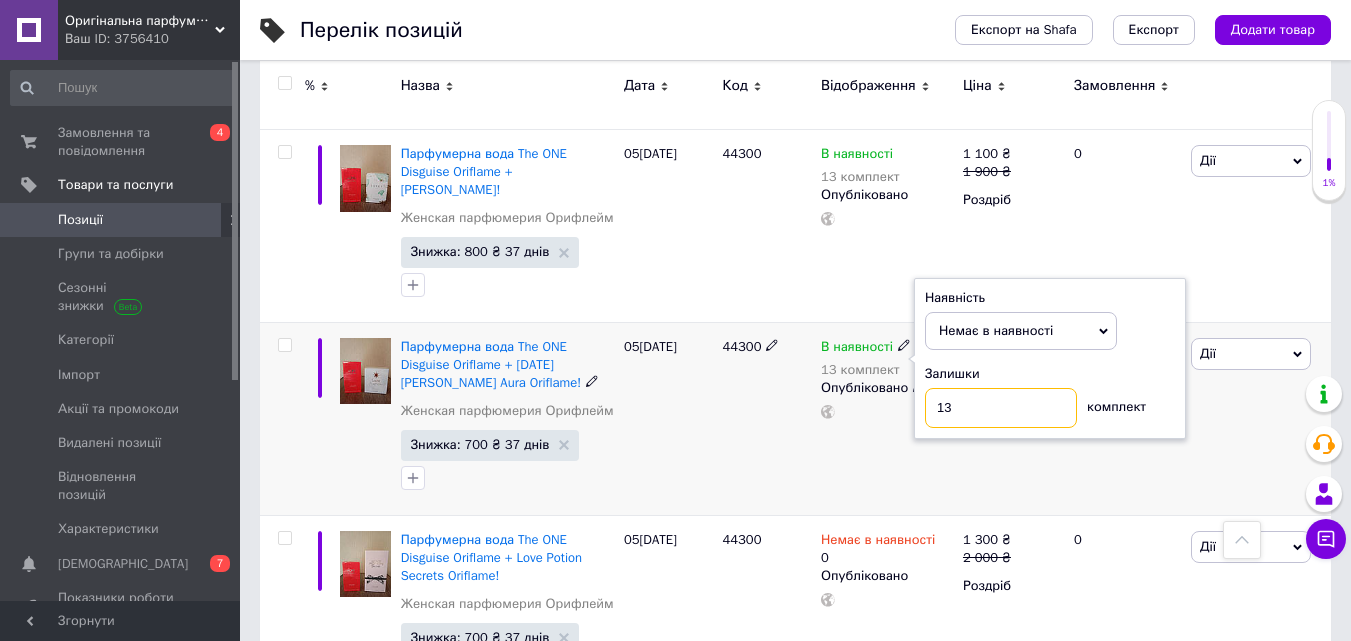 click on "13" at bounding box center [1001, 408] 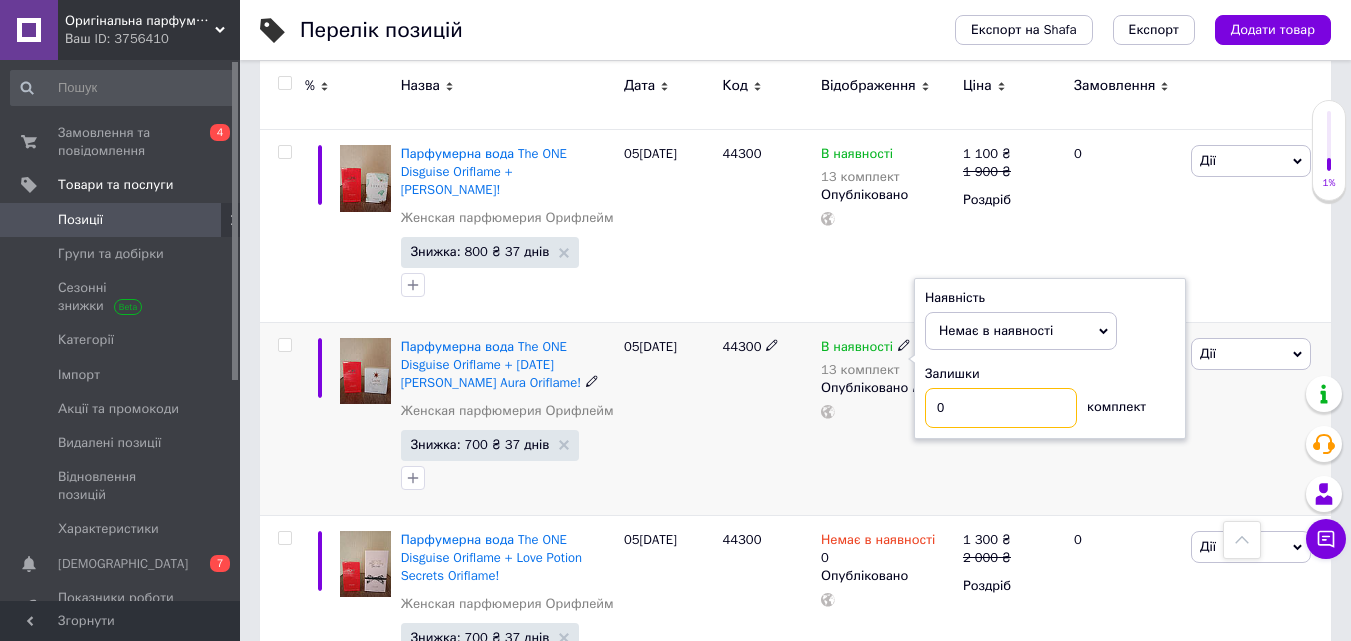 type on "0" 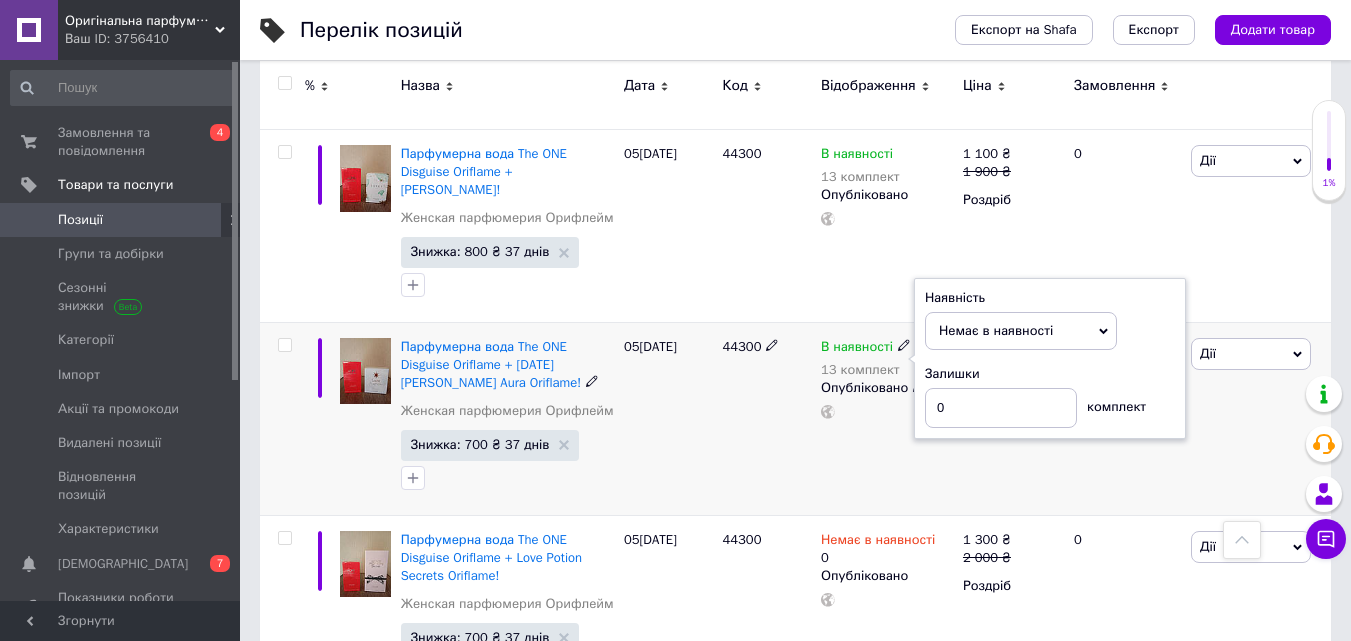 click on "1 250   ₴ 1 950   ₴ Роздріб" at bounding box center (1010, 418) 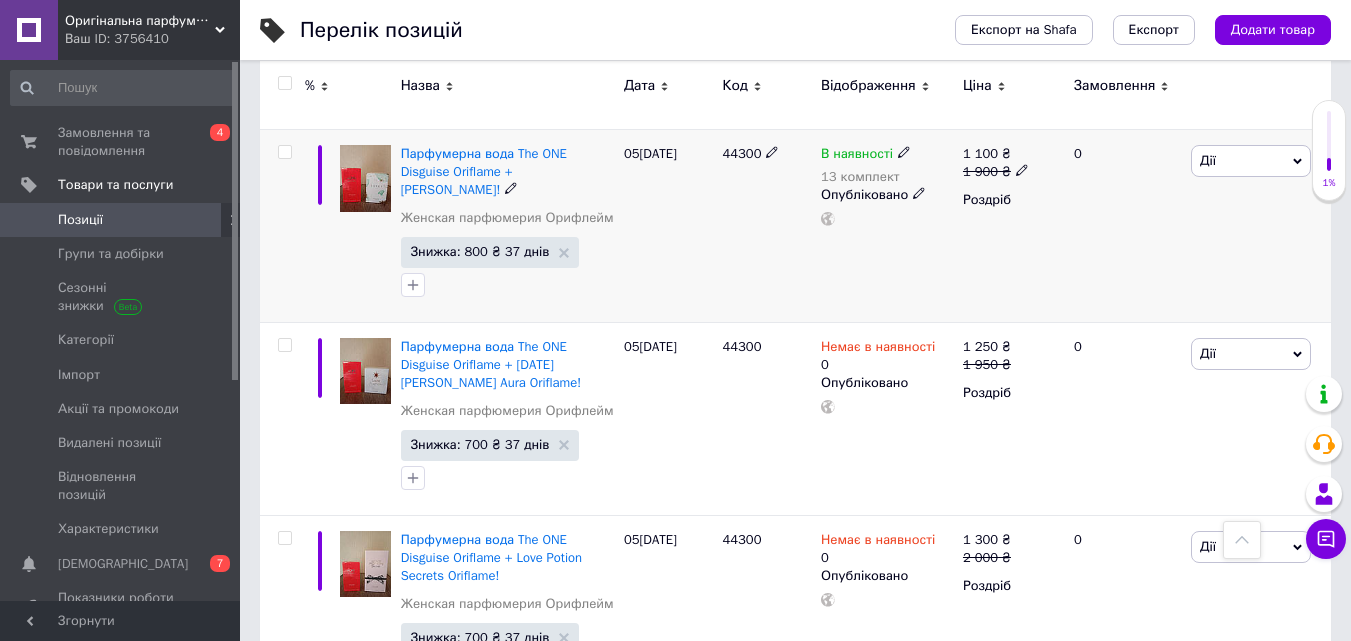 click on "В наявності" at bounding box center (857, 156) 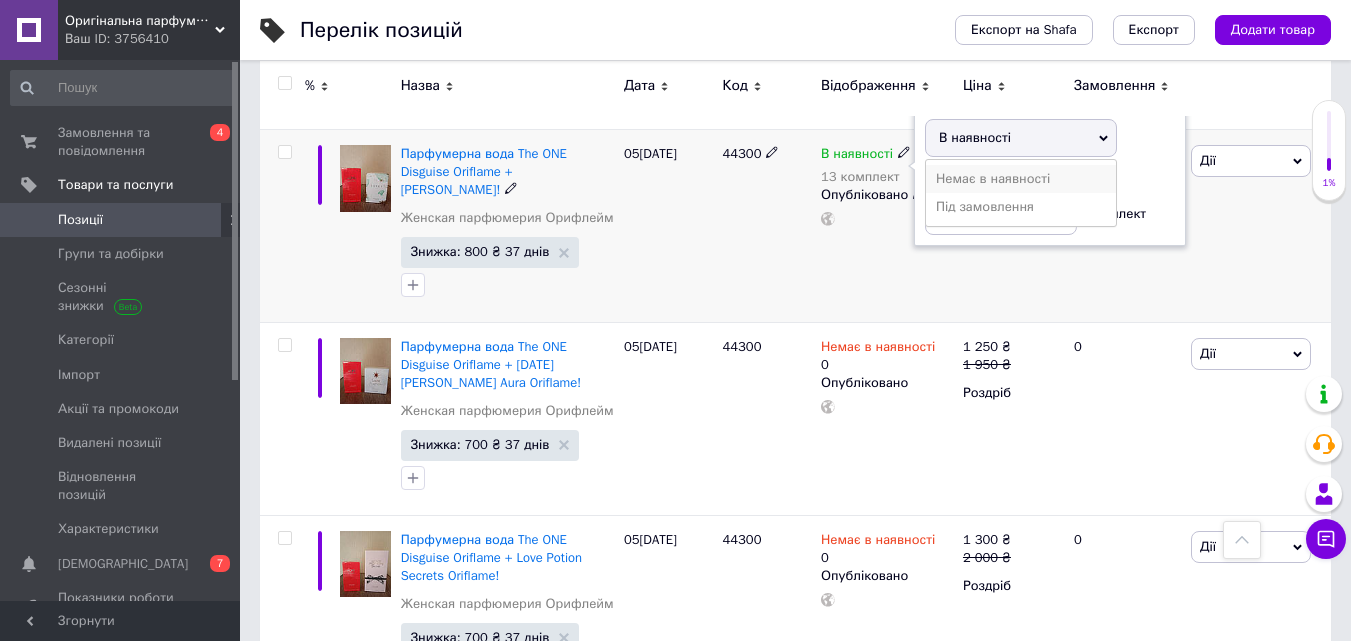click on "Немає в наявності" at bounding box center [1021, 179] 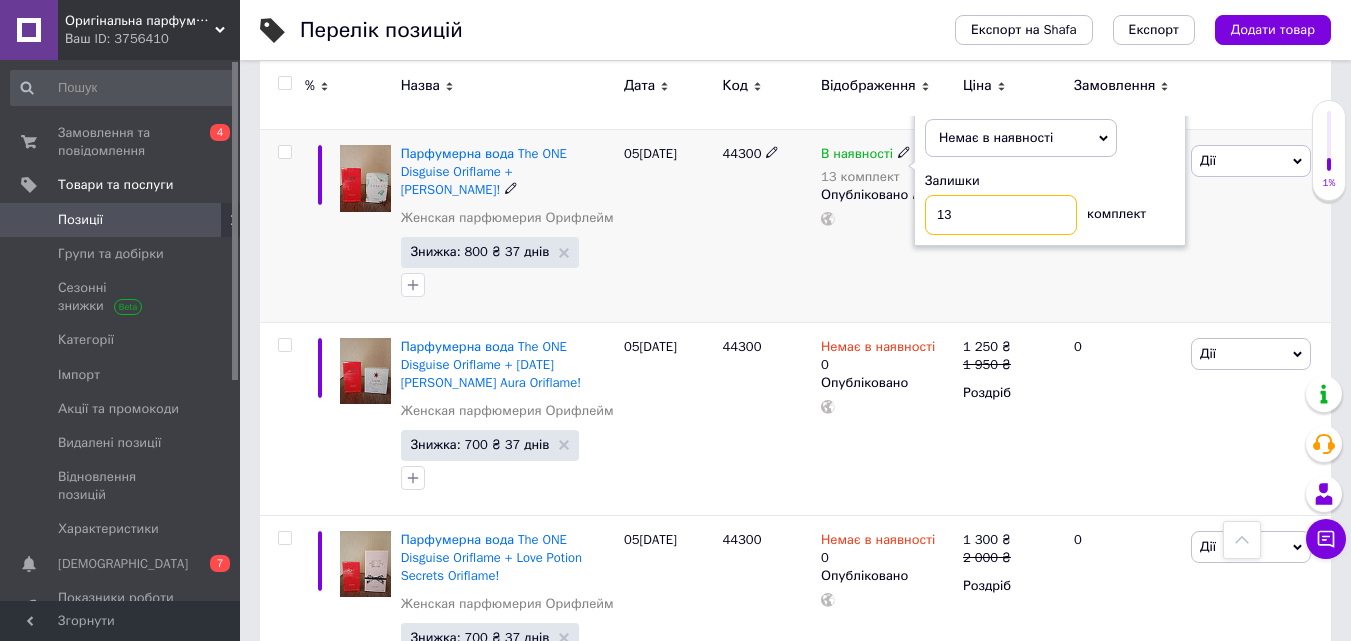 click on "13" at bounding box center (1001, 215) 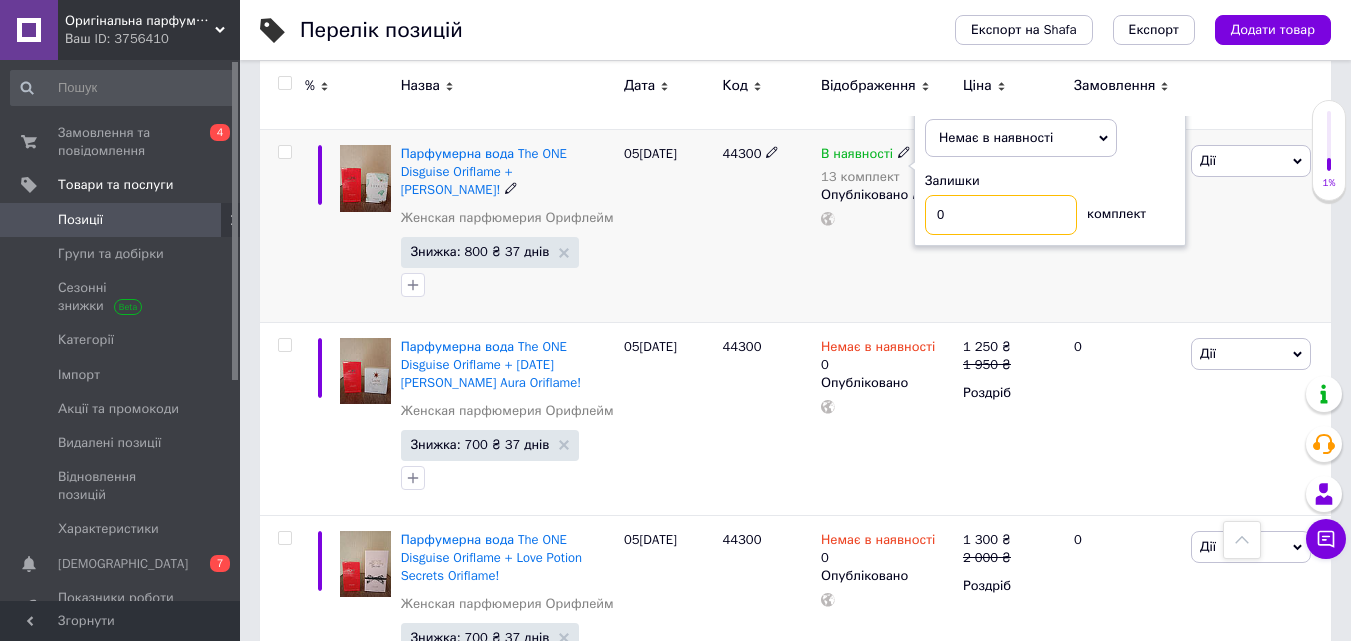 type on "0" 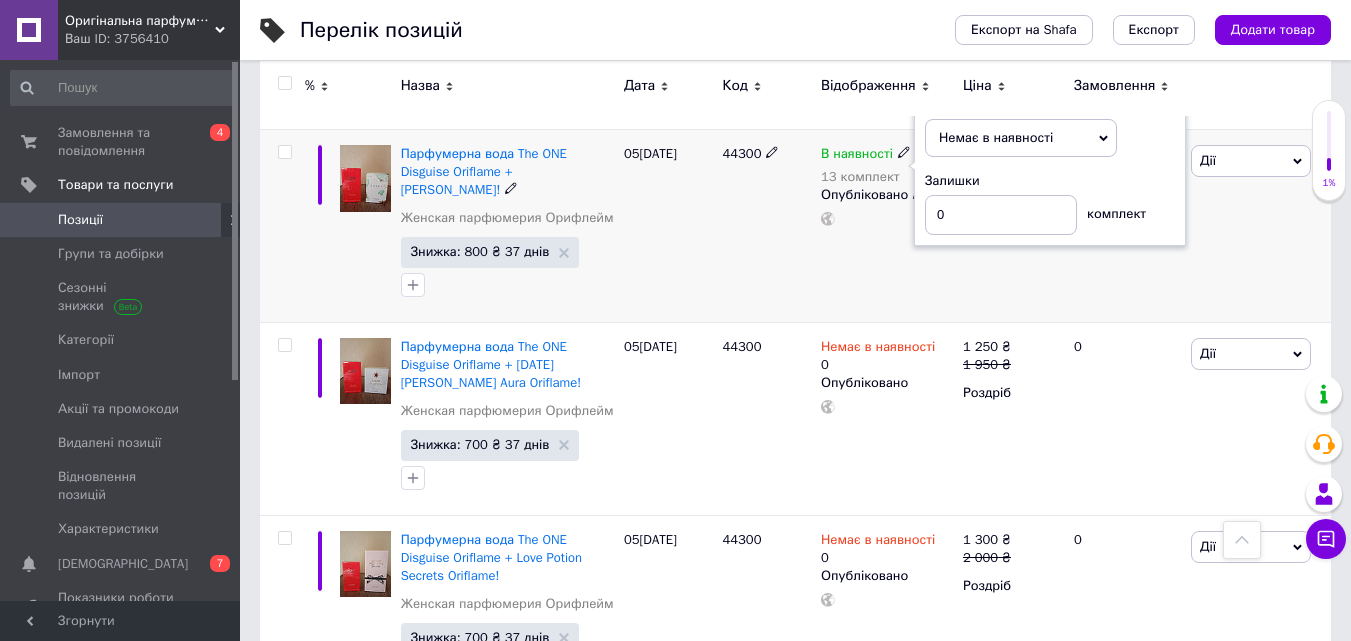 click on "1 100   ₴ 1 900   ₴ Роздріб" at bounding box center [1010, 225] 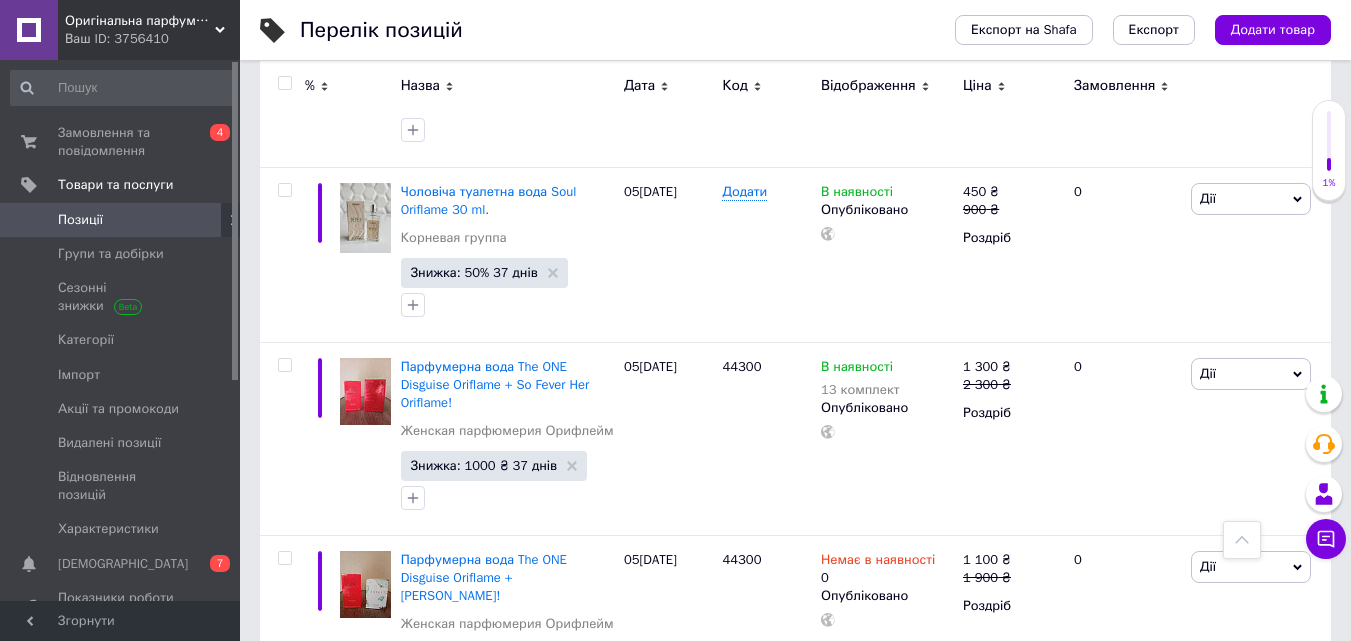 scroll, scrollTop: 406, scrollLeft: 0, axis: vertical 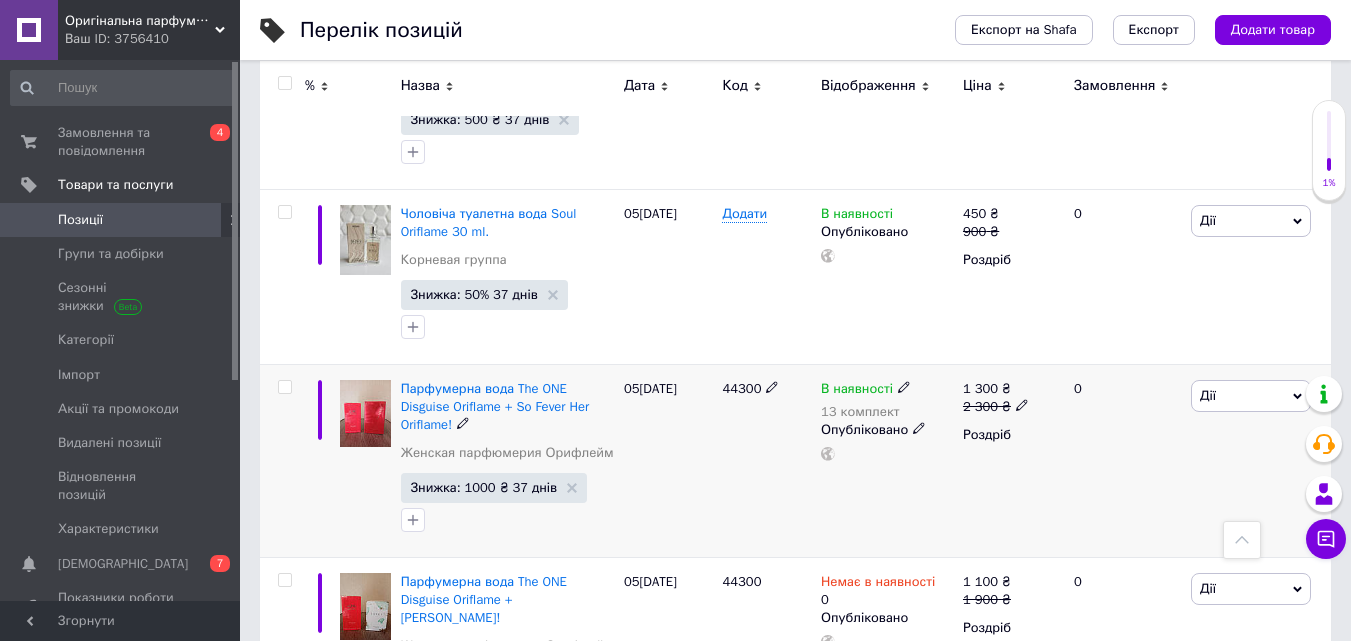 click on "В наявності" at bounding box center [857, 391] 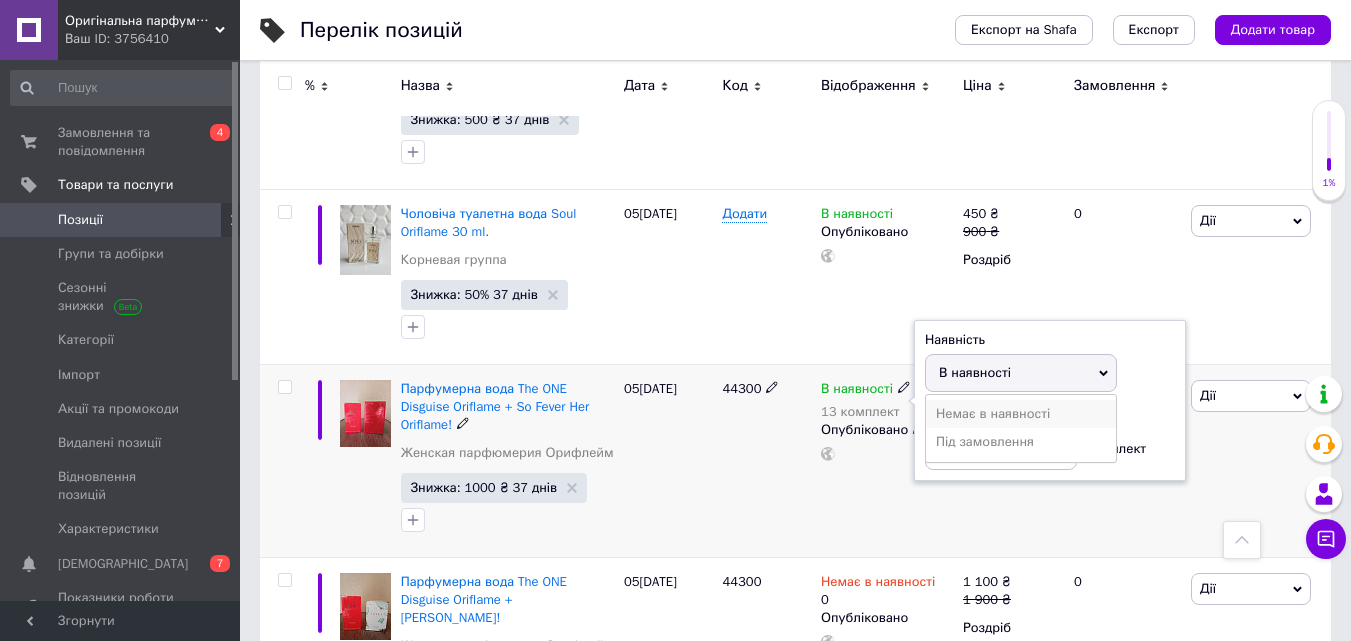 click on "Немає в наявності" at bounding box center [1021, 414] 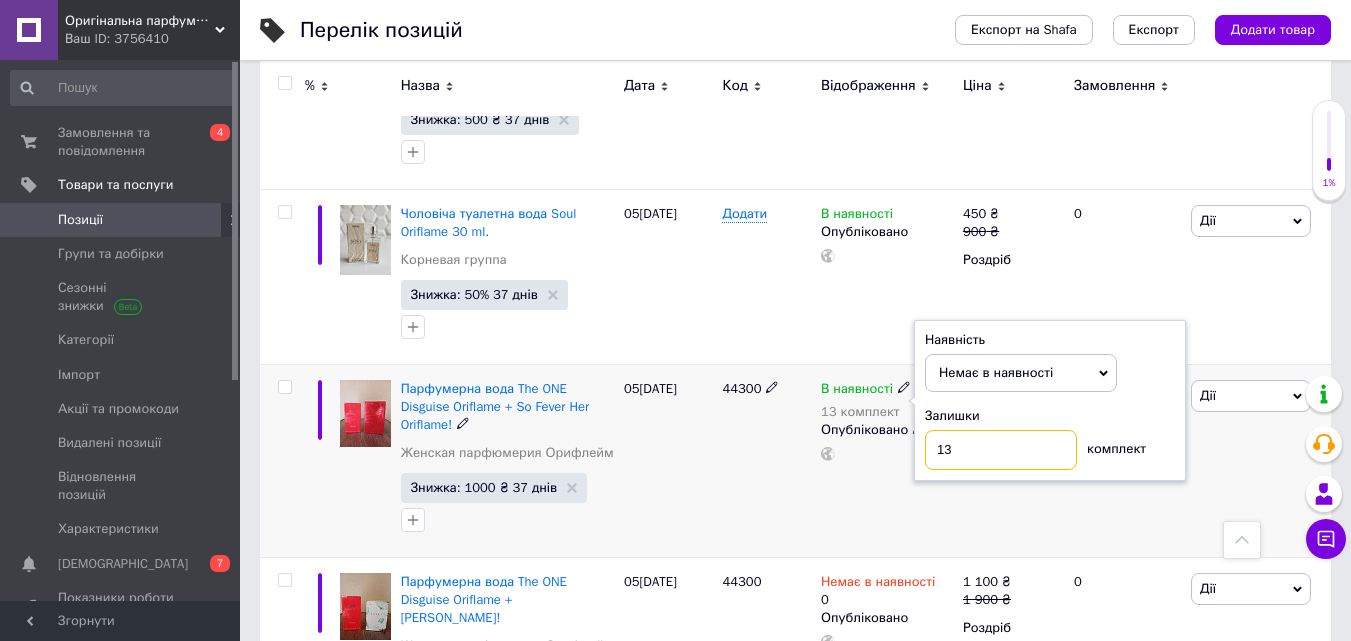 click on "13" at bounding box center [1001, 450] 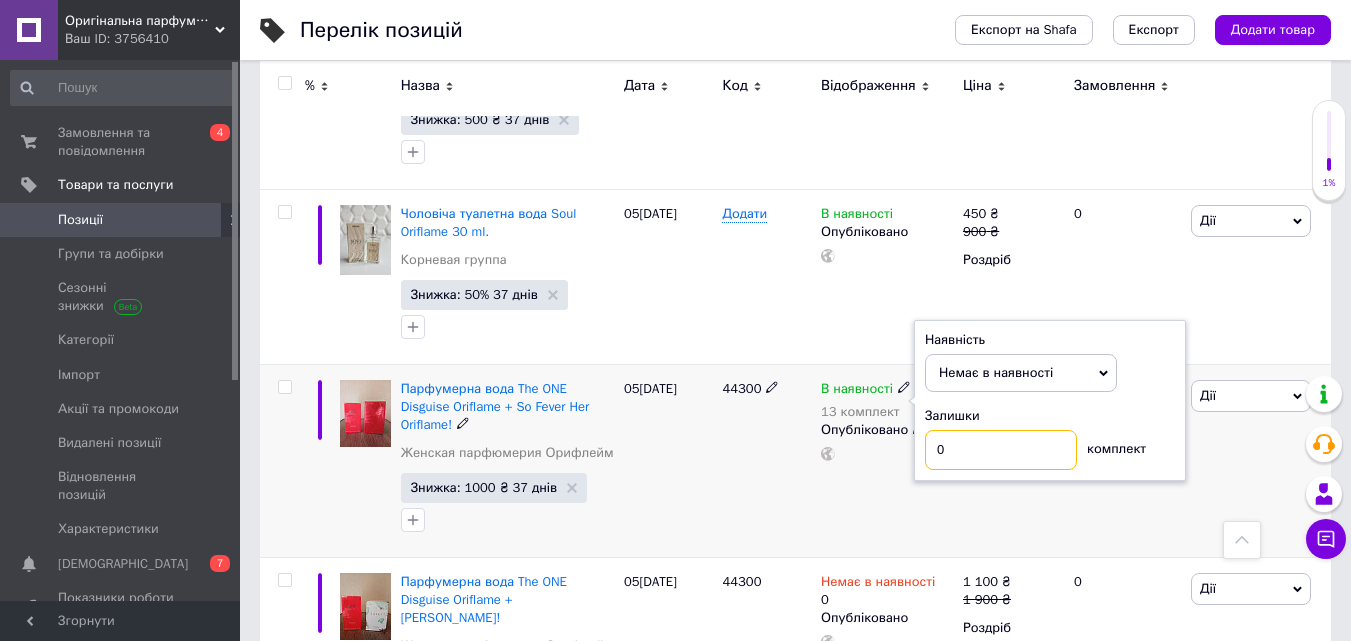 type on "0" 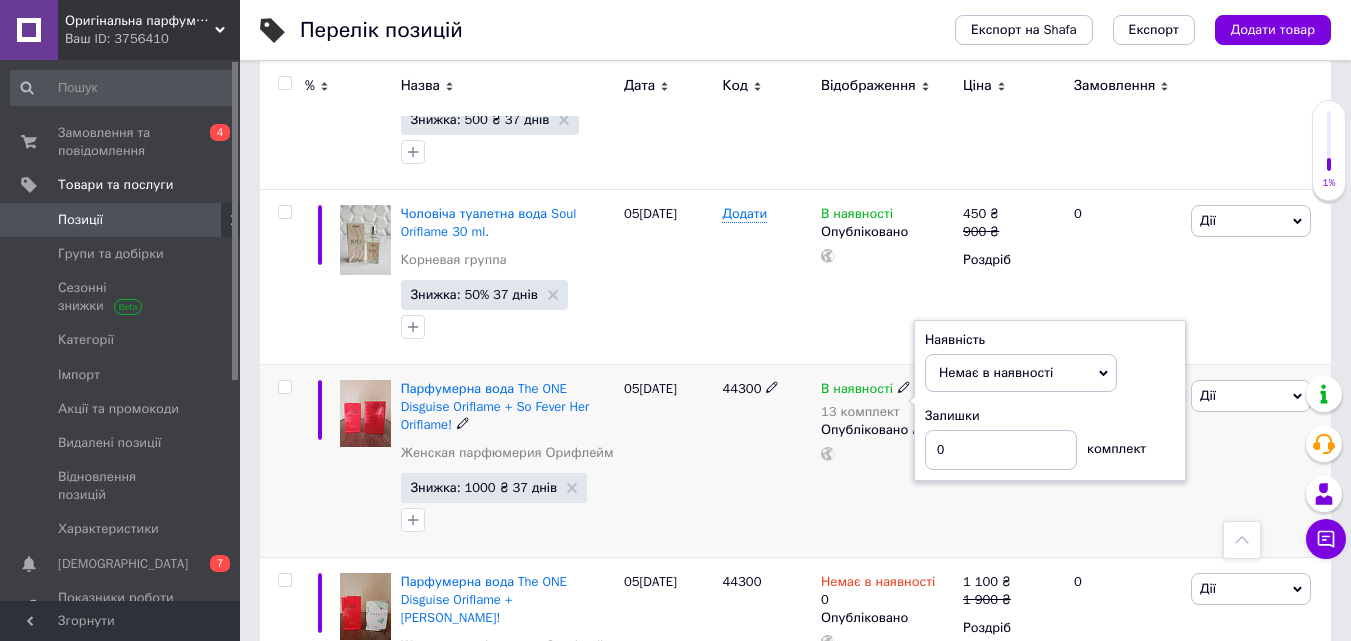 click on "В наявності 13 комплект Наявність Немає в наявності В наявності Під замовлення Залишки 0 комплект Опубліковано" at bounding box center (887, 460) 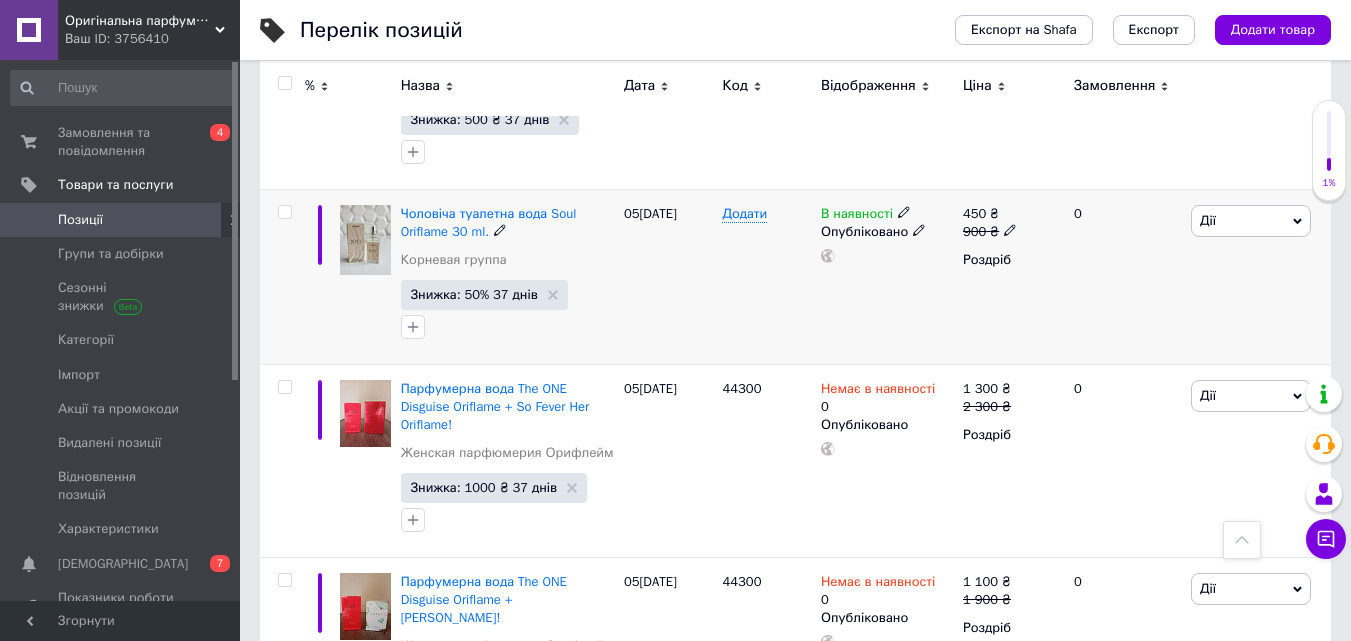 click on "В наявності" at bounding box center [857, 216] 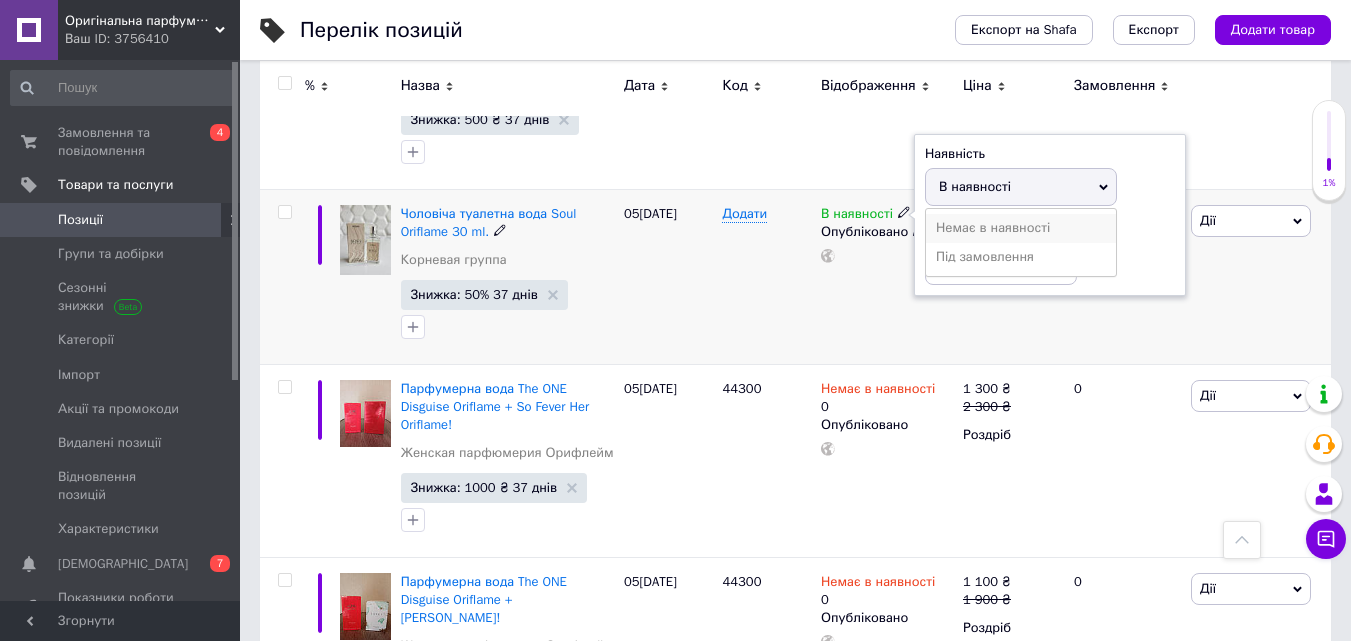 click on "Немає в наявності" at bounding box center [1021, 228] 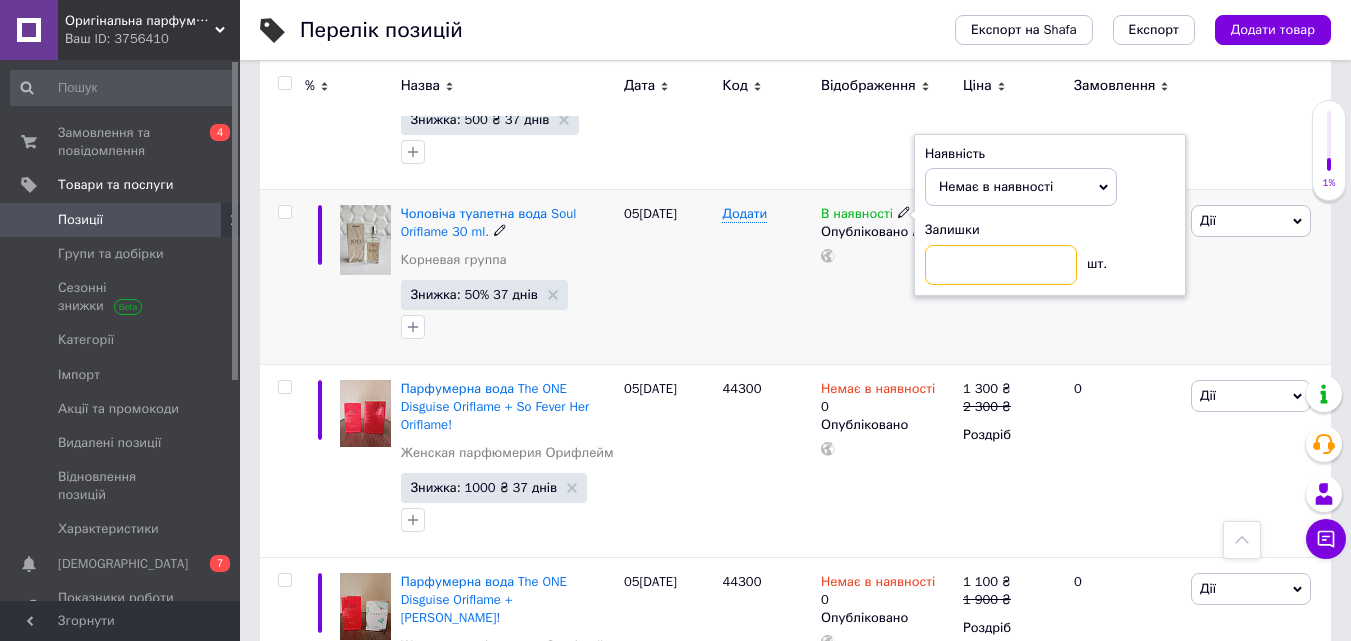 click at bounding box center [1001, 265] 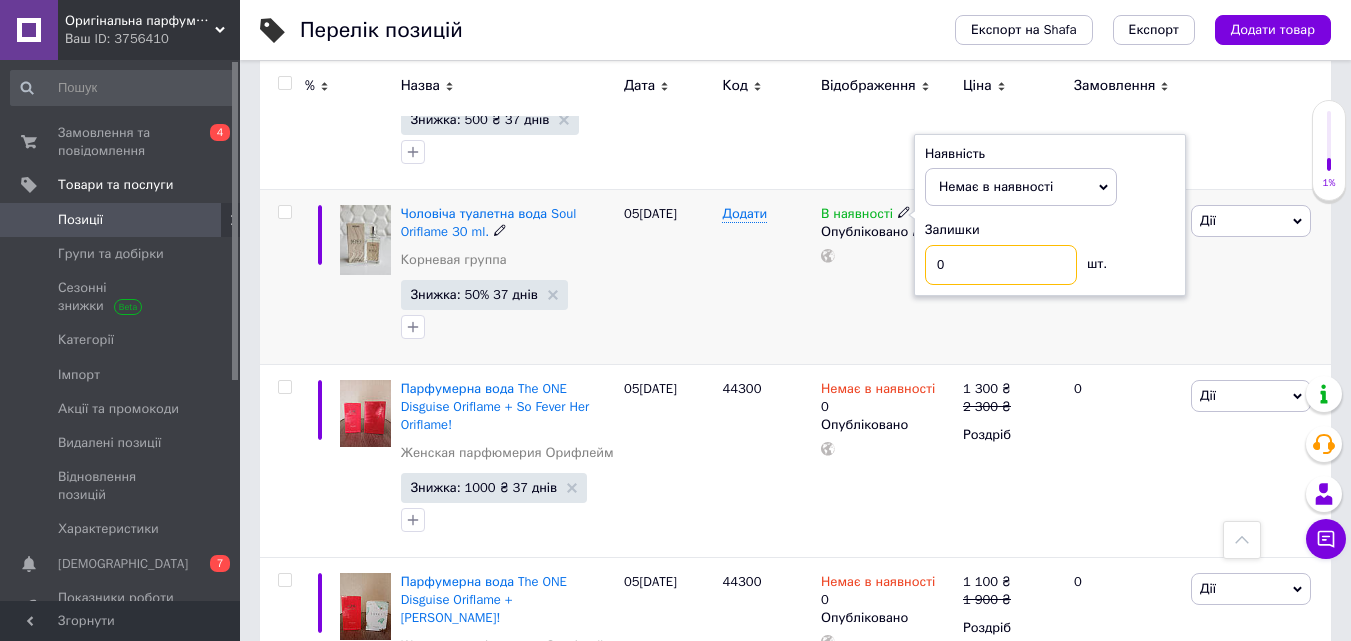 type on "0" 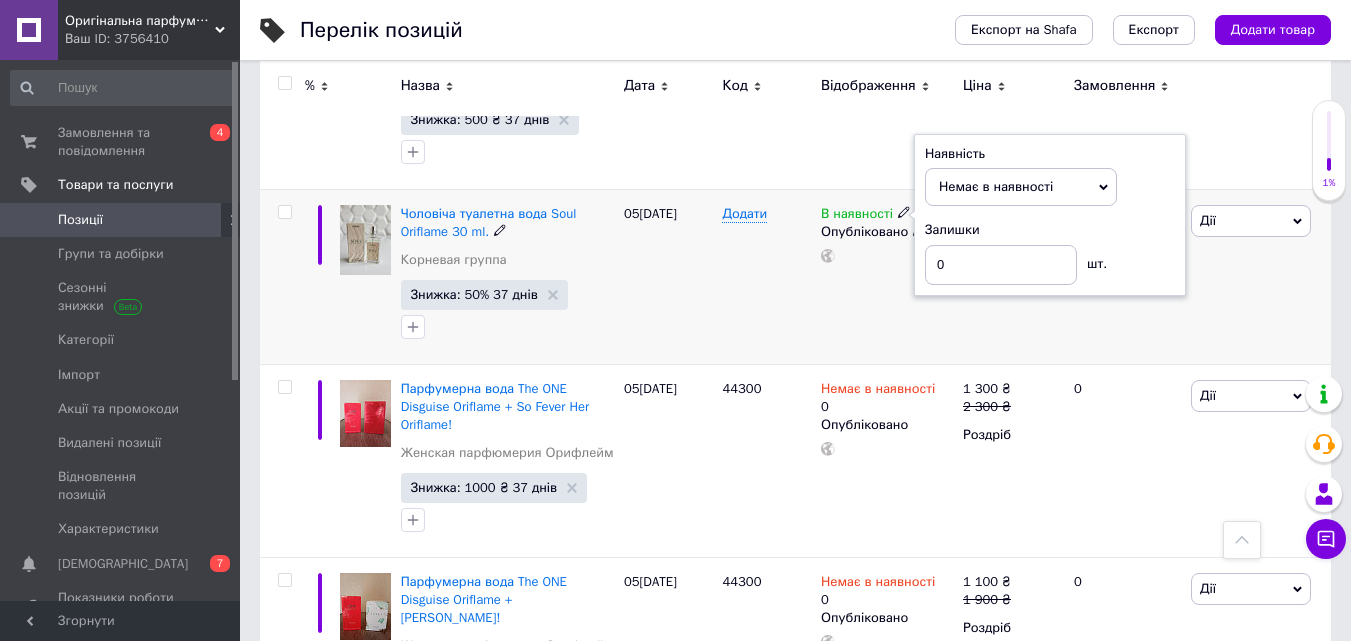 click on "450   ₴ 900   ₴ Роздріб" at bounding box center (1010, 277) 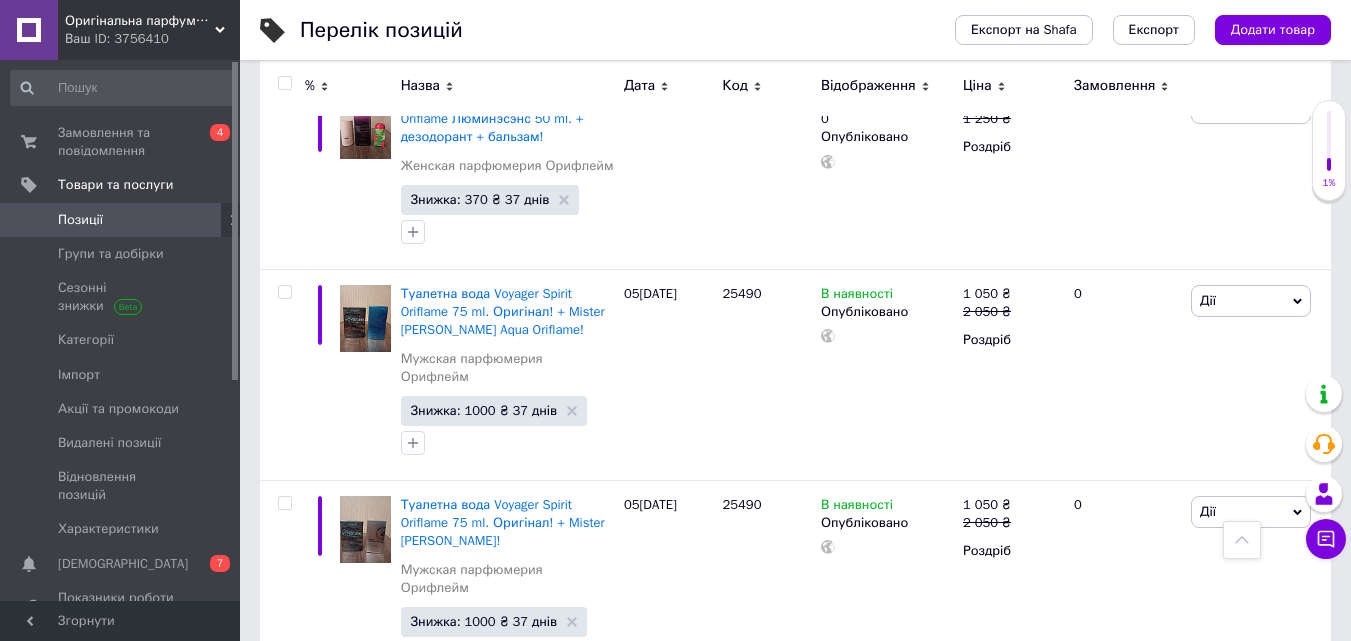 scroll, scrollTop: 3666, scrollLeft: 0, axis: vertical 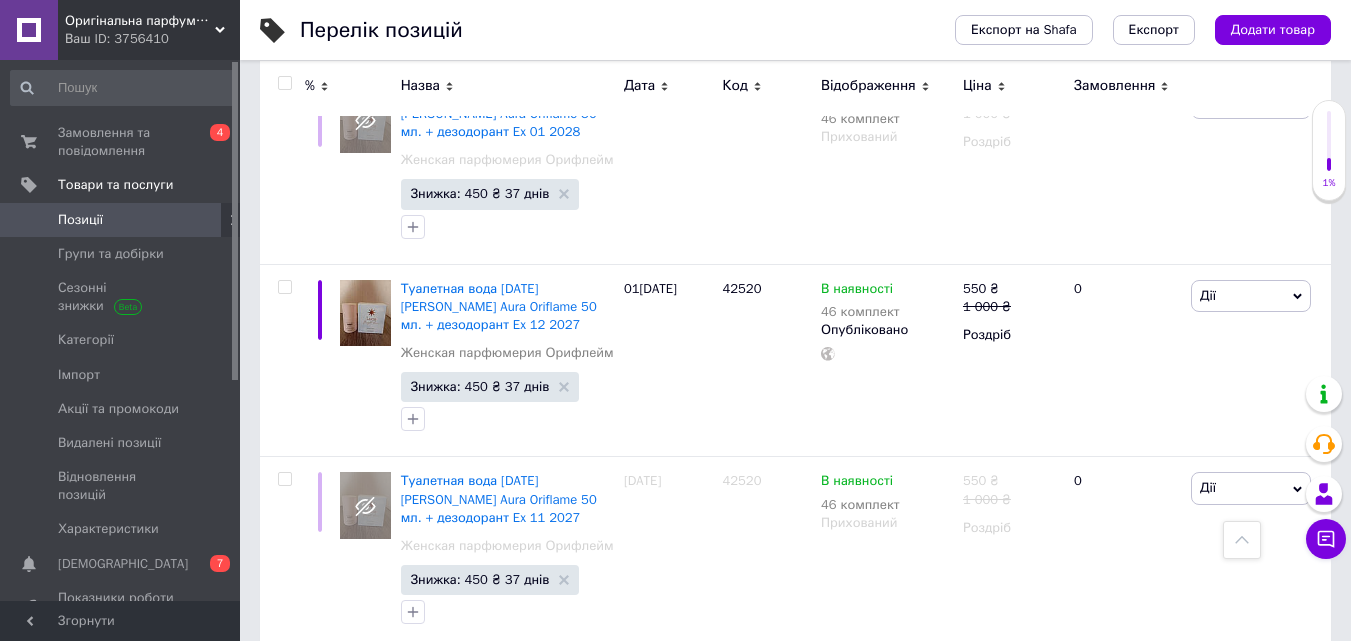 click on "Наступна" at bounding box center (842, 690) 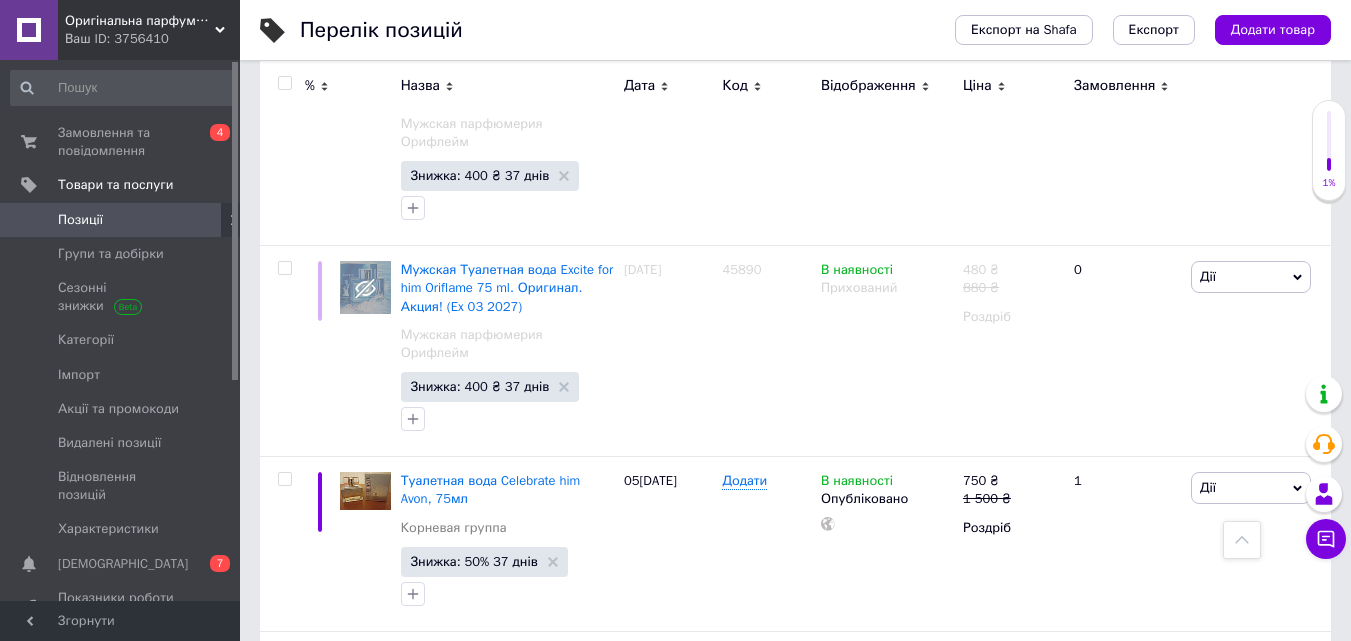 scroll, scrollTop: 3703, scrollLeft: 0, axis: vertical 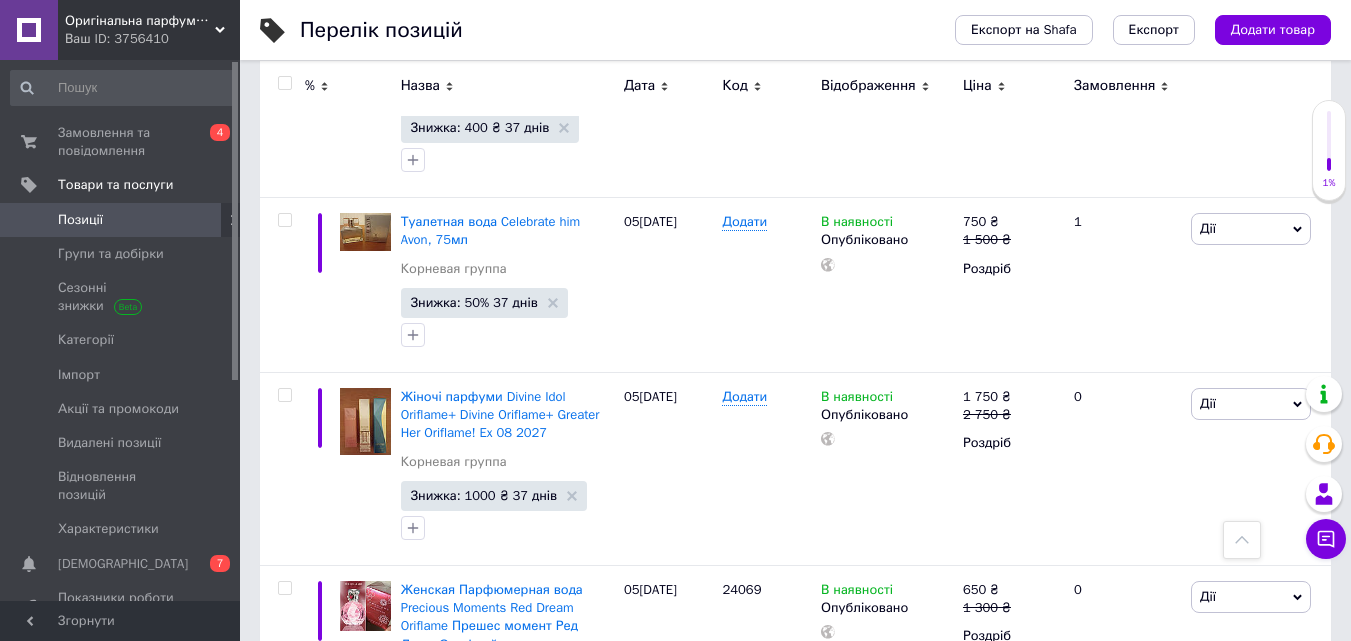 click on "Наступна" at bounding box center (842, 817) 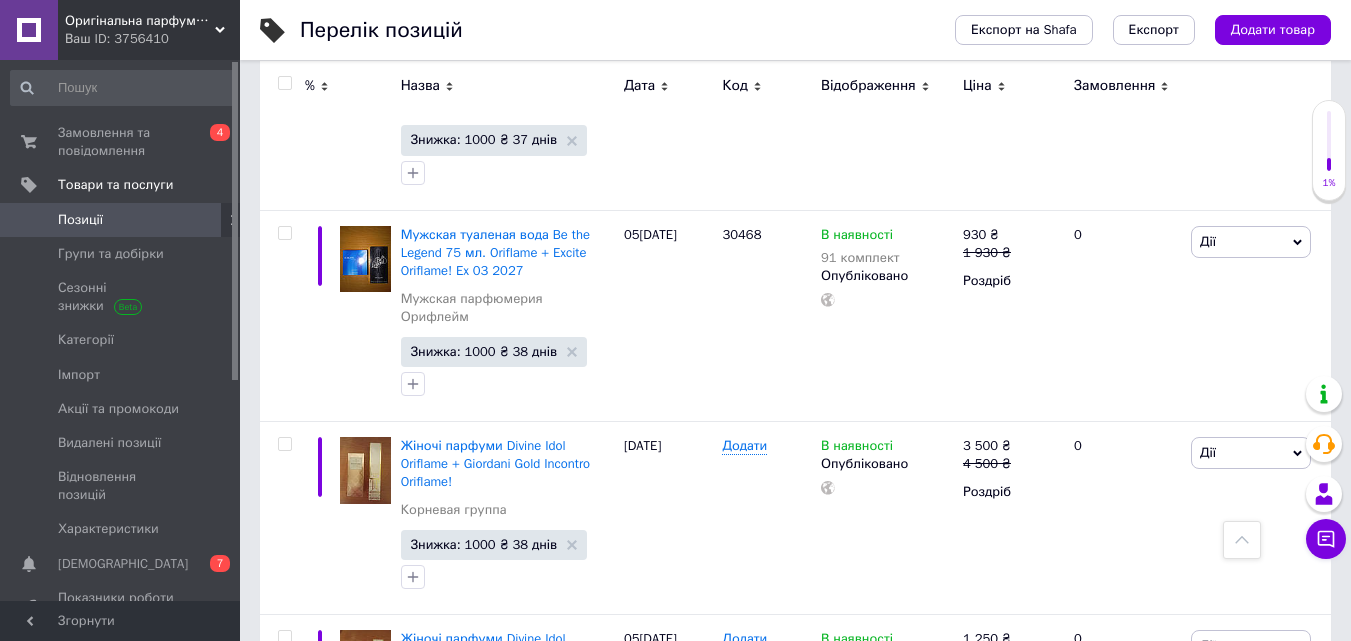 scroll, scrollTop: 2600, scrollLeft: 0, axis: vertical 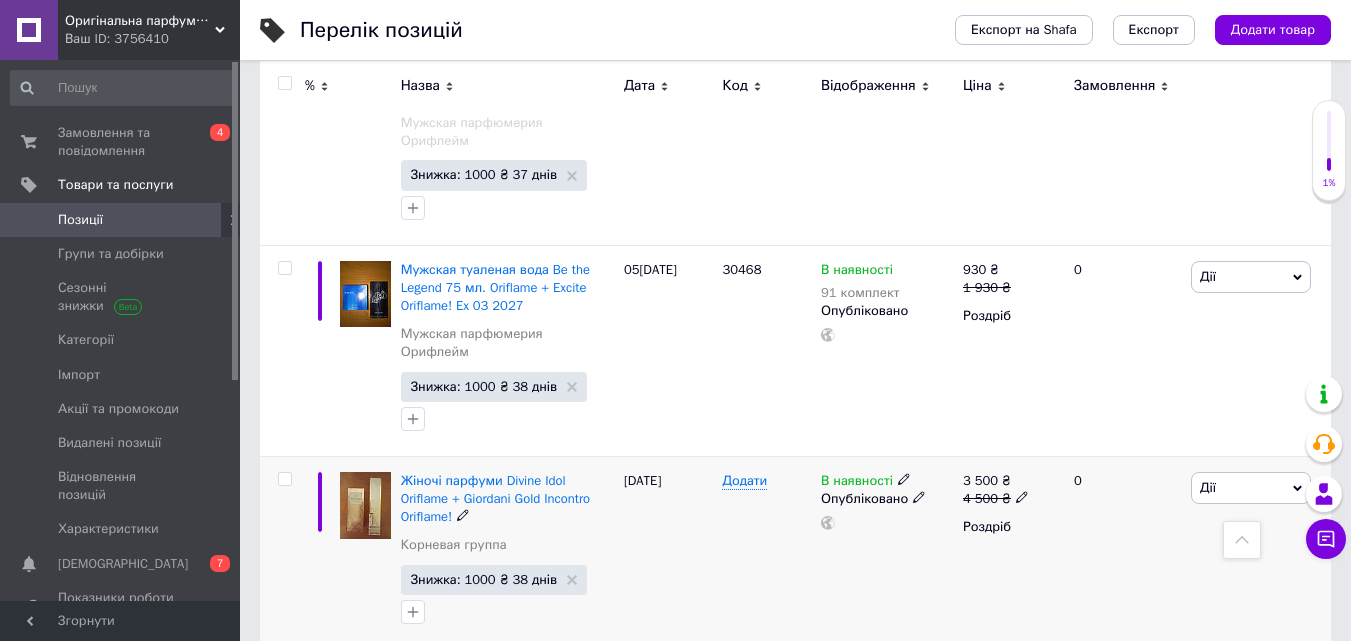 click on "Опубліковано" at bounding box center [887, 499] 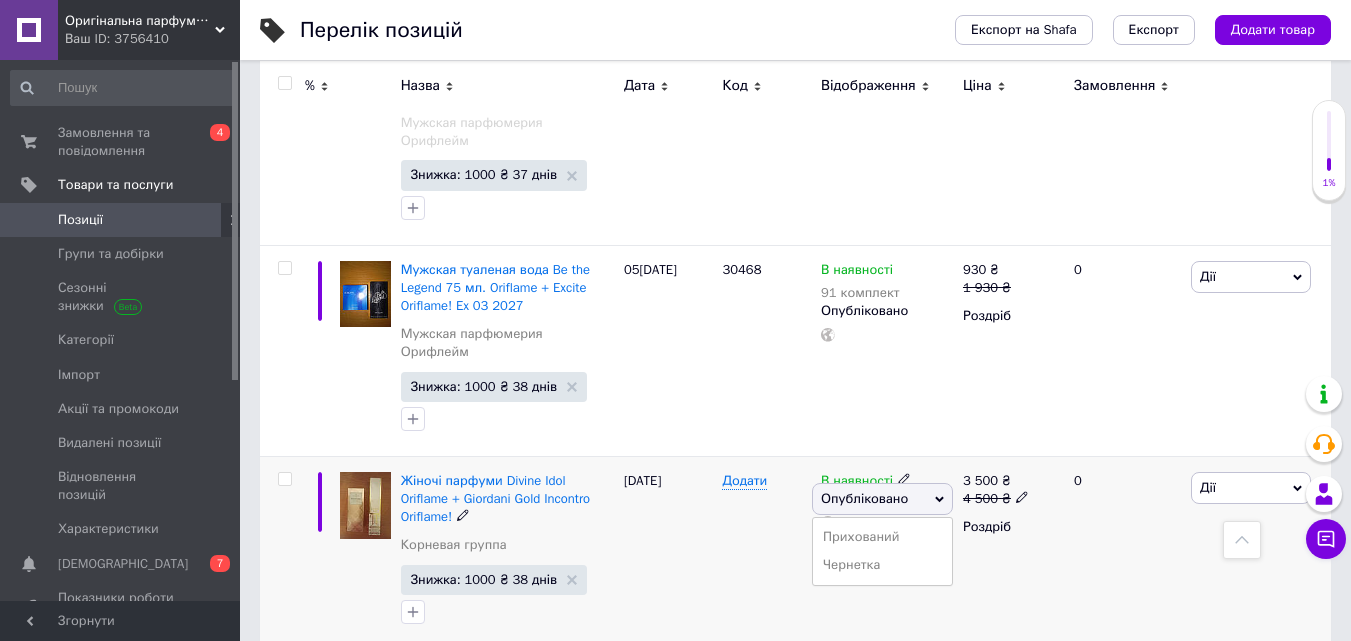click on "Опубліковано" at bounding box center [864, 498] 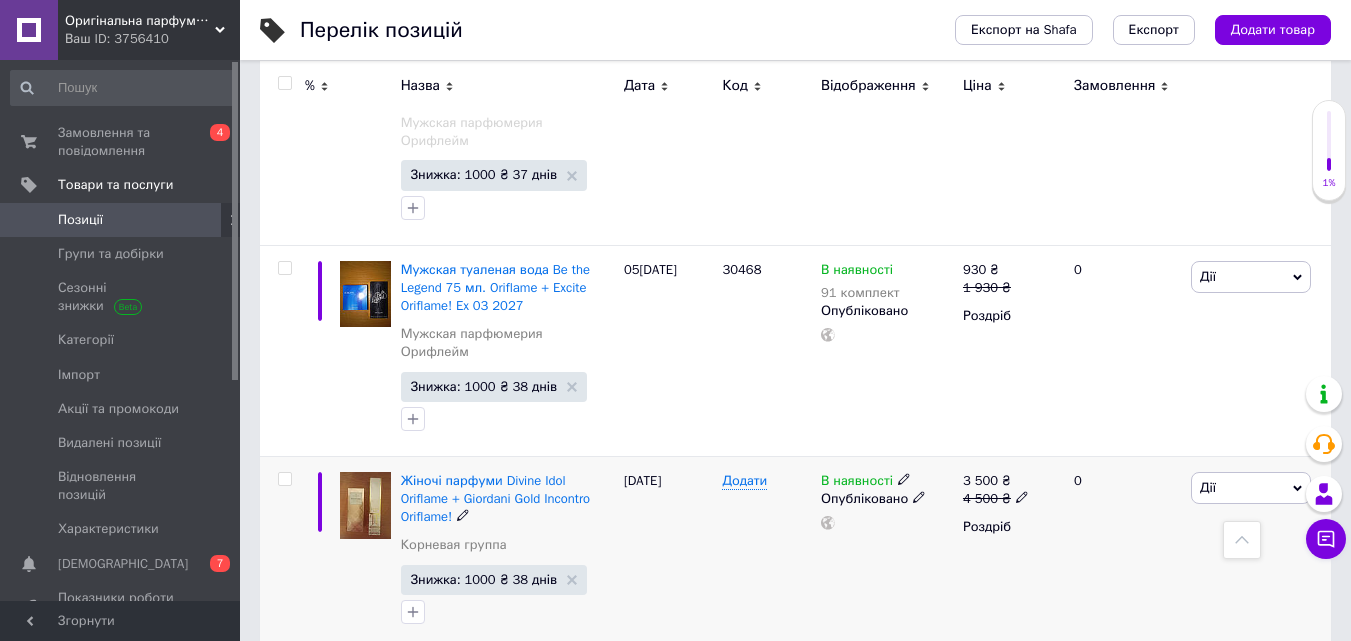 click on "В наявності" at bounding box center (857, 483) 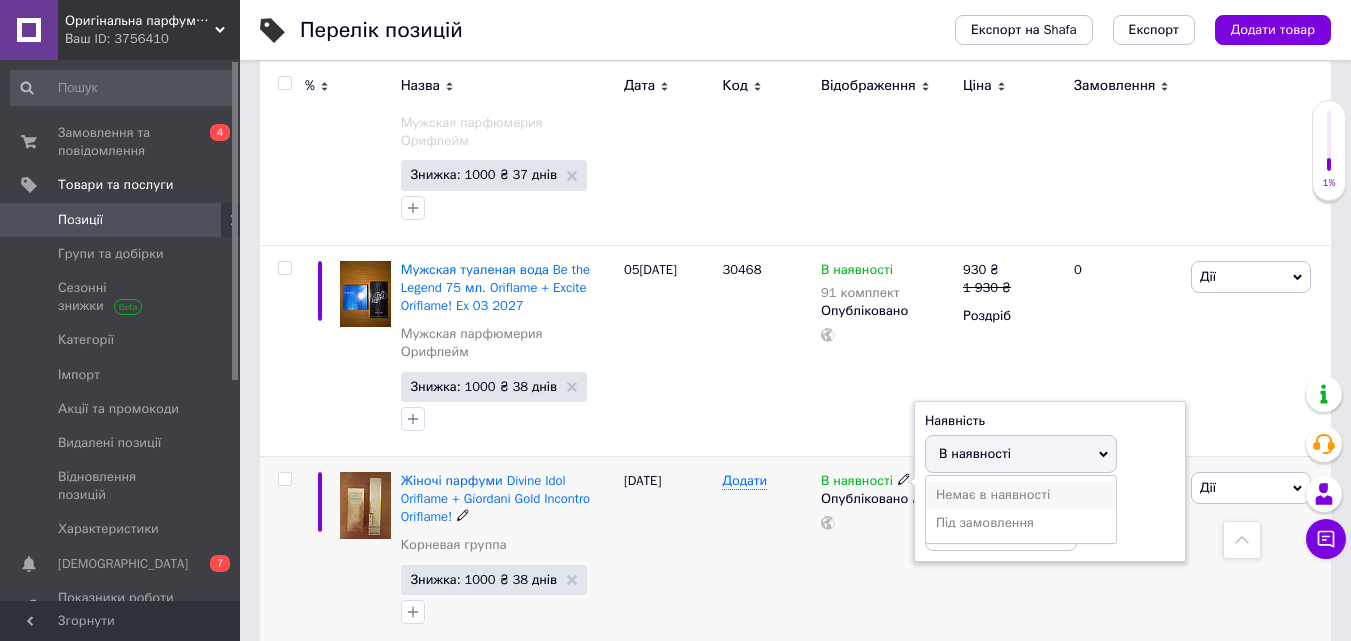 click on "Немає в наявності" at bounding box center [1021, 495] 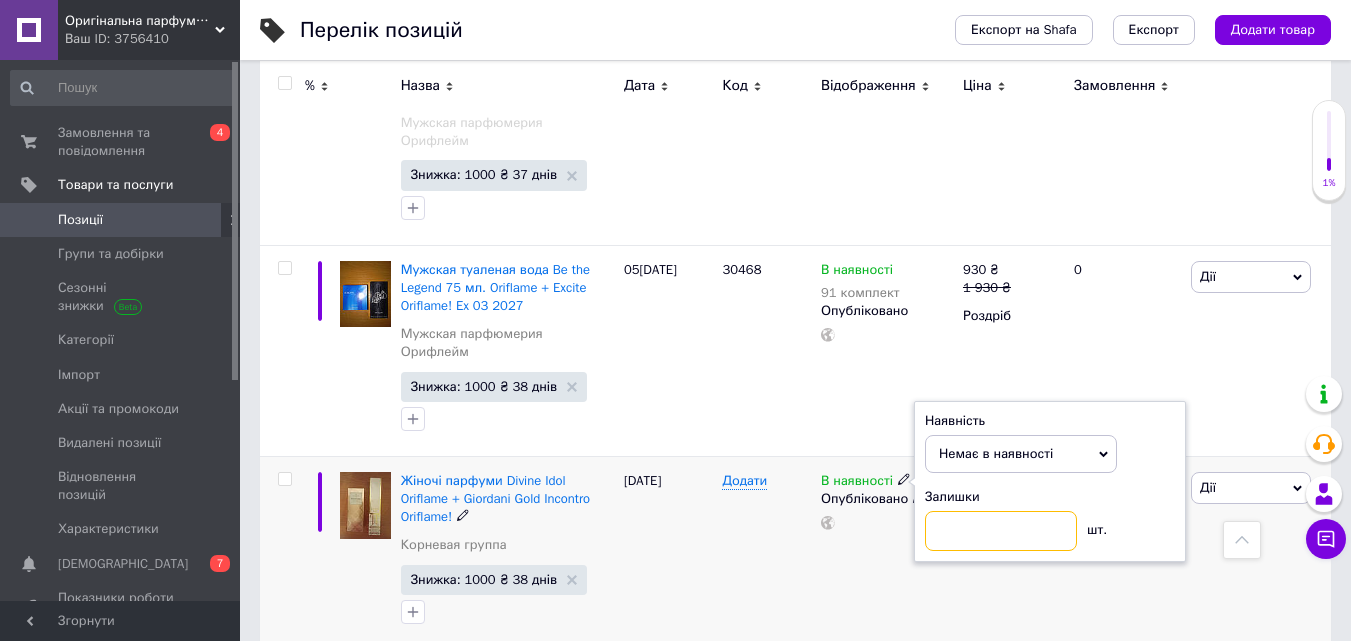 click at bounding box center (1001, 531) 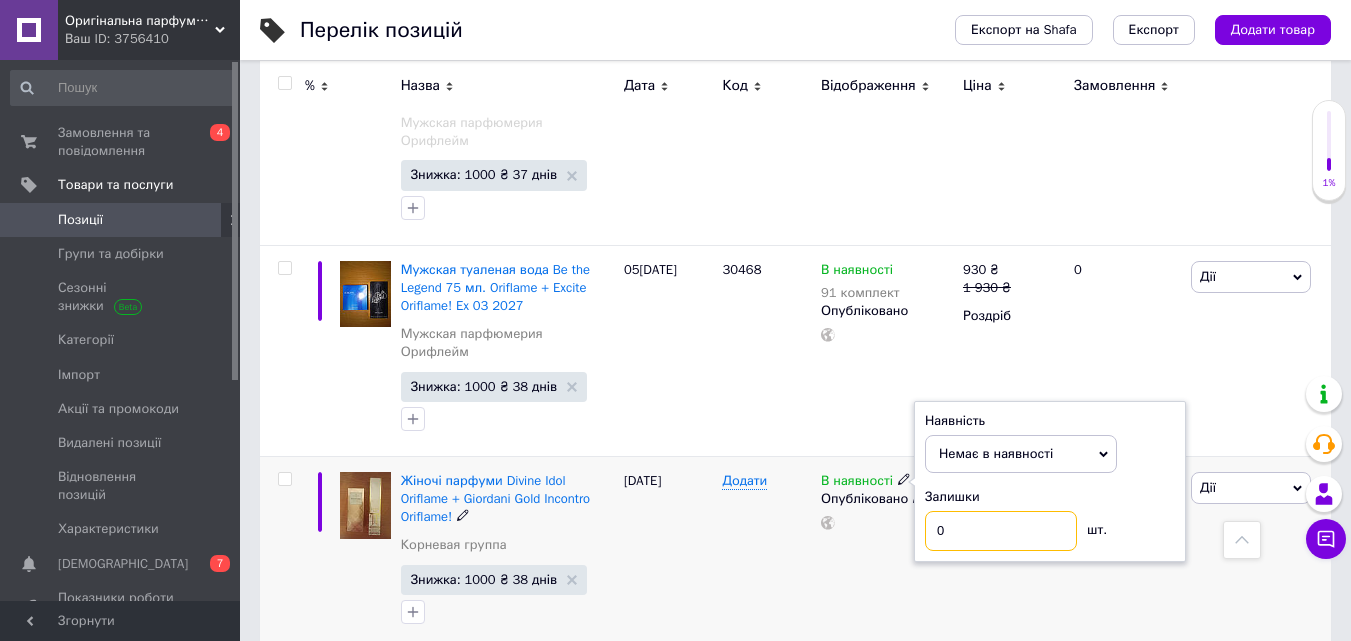 type on "0" 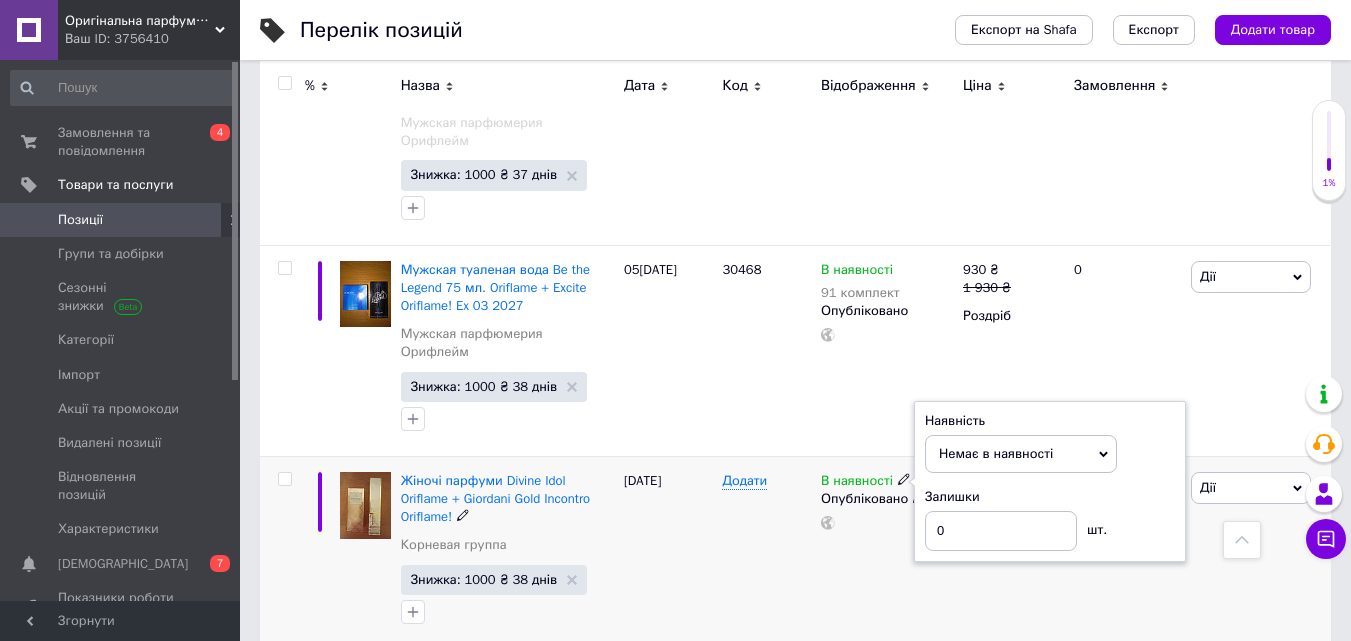 click on "0" at bounding box center [1124, 552] 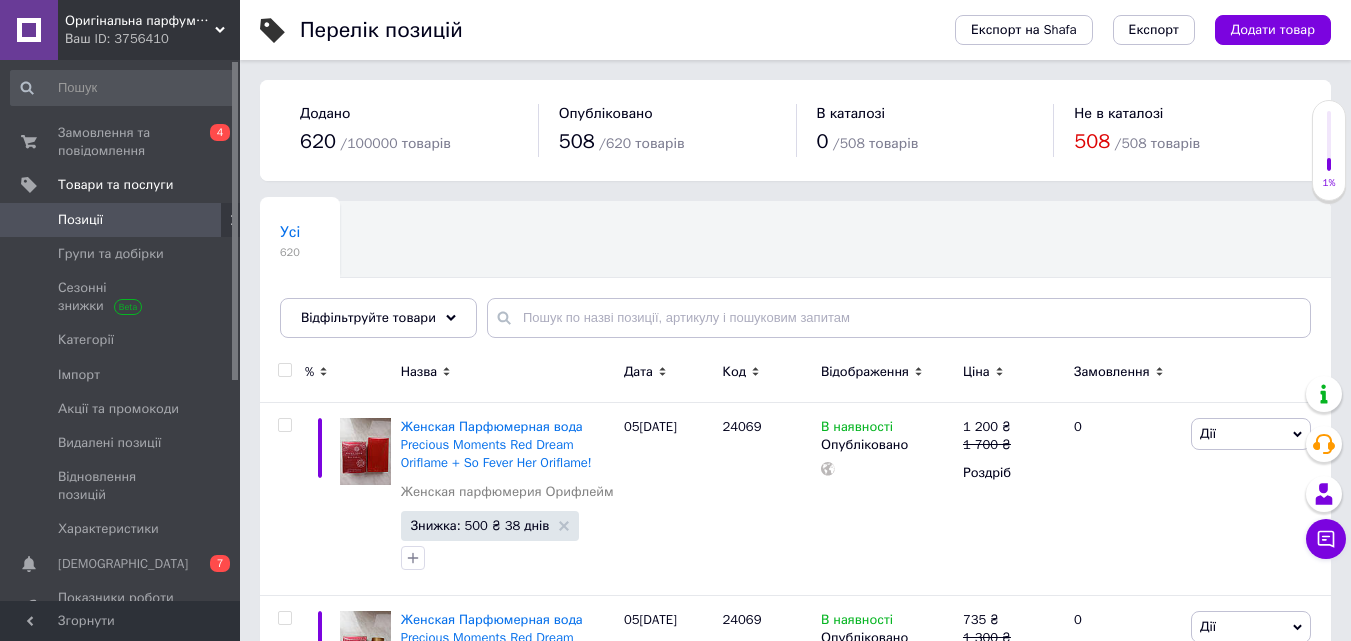 scroll, scrollTop: 3648, scrollLeft: 0, axis: vertical 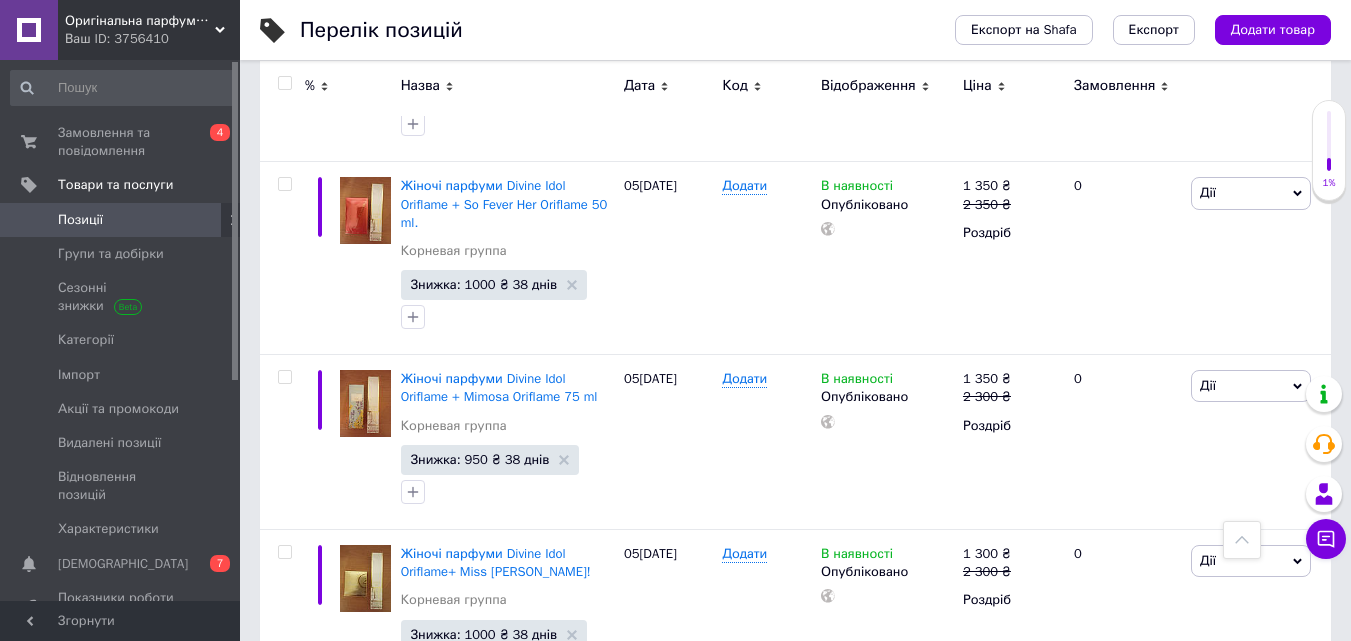 click on "Наступна" at bounding box center [842, 745] 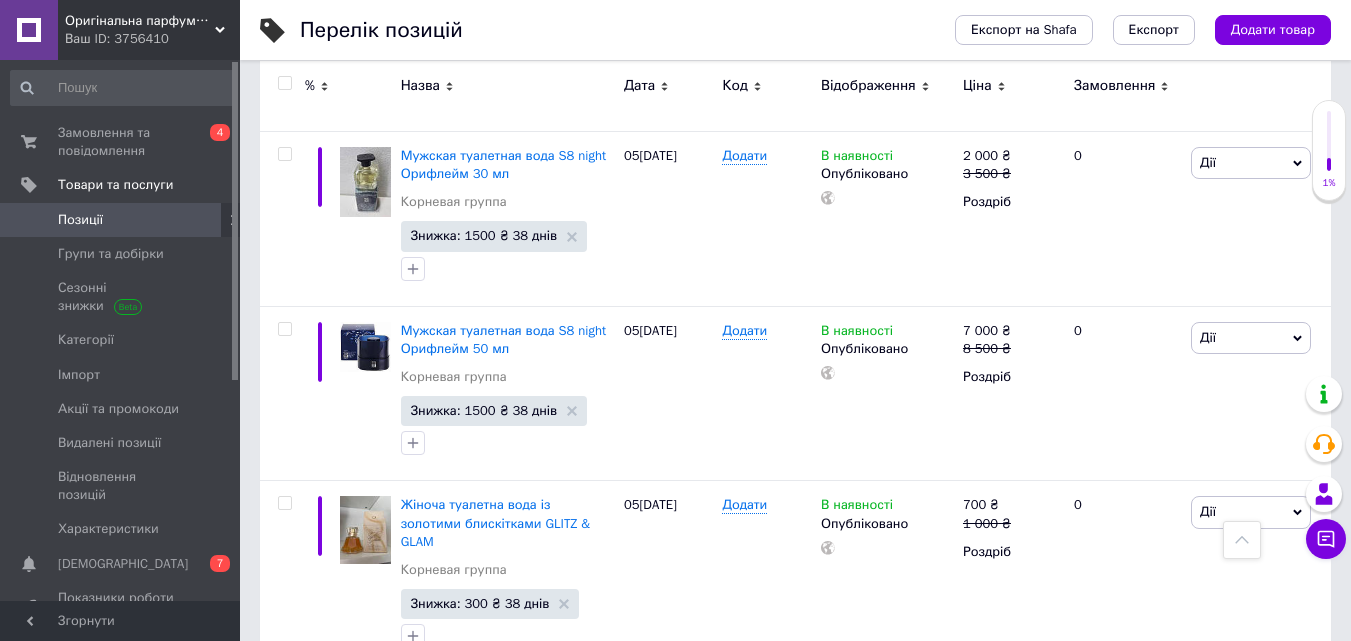 scroll, scrollTop: 2634, scrollLeft: 0, axis: vertical 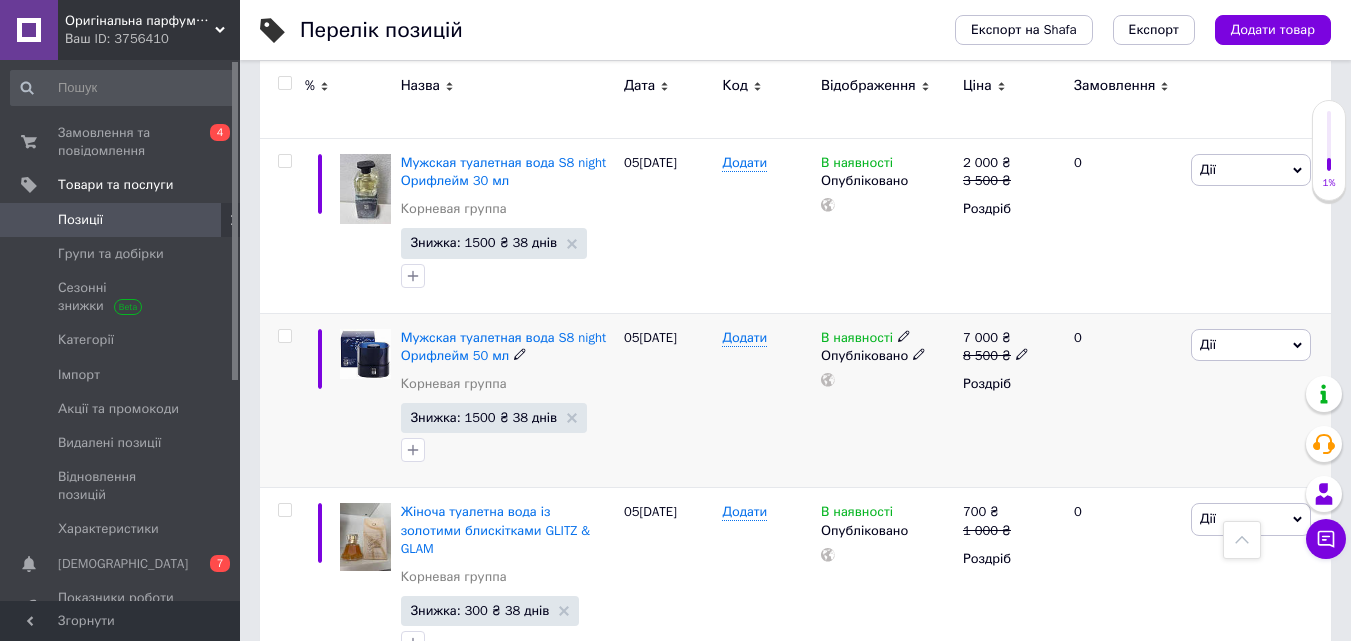 click on "В наявності" at bounding box center [857, 340] 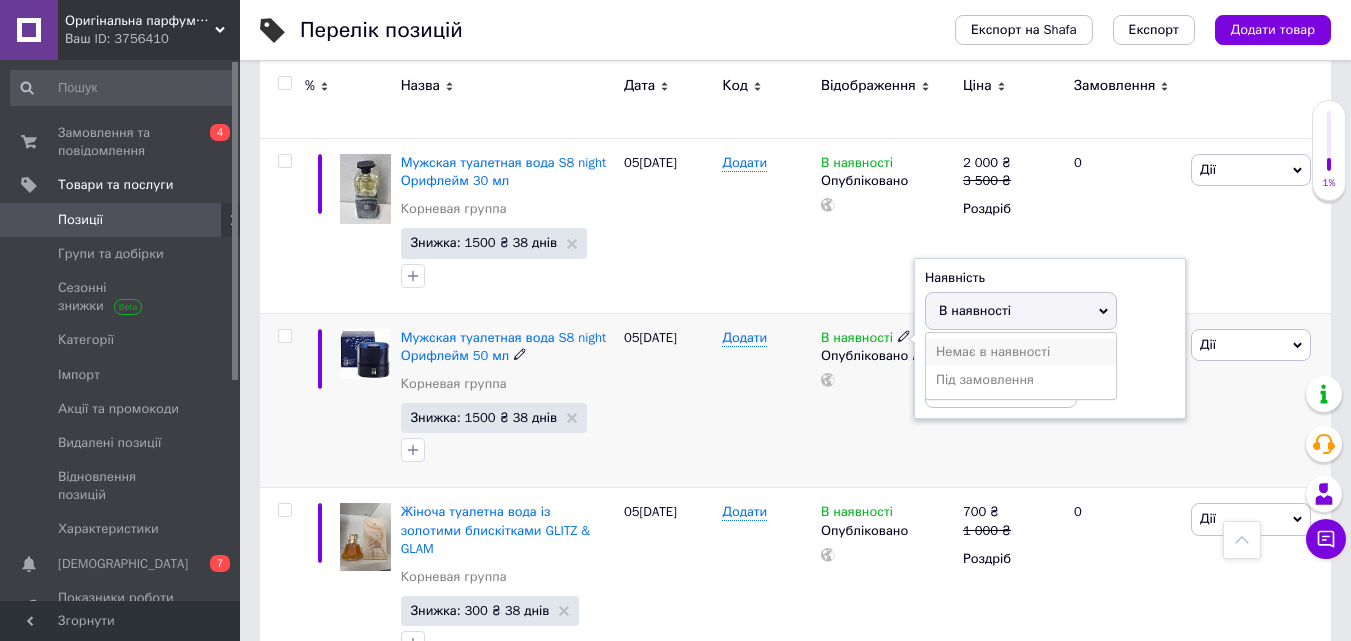 click on "Немає в наявності" at bounding box center [1021, 352] 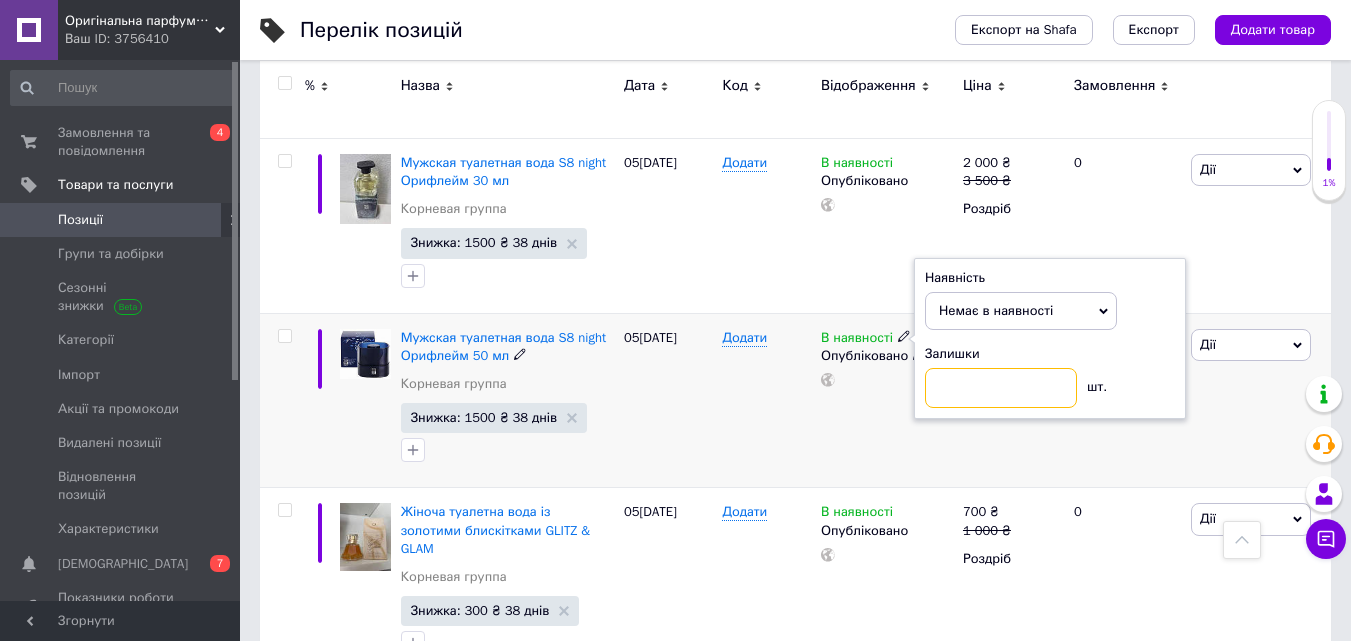click at bounding box center (1001, 388) 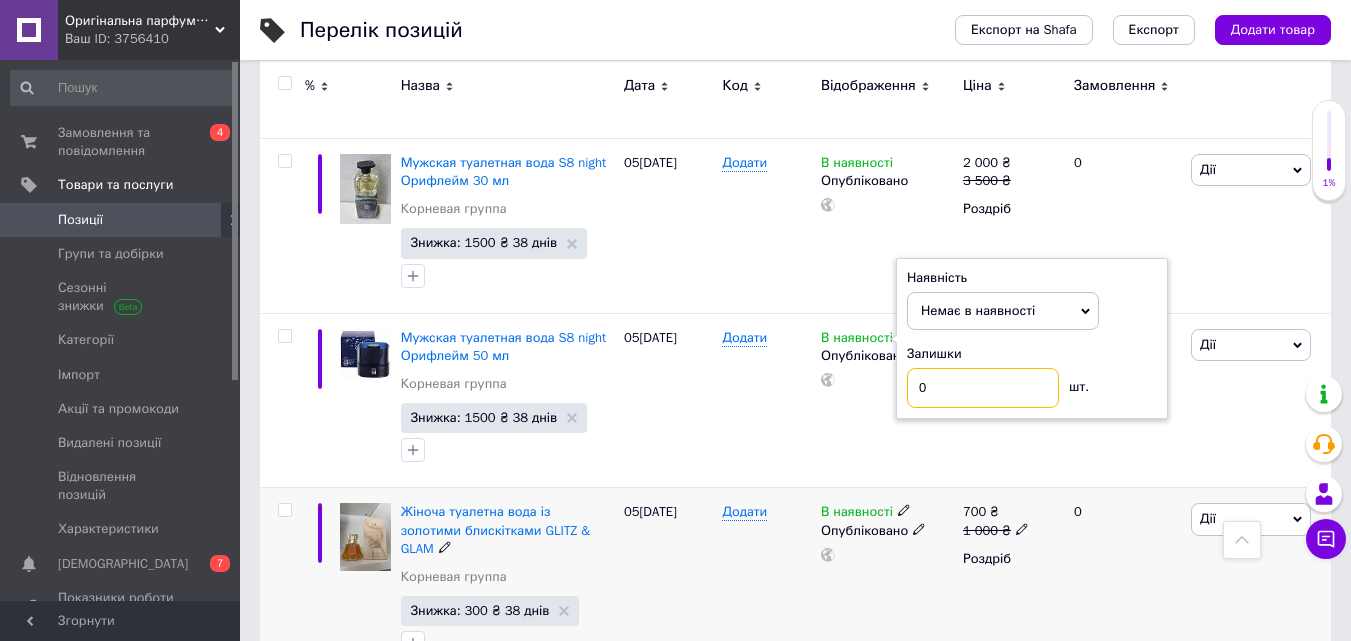 type on "0" 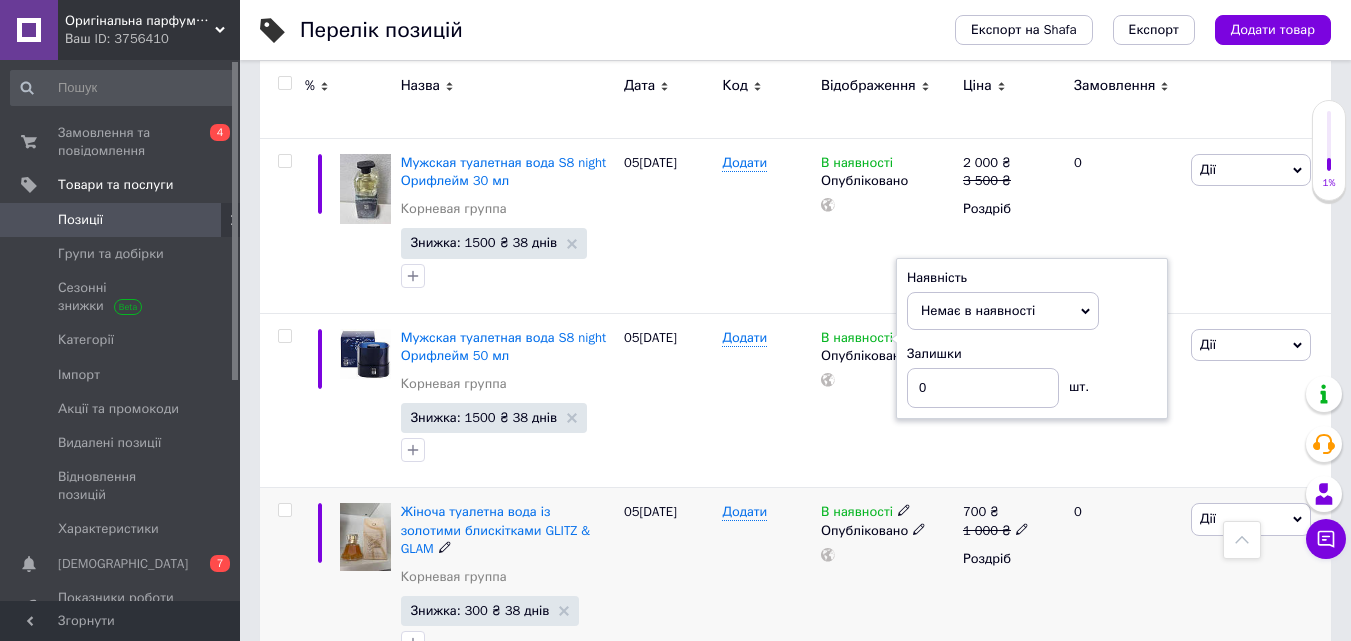 click on "В наявності" at bounding box center (857, 514) 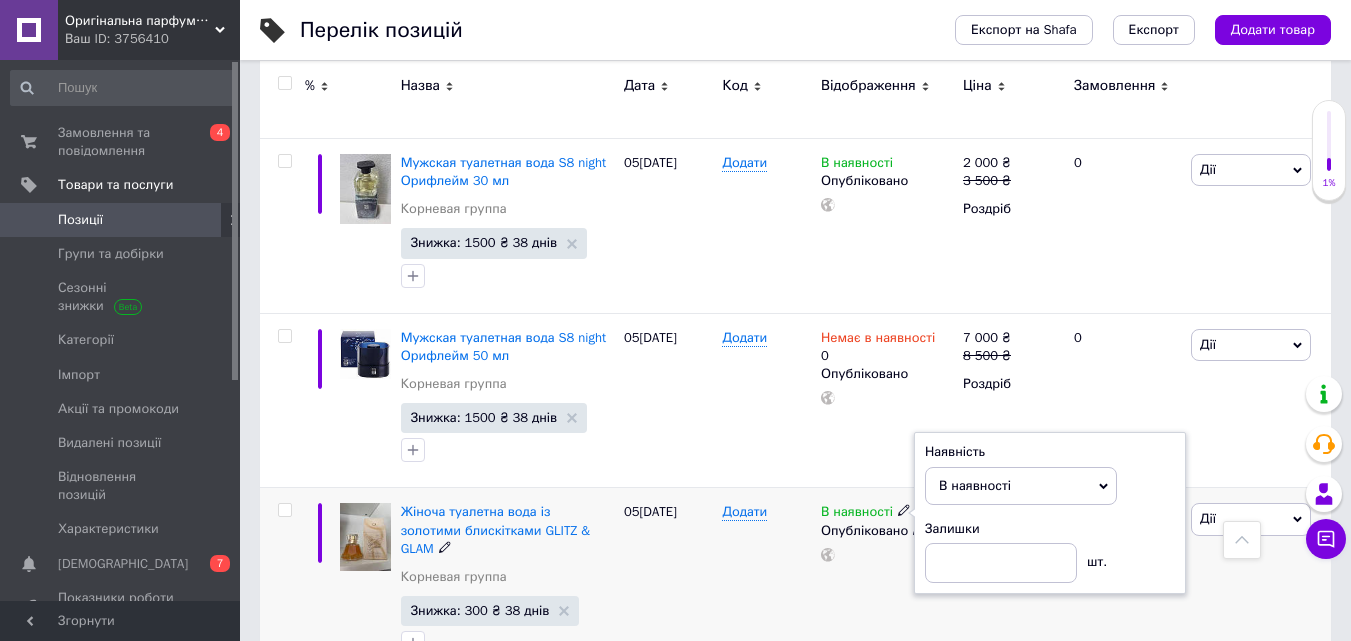 click on "В наявності Наявність В наявності Немає в наявності Під замовлення Залишки шт. Опубліковано" at bounding box center [887, 584] 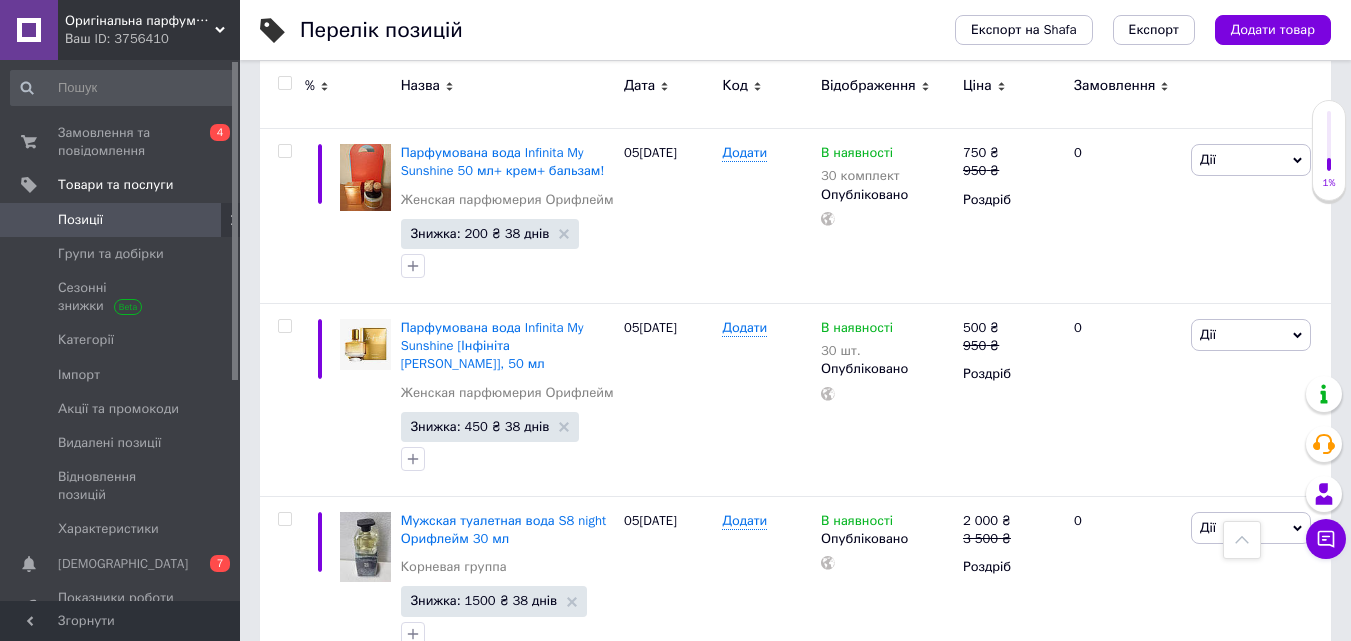 scroll, scrollTop: 2269, scrollLeft: 0, axis: vertical 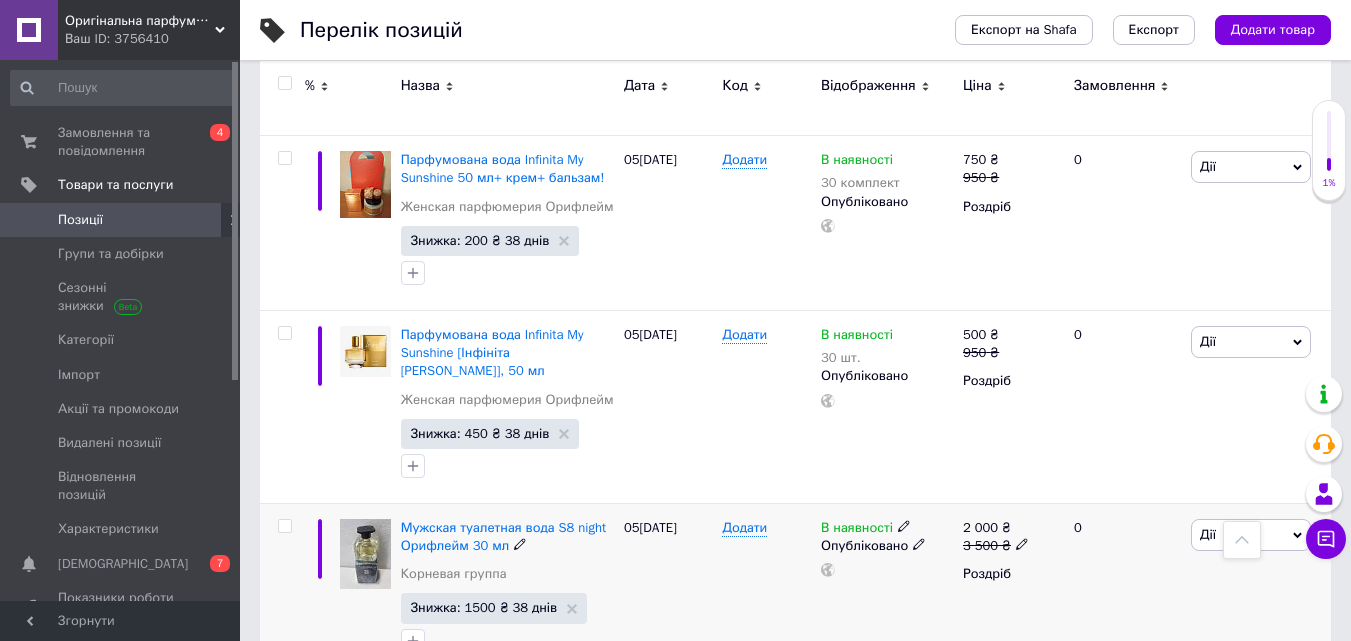 click on "В наявності" at bounding box center [857, 530] 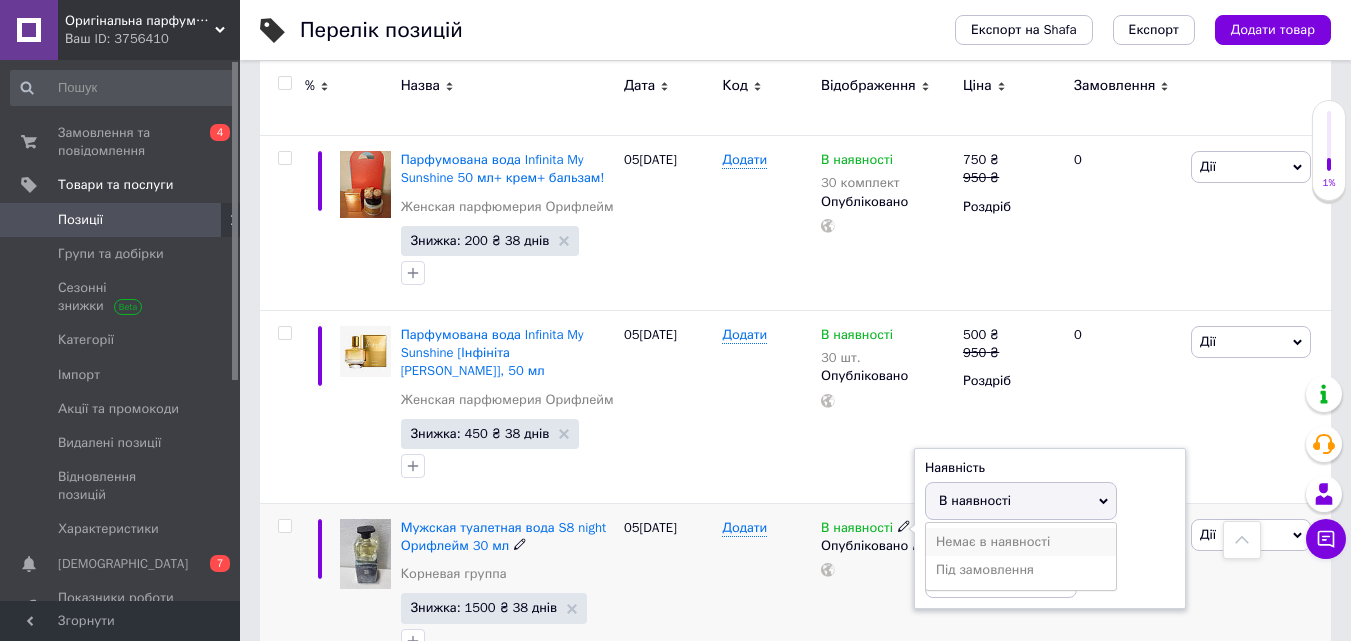 click on "Немає в наявності" at bounding box center (1021, 542) 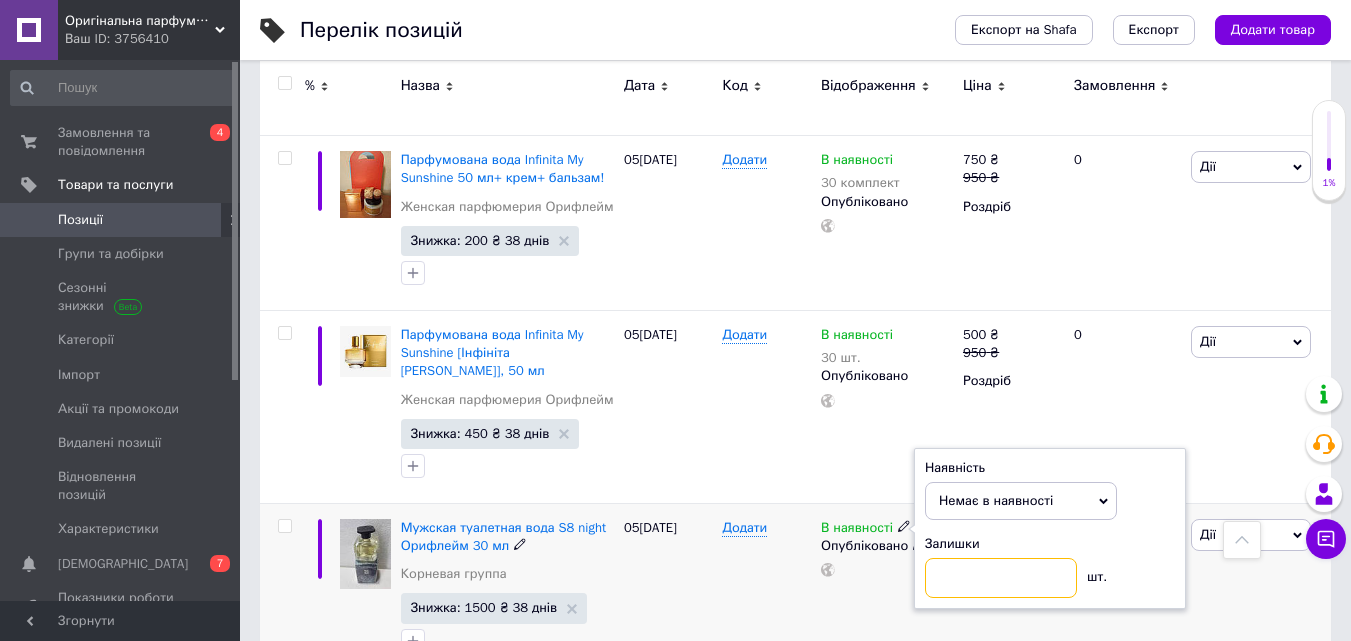 click at bounding box center (1001, 578) 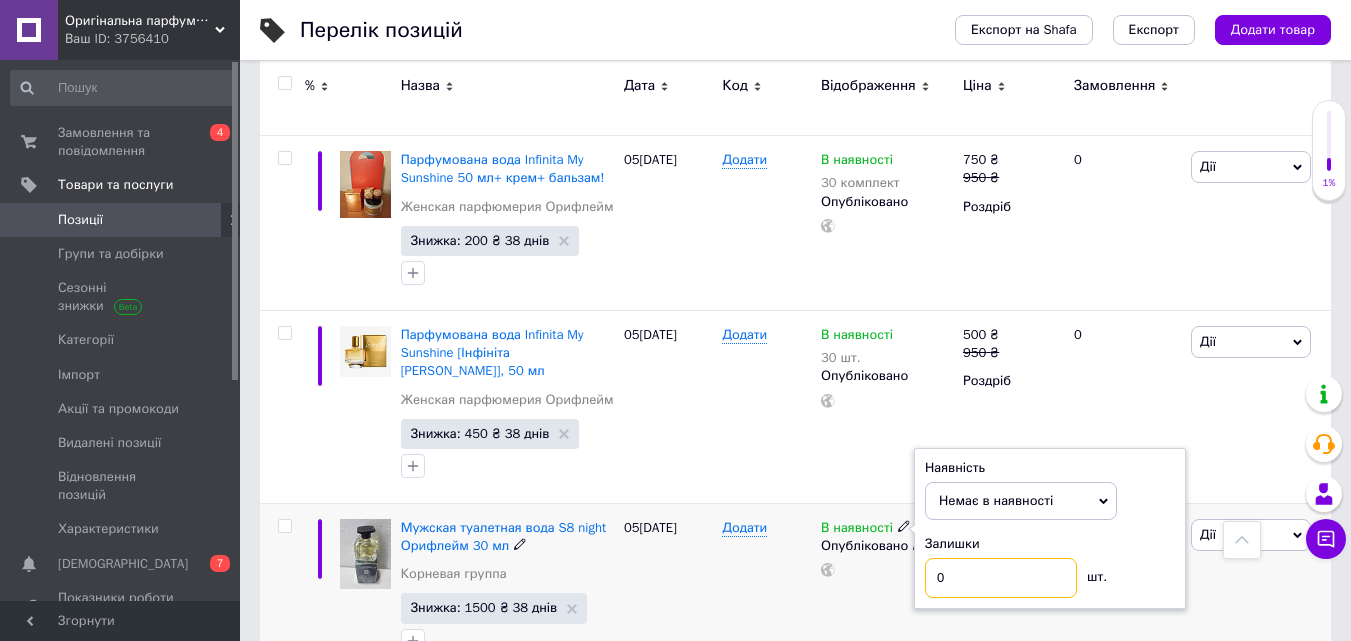 type on "0" 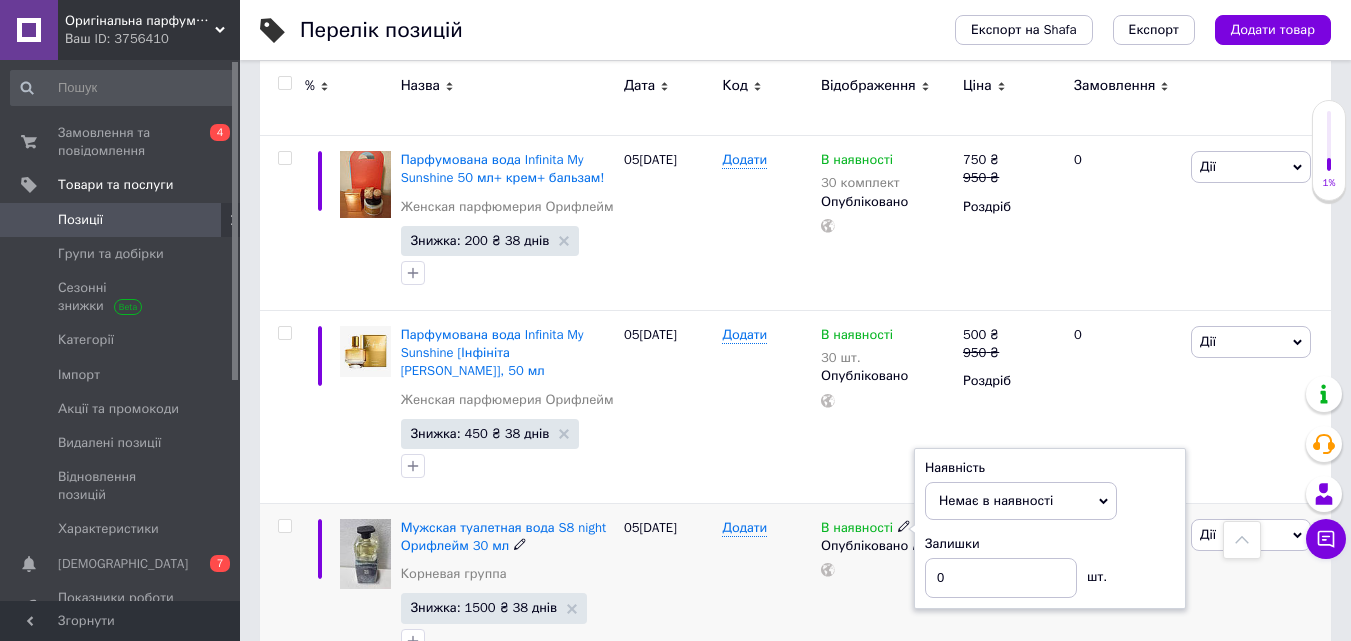 click on "В наявності Наявність Немає в наявності В наявності Під замовлення Залишки 0 шт. Опубліковано" at bounding box center (887, 590) 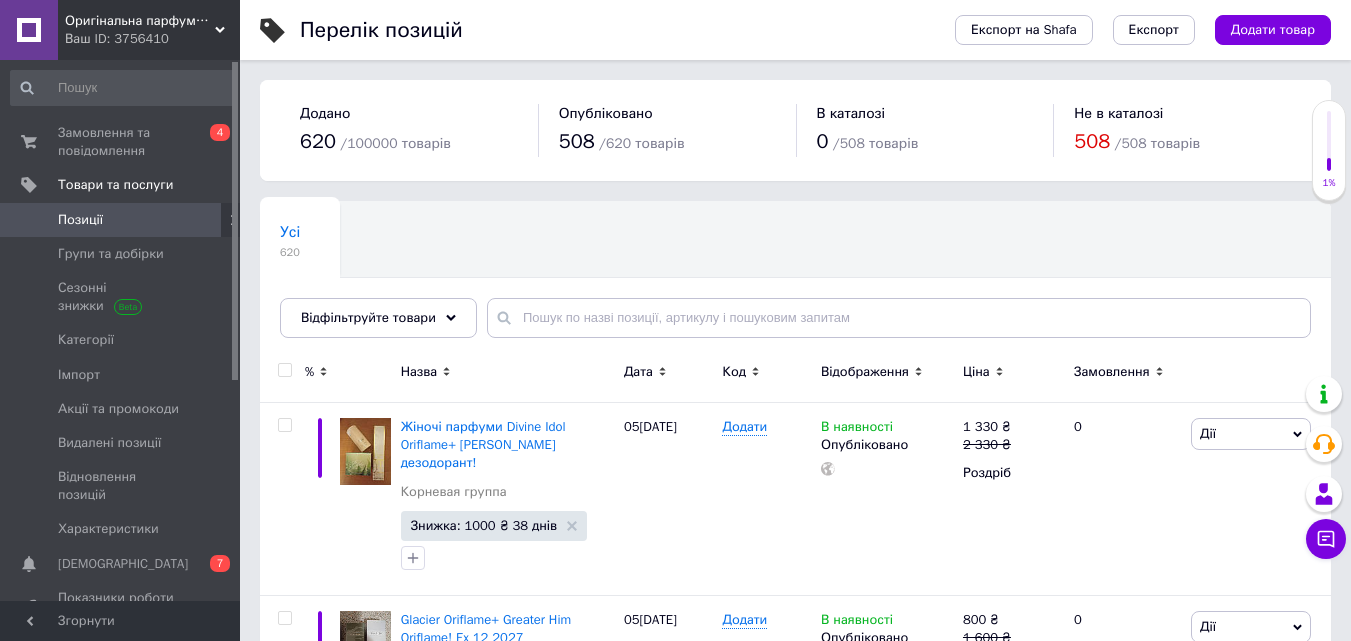 scroll, scrollTop: 3521, scrollLeft: 0, axis: vertical 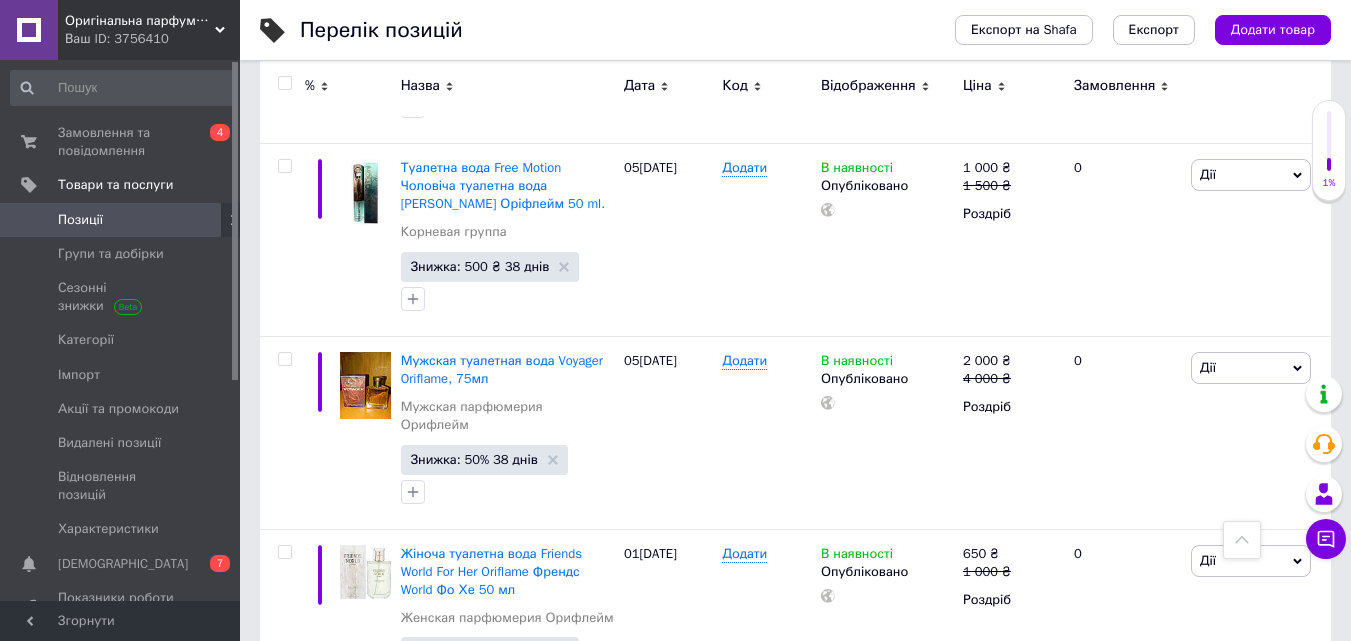 click on "Наступна" at bounding box center [842, 763] 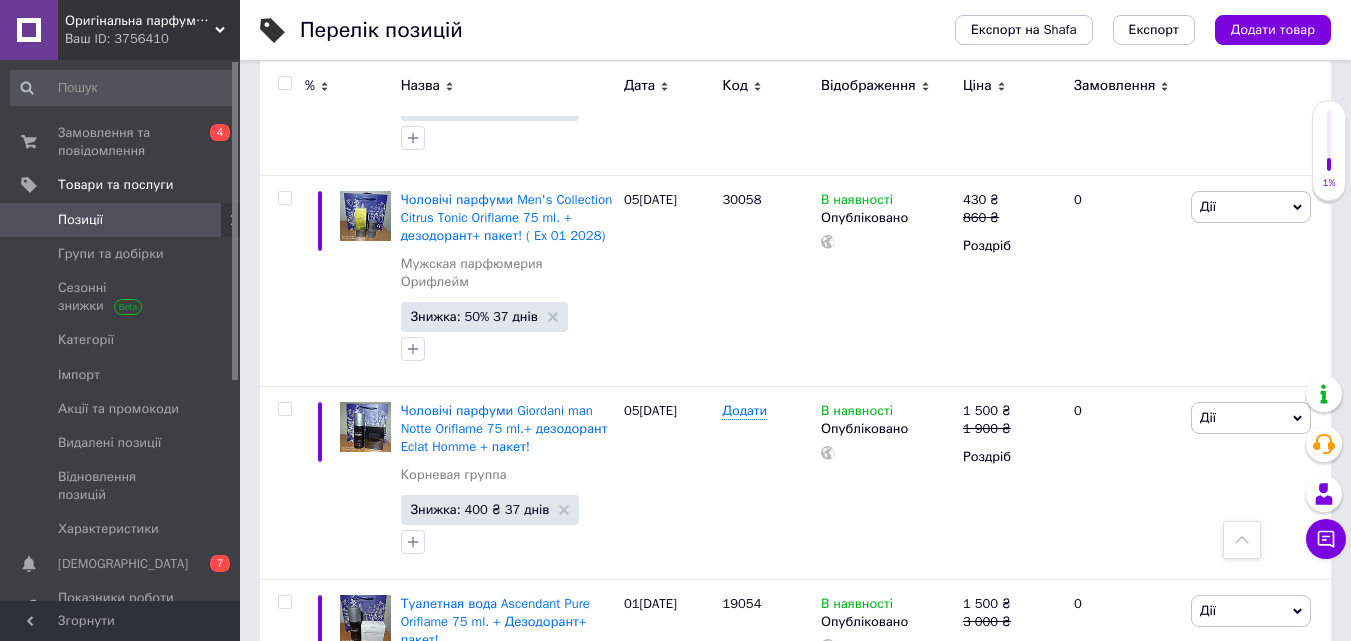 scroll, scrollTop: 2867, scrollLeft: 0, axis: vertical 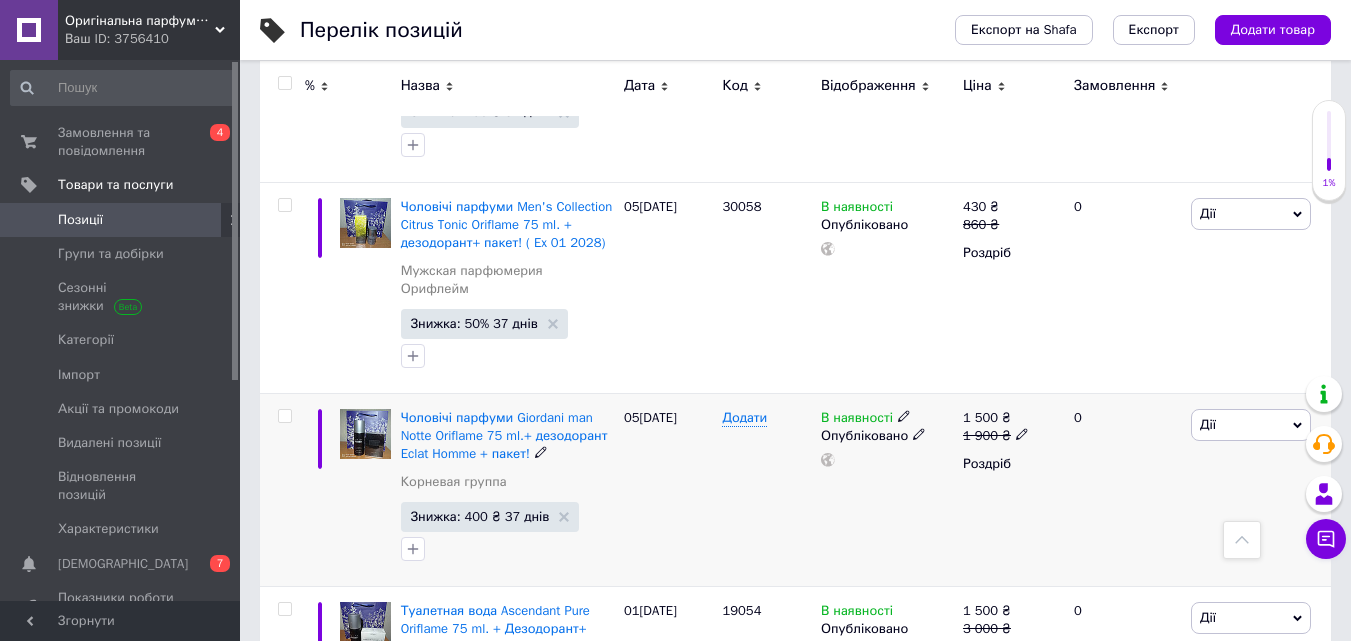 click on "В наявності" at bounding box center (857, 420) 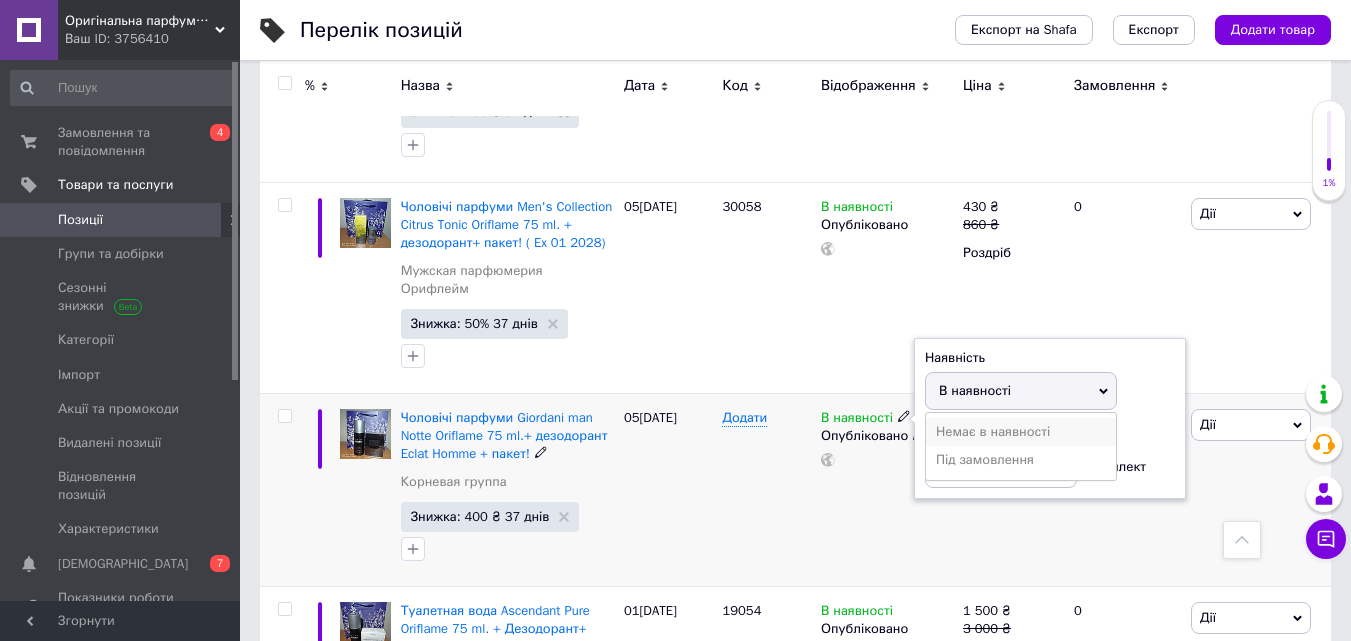 click on "Немає в наявності" at bounding box center (1021, 432) 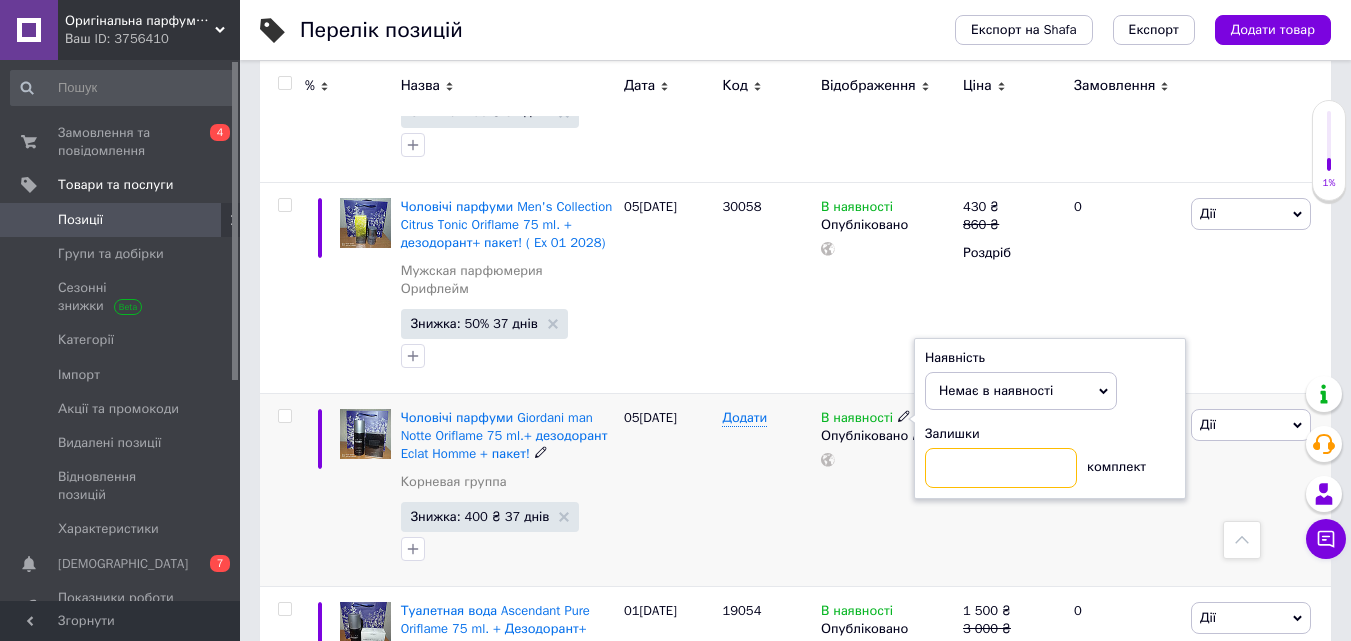 click at bounding box center [1001, 468] 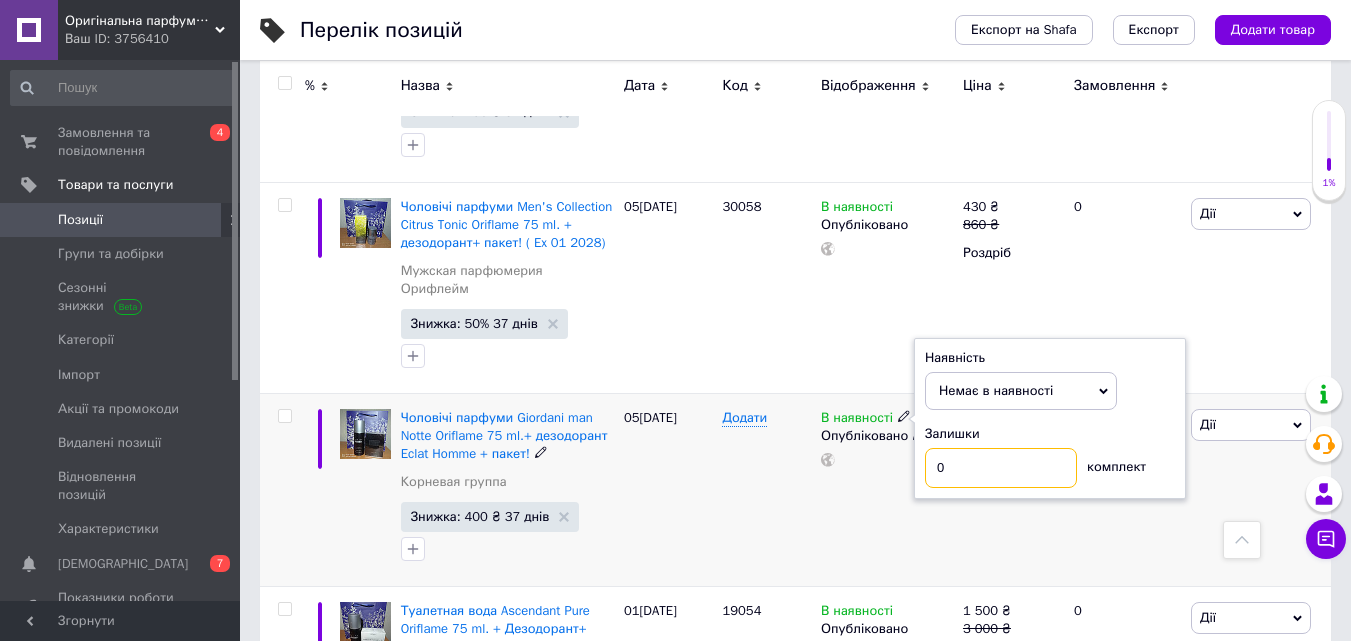 type on "0" 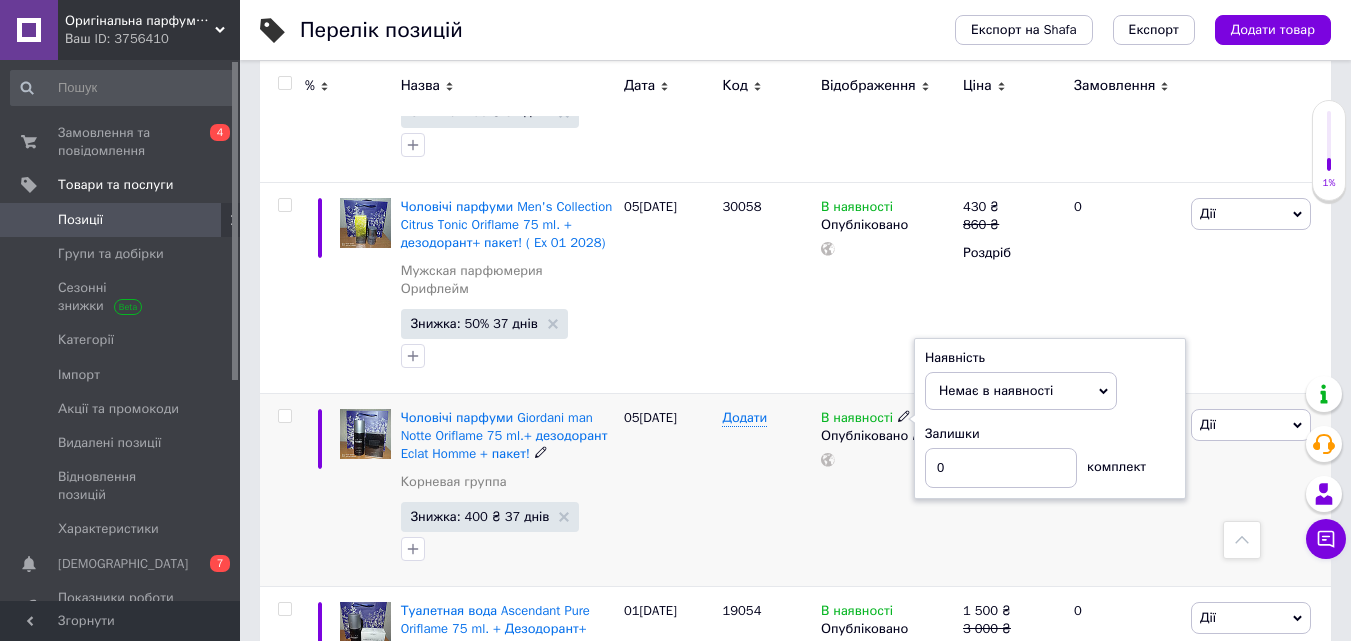 click on "В наявності Наявність Немає в наявності В наявності Під замовлення Залишки 0 комплект Опубліковано" at bounding box center [887, 489] 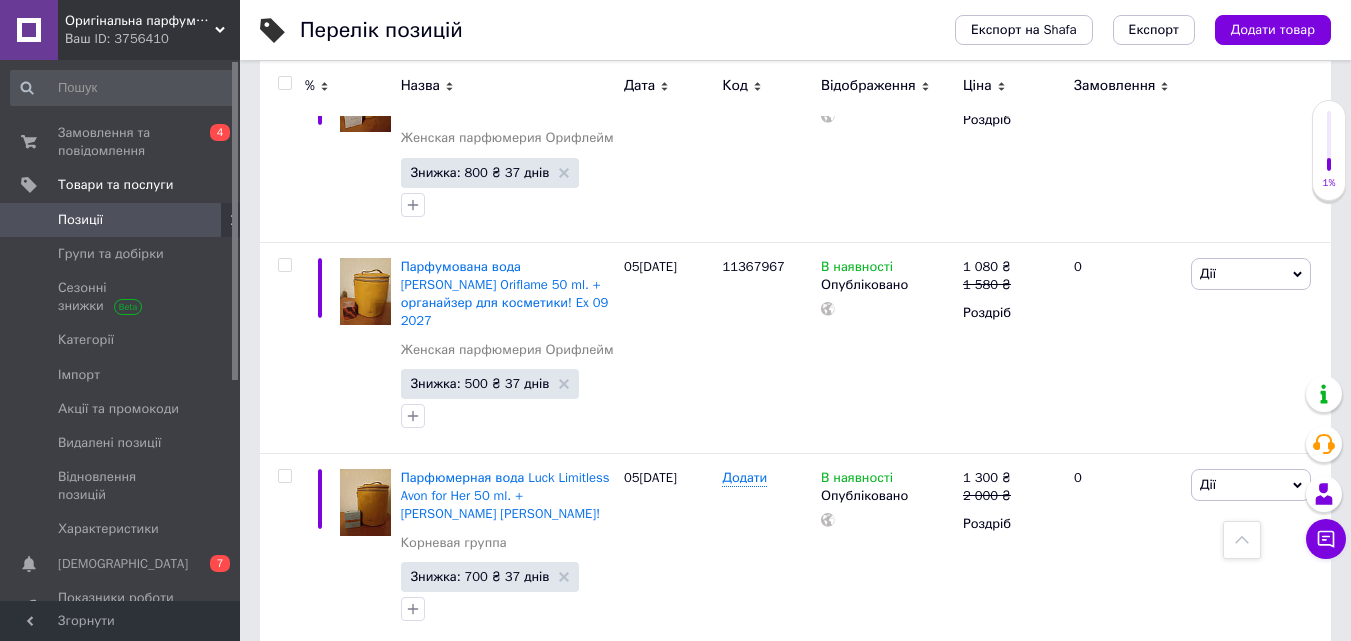 scroll, scrollTop: 2200, scrollLeft: 0, axis: vertical 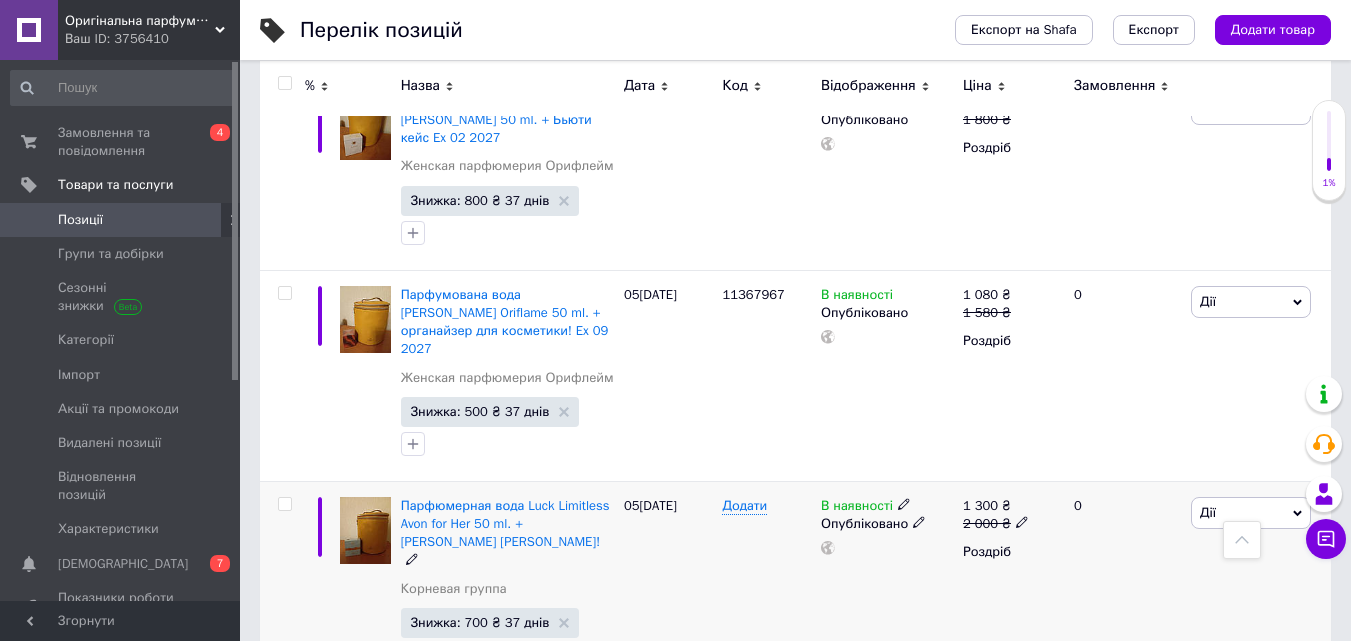 click on "В наявності" at bounding box center [857, 508] 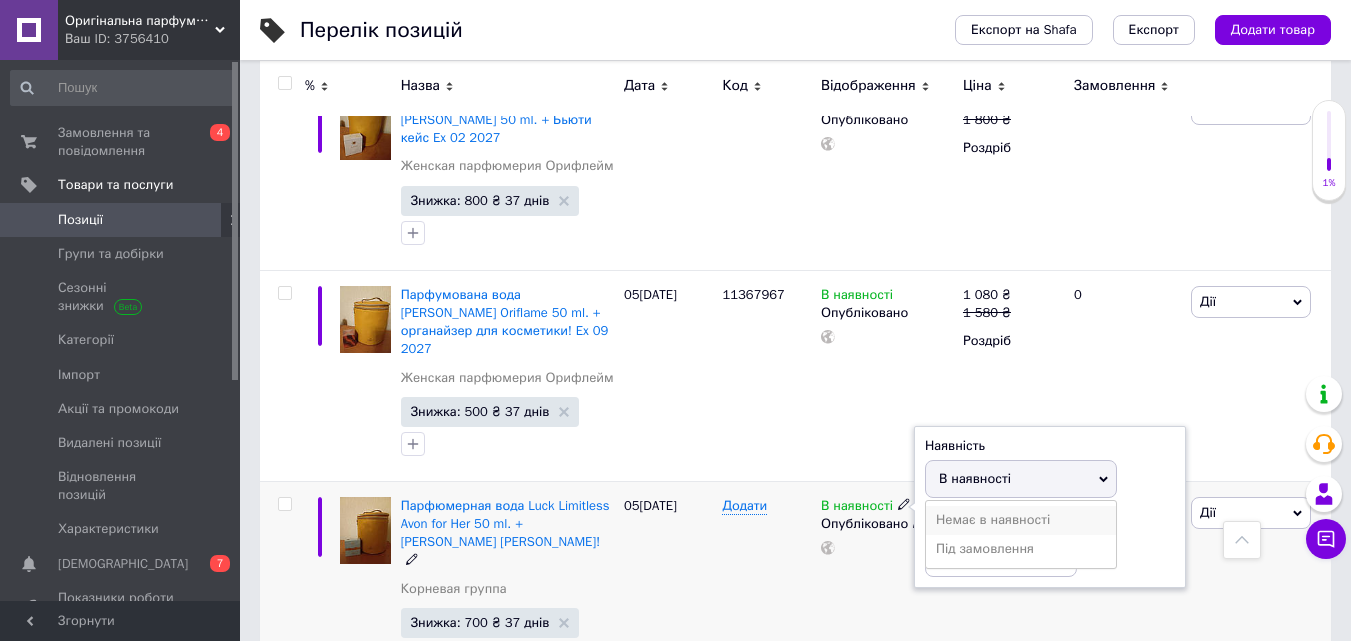 click on "Немає в наявності" at bounding box center (1021, 520) 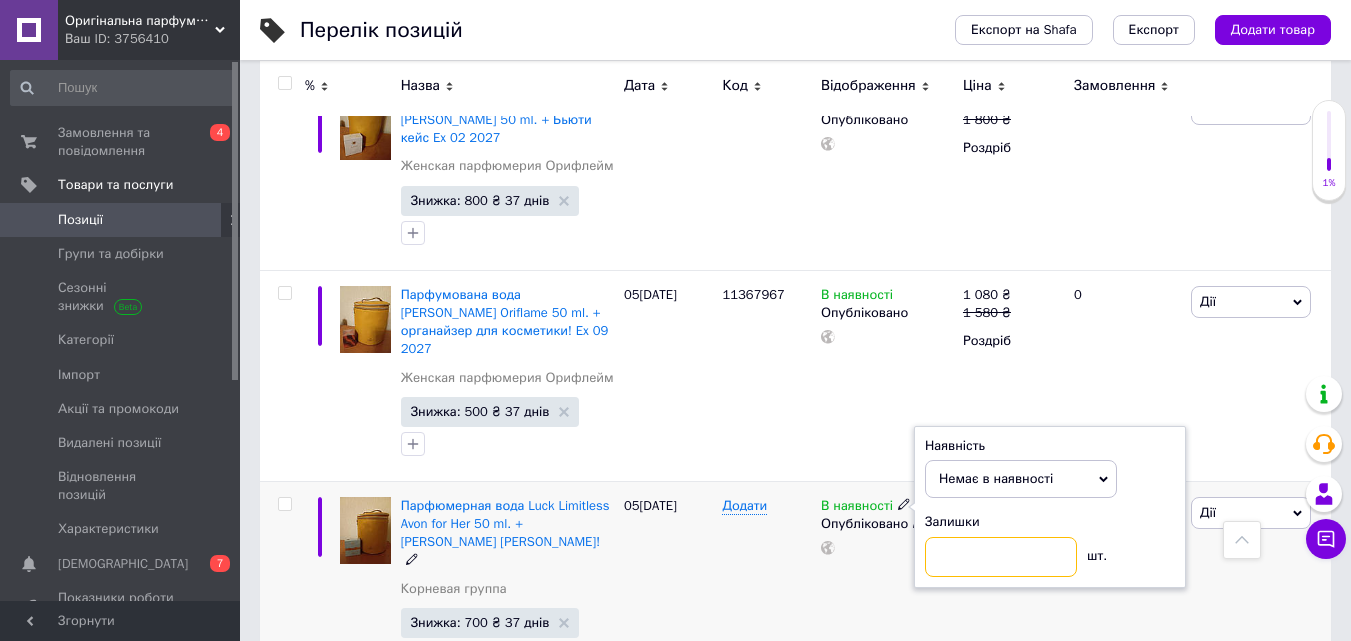 click at bounding box center [1001, 557] 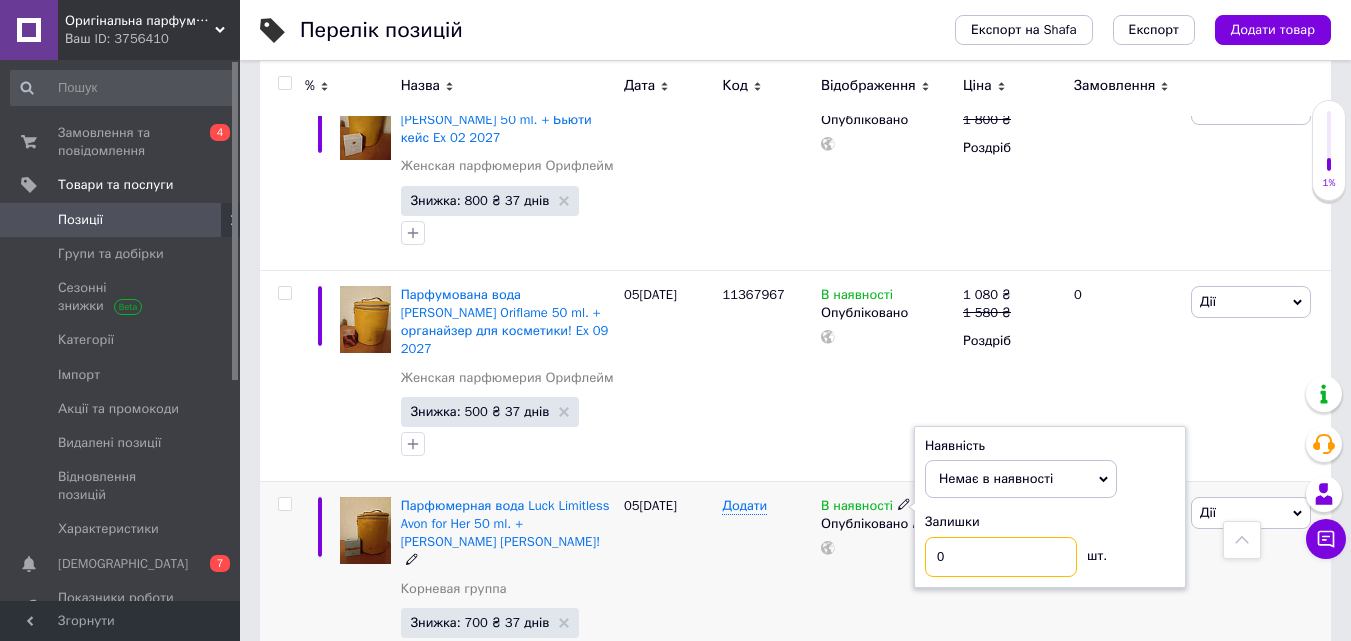 type on "0" 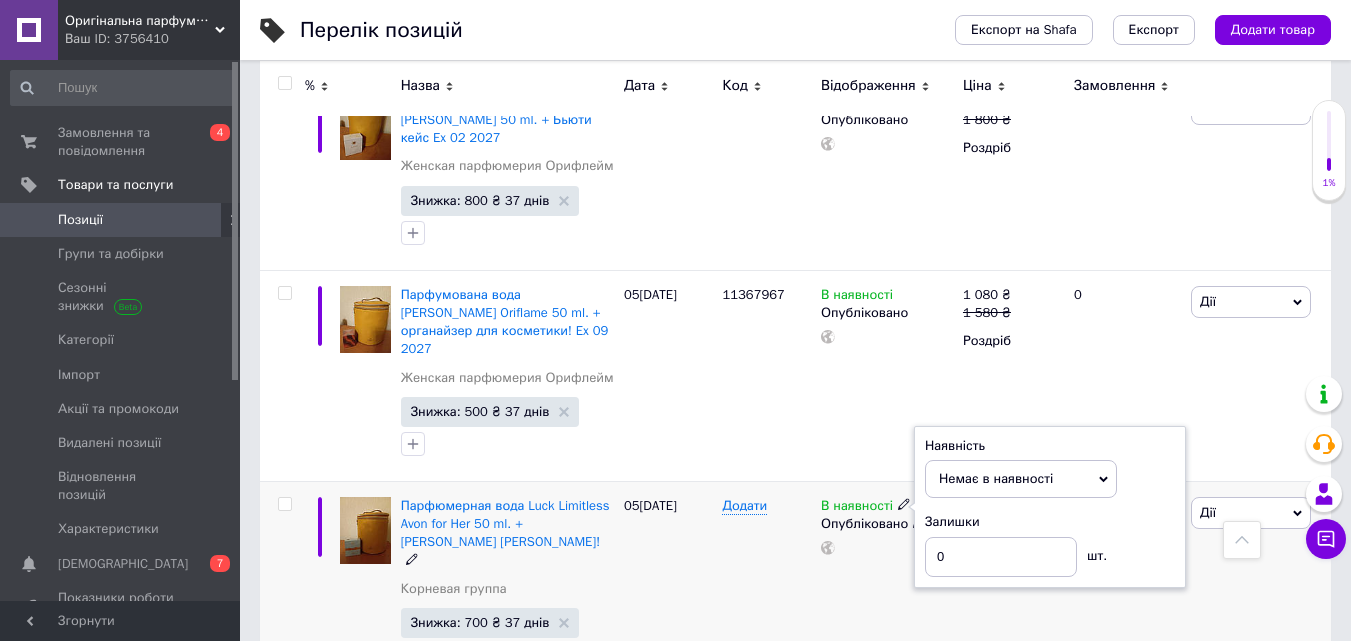 click on "В наявності Наявність Немає в наявності В наявності Під замовлення Залишки 0 шт. Опубліковано" at bounding box center (887, 586) 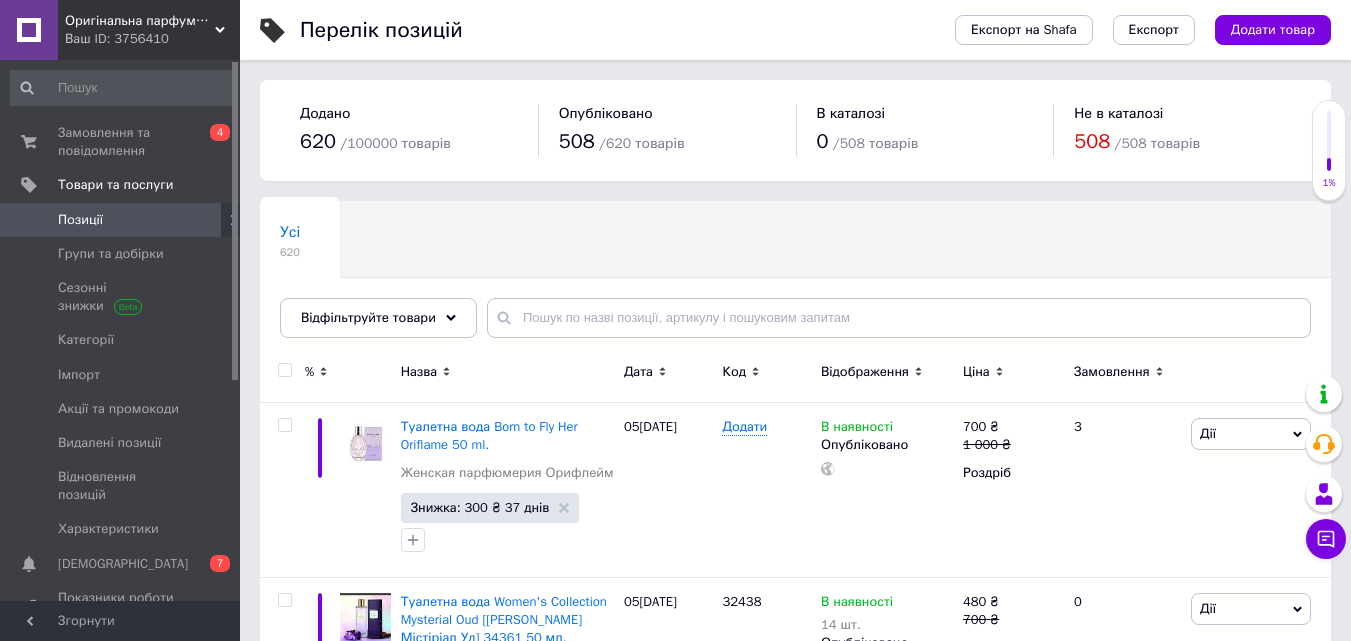 scroll, scrollTop: 3612, scrollLeft: 0, axis: vertical 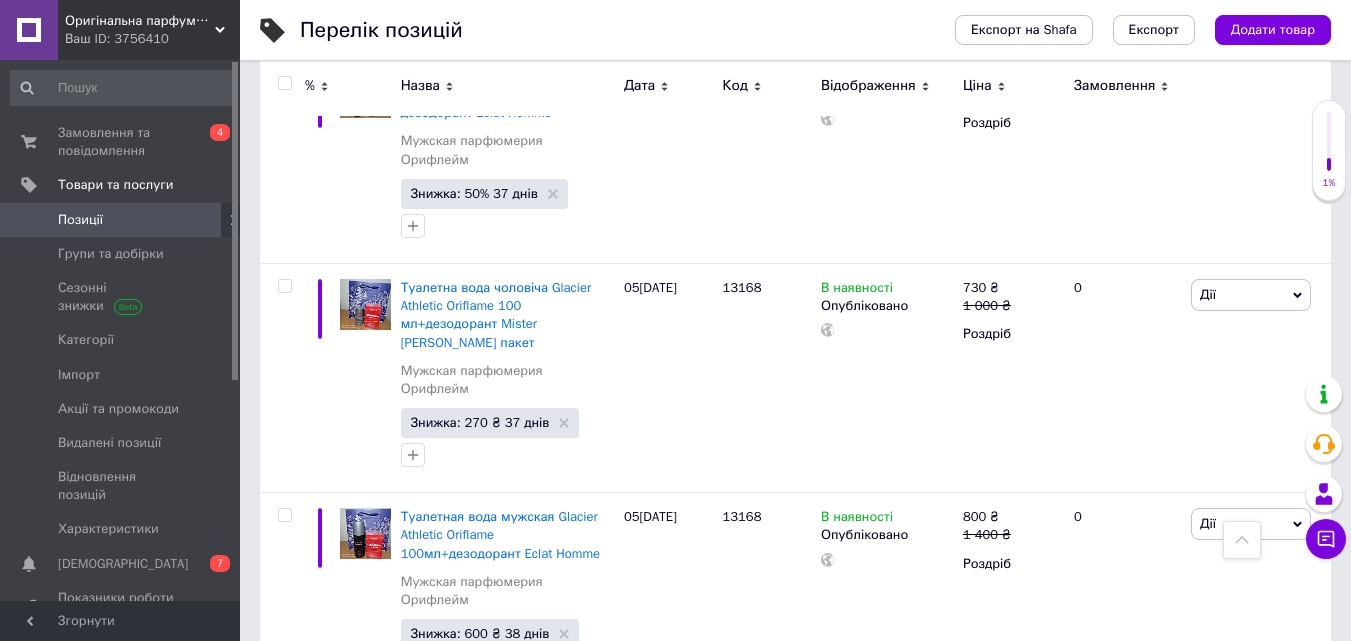click on "Наступна" at bounding box center [842, 744] 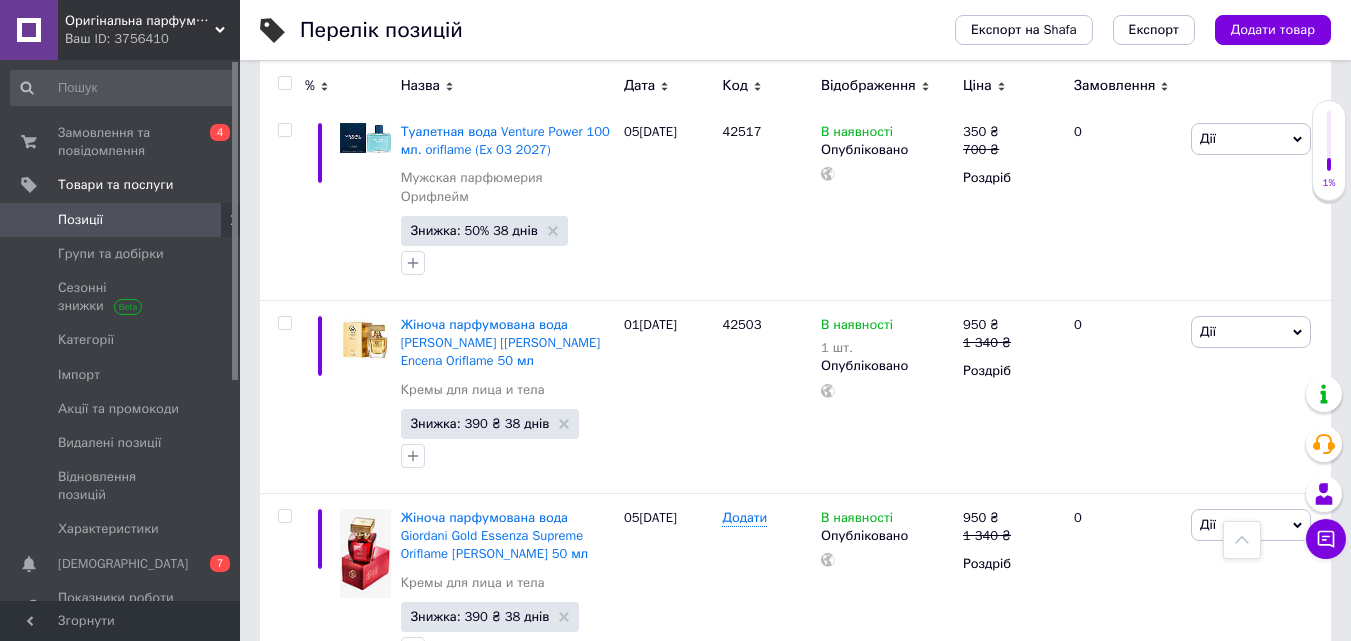 scroll, scrollTop: 739, scrollLeft: 0, axis: vertical 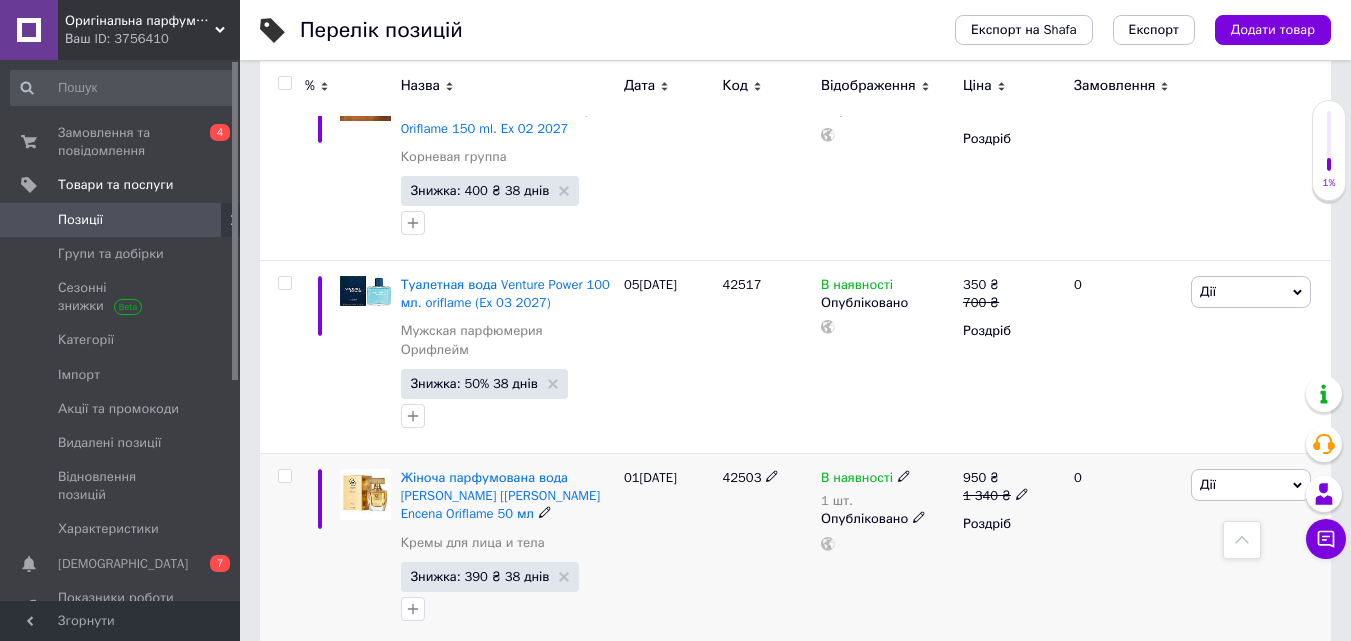 click 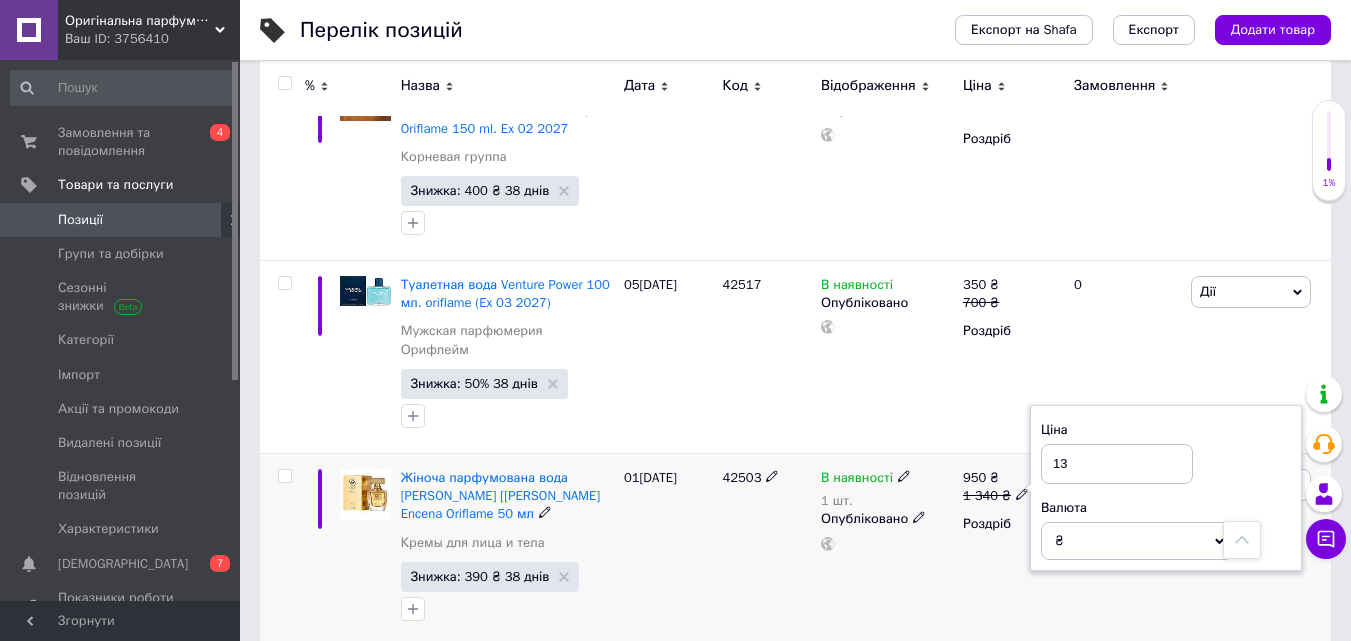 type on "1" 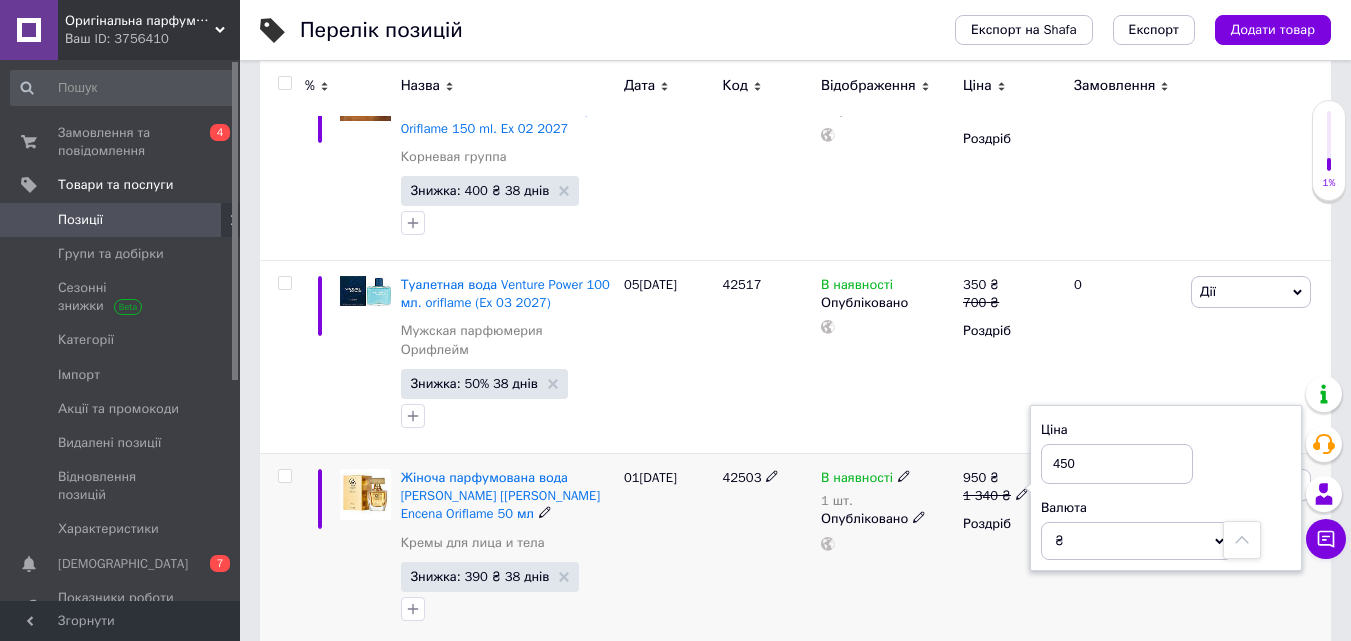 type on "450" 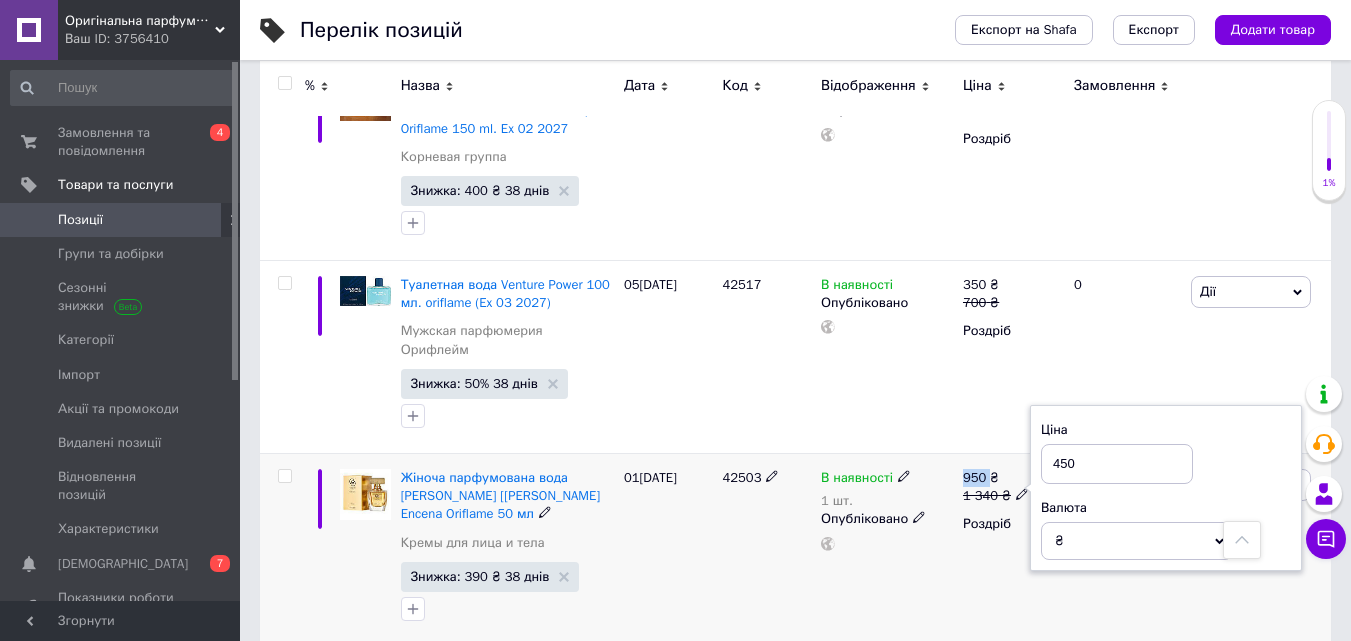 click on "В наявності 1 шт. Опубліковано" at bounding box center (887, 550) 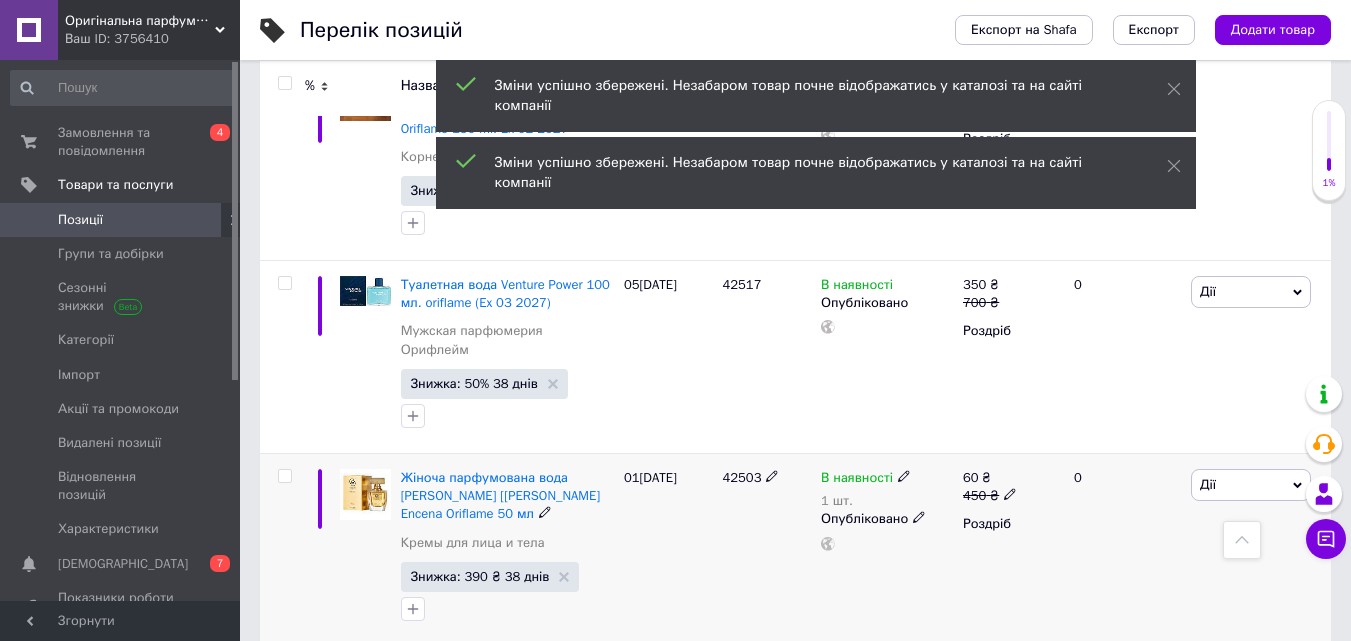 click on "450   ₴" at bounding box center (990, 496) 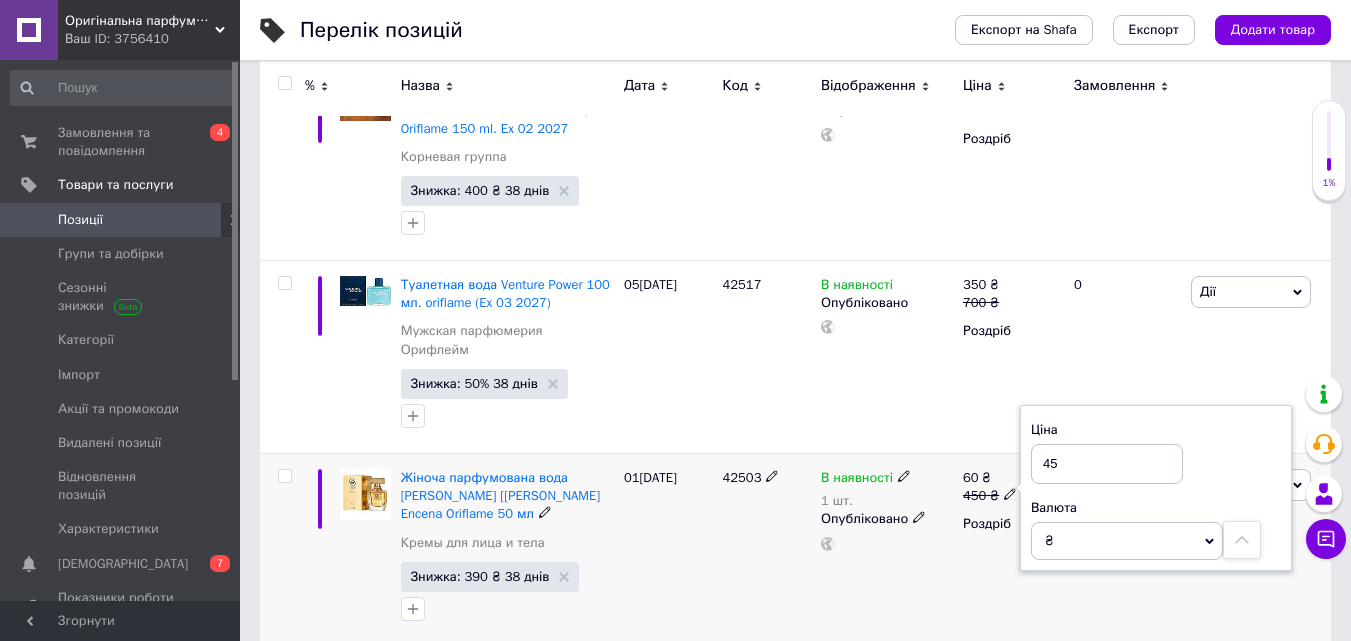 type on "4" 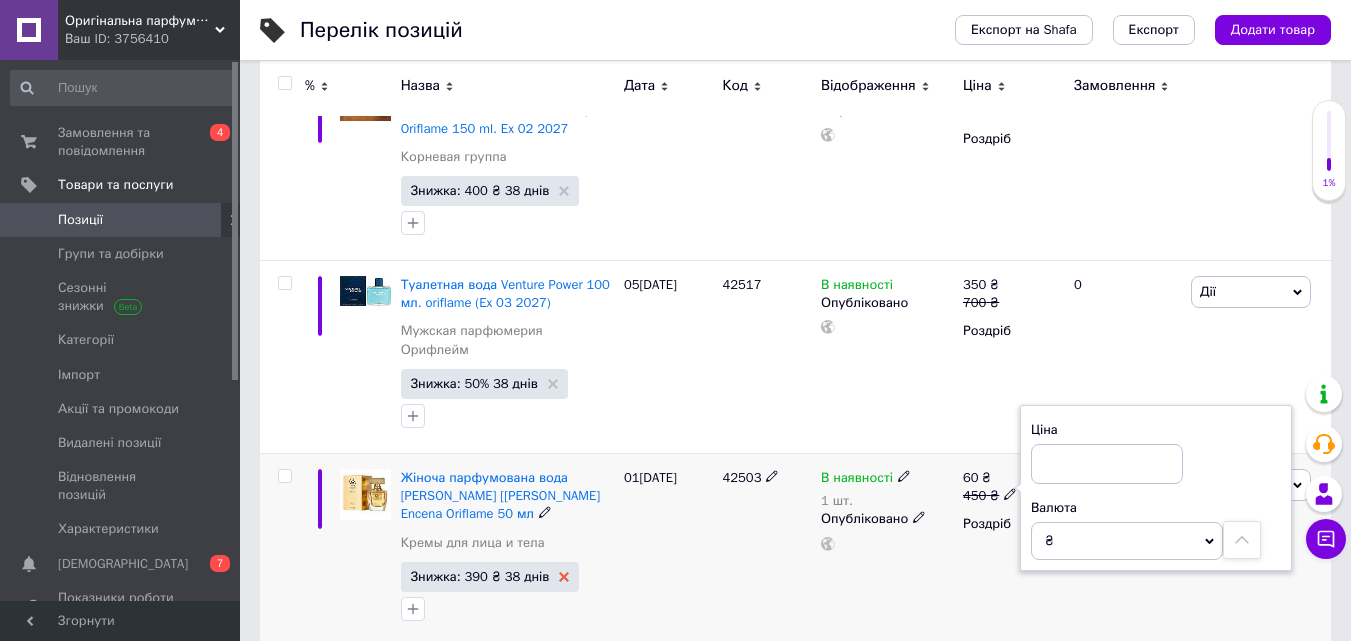 type 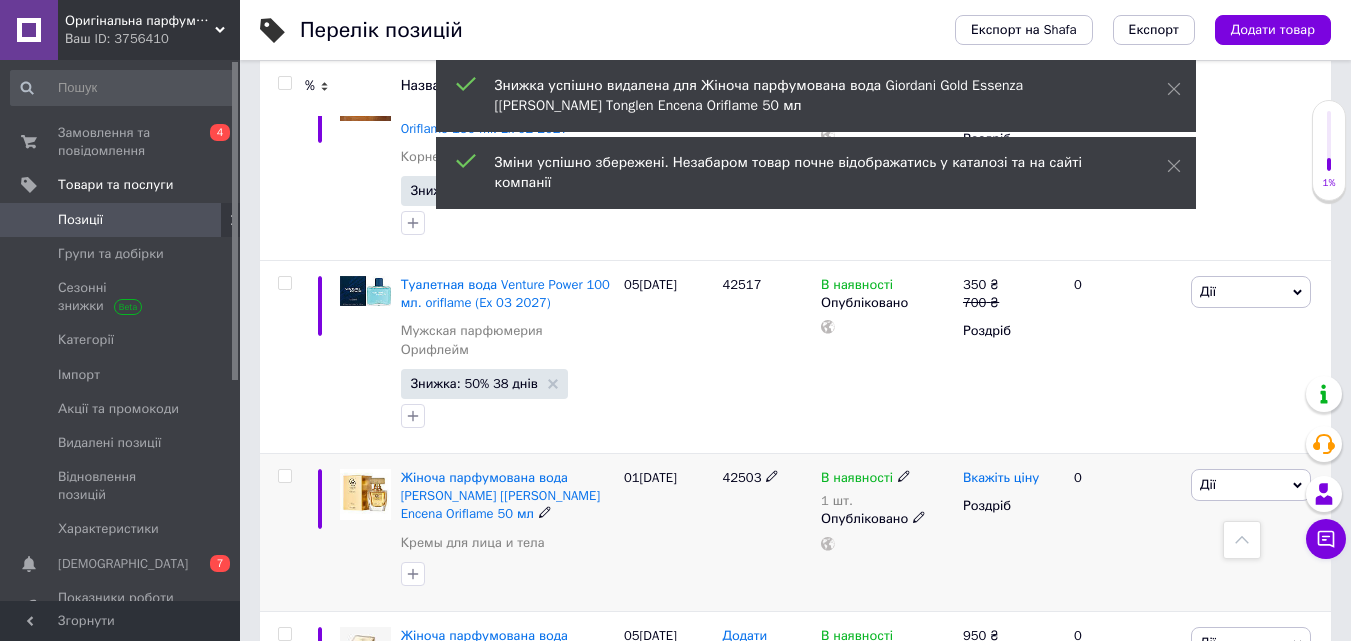 click on "Вкажіть ціну" at bounding box center [1001, 478] 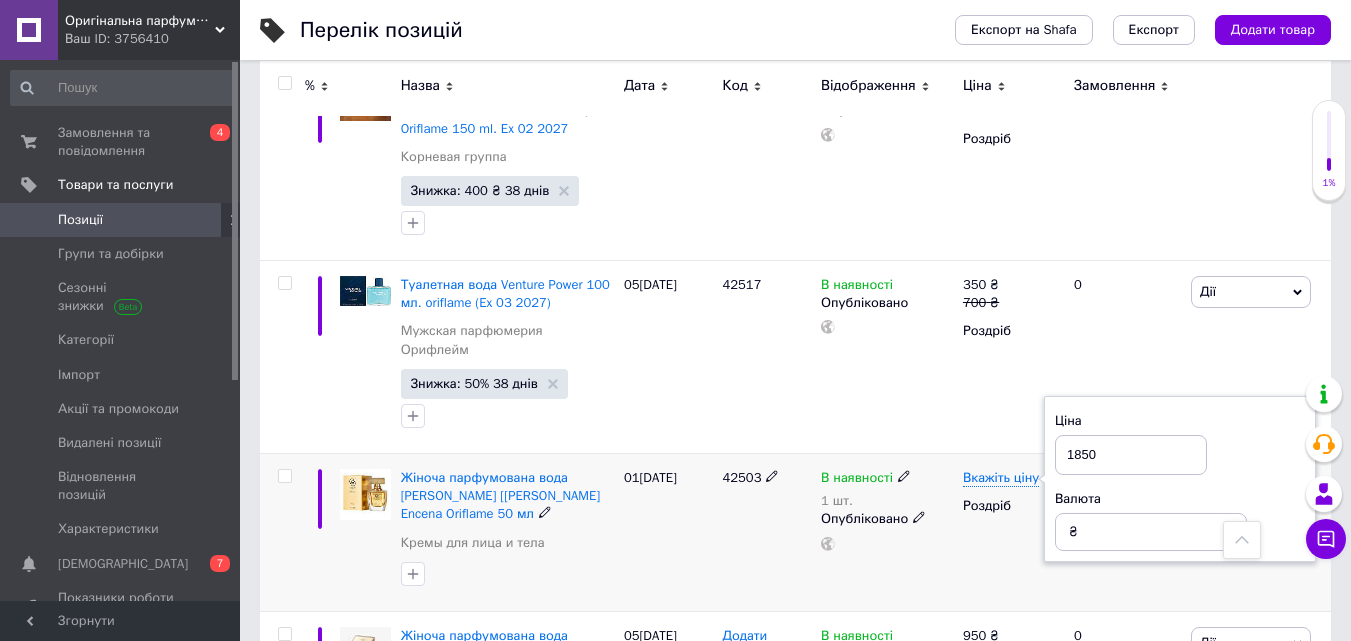 type on "1850" 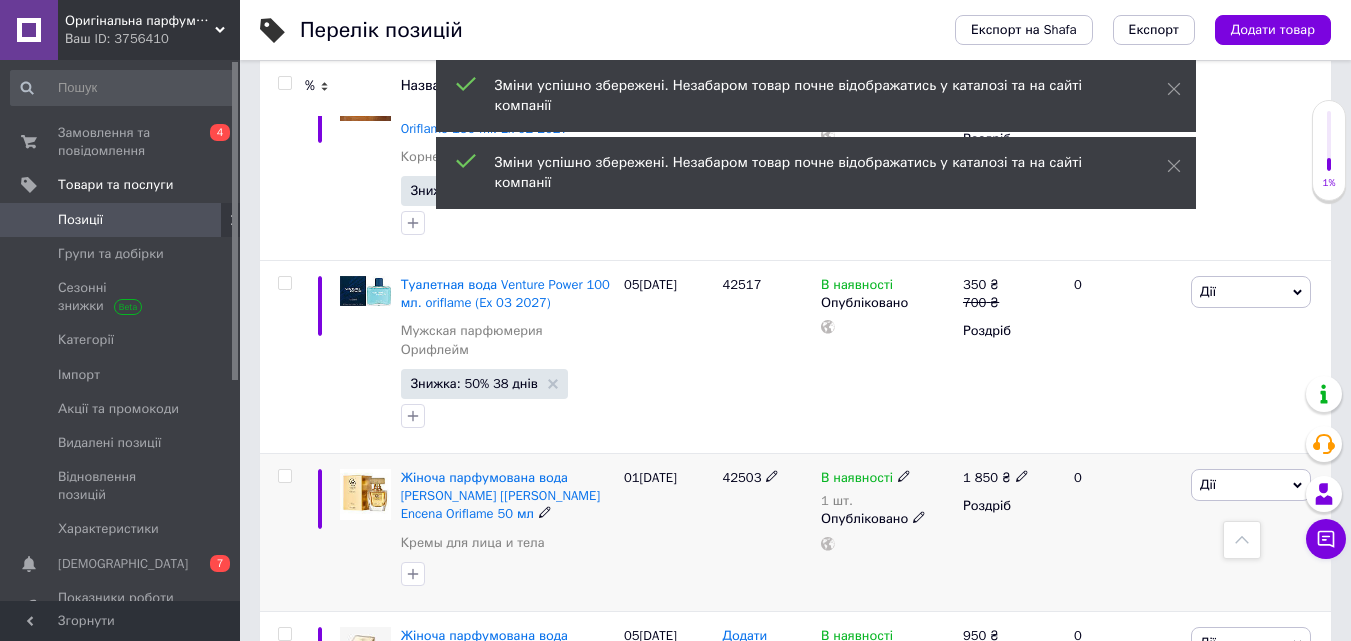 click on "Дії" at bounding box center (1251, 485) 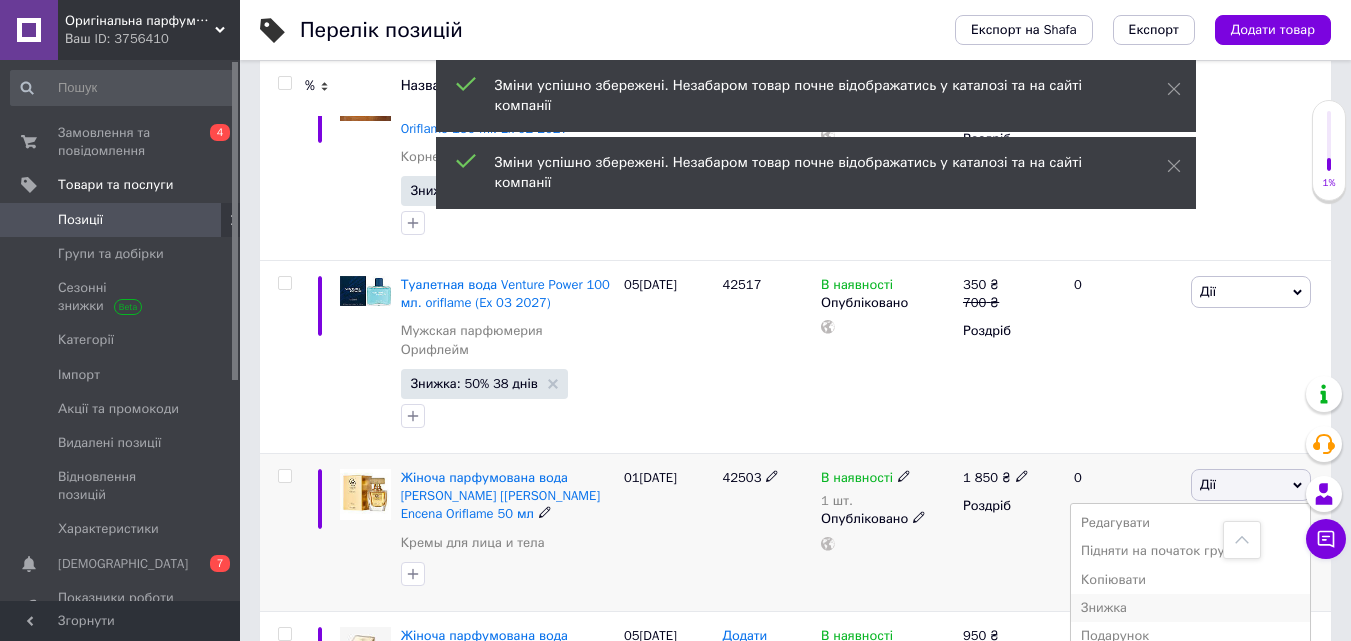 click on "Знижка" at bounding box center (1190, 608) 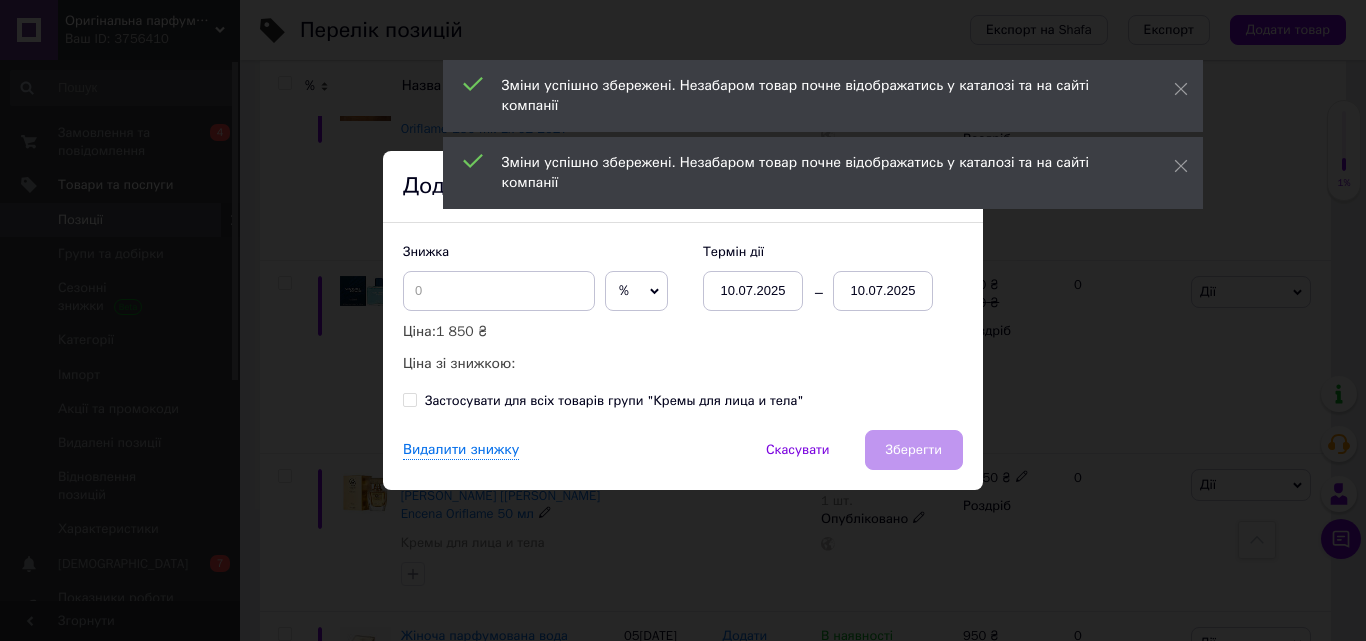 click on "%" at bounding box center [636, 291] 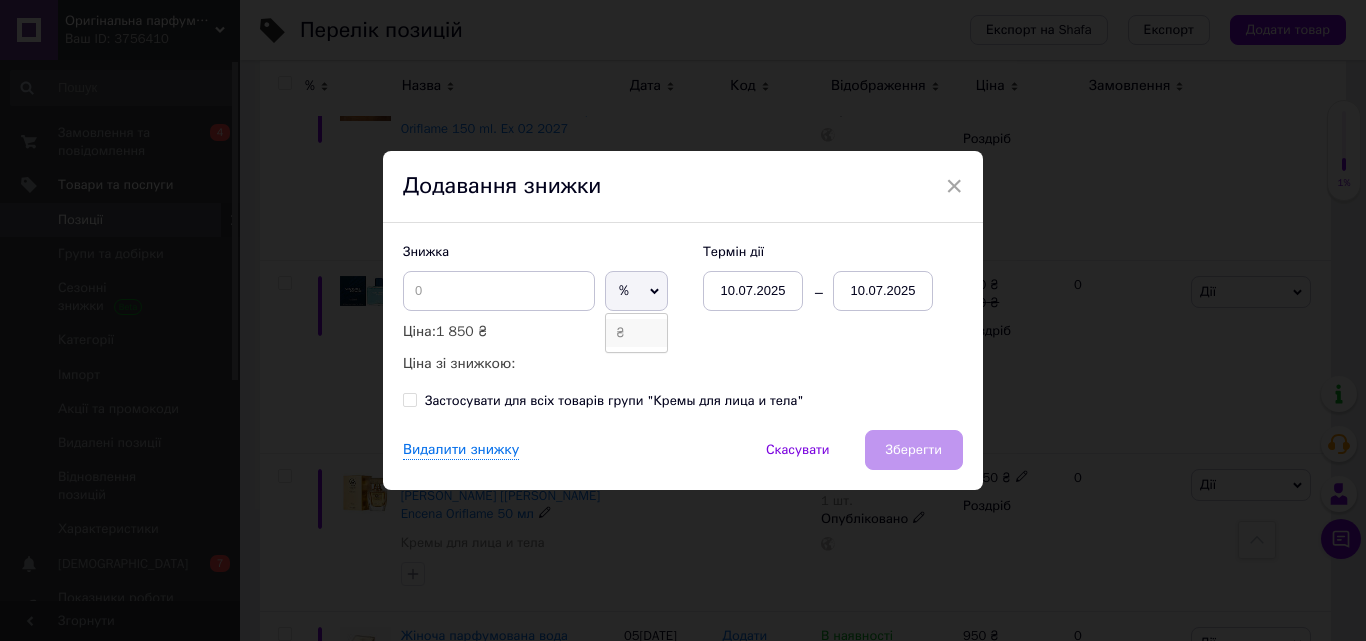 click on "₴" at bounding box center [636, 333] 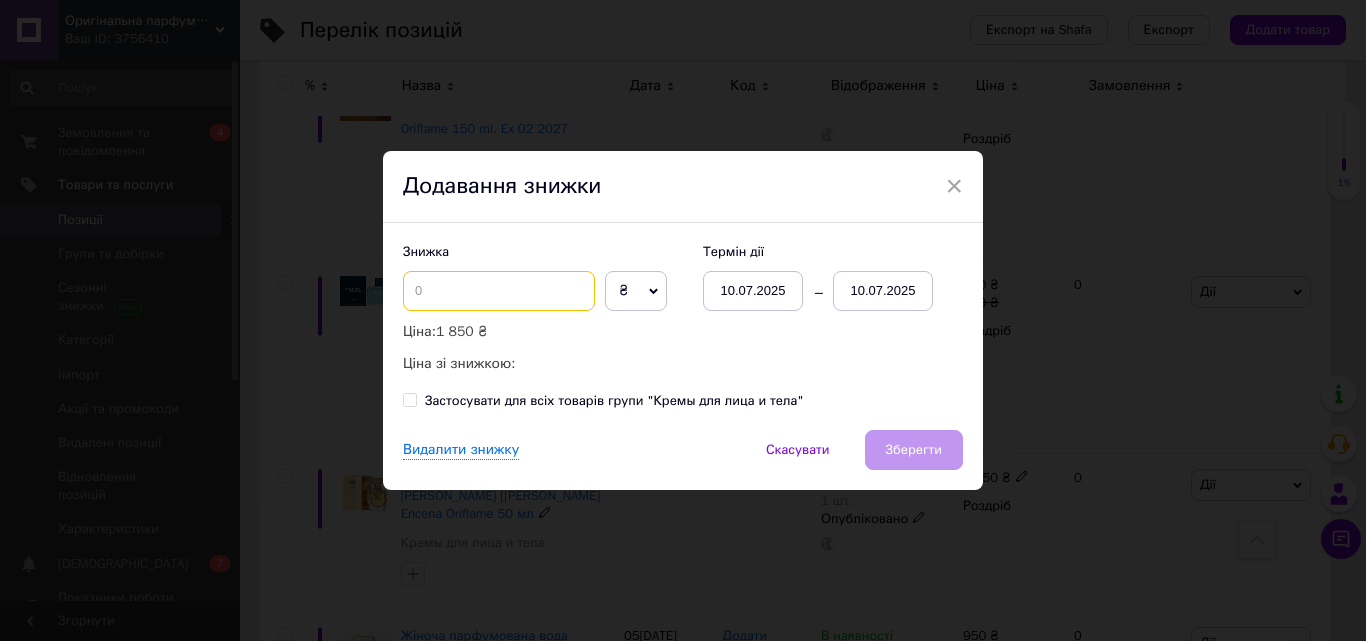 click at bounding box center [499, 291] 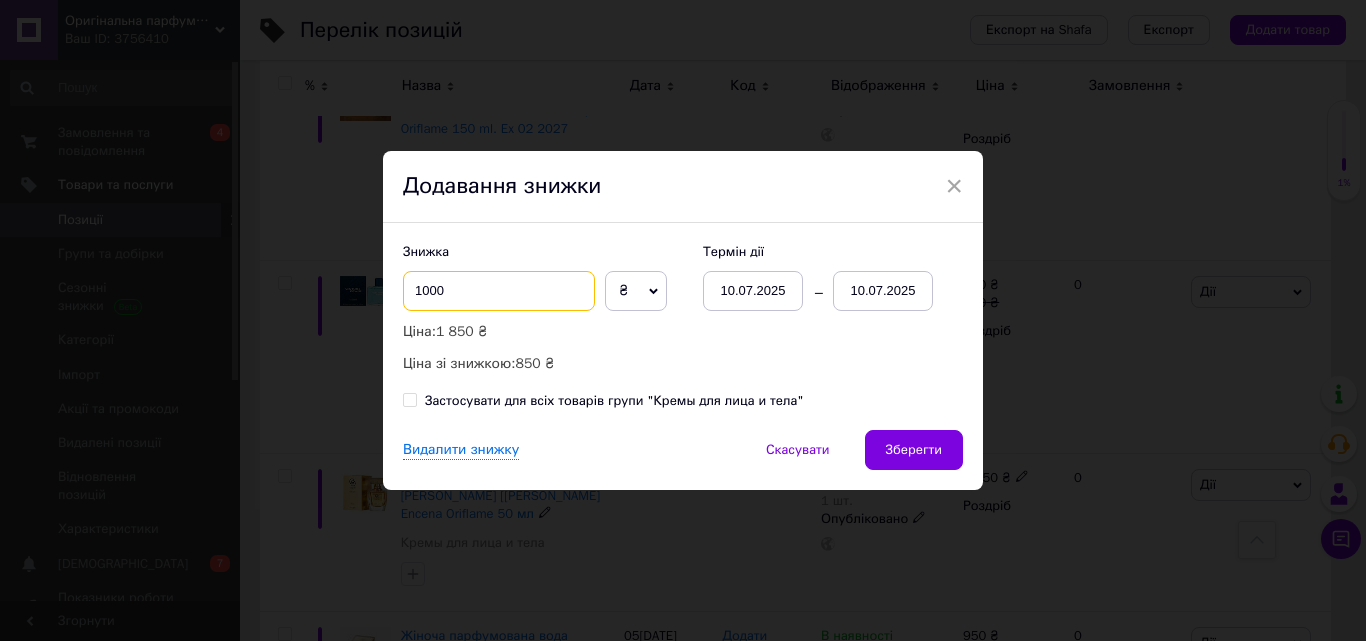 type on "1000" 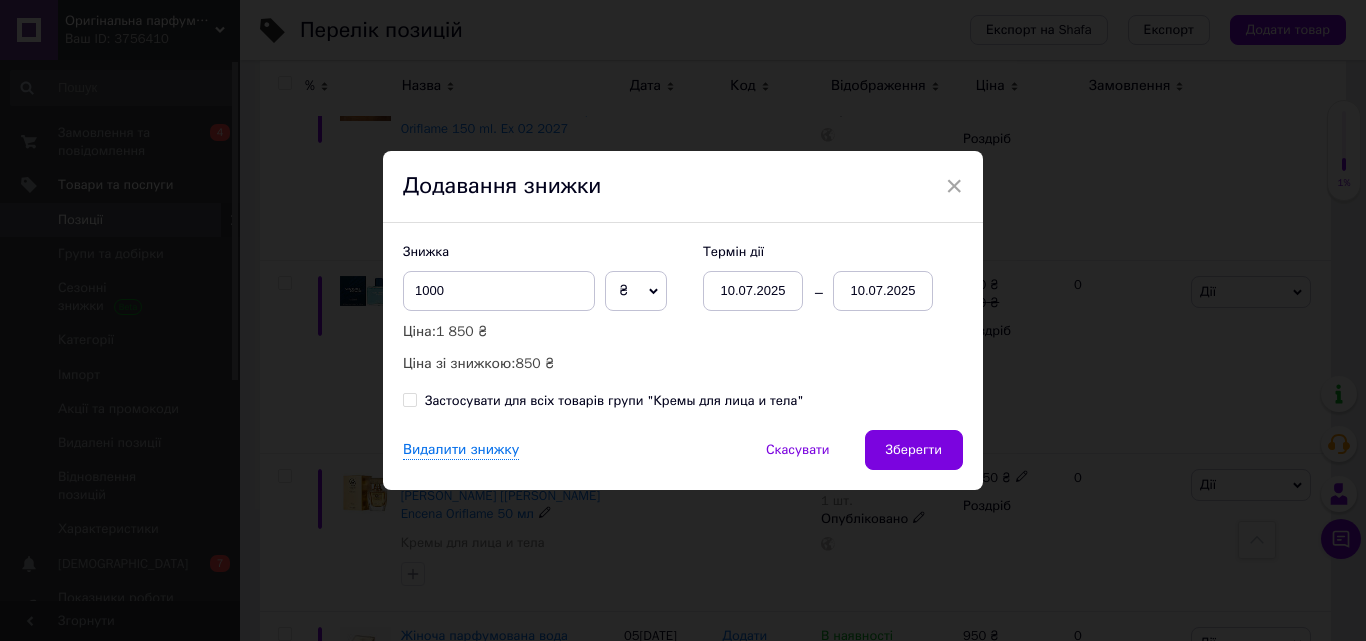 click on "10.07.2025" at bounding box center (883, 291) 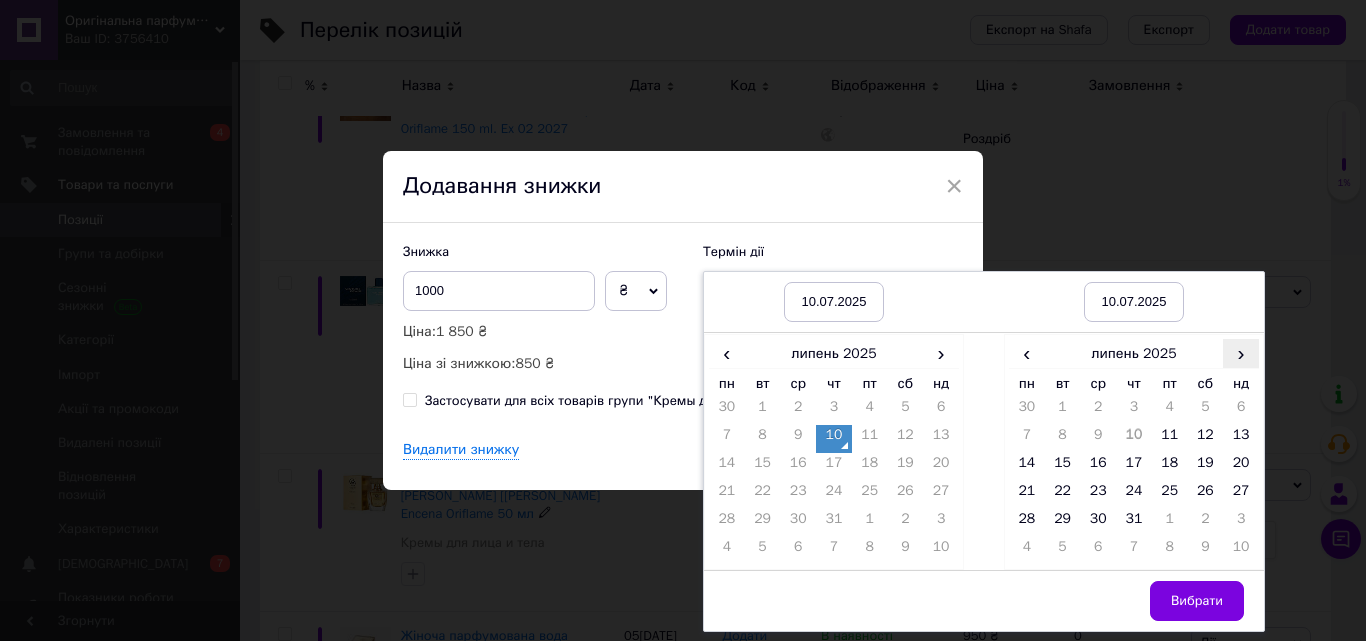 click on "›" at bounding box center (1241, 353) 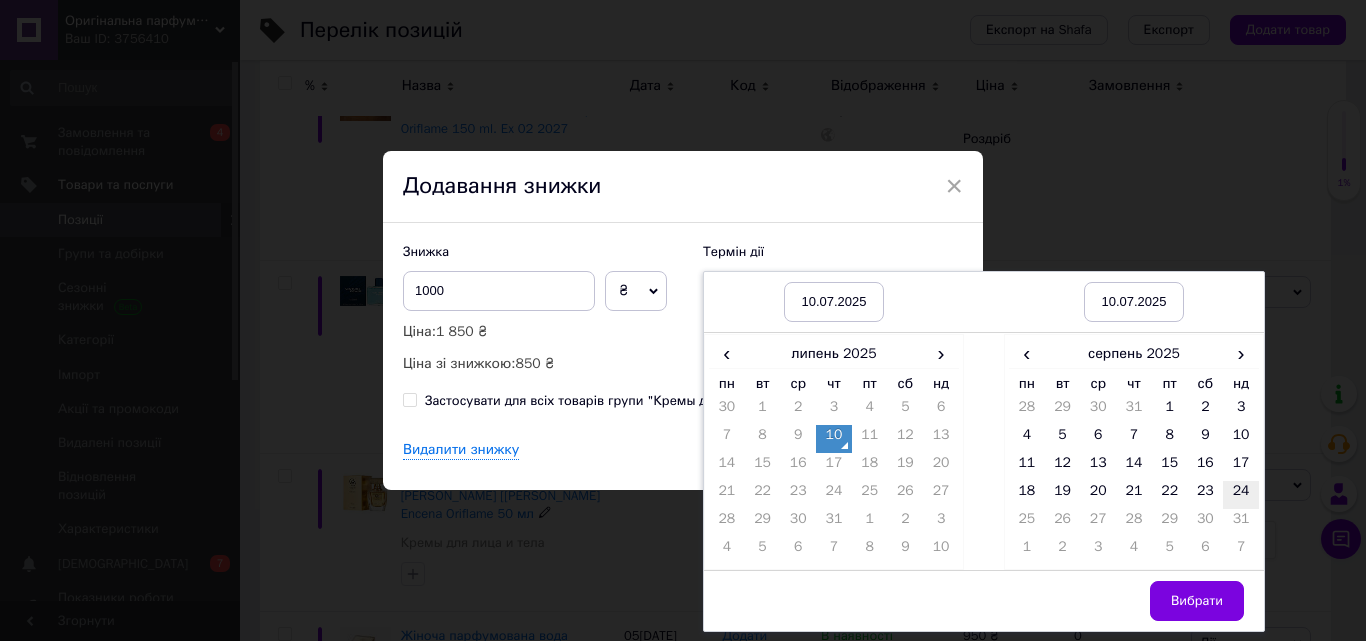click on "24" at bounding box center (1241, 495) 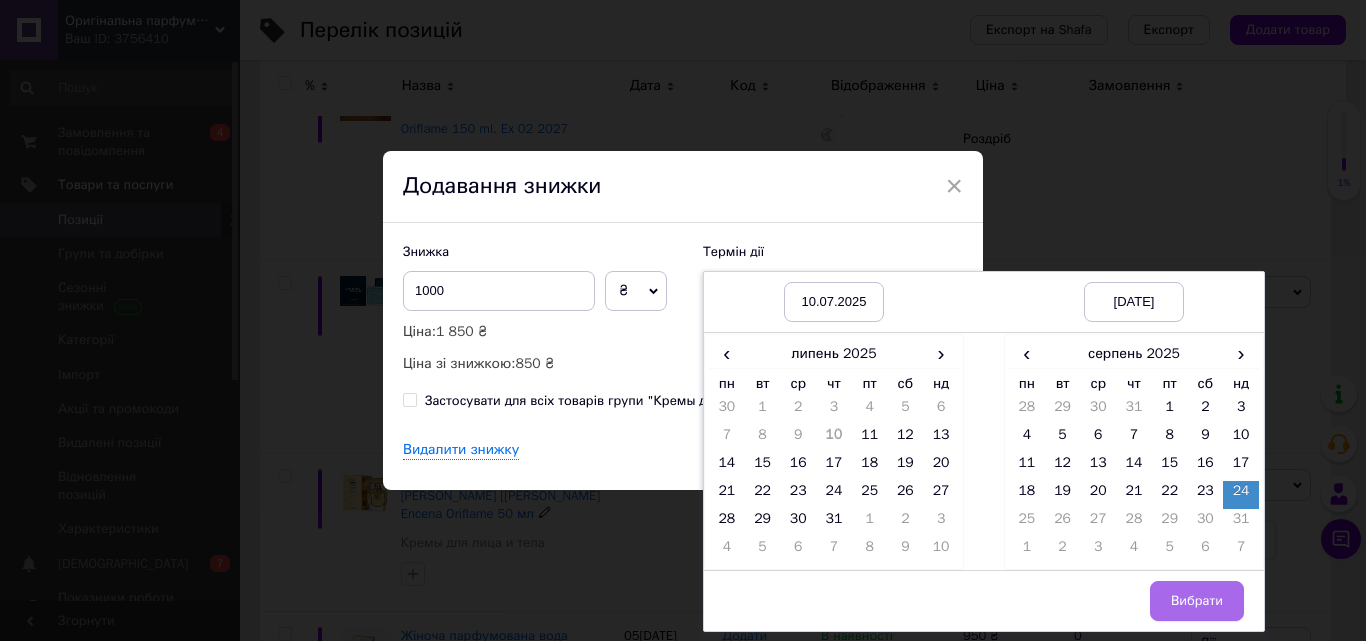click on "Вибрати" at bounding box center [1197, 601] 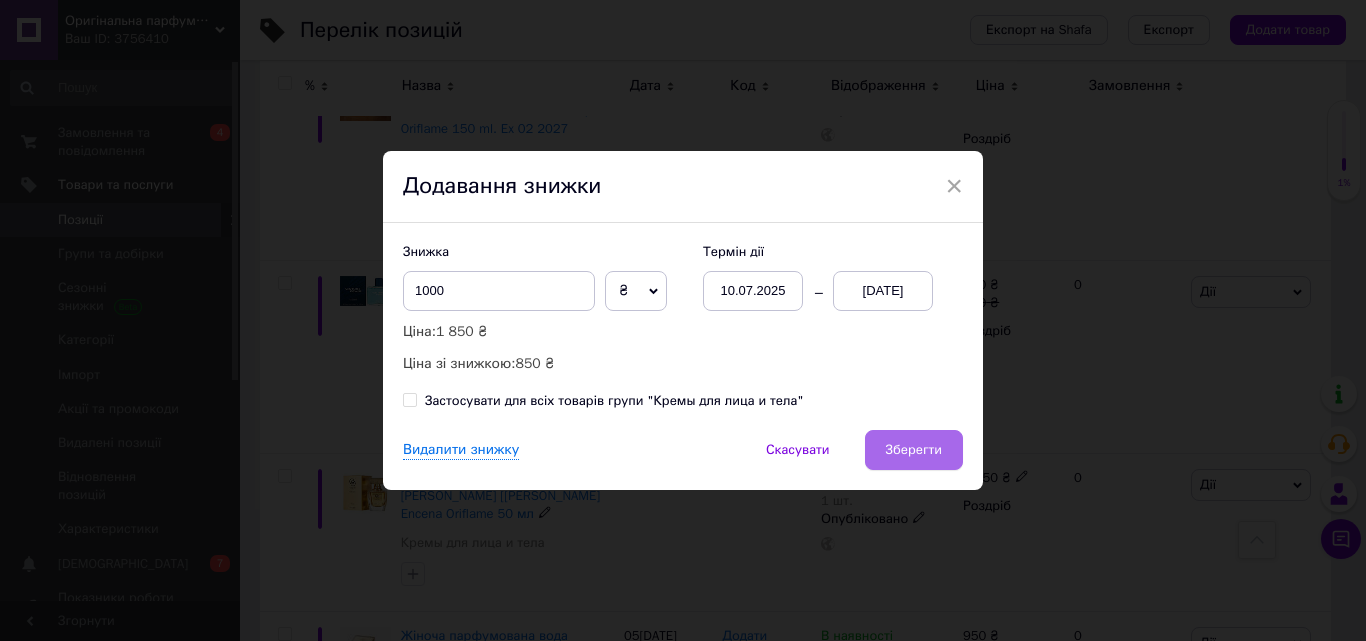 click on "Зберегти" at bounding box center (914, 450) 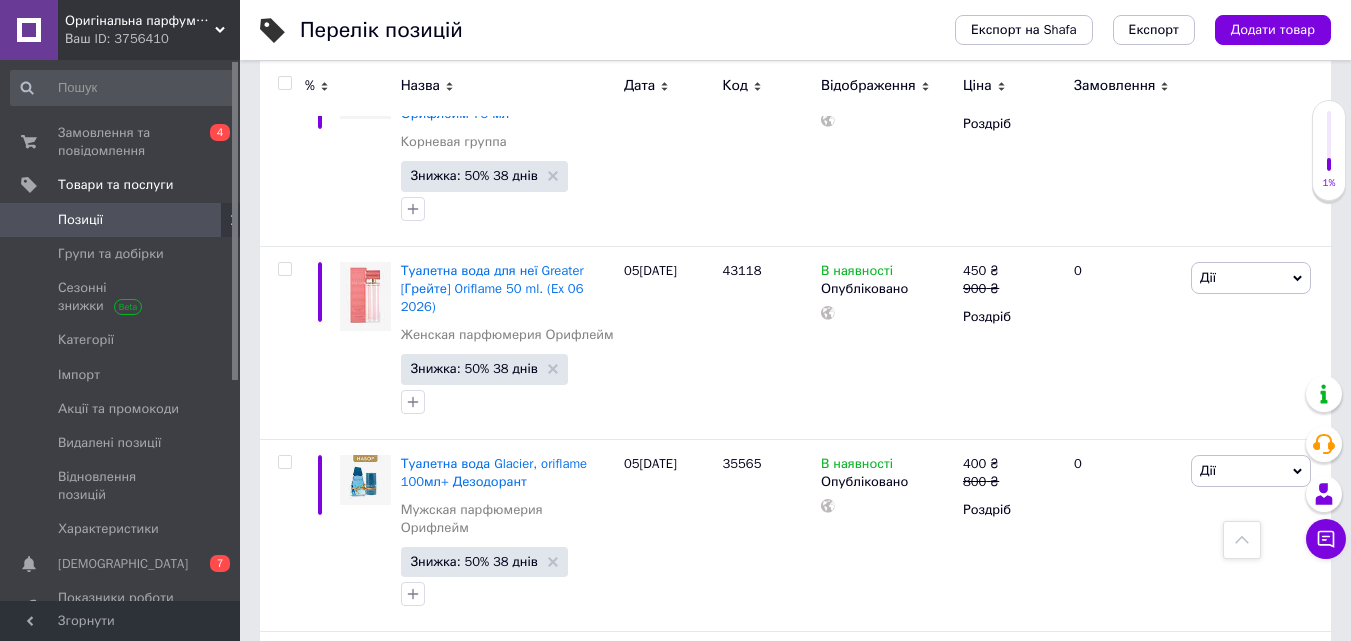 scroll, scrollTop: 3575, scrollLeft: 0, axis: vertical 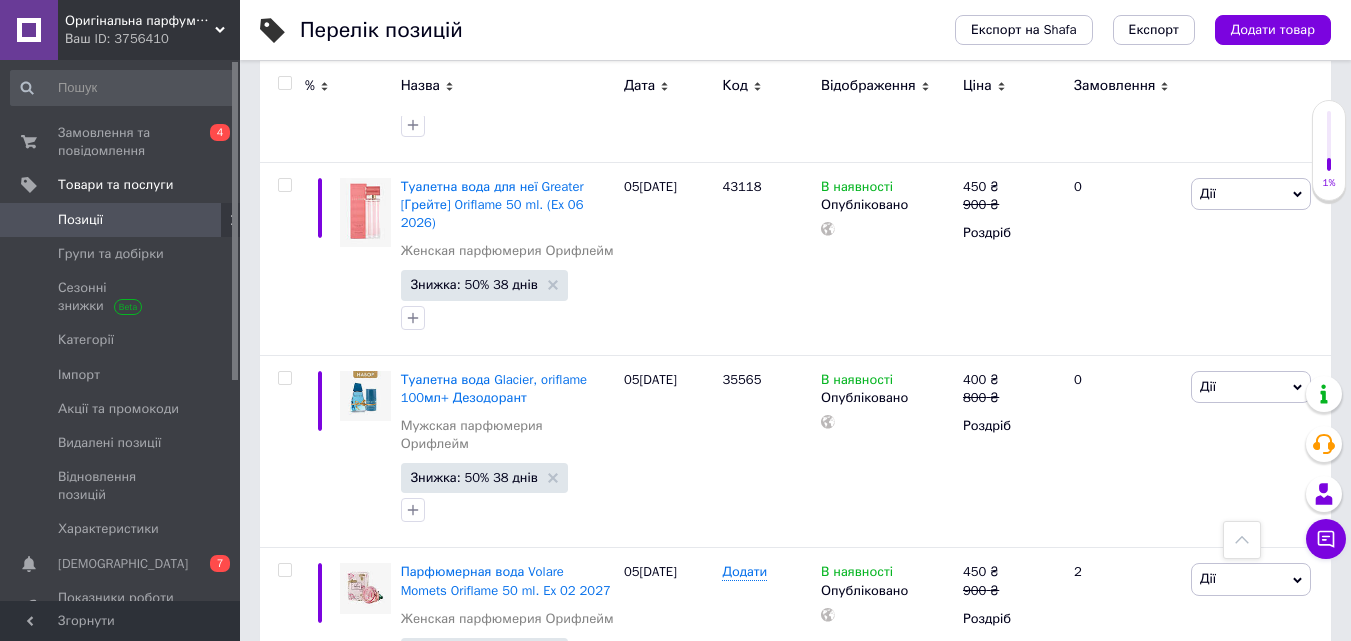 click on "Наступна" at bounding box center [842, 763] 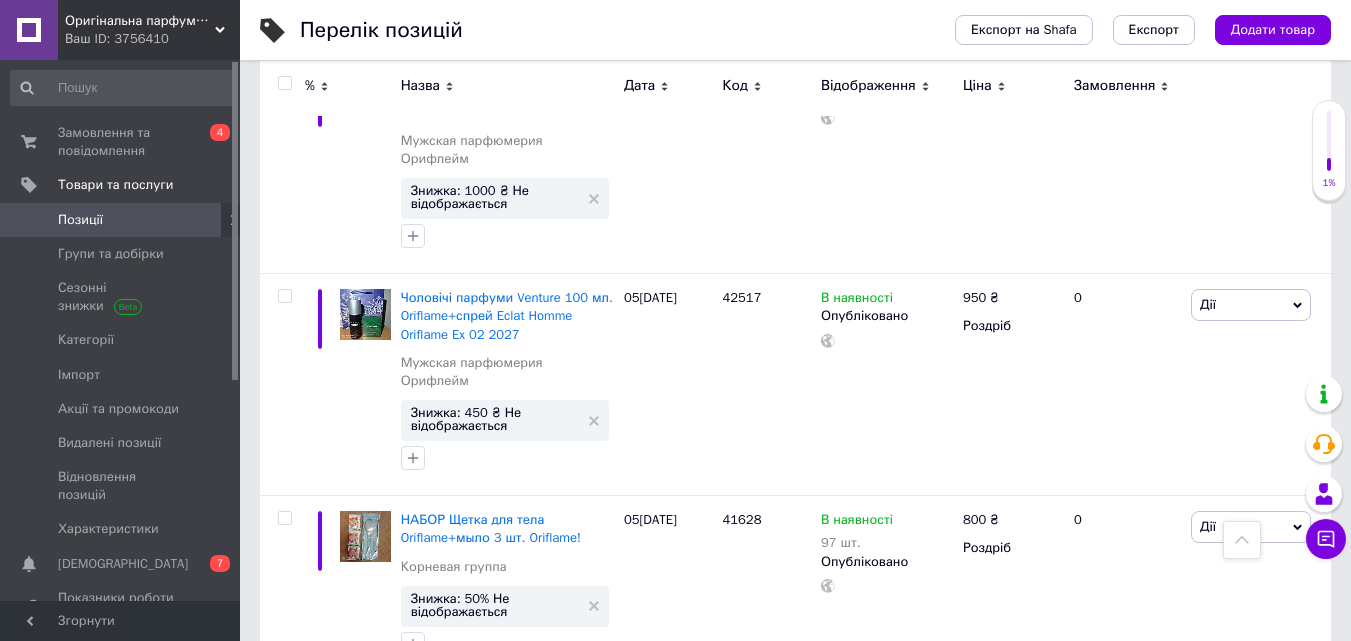 scroll, scrollTop: 2011, scrollLeft: 0, axis: vertical 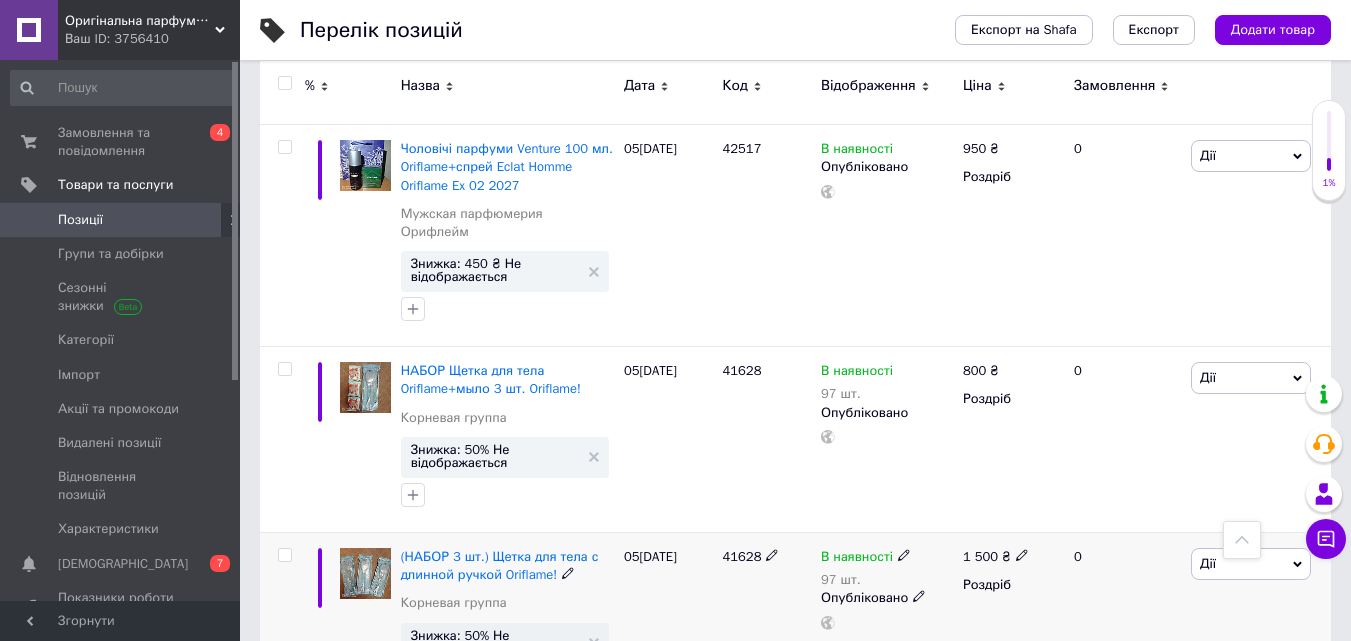 click on "В наявності" at bounding box center [857, 559] 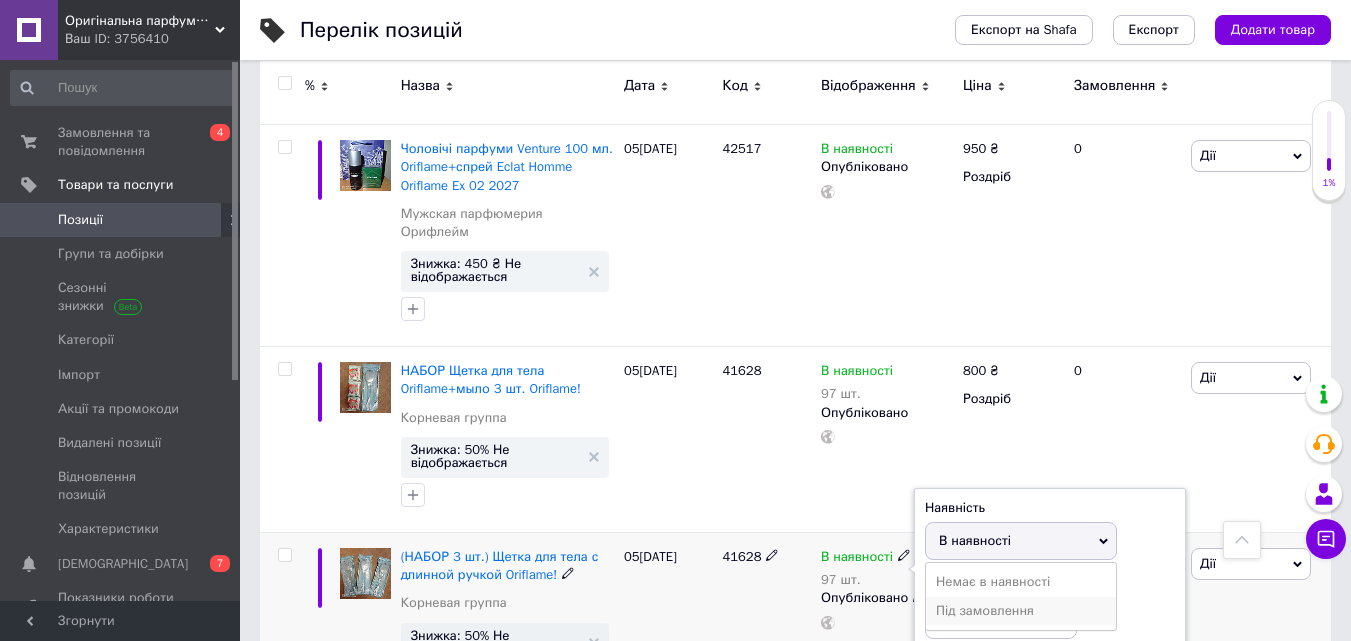 click on "Під замовлення" at bounding box center [1021, 611] 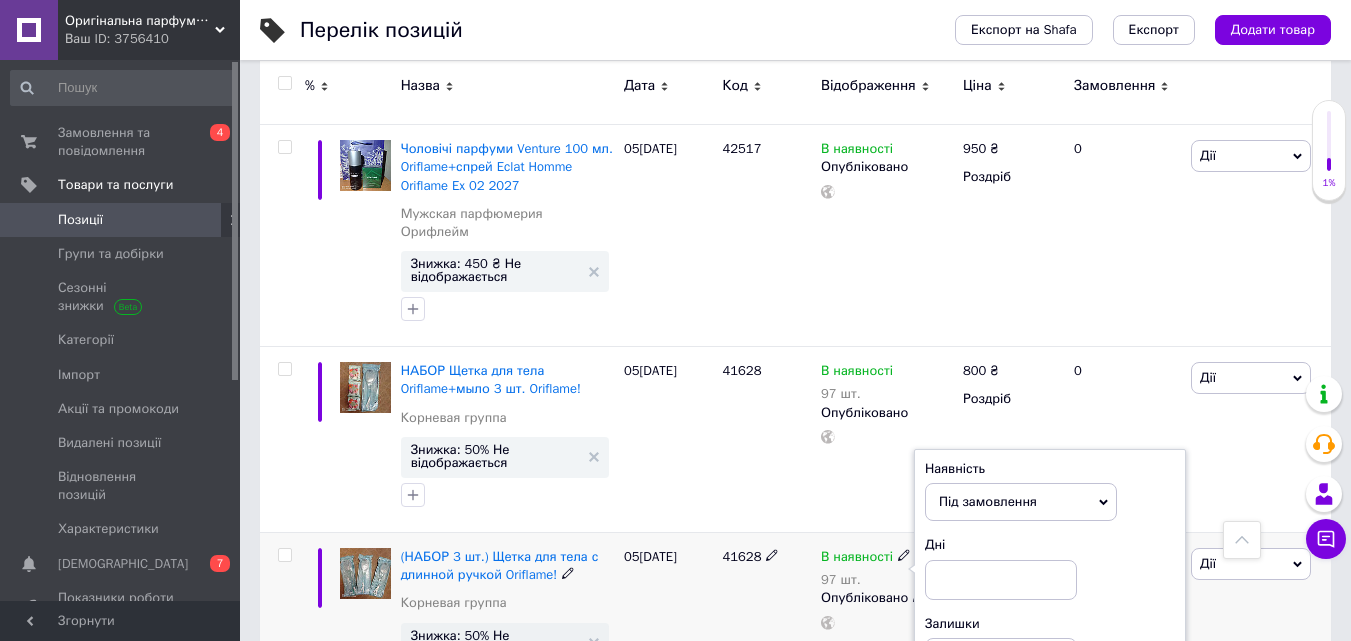click on "Під замовлення" at bounding box center [988, 501] 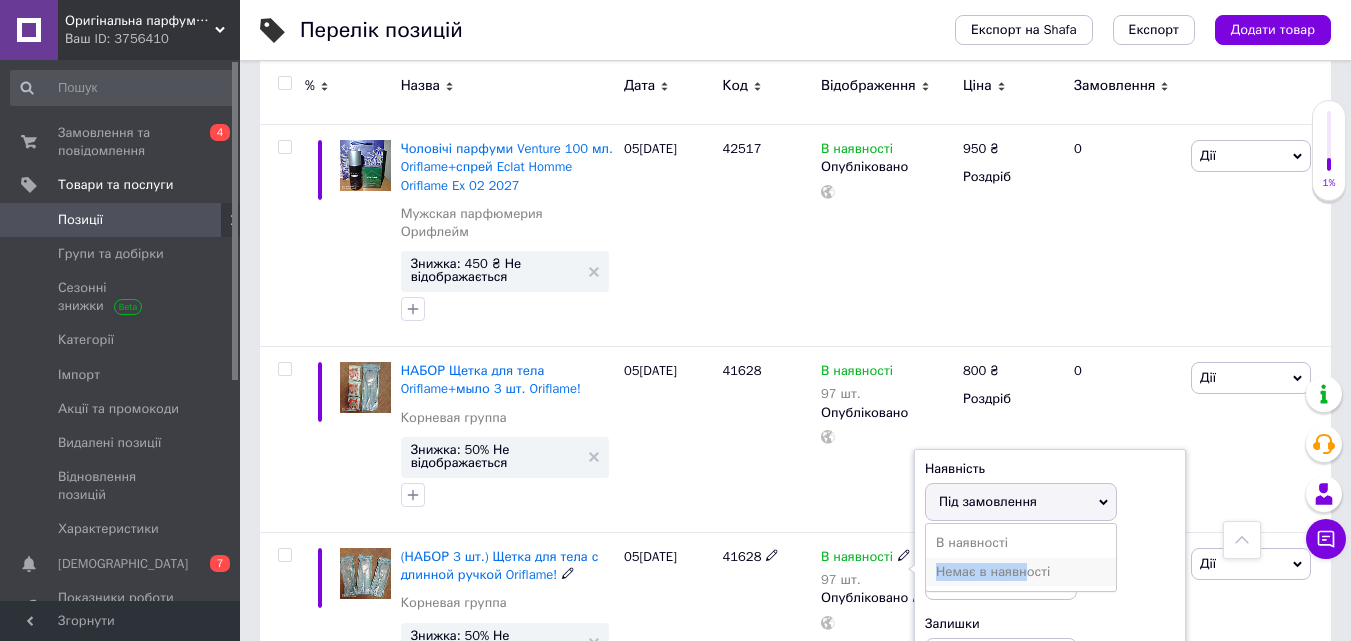 drag, startPoint x: 1023, startPoint y: 452, endPoint x: 1023, endPoint y: 473, distance: 21 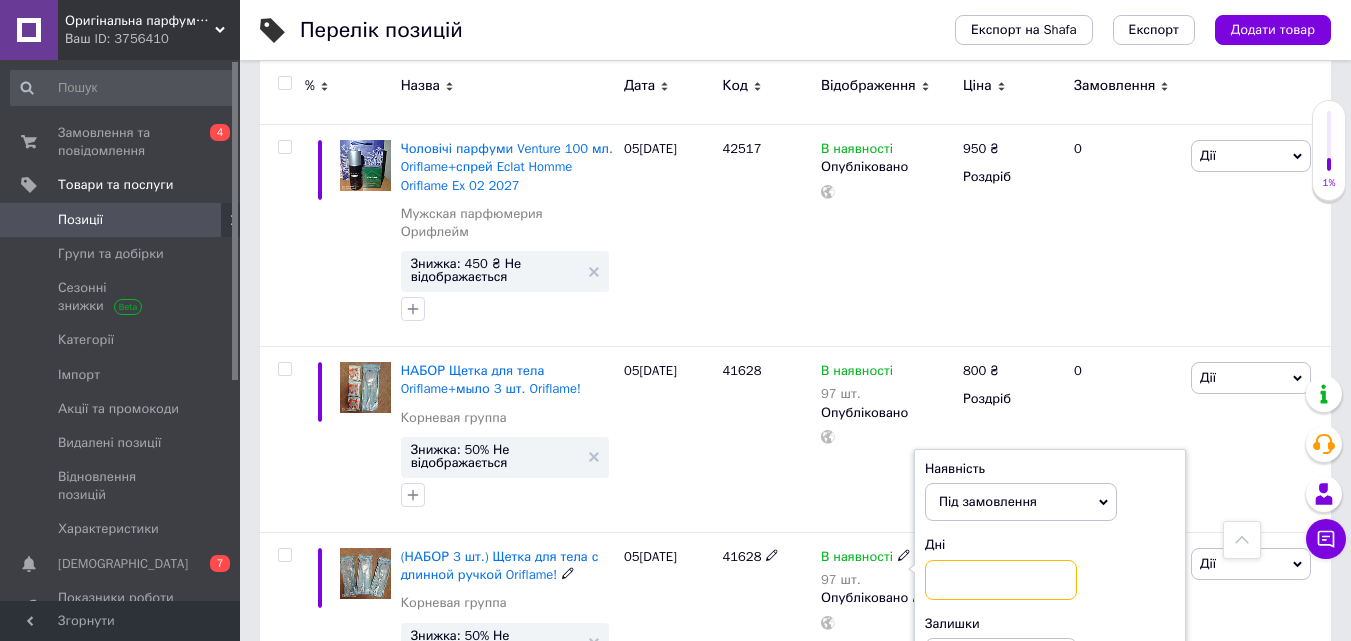 click at bounding box center (1001, 580) 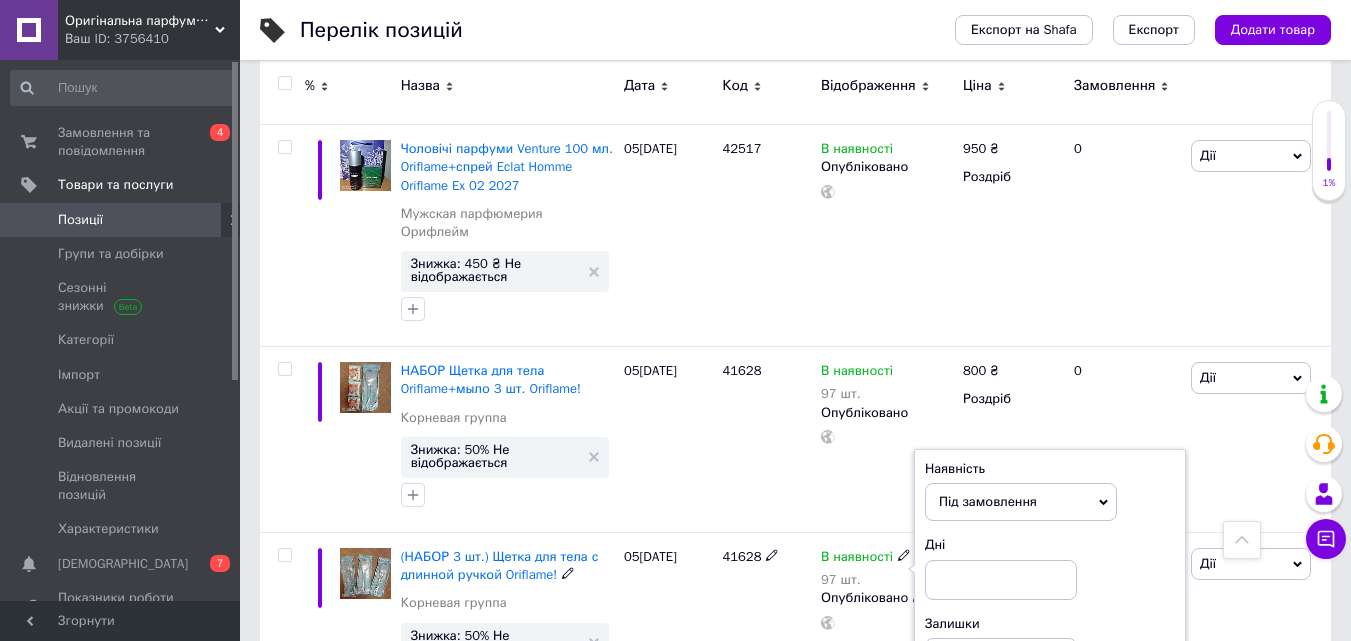 drag, startPoint x: 1059, startPoint y: 406, endPoint x: 734, endPoint y: 599, distance: 377.9868 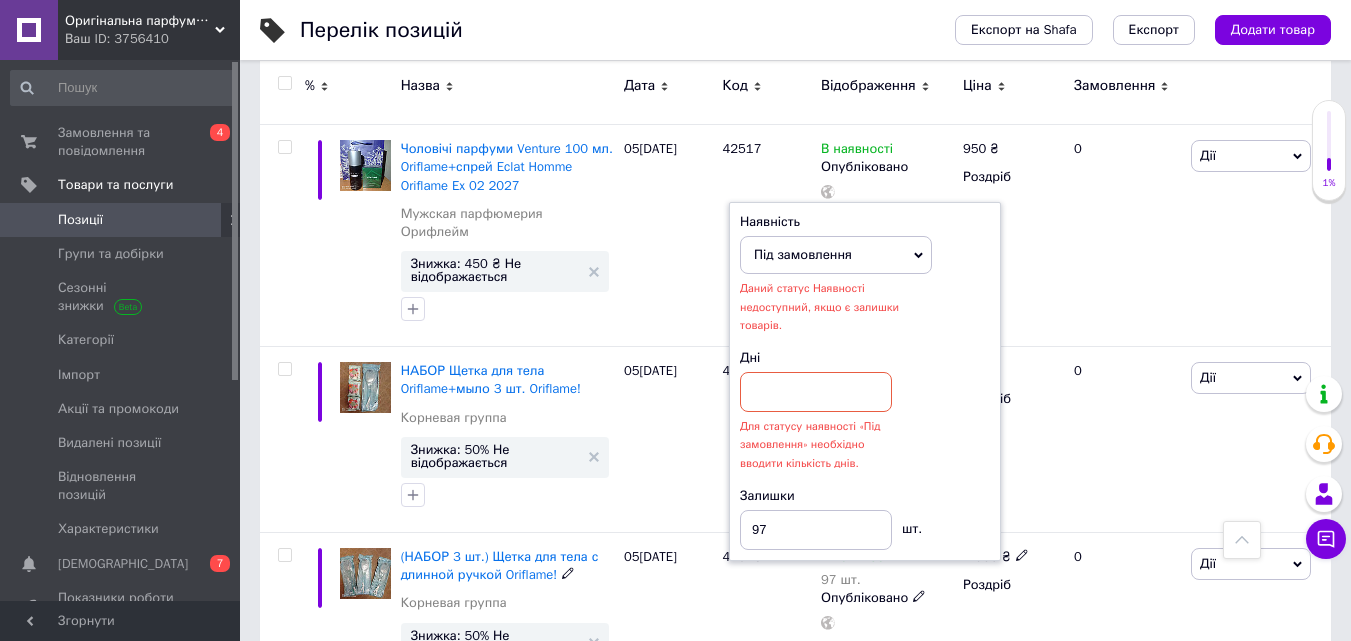 click on "В наявності" at bounding box center (857, 559) 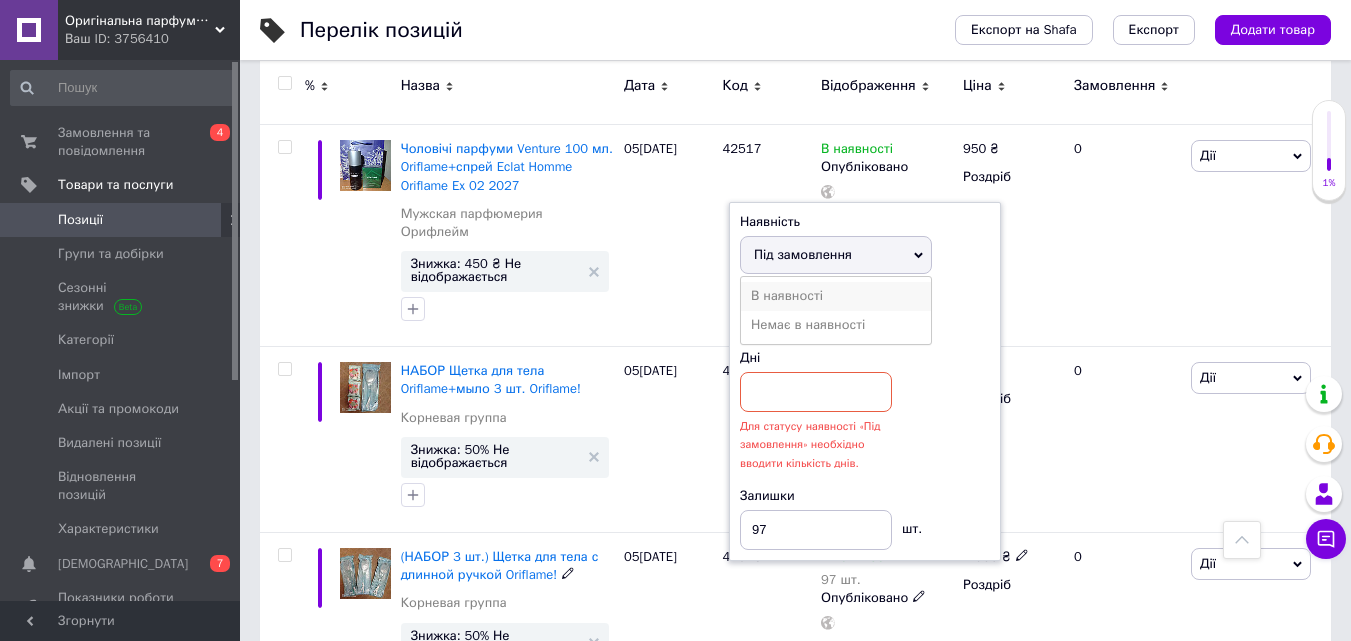 click on "В наявності" at bounding box center [836, 296] 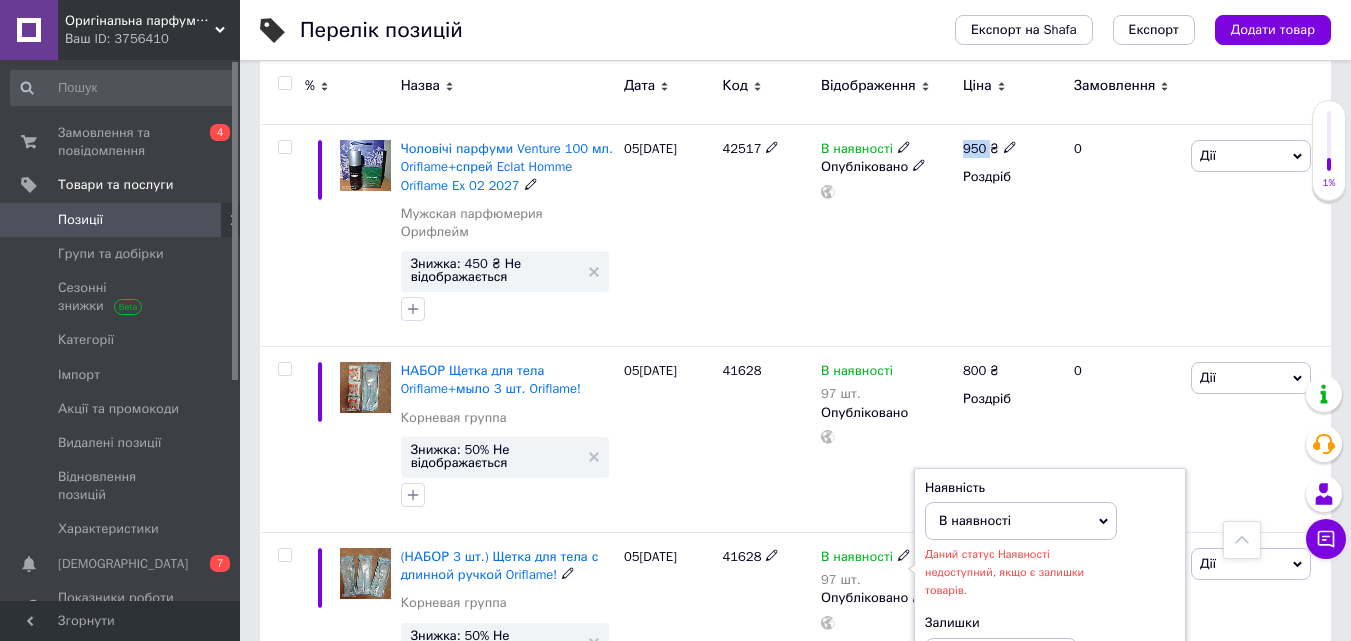 click on "В наявності Опубліковано" at bounding box center [887, 236] 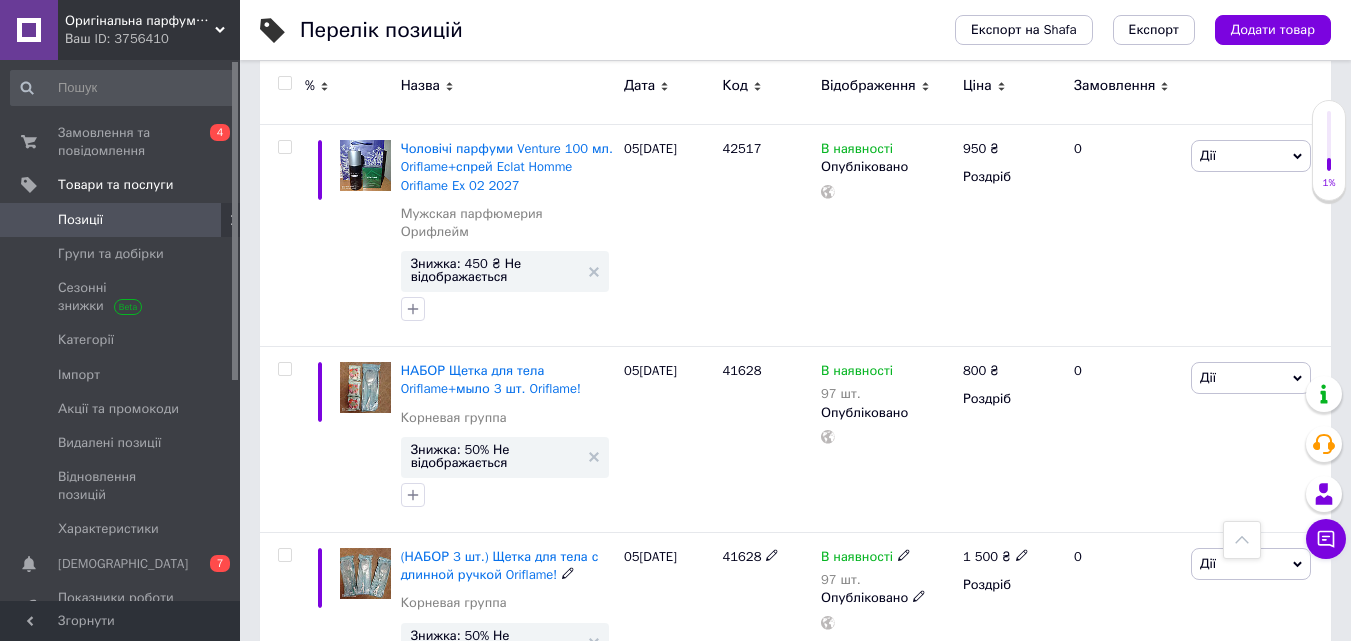 click on "В наявності" at bounding box center (857, 559) 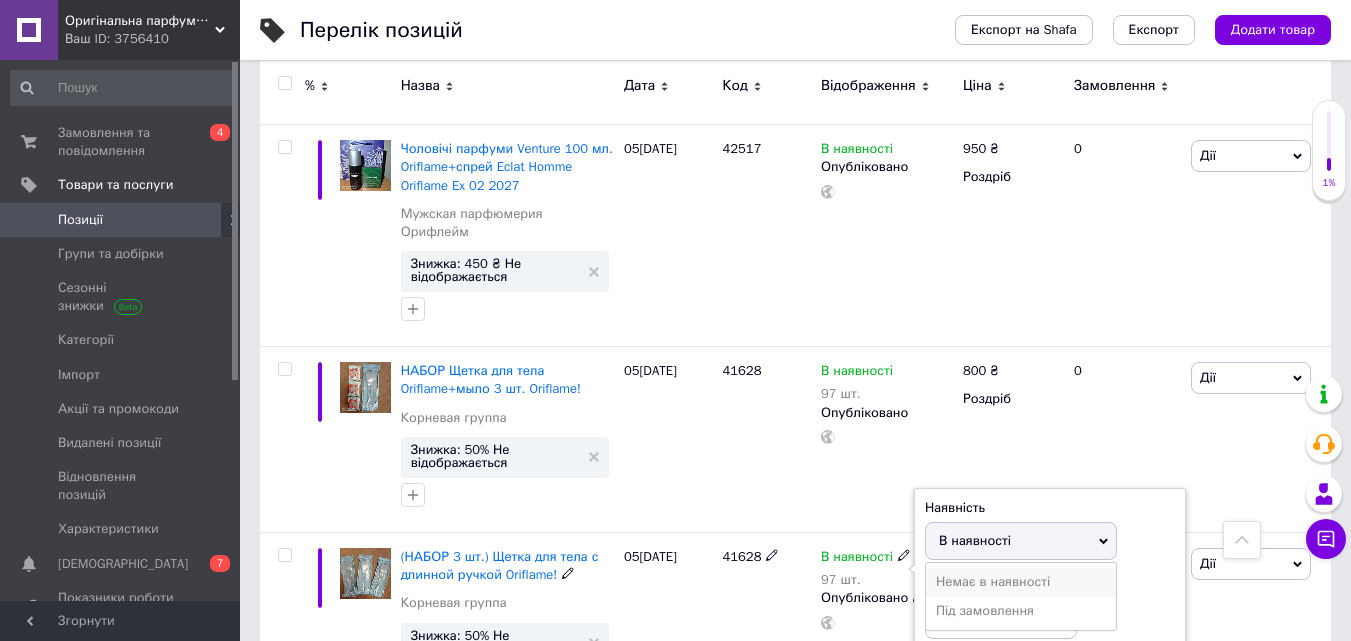 click on "Немає в наявності" at bounding box center [1021, 582] 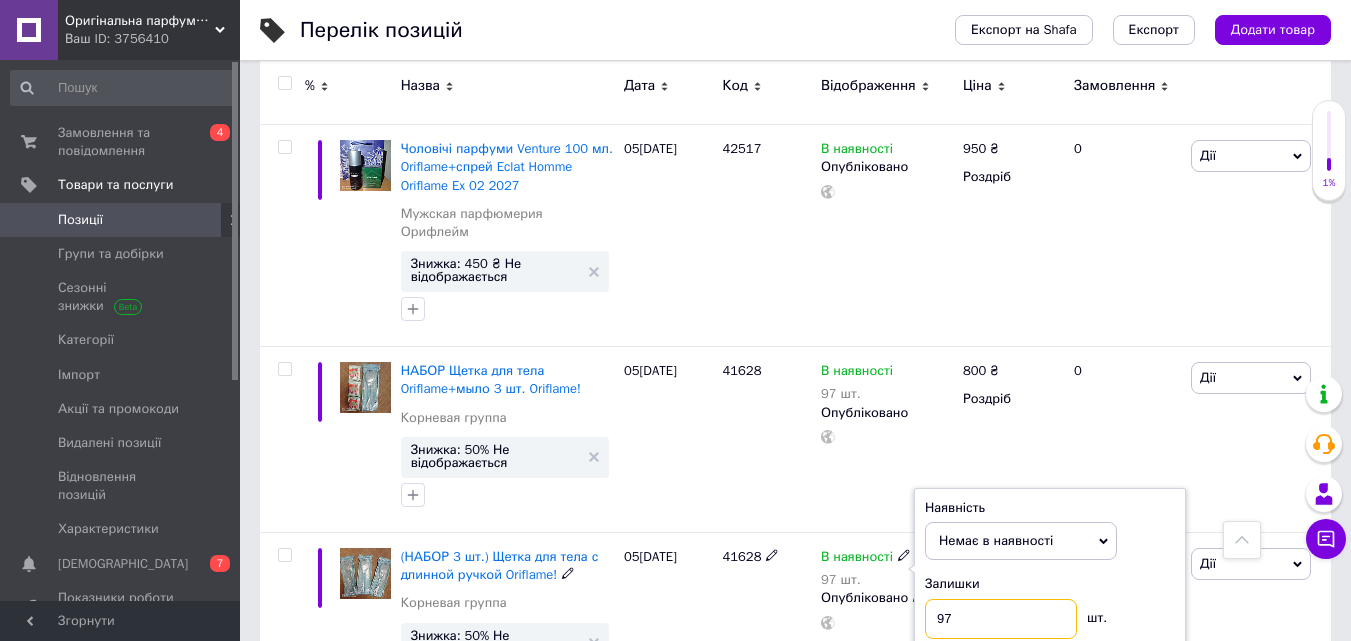 click on "97" at bounding box center [1001, 619] 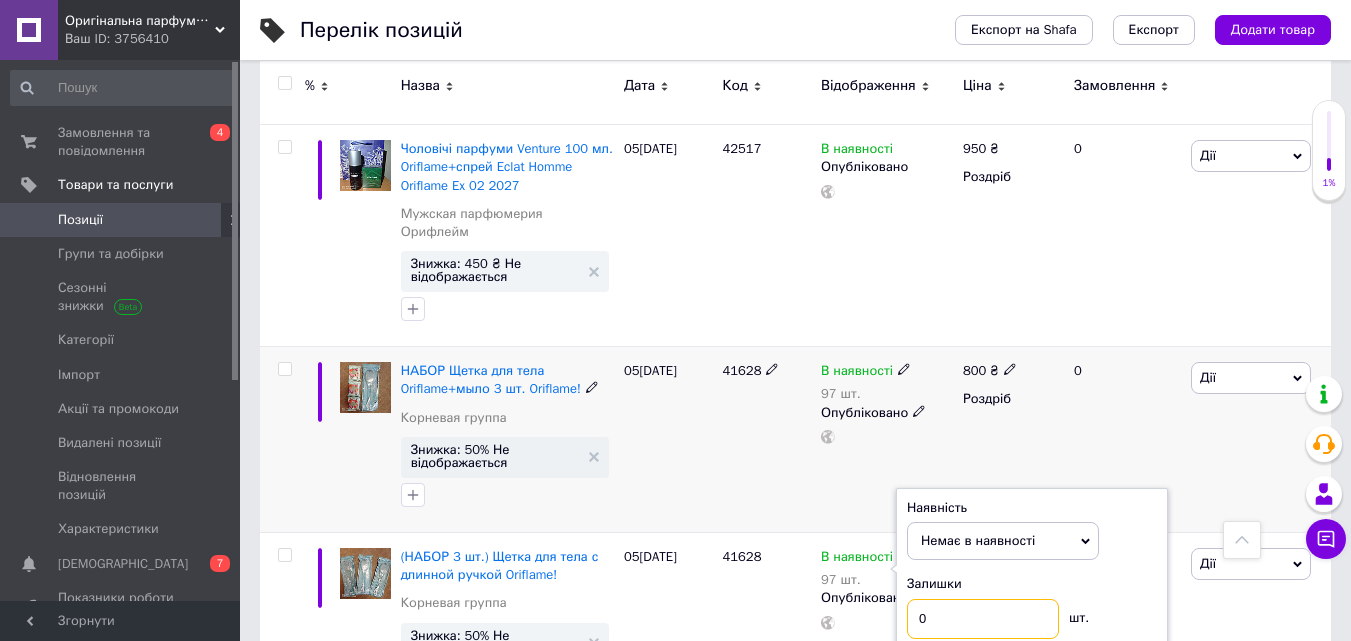 type on "0" 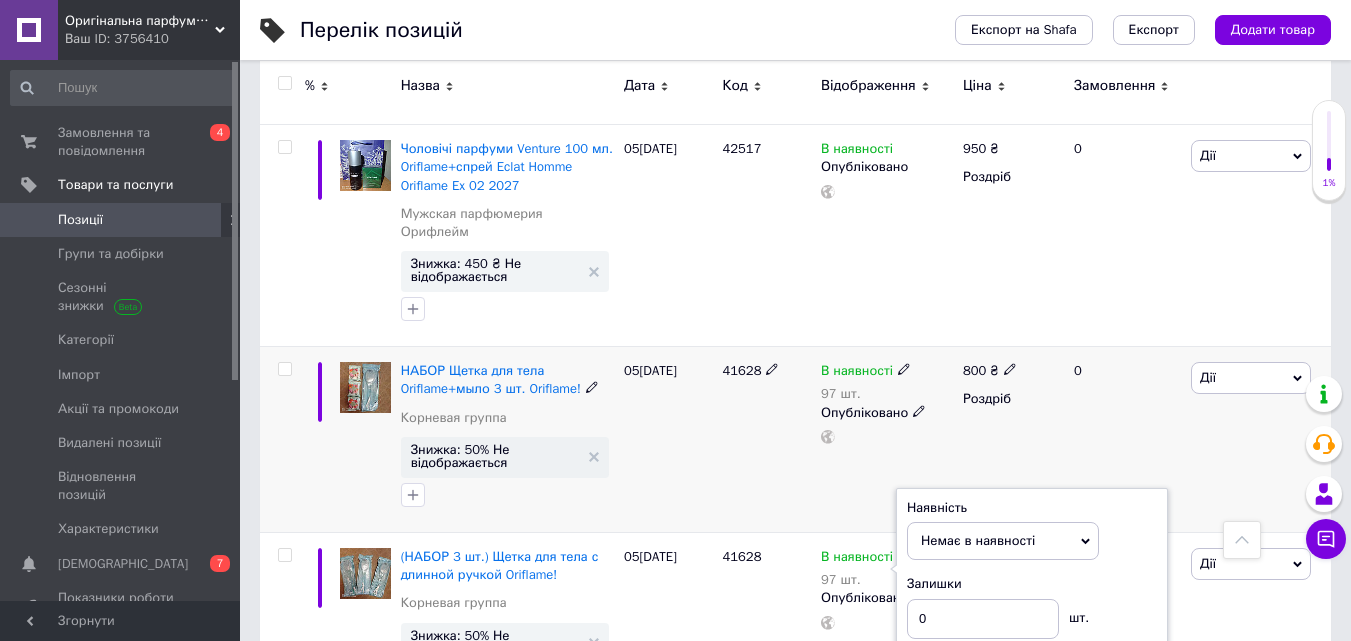 click on "В наявності" at bounding box center (857, 373) 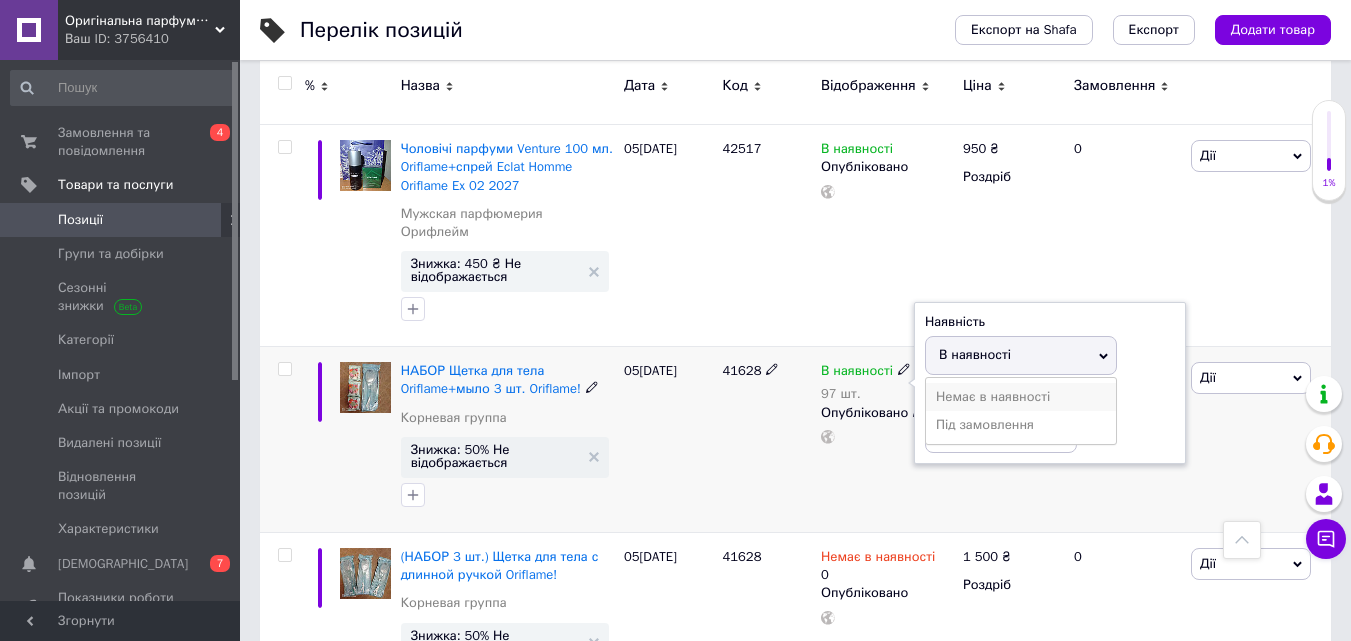 click on "Немає в наявності" at bounding box center (1021, 397) 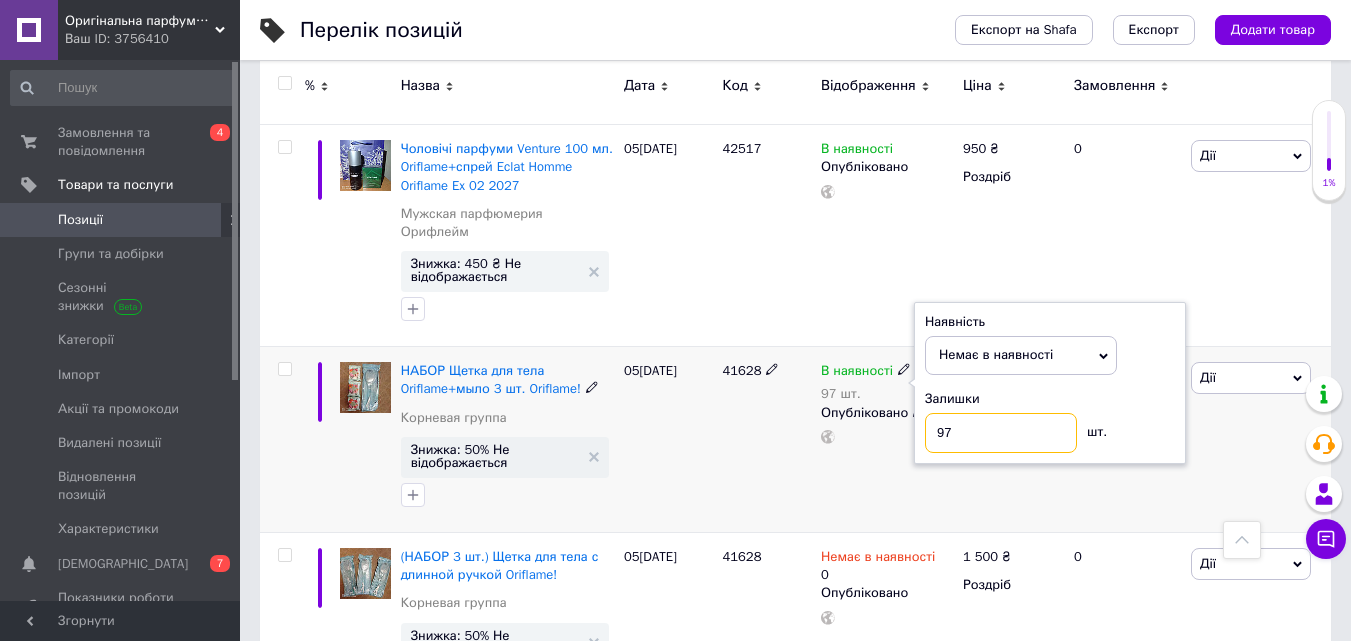 click on "97" at bounding box center (1001, 433) 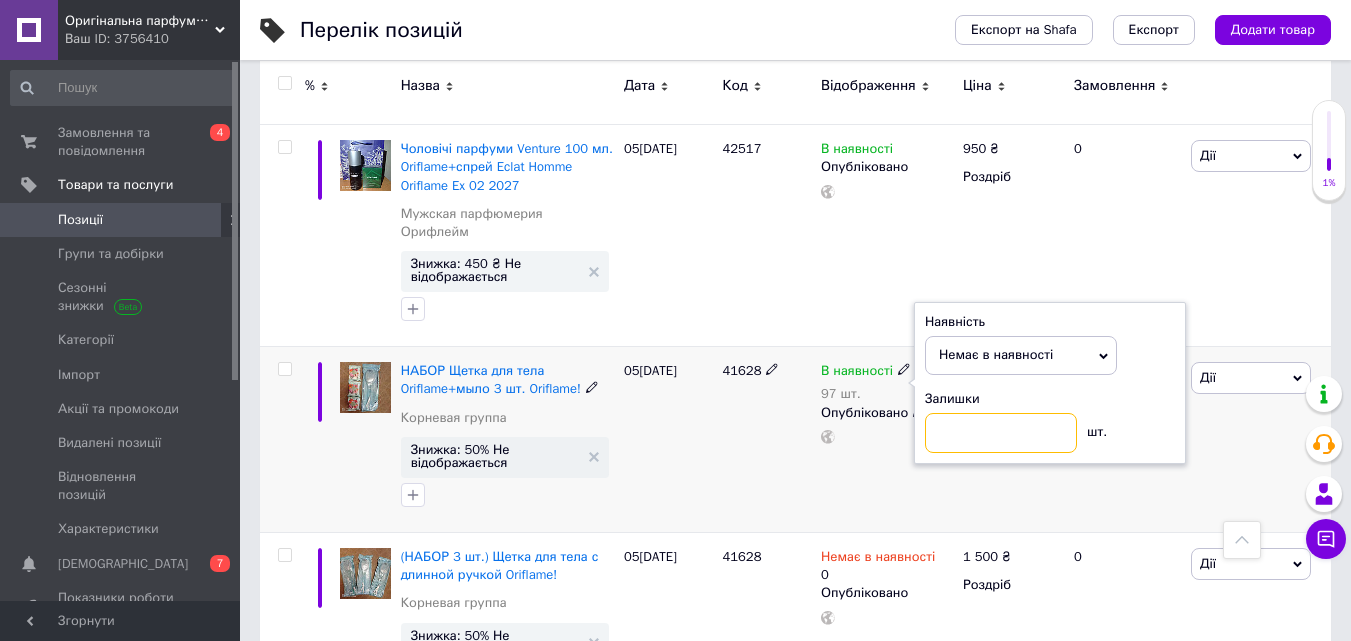 type on "0" 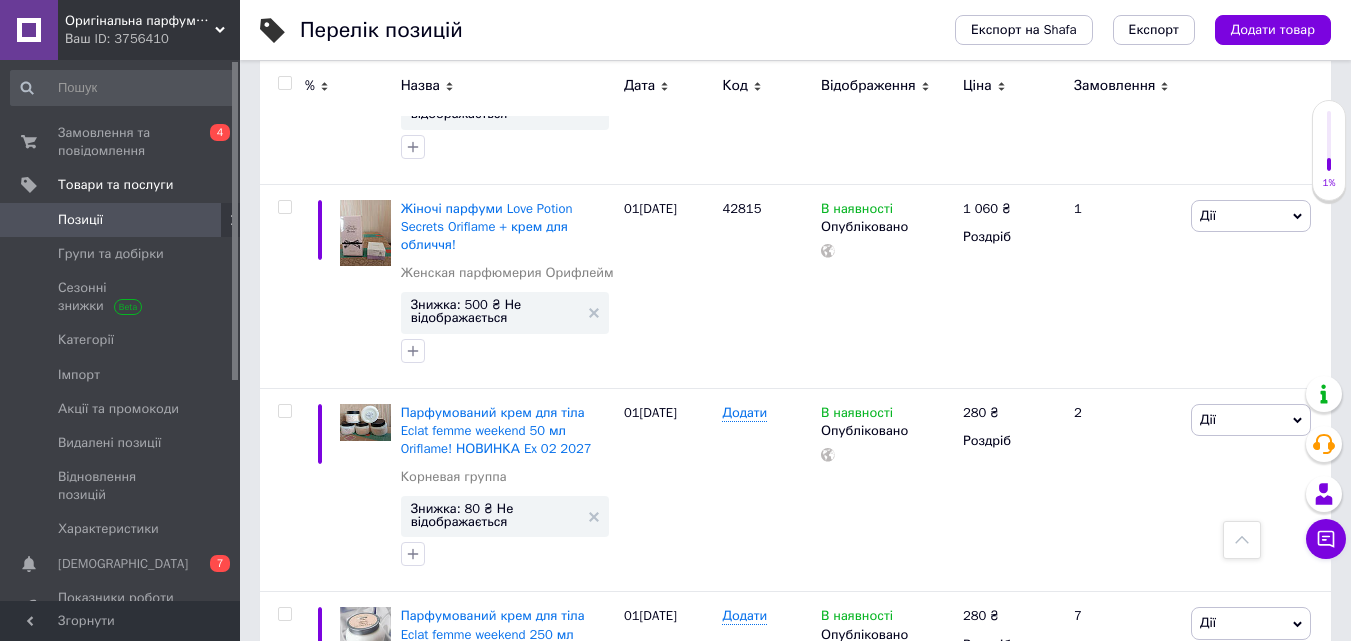 scroll, scrollTop: 3638, scrollLeft: 0, axis: vertical 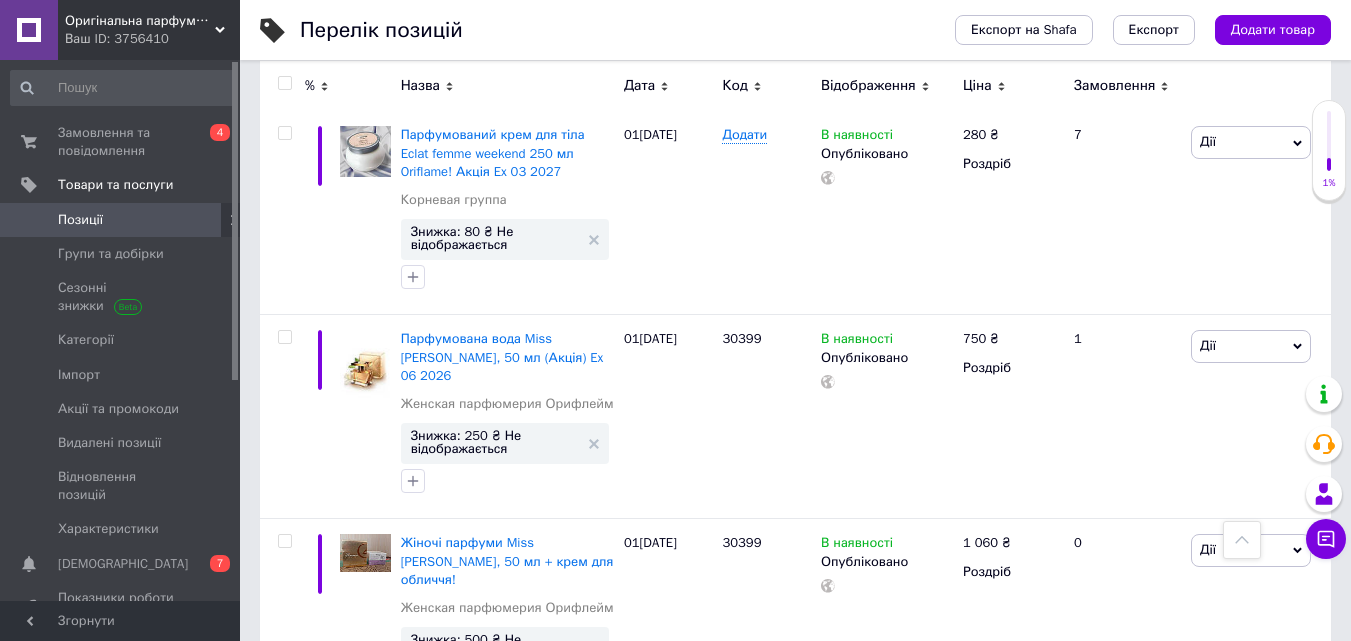 click on "Наступна" at bounding box center [842, 763] 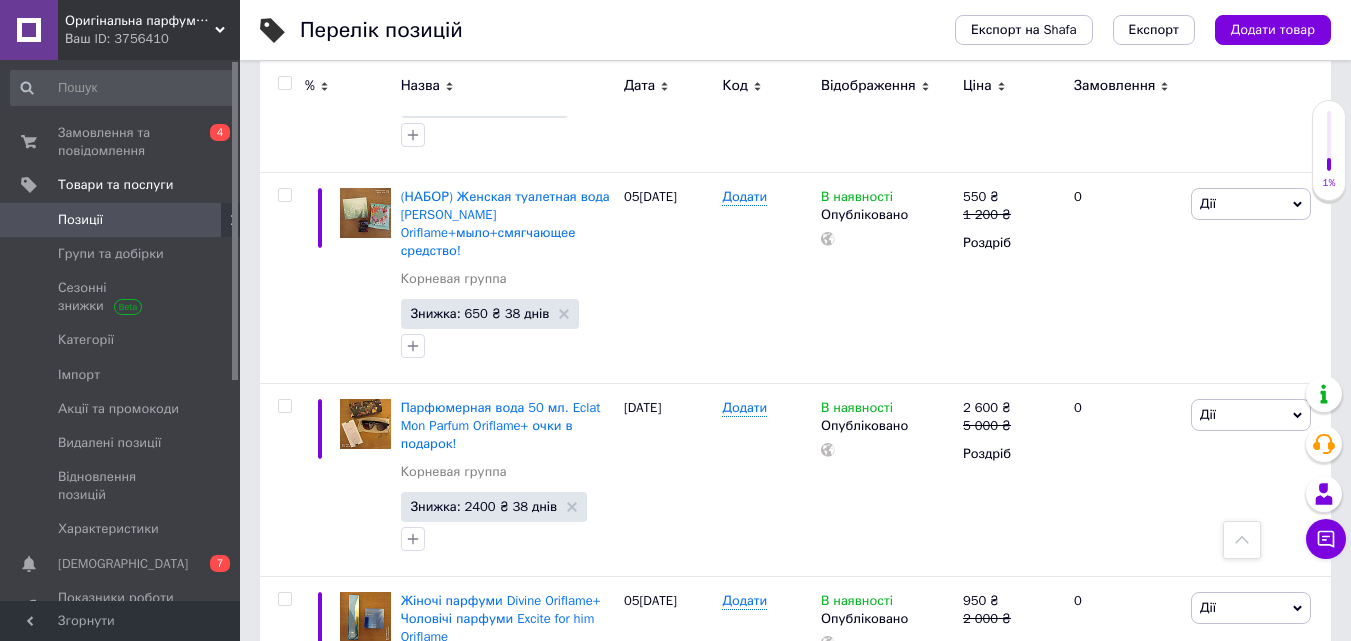 scroll, scrollTop: 2845, scrollLeft: 0, axis: vertical 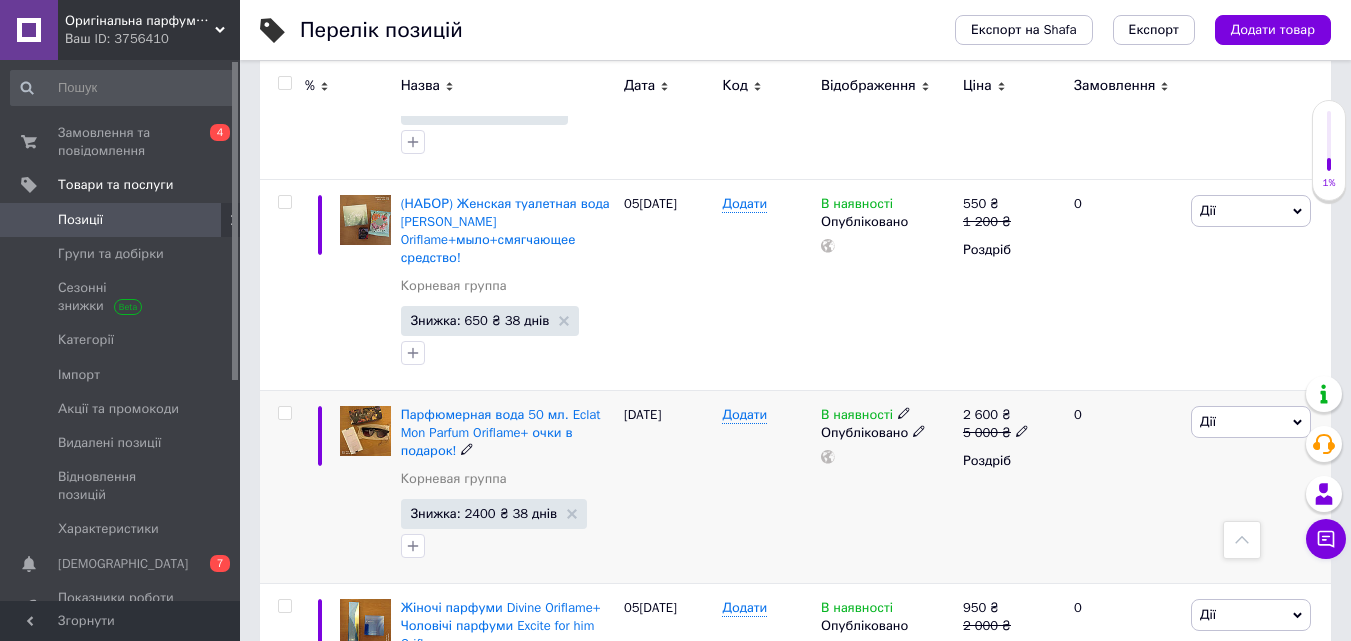 click on "В наявності" at bounding box center [857, 417] 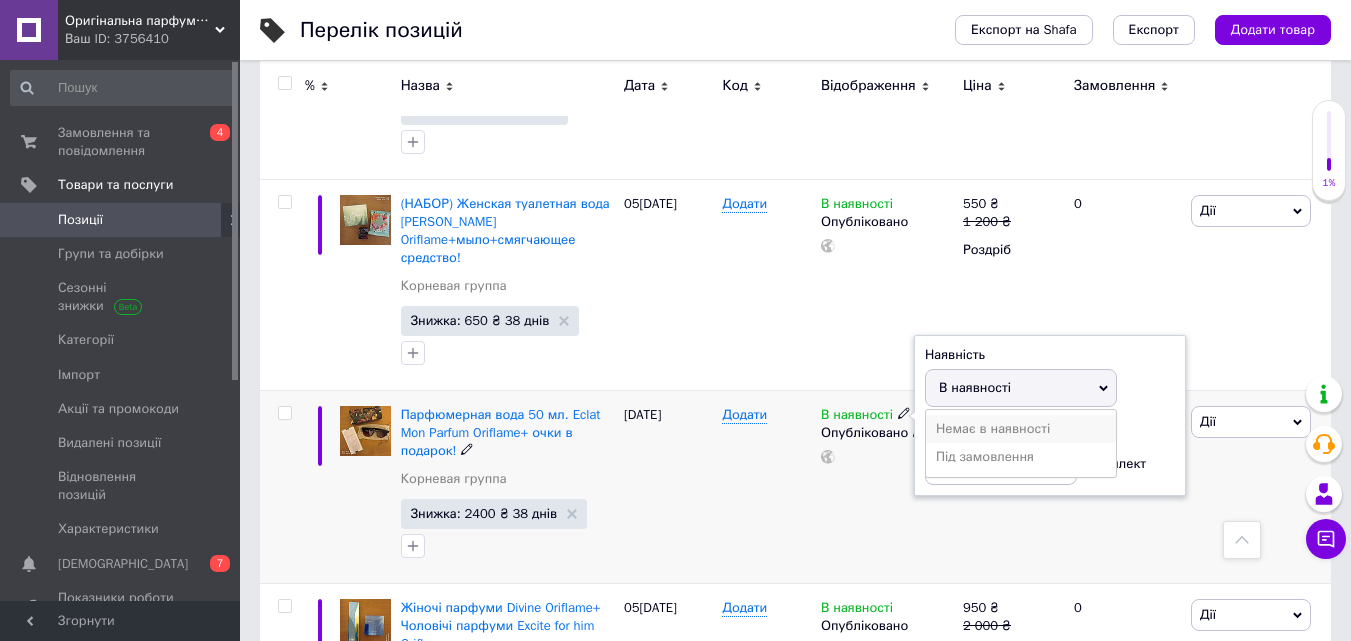 click on "Немає в наявності" at bounding box center (1021, 429) 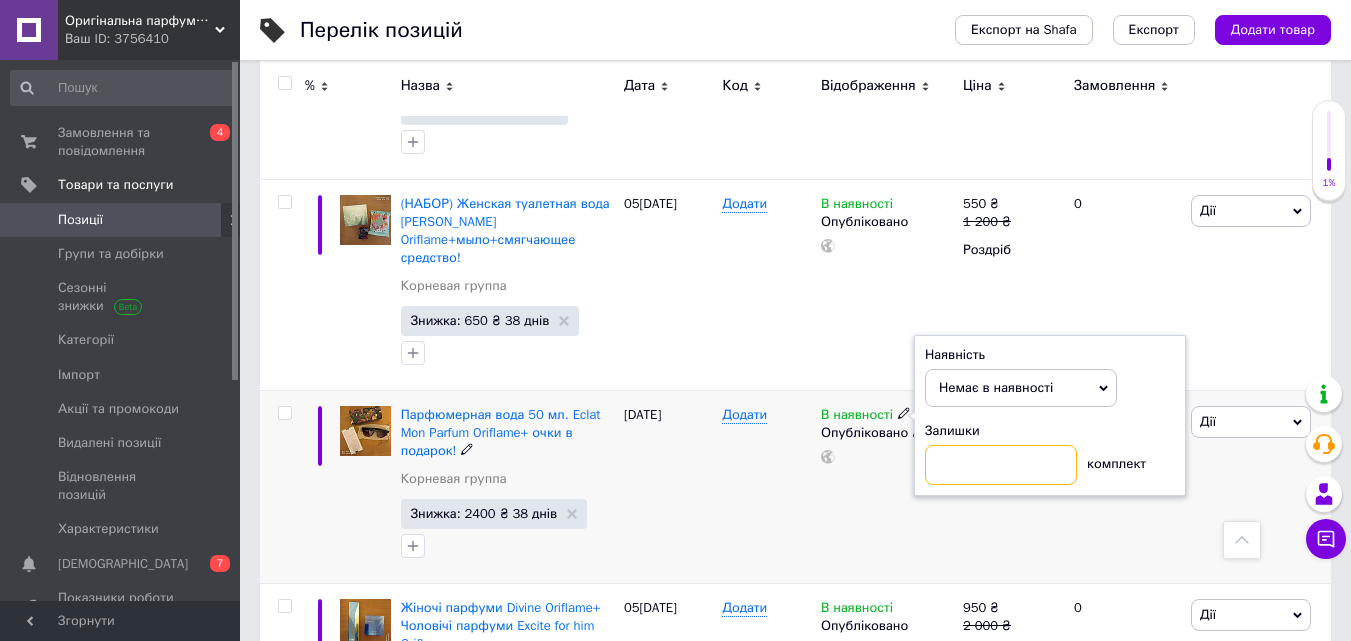 click at bounding box center (1001, 465) 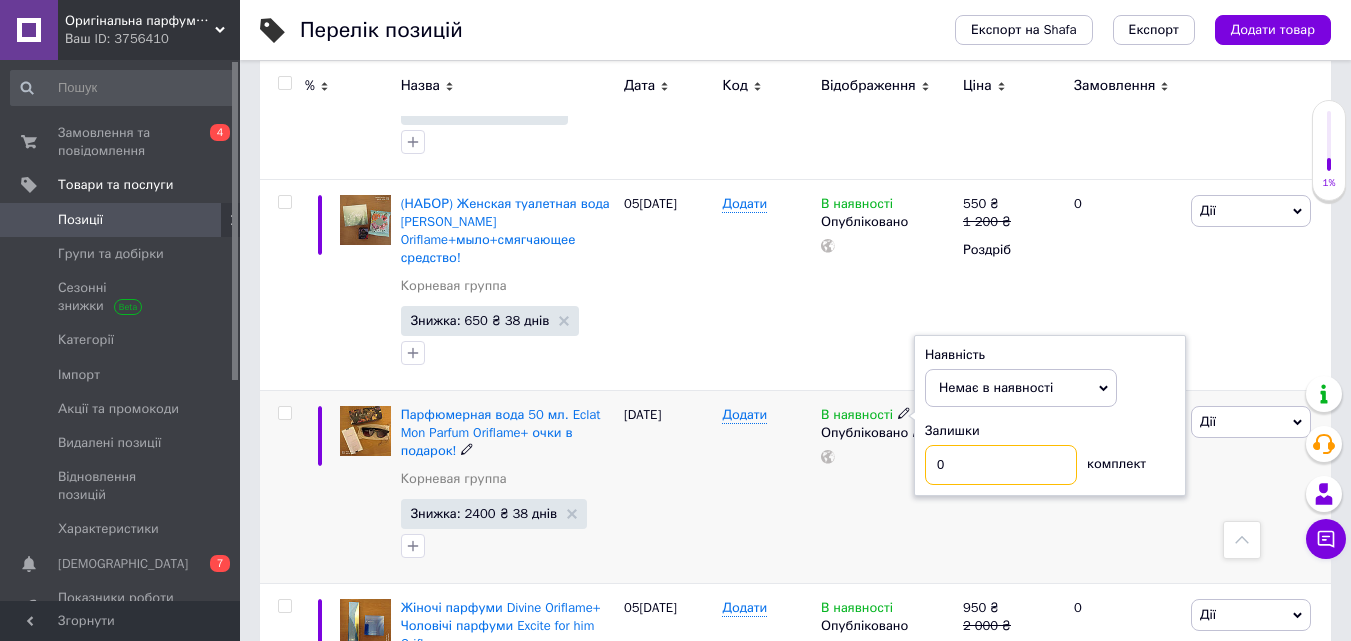 type on "0" 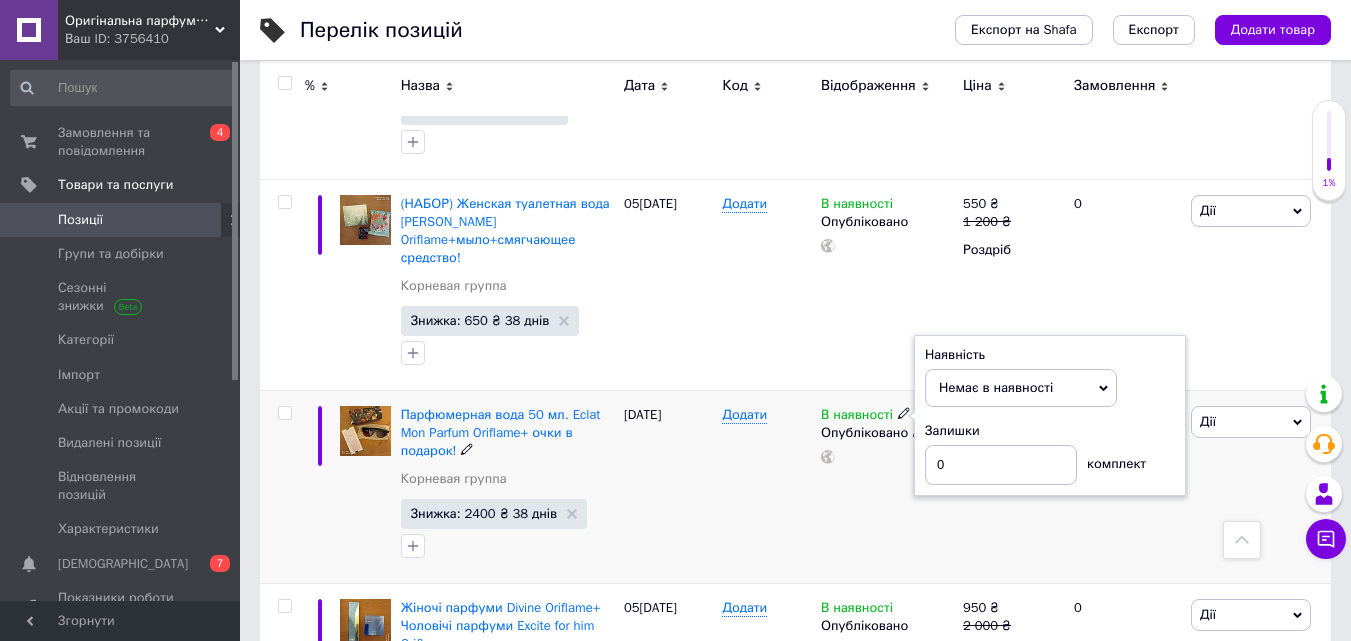 click on "В наявності Наявність Немає в наявності В наявності Під замовлення Залишки 0 комплект Опубліковано" at bounding box center (887, 486) 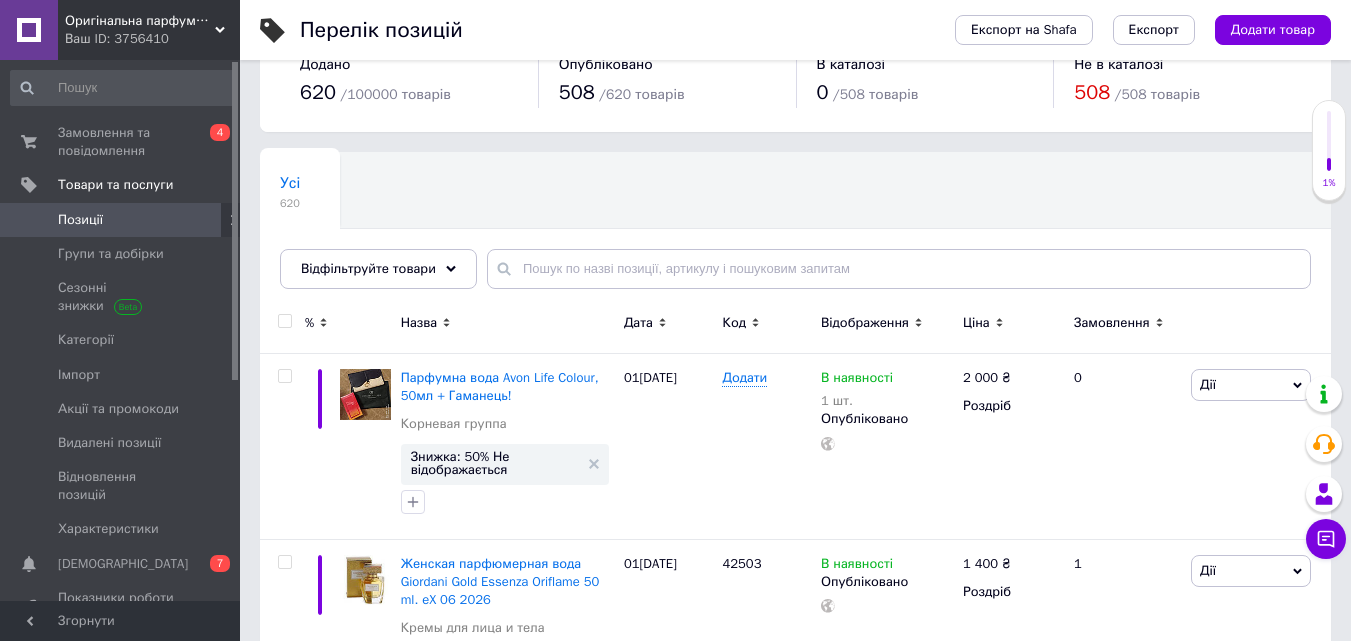 scroll, scrollTop: 3569, scrollLeft: 0, axis: vertical 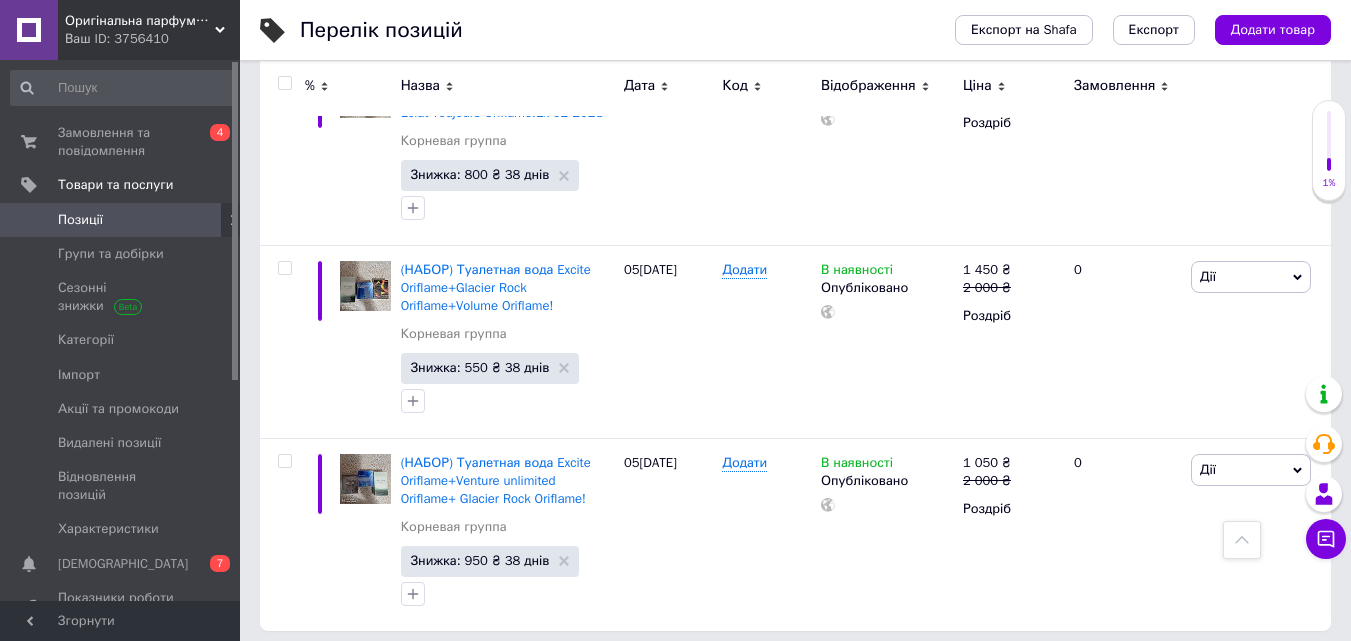 click 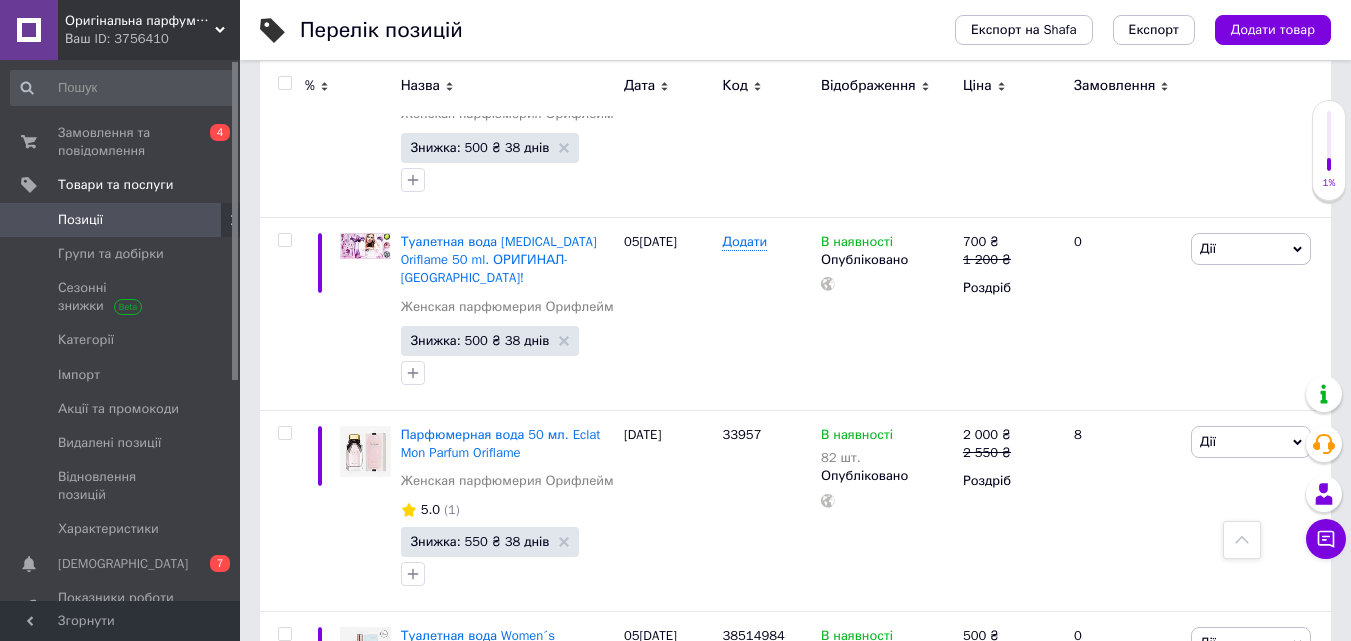 scroll, scrollTop: 3250, scrollLeft: 0, axis: vertical 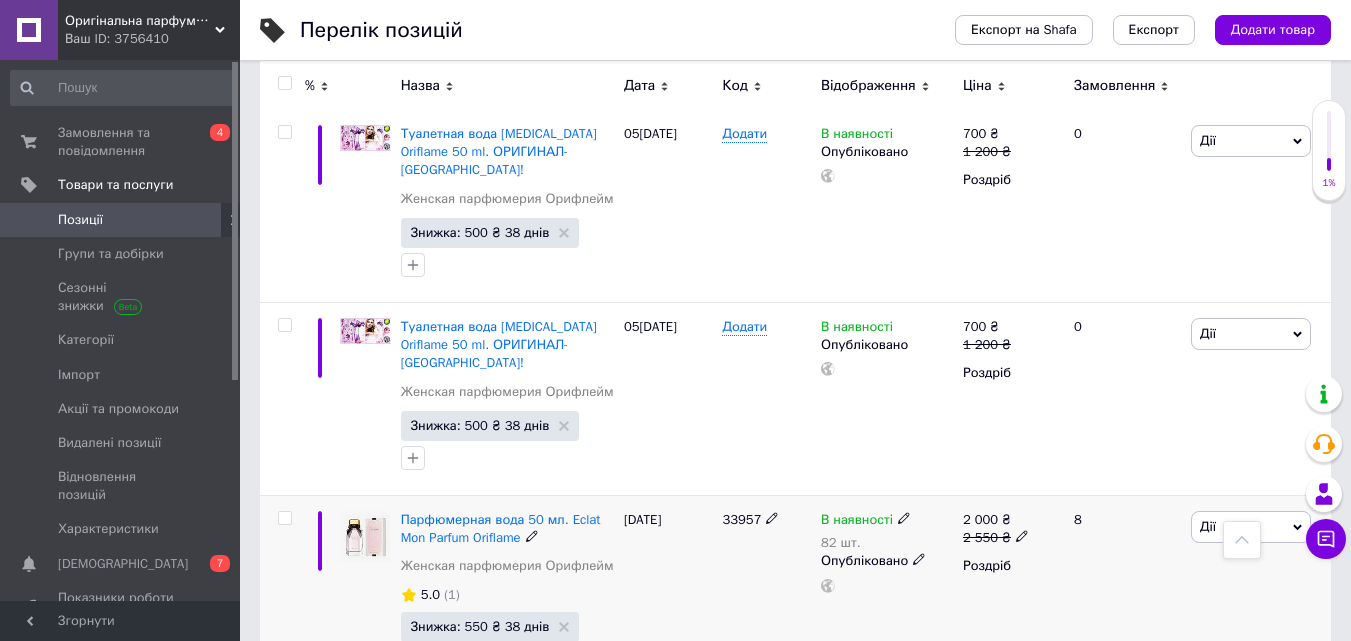 click on "В наявності" at bounding box center [857, 522] 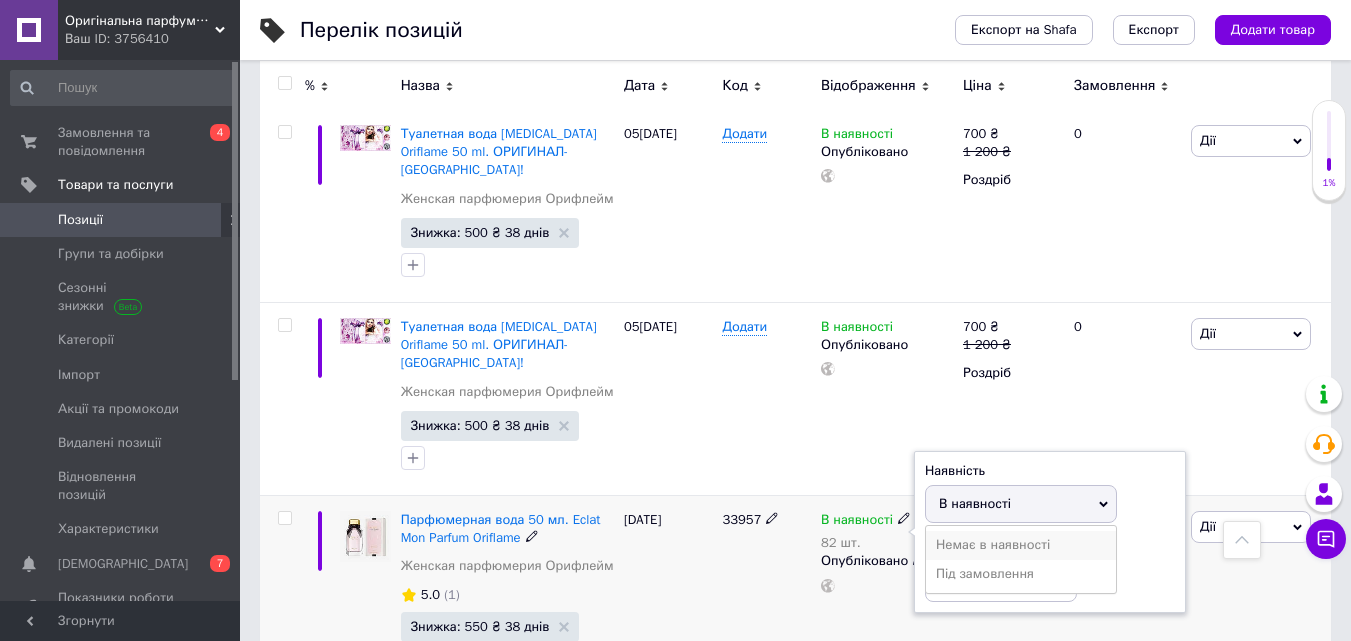 click on "Немає в наявності" at bounding box center [1021, 545] 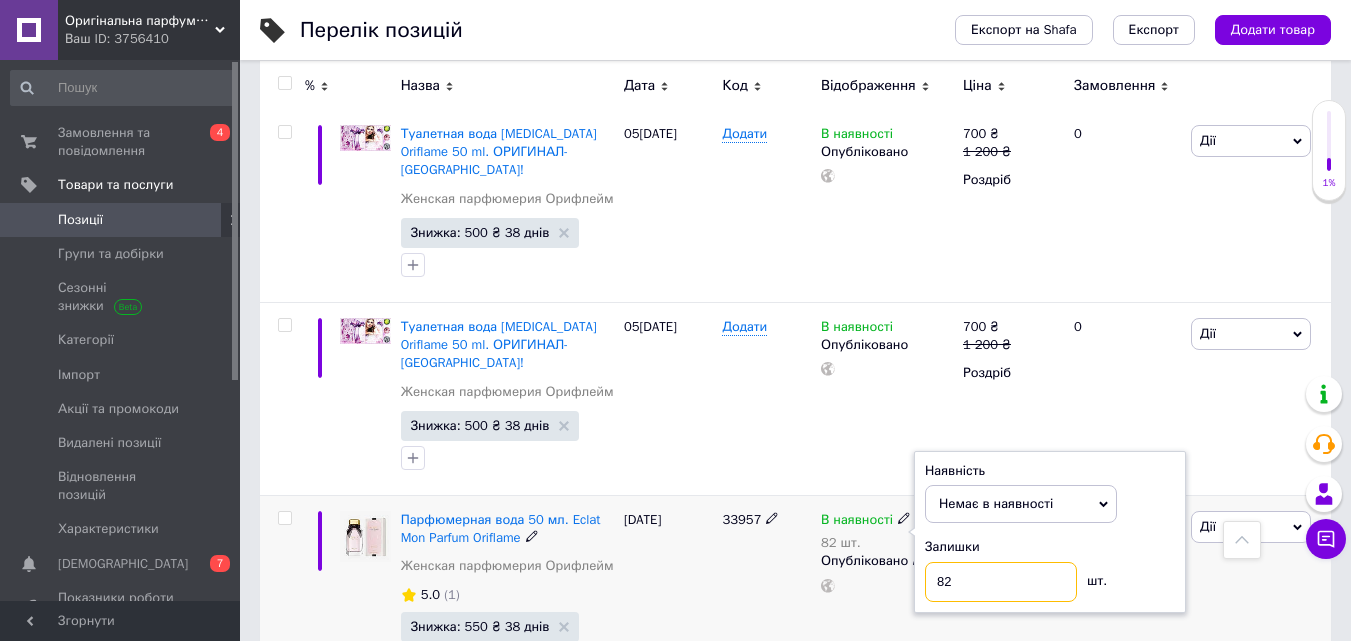 click on "82" at bounding box center (1001, 582) 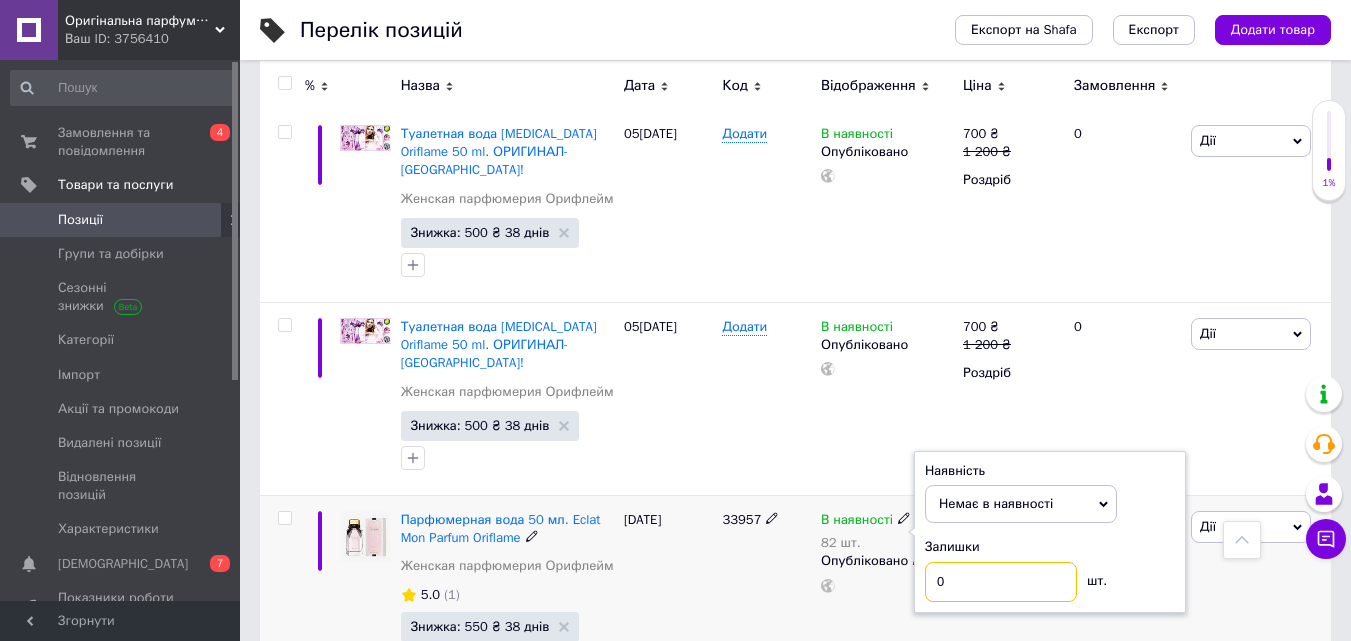 type on "0" 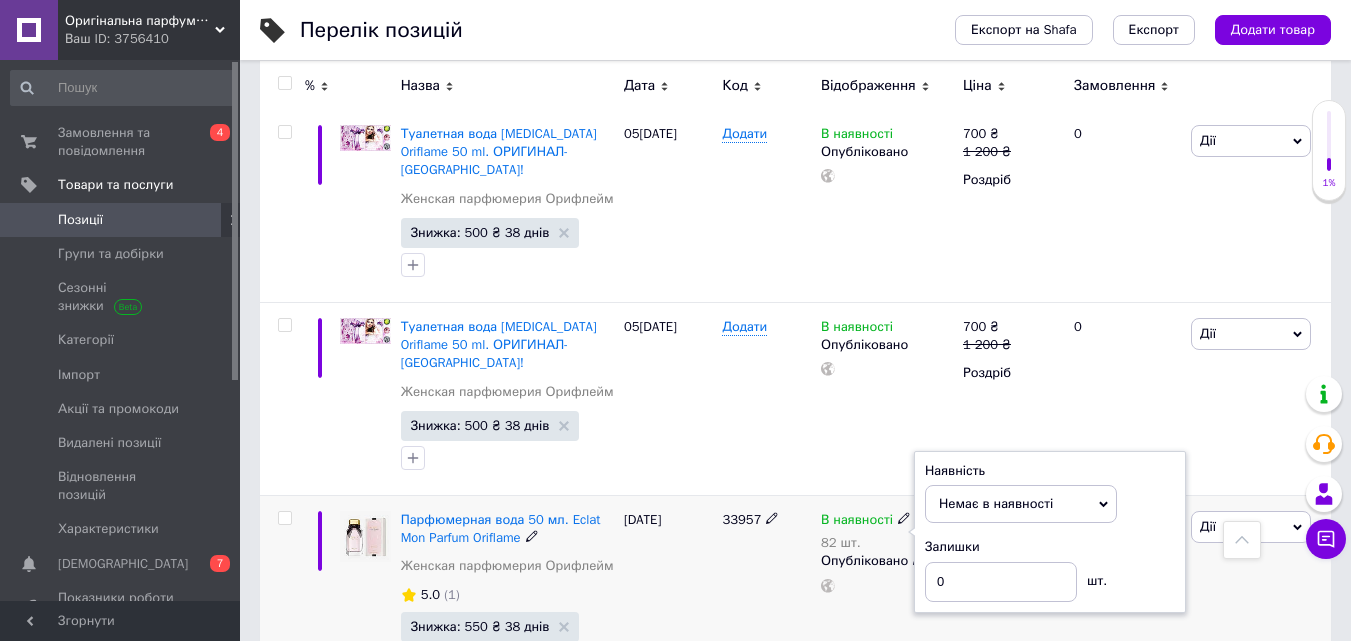 click on "В наявності 82 шт. Наявність Немає в наявності В наявності Під замовлення Залишки 0 шт. Опубліковано" at bounding box center (887, 595) 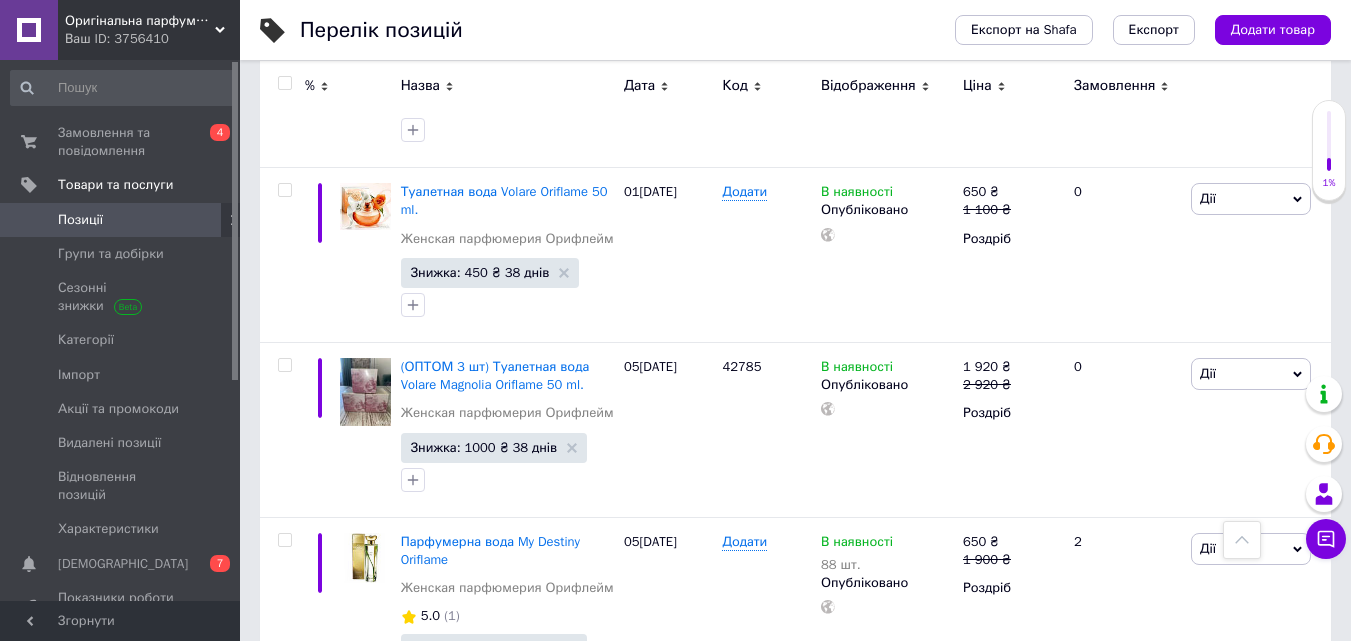 scroll, scrollTop: 2585, scrollLeft: 0, axis: vertical 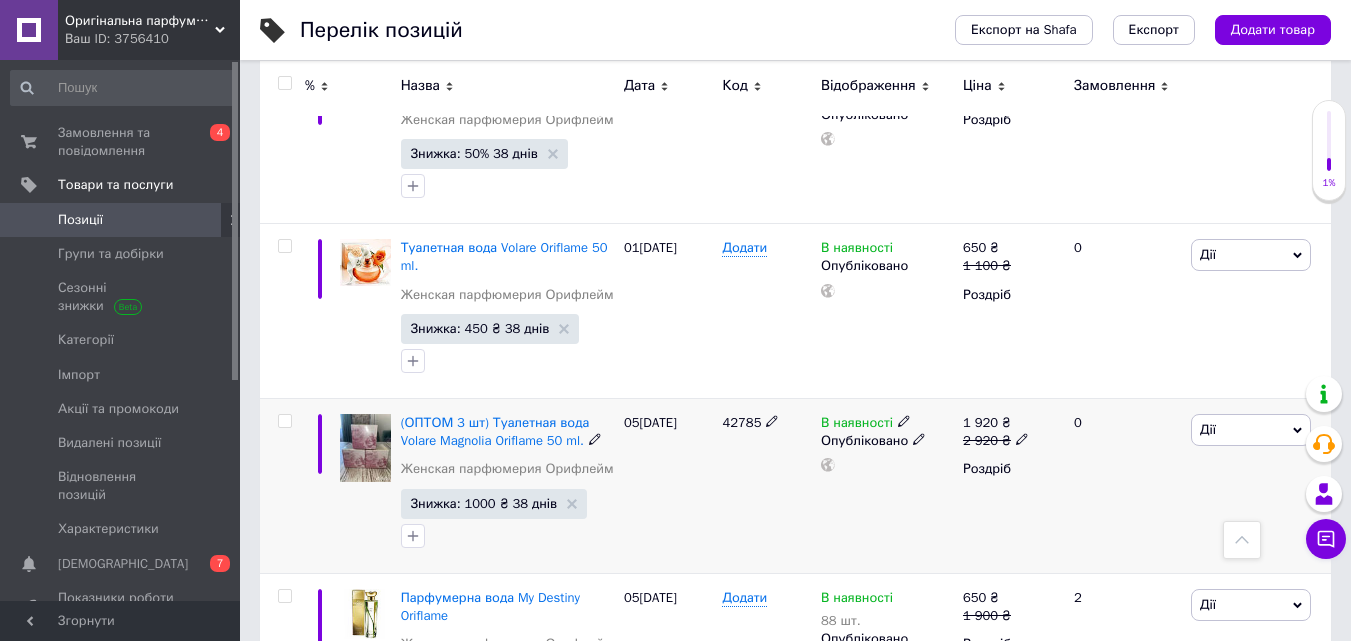 click on "В наявності" at bounding box center [857, 425] 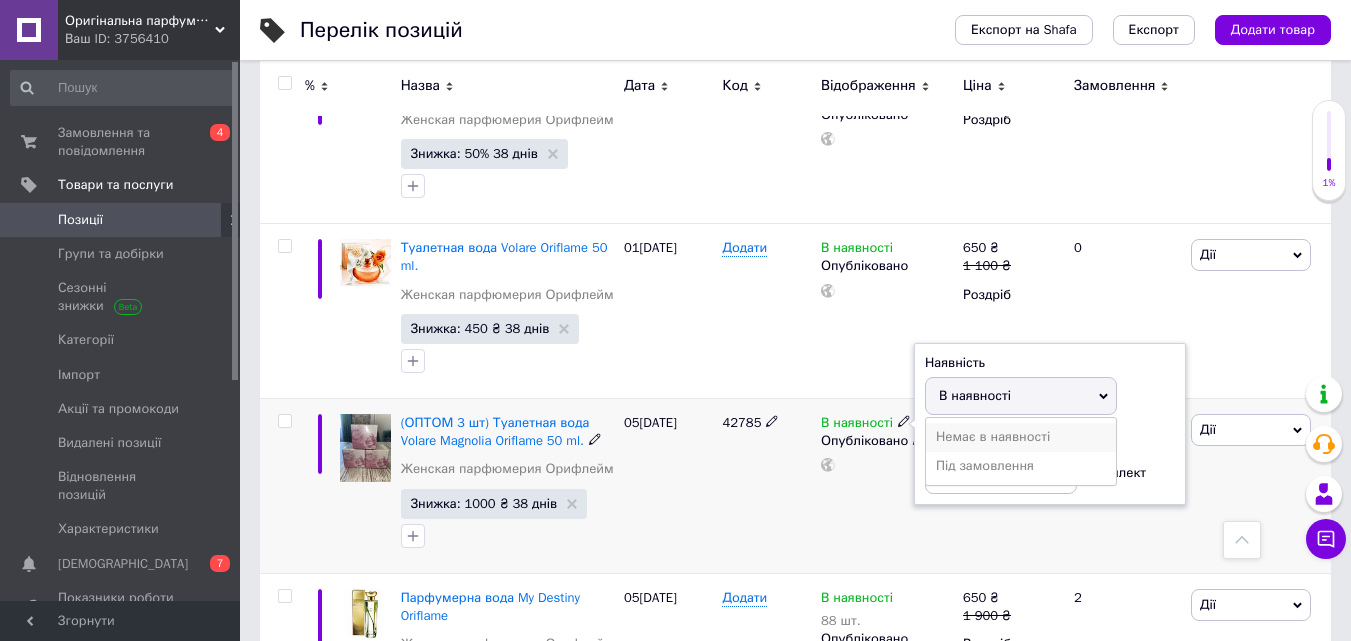 click on "Немає в наявності" at bounding box center (1021, 437) 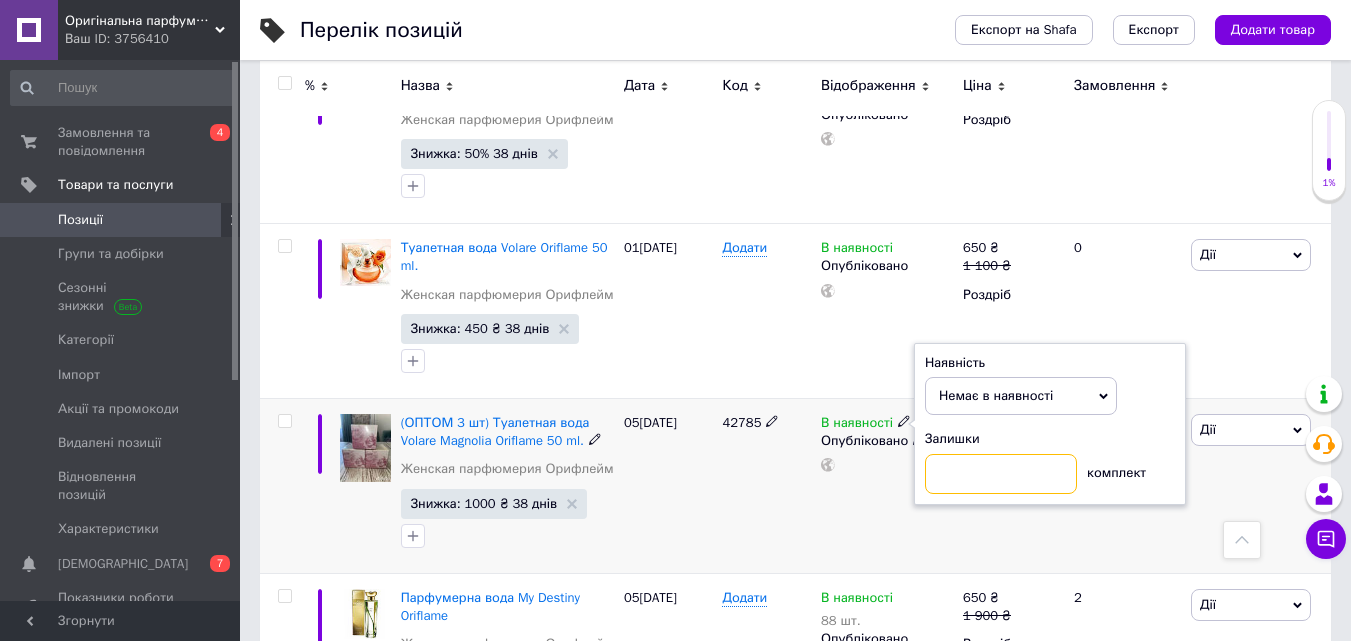 click at bounding box center (1001, 474) 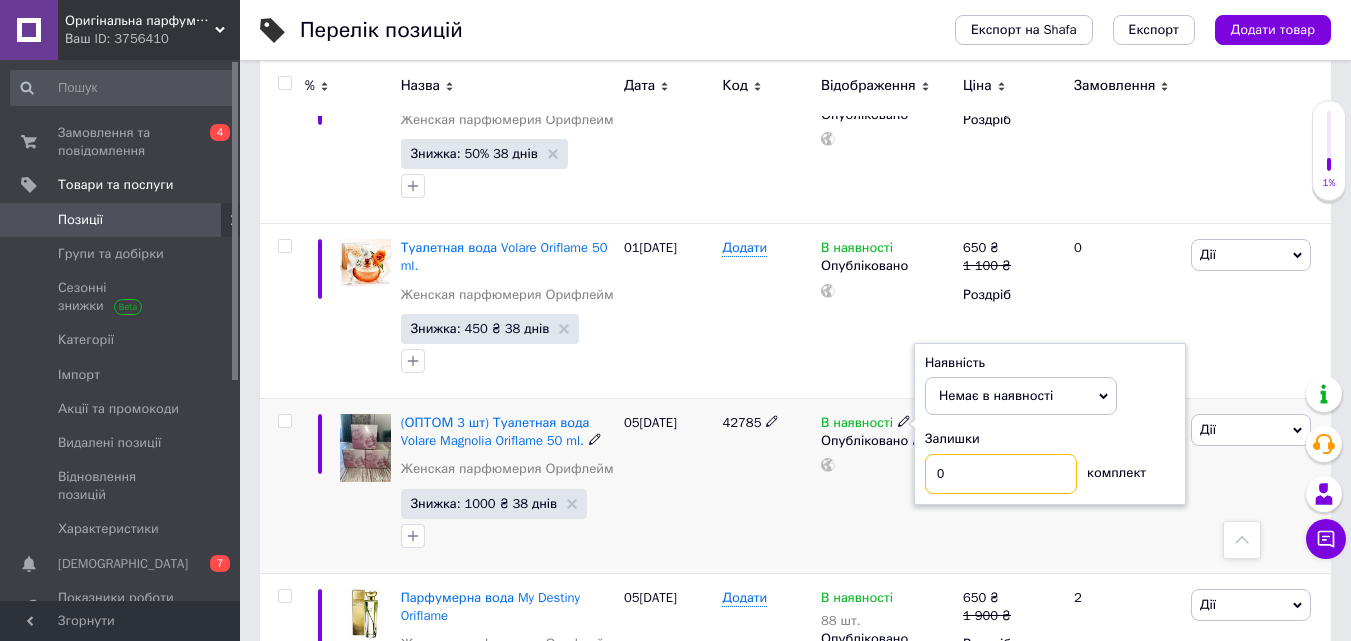 type on "0" 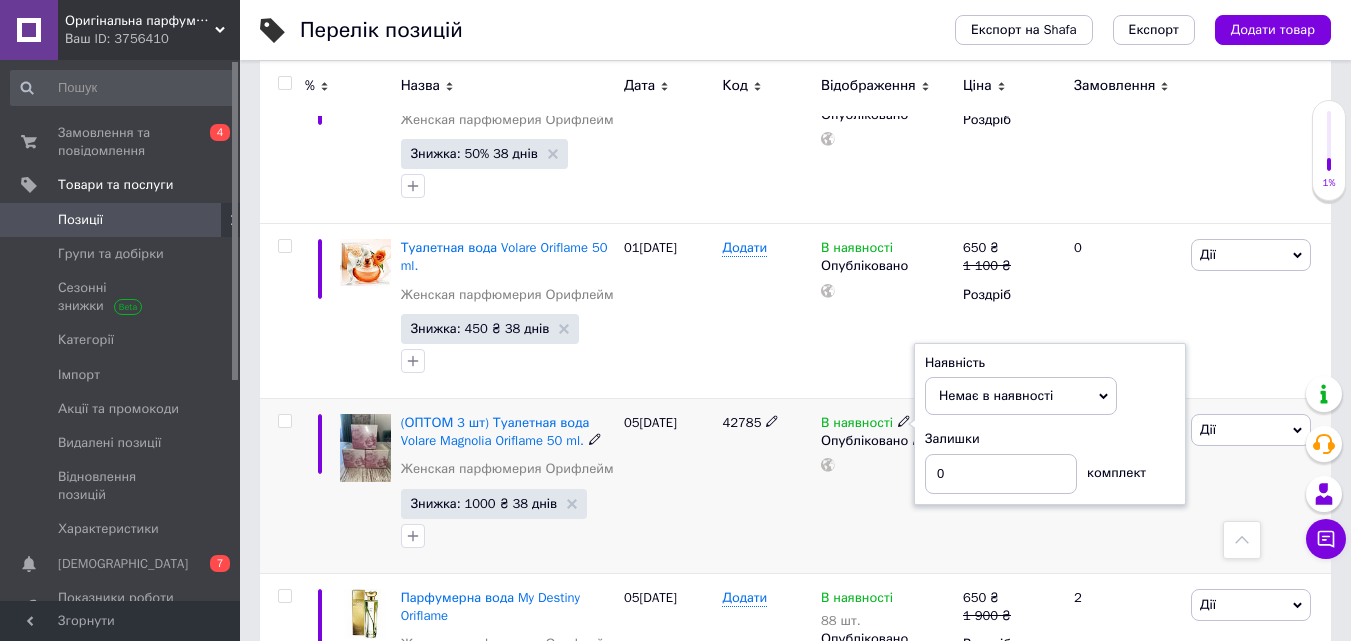 click on "В наявності Наявність Немає в наявності В наявності Під замовлення Залишки 0 комплект Опубліковано" at bounding box center [887, 486] 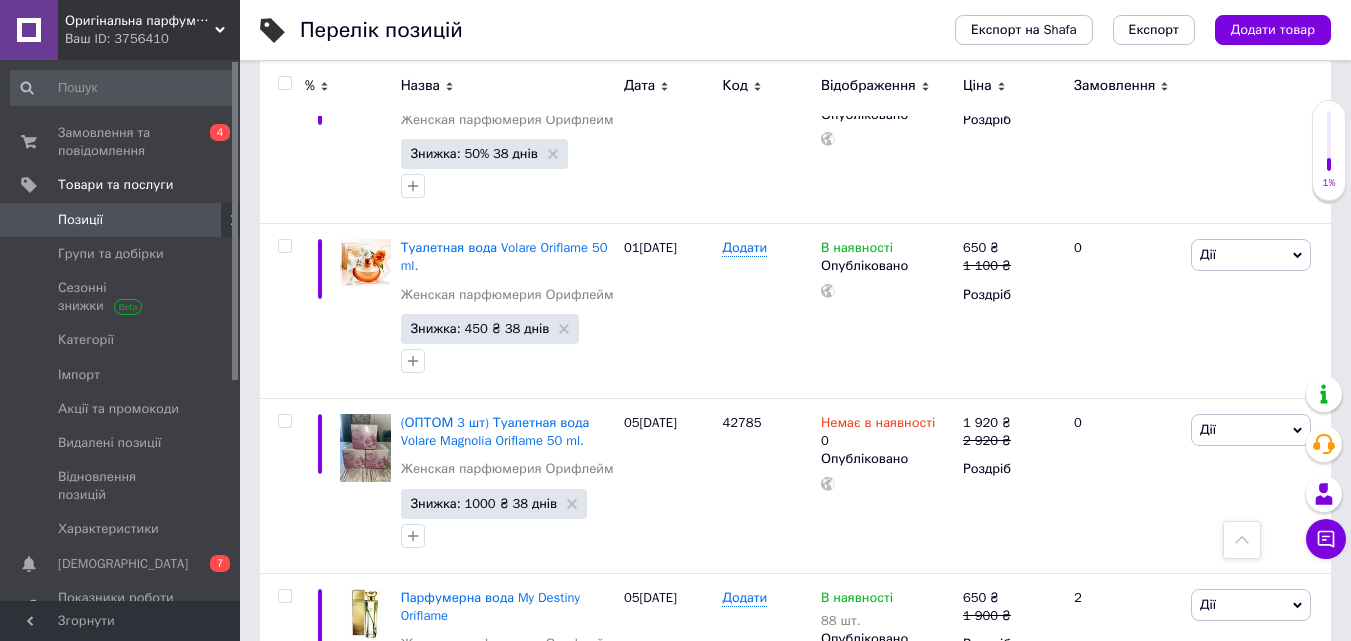 scroll, scrollTop: 3647, scrollLeft: 0, axis: vertical 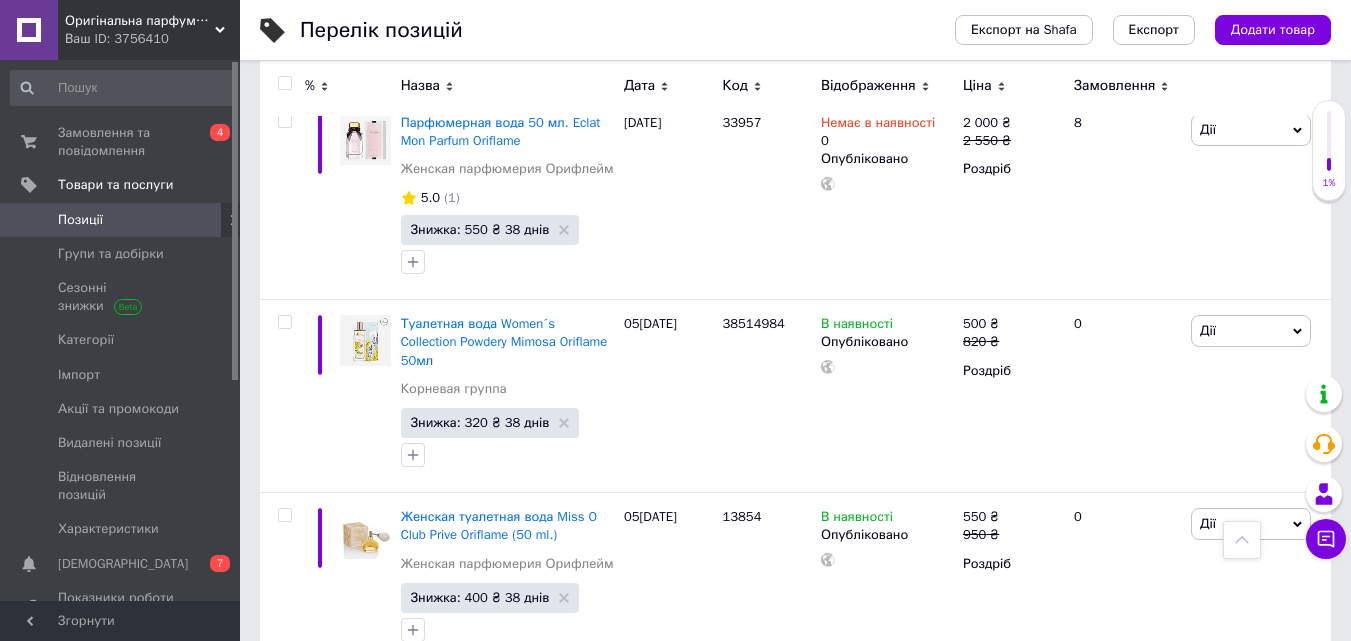 click on "Наступна" at bounding box center (842, 708) 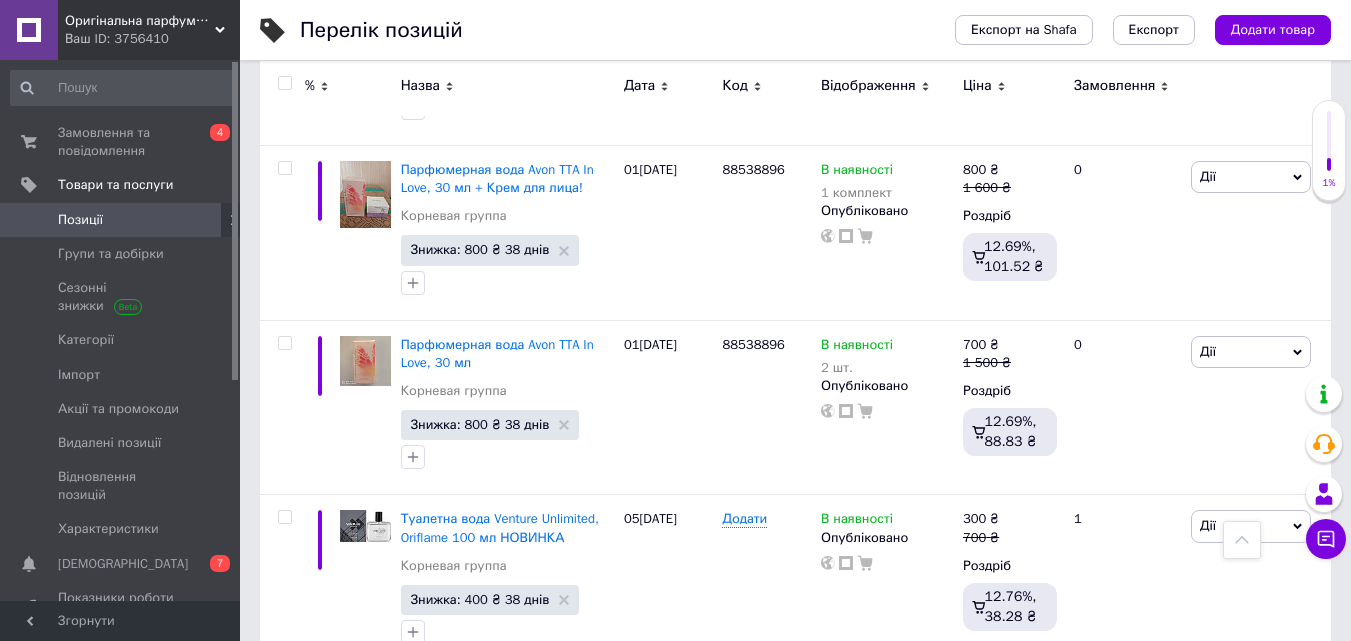 scroll, scrollTop: 994, scrollLeft: 0, axis: vertical 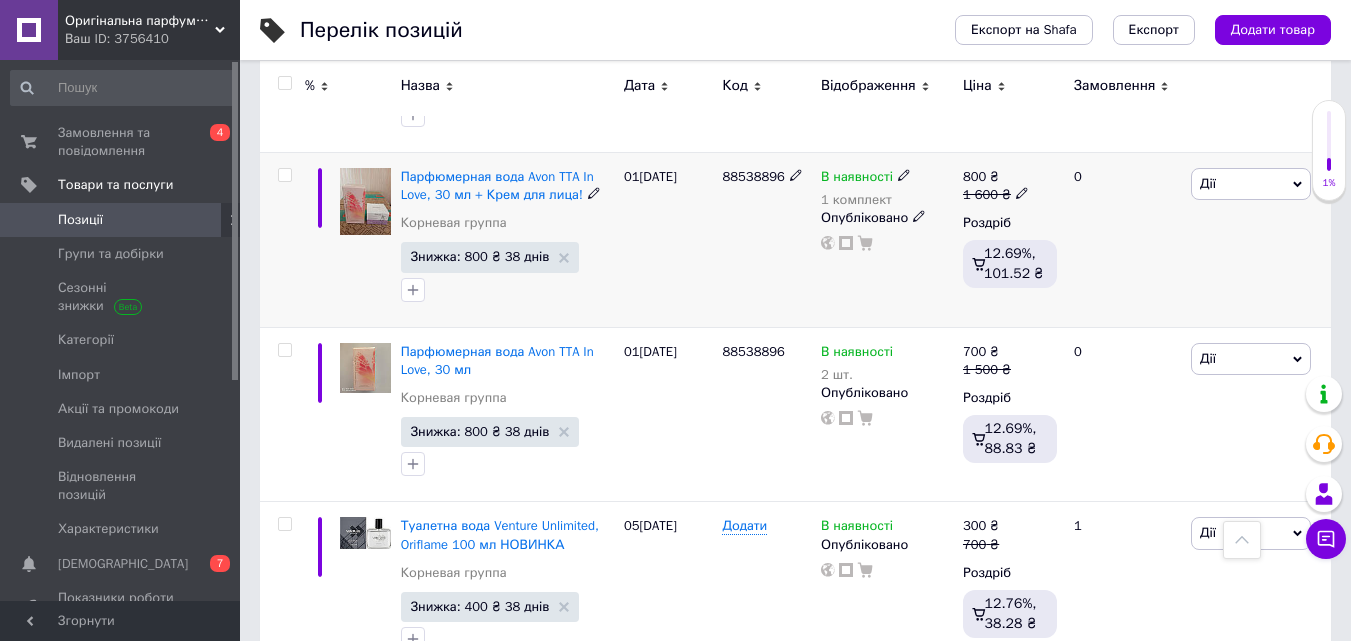 click on "В наявності" at bounding box center [857, 179] 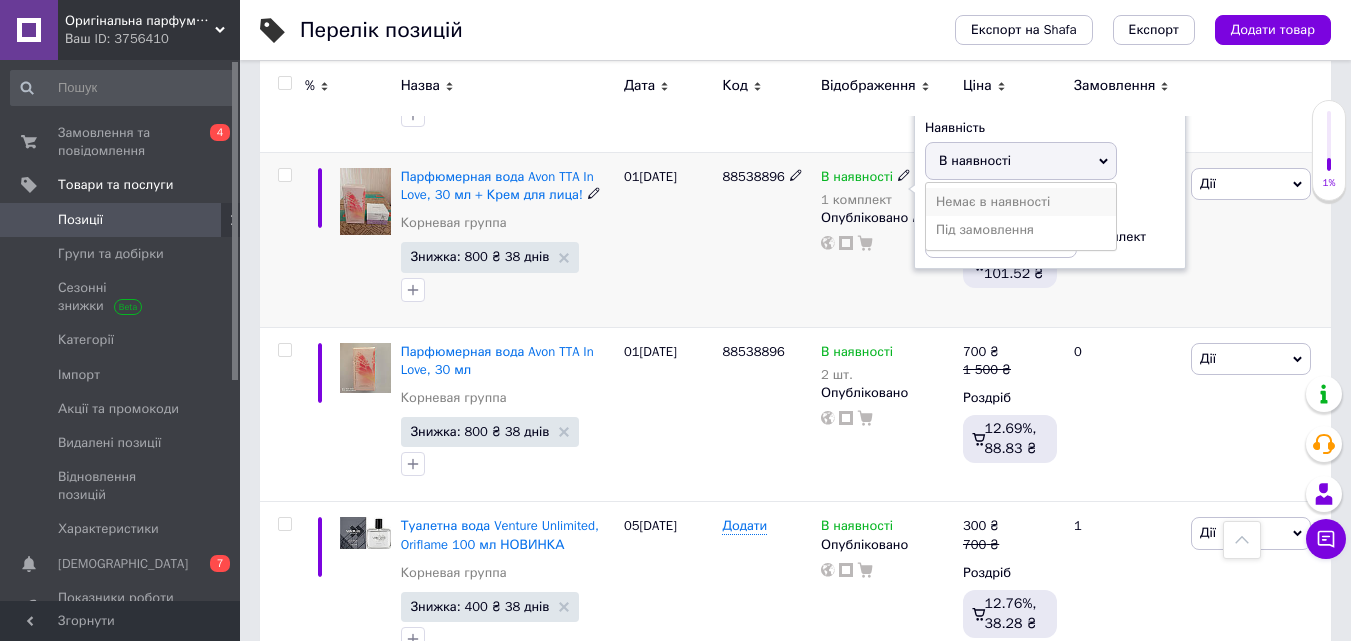 click on "Немає в наявності" at bounding box center [1021, 202] 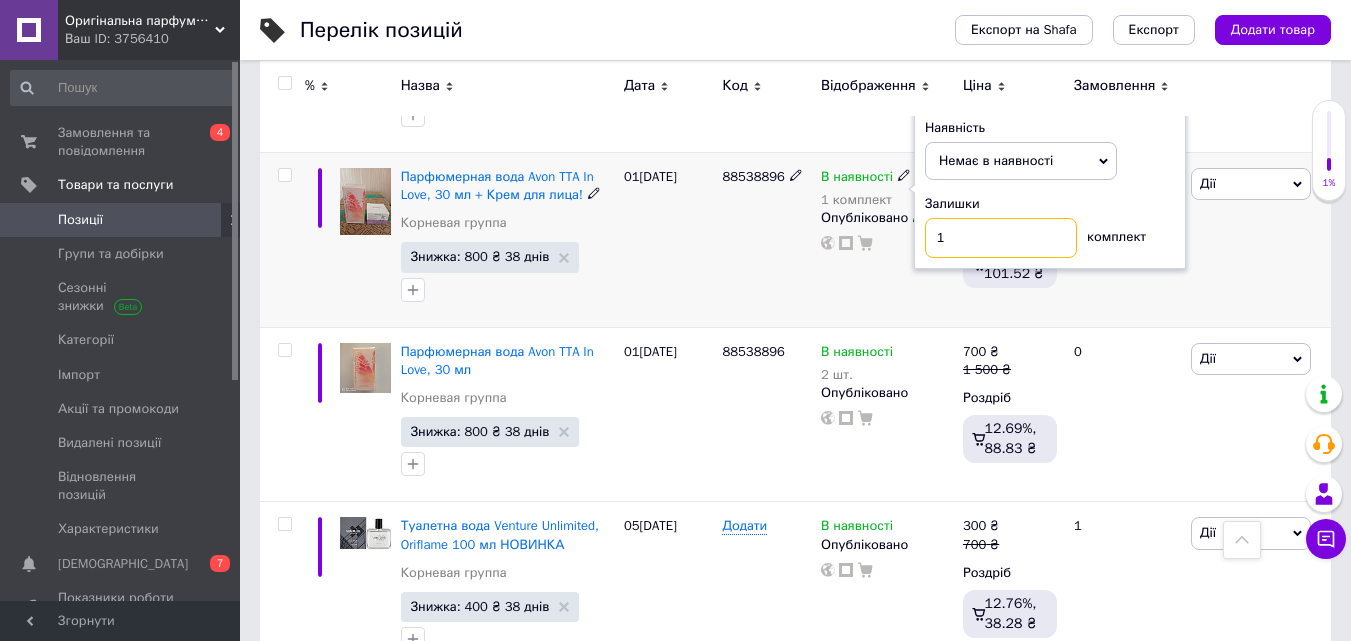 click on "1" at bounding box center [1001, 238] 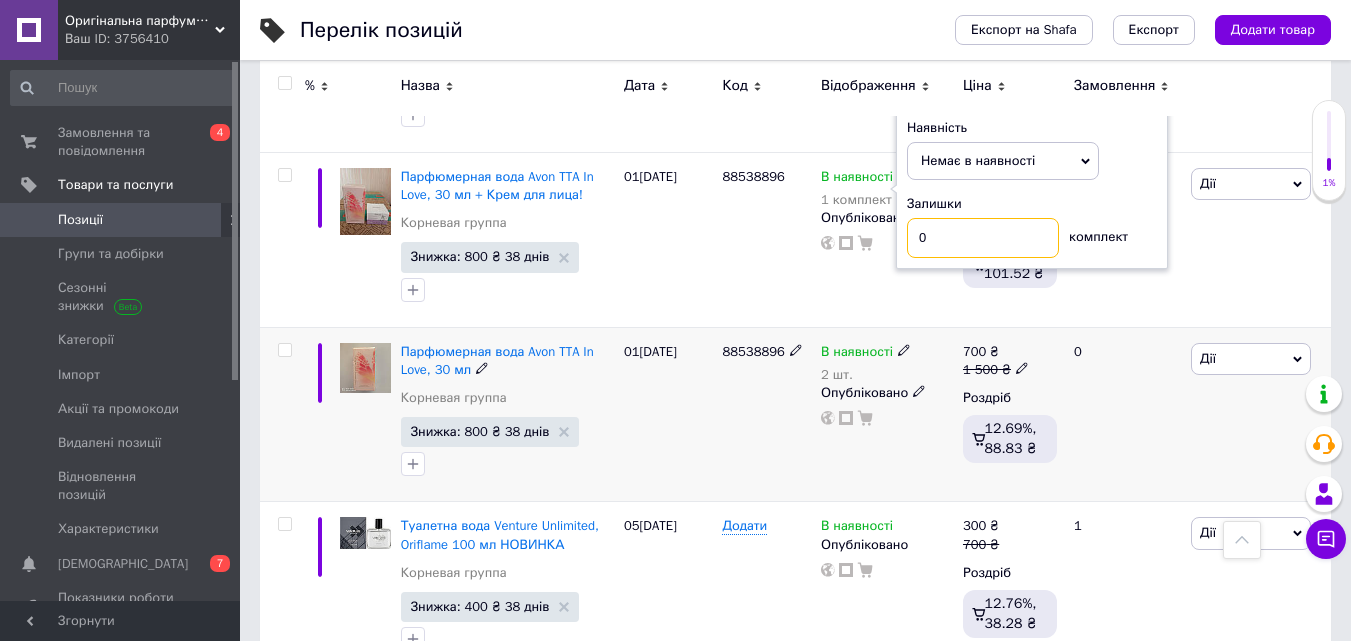 type on "0" 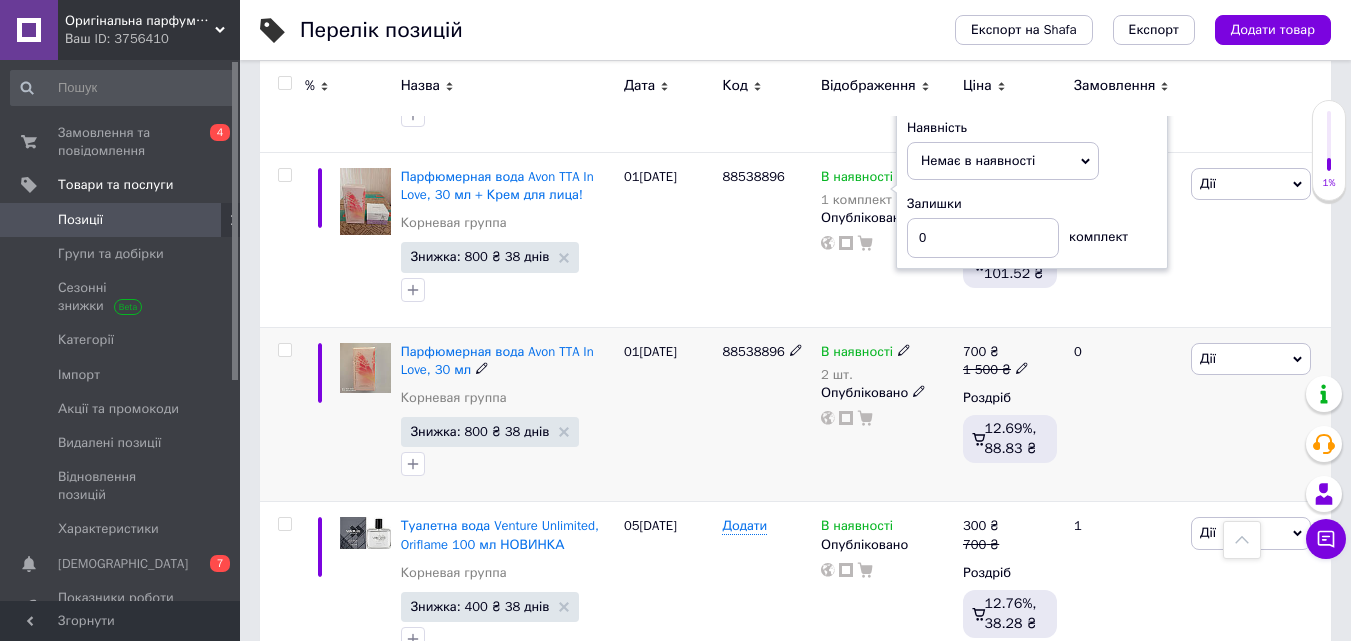 click on "В наявності" at bounding box center [866, 352] 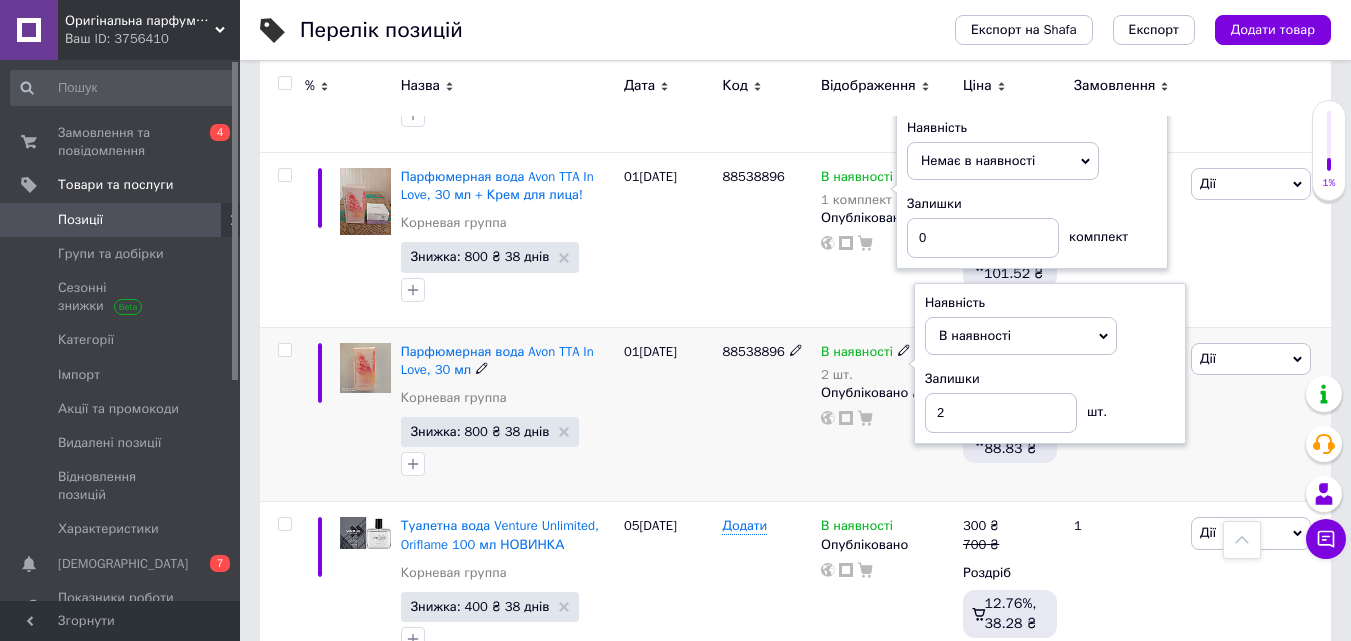 click on "В наявності" at bounding box center [857, 354] 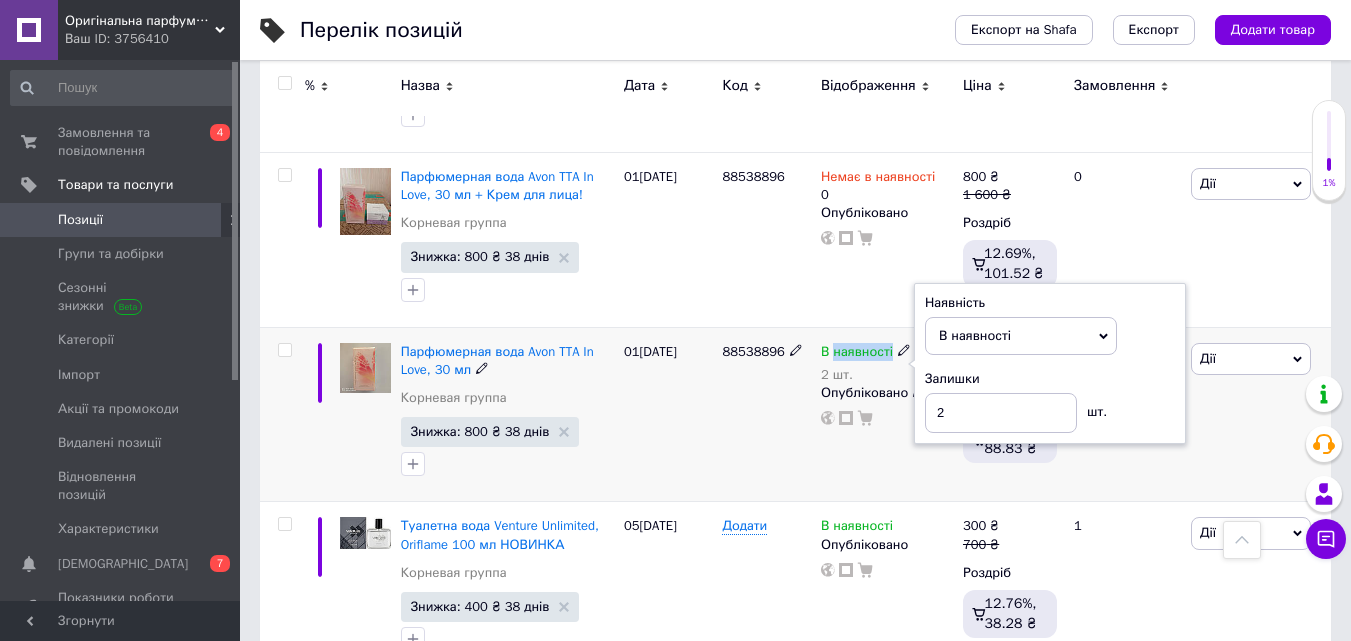 click on "В наявності" at bounding box center [857, 354] 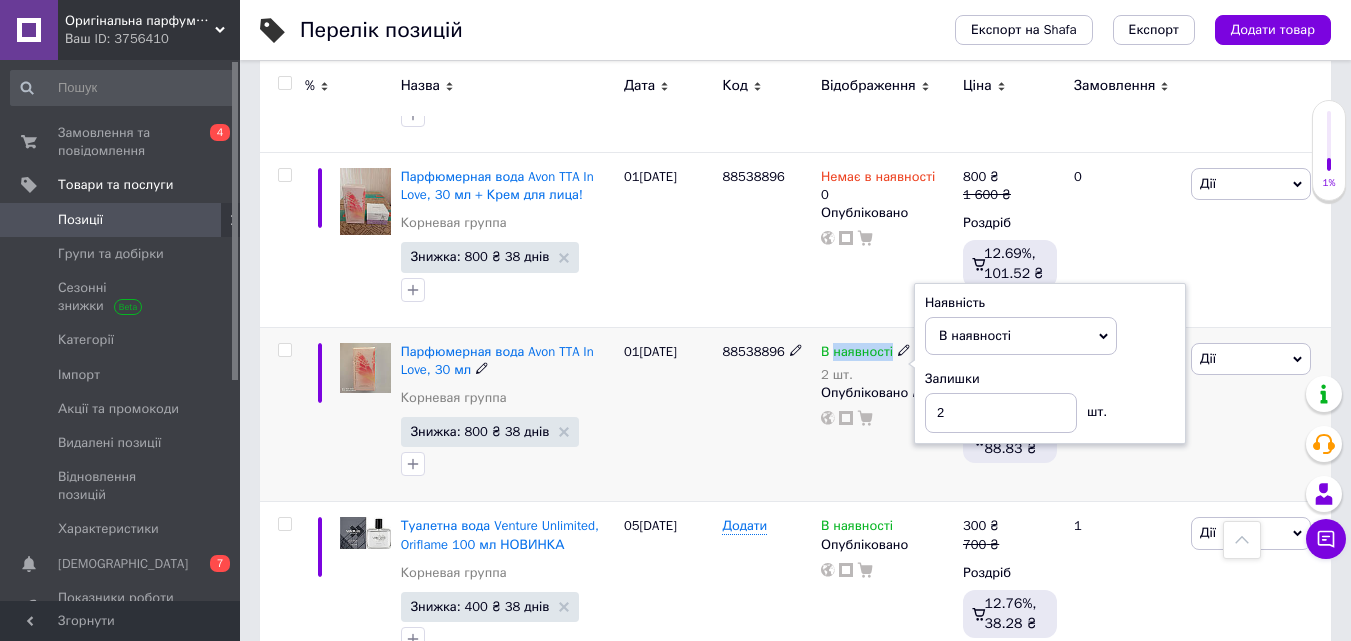 click on "В наявності" at bounding box center [975, 335] 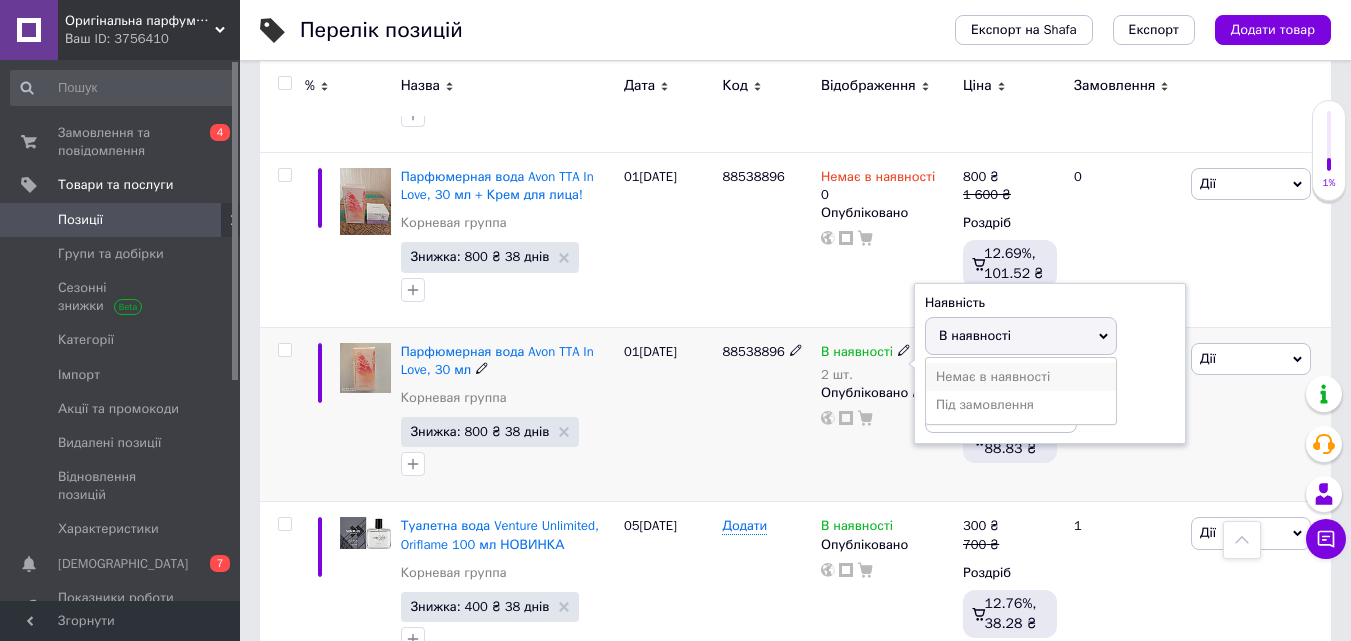 click on "Немає в наявності" at bounding box center [1021, 377] 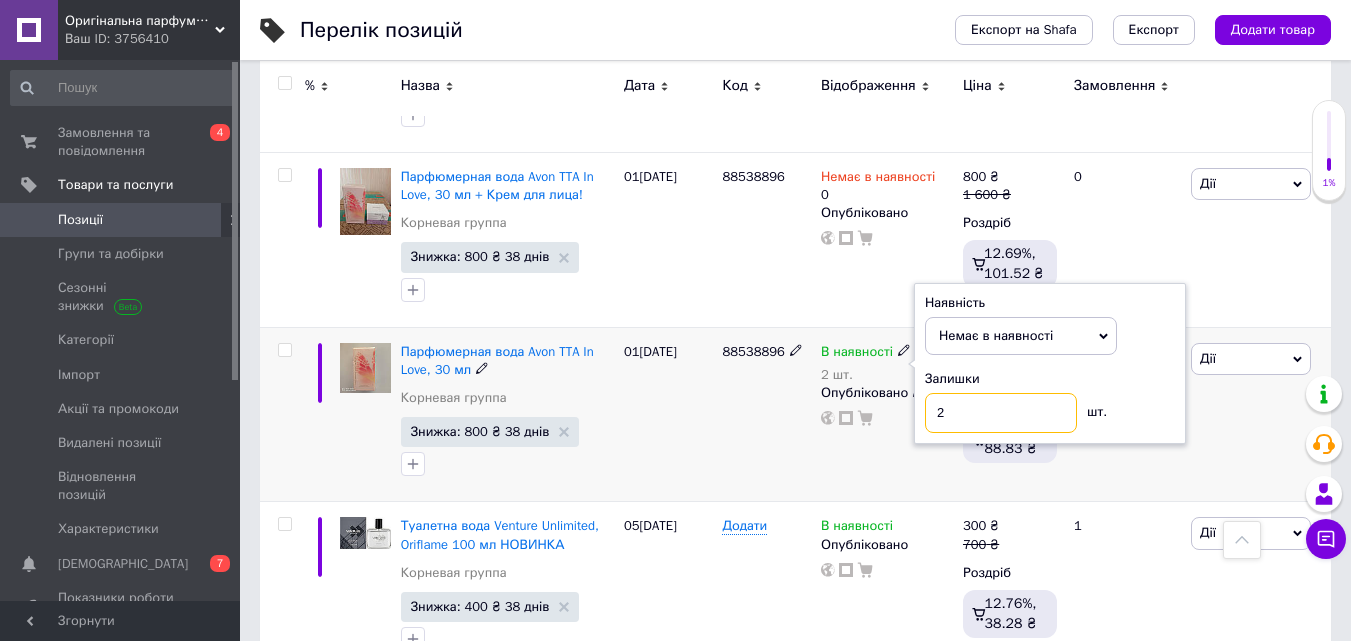 click on "2" at bounding box center [1001, 413] 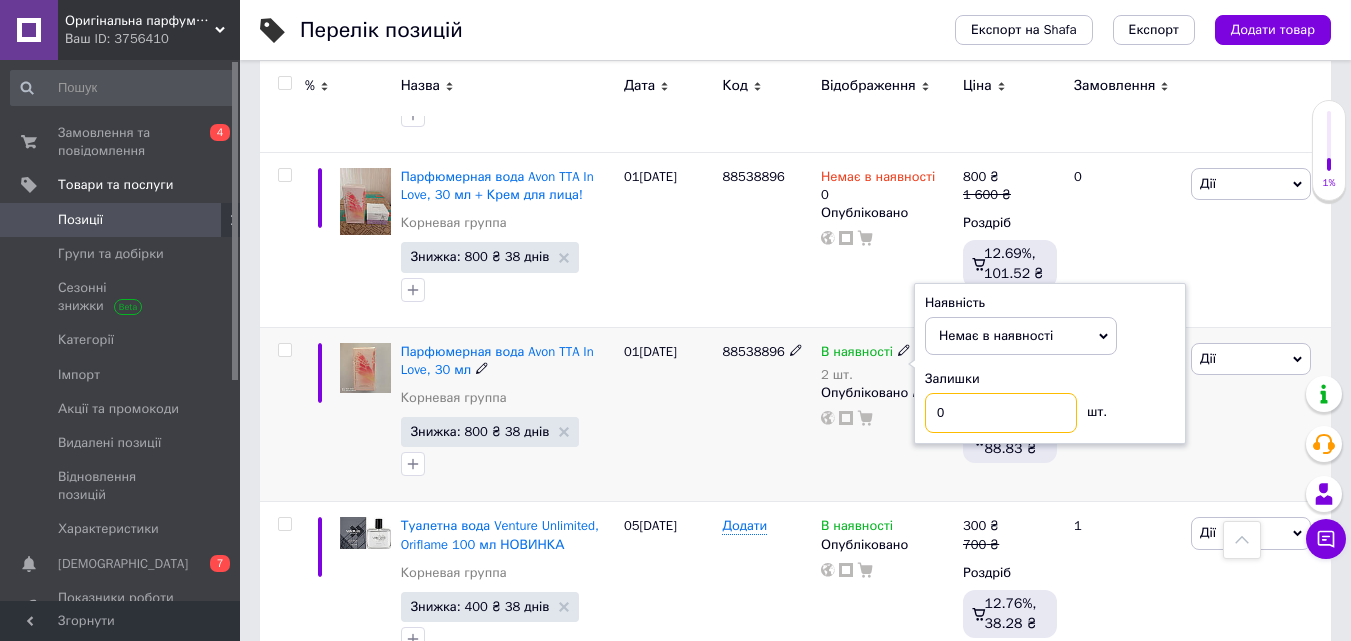 type on "0" 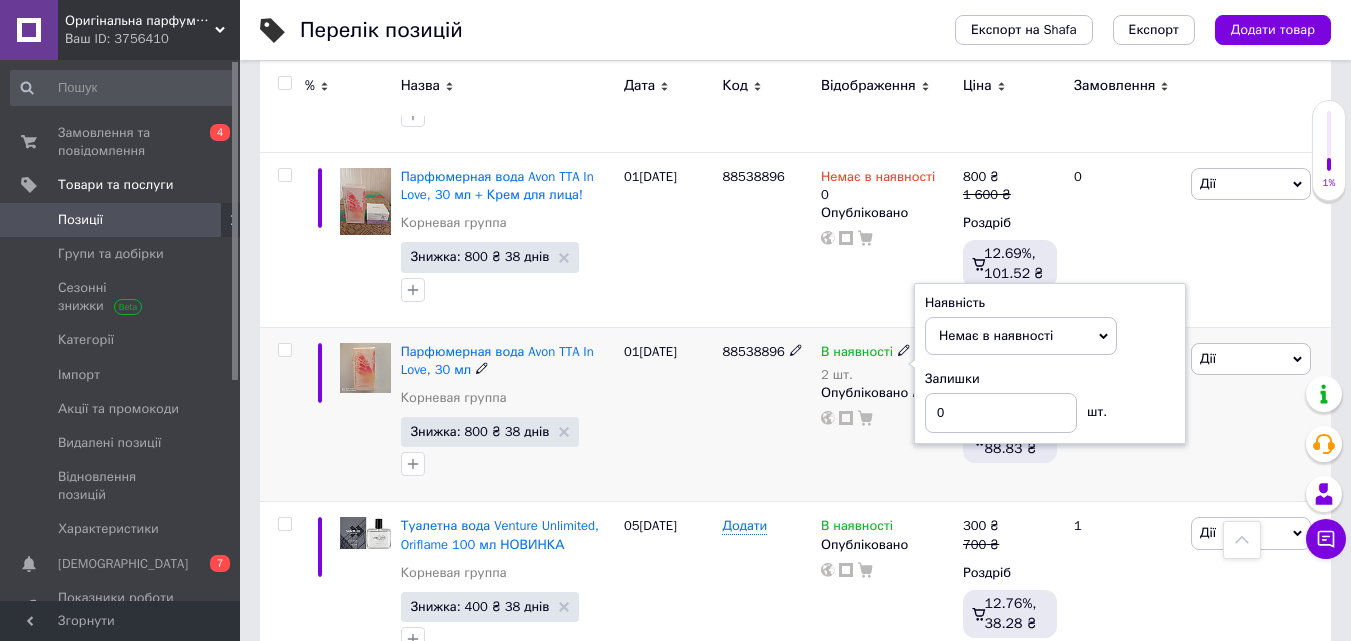 click on "В наявності 2 шт. Наявність Немає в наявності В наявності Під замовлення Залишки 0 шт. Опубліковано" at bounding box center [887, 414] 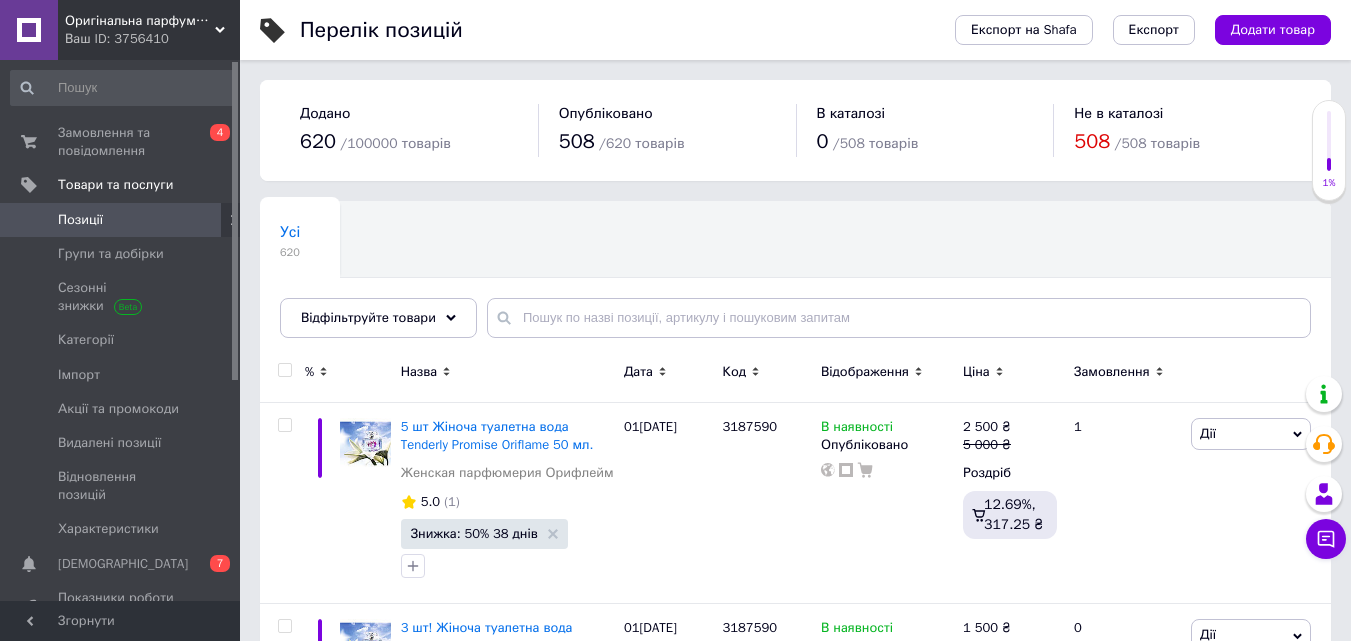 scroll, scrollTop: 3565, scrollLeft: 0, axis: vertical 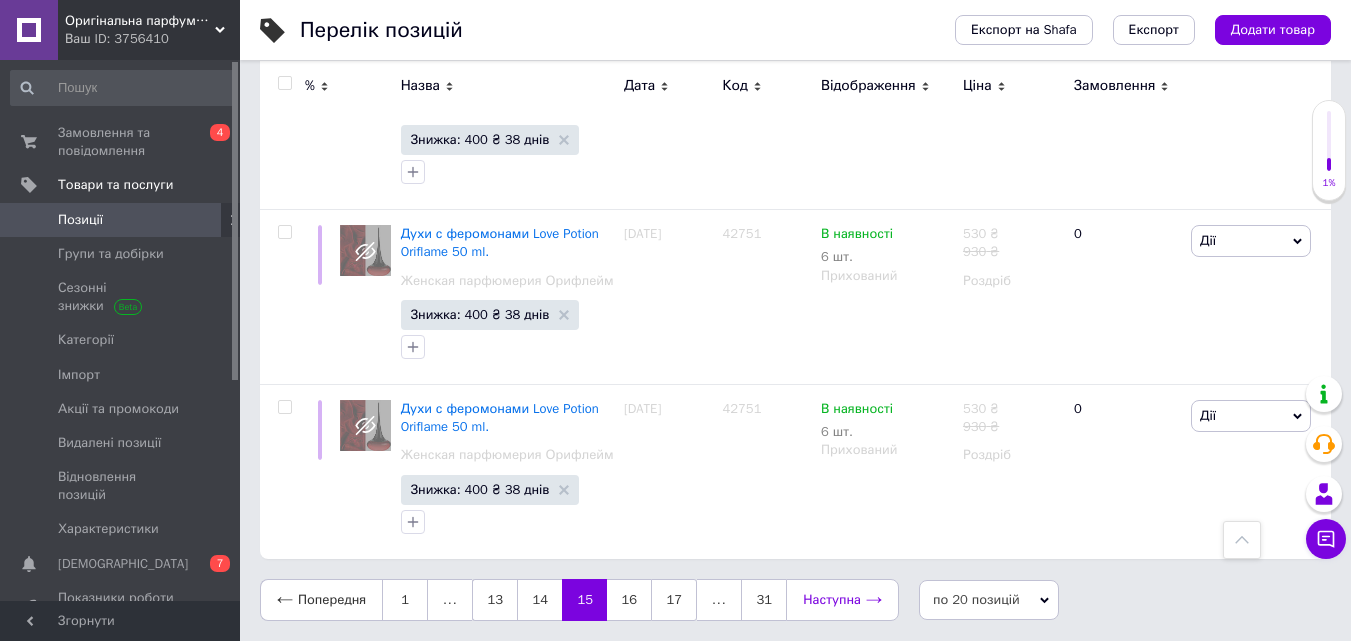 click on "Наступна" at bounding box center [842, 600] 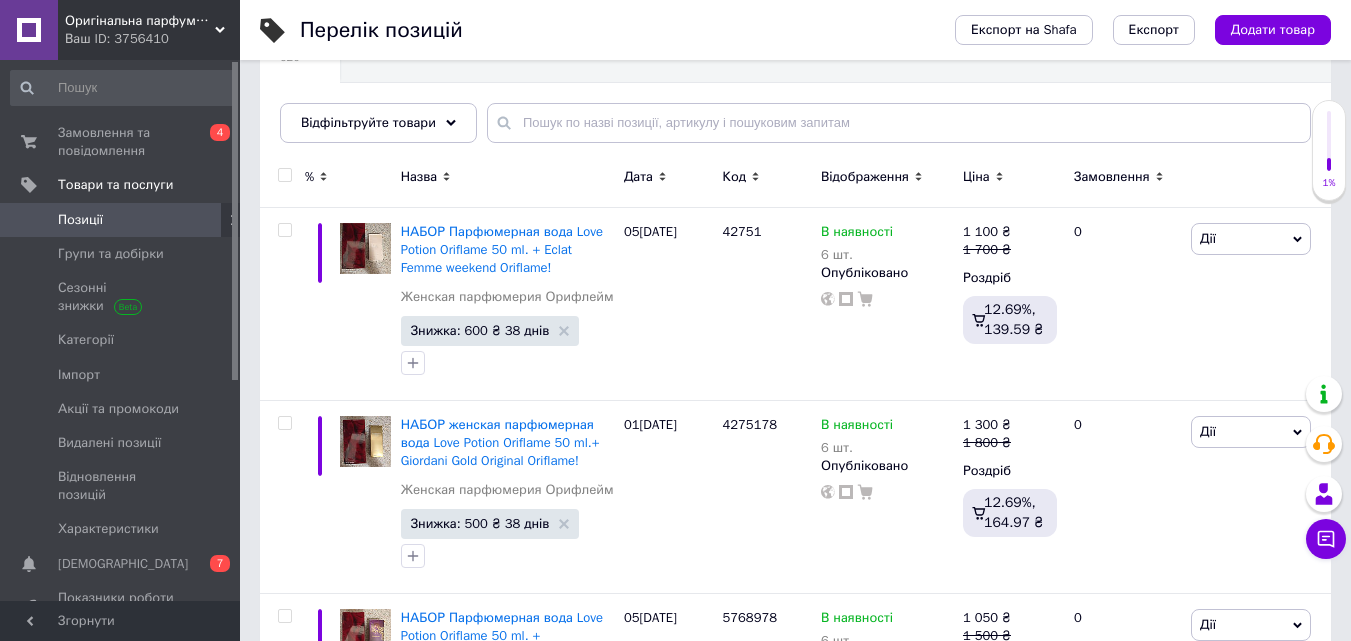 scroll, scrollTop: 260, scrollLeft: 0, axis: vertical 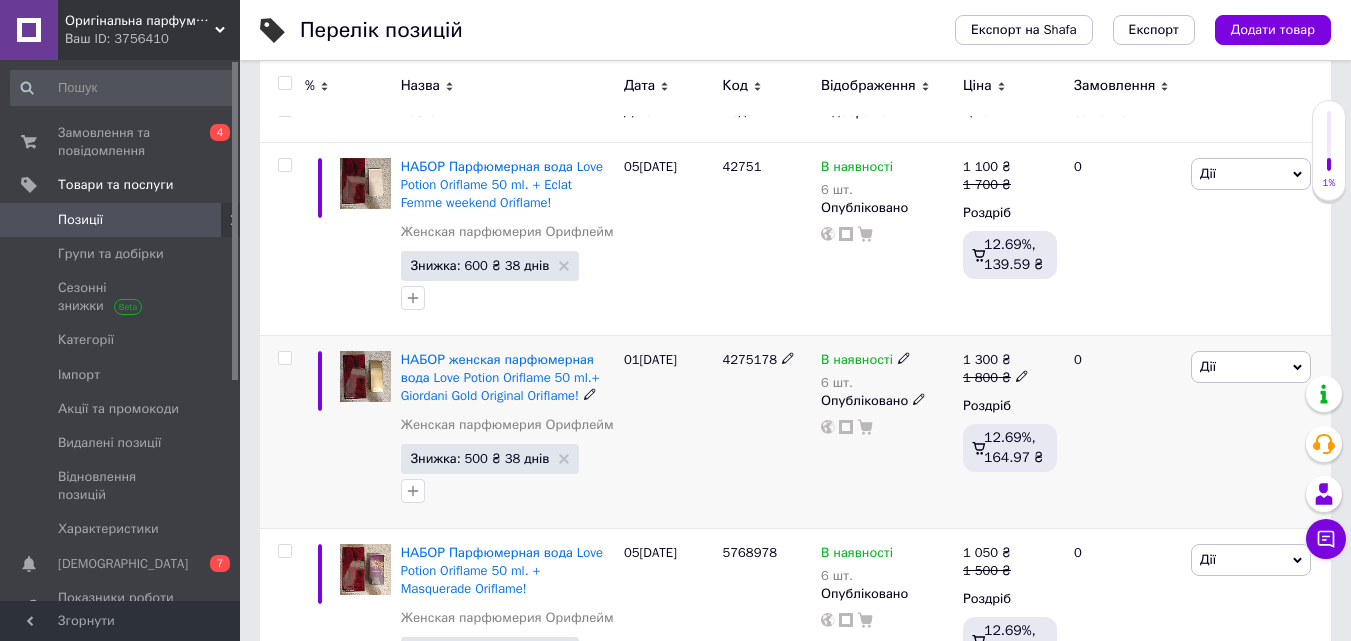 click on "В наявності" at bounding box center (857, 362) 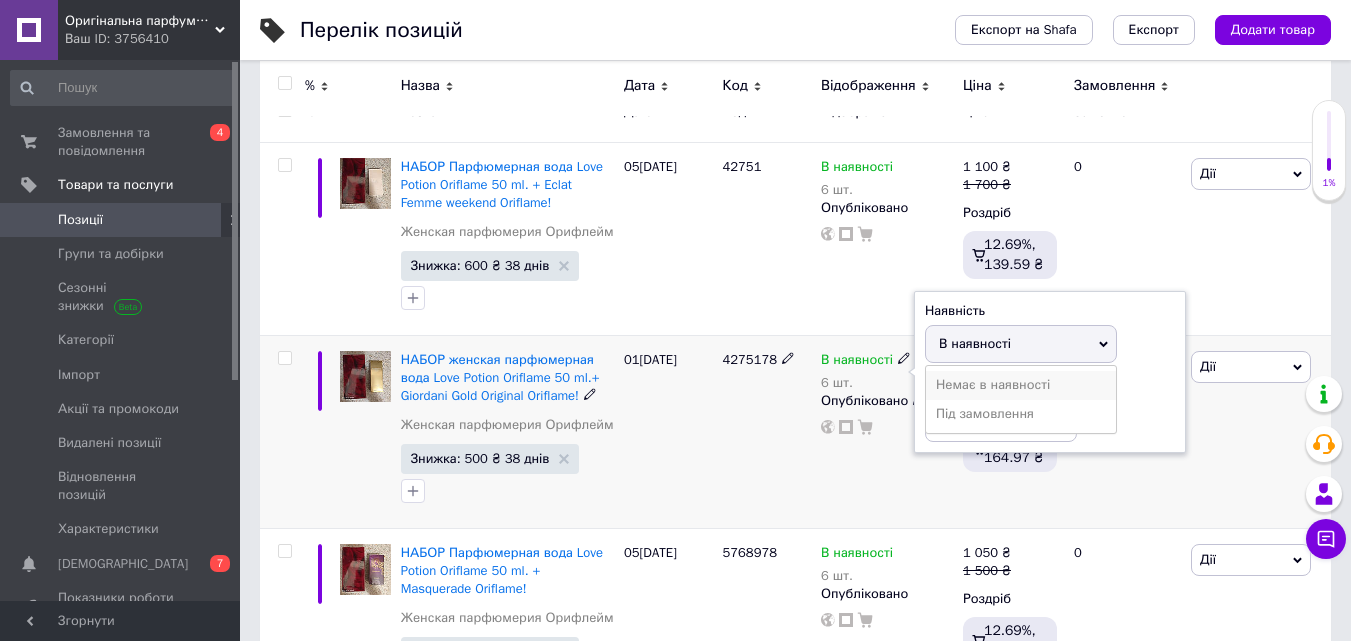 click on "Немає в наявності" at bounding box center (1021, 385) 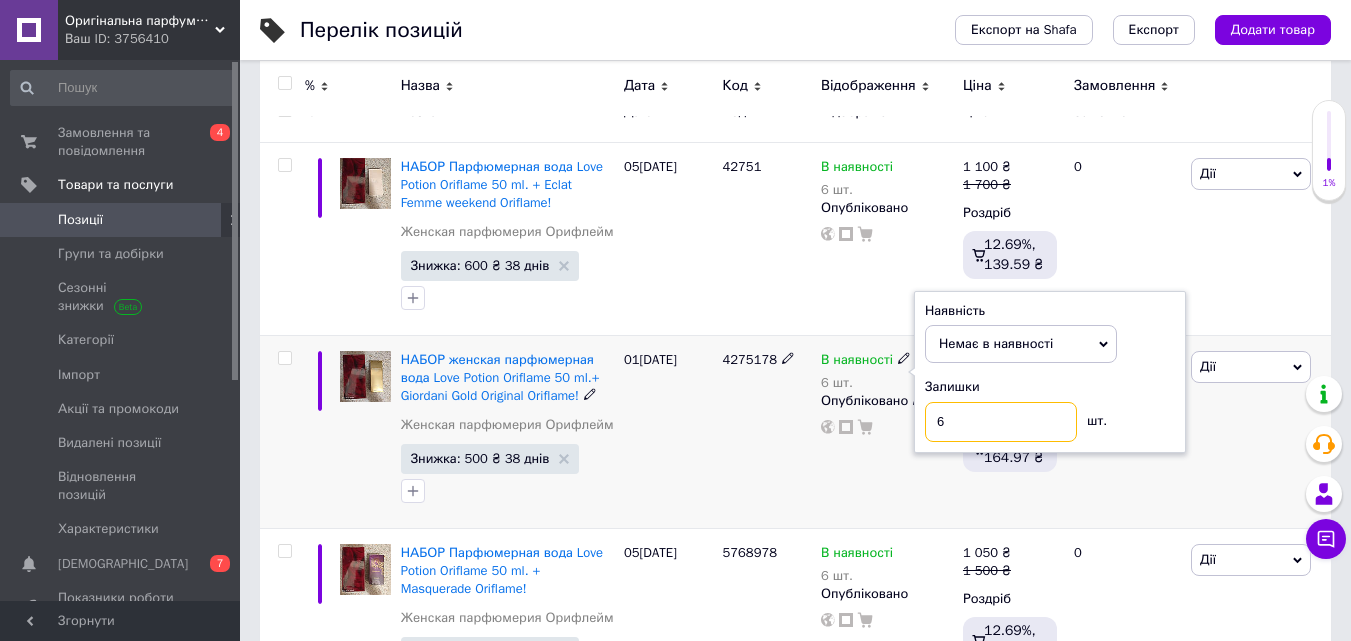 click on "6" at bounding box center (1001, 422) 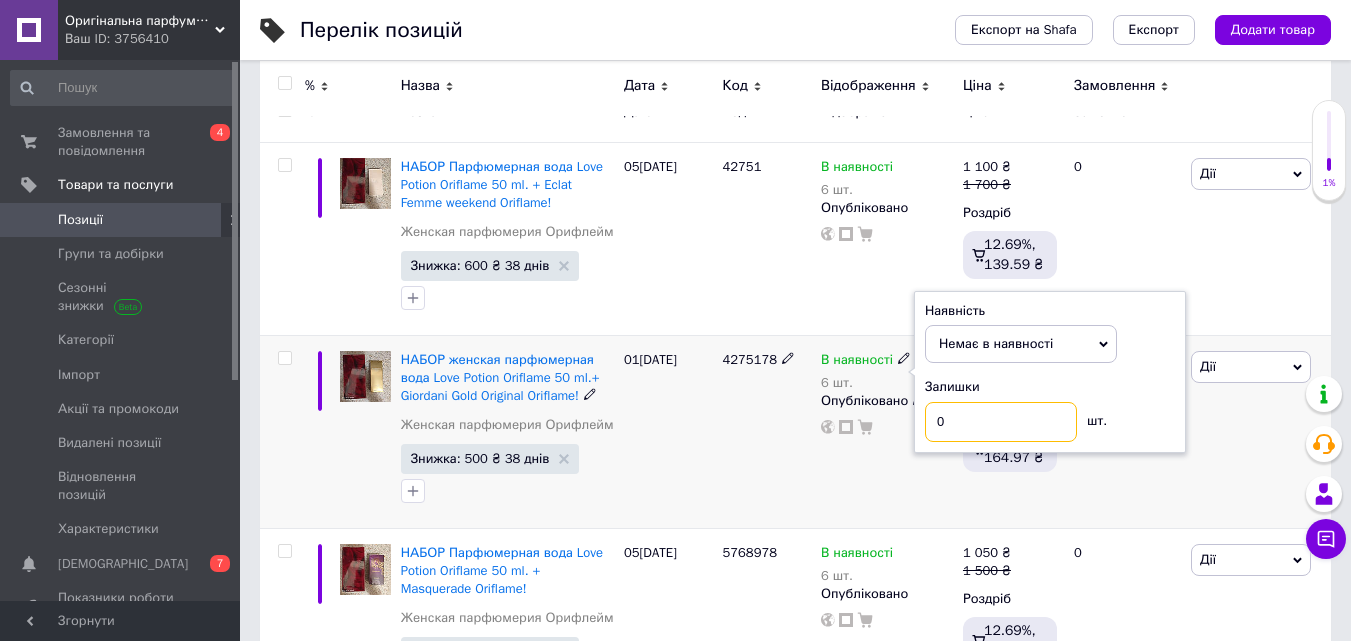 type on "0" 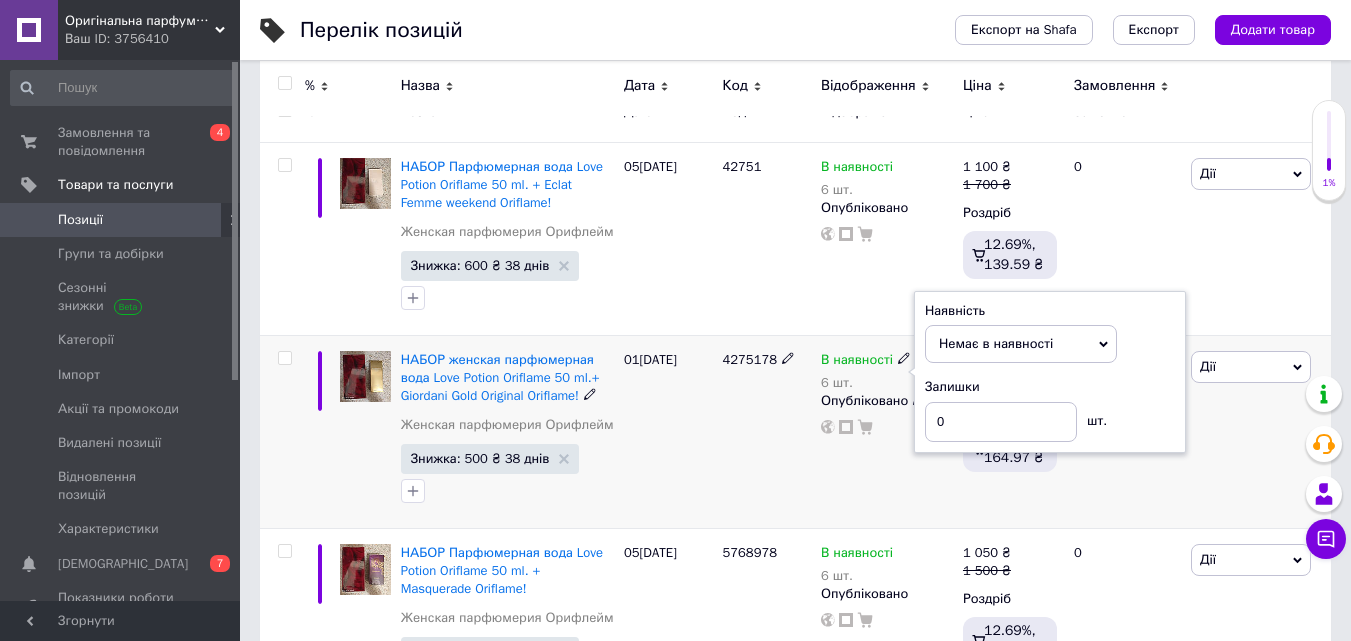 click on "В наявності 6 шт. Наявність Немає в наявності В наявності Під замовлення Залишки 0 шт. Опубліковано" at bounding box center [887, 432] 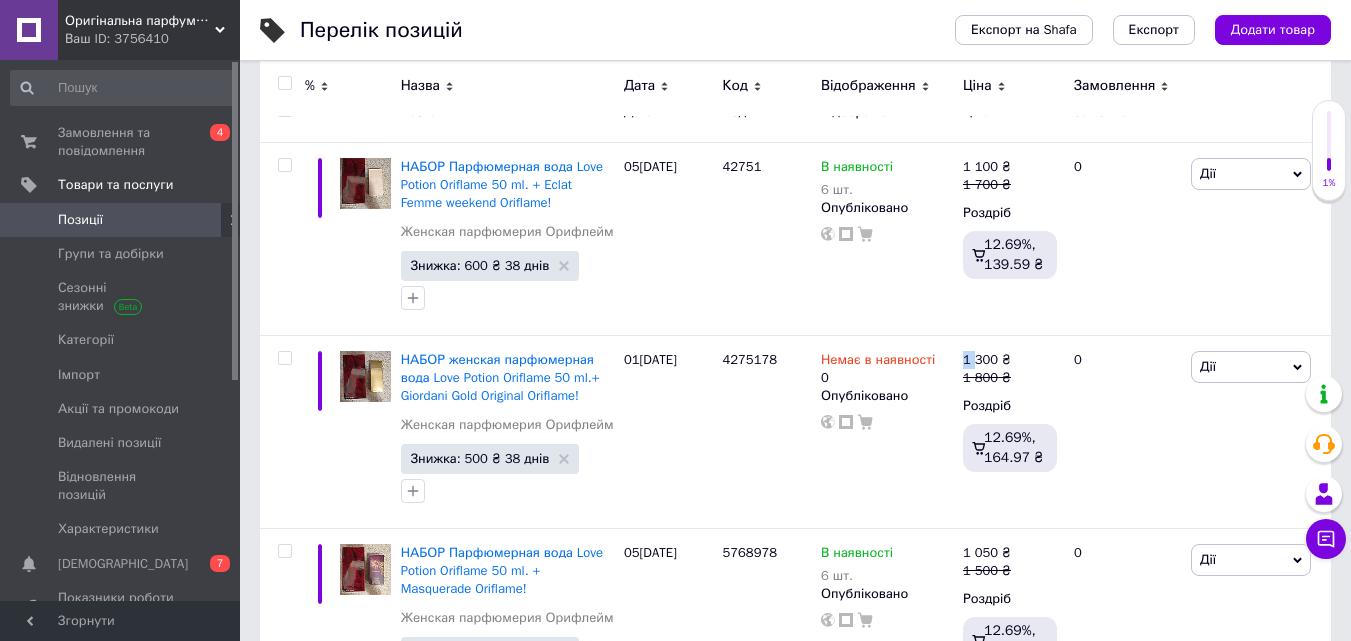 scroll, scrollTop: 3729, scrollLeft: 0, axis: vertical 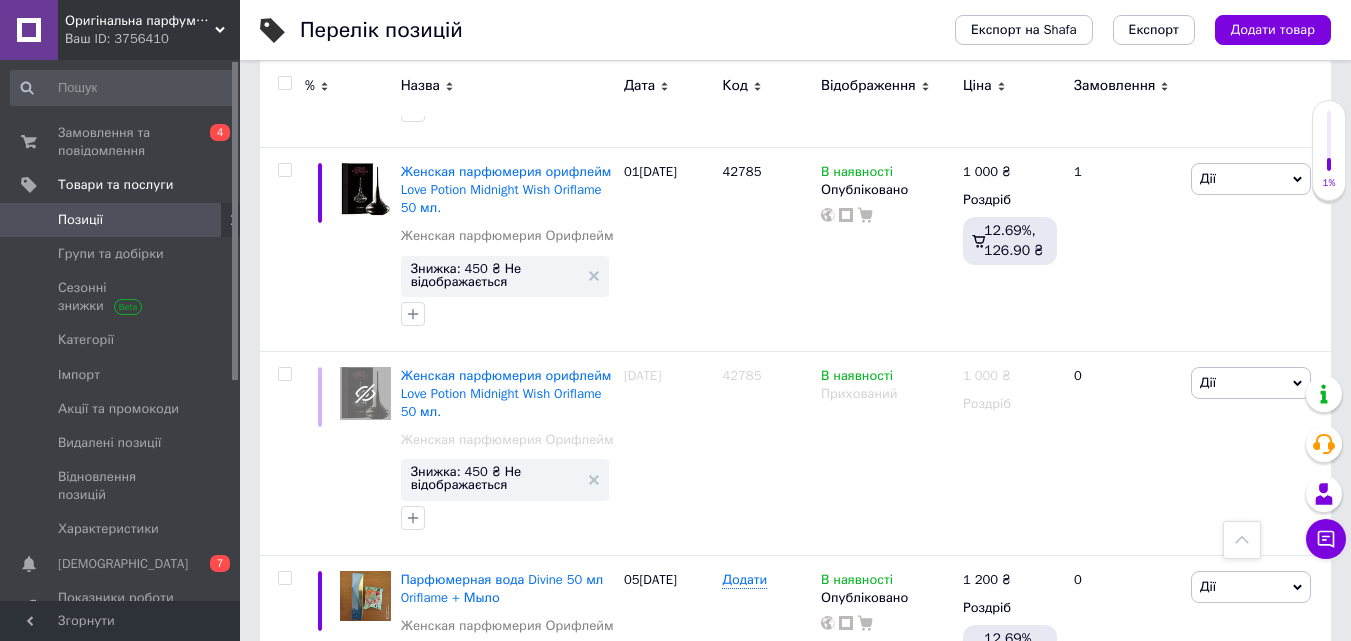 click on "Наступна" at bounding box center [842, 781] 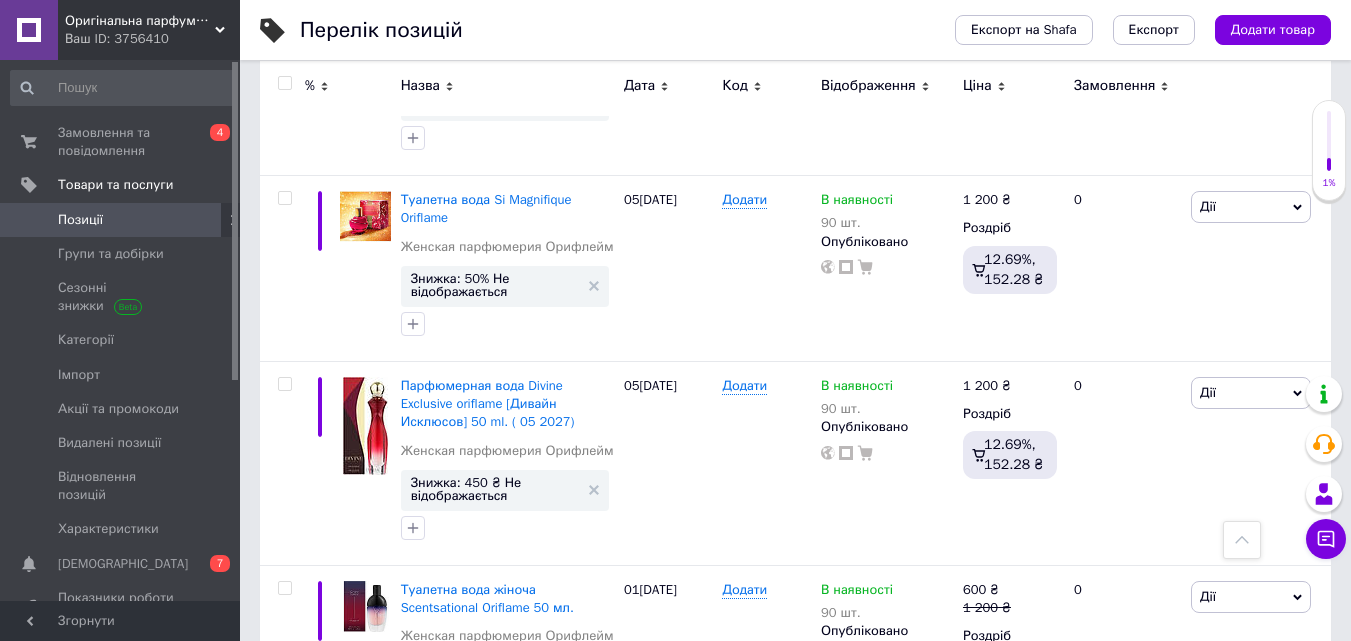 scroll, scrollTop: 1349, scrollLeft: 0, axis: vertical 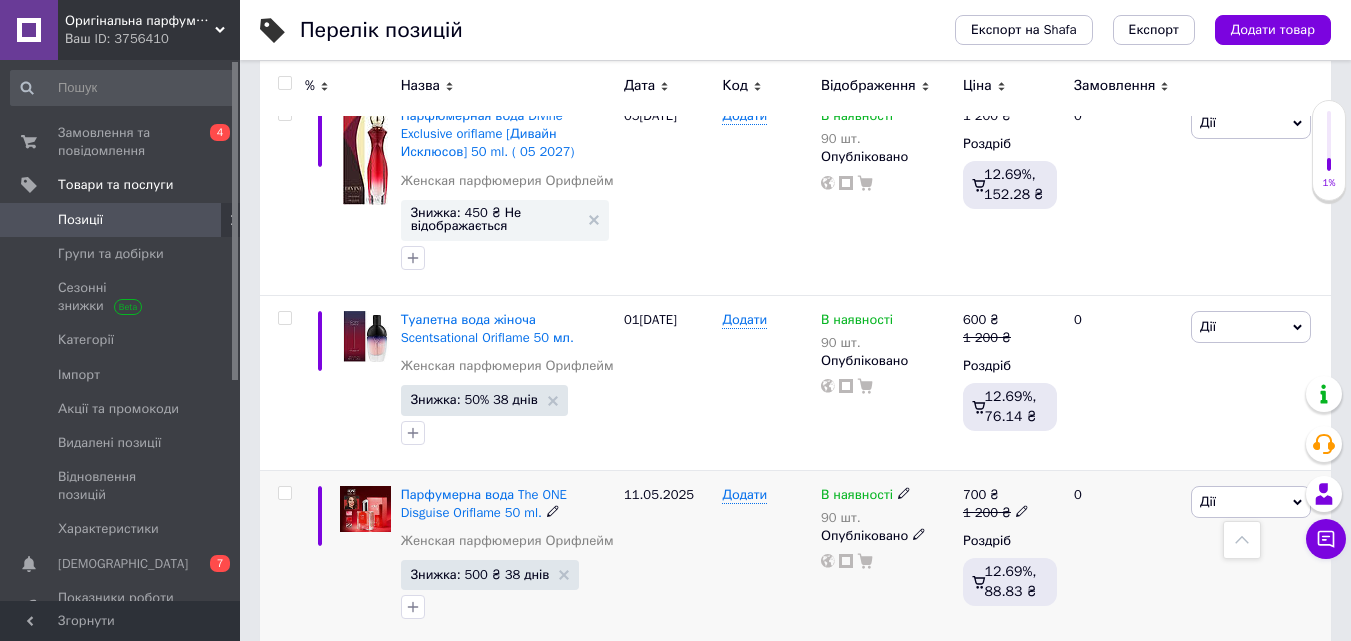 click on "В наявності" at bounding box center [857, 497] 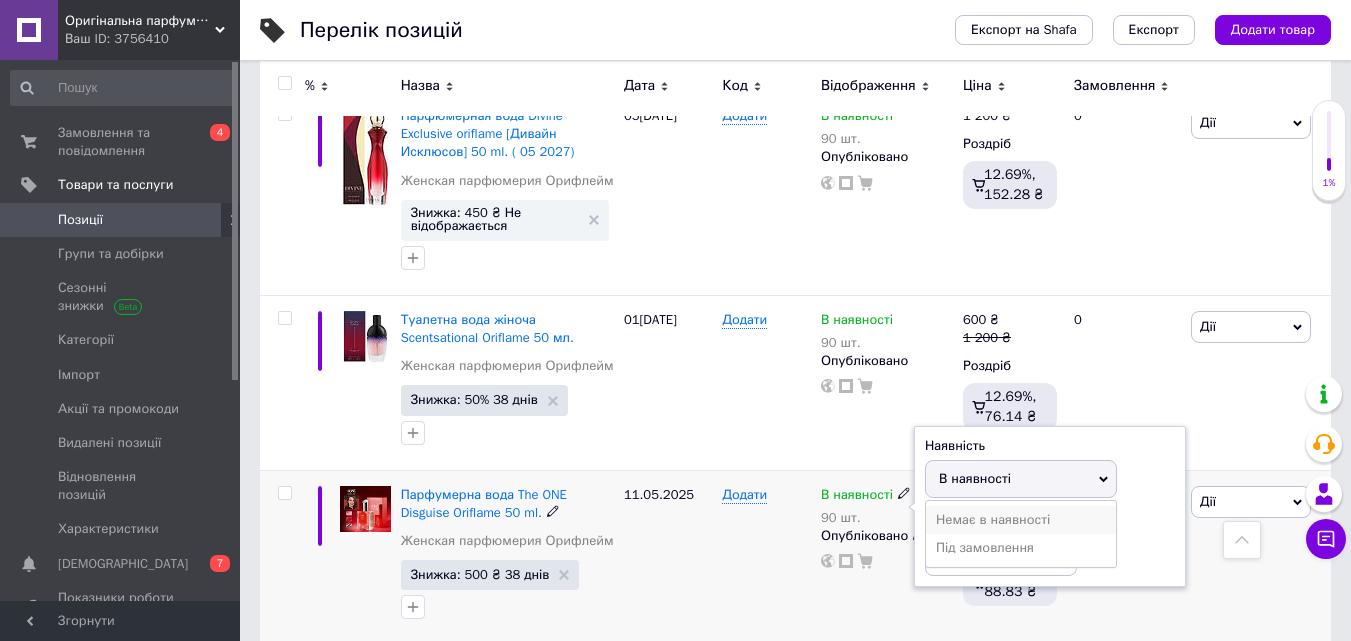click on "Немає в наявності" at bounding box center [1021, 520] 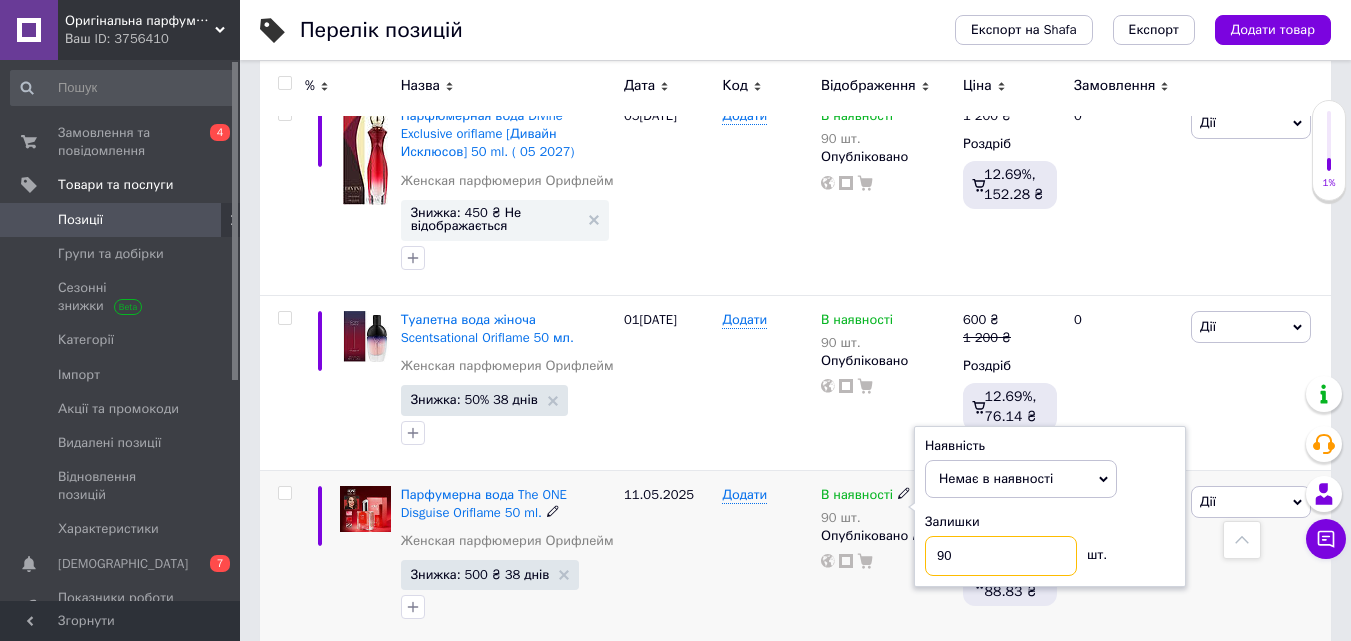 click on "90" at bounding box center (1001, 556) 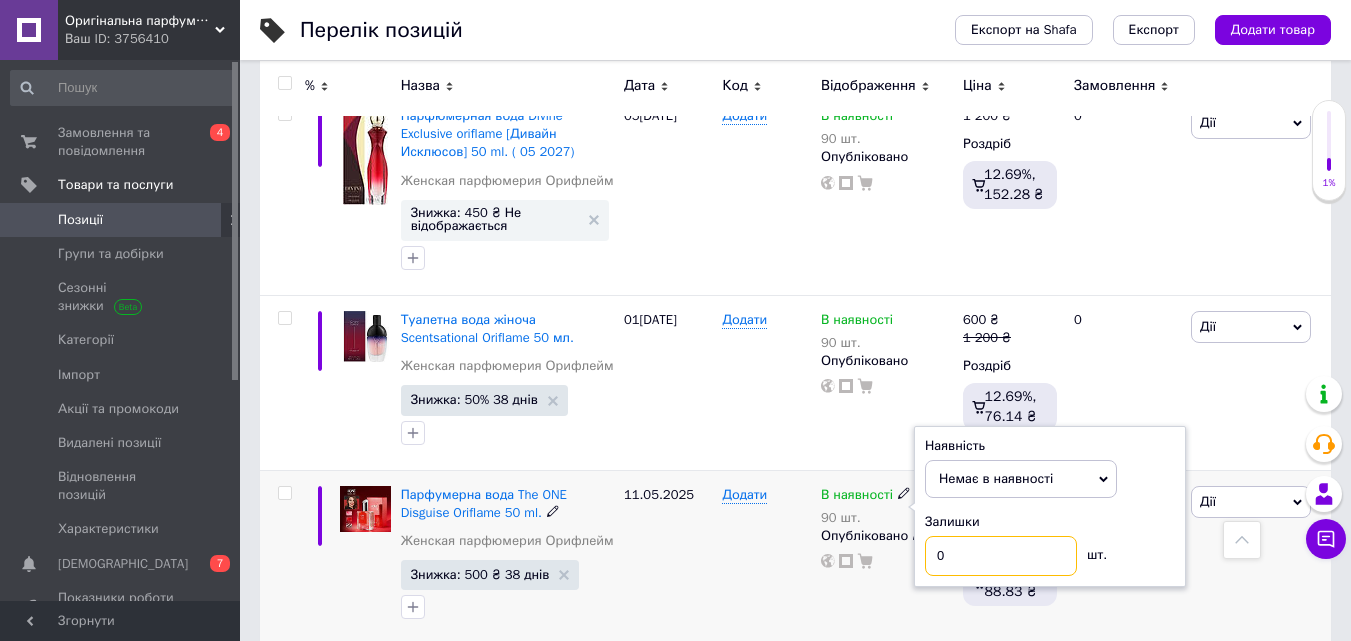 type on "0" 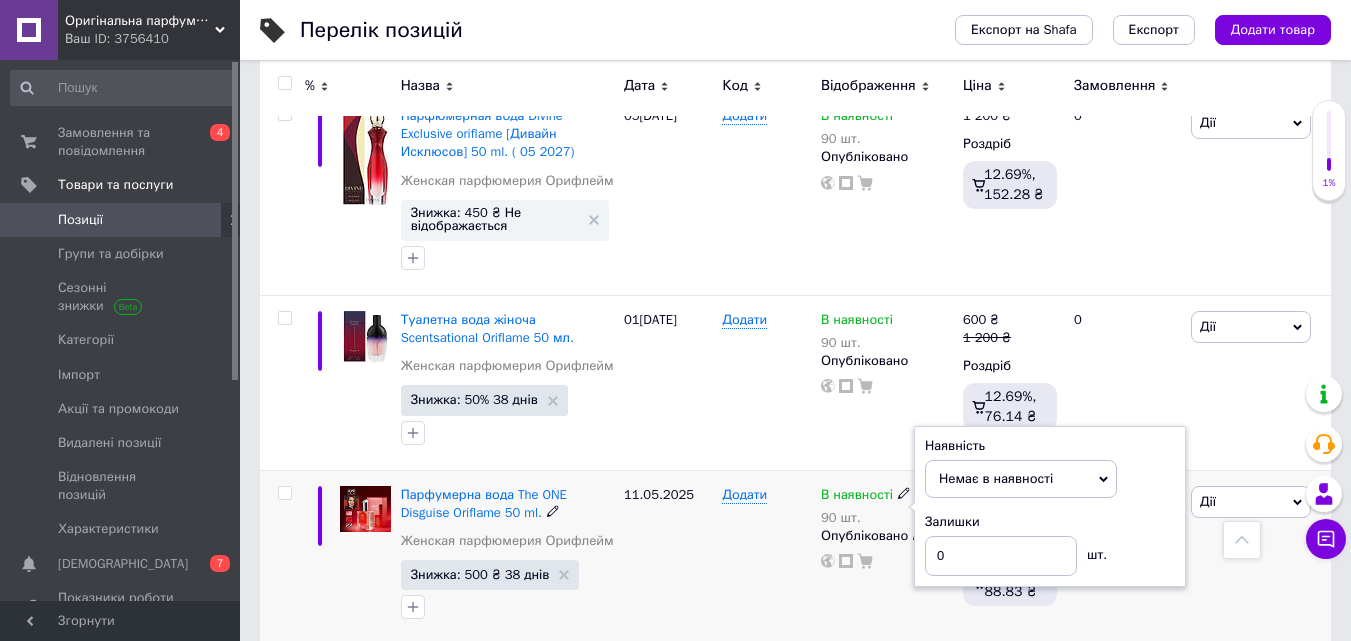 click on "11.05.2025" at bounding box center (668, 557) 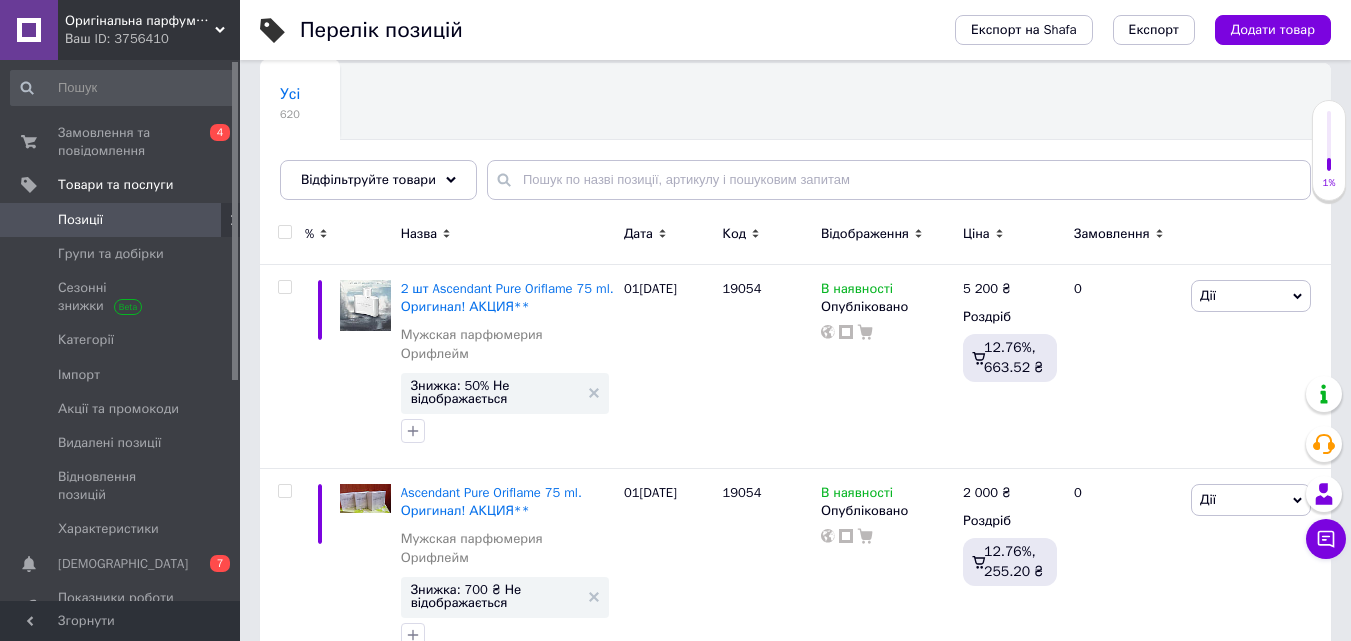 scroll, scrollTop: 3541, scrollLeft: 0, axis: vertical 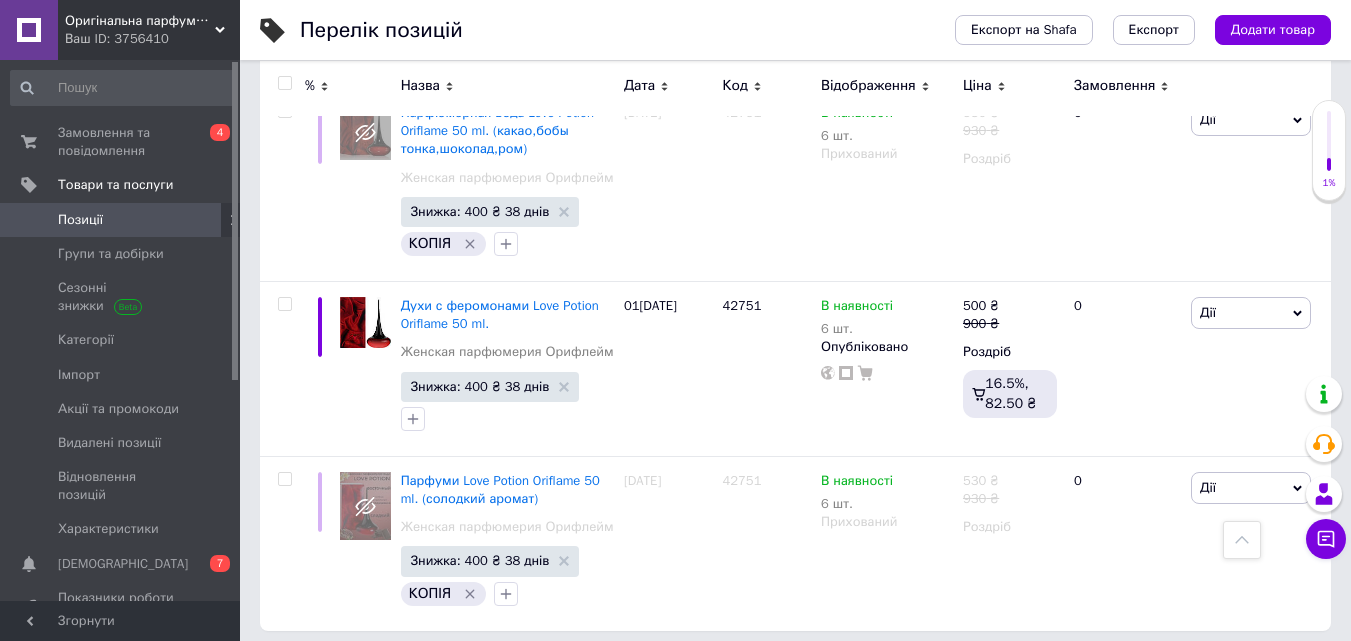click on "Наступна" at bounding box center [842, 672] 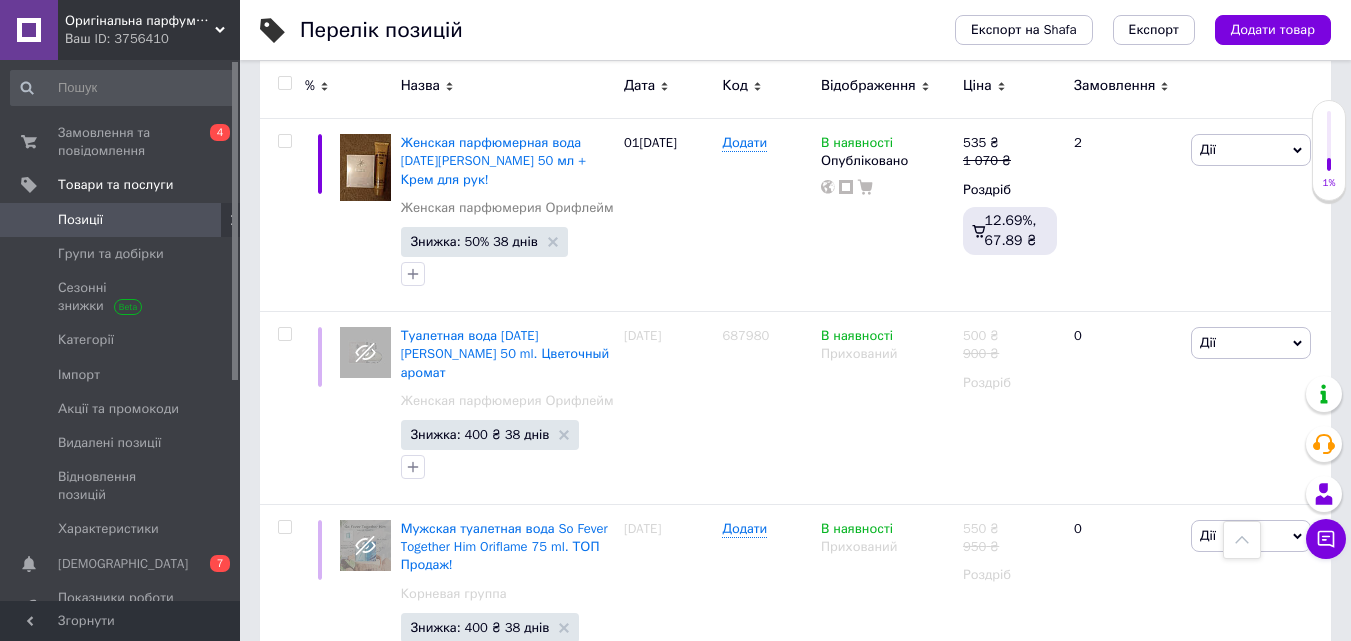 scroll, scrollTop: 3438, scrollLeft: 0, axis: vertical 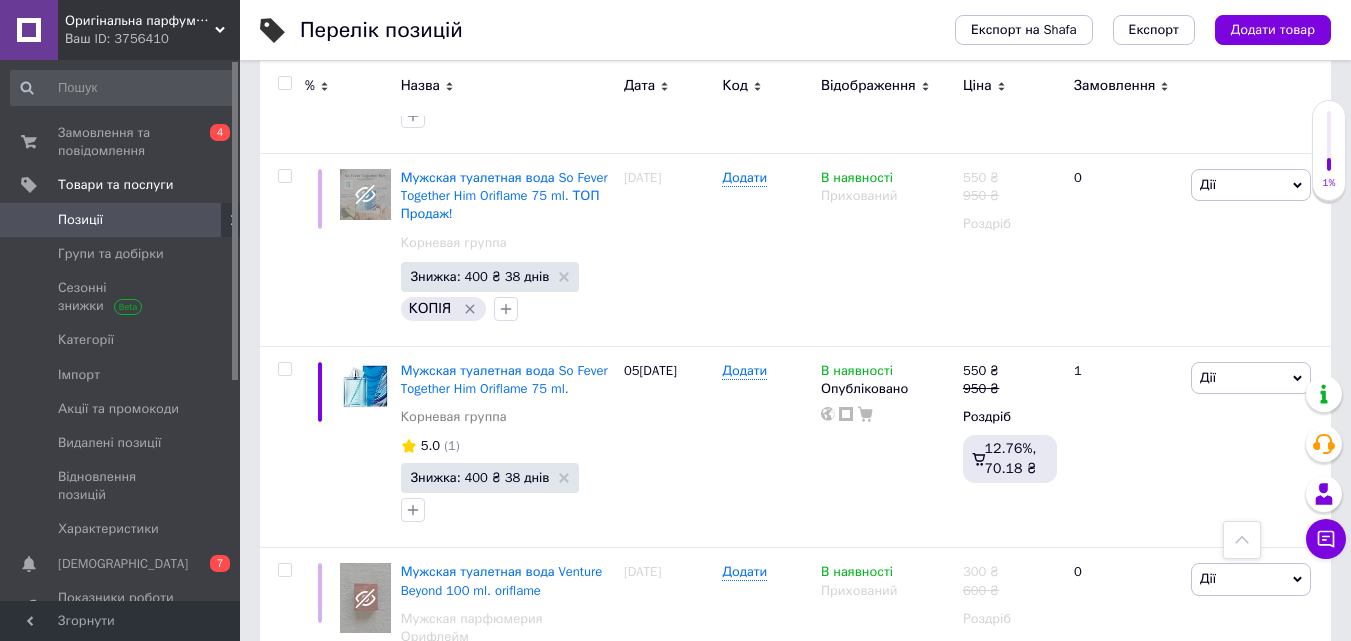 click on "Наступна" at bounding box center (842, 781) 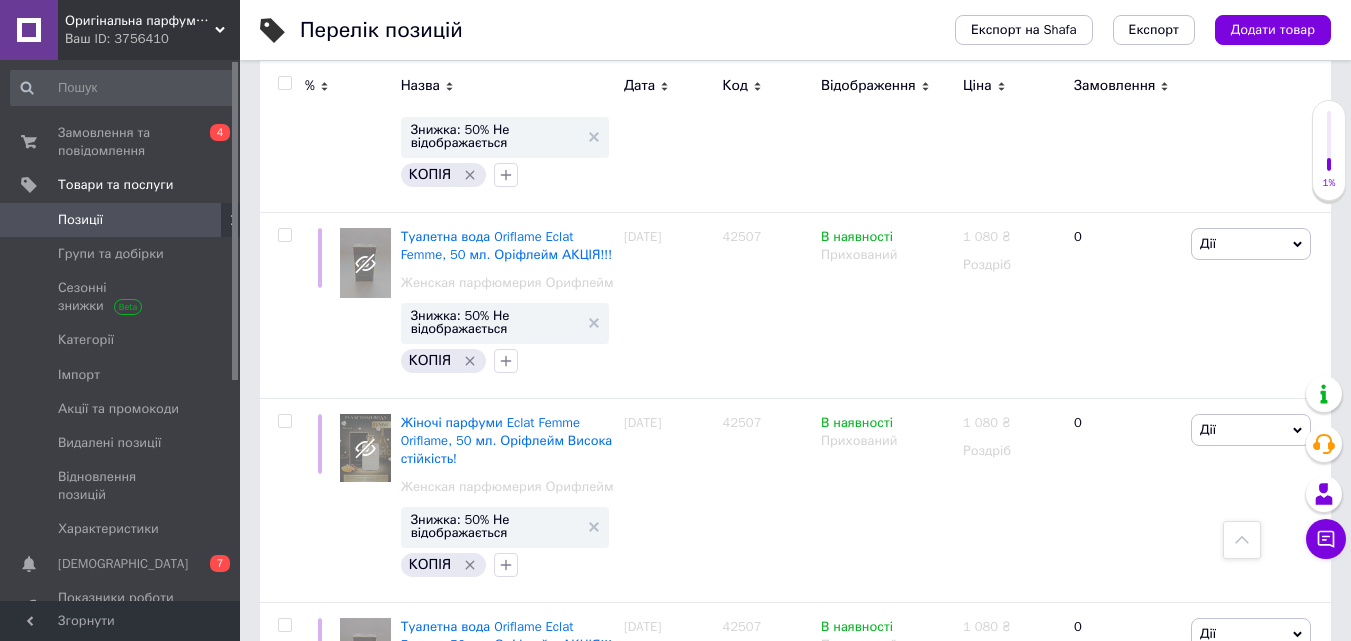 scroll, scrollTop: 3521, scrollLeft: 0, axis: vertical 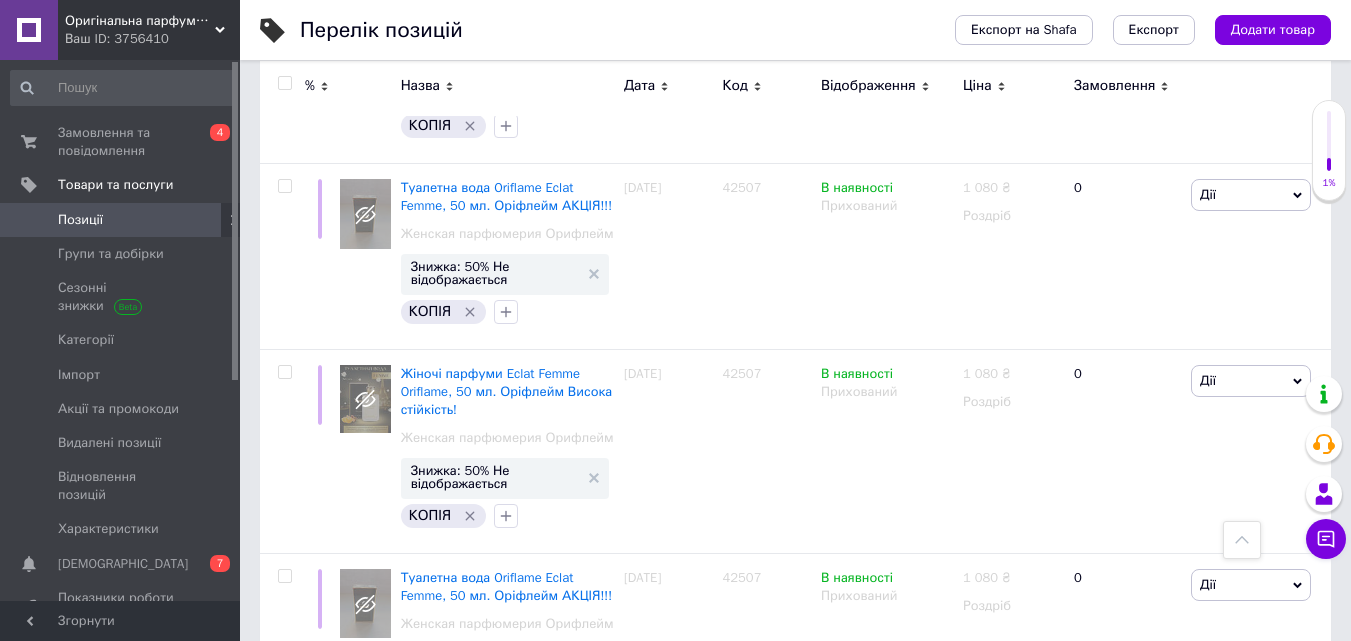 click on "Наступна" at bounding box center (842, 780) 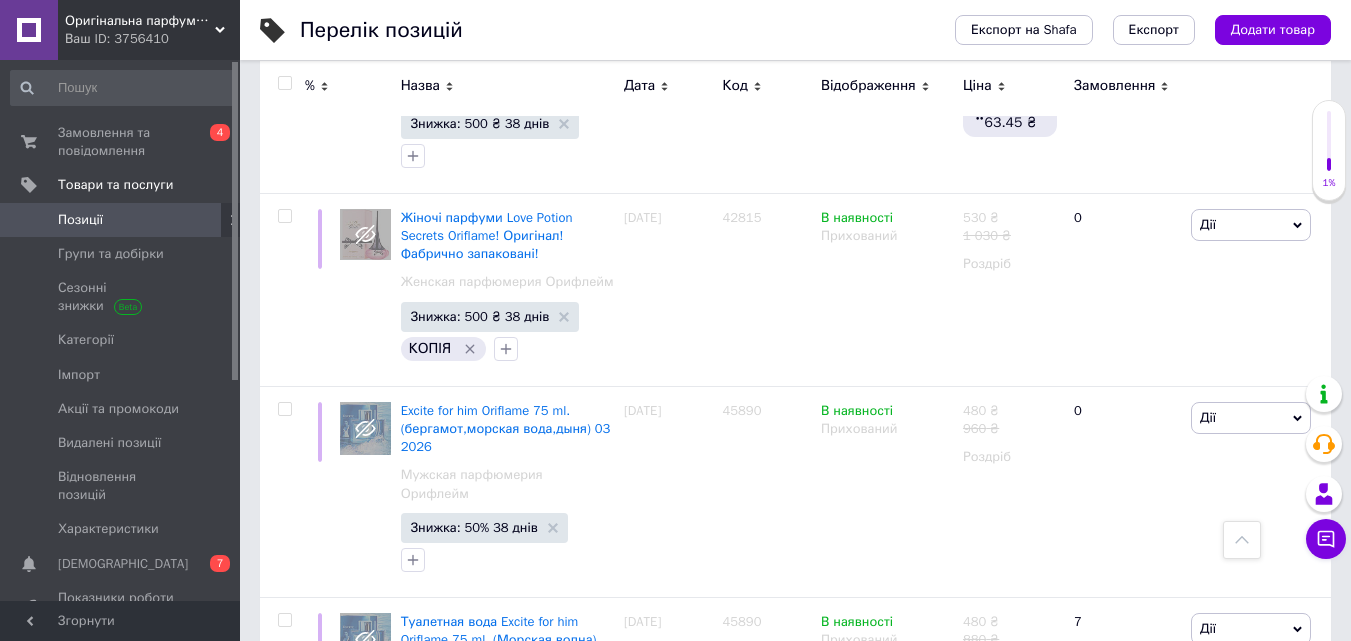 scroll, scrollTop: 3679, scrollLeft: 0, axis: vertical 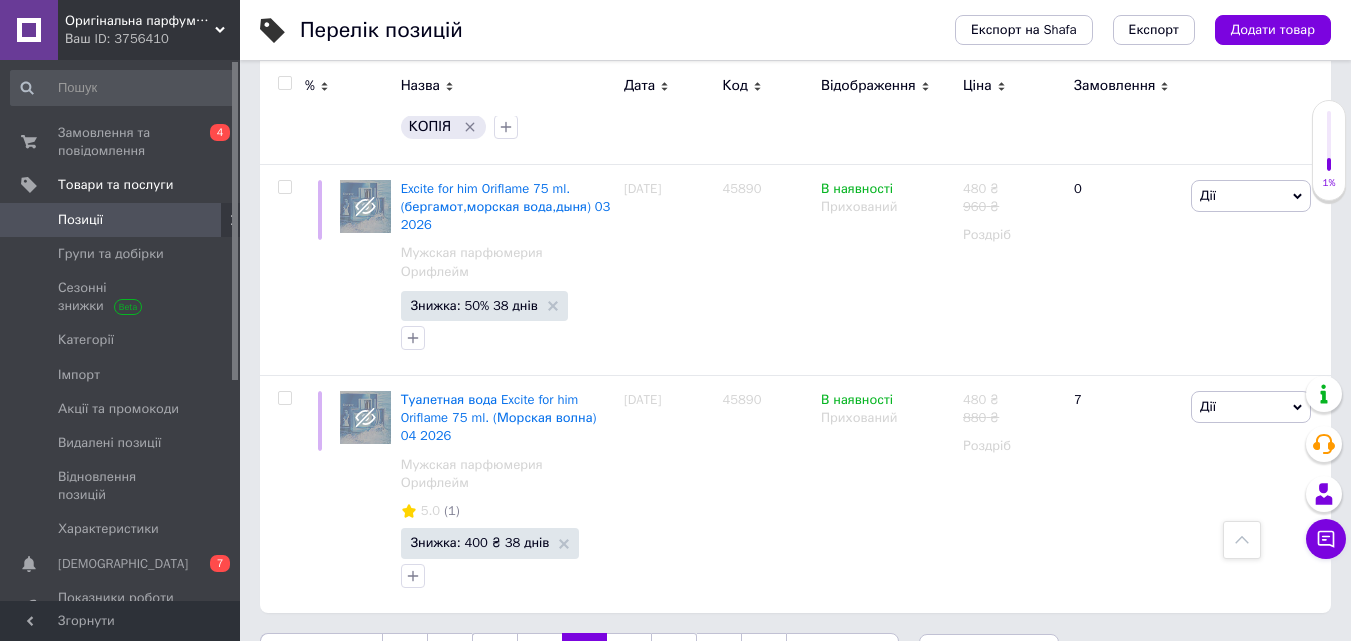 click on "Наступна" at bounding box center [842, 654] 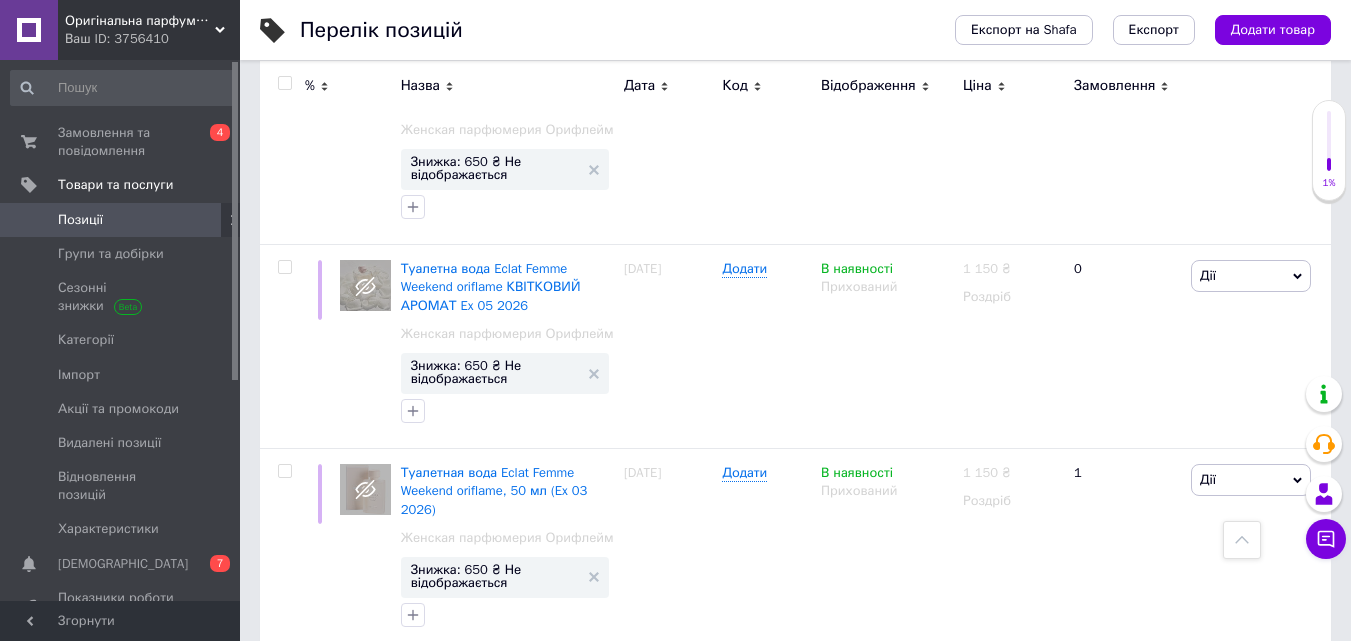 scroll, scrollTop: 3609, scrollLeft: 0, axis: vertical 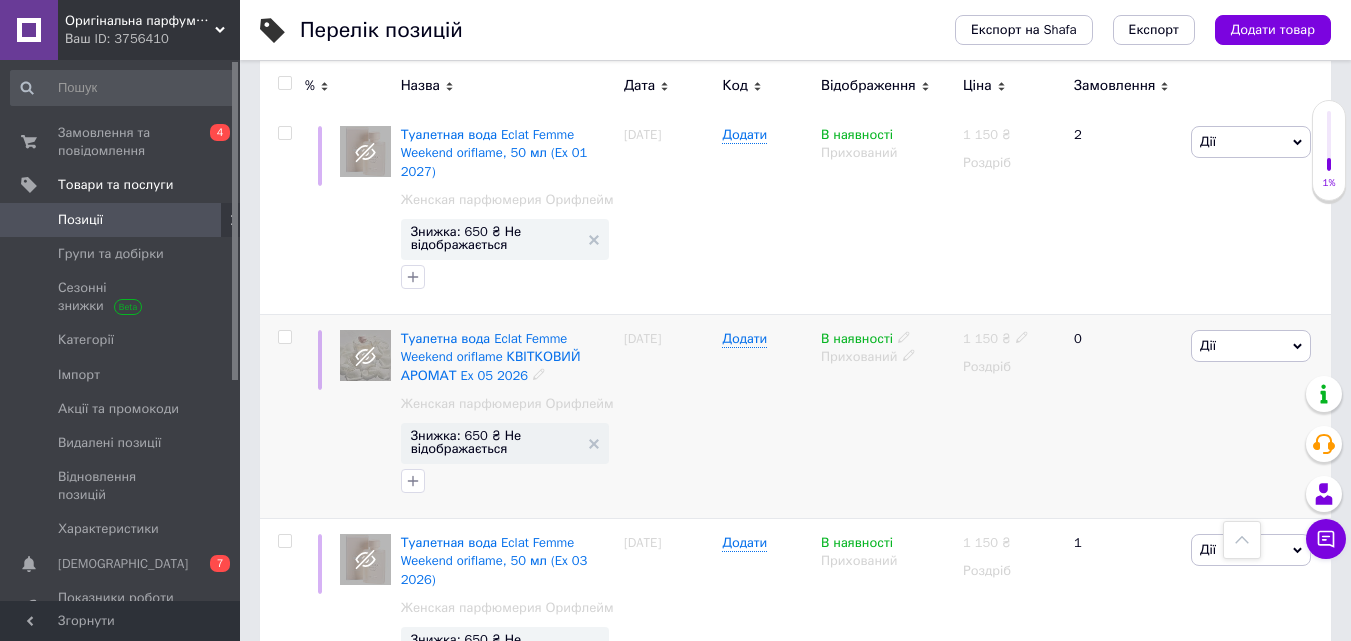 click on "В наявності" at bounding box center [857, 341] 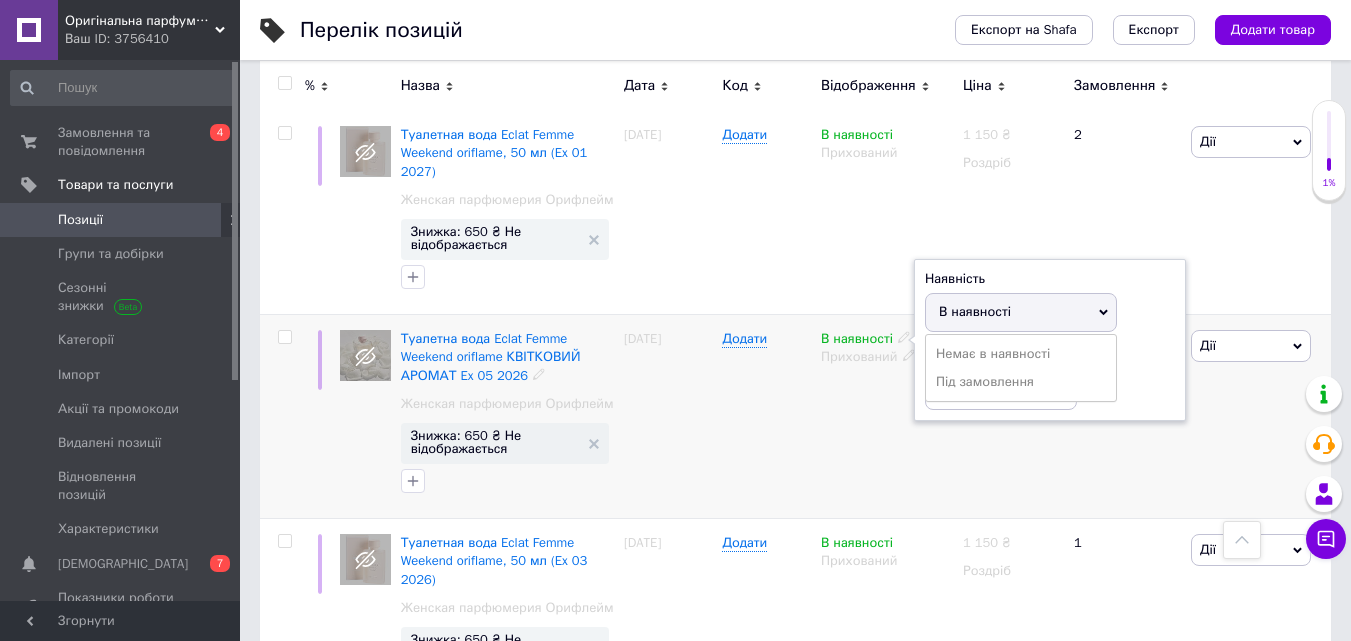 click on "В наявності Наявність В наявності Немає в наявності Під замовлення Залишки шт. Прихований" at bounding box center [887, 417] 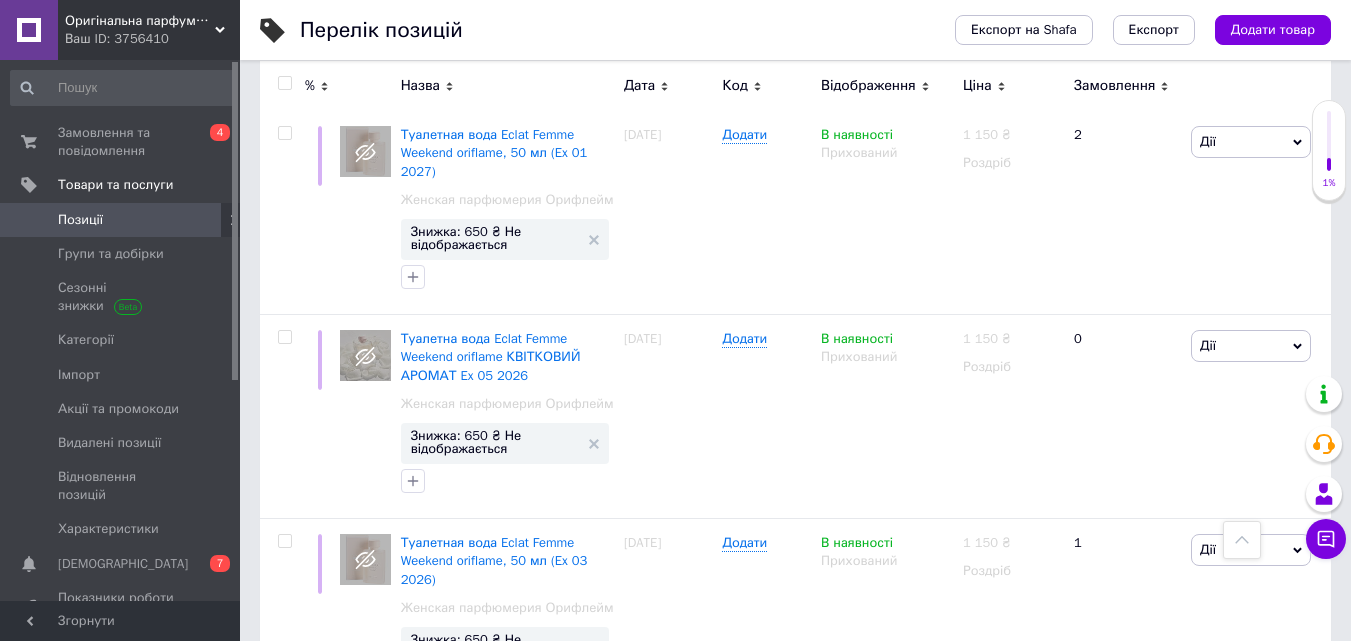 click on "Наступна" at bounding box center (842, 763) 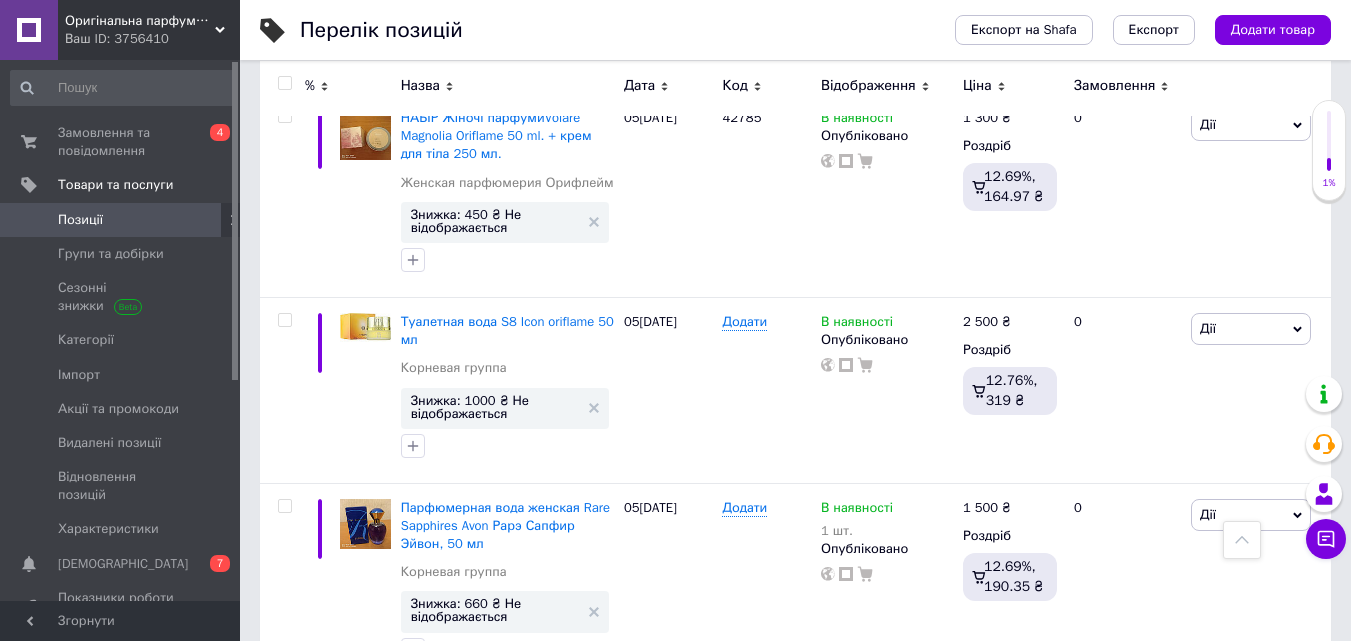 scroll, scrollTop: 2907, scrollLeft: 0, axis: vertical 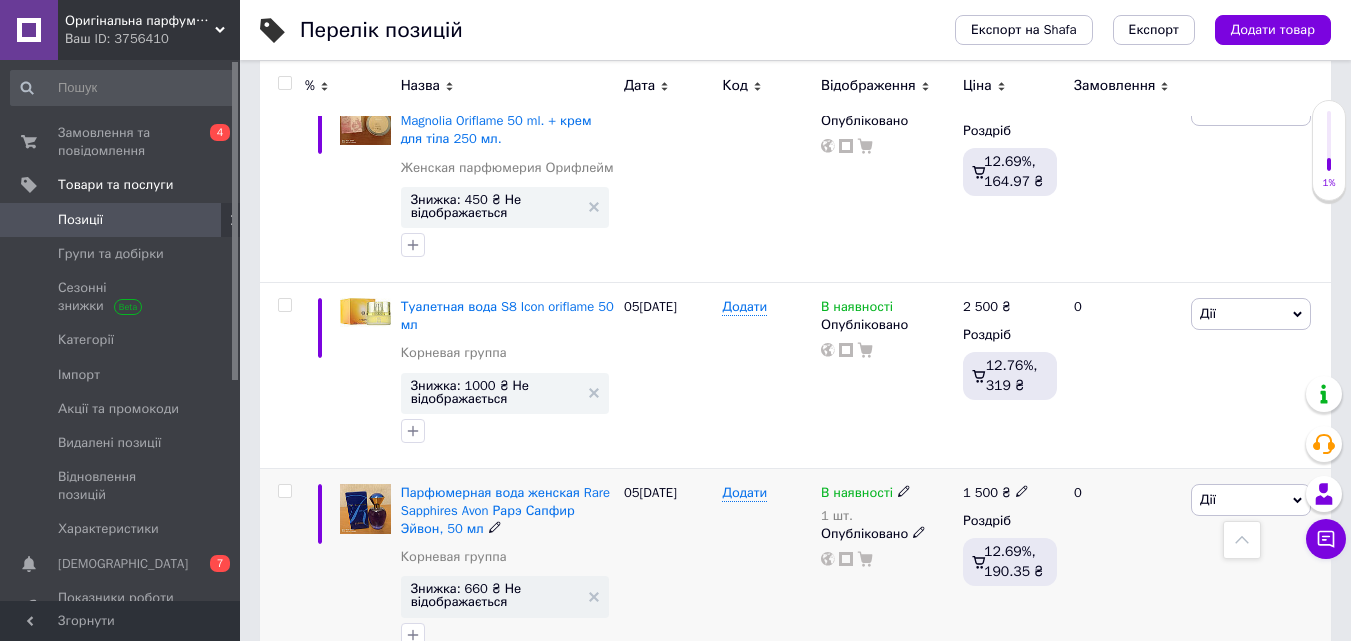 click on "В наявності" at bounding box center (857, 495) 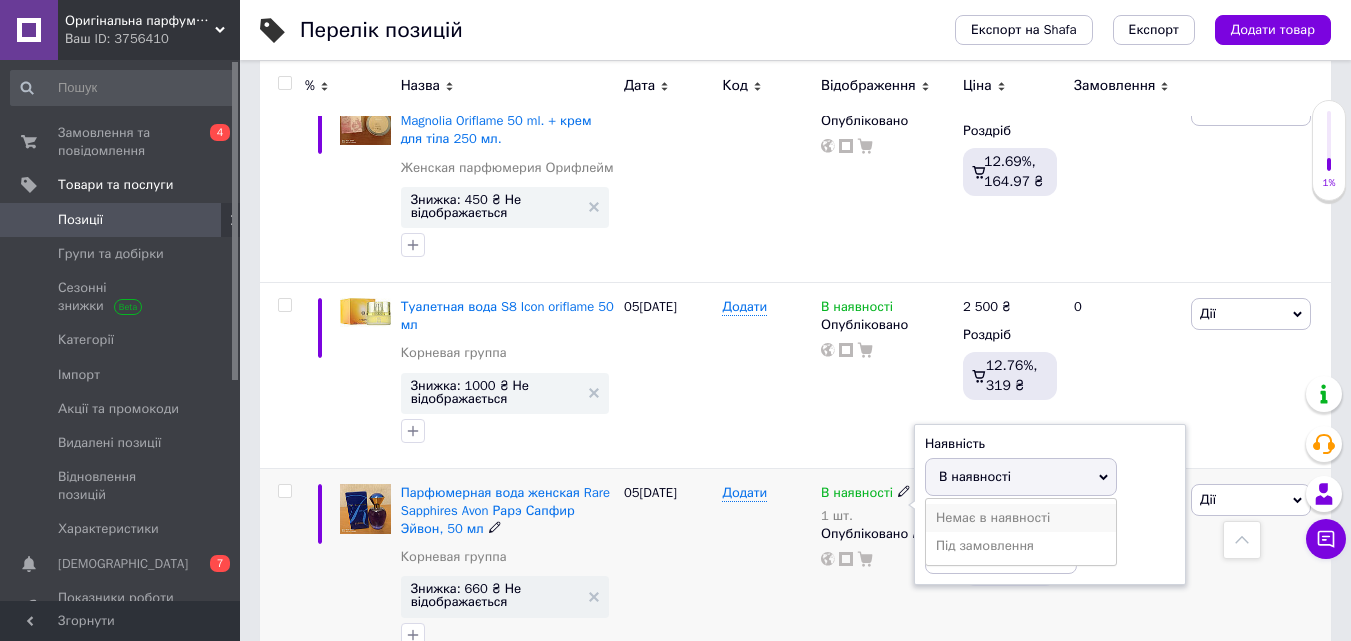 click on "Немає в наявності" at bounding box center [1021, 518] 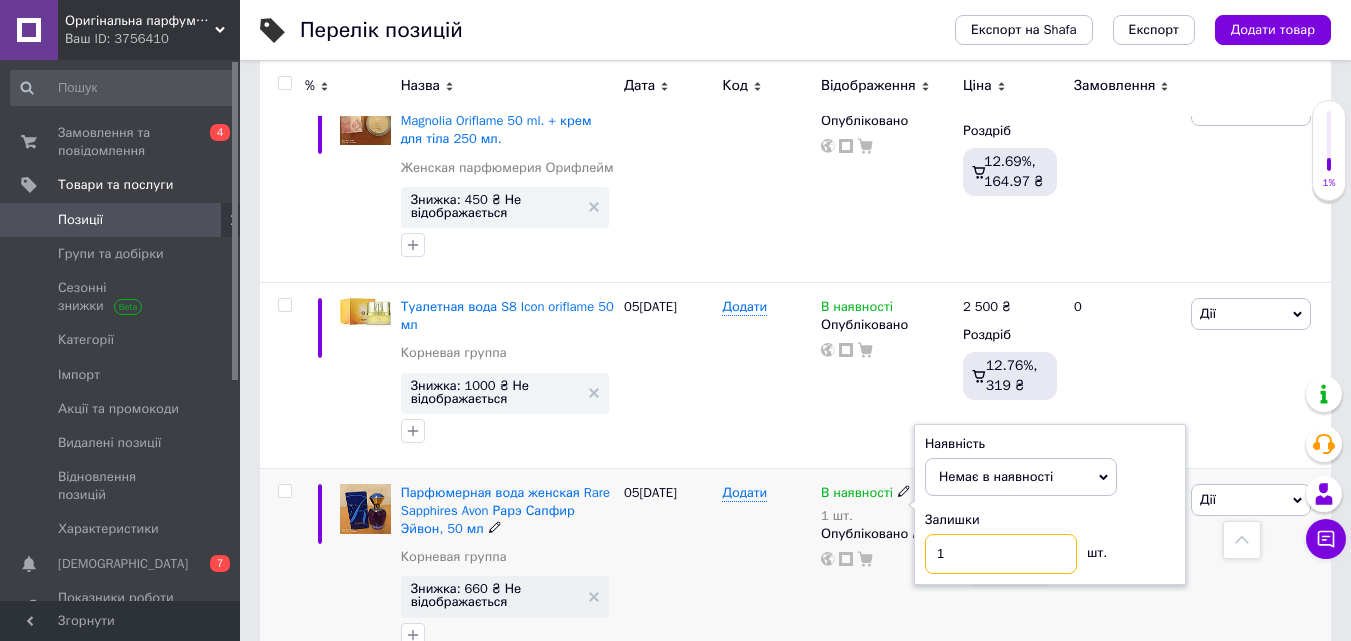click on "1" at bounding box center (1001, 554) 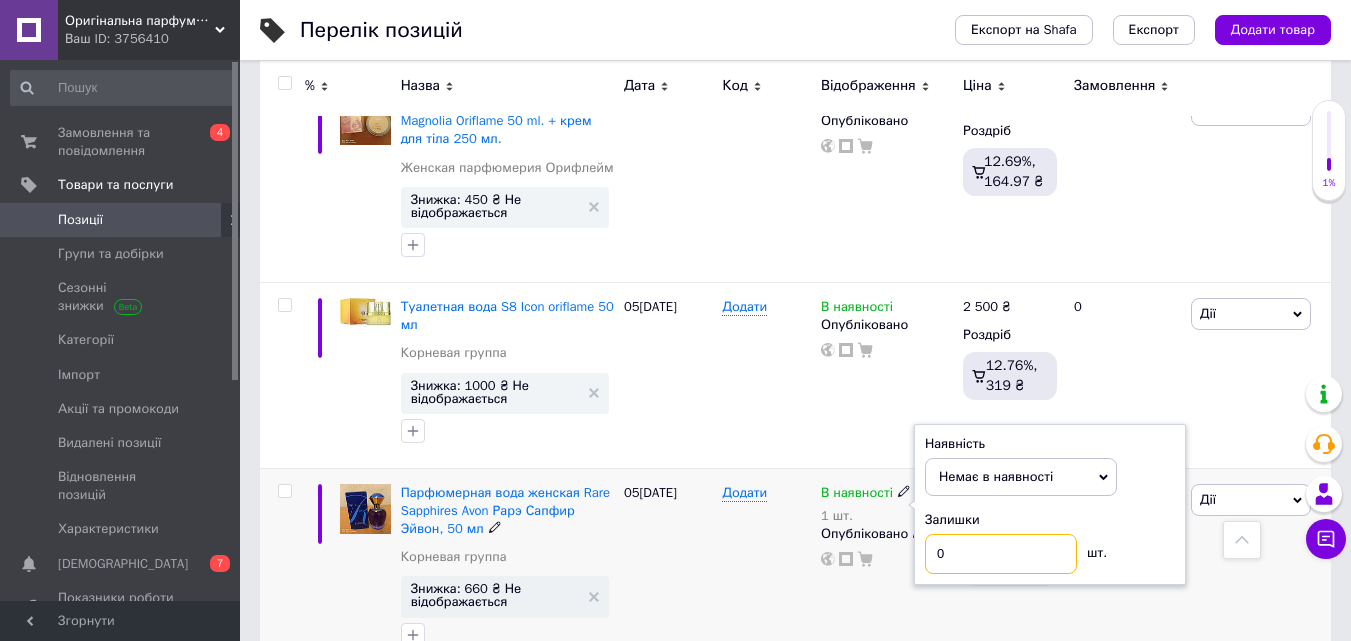 type on "0" 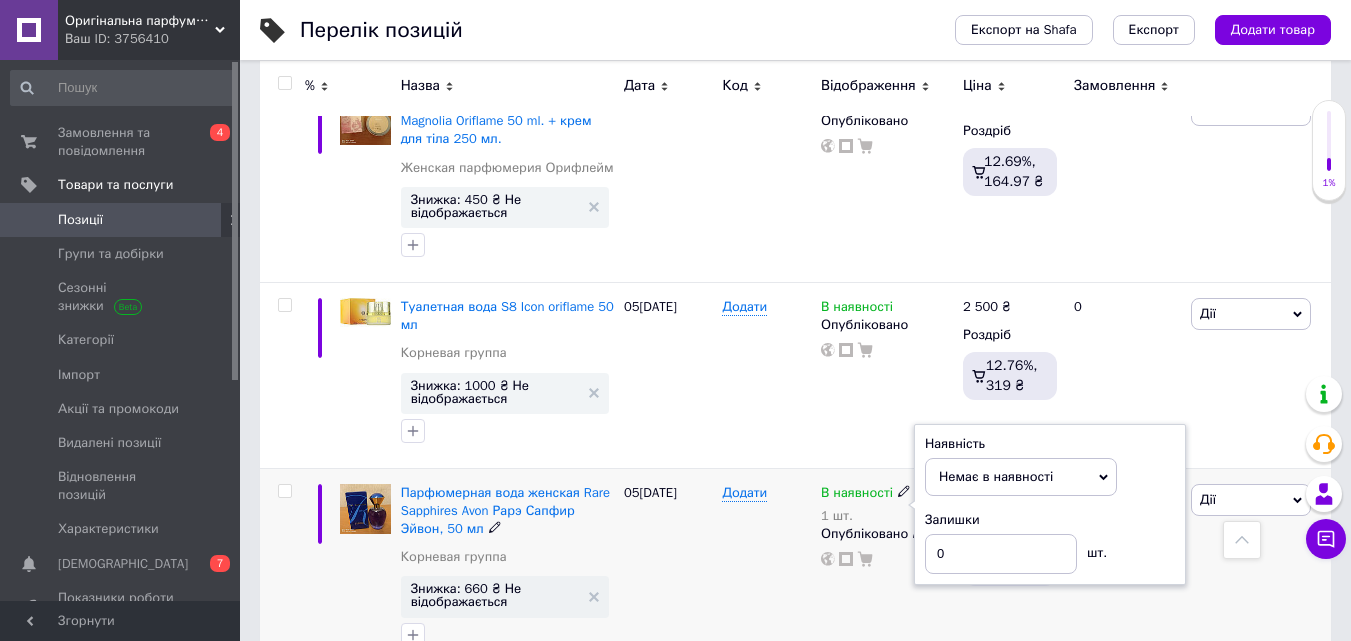 click on "В наявності 1 шт. Наявність Немає в наявності В наявності Під замовлення Залишки 0 шт. Опубліковано" at bounding box center [887, 570] 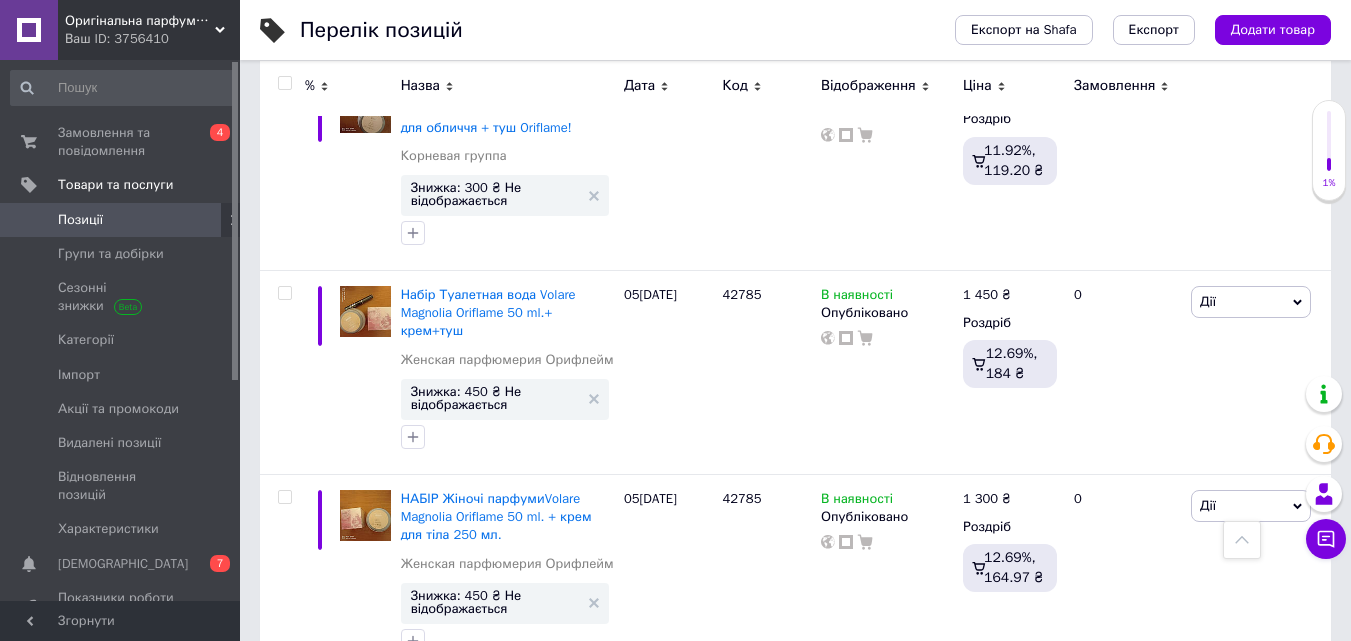 scroll, scrollTop: 2571, scrollLeft: 0, axis: vertical 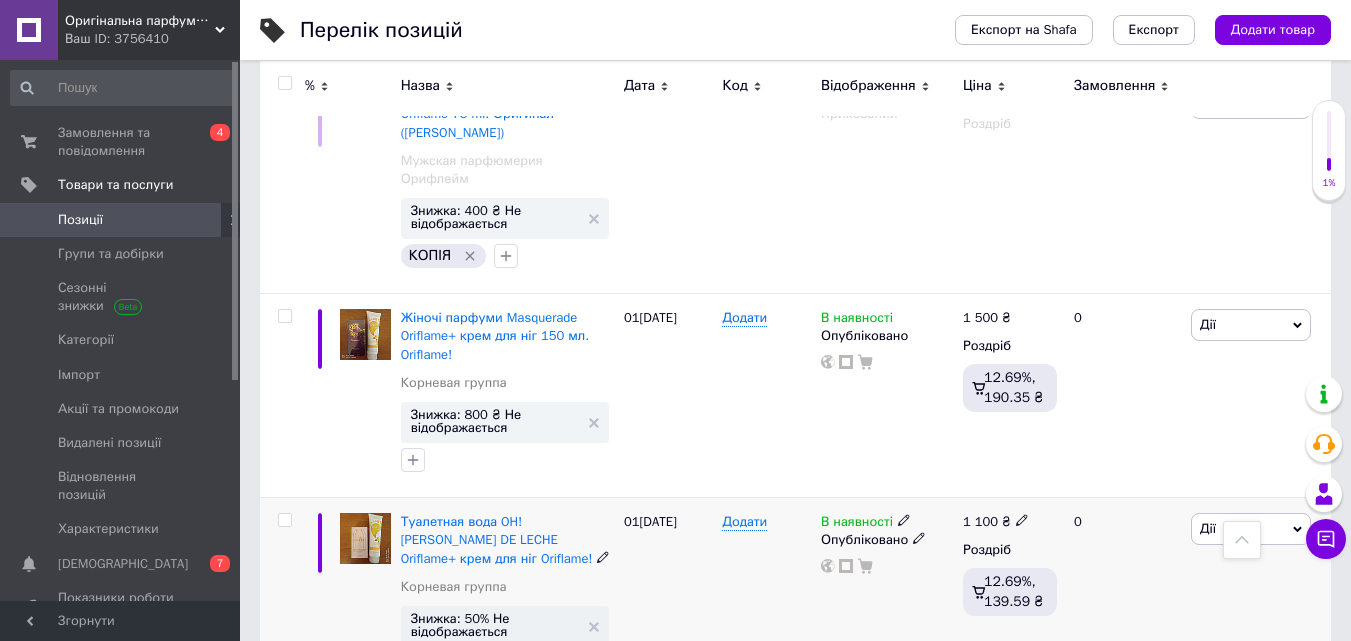 click on "В наявності" at bounding box center [857, 524] 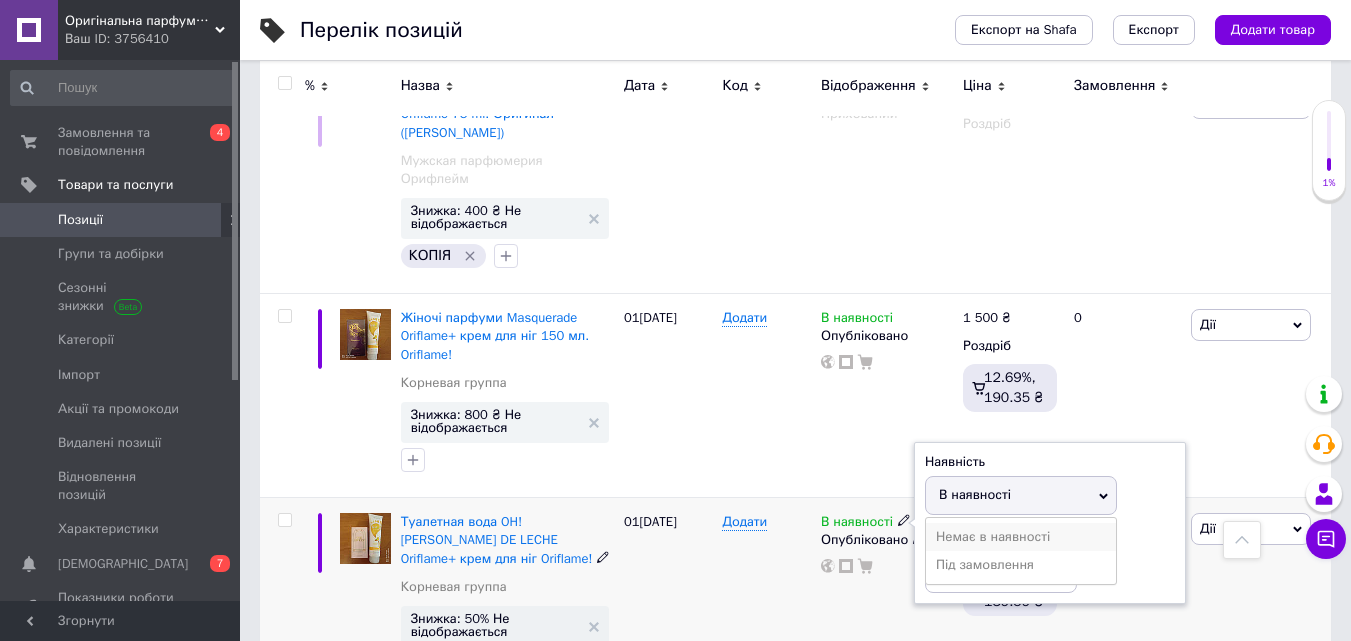 click on "Немає в наявності" at bounding box center (1021, 537) 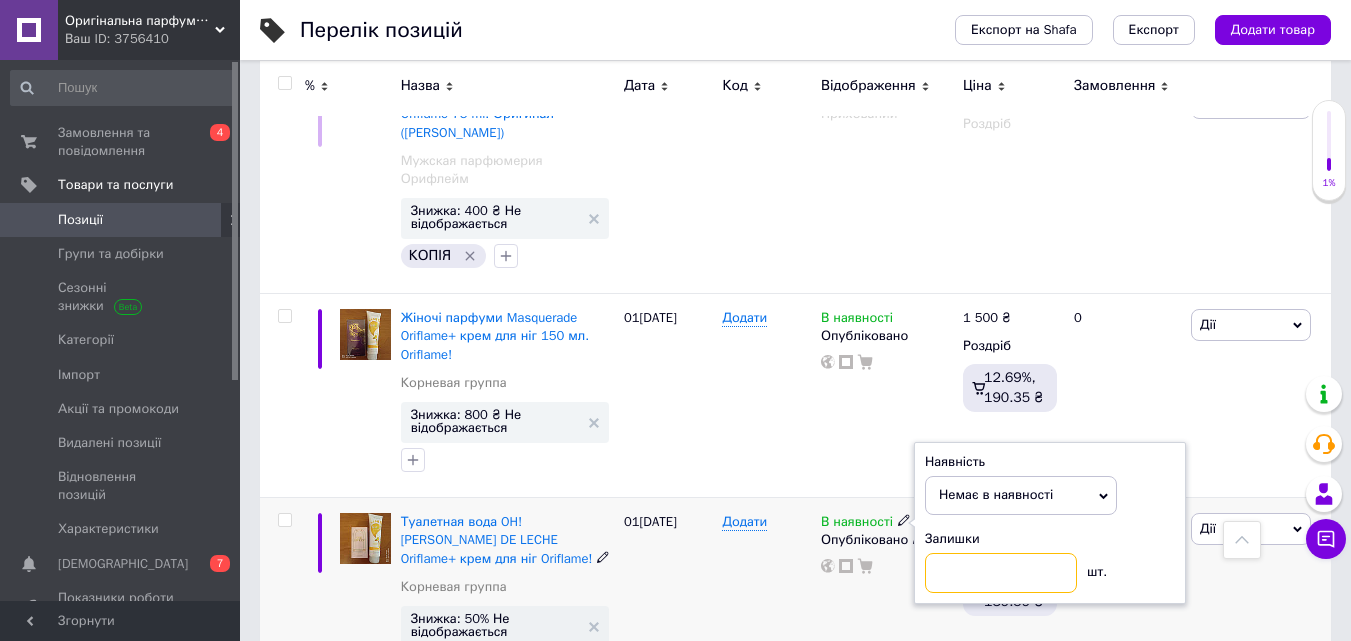 click at bounding box center (1001, 573) 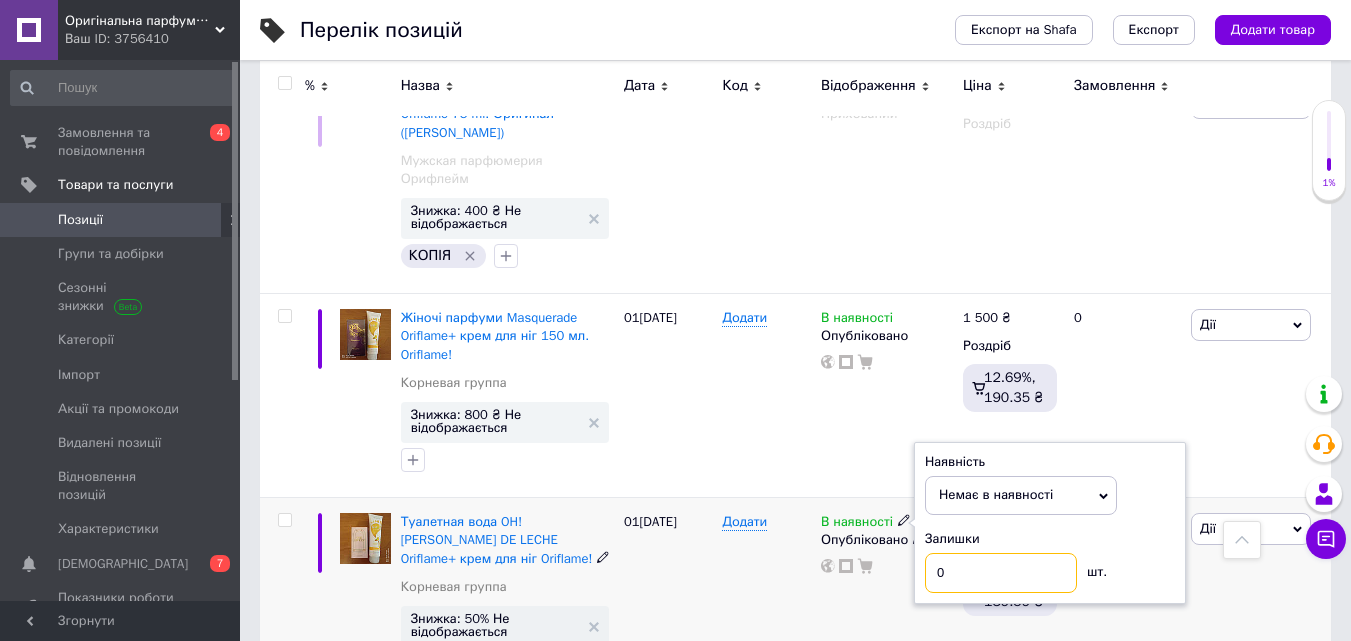 type on "0" 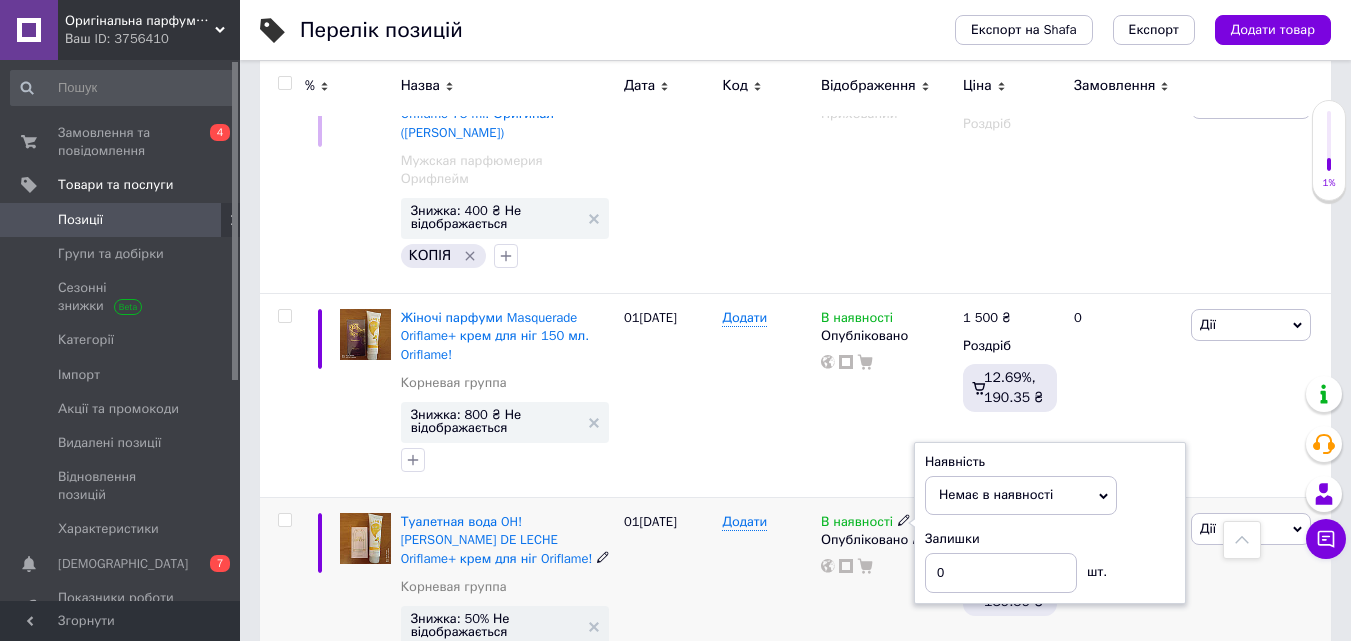 click on "В наявності Наявність Немає в наявності В наявності Під замовлення Залишки 0 шт. Опубліковано" at bounding box center (887, 600) 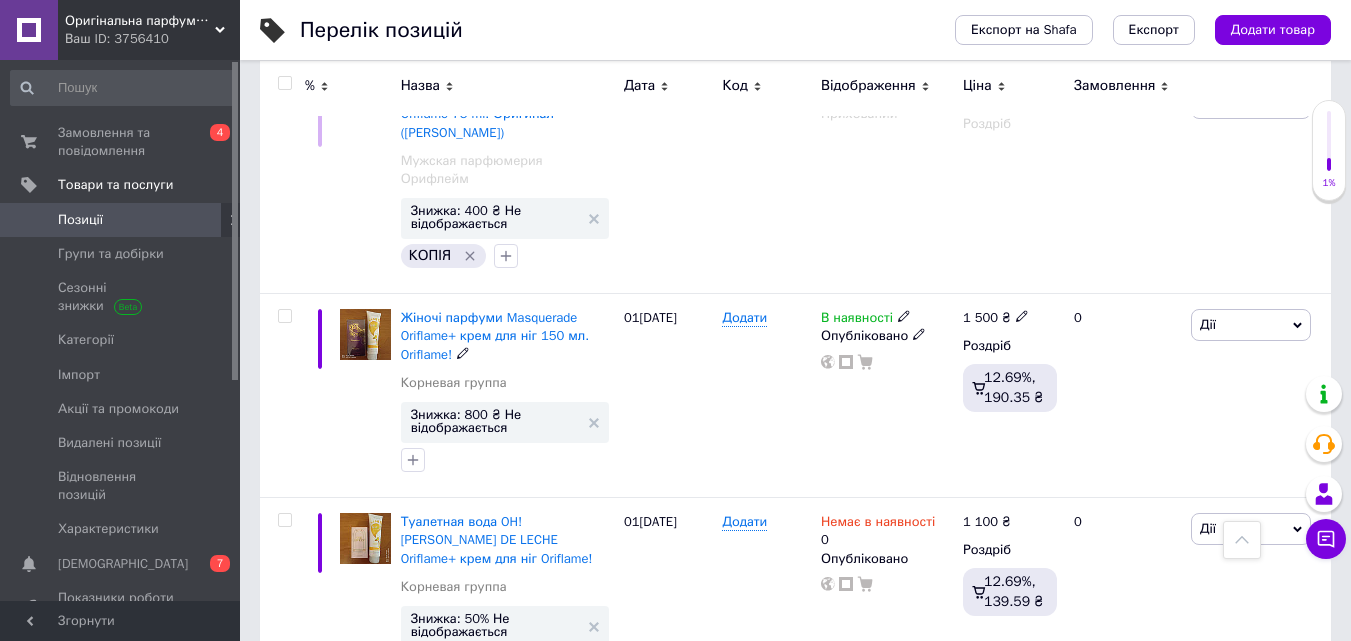 click on "В наявності" at bounding box center [857, 320] 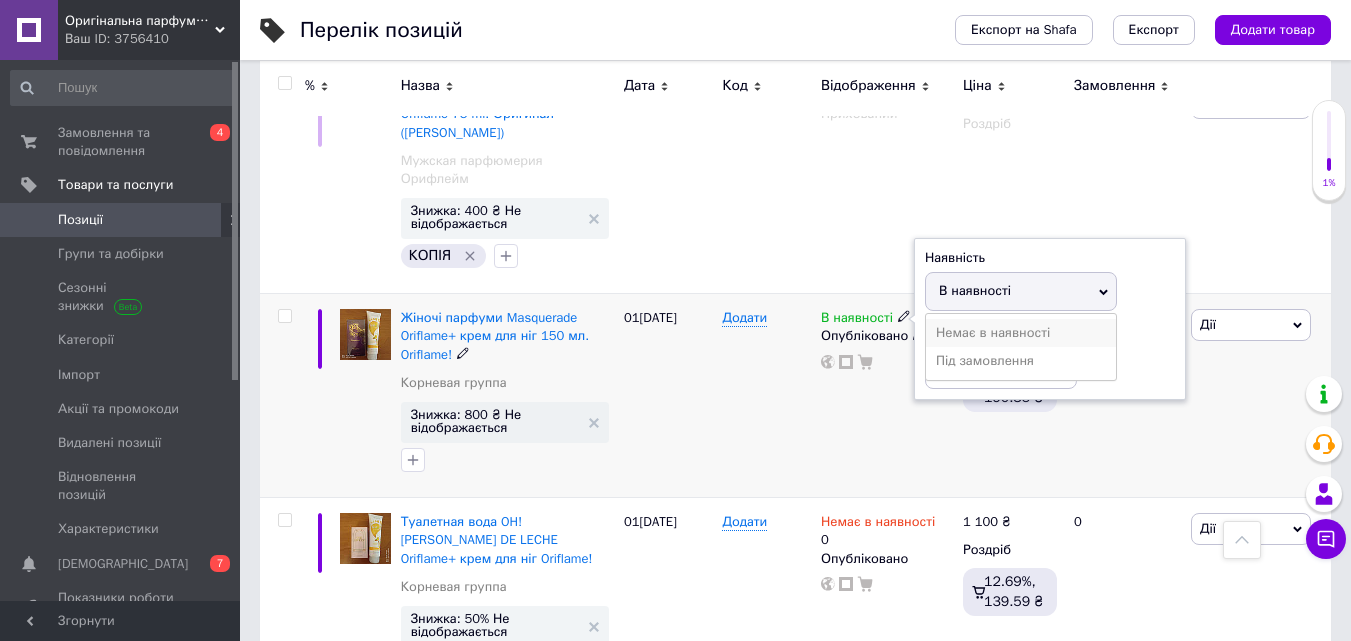 click on "Немає в наявності" at bounding box center [1021, 333] 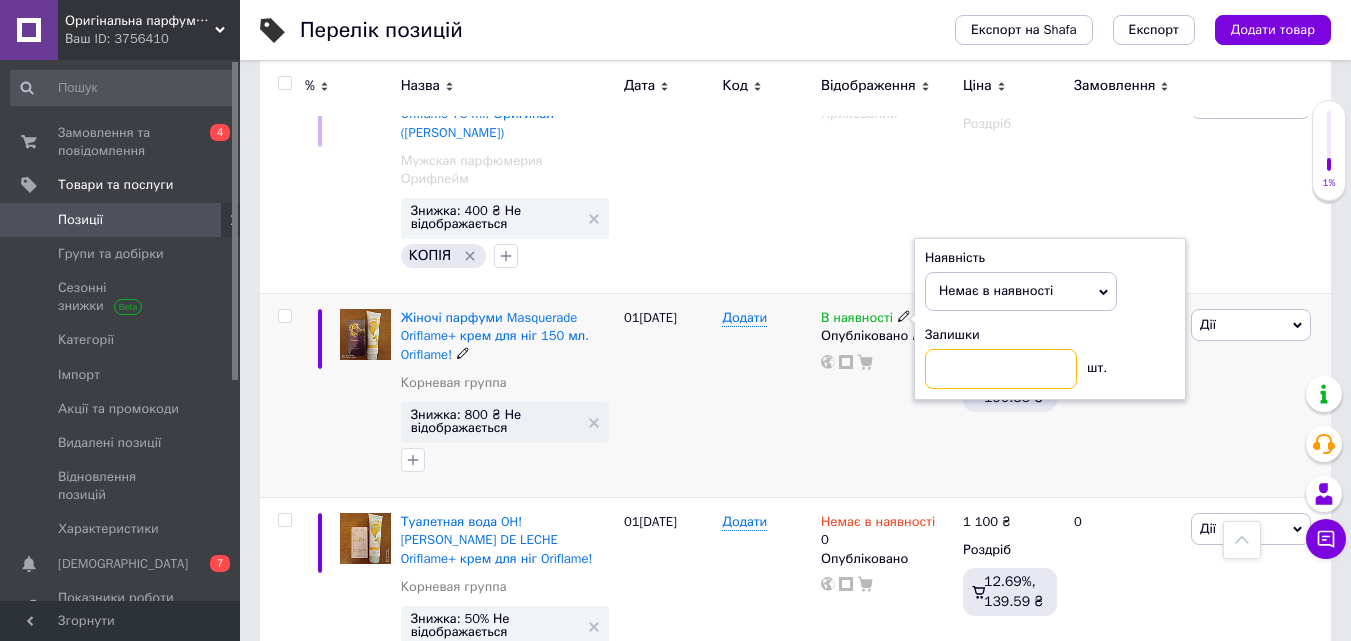 click at bounding box center [1001, 369] 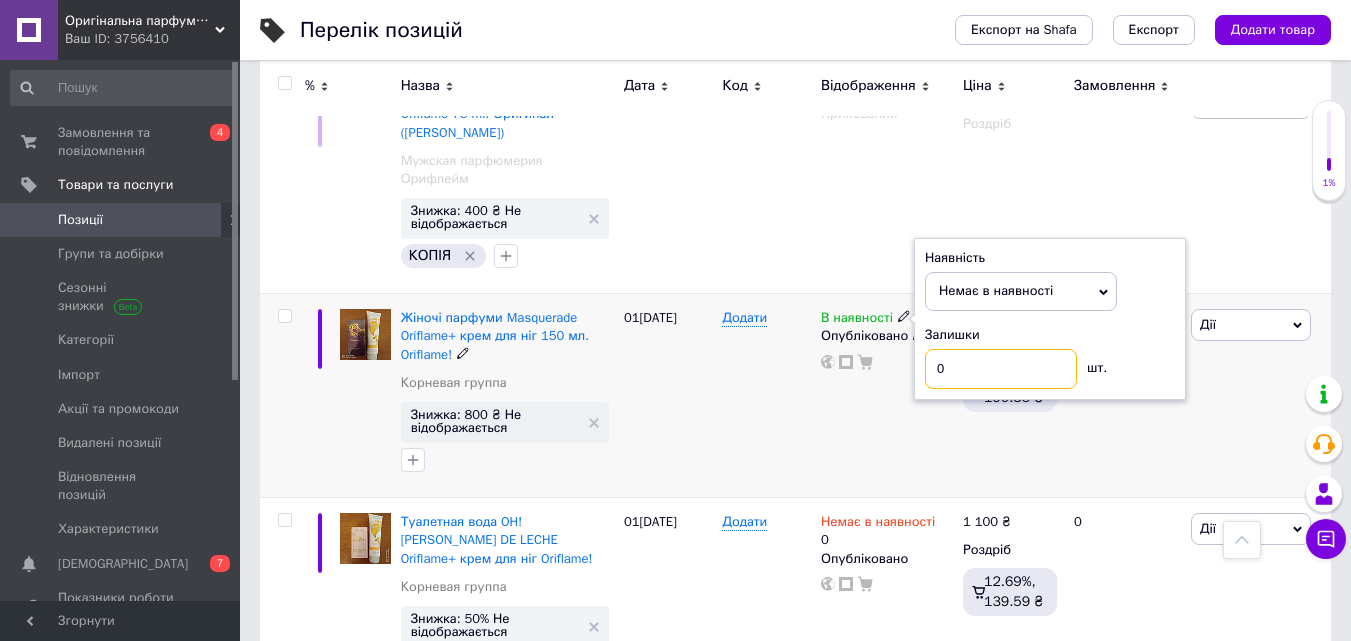 type on "0" 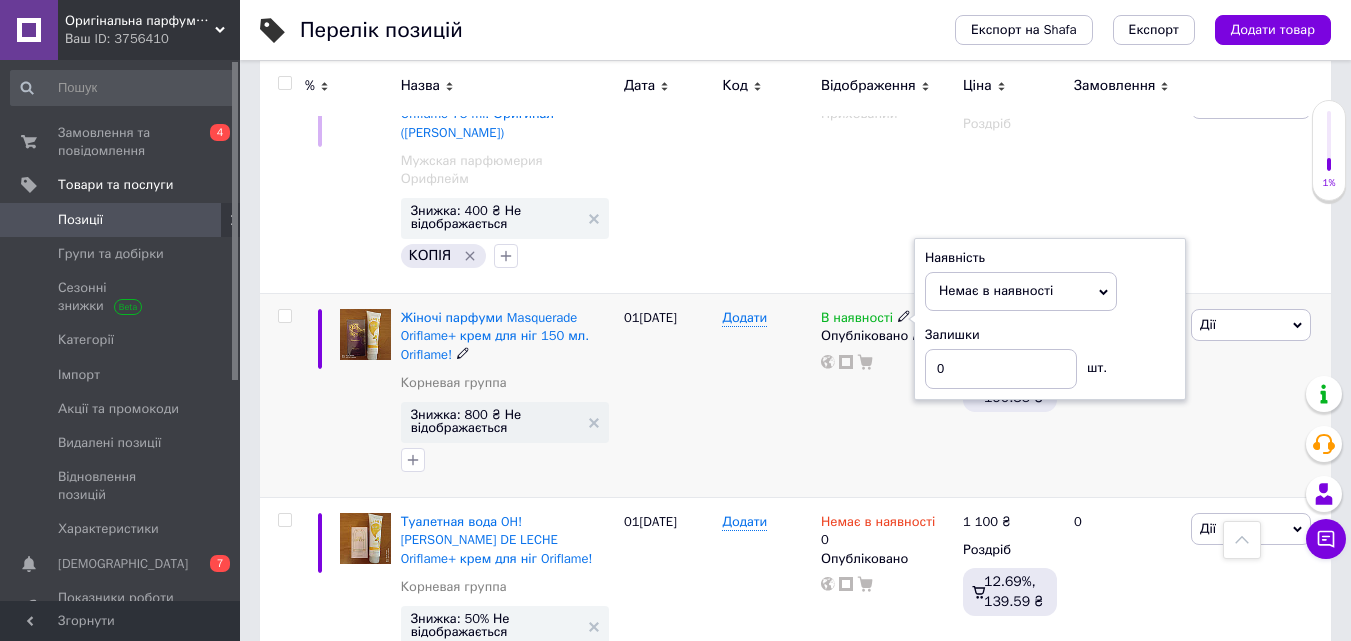click on "В наявності Наявність Немає в наявності В наявності Під замовлення Залишки 0 шт. Опубліковано" at bounding box center [887, 396] 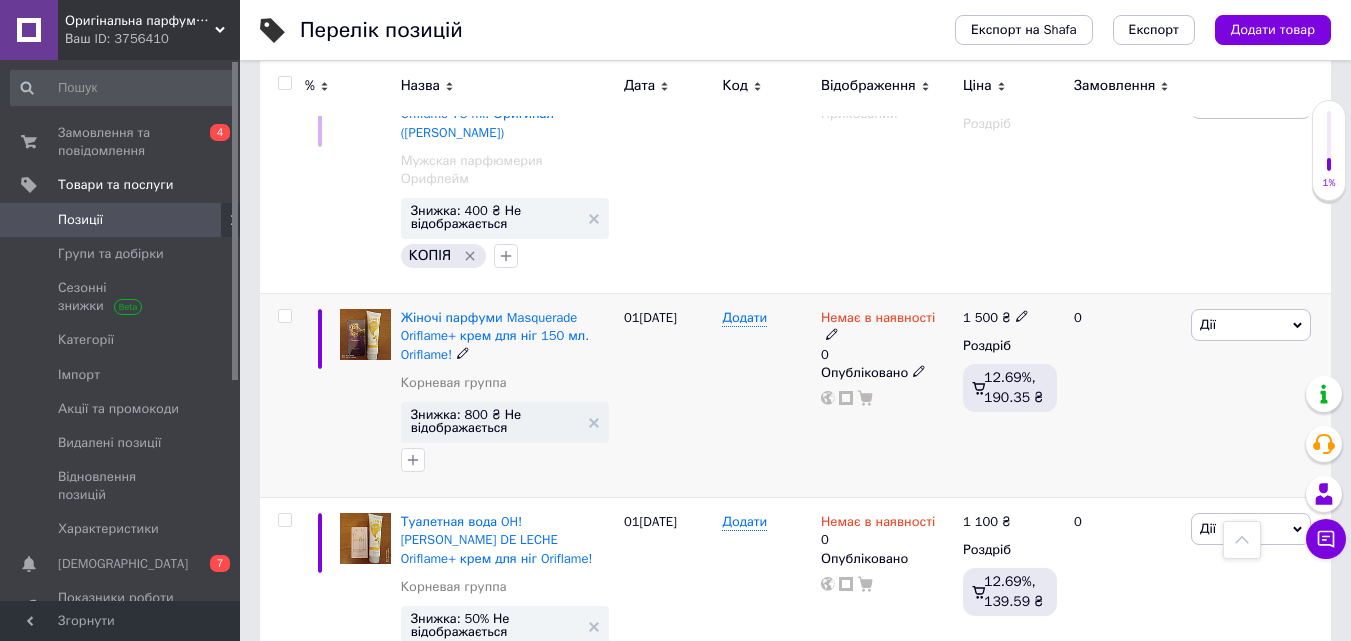 click on "Немає в наявності 0 Опубліковано" at bounding box center (887, 396) 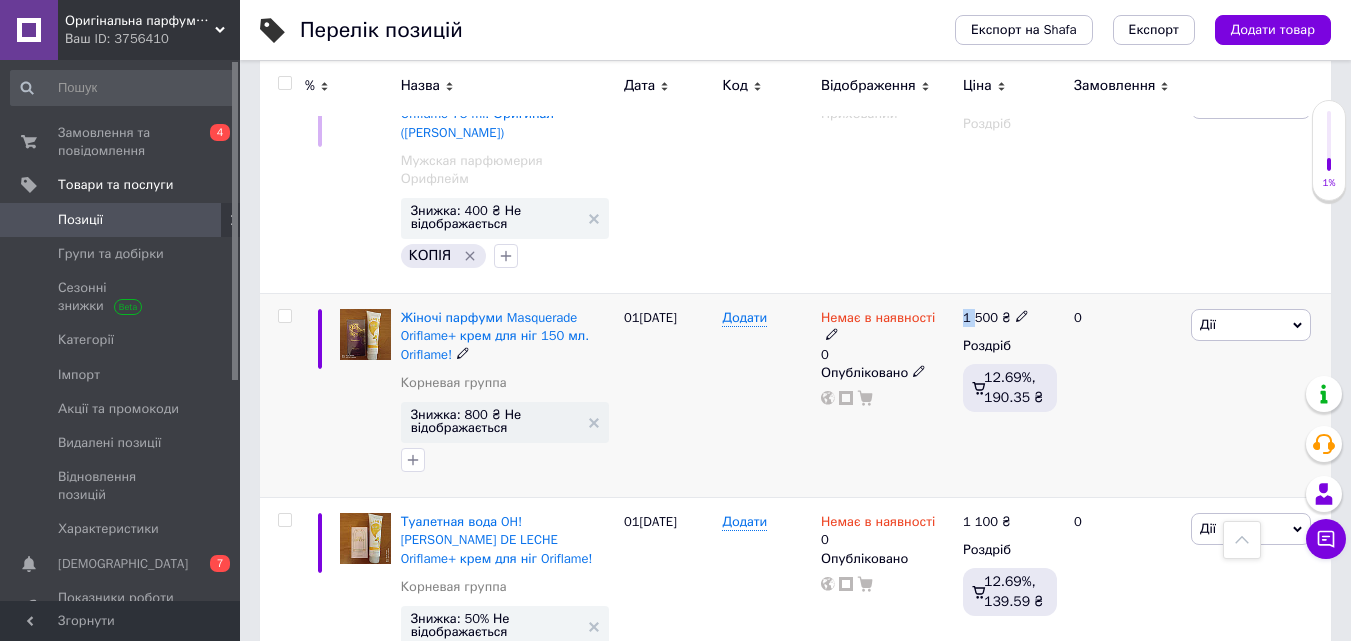 click on "Немає в наявності 0 Опубліковано" at bounding box center [887, 396] 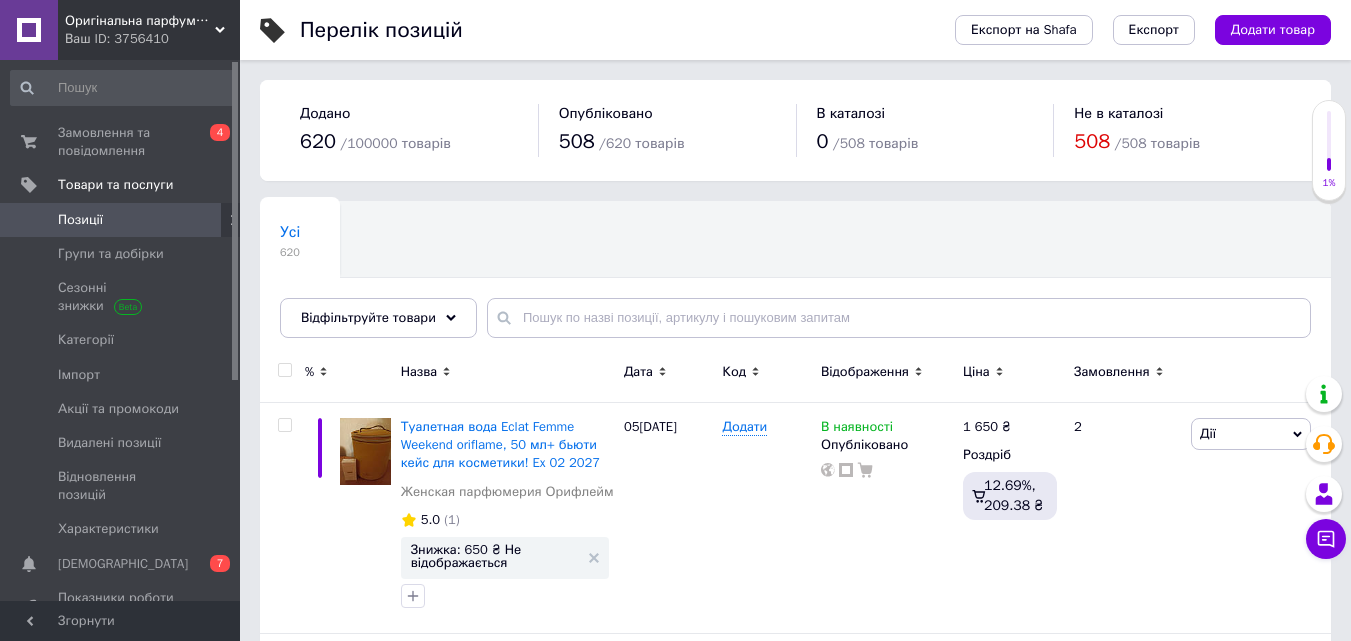 scroll, scrollTop: 3876, scrollLeft: 0, axis: vertical 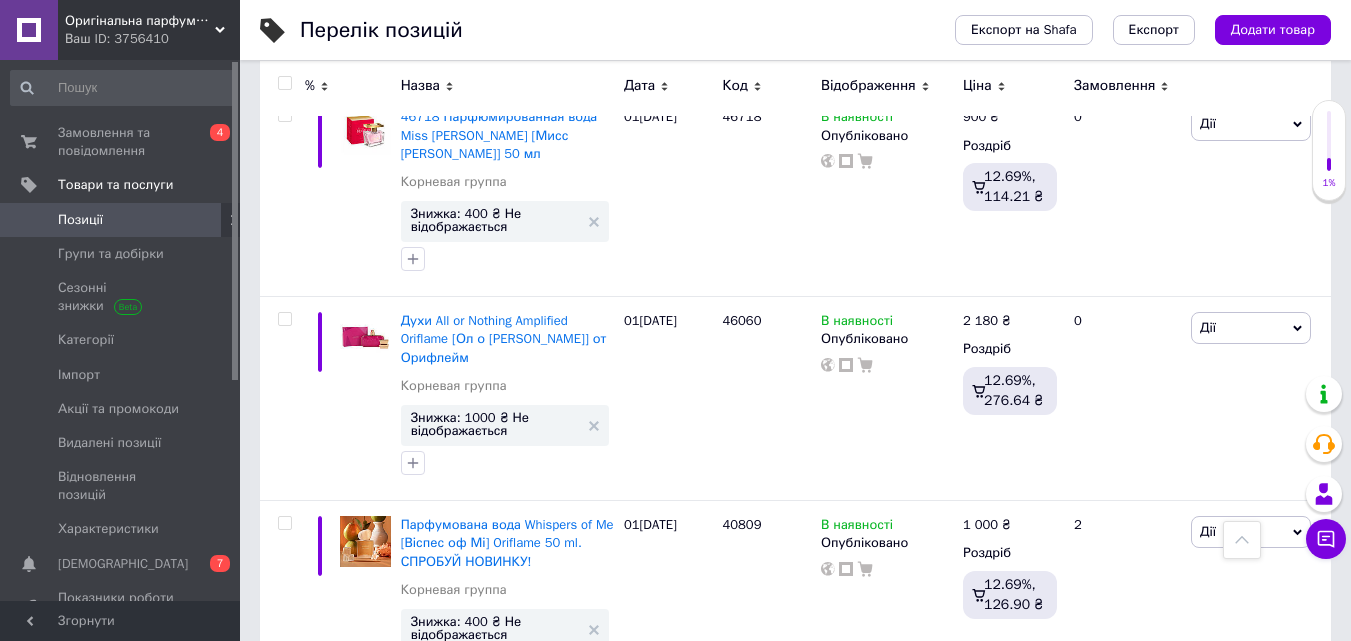 click 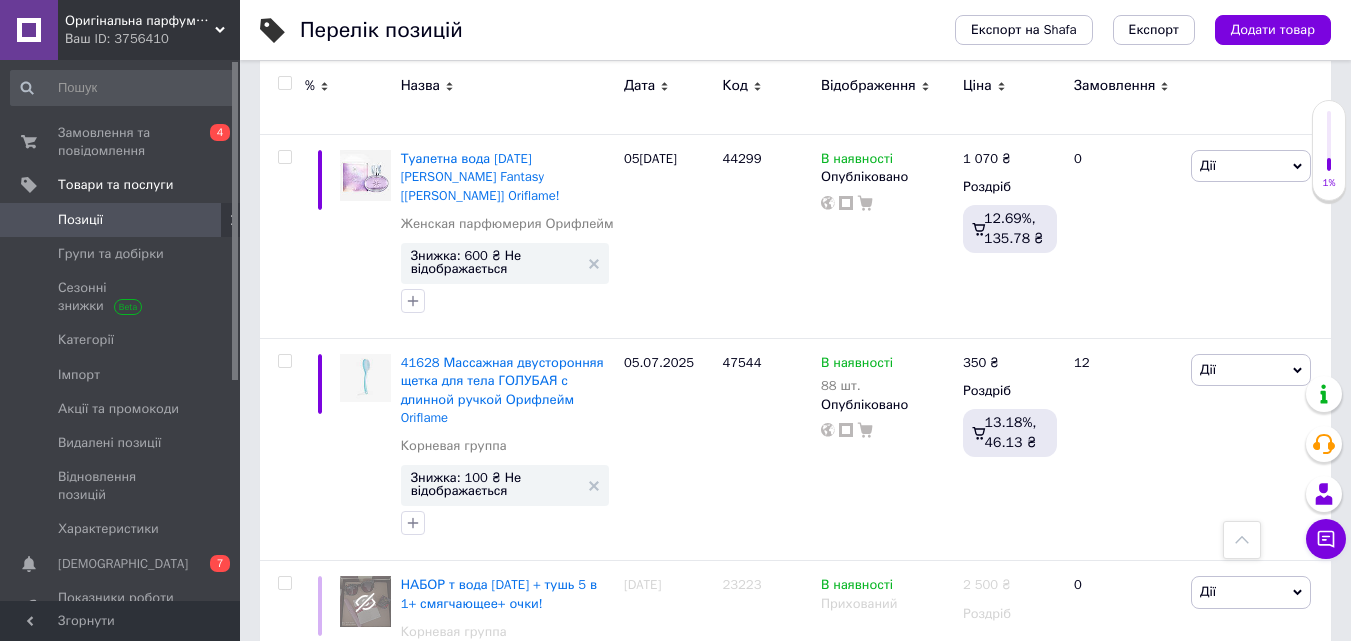 scroll, scrollTop: 3054, scrollLeft: 0, axis: vertical 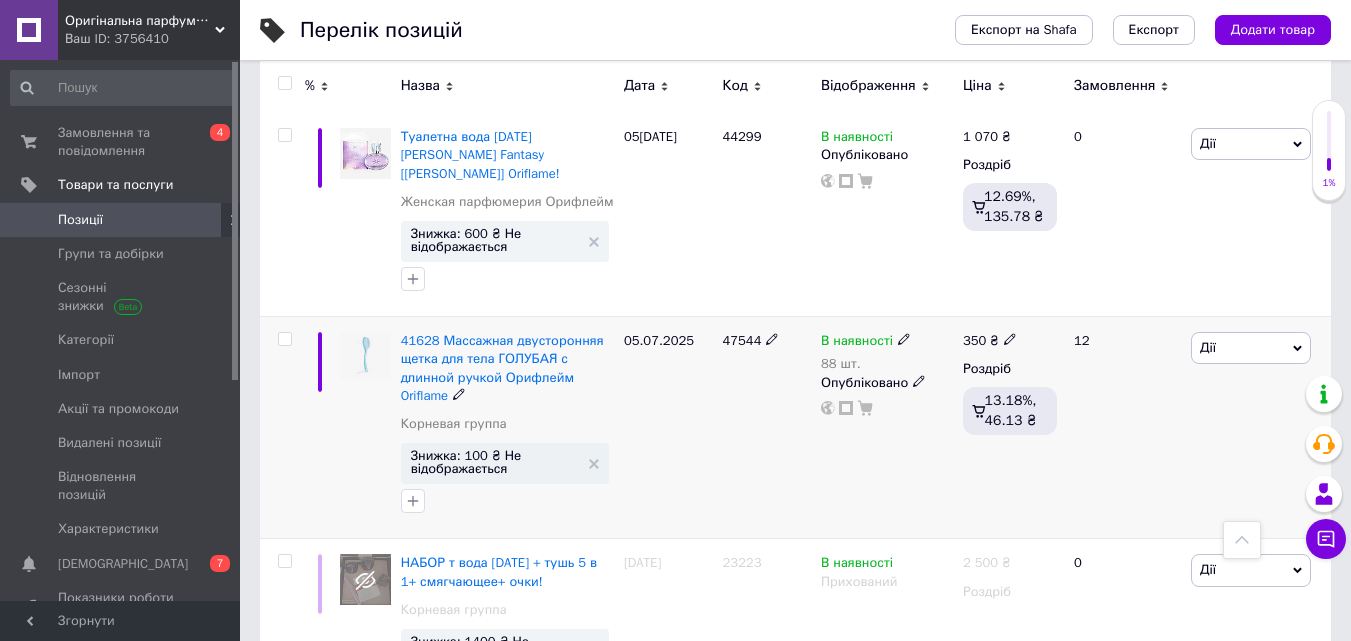 click on "В наявності" at bounding box center (857, 343) 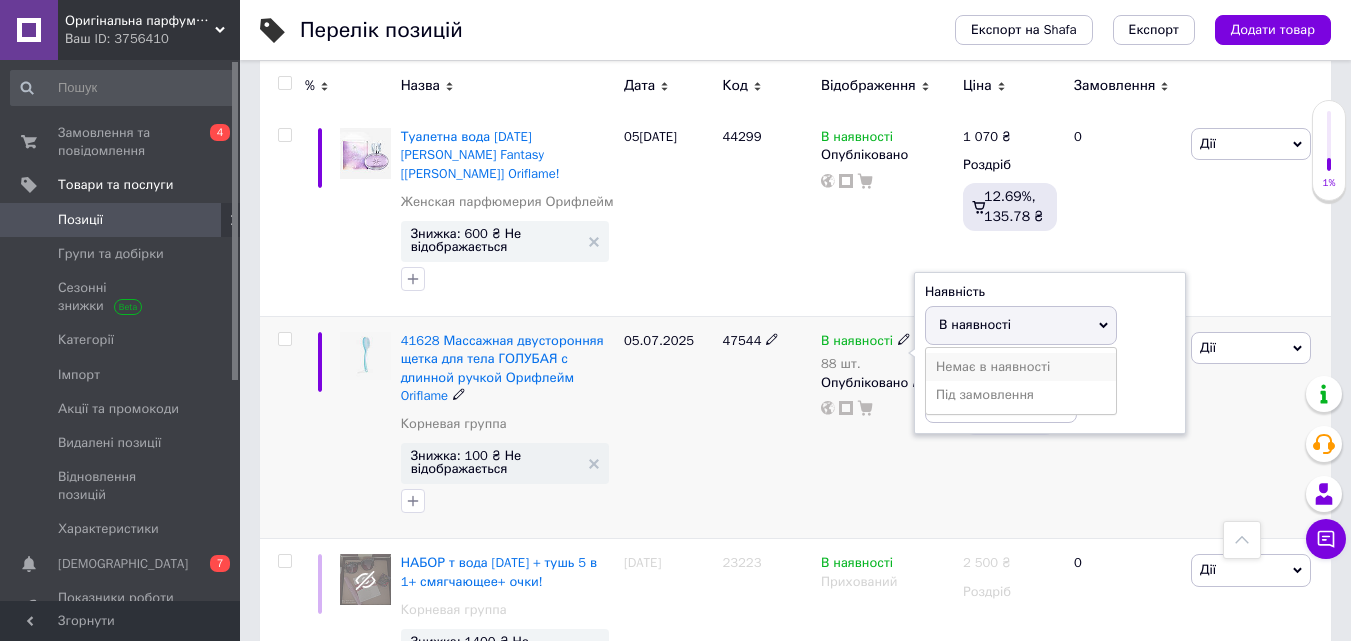 click on "Немає в наявності" at bounding box center (1021, 367) 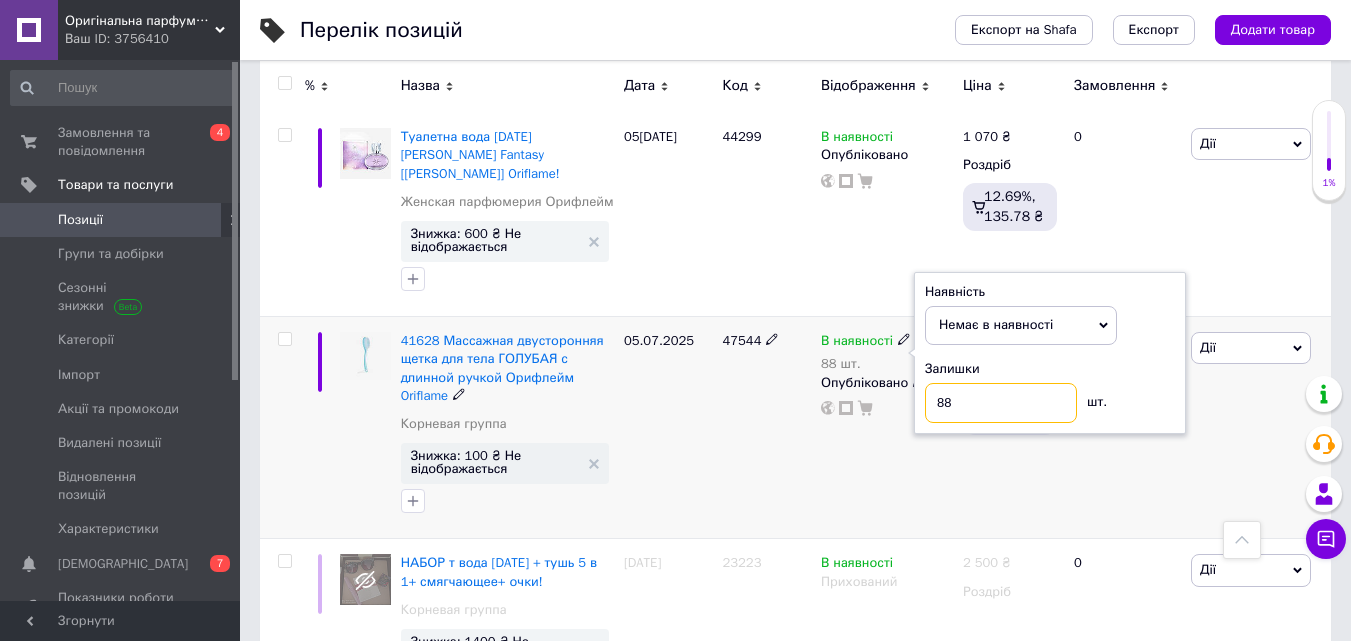 click on "88" at bounding box center (1001, 403) 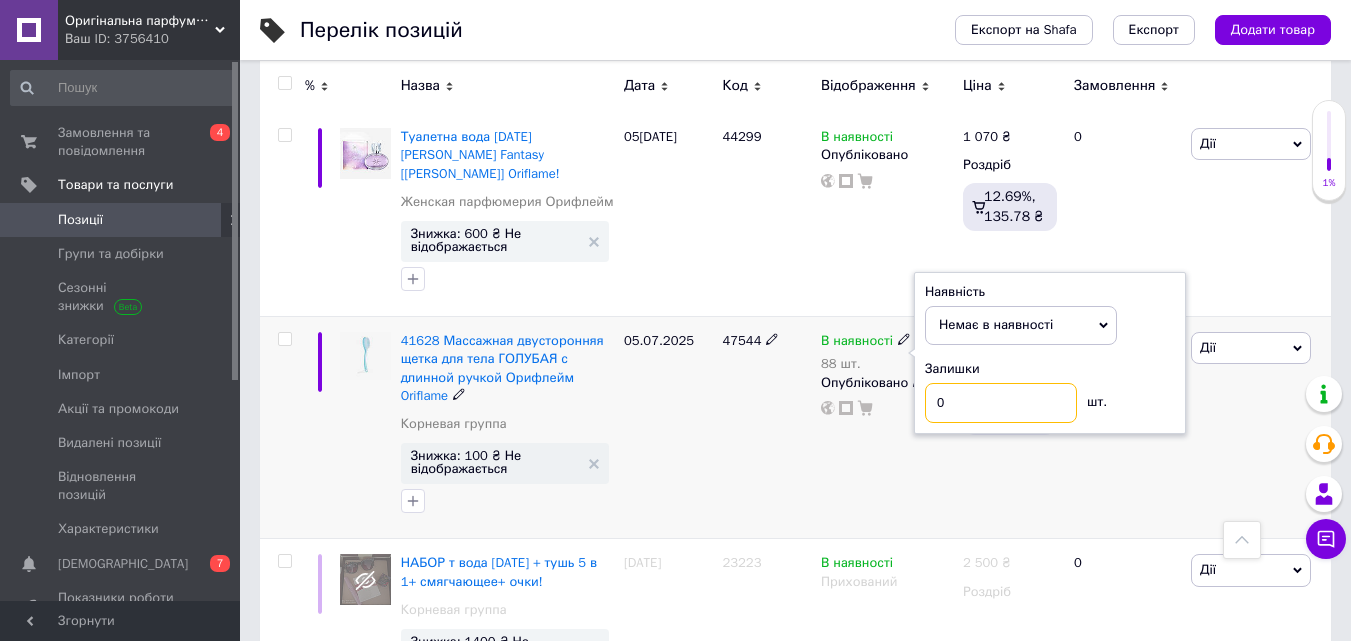 type on "0" 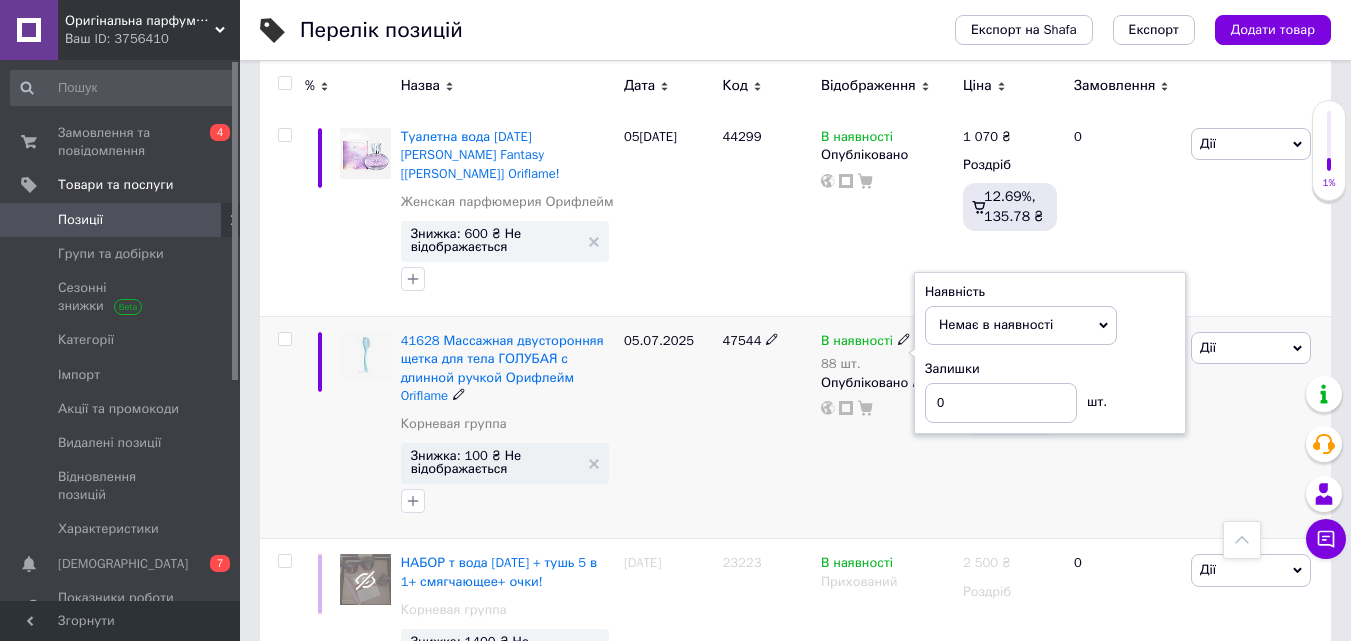 click on "В наявності 88 шт. Наявність Немає в наявності В наявності Під замовлення Залишки 0 шт. Опубліковано" at bounding box center (887, 428) 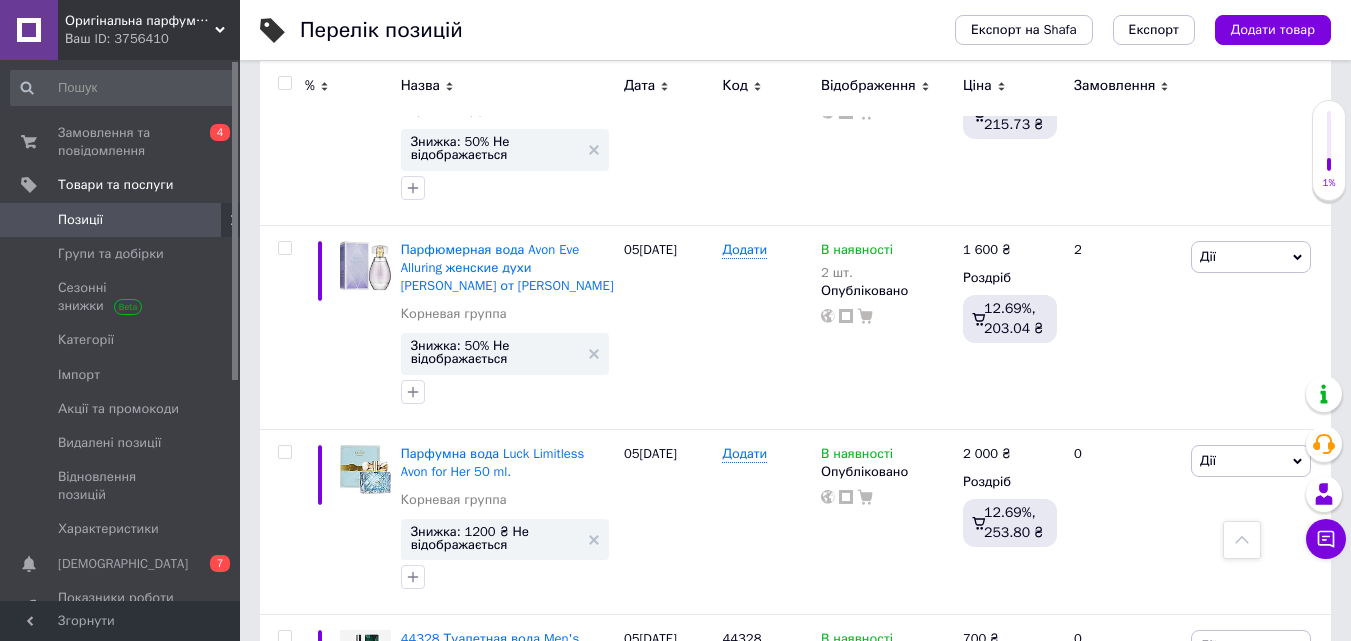 scroll, scrollTop: 2465, scrollLeft: 0, axis: vertical 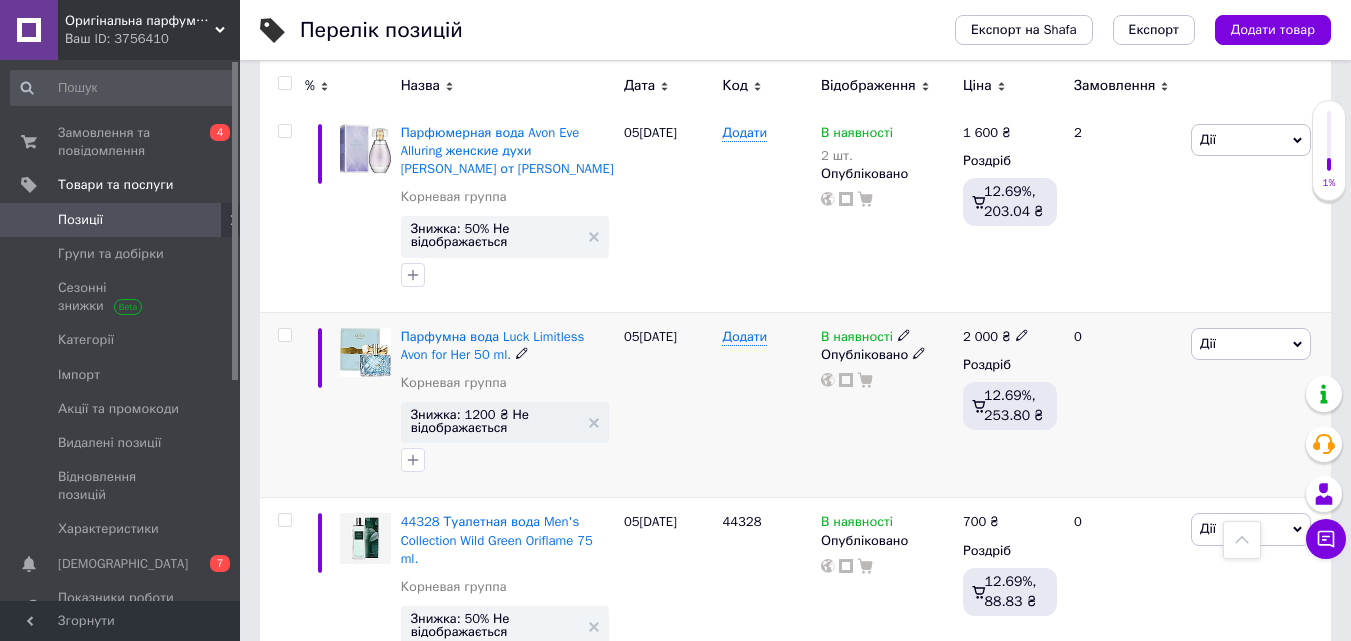 click on "В наявності" at bounding box center [857, 339] 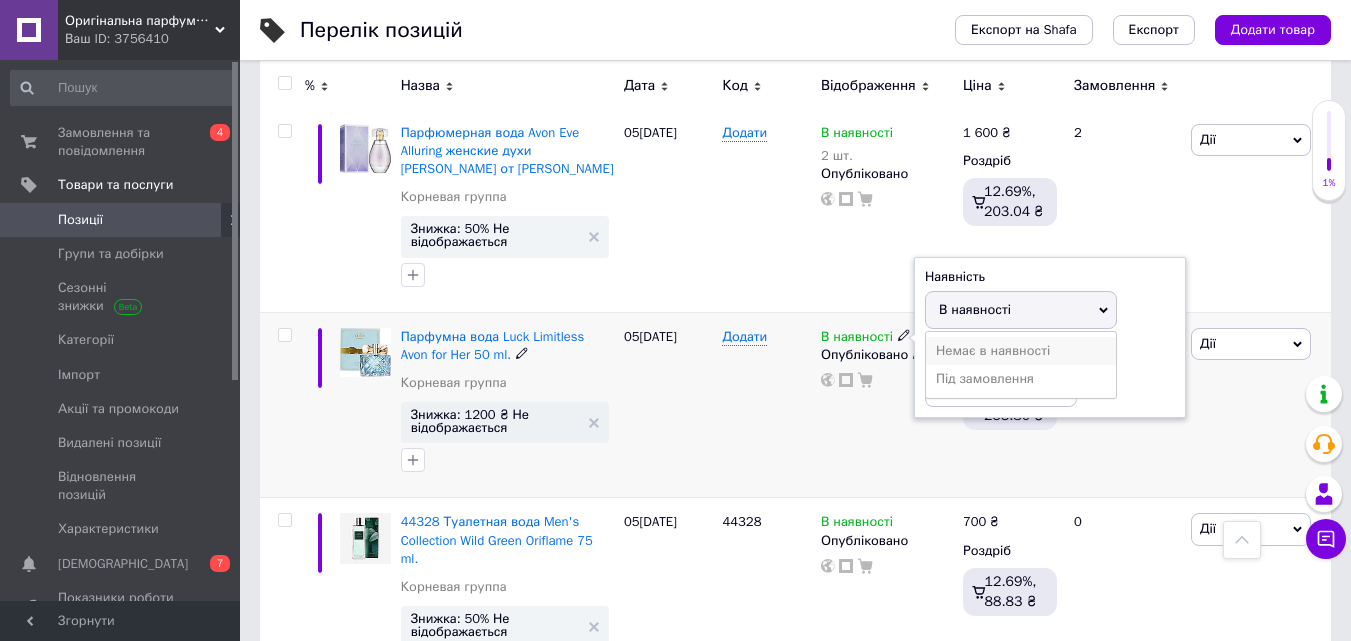 click on "Немає в наявності" at bounding box center (1021, 351) 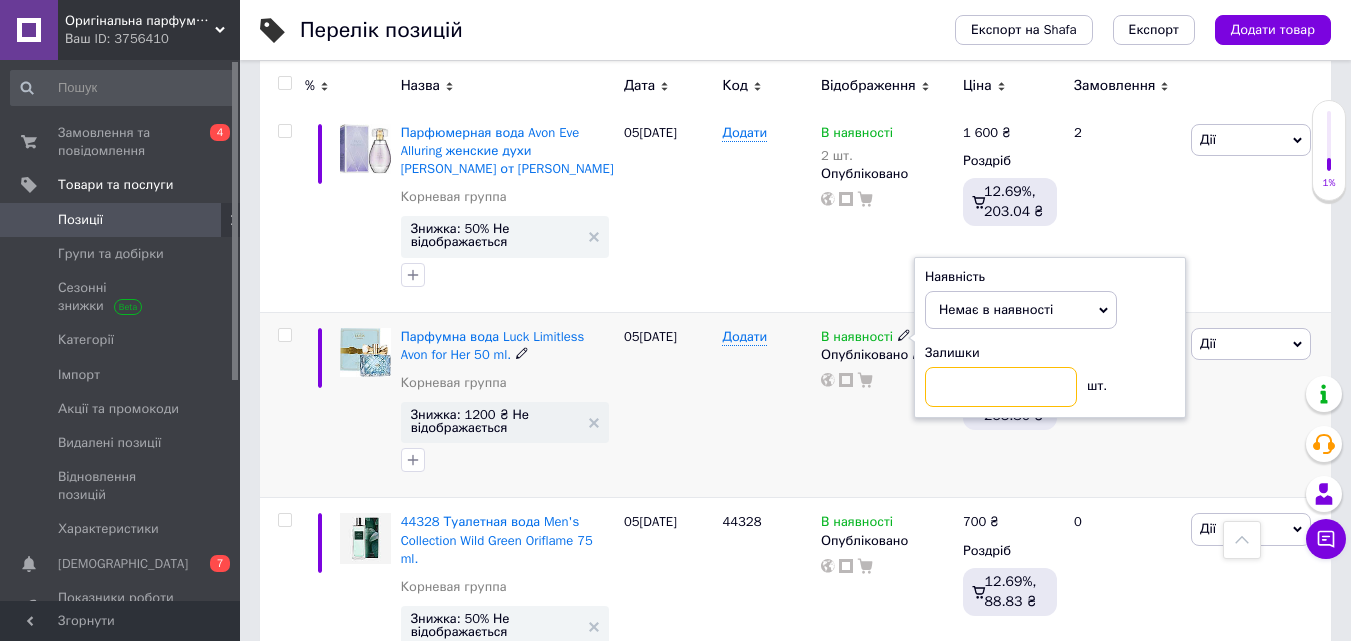 click at bounding box center (1001, 387) 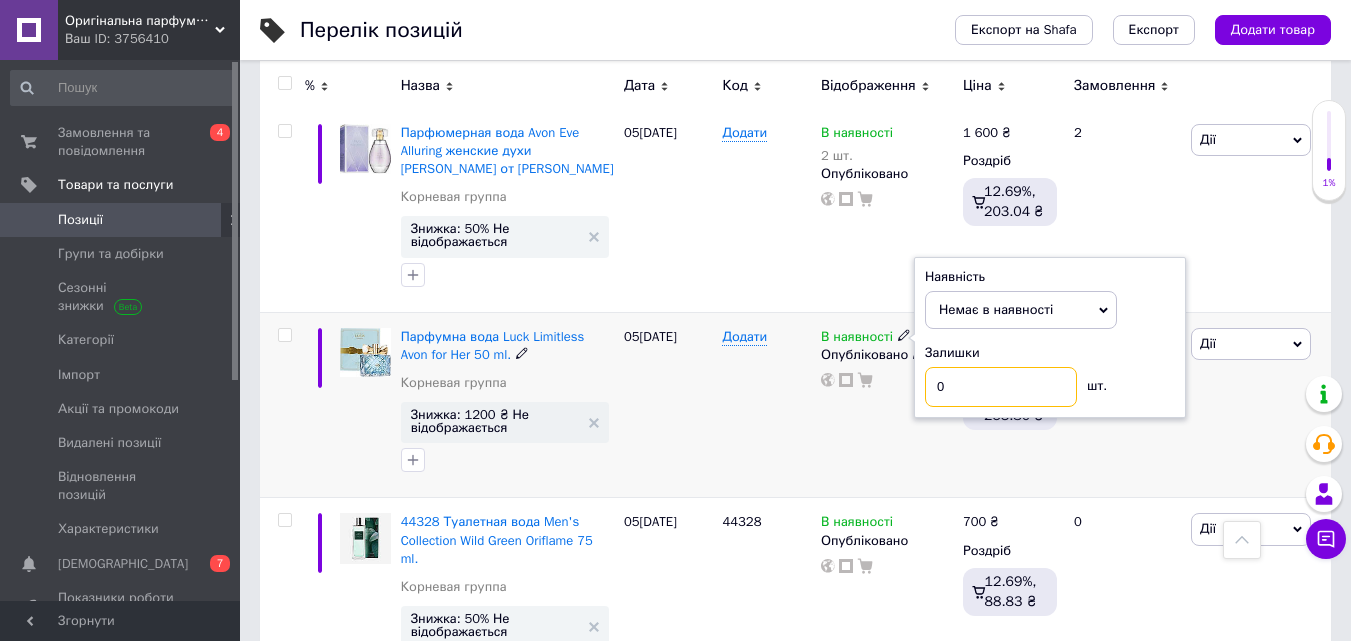type on "0" 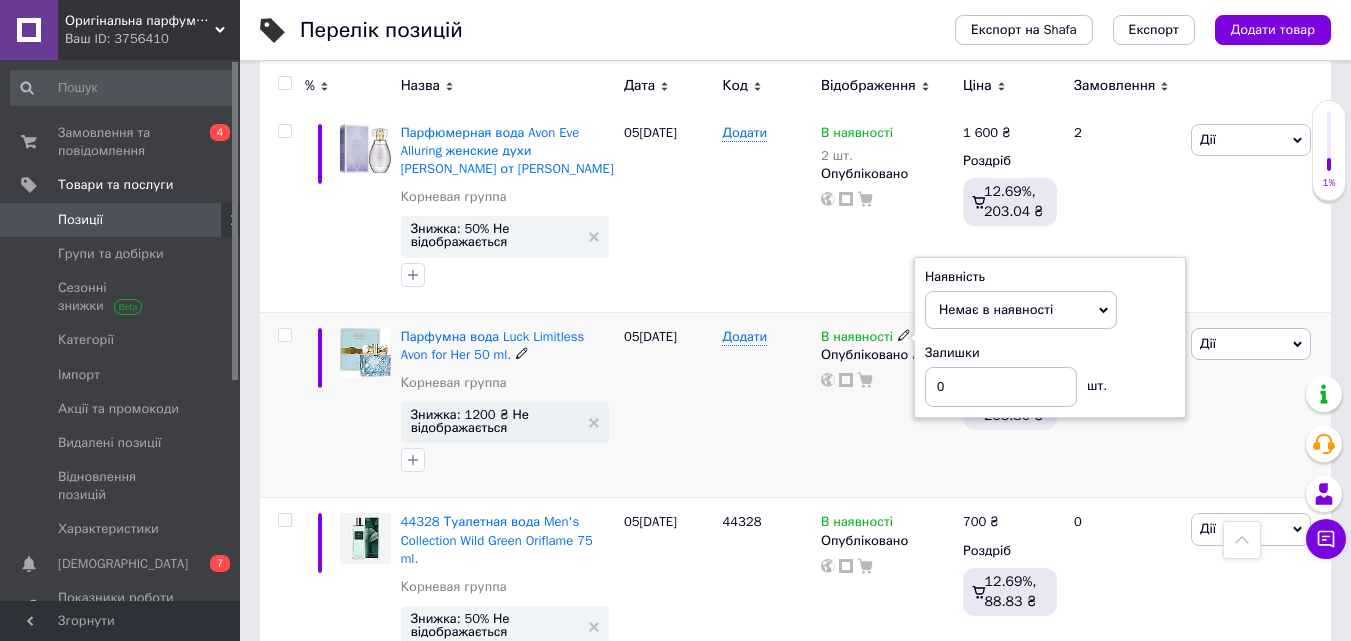 click on "В наявності Наявність Немає в наявності В наявності Під замовлення Залишки 0 шт. Опубліковано" at bounding box center (887, 405) 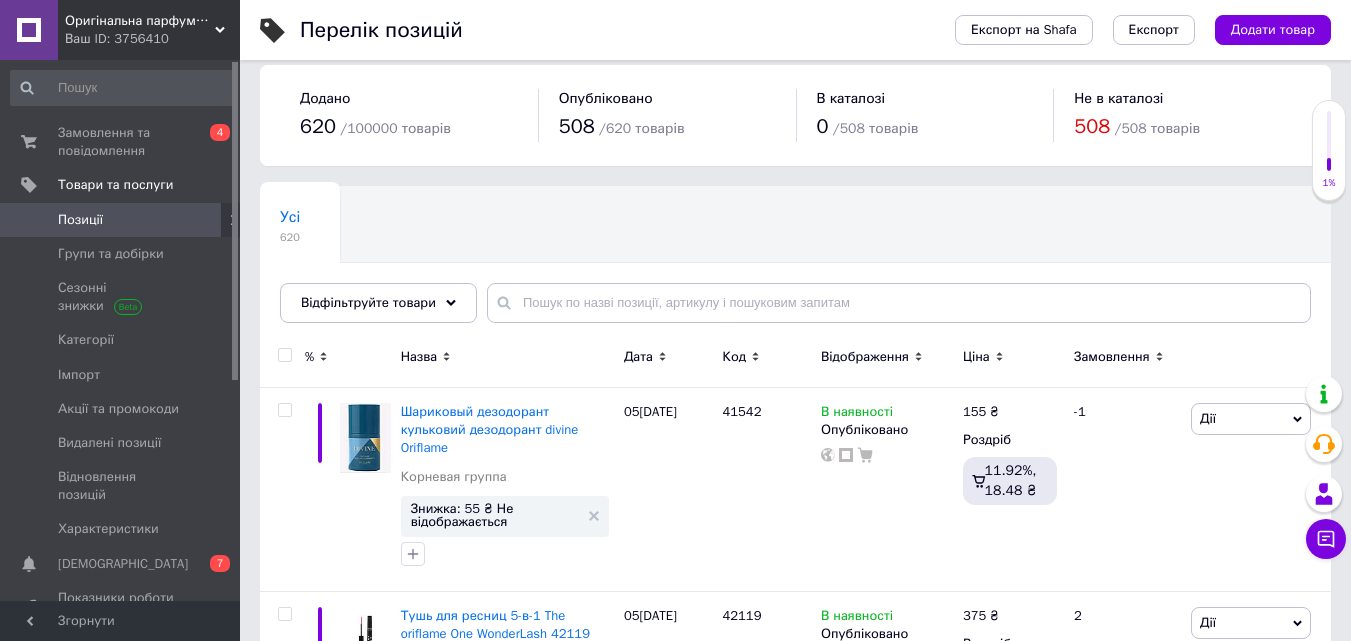 scroll, scrollTop: 3759, scrollLeft: 0, axis: vertical 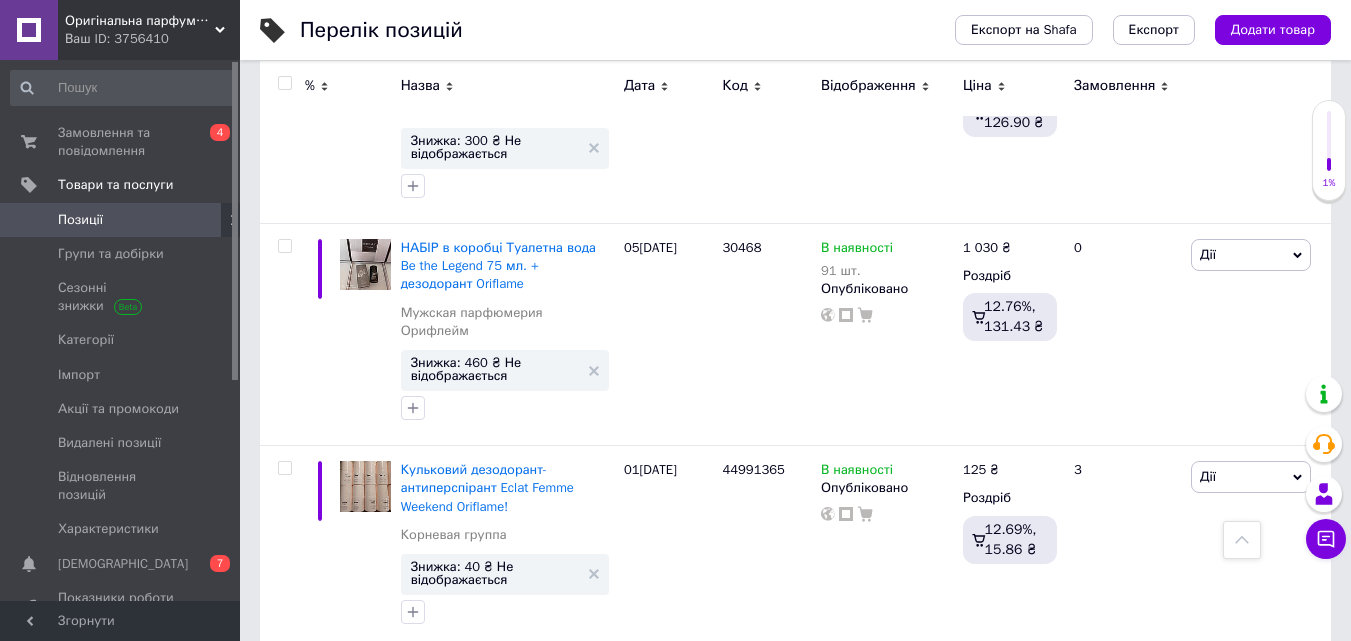 click 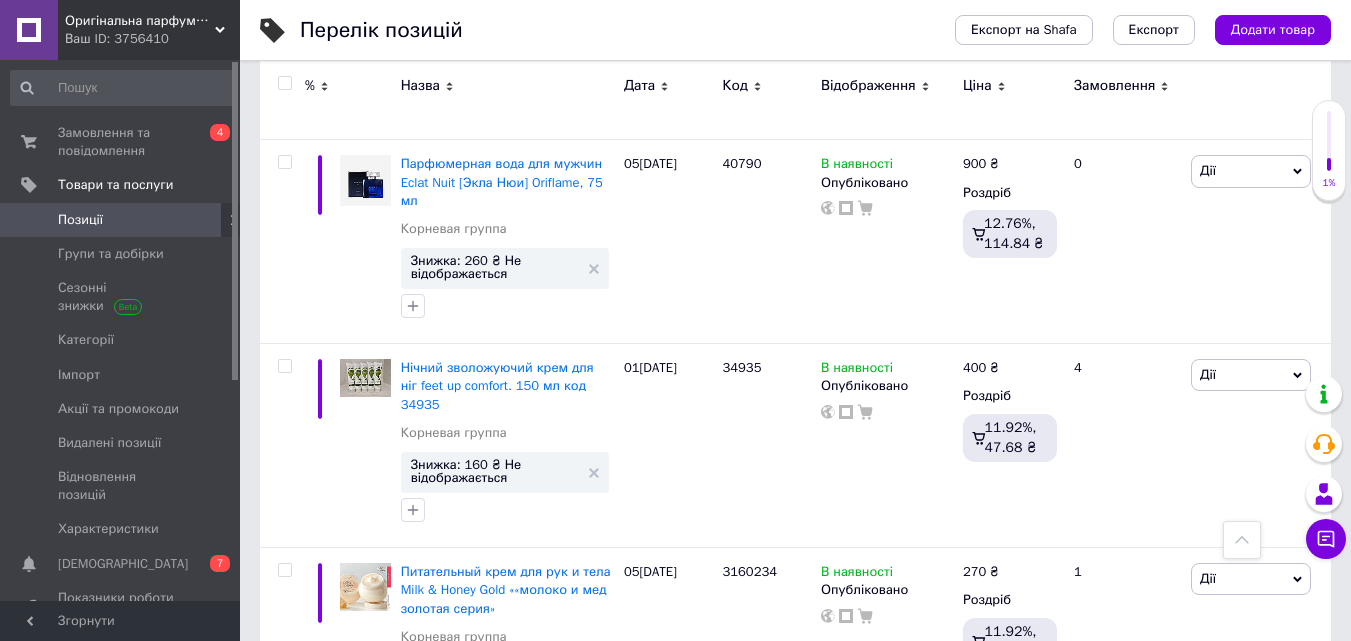scroll, scrollTop: 3313, scrollLeft: 0, axis: vertical 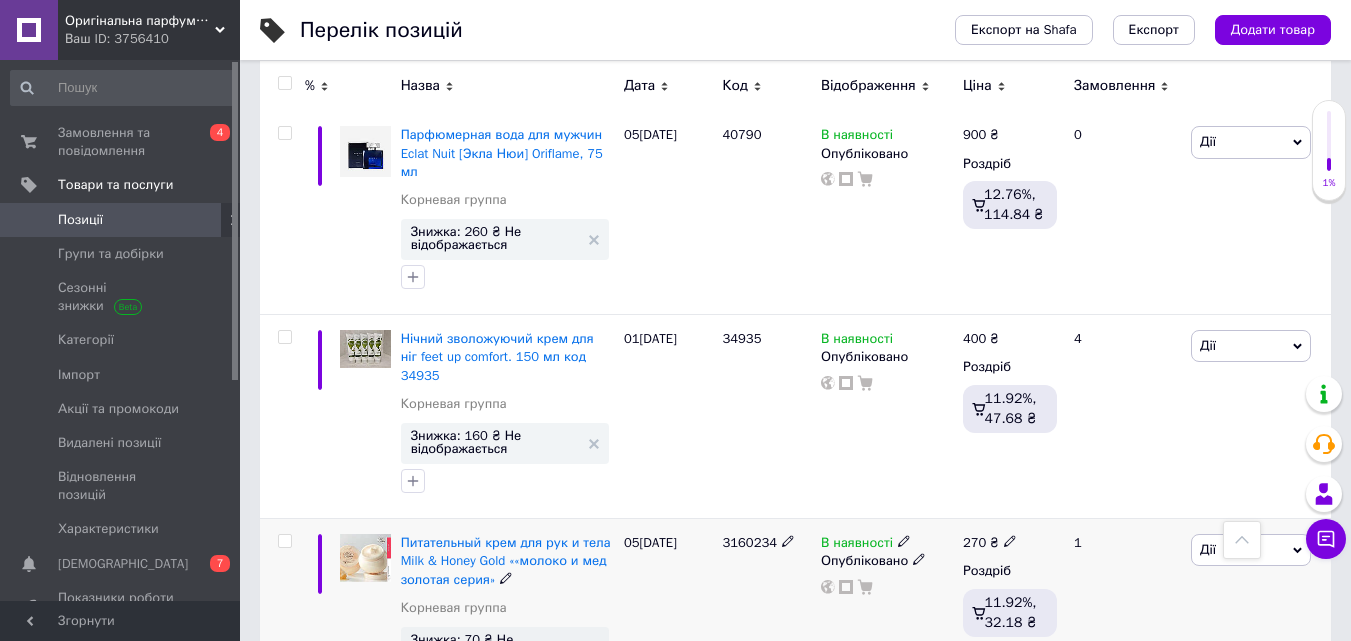 click on "В наявності" at bounding box center [857, 545] 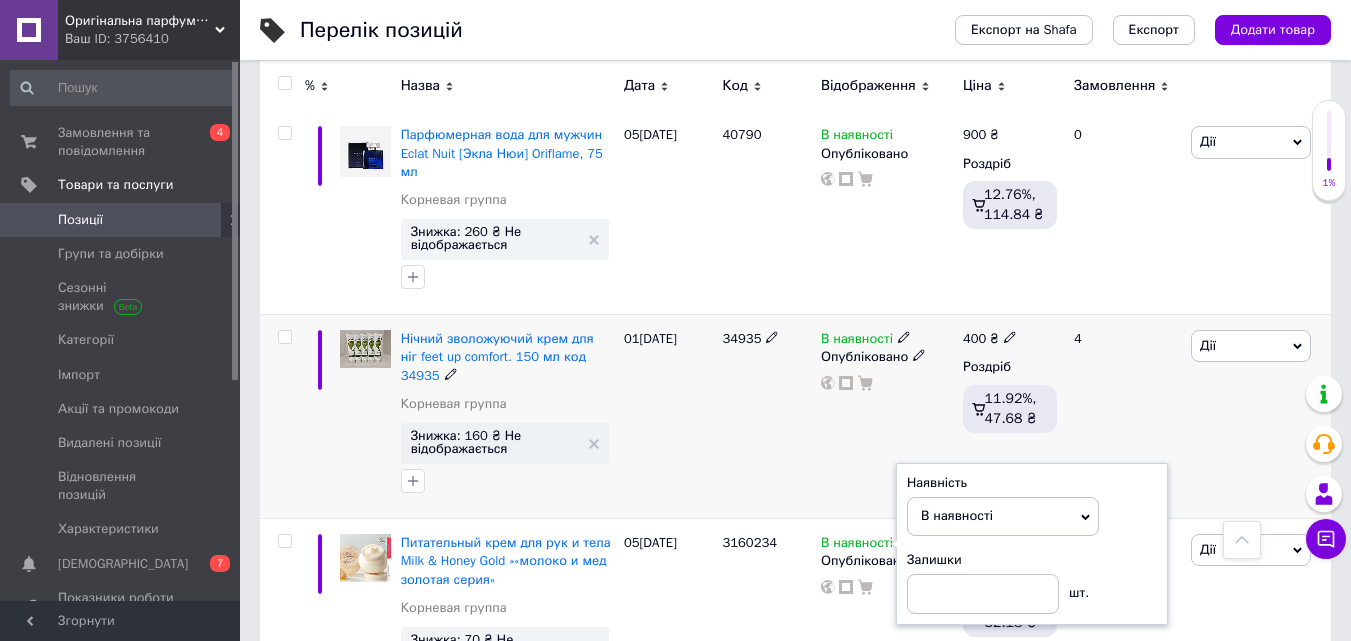 click on "В наявності" at bounding box center (857, 341) 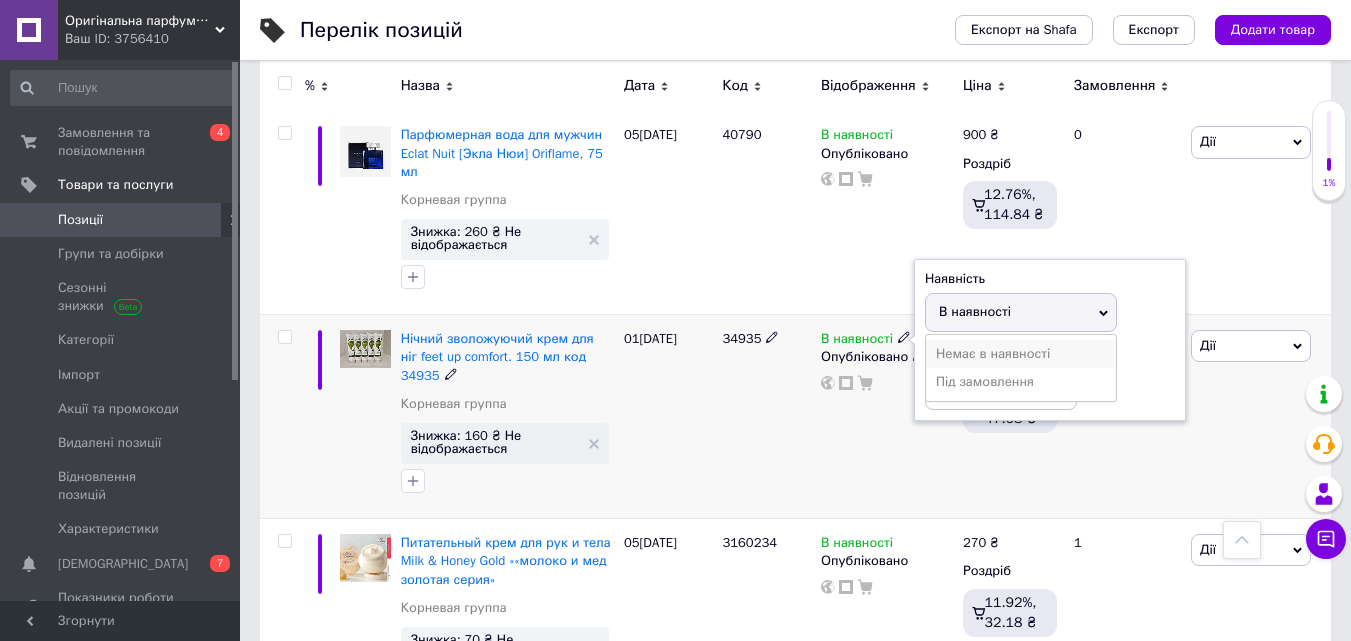 click on "Немає в наявності" at bounding box center (1021, 354) 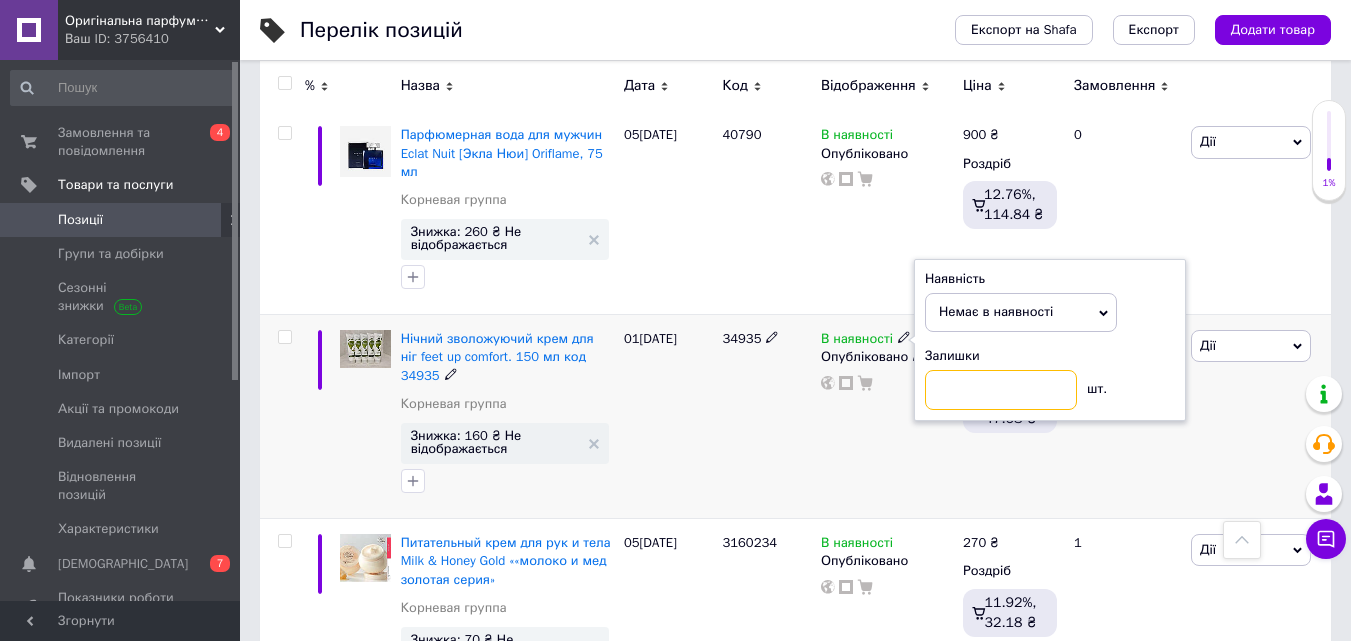 click at bounding box center (1001, 390) 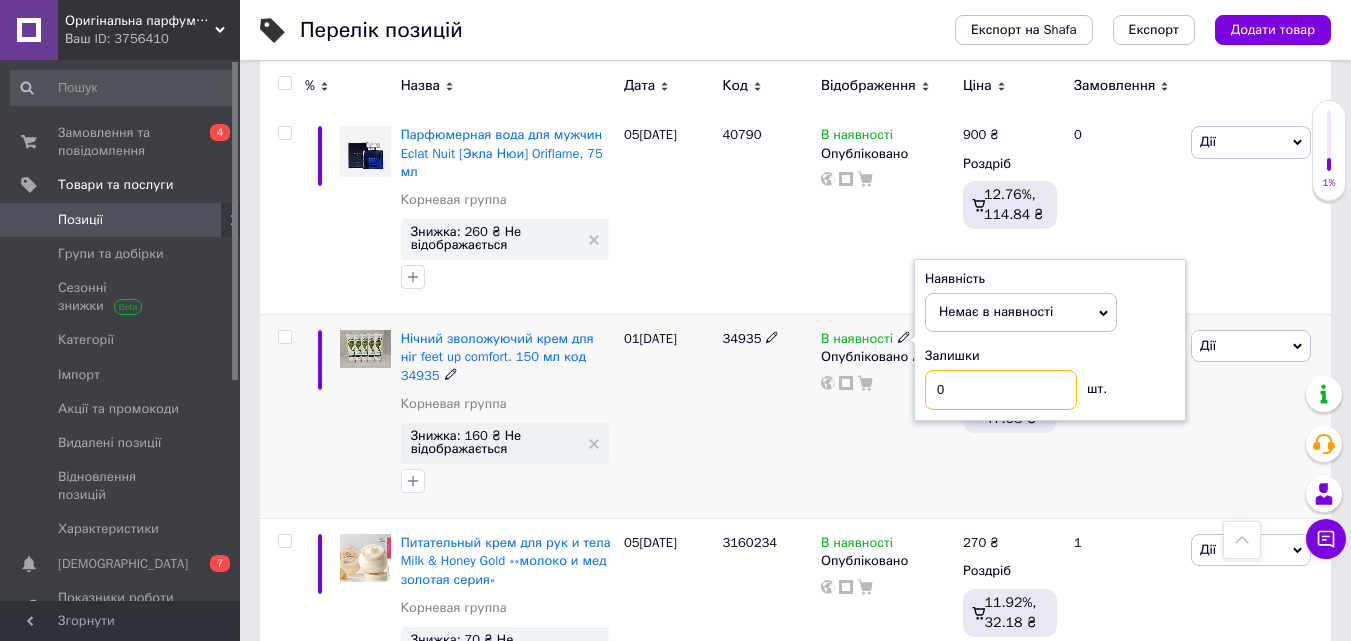 type on "0" 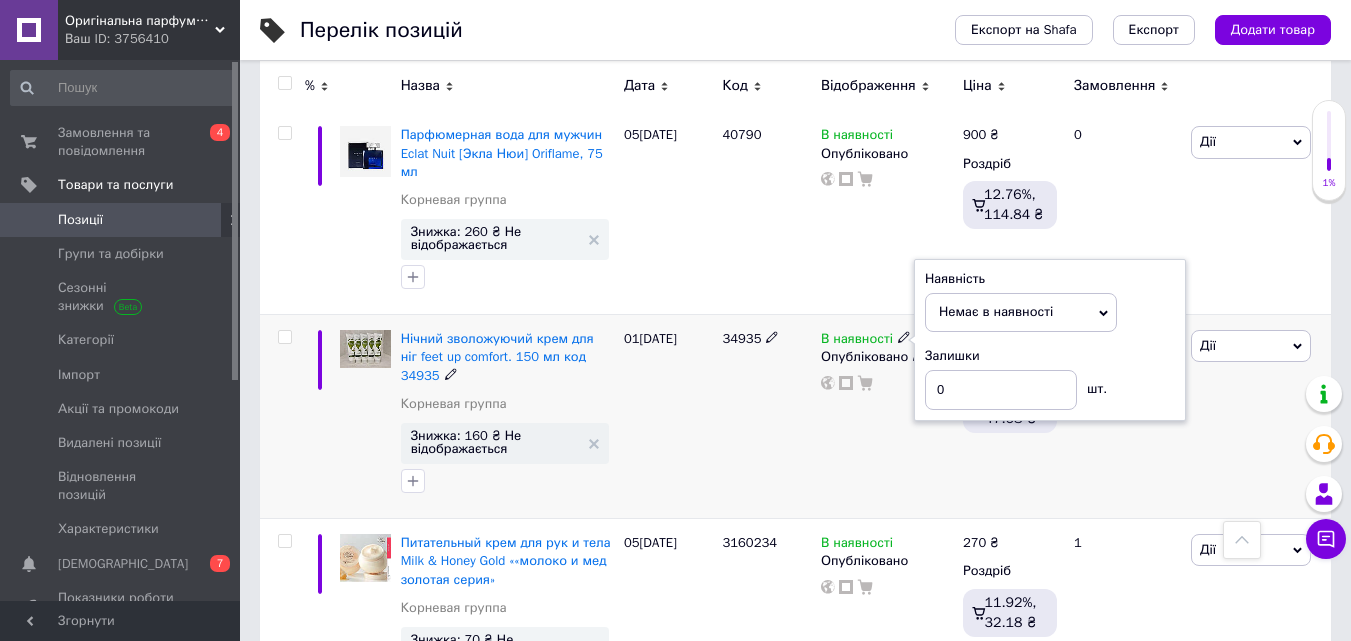 click on "В наявності Наявність Немає в наявності В наявності Під замовлення Залишки 0 шт. Опубліковано" at bounding box center [887, 417] 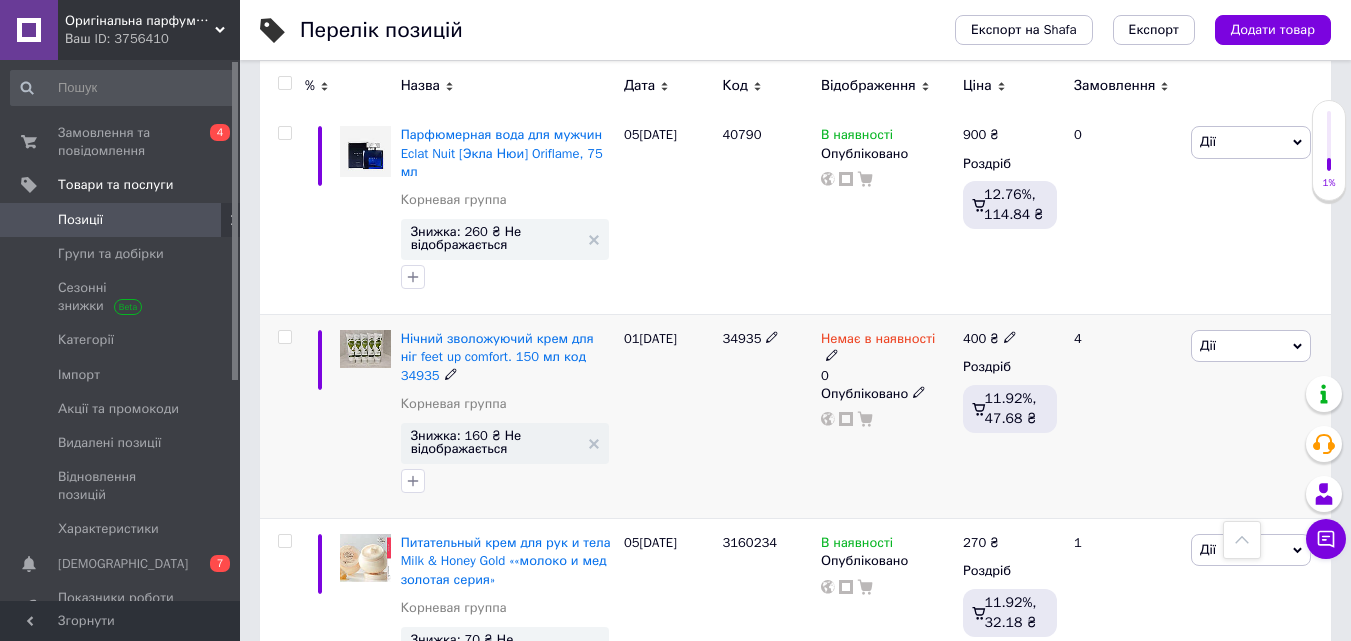 click on "Немає в наявності 0 Опубліковано" at bounding box center [887, 417] 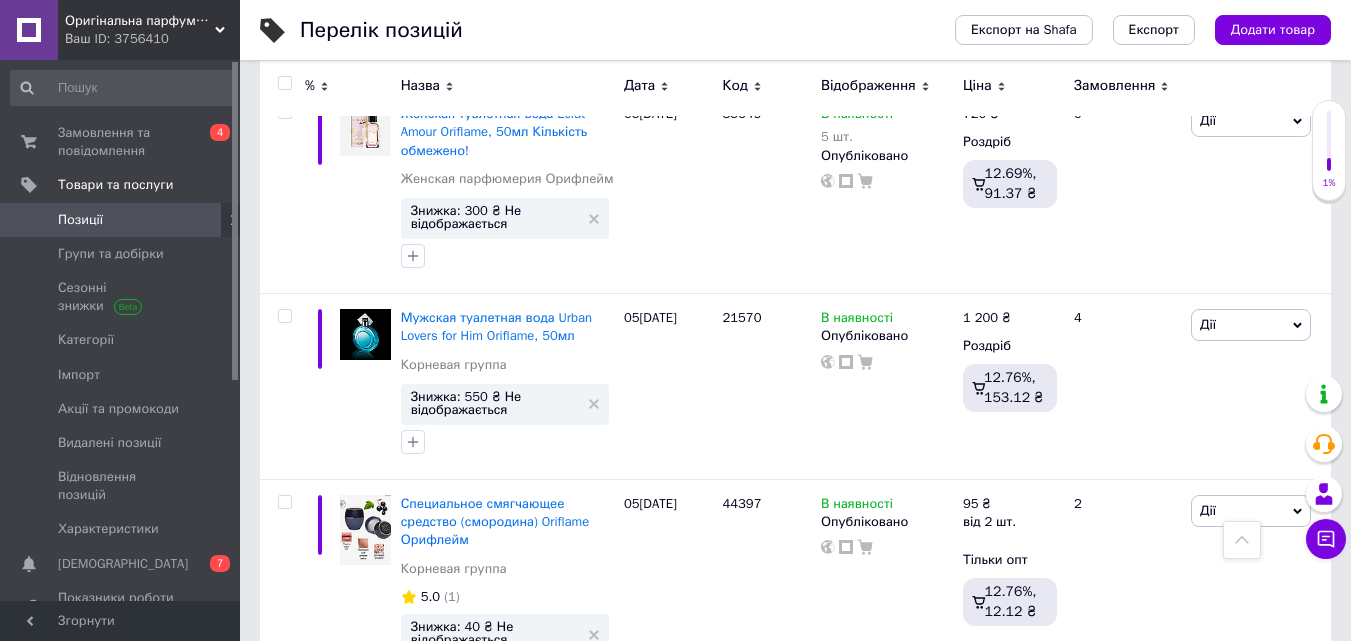 scroll, scrollTop: 2327, scrollLeft: 0, axis: vertical 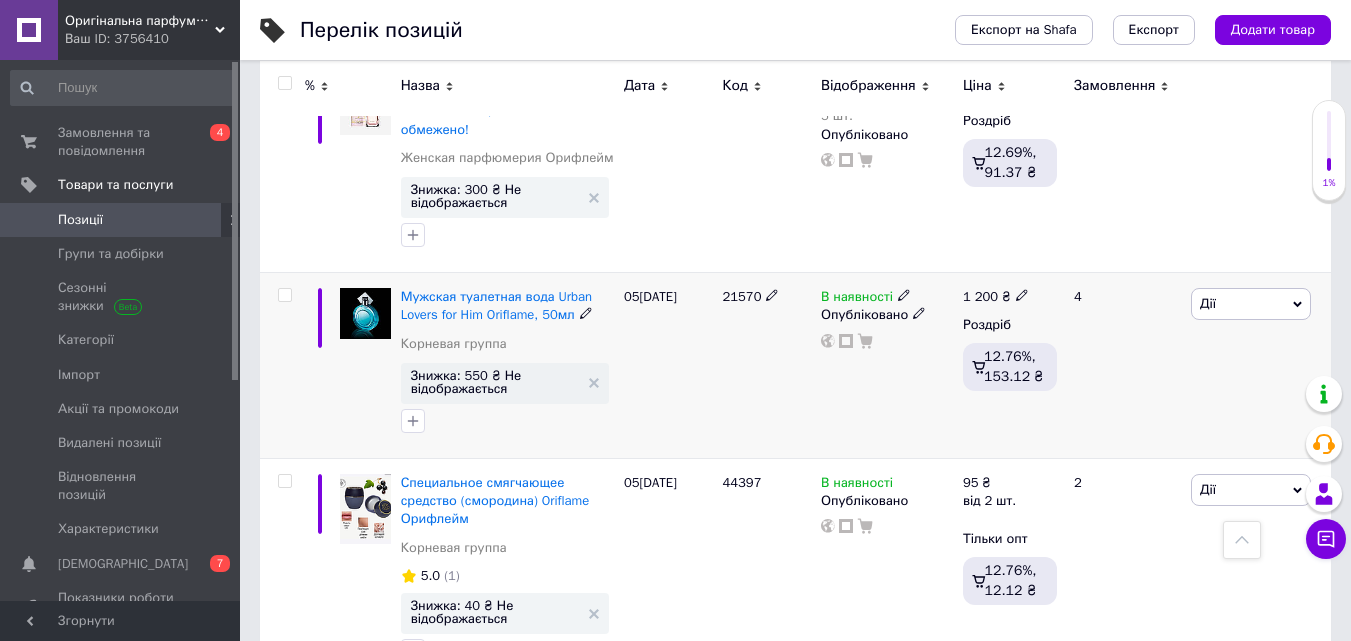 click on "В наявності" at bounding box center [857, 299] 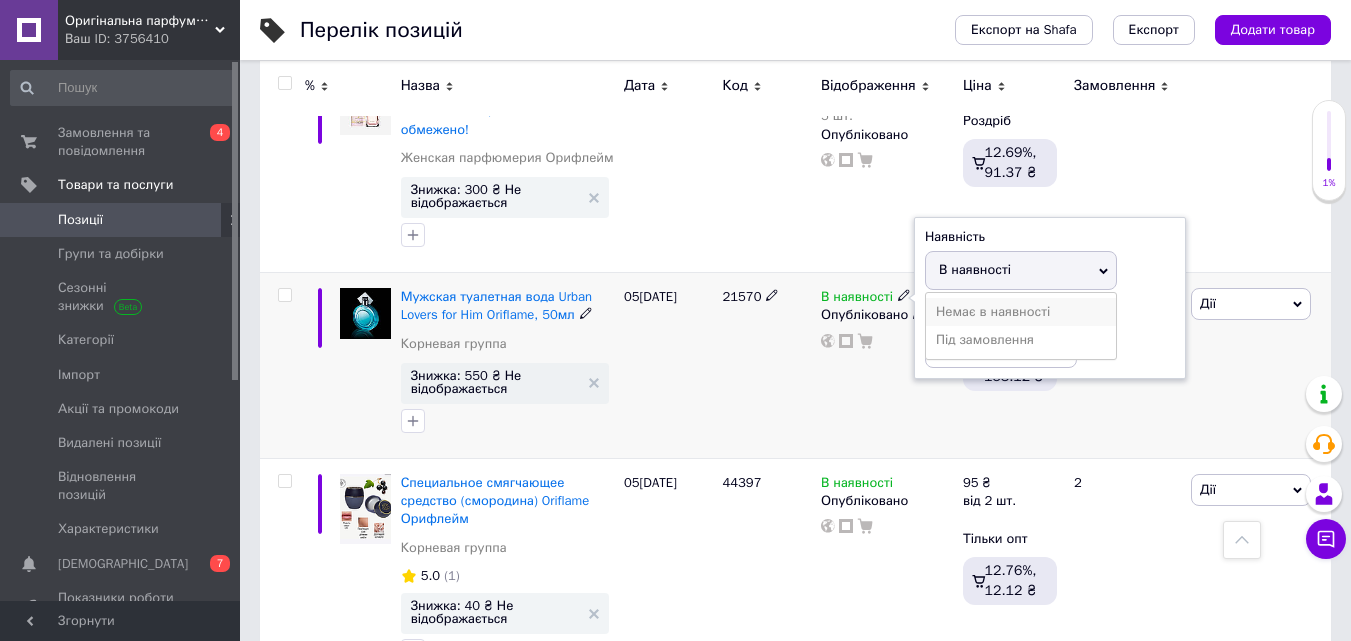 click on "Немає в наявності" at bounding box center (1021, 312) 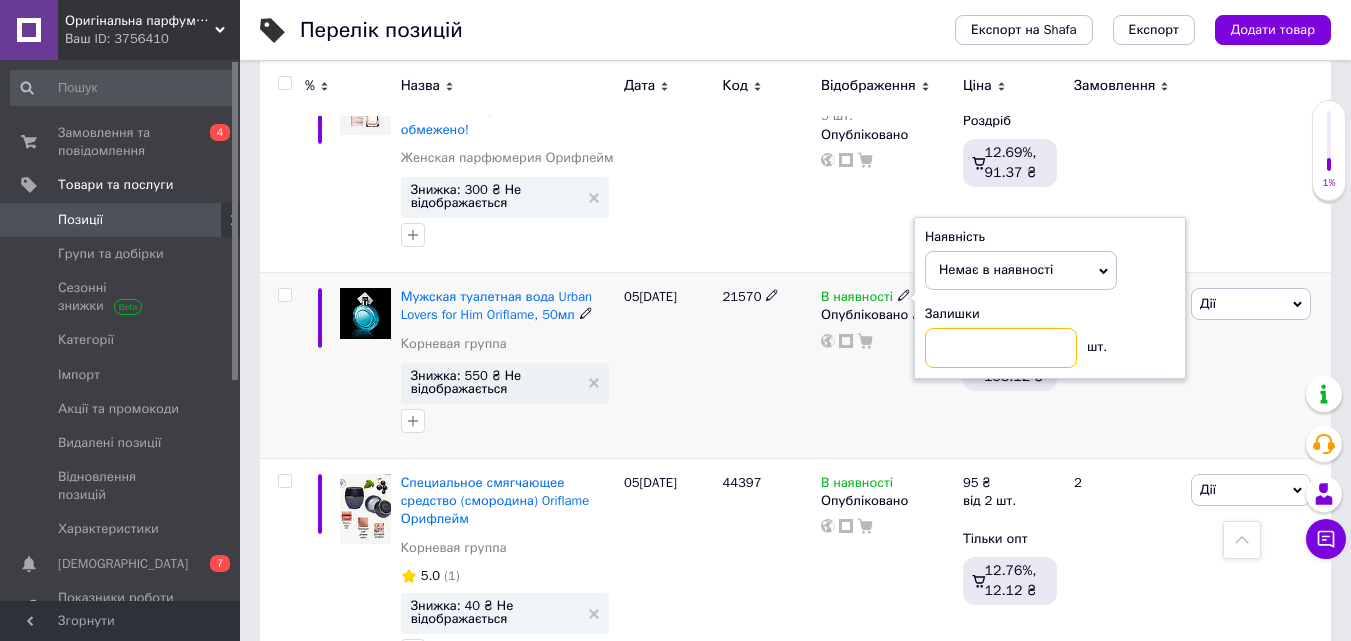 click at bounding box center (1001, 348) 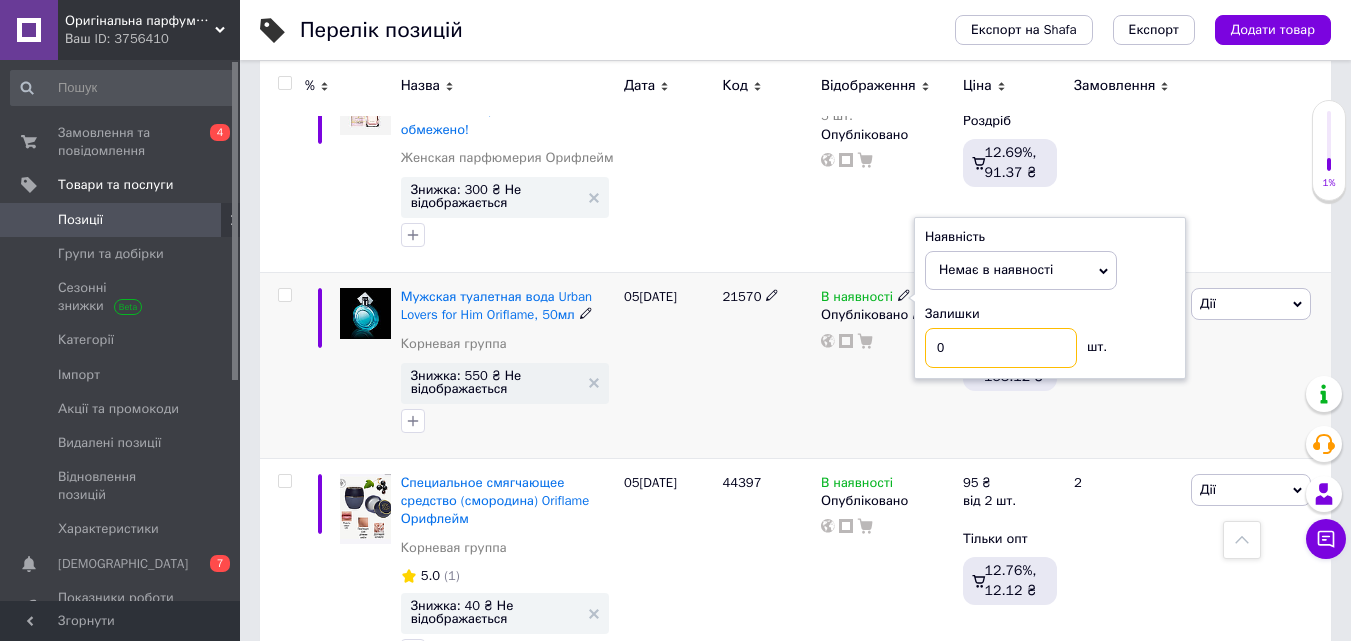 type on "0" 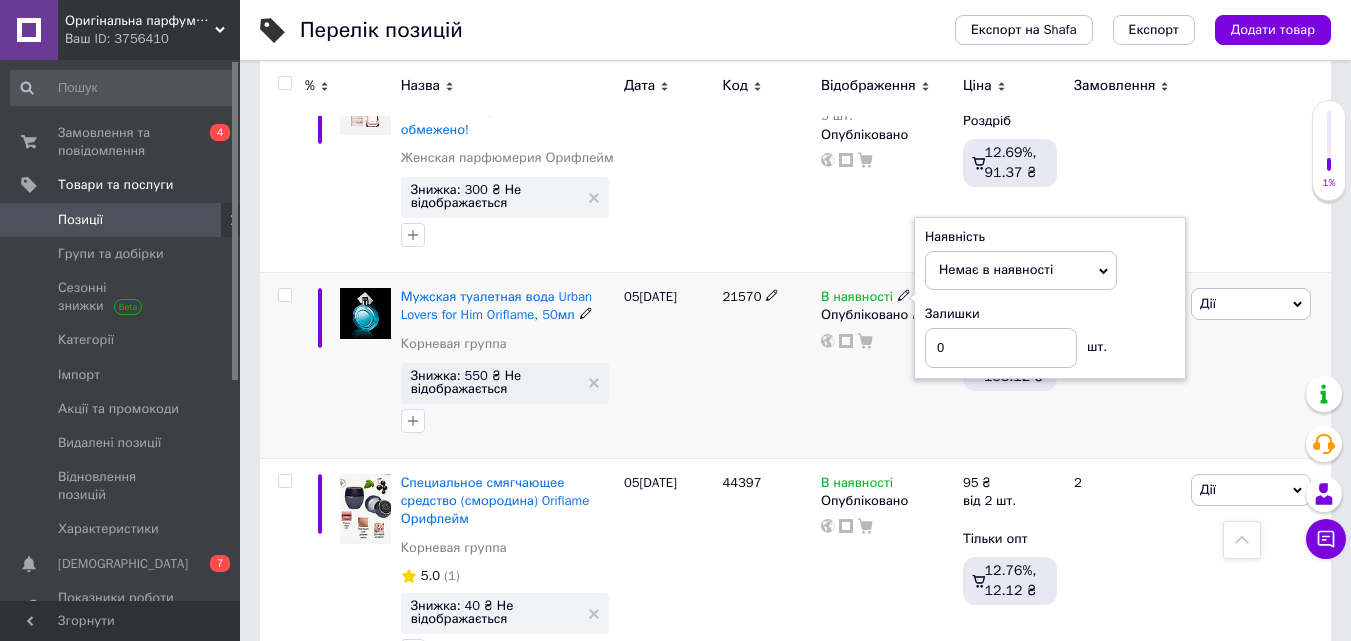 click on "1 200   ₴ Роздріб 12.76%, 153.12 ₴" at bounding box center [1010, 366] 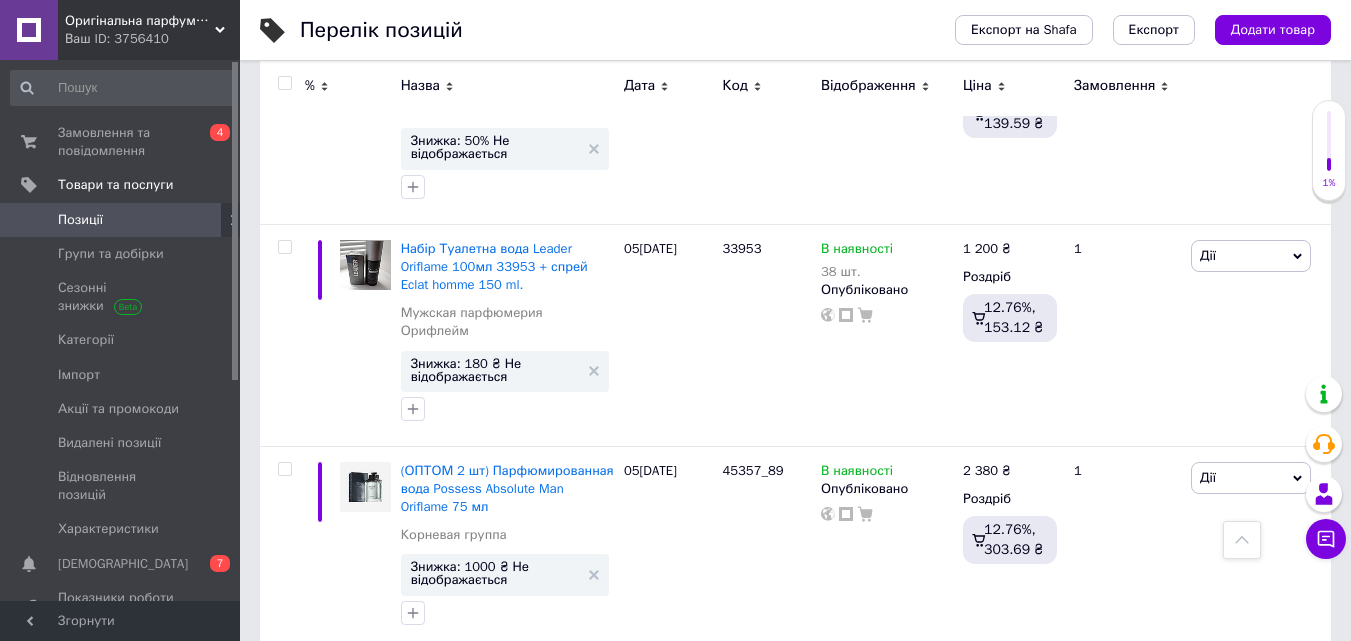 scroll, scrollTop: 1042, scrollLeft: 0, axis: vertical 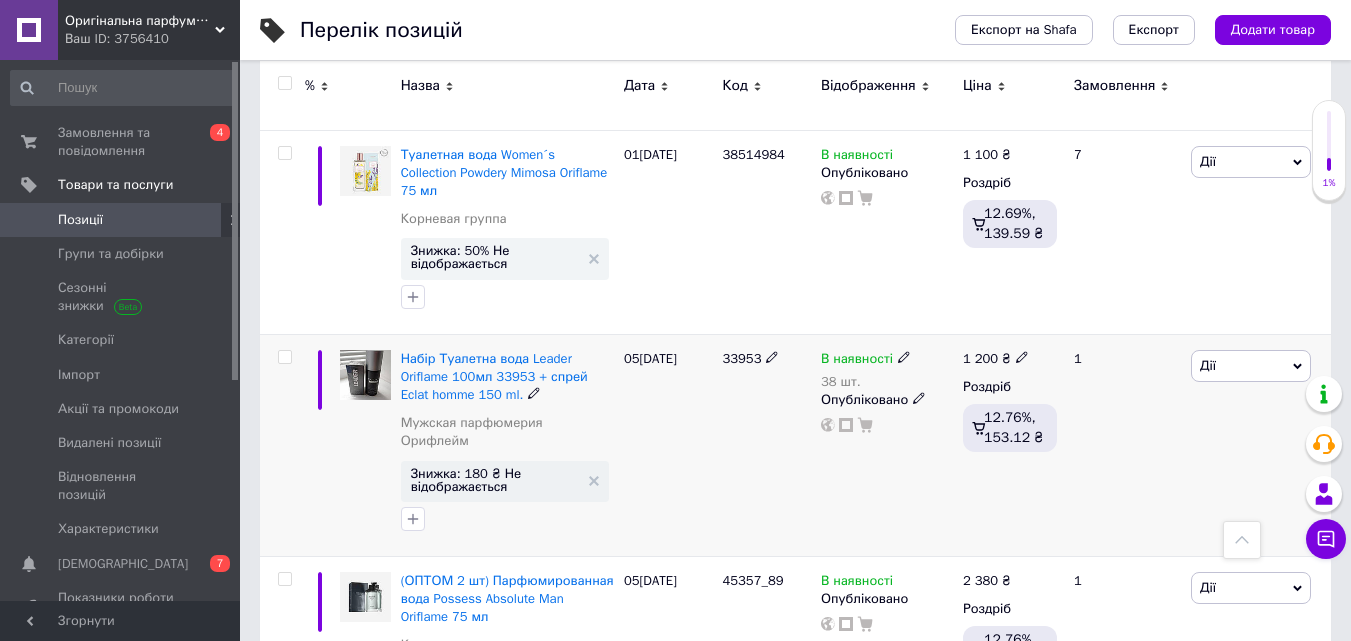 click on "В наявності" at bounding box center [857, 361] 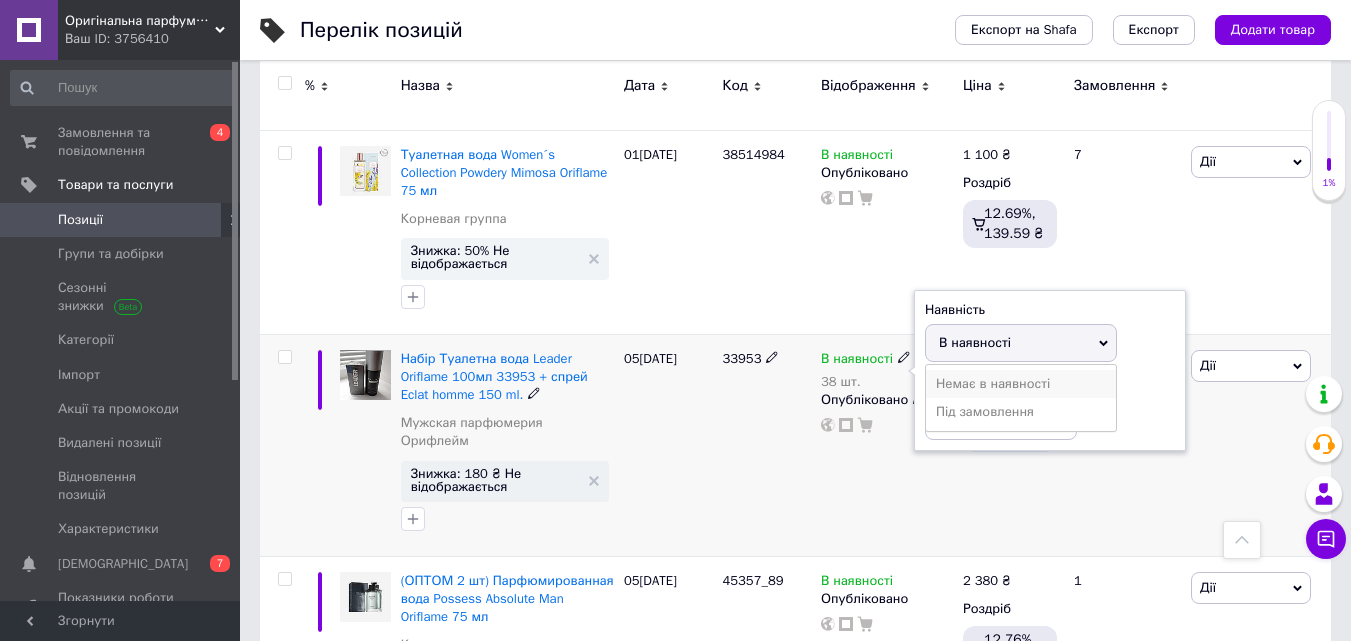 click on "Немає в наявності" at bounding box center (1021, 384) 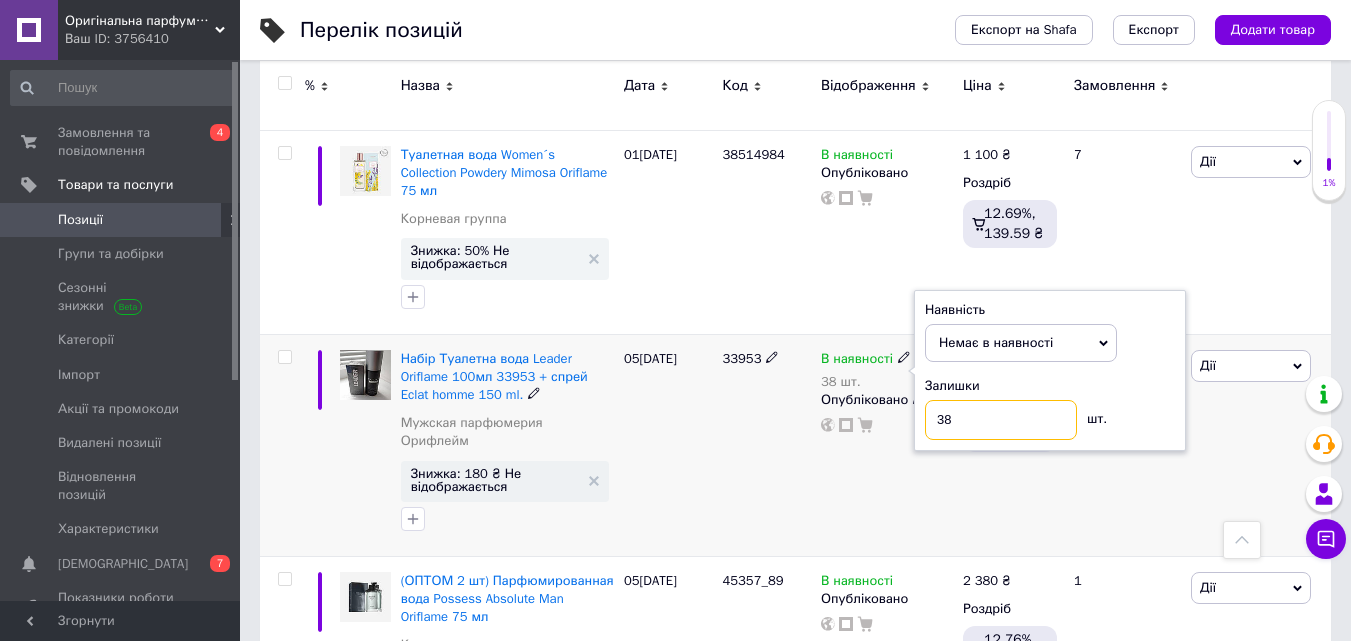 click on "38" at bounding box center [1001, 420] 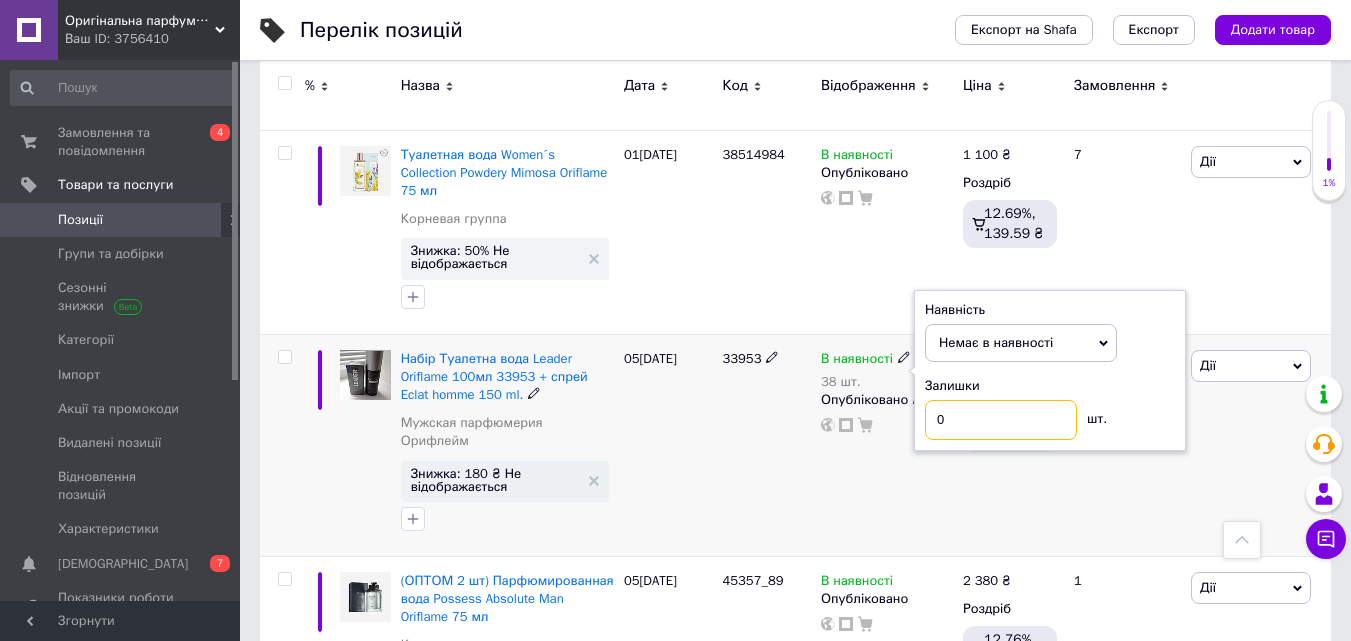 type on "0" 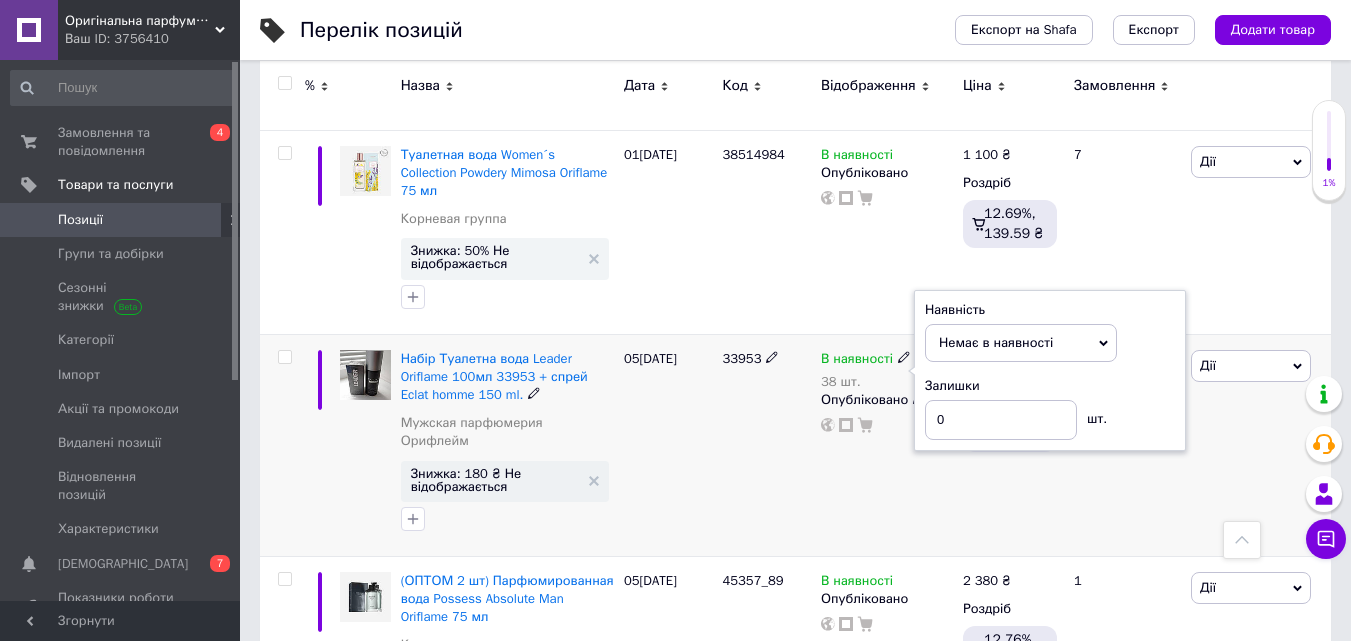 click on "В наявності 38 шт. Наявність Немає в наявності В наявності Під замовлення Залишки 0 шт. Опубліковано" at bounding box center (887, 445) 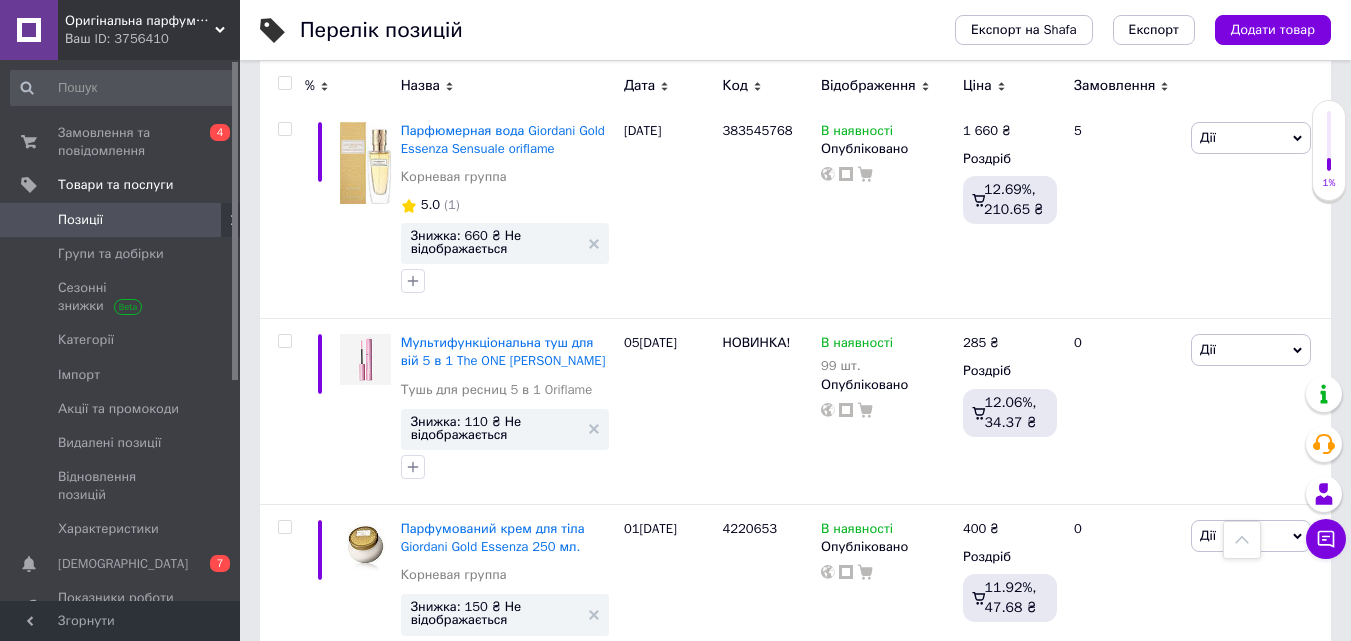 scroll, scrollTop: 3776, scrollLeft: 0, axis: vertical 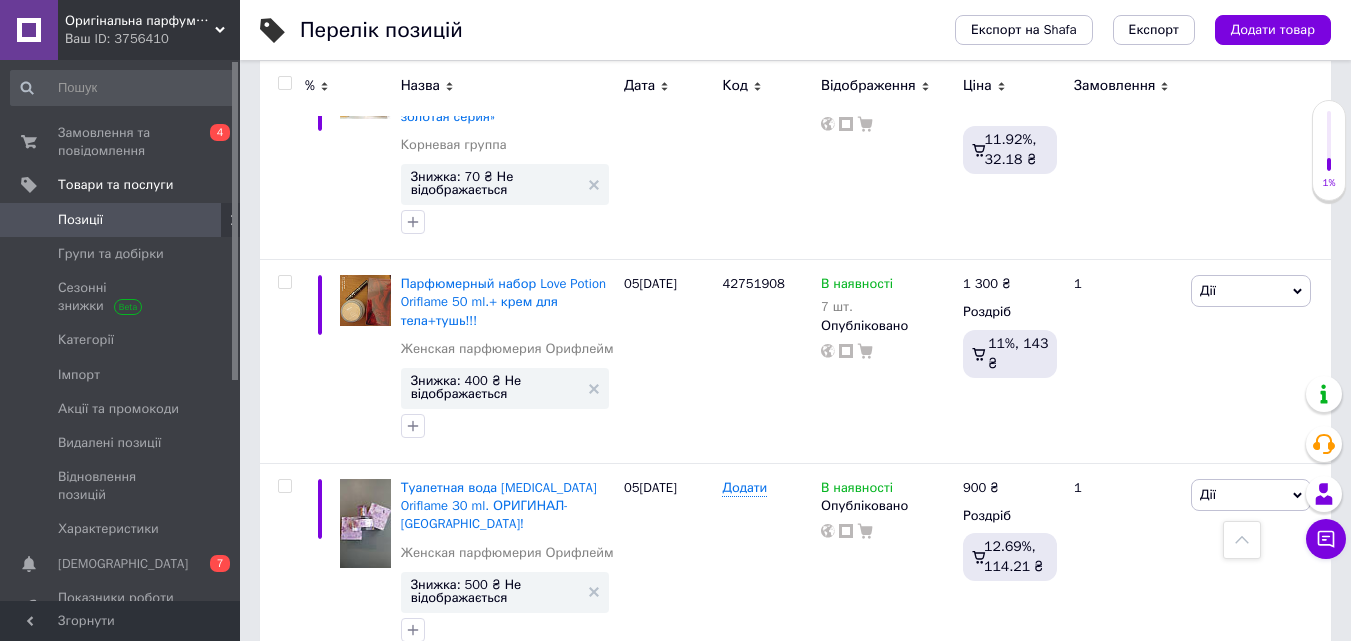 click on "Наступна" at bounding box center (842, 708) 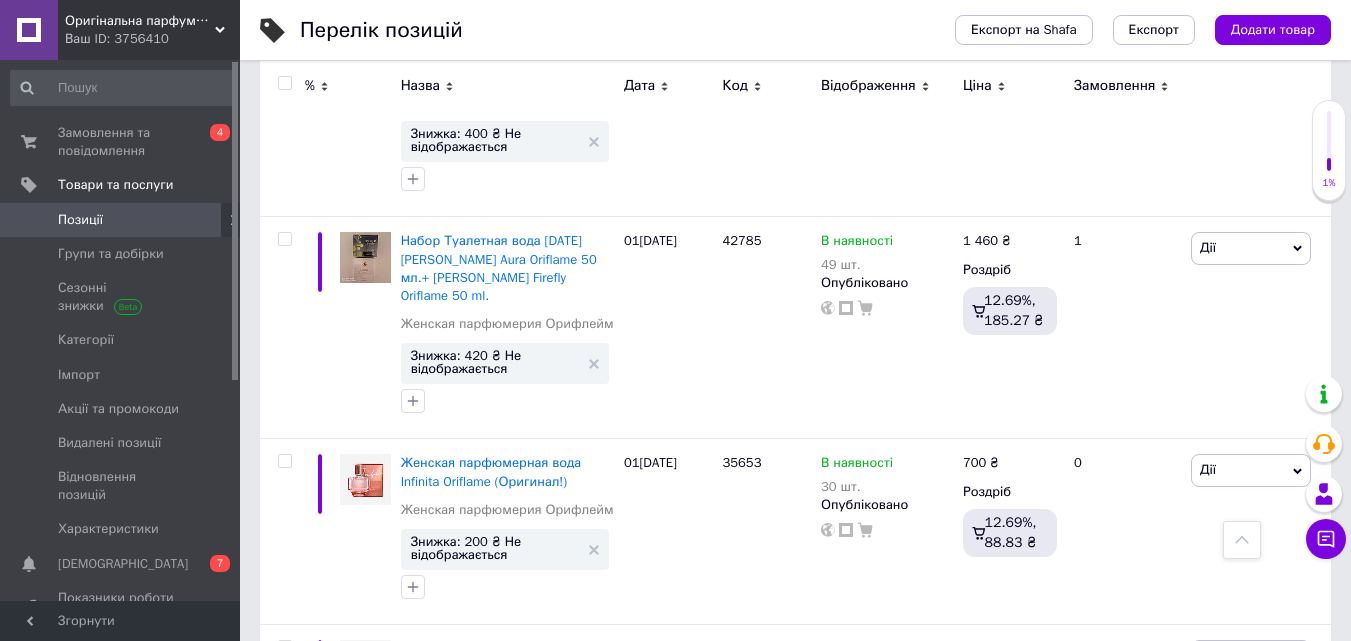scroll, scrollTop: 3256, scrollLeft: 0, axis: vertical 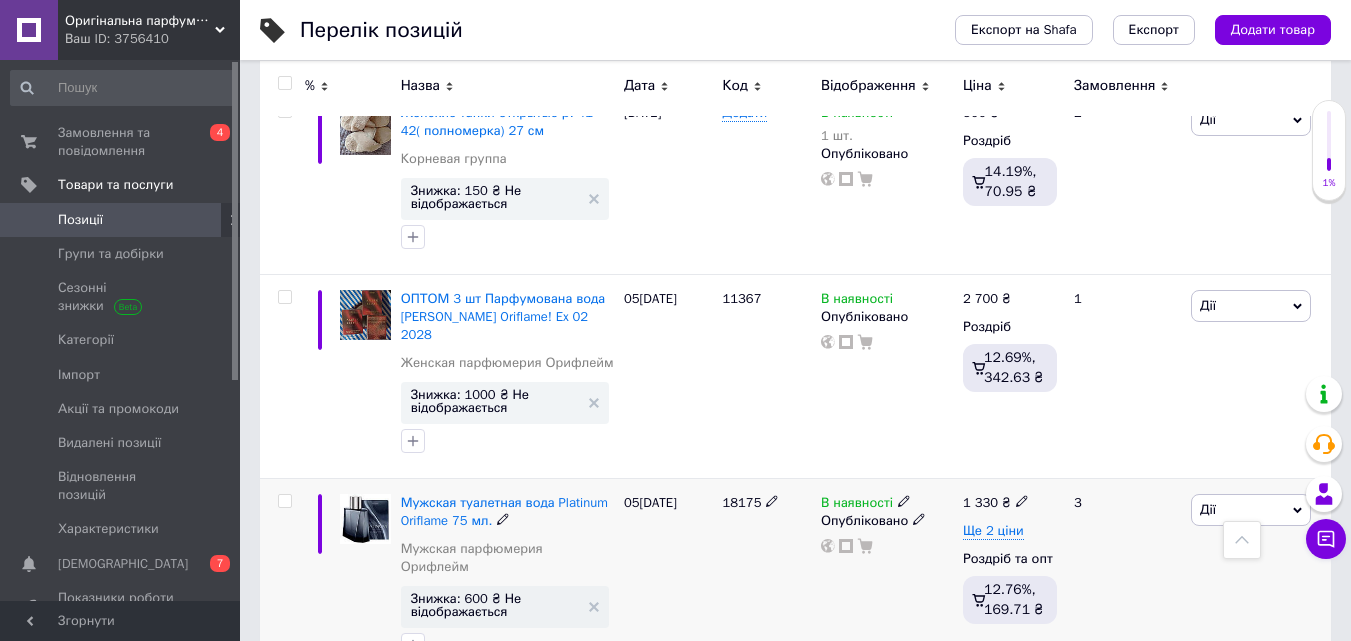 click on "В наявності" at bounding box center (857, 505) 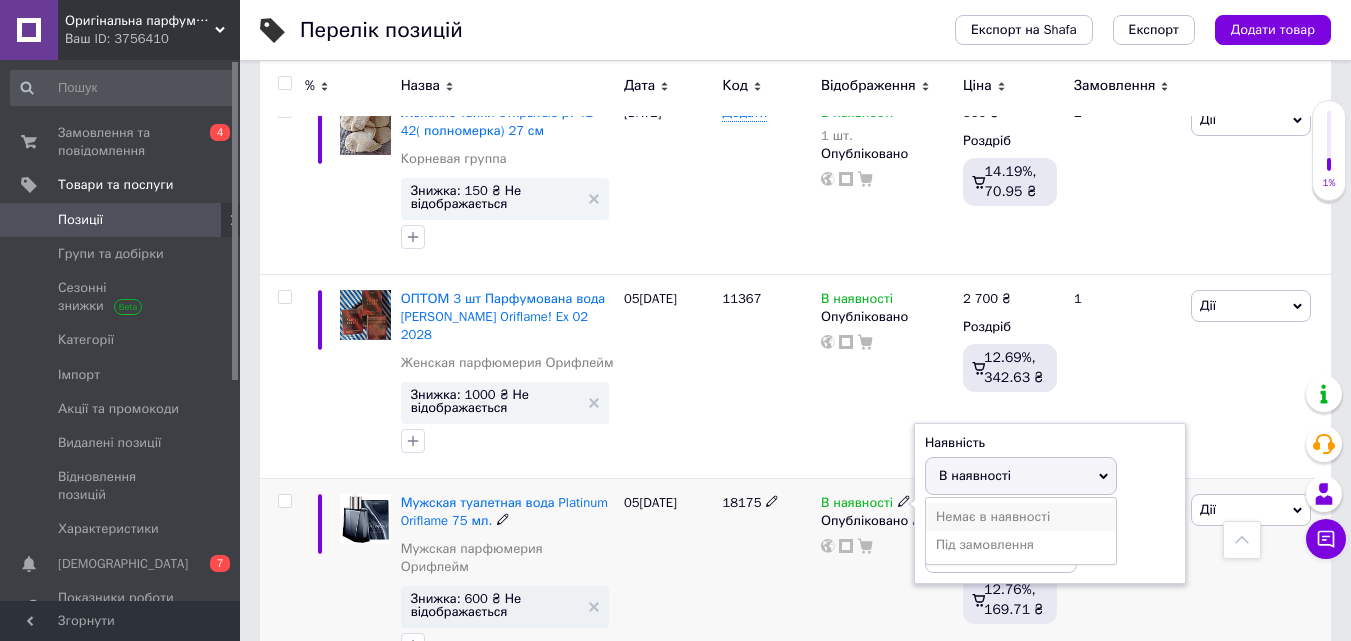 click on "Немає в наявності" at bounding box center (1021, 517) 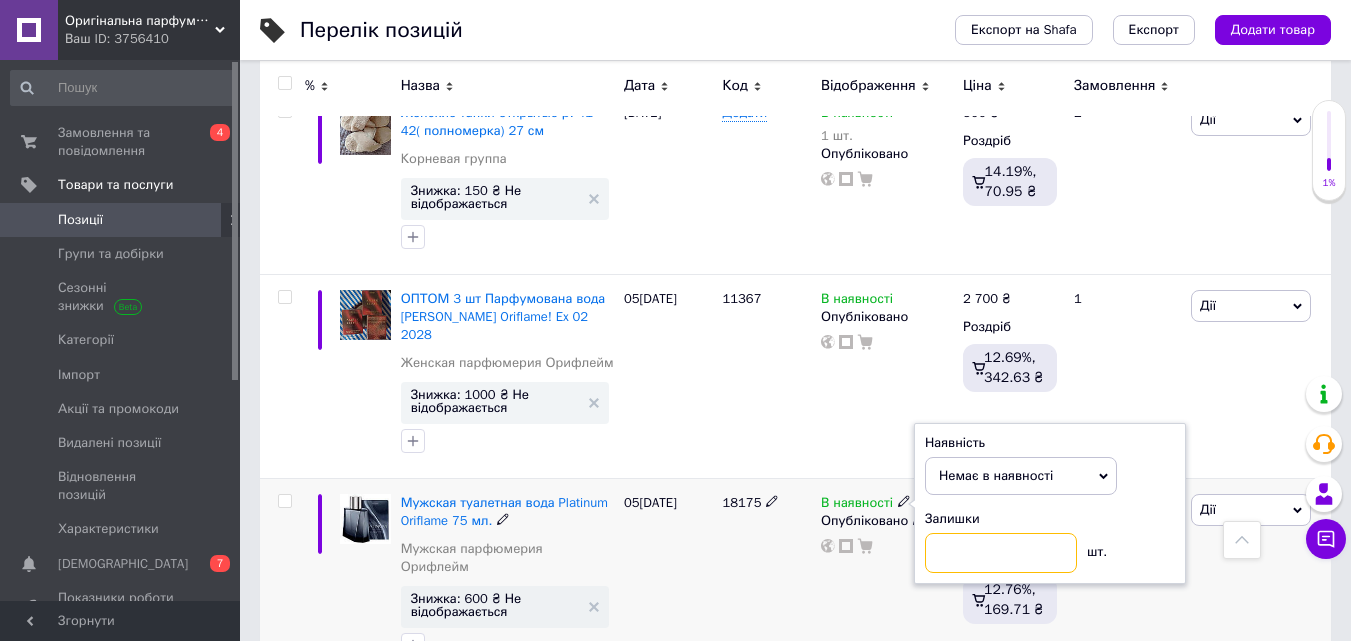 click at bounding box center (1001, 553) 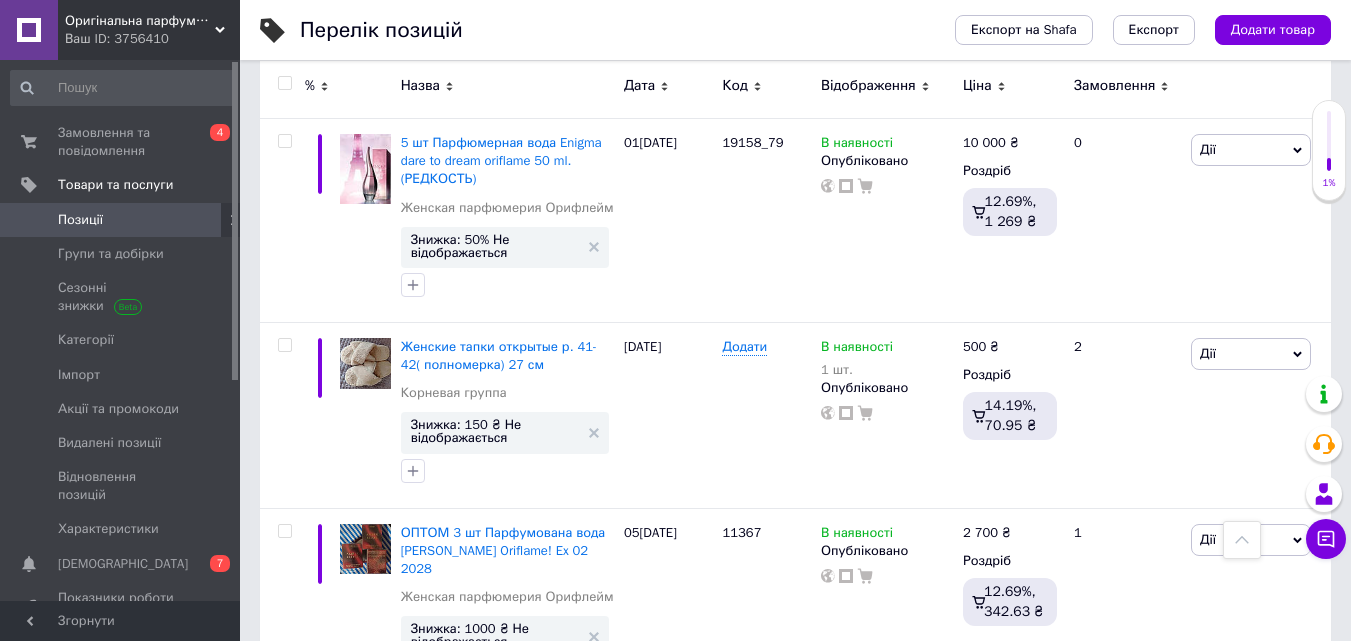 scroll, scrollTop: 1930, scrollLeft: 0, axis: vertical 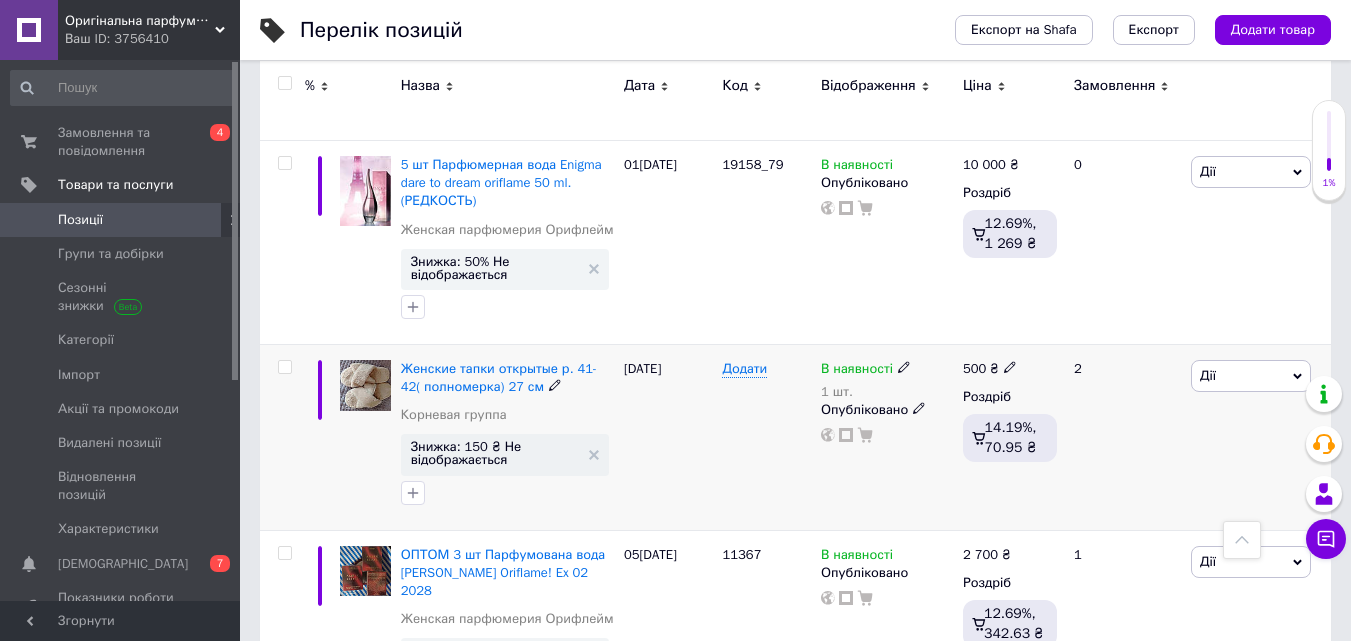 click on "В наявності" at bounding box center (857, 371) 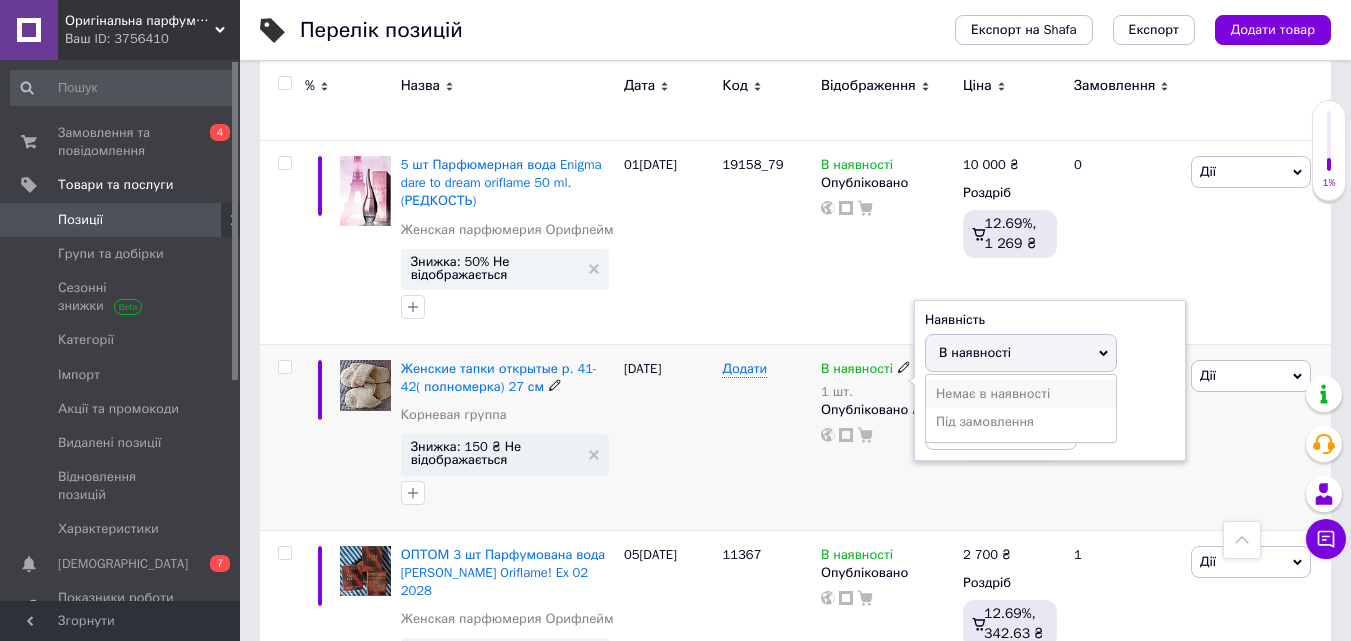 click on "Немає в наявності" at bounding box center (1021, 394) 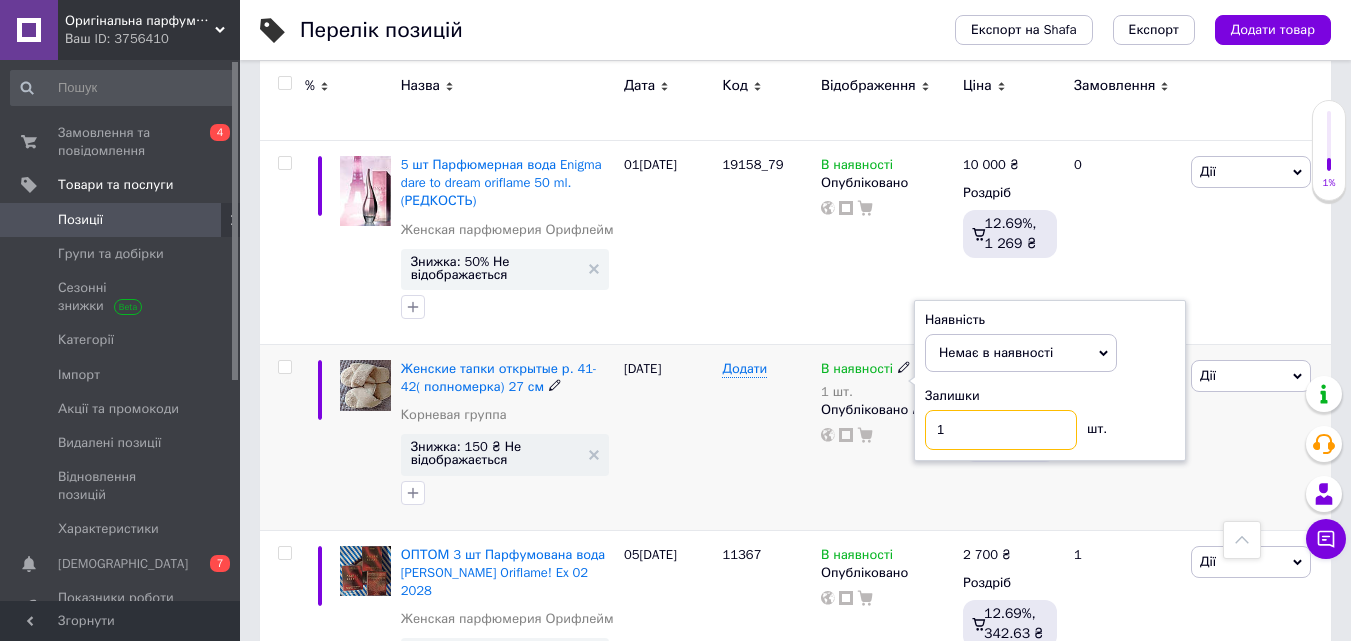 click on "1" at bounding box center [1001, 430] 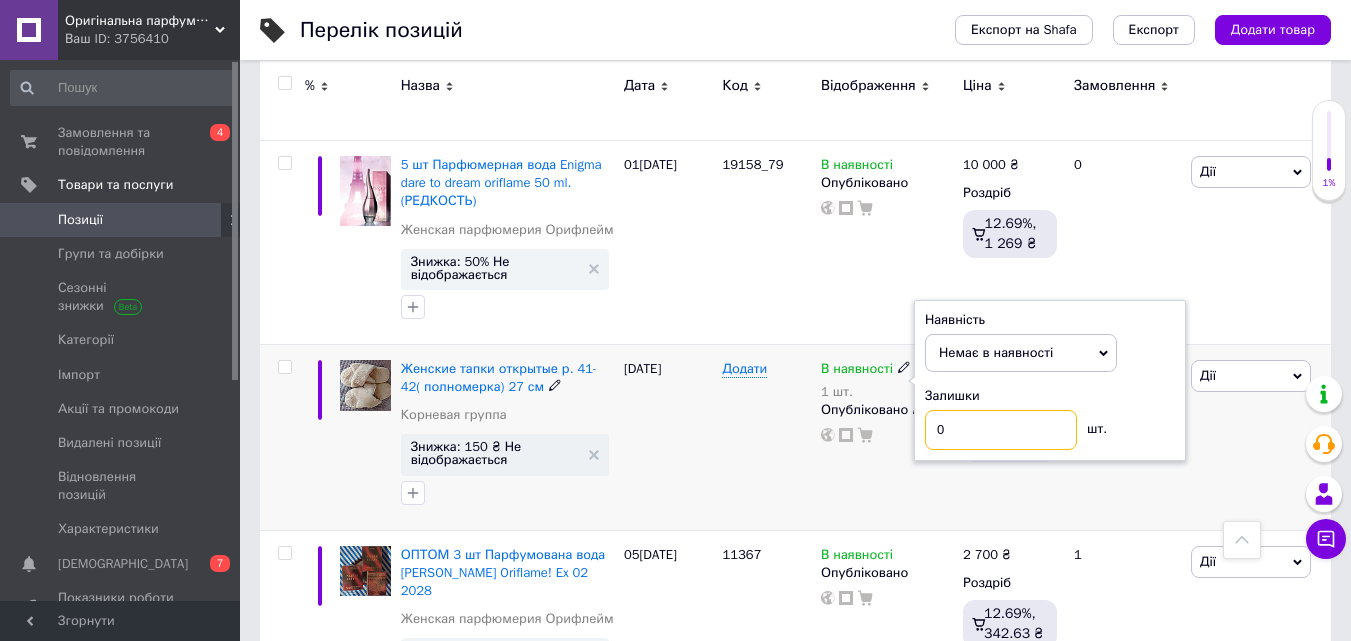 type on "0" 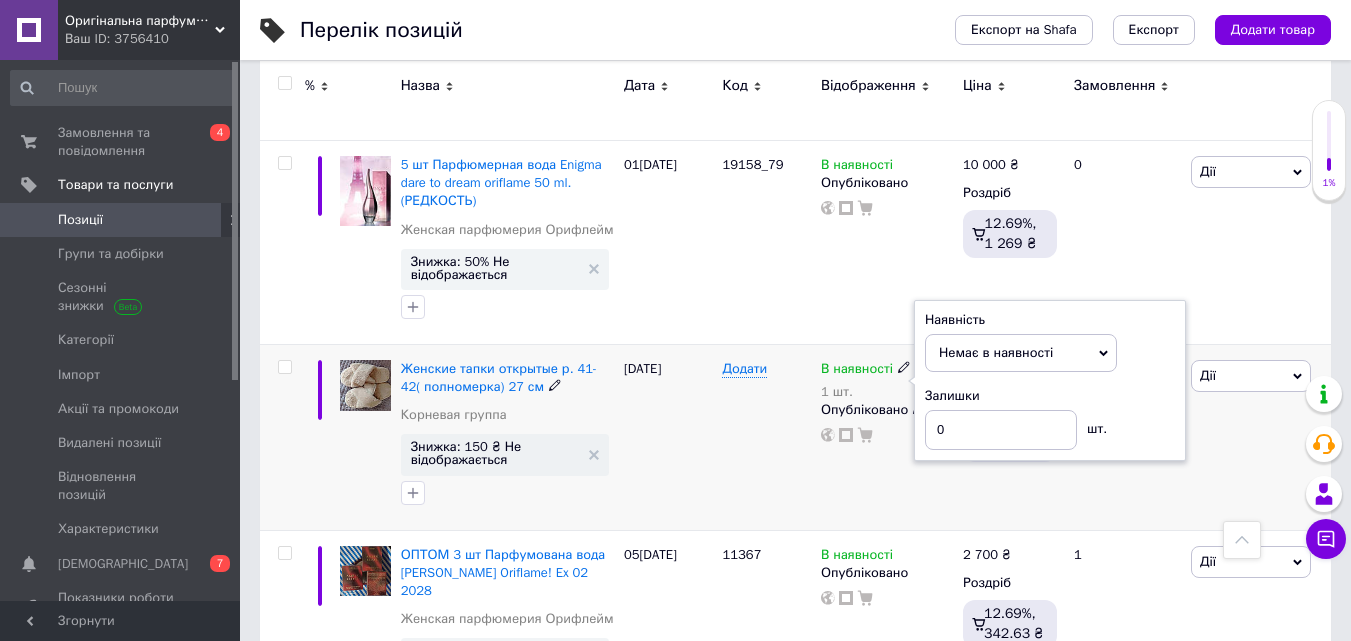 click on "500   ₴ Роздріб 14.19%, 70.95 ₴" at bounding box center (1010, 437) 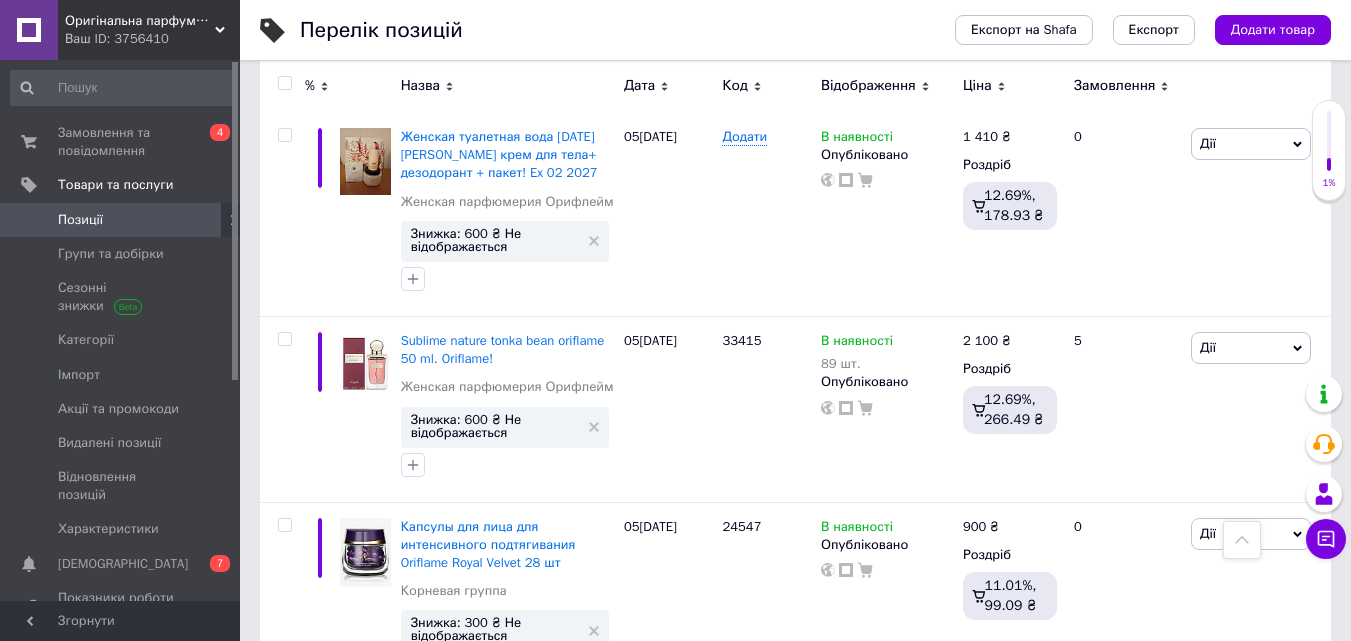 scroll, scrollTop: 1109, scrollLeft: 0, axis: vertical 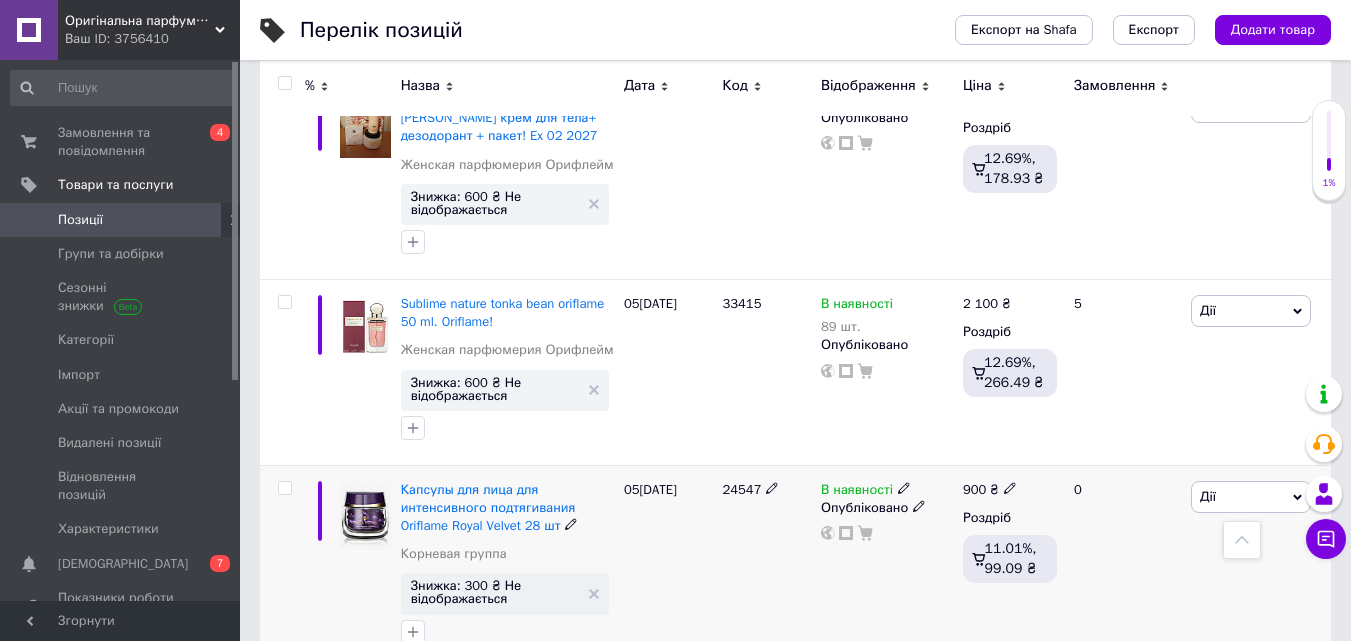click on "В наявності" at bounding box center [857, 492] 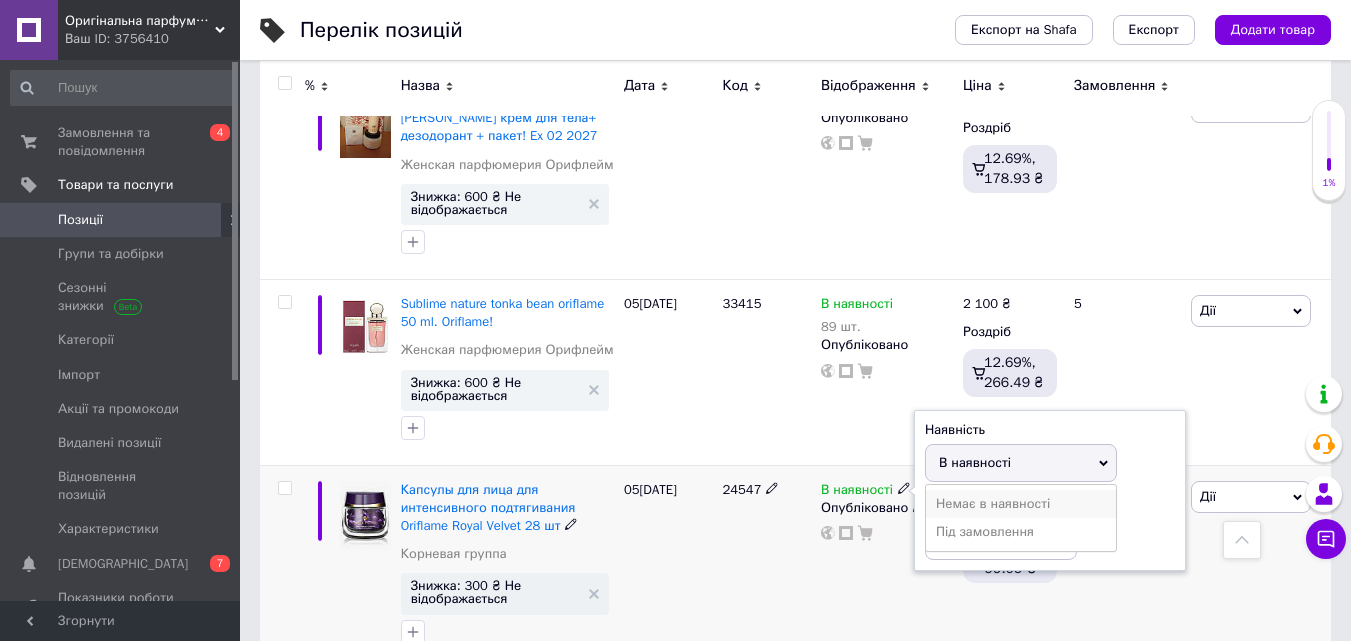 click on "Немає в наявності" at bounding box center [1021, 504] 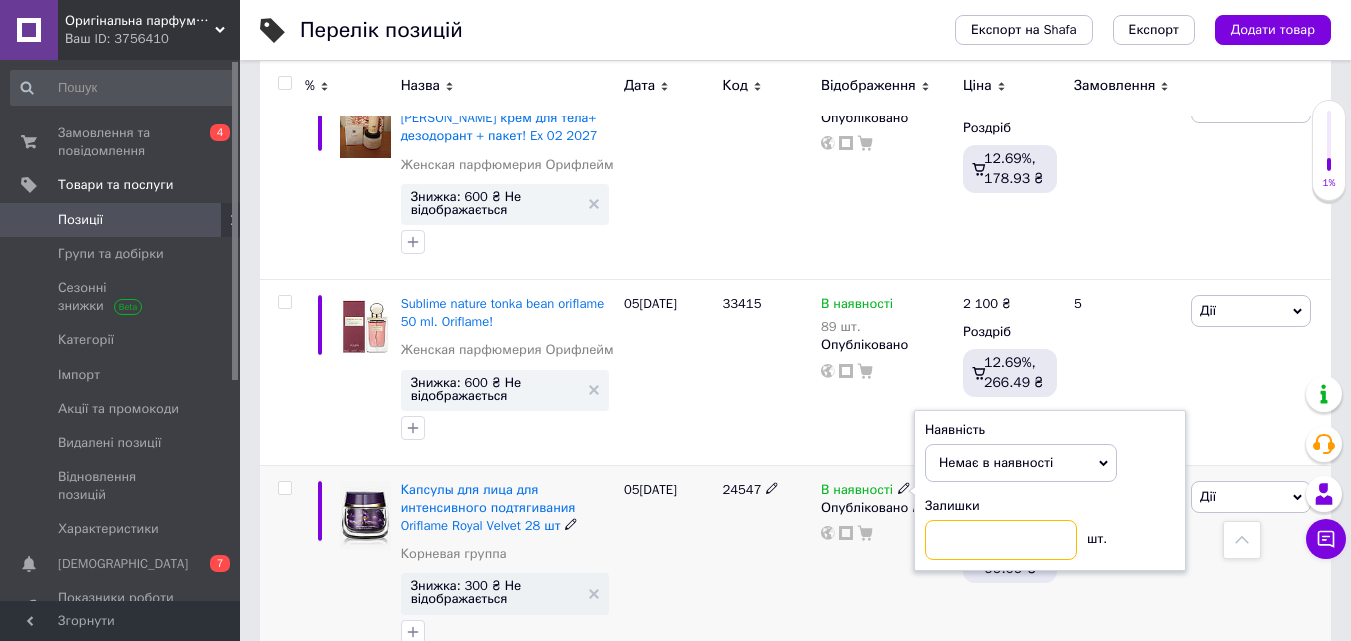 click at bounding box center (1001, 540) 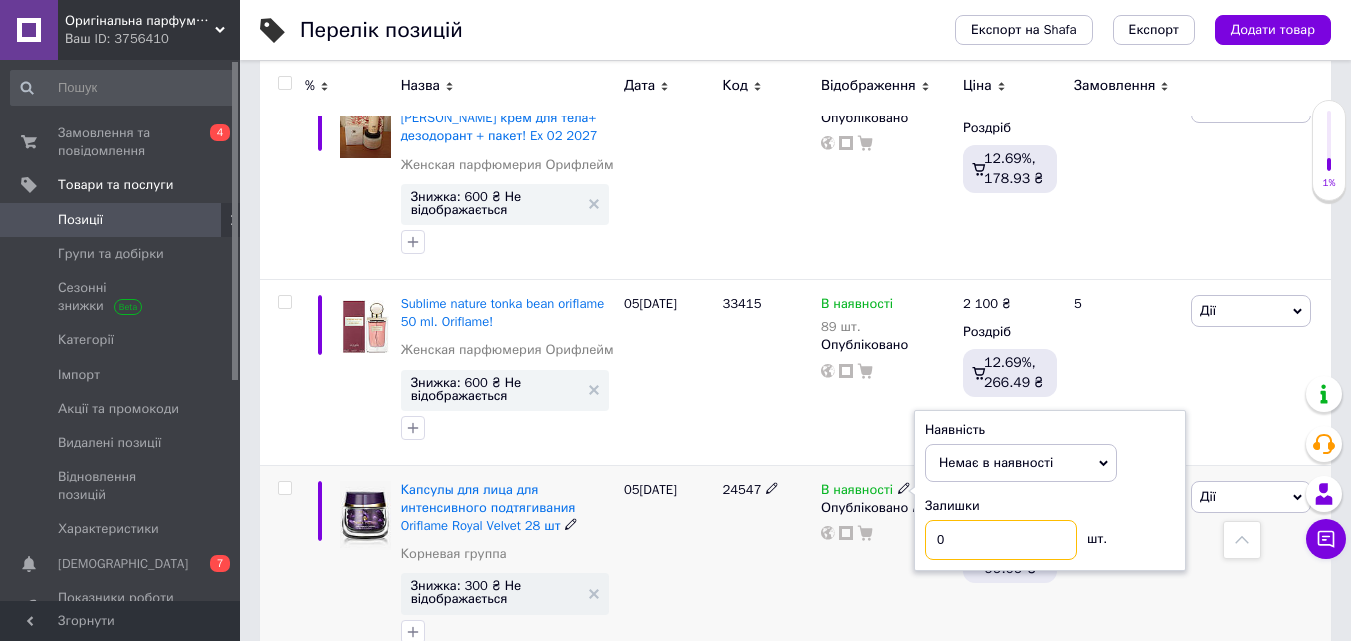 type on "0" 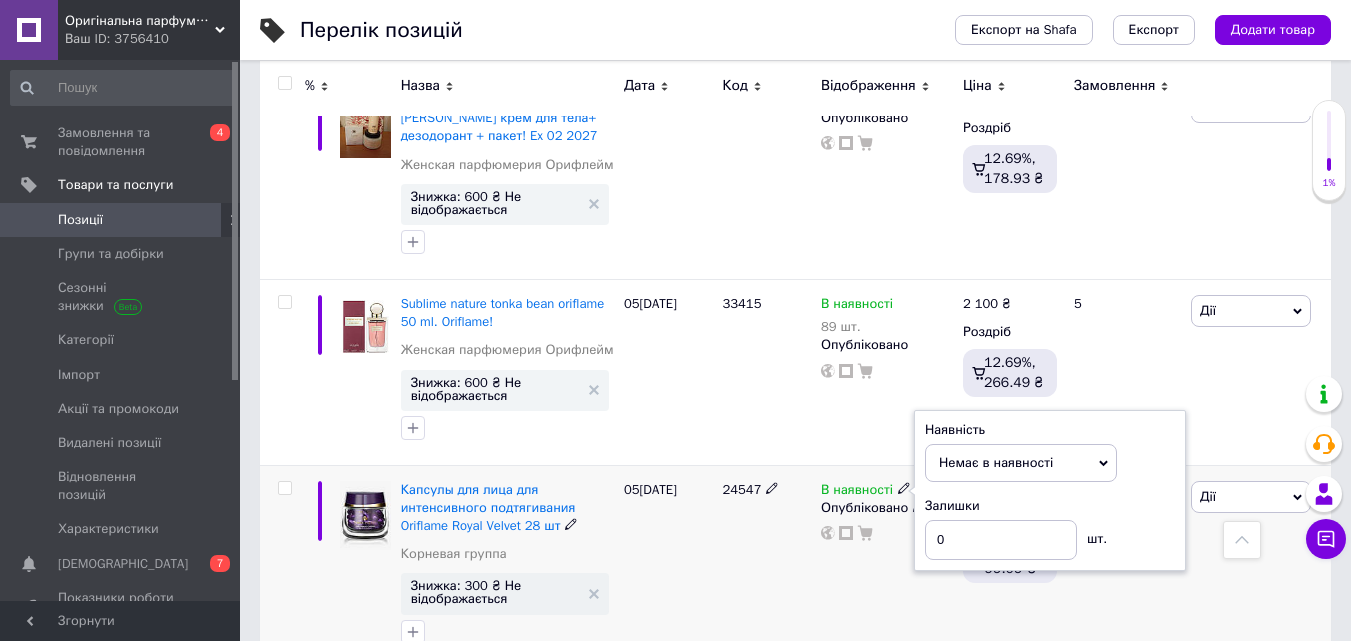 click on "В наявності Наявність Немає в наявності В наявності Під замовлення Залишки 0 шт. Опубліковано" at bounding box center (887, 567) 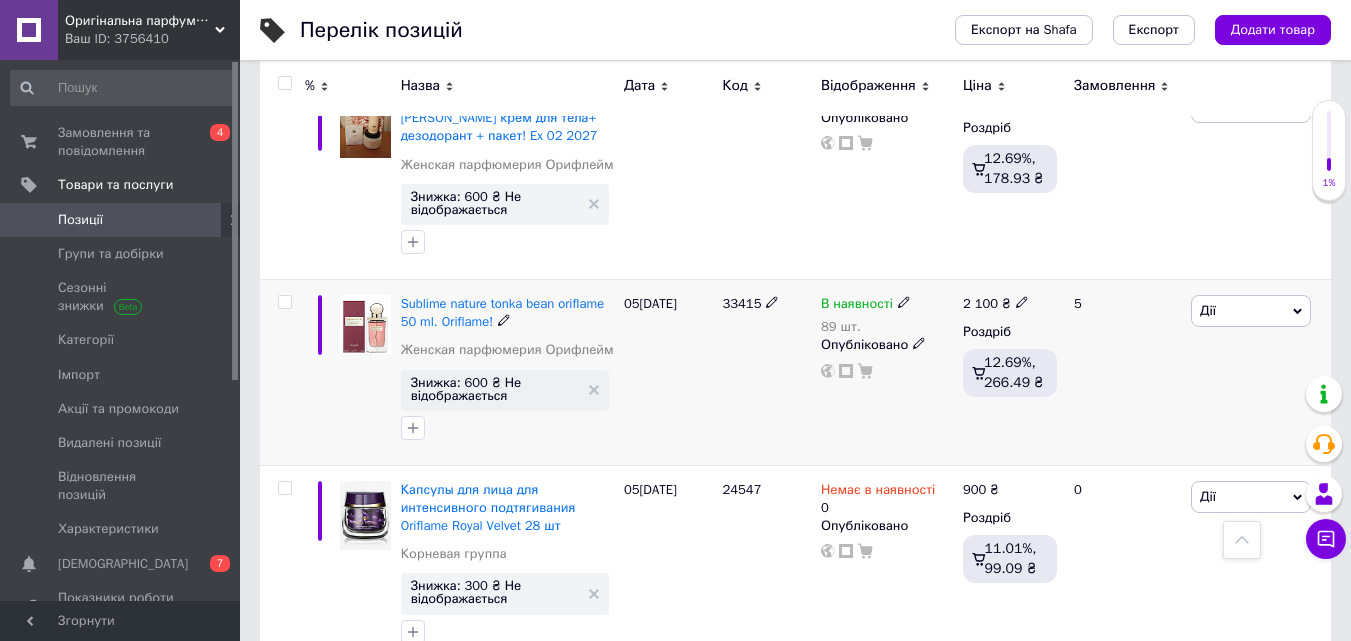click on "В наявності" at bounding box center [857, 306] 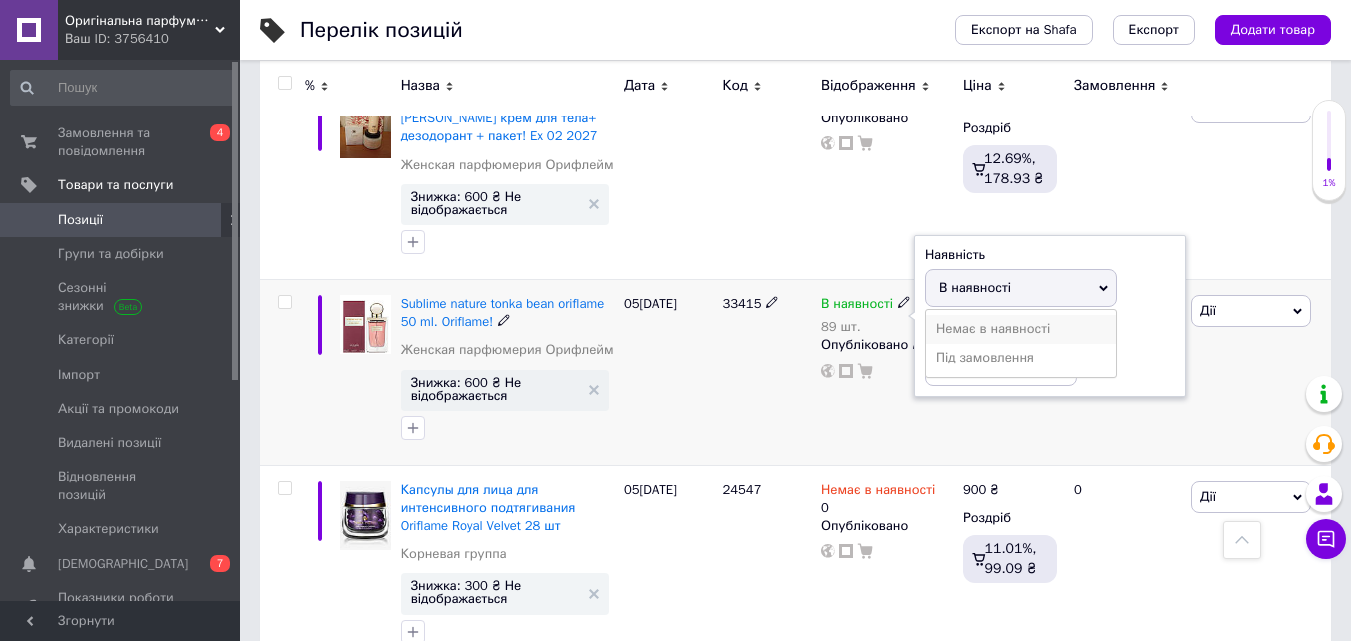 click on "Немає в наявності" at bounding box center (1021, 329) 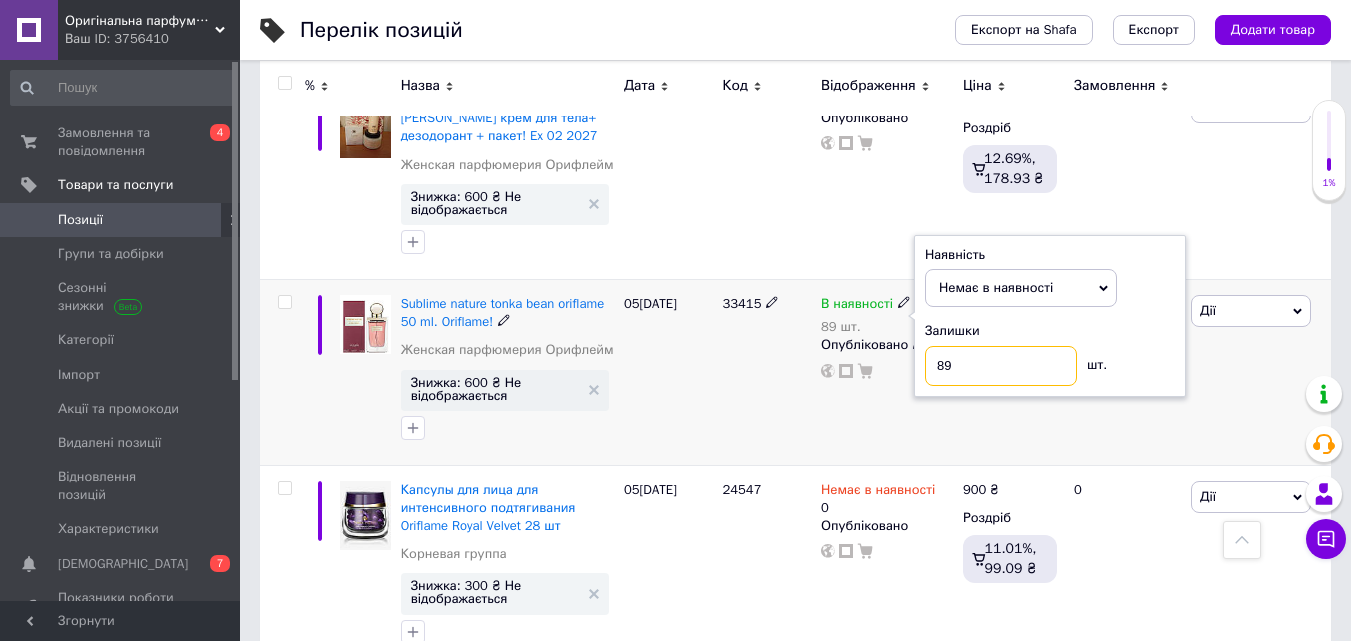 click on "89" at bounding box center [1001, 366] 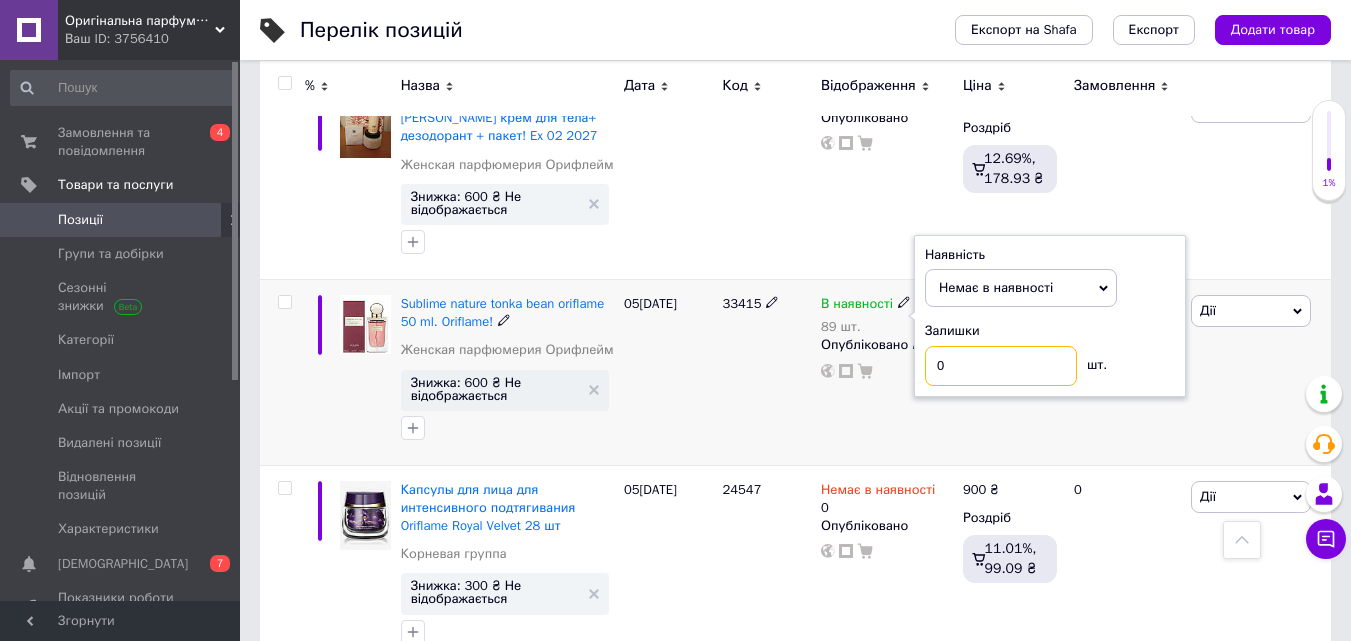 type on "0" 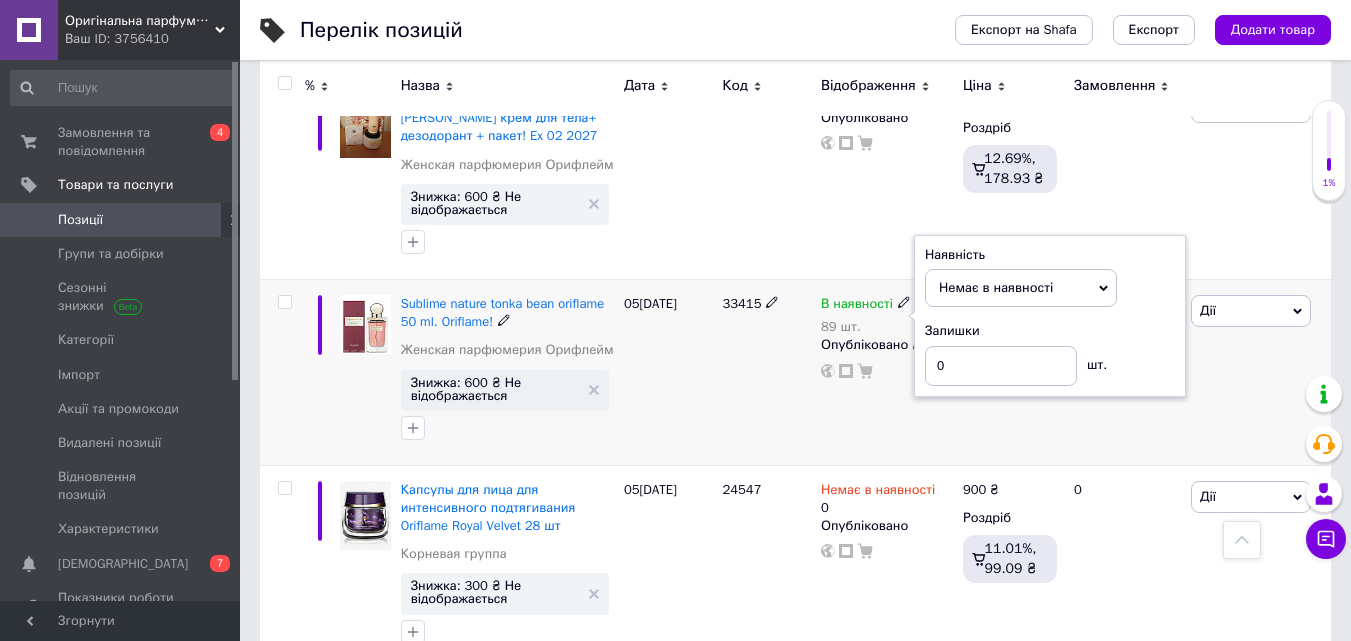 click on "2 100   ₴ Роздріб 12.69%, 266.49 ₴" at bounding box center (1010, 372) 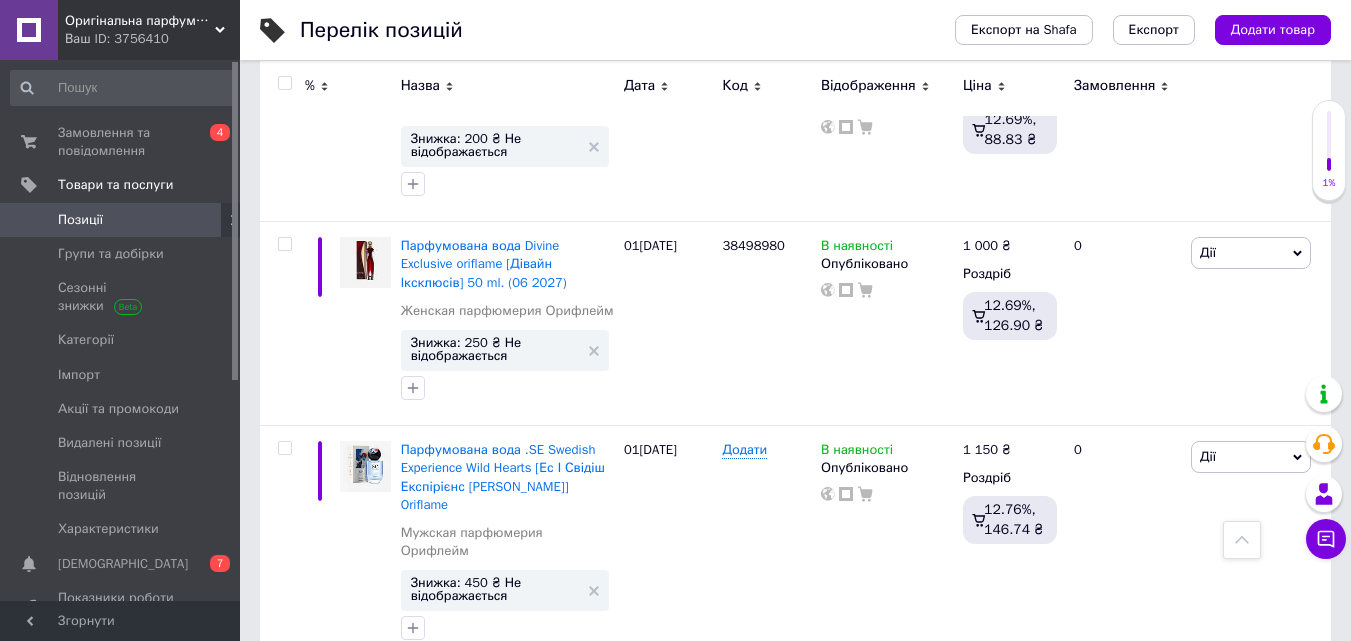 scroll, scrollTop: 3795, scrollLeft: 0, axis: vertical 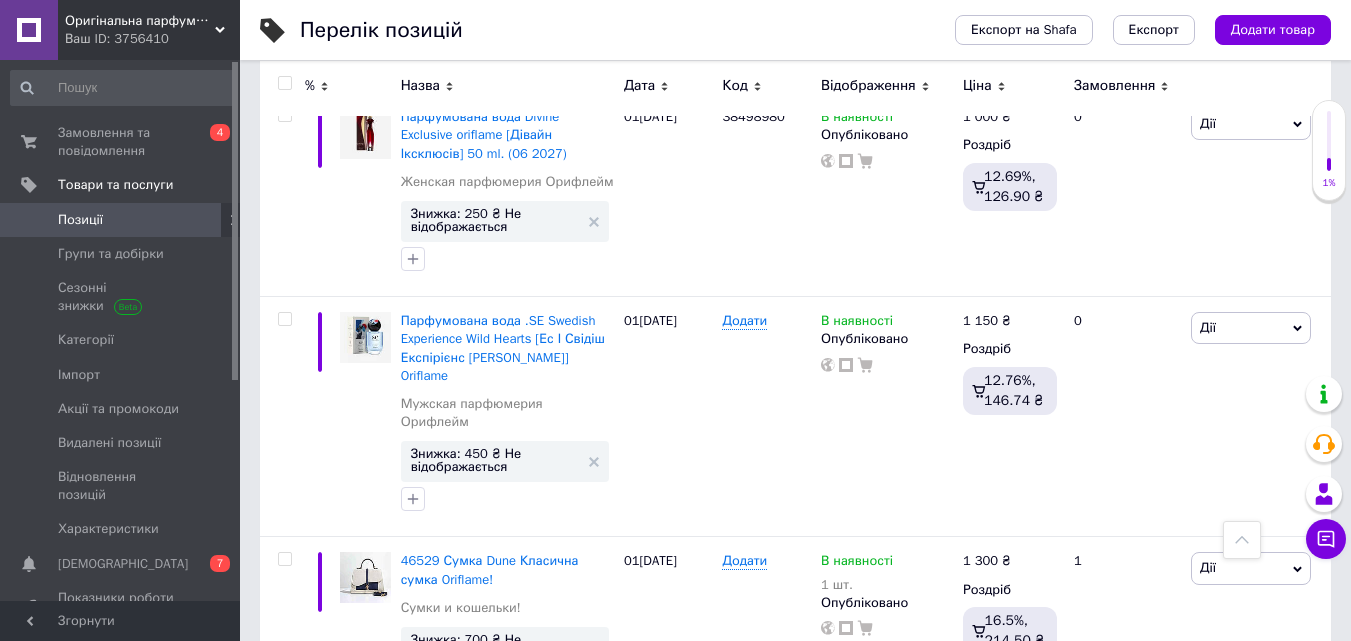 click on "Наступна" at bounding box center (842, 763) 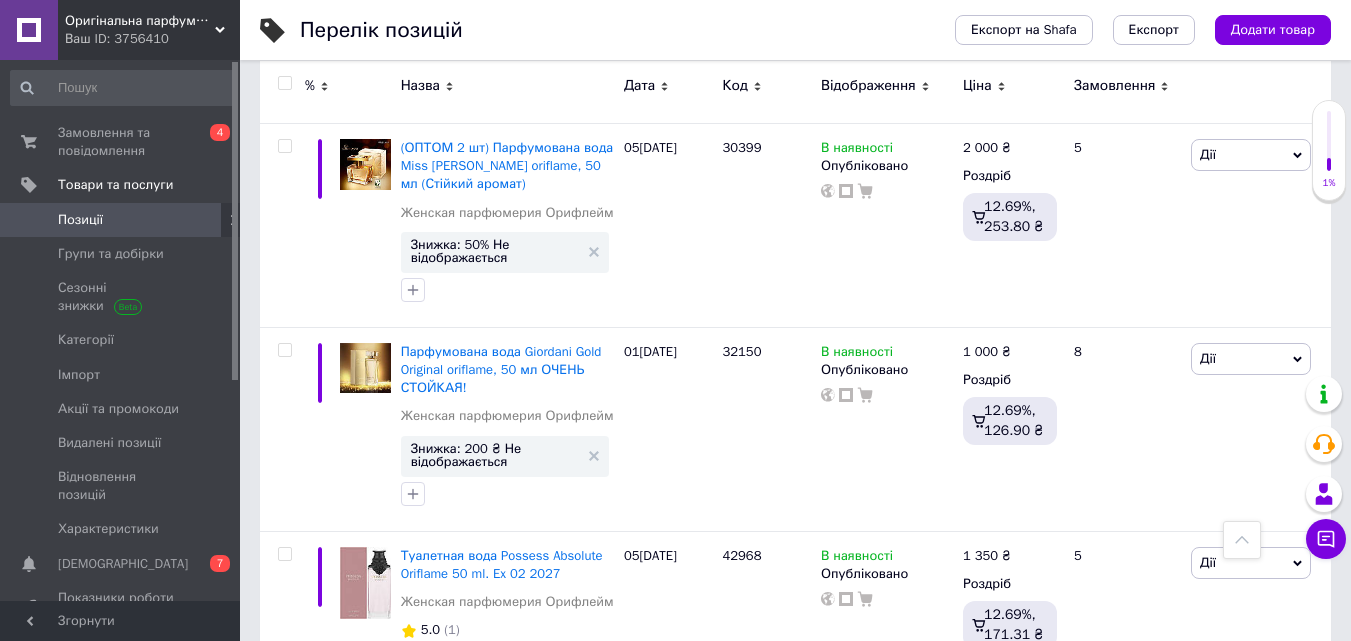 scroll, scrollTop: 3263, scrollLeft: 0, axis: vertical 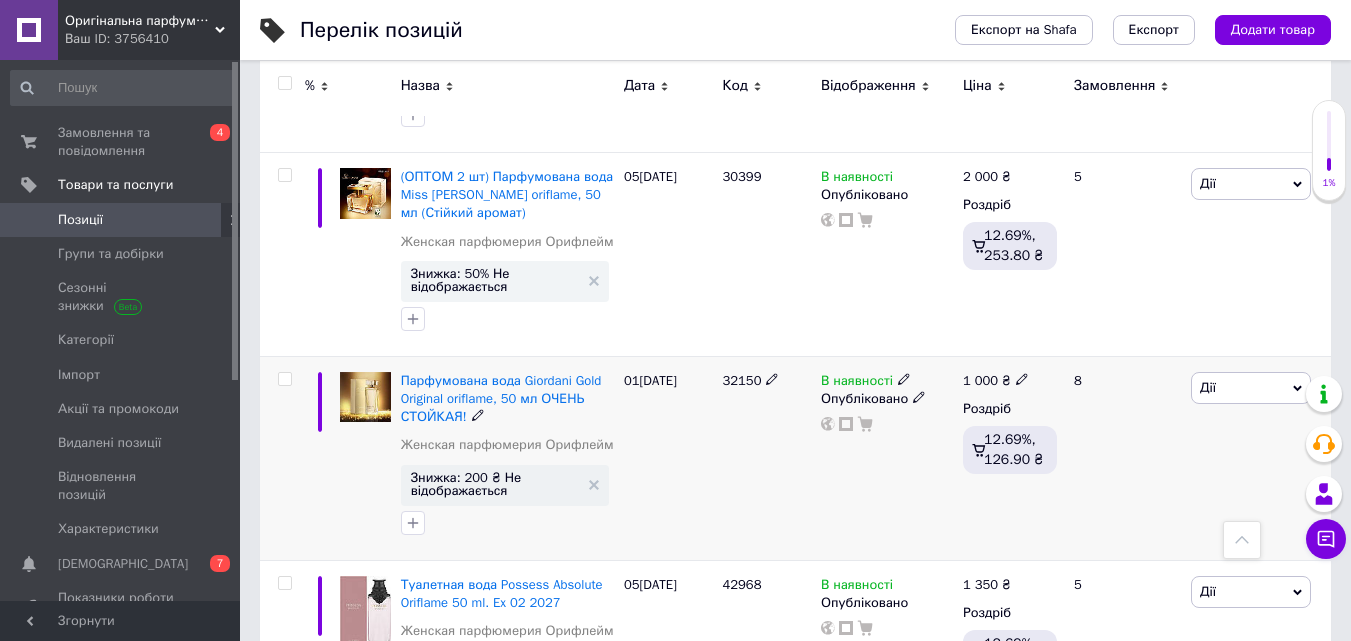 click on "В наявності" at bounding box center [857, 383] 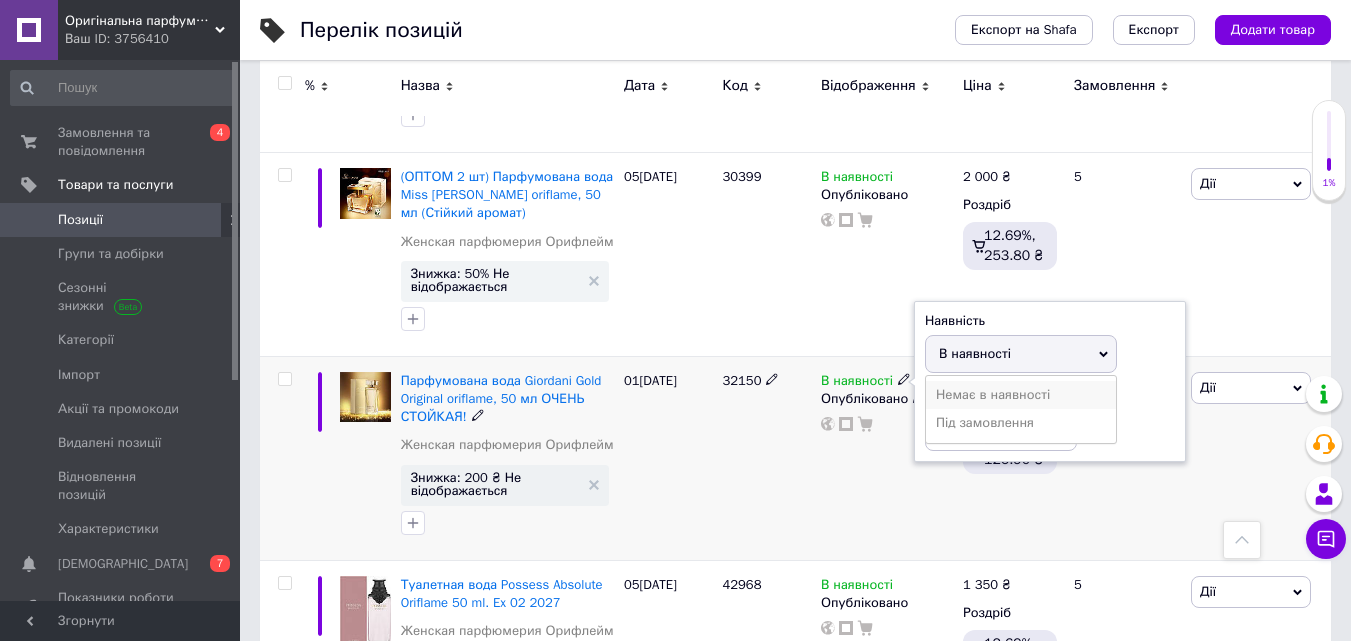 click on "Немає в наявності" at bounding box center [1021, 395] 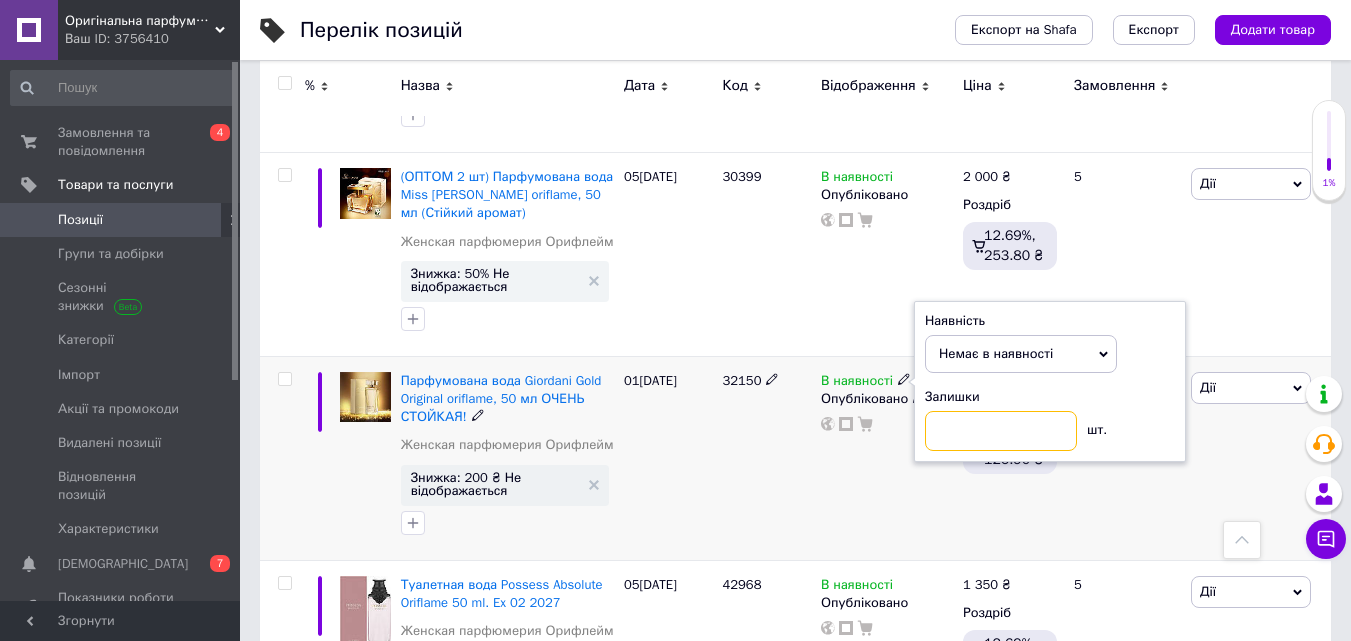 click at bounding box center [1001, 431] 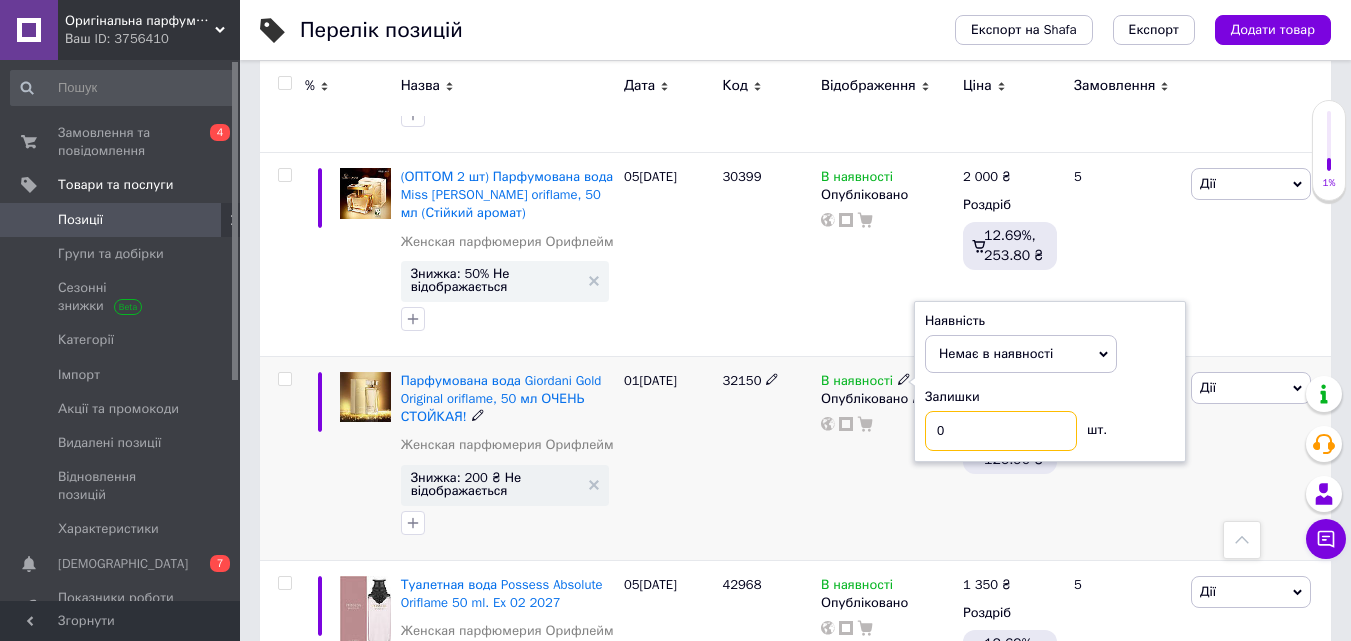 type on "0" 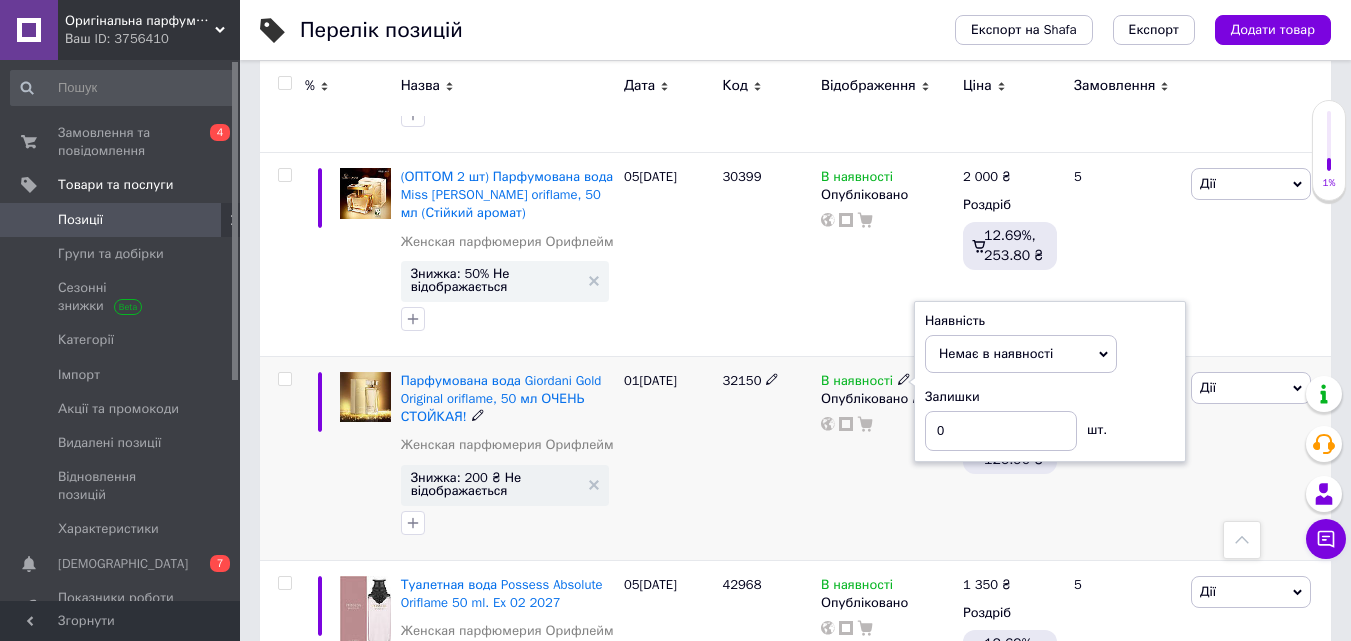 click on "8" at bounding box center (1124, 458) 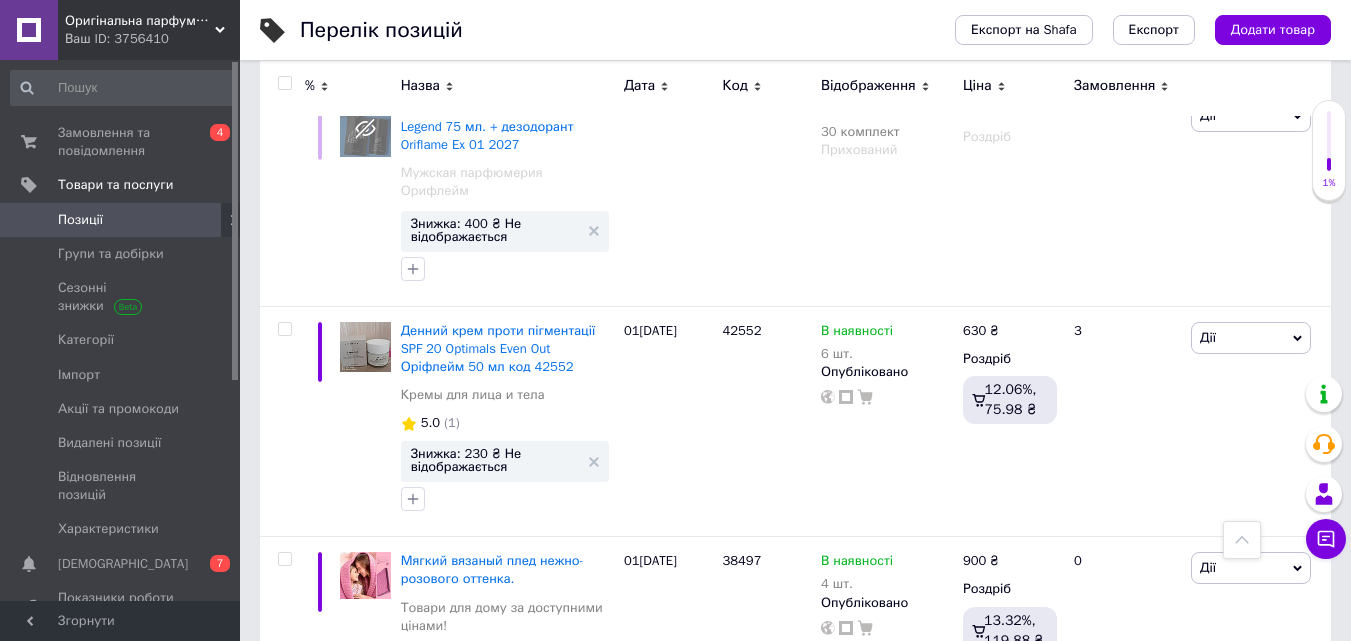 scroll, scrollTop: 3757, scrollLeft: 0, axis: vertical 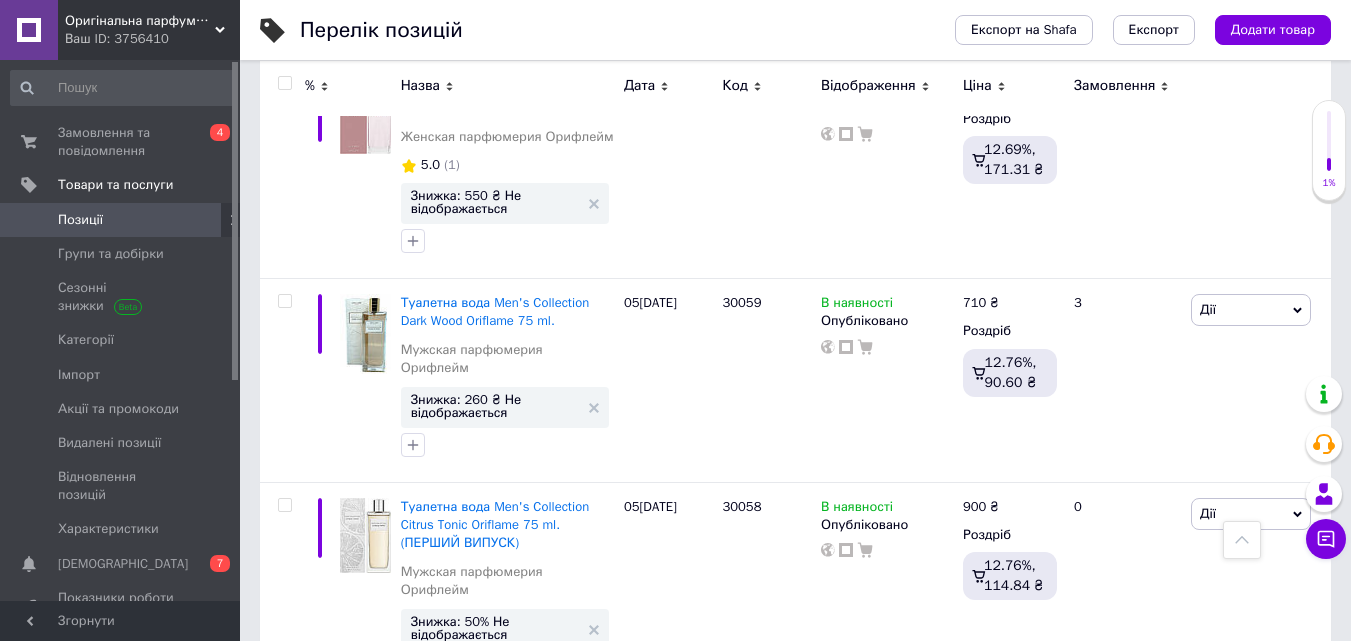 click on "Наступна" at bounding box center (842, 745) 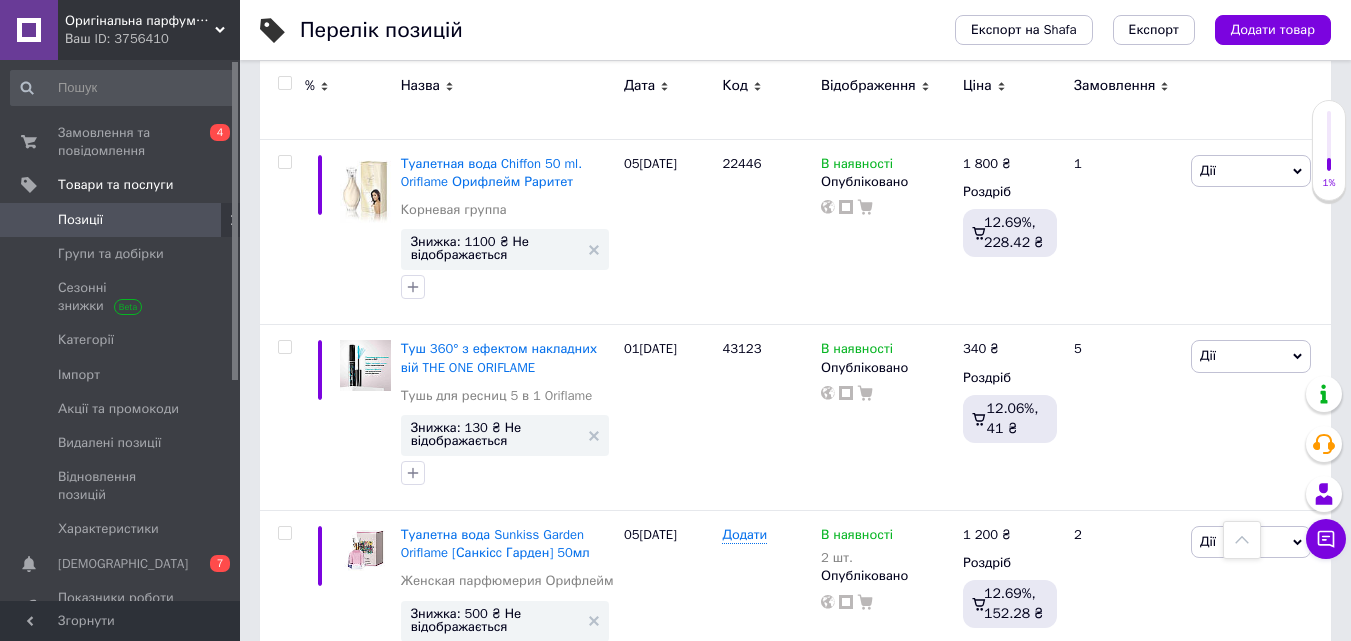 scroll, scrollTop: 3804, scrollLeft: 0, axis: vertical 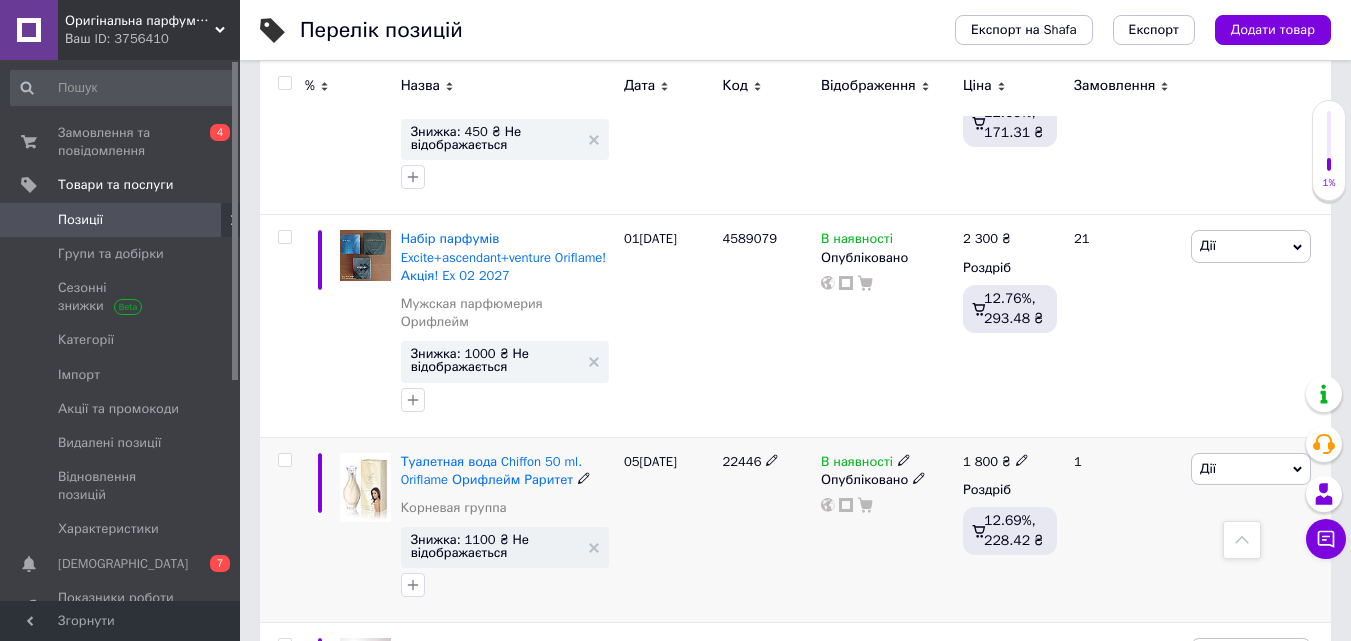 click on "В наявності" at bounding box center [857, 464] 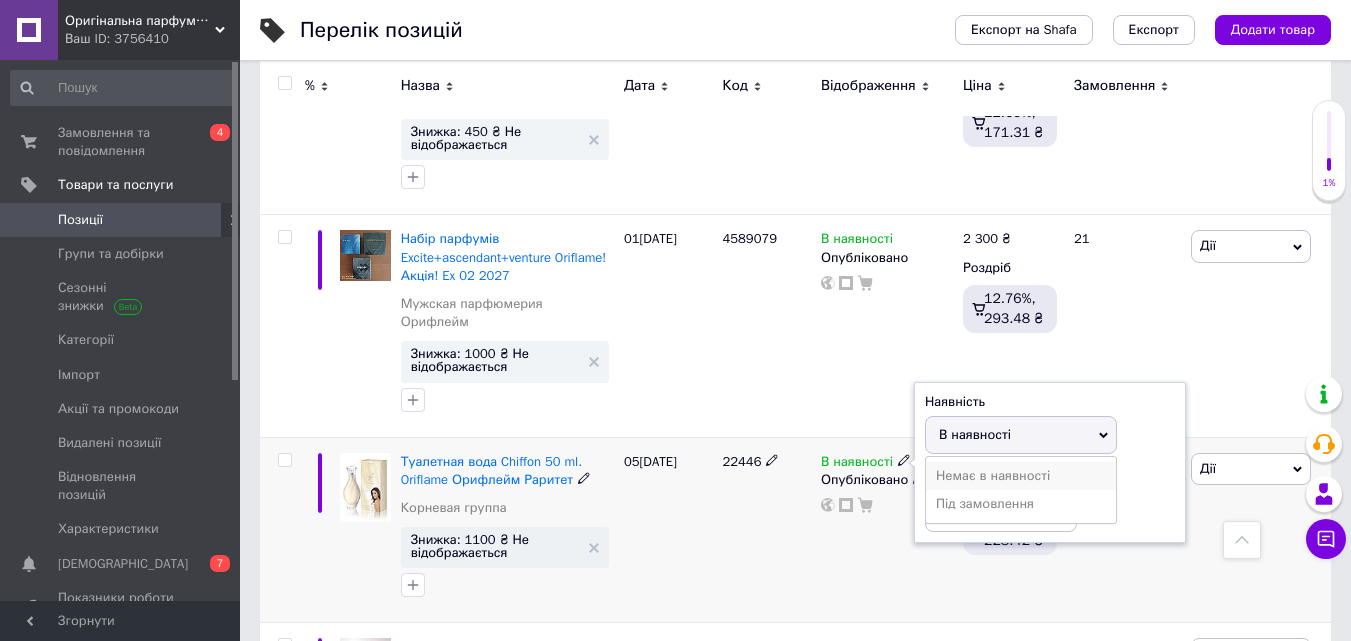 click on "Немає в наявності" at bounding box center [1021, 476] 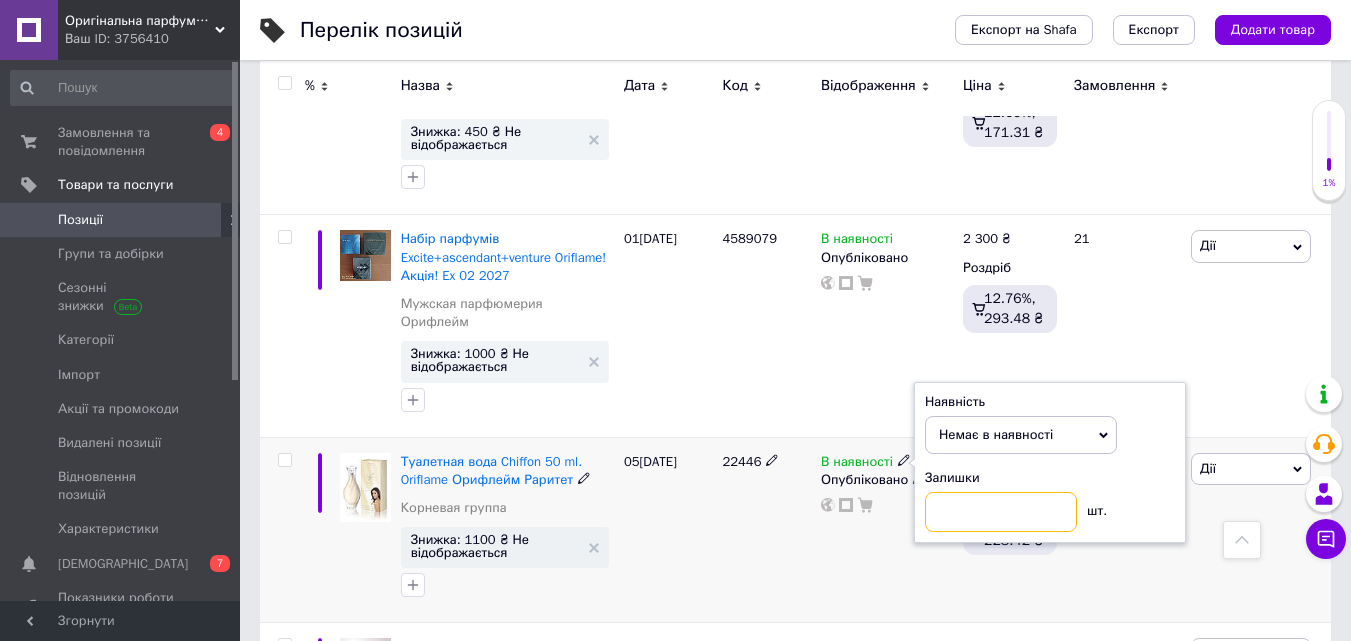click at bounding box center [1001, 512] 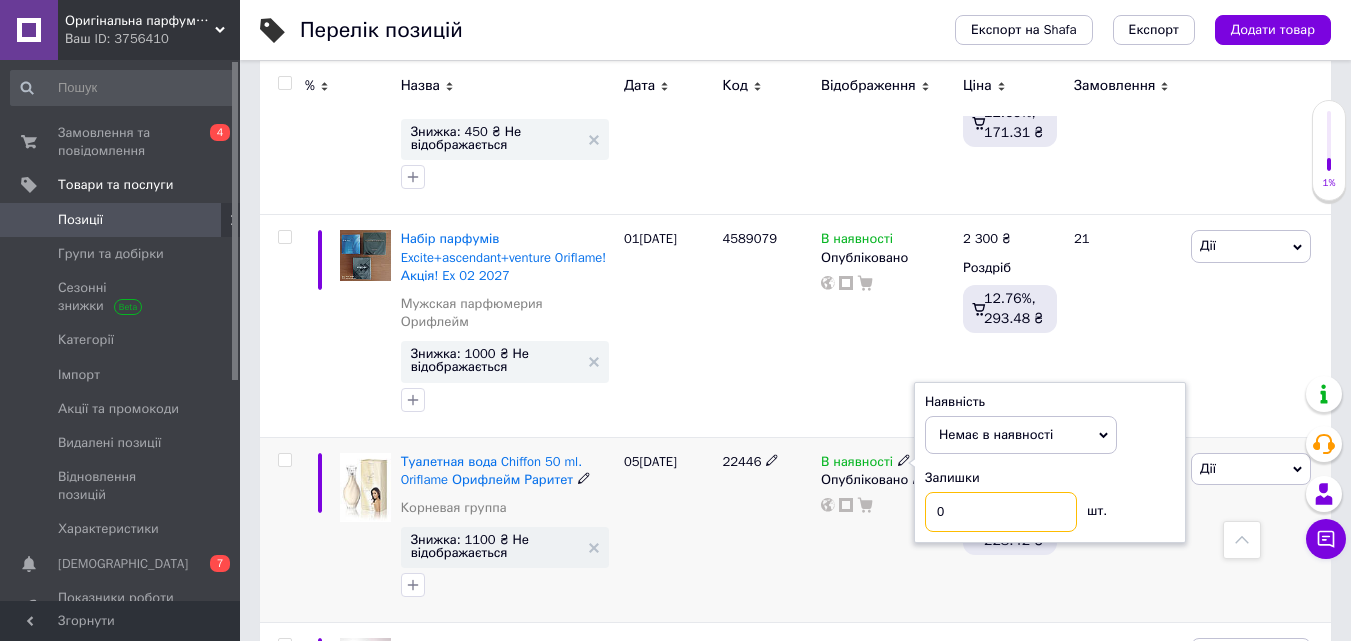 type on "0" 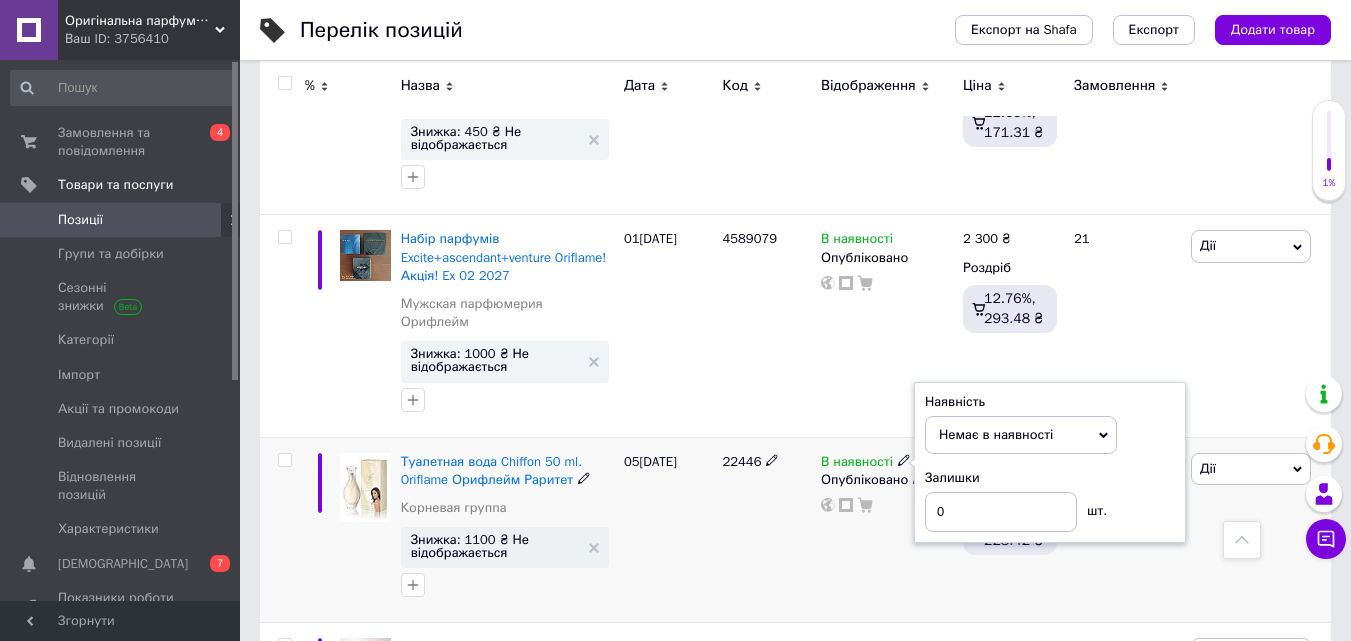 click on "В наявності Наявність Немає в наявності В наявності Під замовлення Залишки 0 шт. Опубліковано" at bounding box center (887, 530) 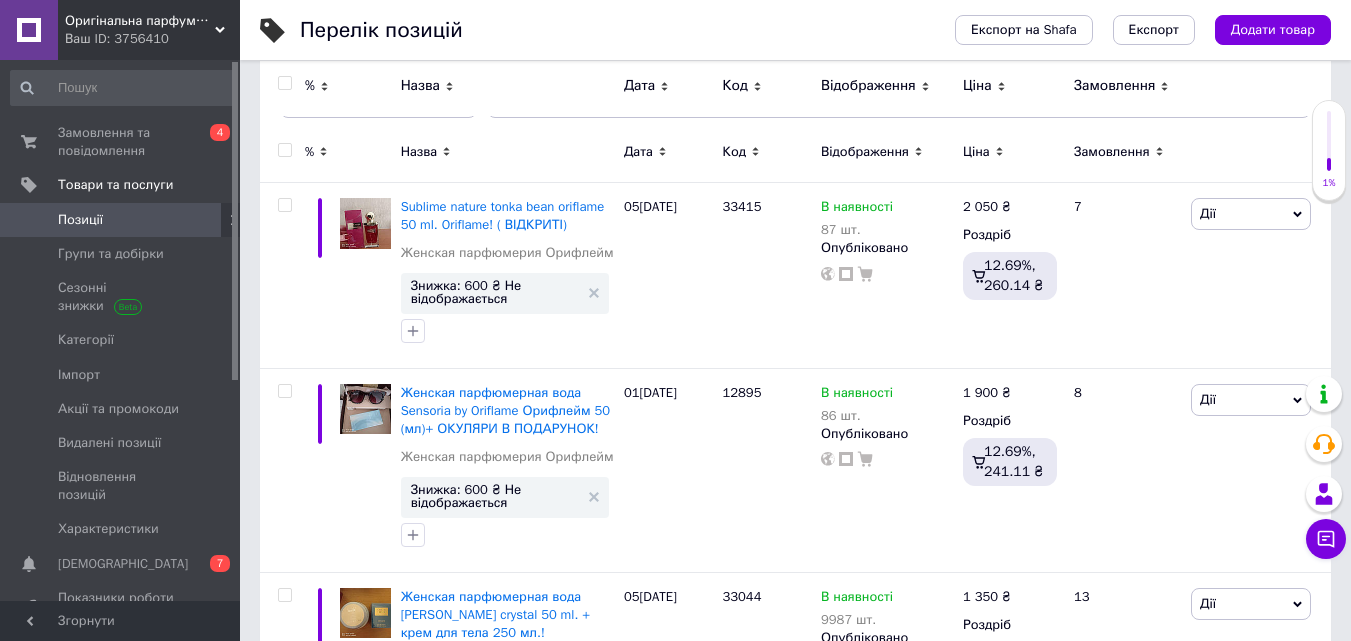 scroll, scrollTop: 206, scrollLeft: 0, axis: vertical 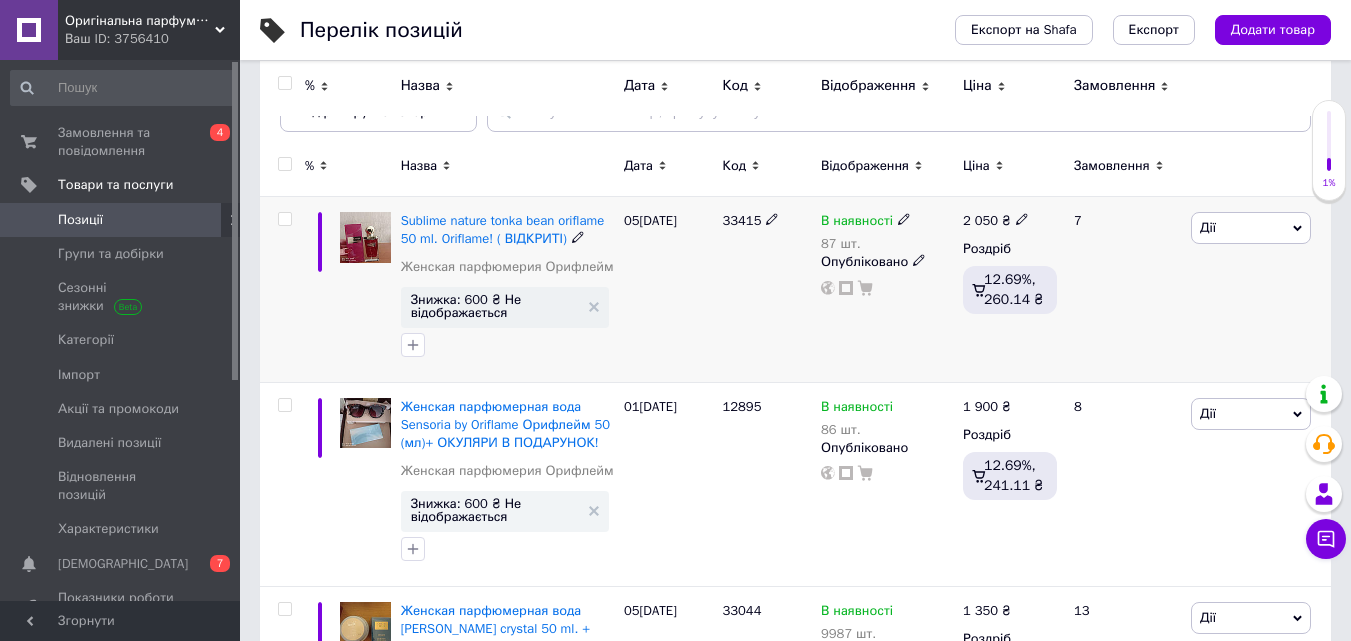 click on "В наявності" at bounding box center (857, 223) 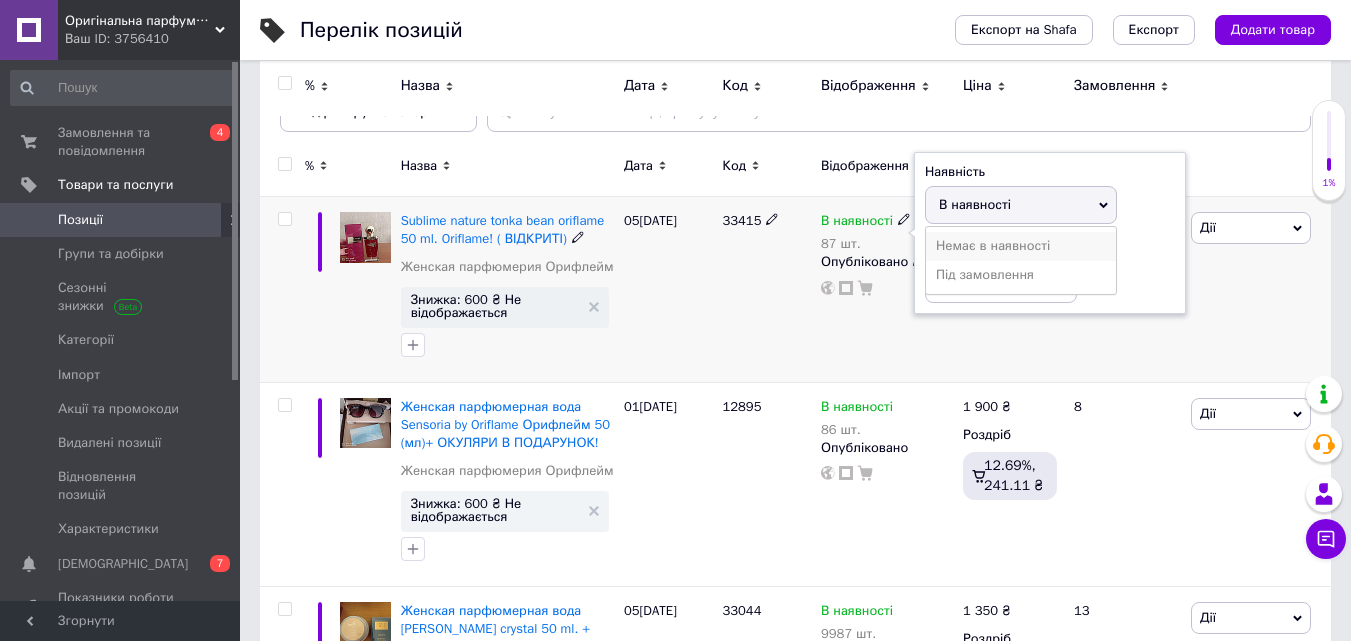 click on "Немає в наявності" at bounding box center [1021, 246] 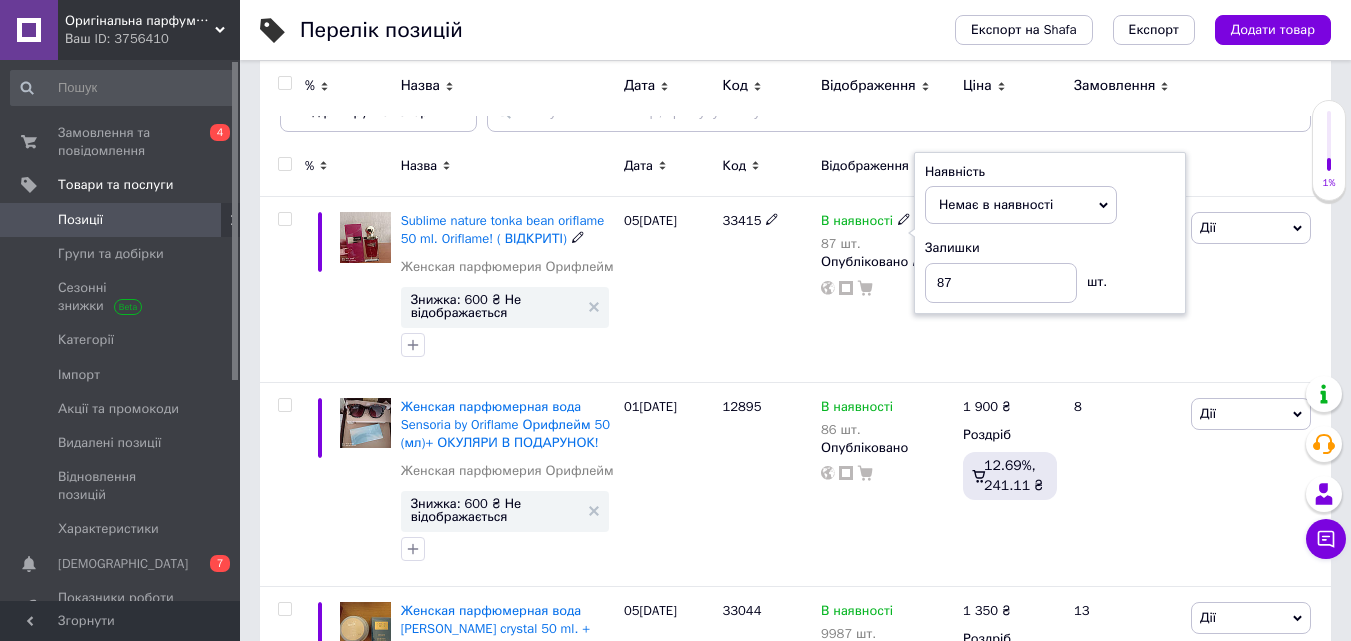 drag, startPoint x: 976, startPoint y: 311, endPoint x: 972, endPoint y: 297, distance: 14.56022 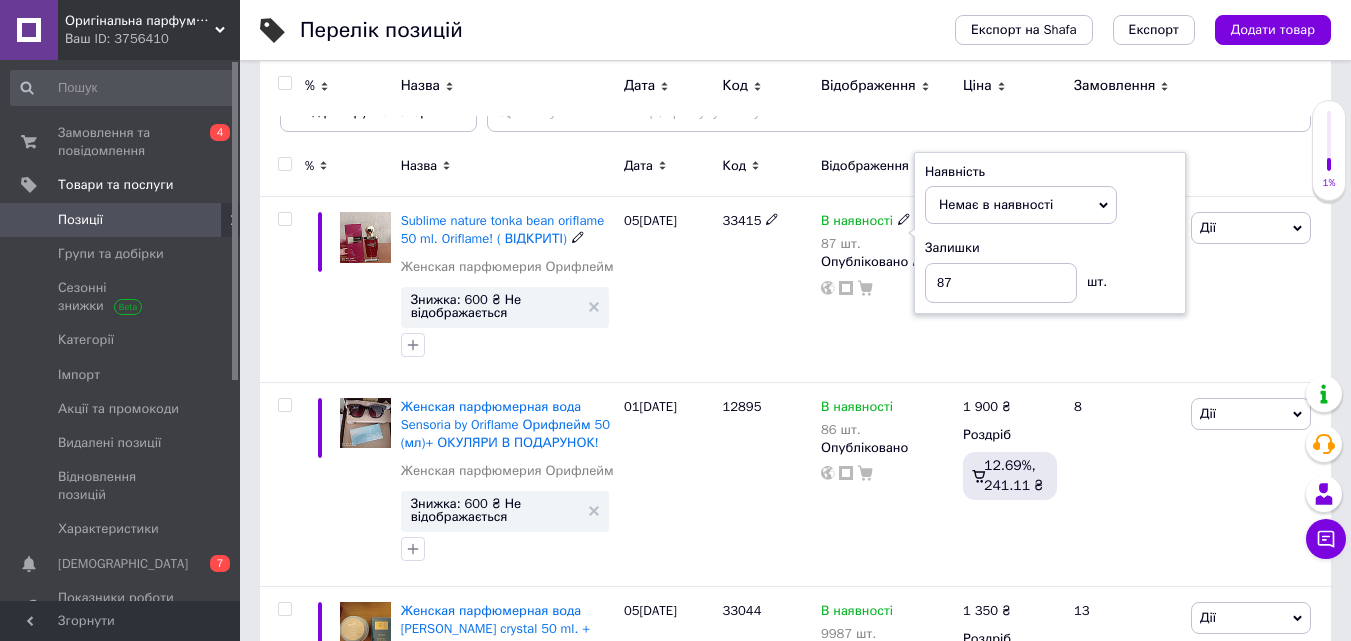 click on "Наявність Немає в наявності В наявності Під замовлення Залишки 87 шт." at bounding box center [1050, 233] 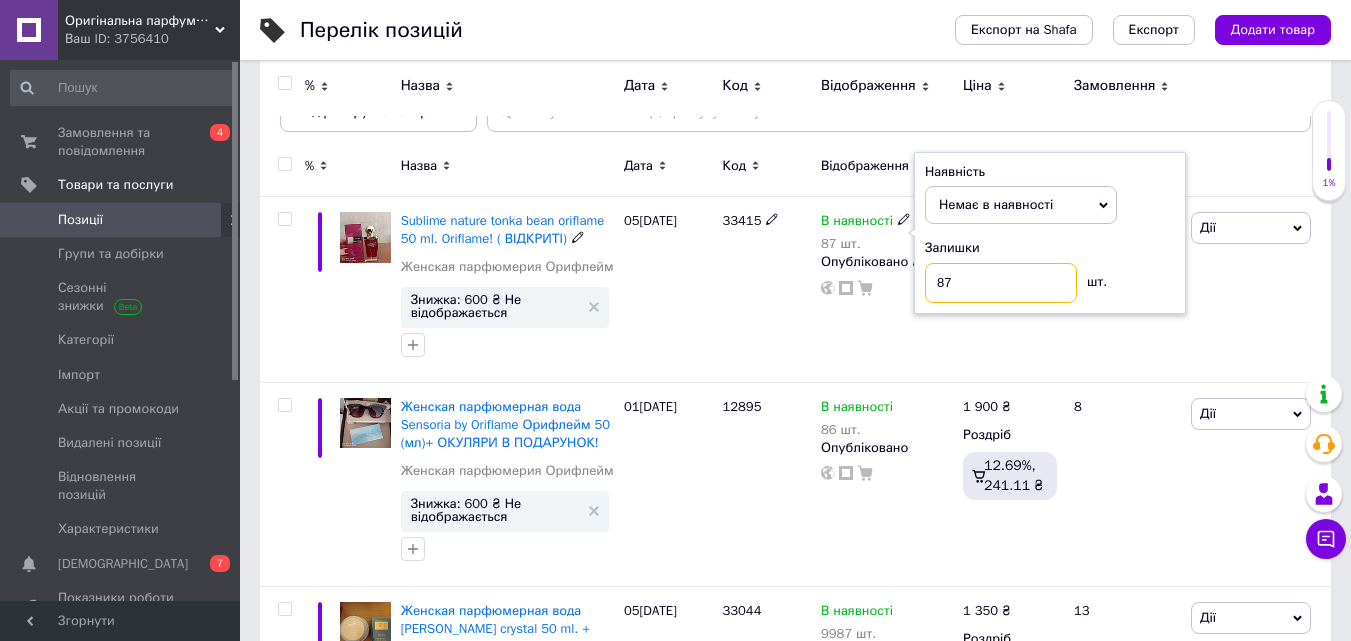 click on "87" at bounding box center (1001, 283) 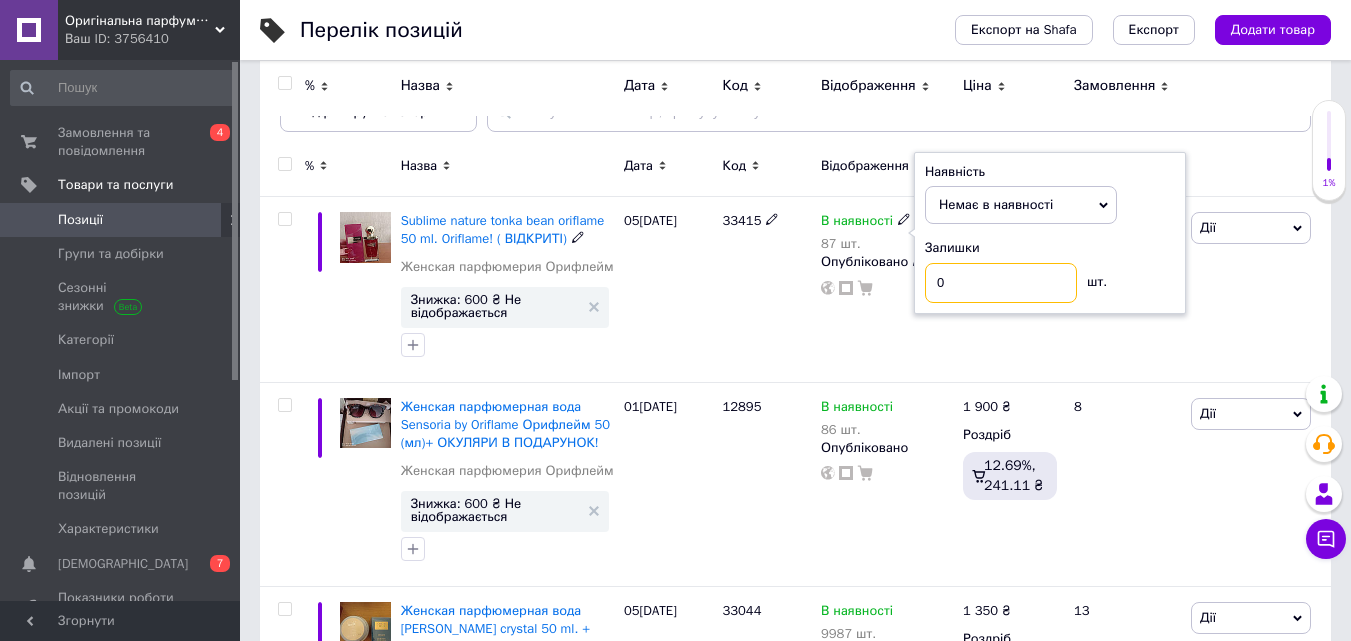 type on "0" 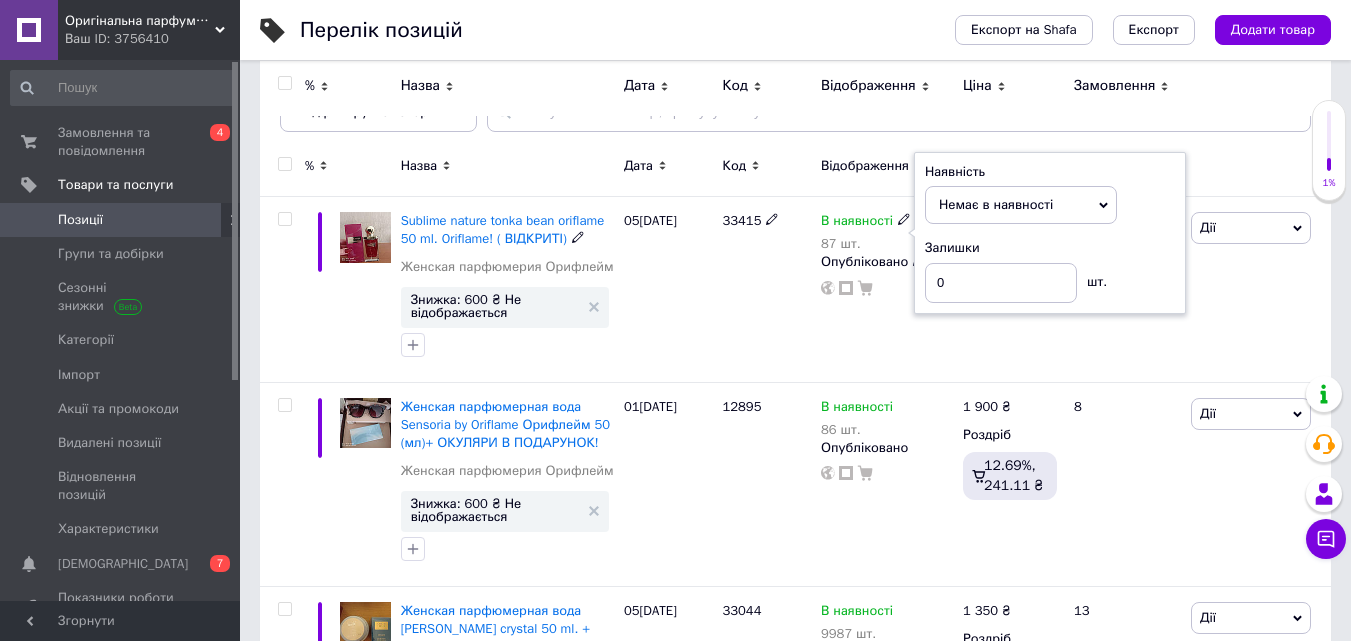click on "В наявності 87 шт. Наявність Немає в наявності В наявності Під замовлення Залишки 0 шт. Опубліковано" at bounding box center [887, 290] 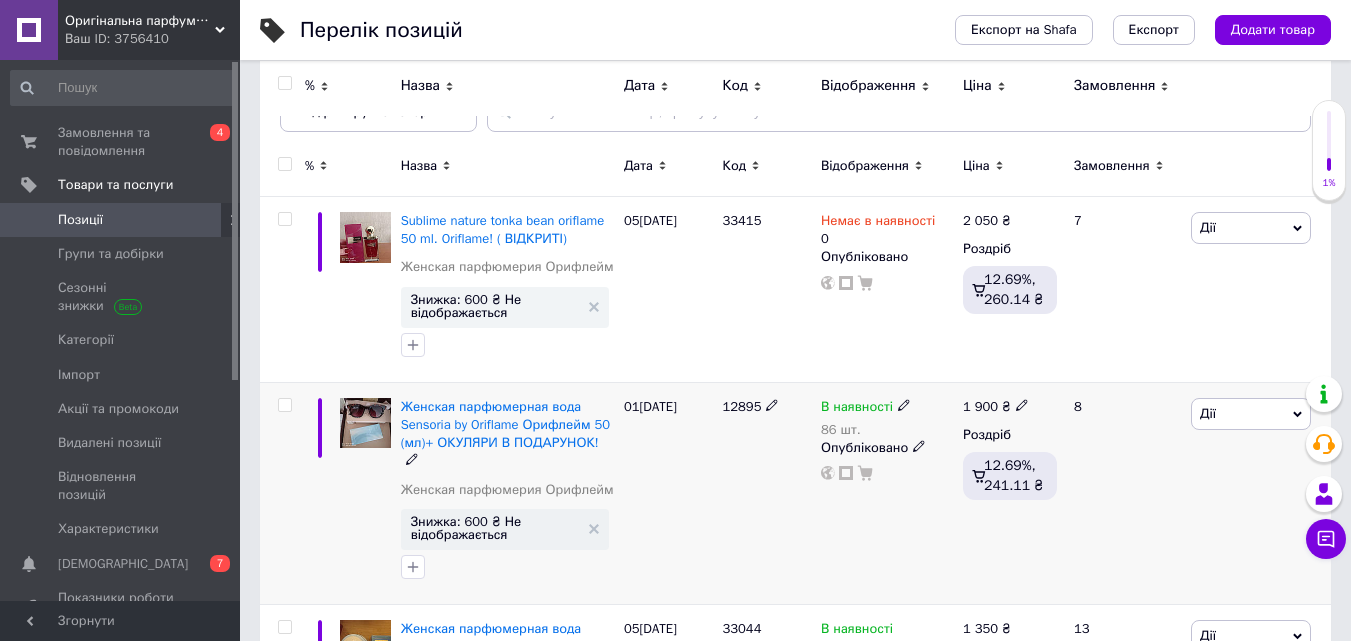 click on "В наявності" at bounding box center (857, 409) 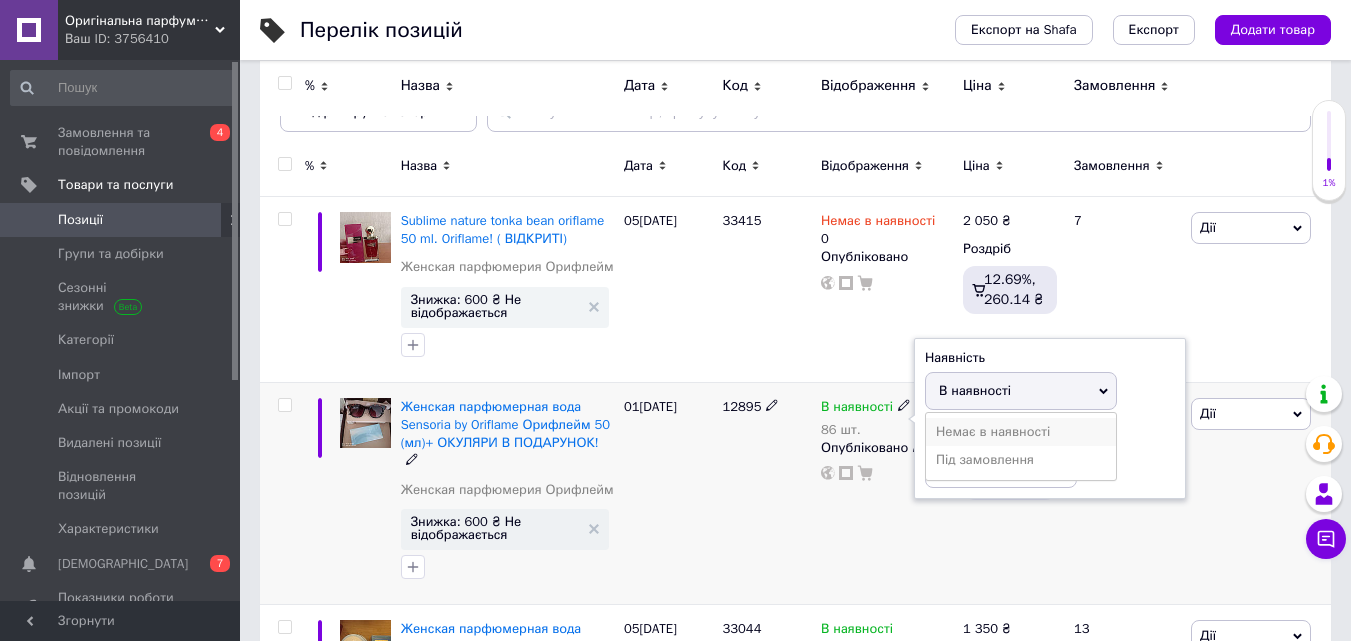 click on "Немає в наявності" at bounding box center [1021, 432] 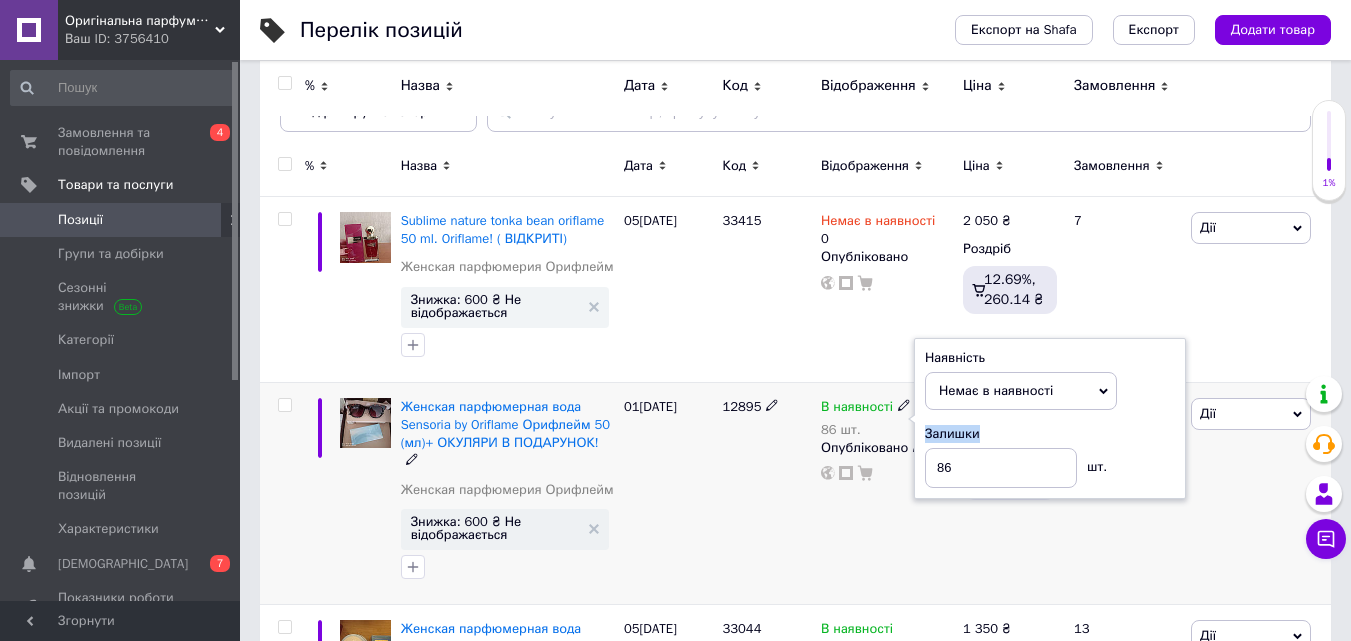 click on "Залишки" at bounding box center (1050, 434) 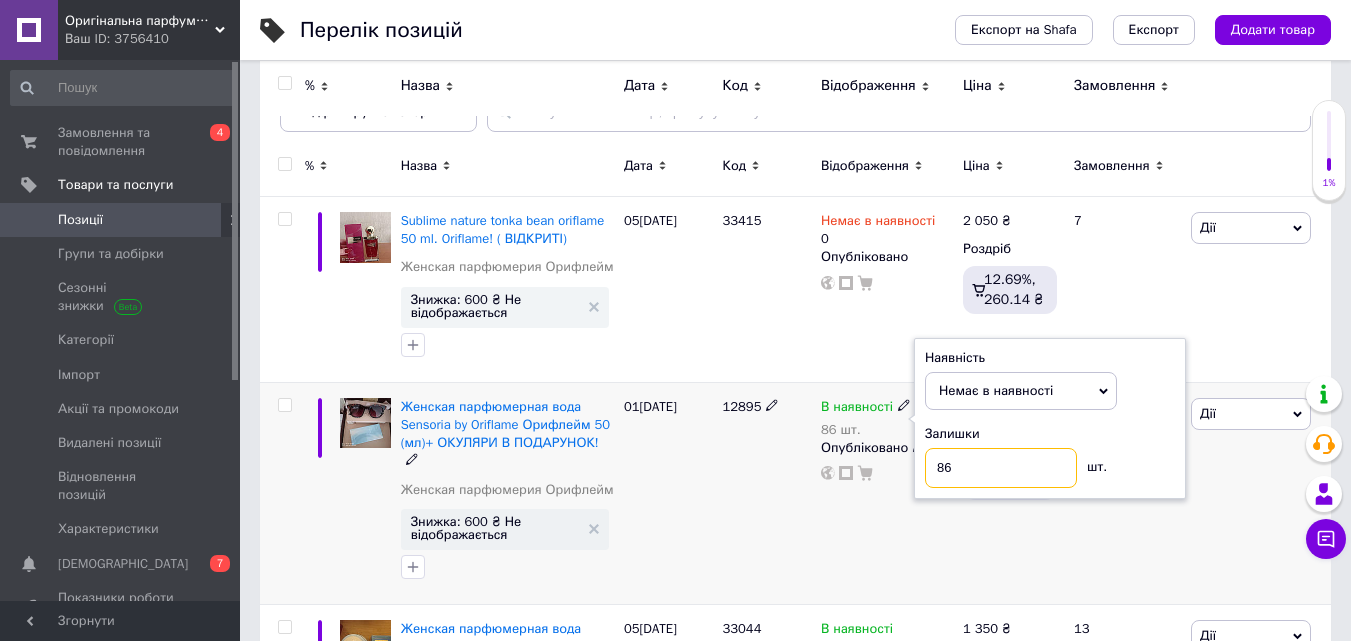 click on "86" at bounding box center [1001, 468] 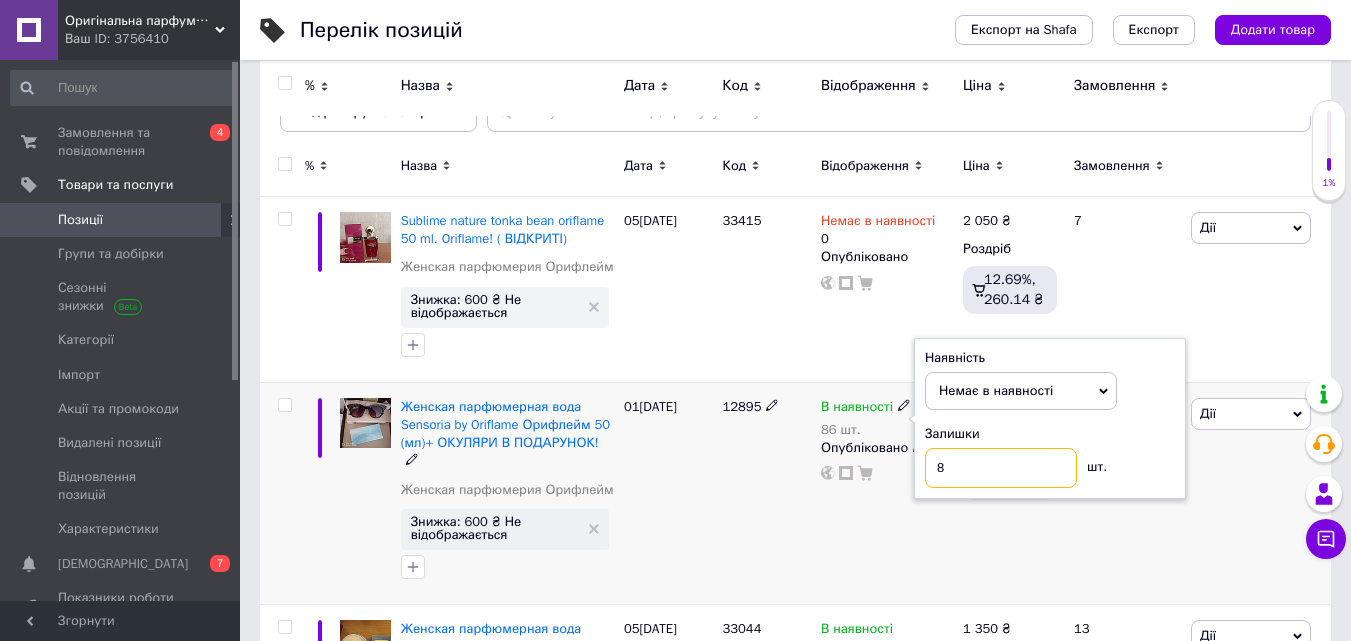 type on "8" 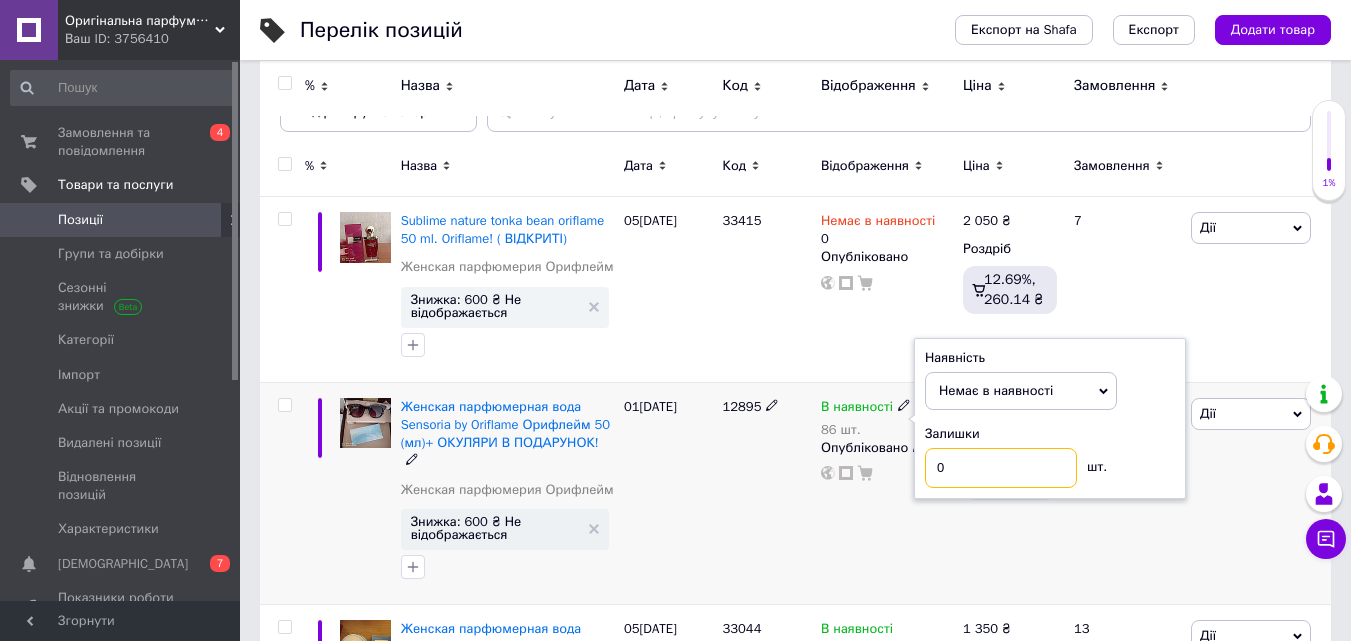type on "0" 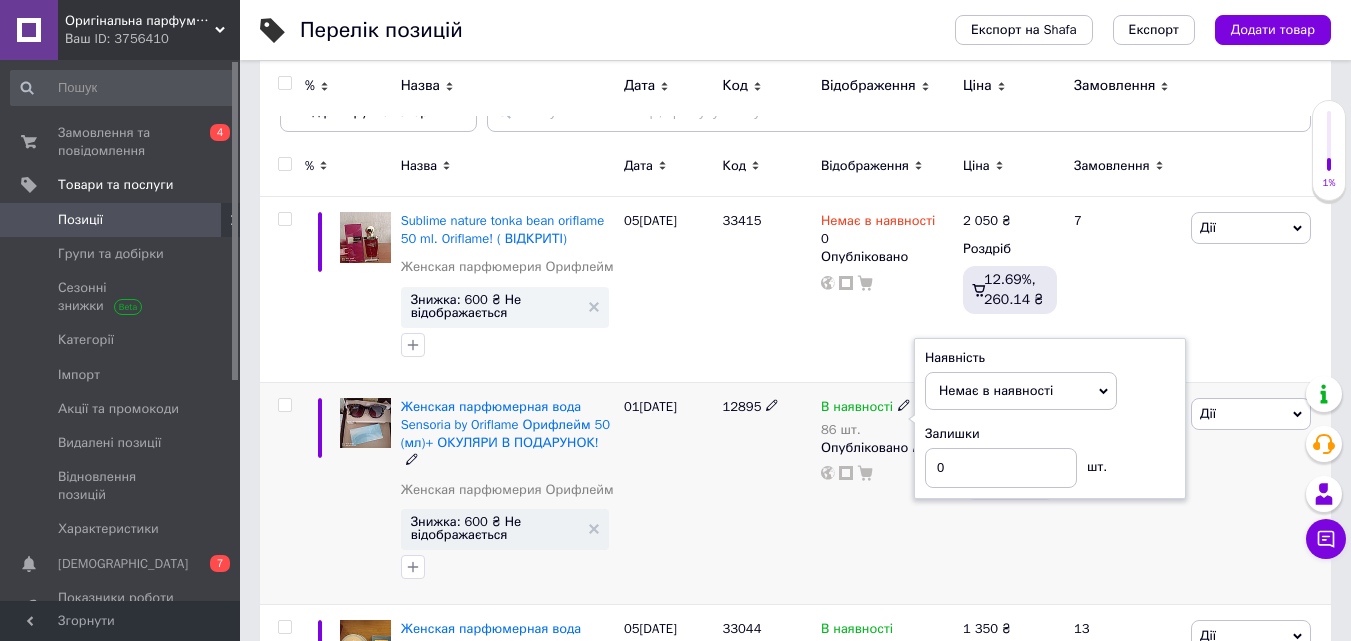 click on "В наявності 86 шт. Наявність Немає в наявності В наявності Під замовлення Залишки 0 шт. Опубліковано" at bounding box center [887, 493] 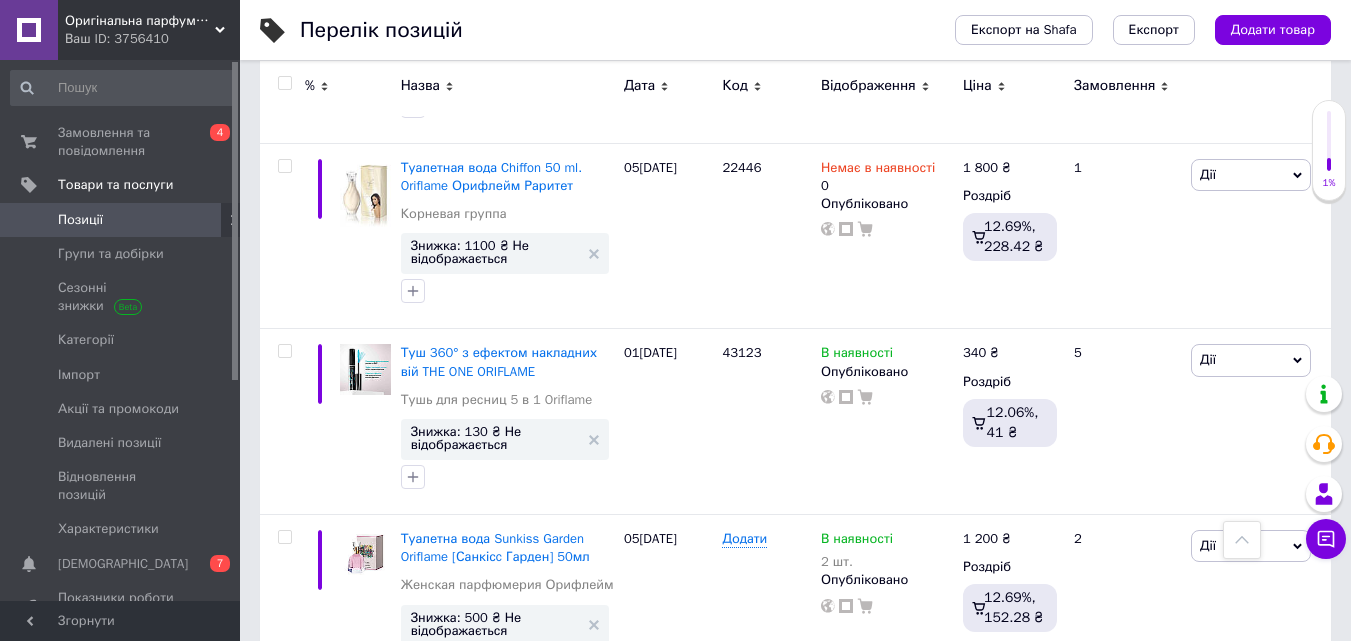 scroll, scrollTop: 3804, scrollLeft: 0, axis: vertical 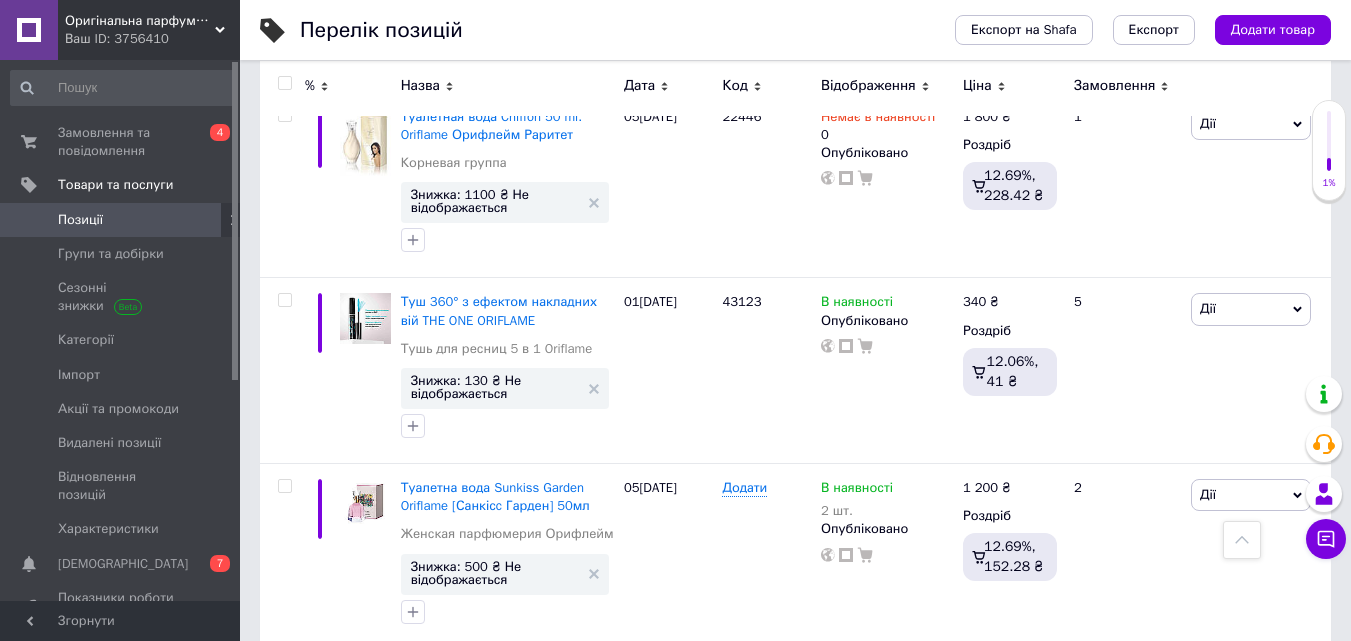 click on "Наступна" at bounding box center [842, 690] 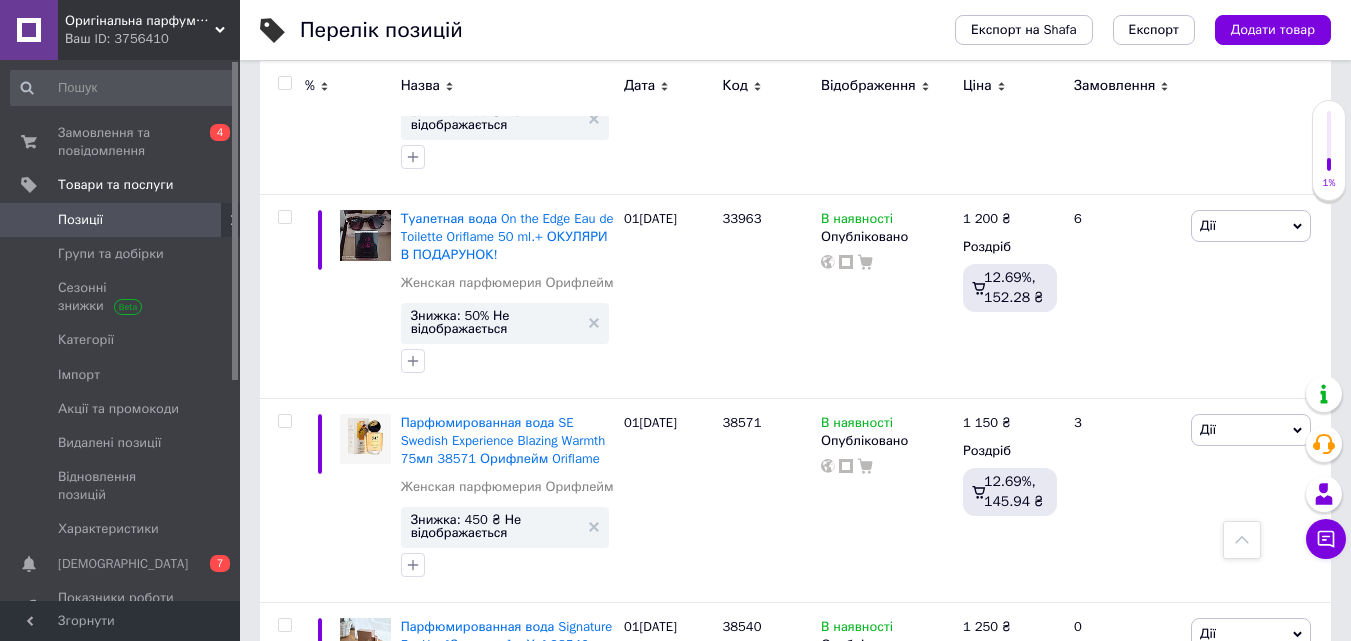 scroll, scrollTop: 2897, scrollLeft: 0, axis: vertical 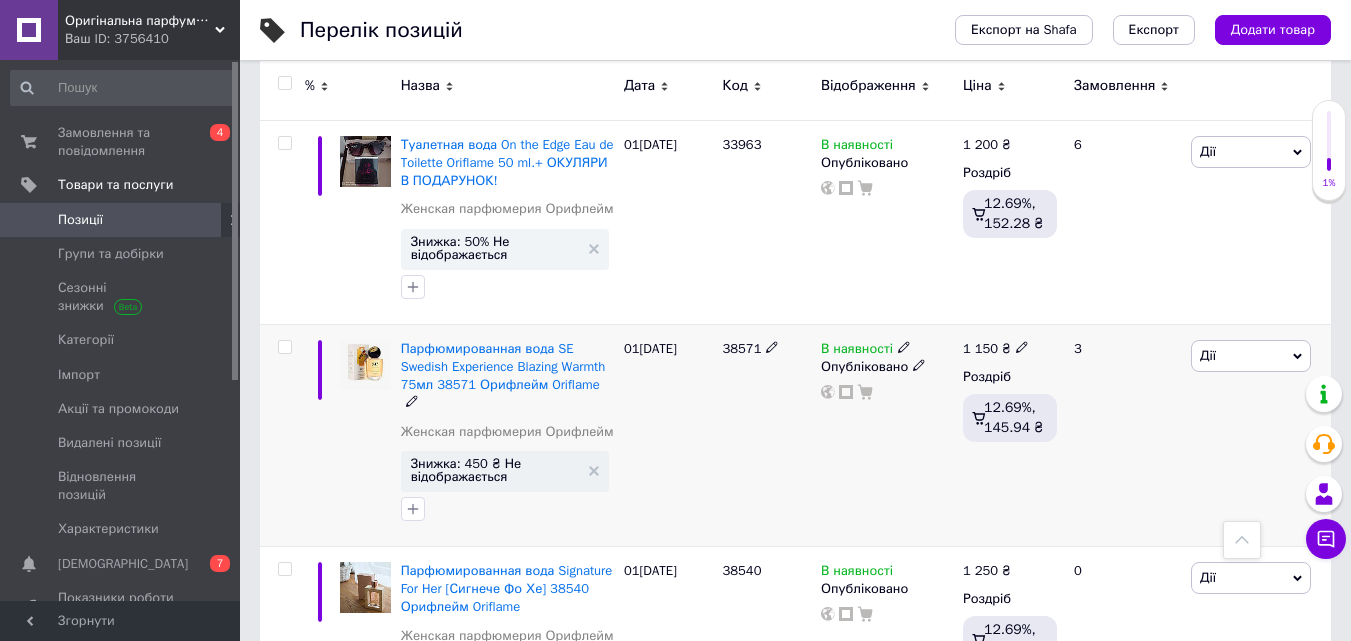 click on "В наявності" at bounding box center [857, 351] 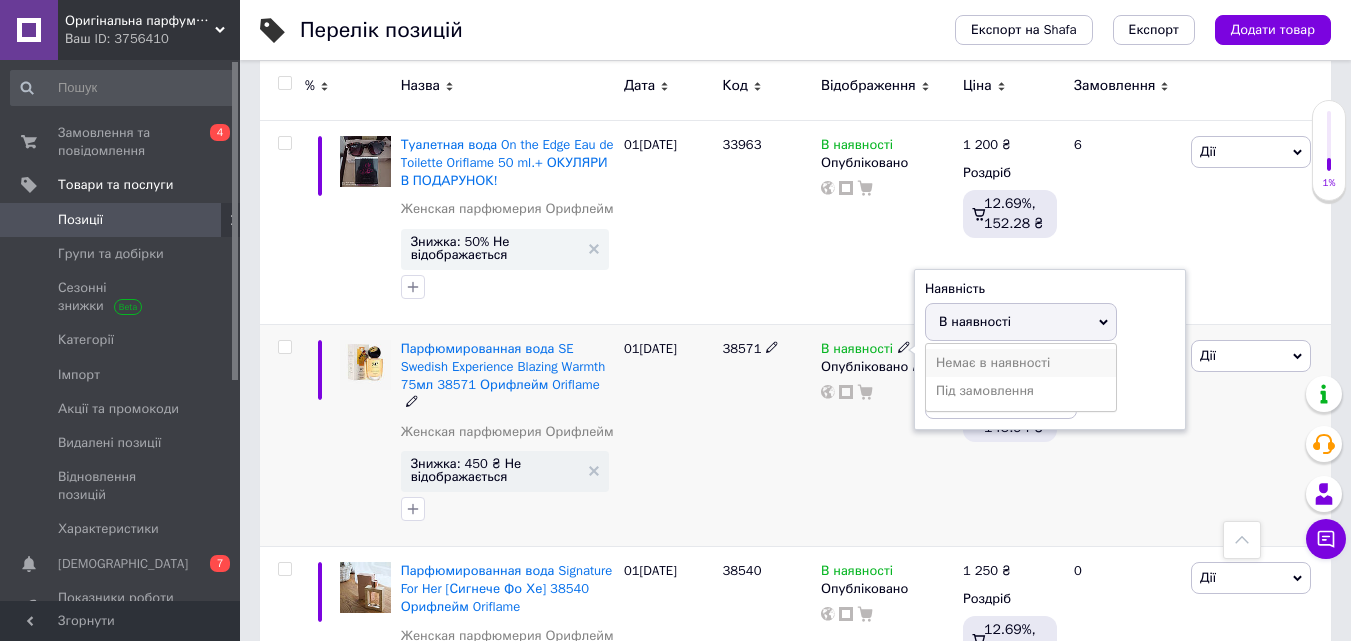 click on "Немає в наявності" at bounding box center (1021, 363) 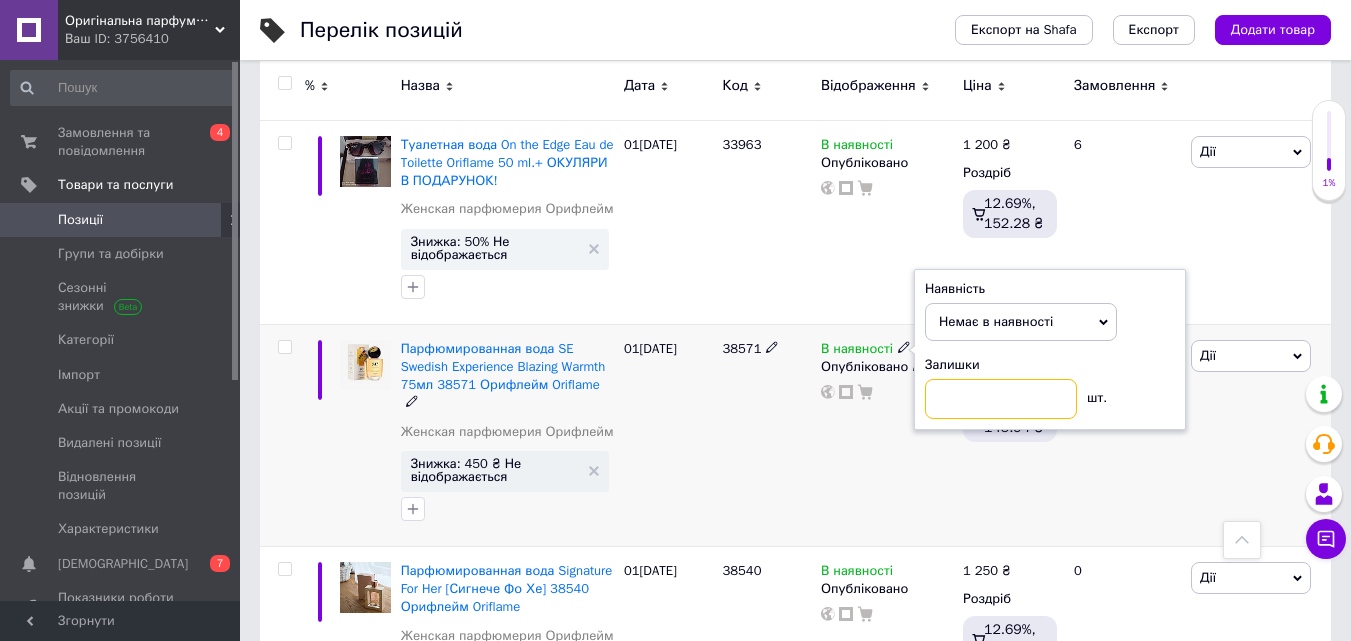 click at bounding box center [1001, 399] 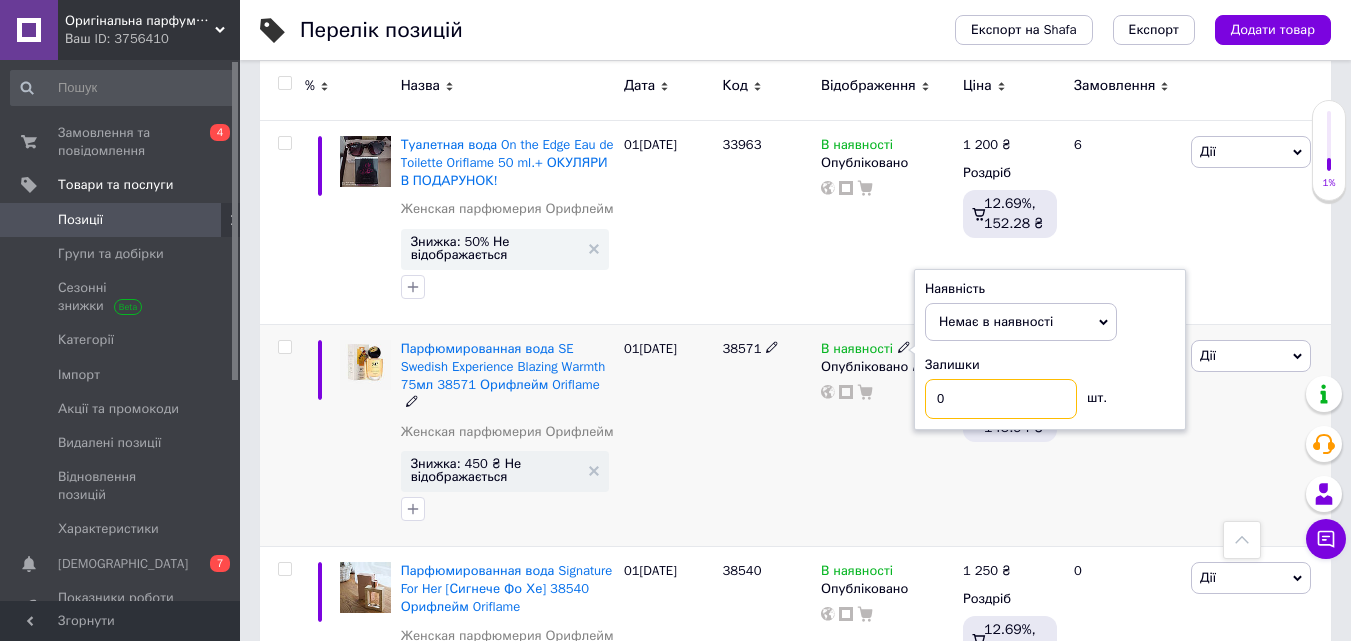 type on "0" 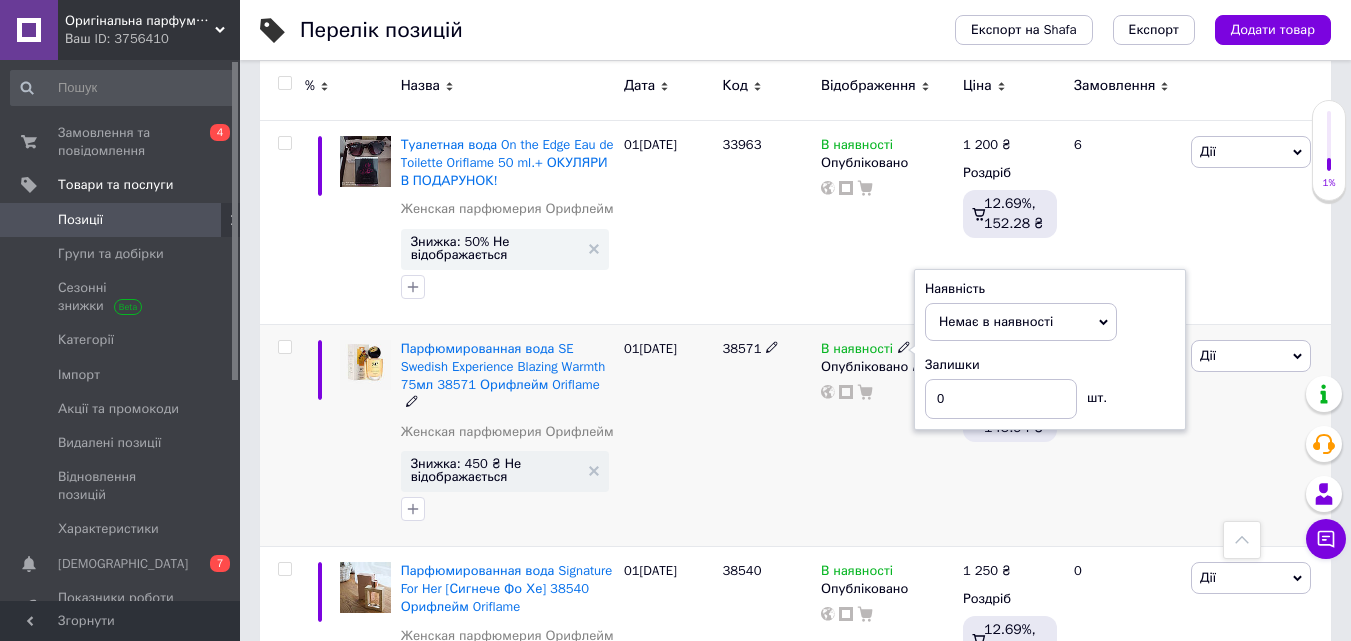 click on "1 150   ₴ Роздріб 12.69%, 145.94 ₴" at bounding box center (1010, 435) 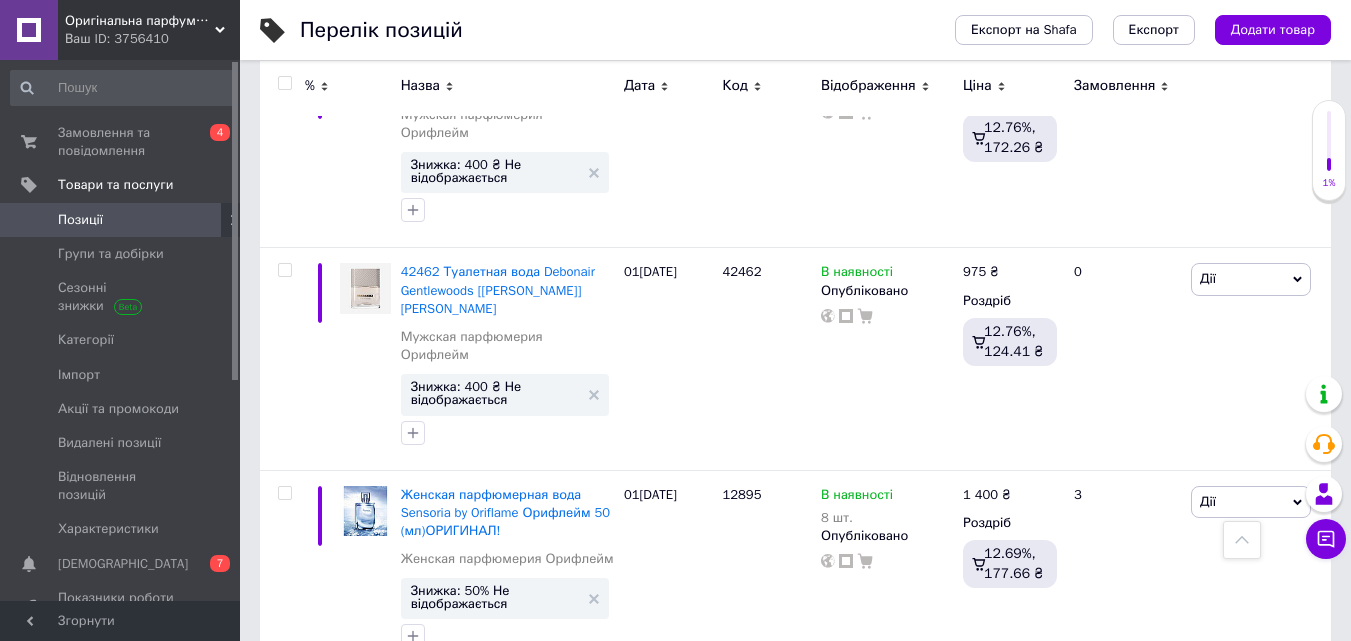 scroll, scrollTop: 1775, scrollLeft: 0, axis: vertical 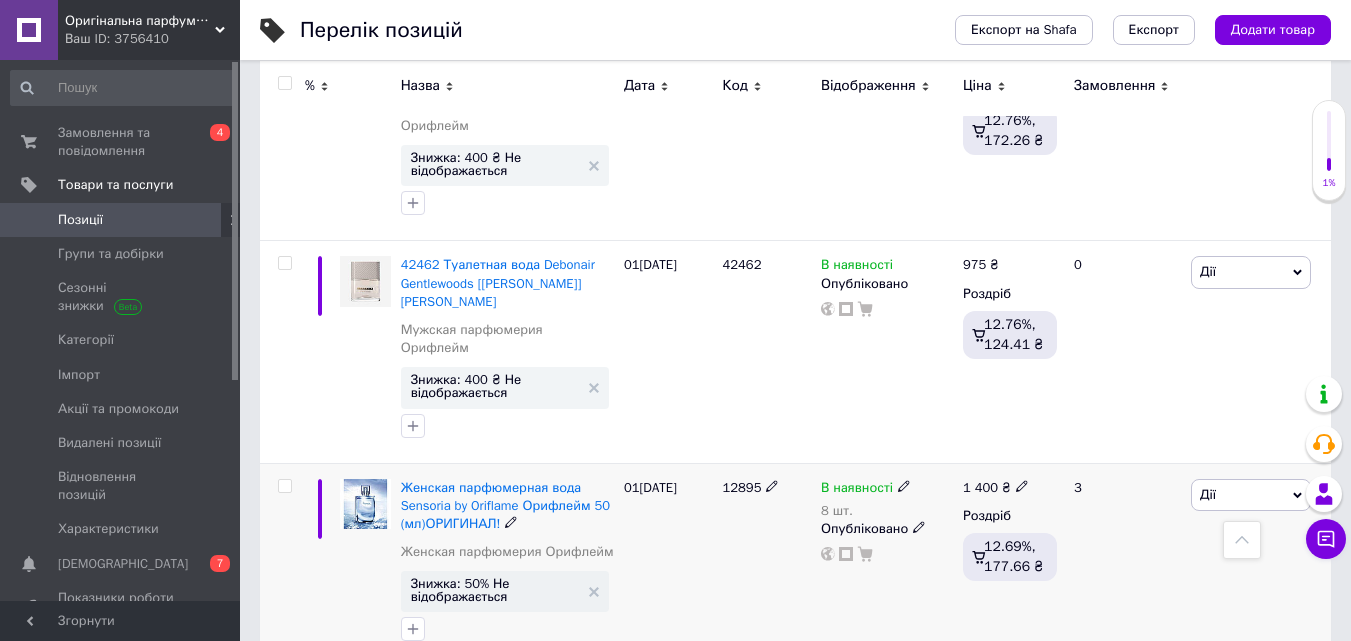 click on "В наявності" at bounding box center (857, 490) 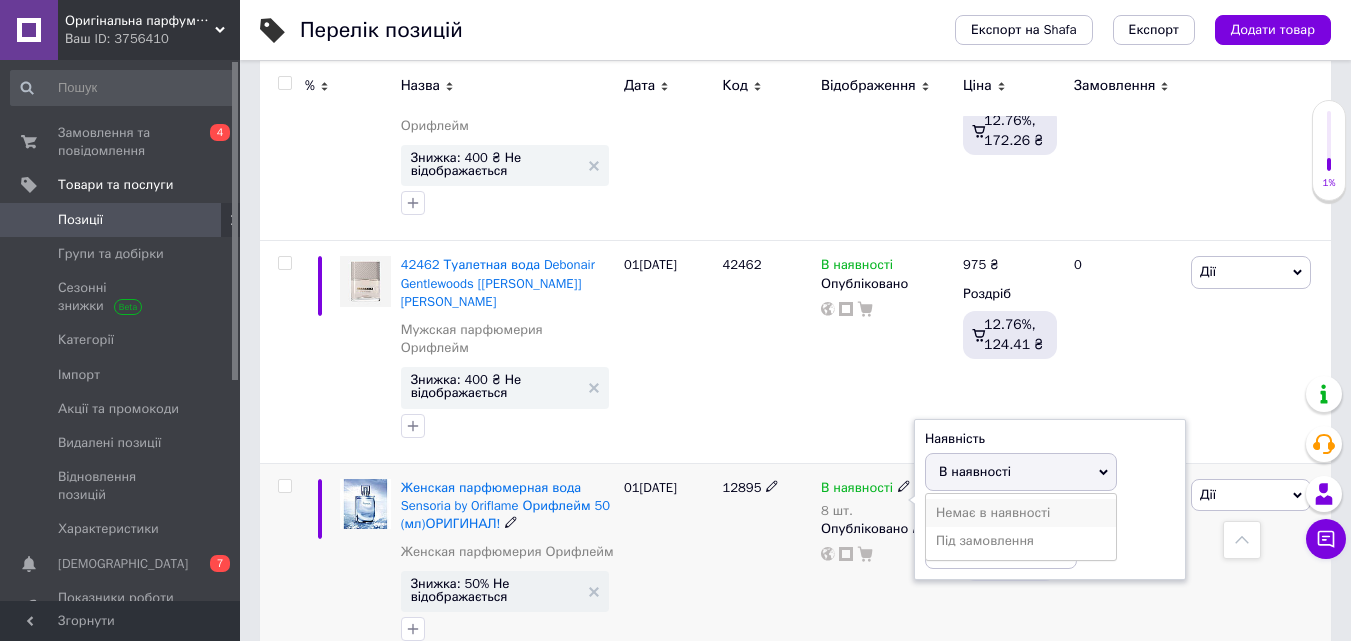 click on "Немає в наявності" at bounding box center (1021, 513) 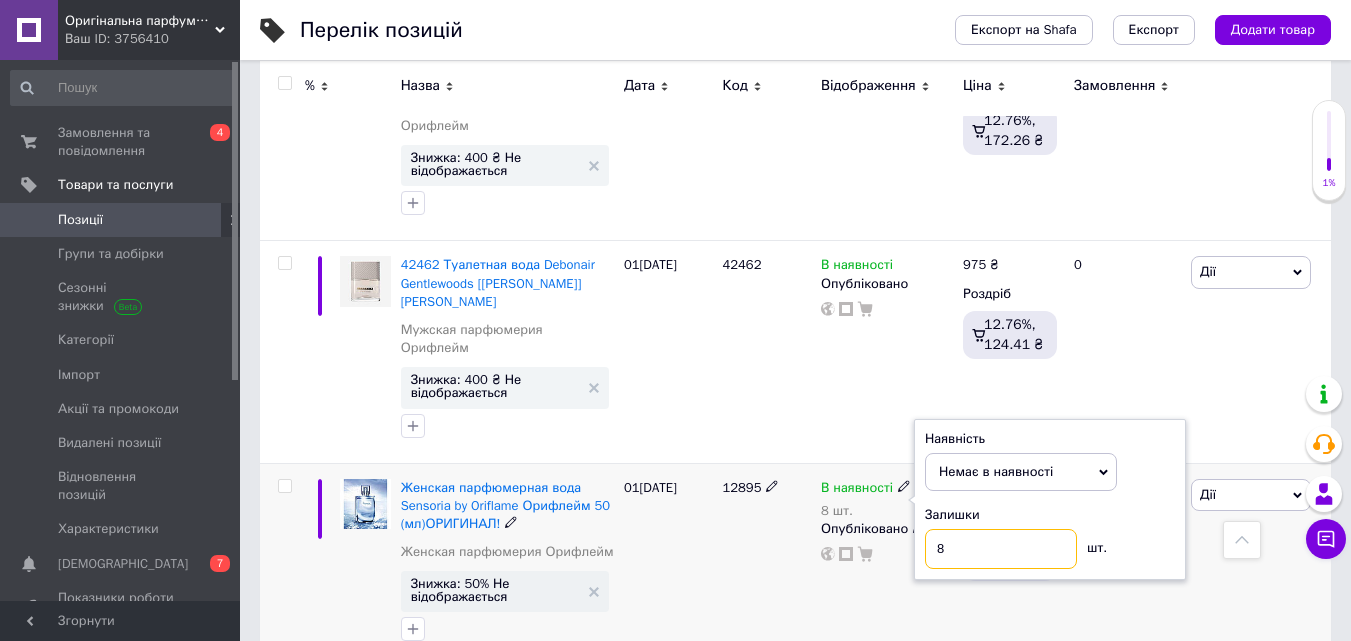 click on "8" at bounding box center (1001, 549) 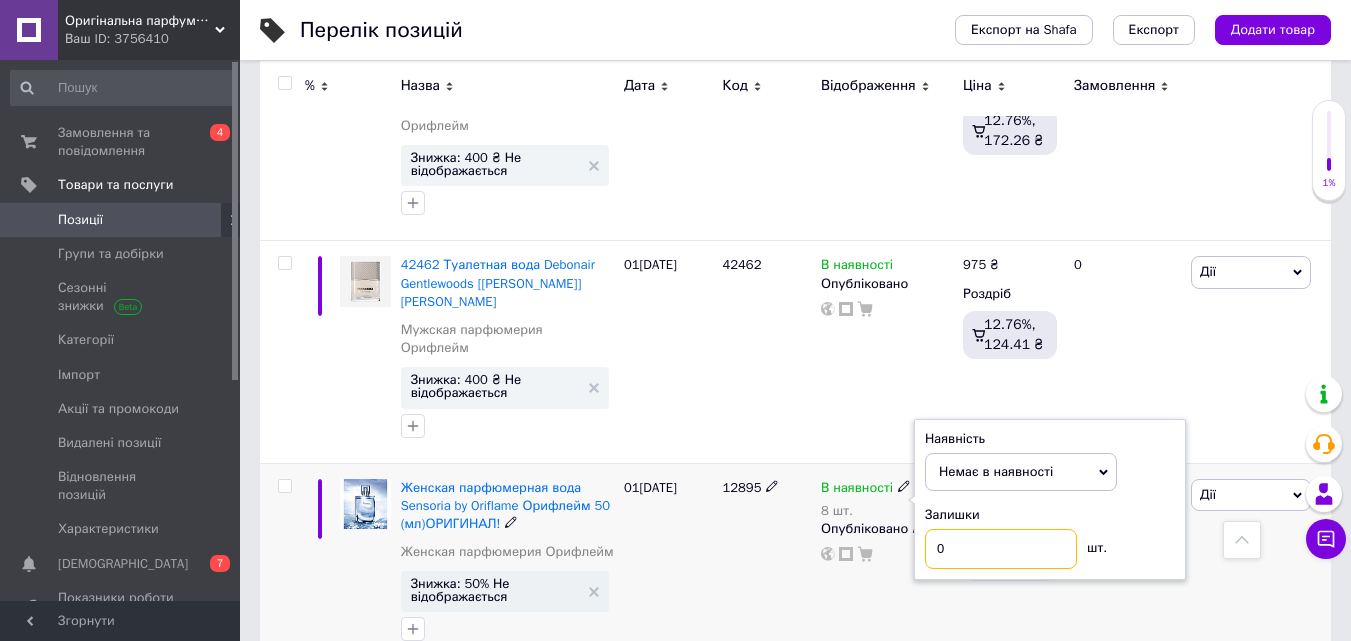 type on "0" 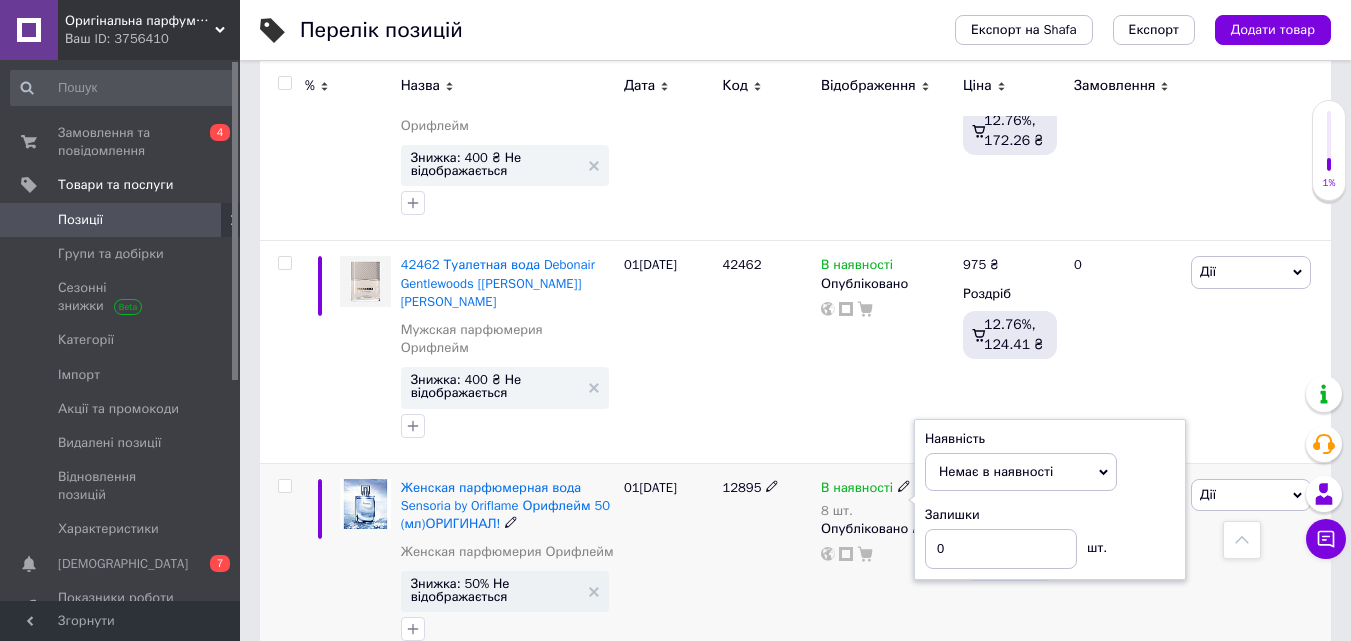 click on "1 400   ₴ Роздріб 12.69%, 177.66 ₴" at bounding box center [1010, 565] 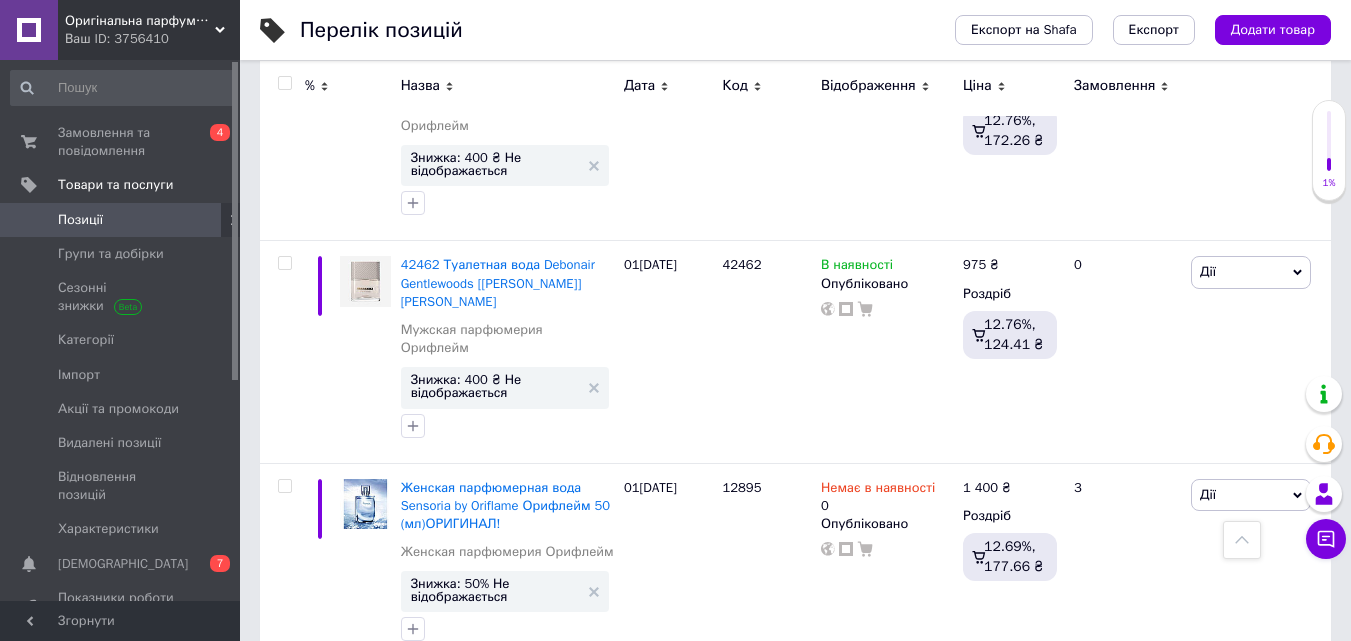 scroll, scrollTop: 3821, scrollLeft: 0, axis: vertical 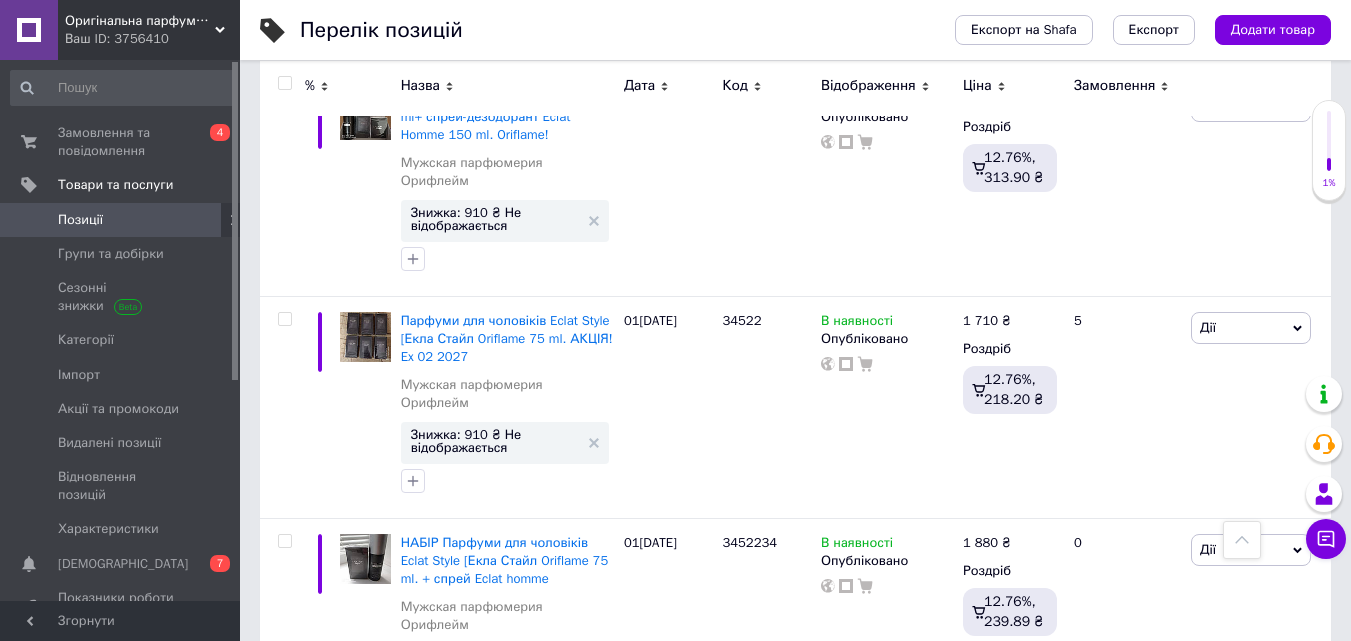 click on "Наступна" at bounding box center (797, 781) 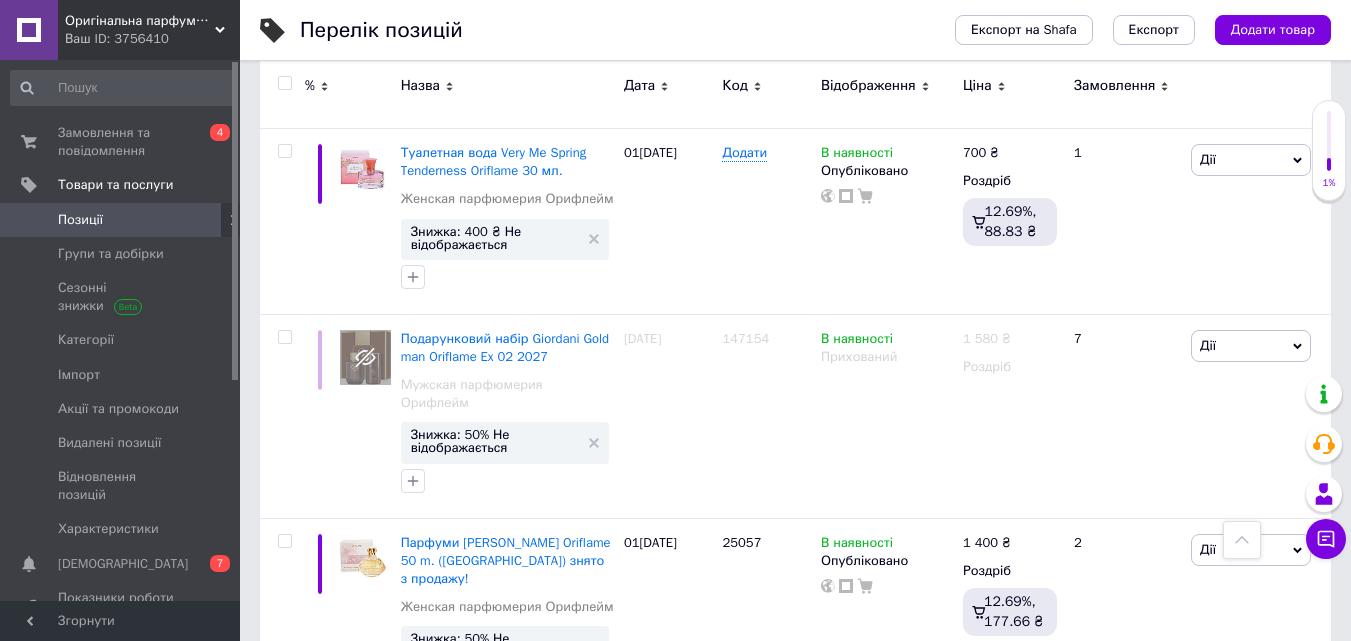 scroll, scrollTop: 3730, scrollLeft: 0, axis: vertical 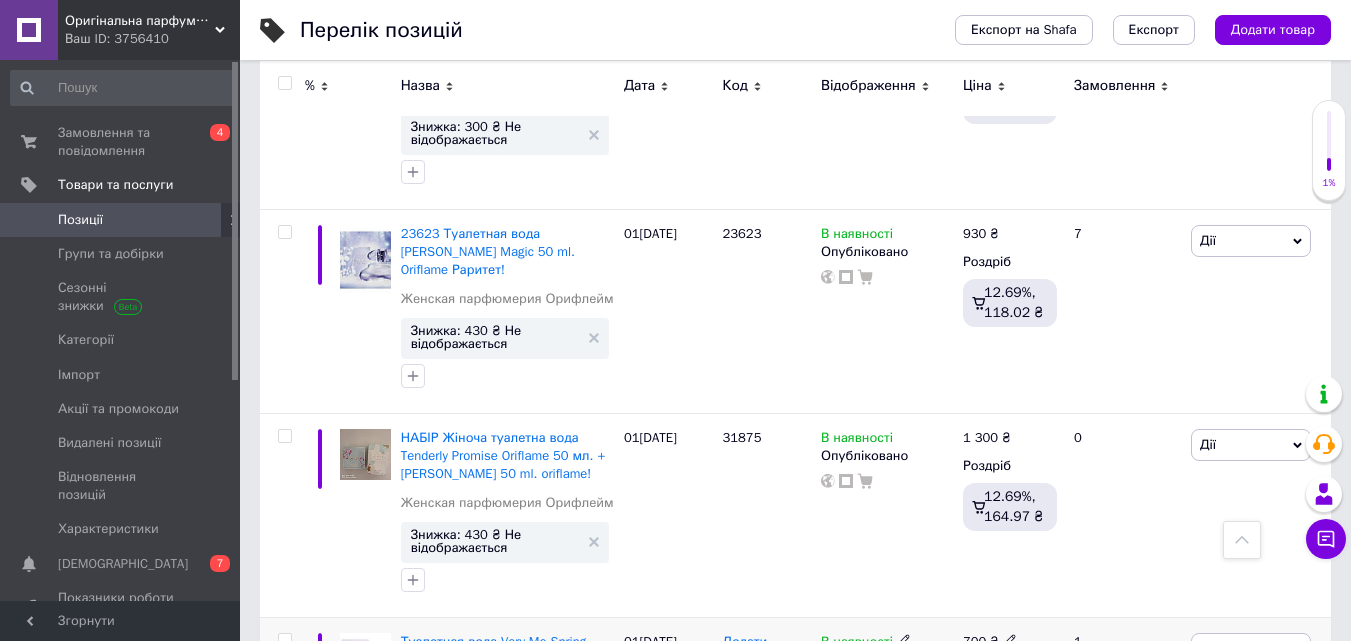 click on "В наявності" at bounding box center (857, 644) 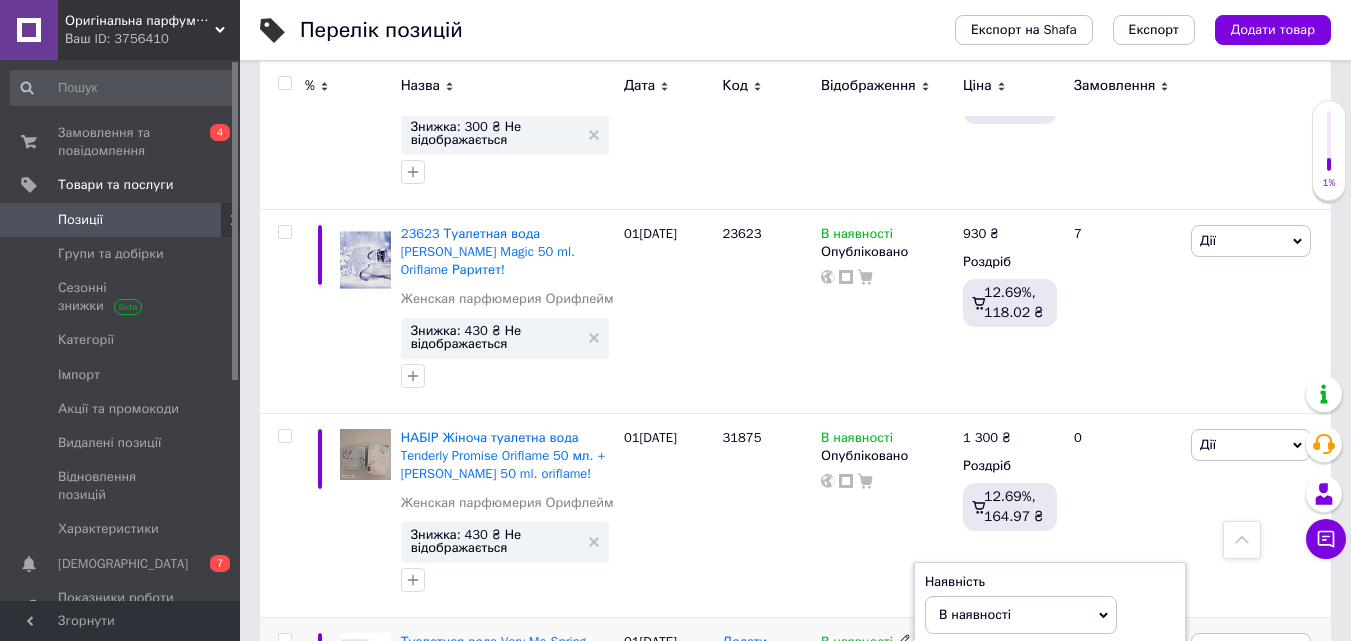 click on "В наявності Наявність В наявності Немає в наявності Під замовлення Залишки шт. Опубліковано" at bounding box center (887, 710) 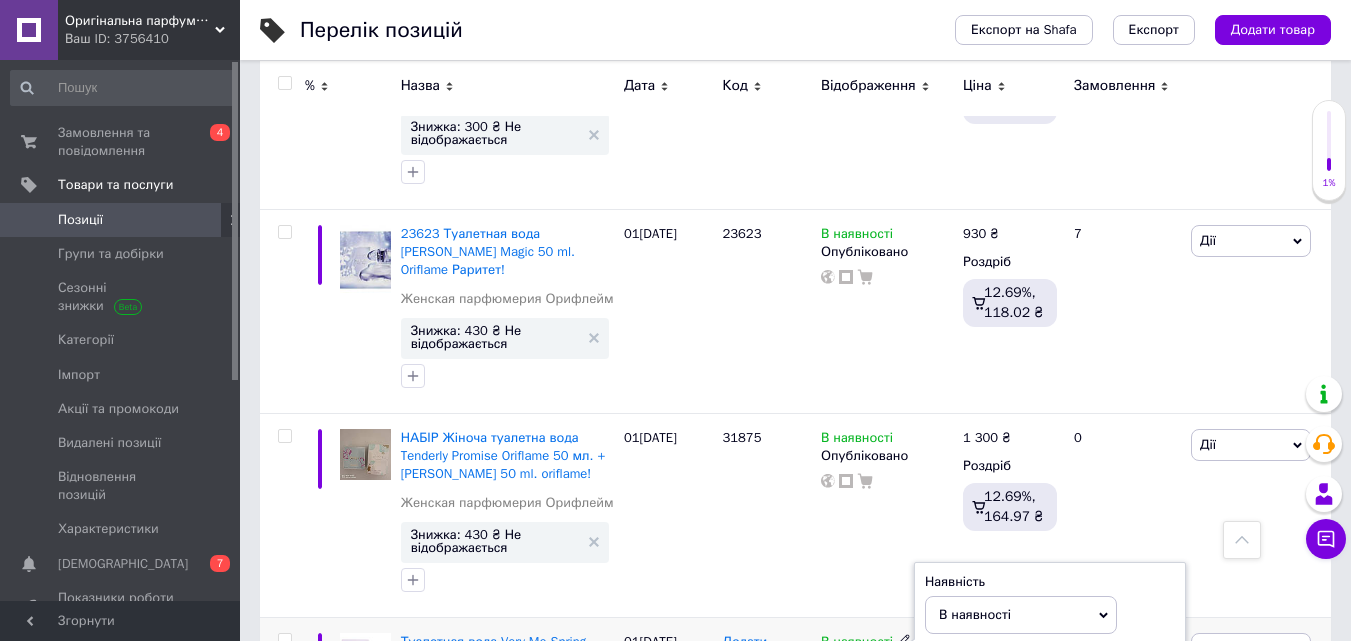 click on "В наявності Наявність В наявності Немає в наявності Під замовлення Залишки шт. Опубліковано" at bounding box center [887, 710] 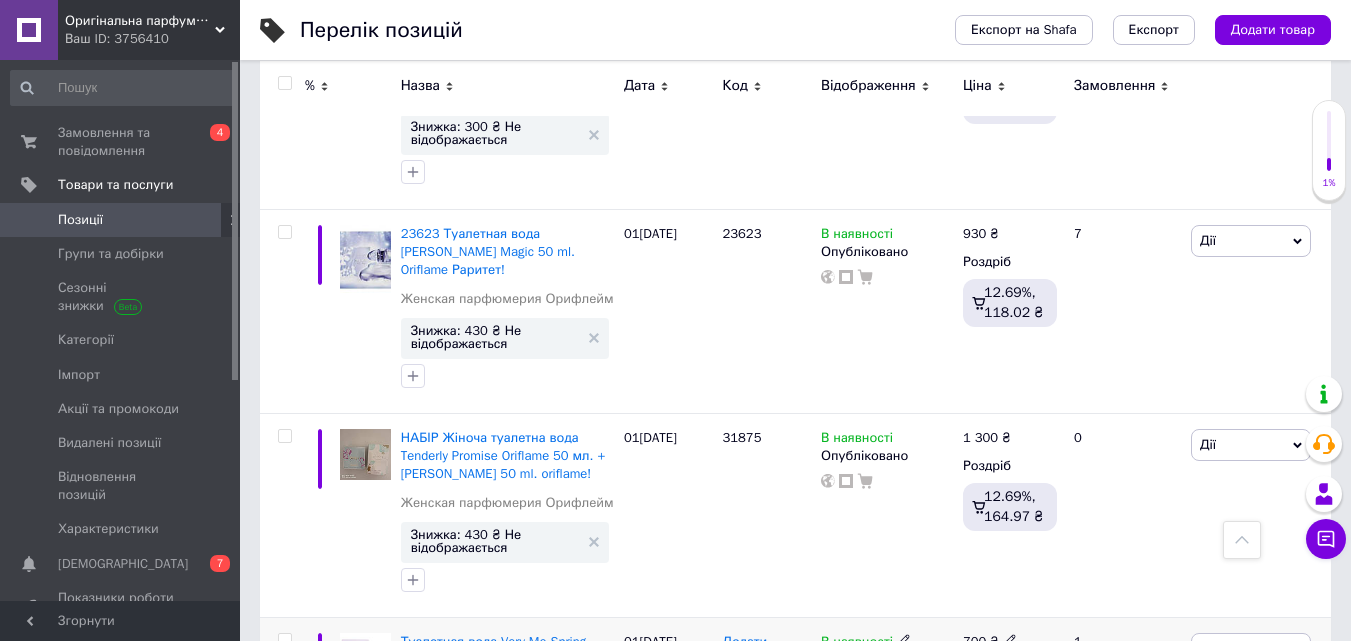 click 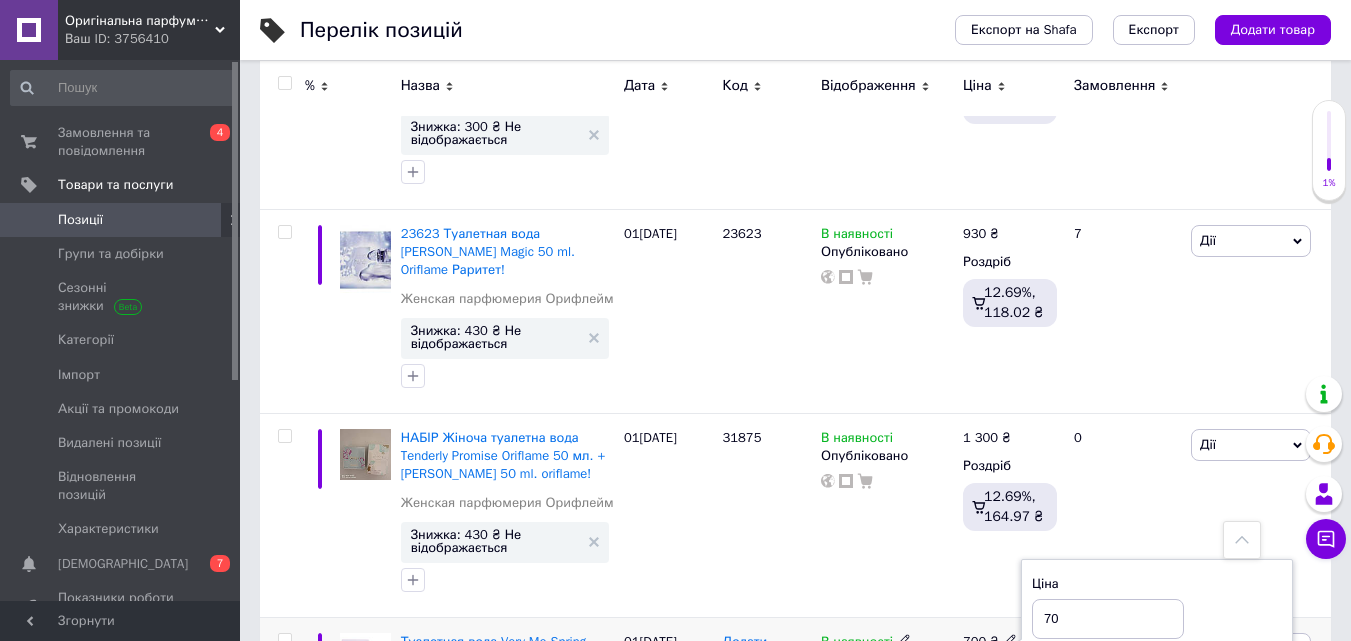 type on "7" 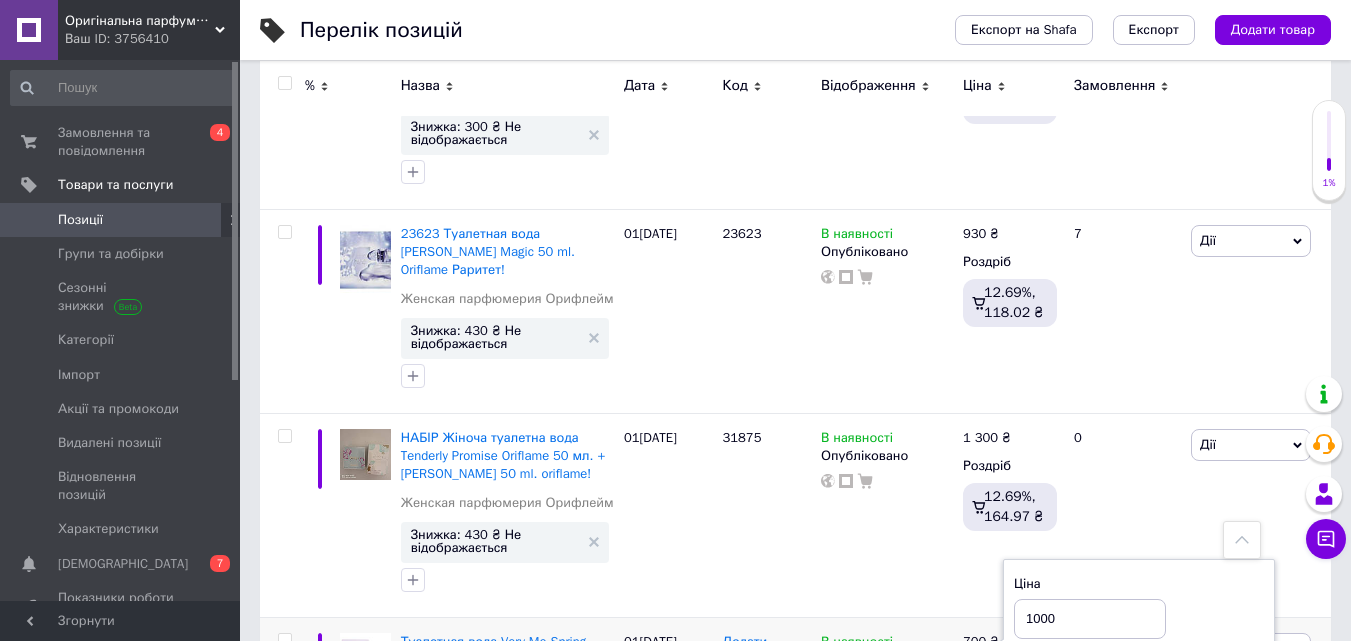 type on "1000" 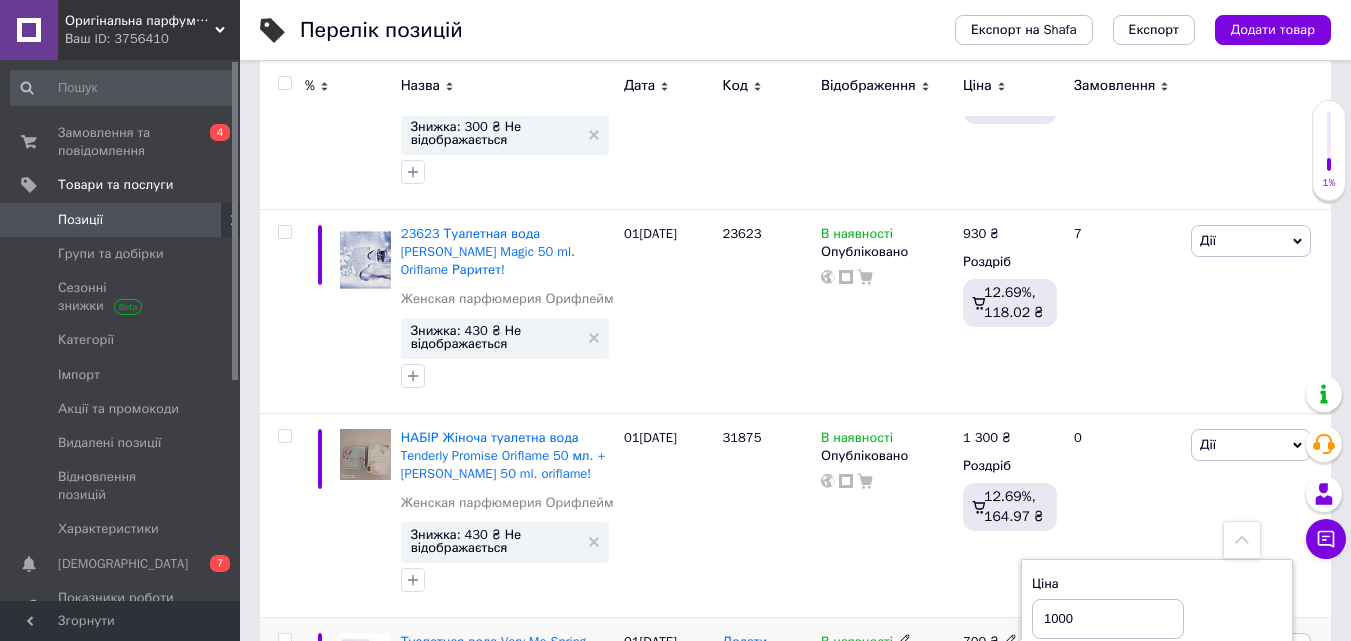 click on "В наявності Опубліковано" at bounding box center [887, 710] 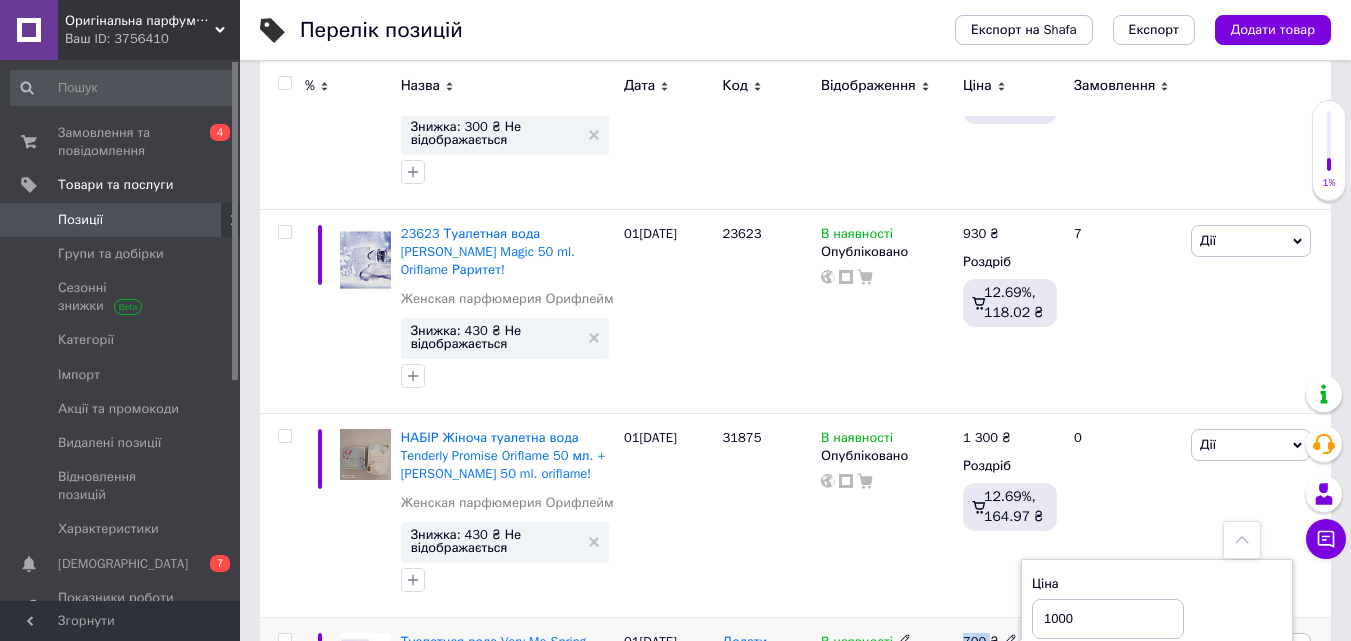 click on "В наявності Опубліковано" at bounding box center (887, 710) 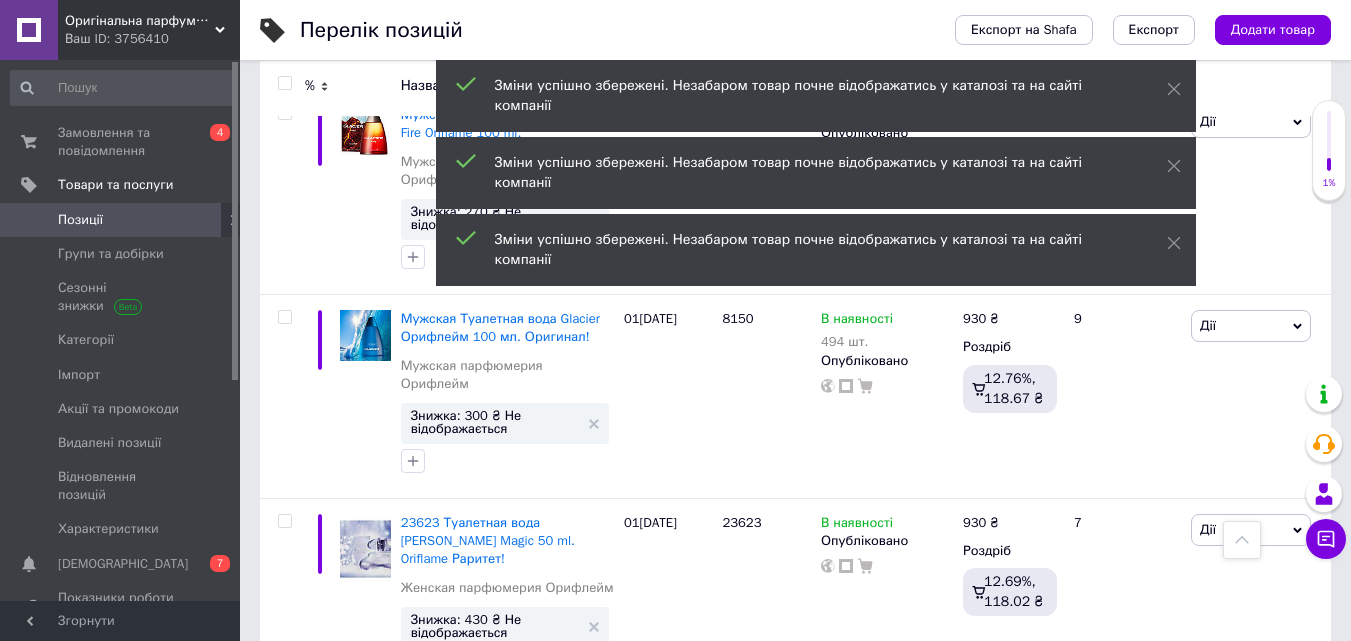scroll, scrollTop: 3036, scrollLeft: 0, axis: vertical 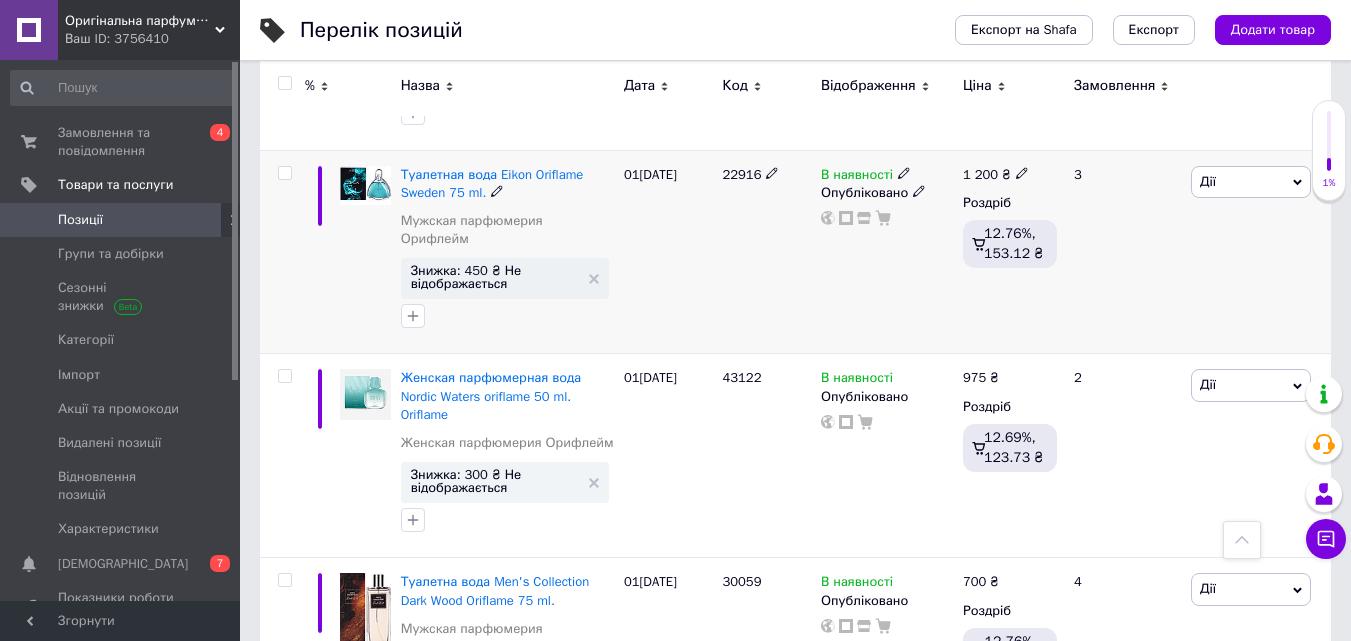 click on "В наявності" at bounding box center (857, 177) 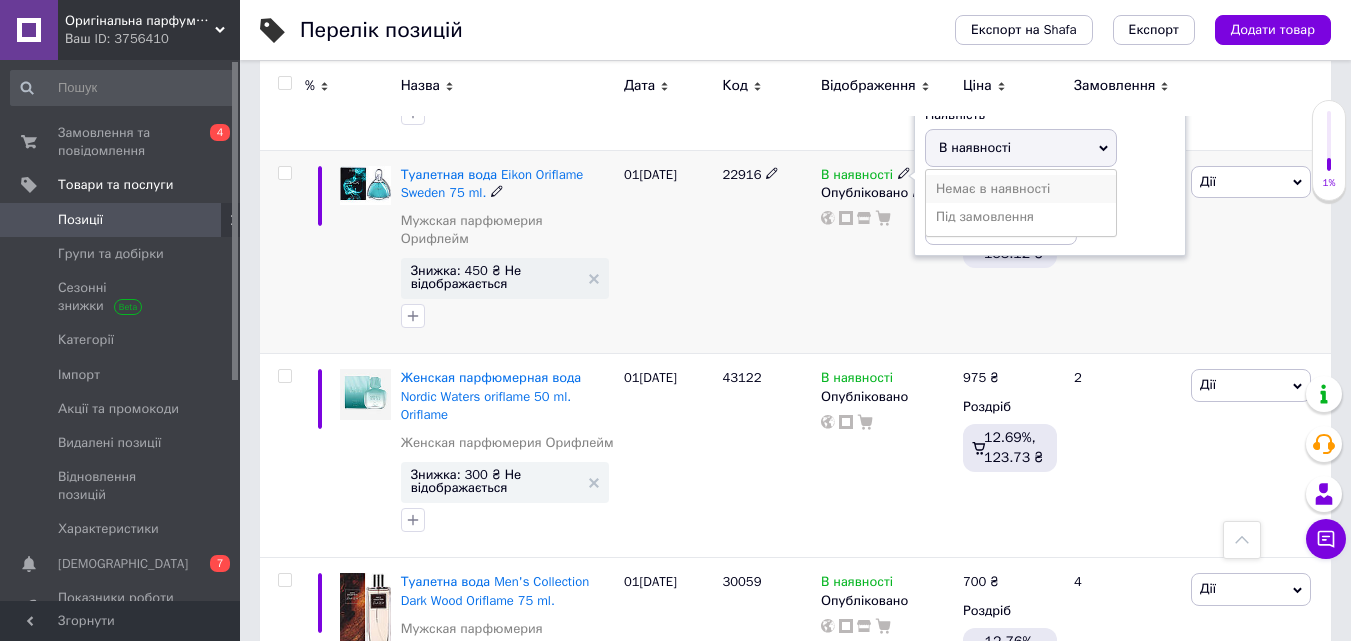 click on "Немає в наявності" at bounding box center (1021, 189) 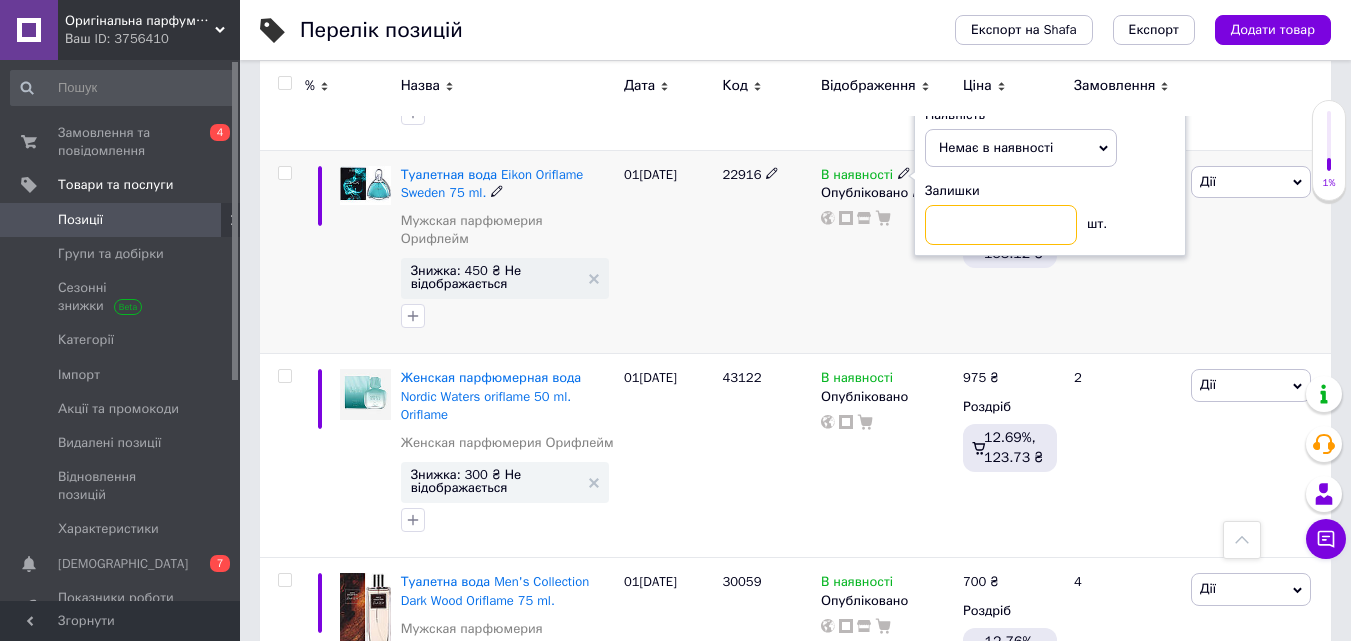 click at bounding box center (1001, 225) 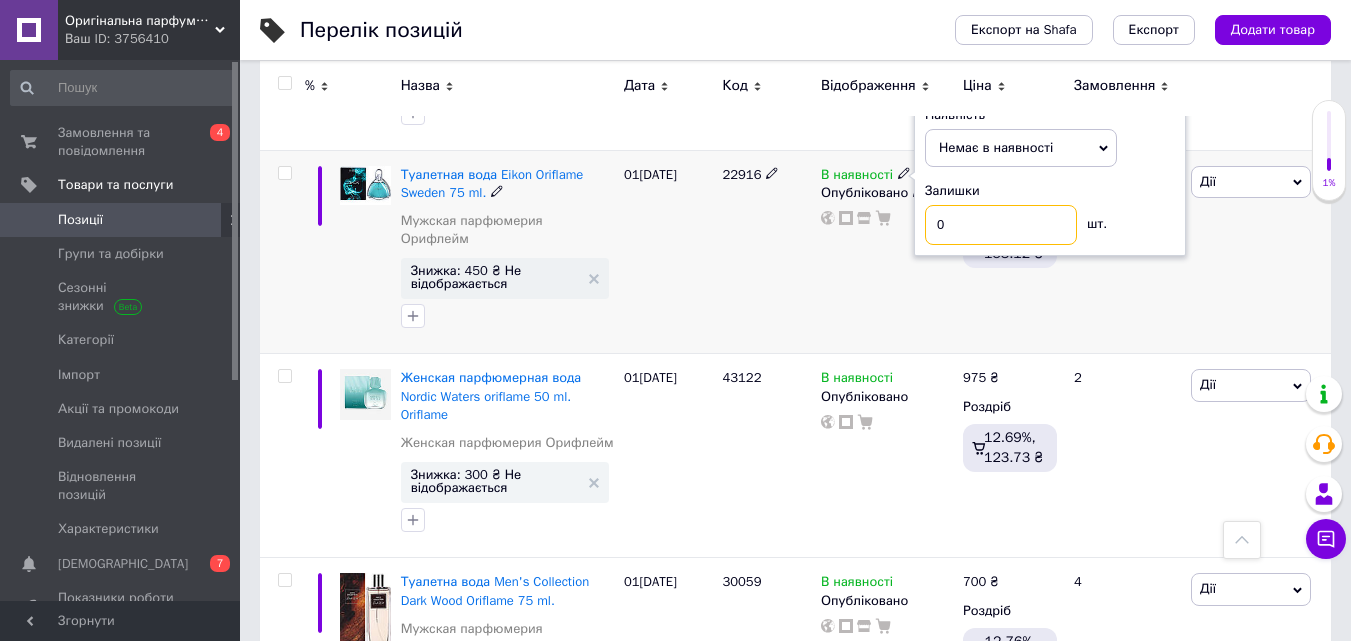 type on "0" 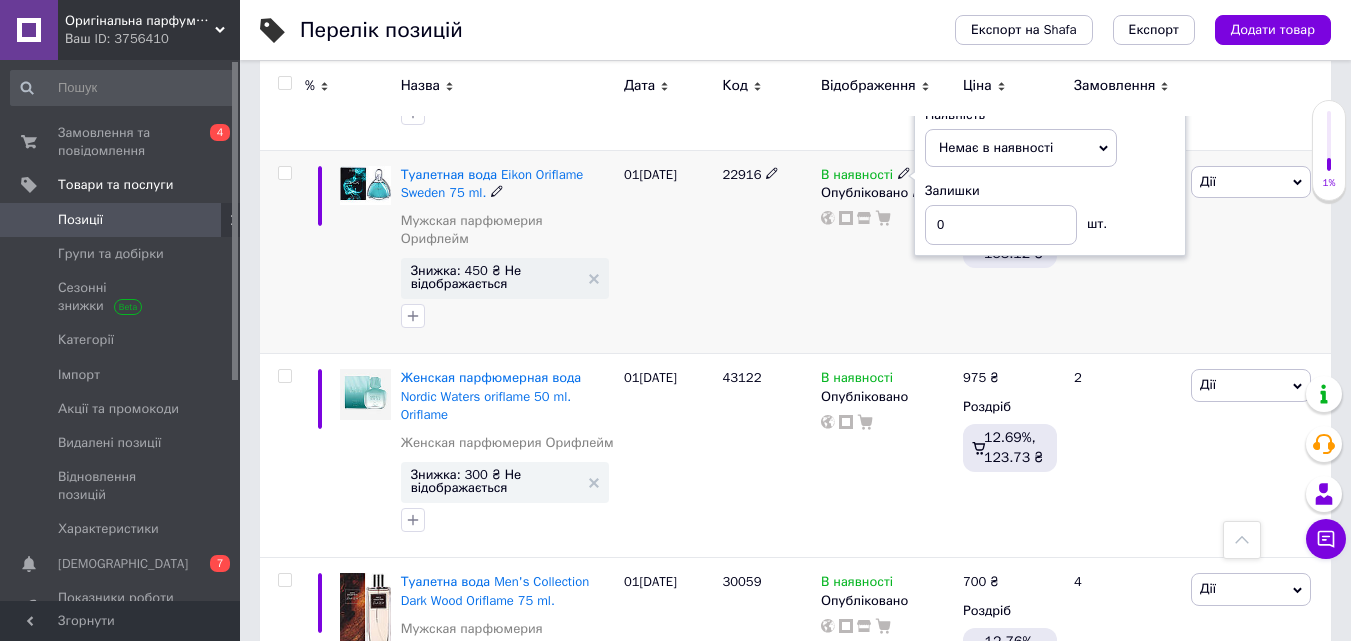 click on "1 200   ₴ Роздріб 12.76%, 153.12 ₴" at bounding box center (1010, 252) 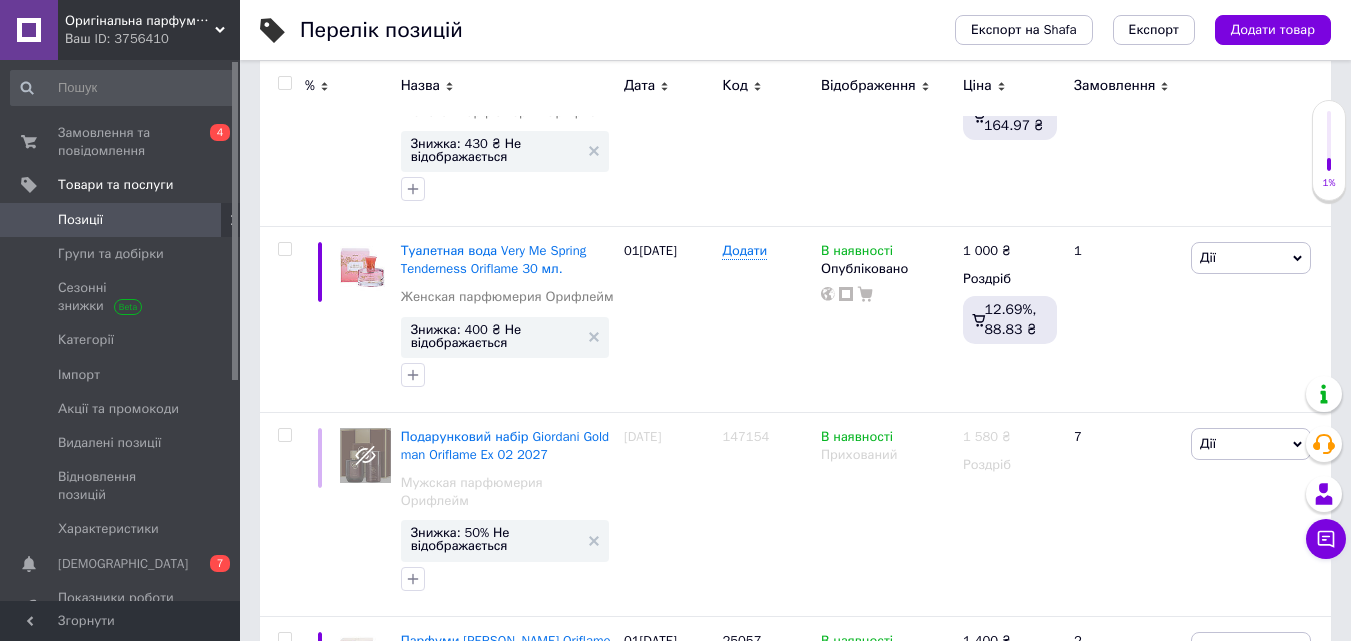 scroll, scrollTop: 3730, scrollLeft: 0, axis: vertical 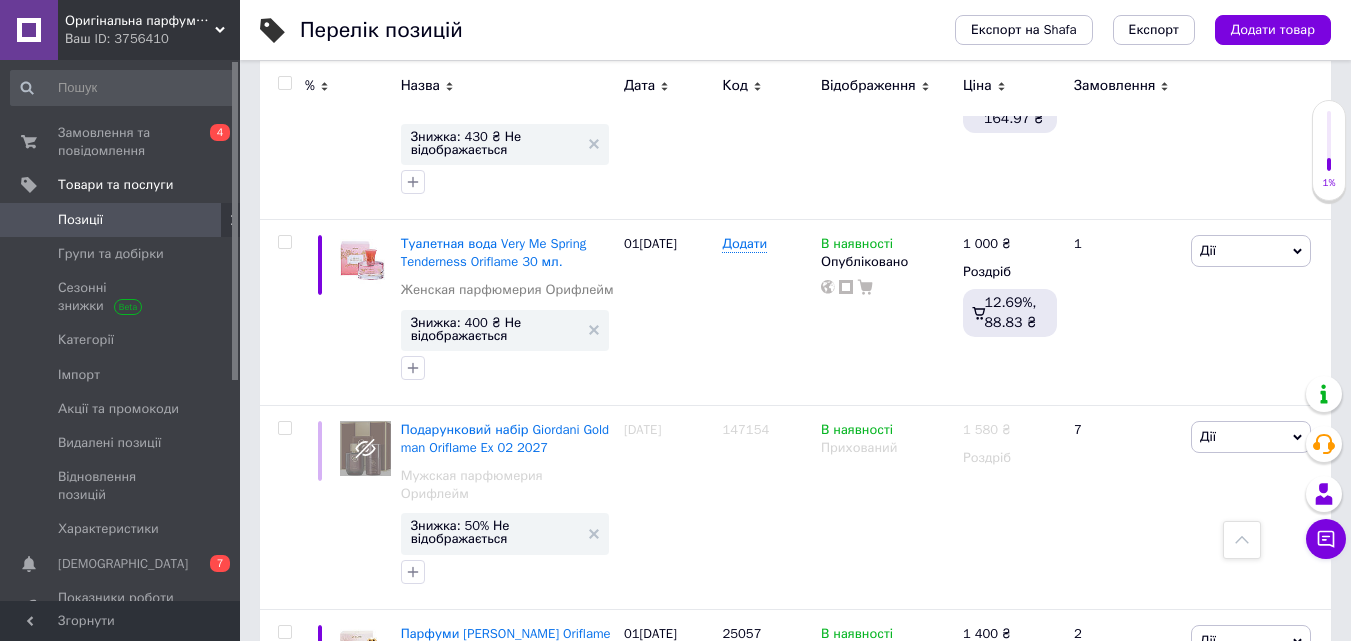click on "Наступна" at bounding box center (752, 854) 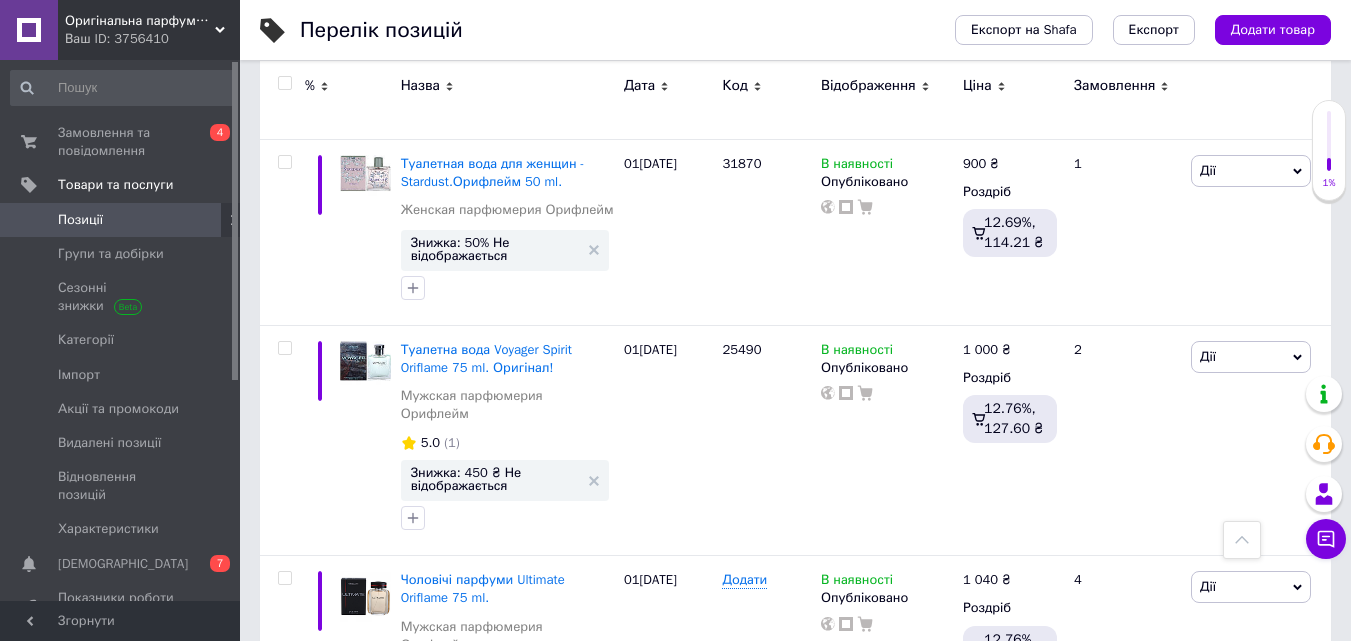 scroll, scrollTop: 3658, scrollLeft: 0, axis: vertical 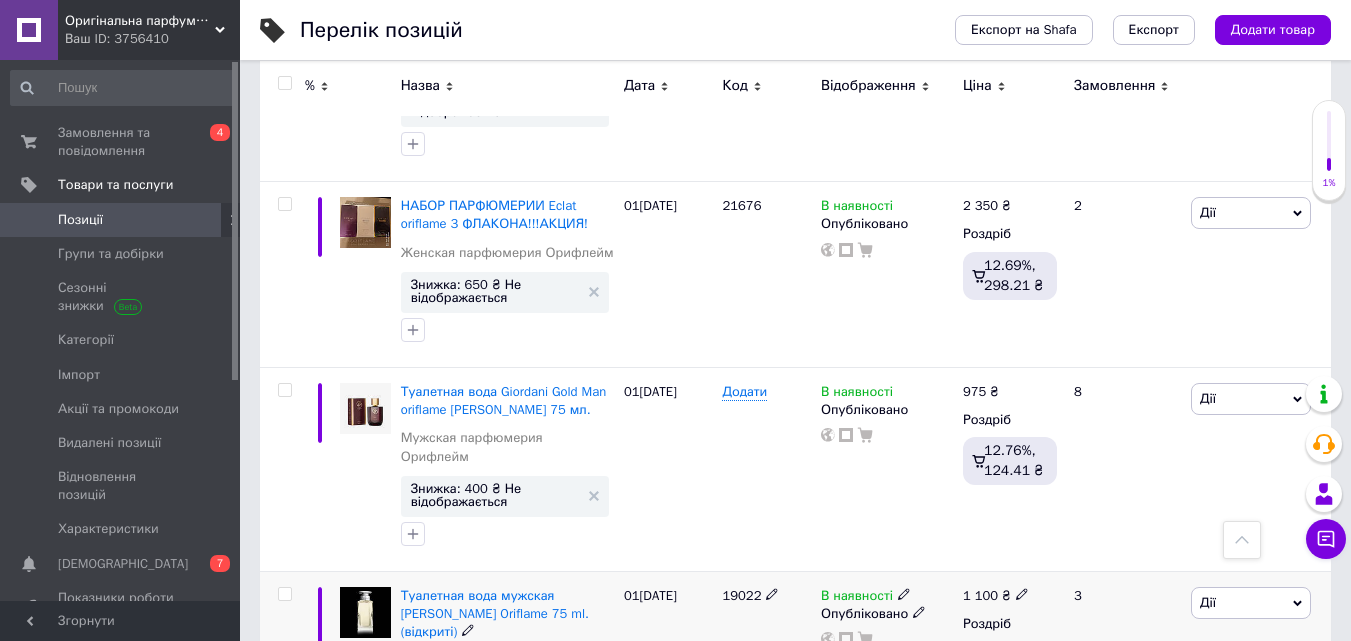 click on "Знижка: 550 ₴ Не відображається" at bounding box center [505, 718] 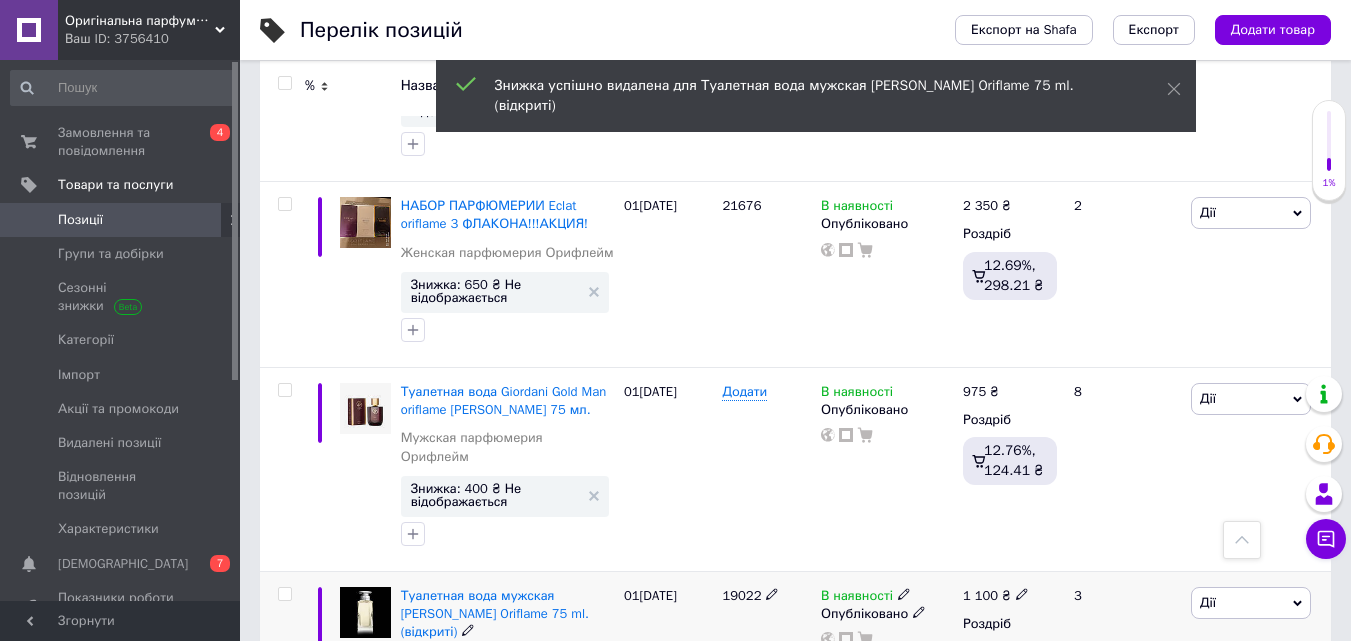 click at bounding box center (507, 710) 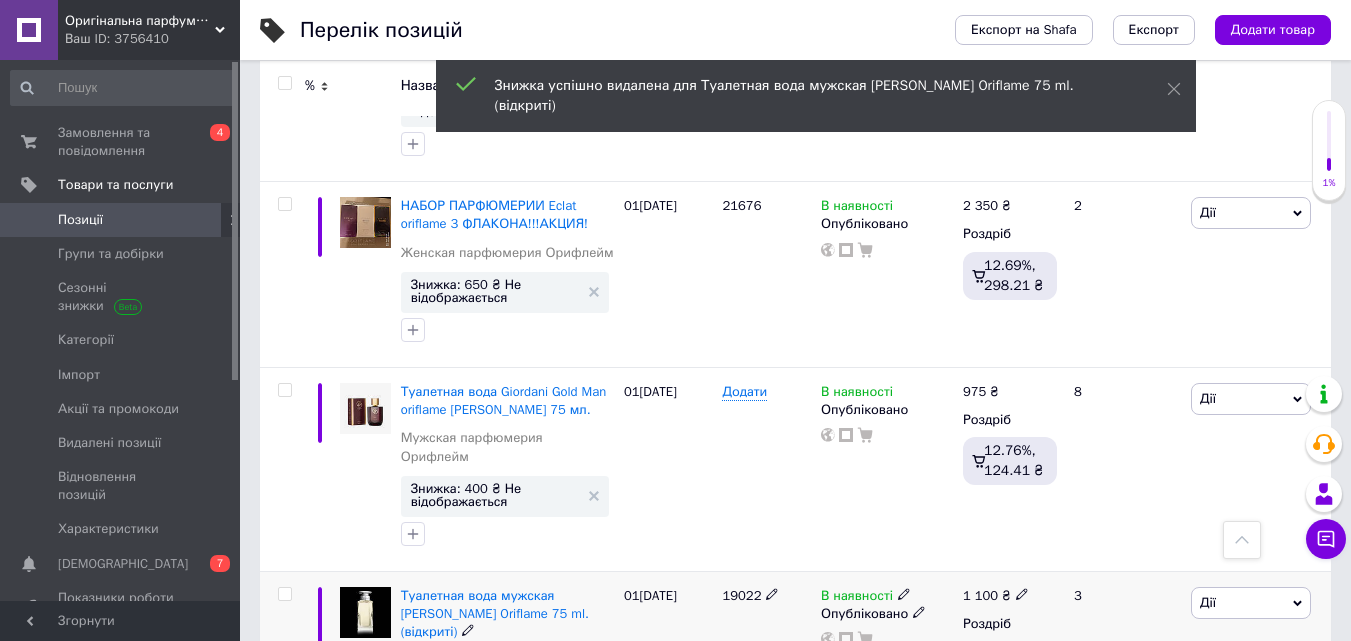 click 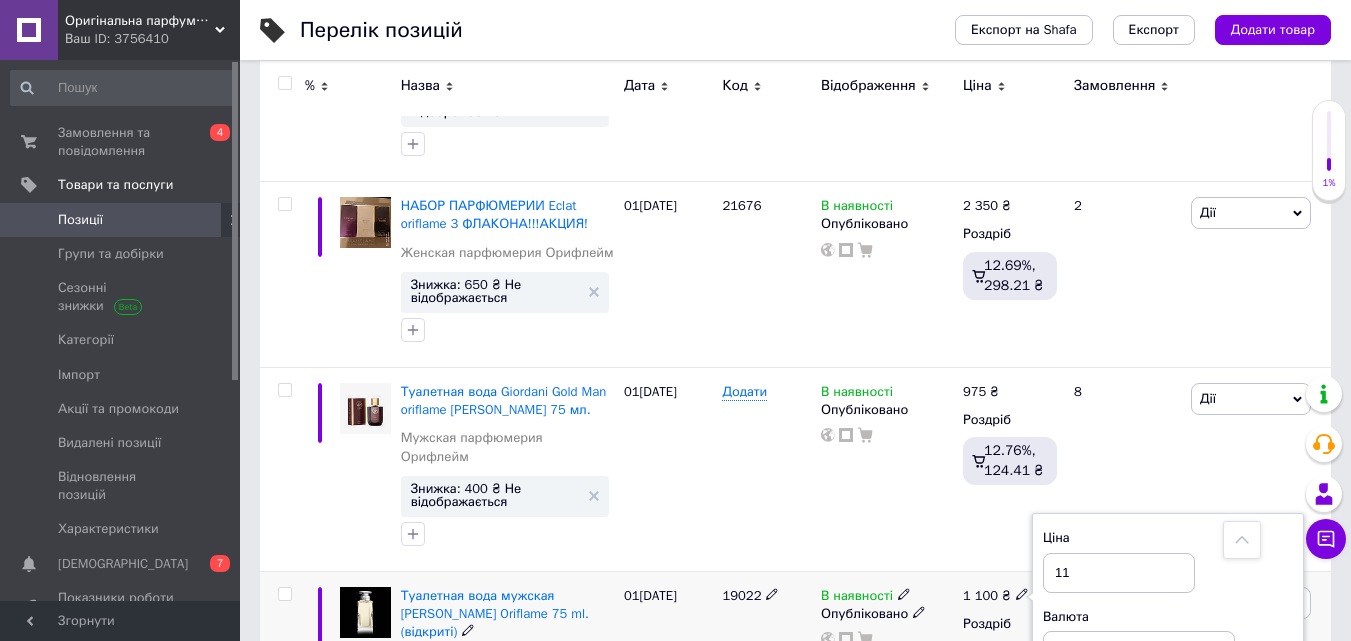 type on "1" 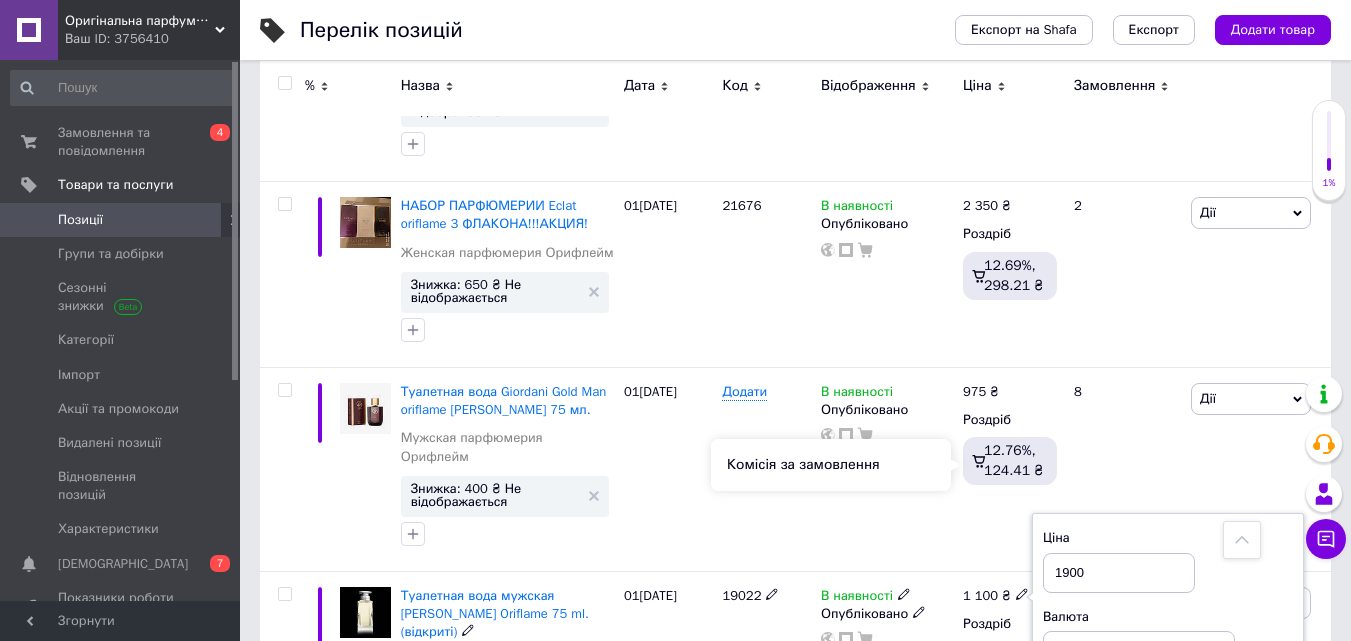 type on "1900" 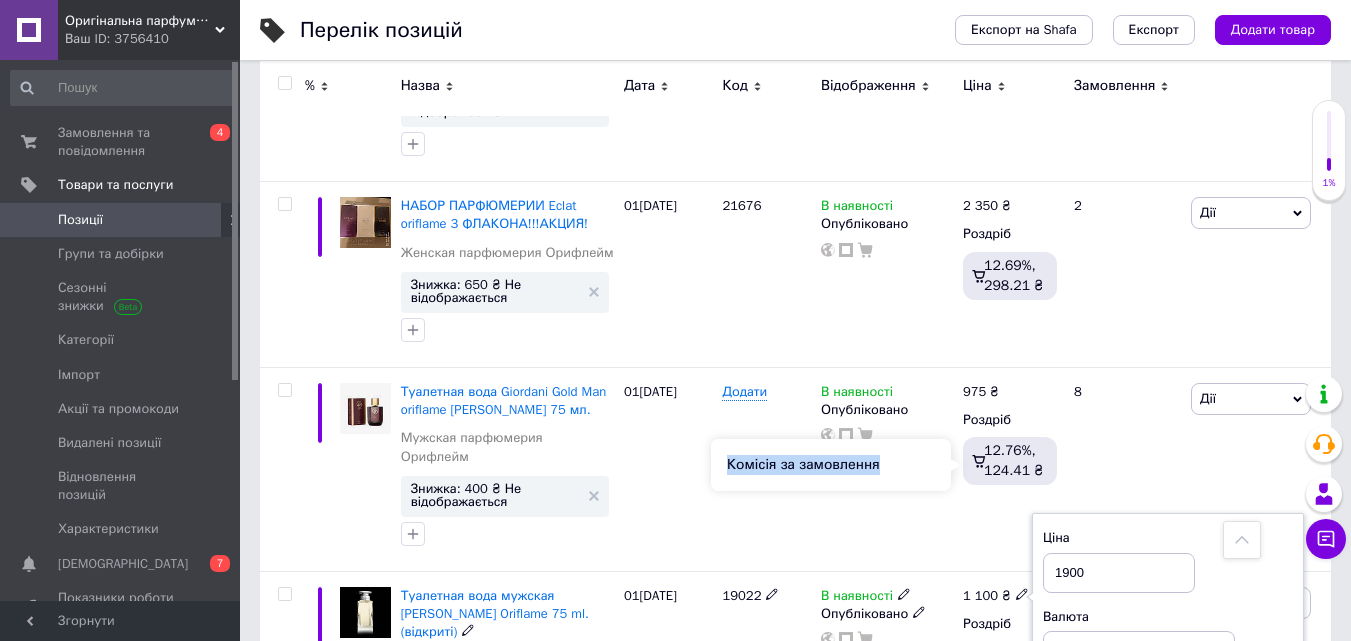 click on "Комісія за замовлення" at bounding box center [831, 465] 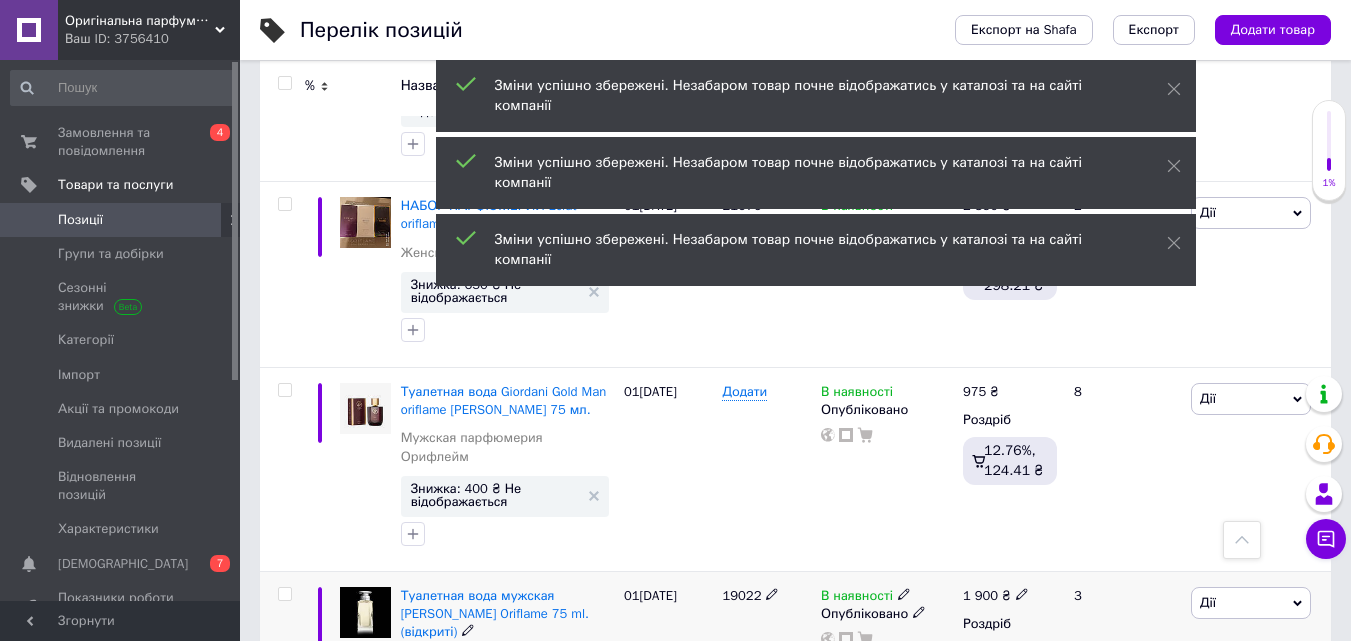 click on "Дії" at bounding box center [1251, 603] 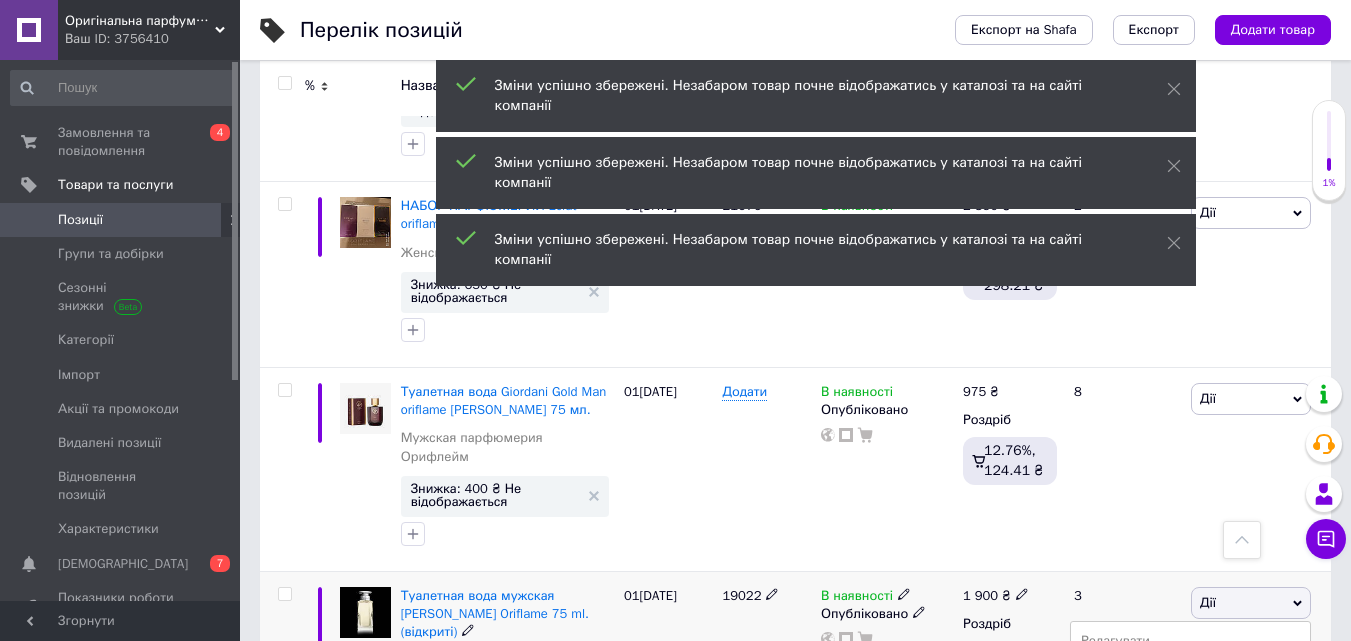 click on "Знижка" at bounding box center [1190, 726] 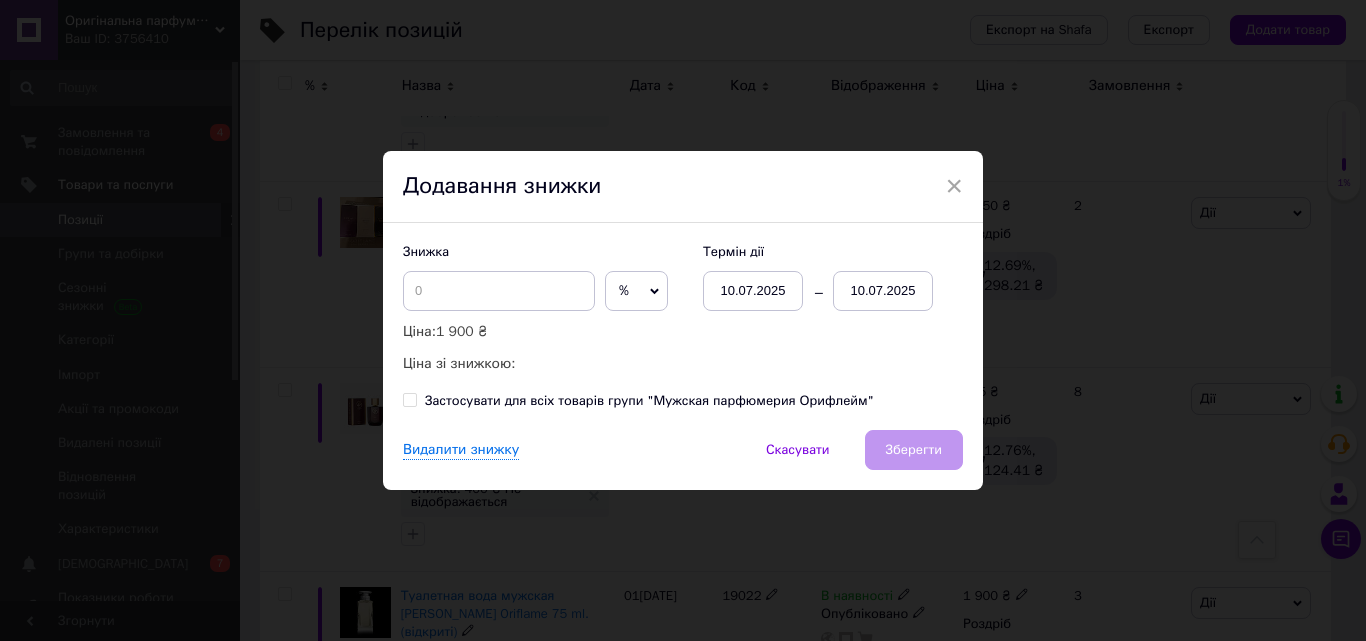 click 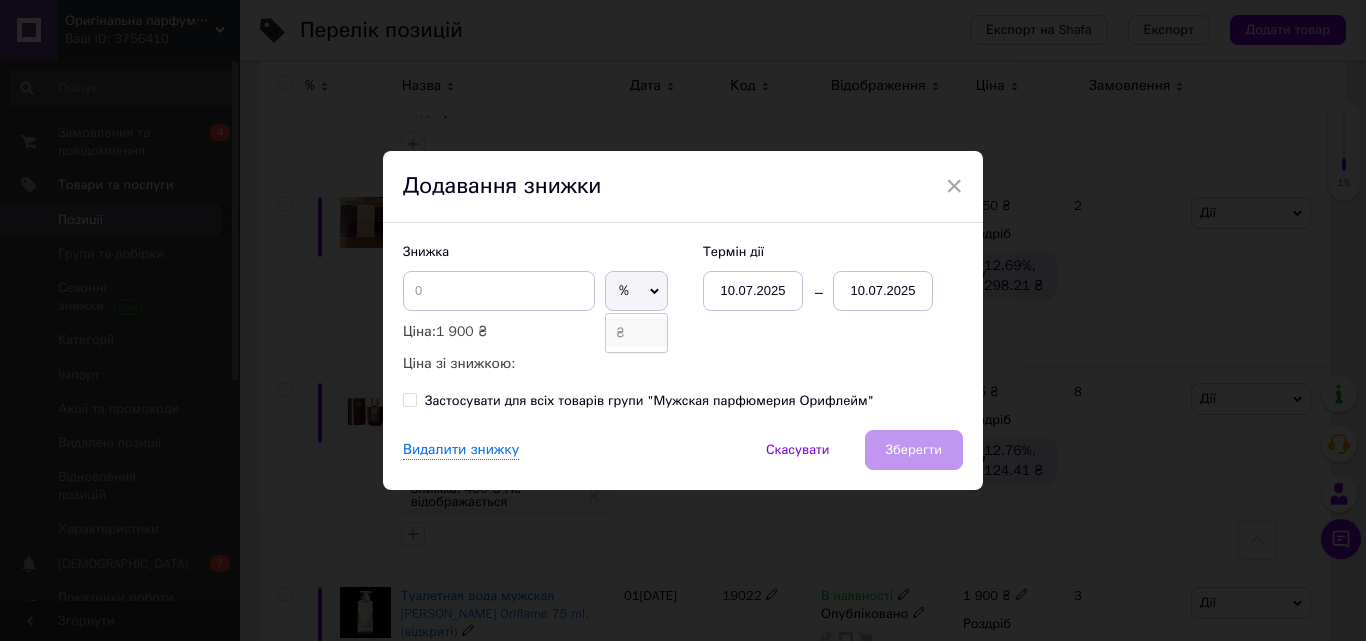 click on "₴" at bounding box center [636, 333] 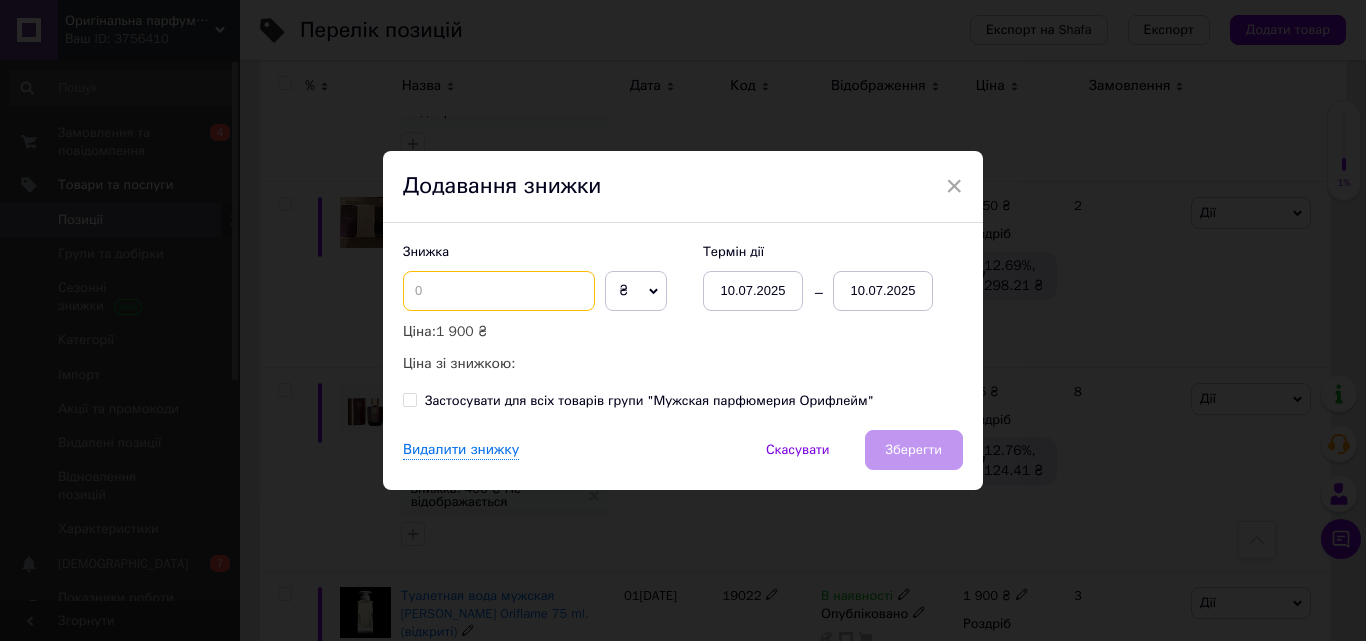 click at bounding box center (499, 291) 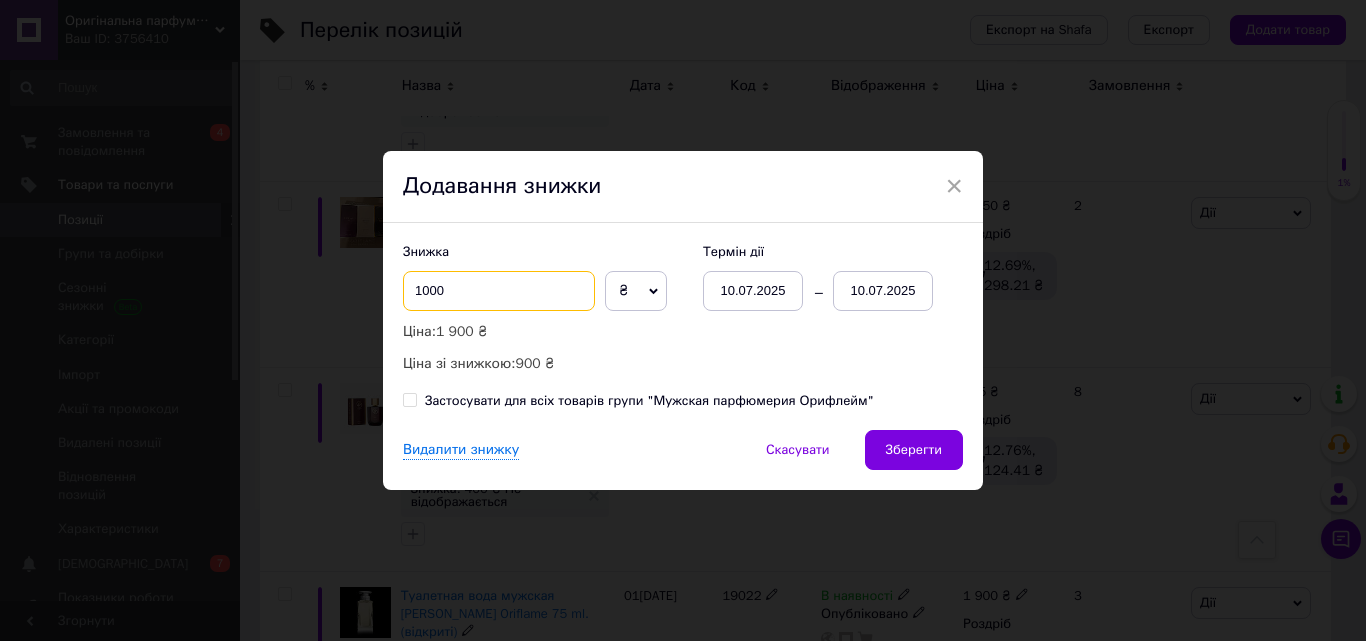 type on "1000" 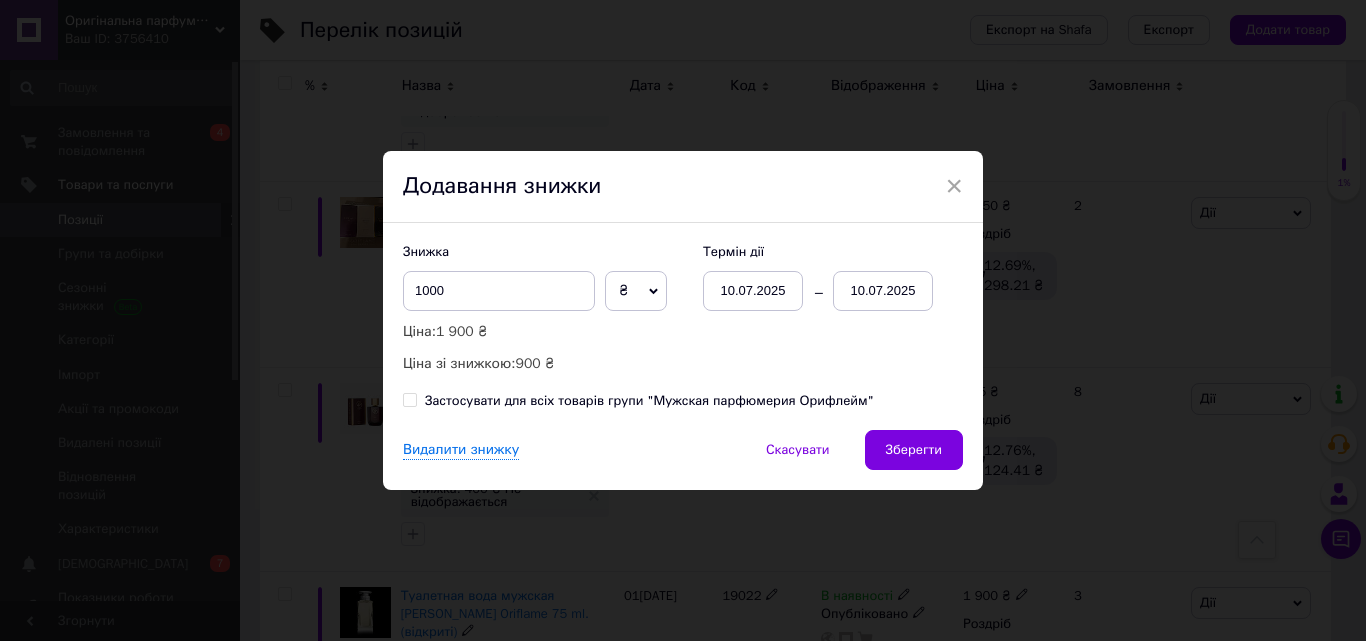 click on "10.07.2025" at bounding box center [883, 291] 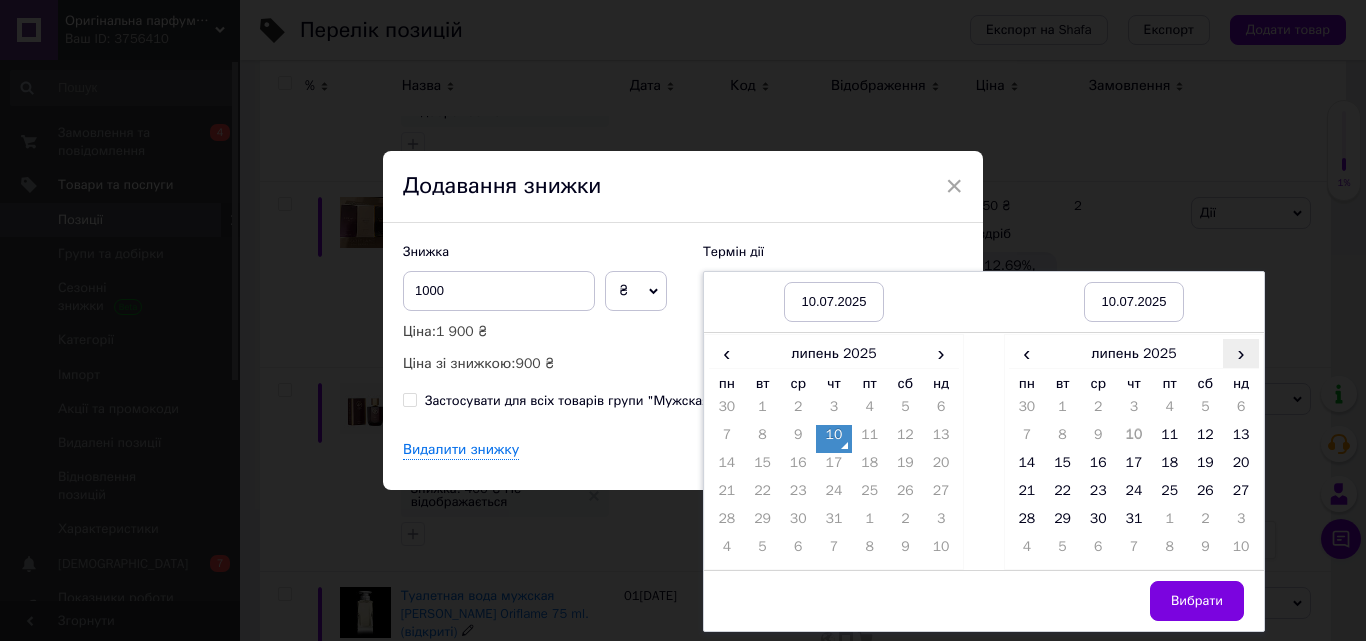 click on "›" at bounding box center [1241, 353] 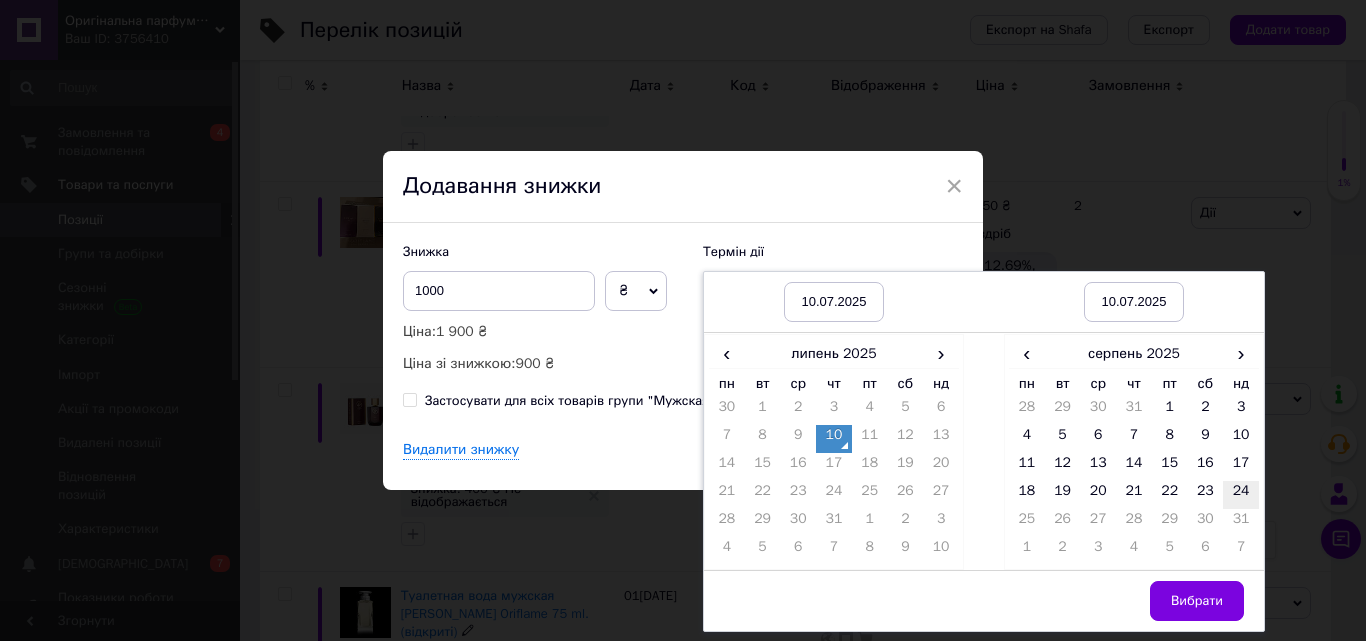 click on "24" at bounding box center (1241, 495) 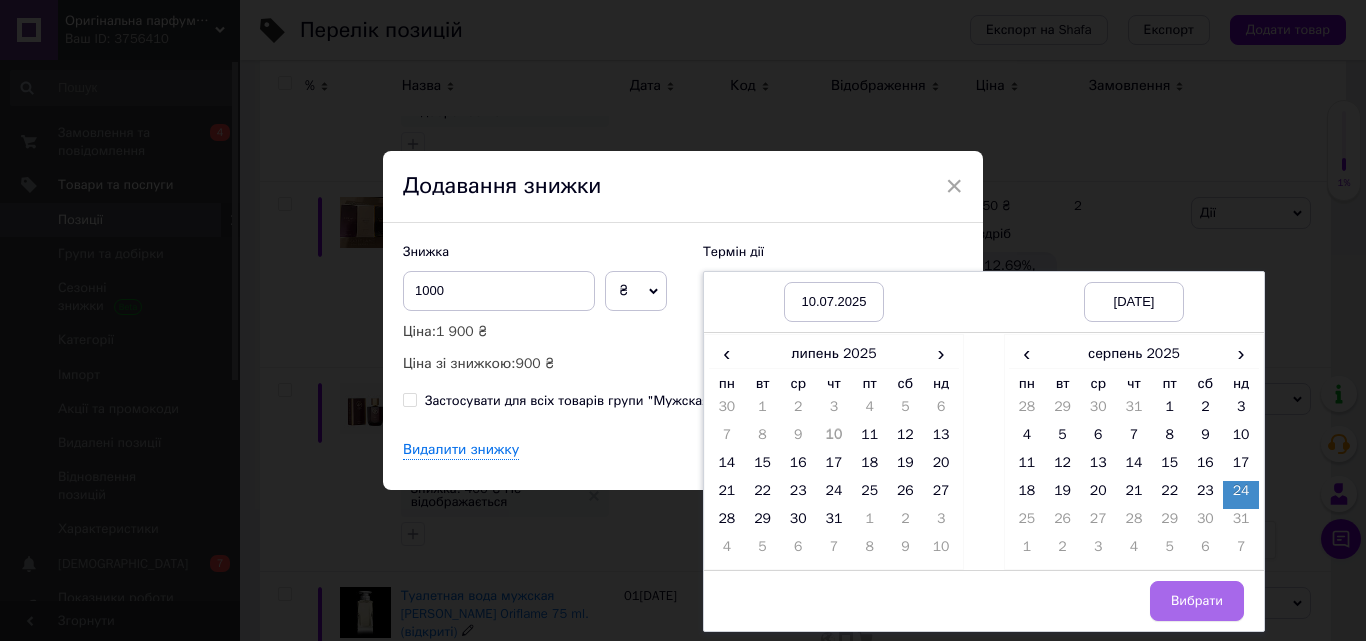 click on "Вибрати" at bounding box center [1197, 601] 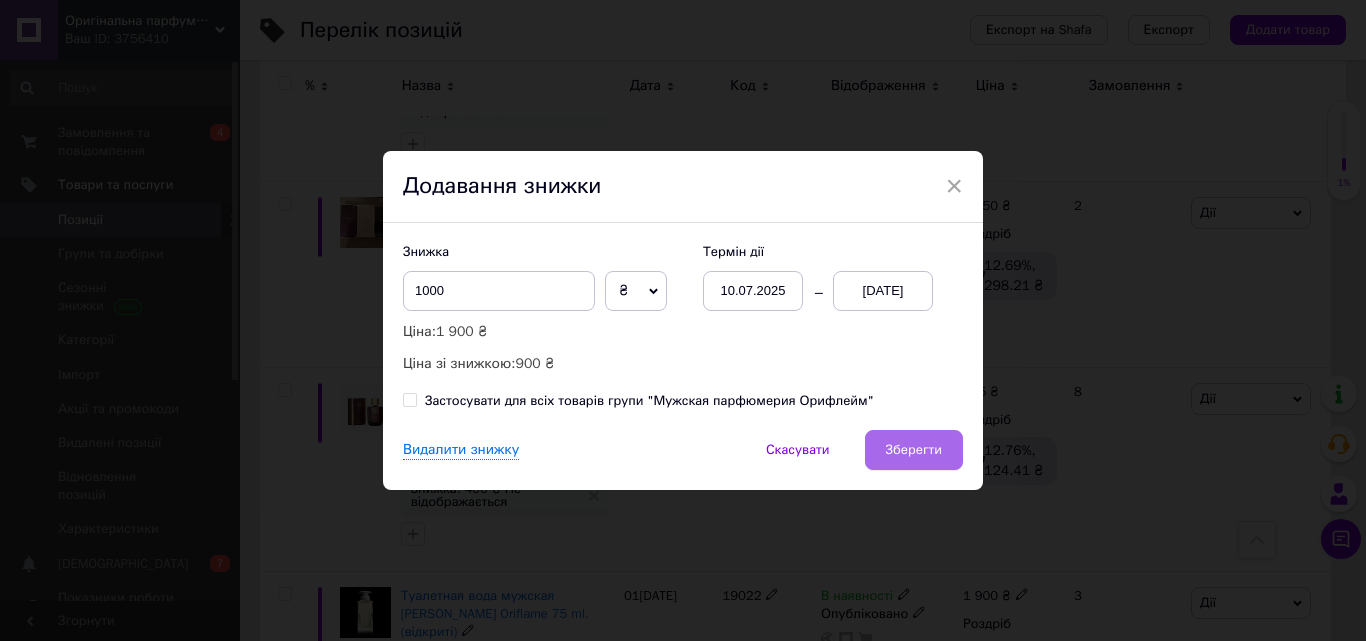click on "Зберегти" at bounding box center [914, 450] 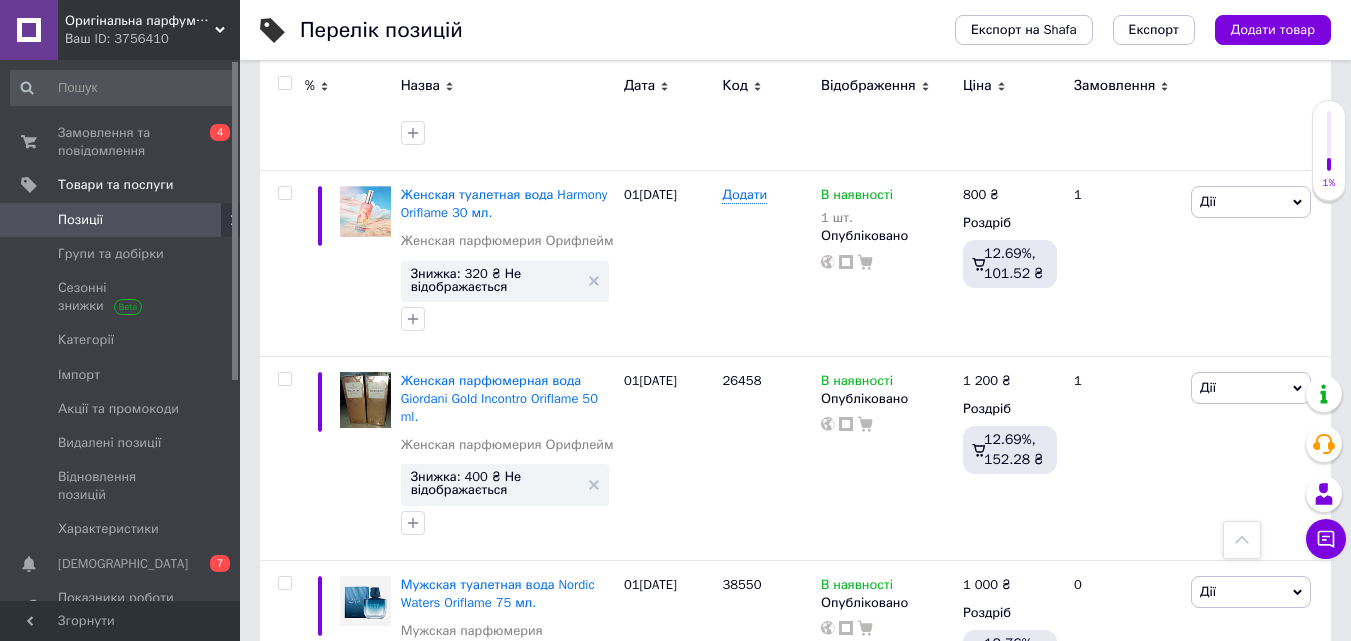 scroll, scrollTop: 654, scrollLeft: 0, axis: vertical 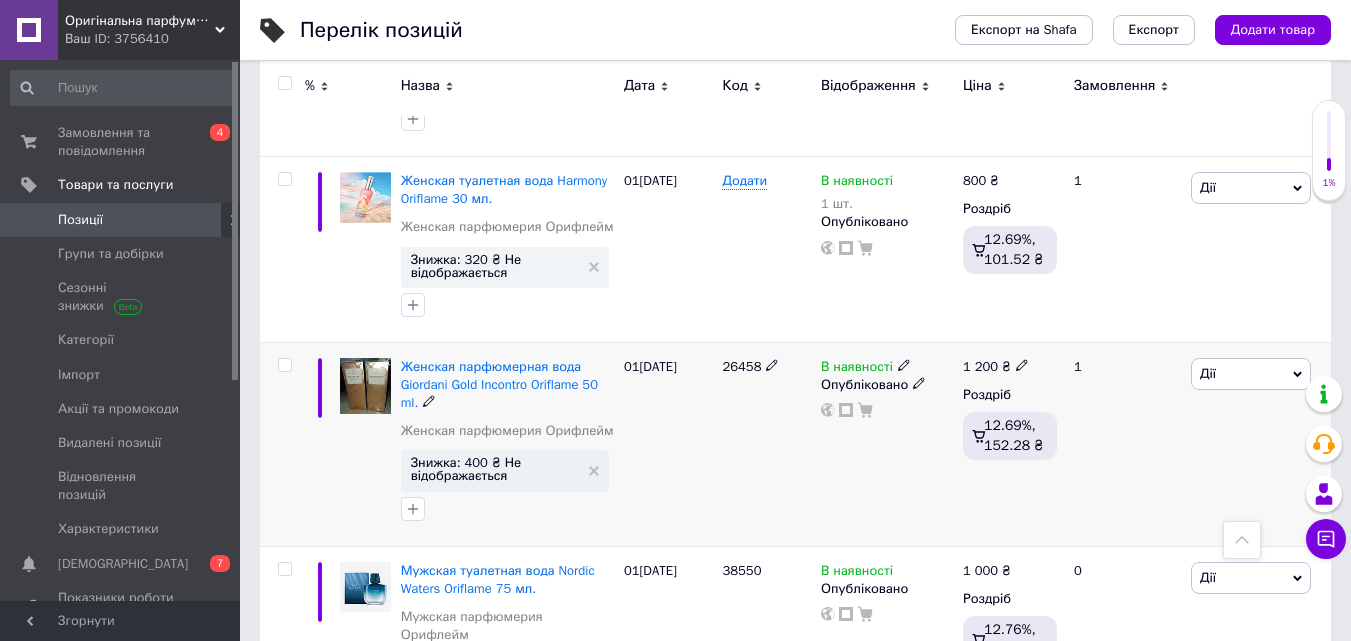 click on "В наявності" at bounding box center (857, 369) 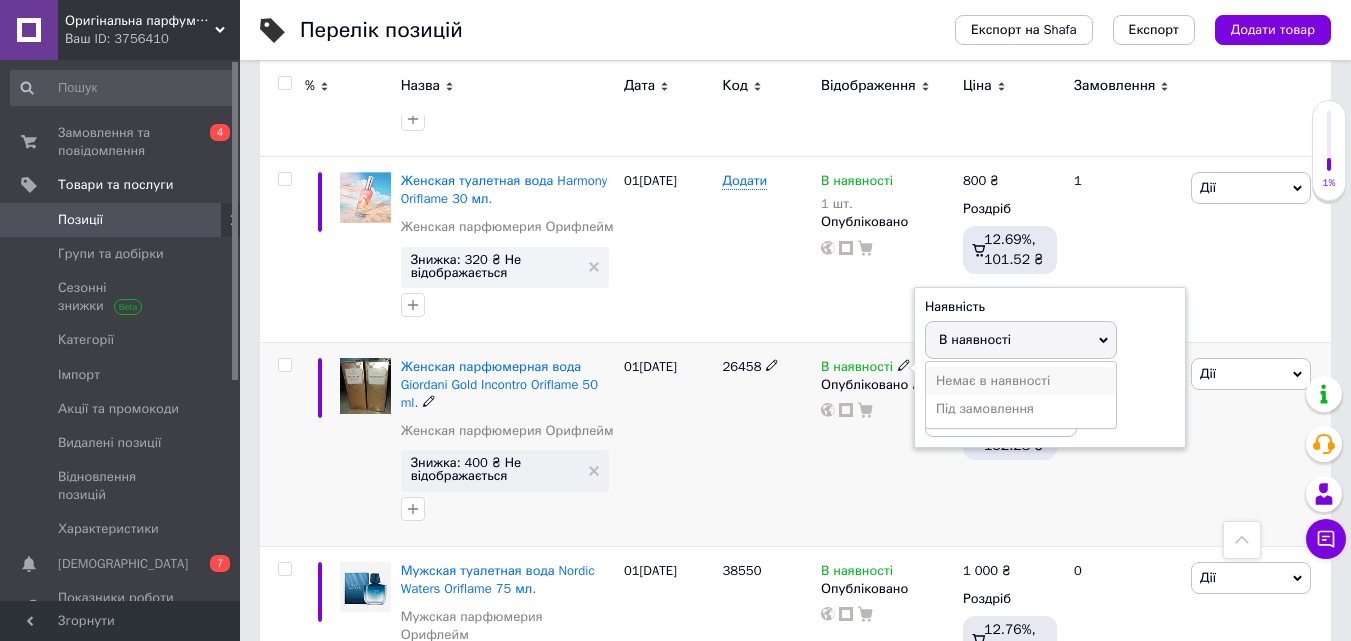 click on "Немає в наявності" at bounding box center (1021, 381) 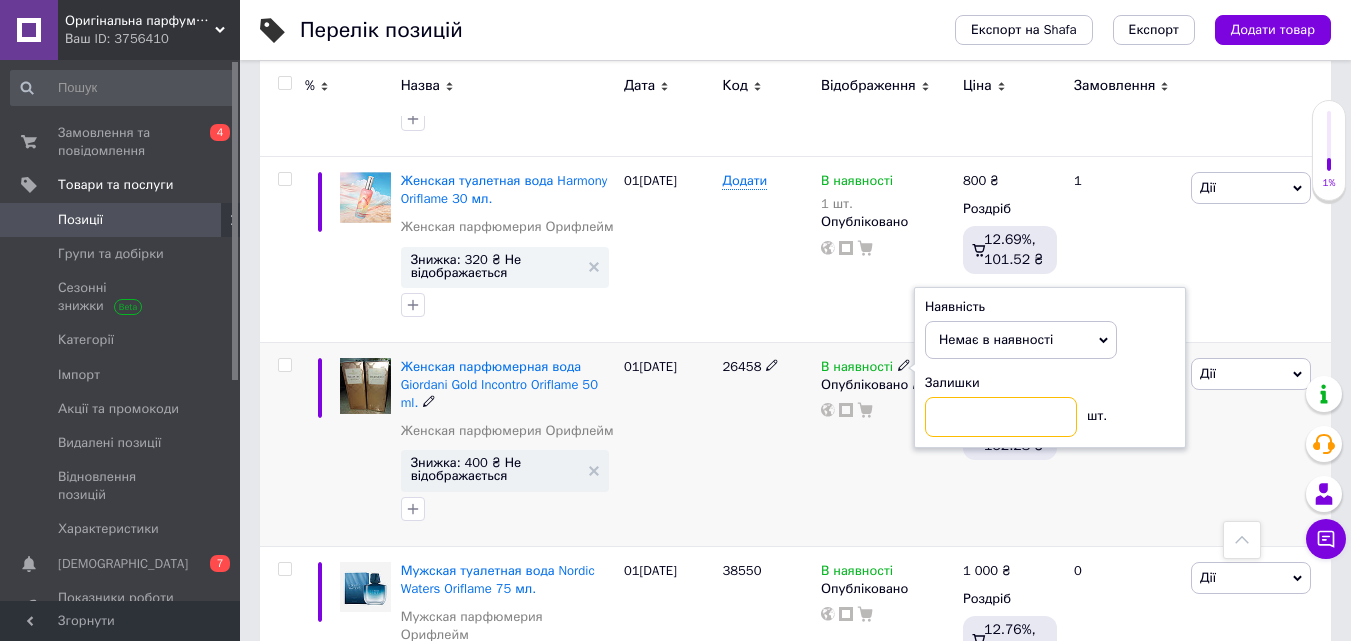 click at bounding box center (1001, 417) 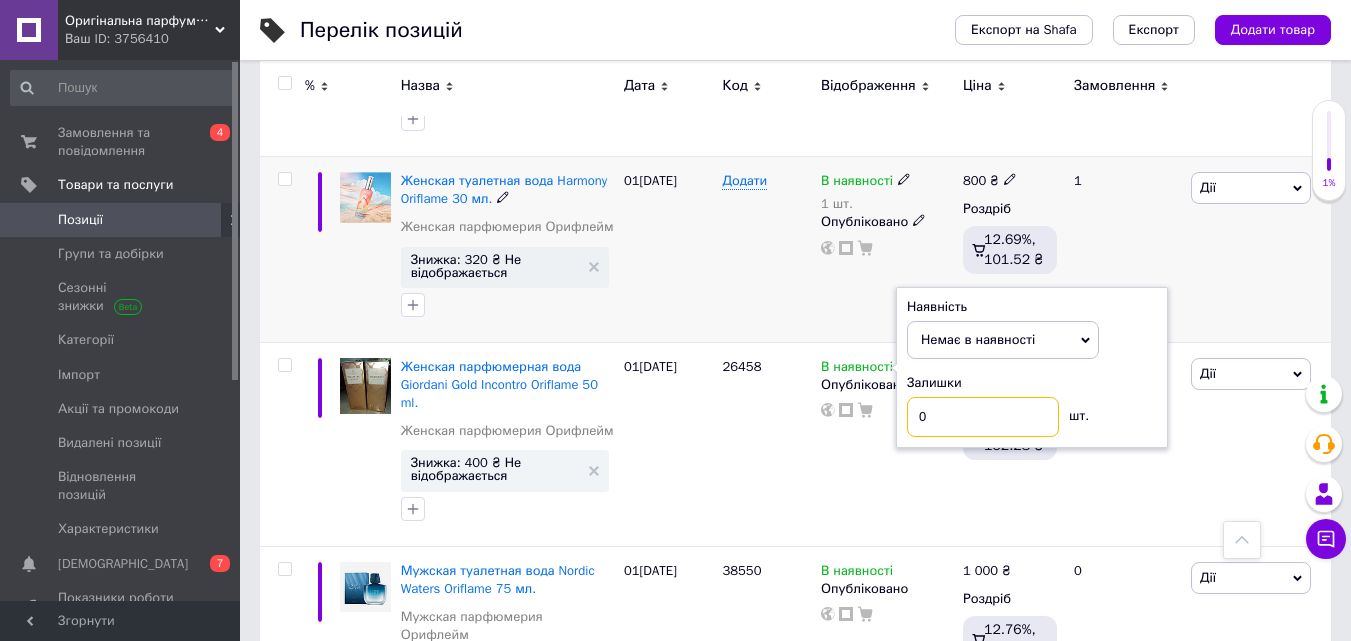 type on "0" 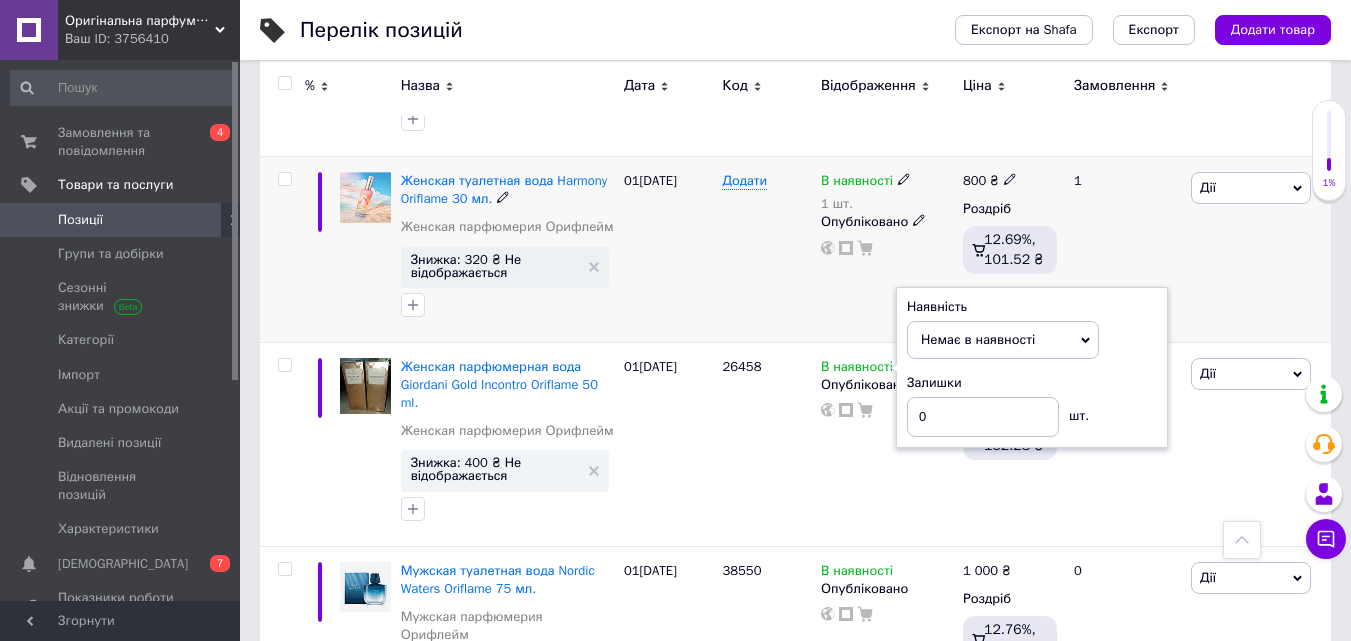 click on "В наявності" at bounding box center [857, 183] 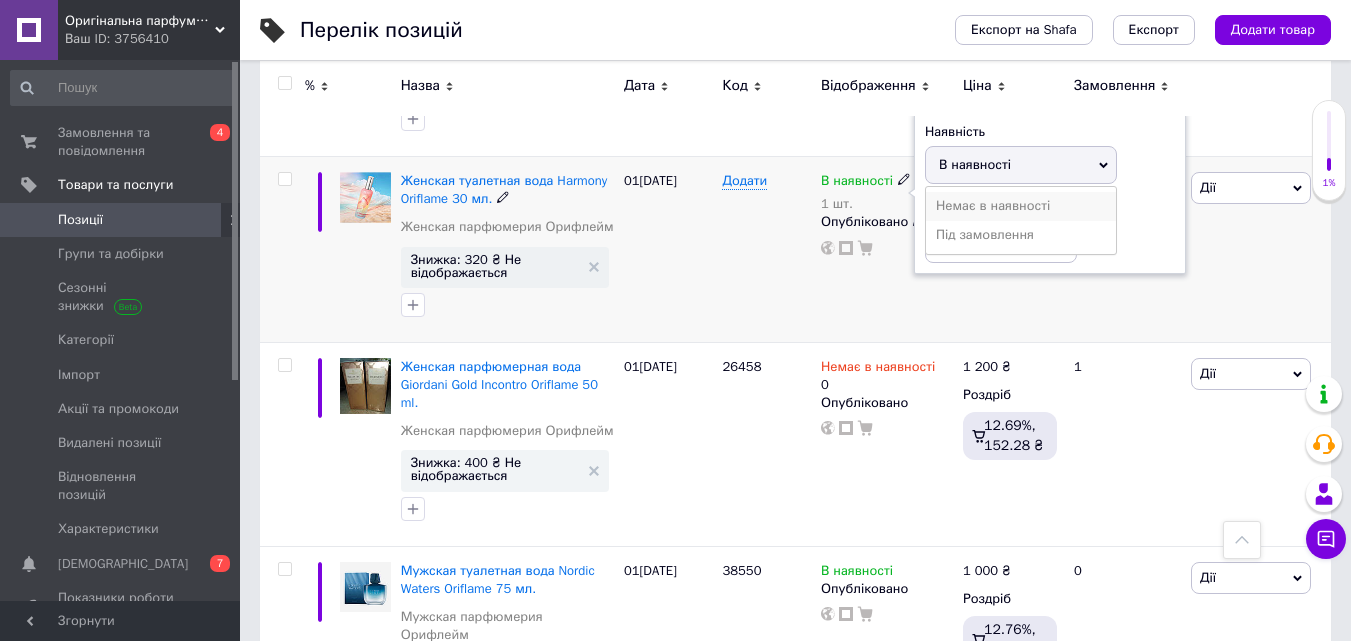 click on "Немає в наявності" at bounding box center (1021, 206) 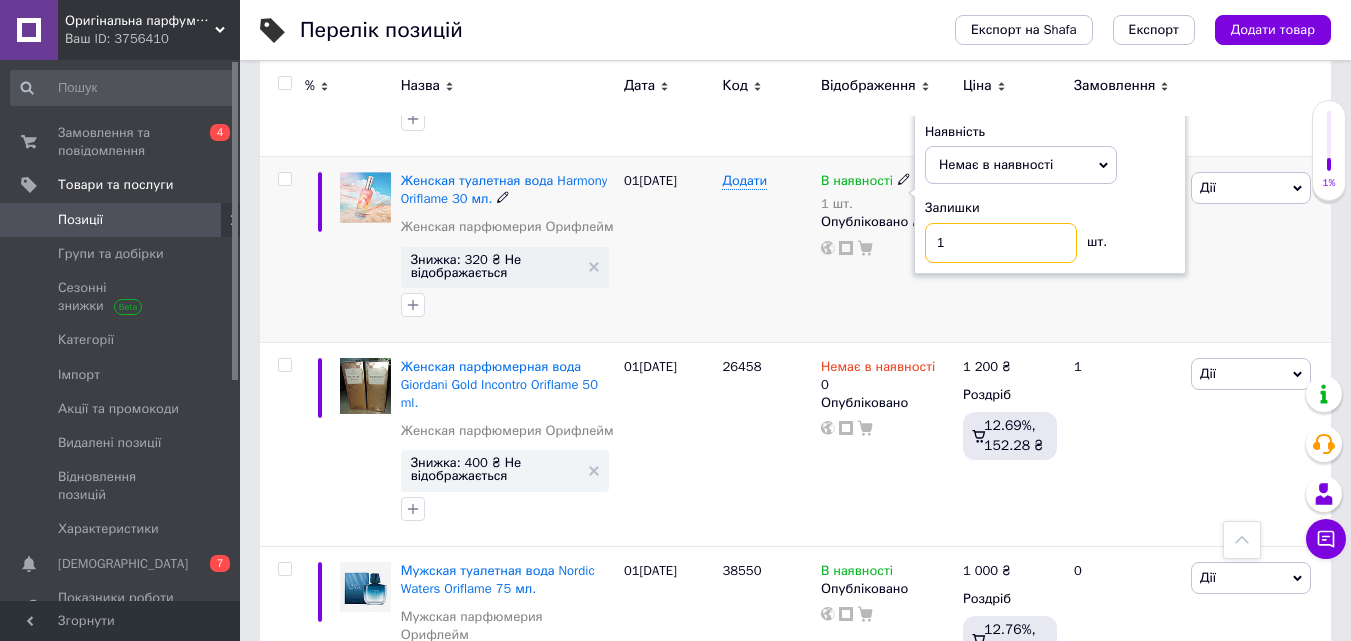 click on "1" at bounding box center (1001, 243) 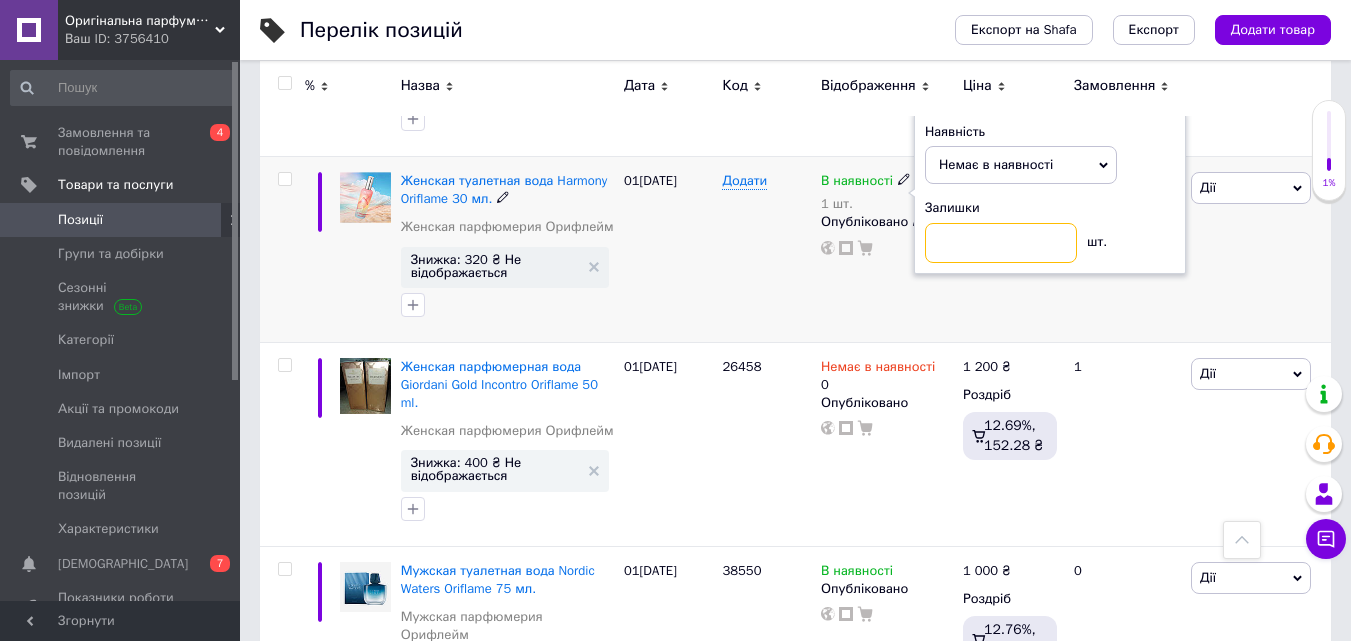 type on "0" 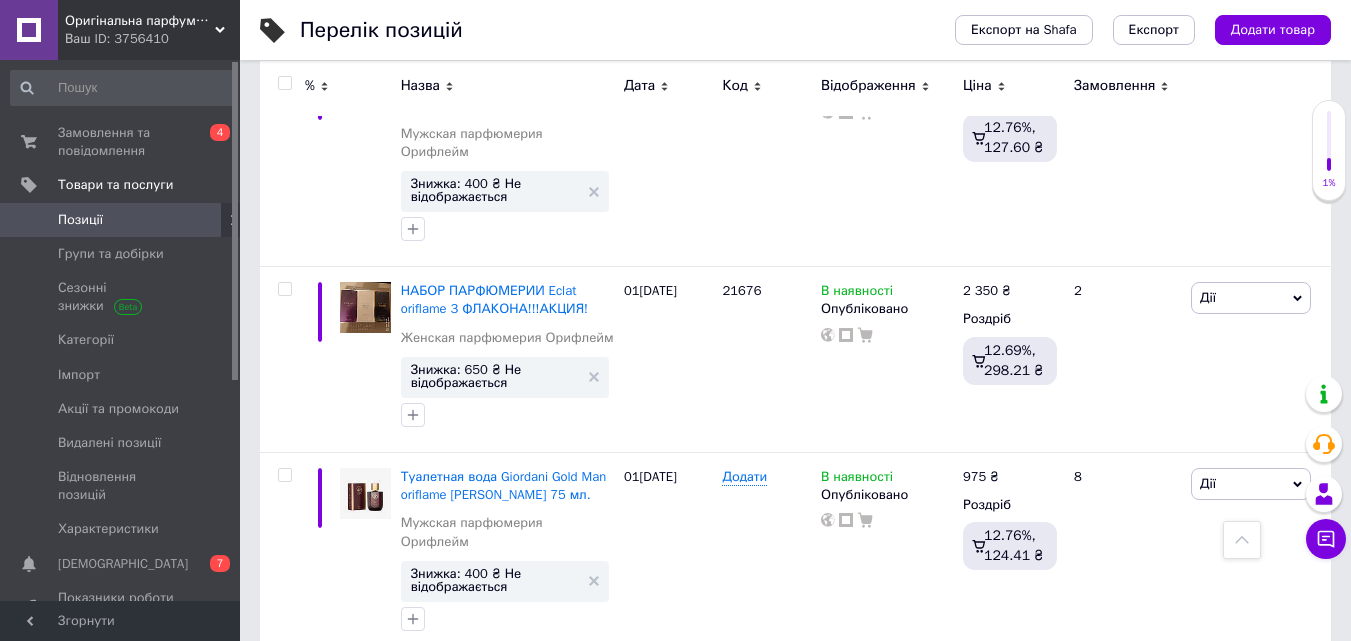 scroll, scrollTop: 3647, scrollLeft: 0, axis: vertical 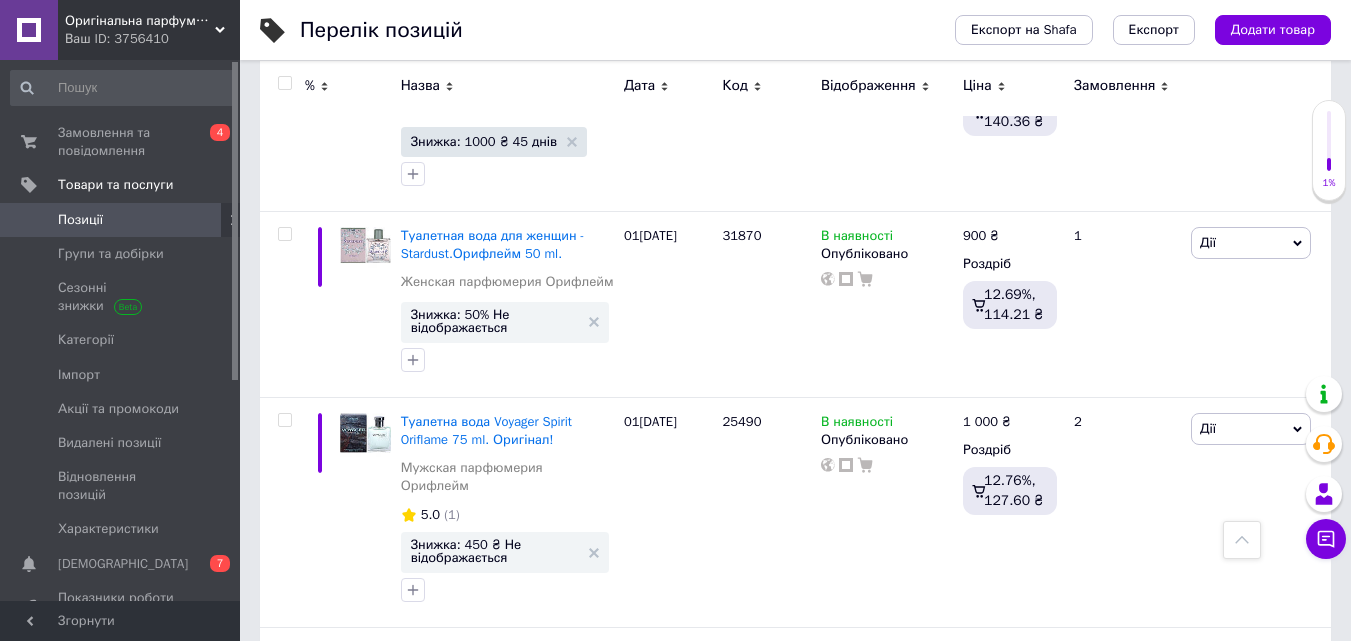 click on "Наступна" at bounding box center (707, 872) 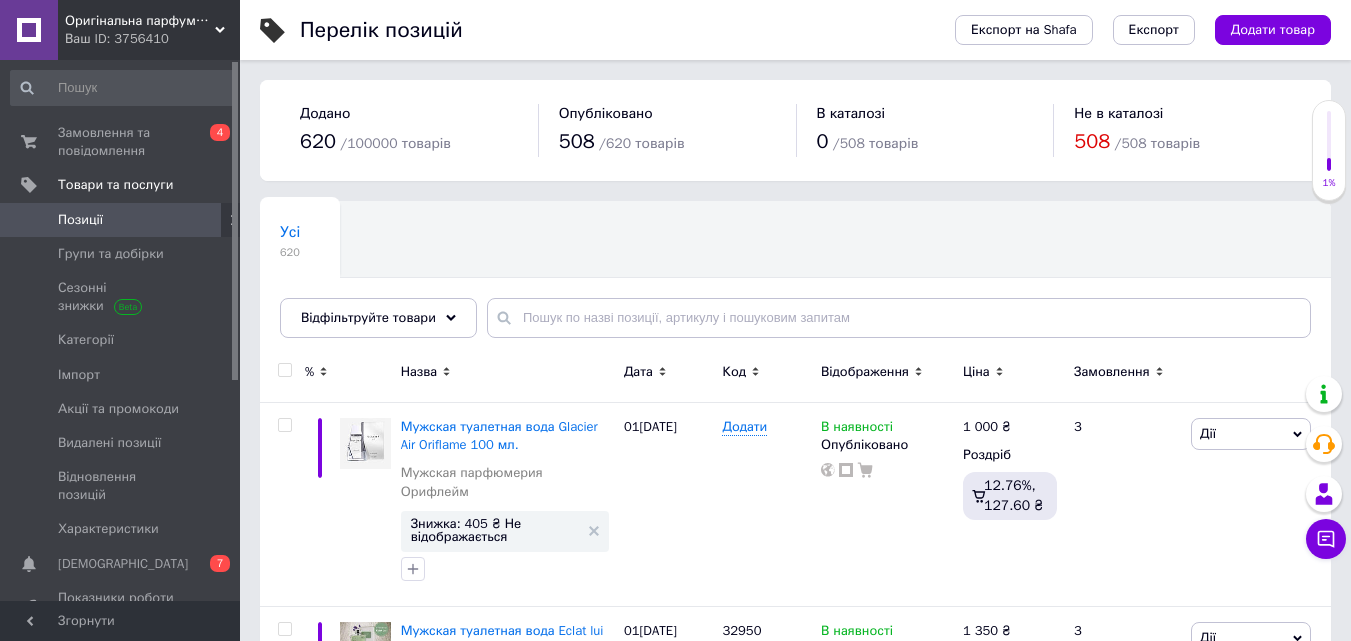 scroll, scrollTop: 75, scrollLeft: 0, axis: vertical 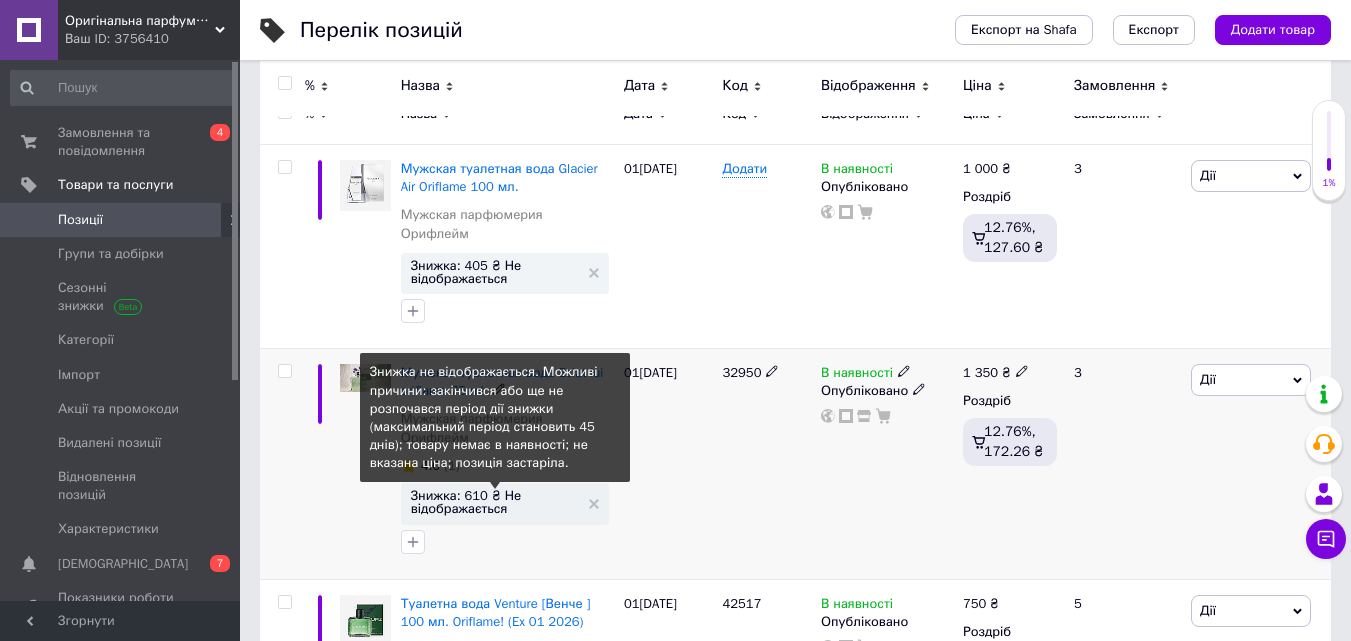 click on "Знижка: 610 ₴ Не відображається" at bounding box center [505, 502] 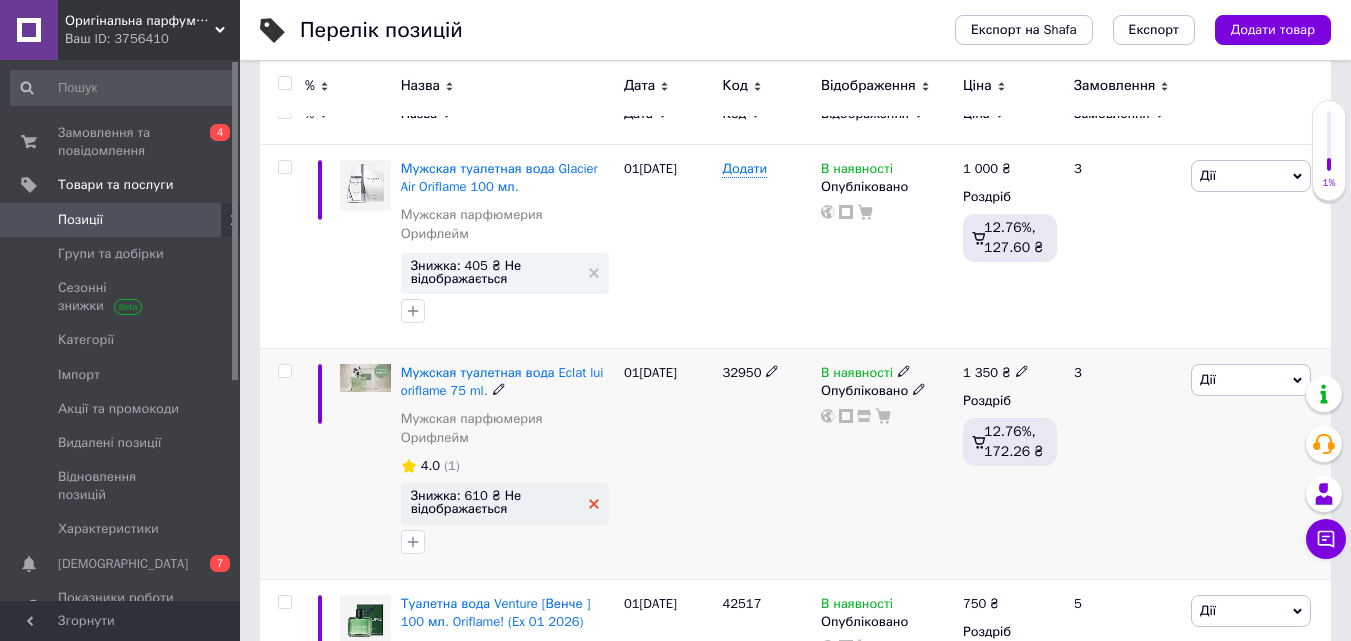 click 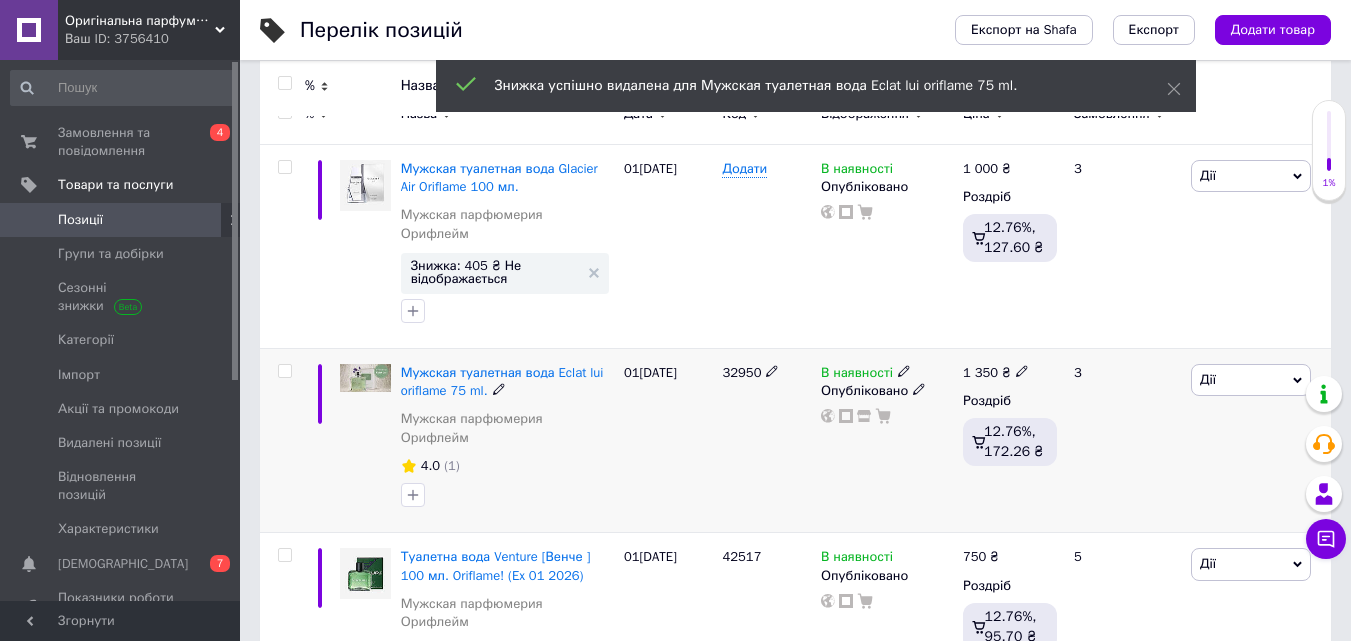 click 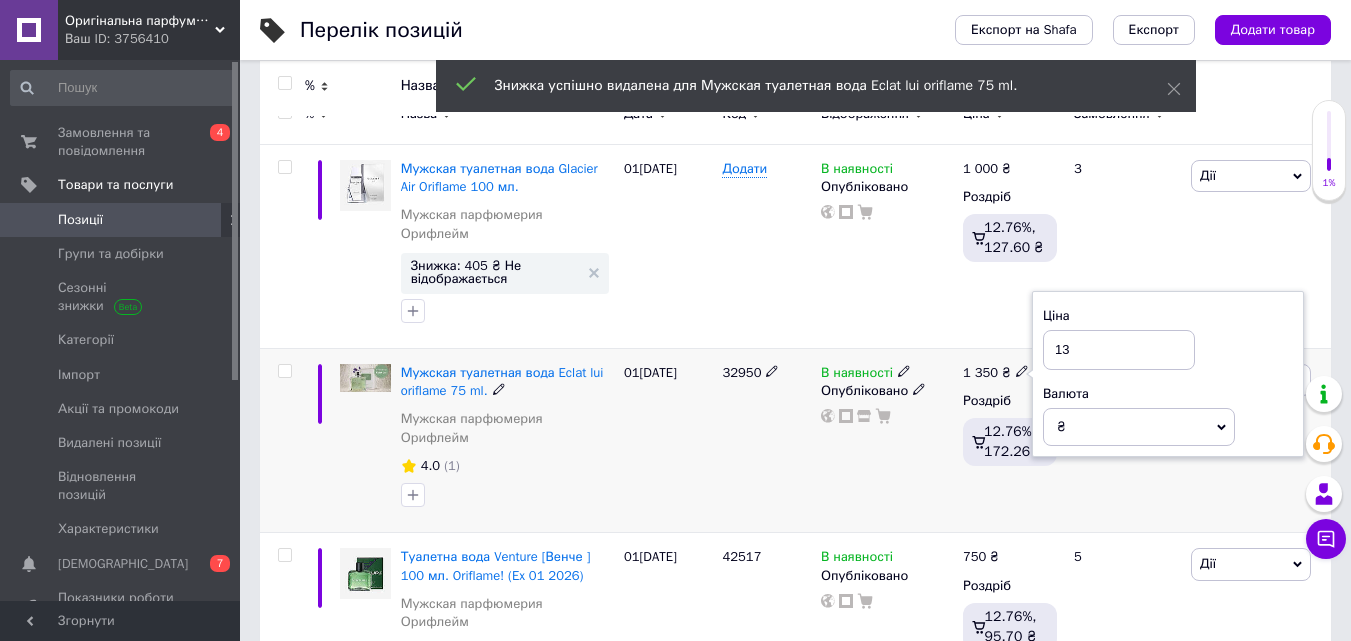 type on "1" 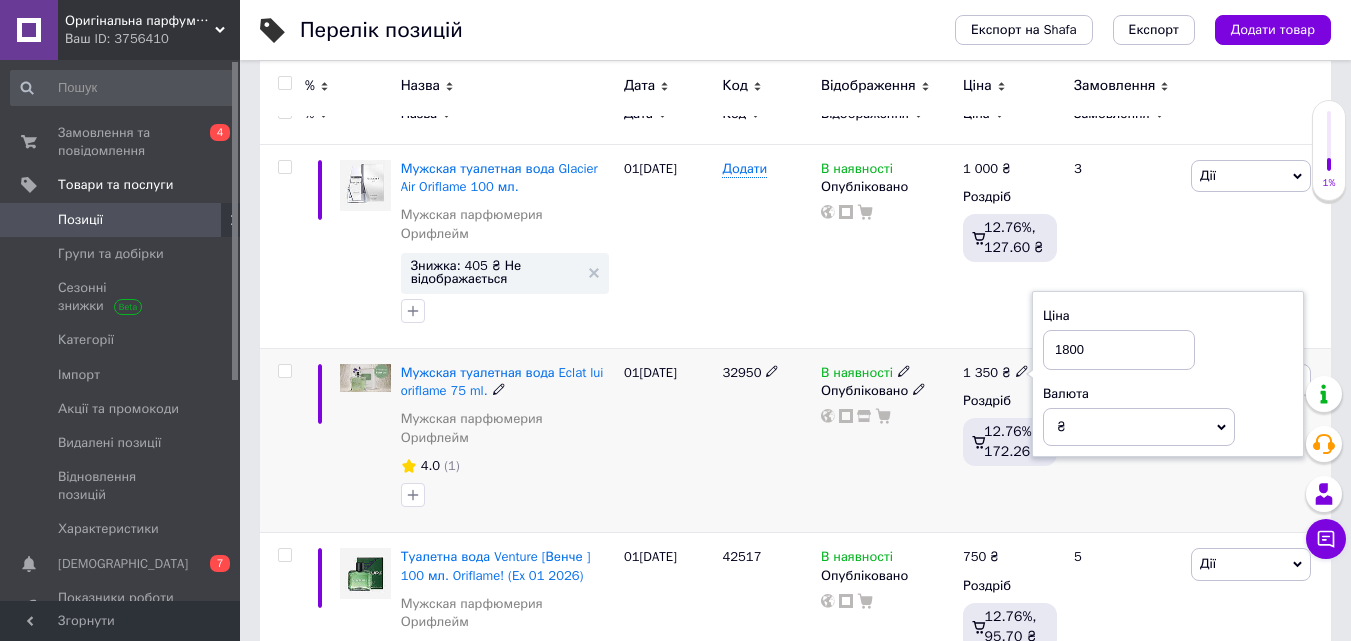 type on "1800" 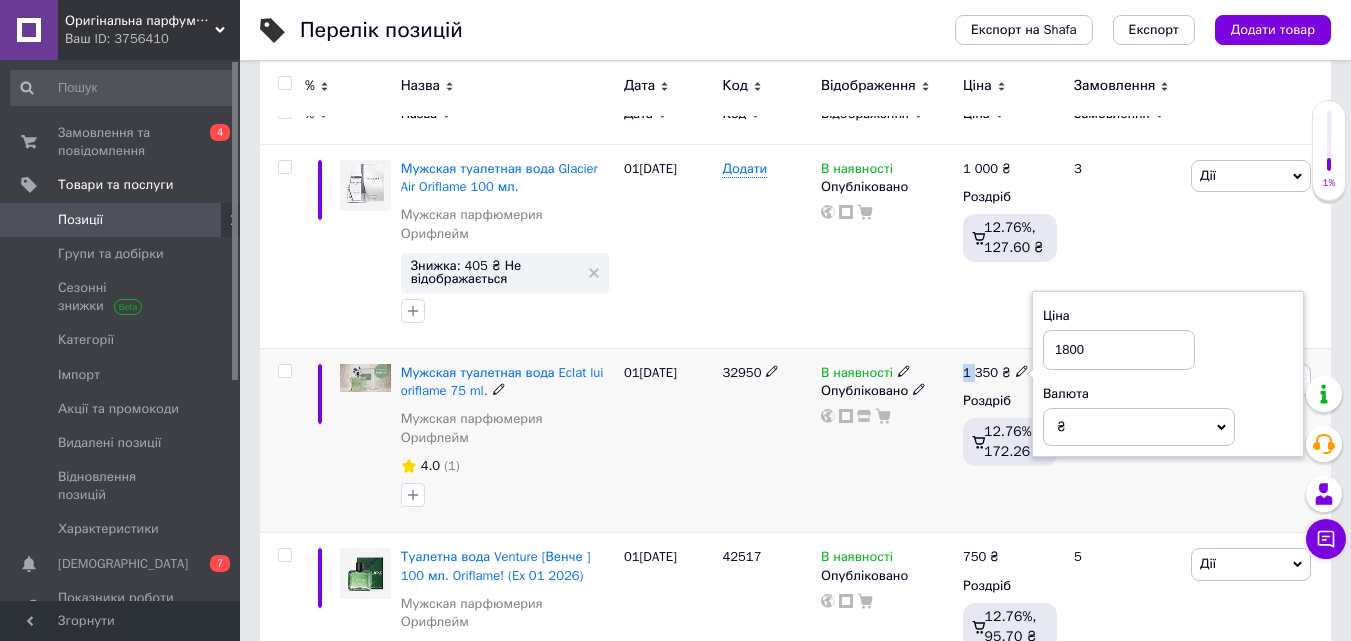 click on "В наявності Опубліковано" at bounding box center [887, 441] 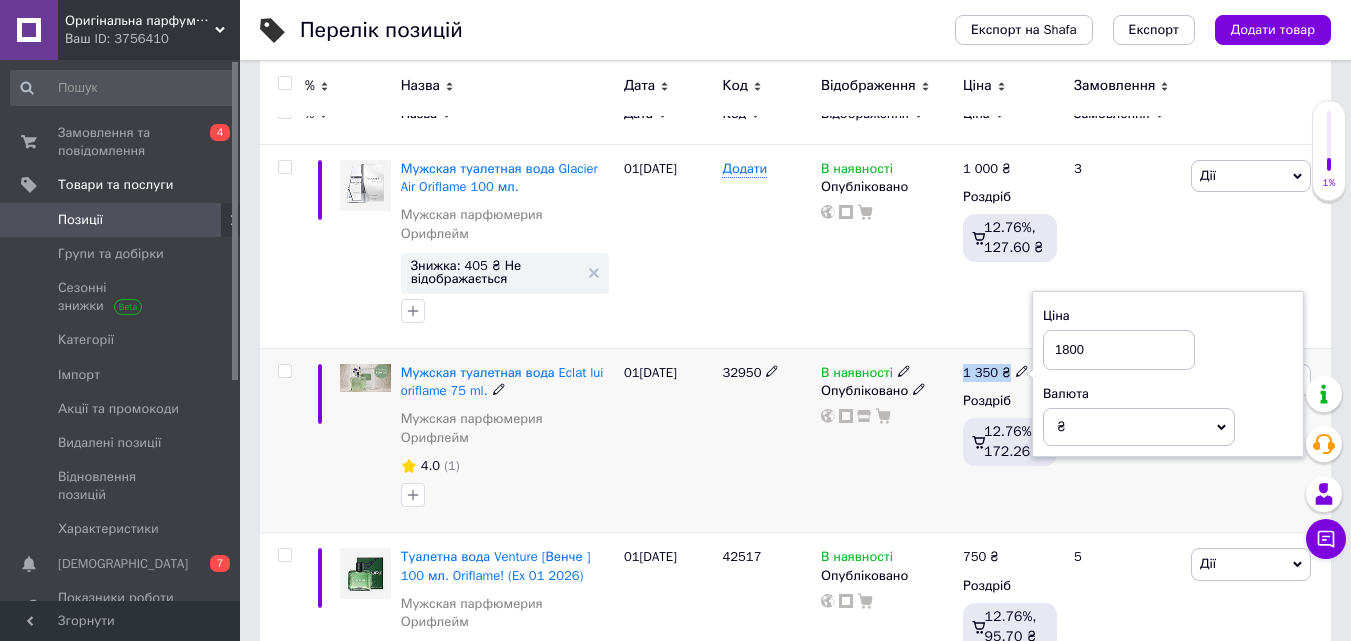 click on "В наявності Опубліковано" at bounding box center [887, 441] 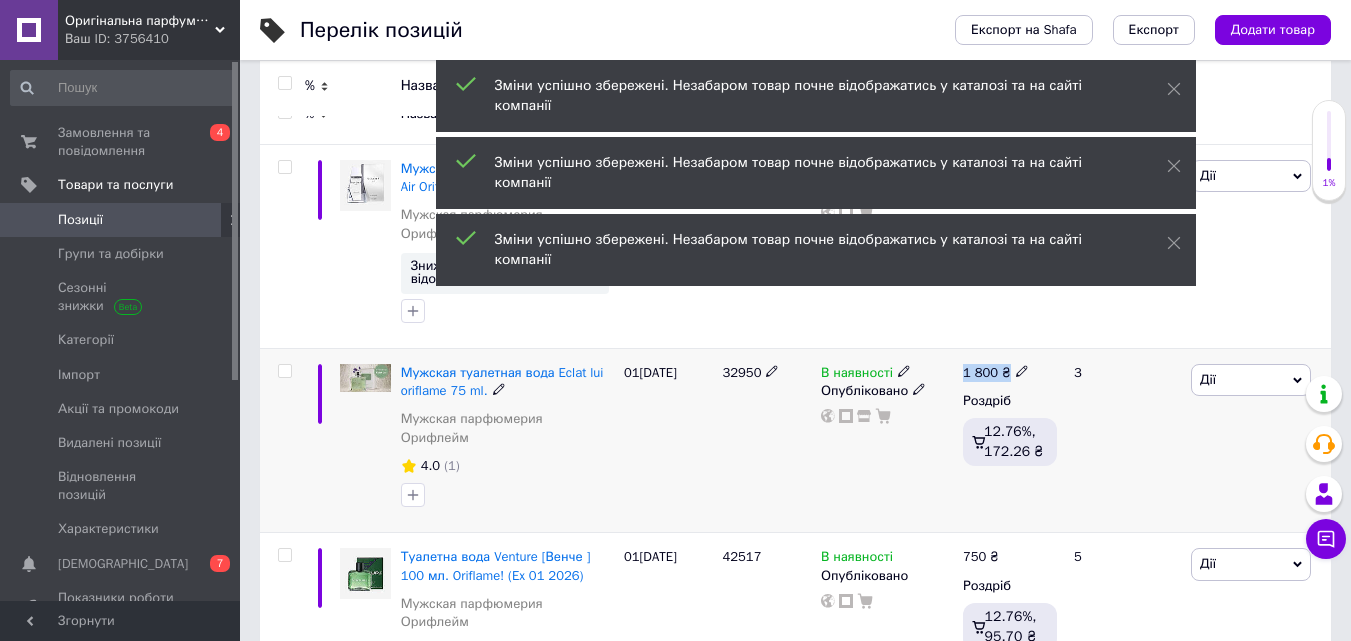 click on "Дії" at bounding box center (1251, 380) 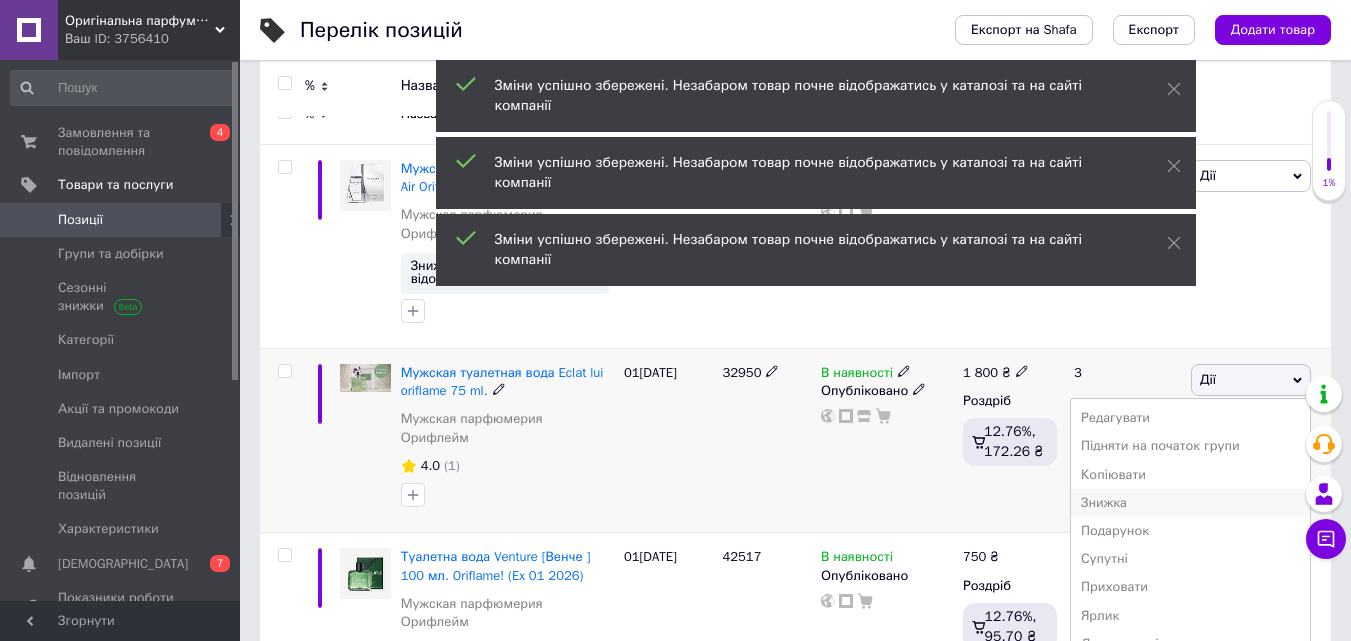 click on "Знижка" at bounding box center (1190, 503) 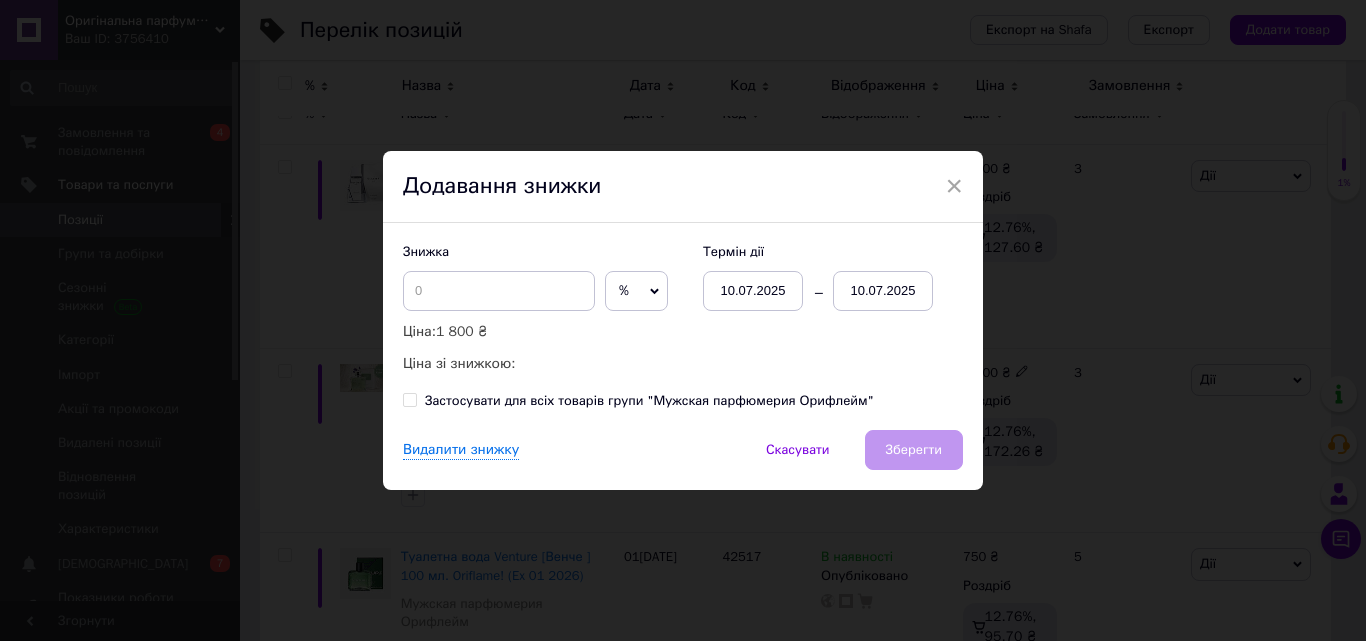 click on "%" at bounding box center [636, 291] 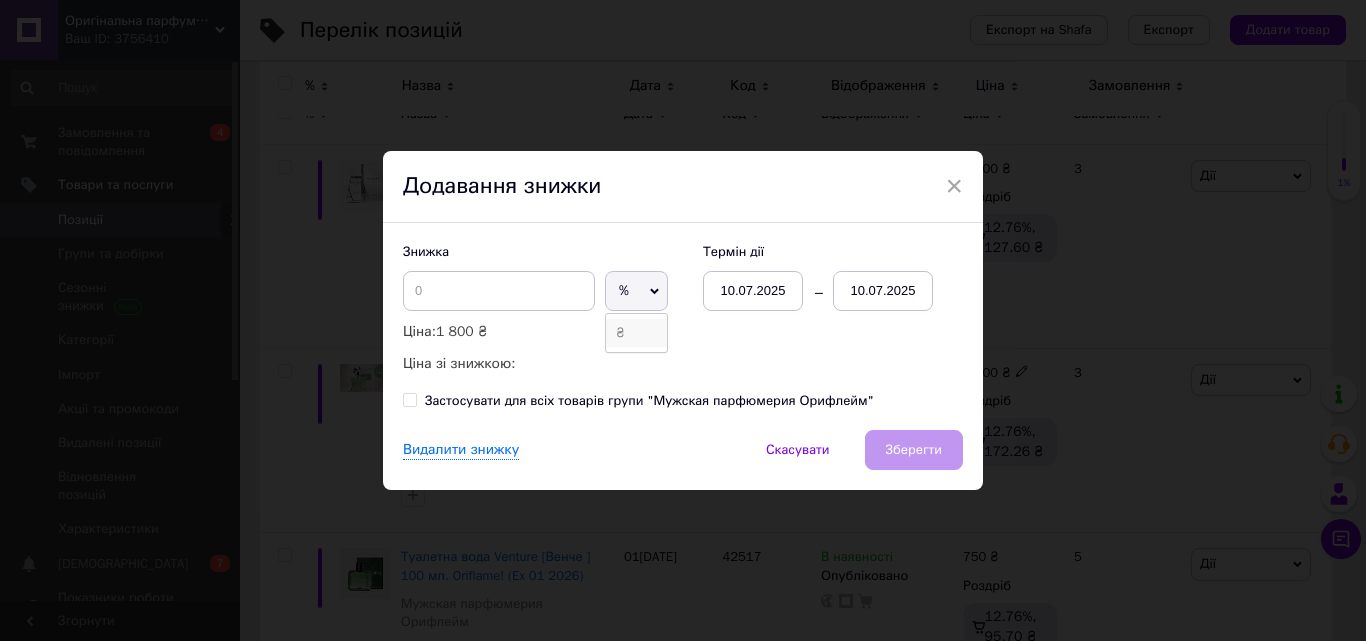 click on "₴" at bounding box center (636, 333) 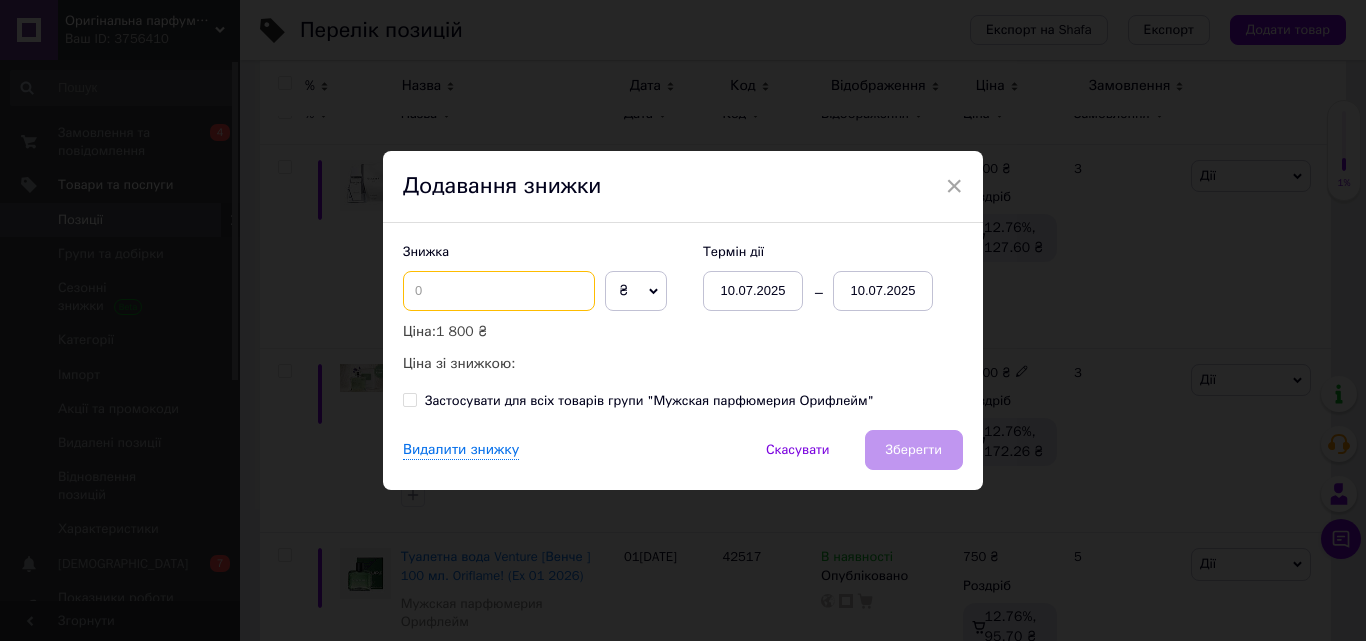 click at bounding box center (499, 291) 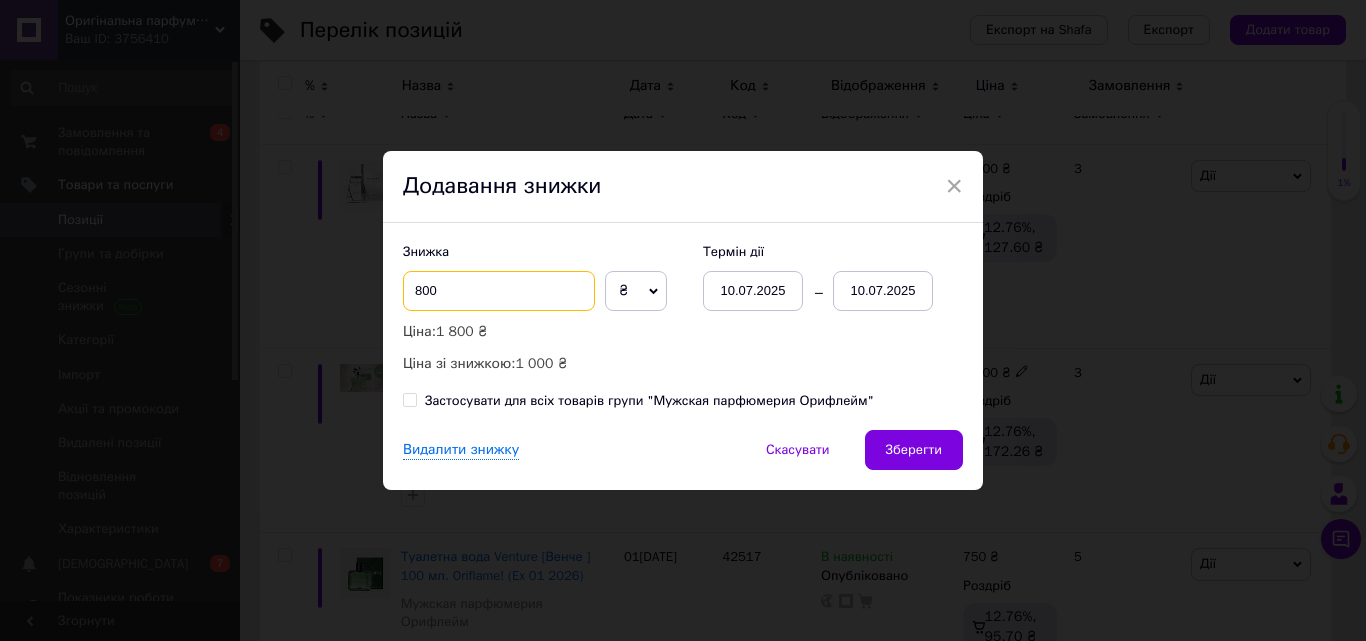 type on "800" 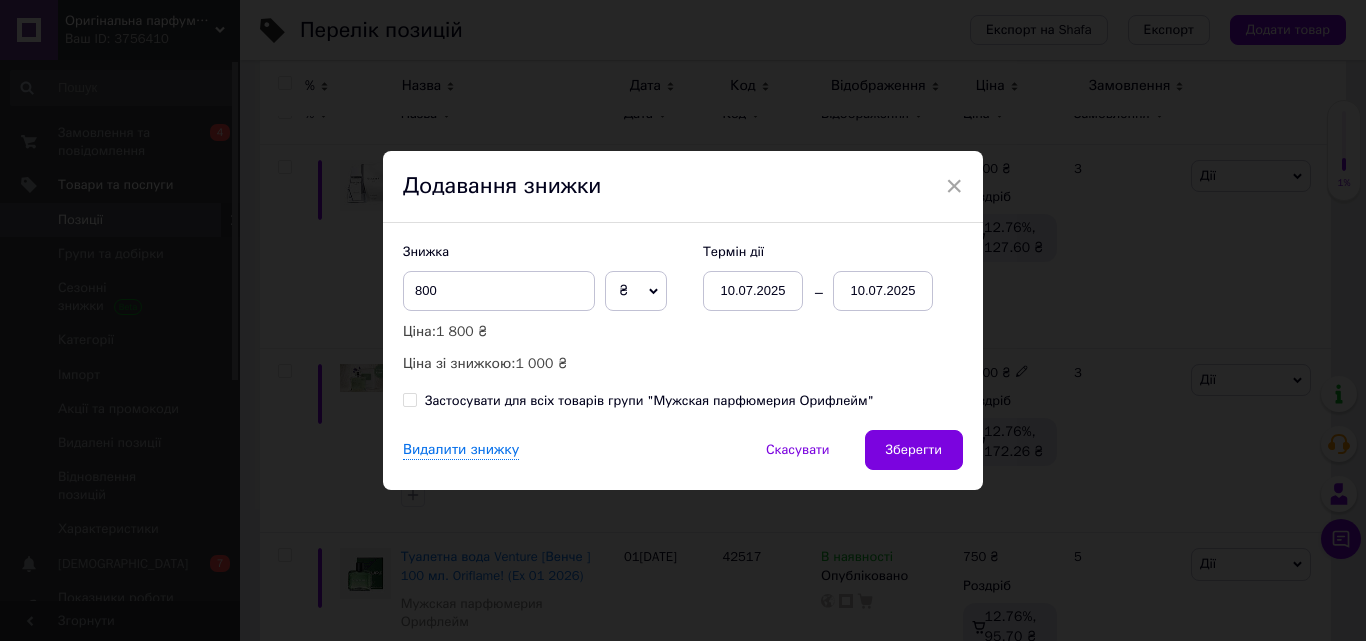click on "10.07.2025" at bounding box center (883, 291) 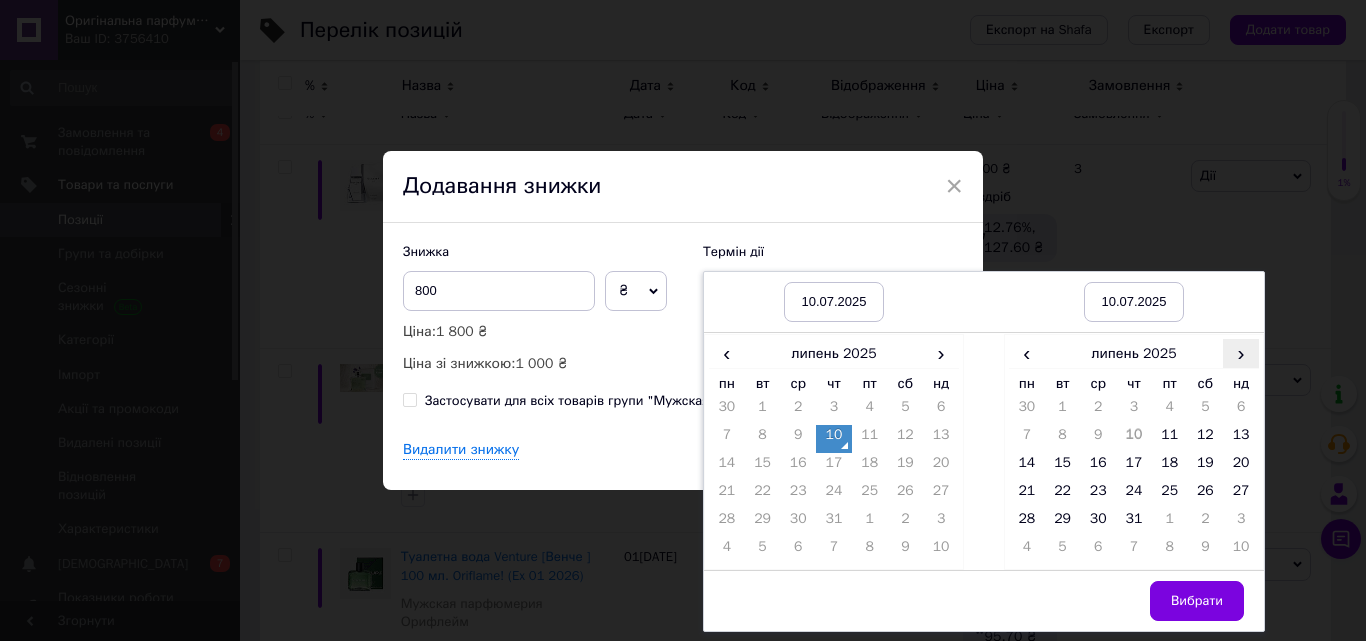 click on "›" at bounding box center (1241, 353) 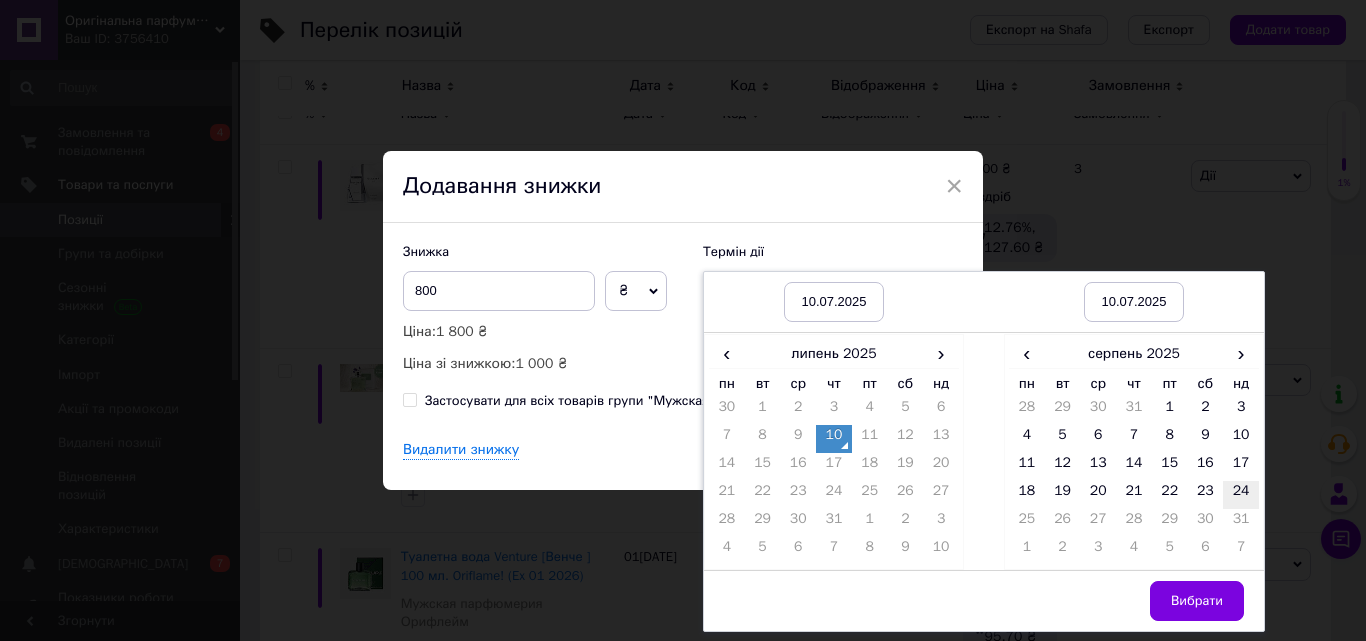 click on "24" at bounding box center [1241, 495] 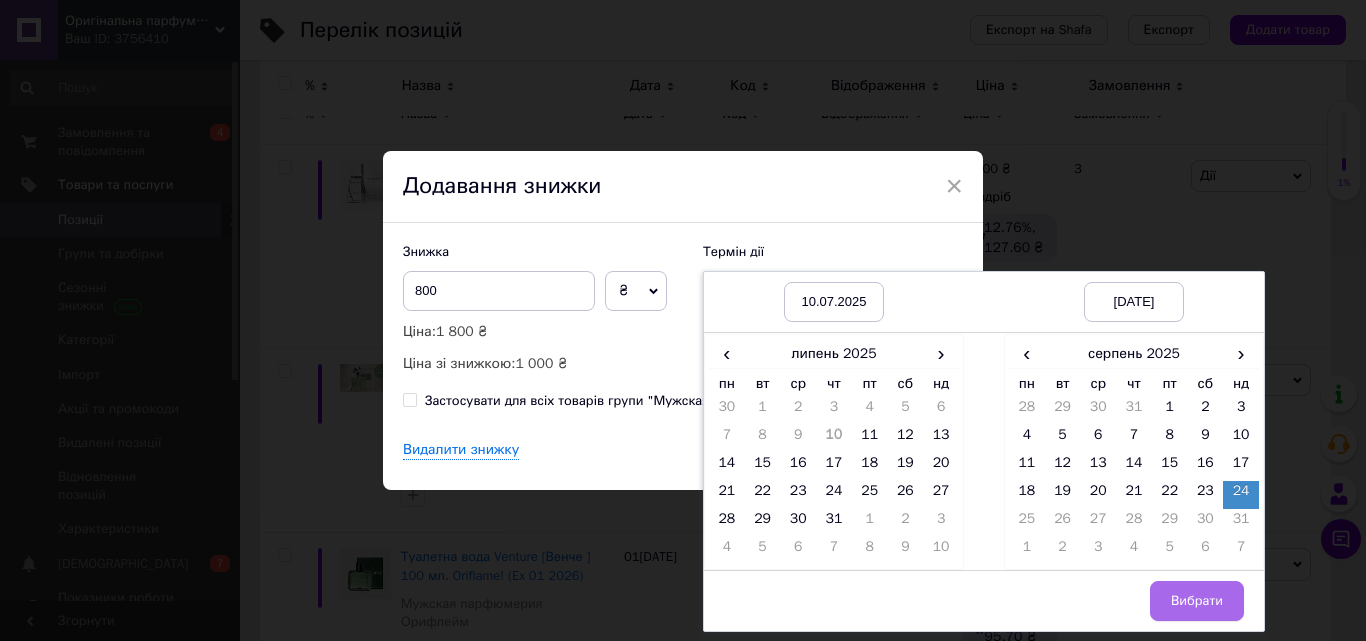 click on "Вибрати" at bounding box center [1197, 601] 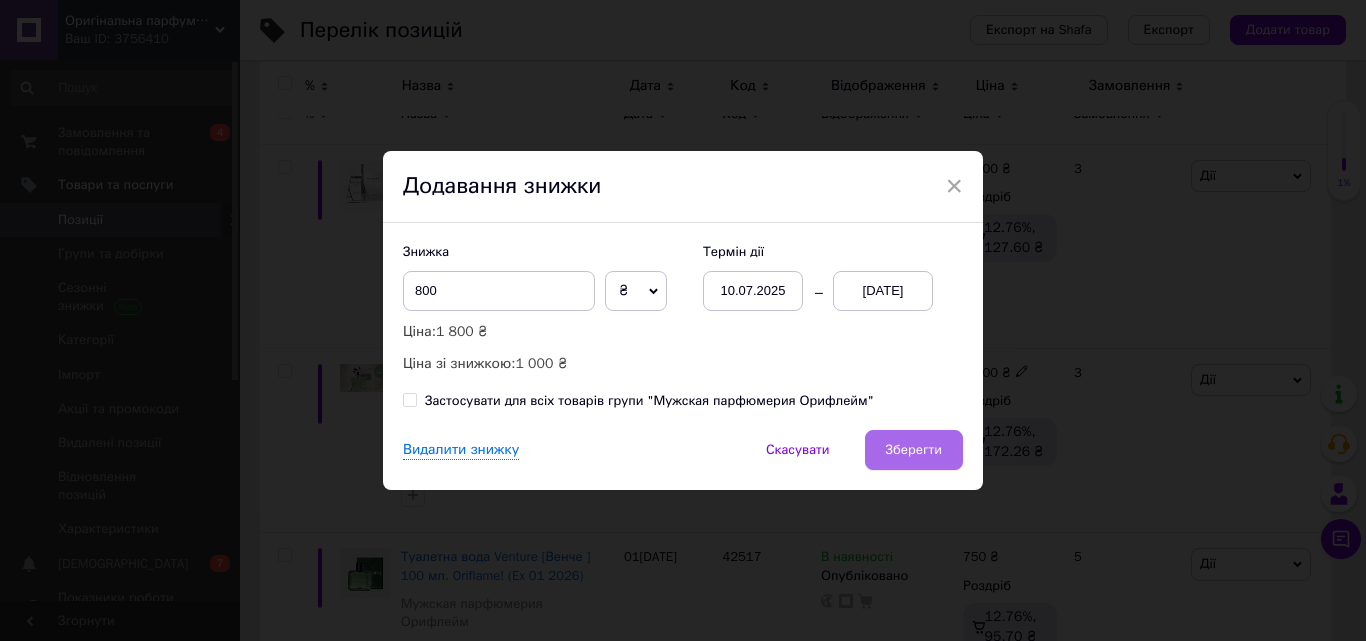 click on "Зберегти" at bounding box center (914, 450) 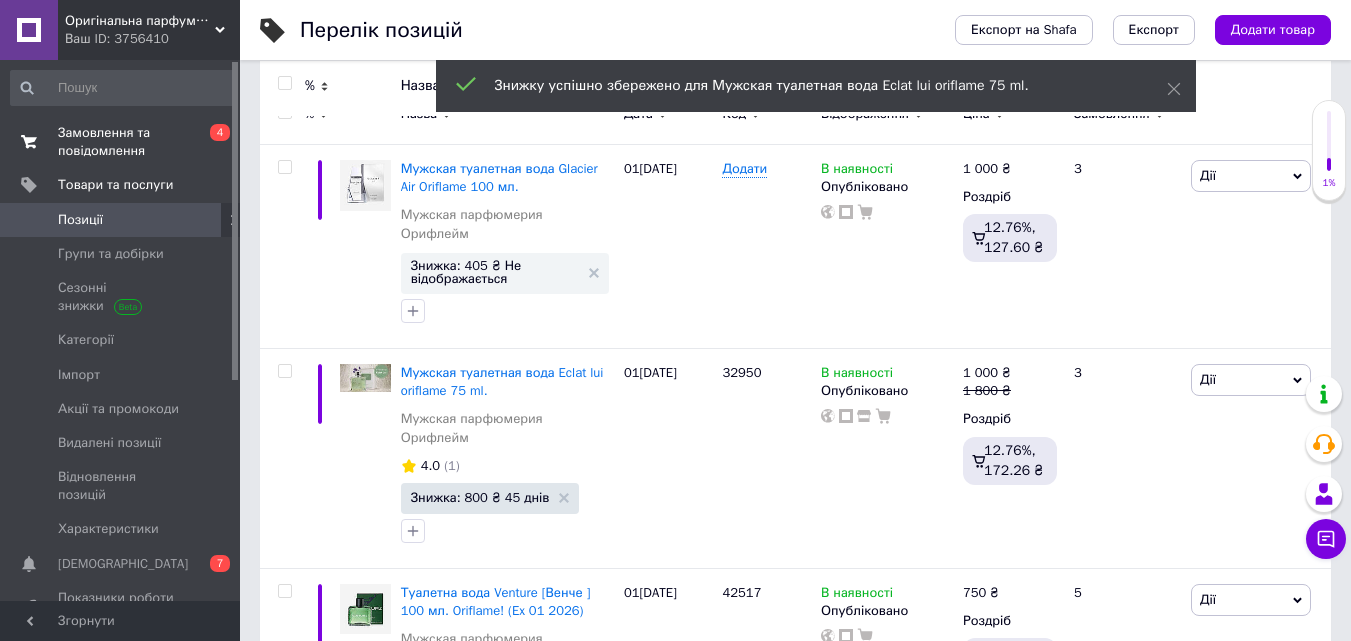click on "Замовлення та повідомлення" at bounding box center (121, 142) 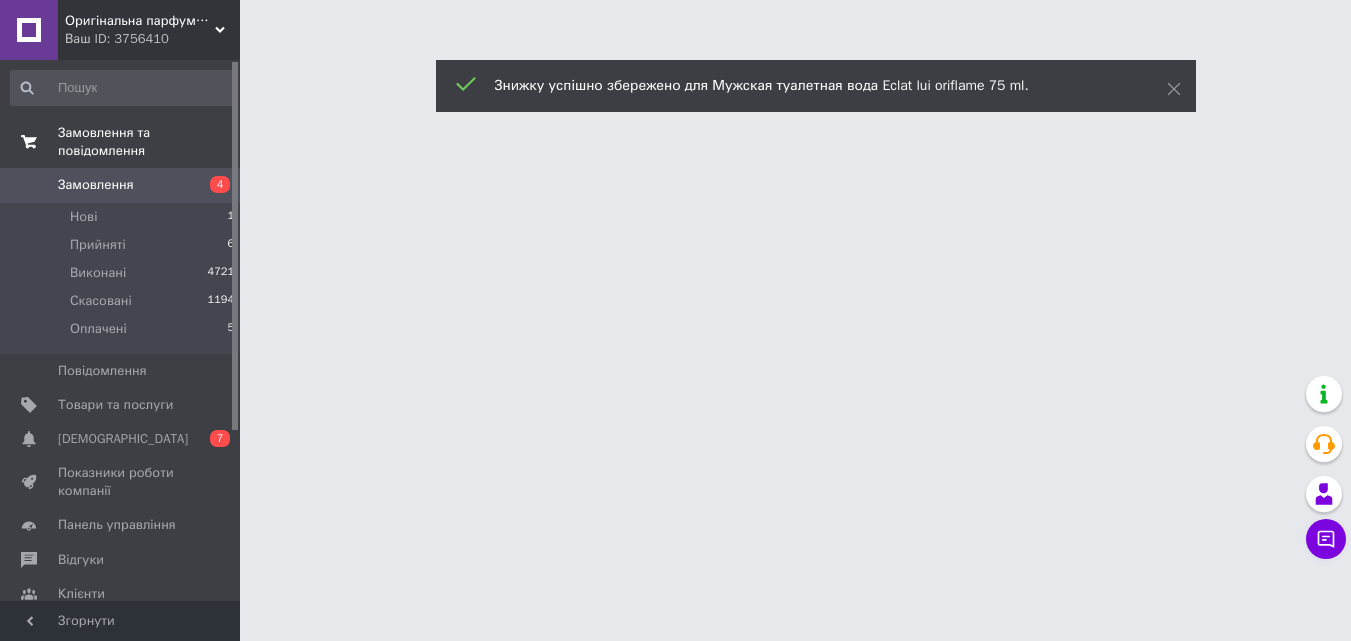scroll, scrollTop: 0, scrollLeft: 0, axis: both 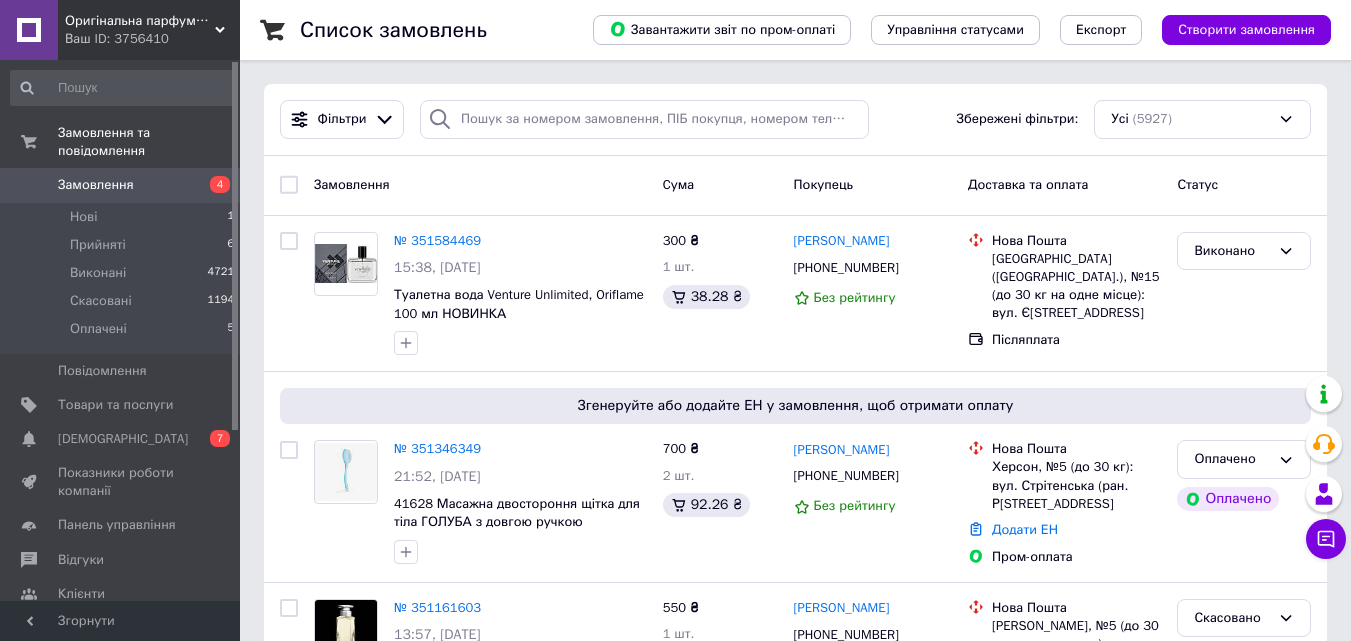 click on "Ваш ID: 3756410" at bounding box center [152, 39] 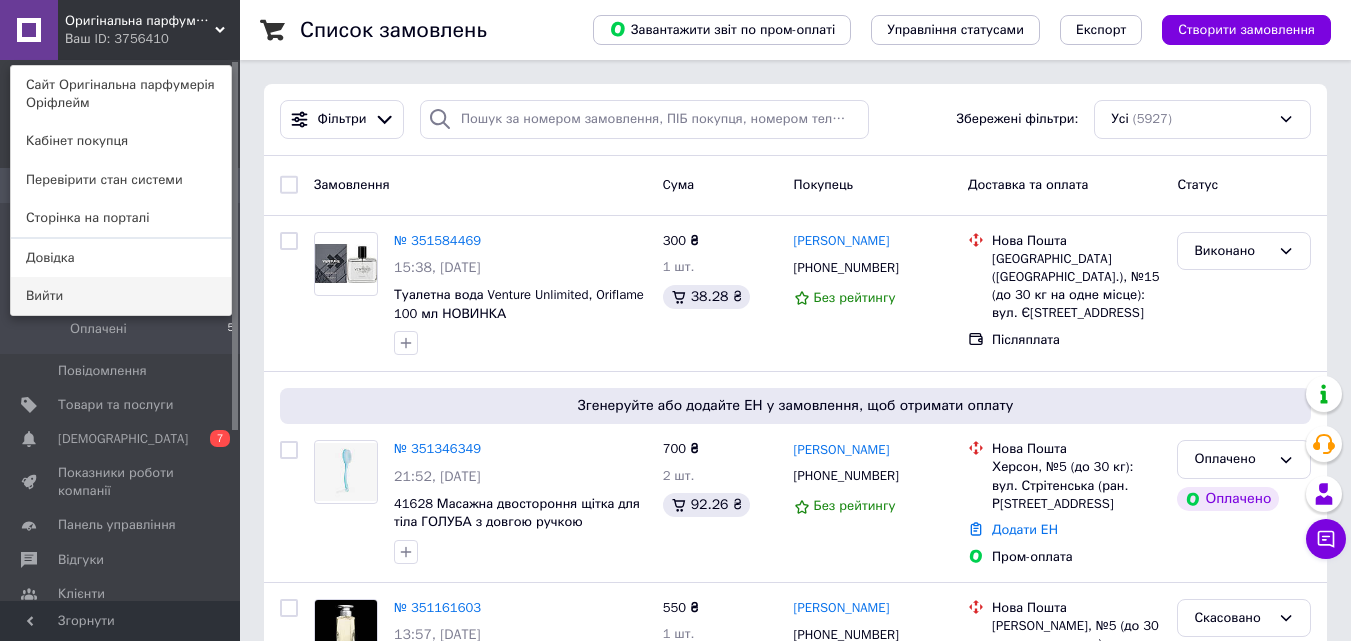 click on "Вийти" at bounding box center [121, 296] 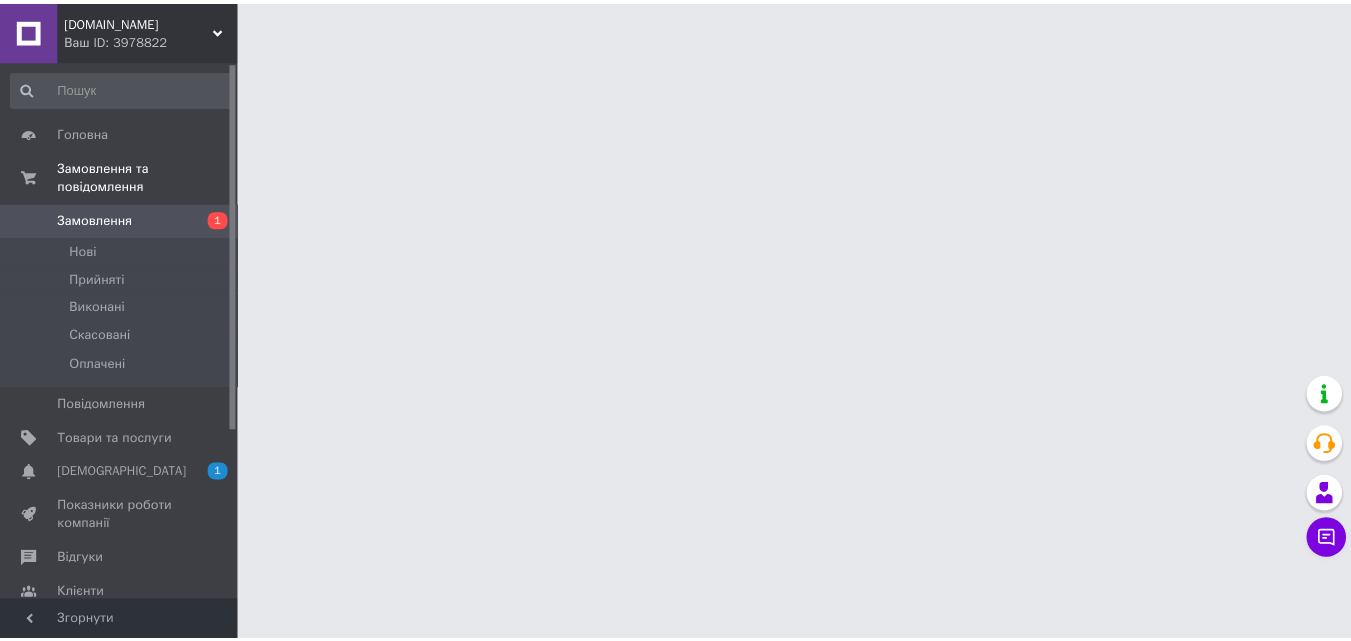 scroll, scrollTop: 0, scrollLeft: 0, axis: both 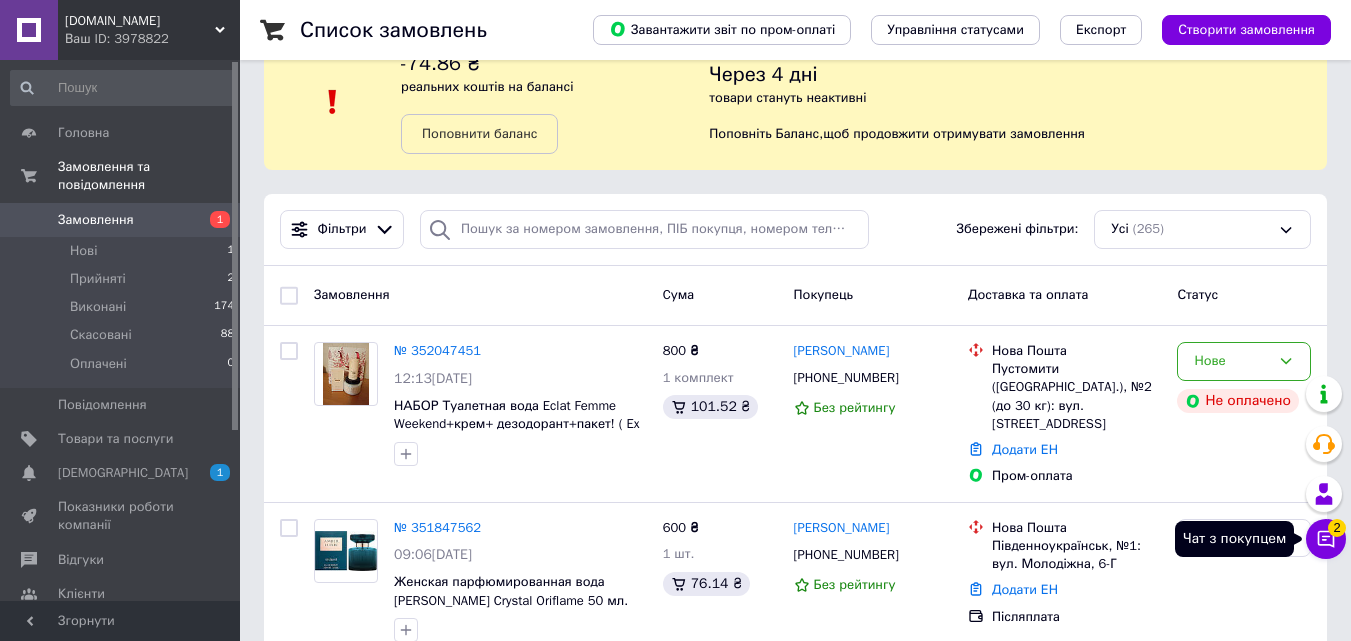 click on "Чат з покупцем 2" at bounding box center [1326, 539] 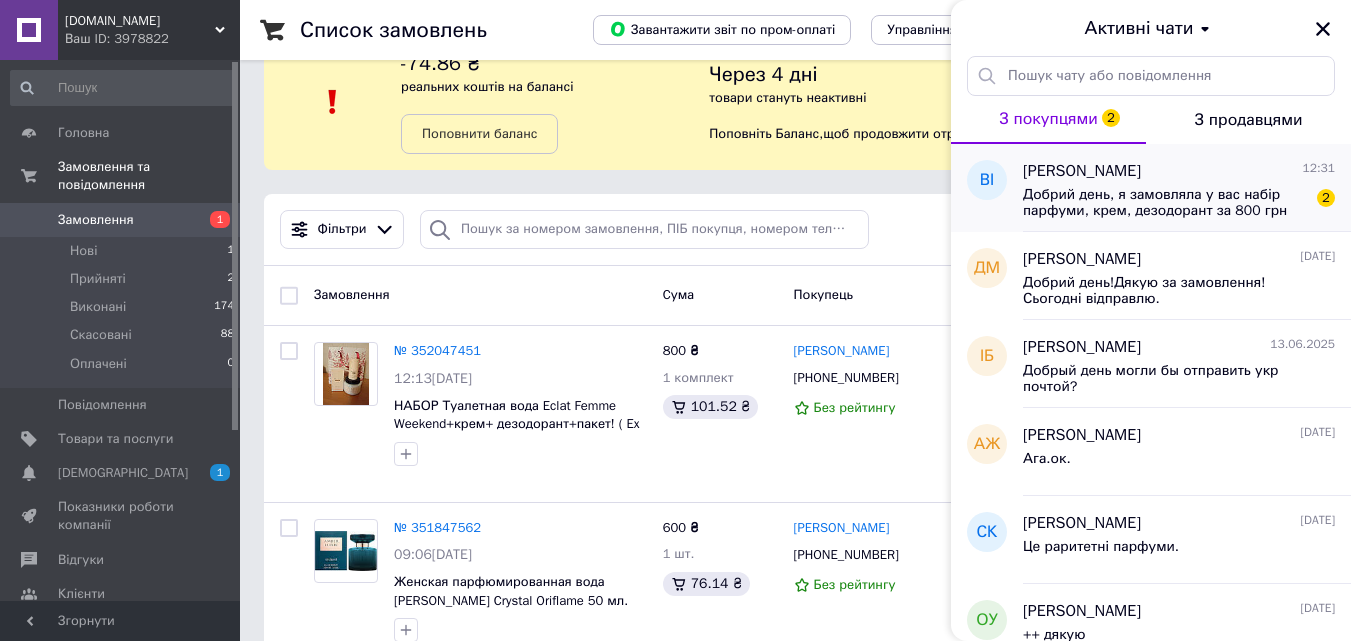 click on "Добрий день, я замовляла у вас набір парфуми, крем, дезодорант за 800 грн Eclat Femme, внесла номер картки і підтвердила, але чомусь все підвисло…… можете глянути чи прийшла оплата?" at bounding box center (1165, 203) 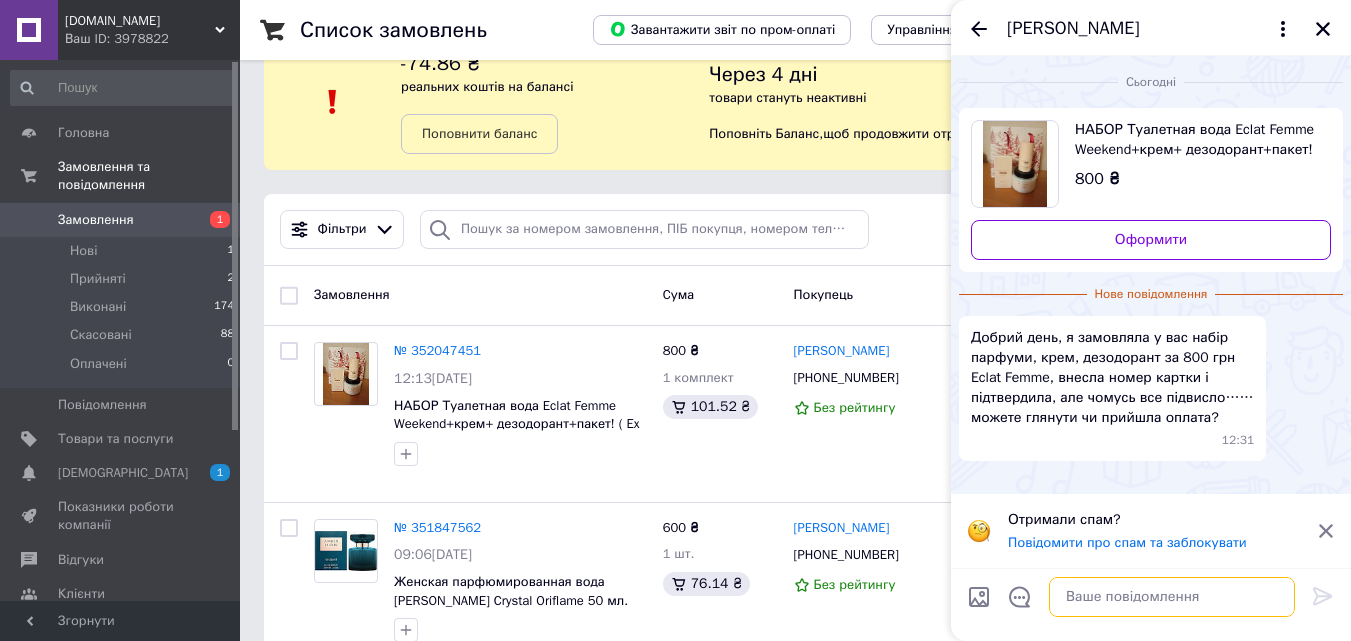 click at bounding box center (1172, 597) 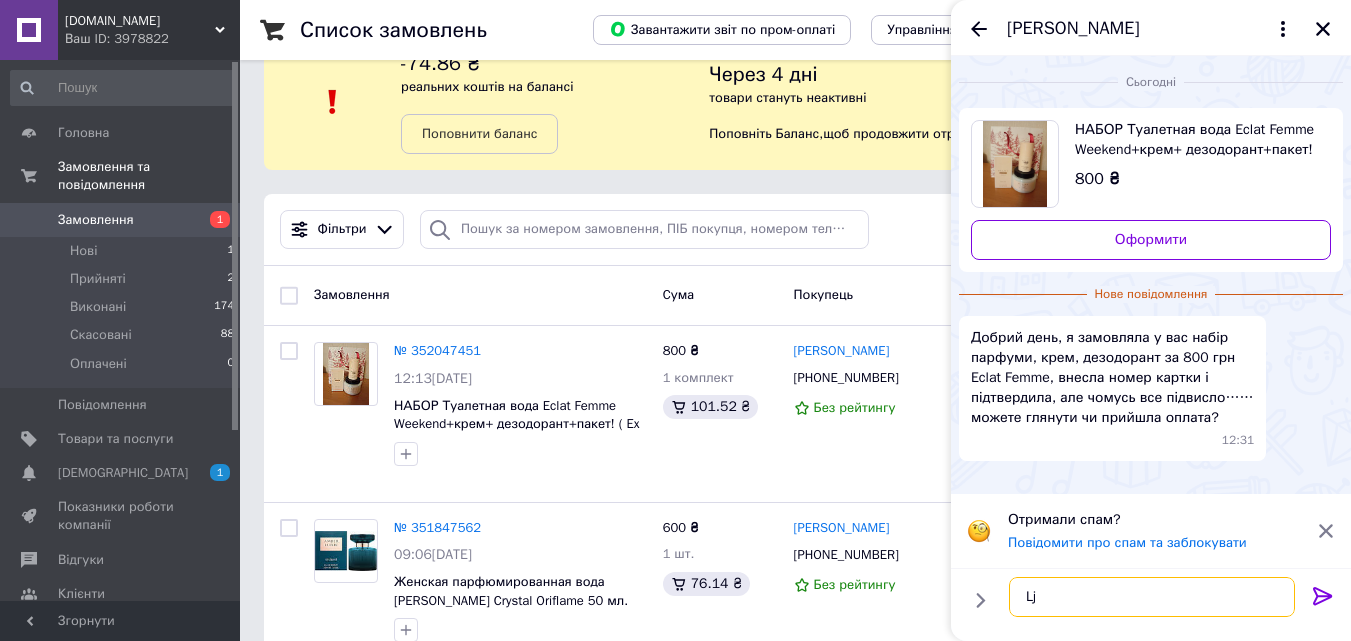 type on "L" 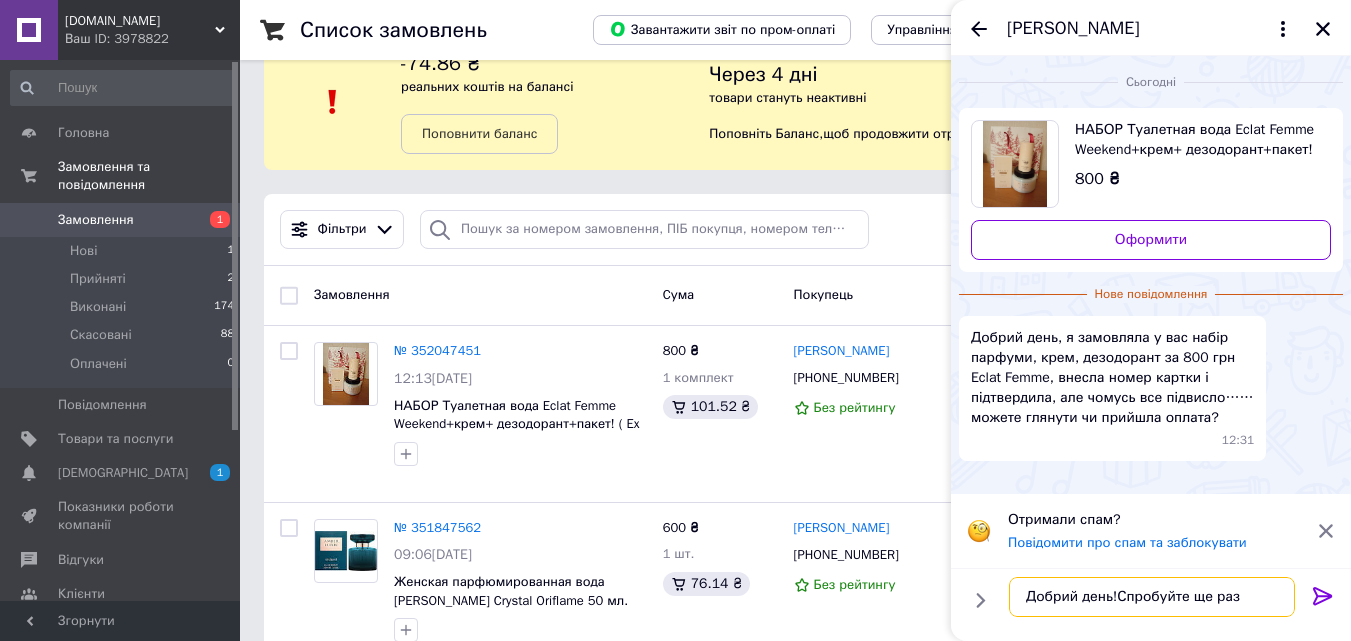 type on "Добрий день!Спробуйте ще раз." 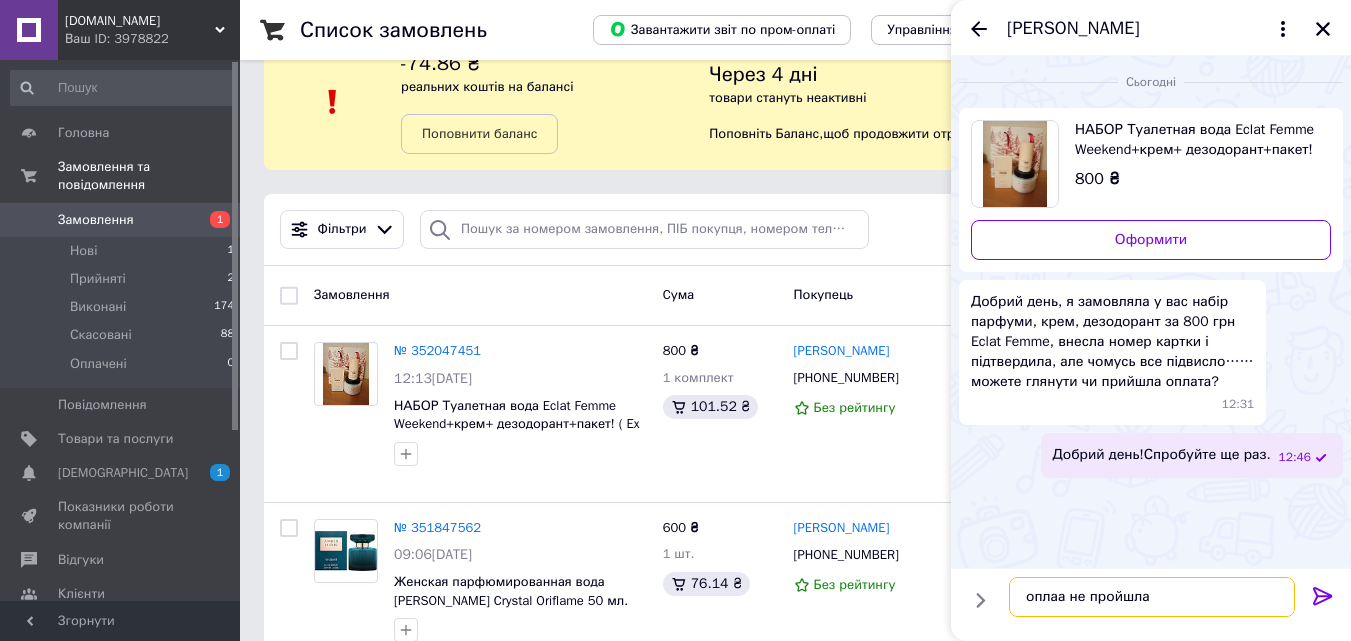 type on "оплаа не пройшла." 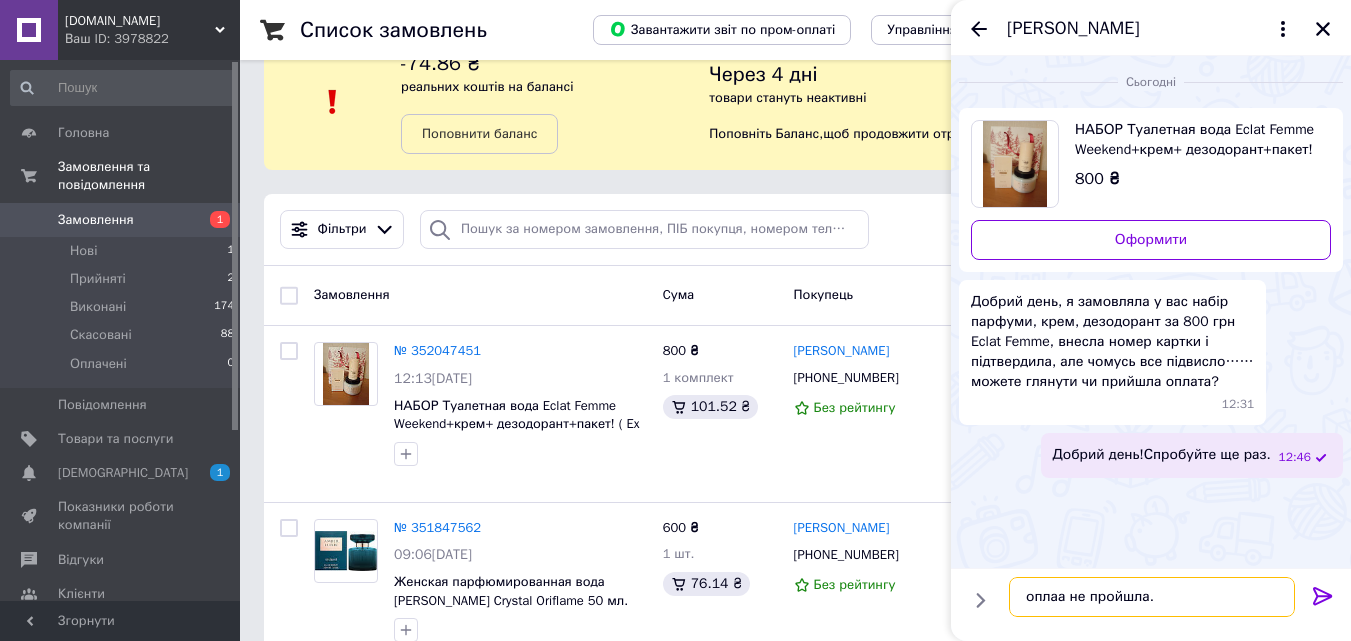type 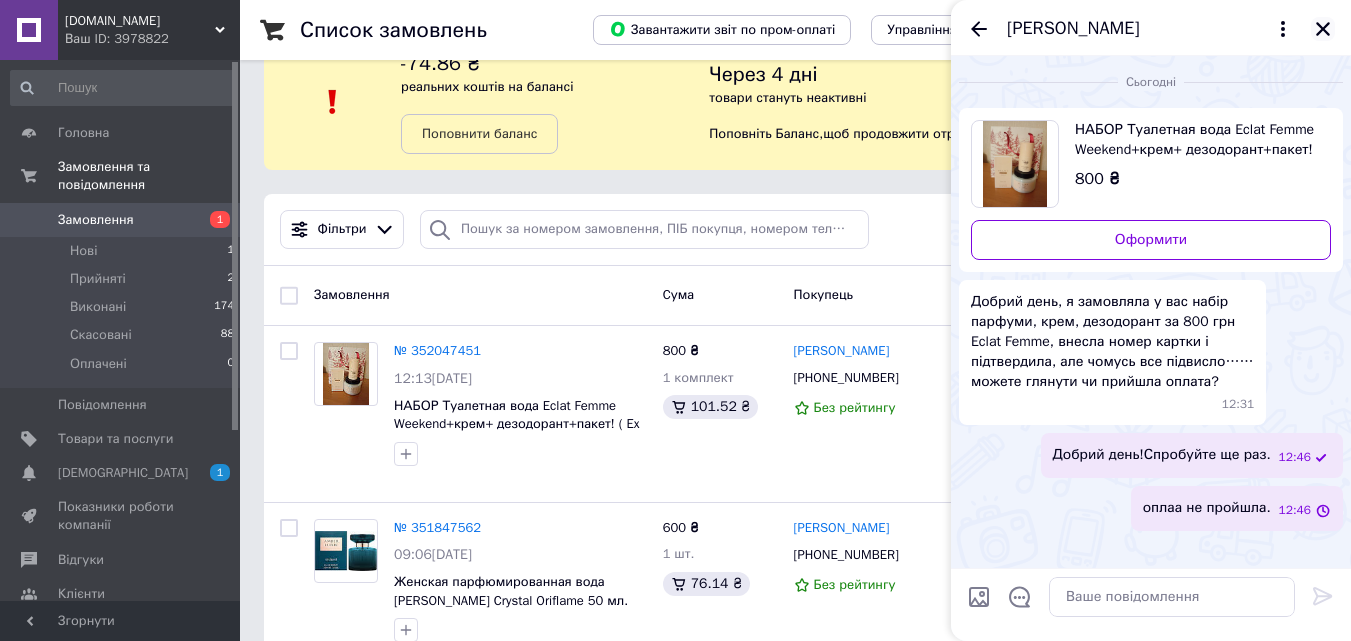 click at bounding box center [1323, 29] 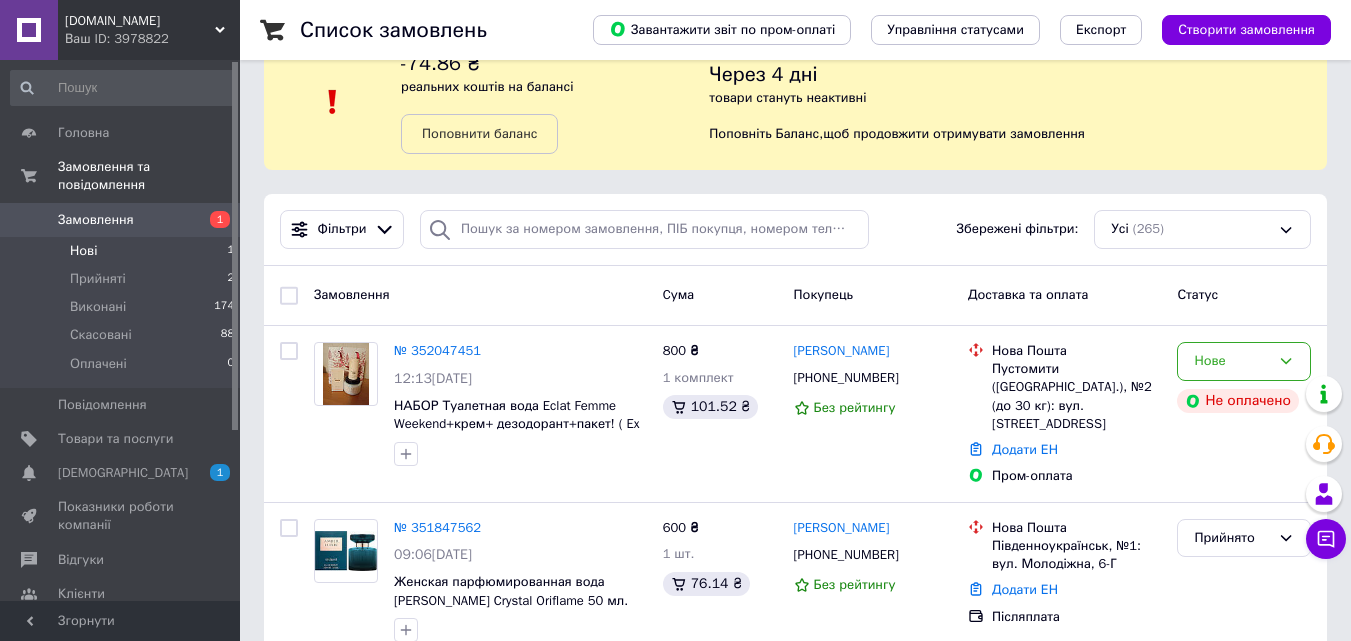 click on "Нові 1" at bounding box center [123, 251] 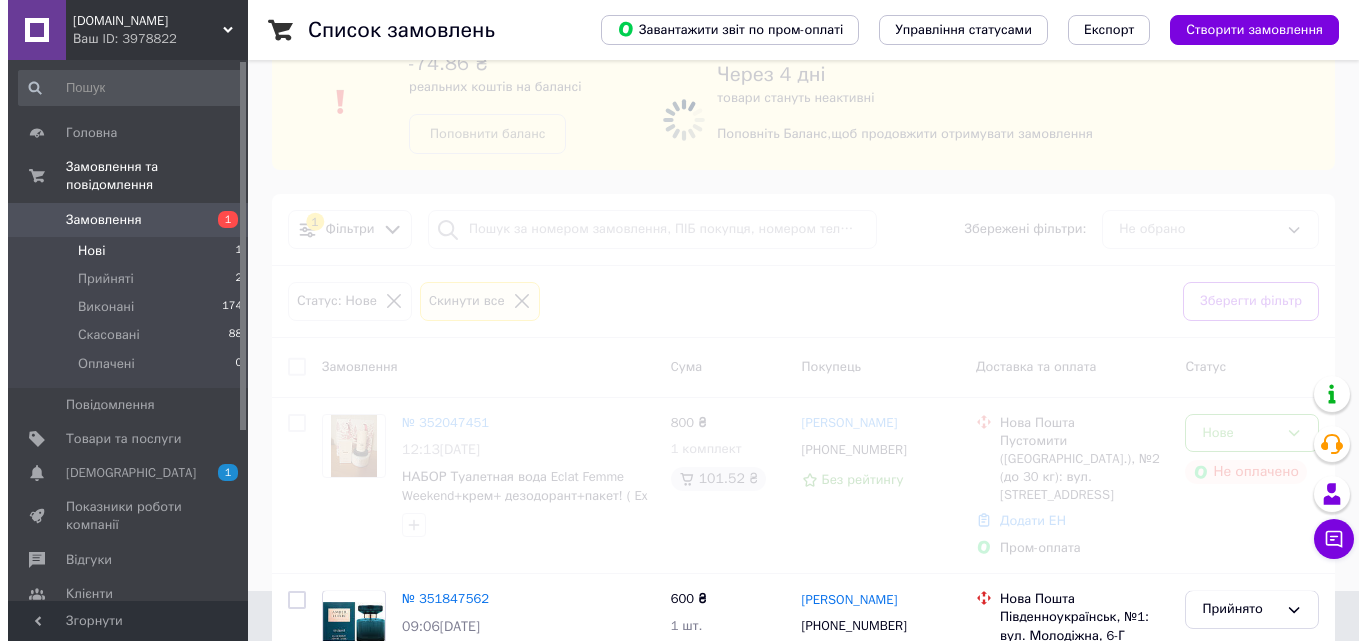 scroll, scrollTop: 0, scrollLeft: 0, axis: both 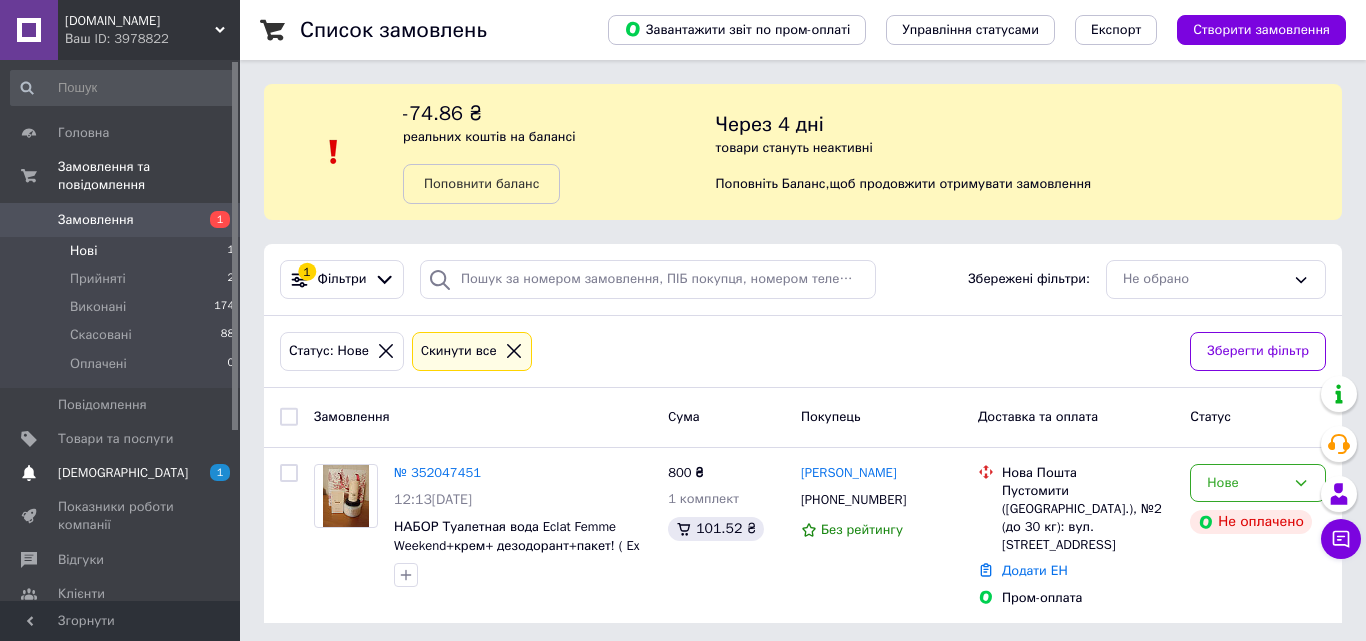 click on "[DEMOGRAPHIC_DATA]" at bounding box center (121, 473) 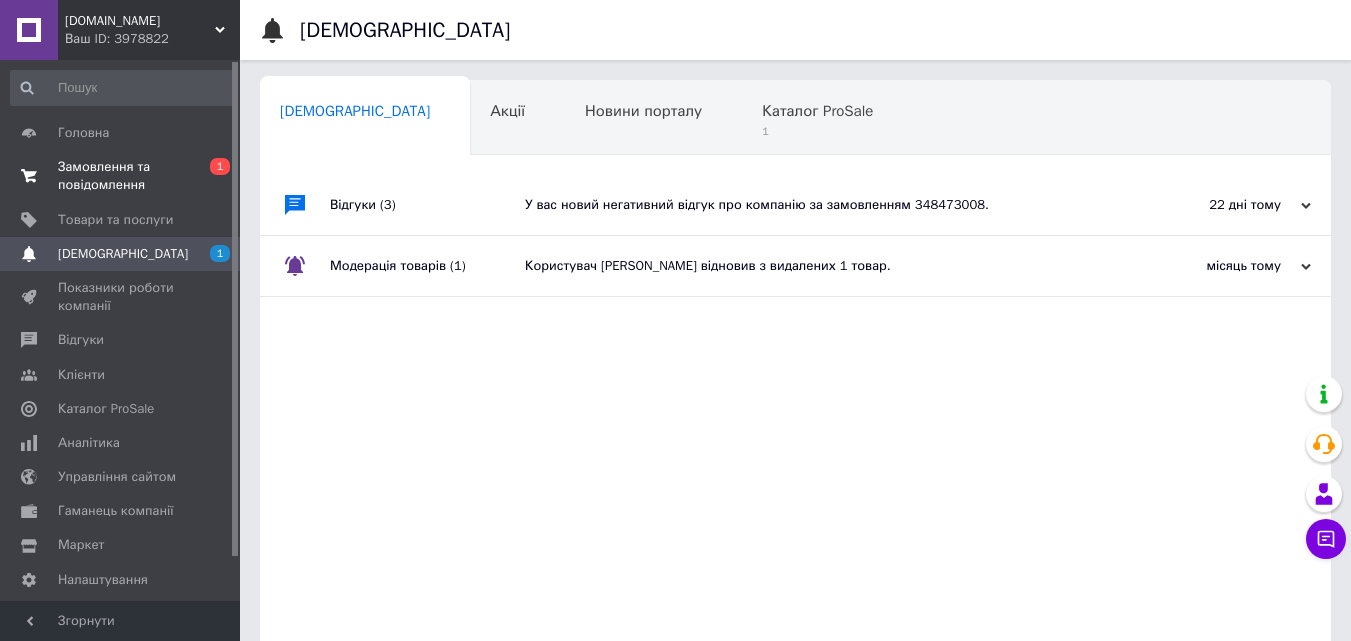 click on "Замовлення та повідомлення" at bounding box center [121, 176] 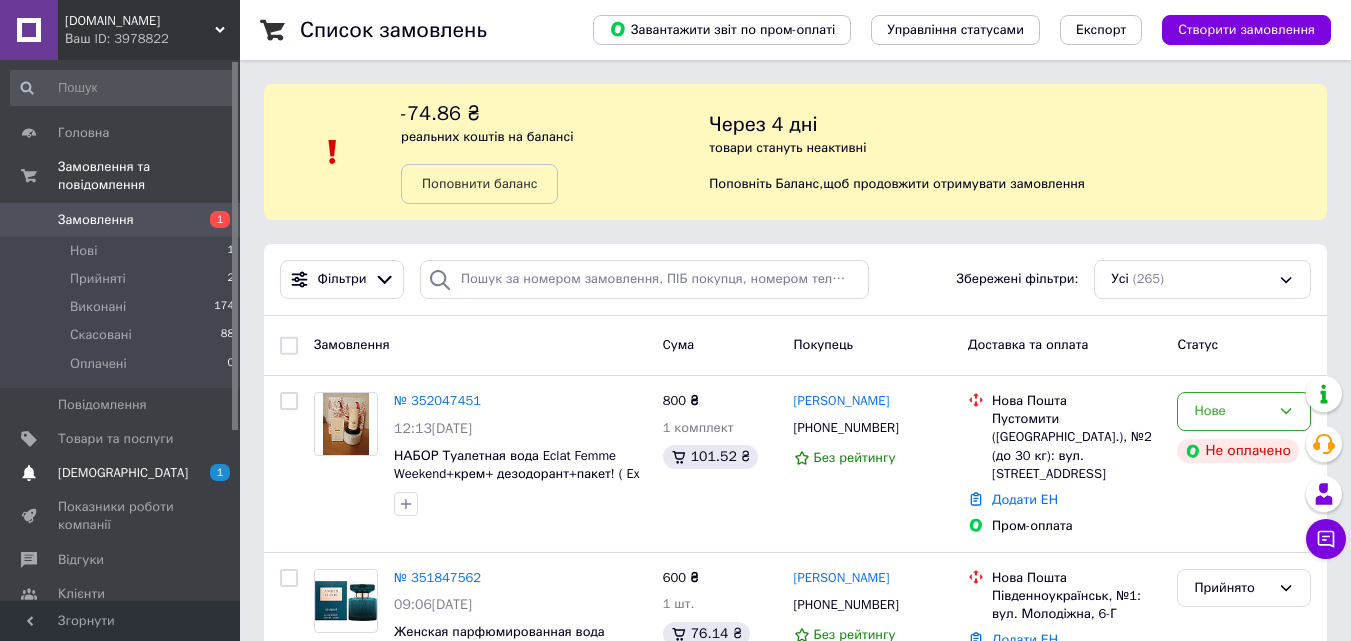 click on "[DEMOGRAPHIC_DATA]" at bounding box center (123, 473) 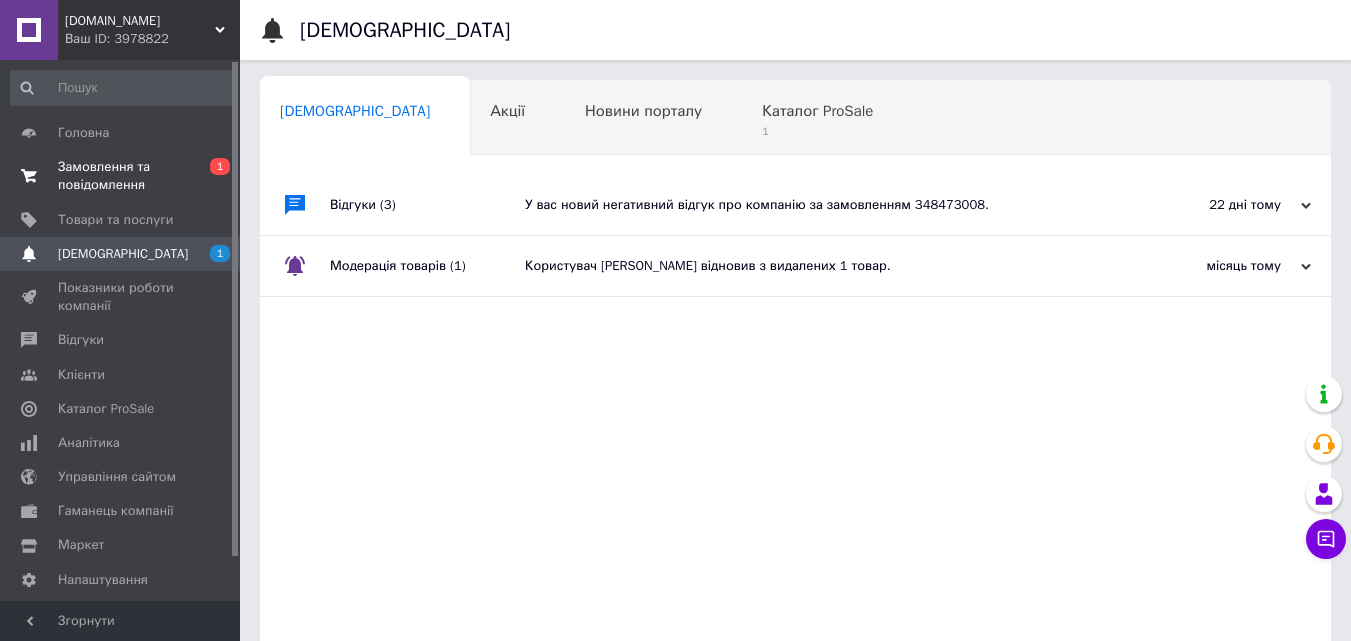 click on "Замовлення та повідомлення" at bounding box center [121, 176] 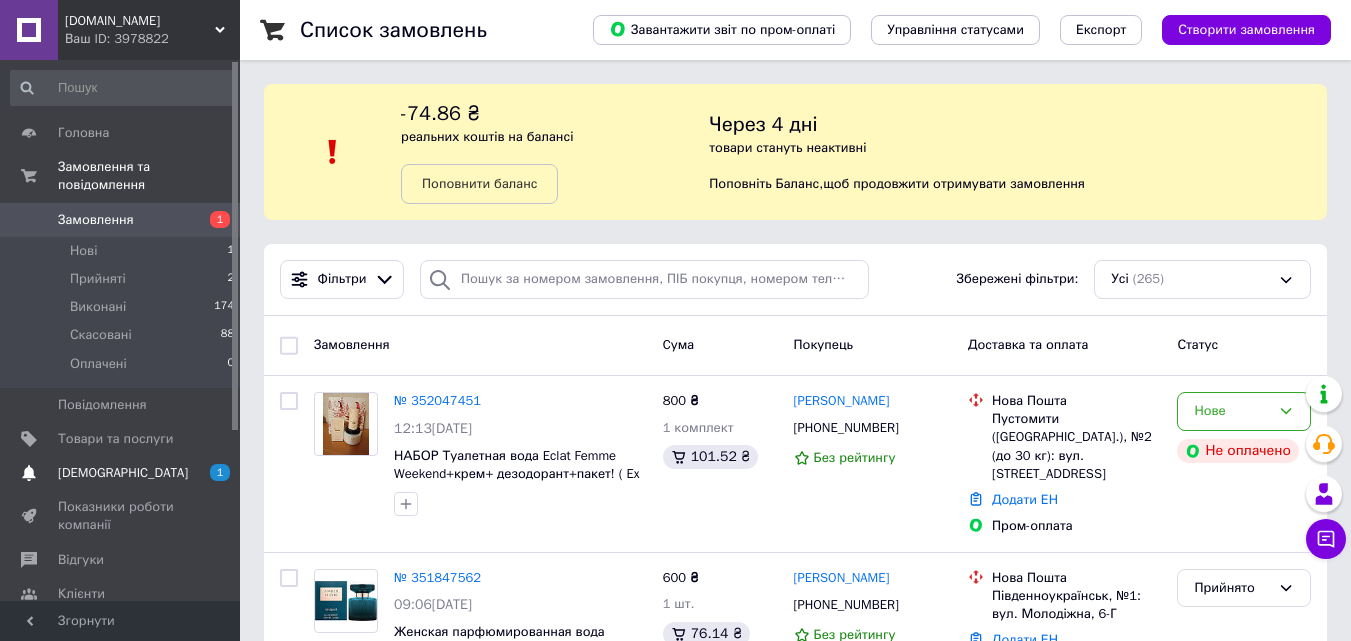 click on "[DEMOGRAPHIC_DATA]" at bounding box center [123, 473] 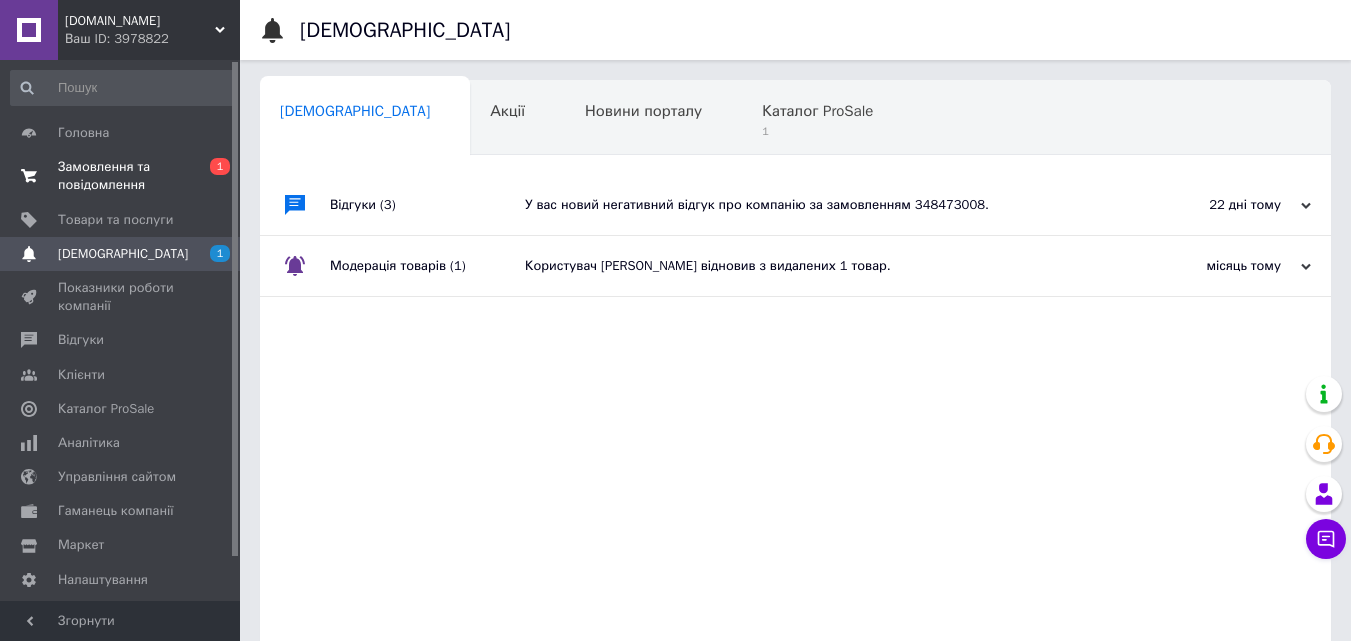 click on "Замовлення та повідомлення" at bounding box center [121, 176] 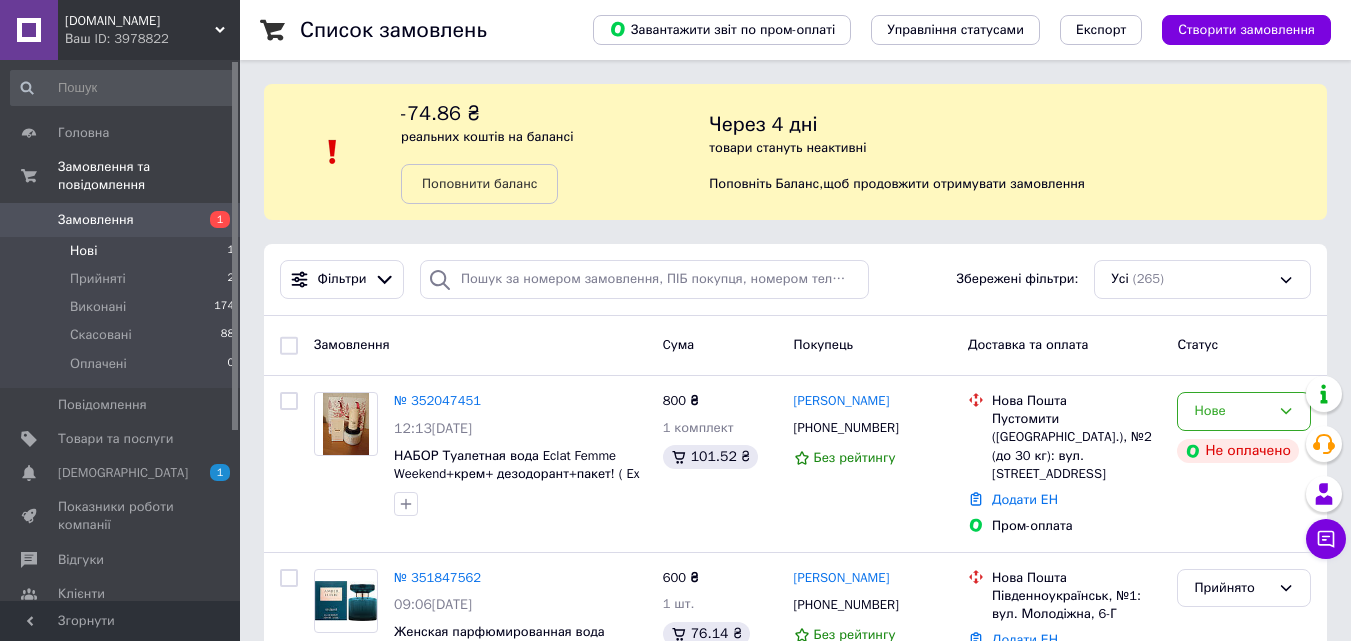 click on "Нові 1" at bounding box center (123, 251) 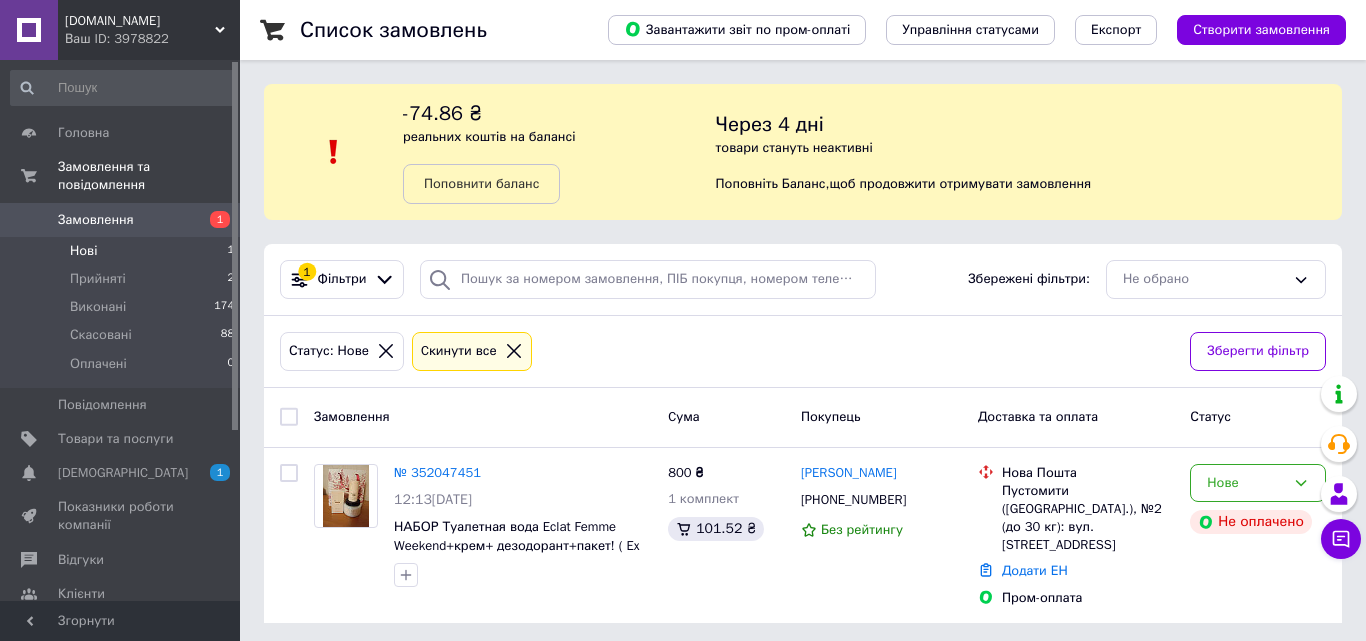click on "Нові 1" at bounding box center (123, 251) 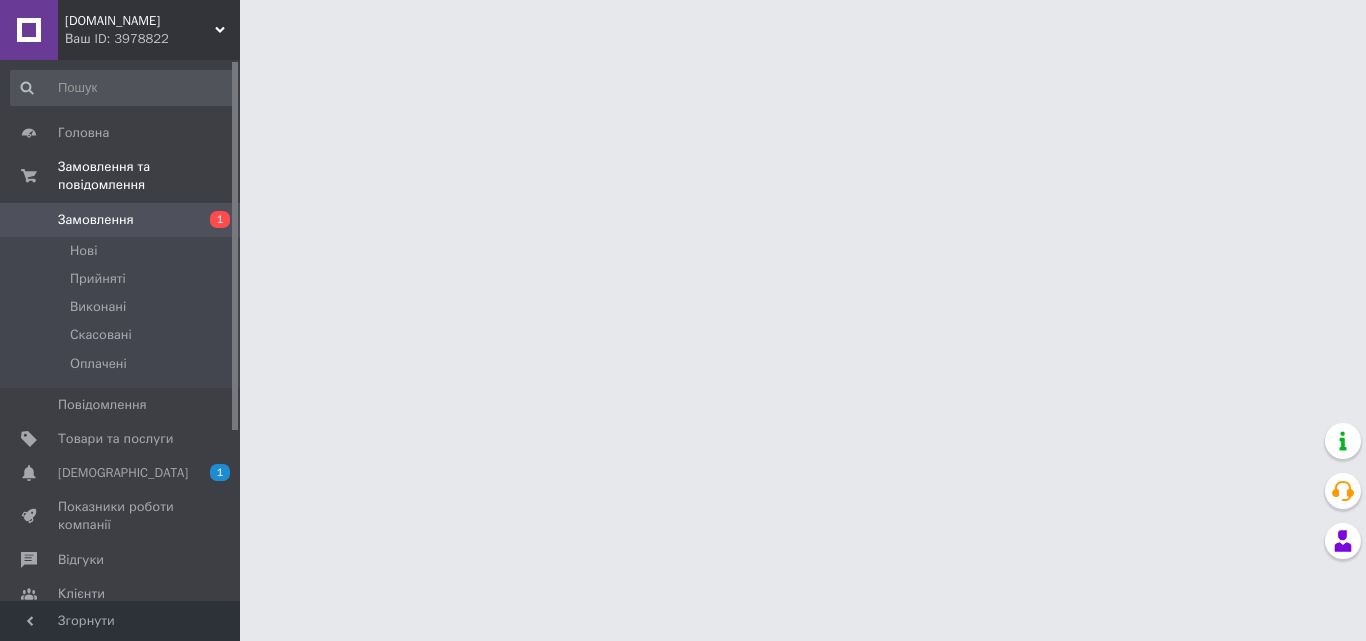 scroll, scrollTop: 0, scrollLeft: 0, axis: both 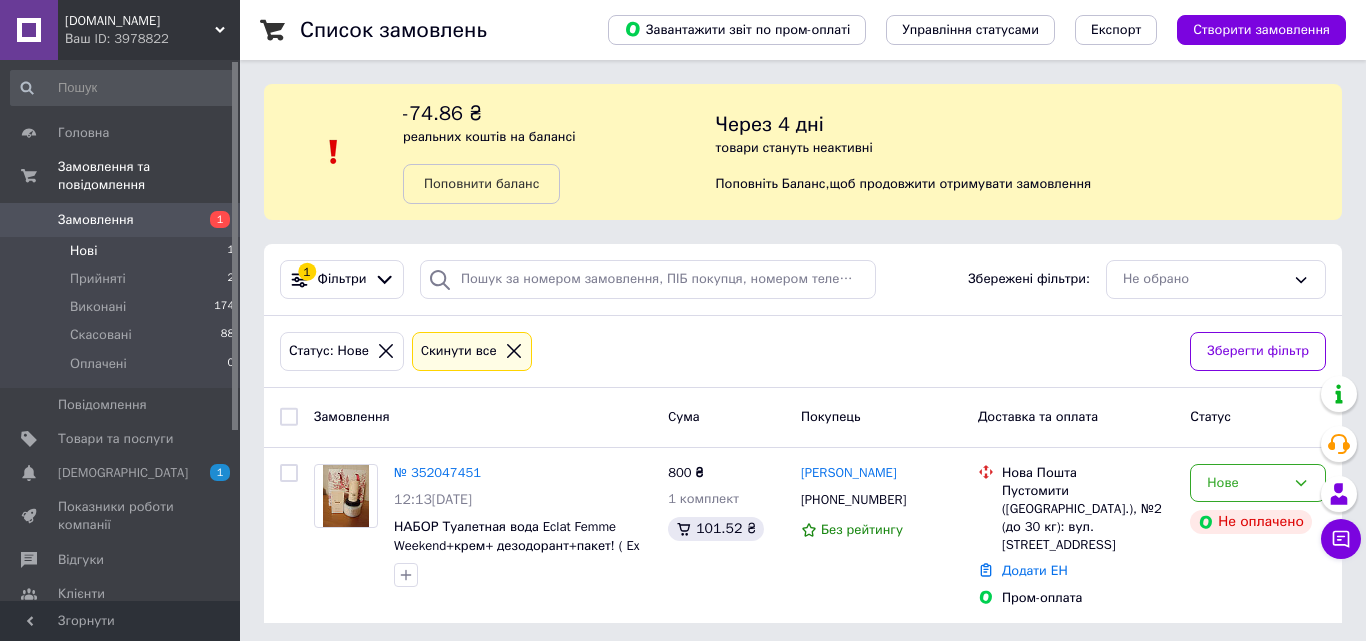 click on "Нові 1" at bounding box center (123, 251) 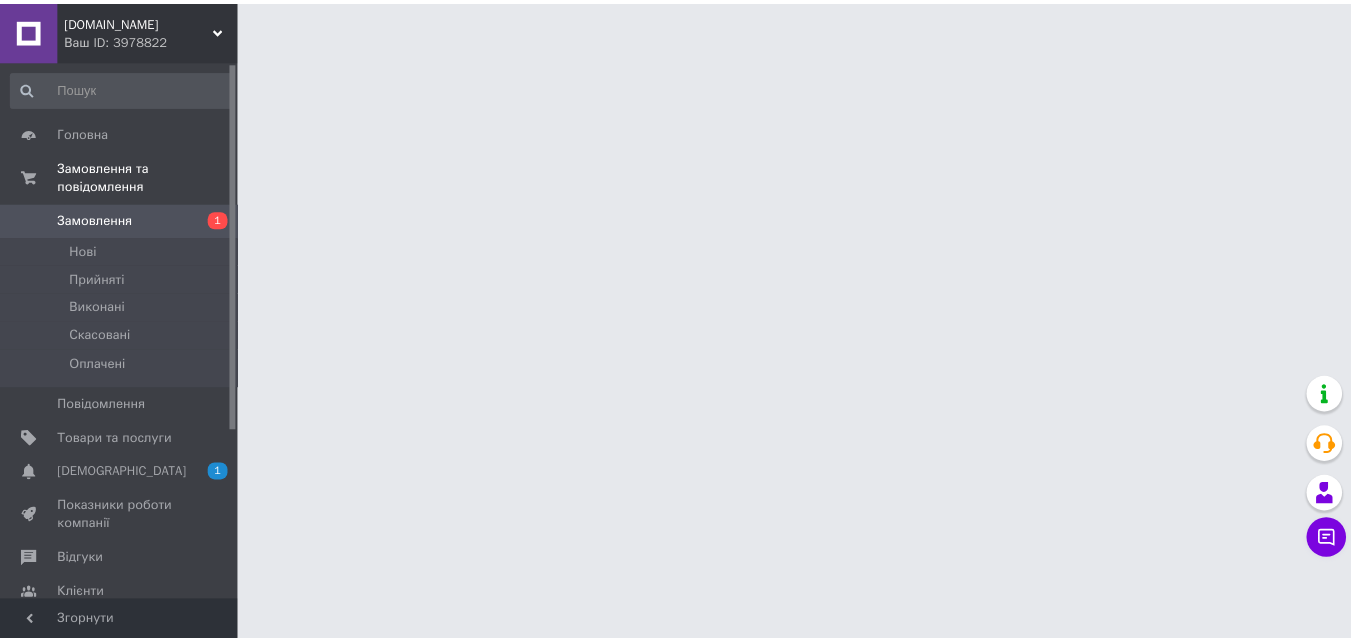 scroll, scrollTop: 0, scrollLeft: 0, axis: both 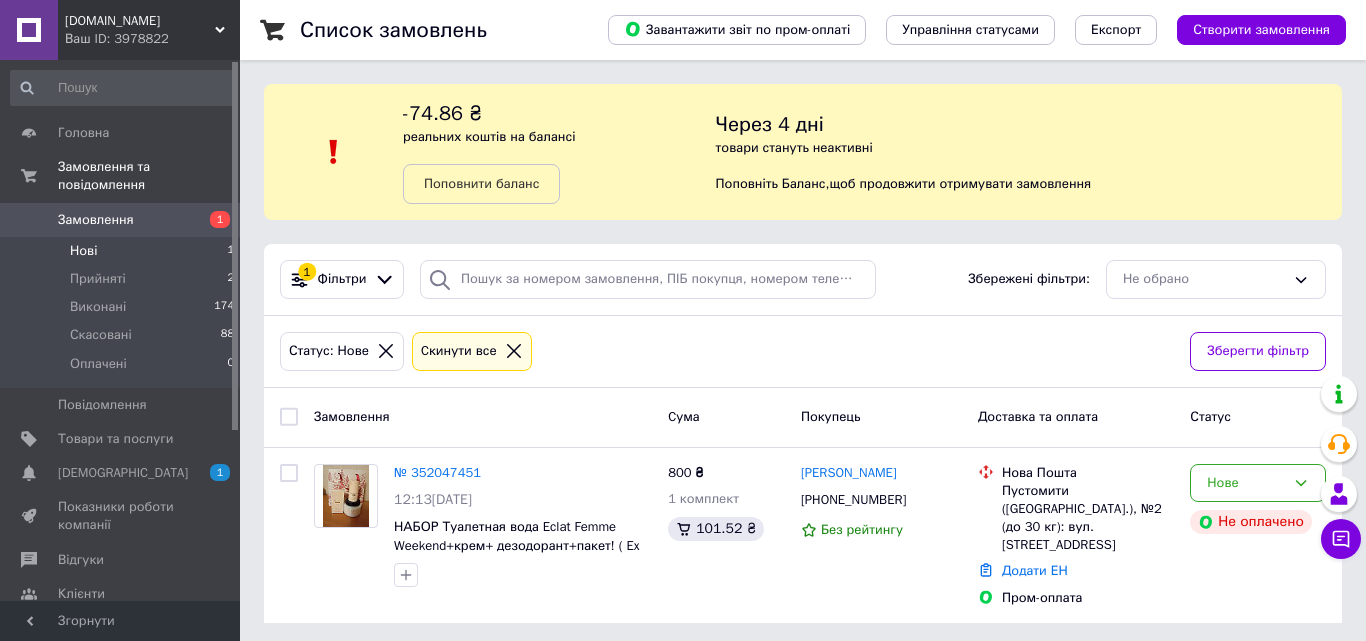 click on "Нові 1" at bounding box center [123, 251] 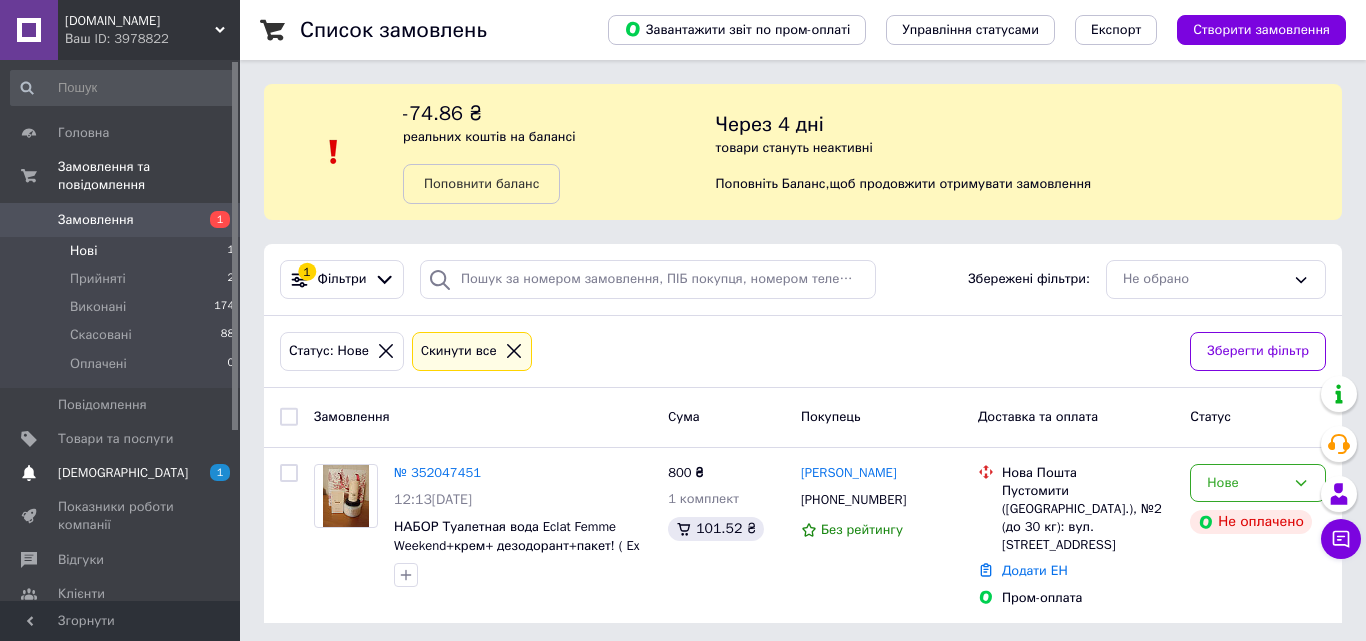 click on "[DEMOGRAPHIC_DATA]" at bounding box center [123, 473] 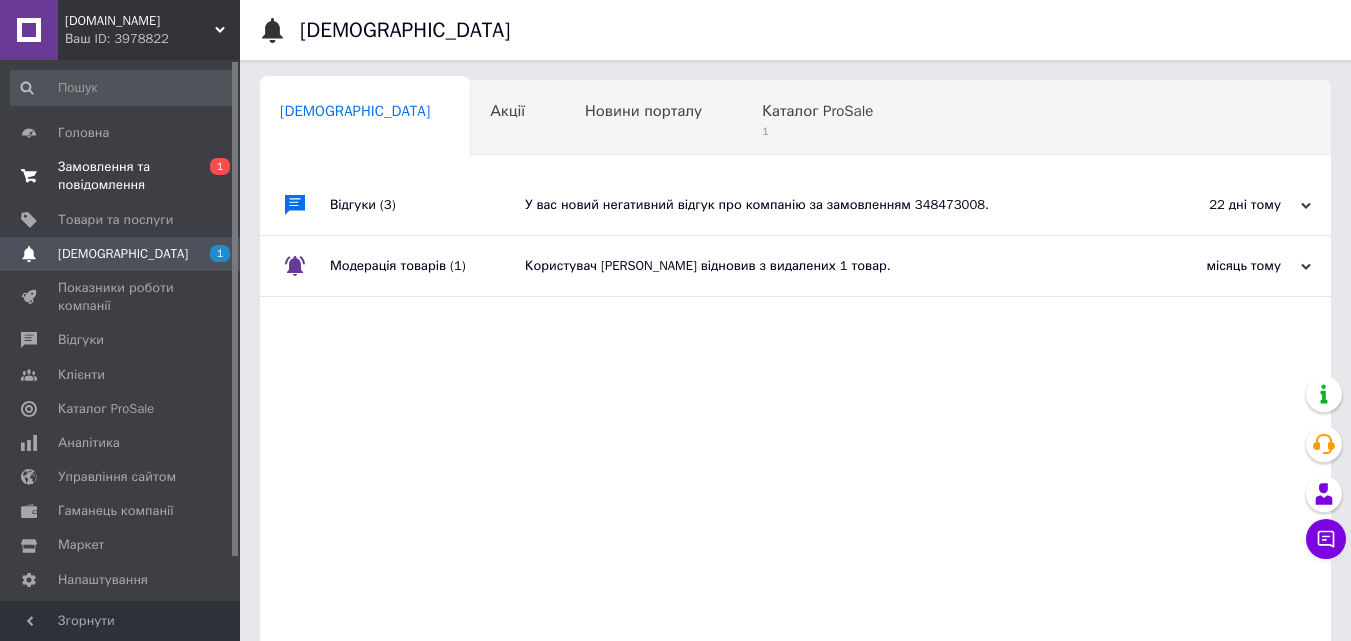 click on "Замовлення та повідомлення" at bounding box center (121, 176) 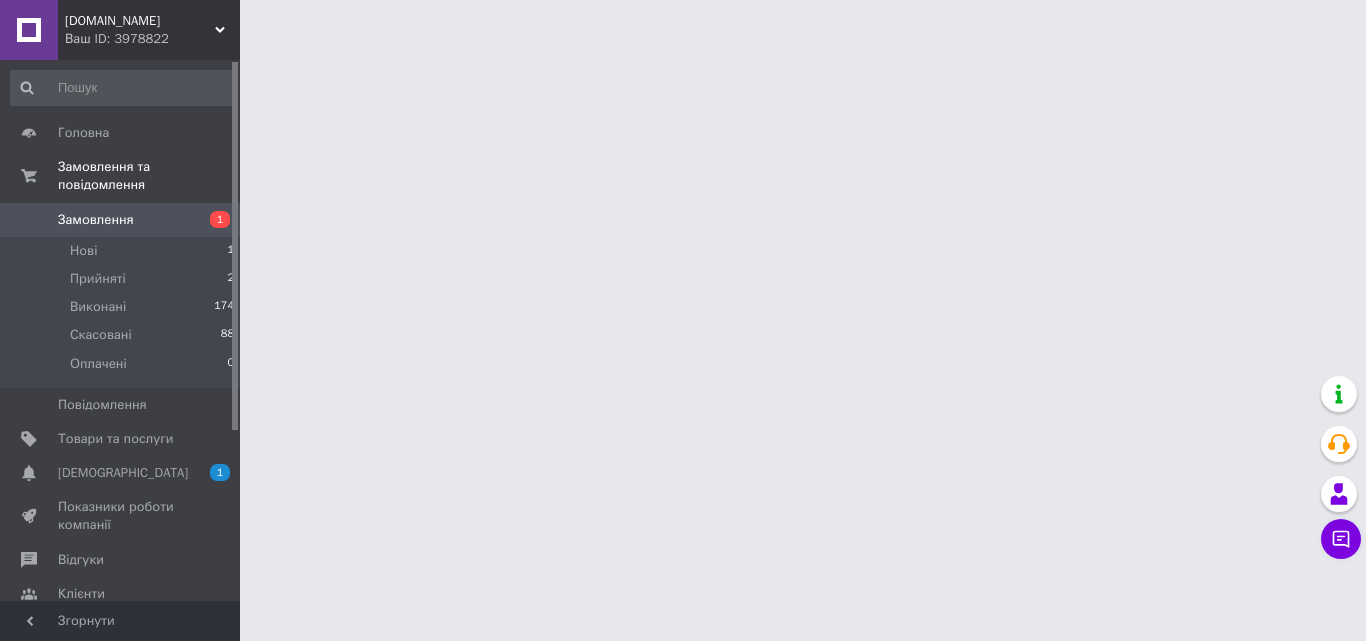 click on "Ваш ID: 3978822" at bounding box center [152, 39] 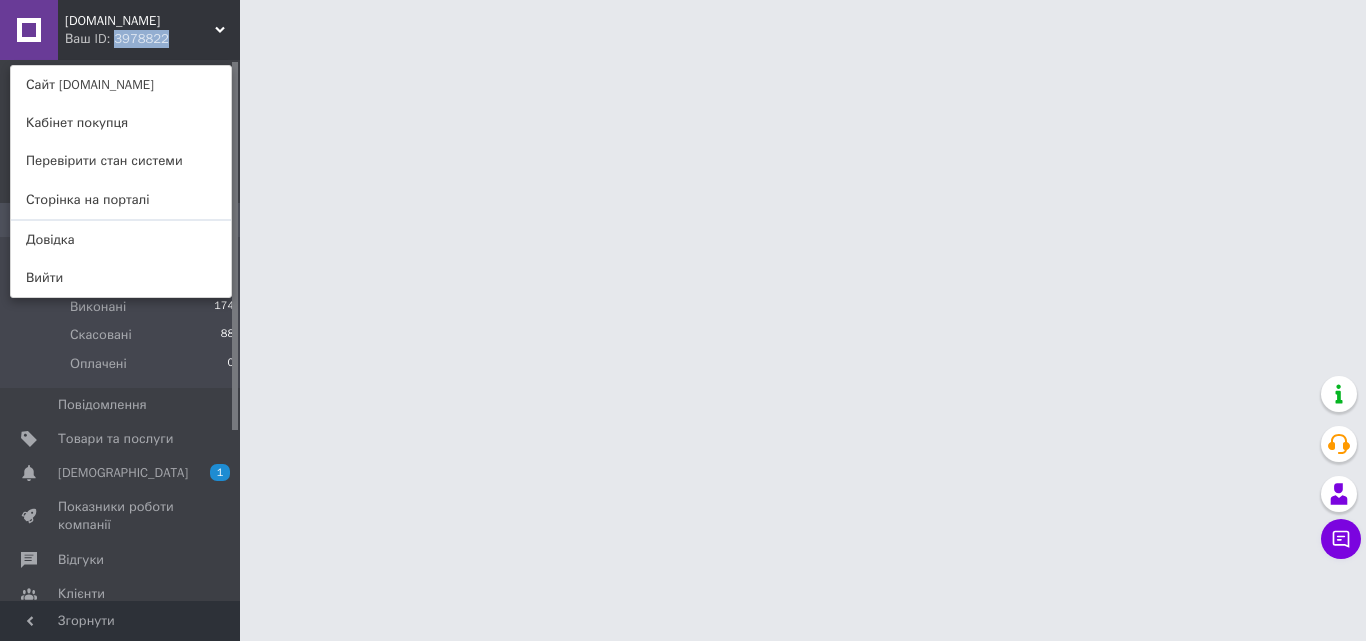 click on "Ваш ID: 3978822" at bounding box center (107, 39) 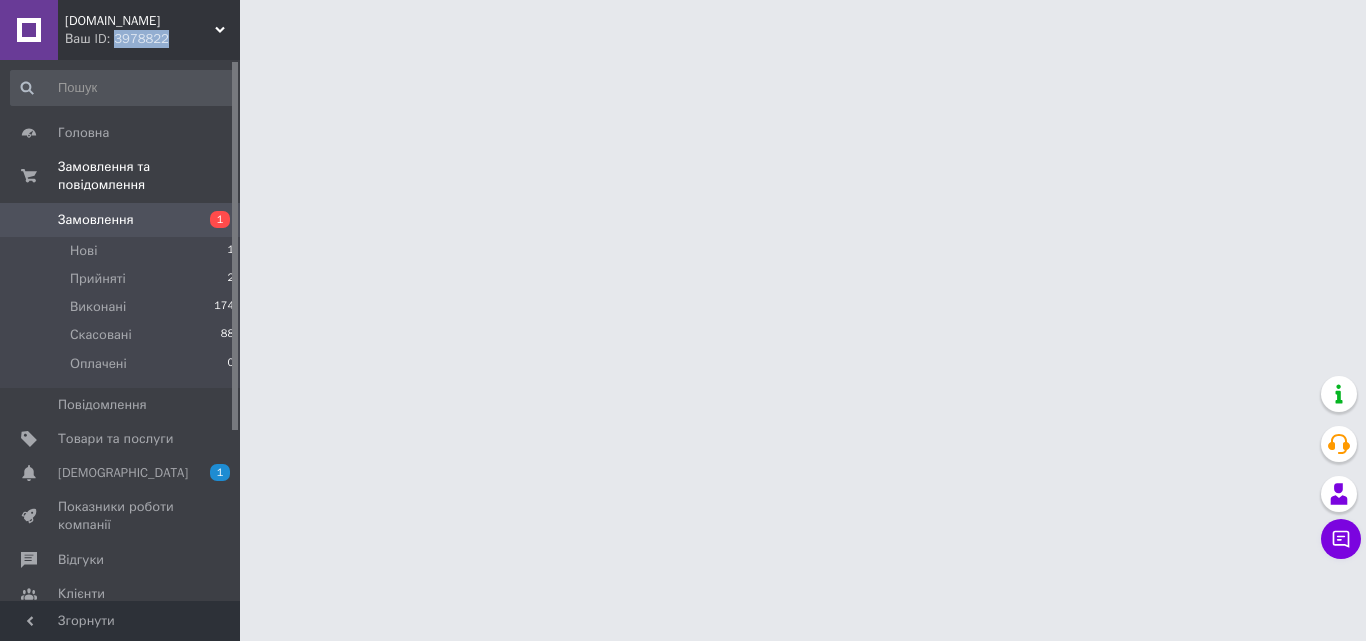 click on "Ваш ID: 3978822" at bounding box center (152, 39) 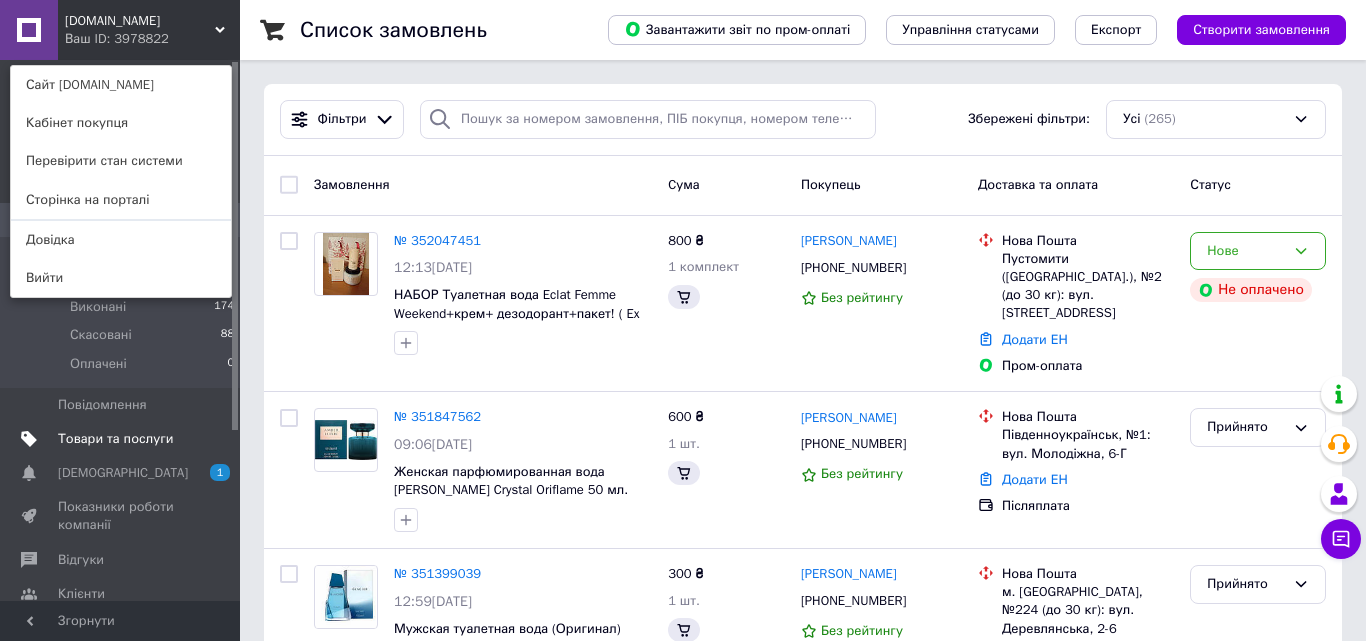click on "Товари та послуги" at bounding box center (115, 439) 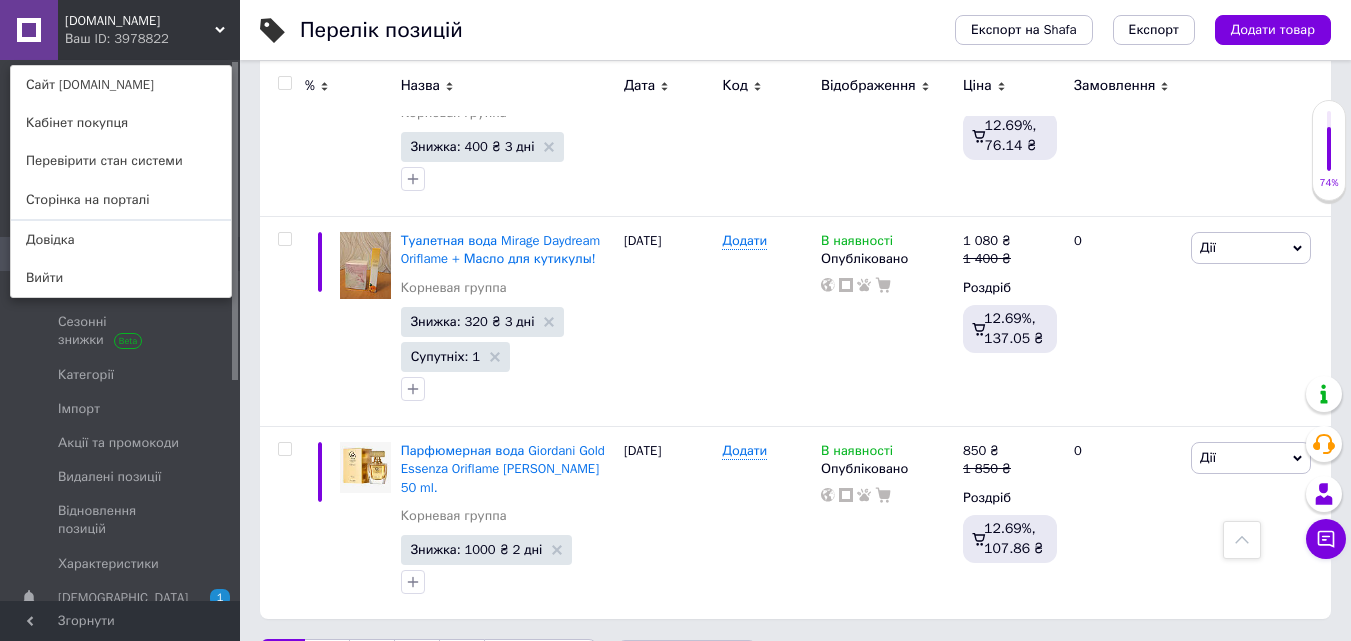 scroll, scrollTop: 3671, scrollLeft: 0, axis: vertical 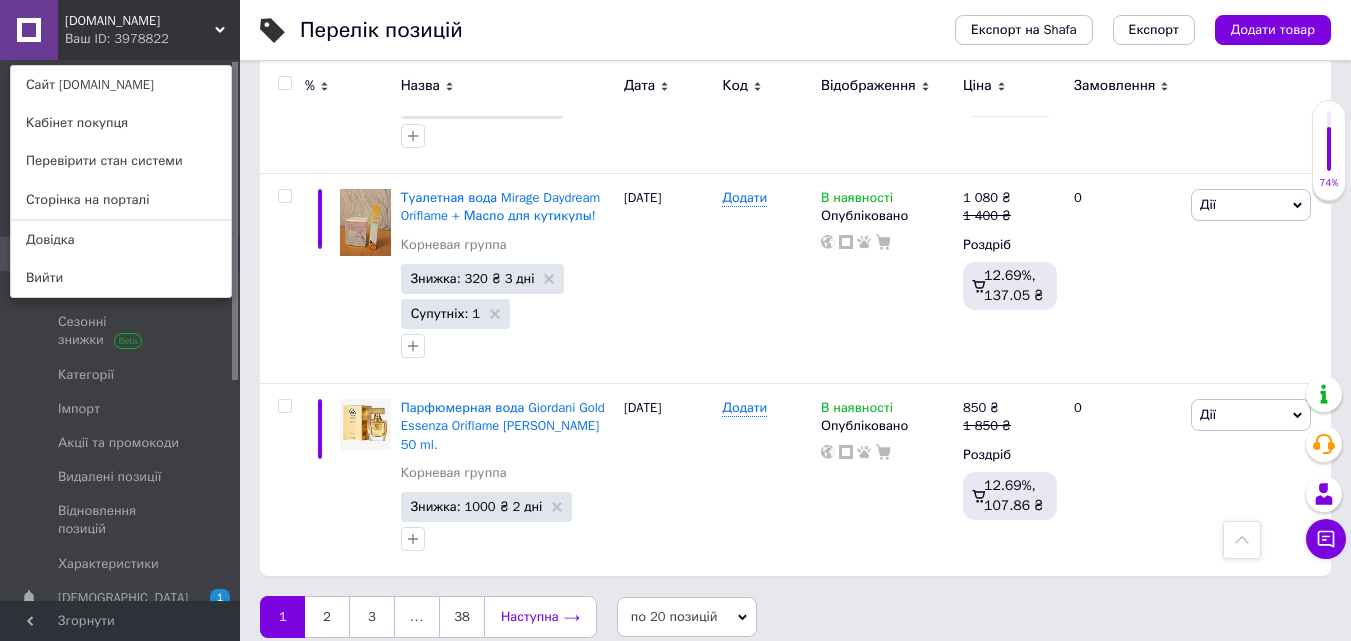 click on "Наступна" at bounding box center [540, 617] 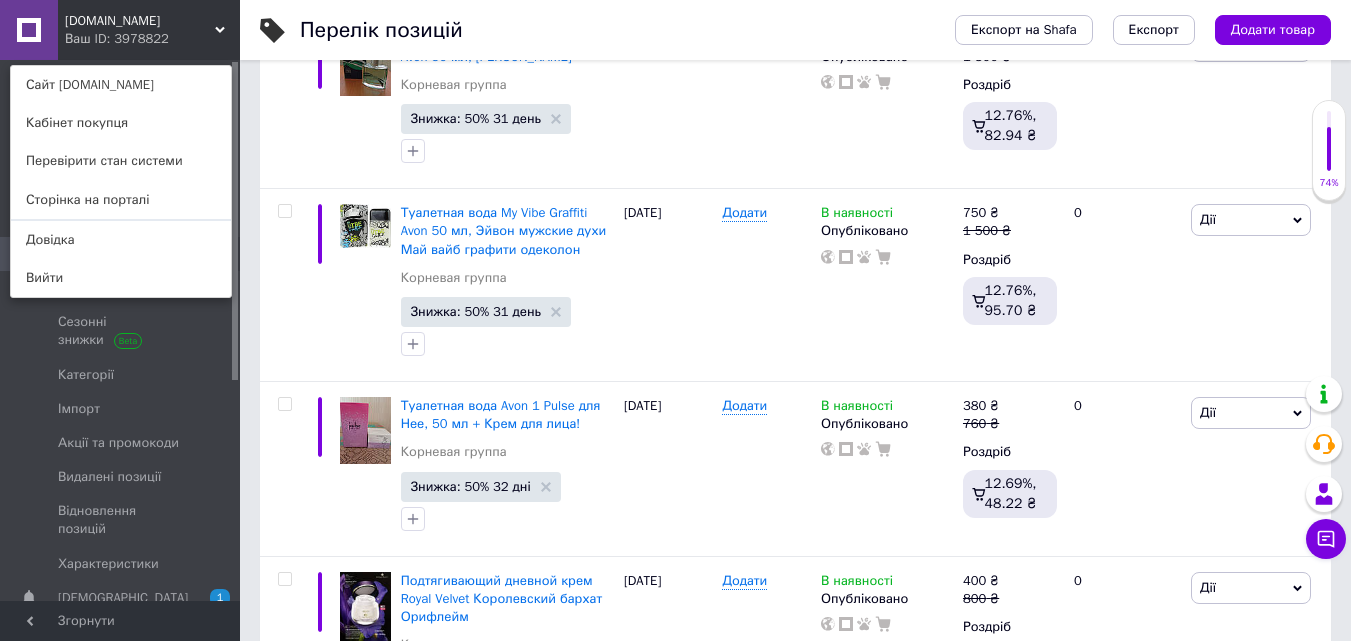 scroll, scrollTop: 658, scrollLeft: 0, axis: vertical 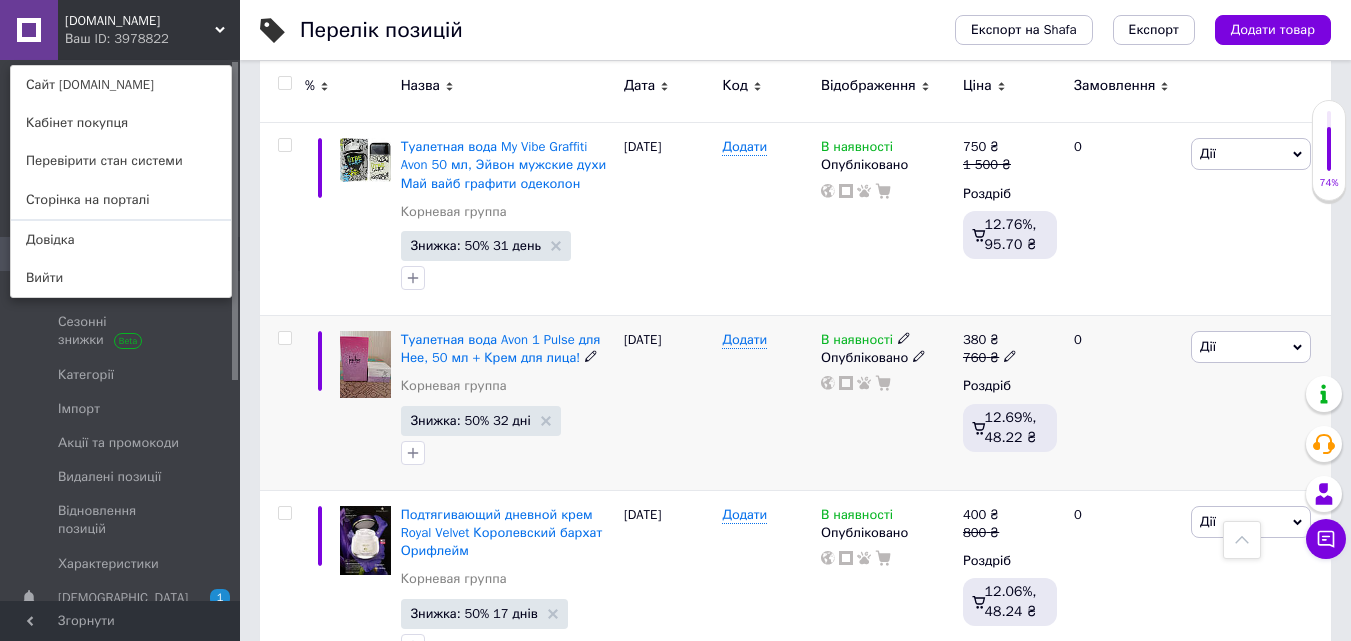 click on "В наявності" at bounding box center [857, 342] 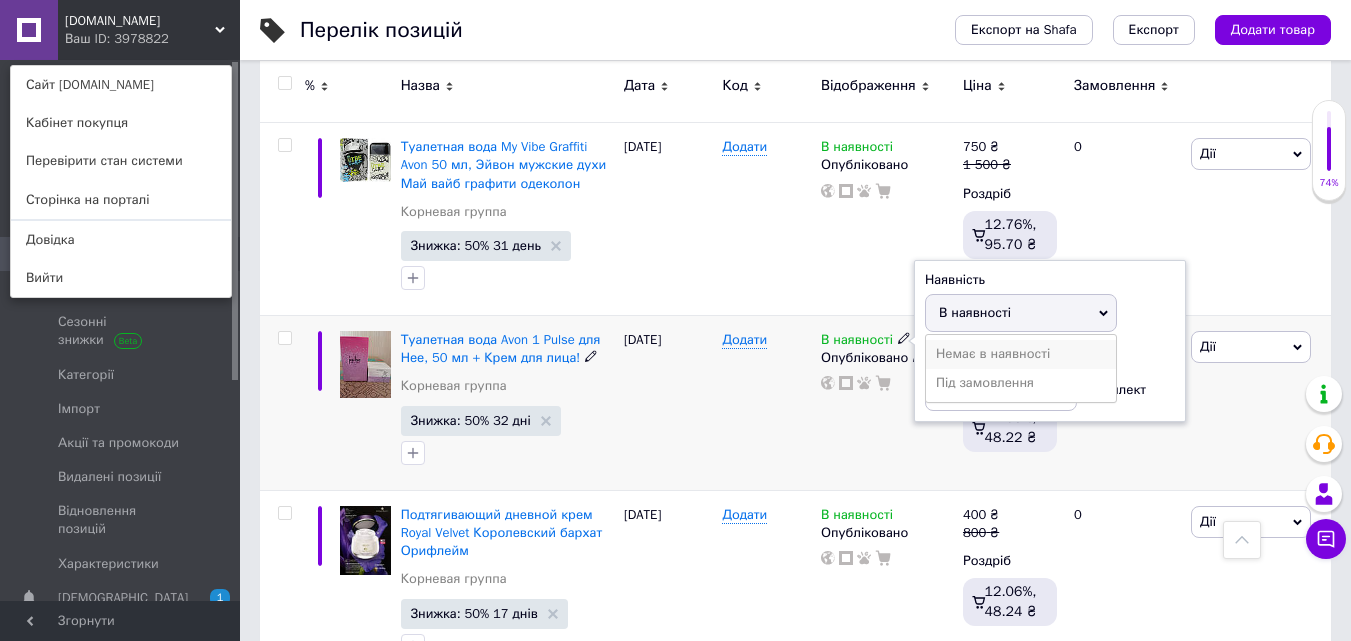 click on "Немає в наявності" at bounding box center (1021, 354) 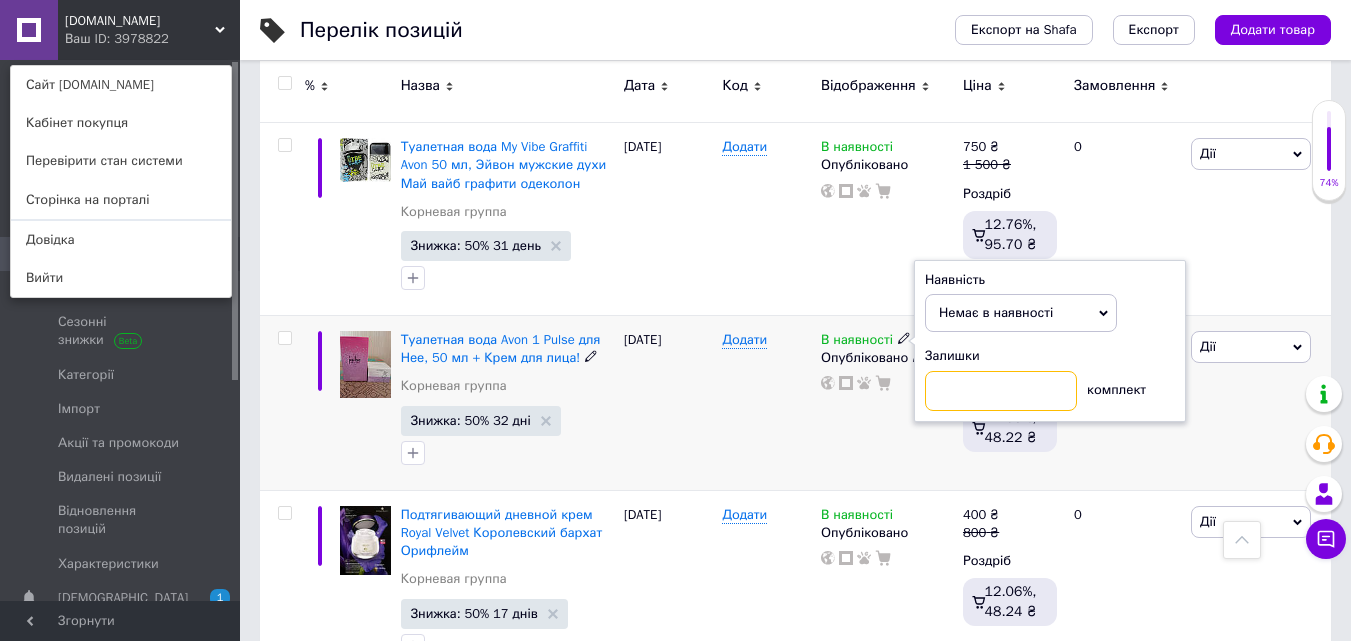 click at bounding box center [1001, 391] 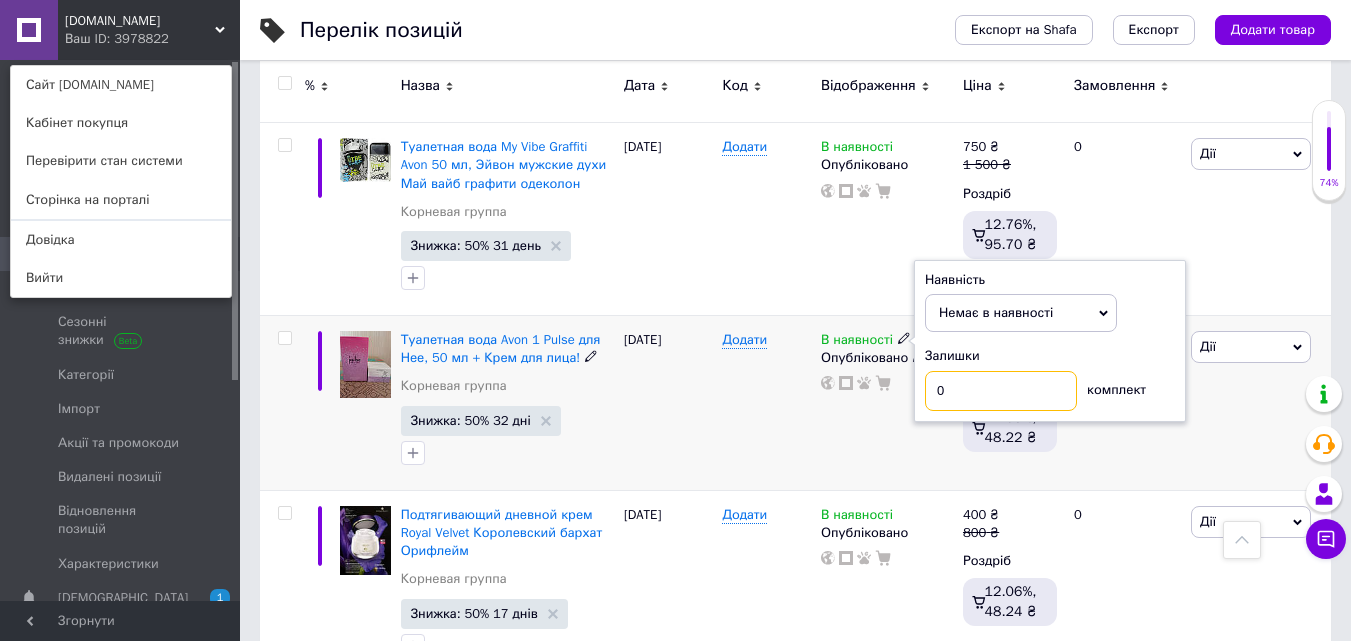 type on "0" 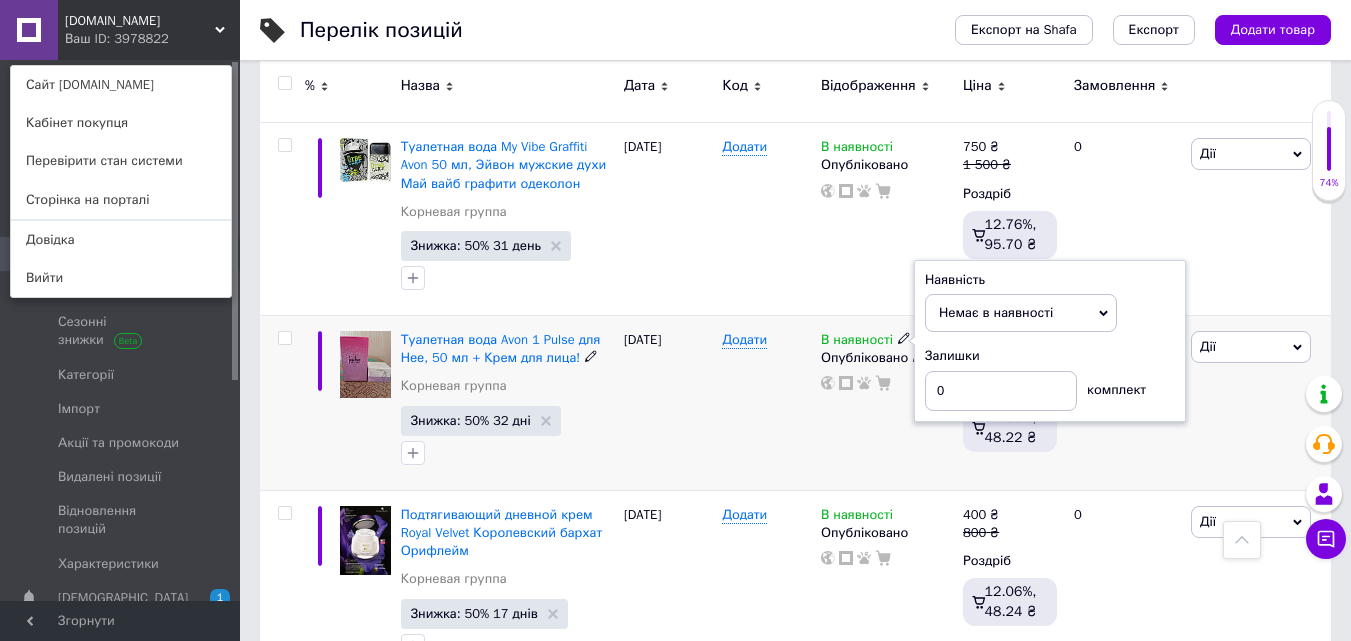 click on "Додати" at bounding box center (766, 403) 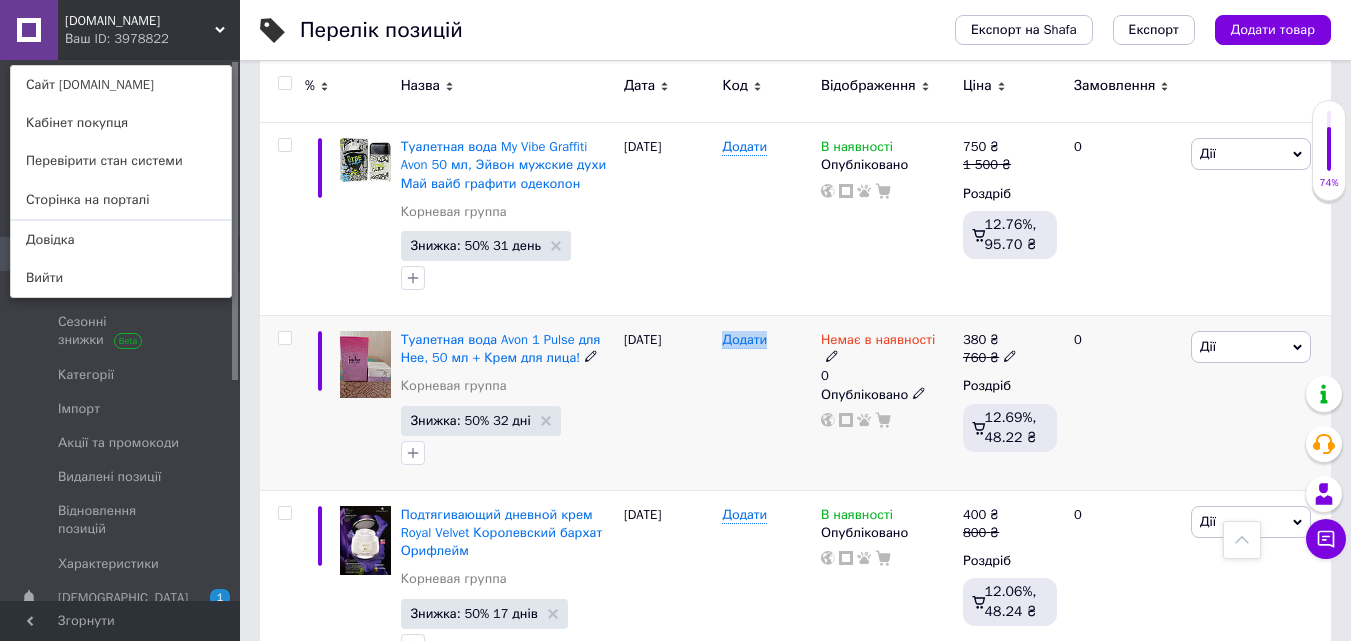 click on "Додати" at bounding box center (766, 403) 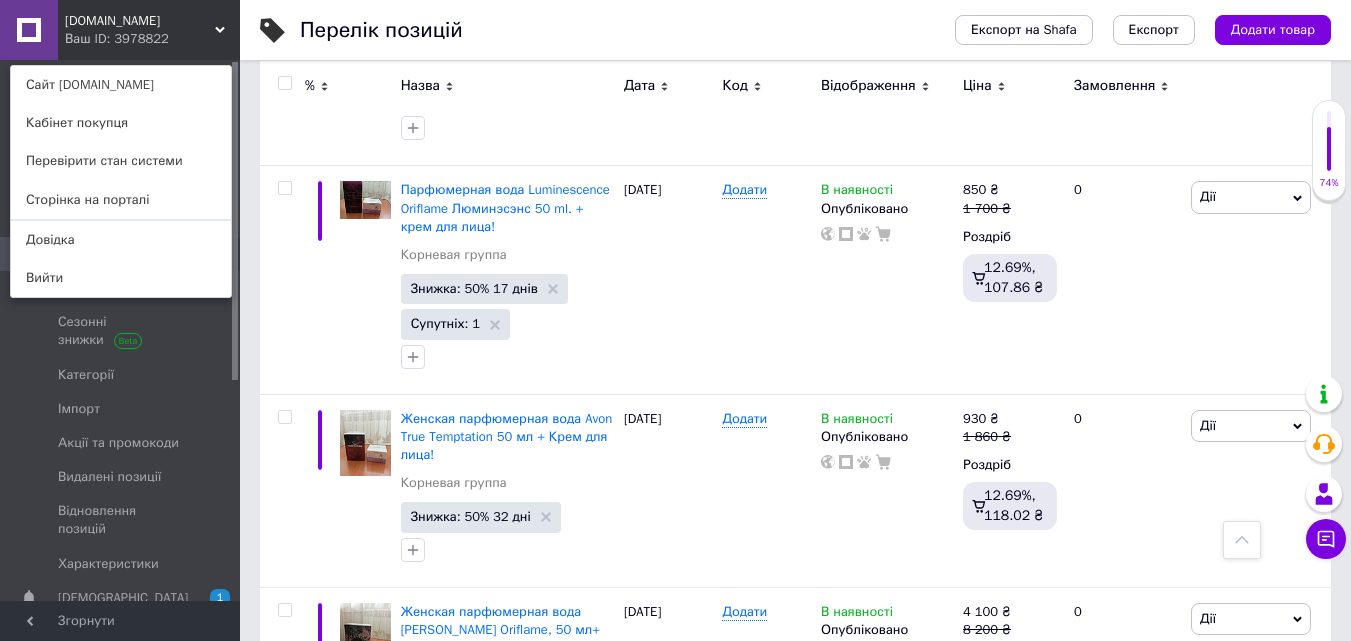 scroll, scrollTop: 3797, scrollLeft: 0, axis: vertical 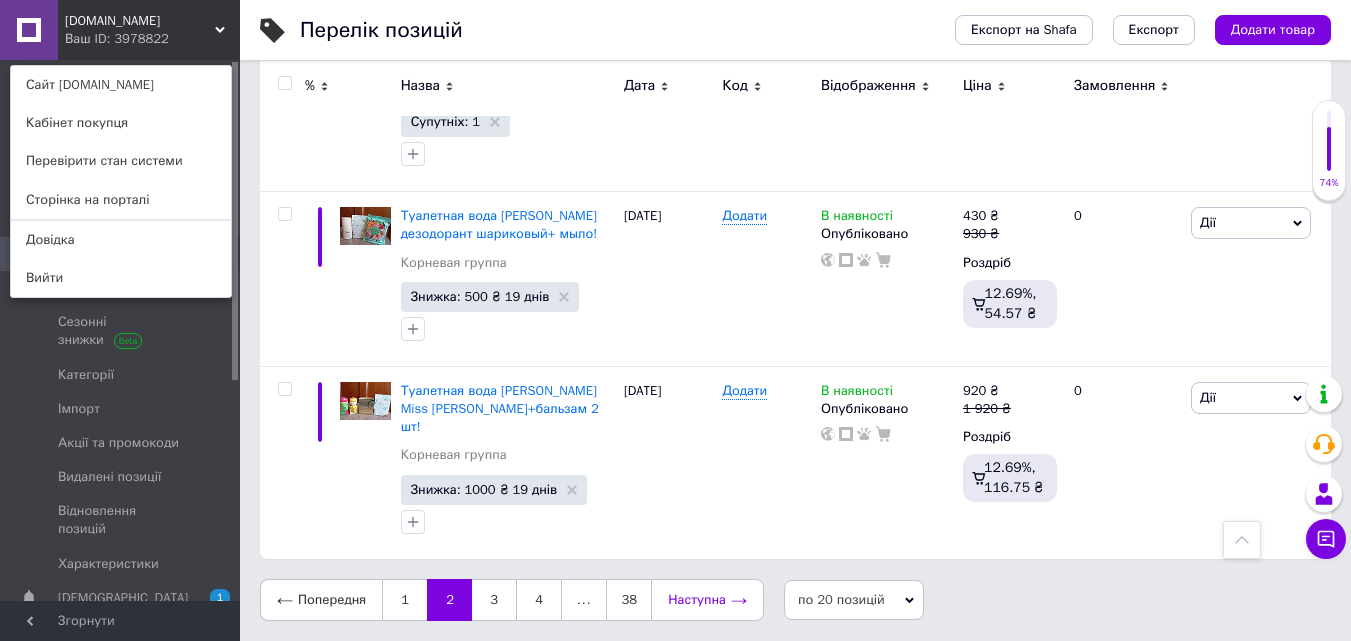 click 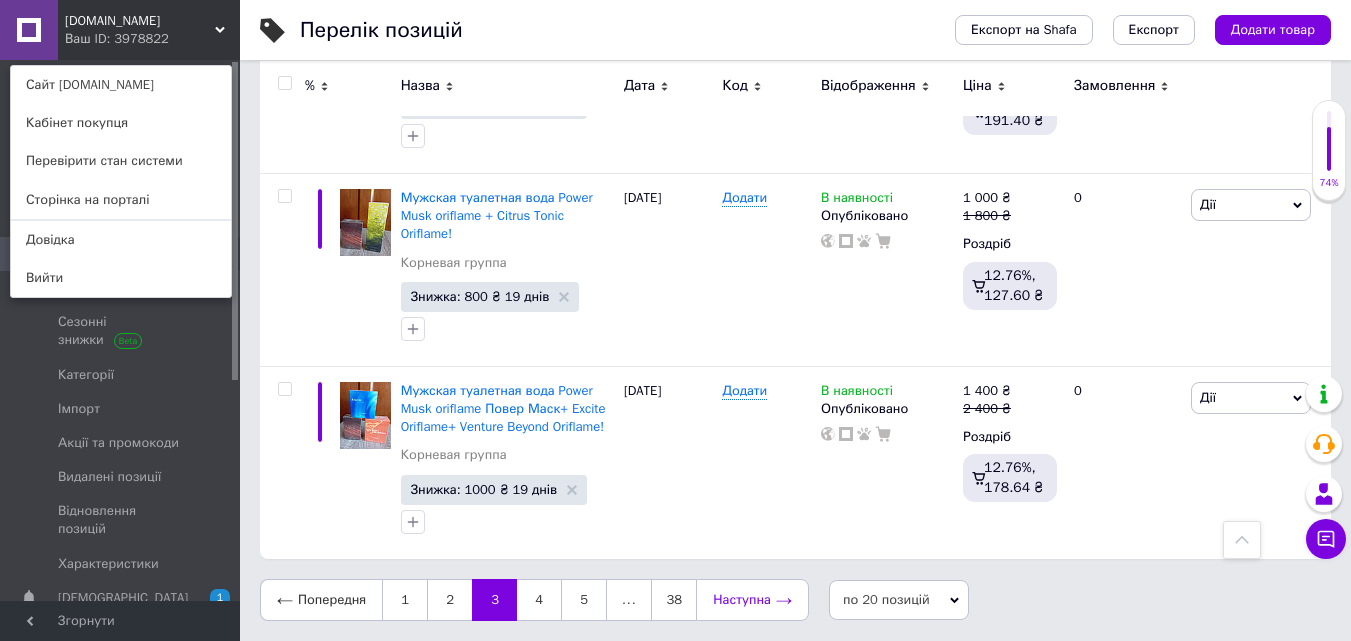 scroll, scrollTop: 3660, scrollLeft: 0, axis: vertical 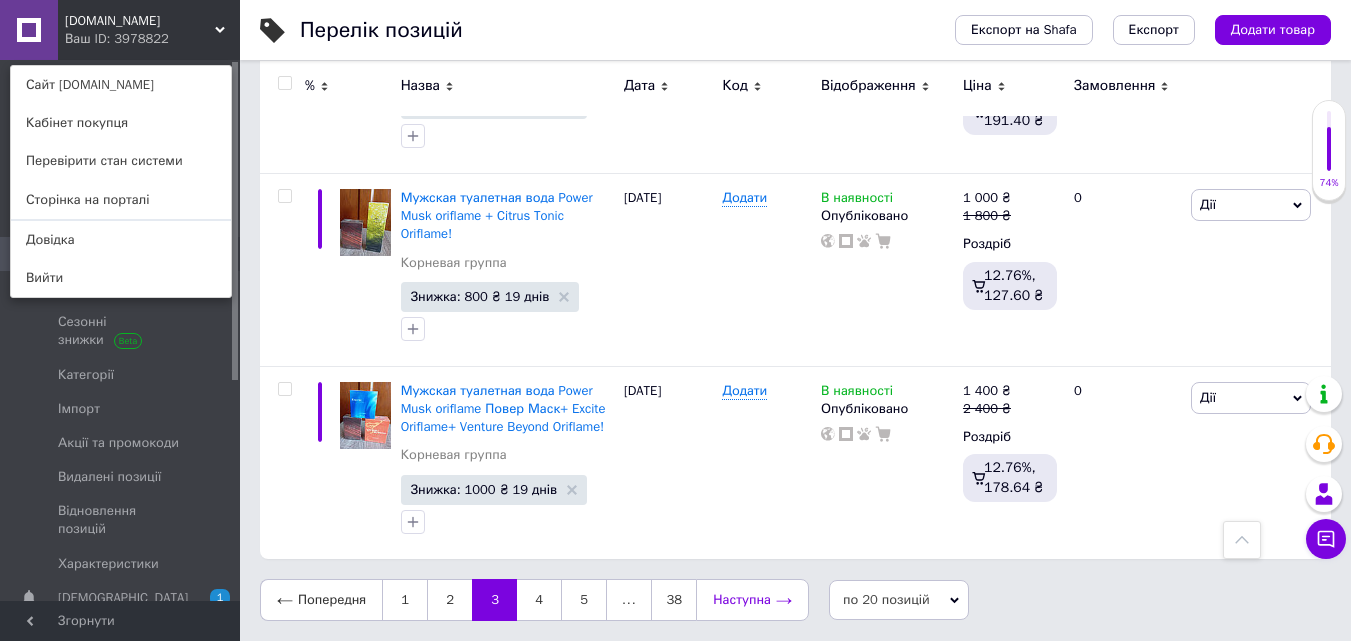 click on "Наступна" at bounding box center (752, 600) 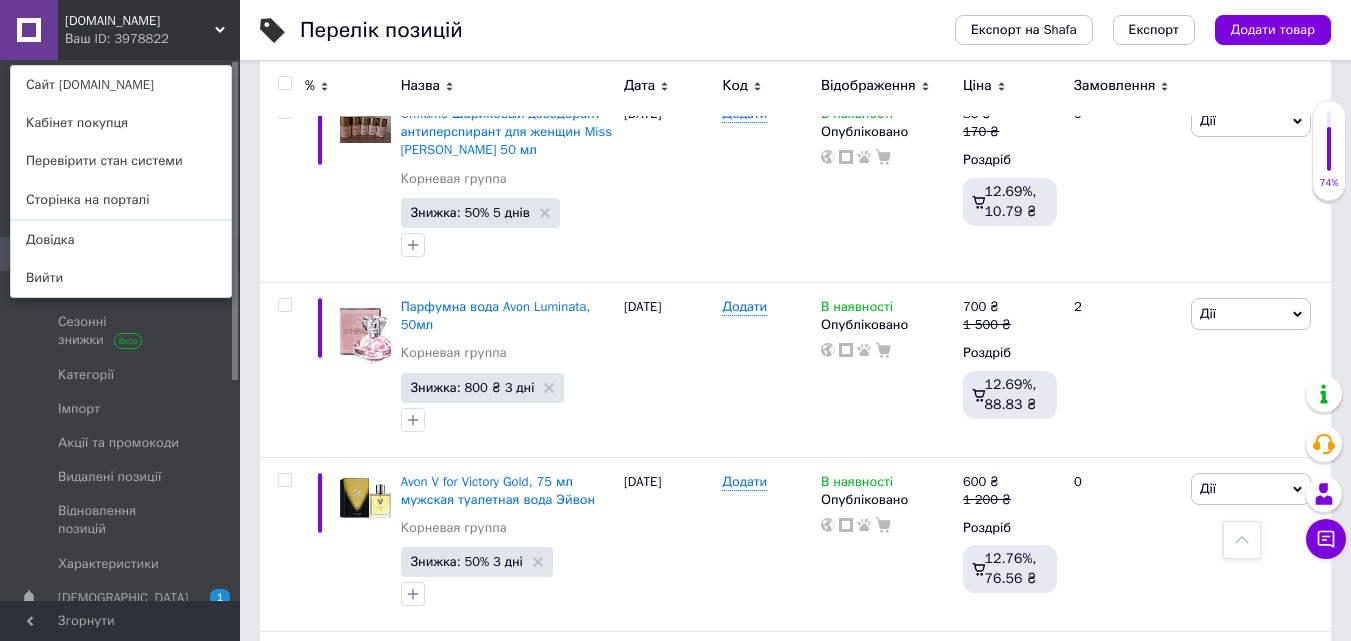 scroll, scrollTop: 2198, scrollLeft: 0, axis: vertical 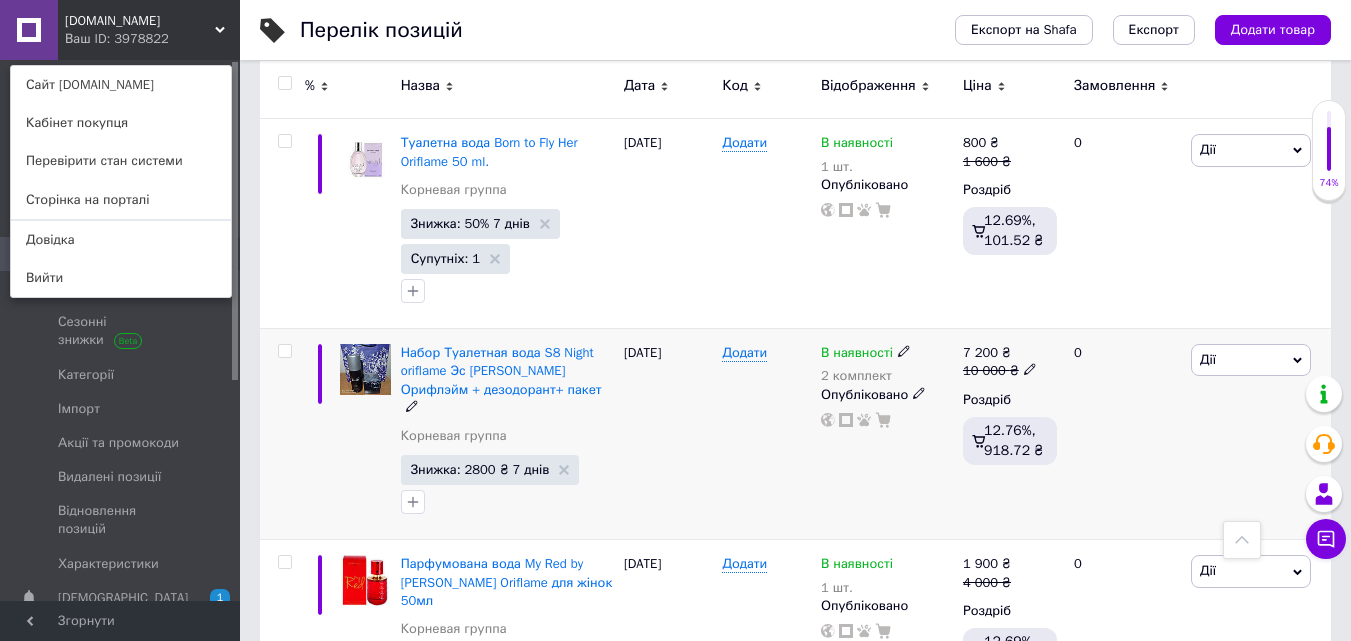 click on "В наявності" at bounding box center [857, 355] 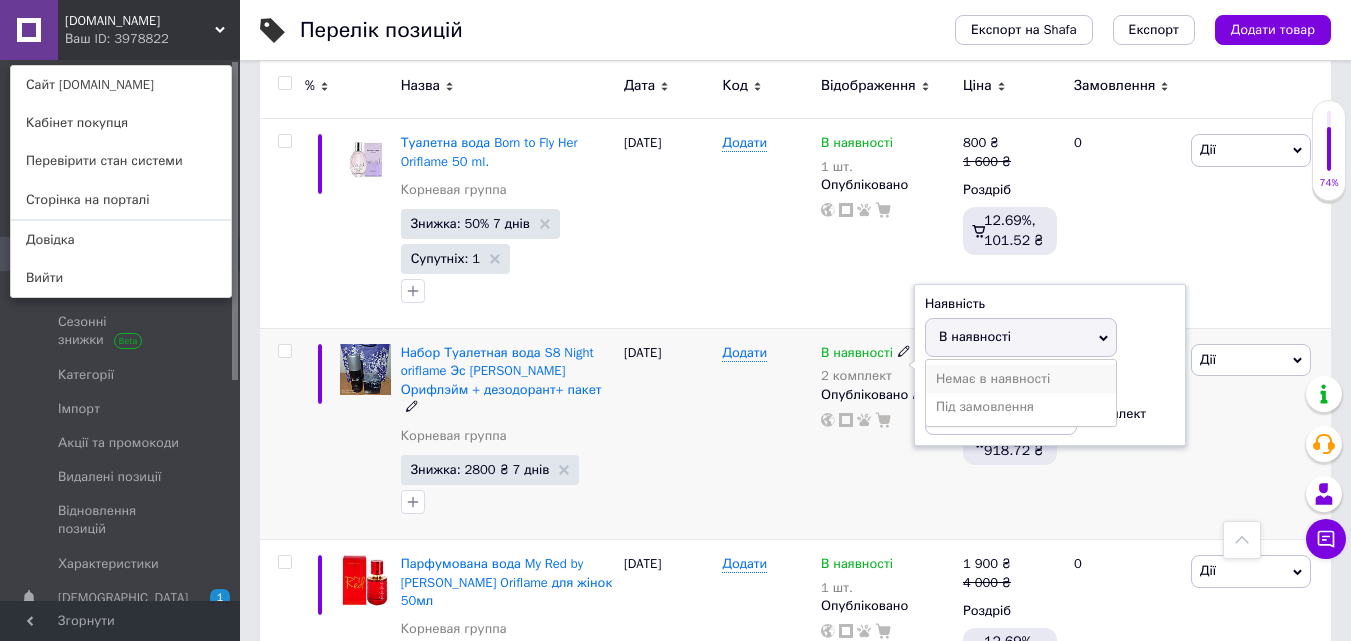 click on "Немає в наявності" at bounding box center [1021, 379] 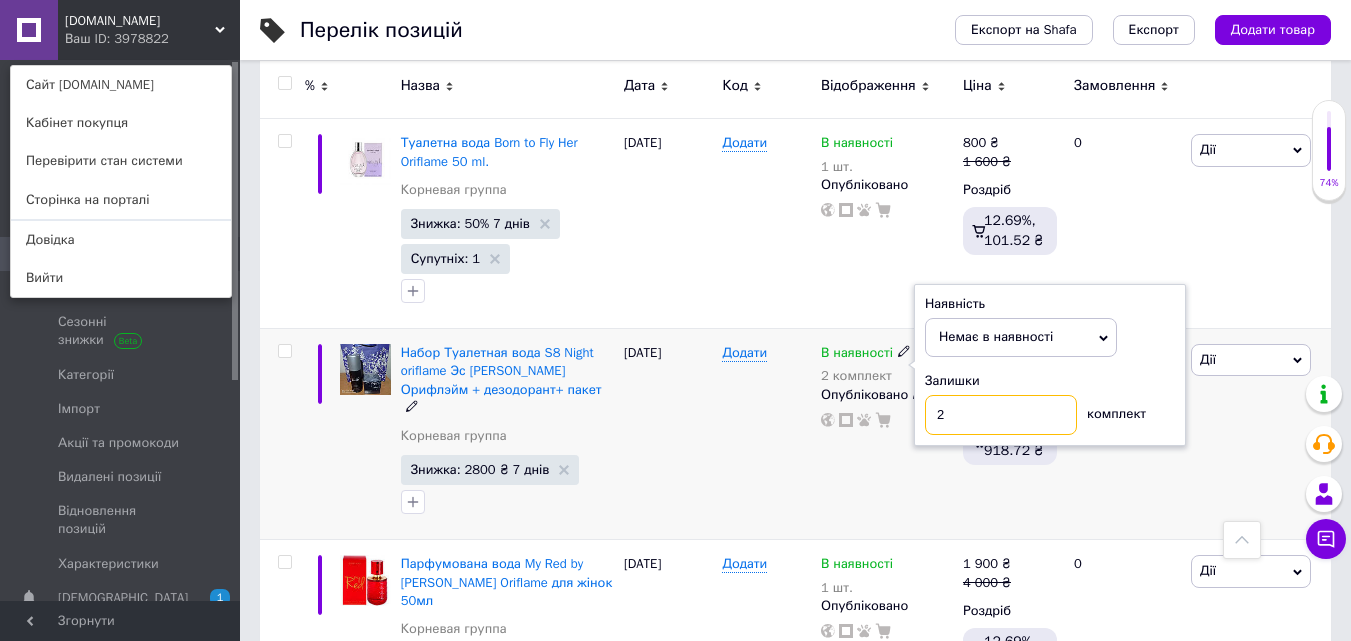 click on "2" at bounding box center (1001, 415) 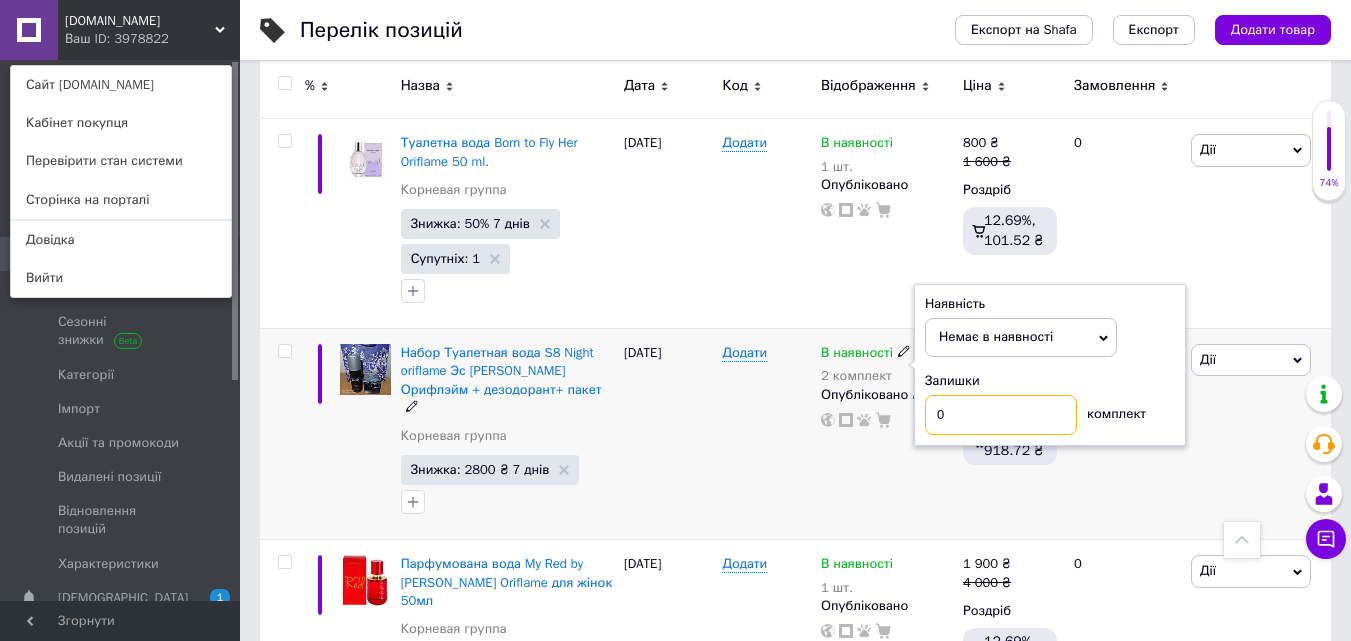 type on "0" 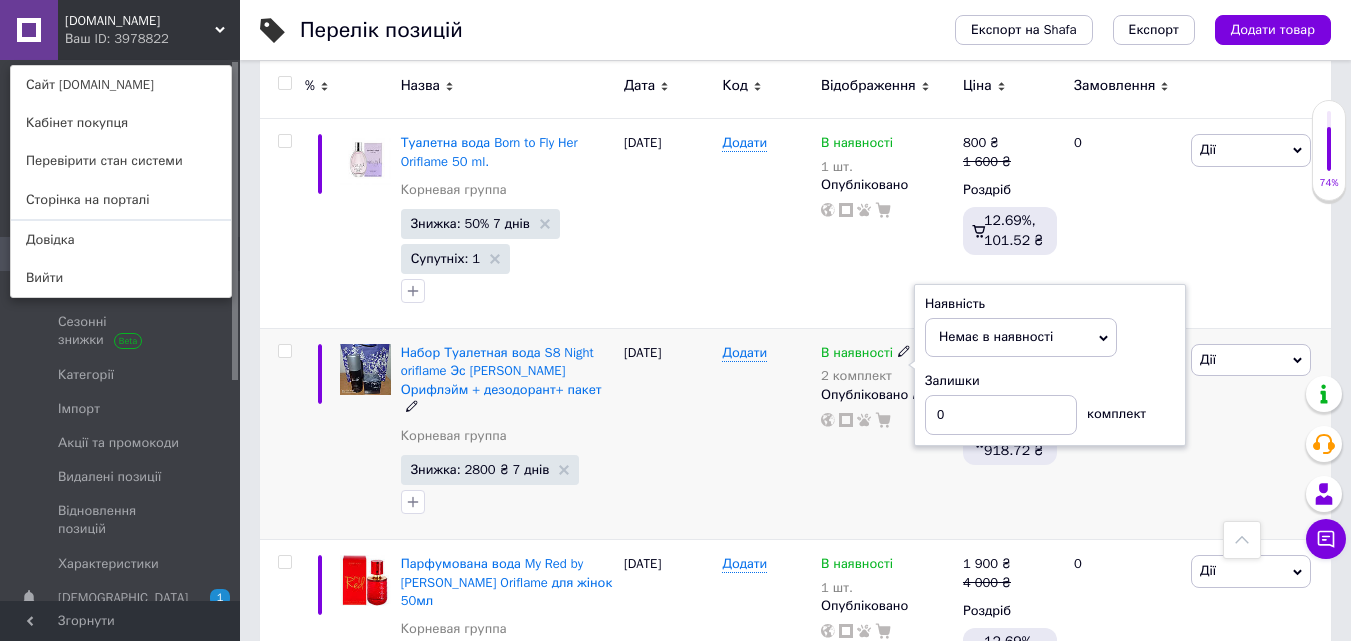 click on "7 200   ₴ 10 000   ₴ Роздріб 12.76%, 918.72 ₴" at bounding box center [1010, 434] 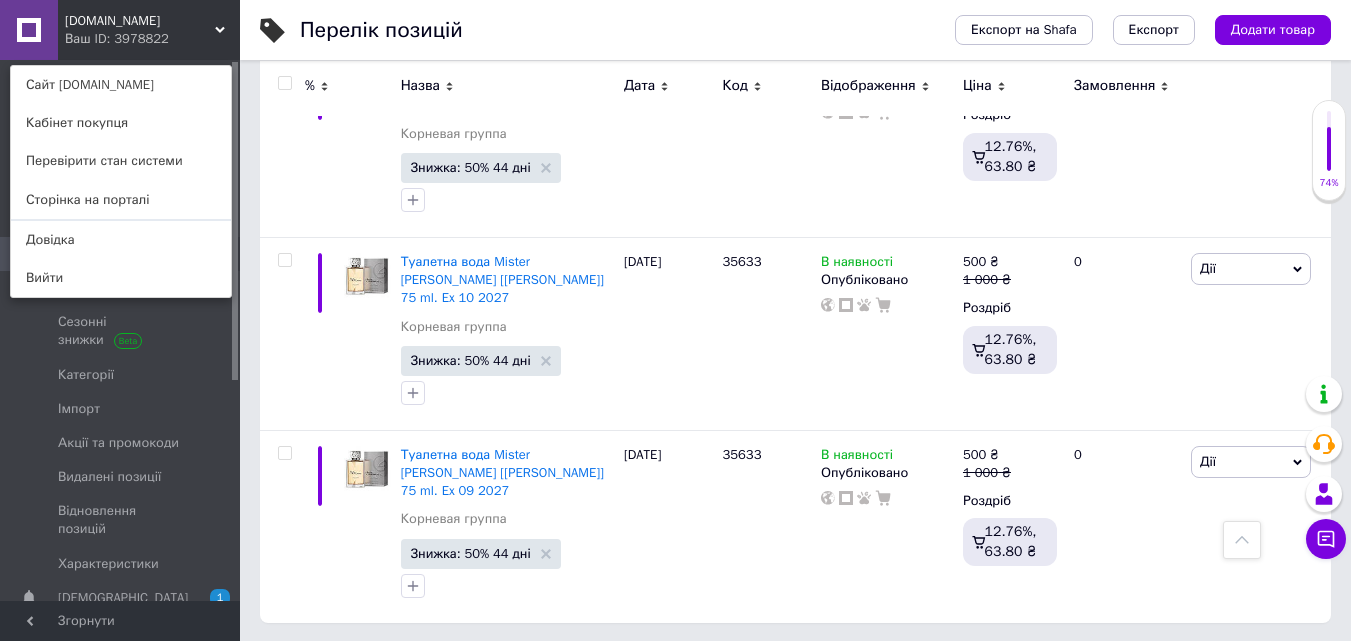 scroll, scrollTop: 3692, scrollLeft: 0, axis: vertical 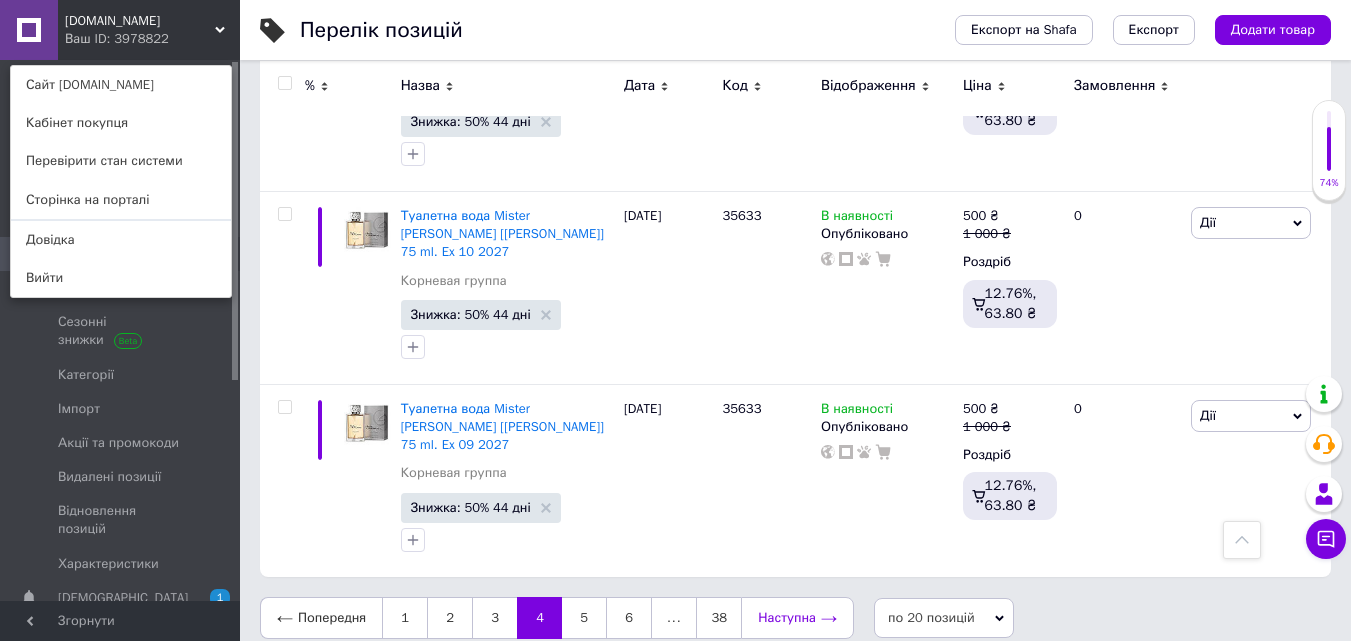 click on "Наступна" at bounding box center [797, 618] 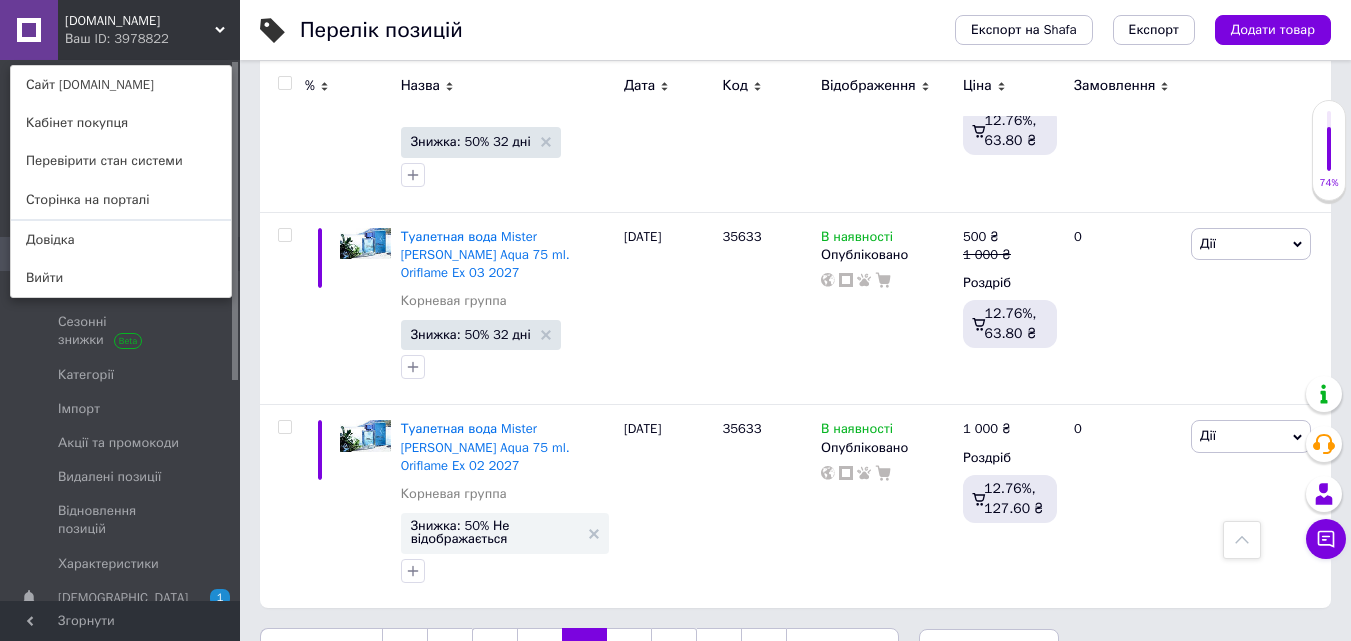 scroll, scrollTop: 3506, scrollLeft: 0, axis: vertical 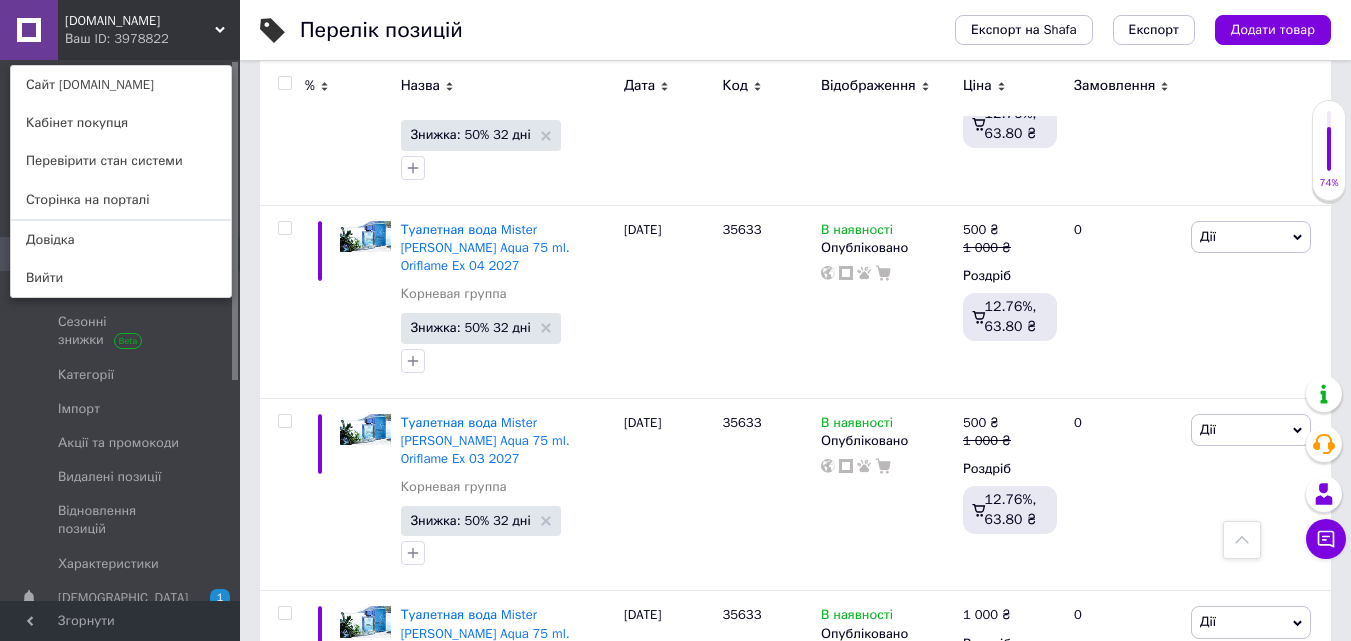 click on "Наступна" at bounding box center (842, 835) 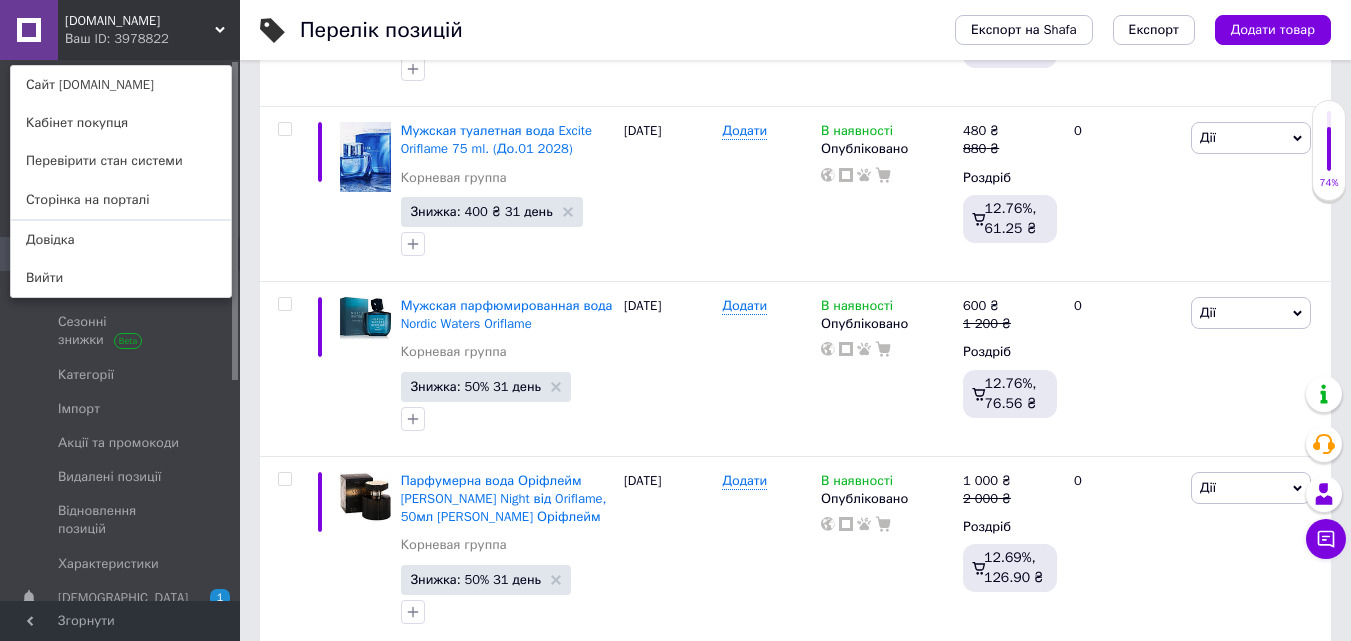 scroll, scrollTop: 3506, scrollLeft: 0, axis: vertical 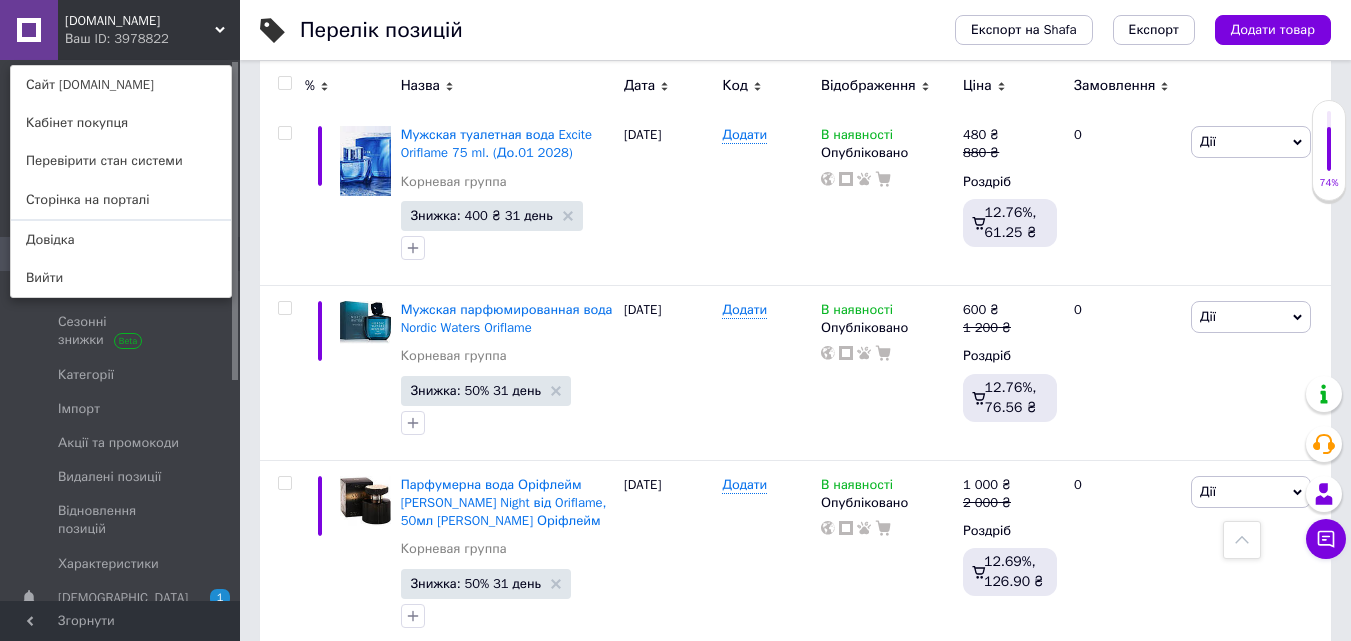 click on "Наступна" at bounding box center [842, 694] 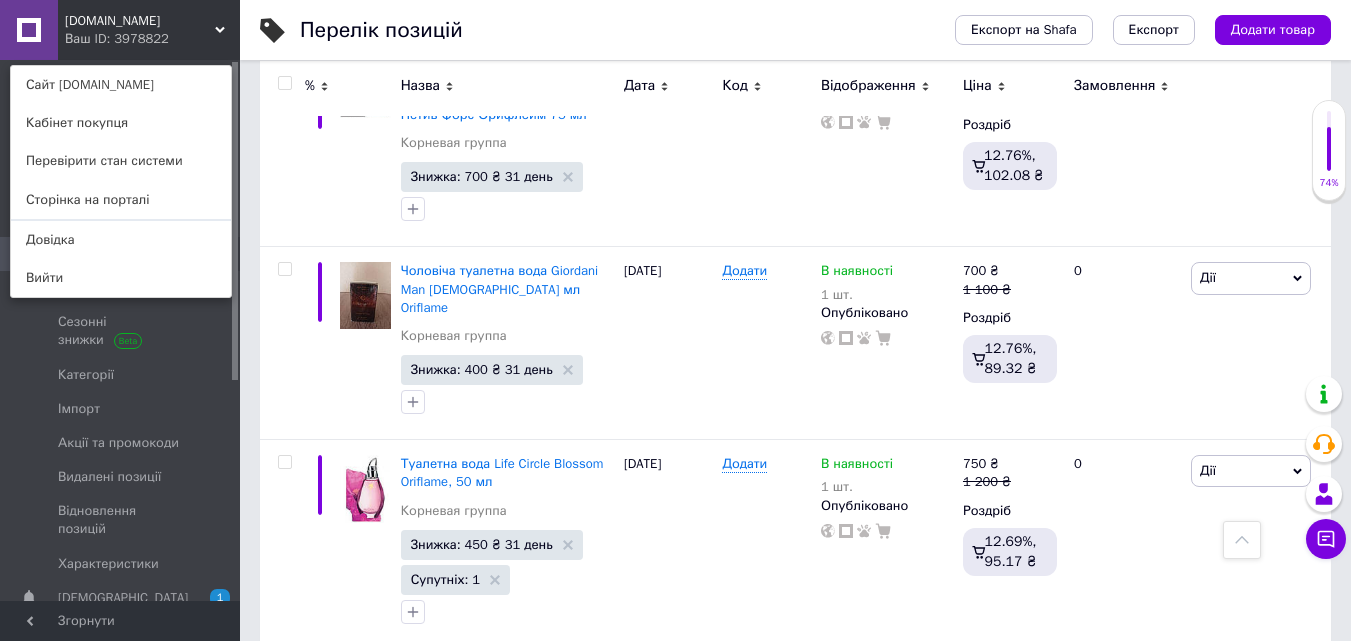 scroll, scrollTop: 1489, scrollLeft: 0, axis: vertical 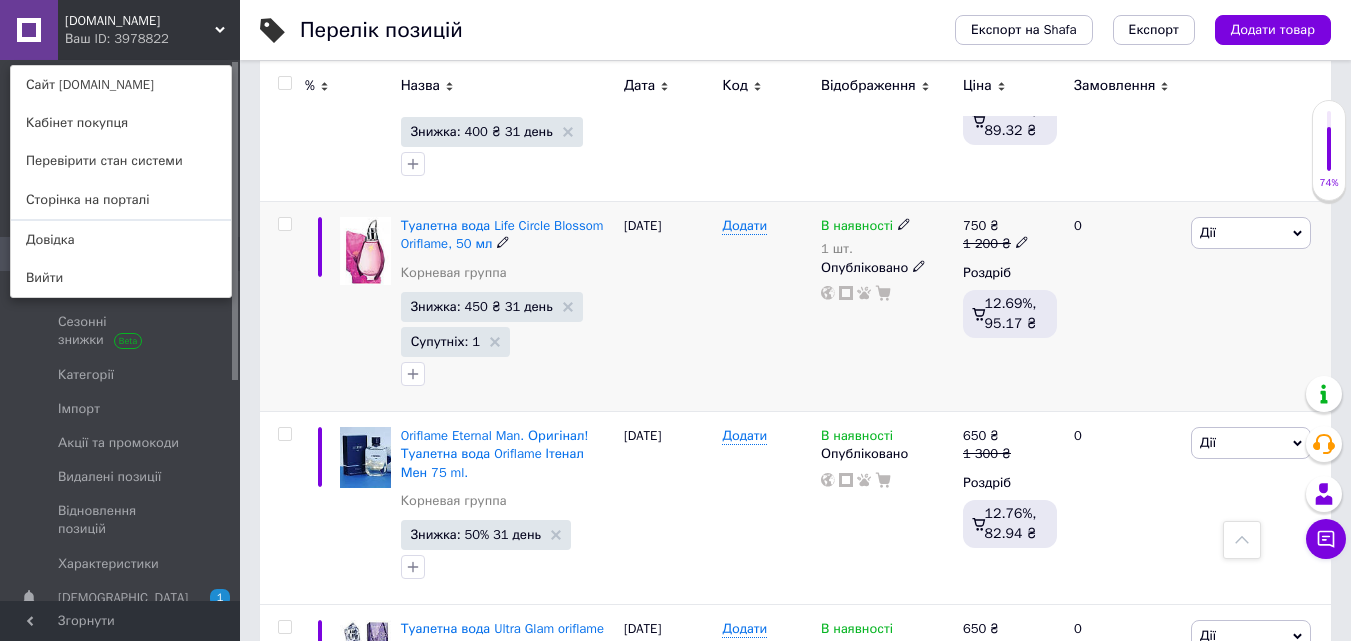click on "В наявності" at bounding box center (857, 228) 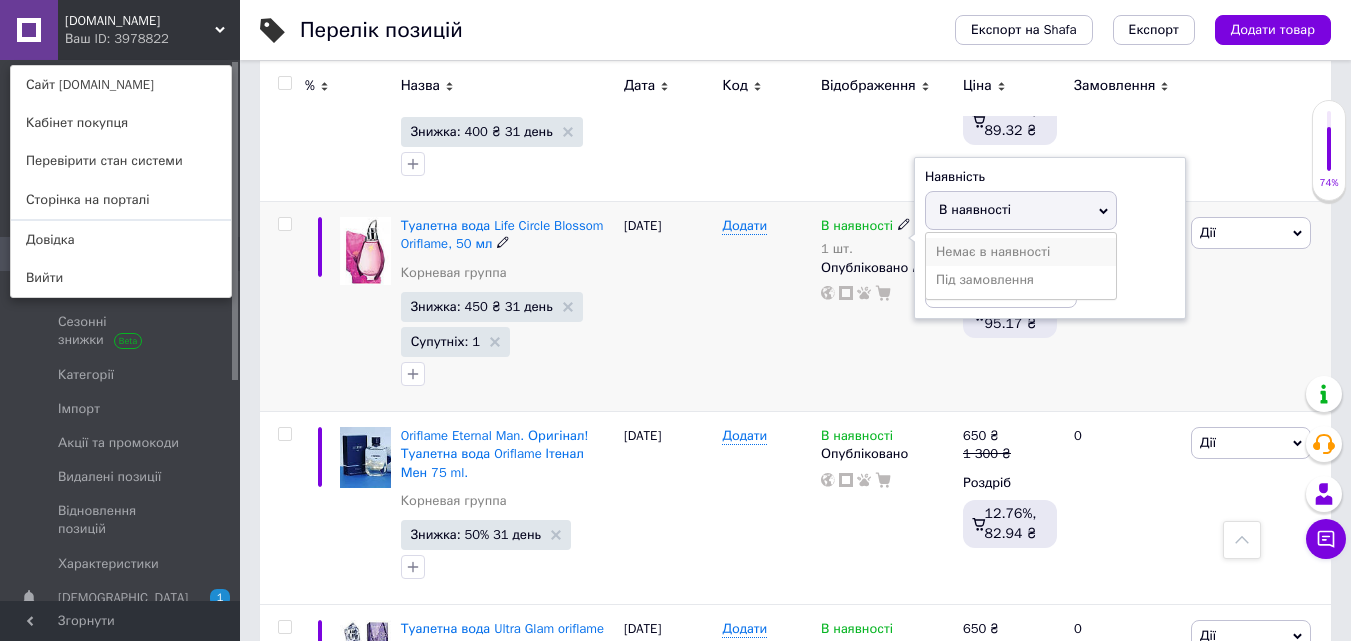 click on "Немає в наявності" at bounding box center [1021, 252] 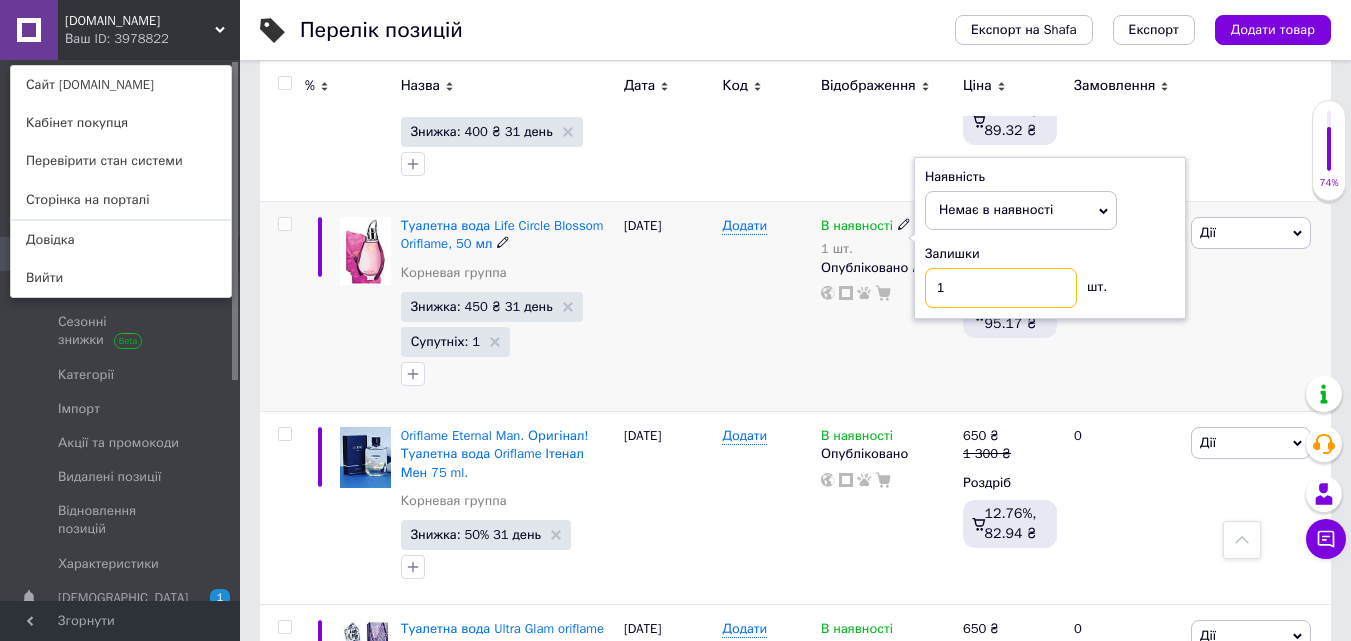click on "1" at bounding box center (1001, 288) 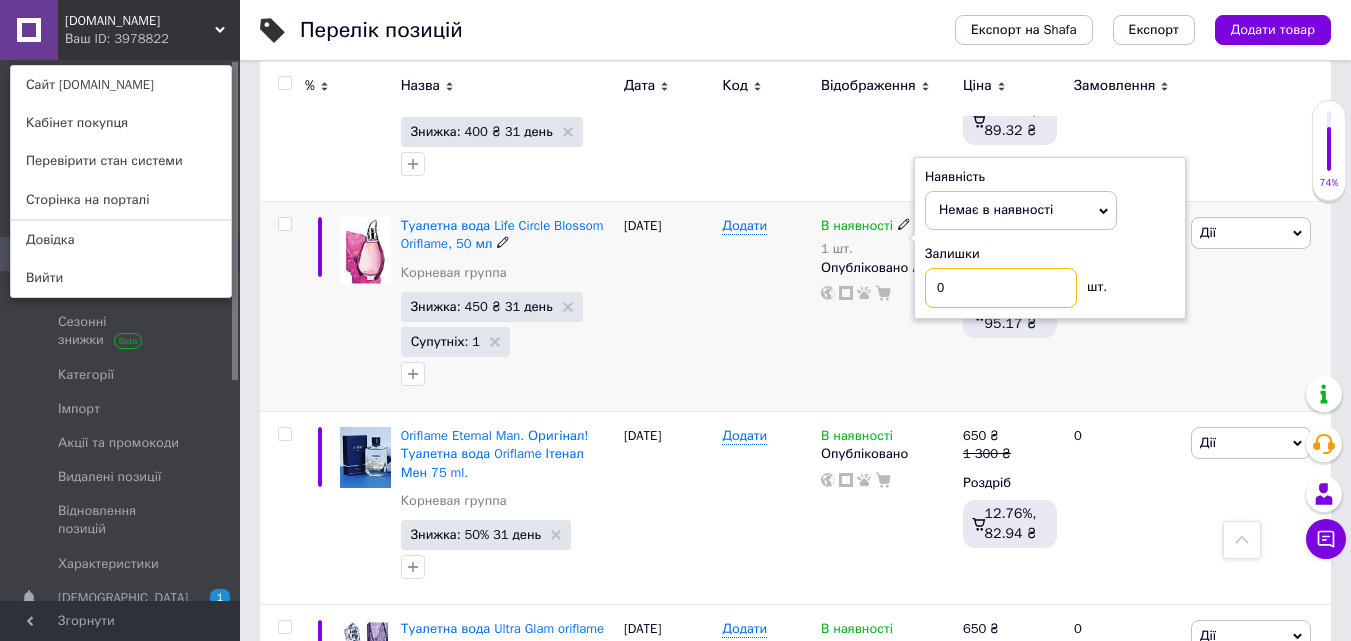 type on "0" 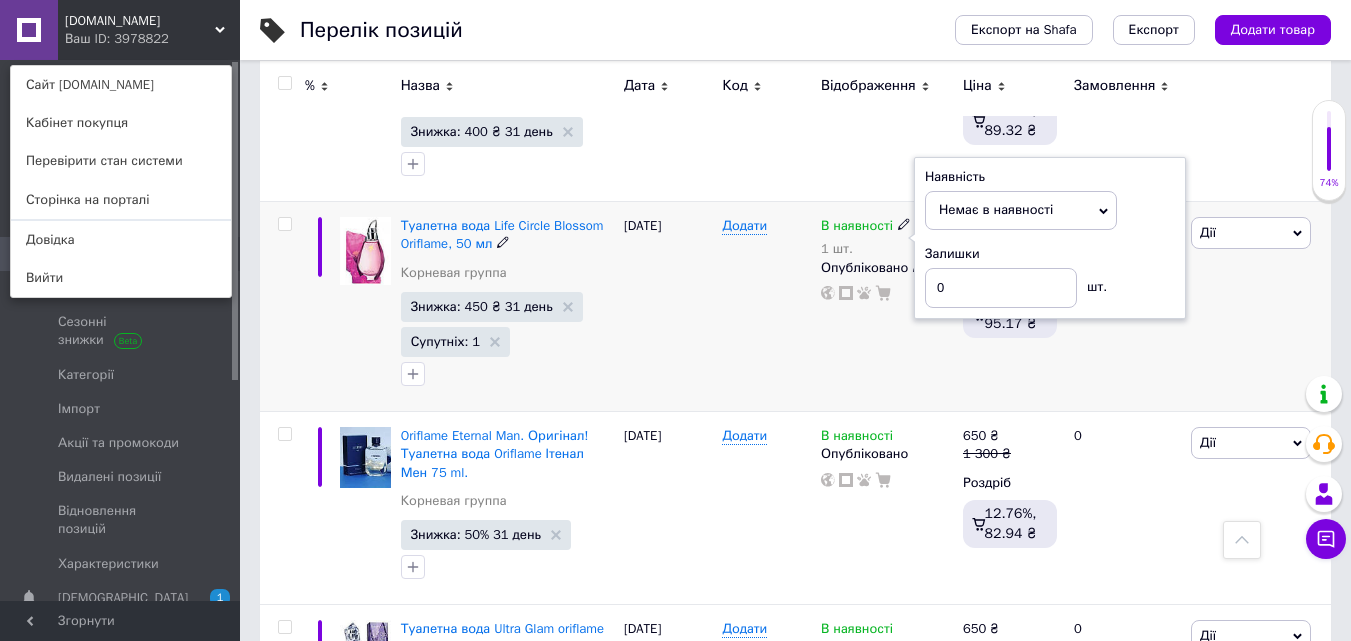 click on "750   ₴ 1 200   ₴ Роздріб 12.69%, 95.17 ₴" at bounding box center [1010, 307] 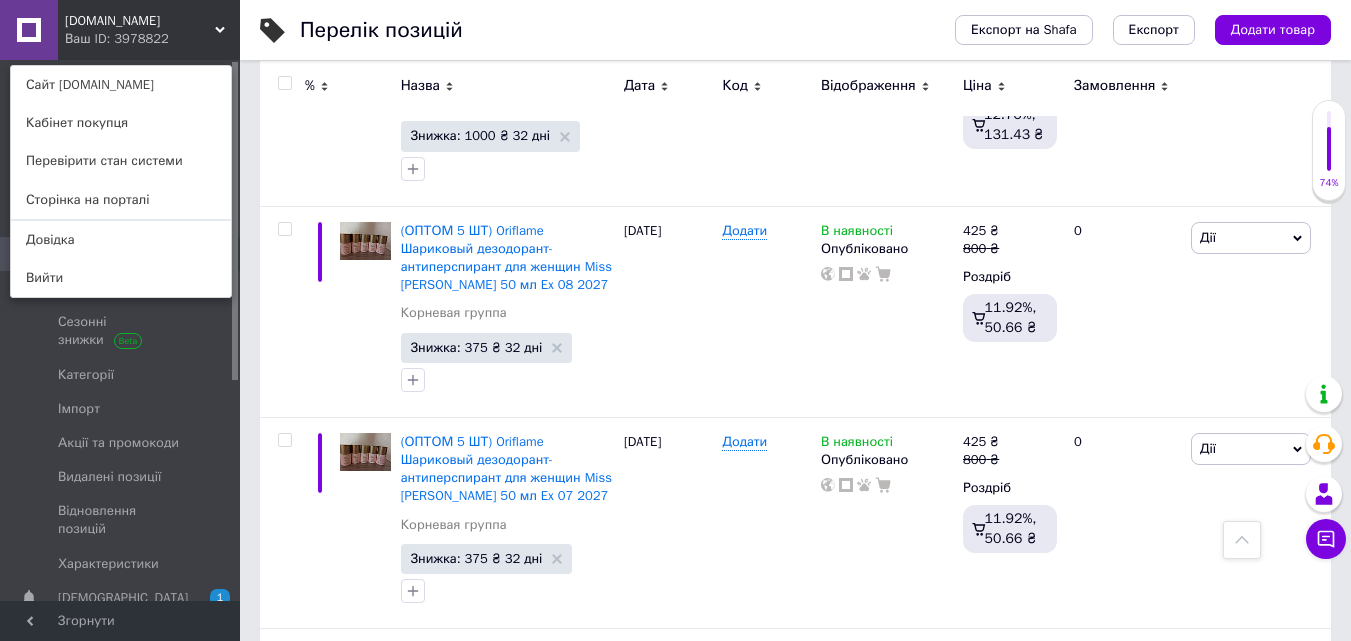 scroll, scrollTop: 3730, scrollLeft: 0, axis: vertical 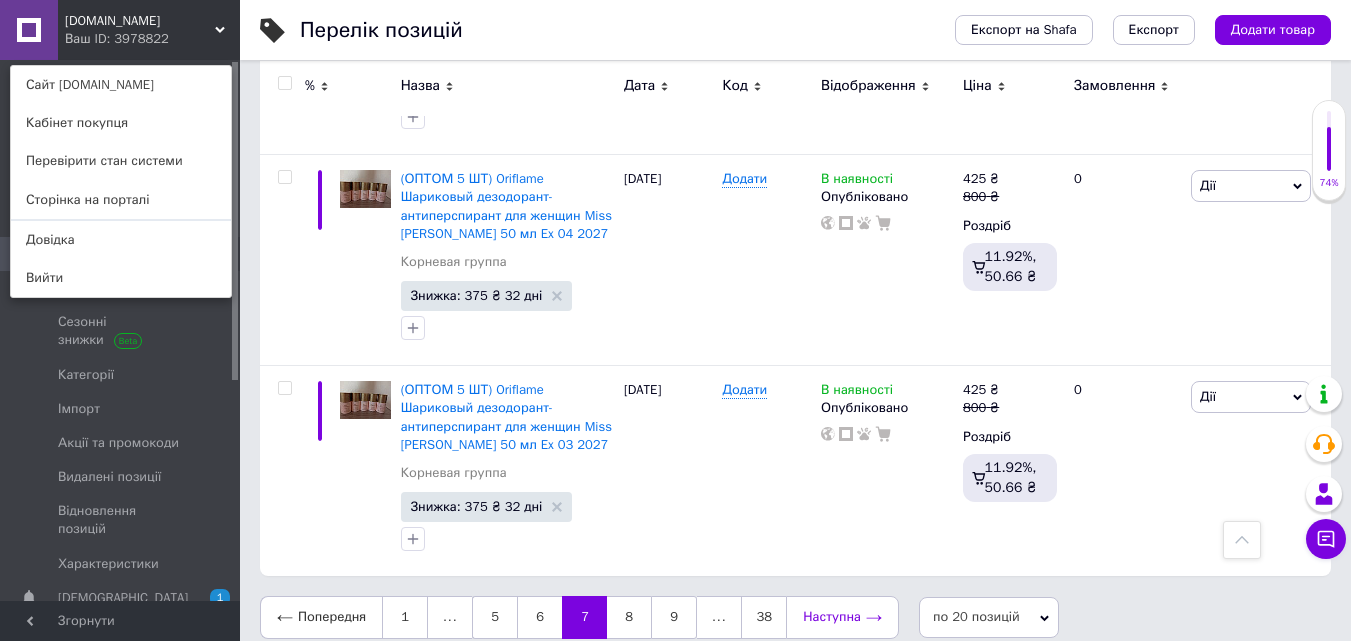 click on "Наступна" at bounding box center [842, 617] 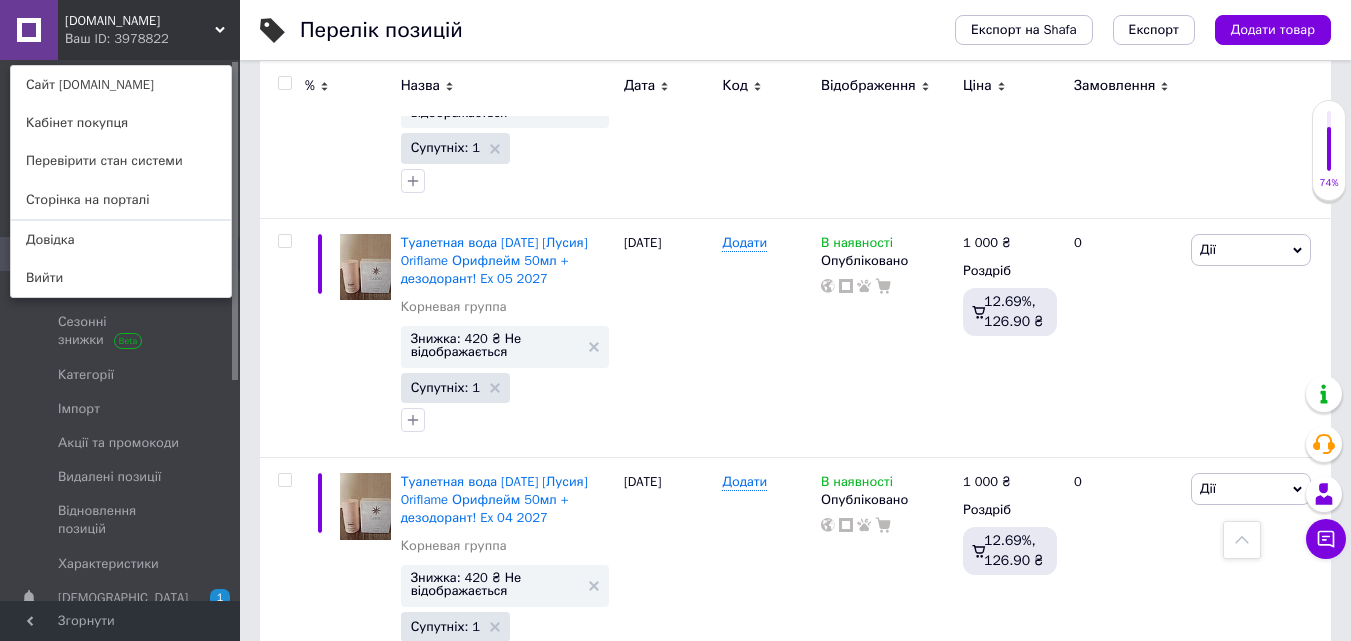 scroll, scrollTop: 4184, scrollLeft: 0, axis: vertical 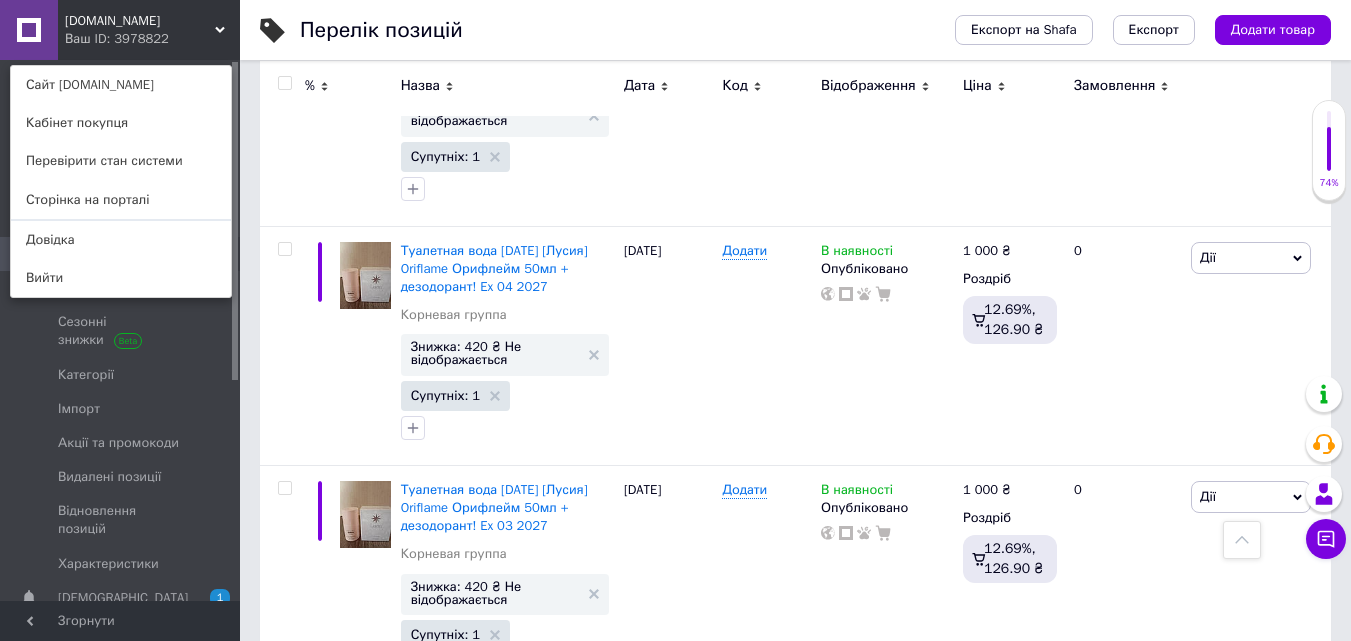 click on "Наступна" at bounding box center (842, 745) 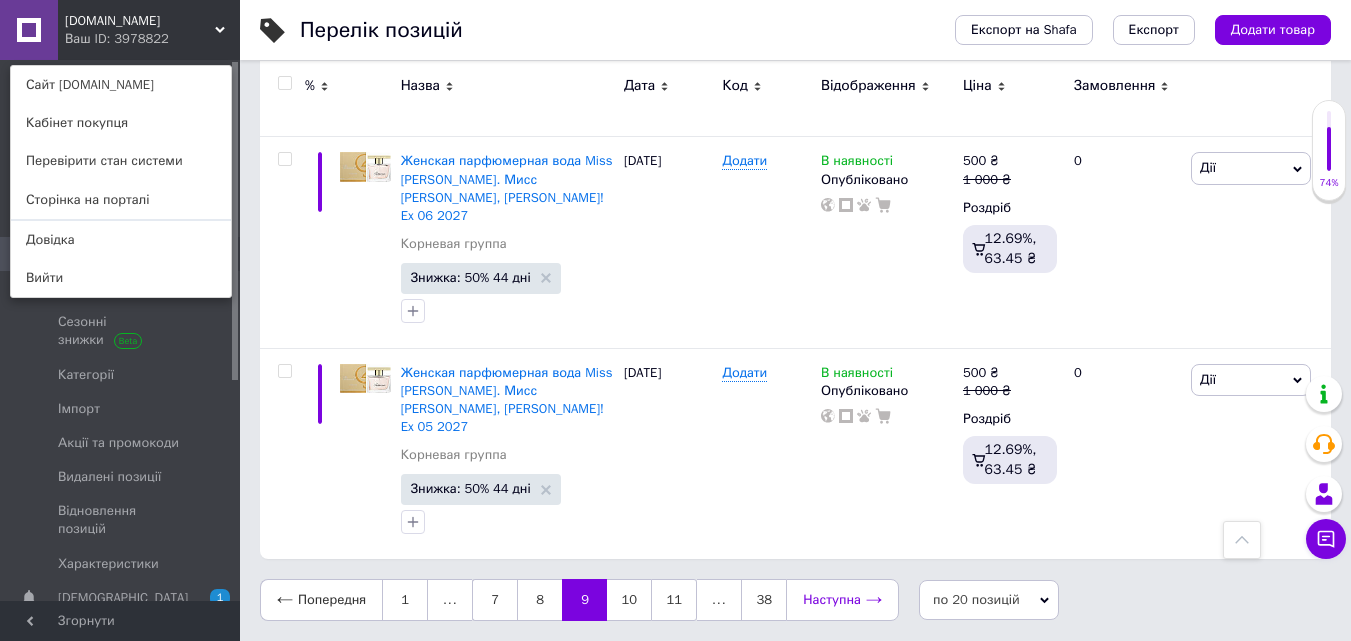 scroll, scrollTop: 3659, scrollLeft: 0, axis: vertical 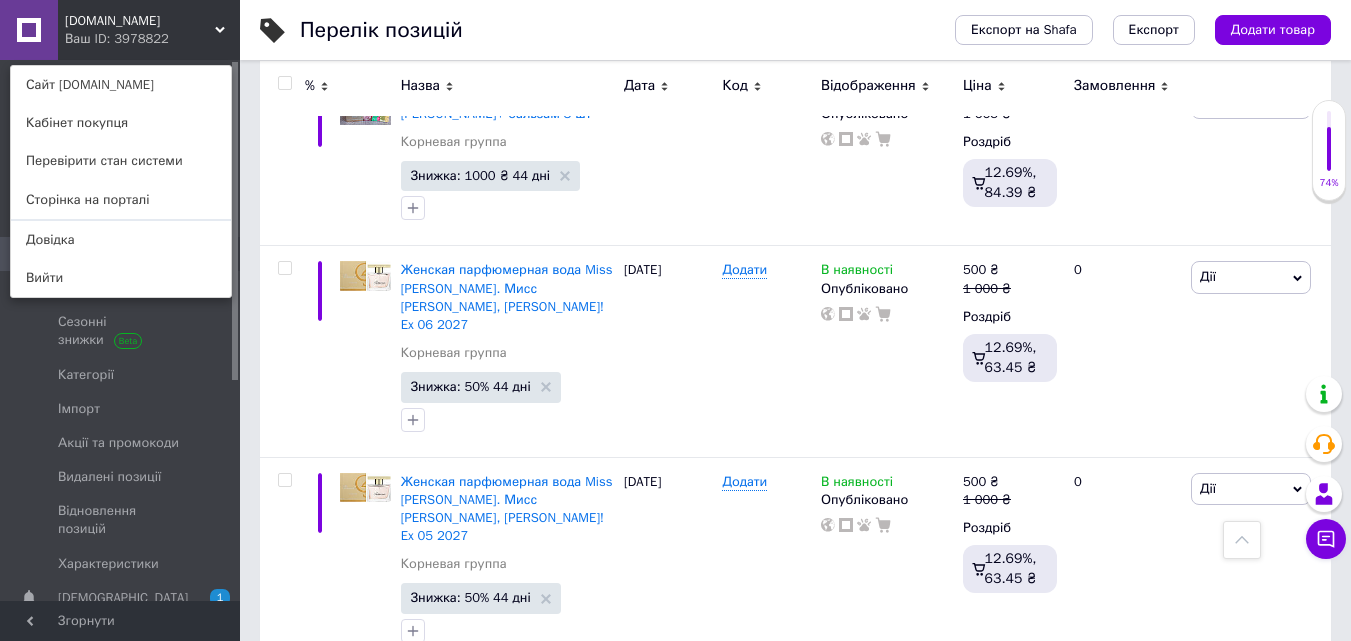 click on "Наступна" at bounding box center [842, 709] 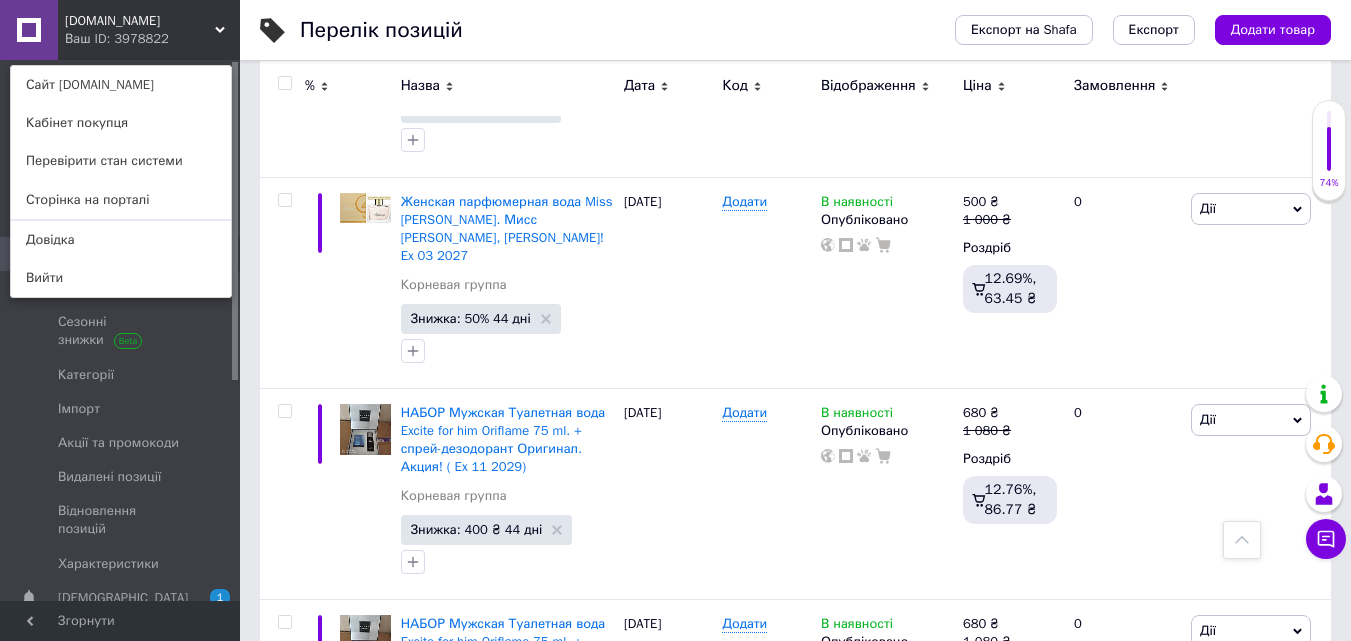 scroll, scrollTop: 4047, scrollLeft: 0, axis: vertical 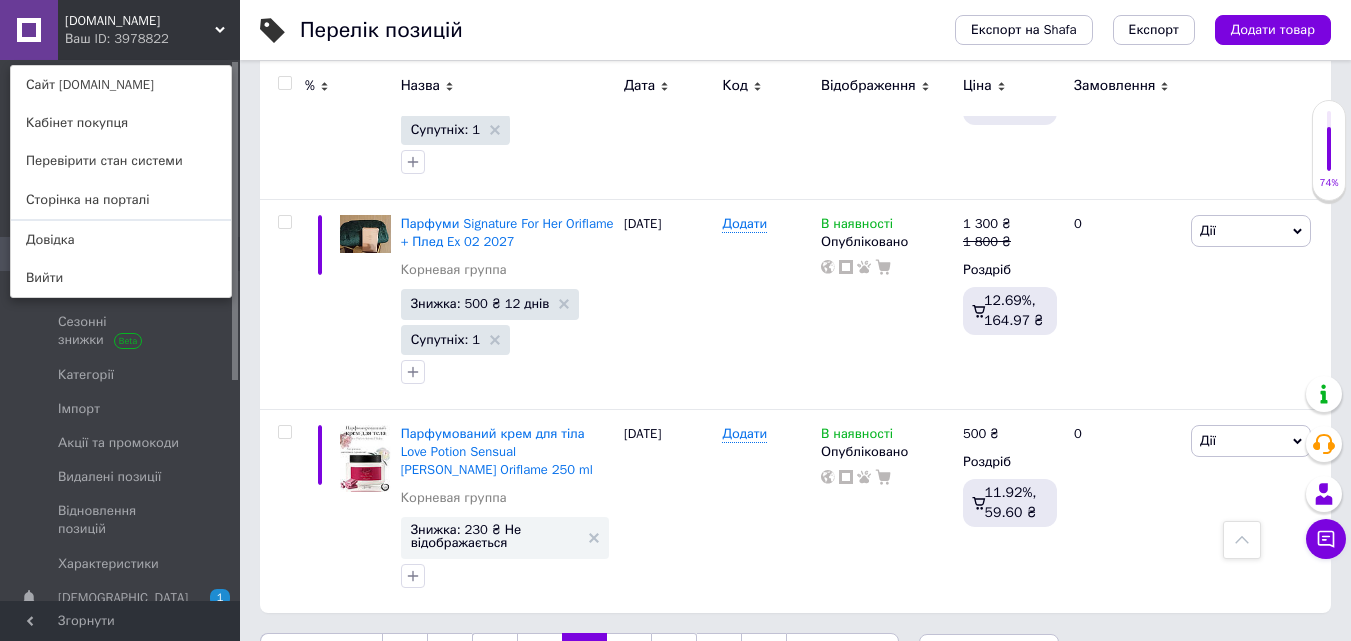 click on "Наступна" at bounding box center [842, 654] 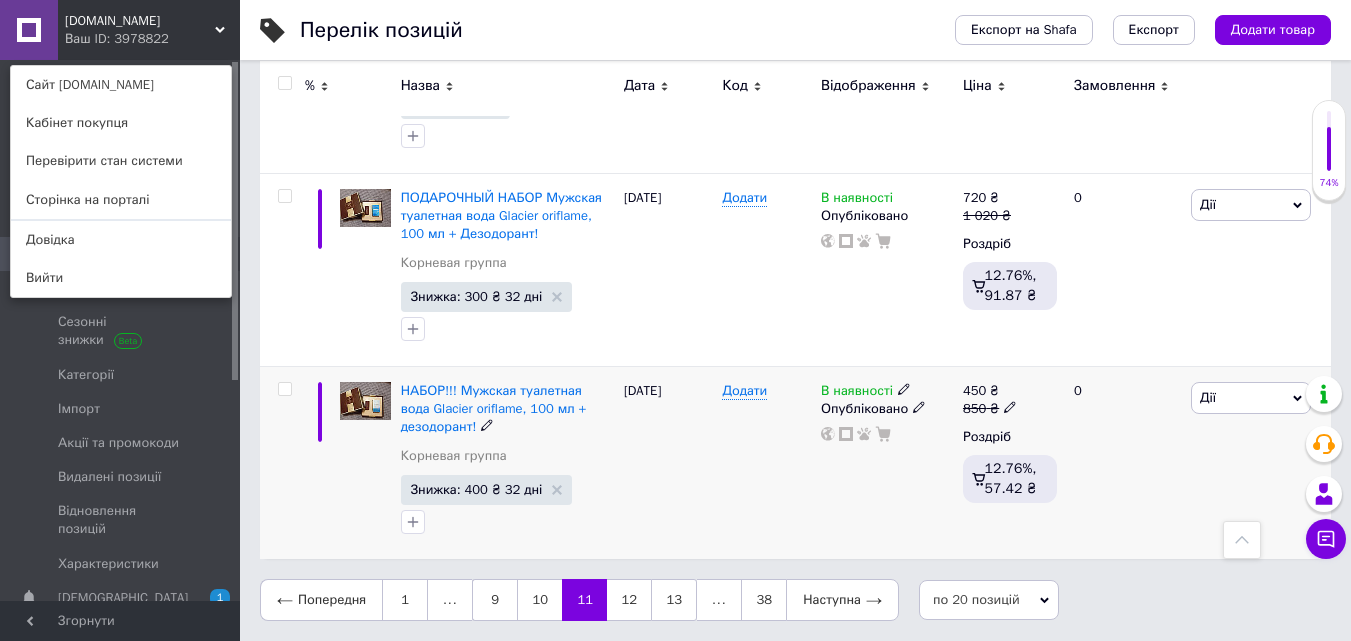 scroll, scrollTop: 3873, scrollLeft: 0, axis: vertical 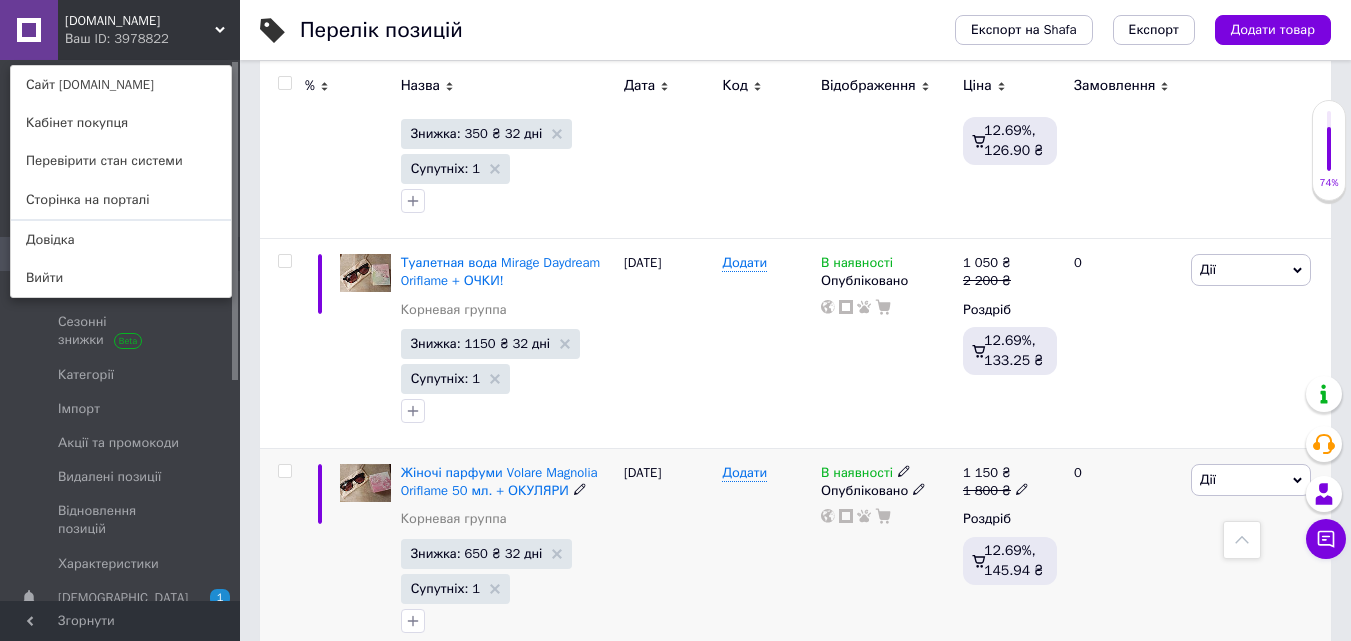 click on "В наявності" at bounding box center (857, 475) 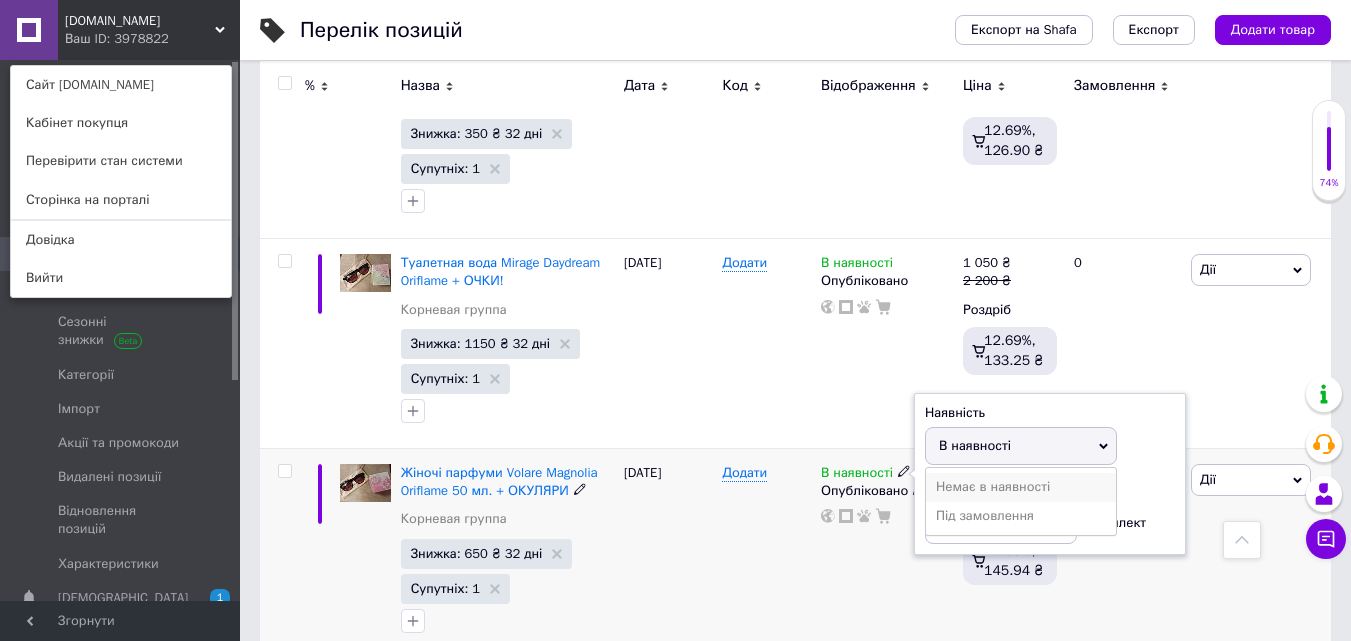 click on "Немає в наявності" at bounding box center [1021, 487] 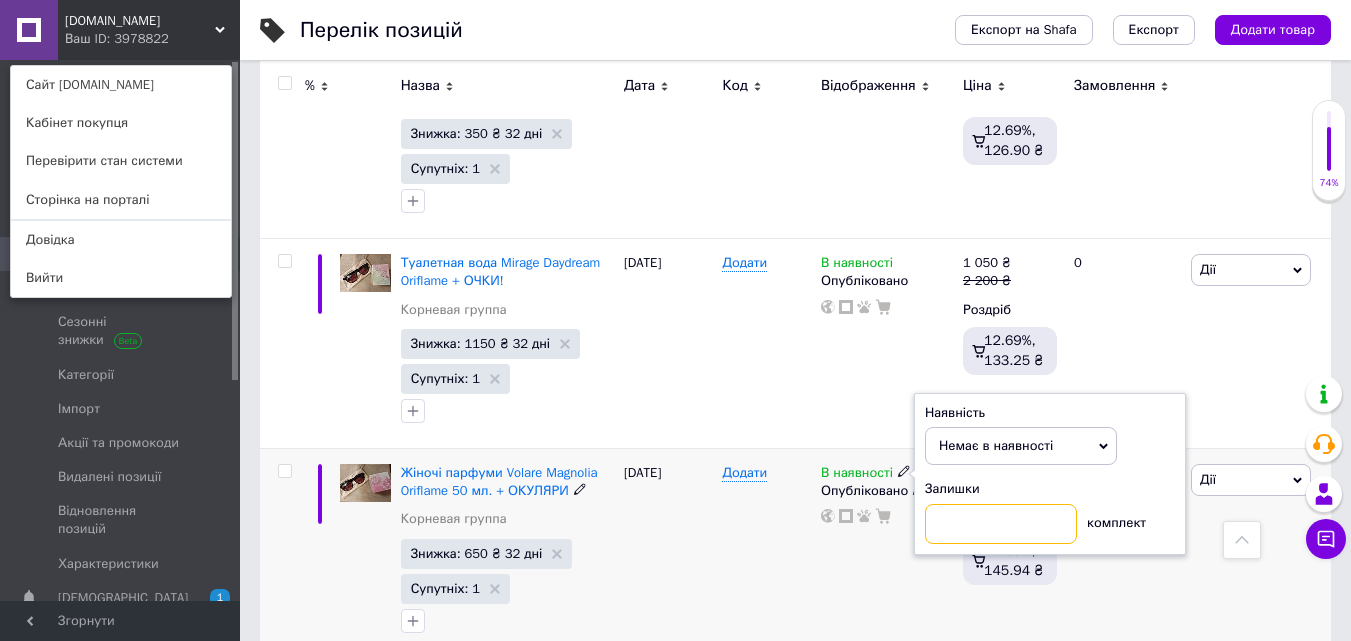 click at bounding box center [1001, 524] 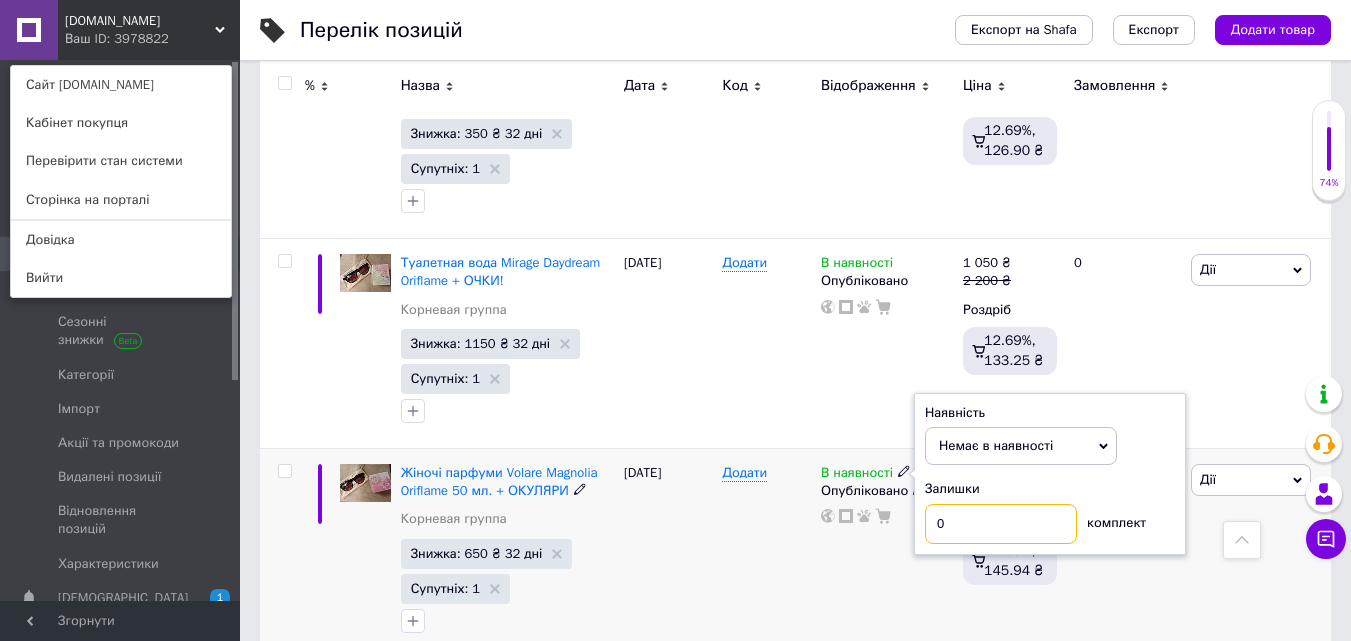 type on "0" 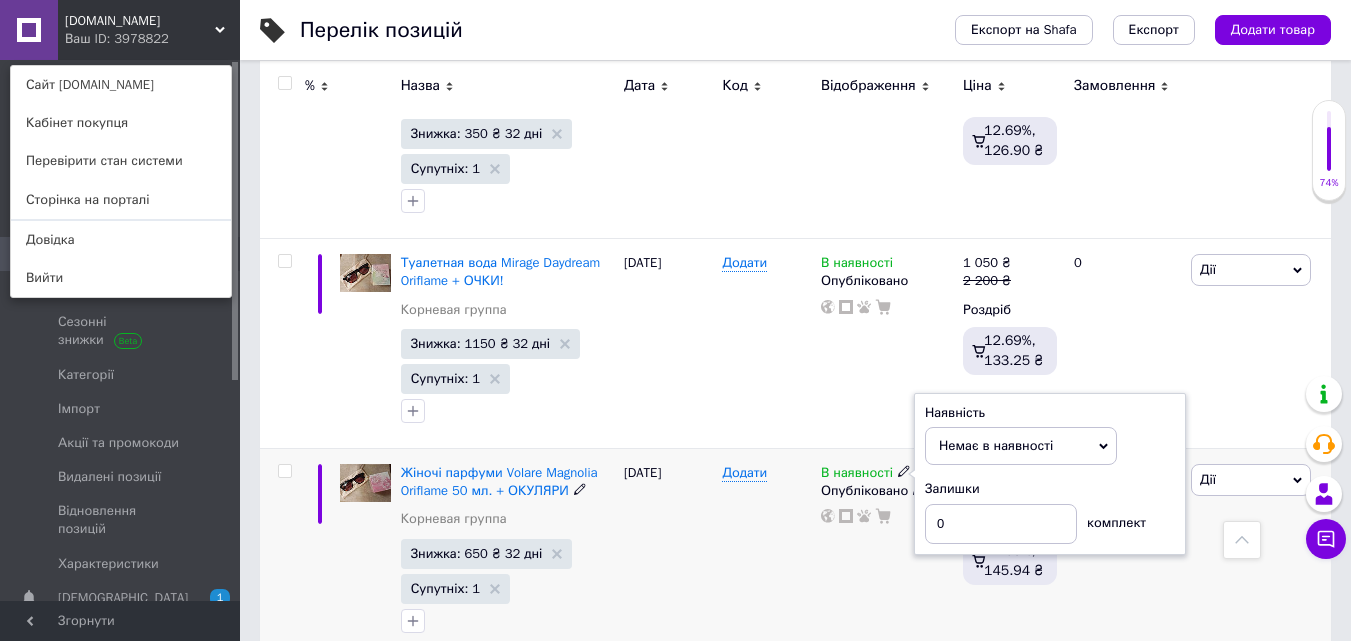 click on "В наявності Наявність Немає в наявності В наявності Під замовлення Залишки 0 комплект Опубліковано" at bounding box center (887, 554) 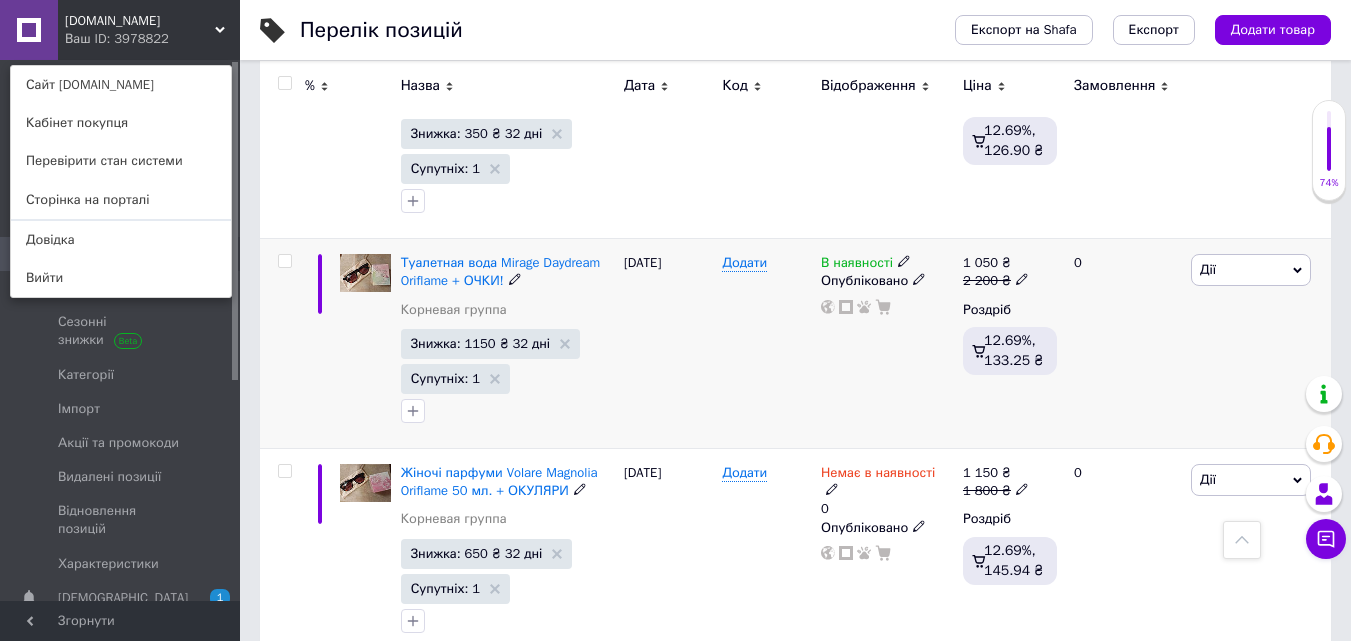 click on "В наявності" at bounding box center [857, 265] 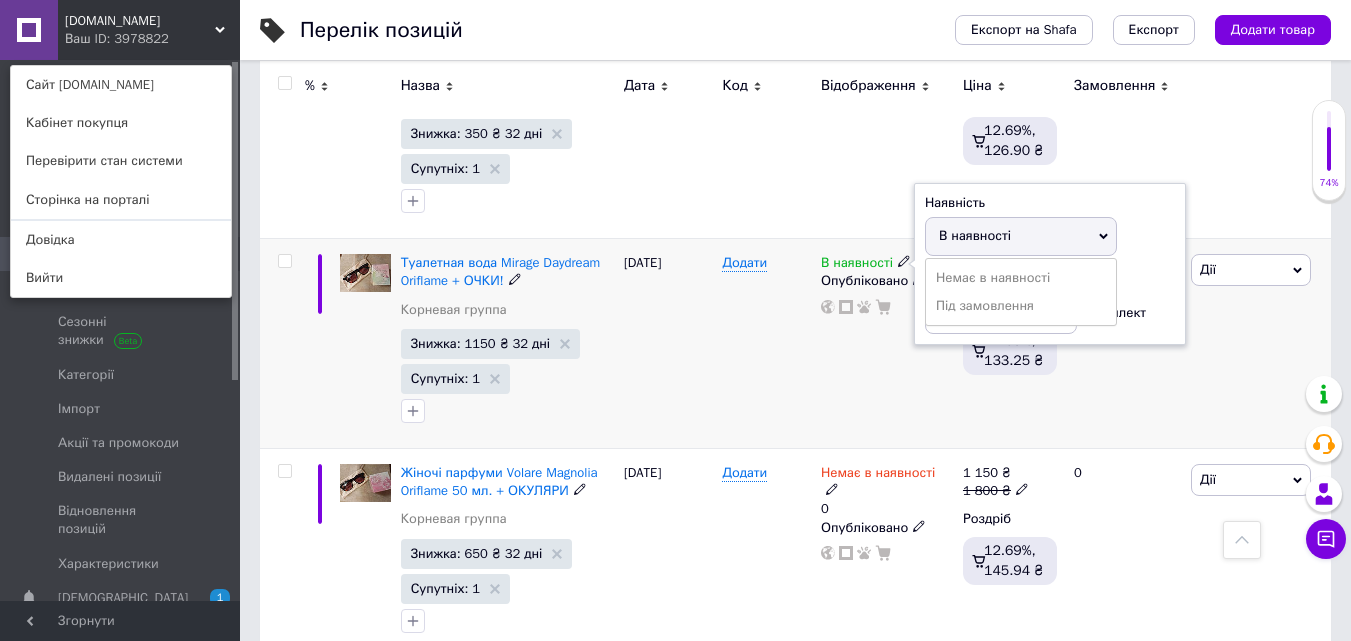 click on "В наявності Наявність В наявності Немає в наявності Під замовлення Залишки комплект Опубліковано" at bounding box center [887, 344] 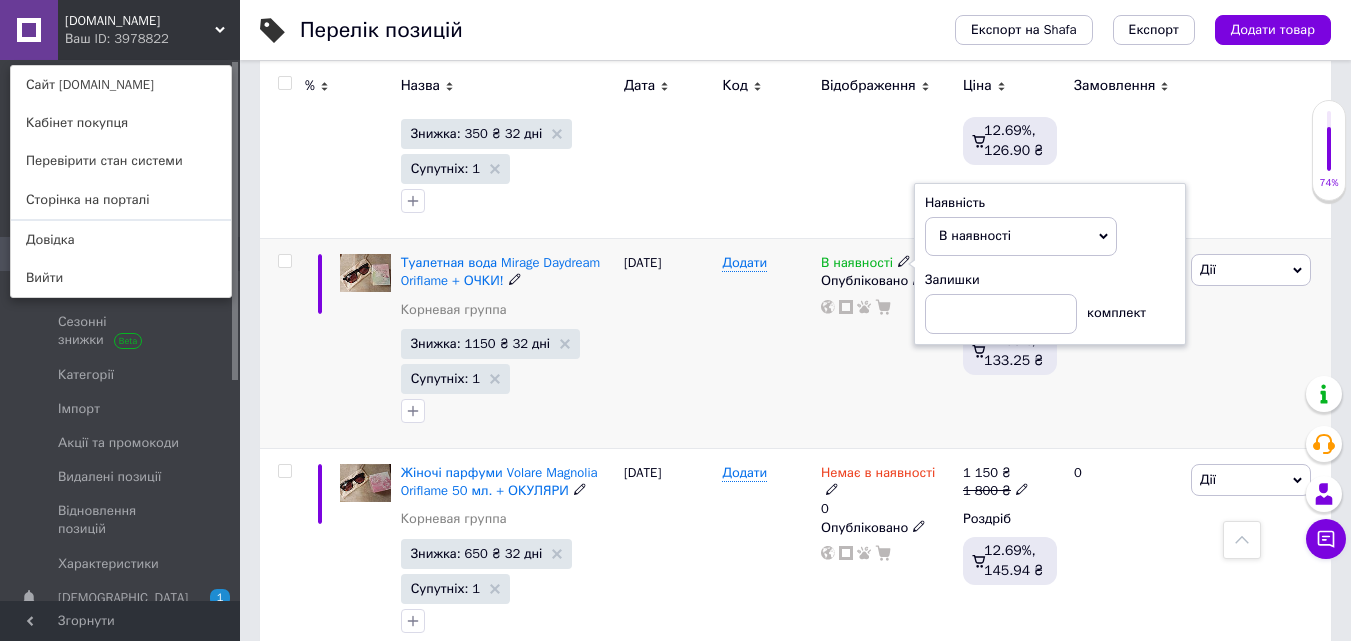 click on "В наявності Наявність В наявності Немає в наявності Під замовлення Залишки комплект Опубліковано" at bounding box center (887, 344) 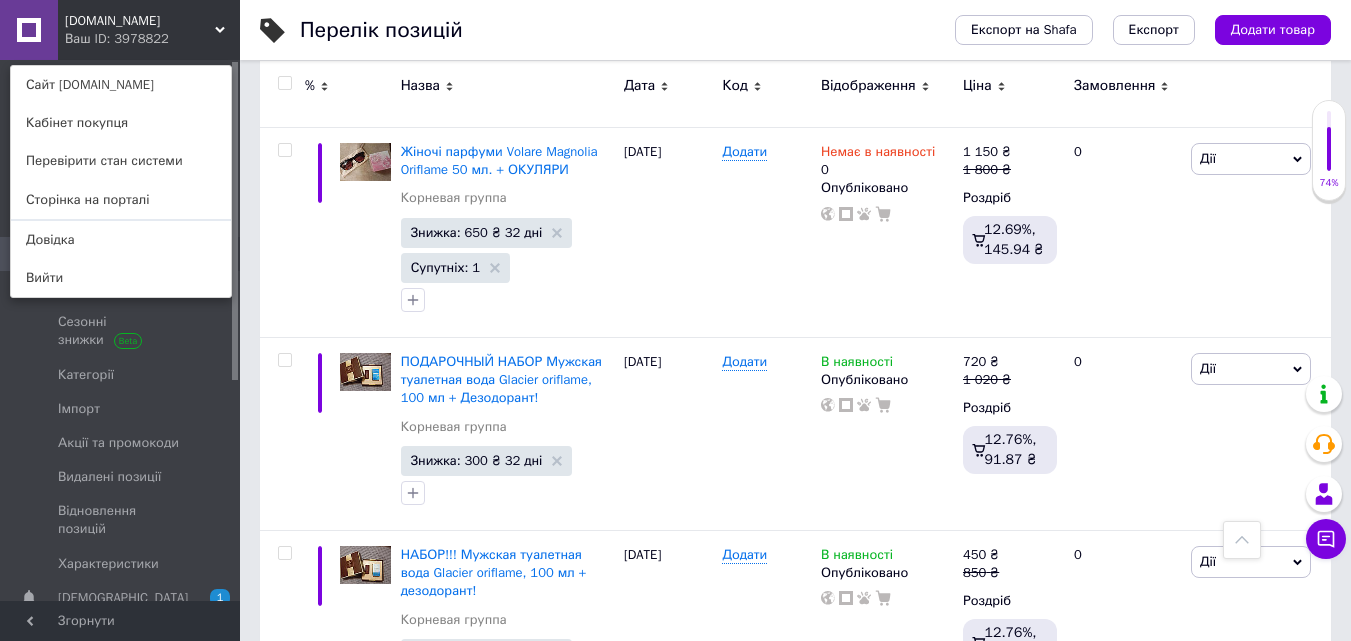 scroll, scrollTop: 3873, scrollLeft: 0, axis: vertical 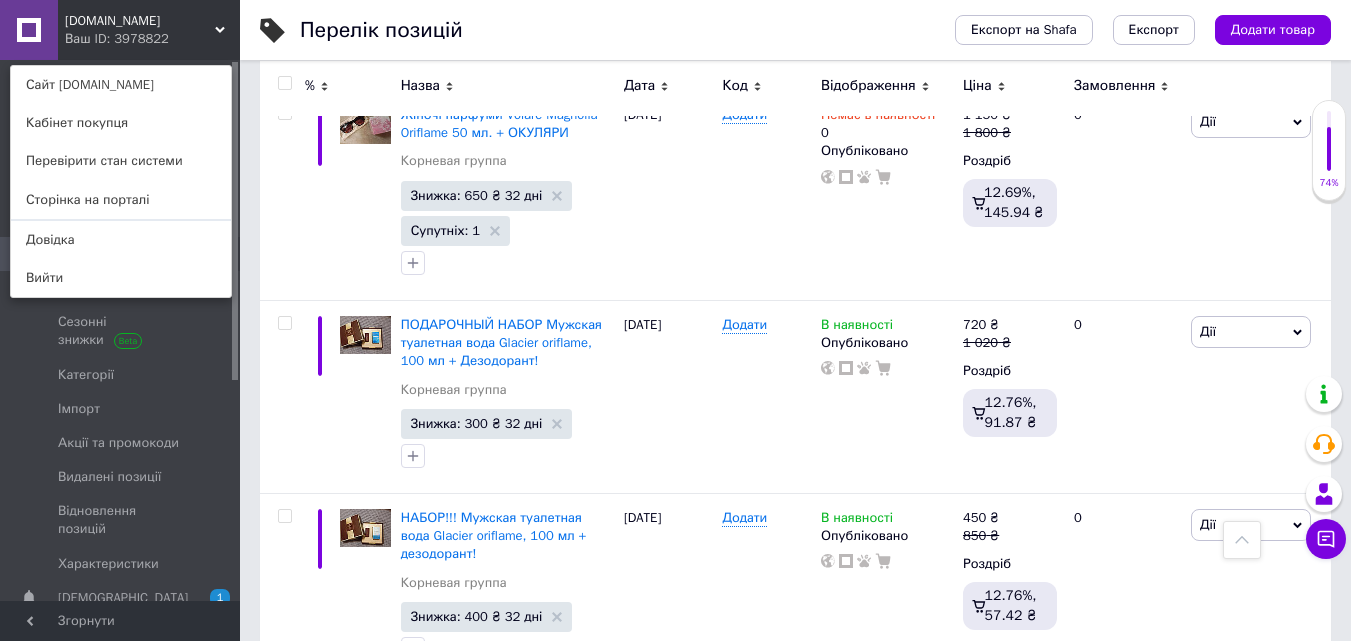 click on "Наступна" at bounding box center [842, 727] 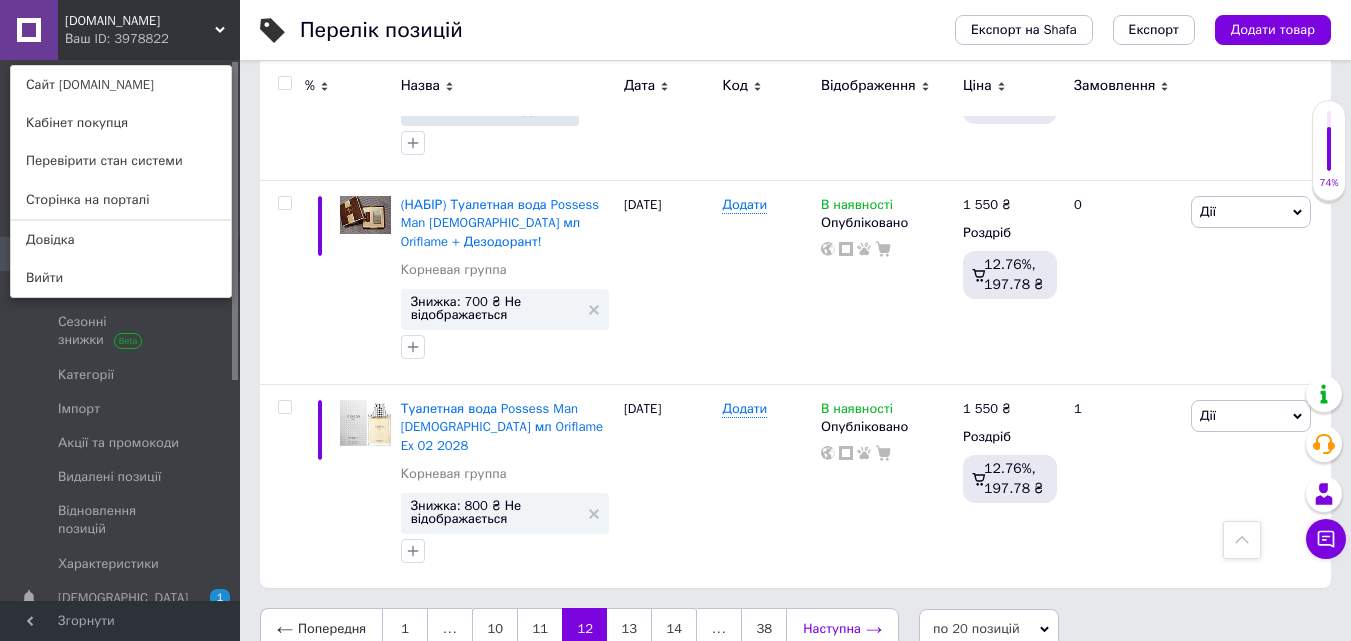 scroll, scrollTop: 3757, scrollLeft: 0, axis: vertical 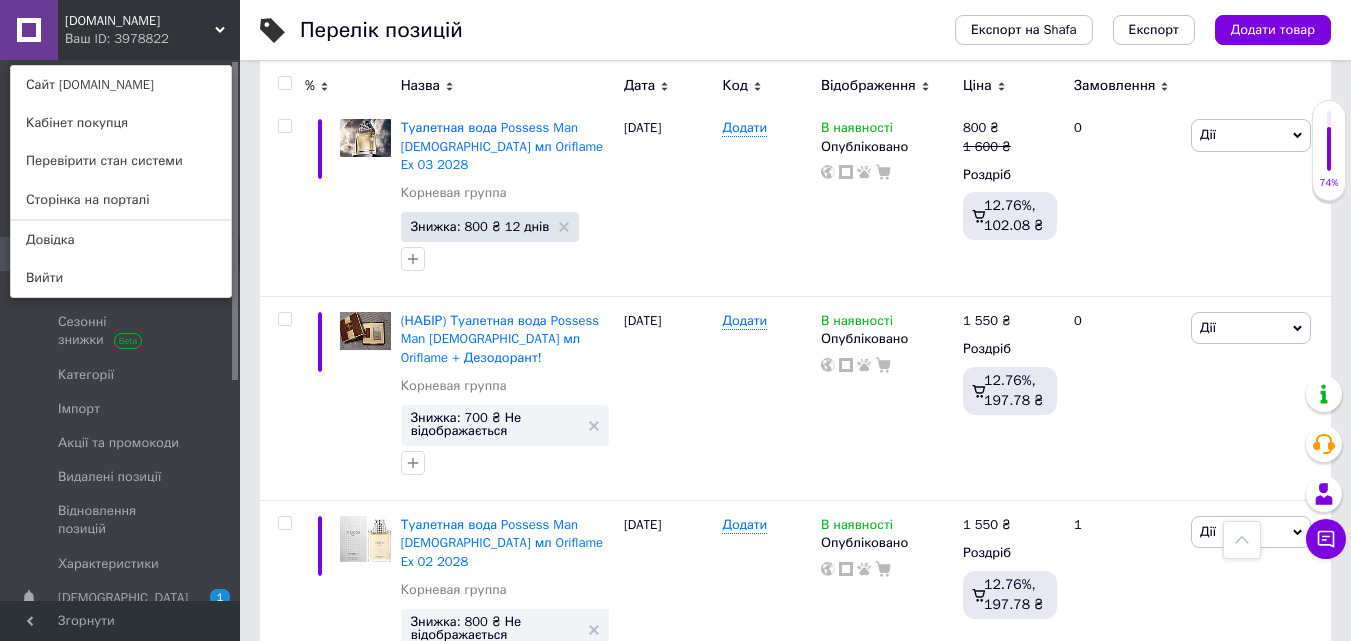 click 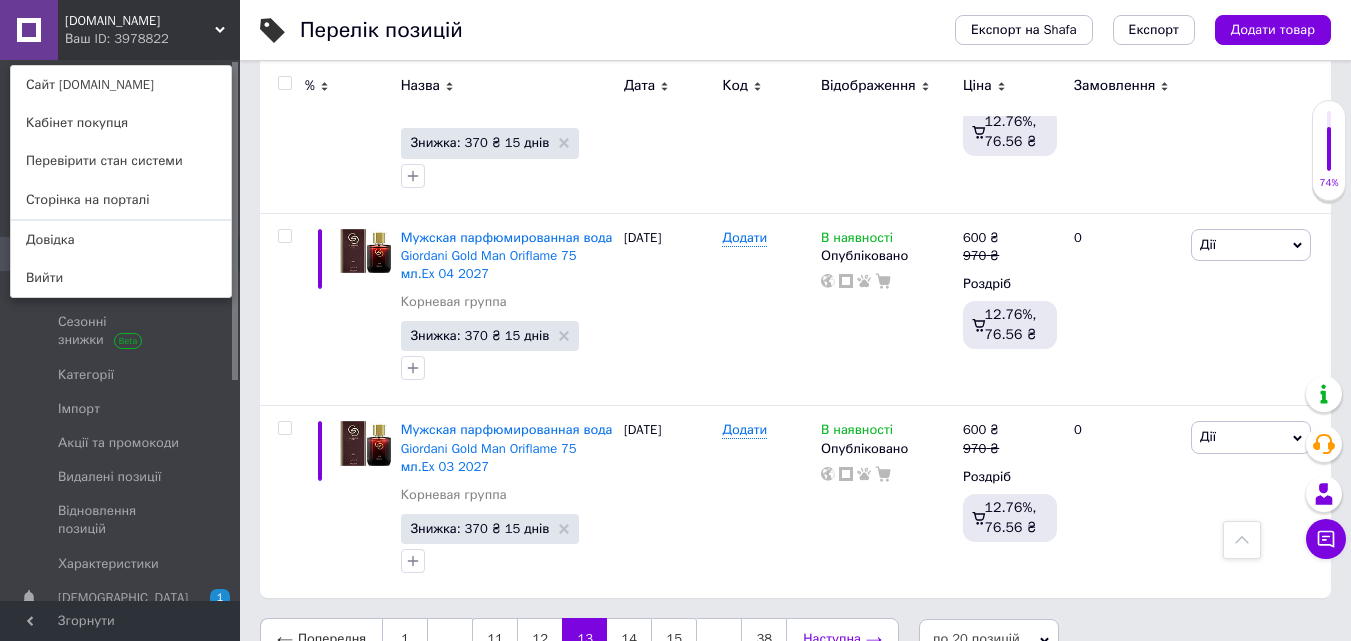 scroll, scrollTop: 3743, scrollLeft: 0, axis: vertical 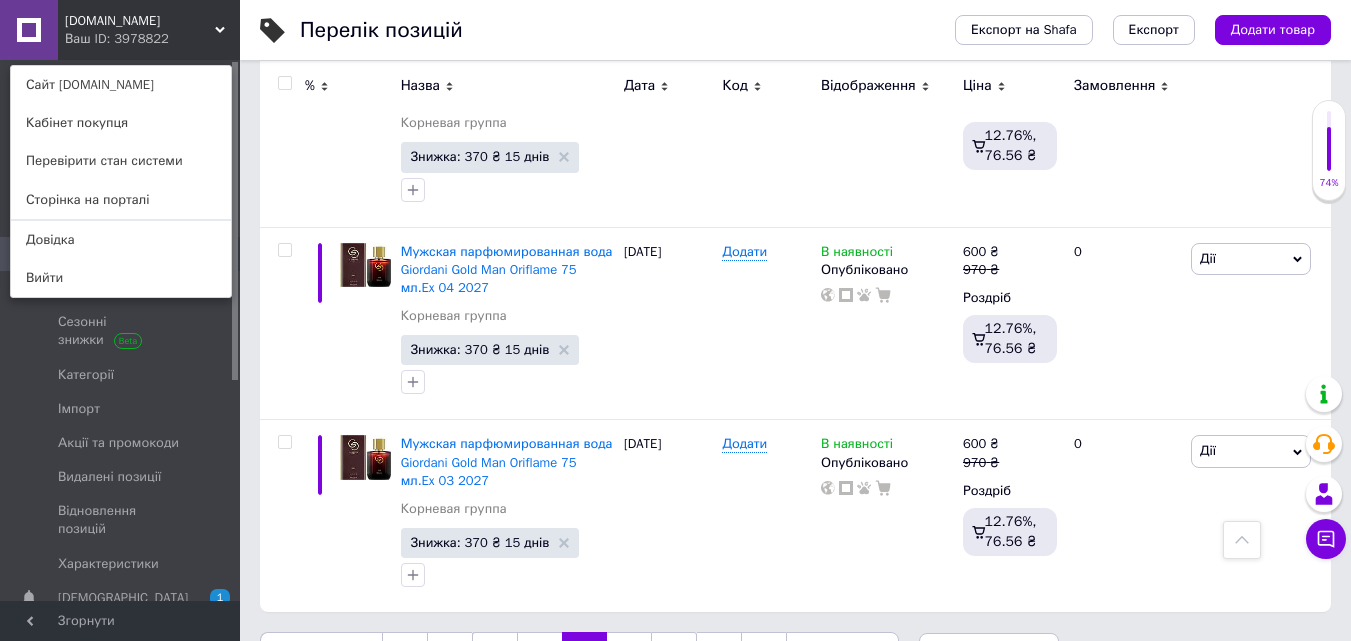 click on "Наступна" at bounding box center (842, 653) 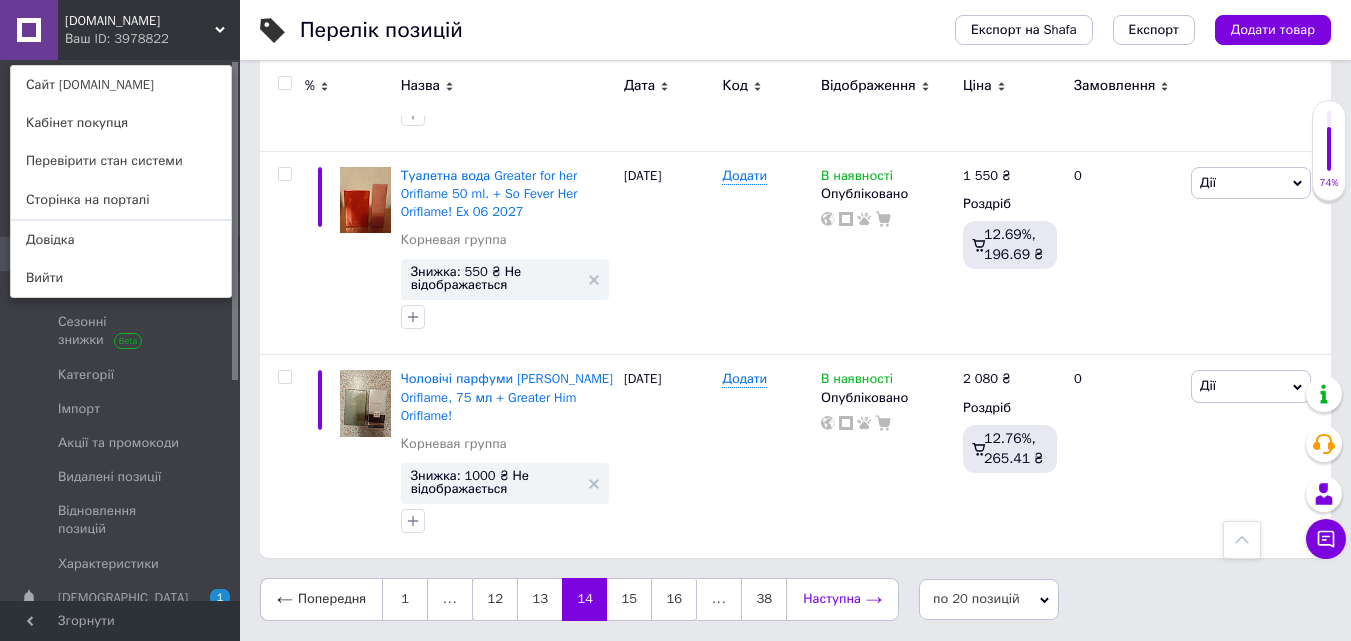 scroll, scrollTop: 3473, scrollLeft: 0, axis: vertical 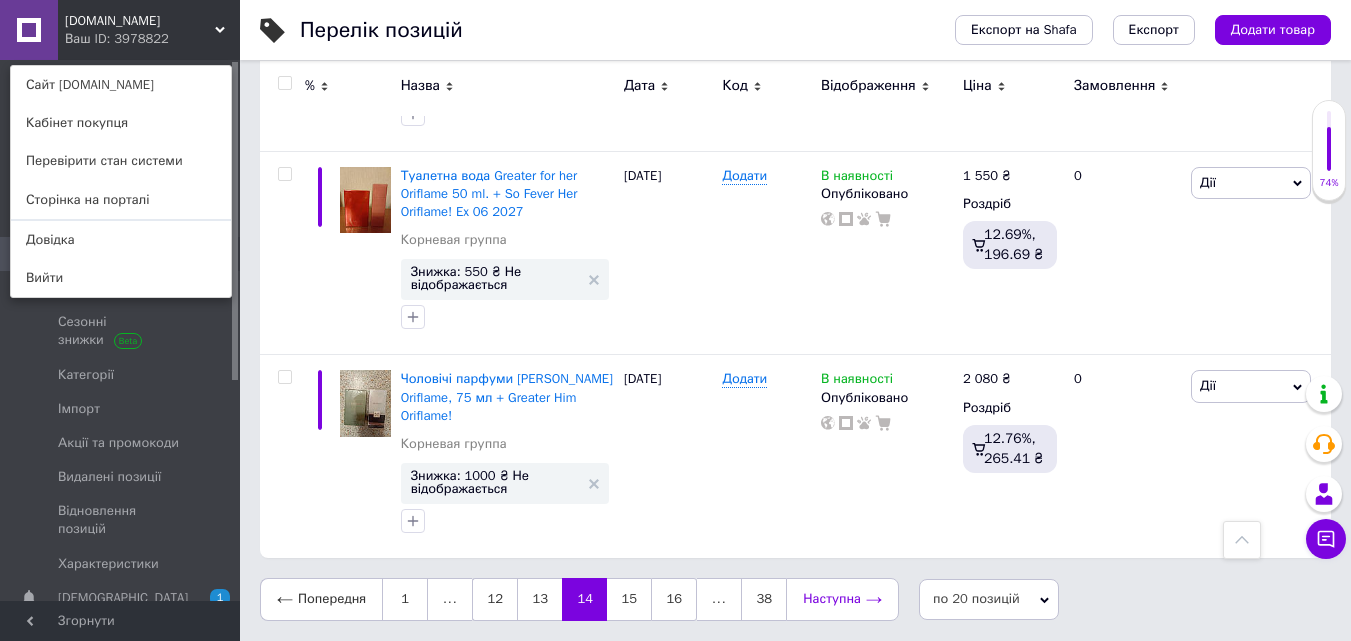 click 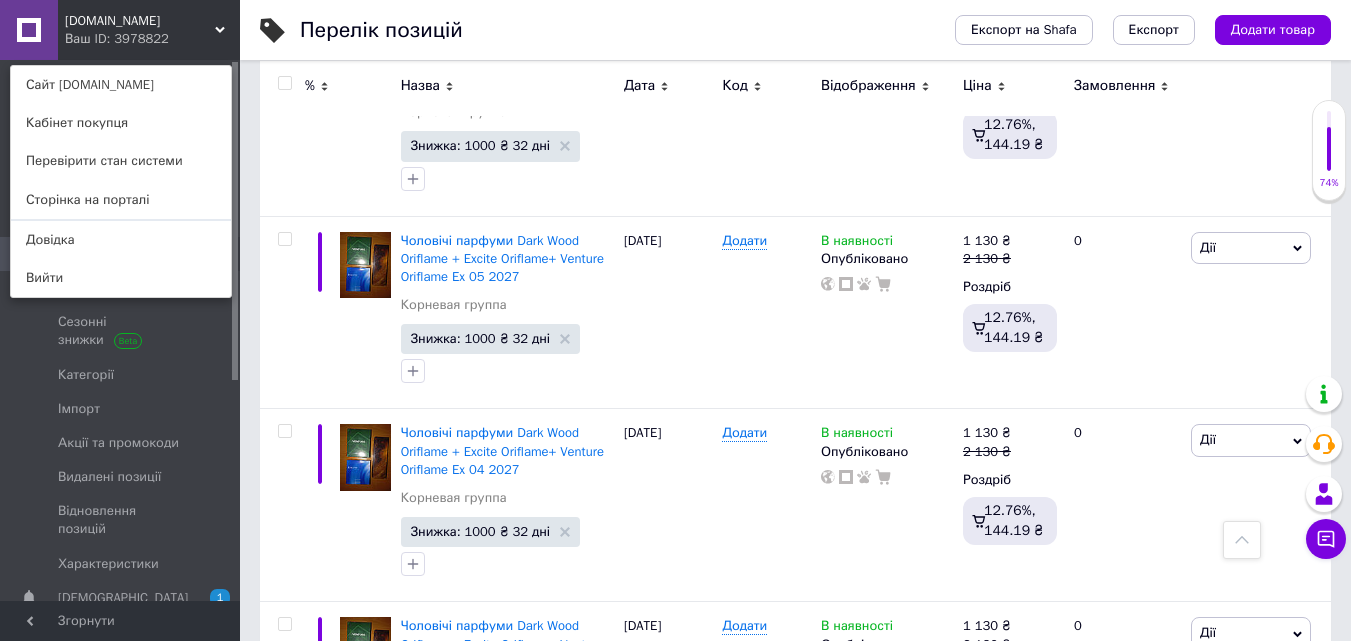 scroll, scrollTop: 3717, scrollLeft: 0, axis: vertical 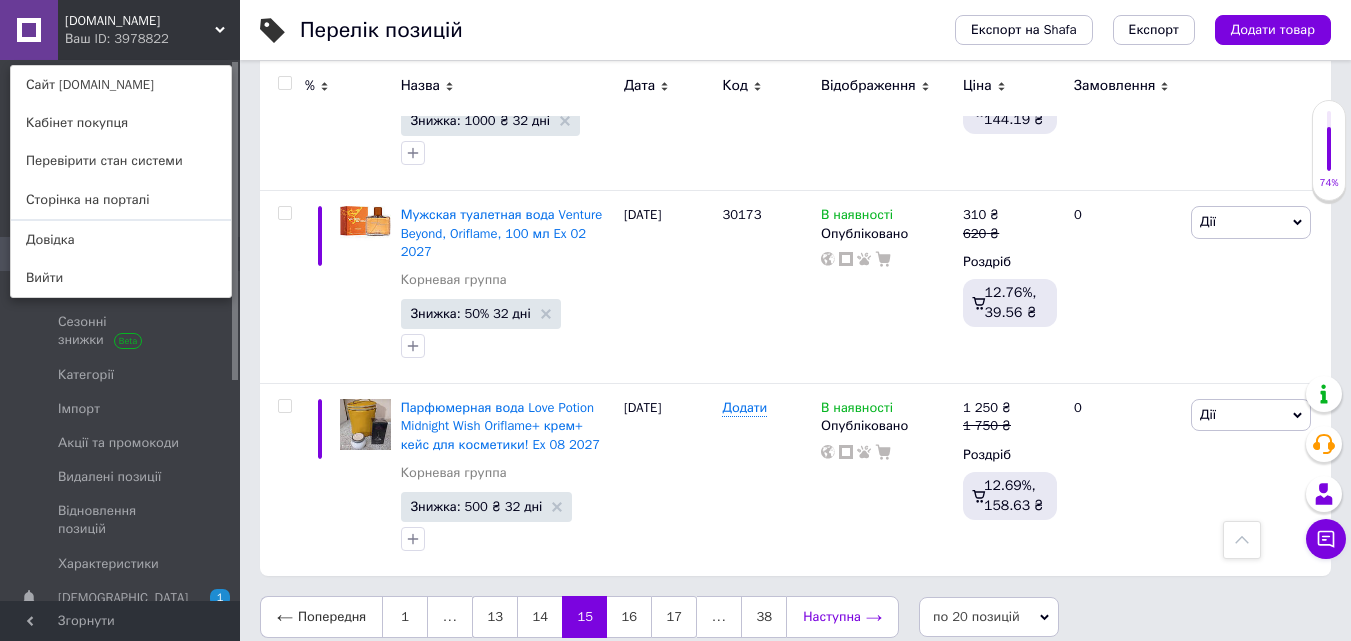click on "Наступна" at bounding box center (842, 617) 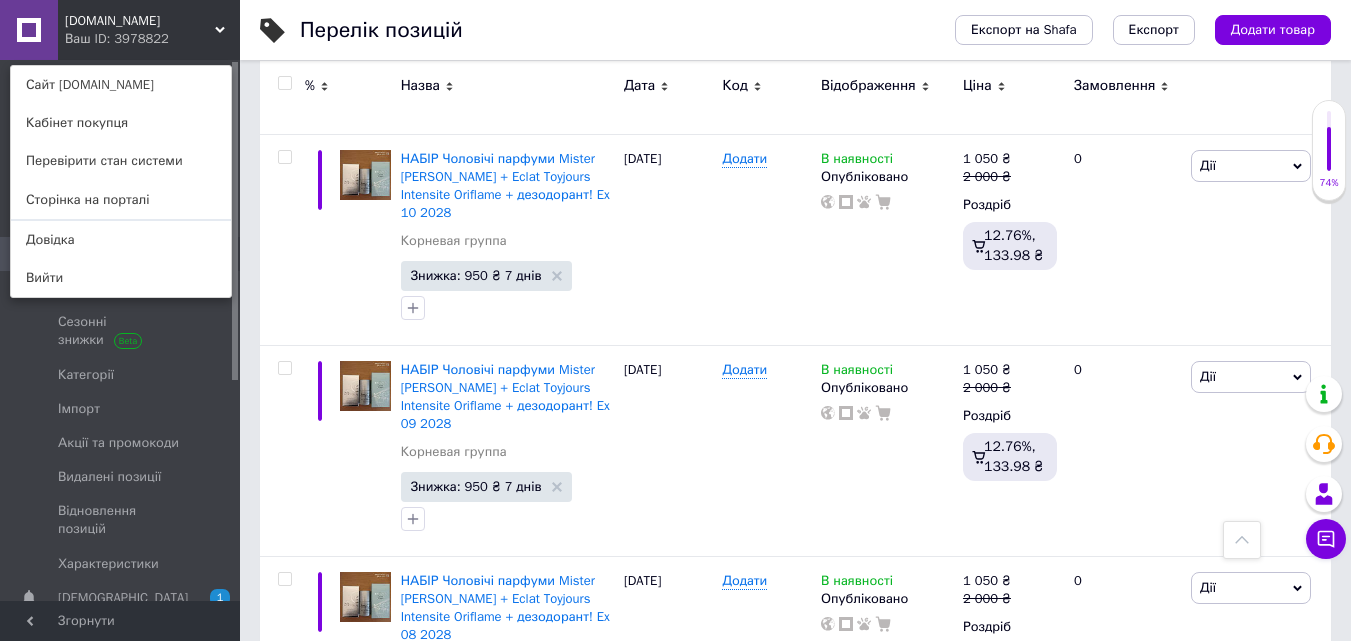 scroll, scrollTop: 3717, scrollLeft: 0, axis: vertical 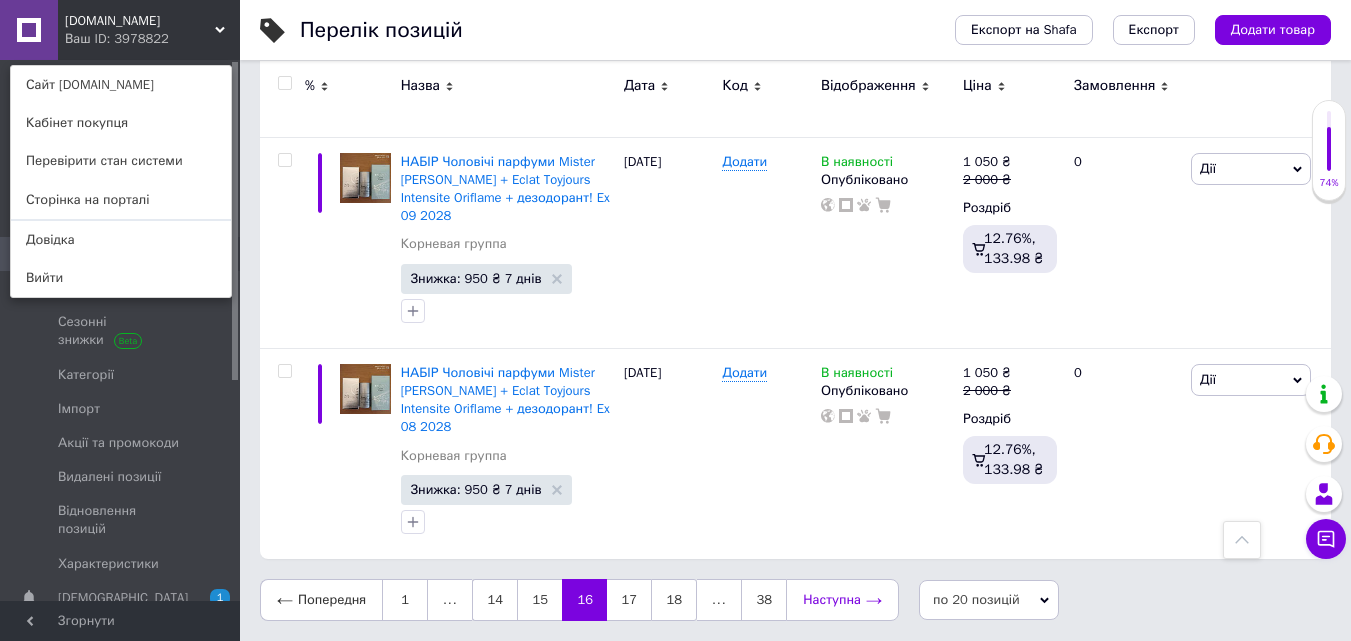 click on "Наступна" at bounding box center [842, 600] 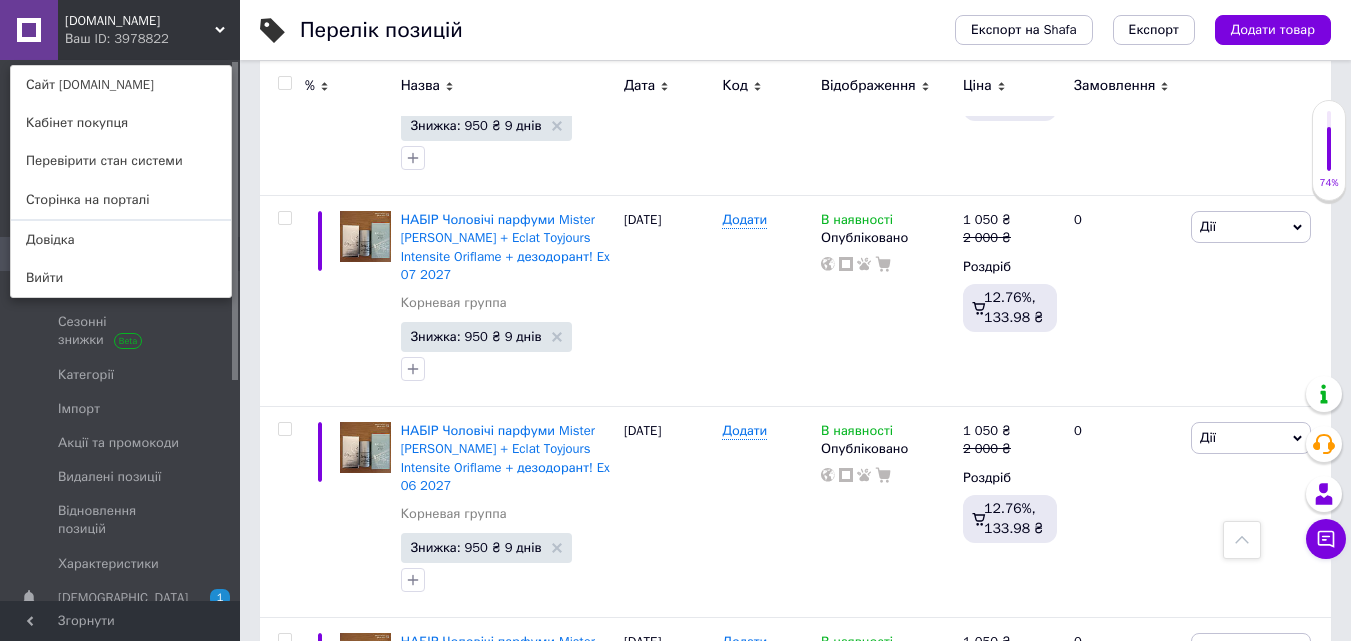 scroll, scrollTop: 3997, scrollLeft: 0, axis: vertical 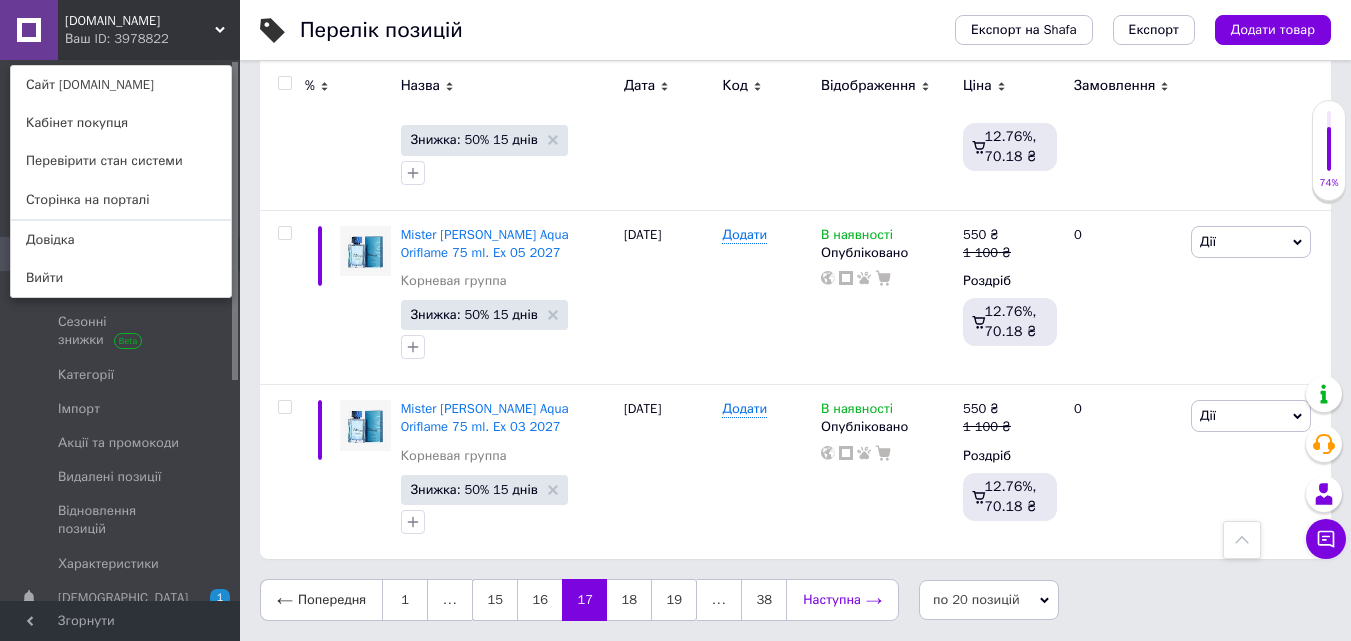 click on "Наступна" at bounding box center [842, 600] 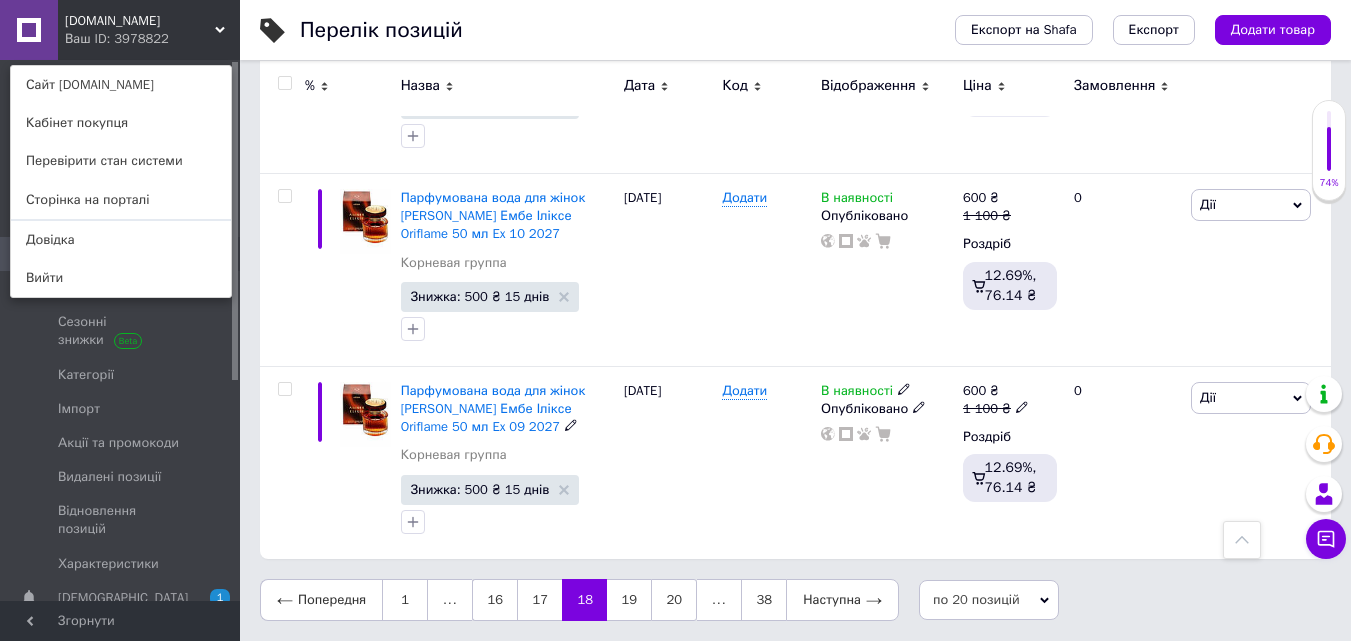 scroll, scrollTop: 3663, scrollLeft: 0, axis: vertical 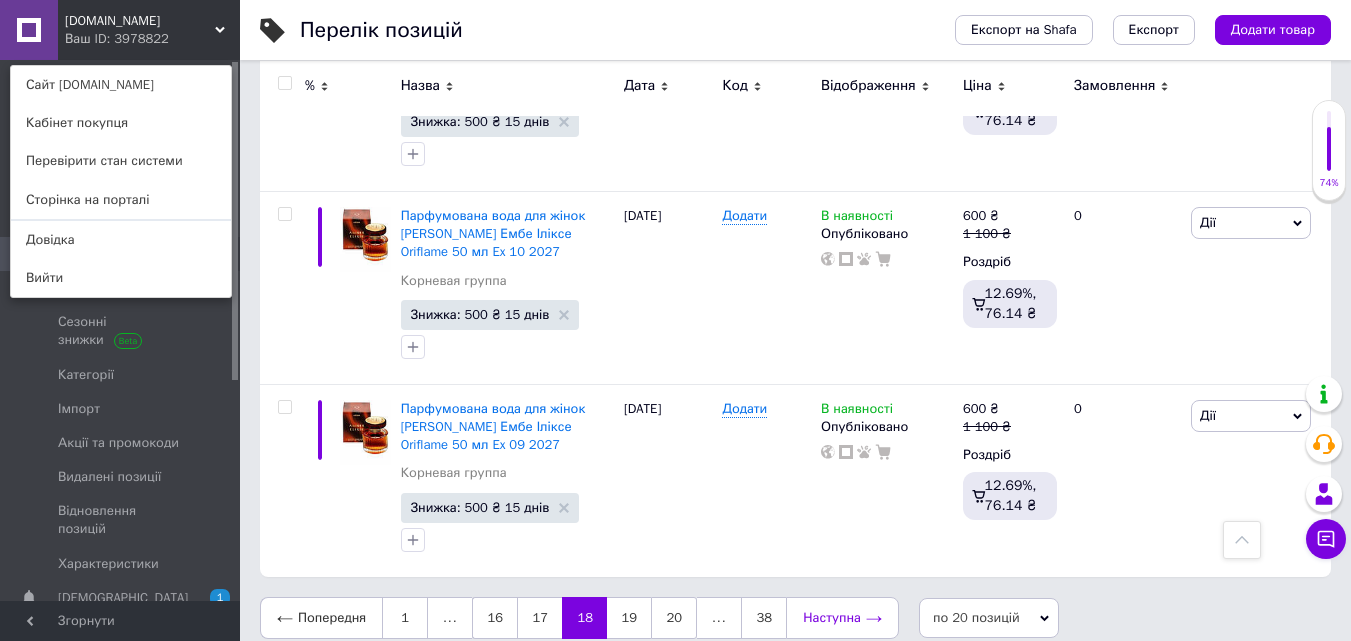 click on "Наступна" at bounding box center [842, 618] 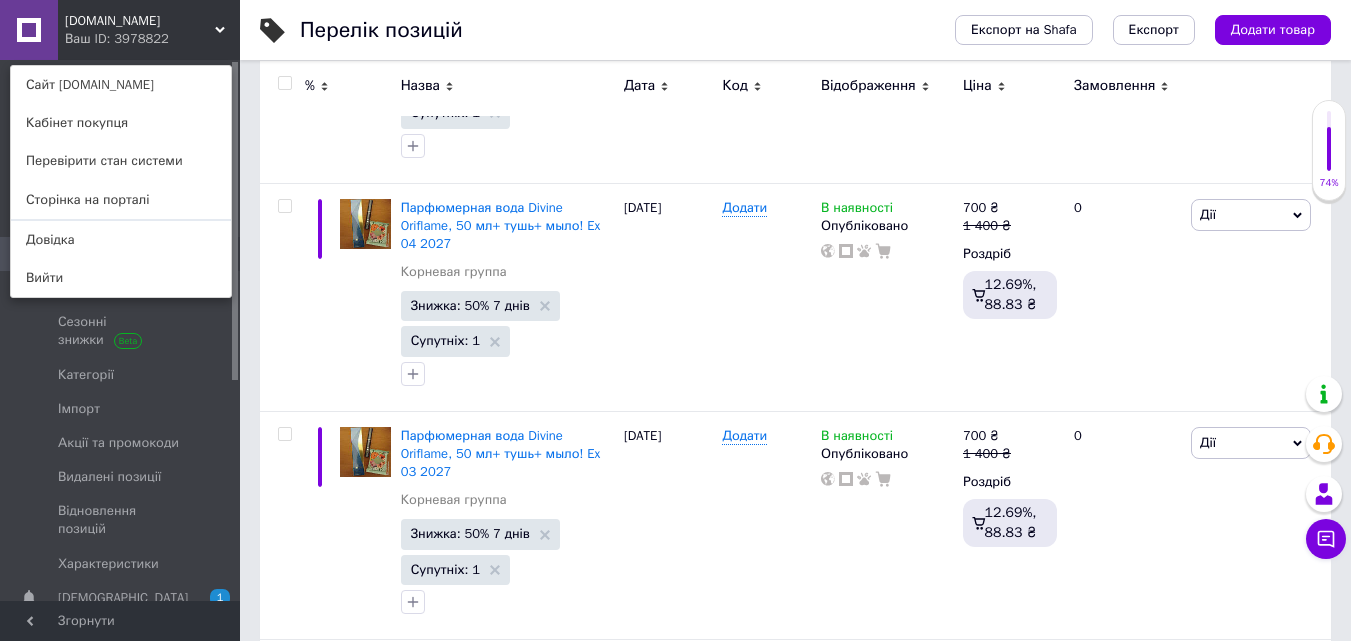 scroll, scrollTop: 3663, scrollLeft: 0, axis: vertical 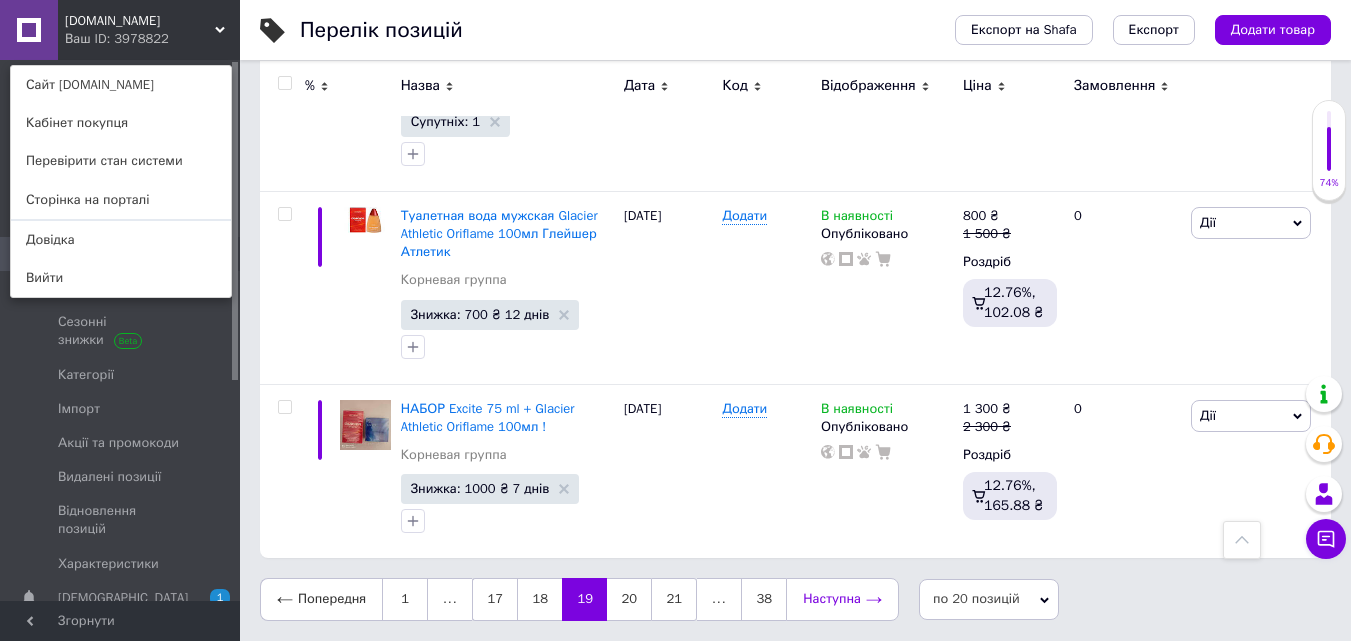 click on "Наступна" at bounding box center [842, 599] 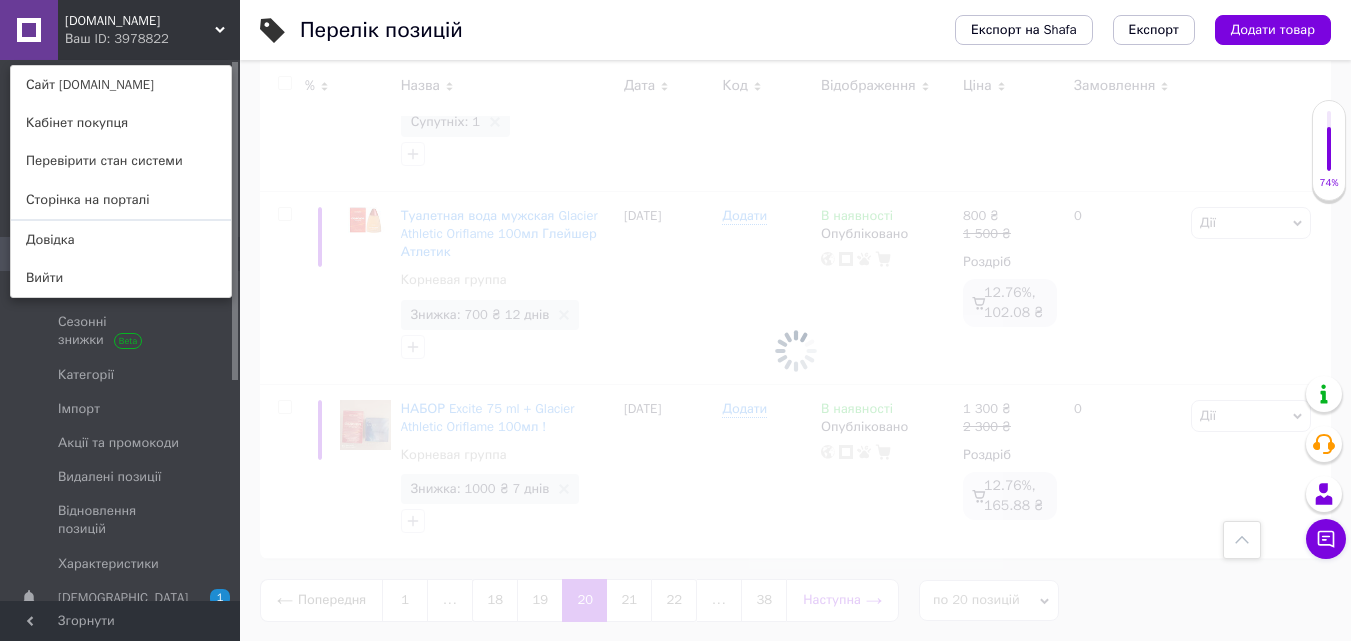 scroll, scrollTop: 3864, scrollLeft: 0, axis: vertical 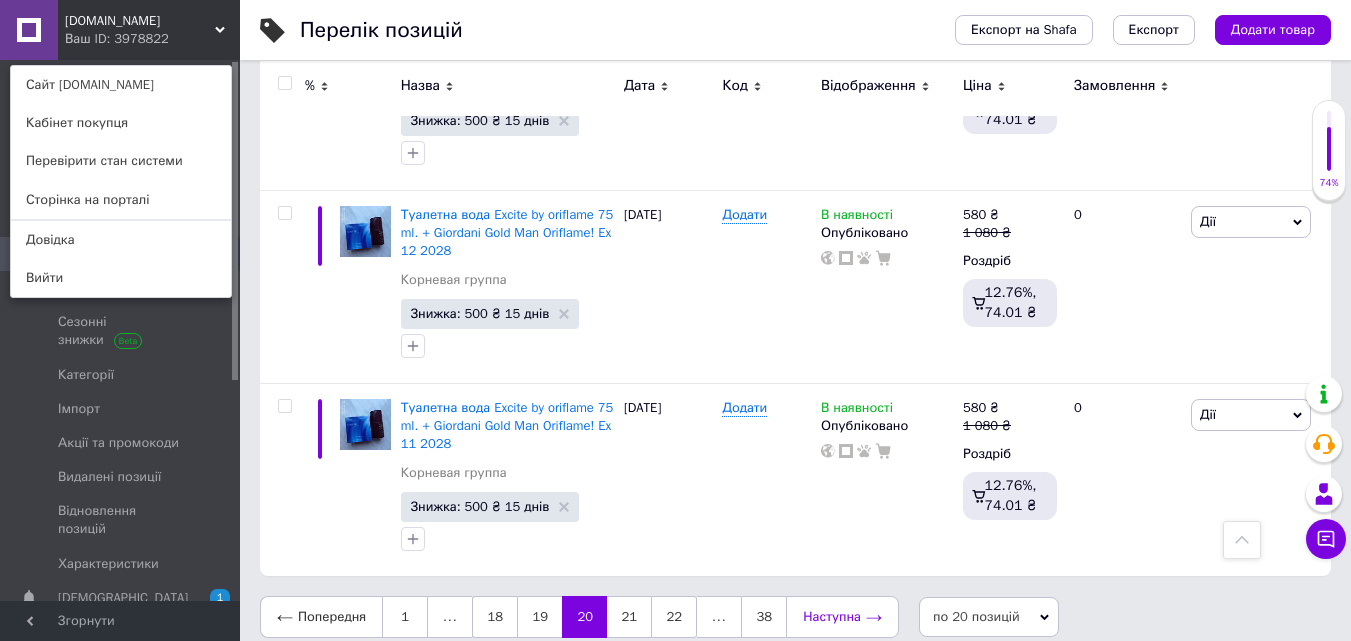 click on "Наступна" at bounding box center (842, 617) 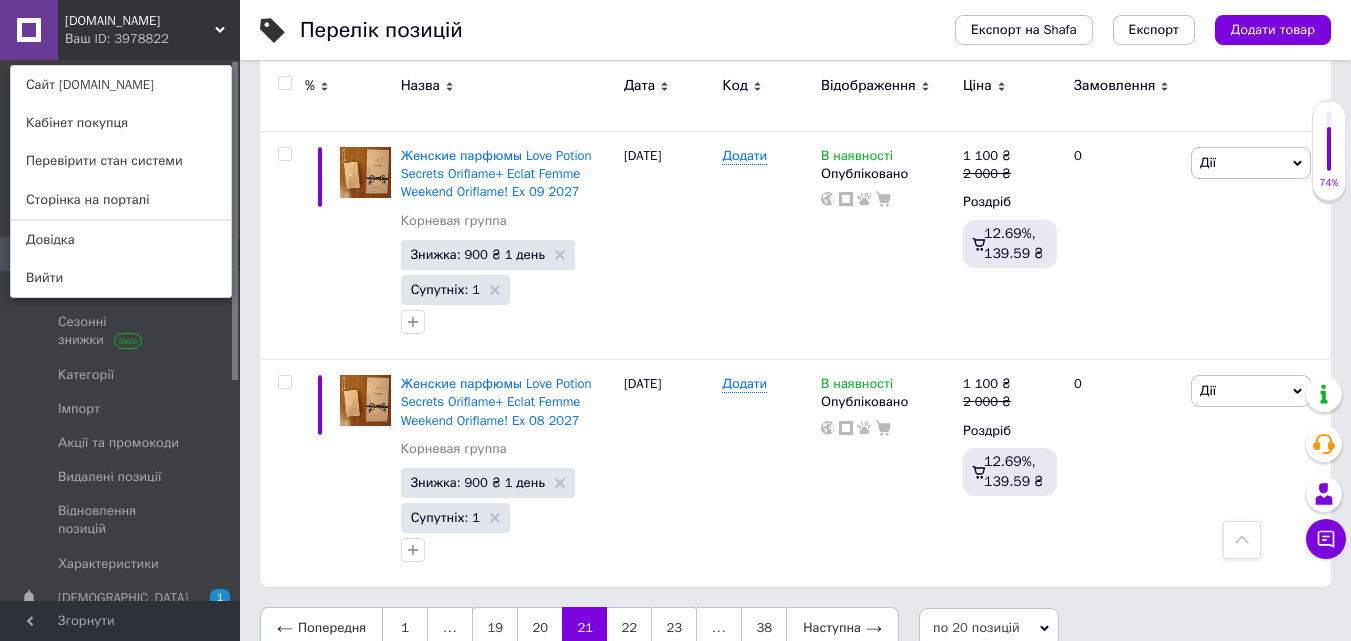 scroll, scrollTop: 4105, scrollLeft: 0, axis: vertical 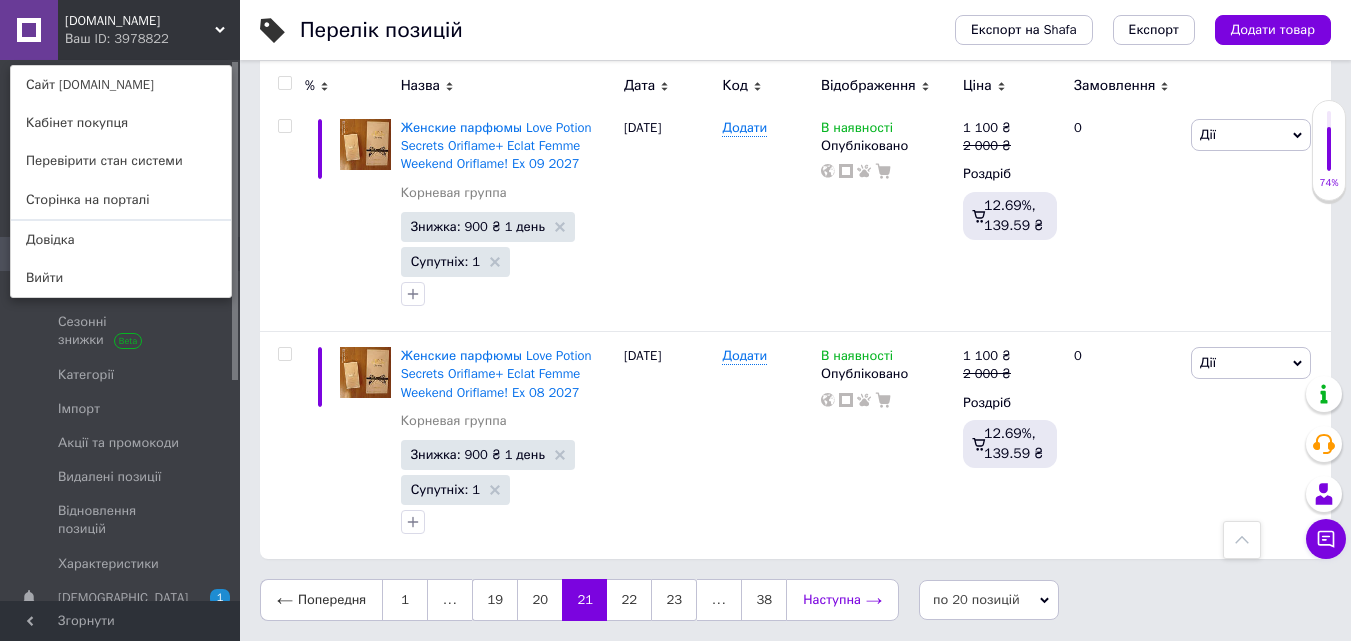 click on "Наступна" at bounding box center [842, 600] 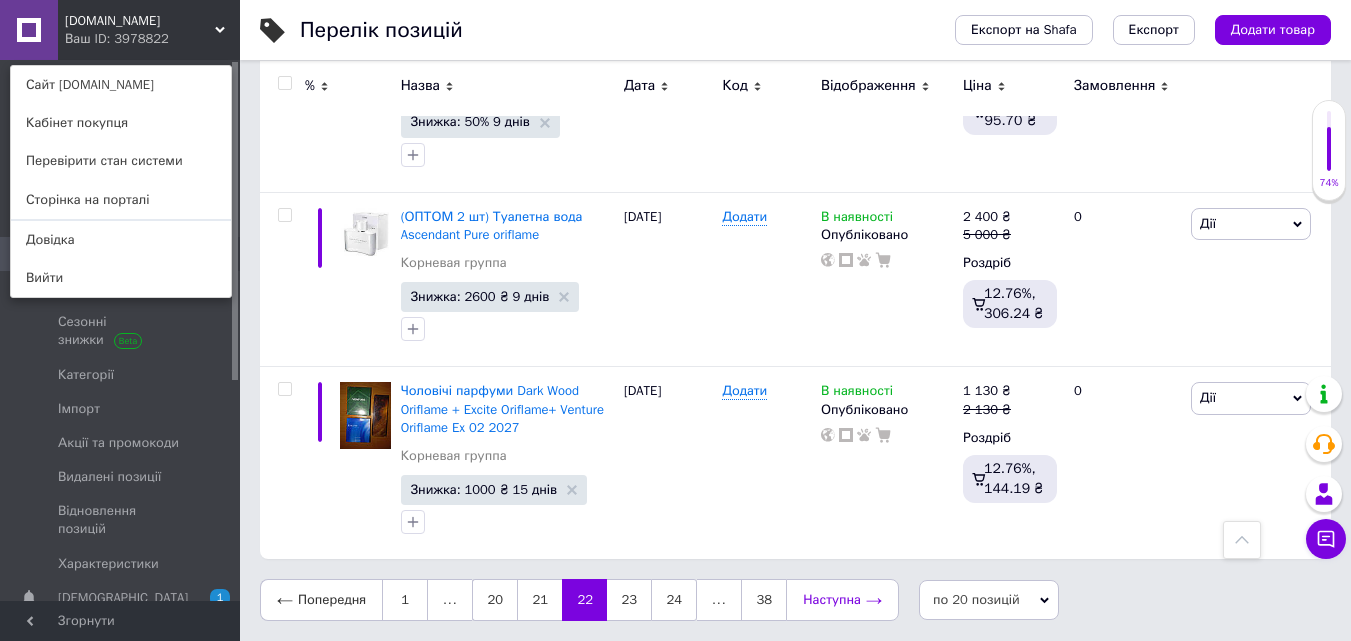 scroll, scrollTop: 3981, scrollLeft: 0, axis: vertical 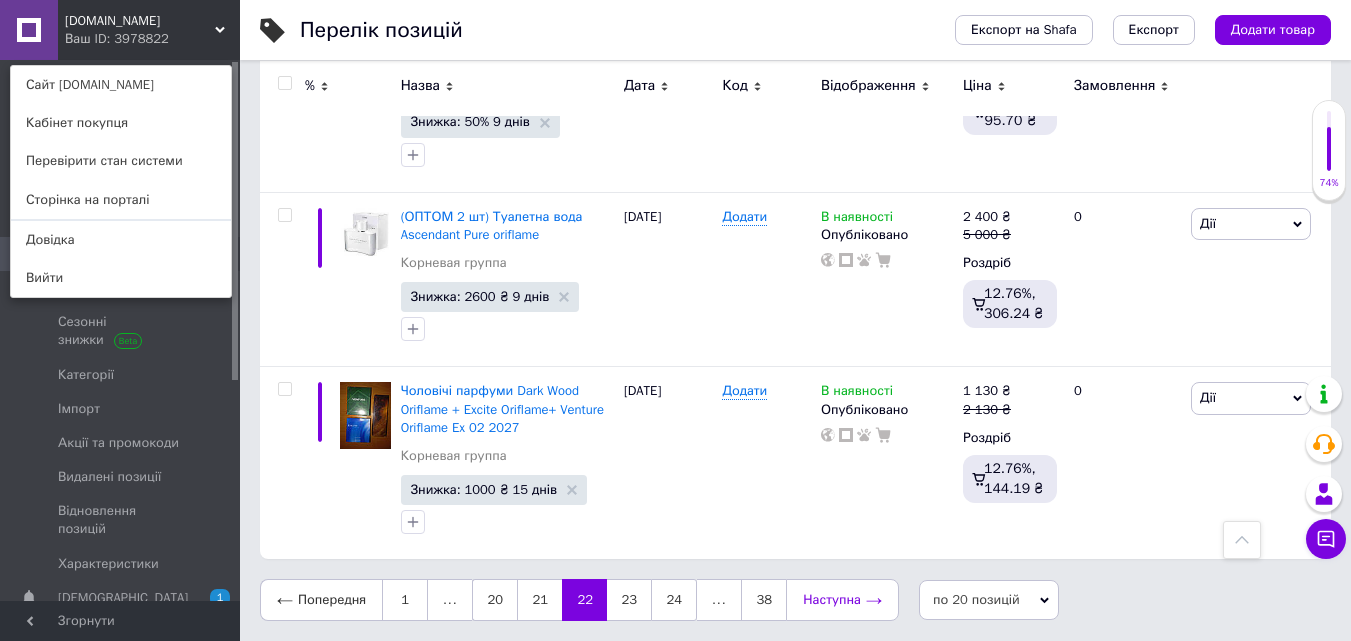 click on "Наступна" at bounding box center [842, 600] 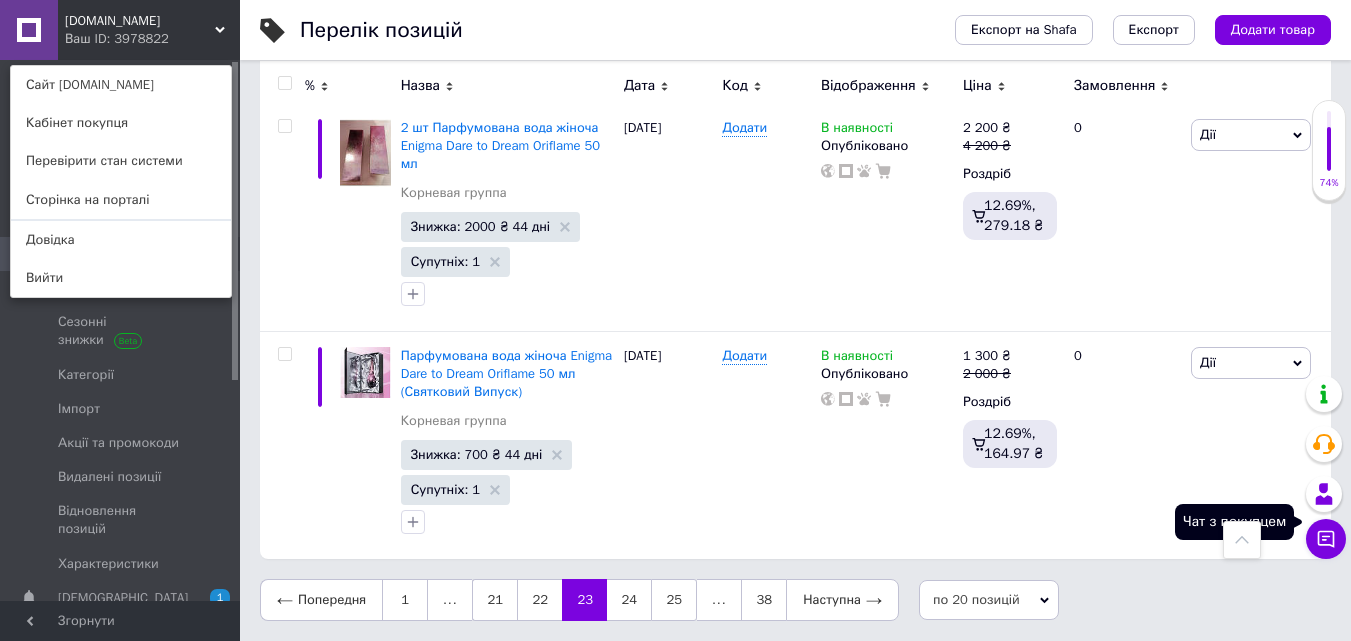 scroll, scrollTop: 3809, scrollLeft: 0, axis: vertical 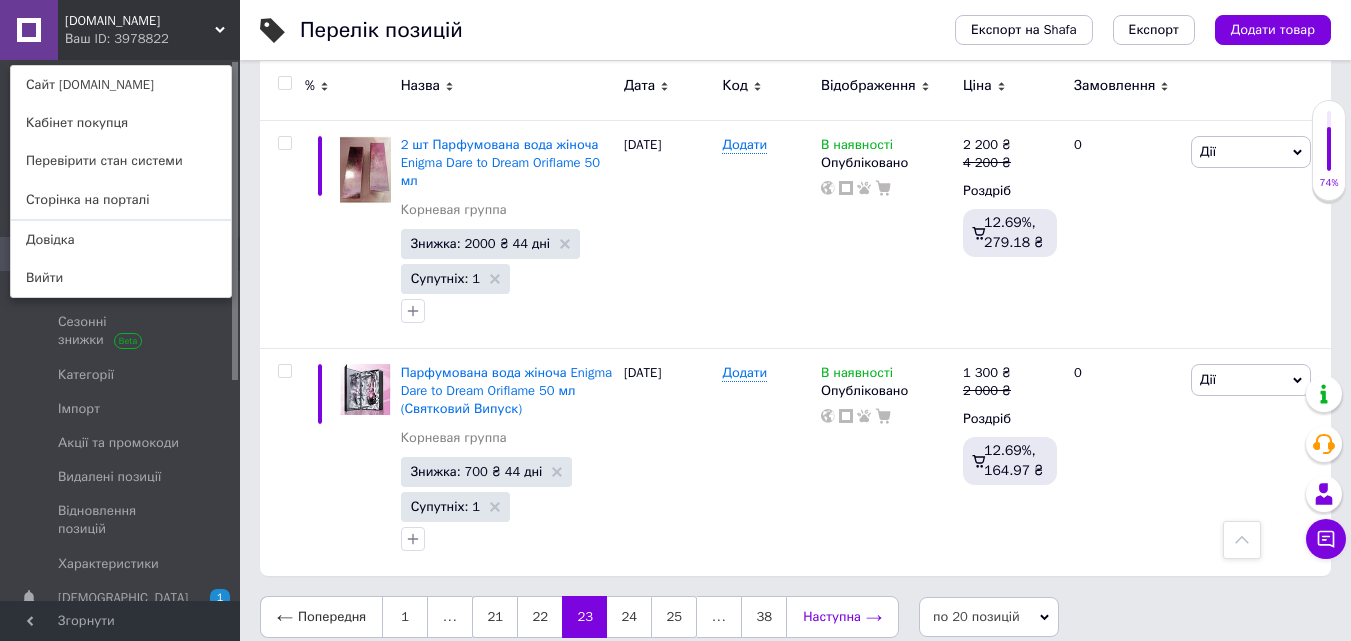 click on "Наступна" at bounding box center (842, 617) 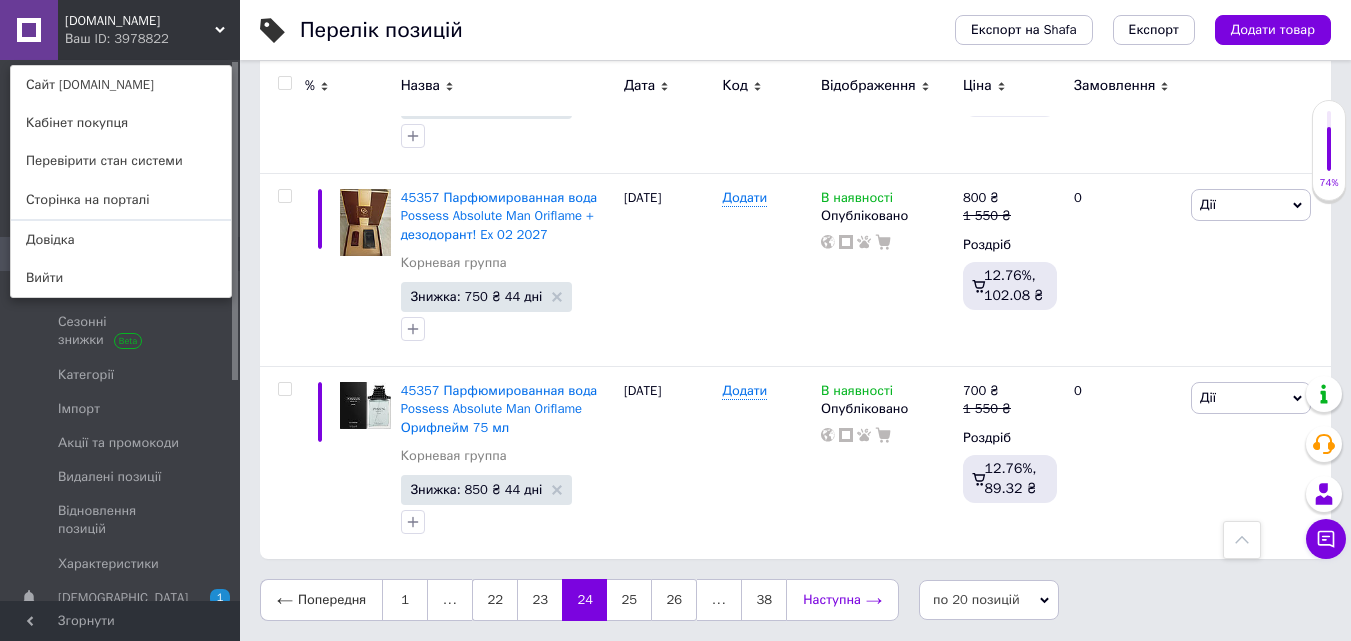 scroll, scrollTop: 3804, scrollLeft: 0, axis: vertical 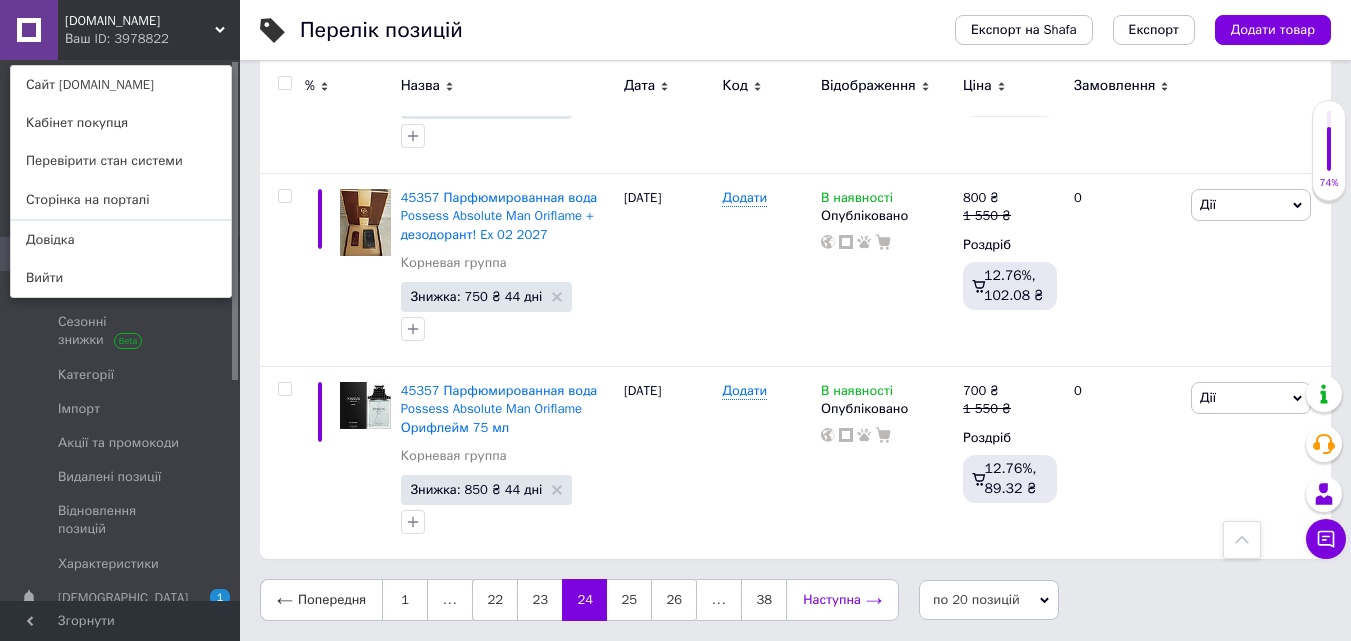 click on "Наступна" at bounding box center (842, 600) 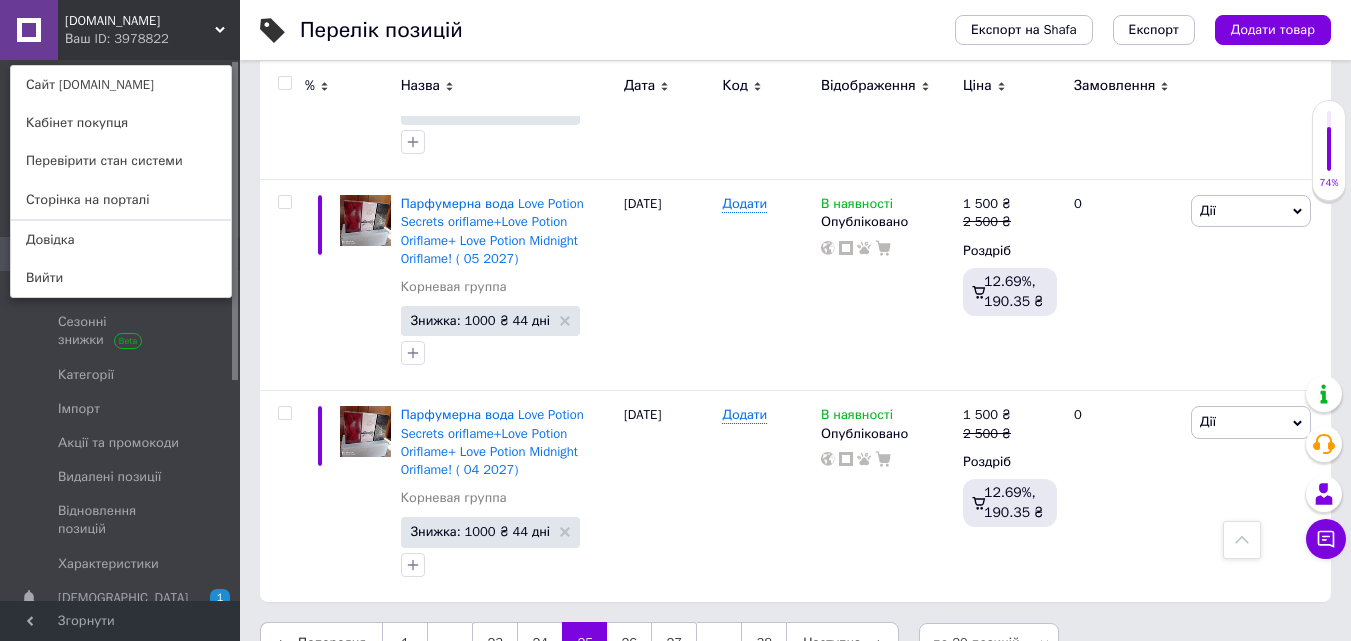 scroll, scrollTop: 3840, scrollLeft: 0, axis: vertical 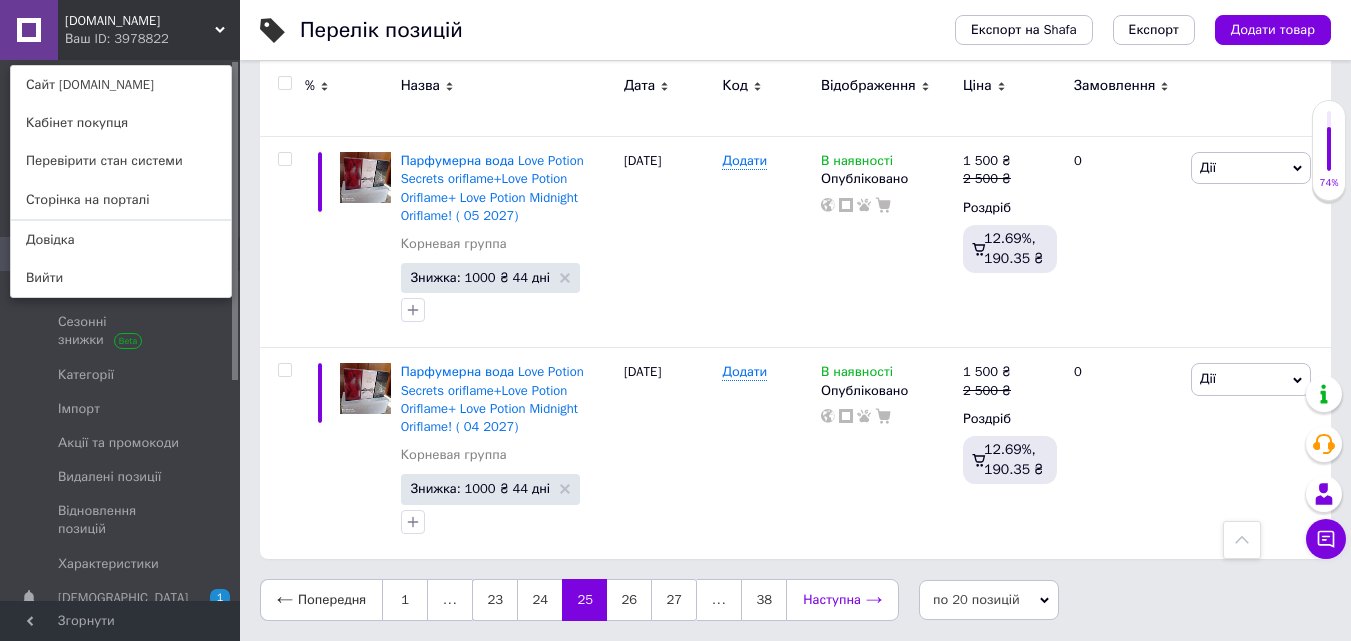 click on "Наступна" at bounding box center (842, 600) 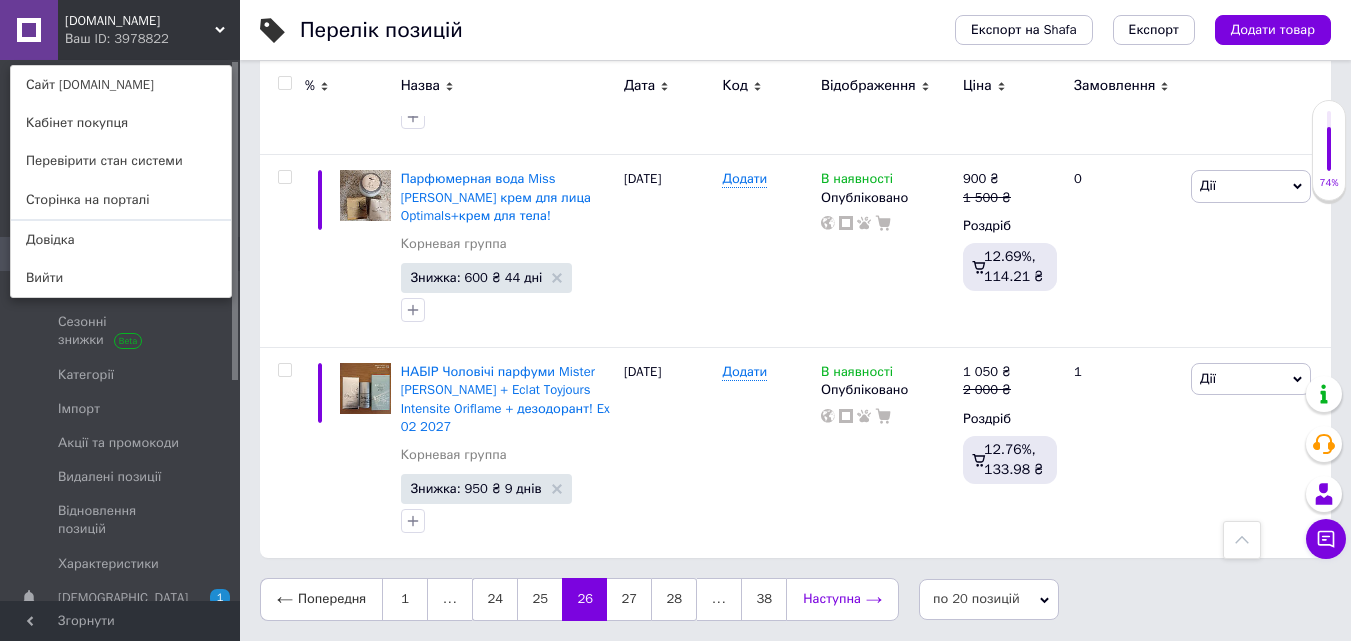 scroll, scrollTop: 3782, scrollLeft: 0, axis: vertical 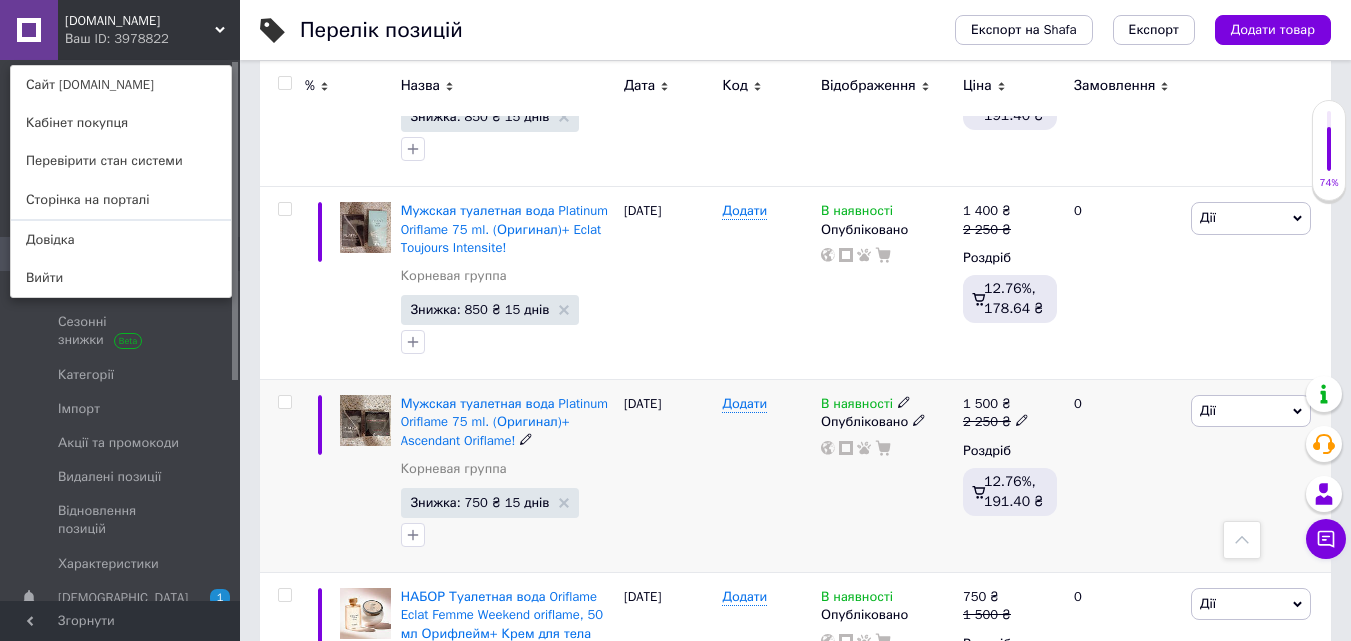 click on "В наявності" at bounding box center (857, 406) 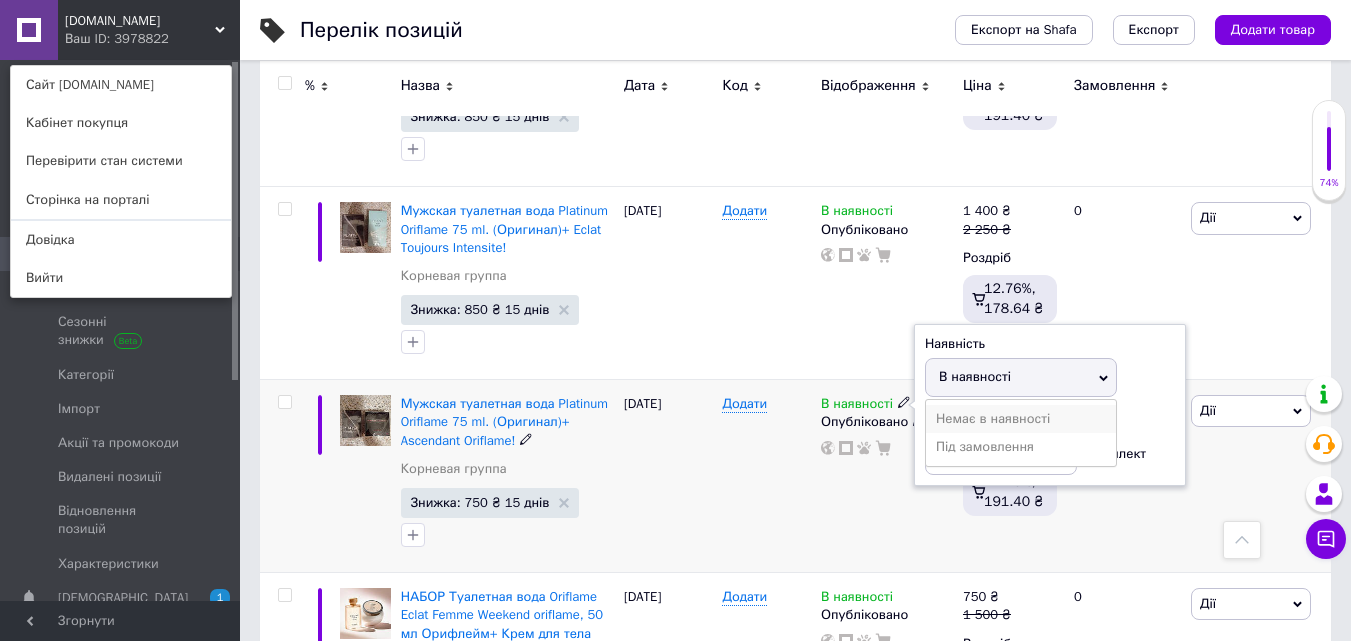 click on "Немає в наявності" at bounding box center [1021, 419] 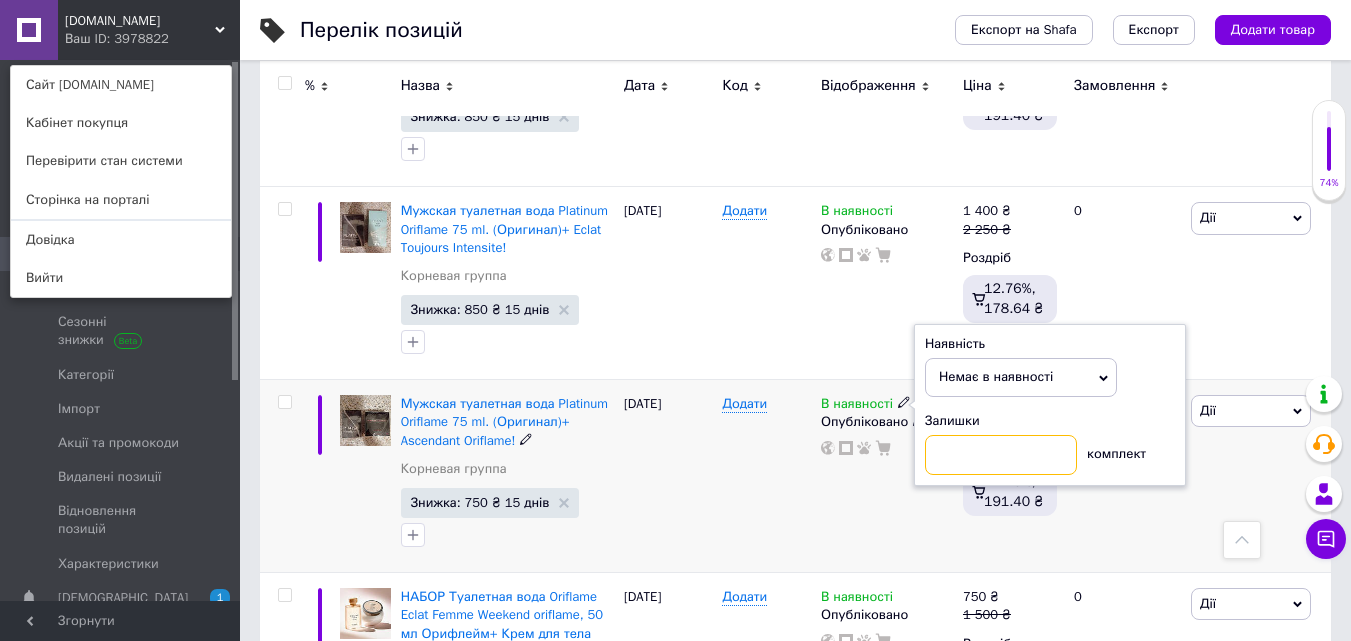click at bounding box center (1001, 455) 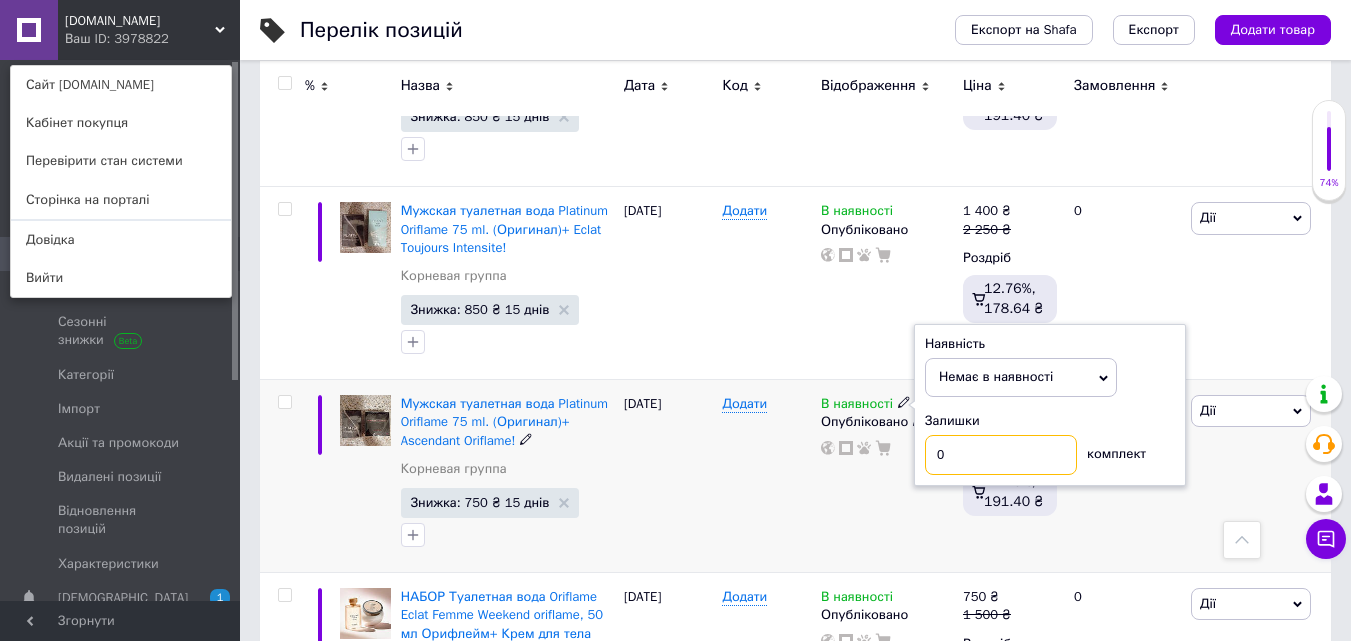 type on "0" 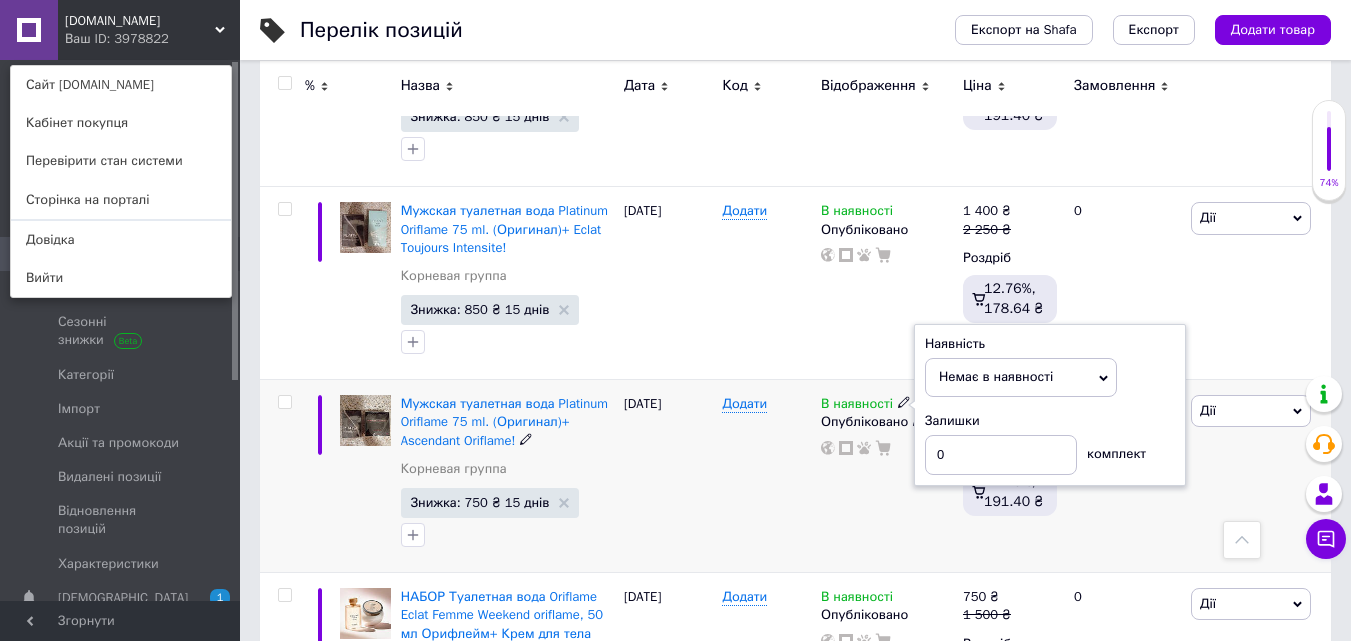 click on "В наявності Наявність Немає в наявності В наявності Під замовлення Залишки 0 комплект Опубліковано" at bounding box center (887, 476) 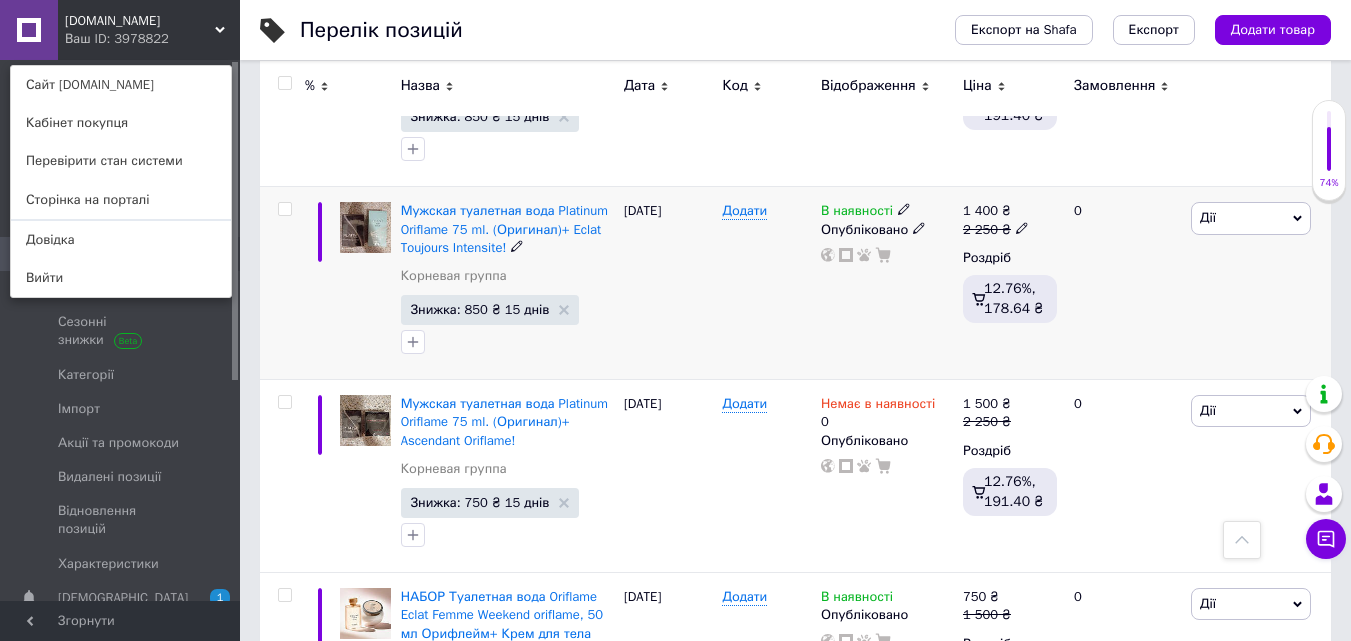 click on "В наявності" at bounding box center [857, 213] 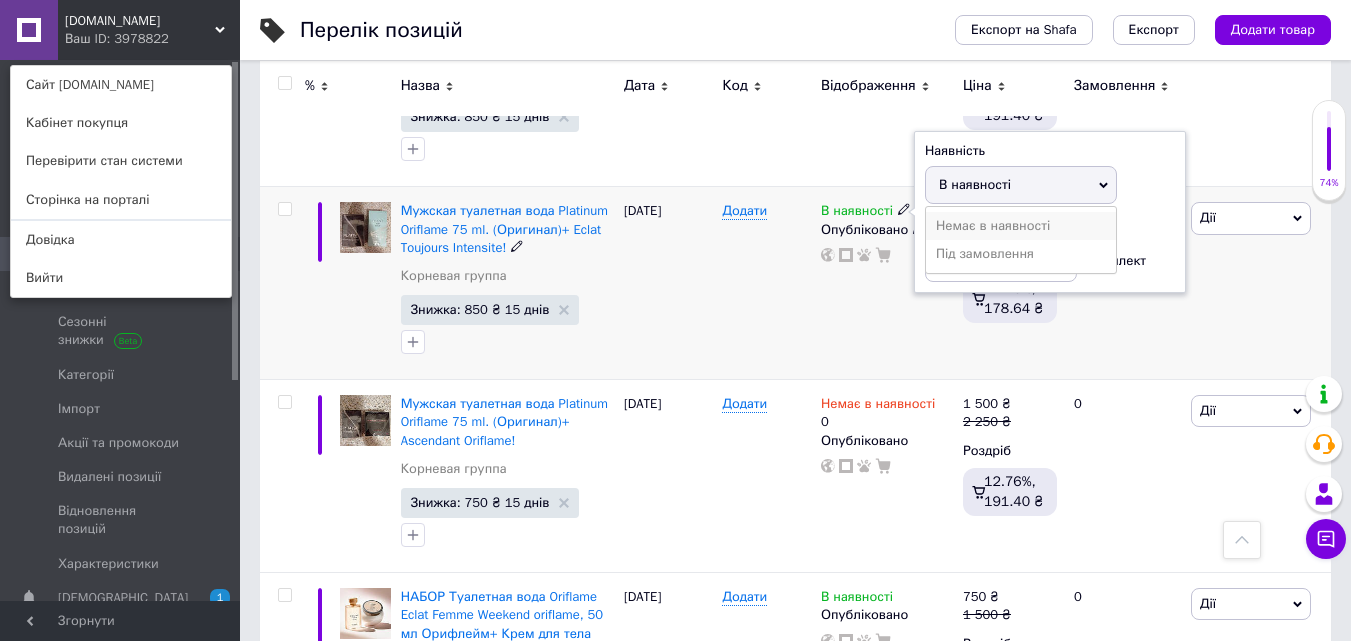 click on "Немає в наявності" at bounding box center [1021, 226] 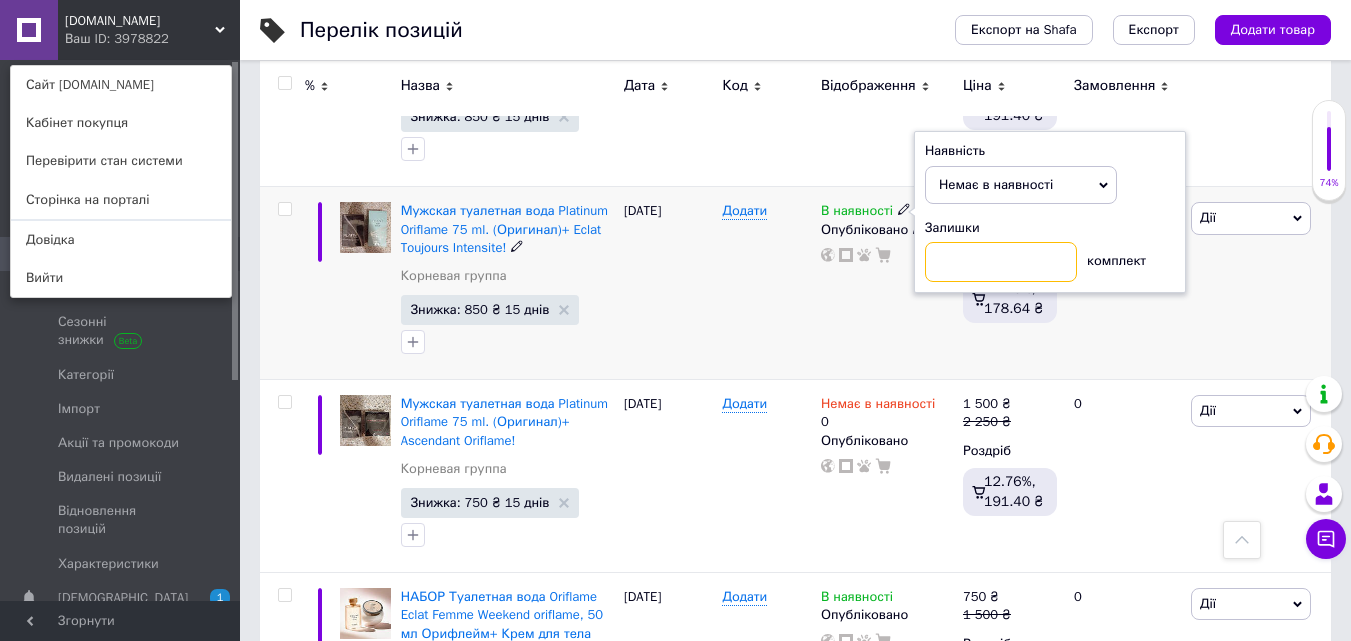 click at bounding box center [1001, 262] 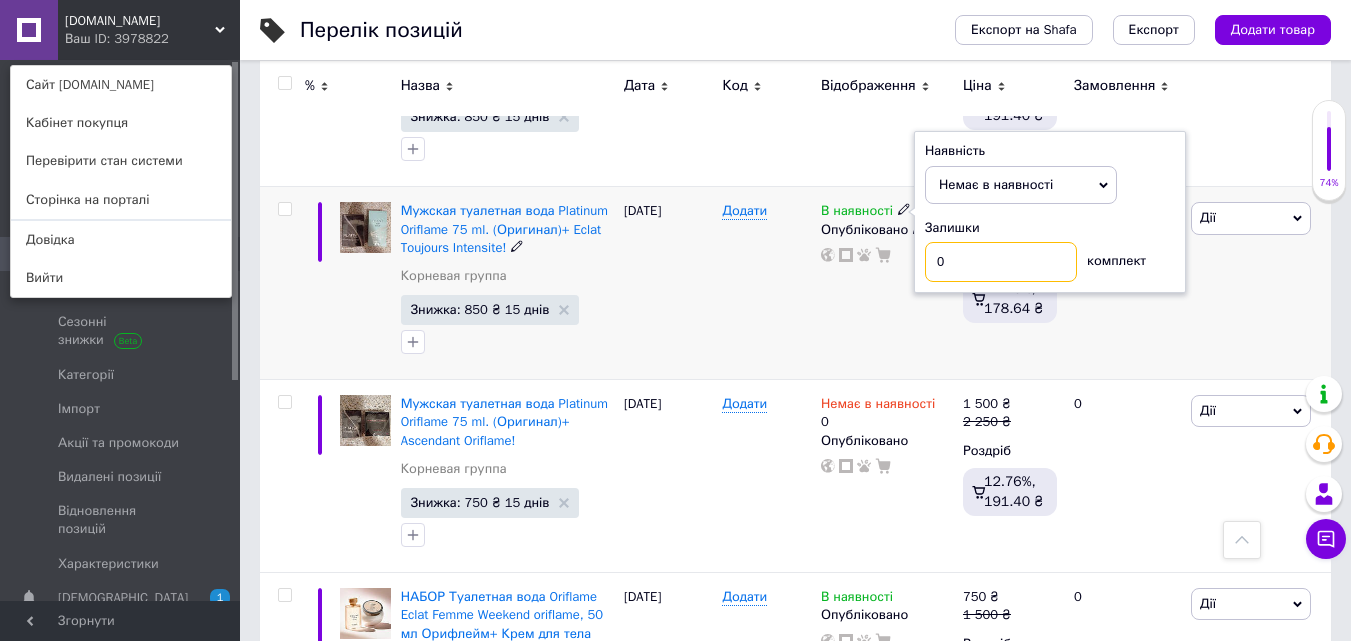 type on "0" 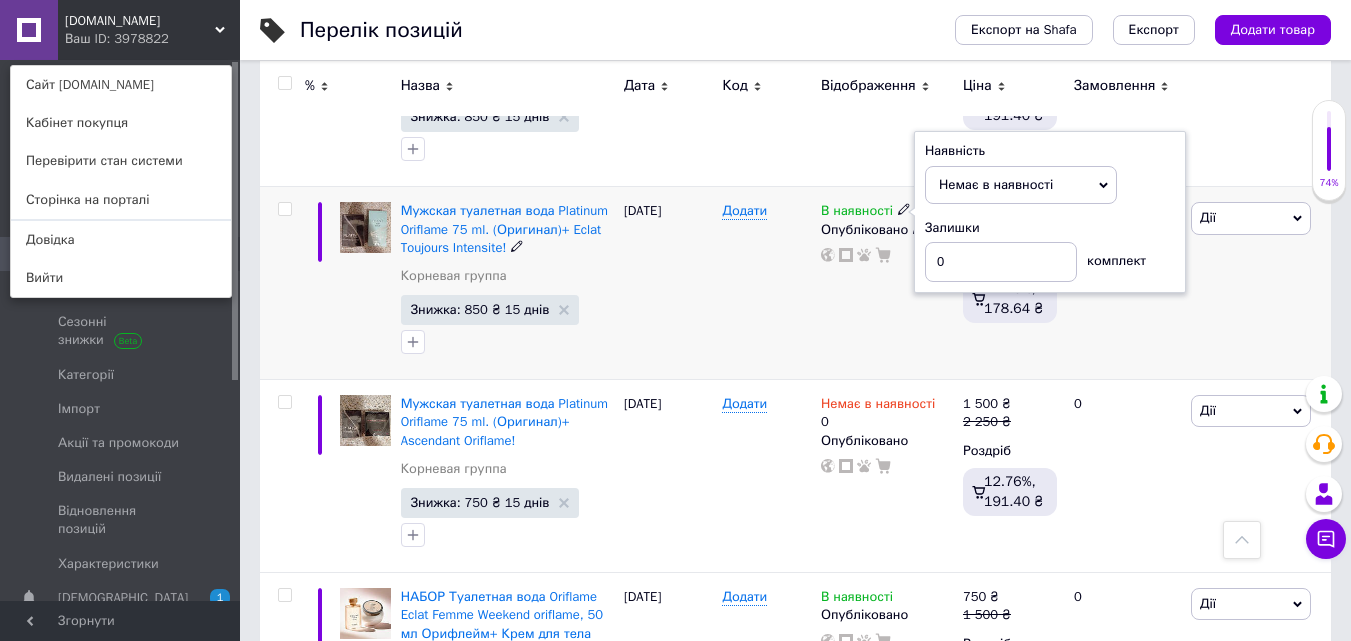 click on "В наявності Наявність Немає в наявності В наявності Під замовлення Залишки 0 комплект Опубліковано" at bounding box center [887, 283] 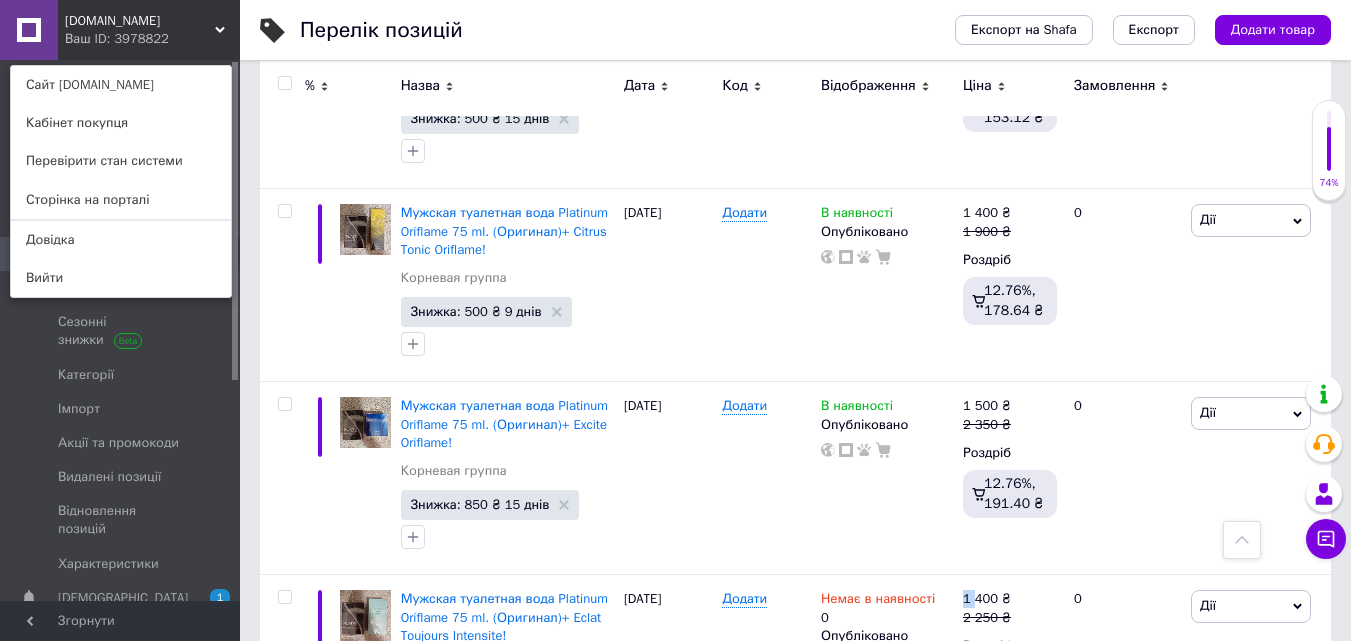 scroll, scrollTop: 2758, scrollLeft: 0, axis: vertical 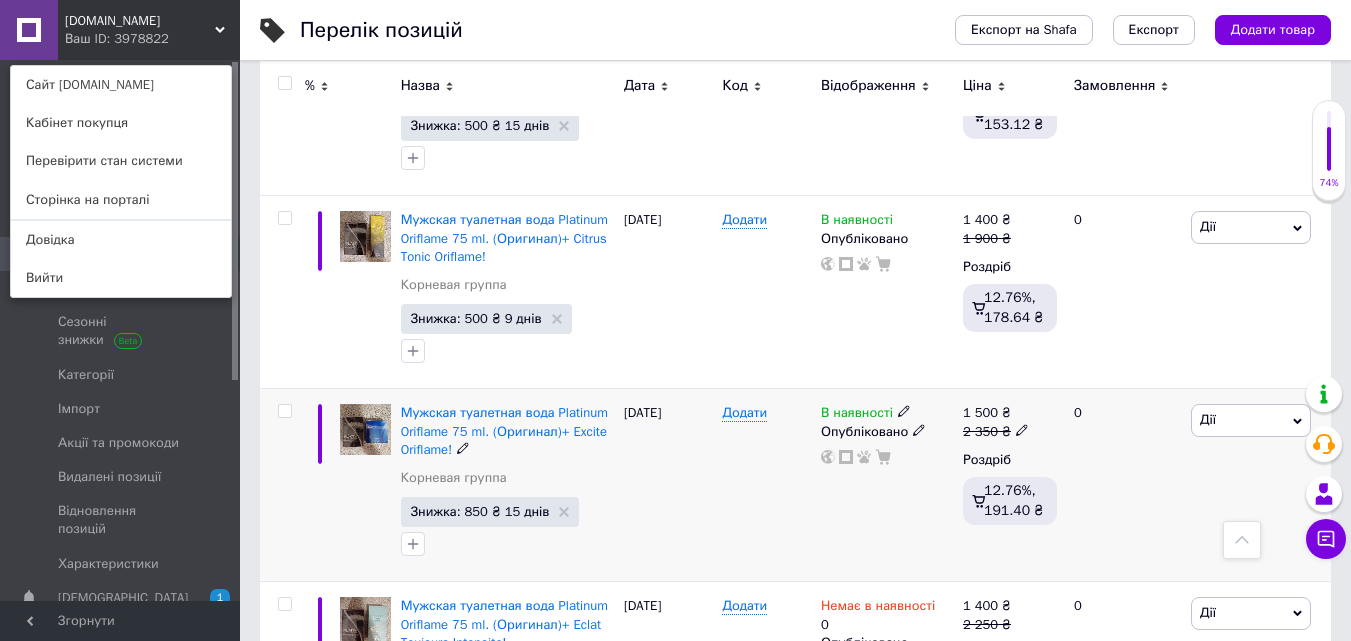 click on "В наявності" at bounding box center [857, 415] 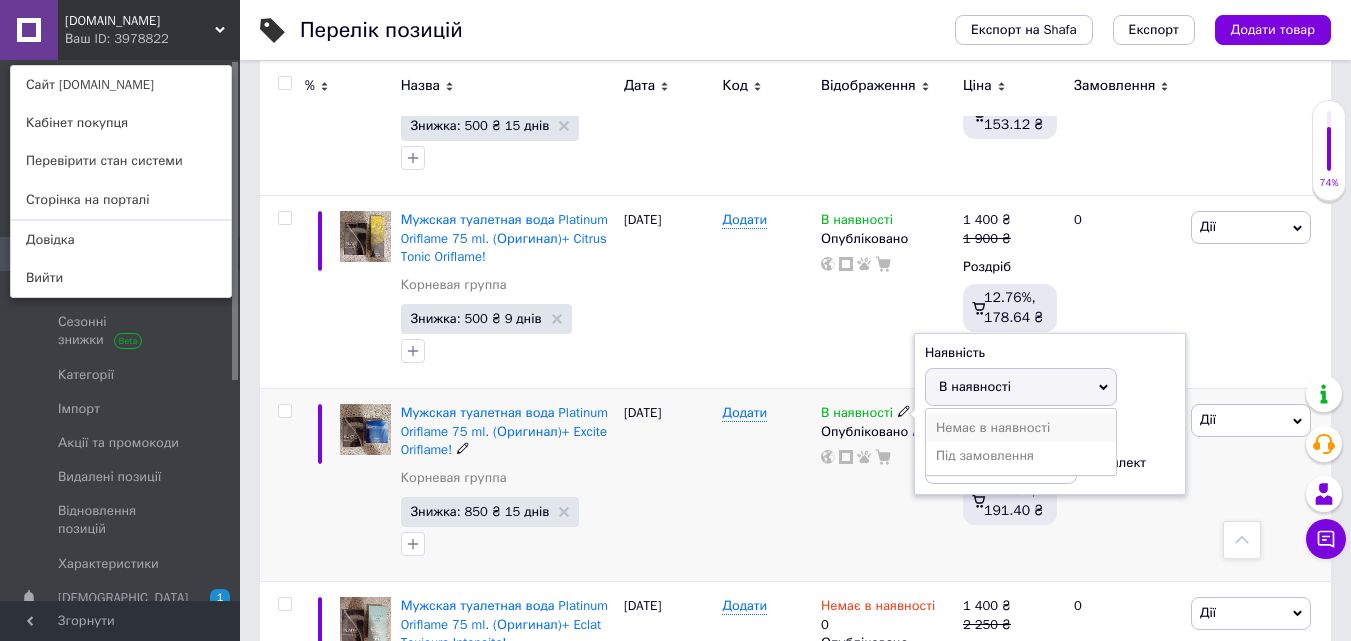 click on "Немає в наявності" at bounding box center (1021, 428) 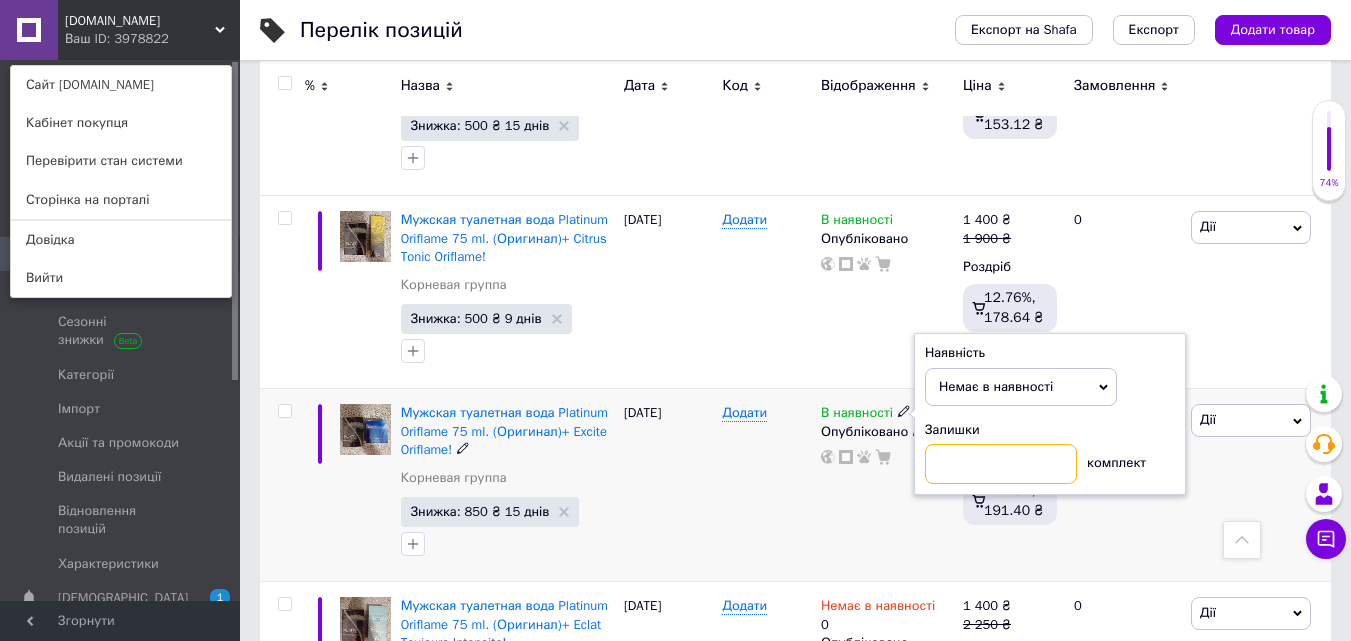 click at bounding box center [1001, 464] 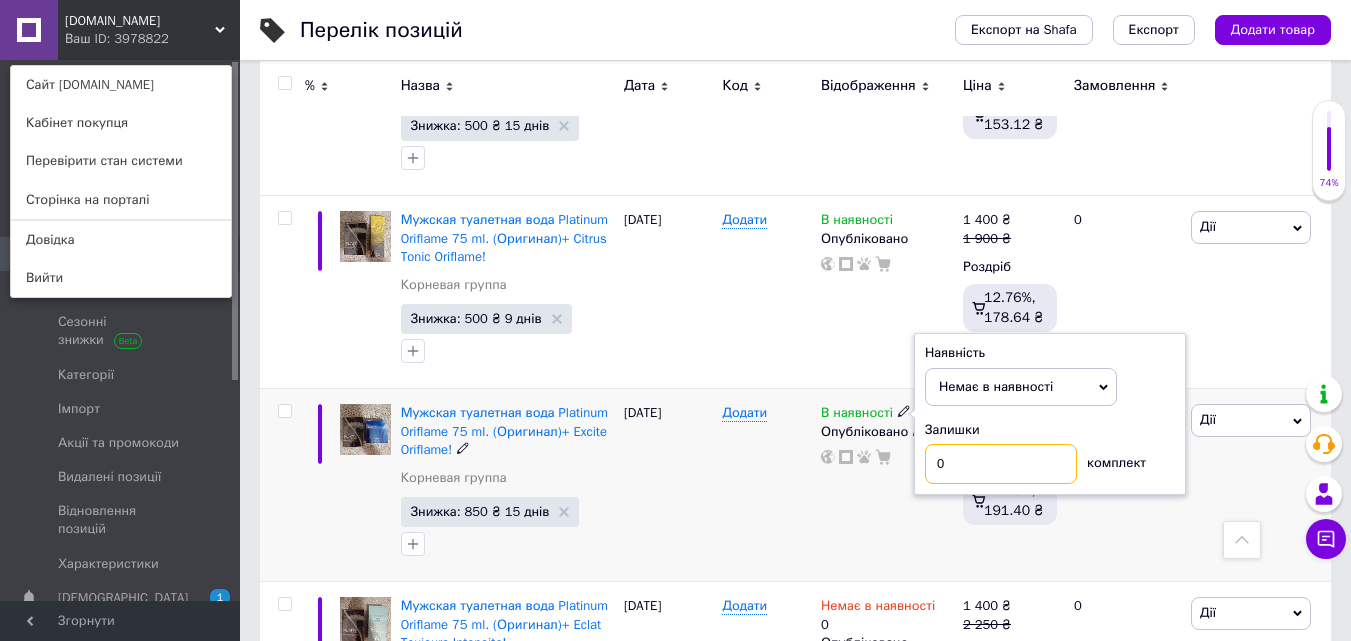 type on "0" 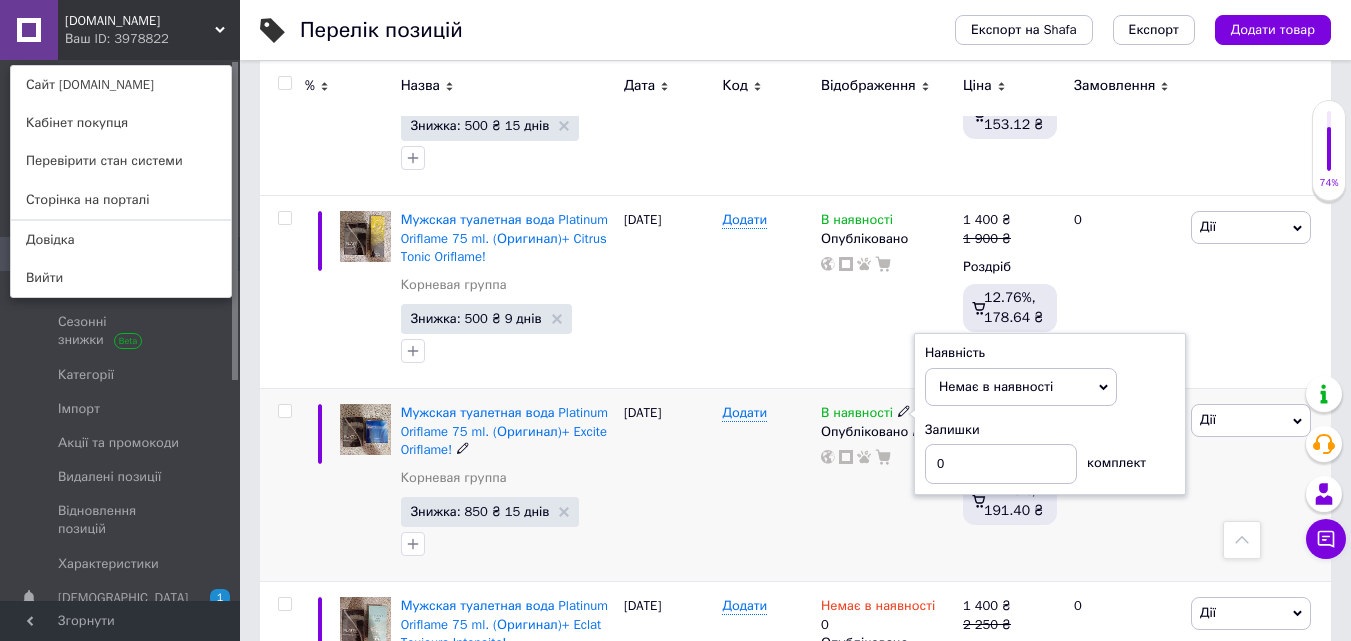 click on "В наявності Наявність Немає в наявності В наявності Під замовлення Залишки 0 комплект Опубліковано" at bounding box center (887, 485) 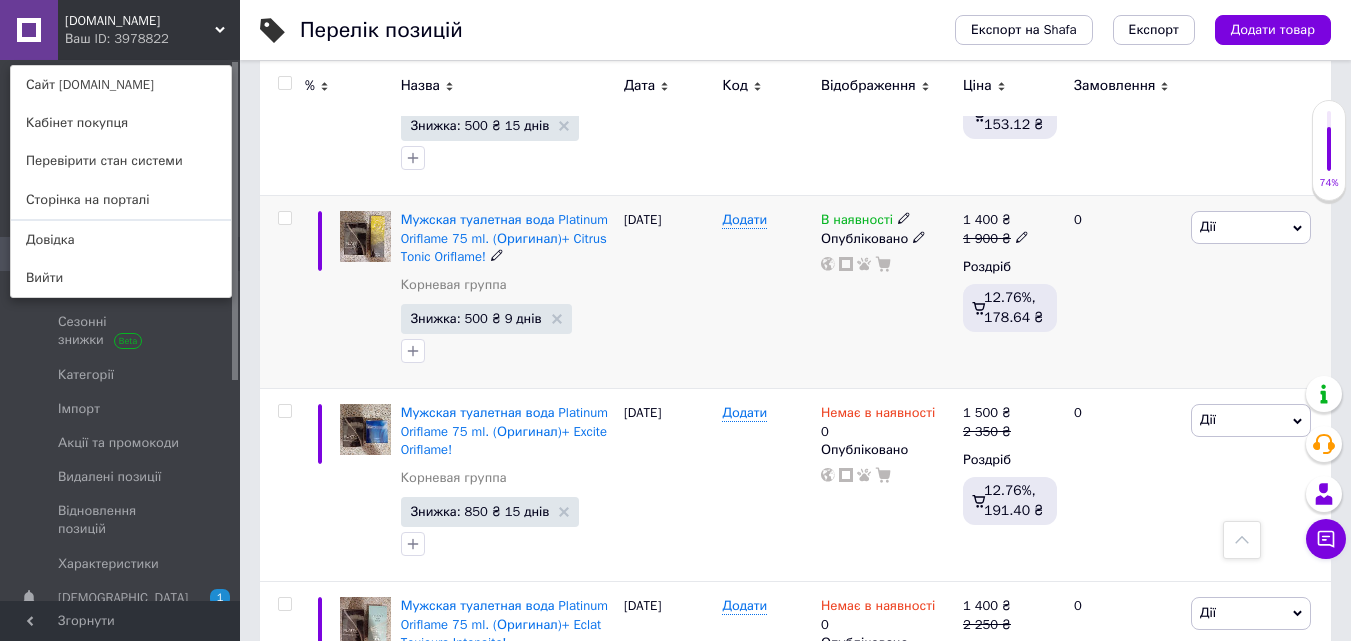 click on "В наявності" at bounding box center (857, 222) 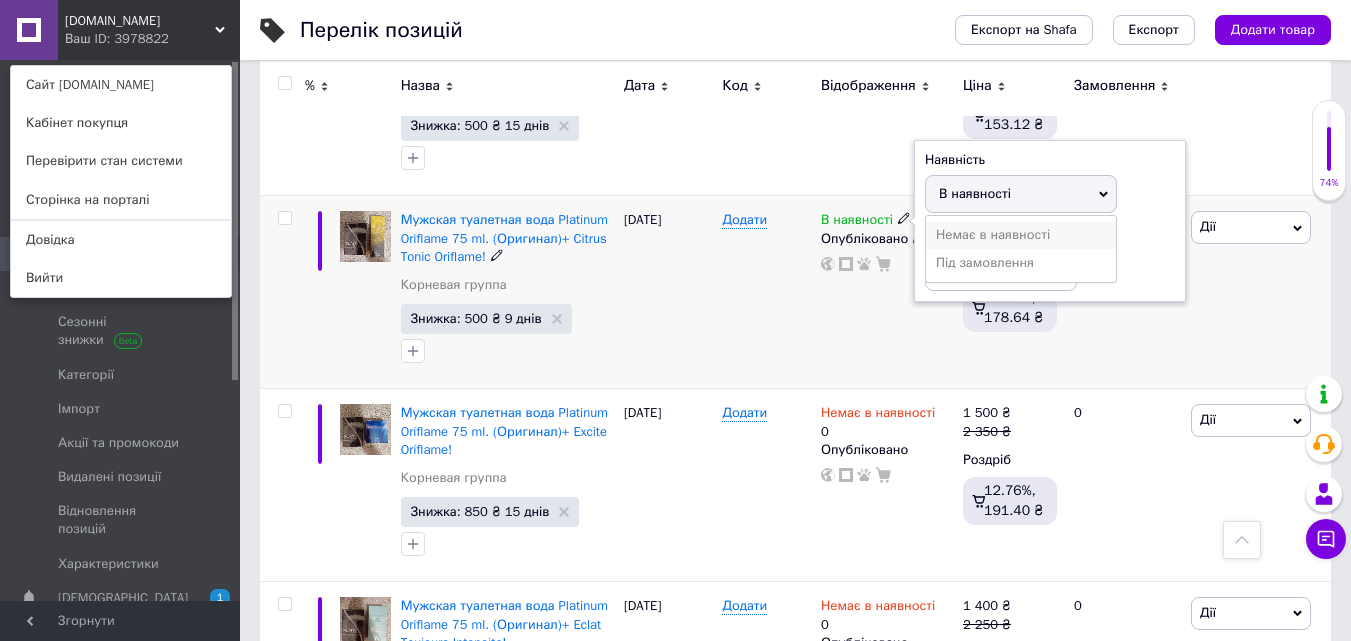 click on "Немає в наявності" at bounding box center (1021, 235) 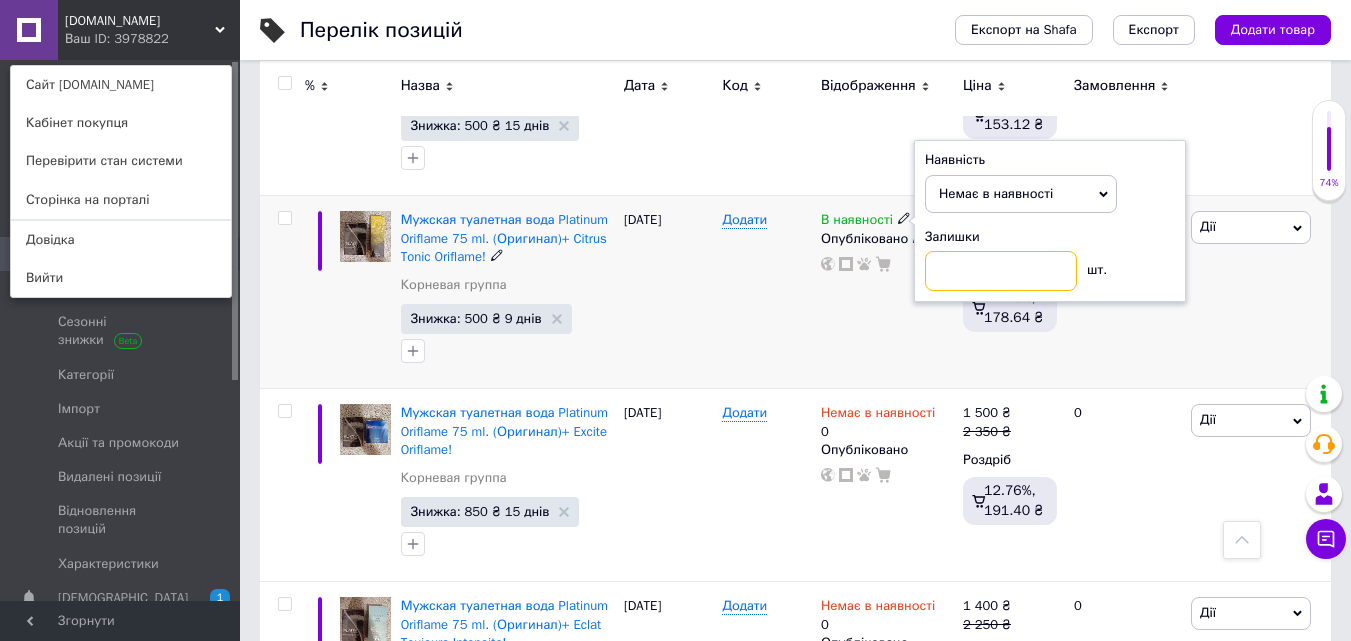 click at bounding box center (1001, 271) 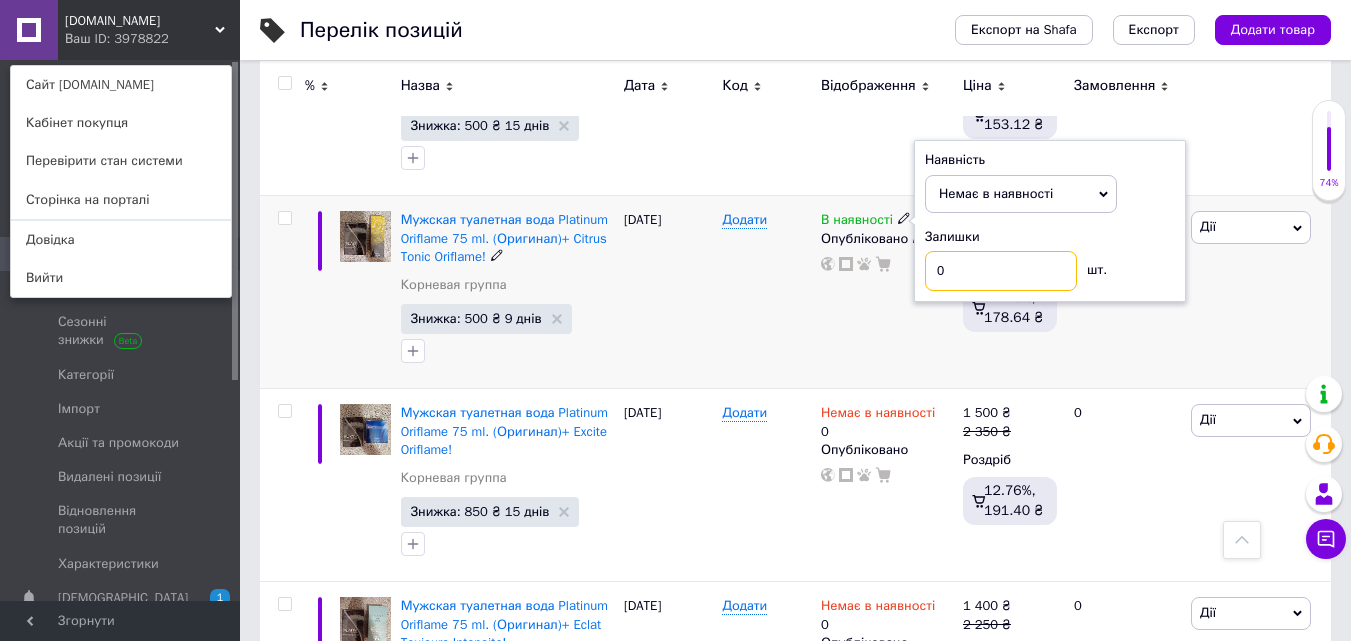type on "0" 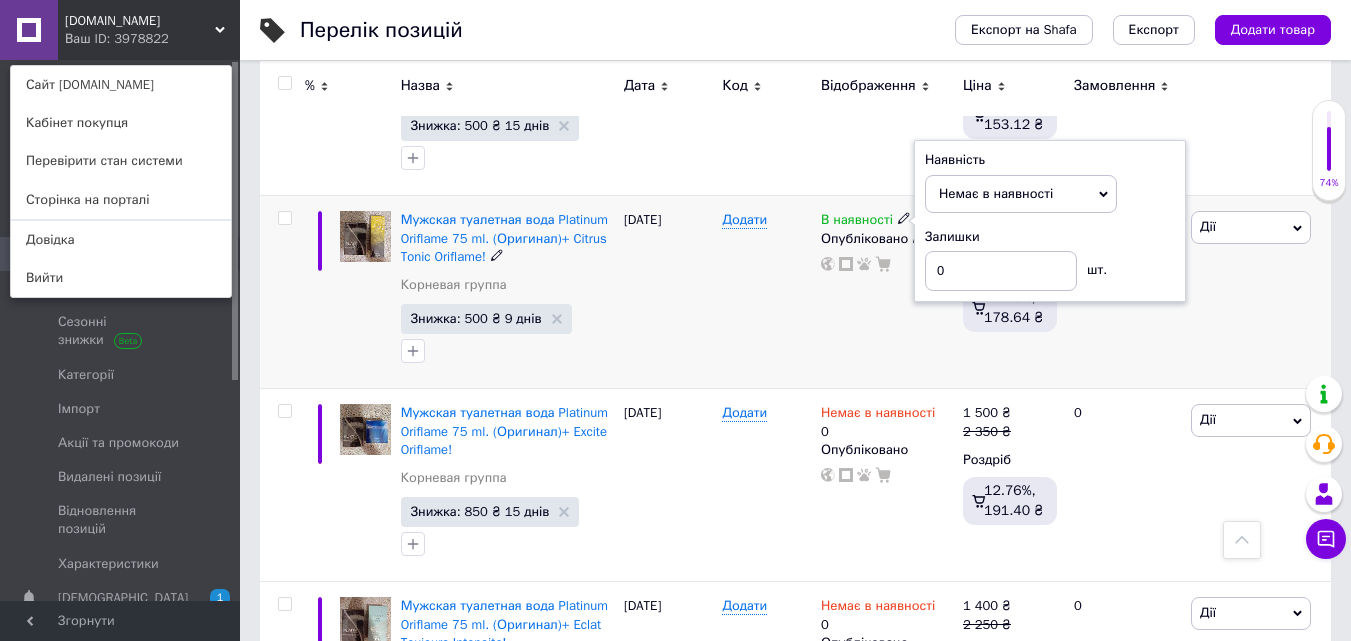 click on "В наявності Наявність Немає в наявності В наявності Під замовлення Залишки 0 шт. Опубліковано" at bounding box center [887, 292] 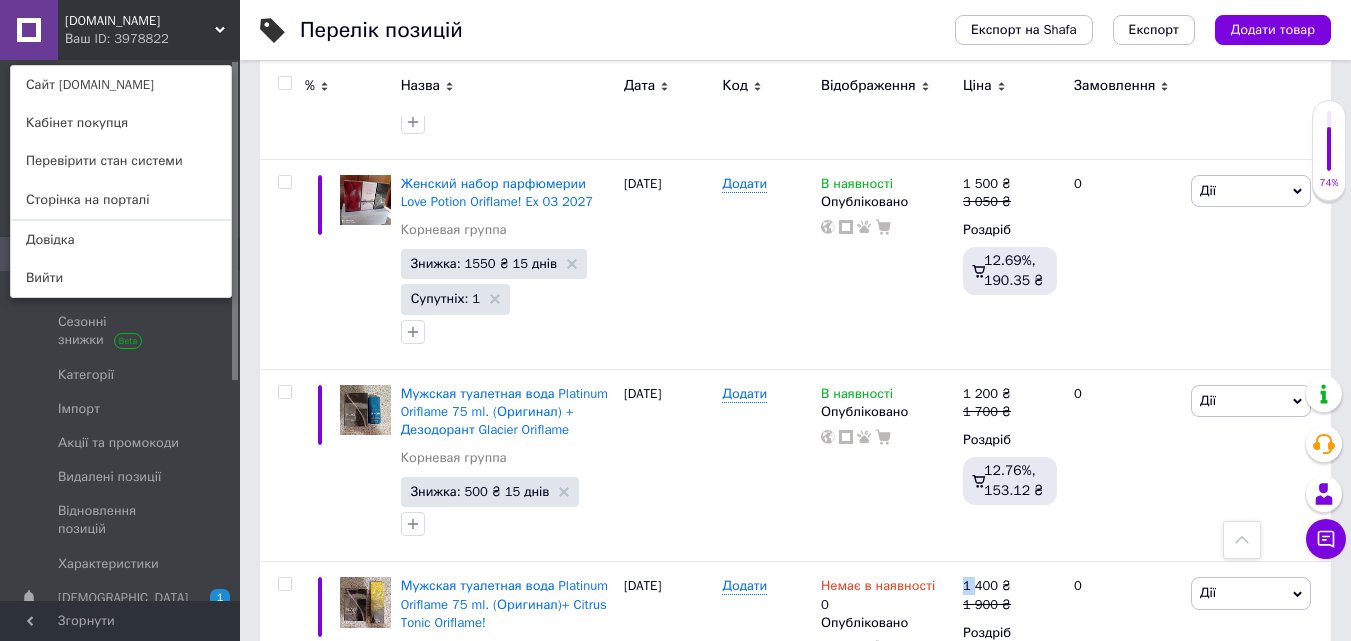 scroll, scrollTop: 2377, scrollLeft: 0, axis: vertical 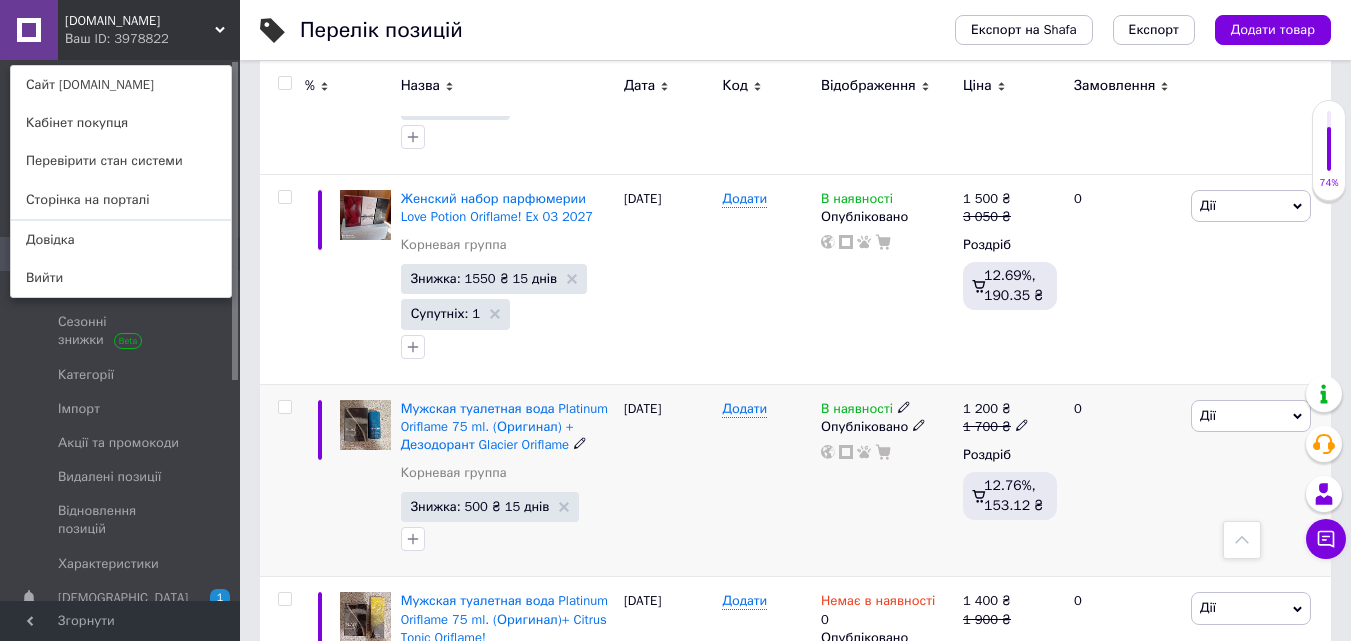 click on "В наявності" at bounding box center (857, 411) 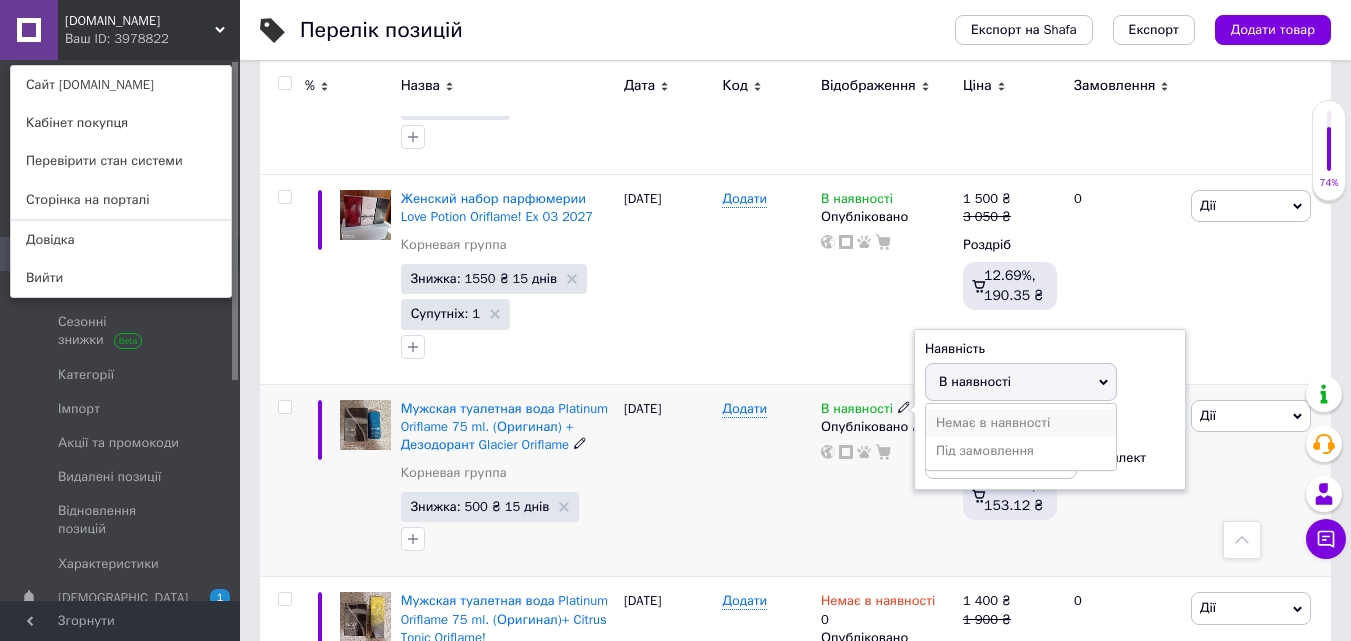 click on "Немає в наявності" at bounding box center [1021, 423] 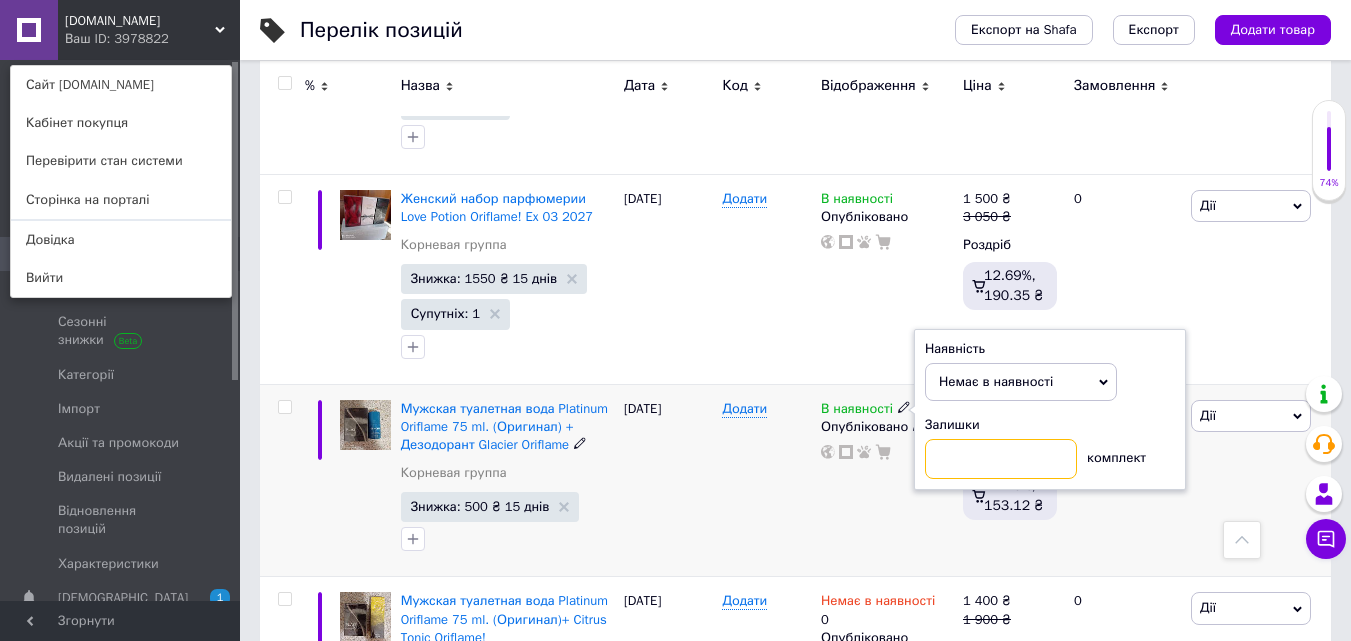 click at bounding box center [1001, 459] 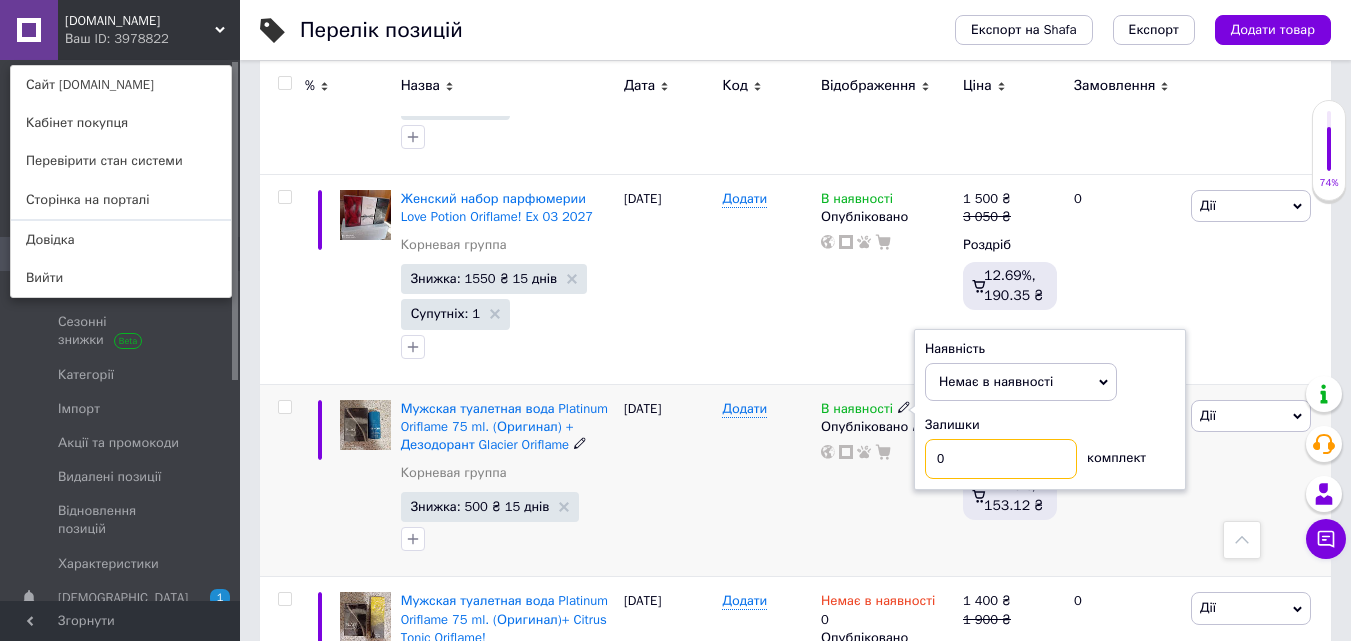type on "0" 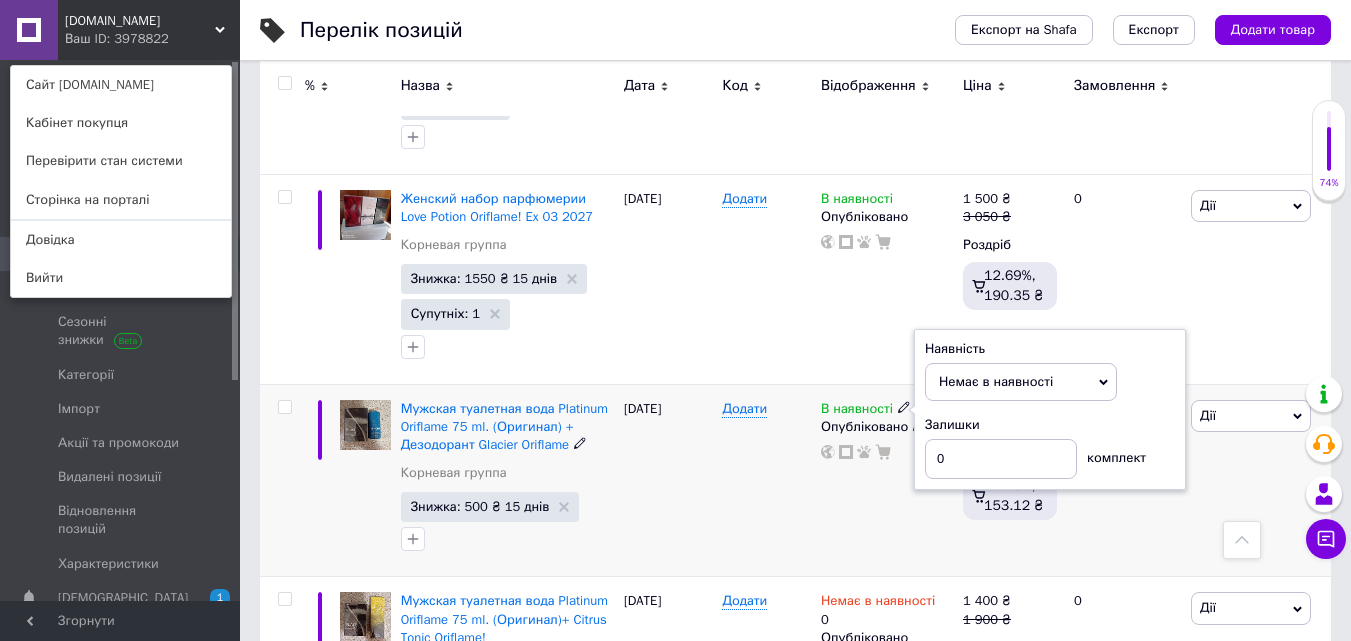 click on "В наявності Наявність Немає в наявності В наявності Під замовлення Залишки 0 комплект Опубліковано" at bounding box center (887, 480) 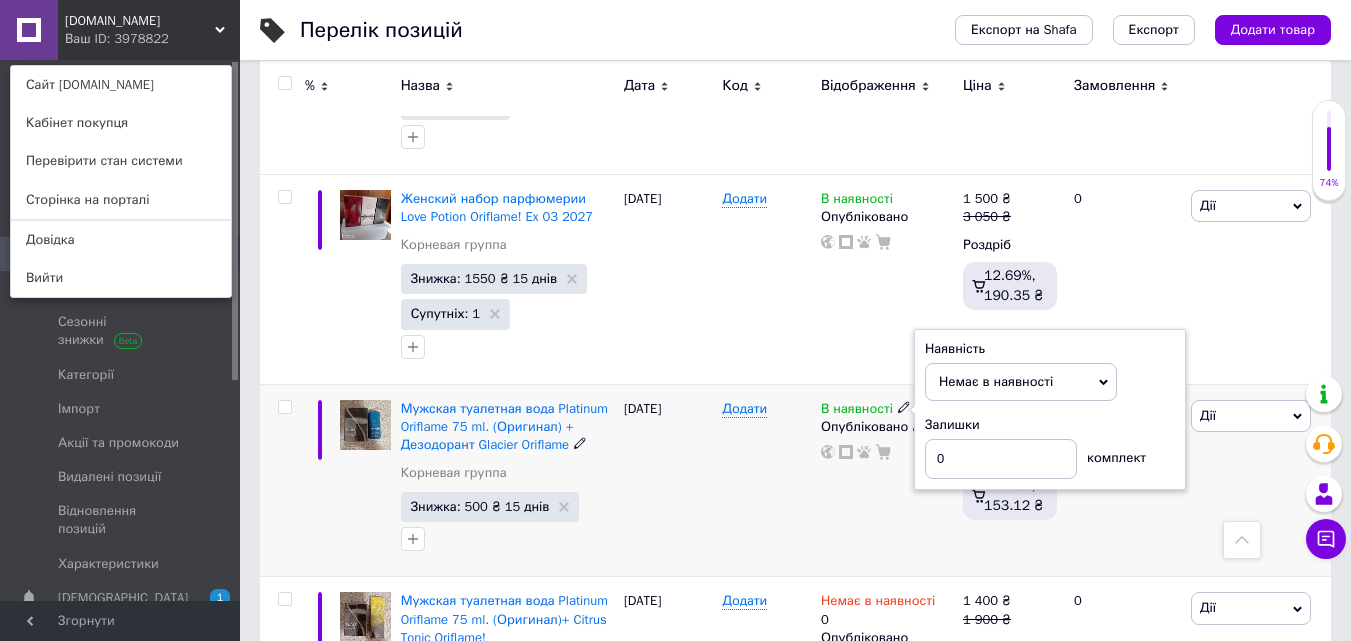click on "В наявності Наявність Немає в наявності В наявності Під замовлення Залишки 0 комплект Опубліковано" at bounding box center (887, 480) 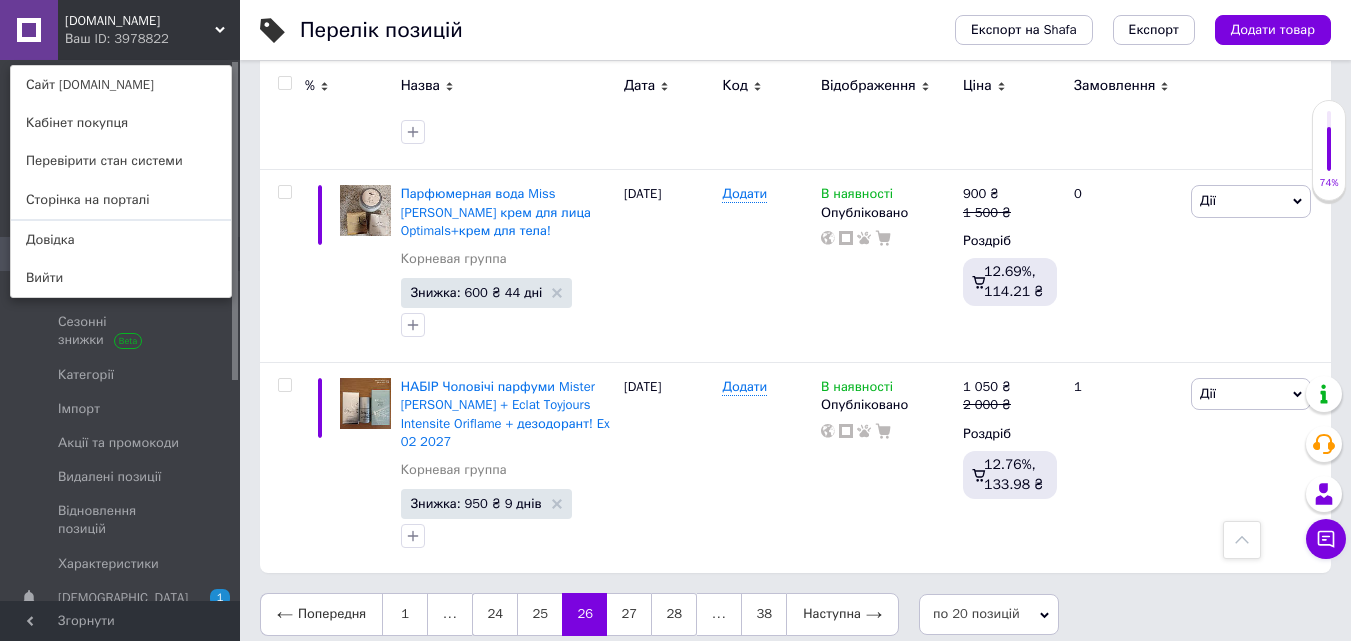 scroll, scrollTop: 3782, scrollLeft: 0, axis: vertical 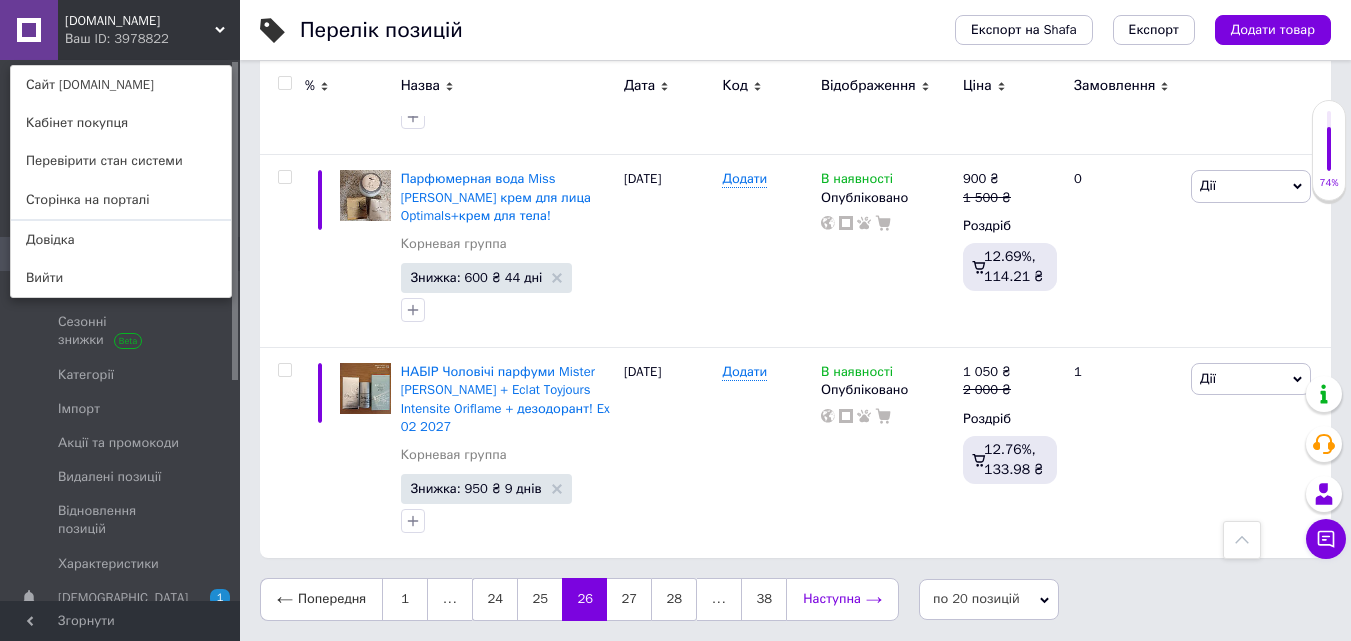 click on "Наступна" at bounding box center (842, 599) 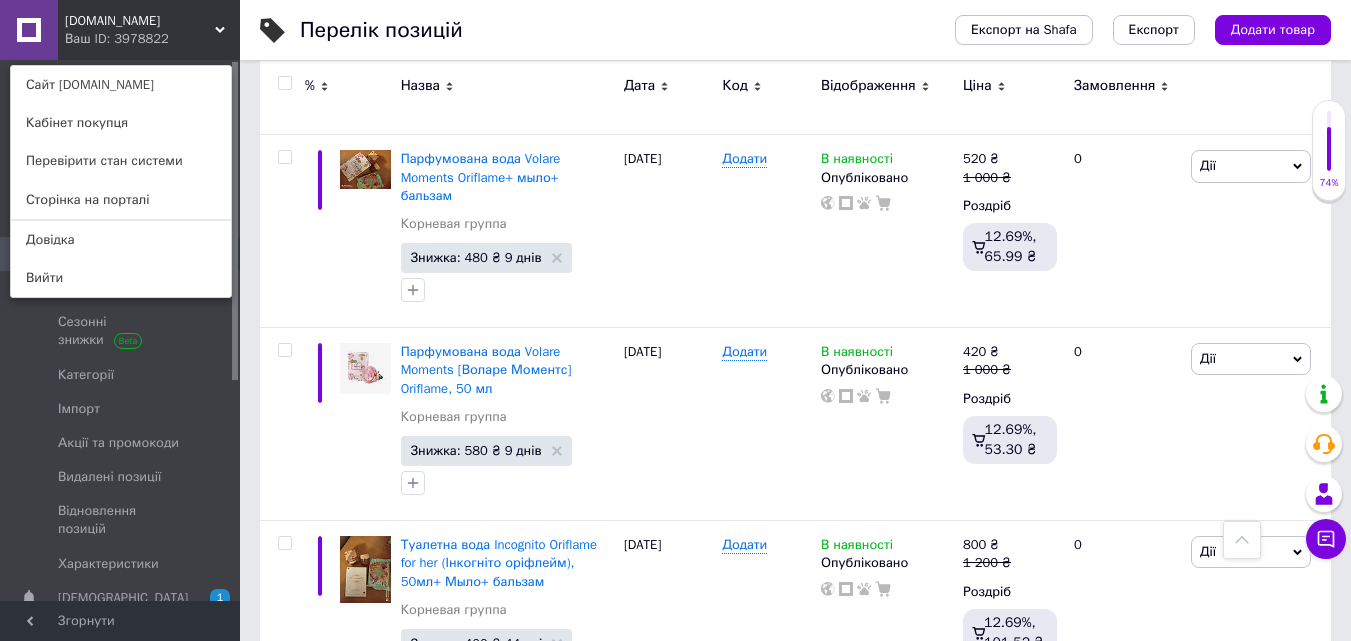 scroll, scrollTop: 796, scrollLeft: 0, axis: vertical 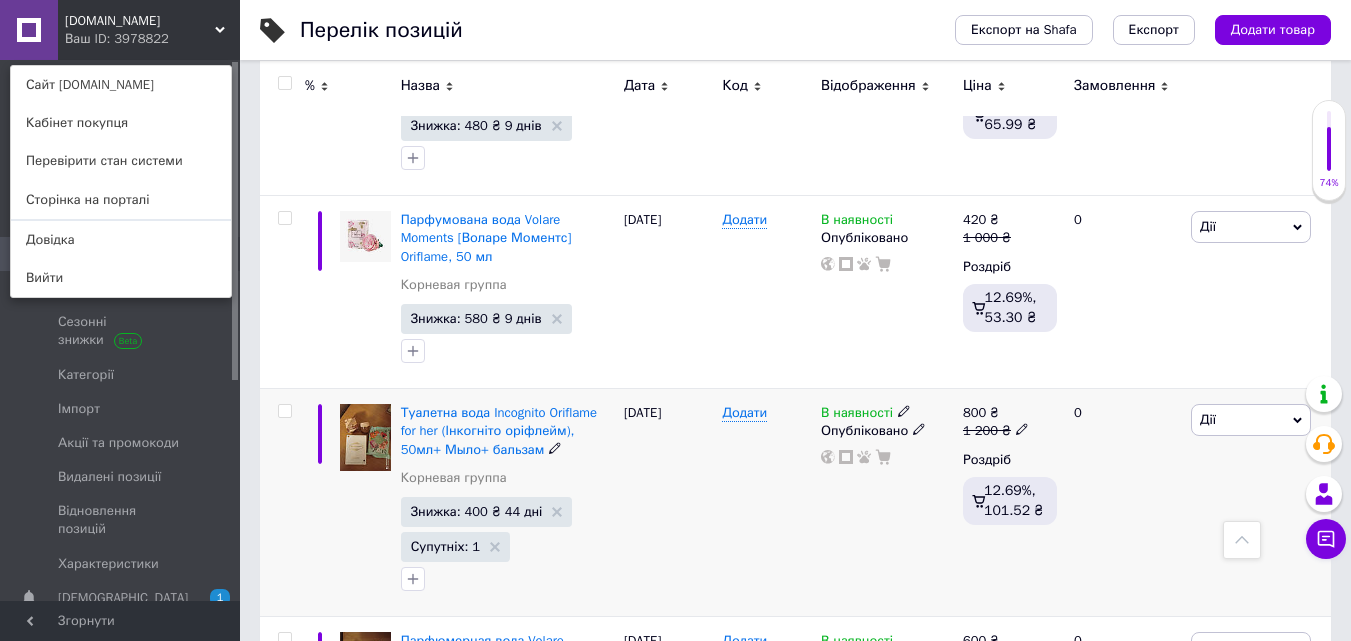 click on "В наявності" at bounding box center (857, 415) 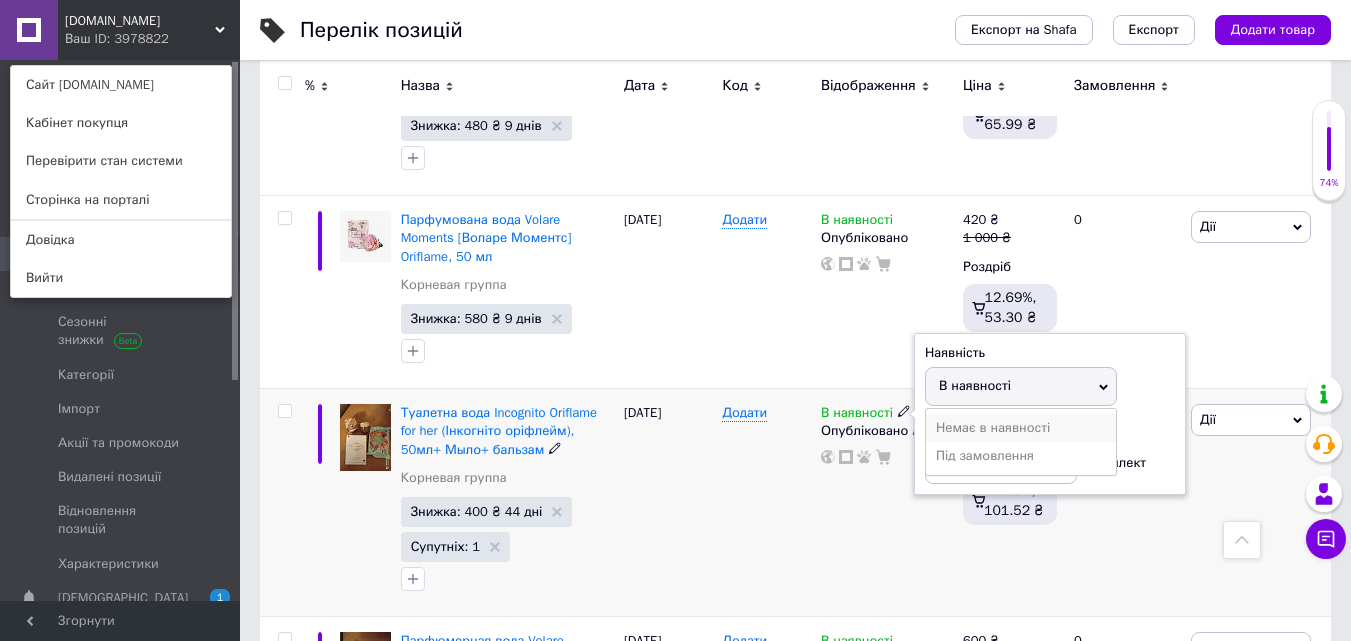 click on "Немає в наявності" at bounding box center [1021, 428] 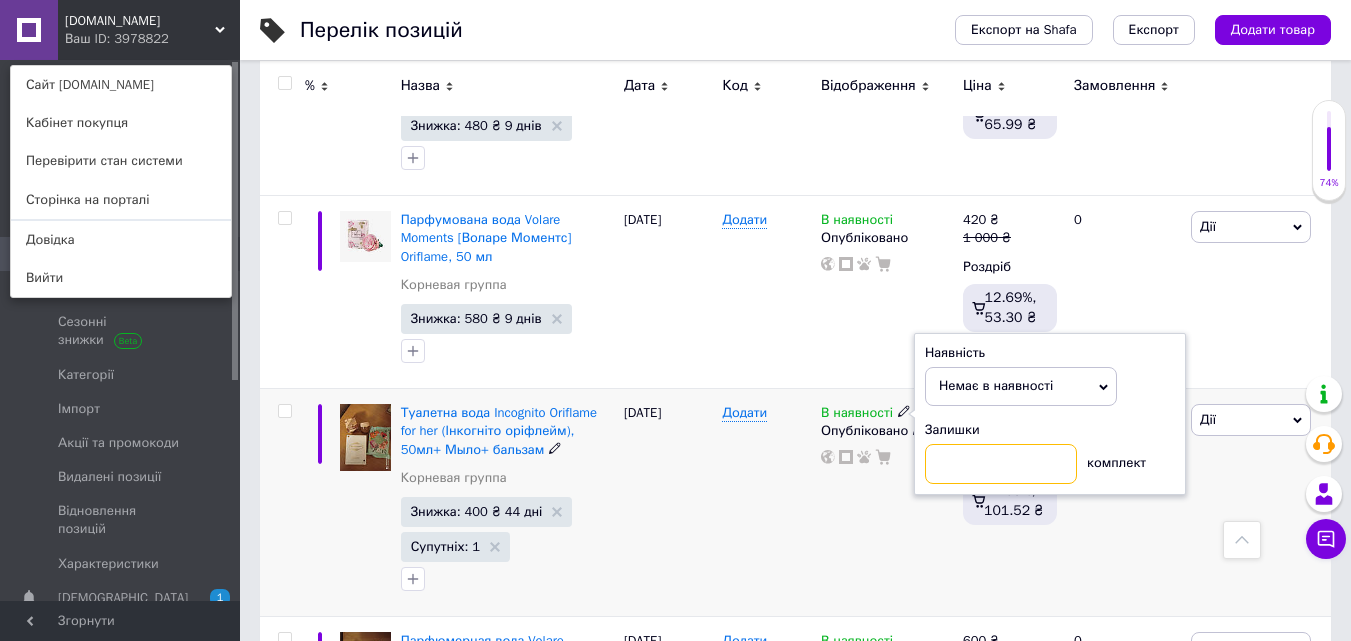 click at bounding box center (1001, 464) 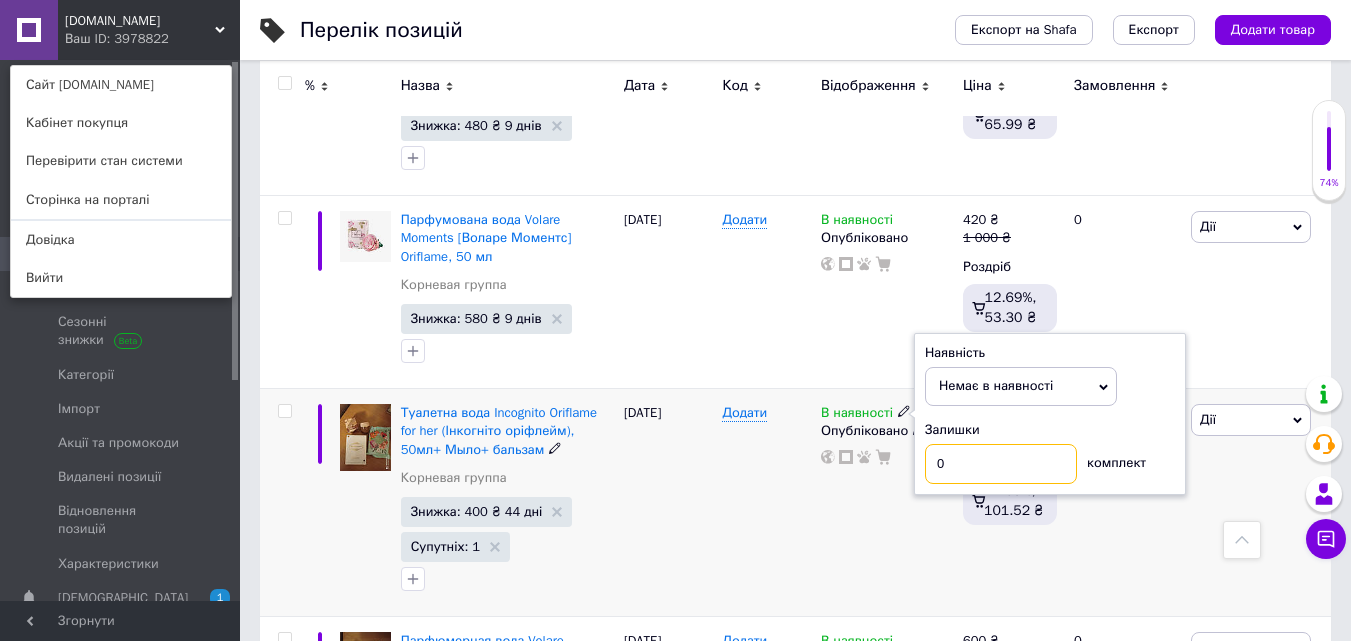 type on "0" 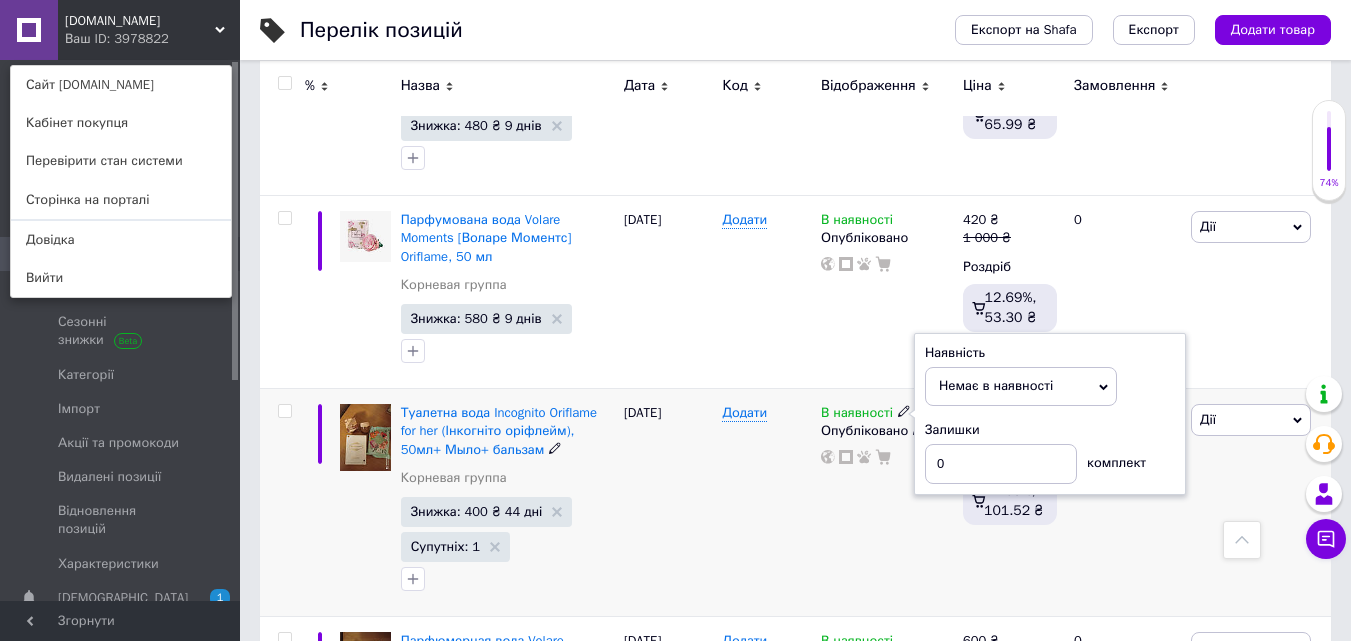 click on "В наявності Наявність Немає в наявності В наявності Під замовлення Залишки 0 комплект Опубліковано" at bounding box center (887, 503) 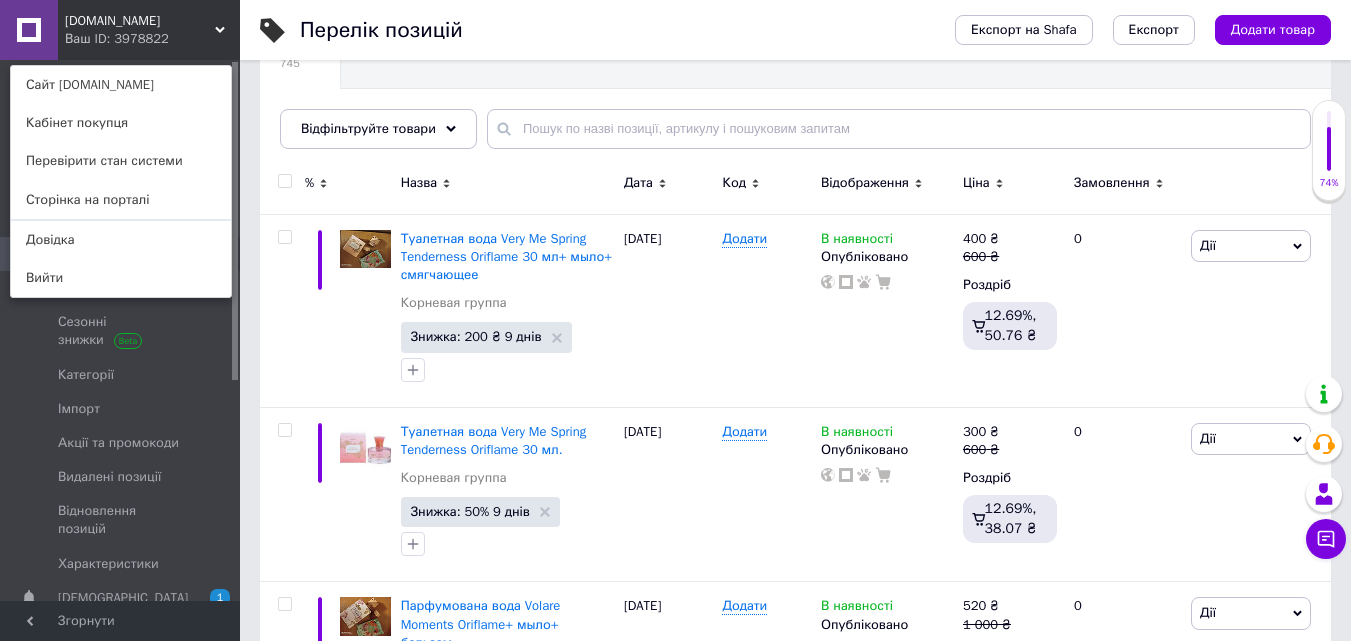 scroll, scrollTop: 245, scrollLeft: 0, axis: vertical 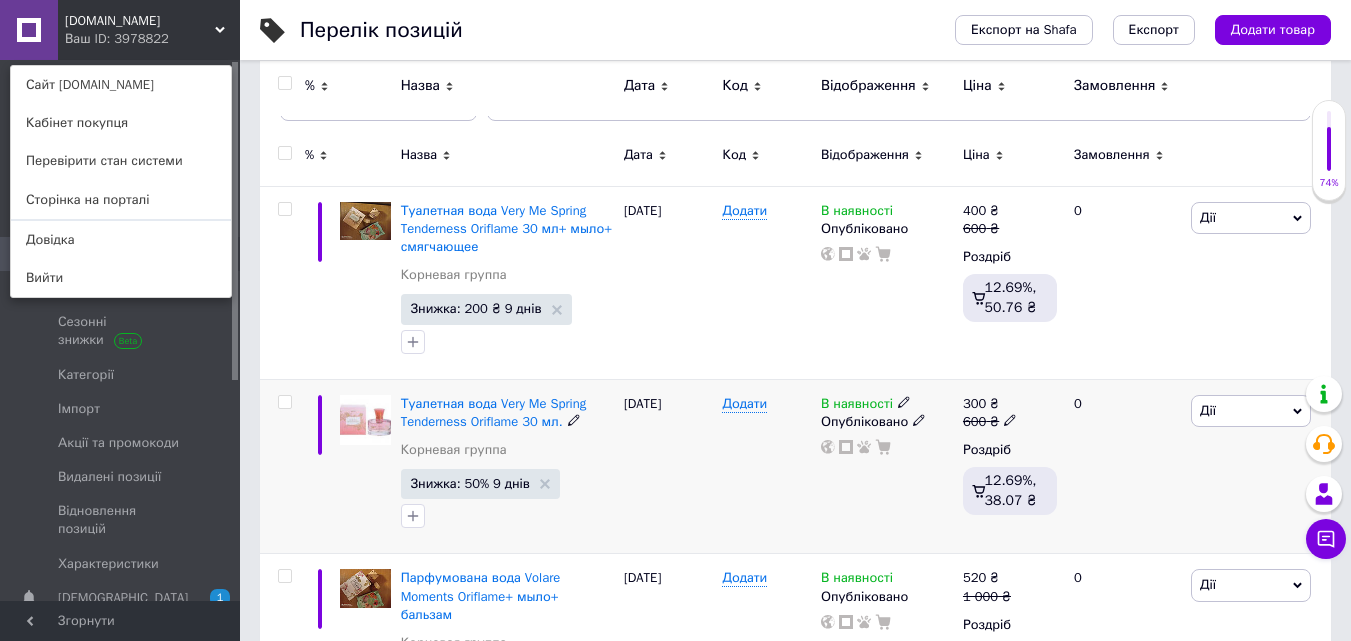 click 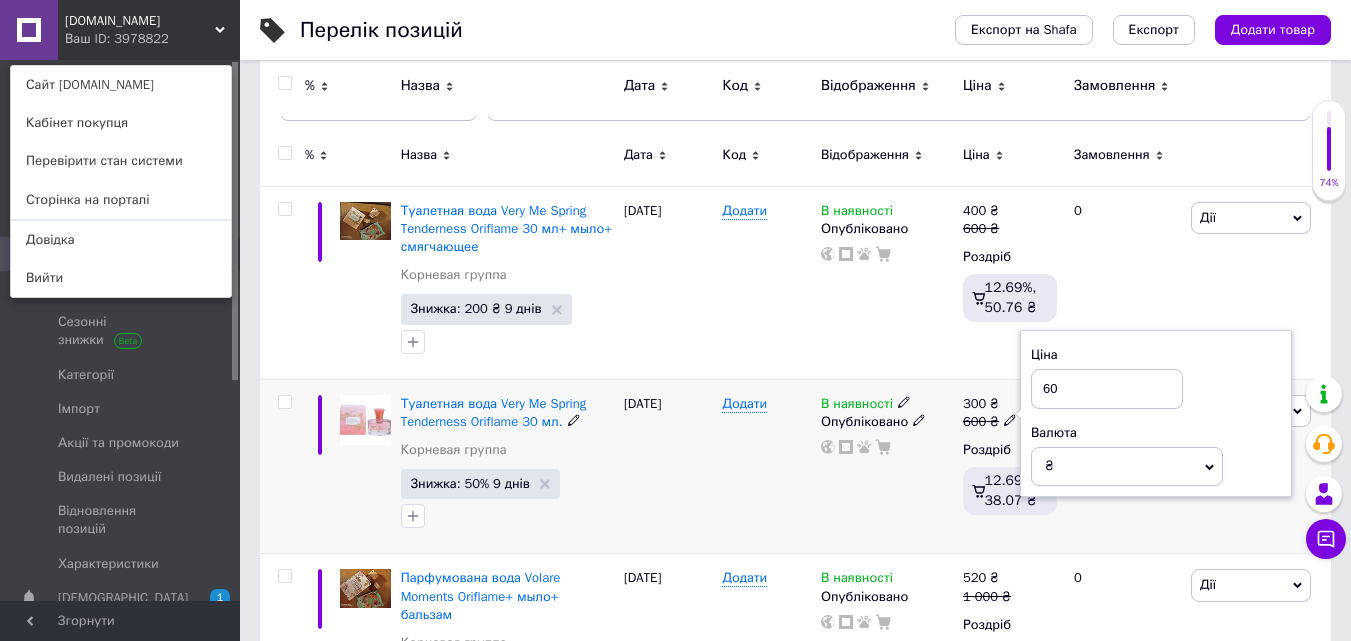 type on "6" 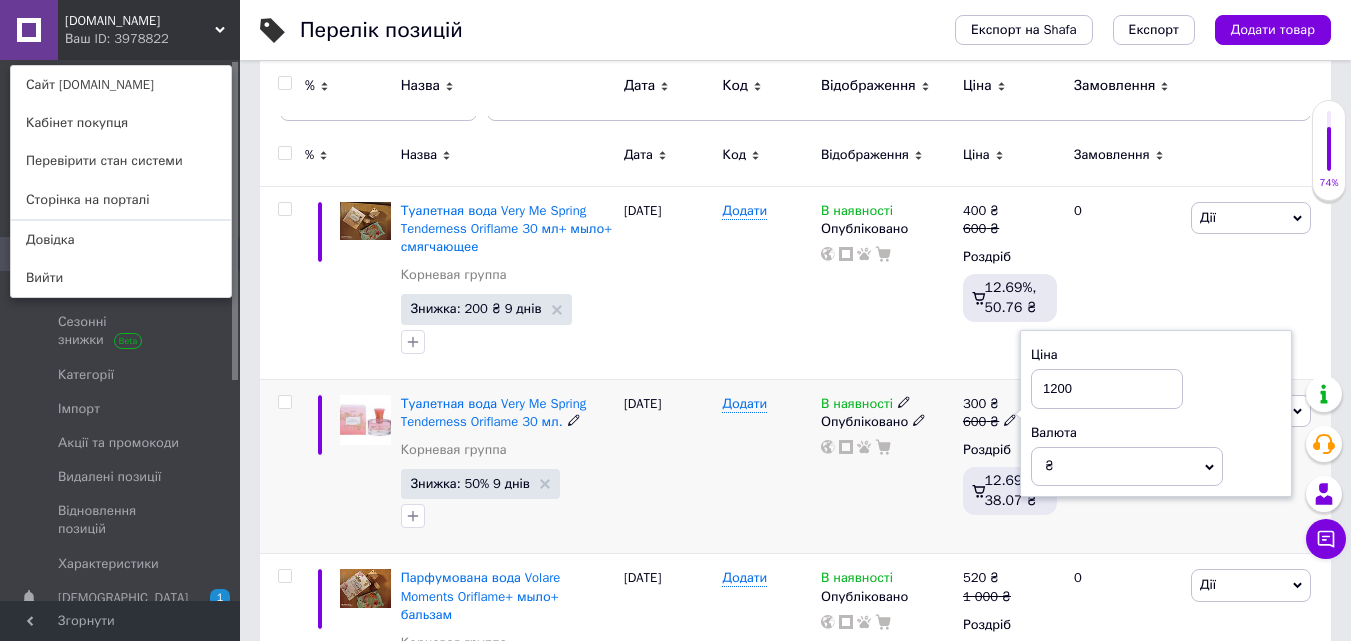 type on "1200" 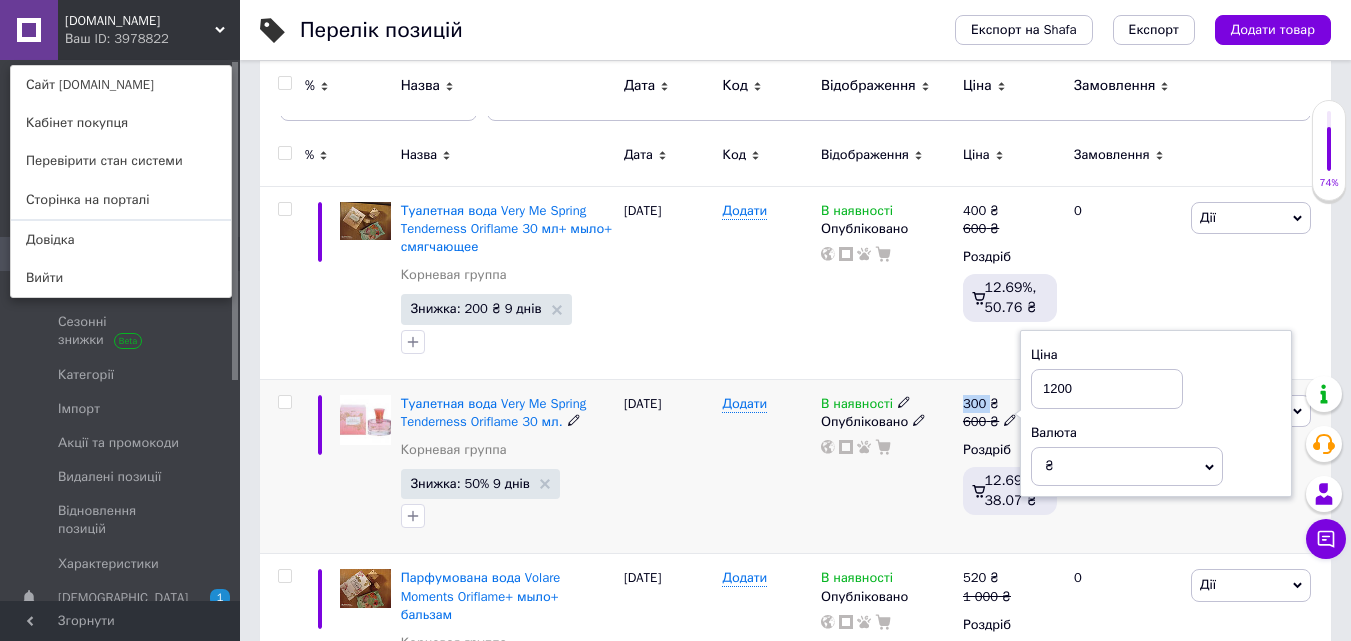 click on "В наявності Опубліковано" at bounding box center [887, 466] 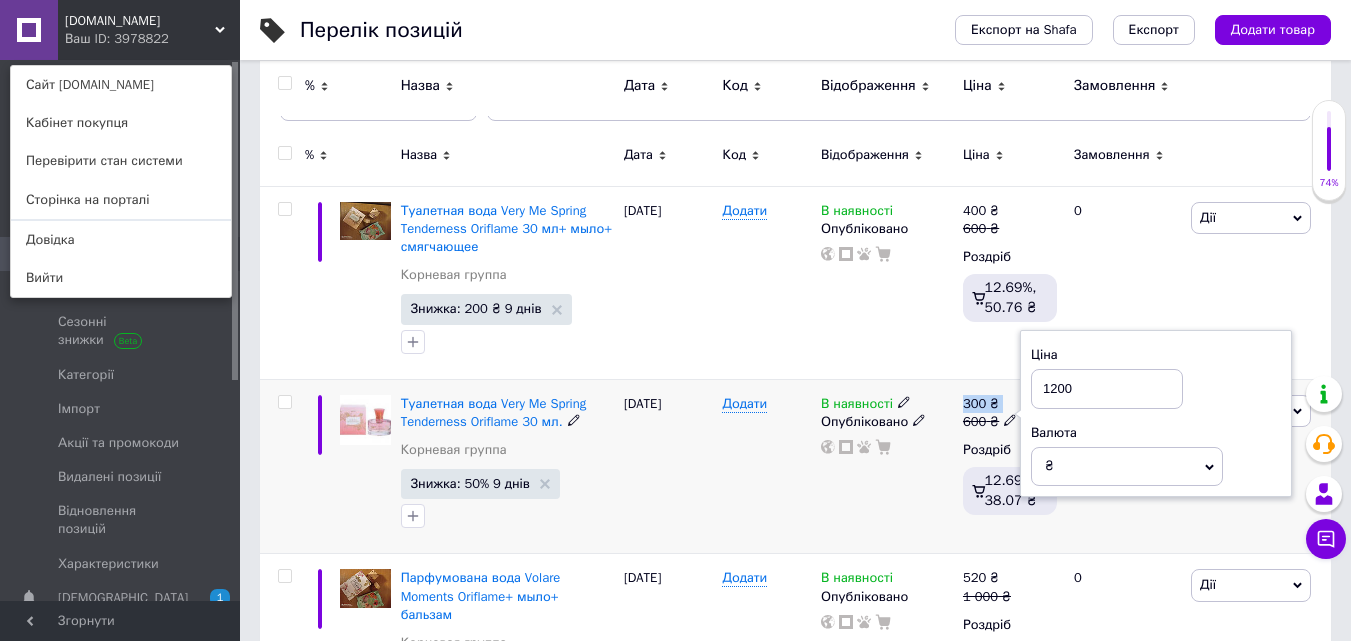 click on "В наявності Опубліковано" at bounding box center (887, 466) 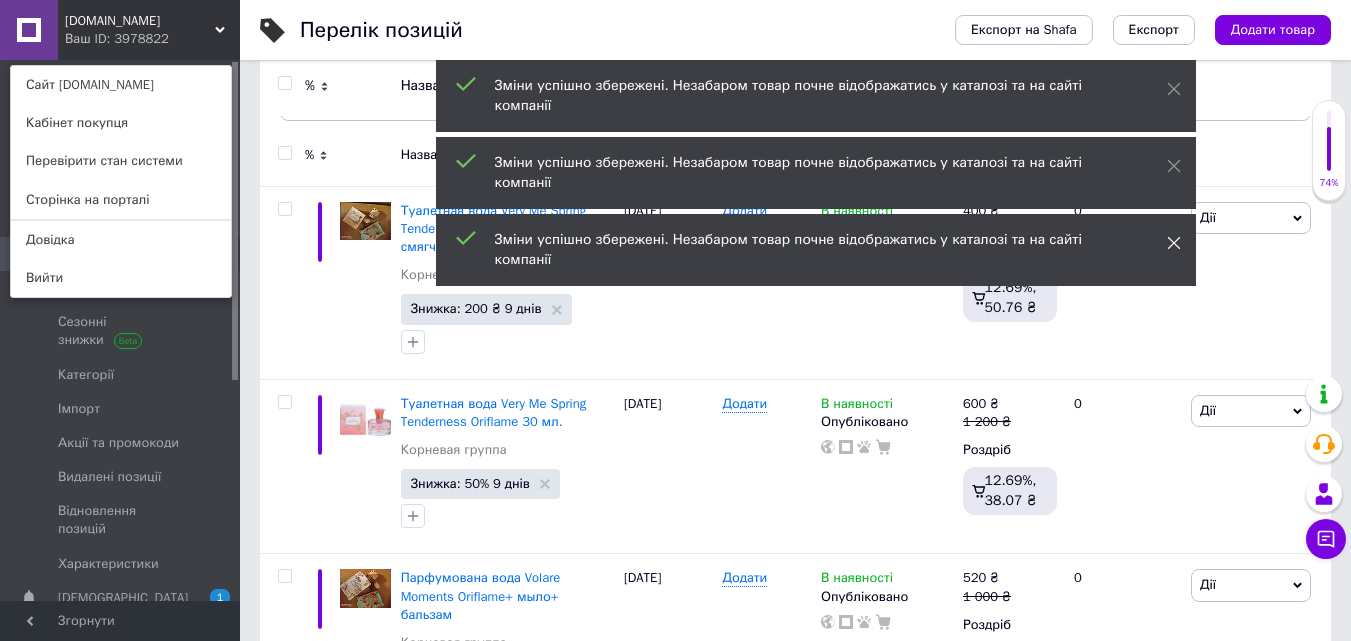 click 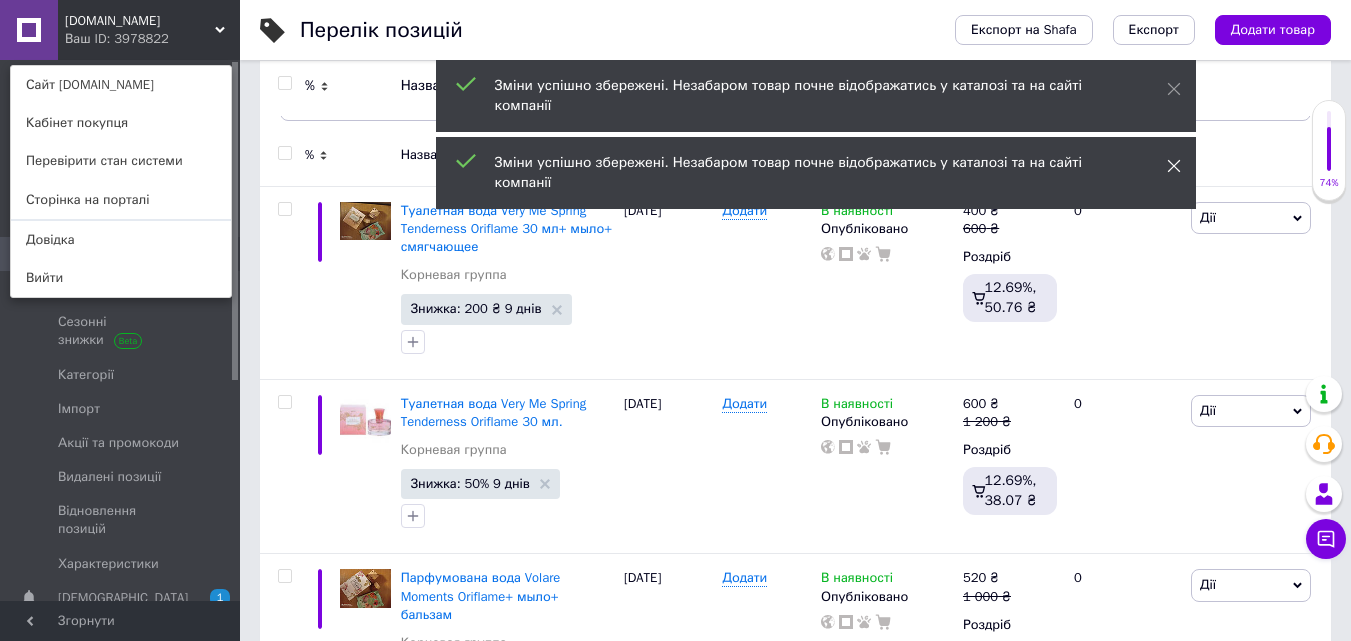 click 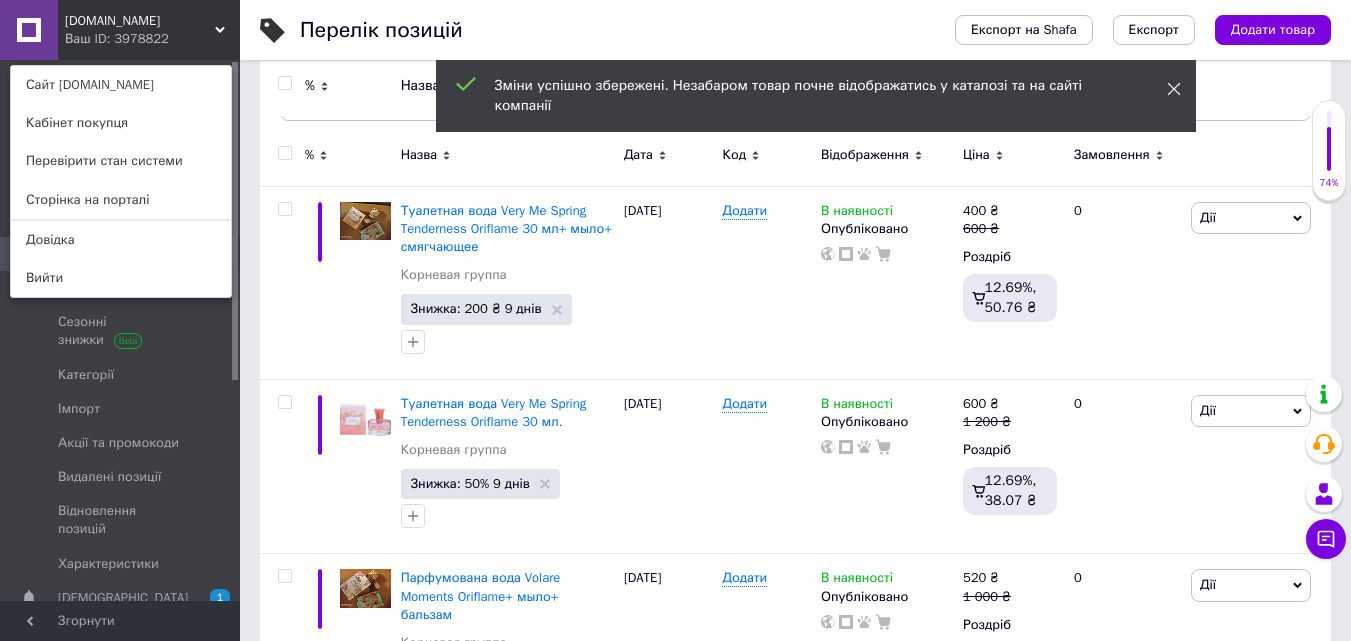 click 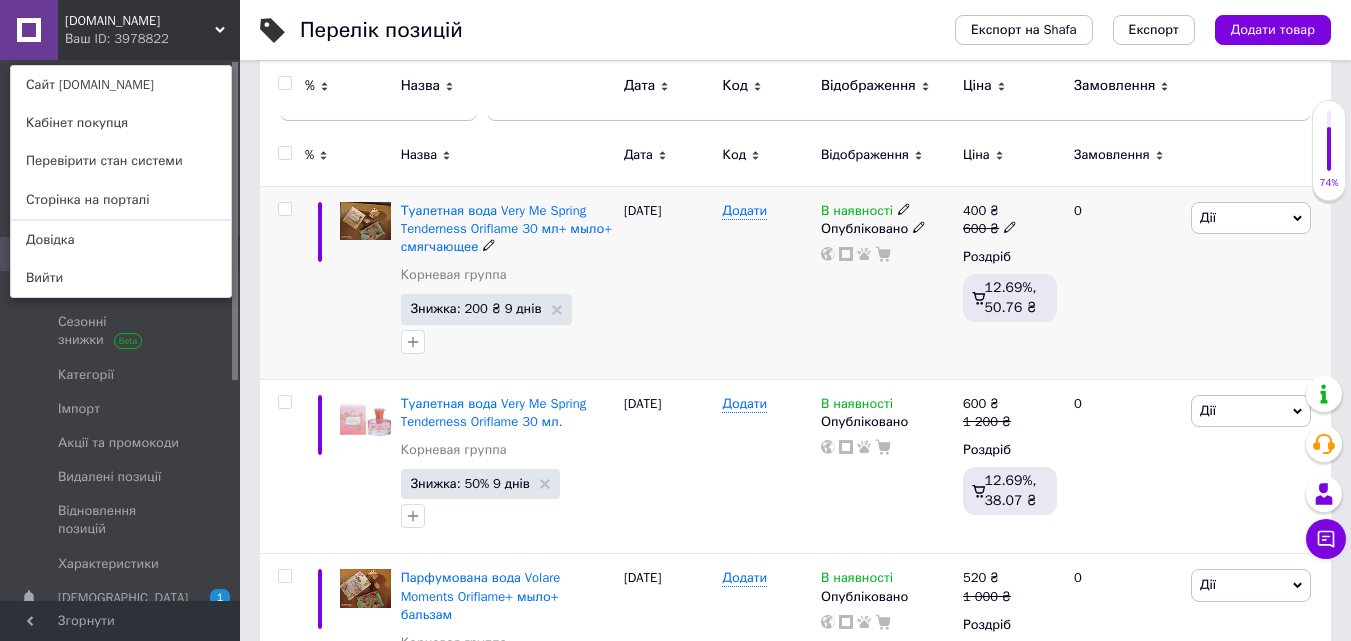 click 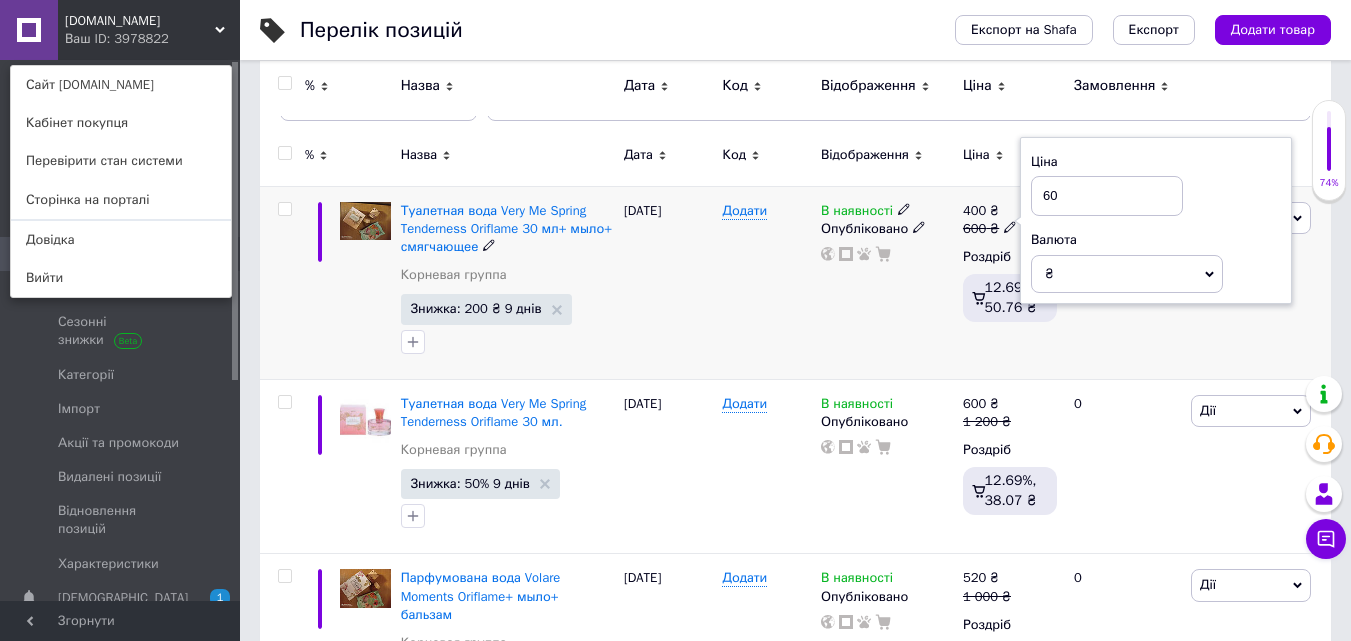 type on "6" 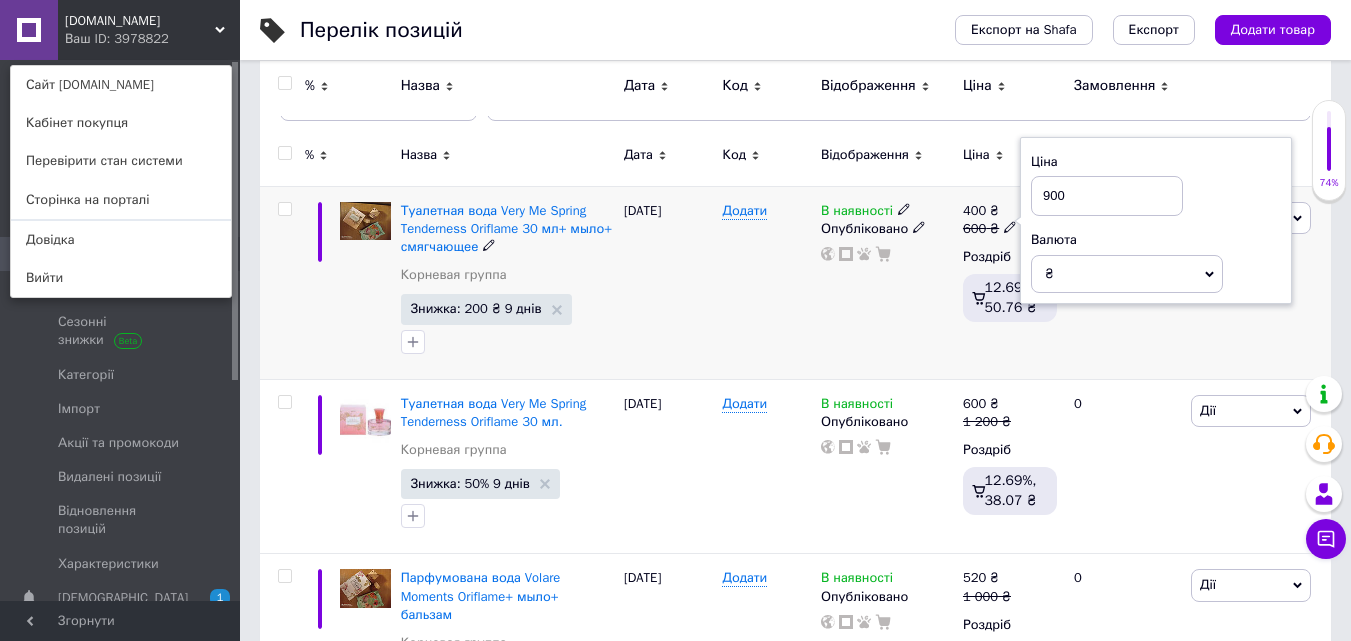 type on "900" 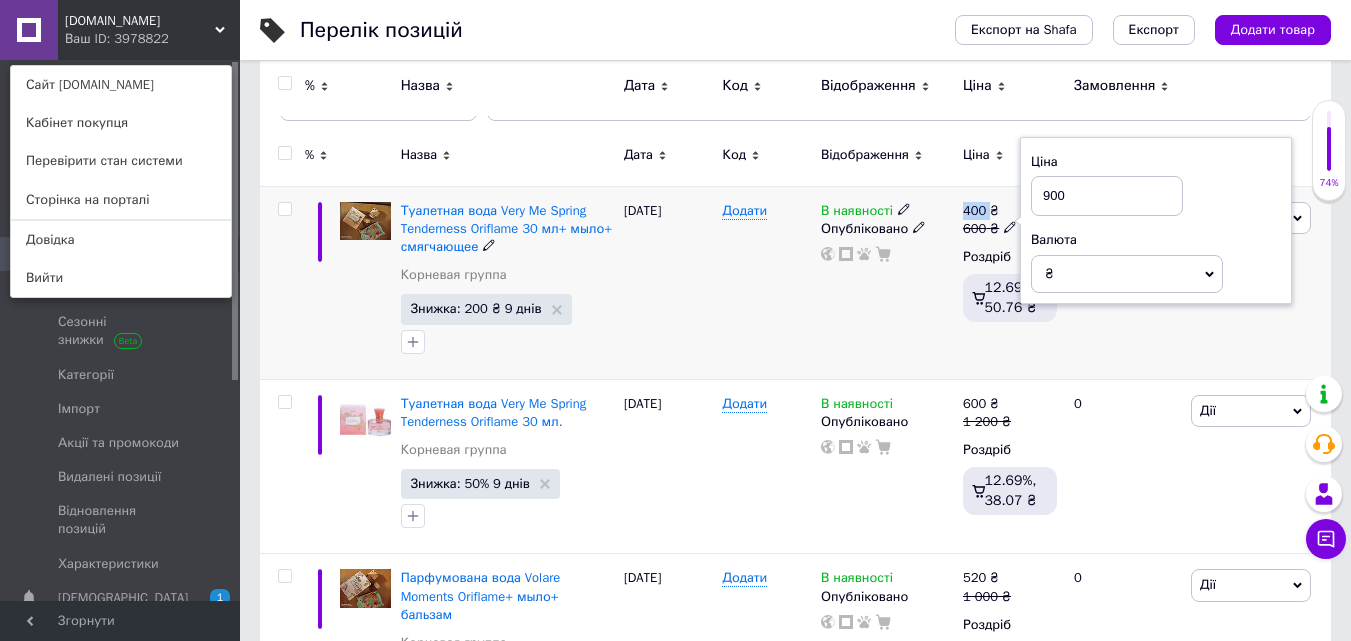 click on "В наявності Опубліковано" at bounding box center (887, 282) 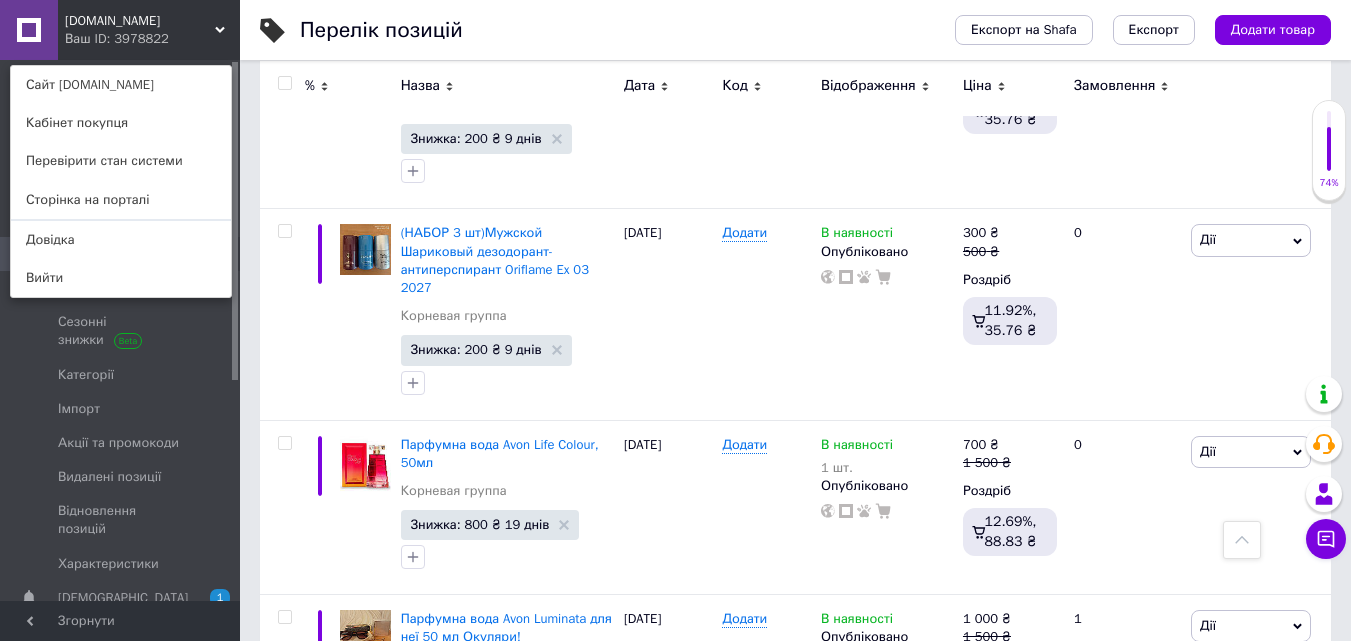 scroll, scrollTop: 3584, scrollLeft: 0, axis: vertical 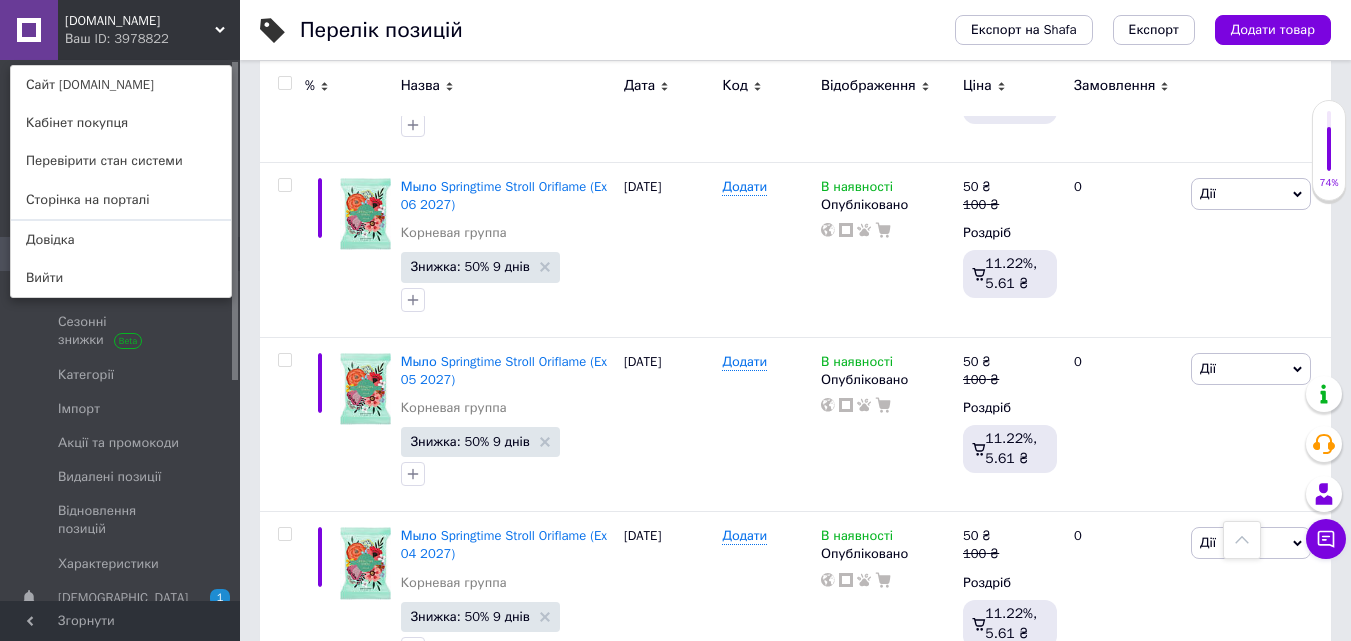 click on "Наступна" at bounding box center (842, 727) 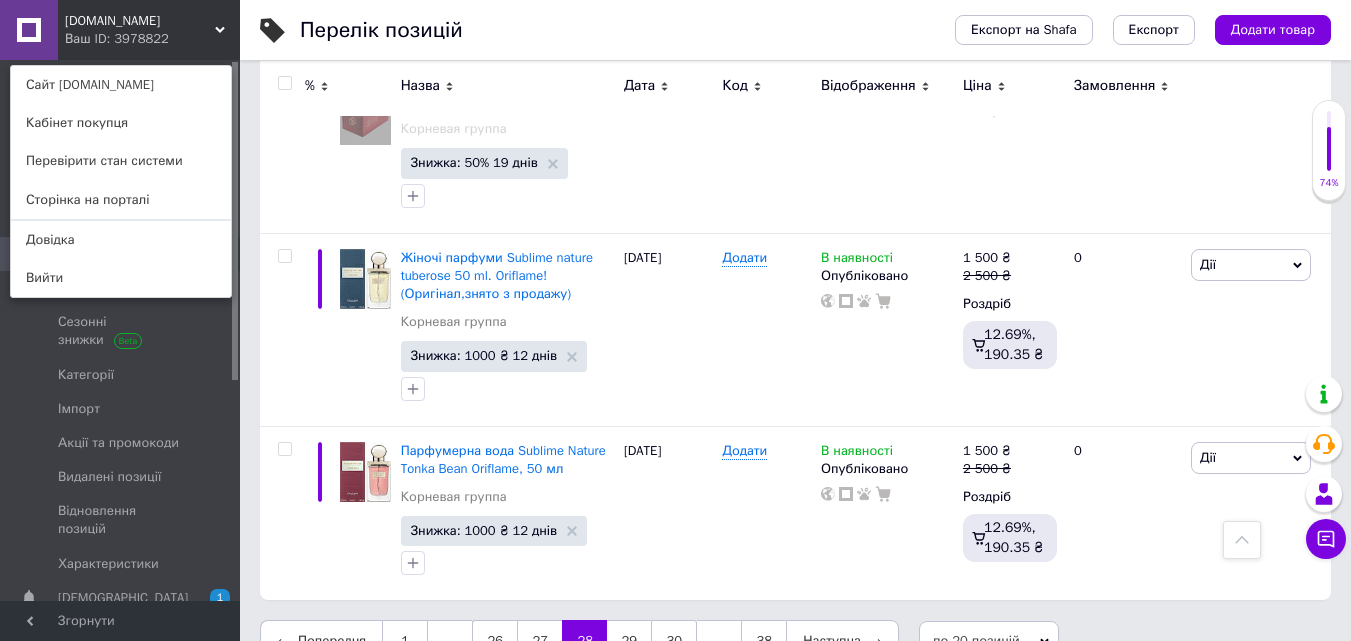 scroll, scrollTop: 3776, scrollLeft: 0, axis: vertical 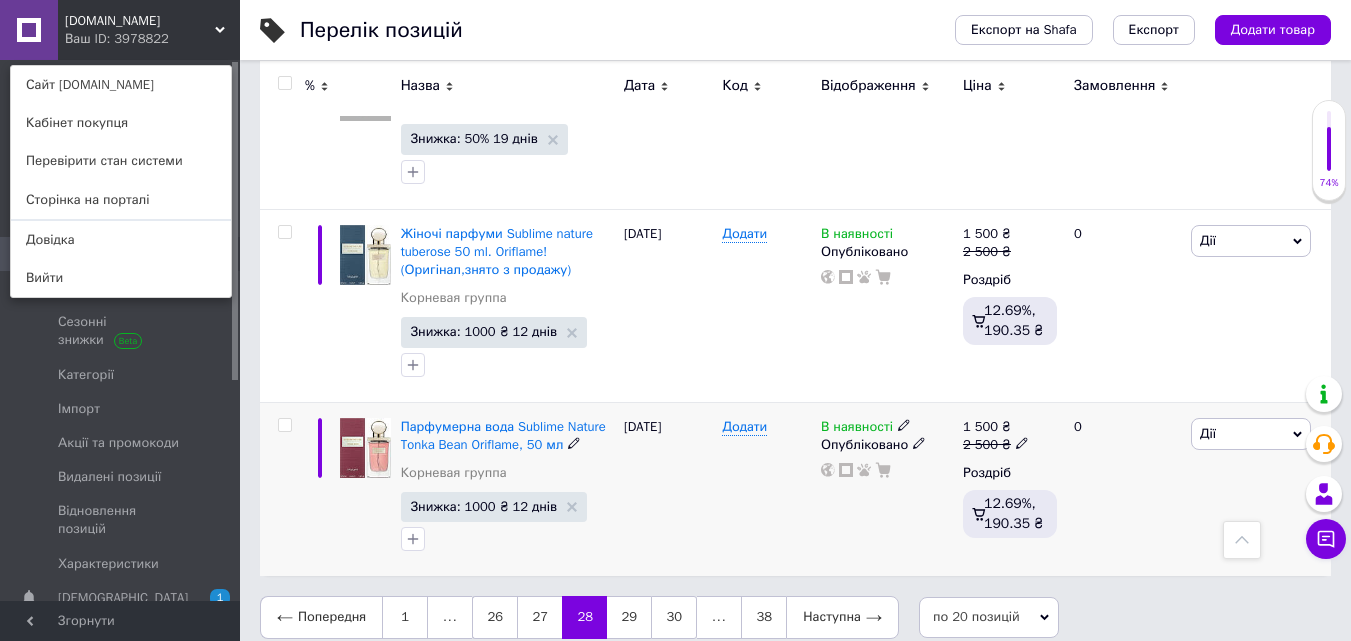 click on "В наявності" at bounding box center [857, 429] 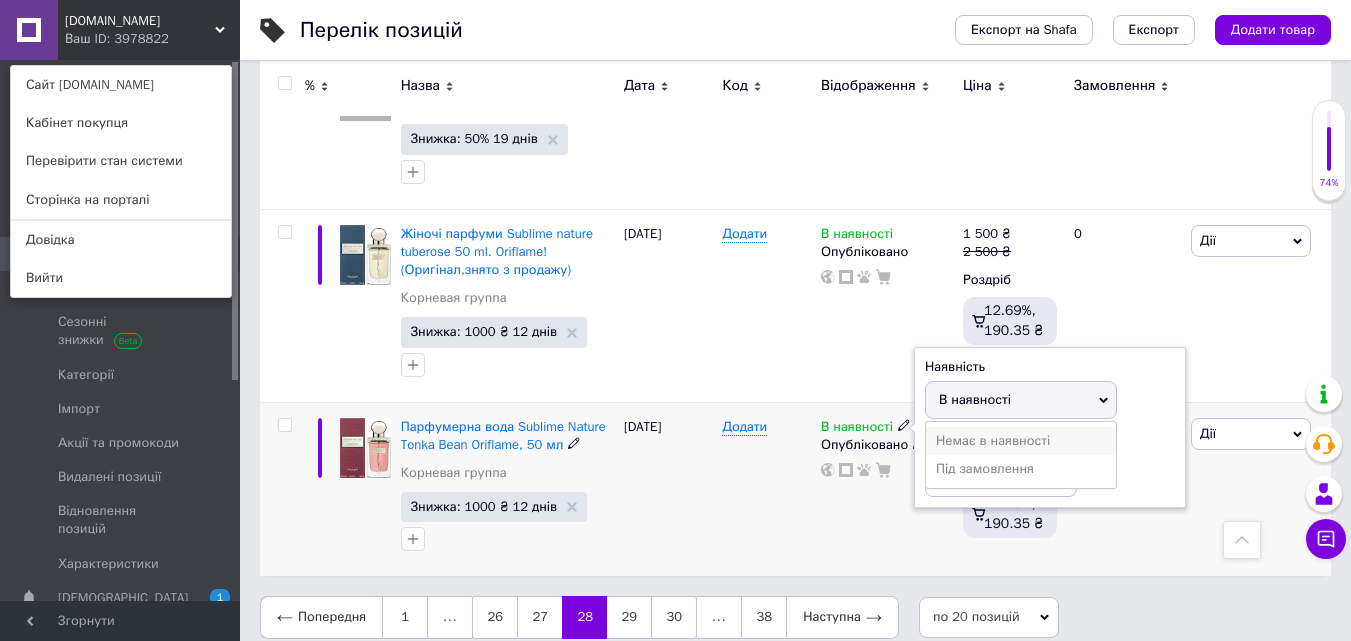click on "Немає в наявності" at bounding box center (1021, 441) 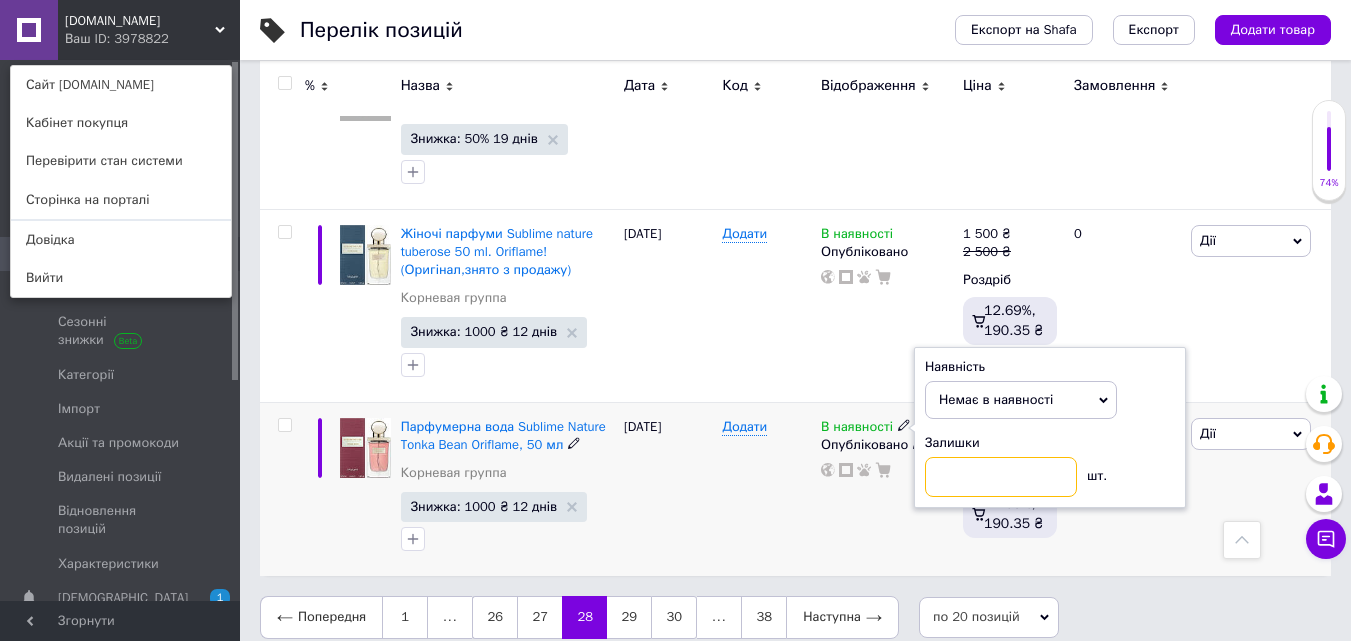 click at bounding box center (1001, 477) 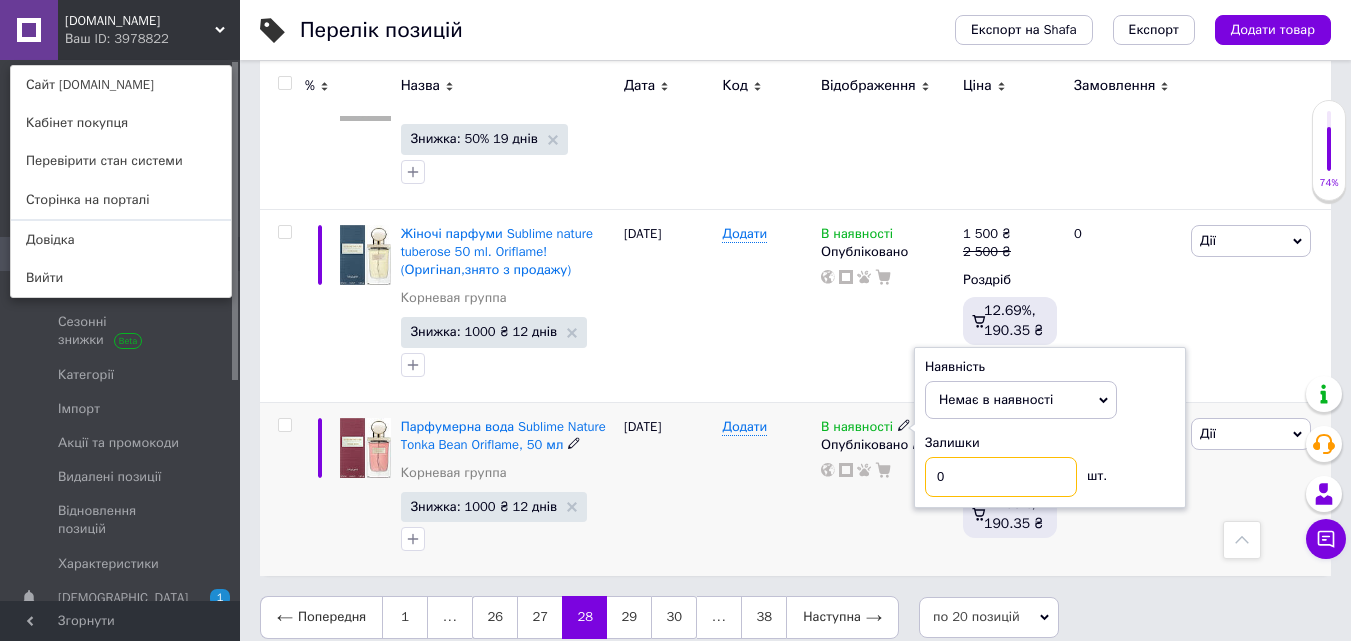 type on "0" 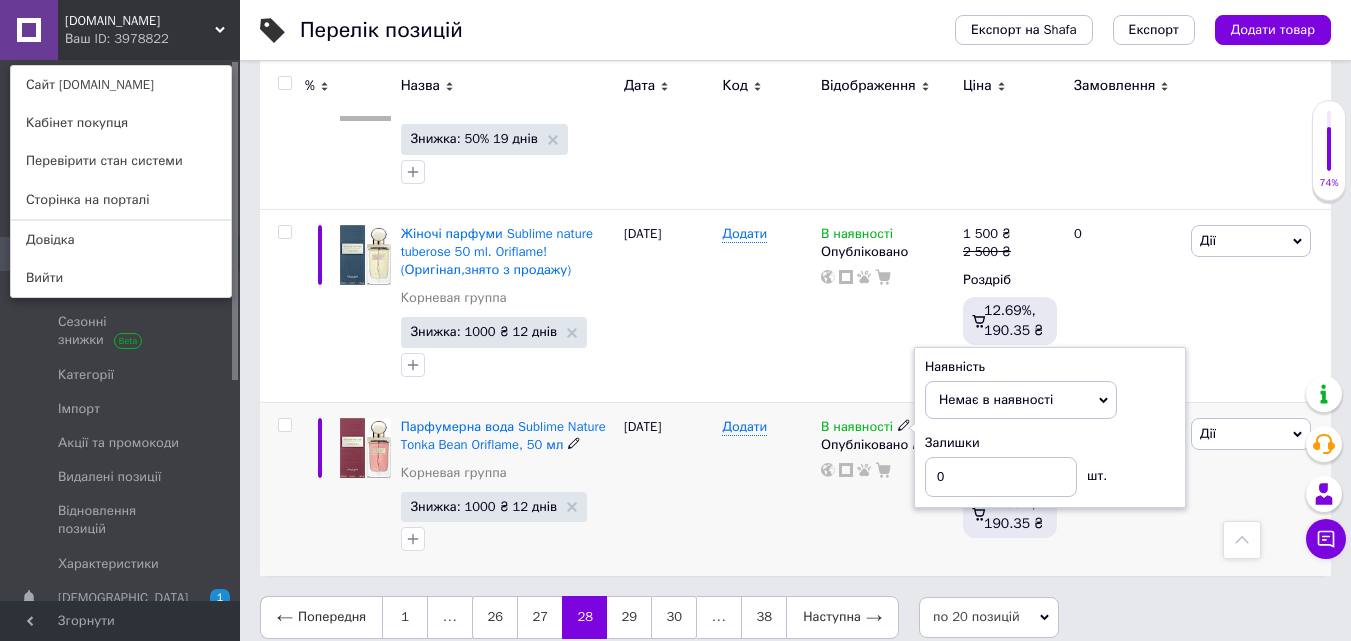 click on "В наявності Наявність Немає в наявності В наявності Під замовлення Залишки 0 шт. Опубліковано" at bounding box center (887, 489) 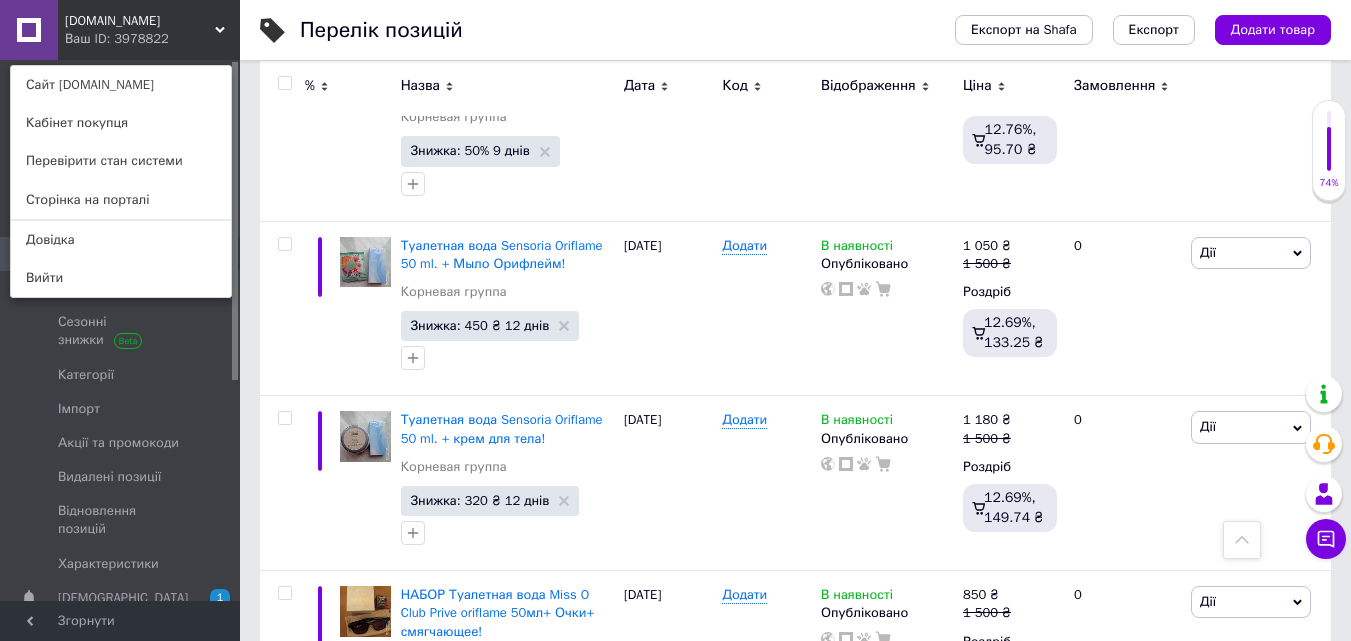 scroll, scrollTop: 1994, scrollLeft: 0, axis: vertical 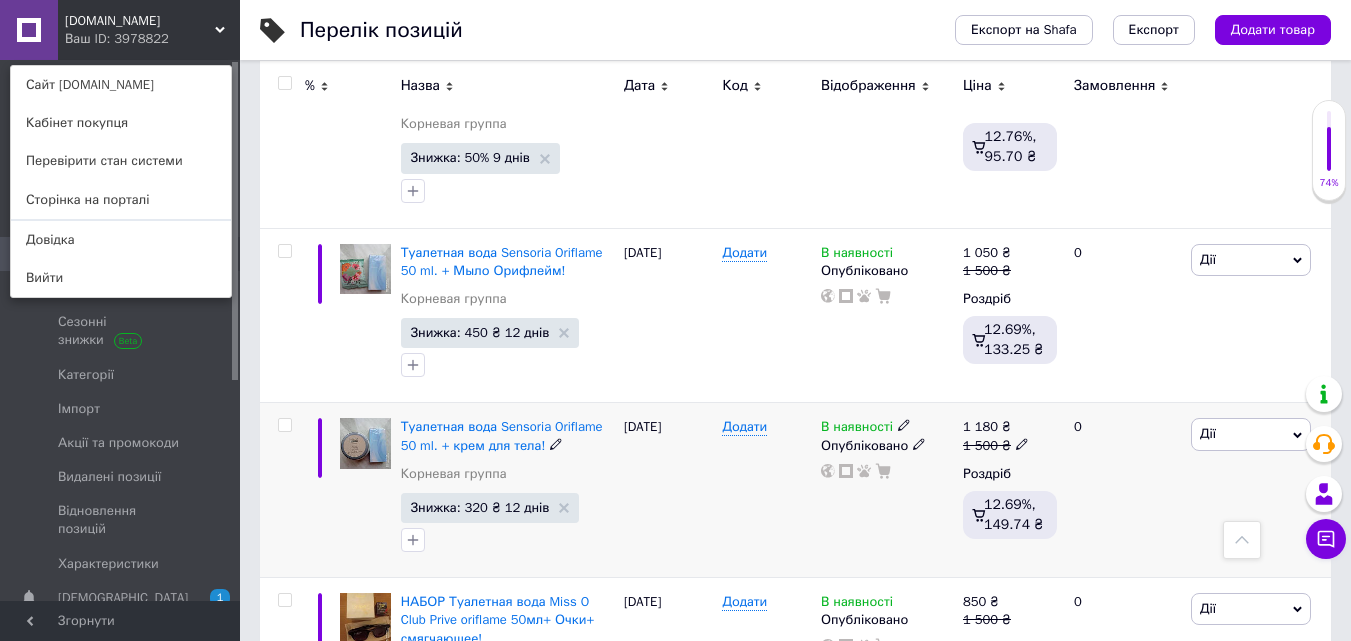 click on "В наявності" at bounding box center [857, 429] 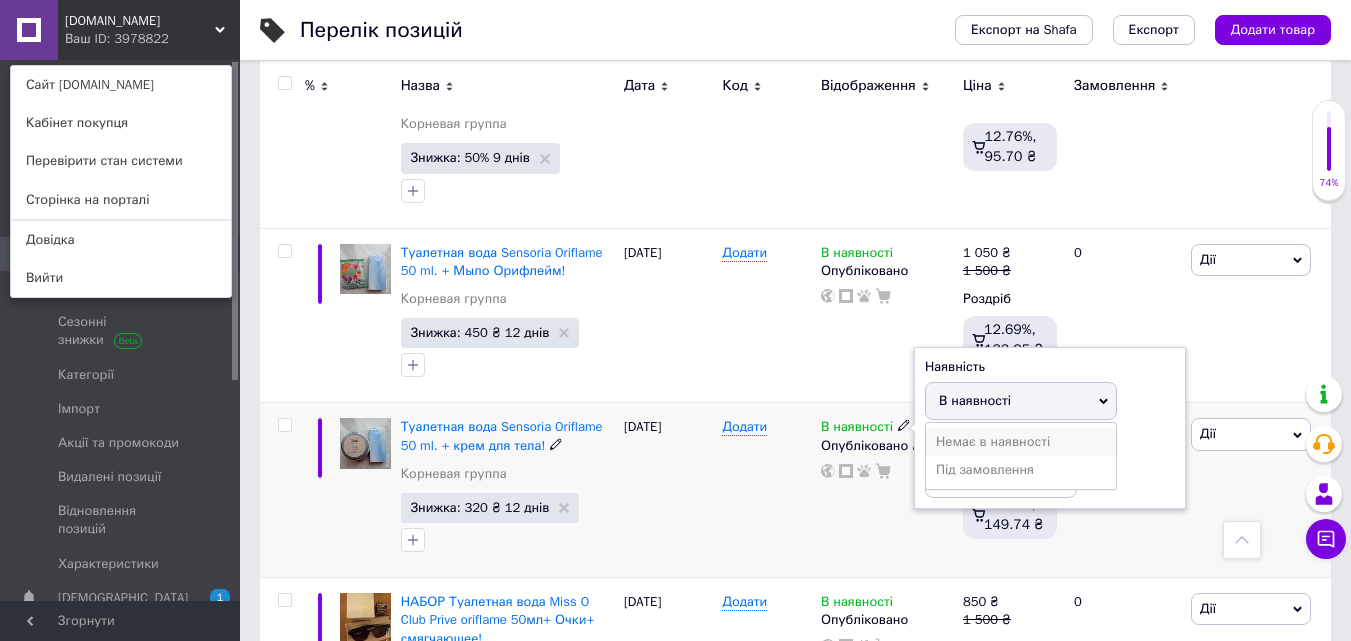 click on "Немає в наявності" at bounding box center [1021, 442] 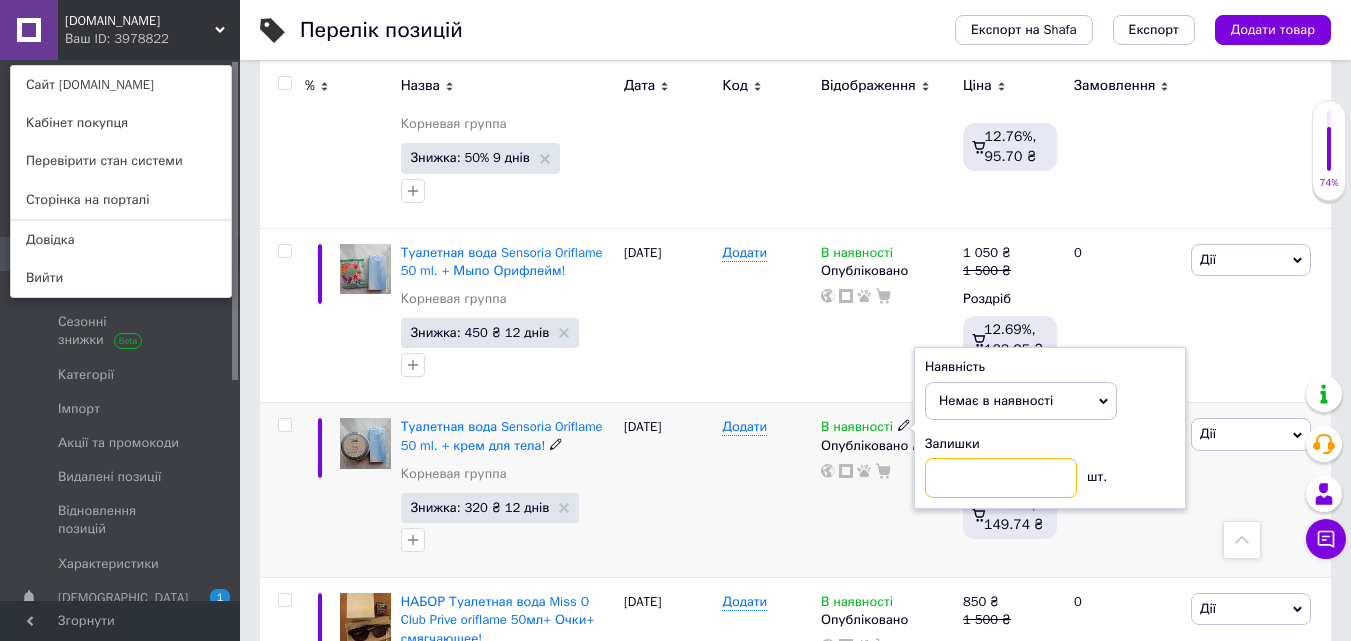click at bounding box center [1001, 478] 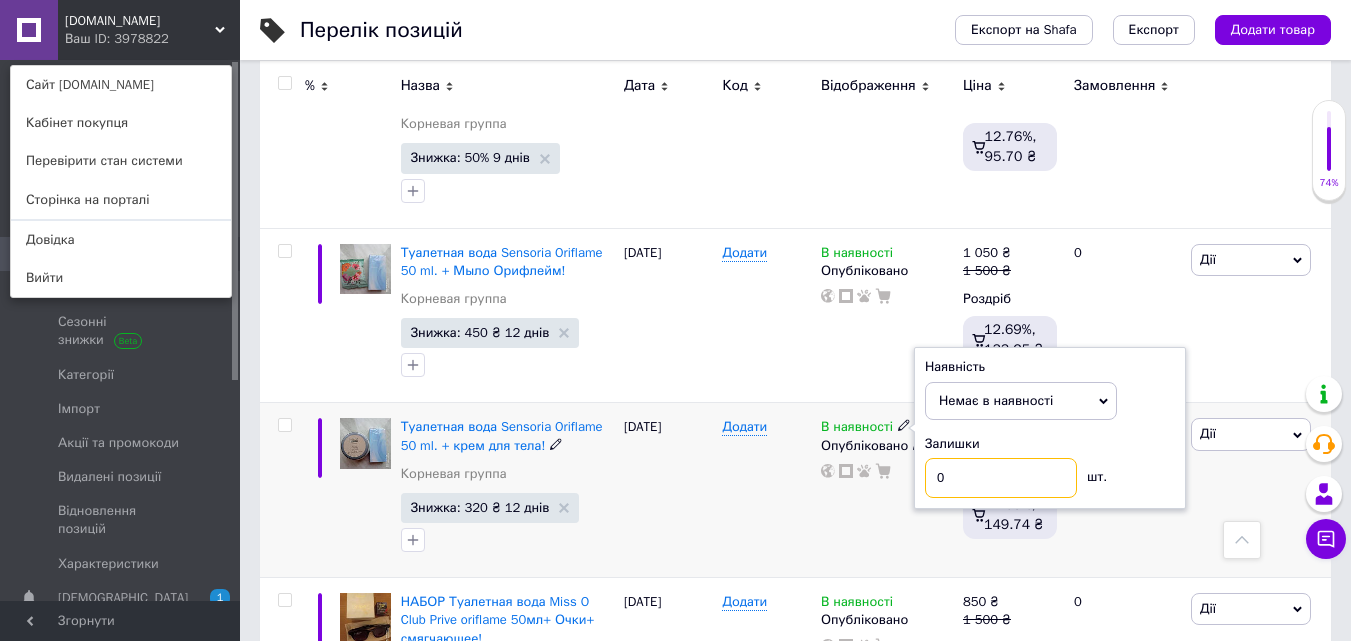 type on "0" 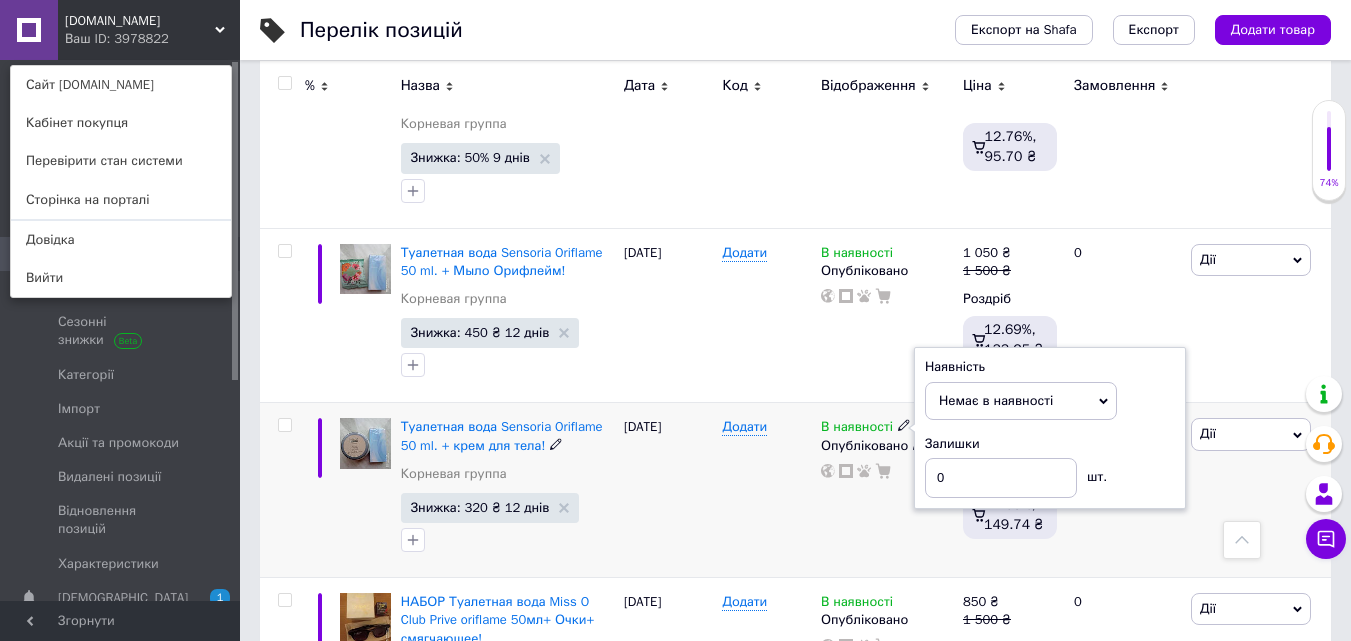 click on "В наявності Наявність Немає в наявності В наявності Під замовлення Залишки 0 шт. Опубліковано" at bounding box center [887, 490] 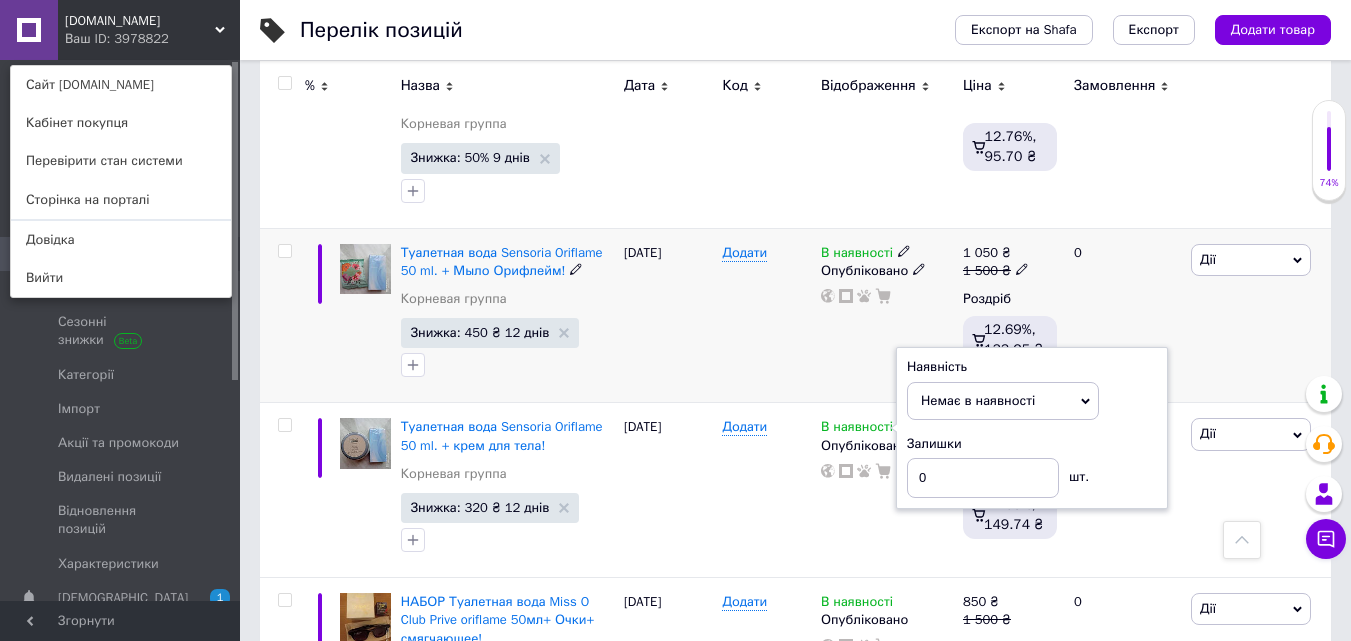 click on "В наявності" at bounding box center [857, 255] 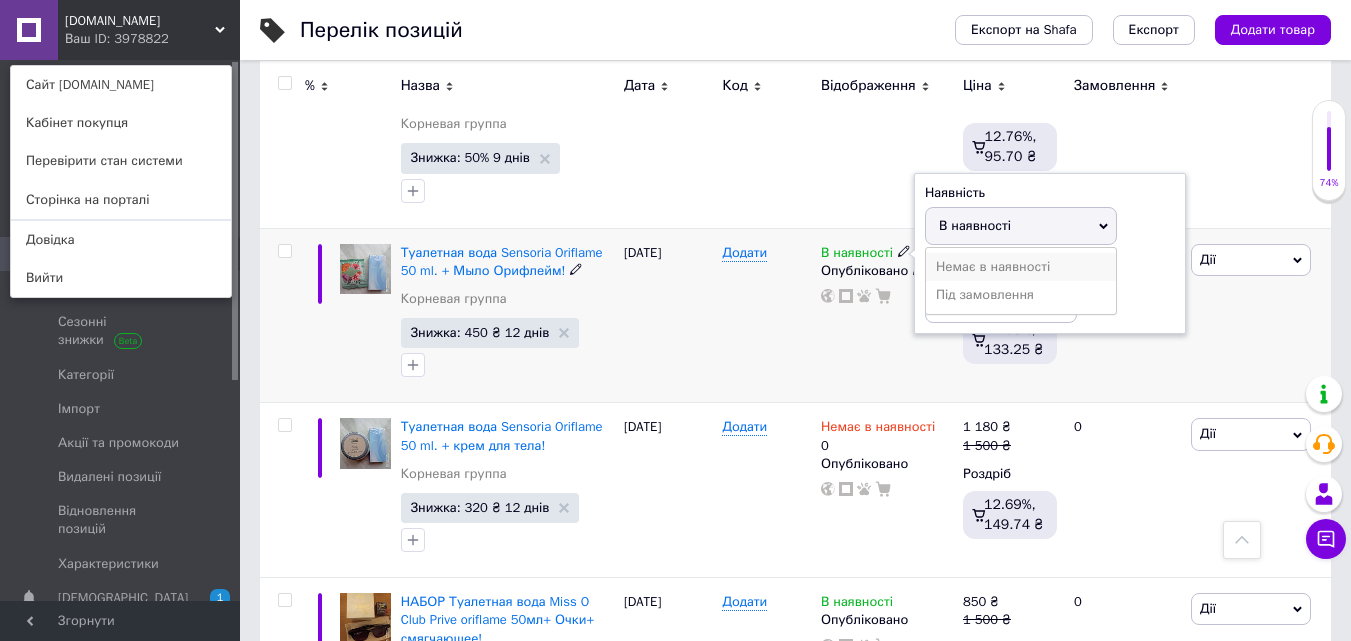 click on "Немає в наявності" at bounding box center [1021, 267] 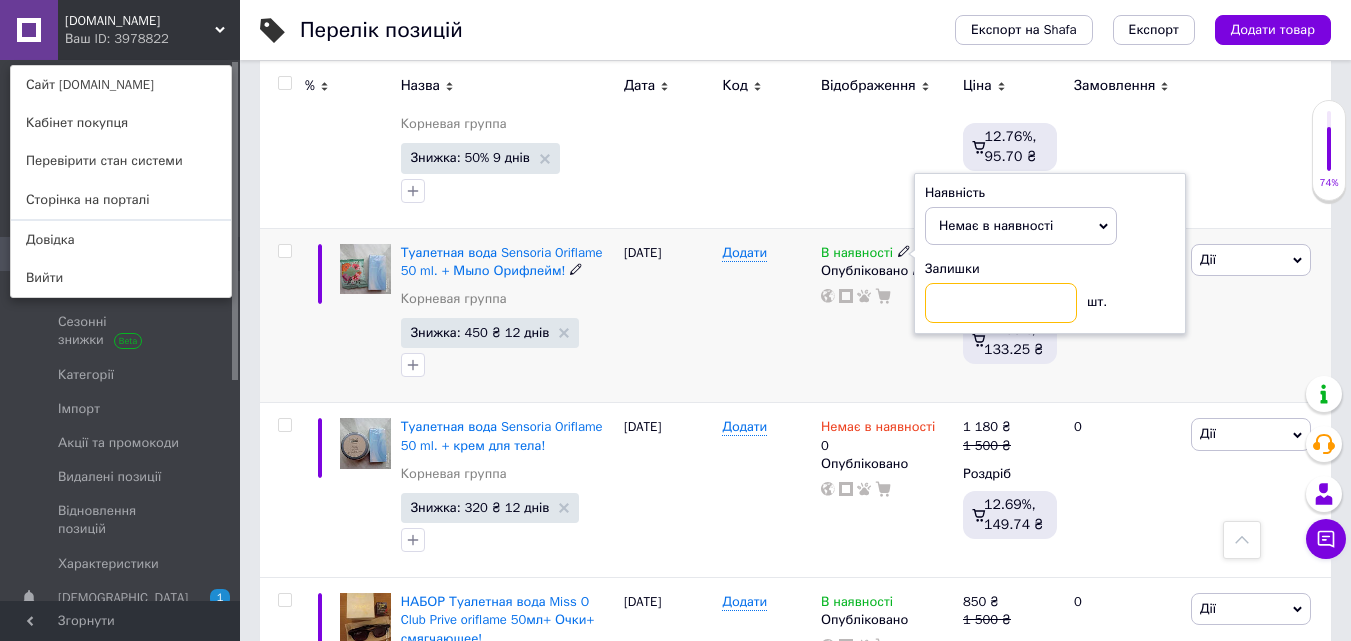 click at bounding box center (1001, 303) 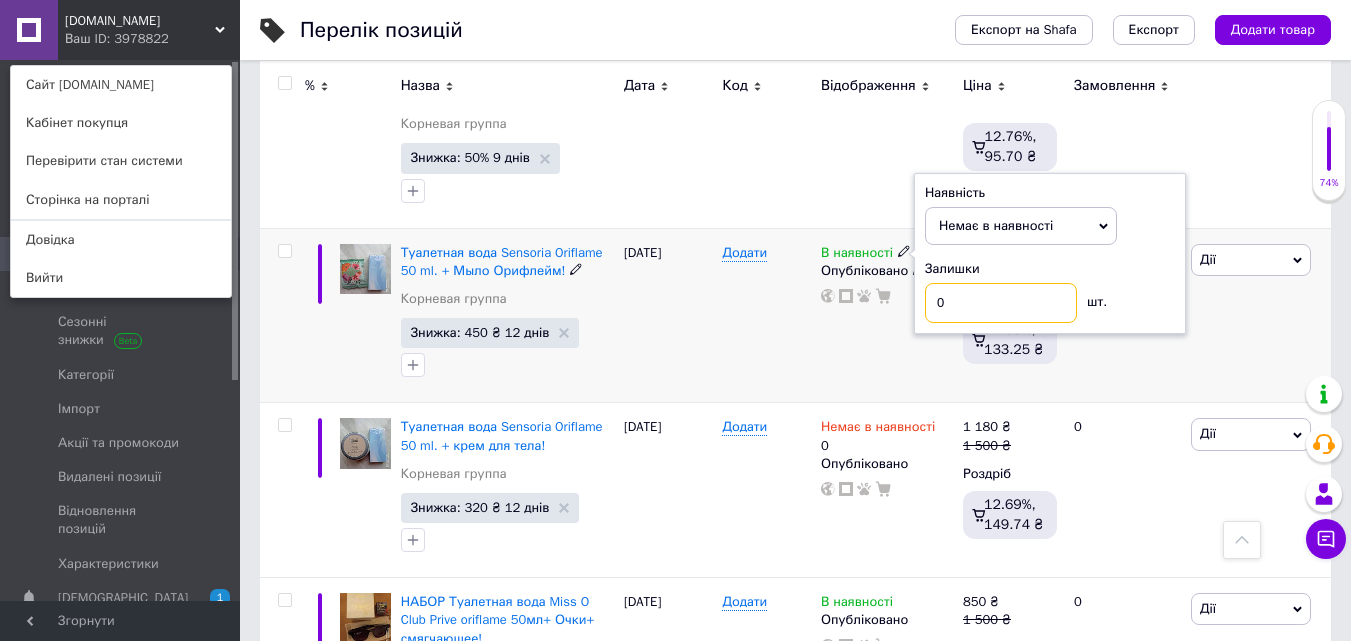 type on "0" 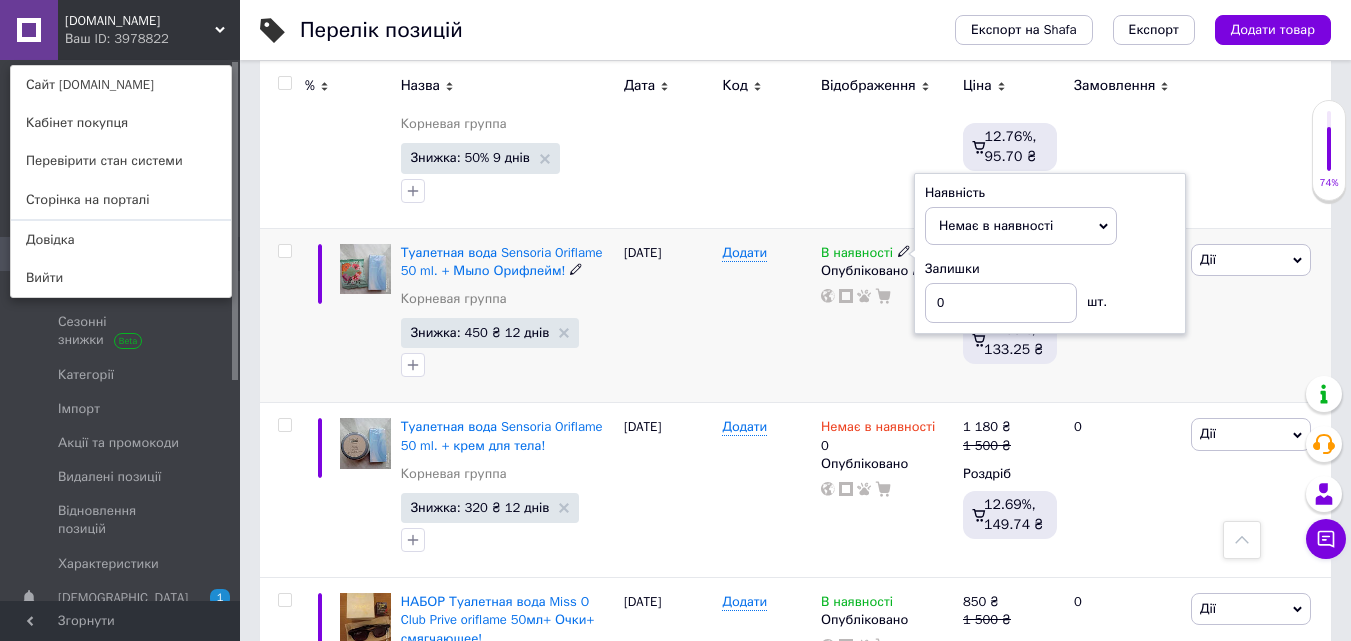 click on "В наявності Наявність Немає в наявності В наявності Під замовлення Залишки 0 шт. Опубліковано" at bounding box center (887, 315) 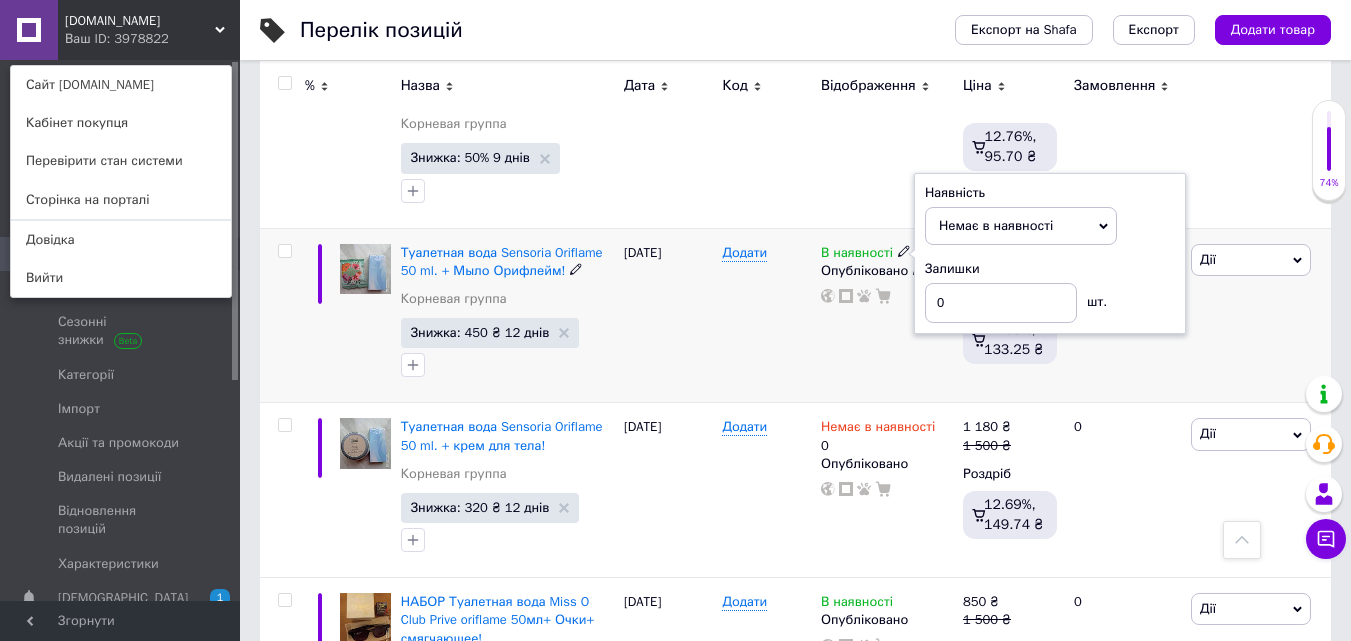 click on "В наявності Наявність Немає в наявності В наявності Під замовлення Залишки 0 шт. Опубліковано" at bounding box center (887, 315) 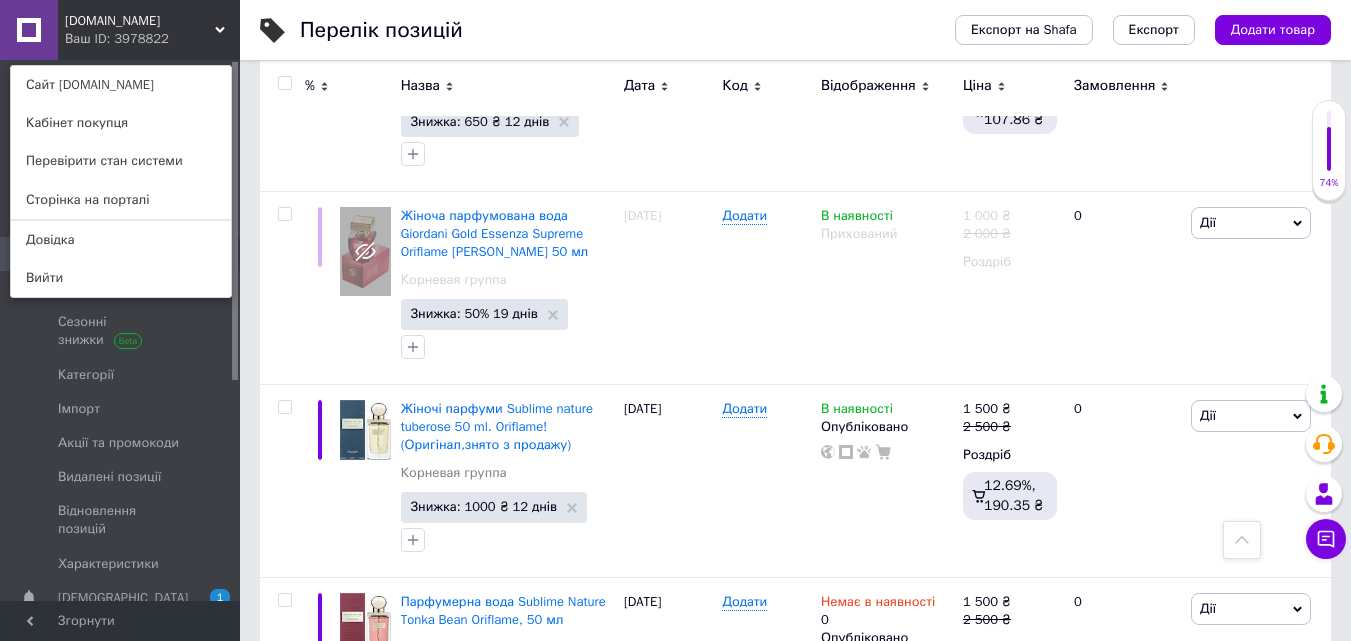 scroll, scrollTop: 3776, scrollLeft: 0, axis: vertical 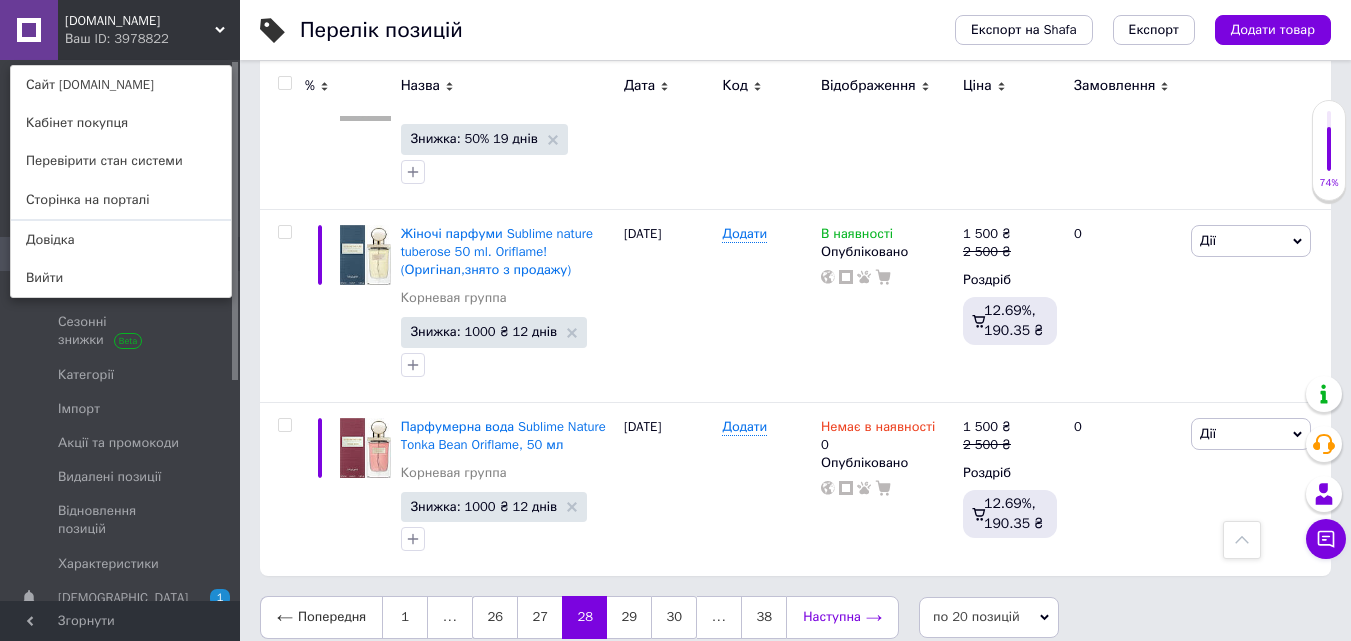 click on "Наступна" at bounding box center (842, 617) 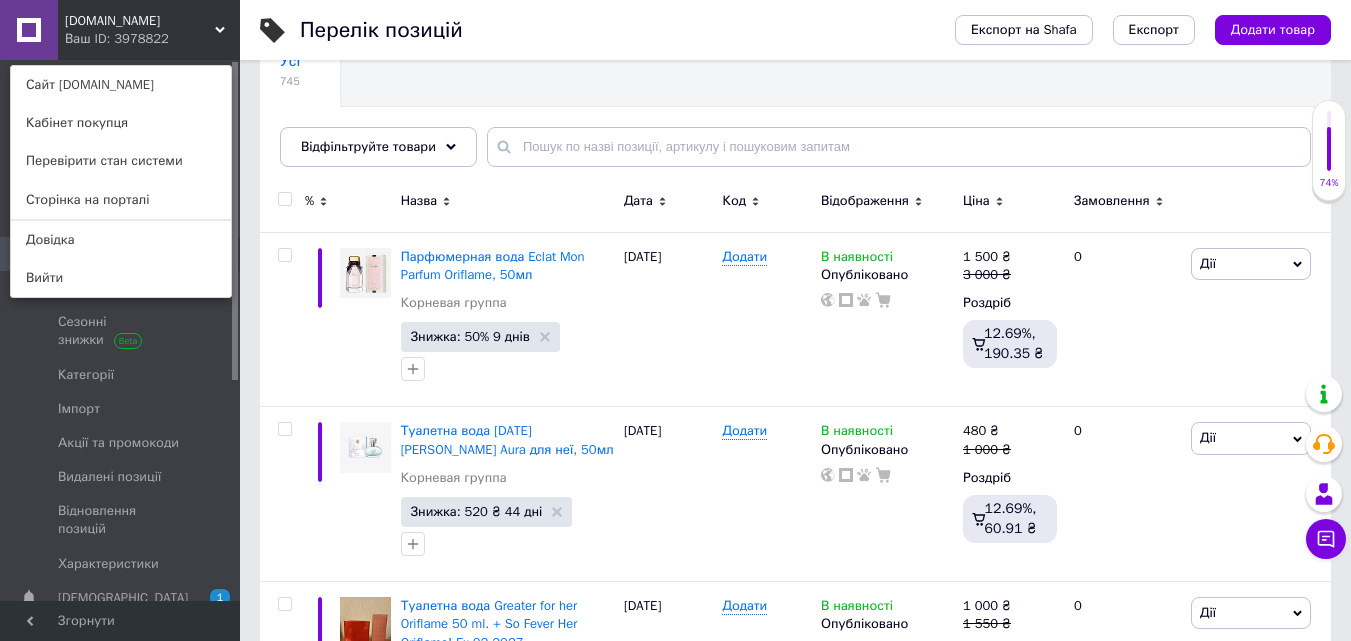 scroll, scrollTop: 256, scrollLeft: 0, axis: vertical 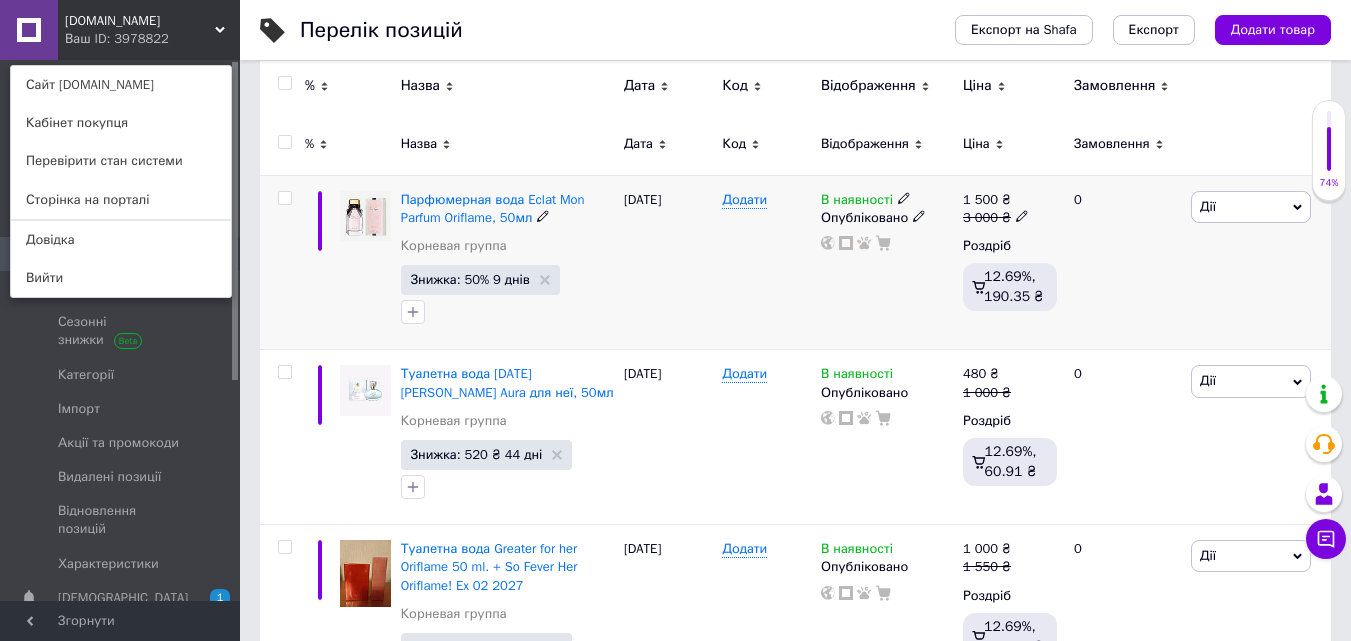 click on "В наявності" at bounding box center (857, 202) 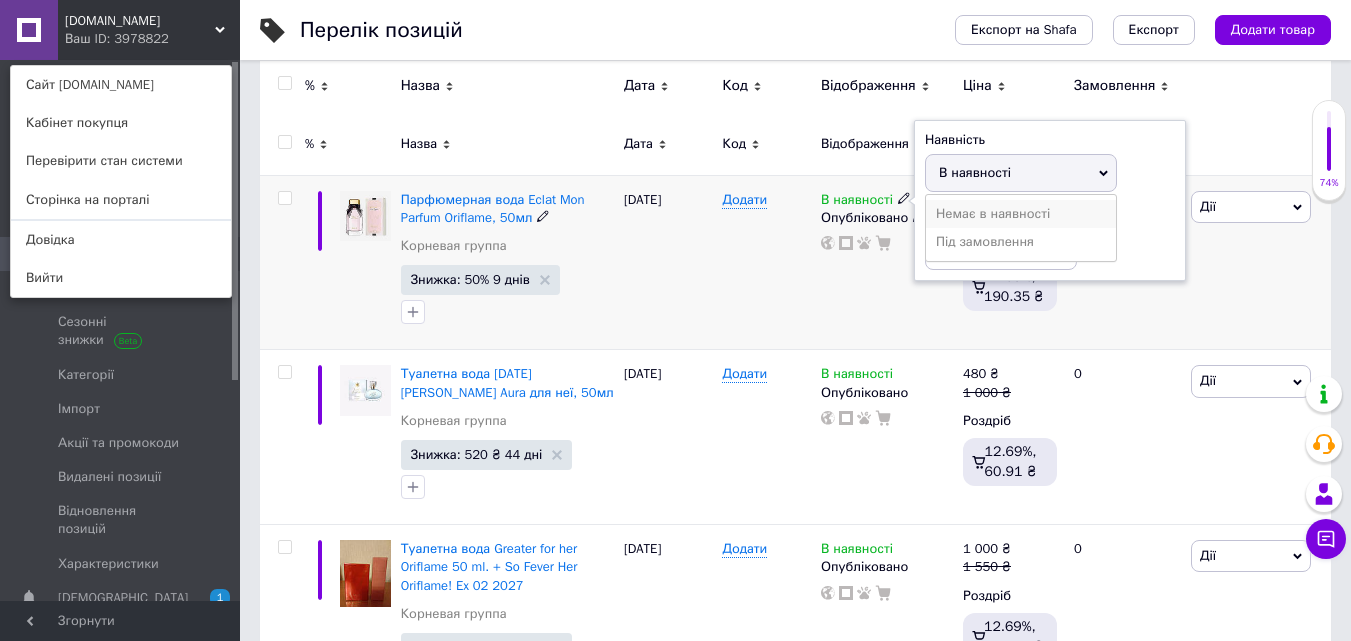 click on "Немає в наявності" at bounding box center [1021, 214] 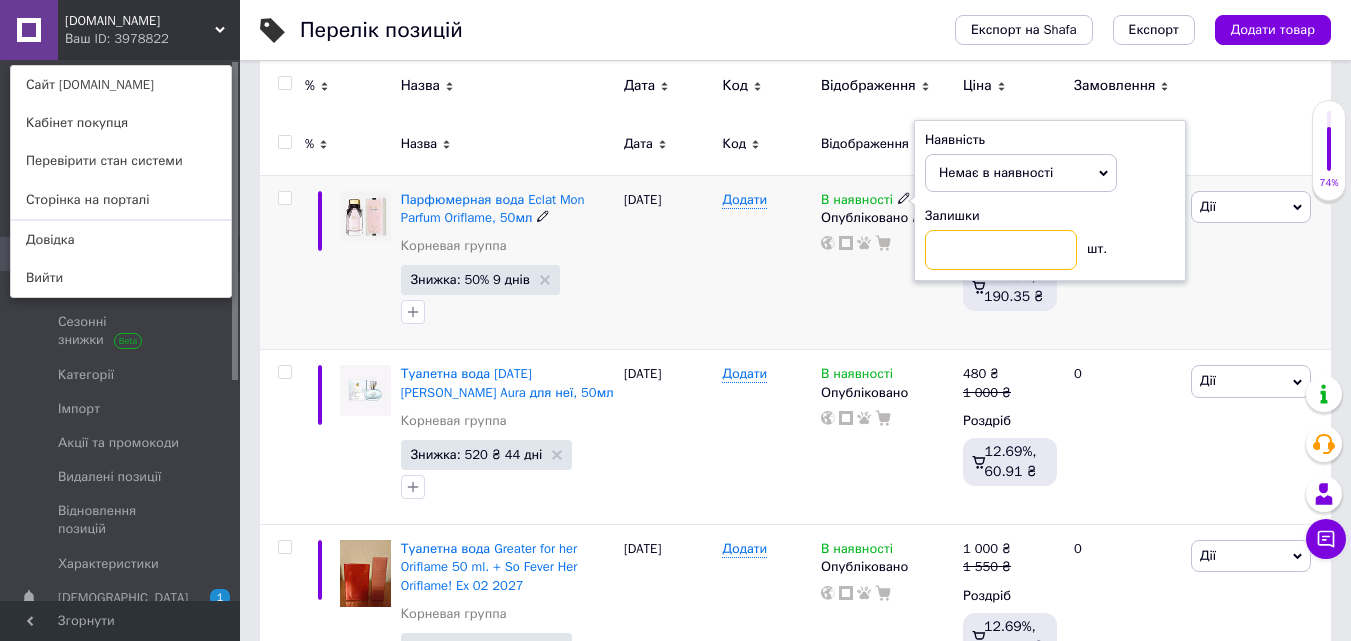 click at bounding box center [1001, 250] 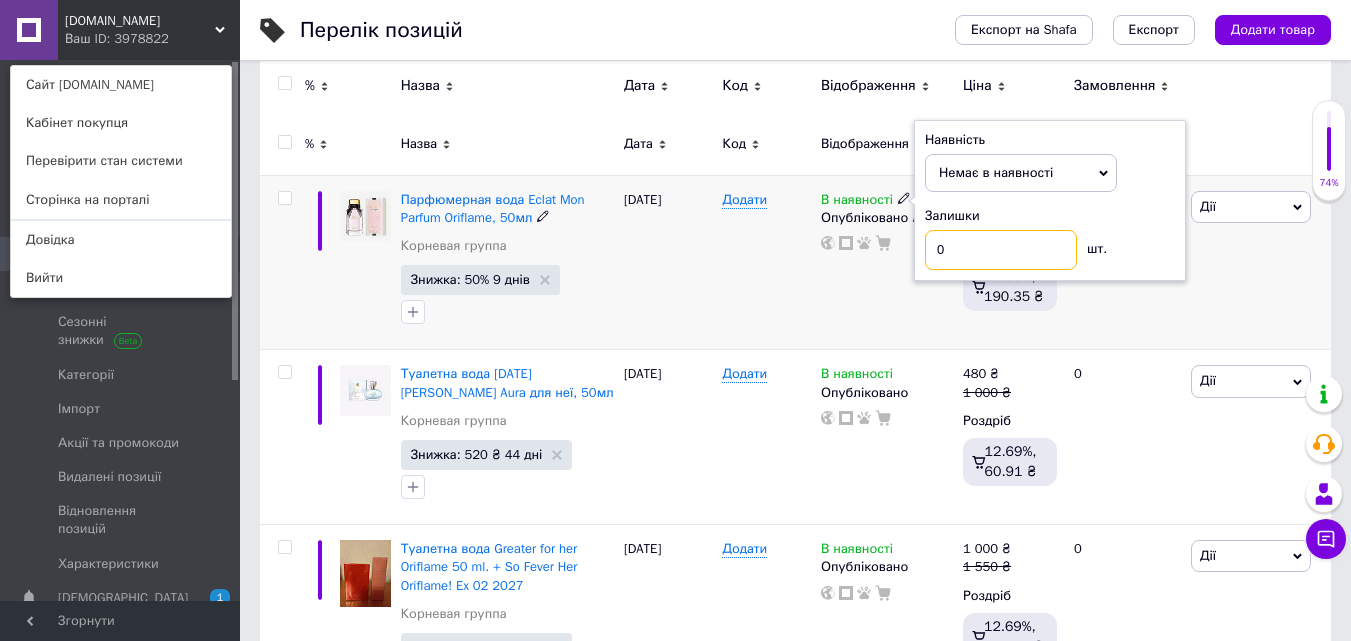 type on "0" 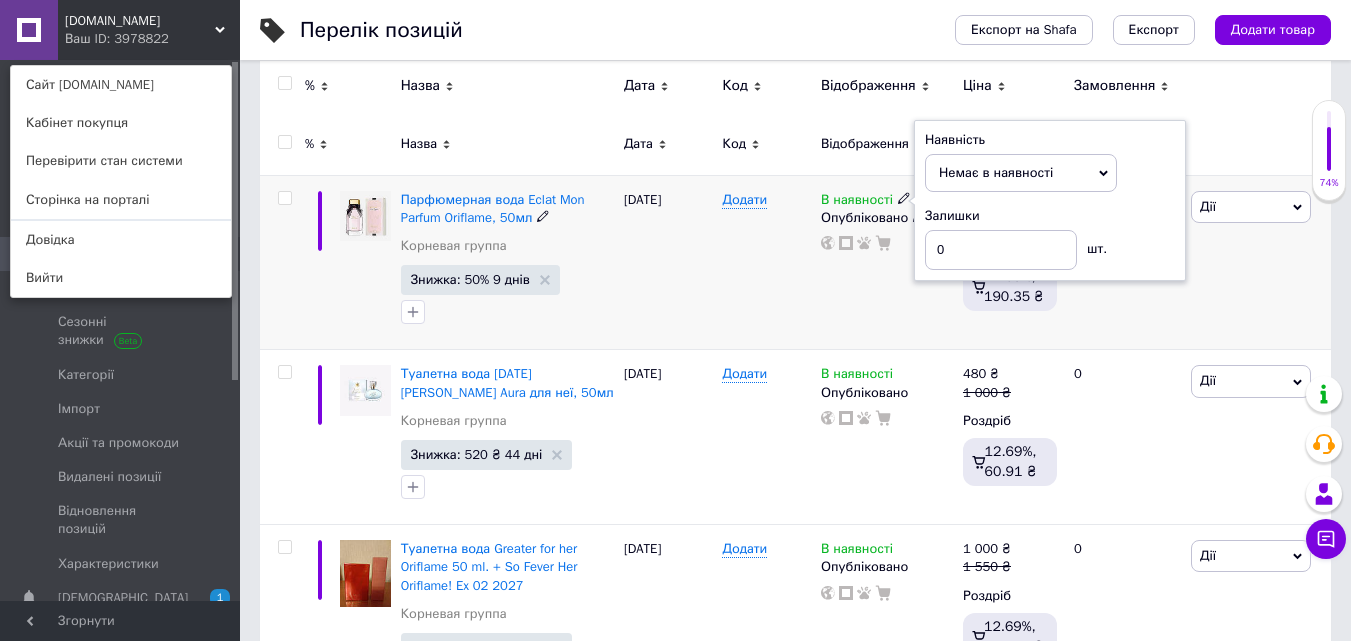 click on "В наявності Наявність Немає в наявності В наявності Під замовлення Залишки 0 шт. Опубліковано" at bounding box center (887, 262) 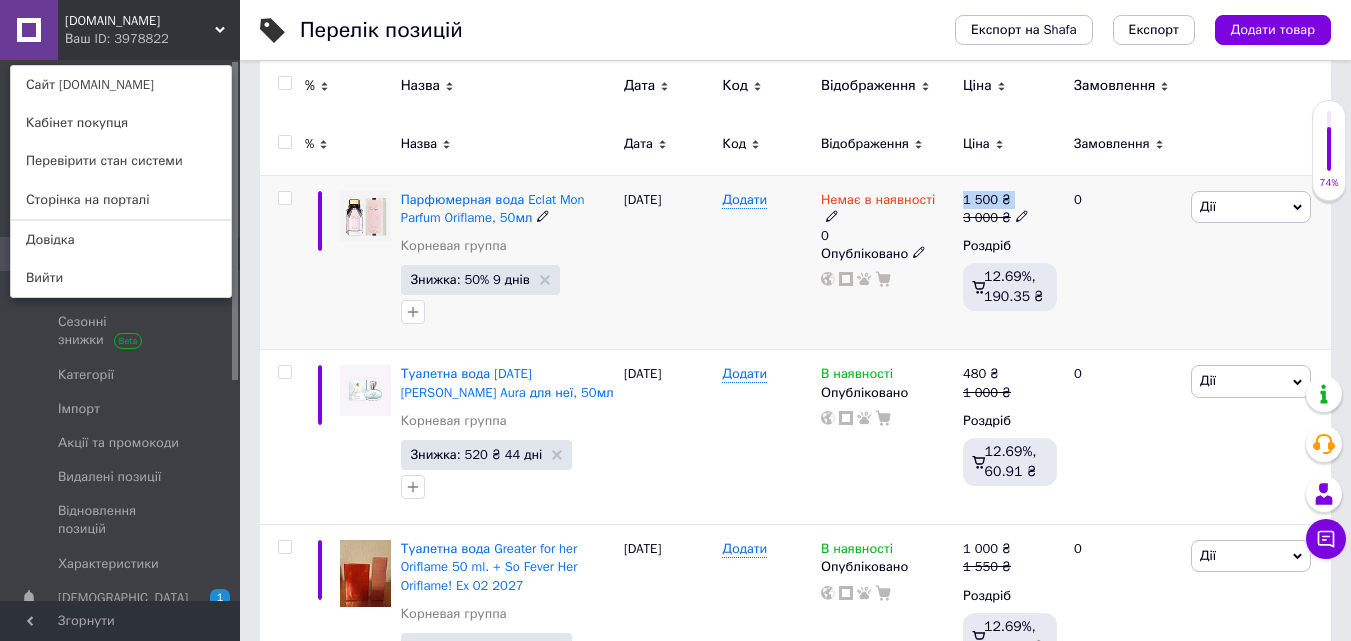 click on "Немає в наявності 0 Опубліковано" at bounding box center [887, 262] 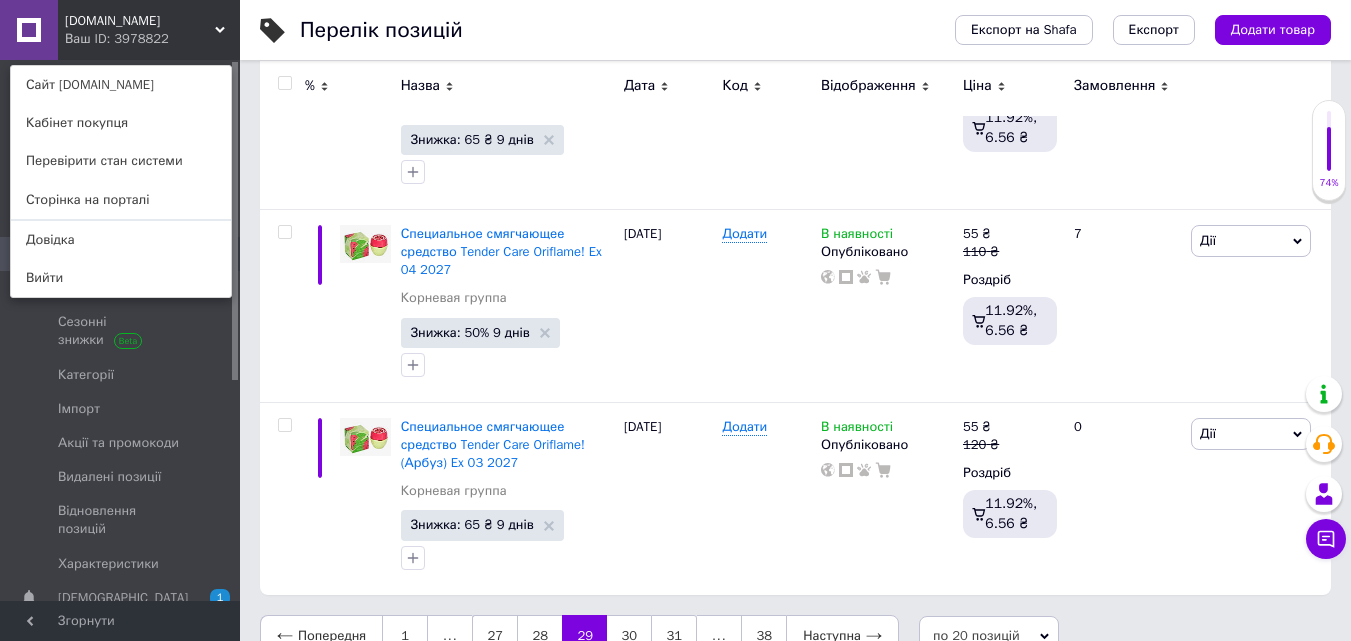 scroll, scrollTop: 3658, scrollLeft: 0, axis: vertical 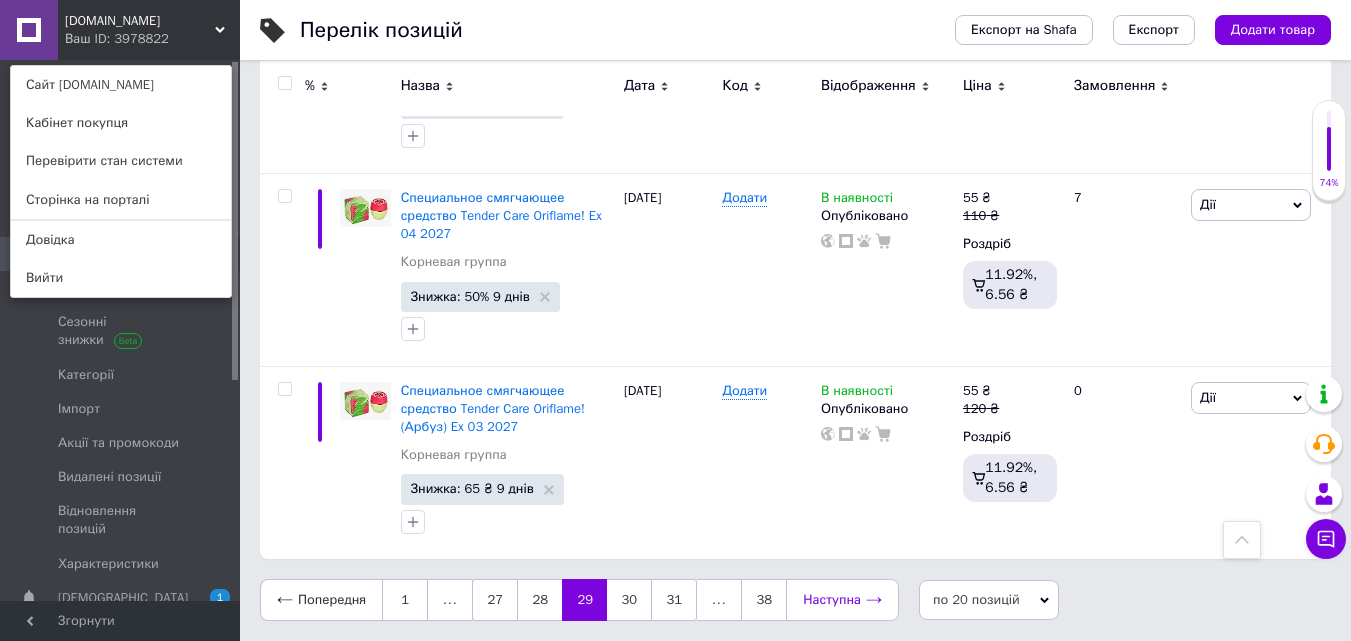 click on "Наступна" at bounding box center (842, 600) 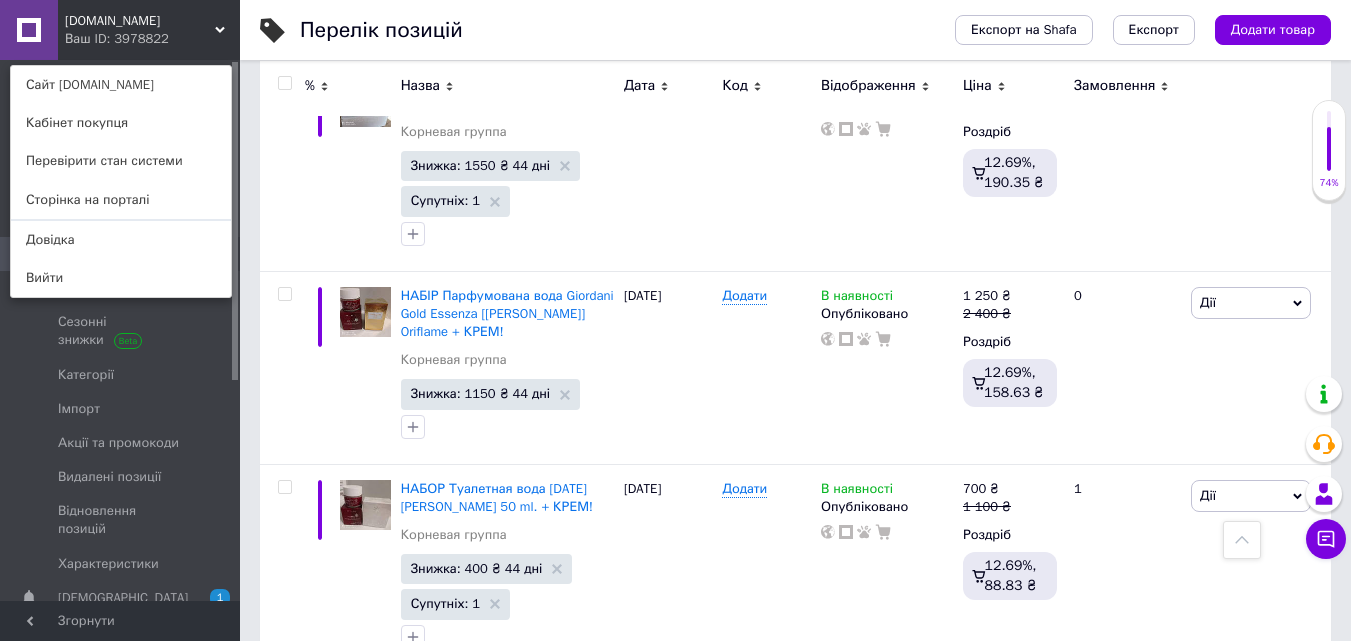 scroll, scrollTop: 3893, scrollLeft: 0, axis: vertical 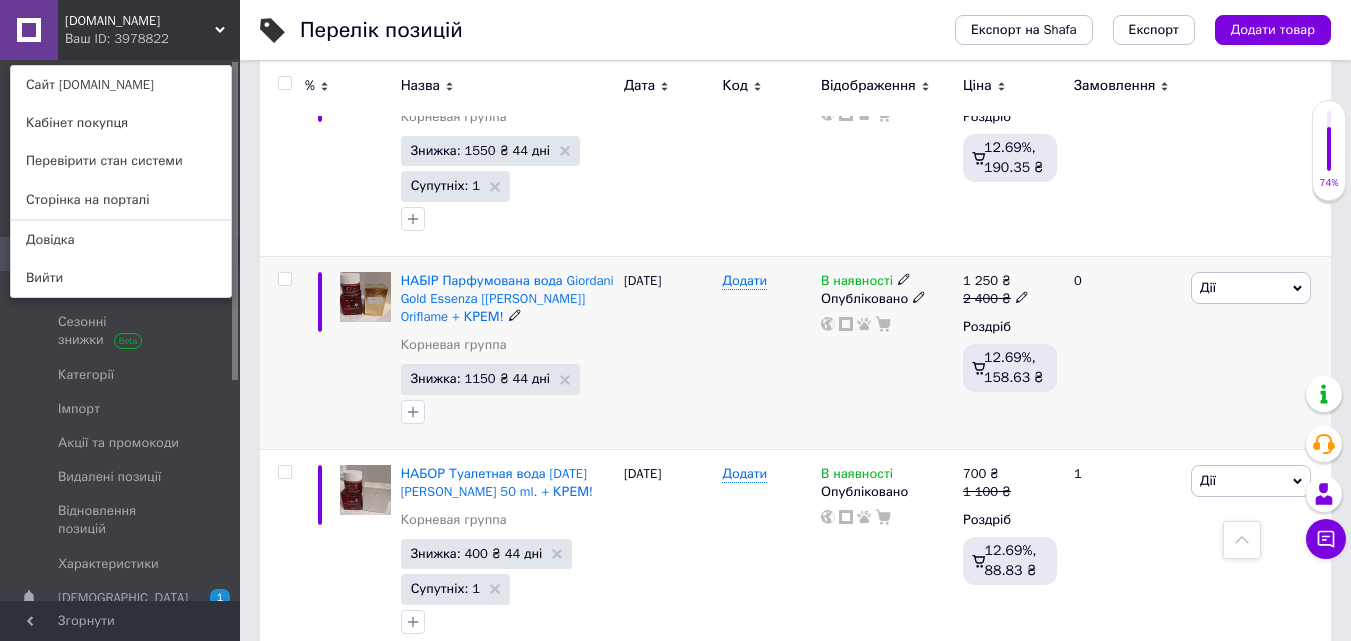 click on "В наявності" at bounding box center (857, 283) 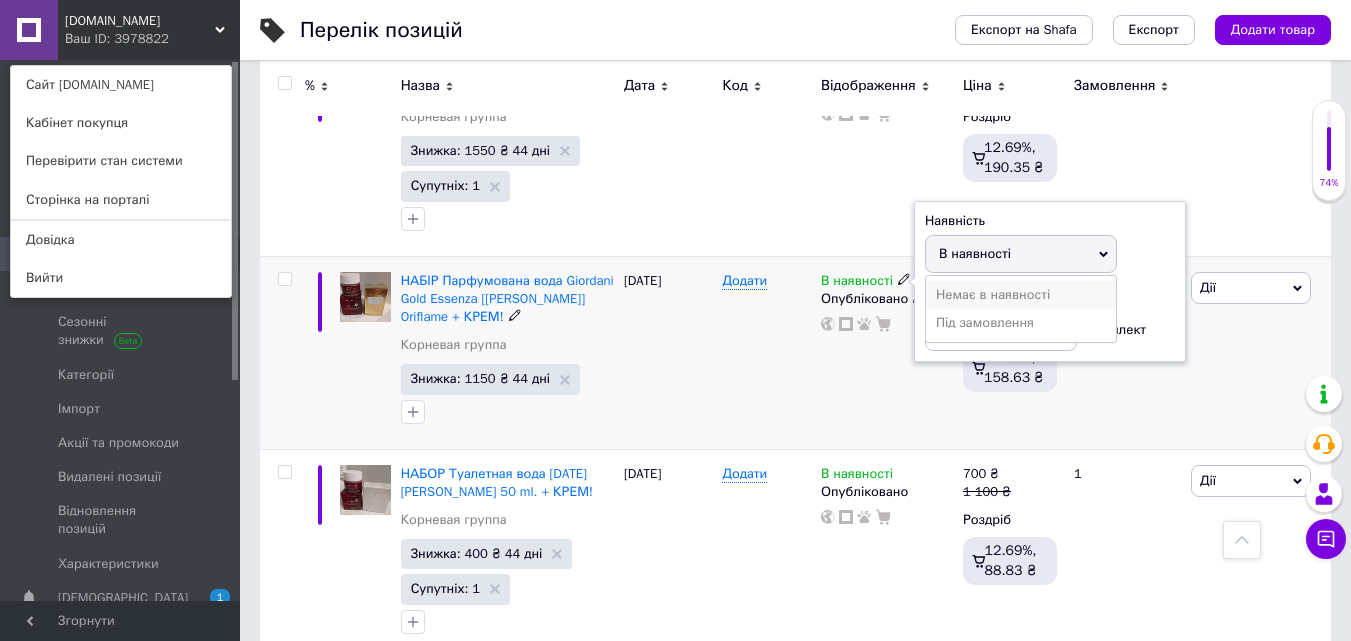 click on "Немає в наявності" at bounding box center (1021, 295) 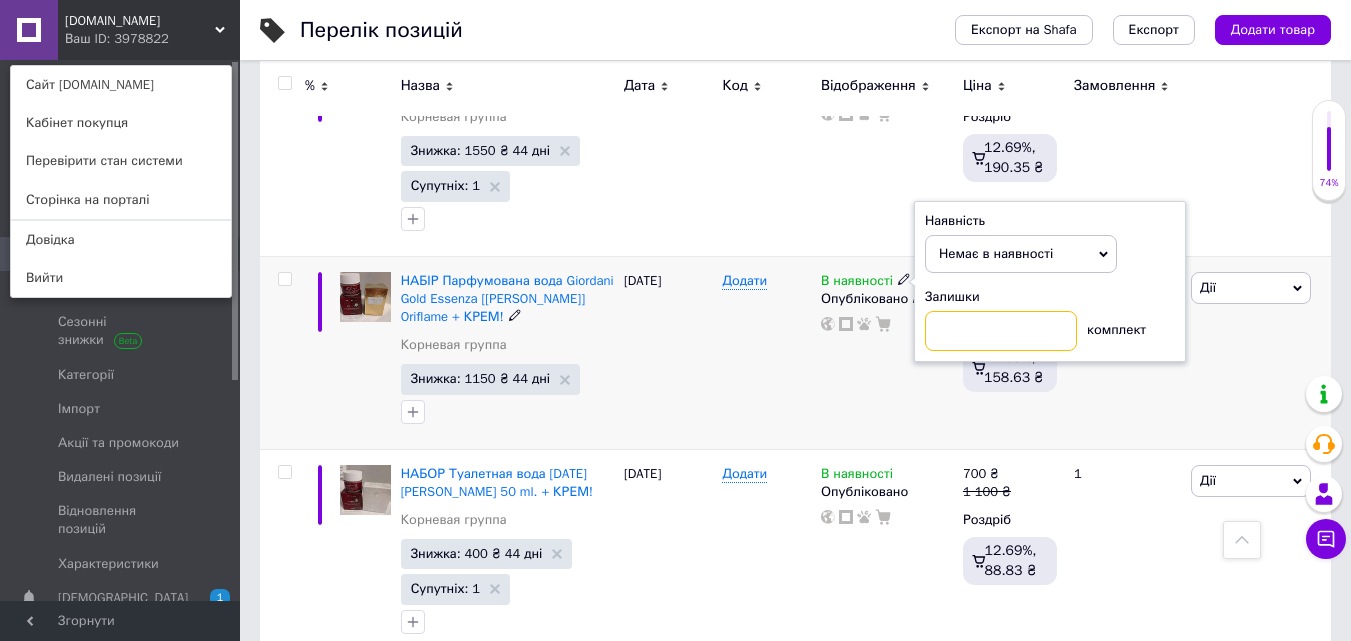 click at bounding box center [1001, 331] 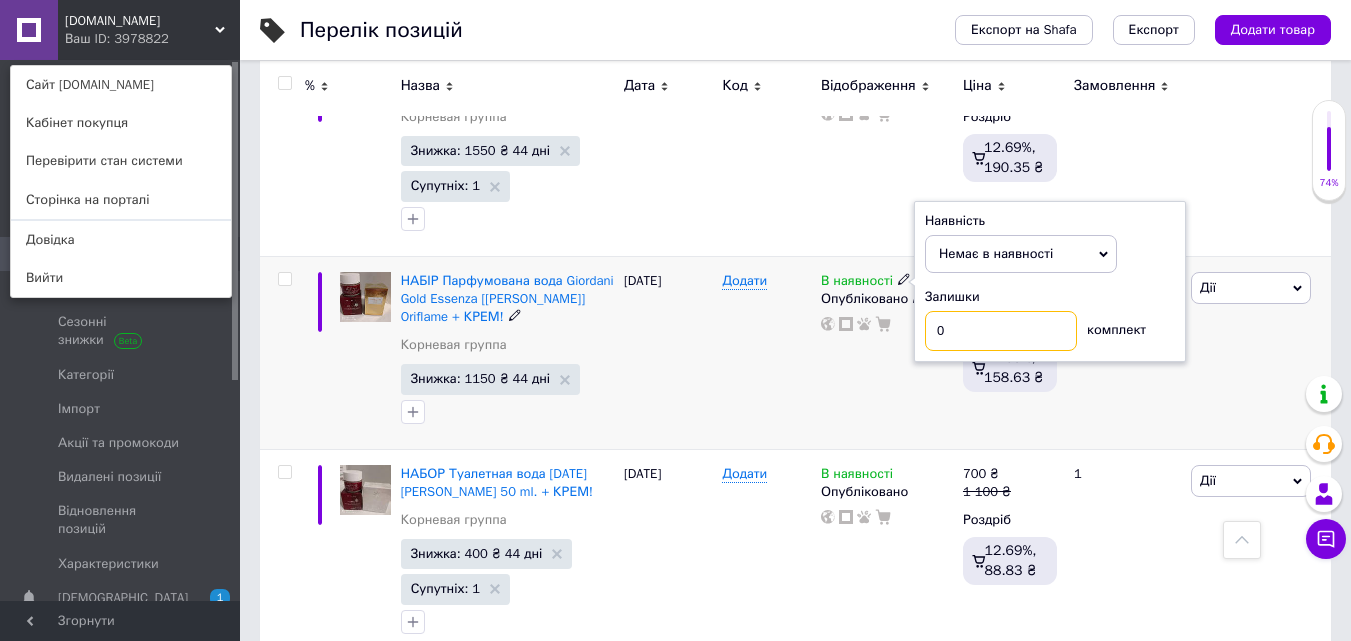 type on "0" 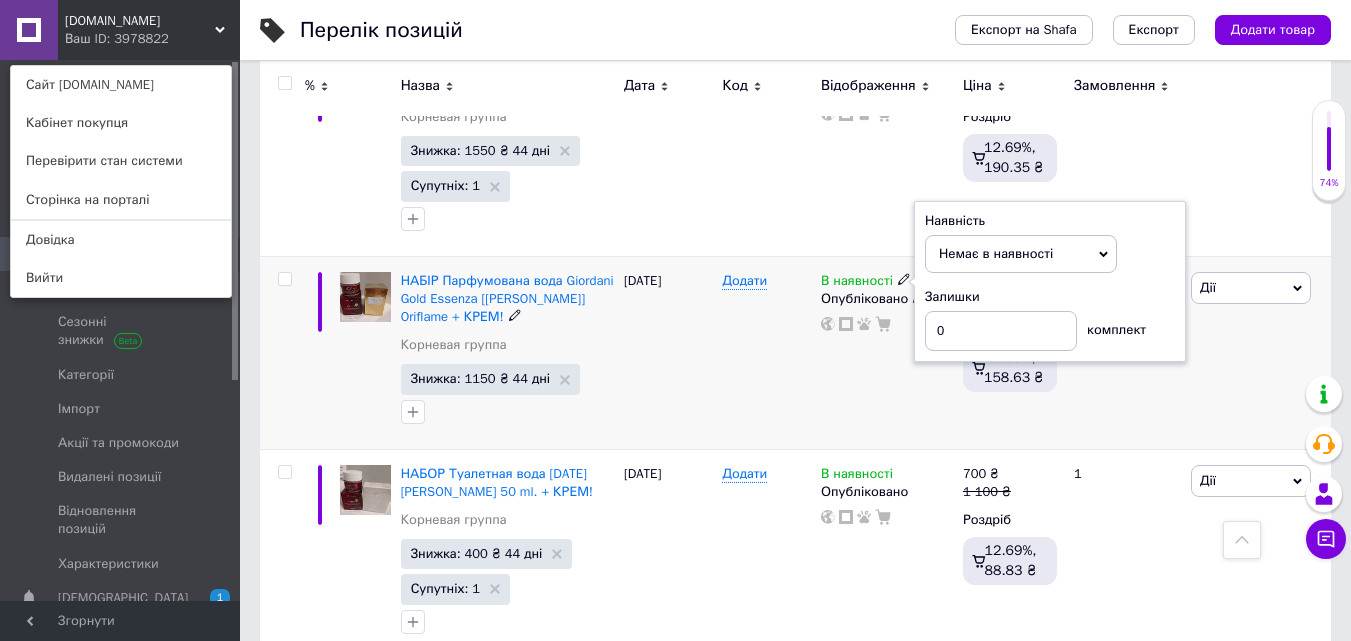 click on "В наявності Наявність Немає в наявності В наявності Під замовлення Залишки 0 комплект Опубліковано" at bounding box center (887, 352) 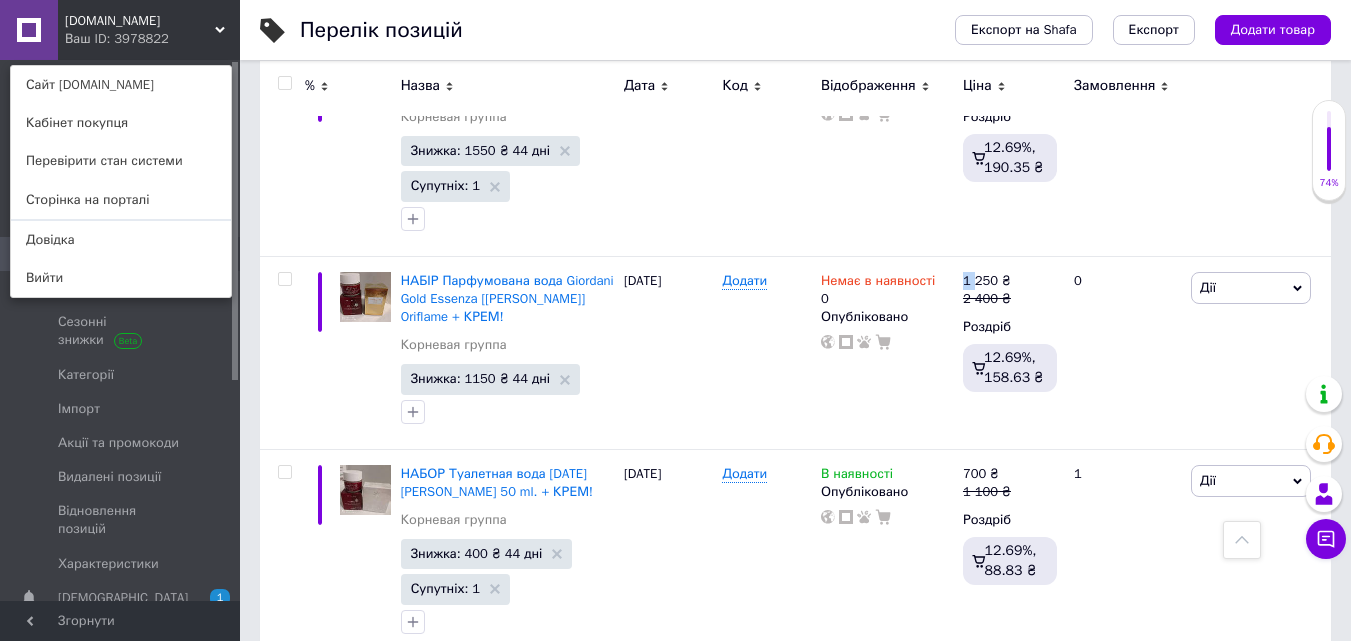 scroll, scrollTop: 3993, scrollLeft: 0, axis: vertical 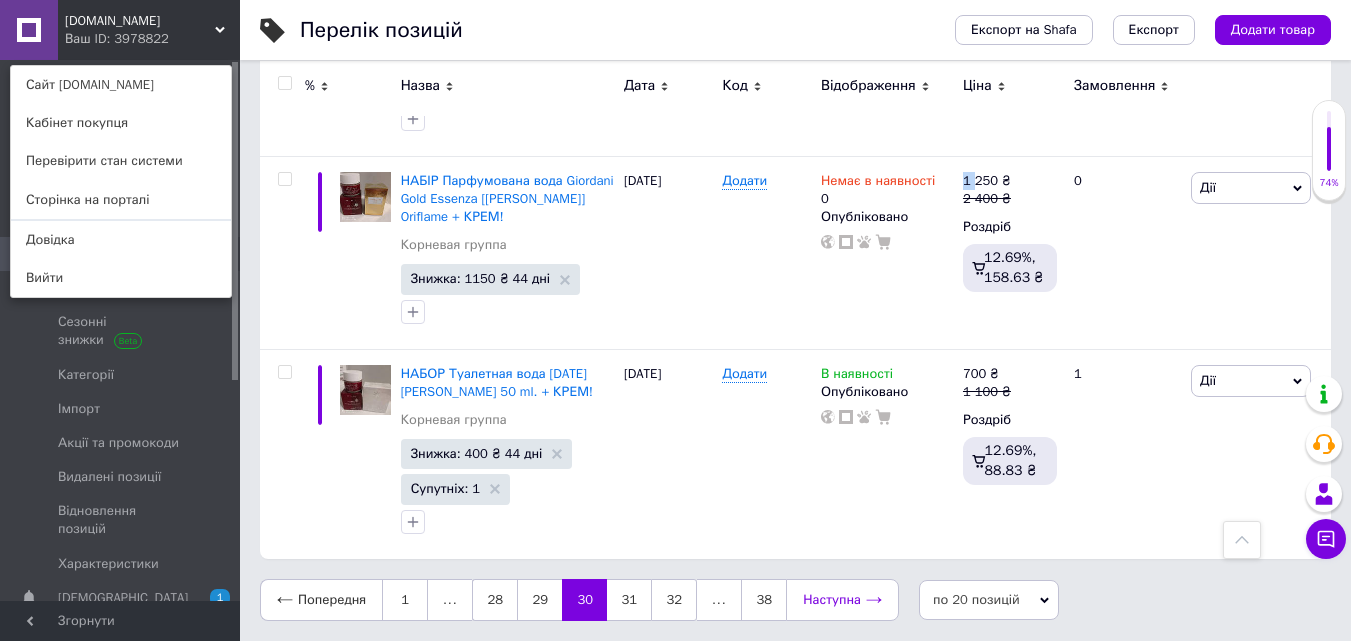 click on "Наступна" at bounding box center [842, 600] 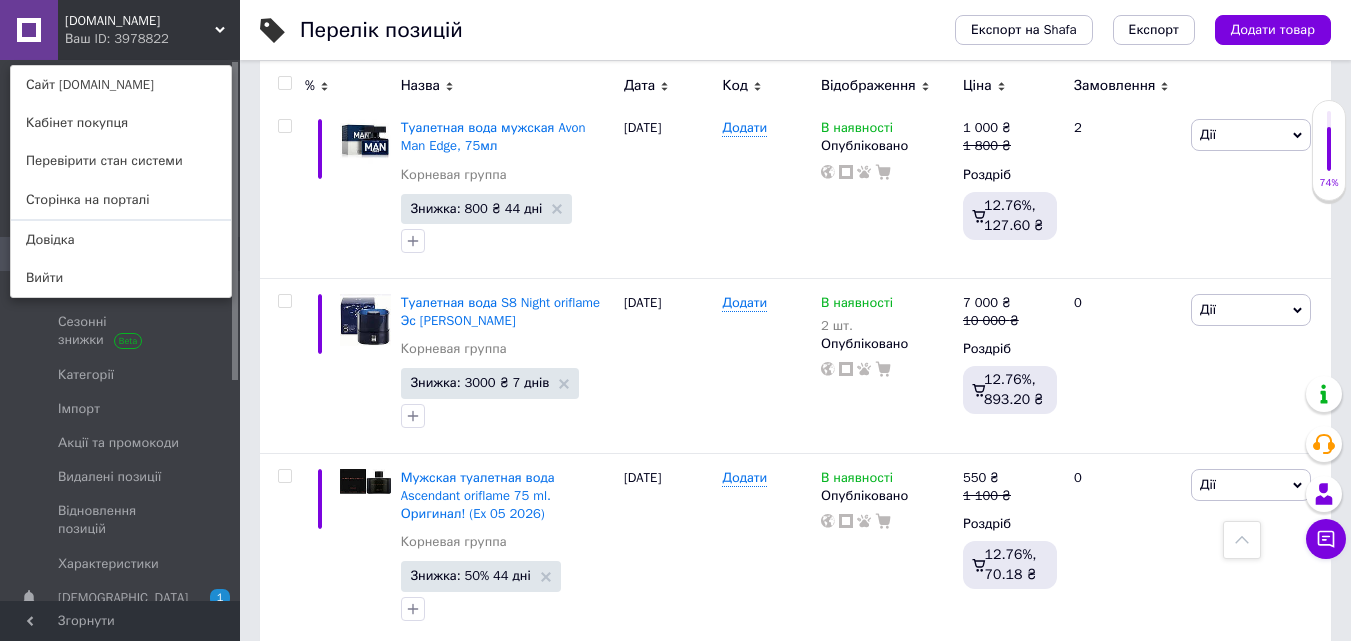 scroll, scrollTop: 2526, scrollLeft: 0, axis: vertical 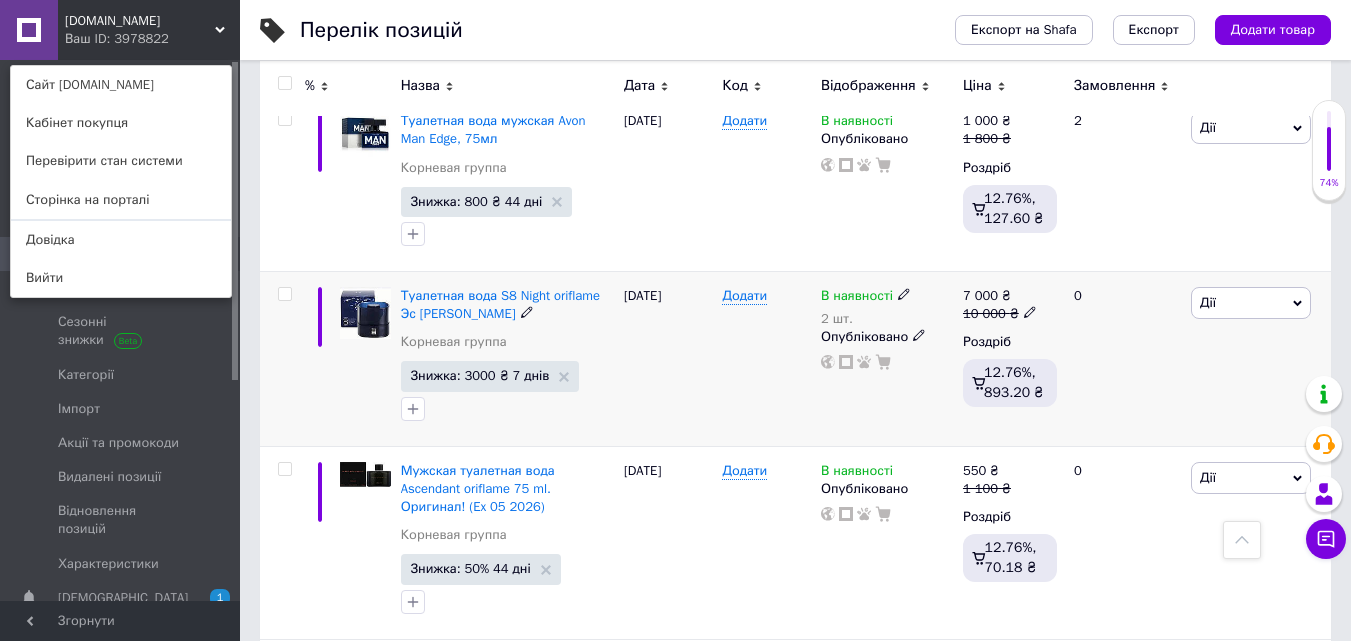 click on "В наявності" at bounding box center (857, 298) 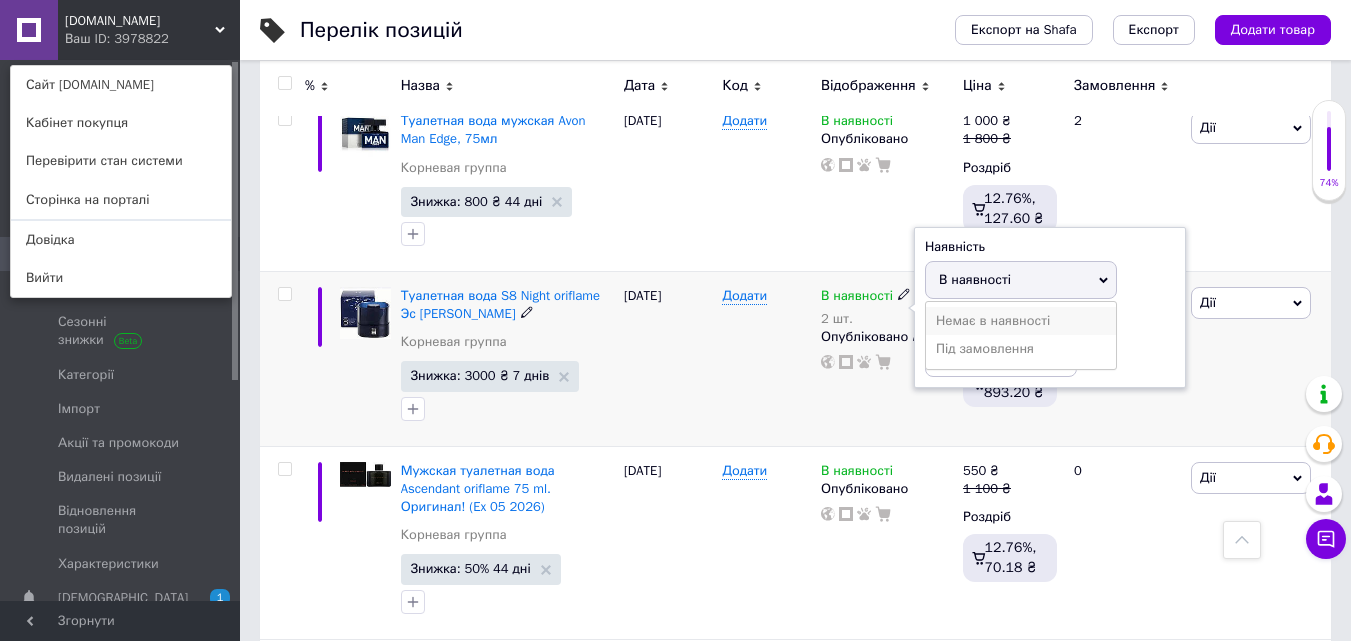 click on "Немає в наявності" at bounding box center [1021, 321] 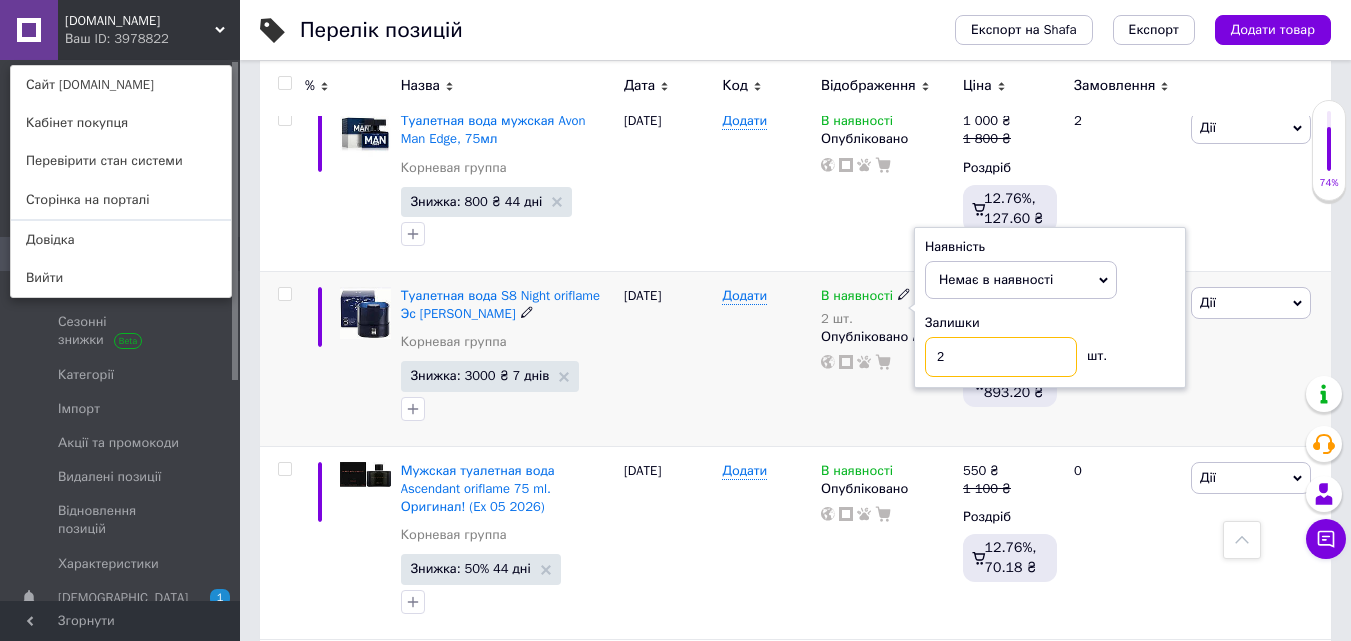 click on "2" at bounding box center [1001, 357] 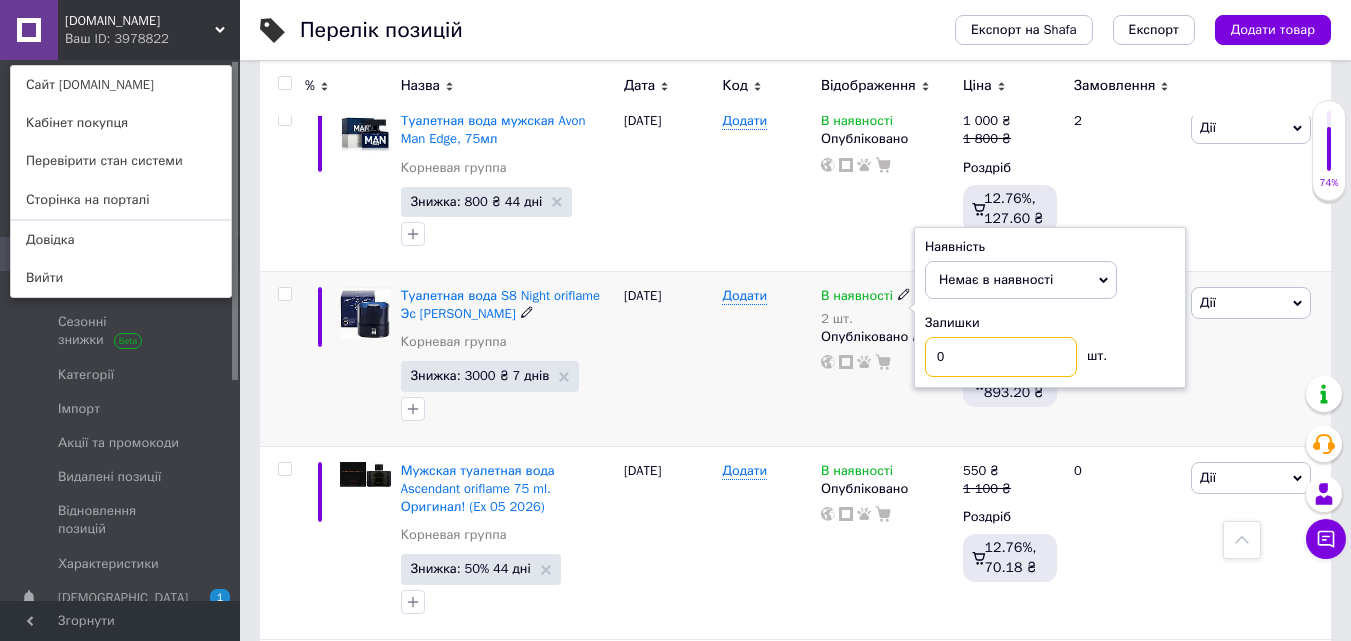 type on "0" 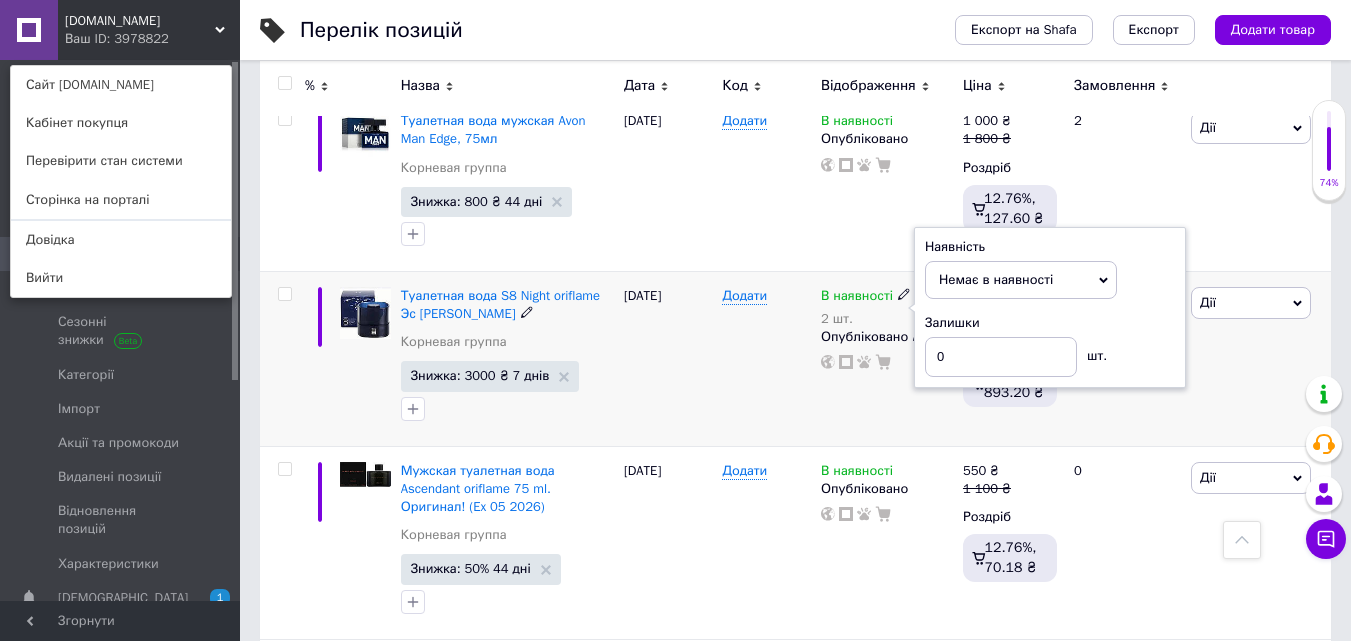 click on "Додати" at bounding box center (766, 358) 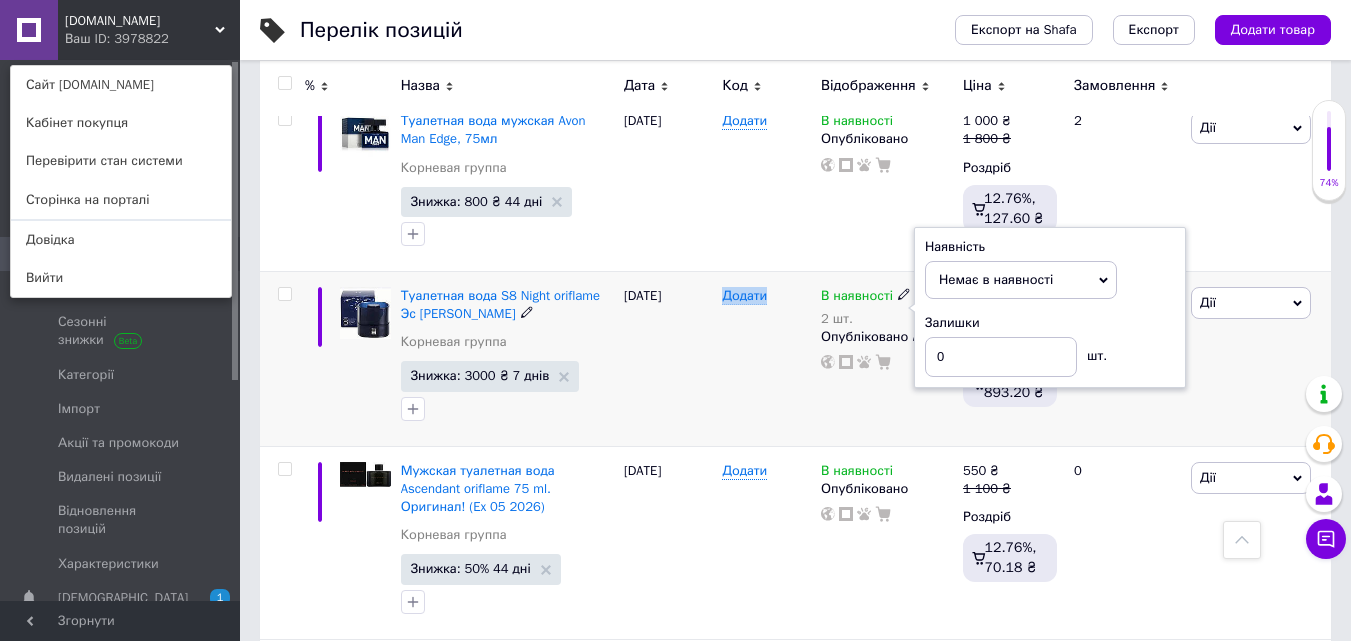click on "Додати" at bounding box center [766, 358] 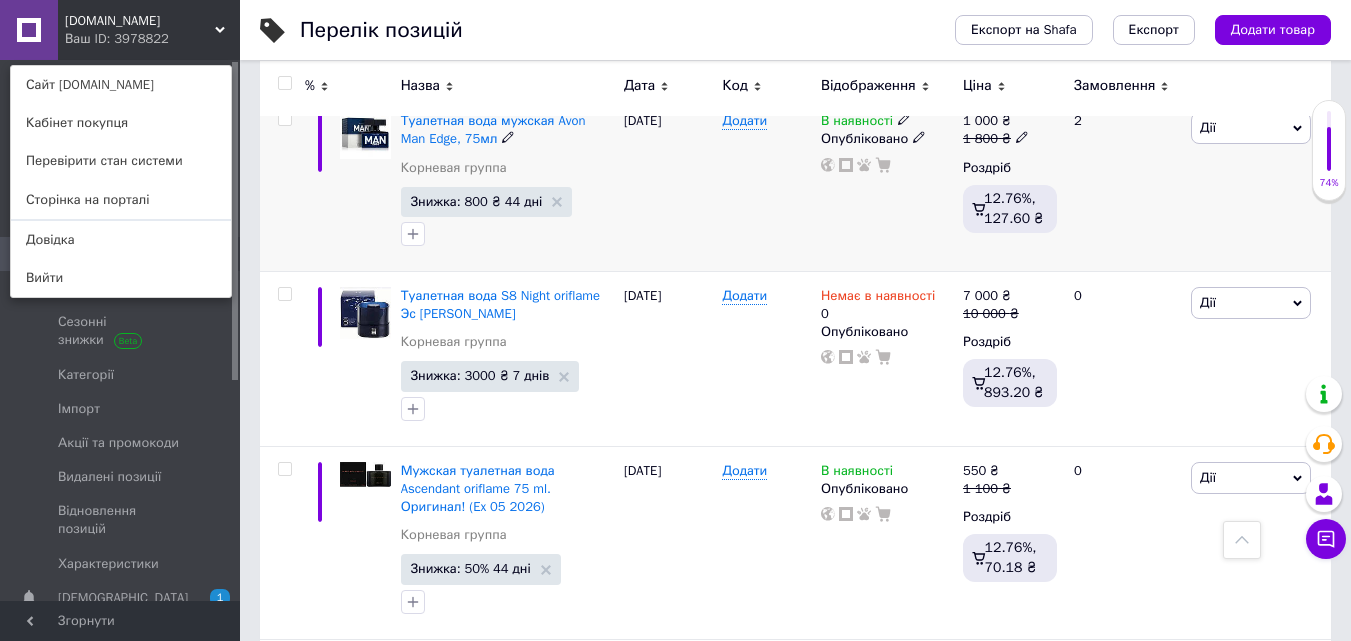 click on "В наявності" at bounding box center [857, 123] 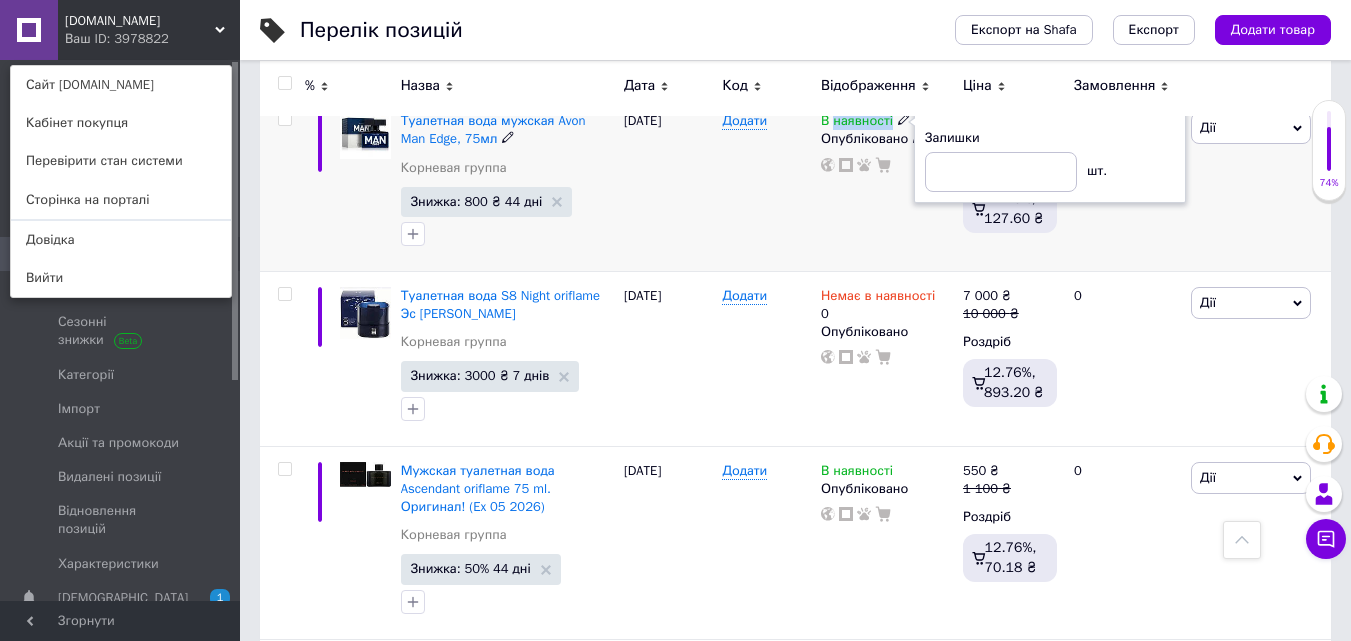click on "В наявності" at bounding box center [857, 123] 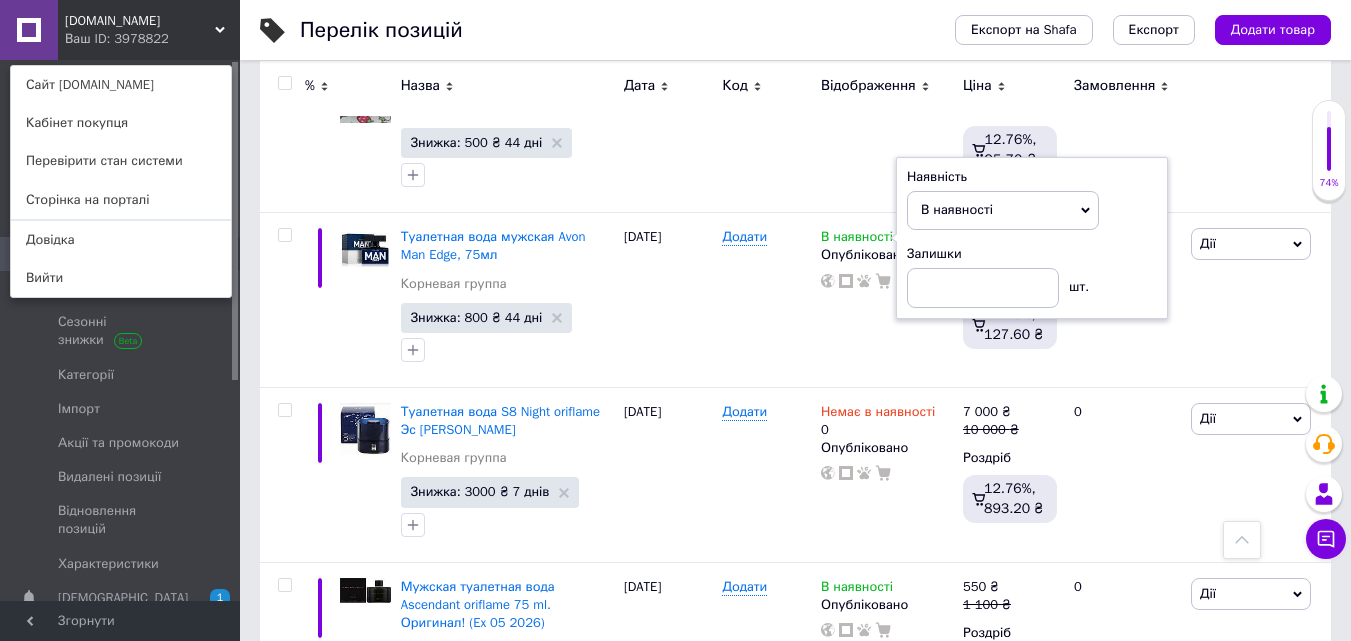 scroll, scrollTop: 2403, scrollLeft: 0, axis: vertical 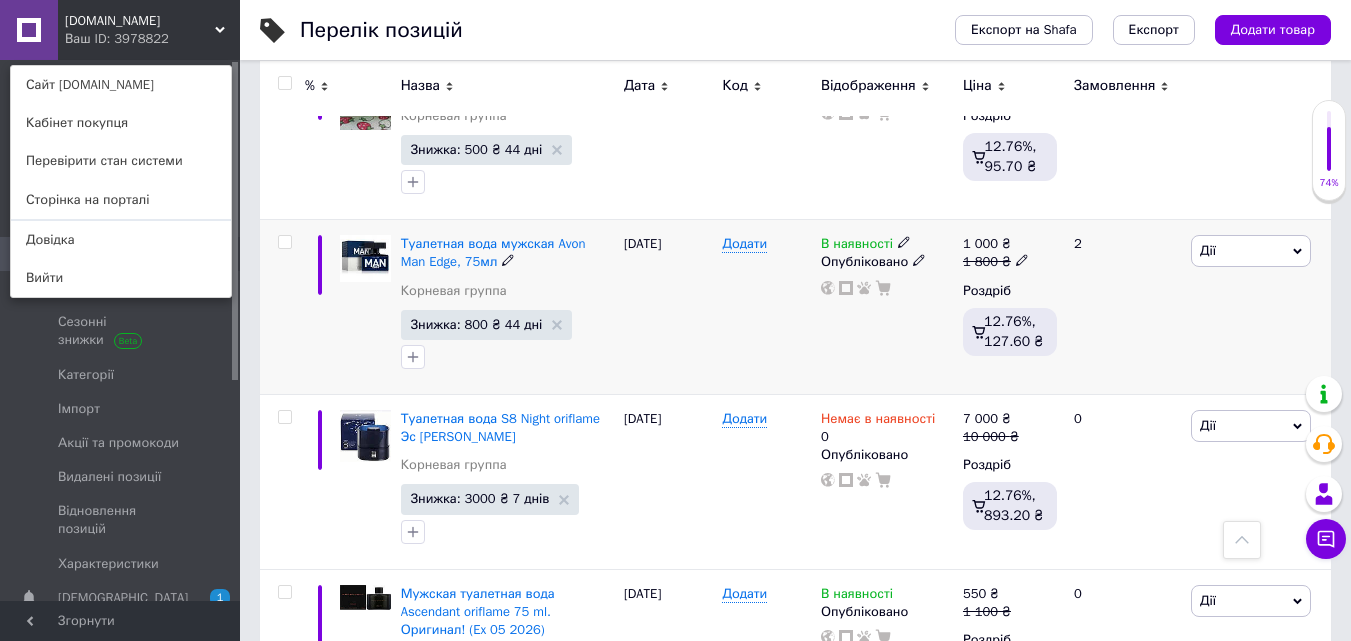 click on "В наявності" at bounding box center [857, 246] 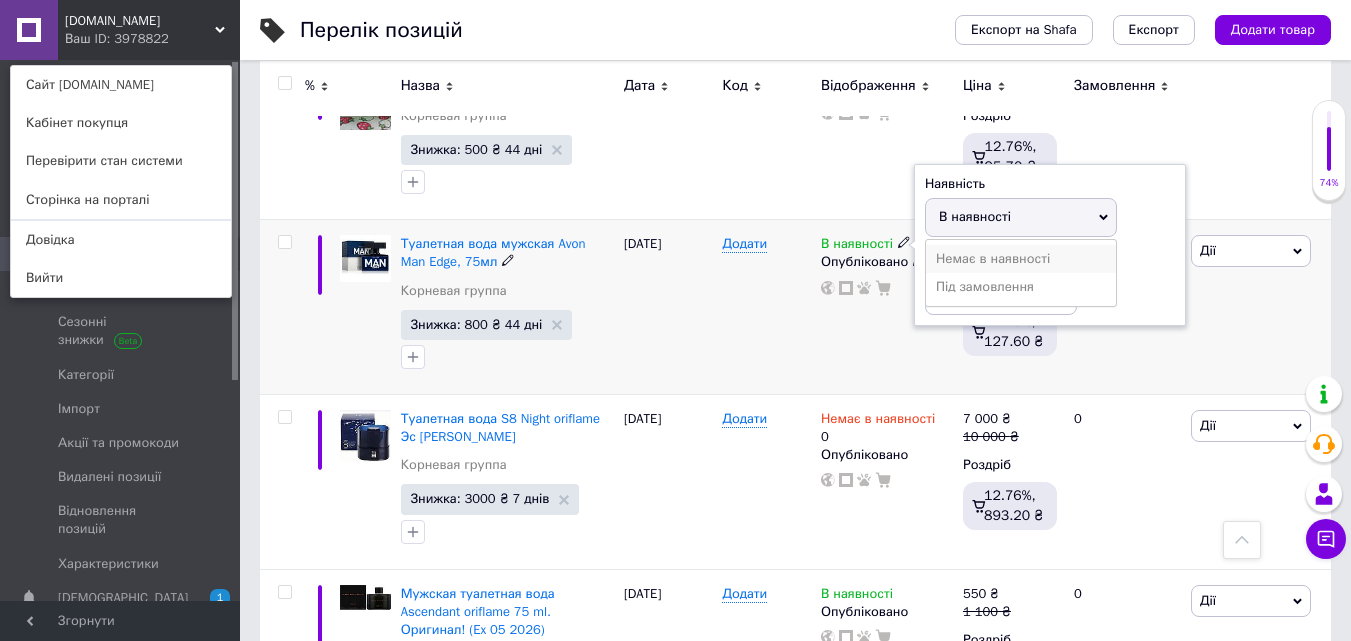 click on "Немає в наявності" at bounding box center [1021, 259] 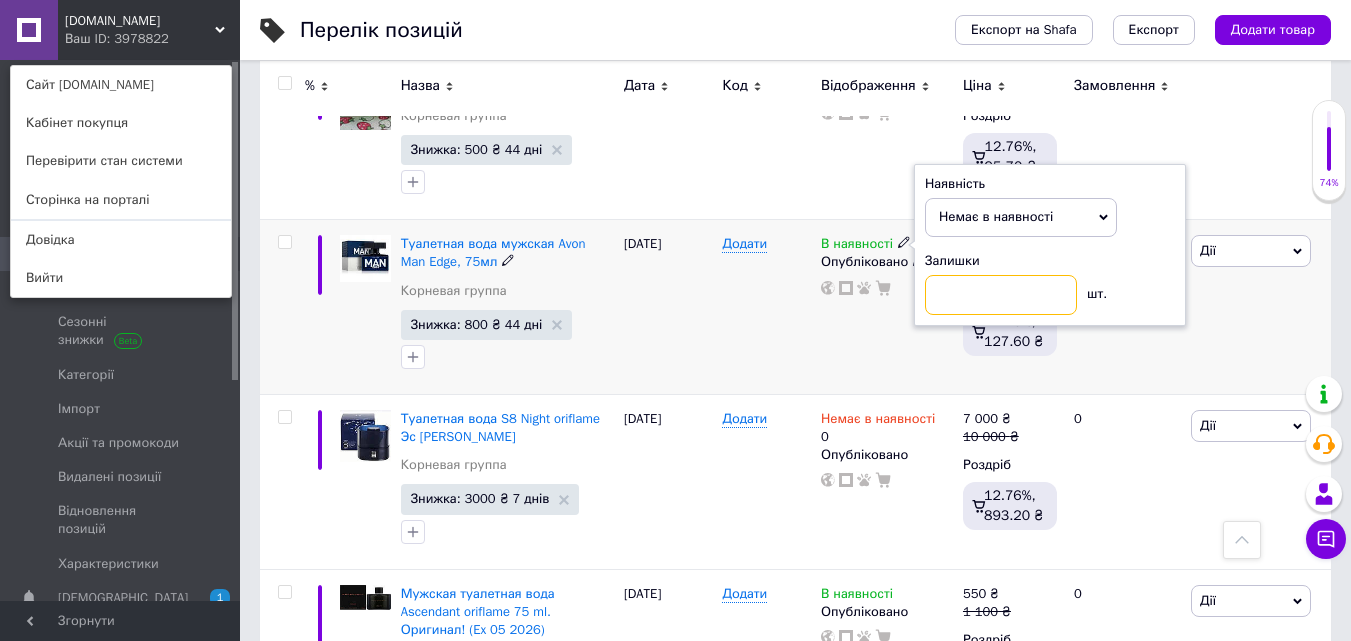 click at bounding box center (1001, 295) 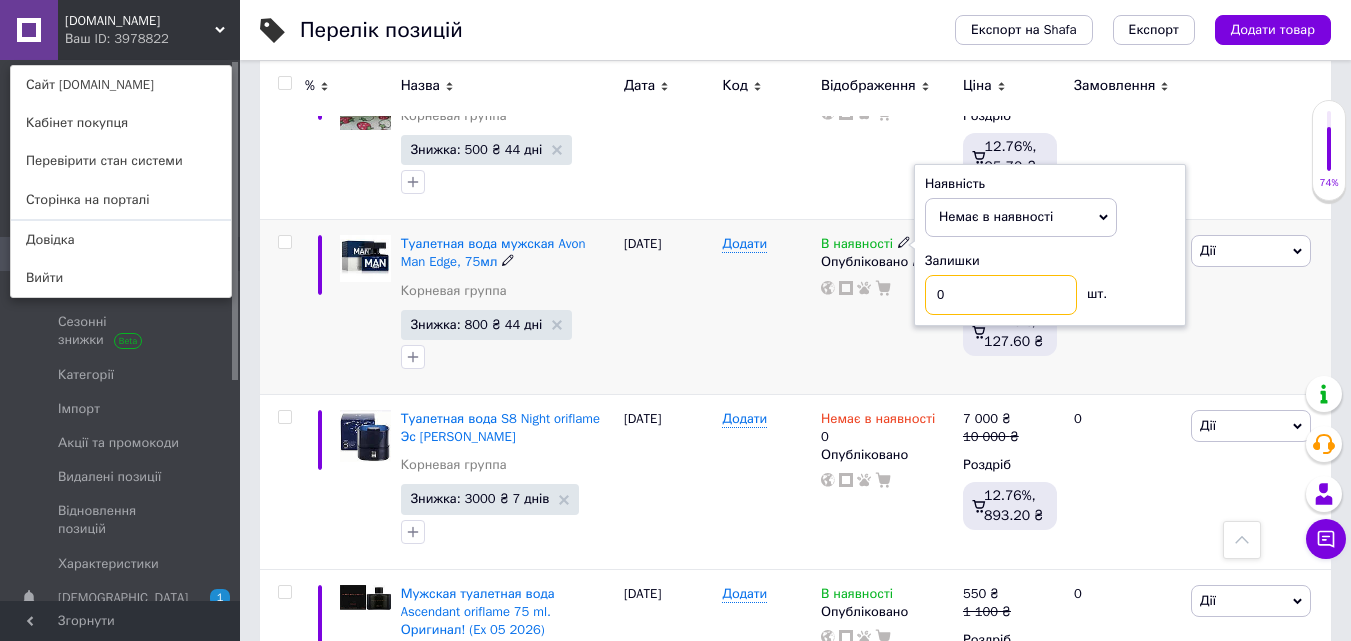 type on "0" 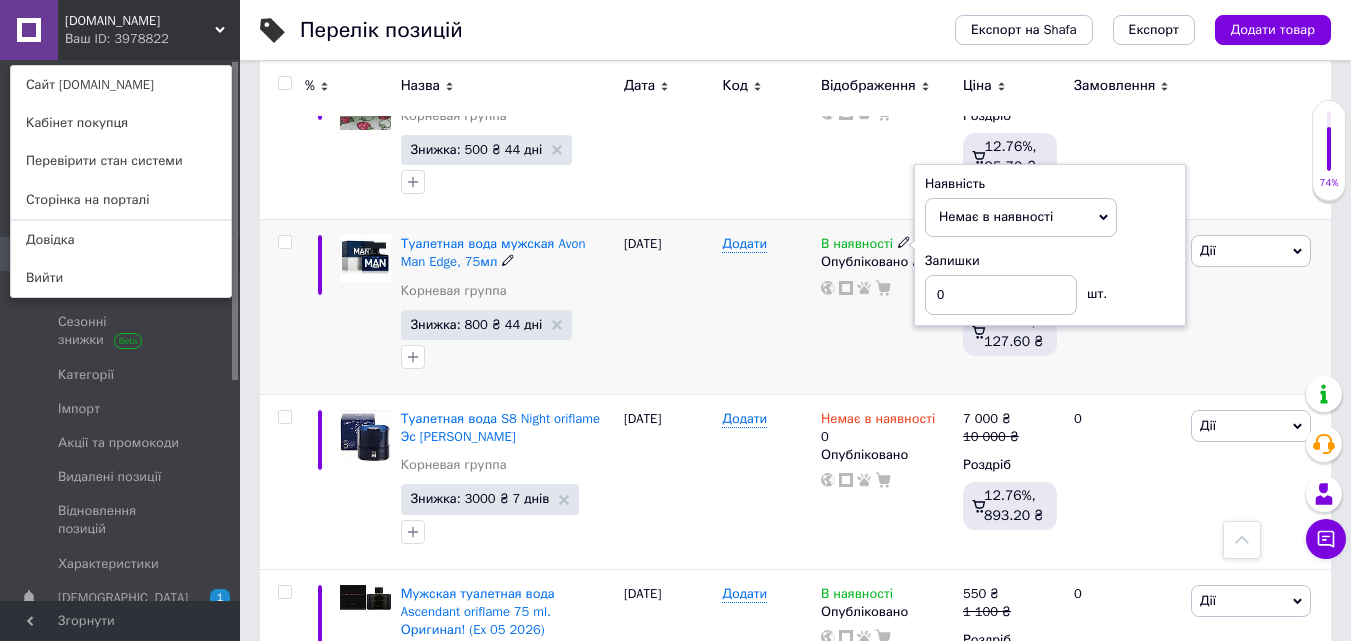 click on "В наявності Наявність Немає в наявності В наявності Під замовлення Залишки 0 шт. Опубліковано" at bounding box center (887, 307) 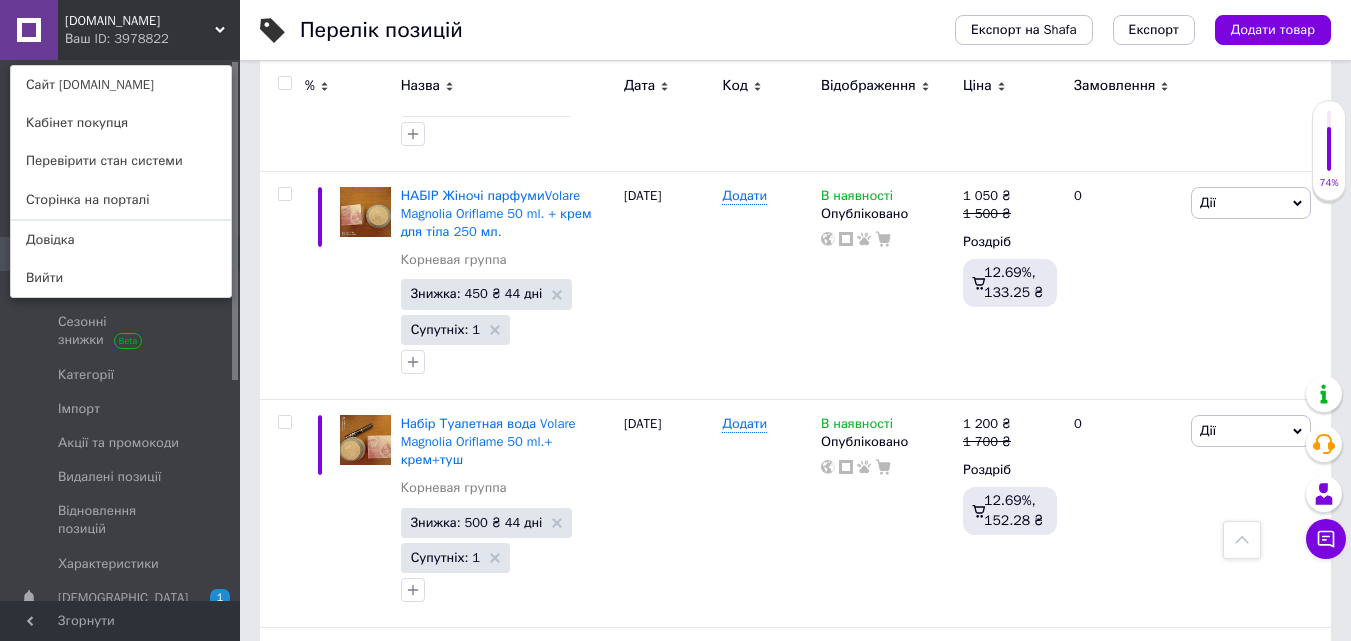 scroll, scrollTop: 932, scrollLeft: 0, axis: vertical 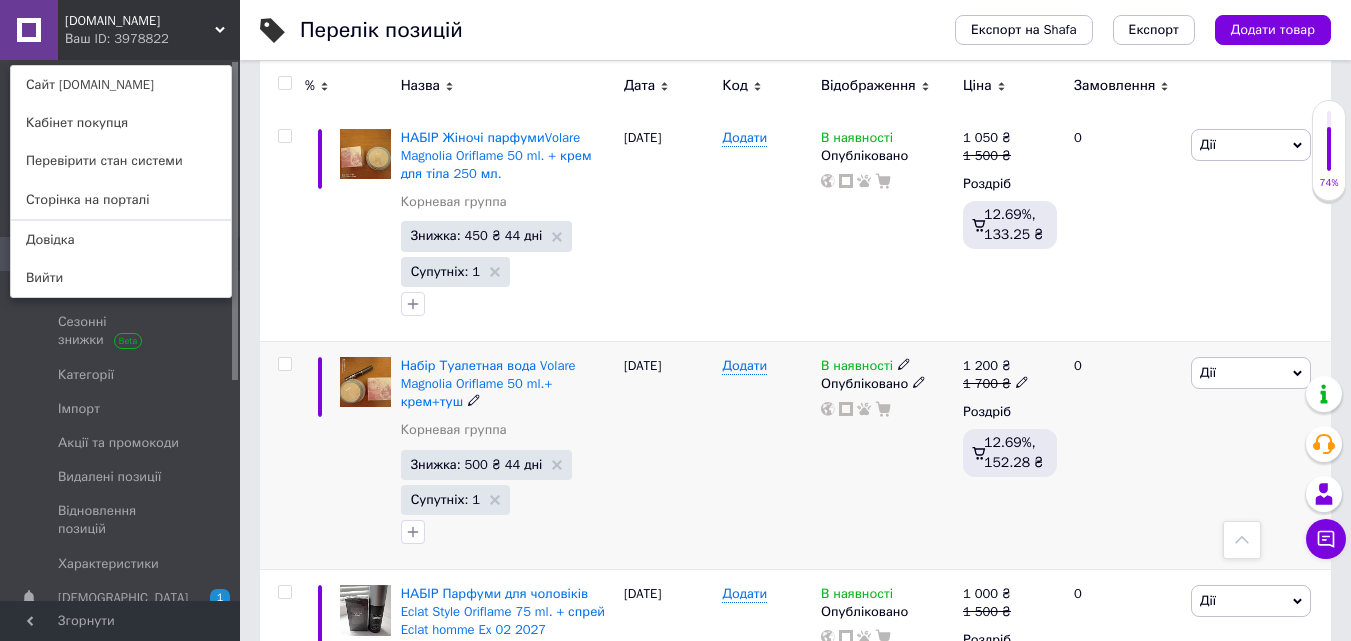 click on "В наявності" at bounding box center (857, 368) 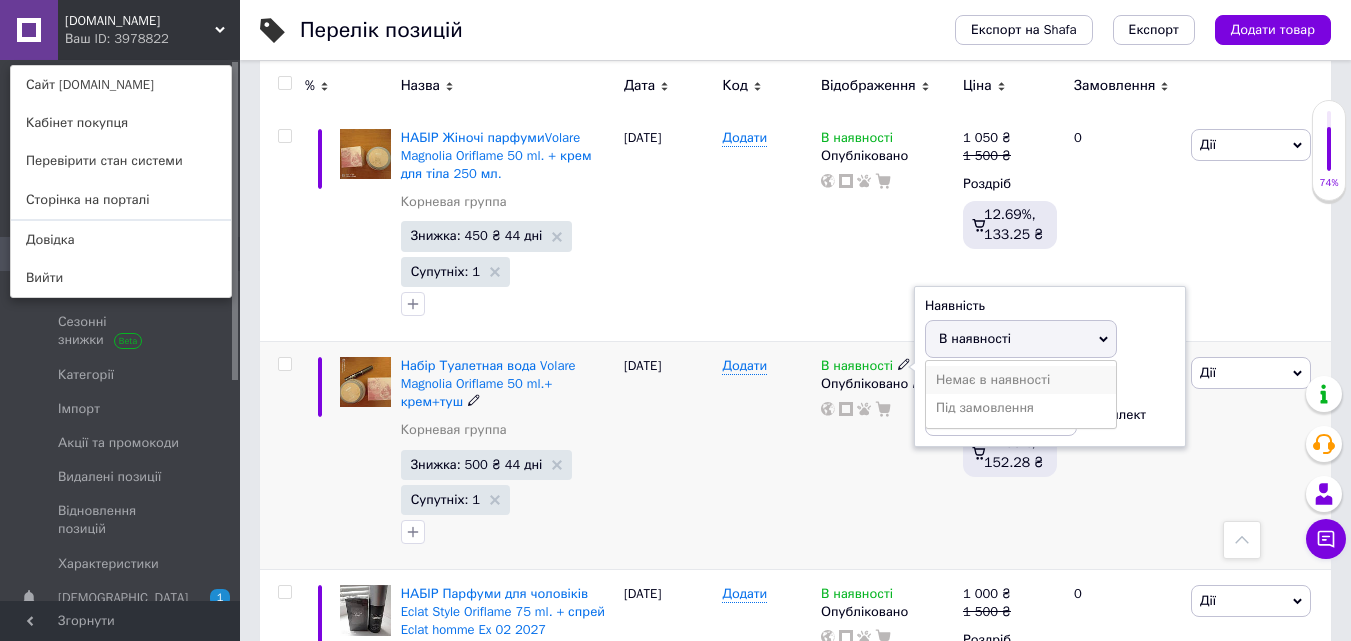click on "Немає в наявності" at bounding box center [1021, 380] 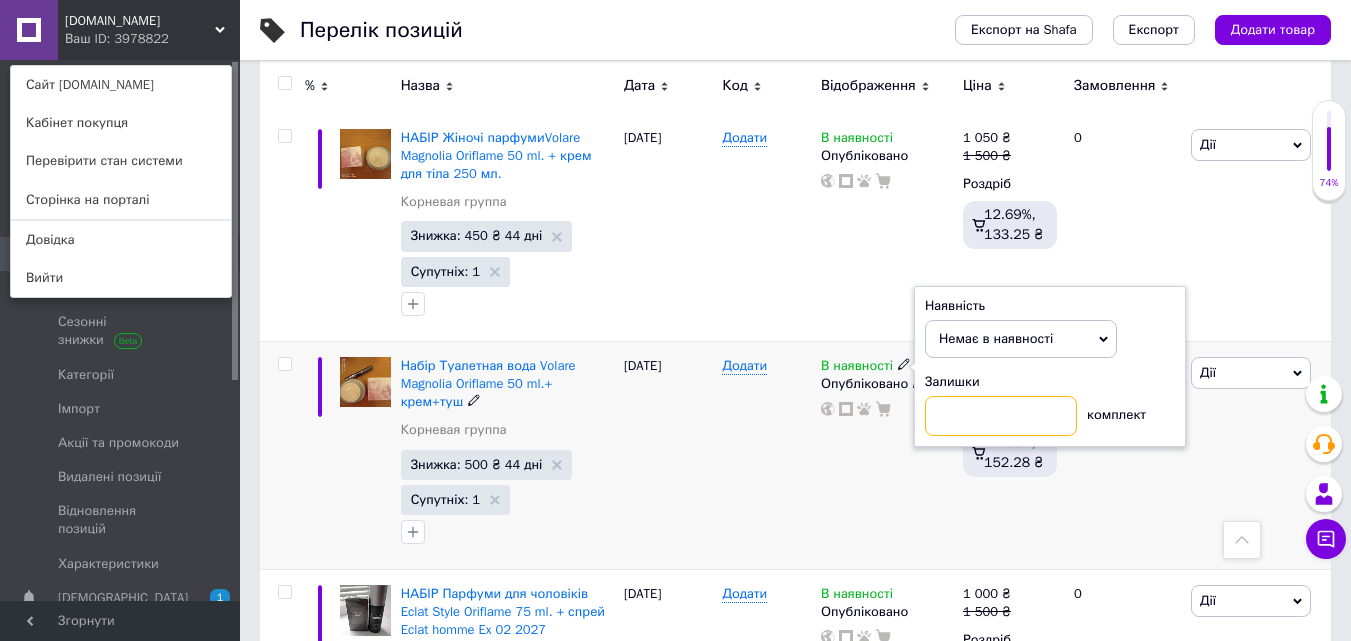 click at bounding box center (1001, 416) 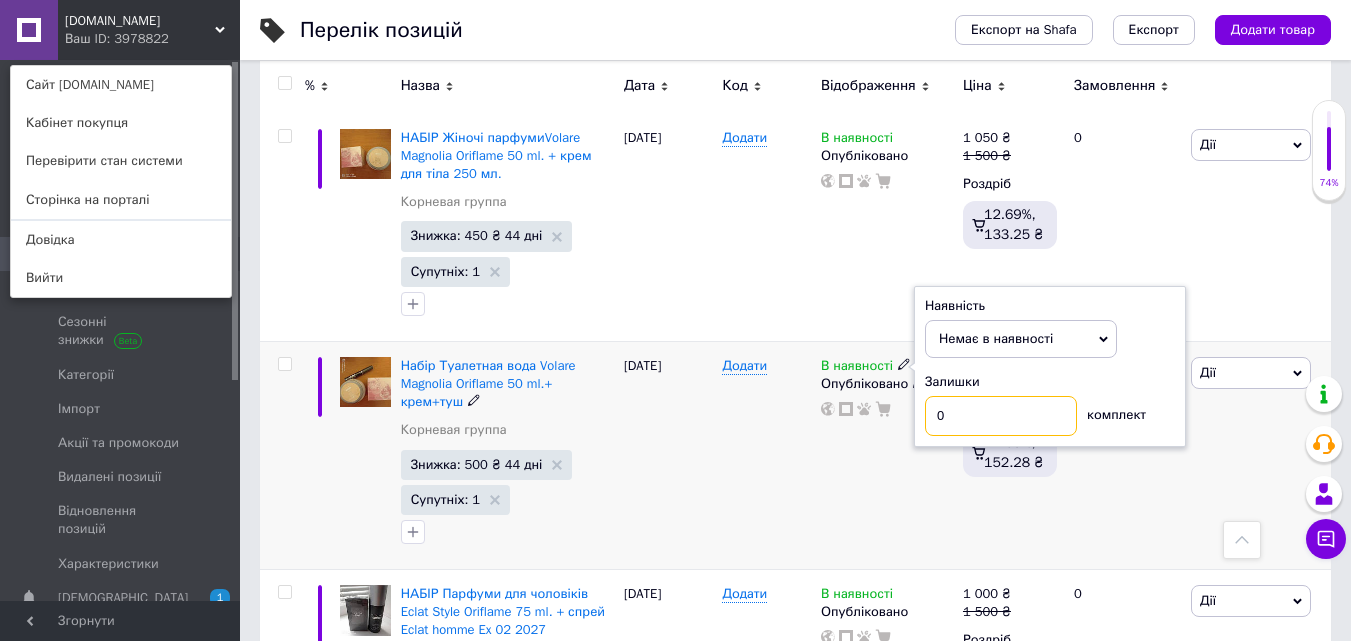 type on "0" 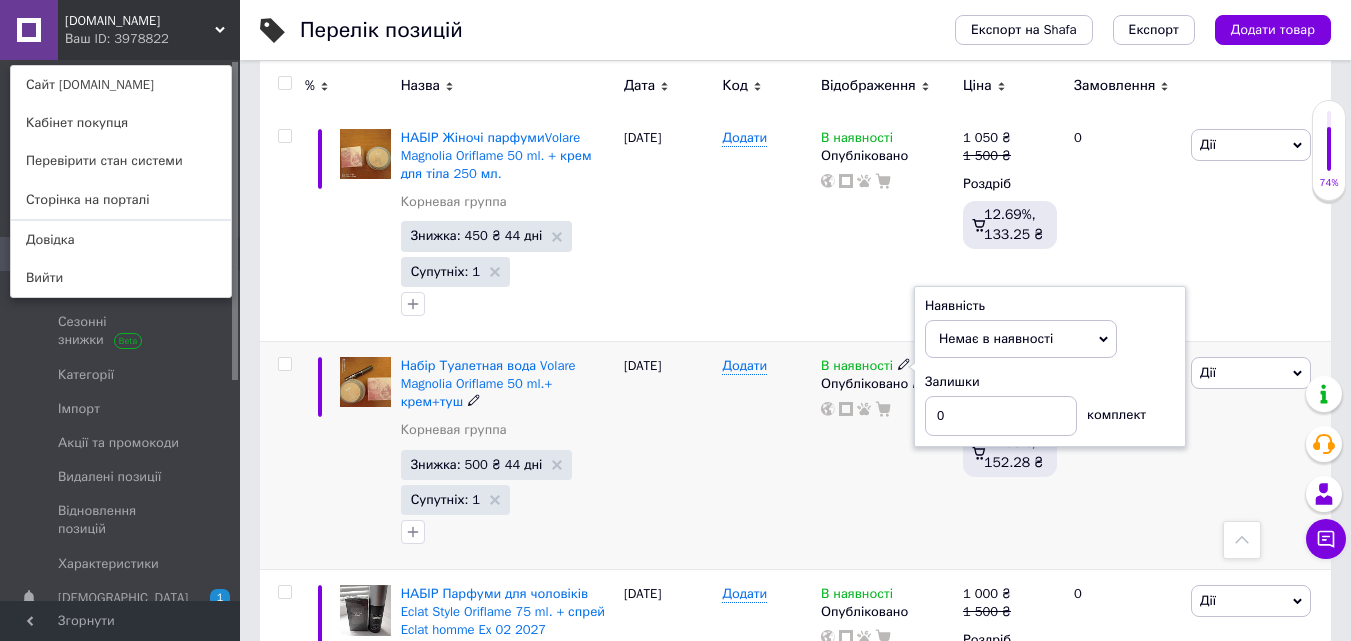 click on "В наявності Наявність Немає в наявності В наявності Під замовлення Залишки 0 комплект Опубліковано" at bounding box center [887, 455] 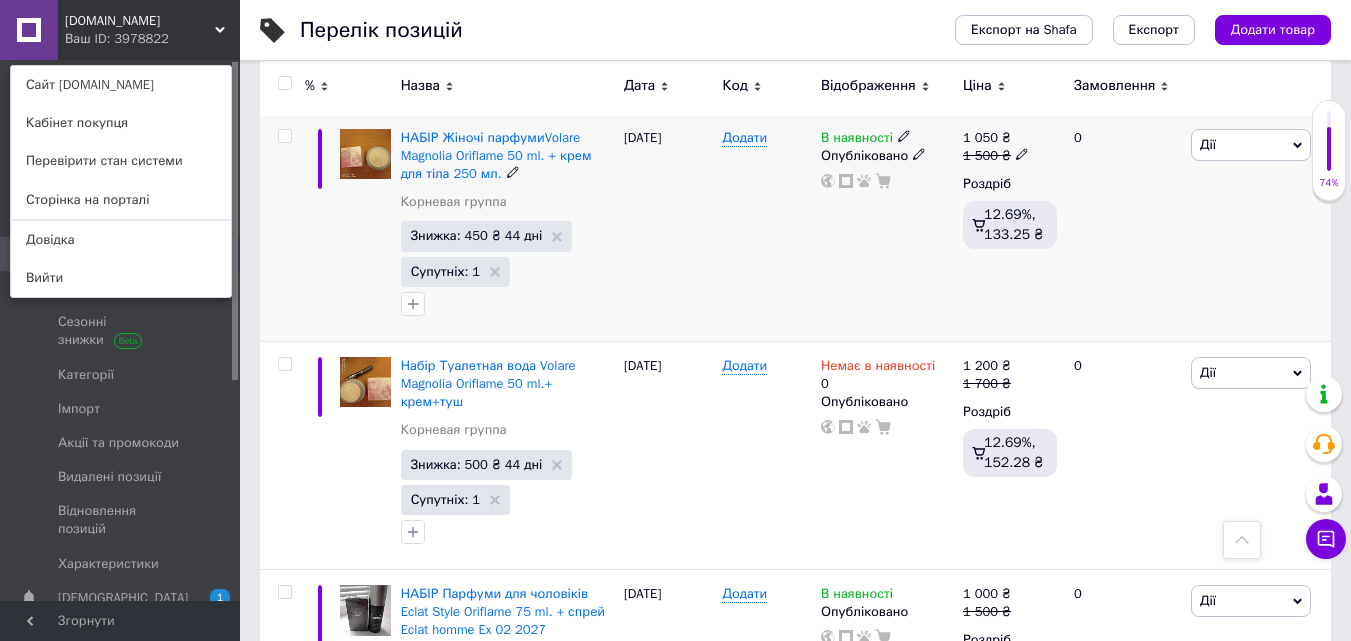 click on "В наявності" at bounding box center (857, 140) 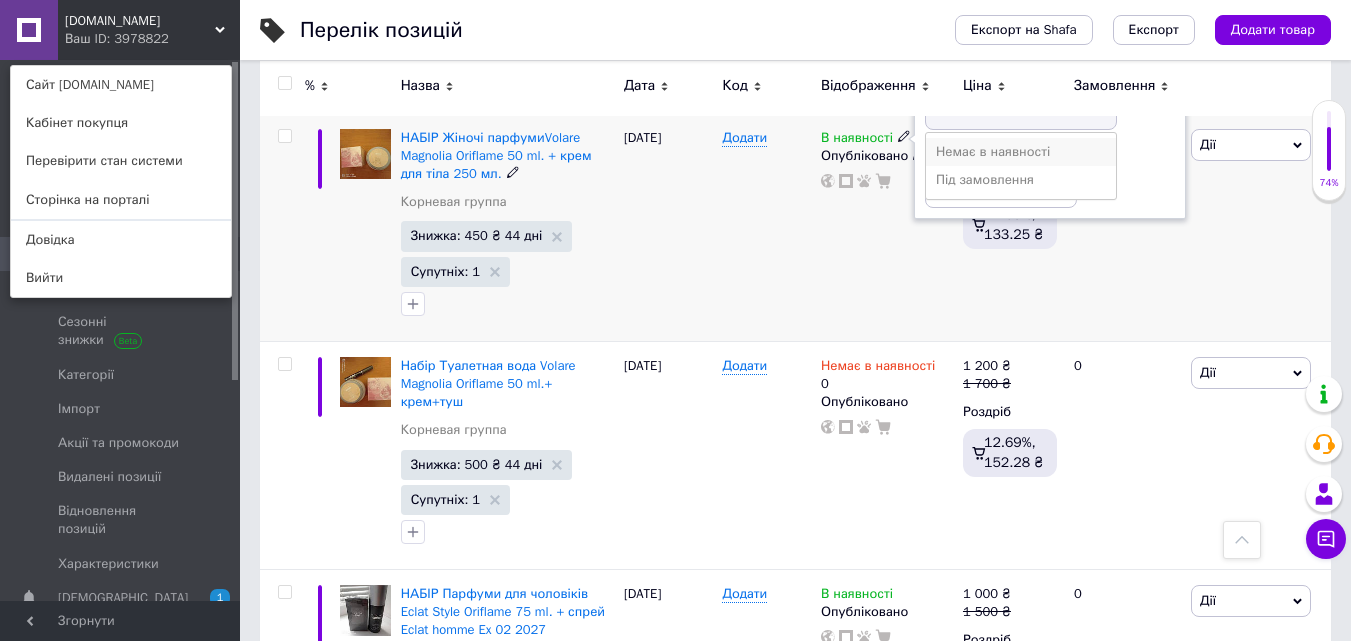 click on "Немає в наявності" at bounding box center [1021, 152] 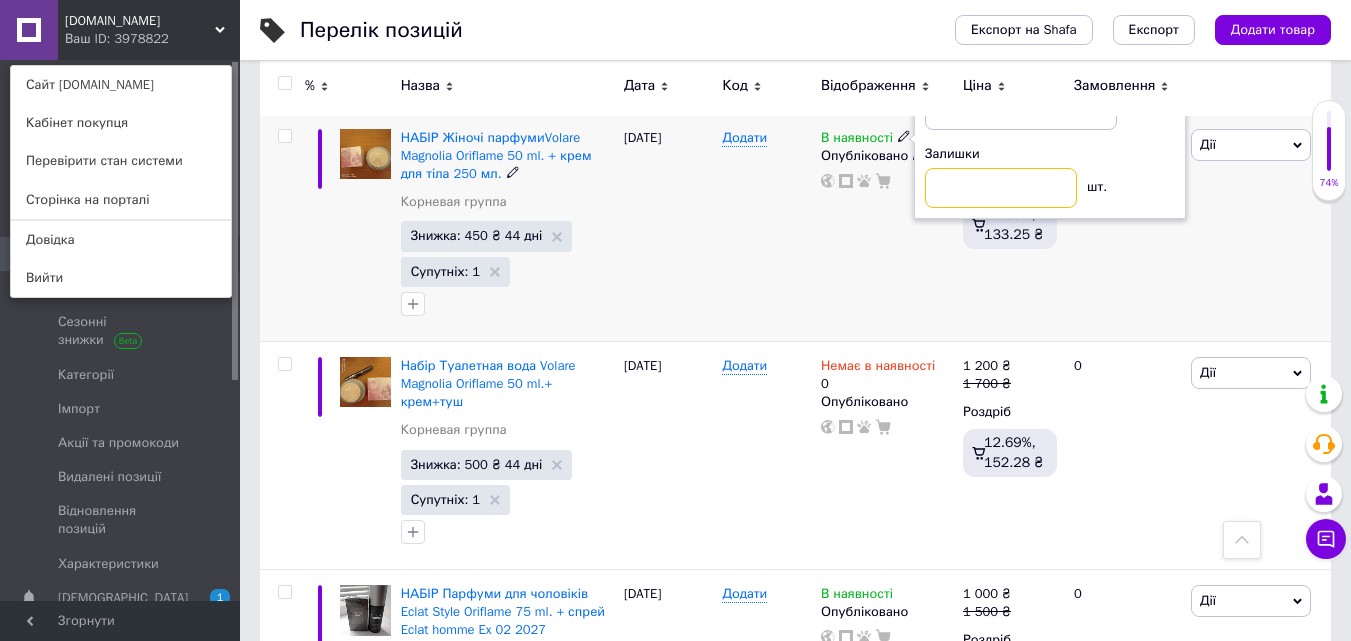 click at bounding box center (1001, 188) 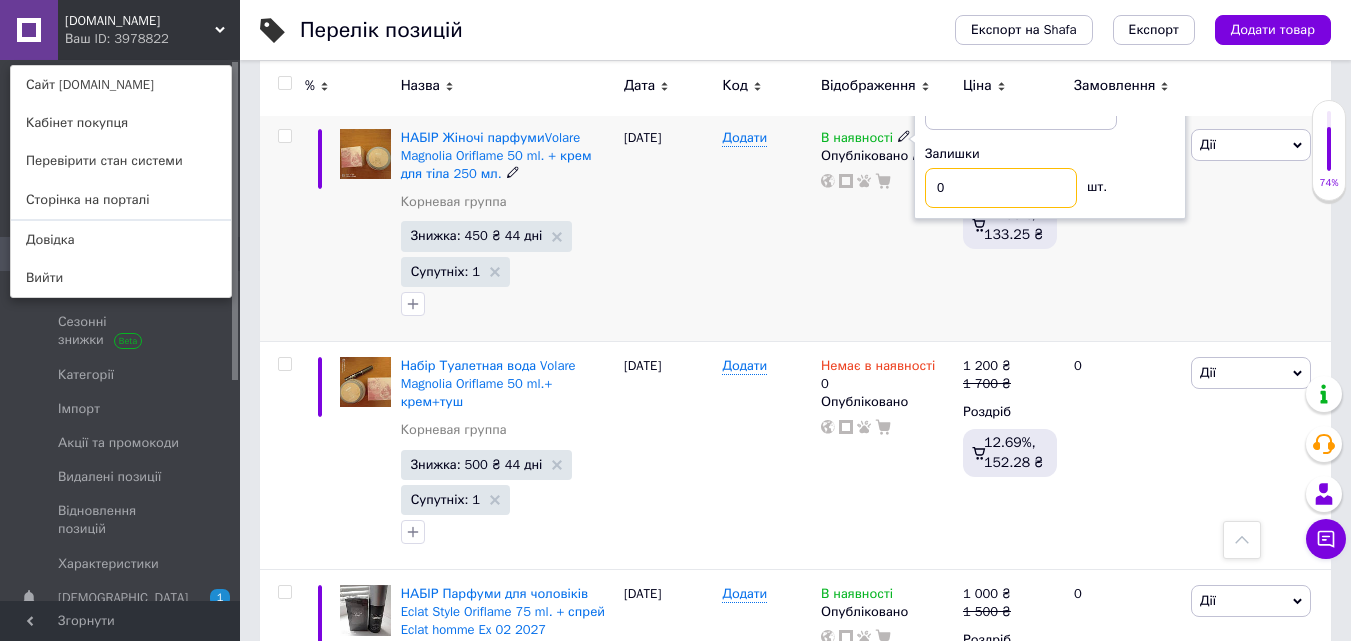 type on "0" 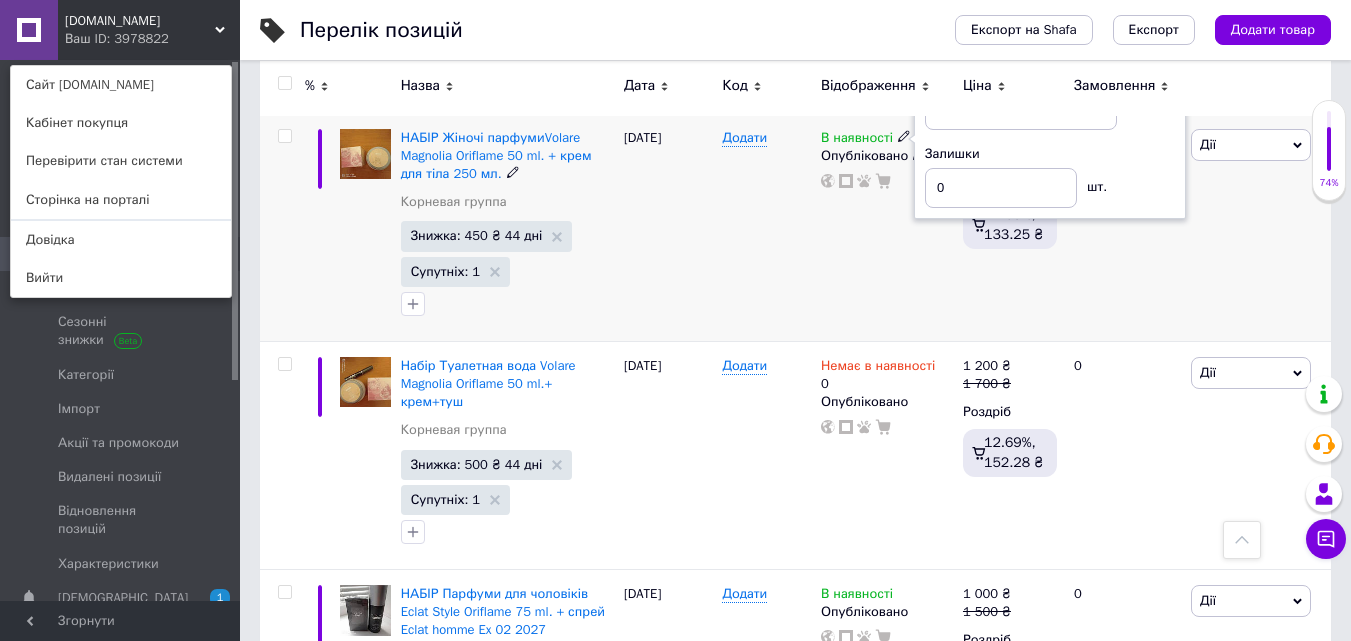 click on "В наявності Наявність Немає в наявності В наявності Під замовлення Залишки 0 шт. Опубліковано" at bounding box center [887, 227] 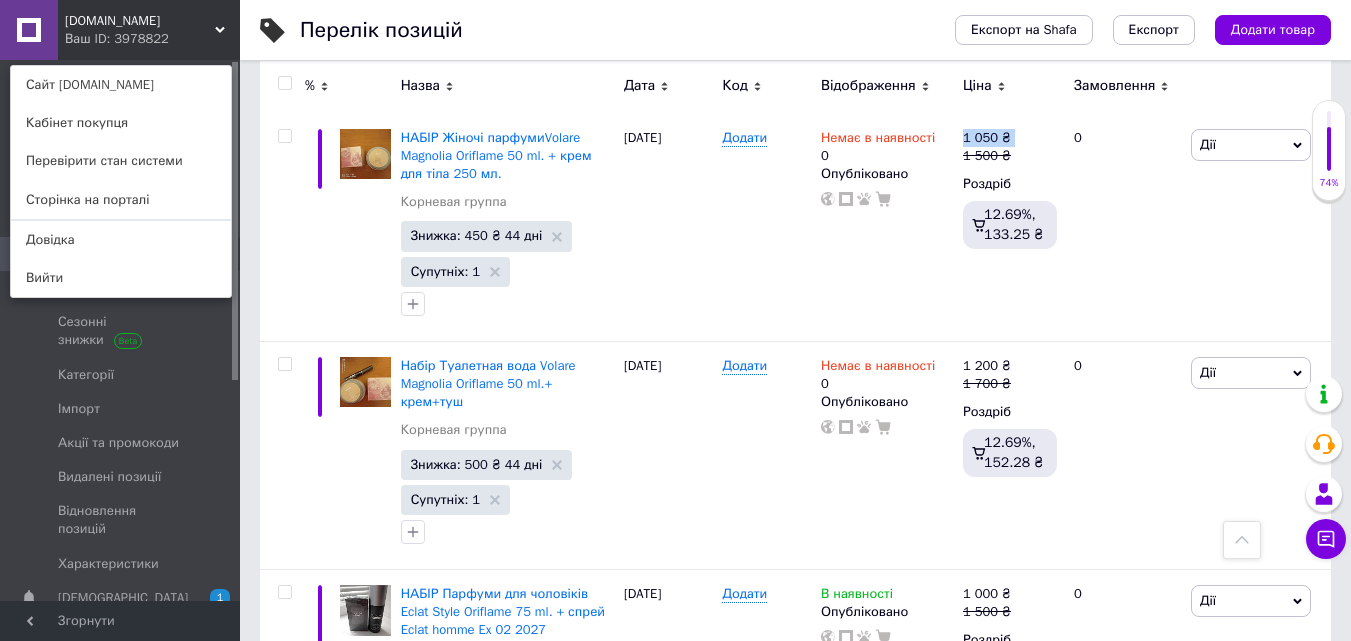 scroll, scrollTop: 3764, scrollLeft: 0, axis: vertical 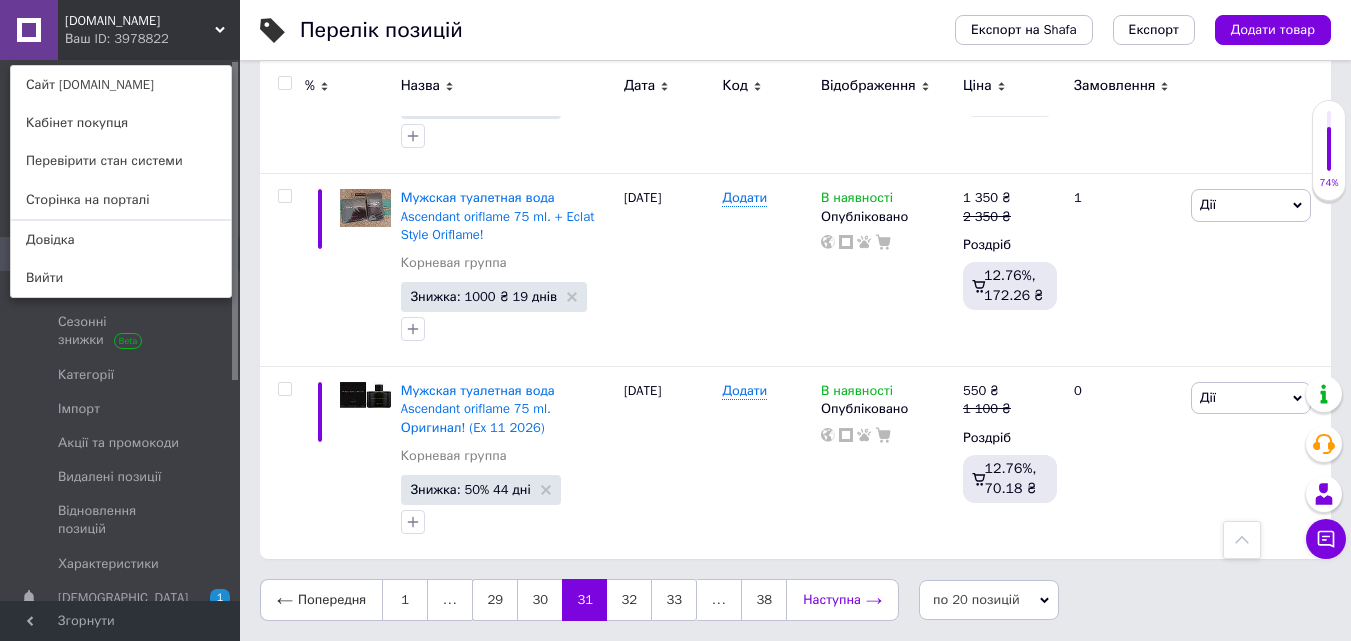 click on "Наступна" at bounding box center [842, 600] 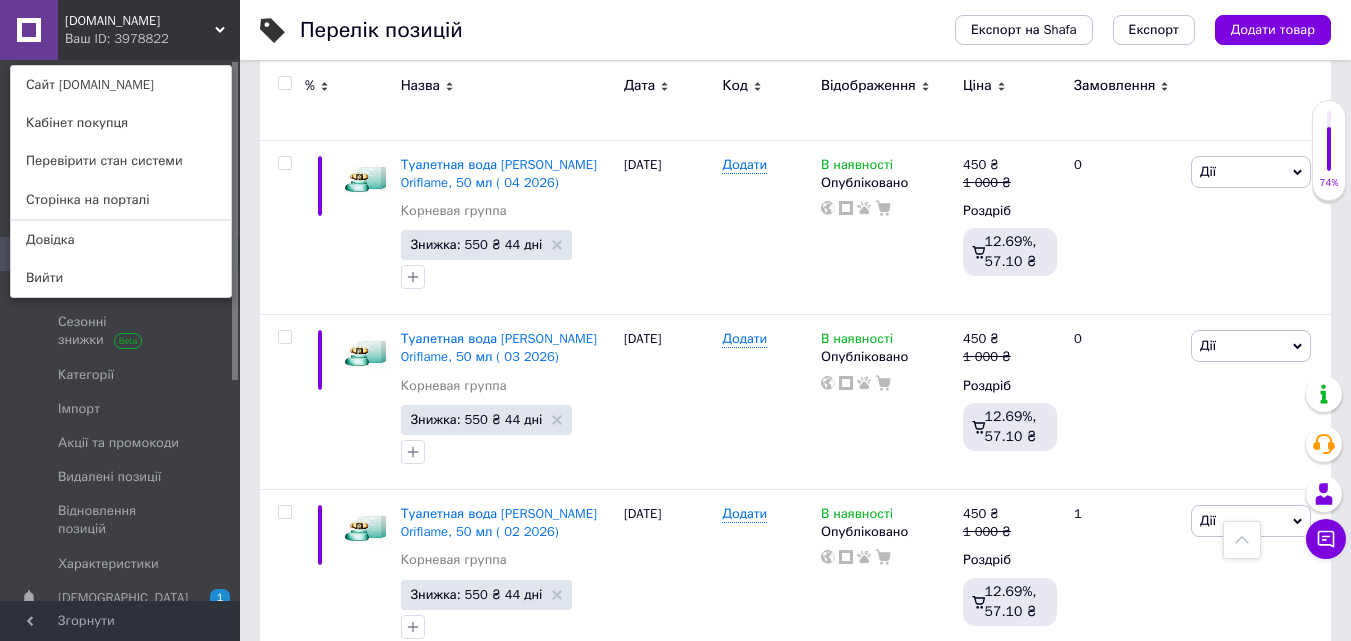 scroll, scrollTop: 3870, scrollLeft: 0, axis: vertical 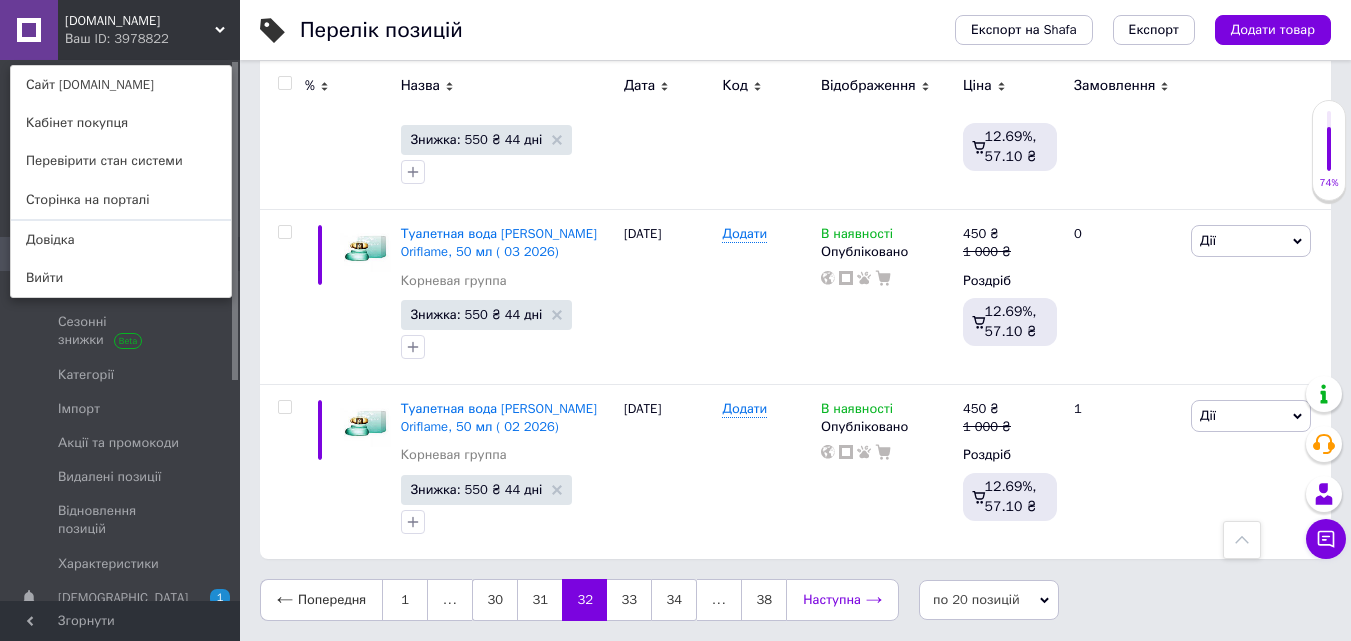 click 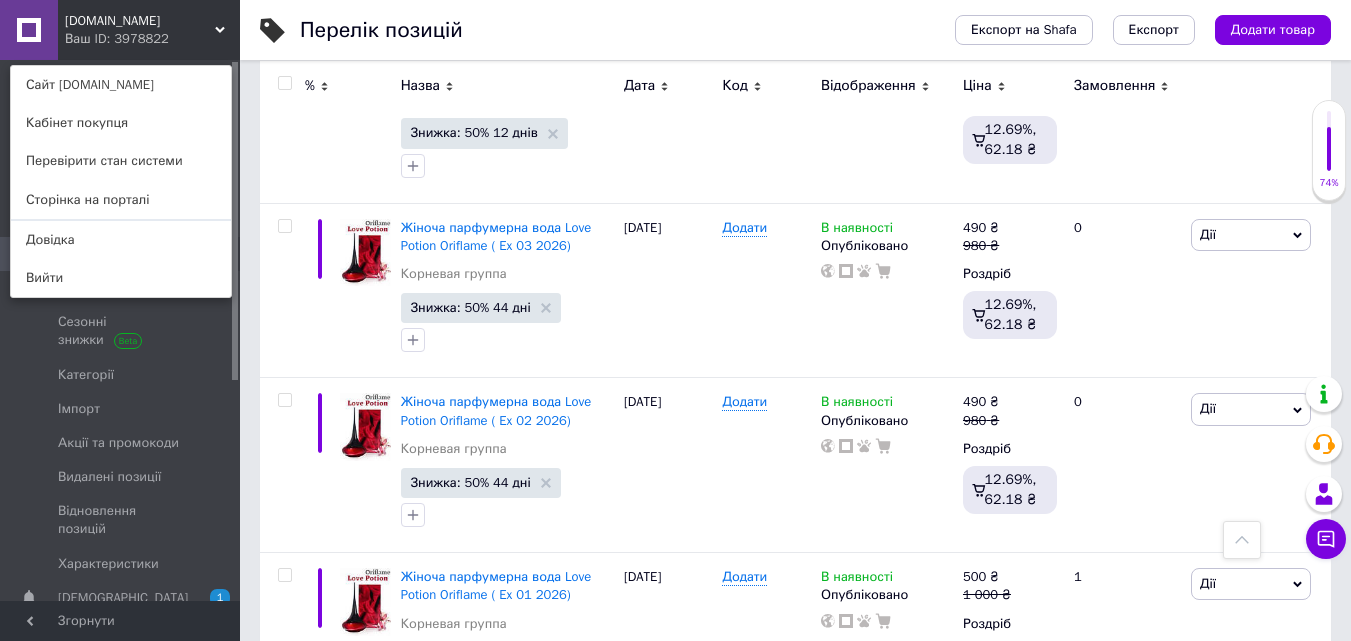 scroll, scrollTop: 3598, scrollLeft: 0, axis: vertical 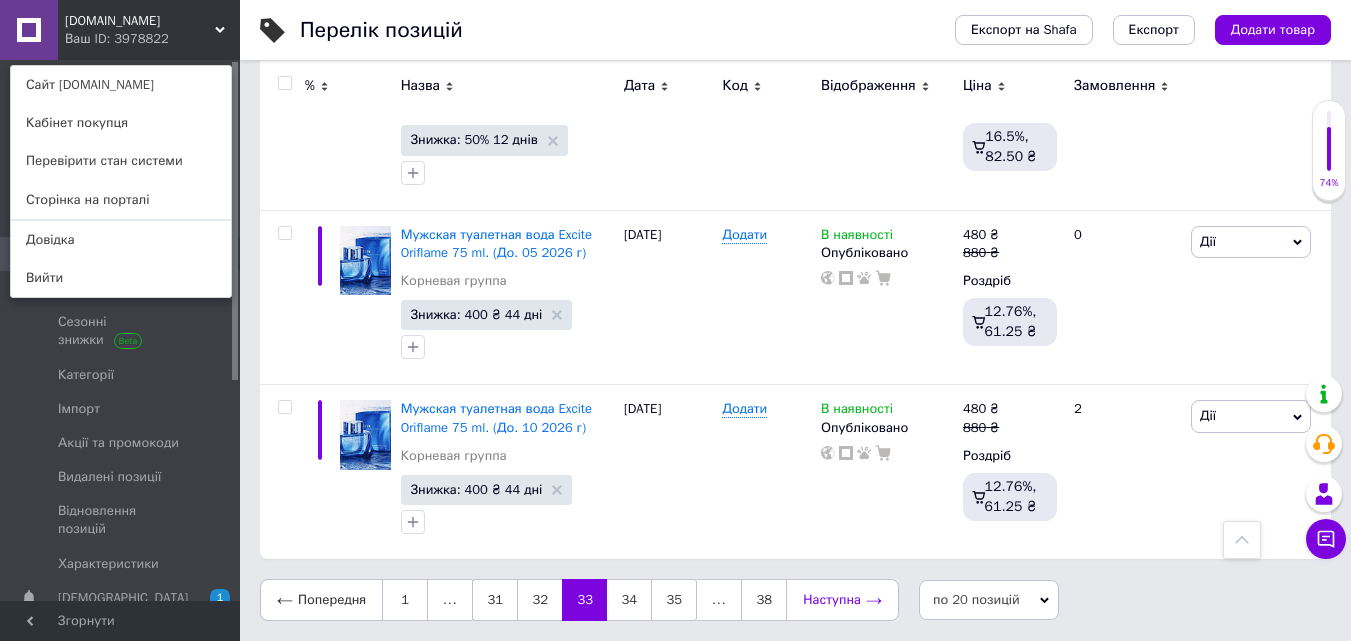 click on "Наступна" at bounding box center (842, 600) 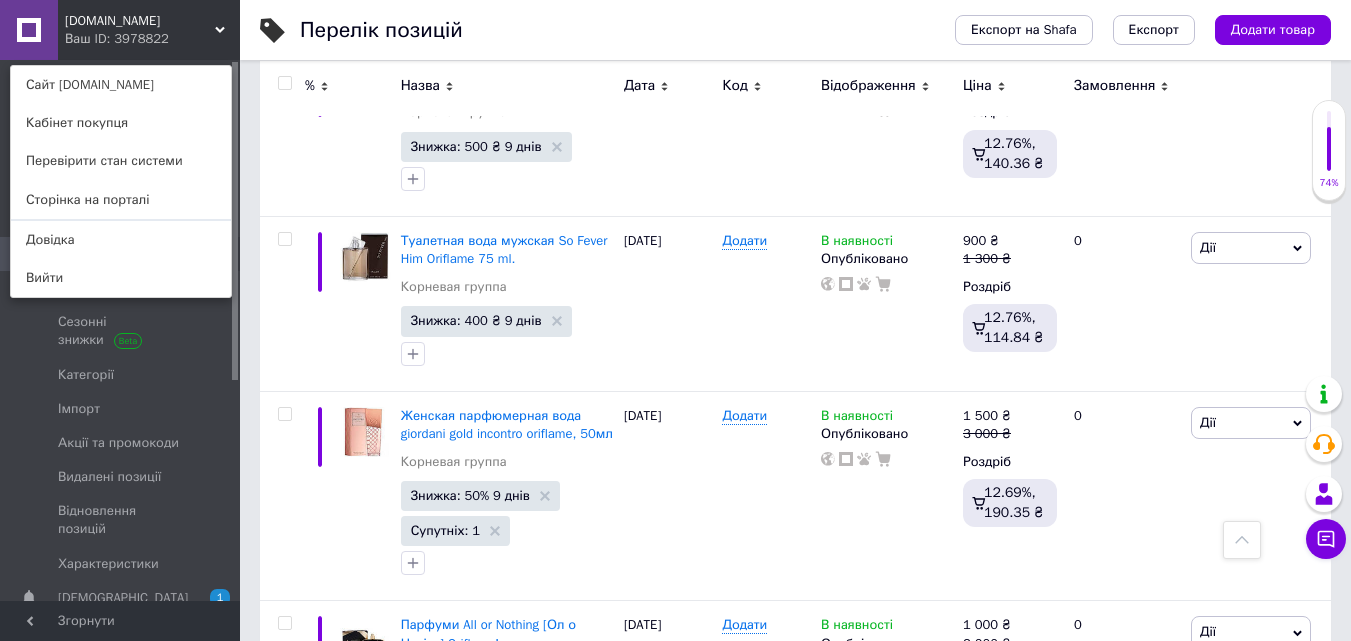 scroll, scrollTop: 3119, scrollLeft: 0, axis: vertical 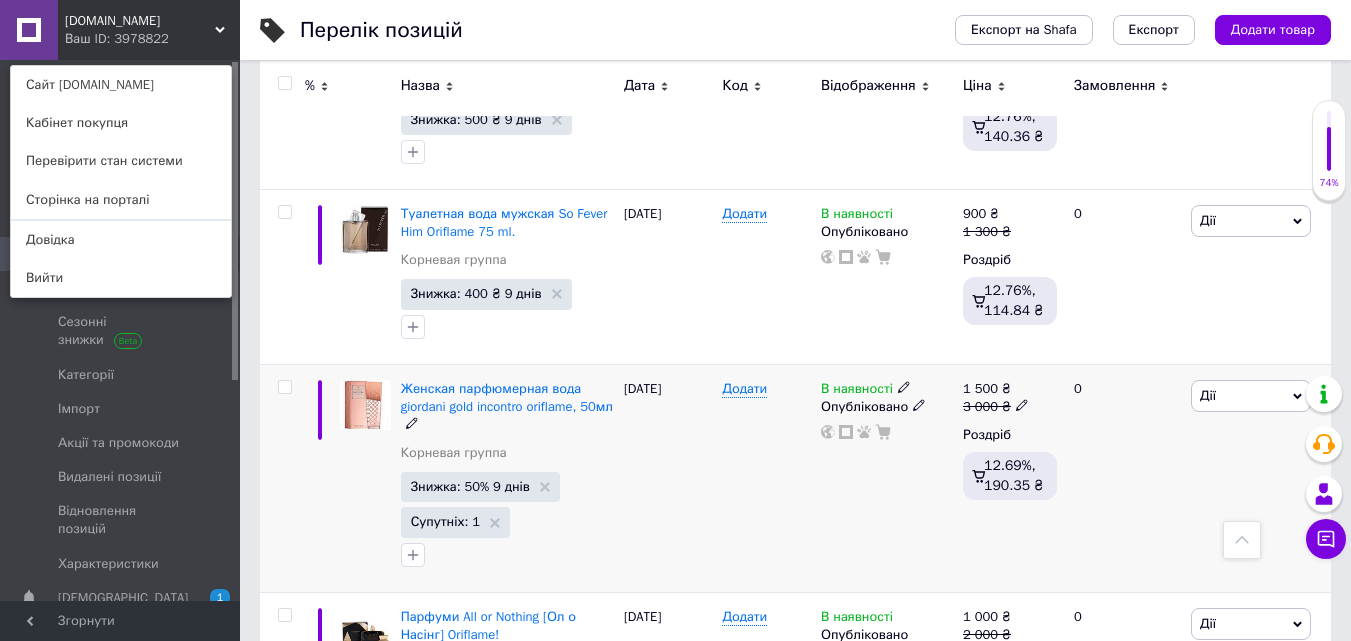 click on "В наявності" at bounding box center [857, 391] 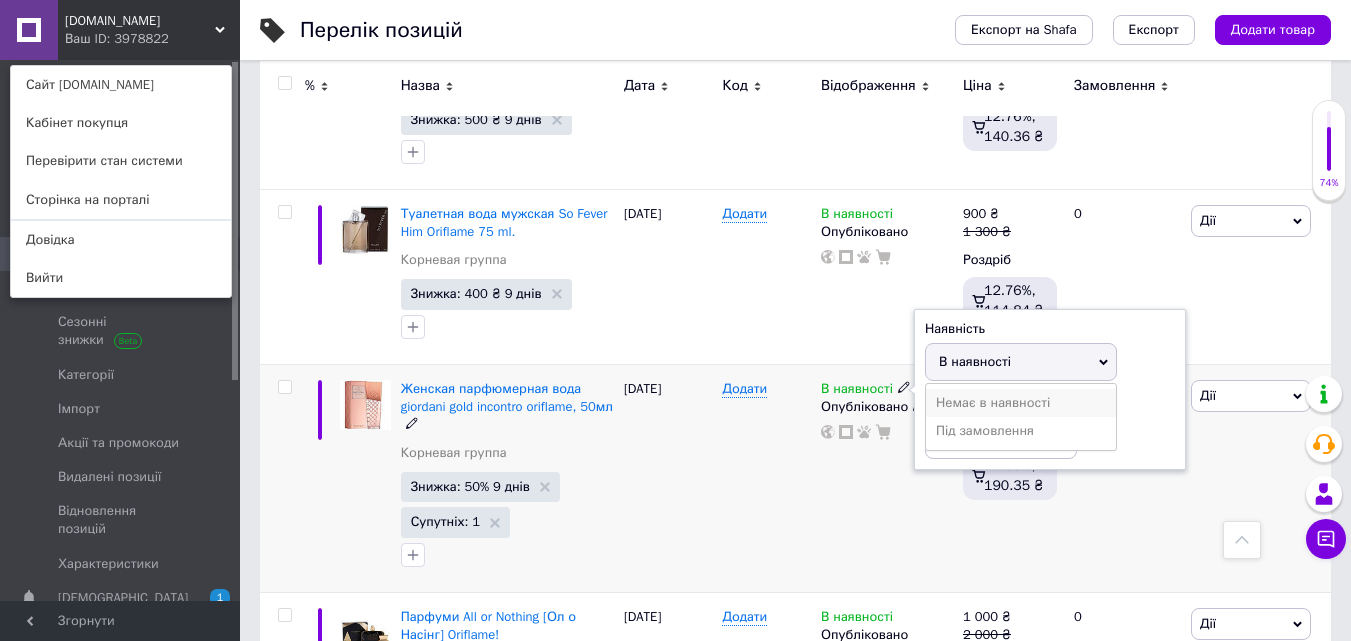 click on "Немає в наявності" at bounding box center [1021, 403] 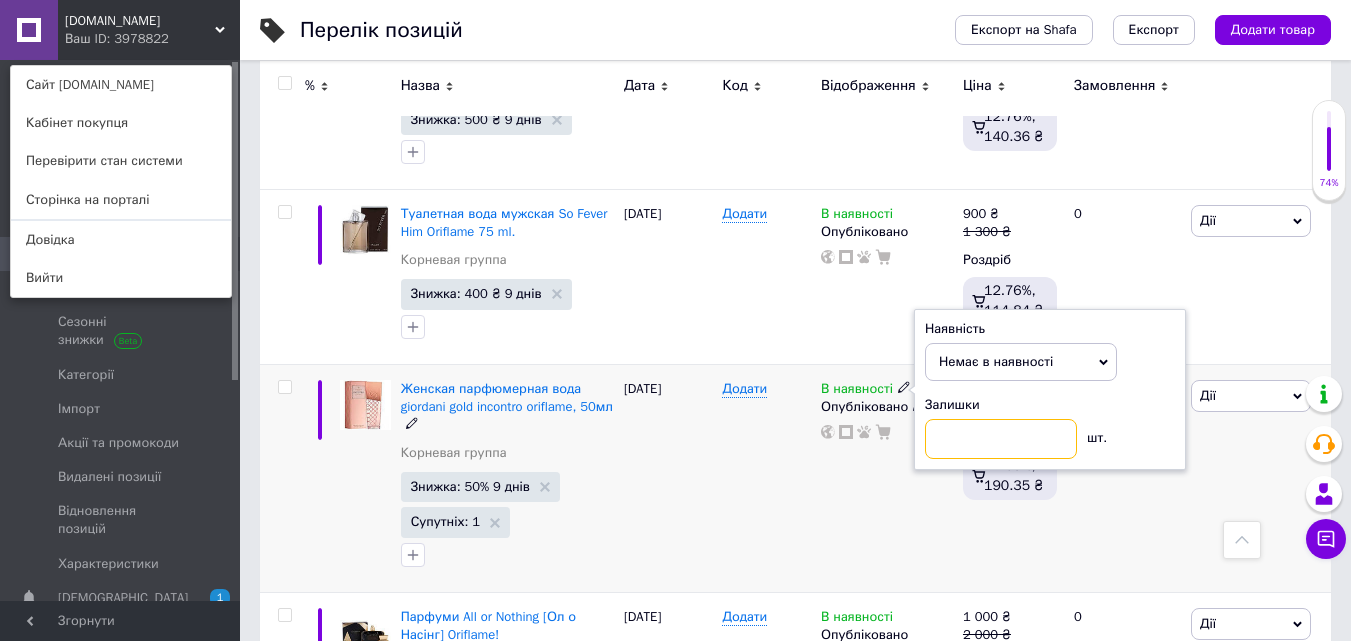click at bounding box center (1001, 439) 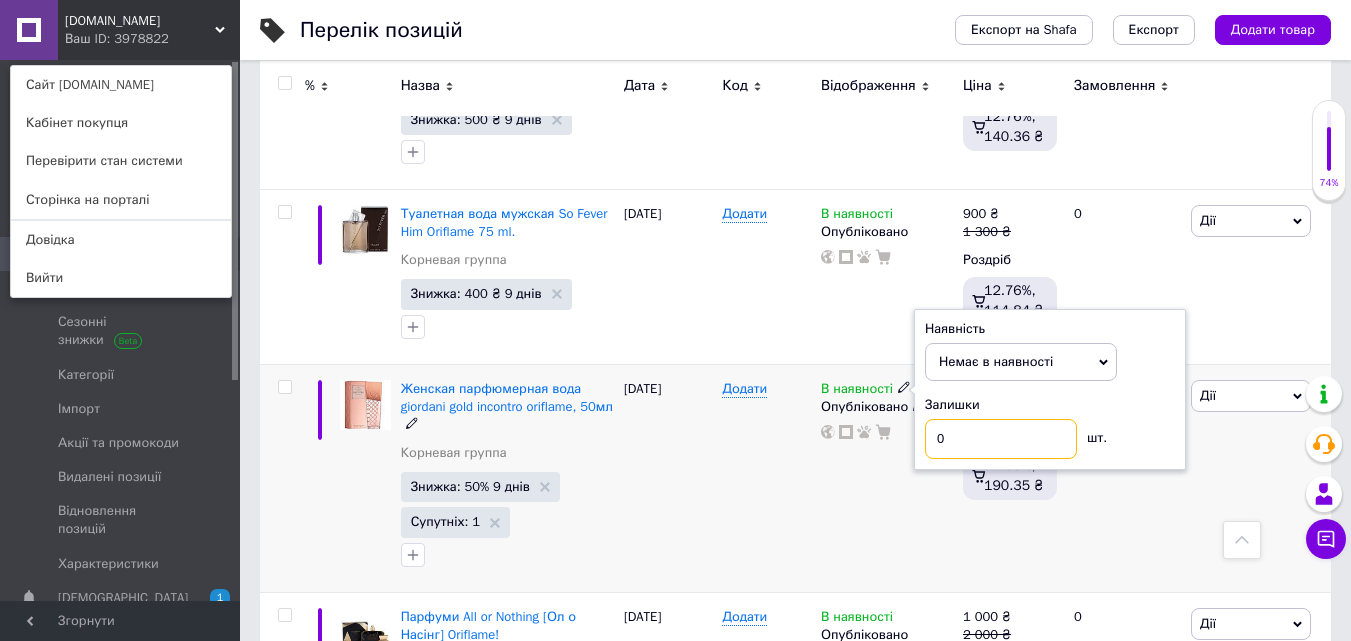 type on "0" 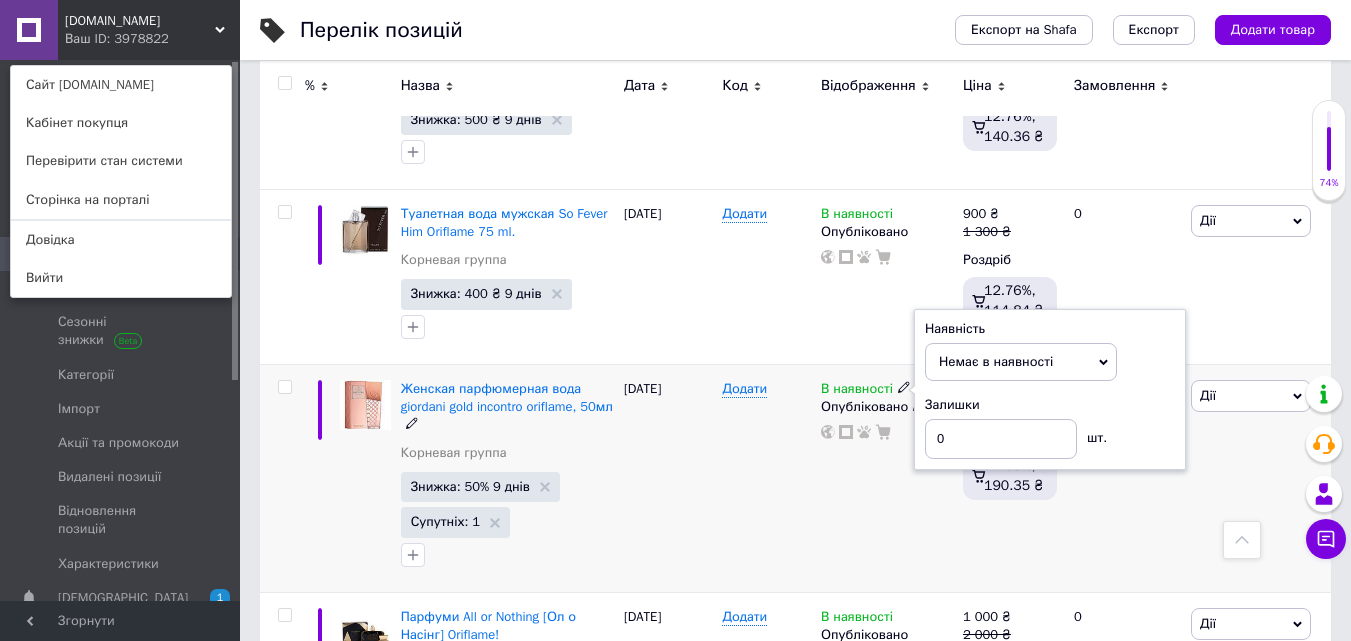 click on "В наявності Наявність Немає в наявності В наявності Під замовлення Залишки 0 шт. Опубліковано" at bounding box center (887, 478) 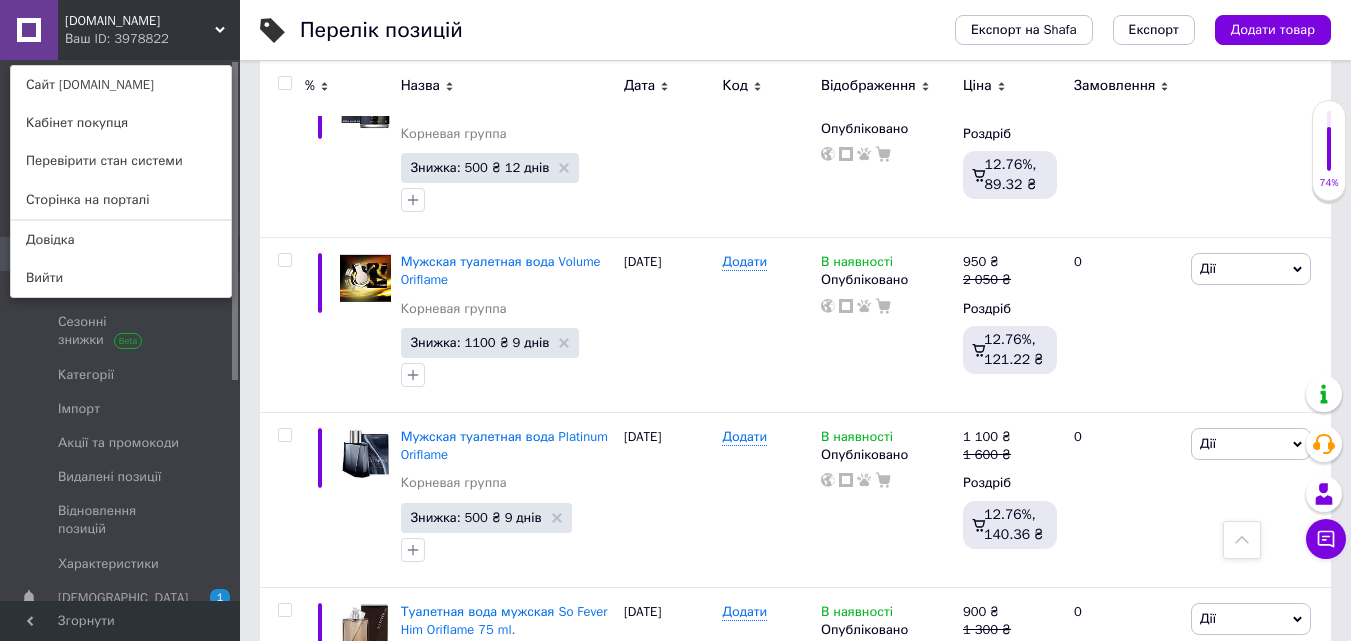 scroll, scrollTop: 2700, scrollLeft: 0, axis: vertical 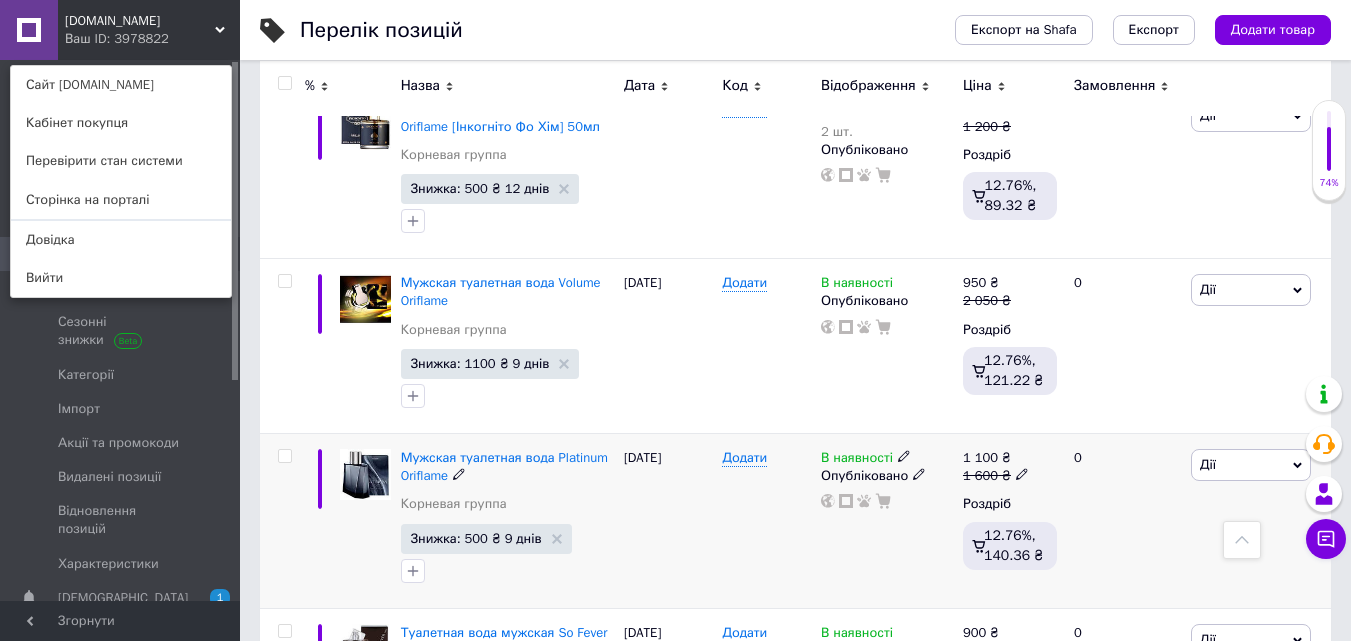 click on "В наявності" at bounding box center [857, 460] 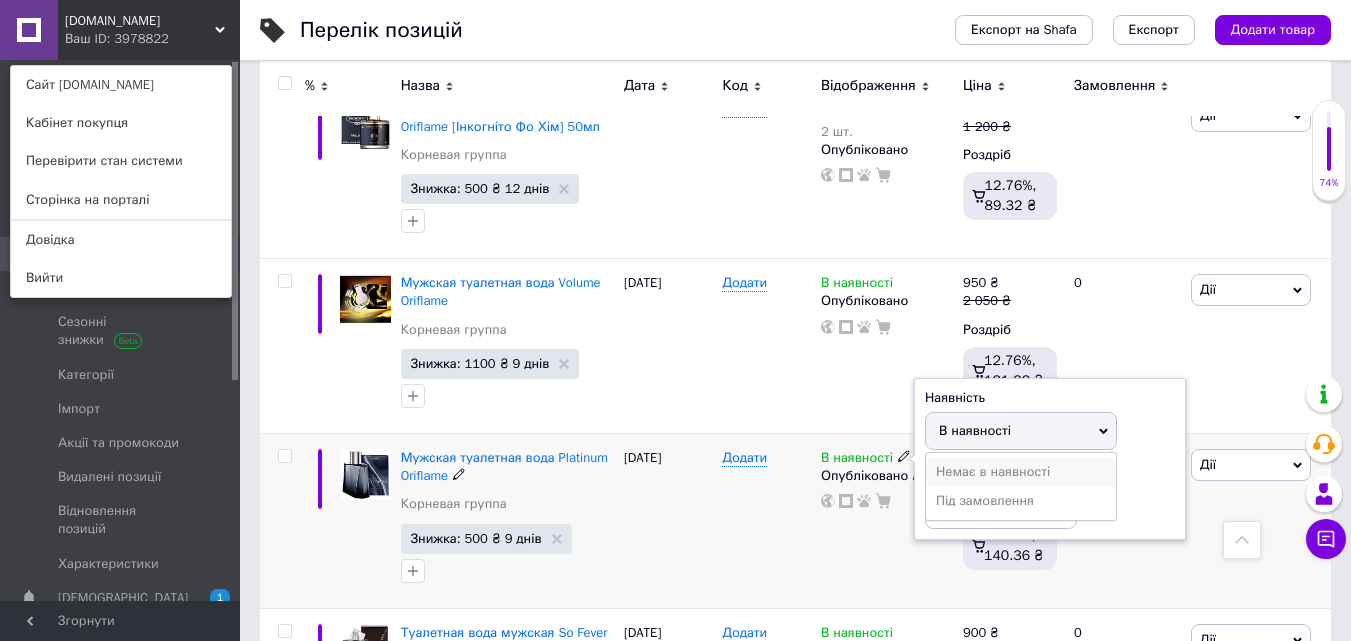 click on "Немає в наявності" at bounding box center [1021, 472] 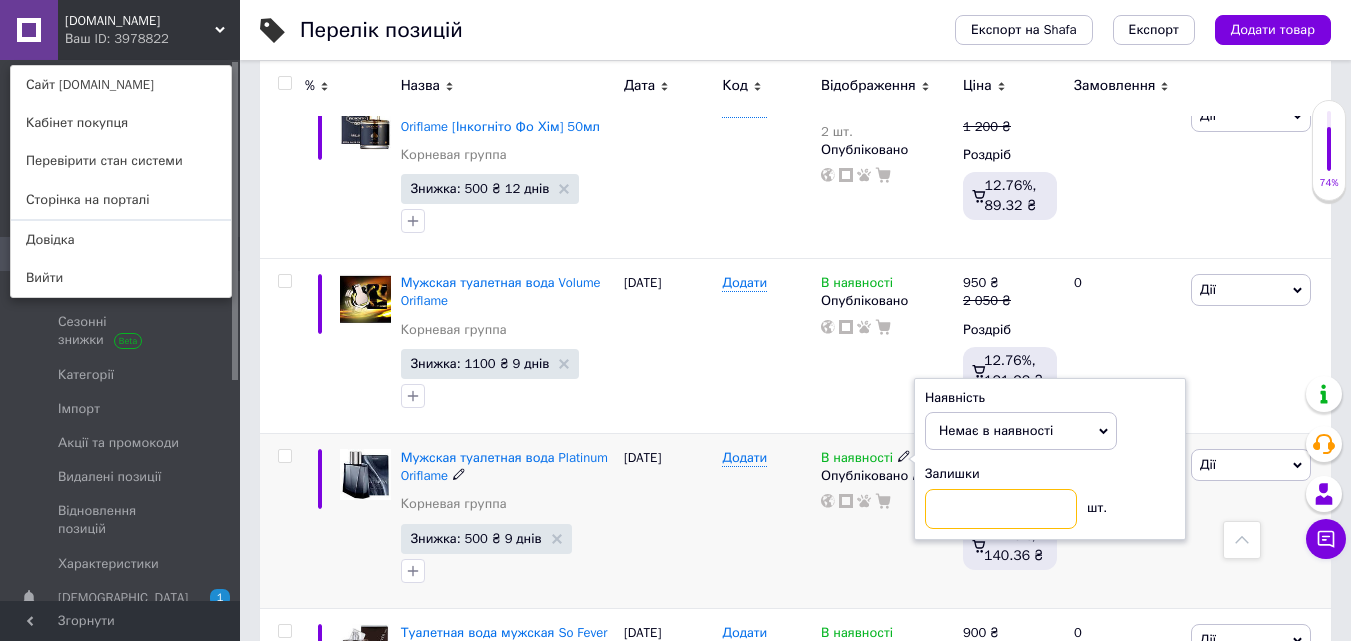 click at bounding box center (1001, 509) 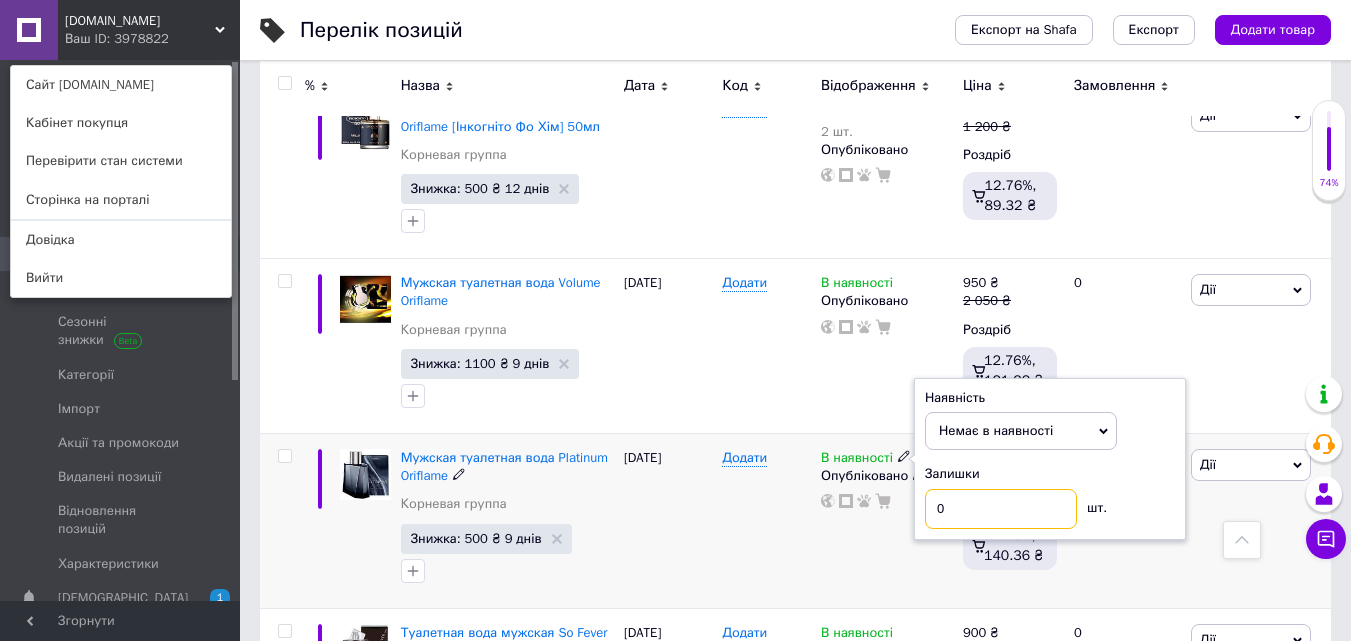 type on "0" 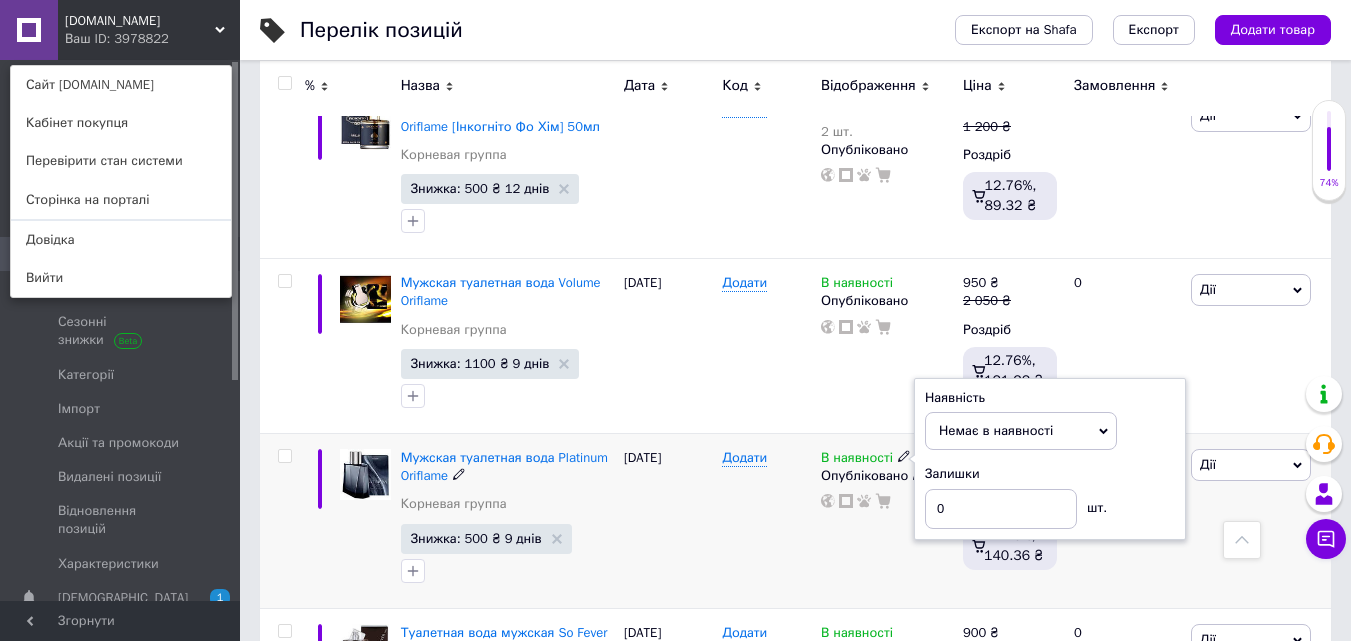 click on "В наявності Наявність Немає в наявності В наявності Під замовлення Залишки 0 шт. Опубліковано" at bounding box center (887, 521) 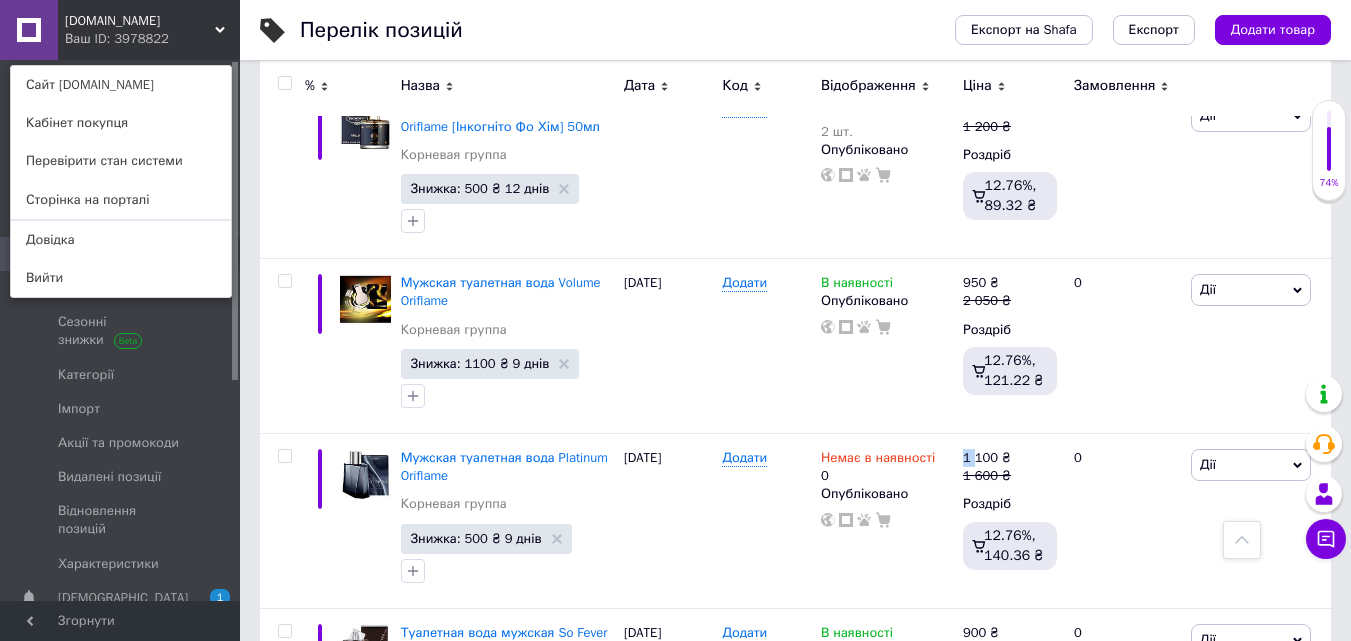 scroll, scrollTop: 3518, scrollLeft: 0, axis: vertical 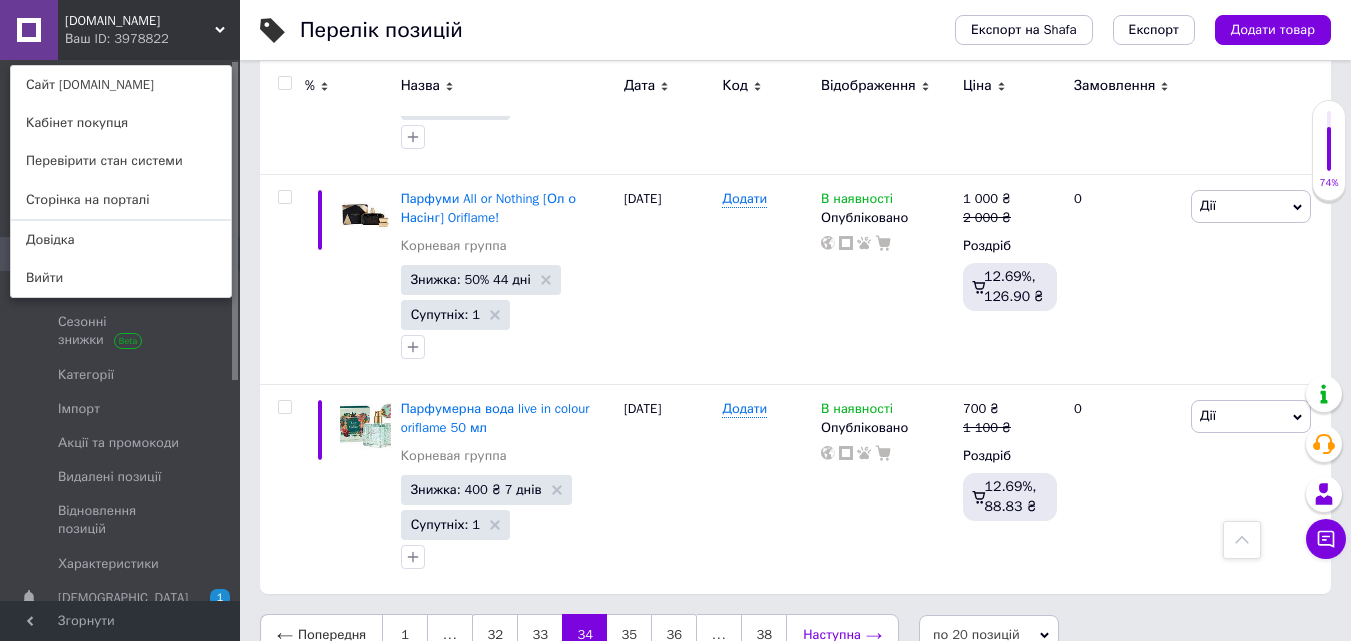 click on "Наступна" at bounding box center [842, 635] 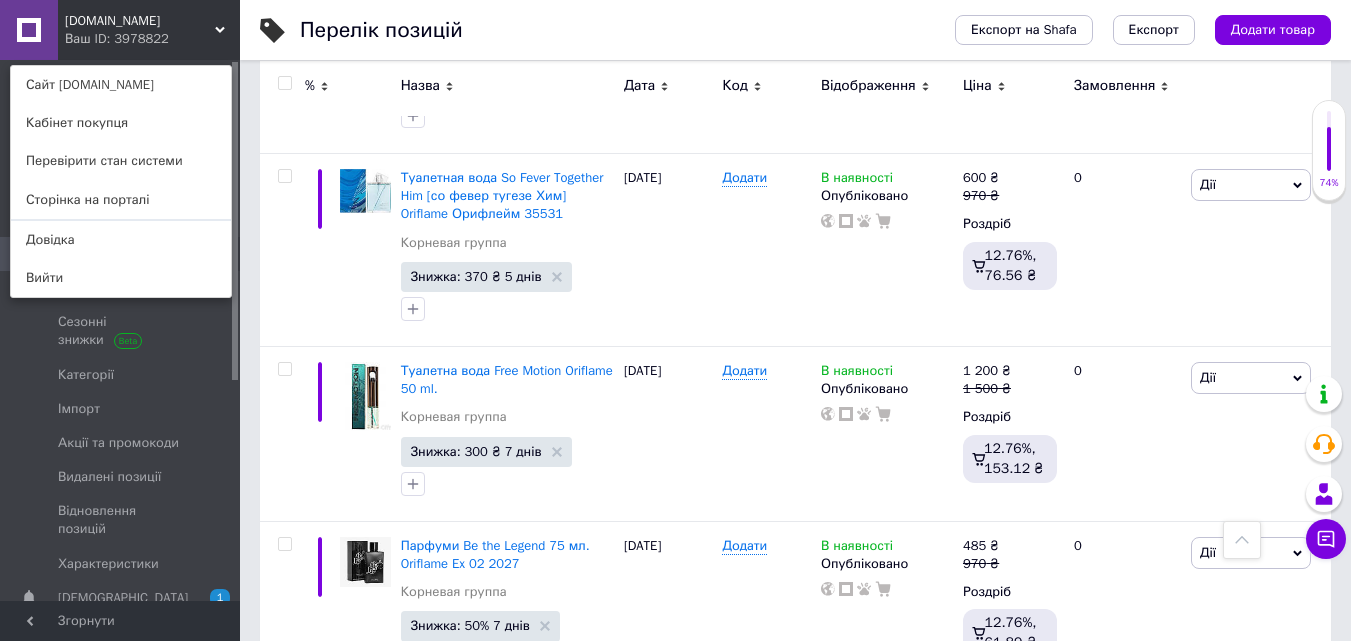 scroll, scrollTop: 3601, scrollLeft: 0, axis: vertical 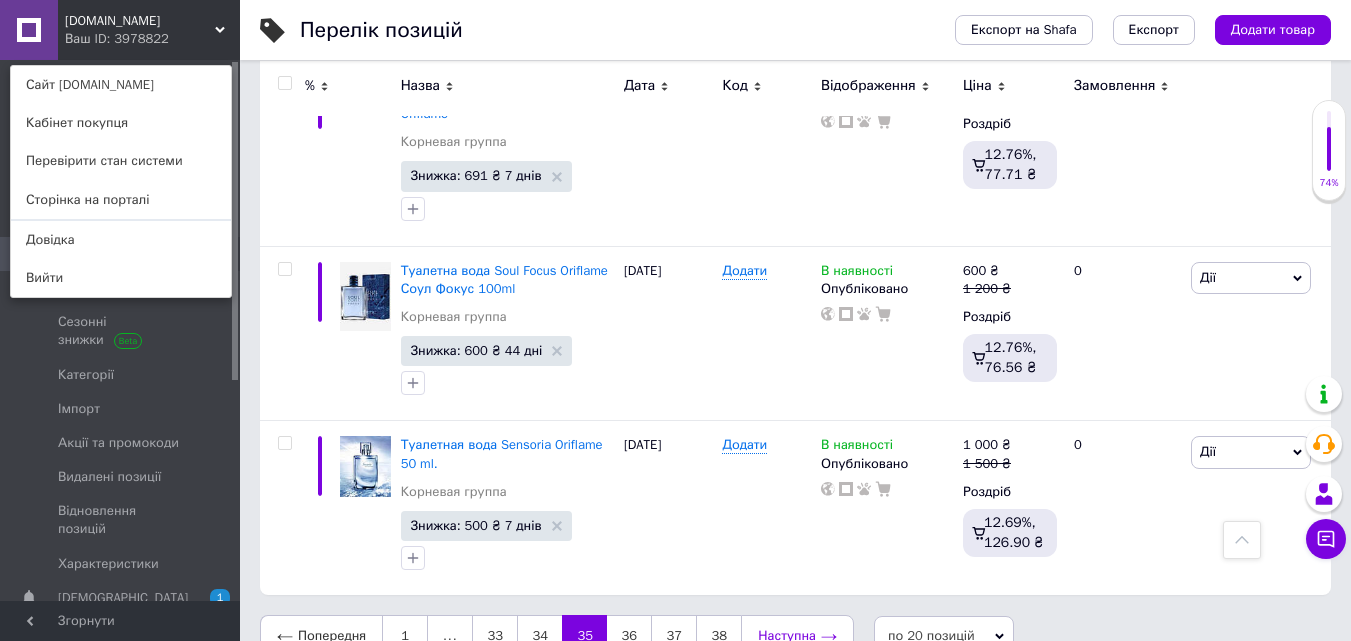 click on "Наступна" at bounding box center (797, 636) 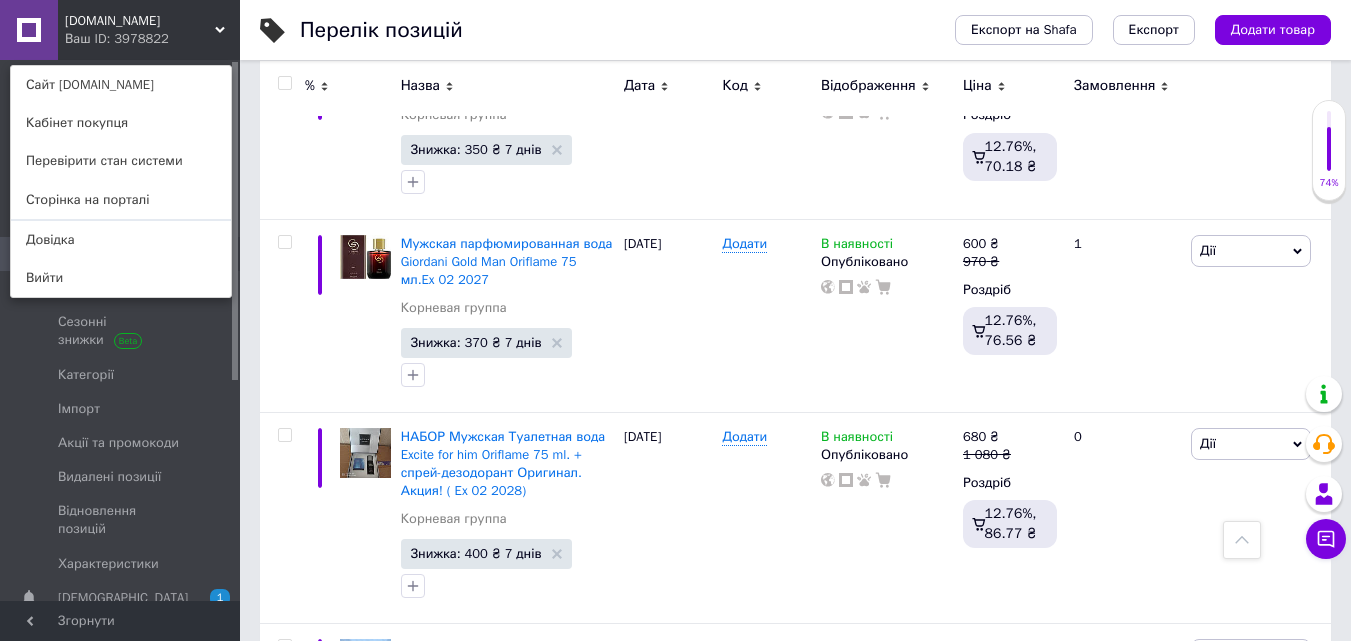 scroll, scrollTop: 3822, scrollLeft: 0, axis: vertical 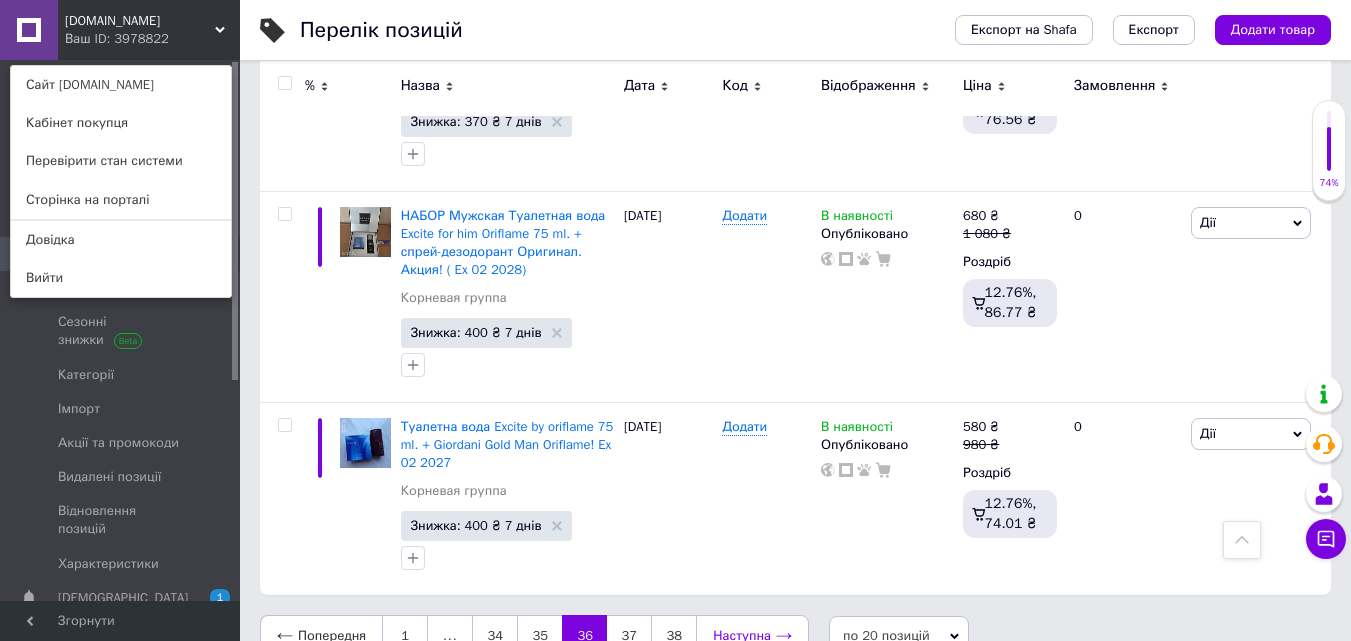 click on "Наступна" at bounding box center [752, 636] 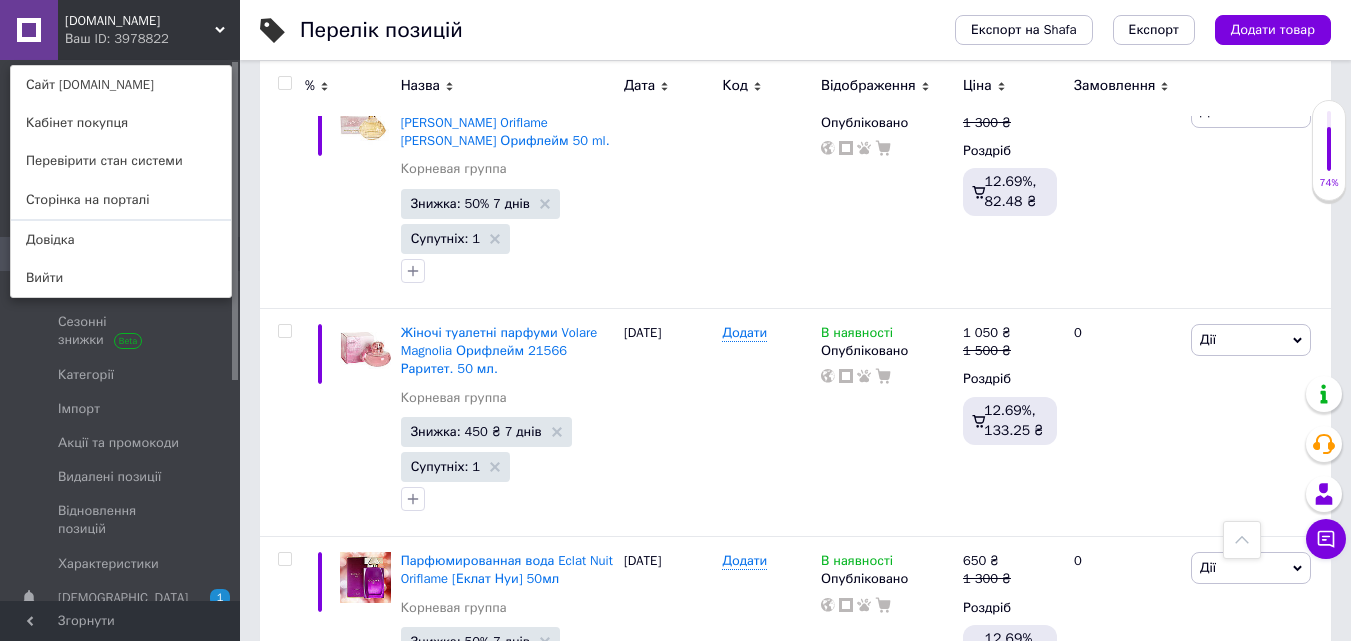 scroll, scrollTop: 2834, scrollLeft: 0, axis: vertical 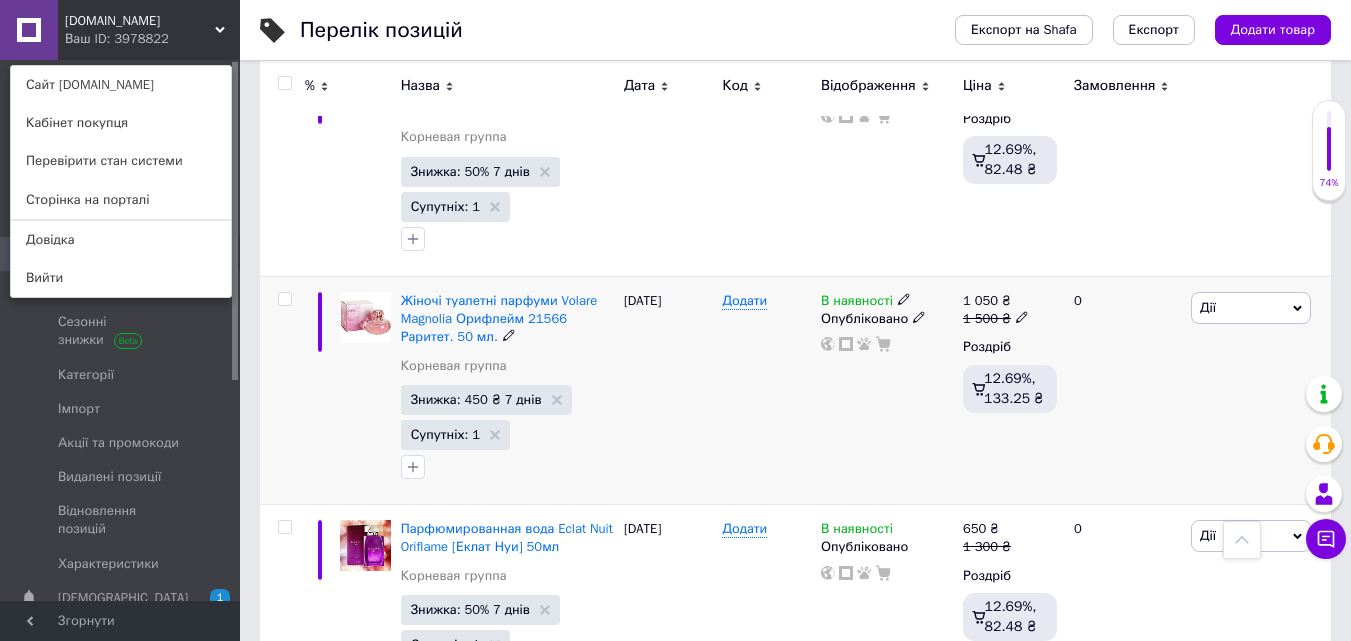 click on "В наявності" at bounding box center (857, 303) 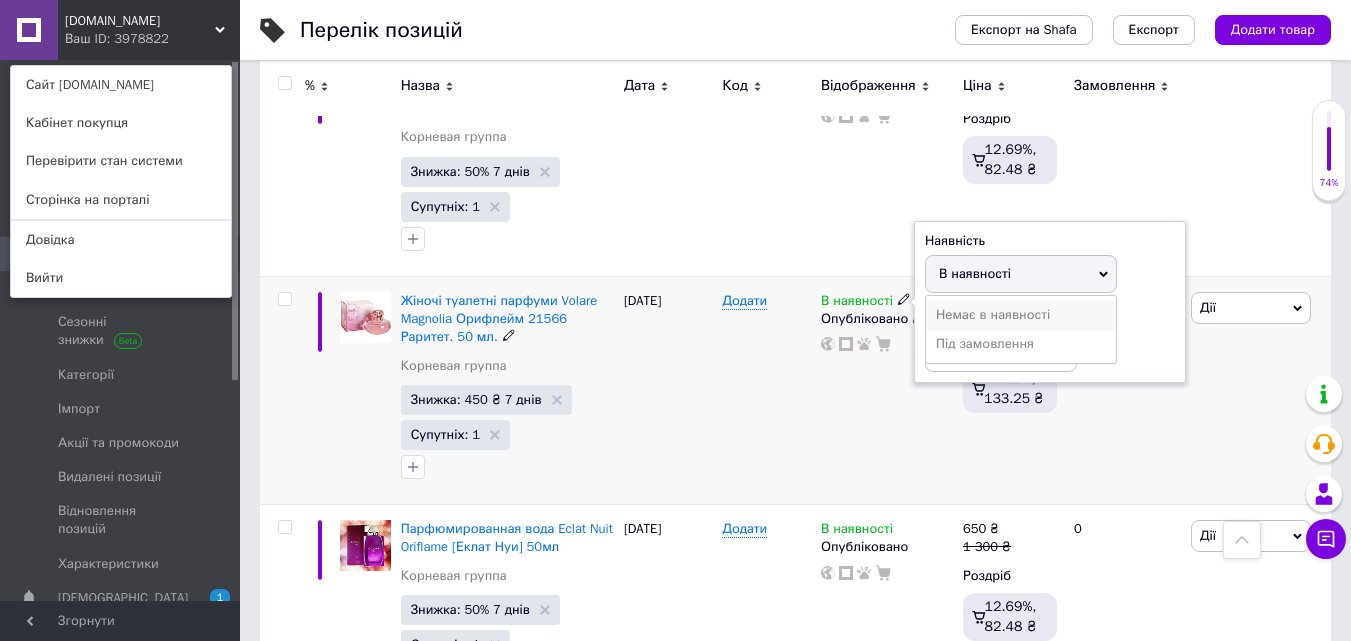 click on "Немає в наявності" at bounding box center [1021, 315] 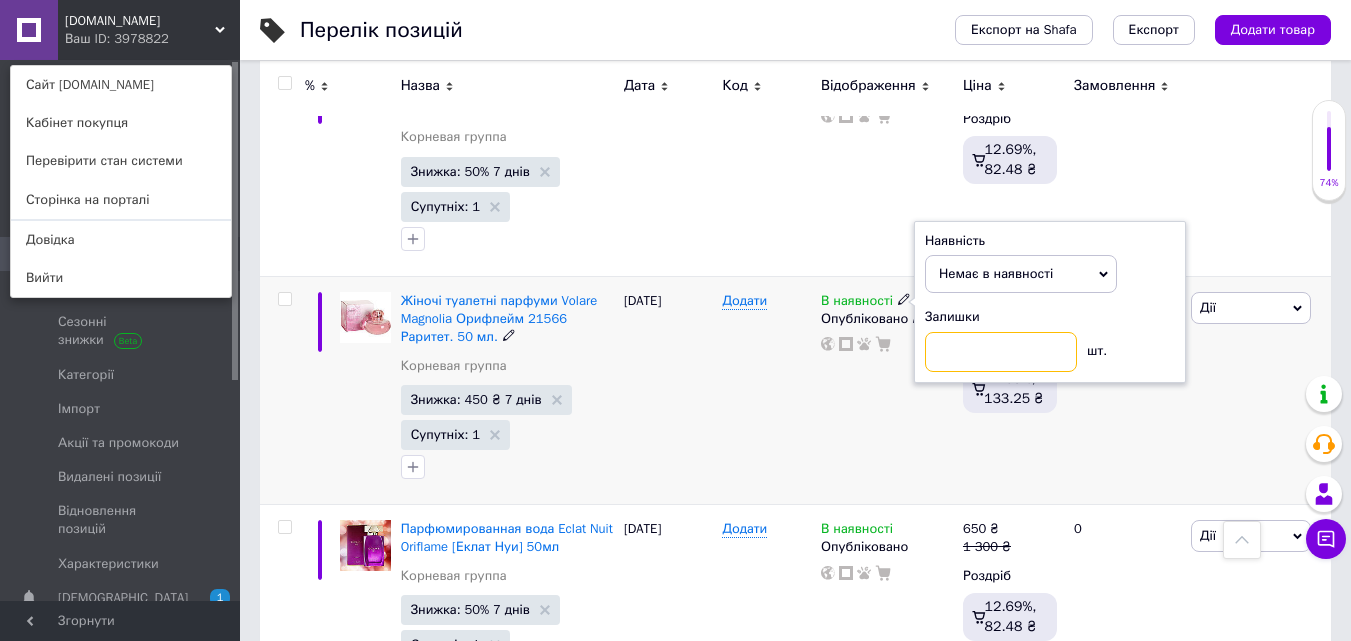 click at bounding box center (1001, 352) 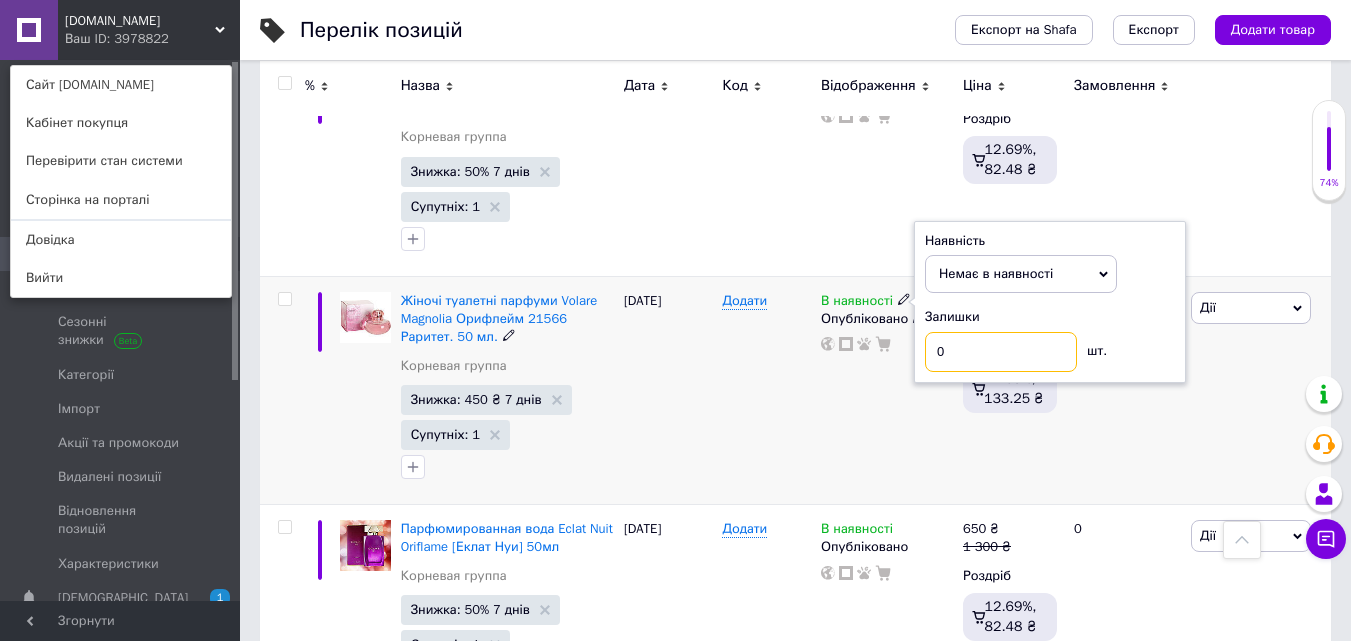 type on "0" 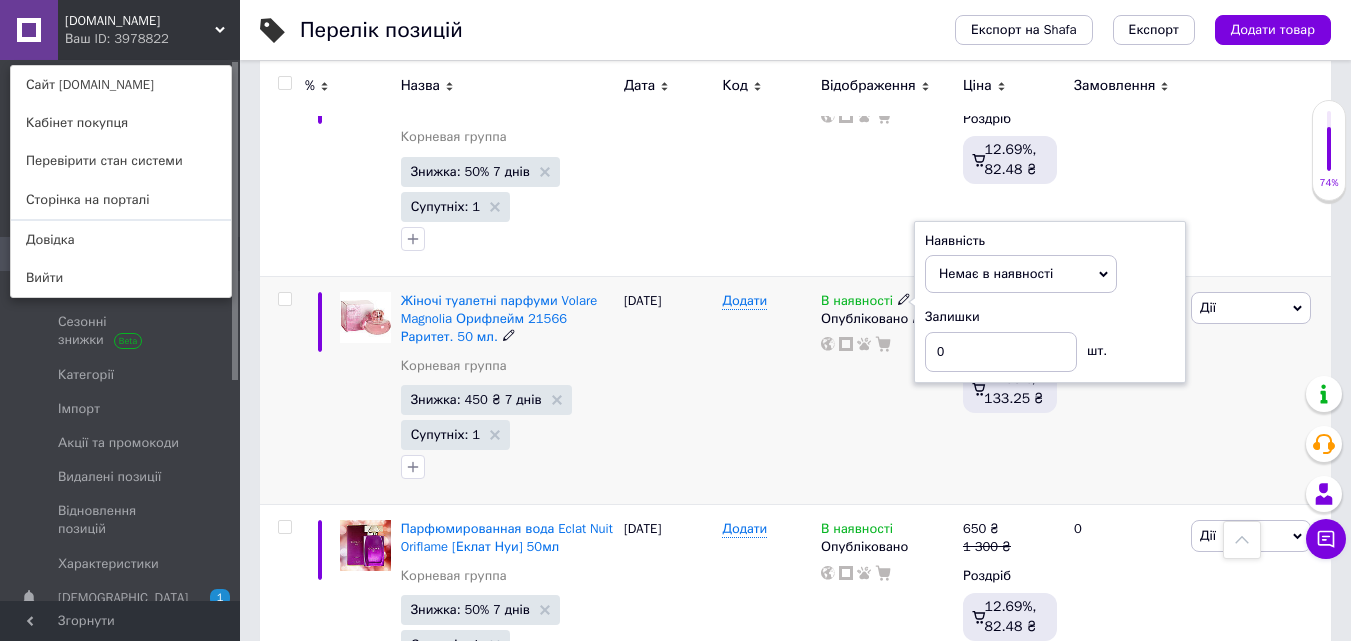 click on "В наявності Наявність Немає в наявності В наявності Під замовлення Залишки 0 шт. Опубліковано" at bounding box center [887, 391] 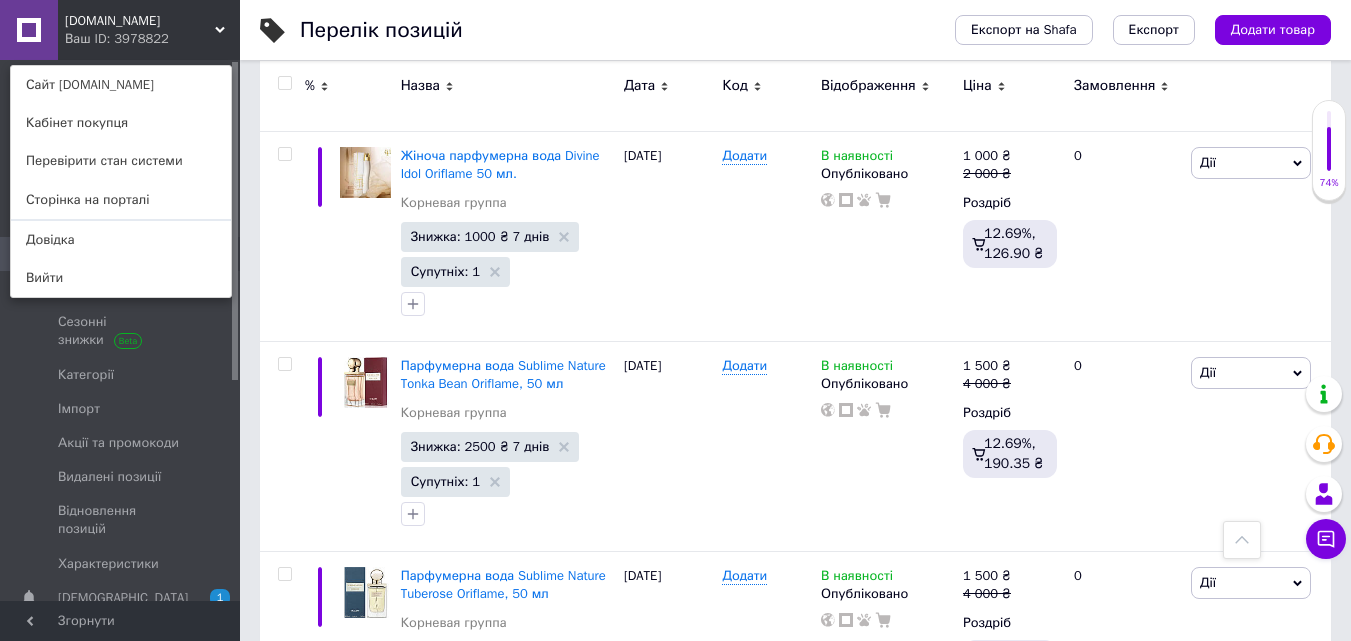 scroll, scrollTop: 1642, scrollLeft: 0, axis: vertical 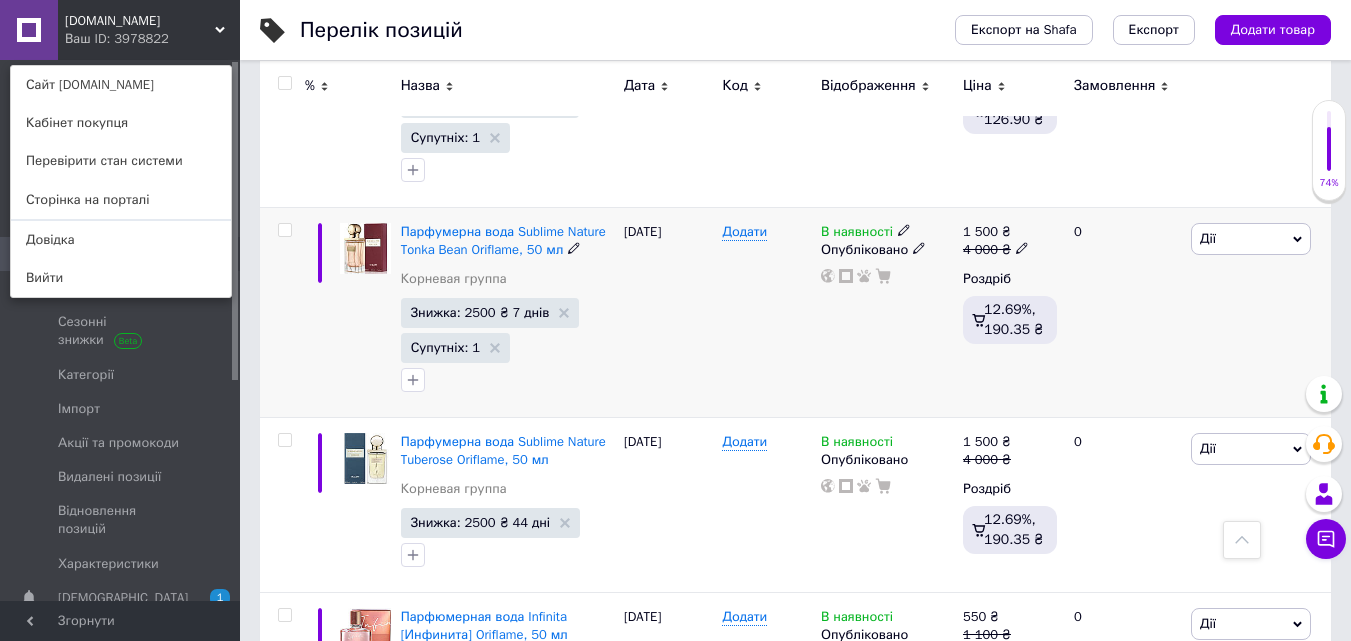 click on "В наявності" at bounding box center (857, 234) 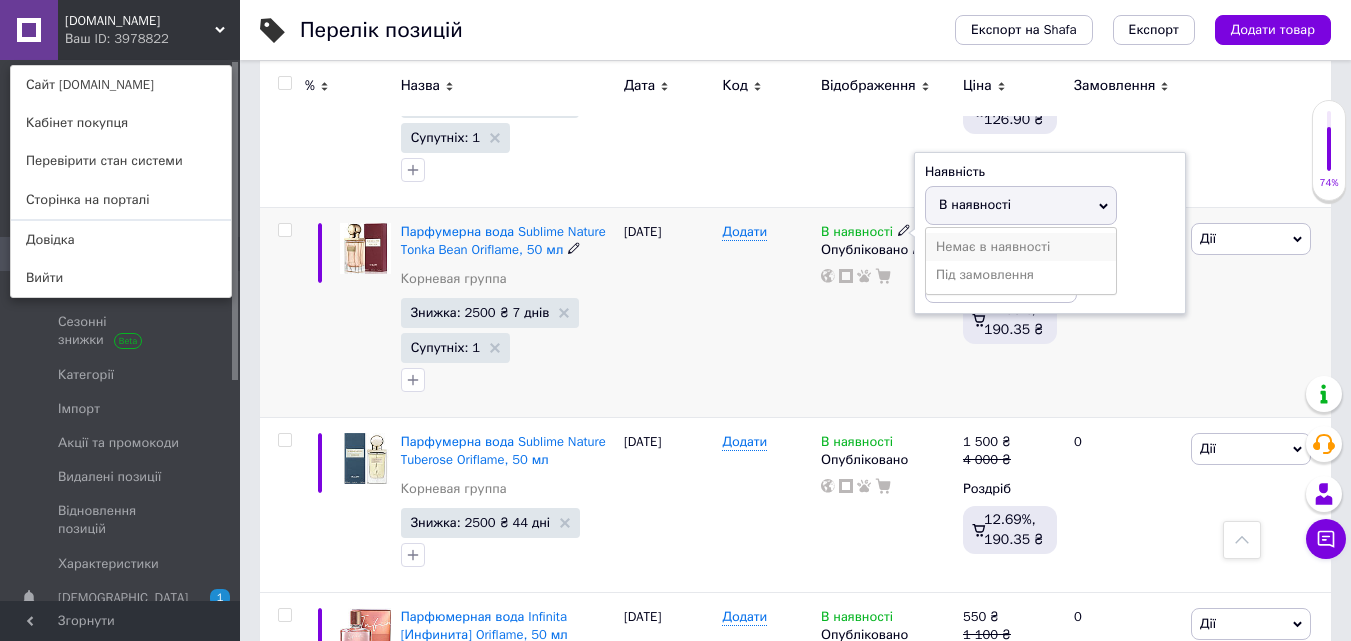 click on "Немає в наявності" at bounding box center [1021, 247] 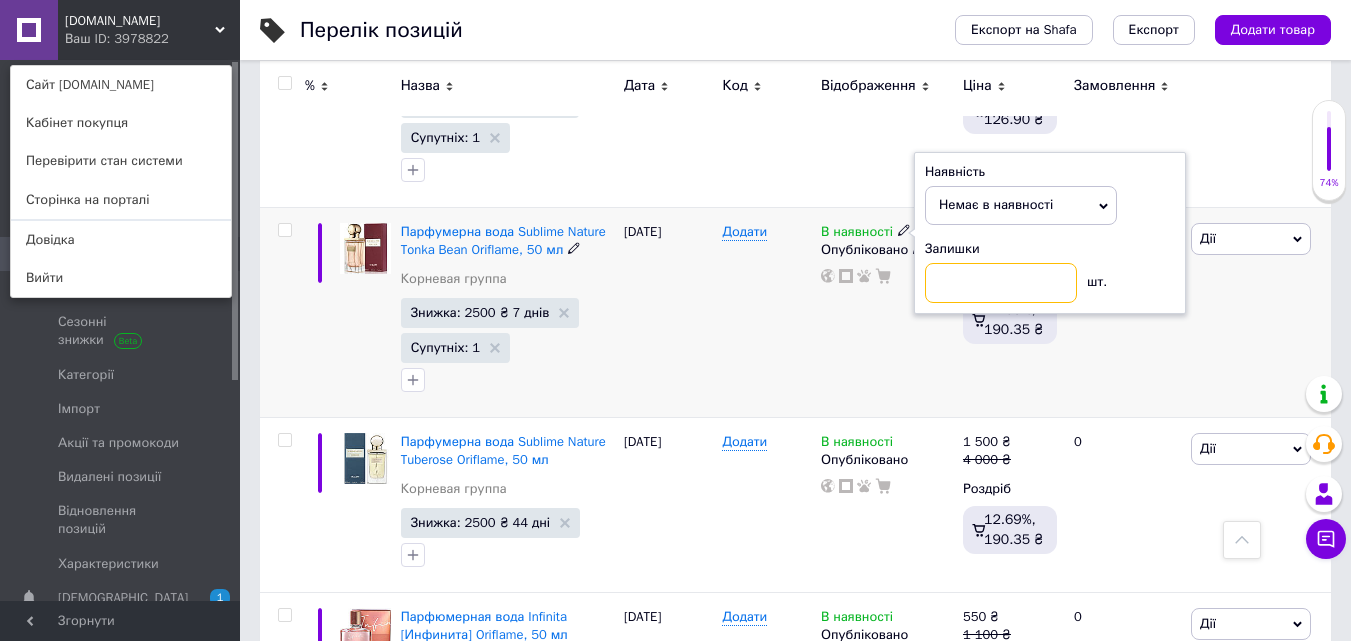 click at bounding box center (1001, 283) 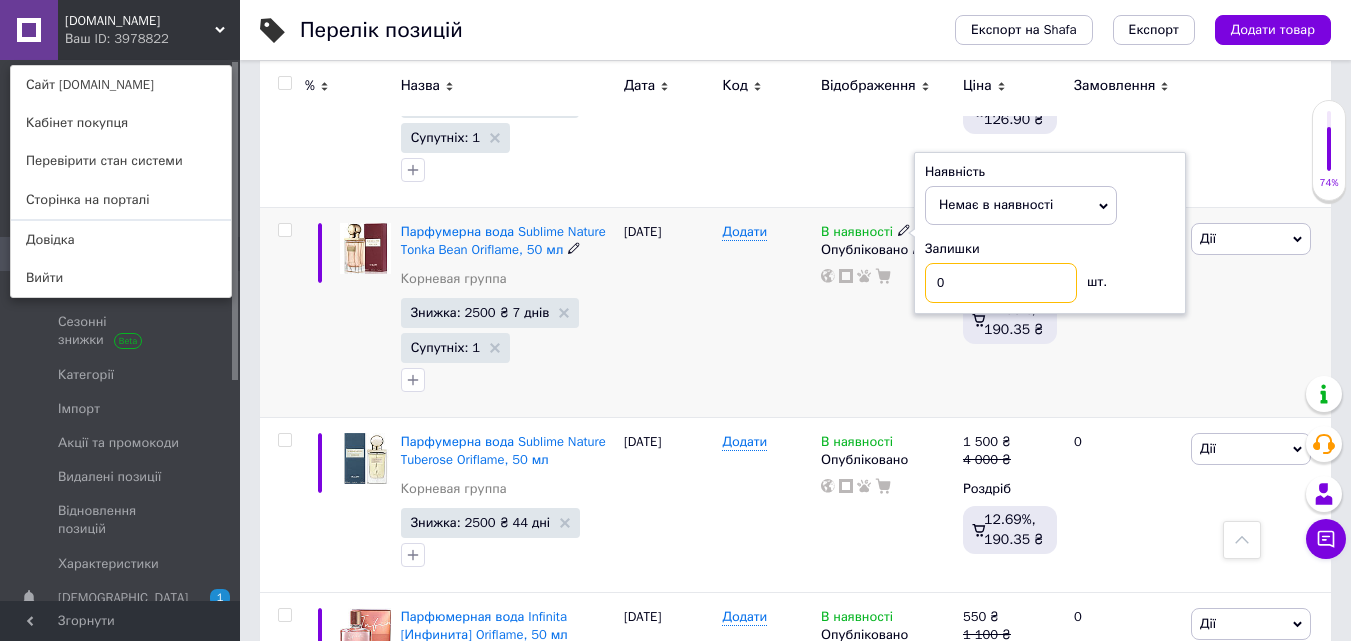 type on "0" 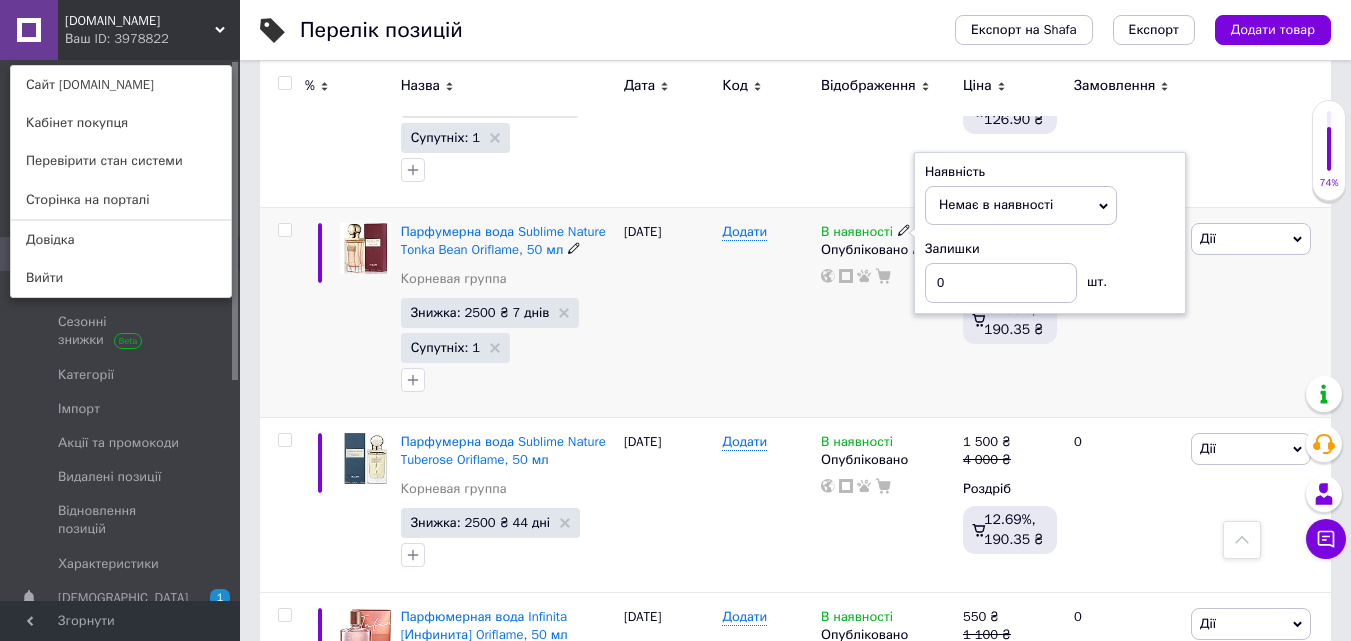 click on "В наявності Наявність Немає в наявності В наявності Під замовлення Залишки 0 шт. Опубліковано" at bounding box center (887, 313) 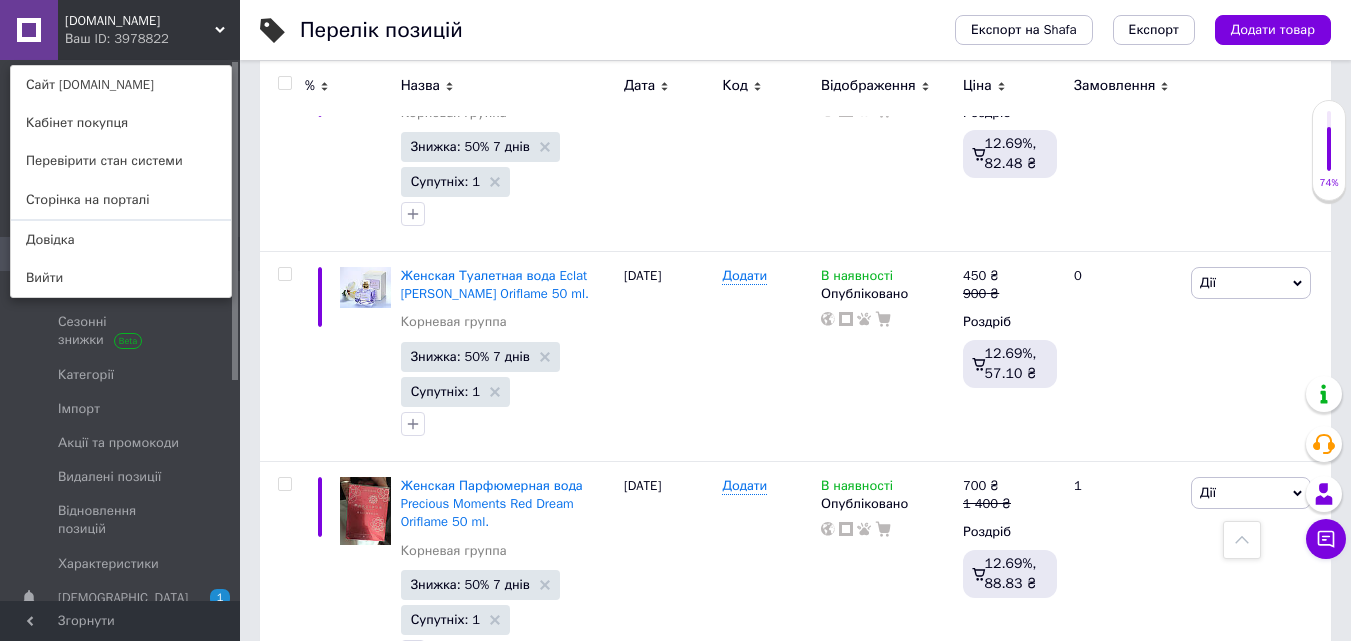 scroll, scrollTop: 1642, scrollLeft: 0, axis: vertical 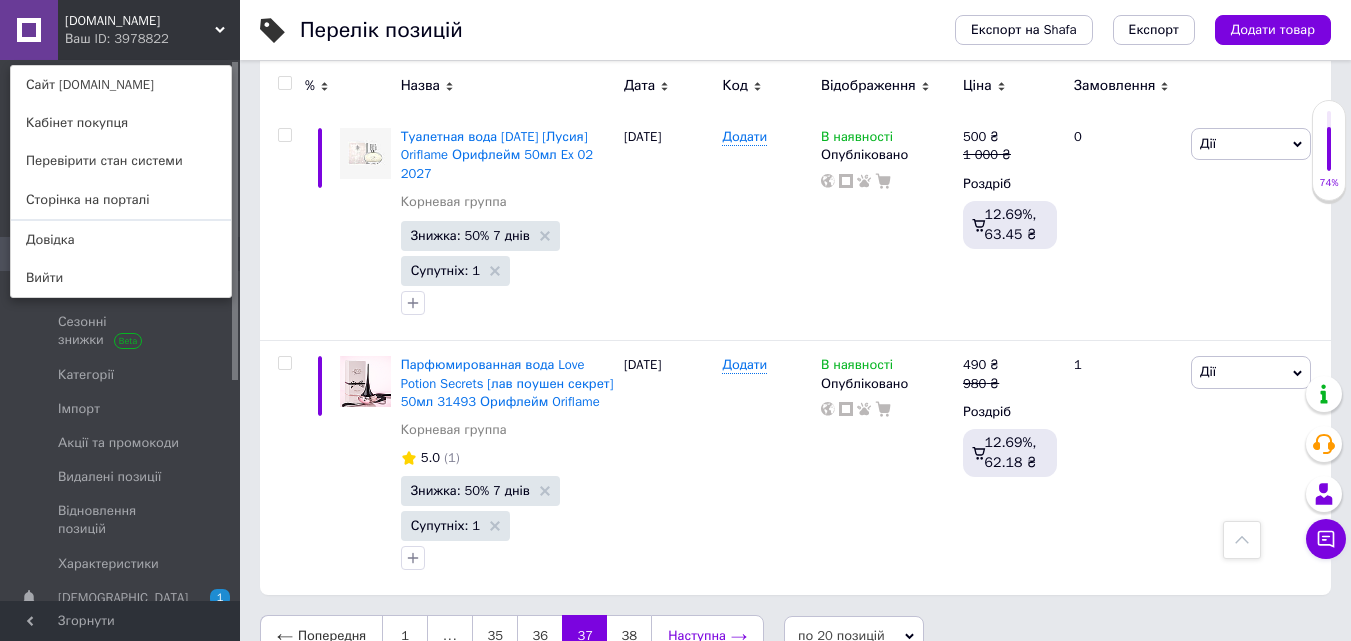 click on "Наступна" at bounding box center [707, 636] 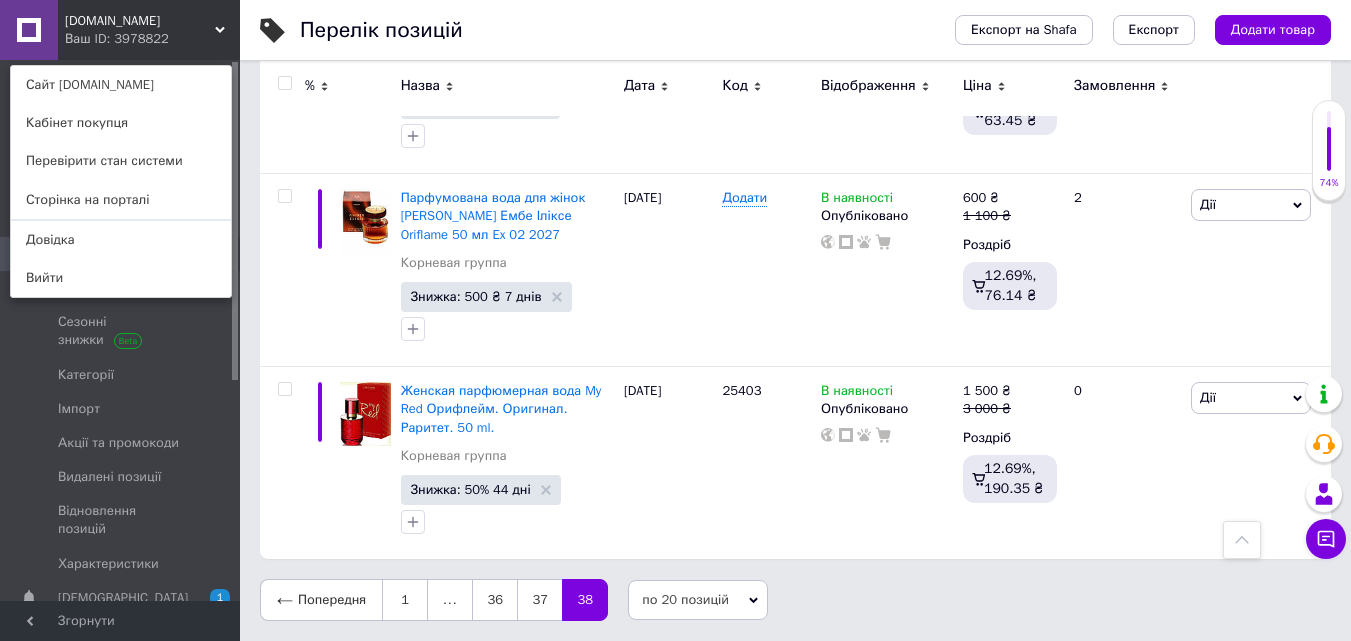 scroll, scrollTop: 819, scrollLeft: 0, axis: vertical 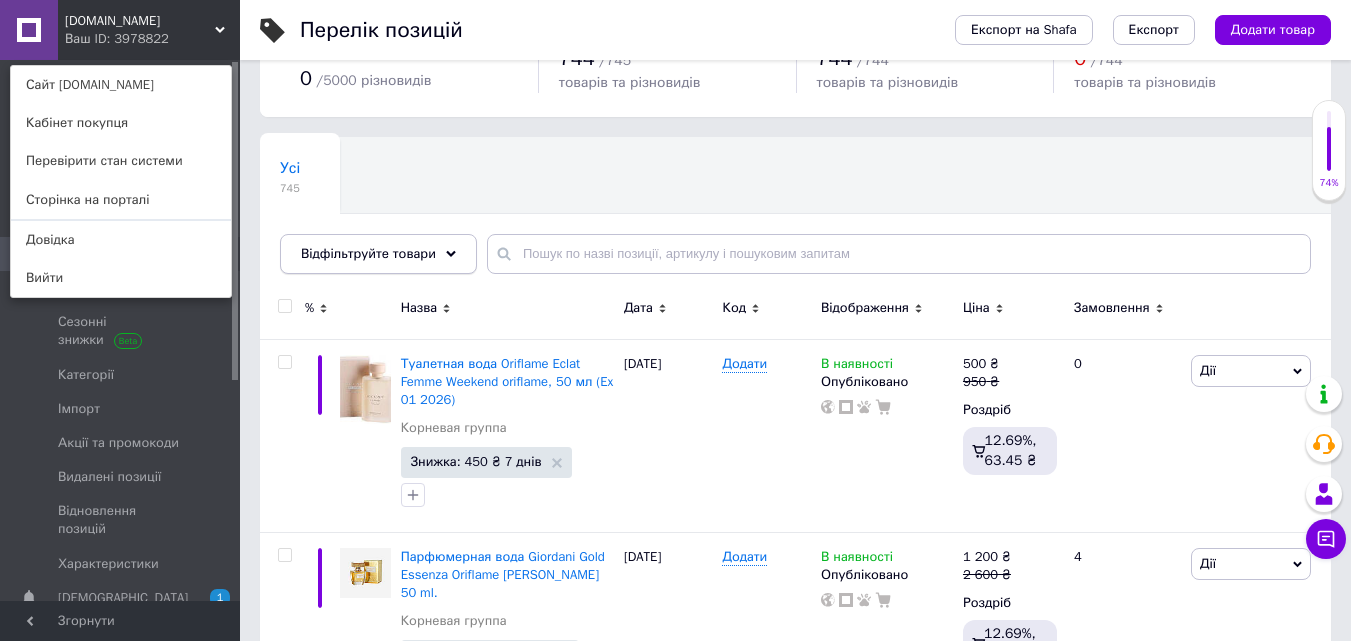 click on "Відфільтруйте товари" at bounding box center [368, 253] 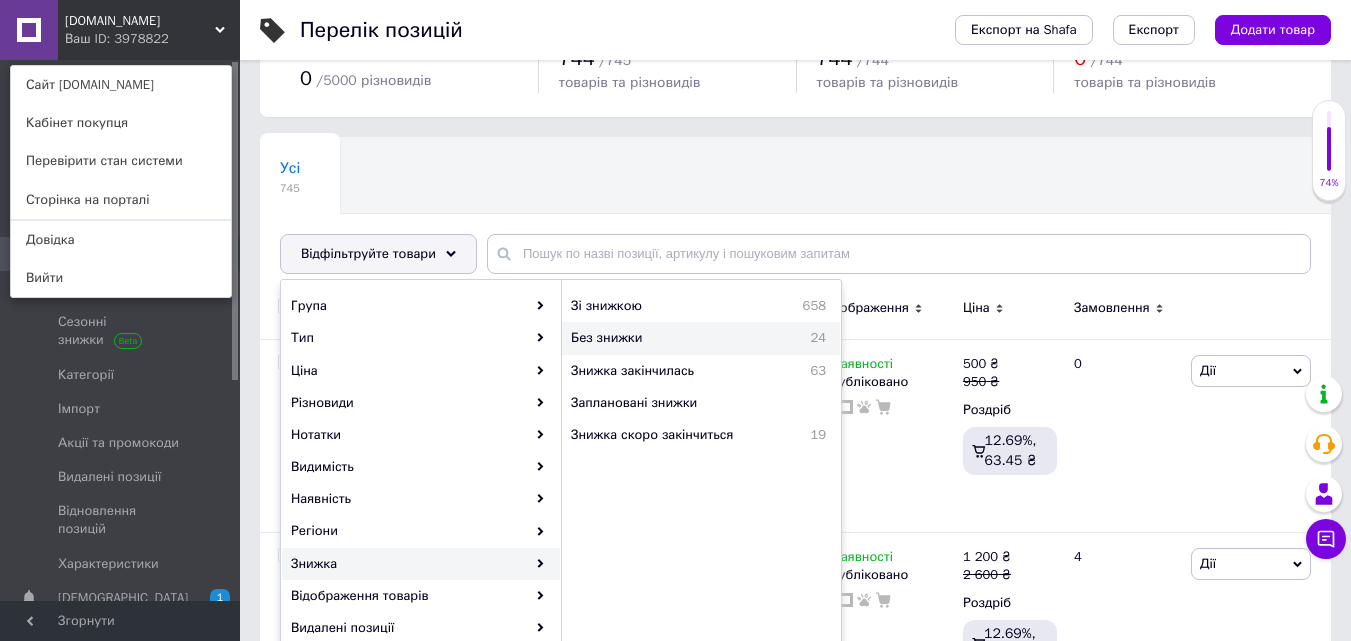 click on "Без знижки  24" at bounding box center [701, 338] 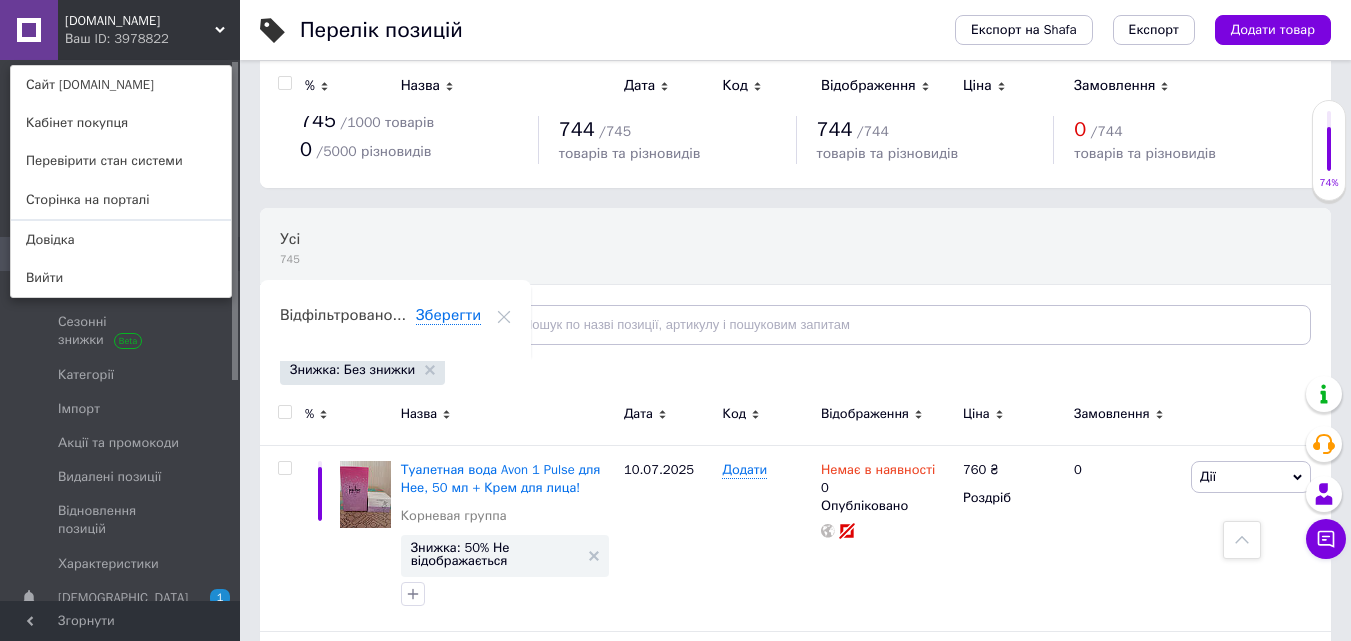 scroll, scrollTop: 0, scrollLeft: 0, axis: both 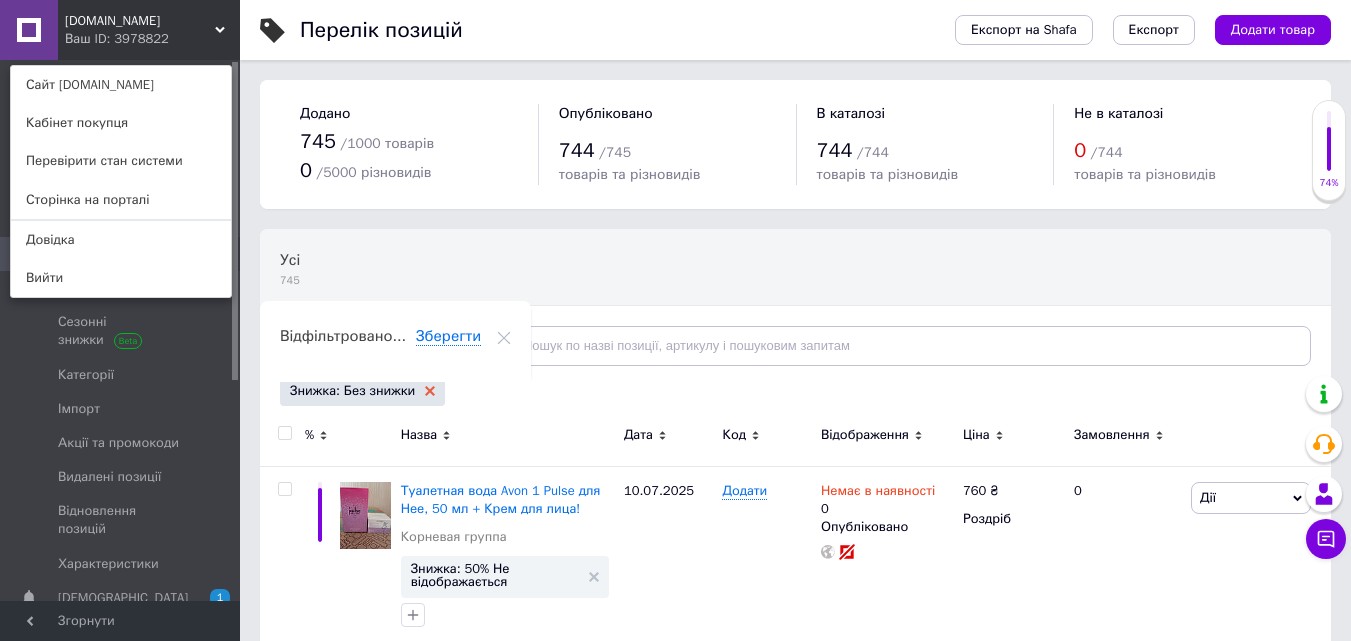 click 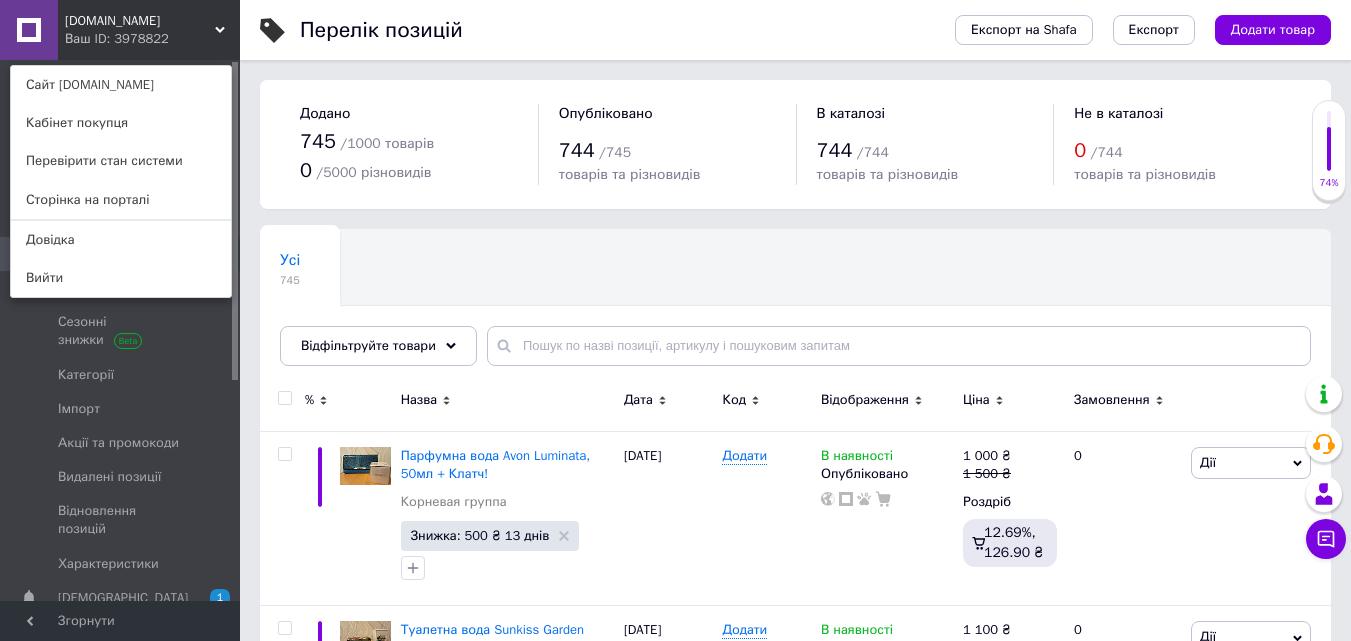 click on "Відфільтруйте товари" at bounding box center (378, 346) 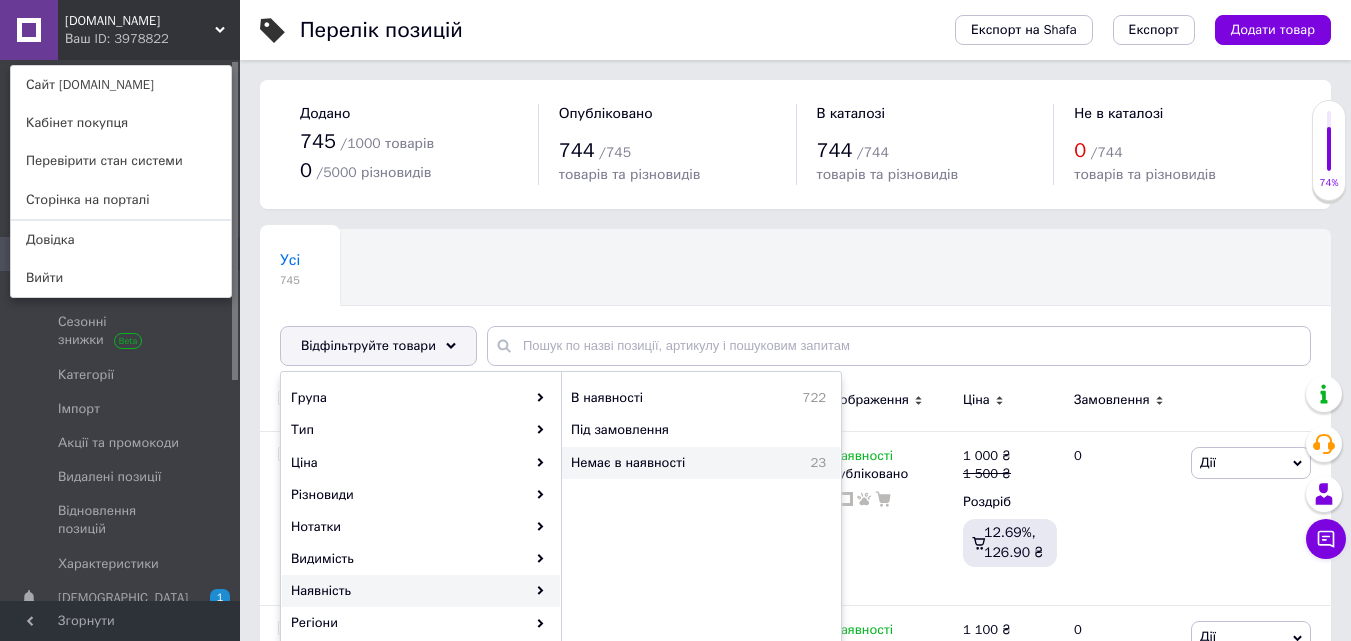 click on "Немає в наявності" at bounding box center [675, 463] 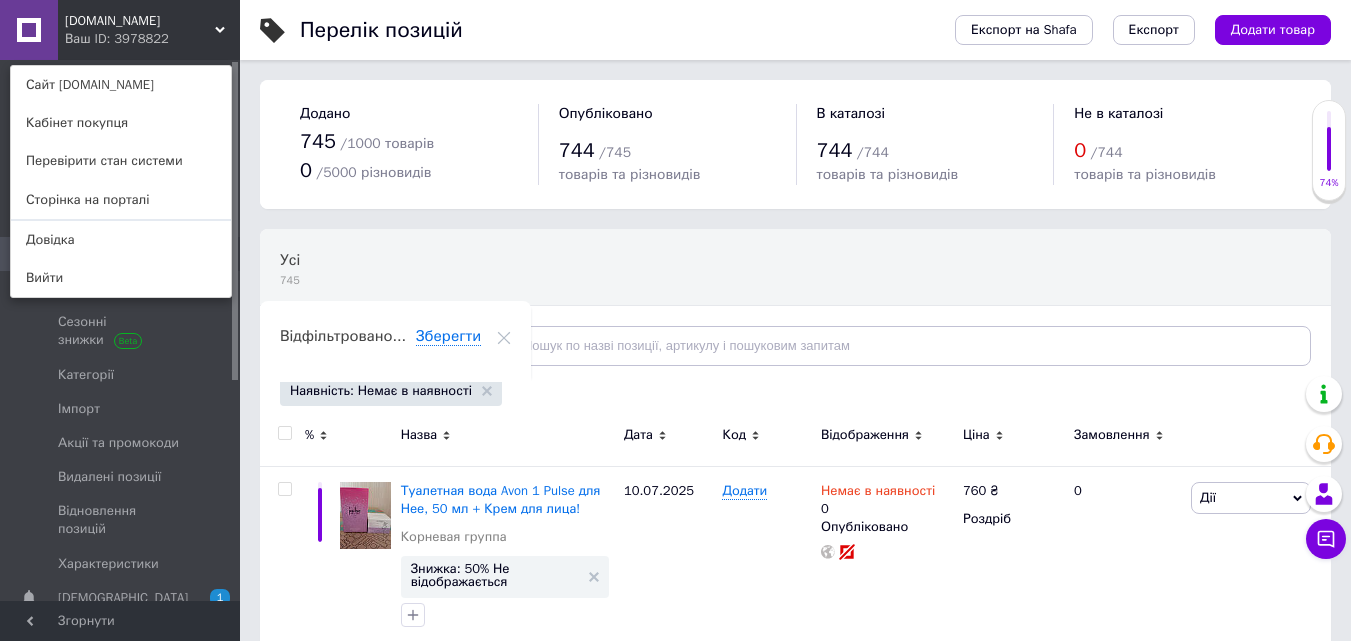 click at bounding box center (284, 433) 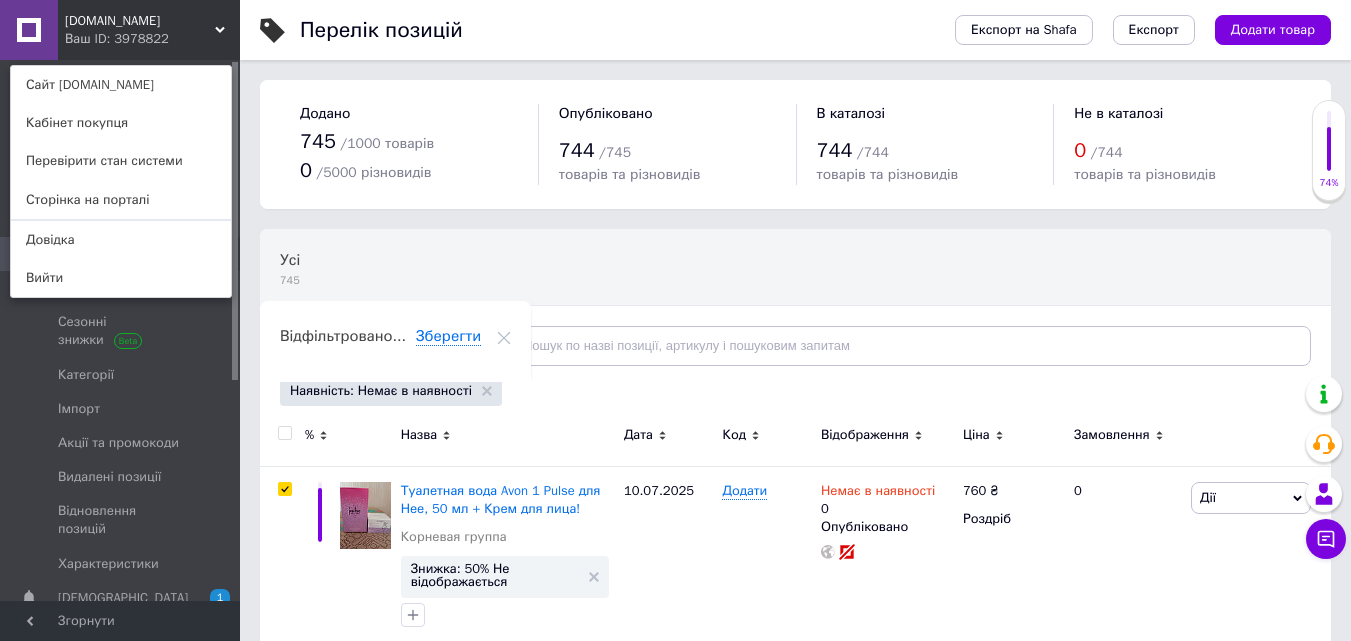 checkbox on "true" 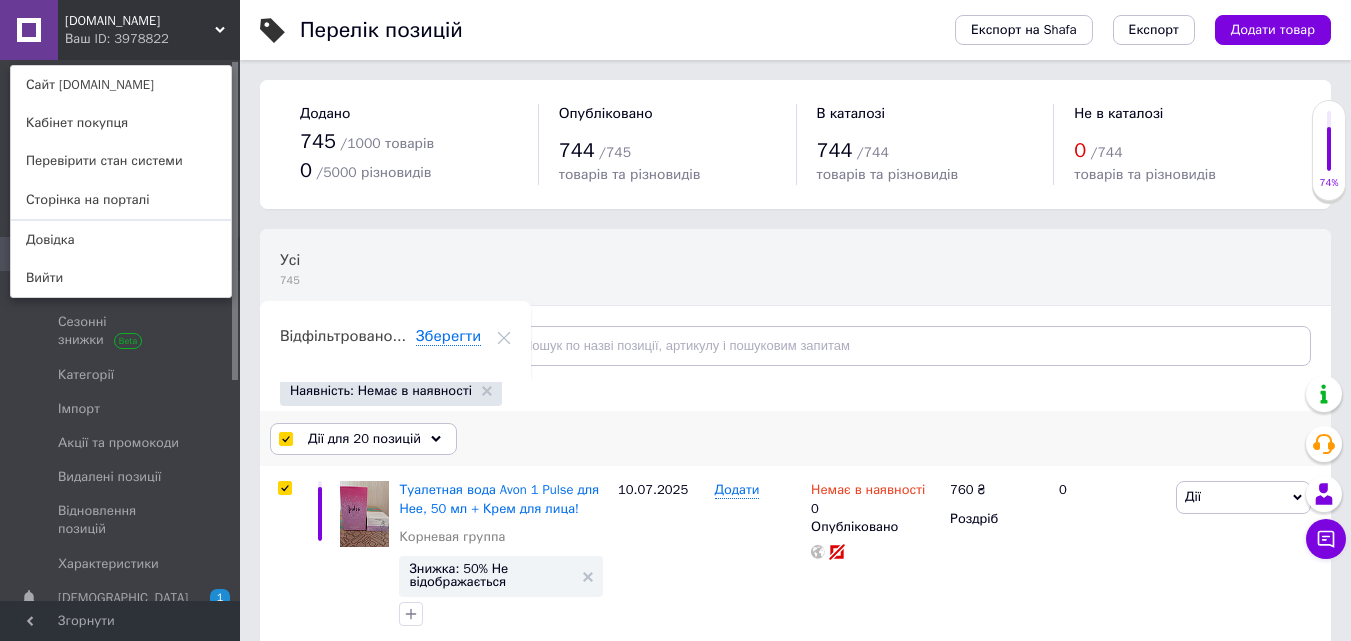 click on "Дії для 20 позицій" at bounding box center (363, 439) 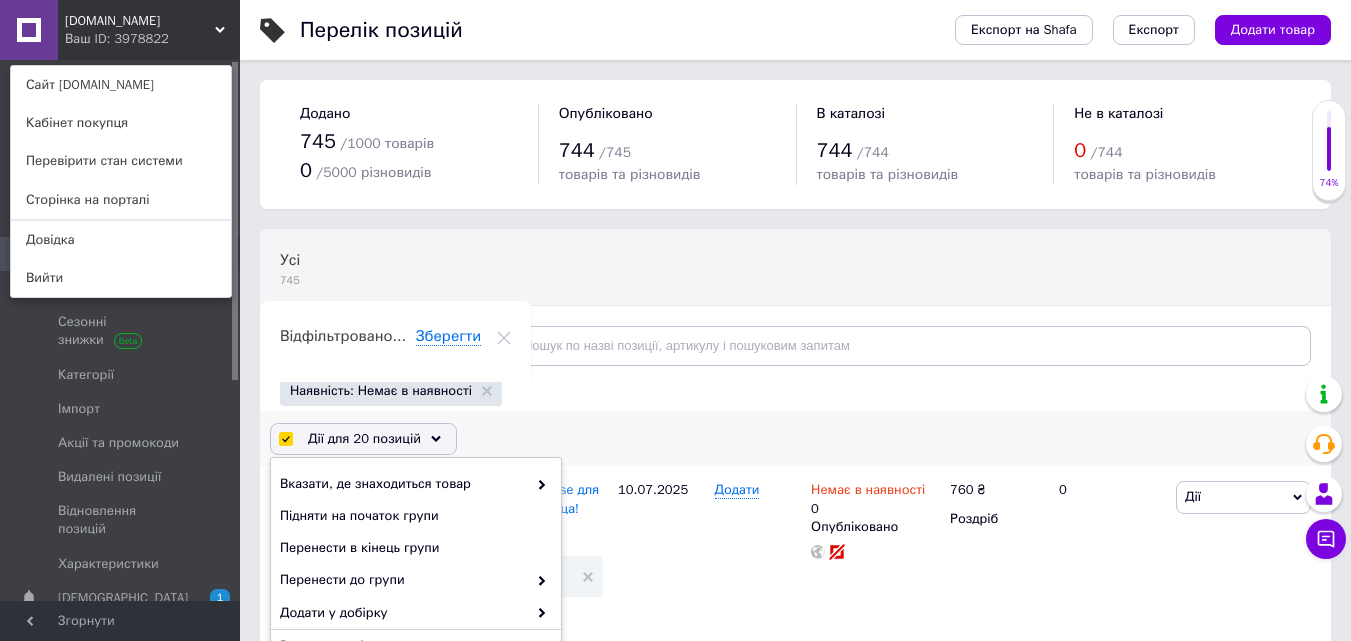 click on "Дії для 20 позицій" at bounding box center [363, 439] 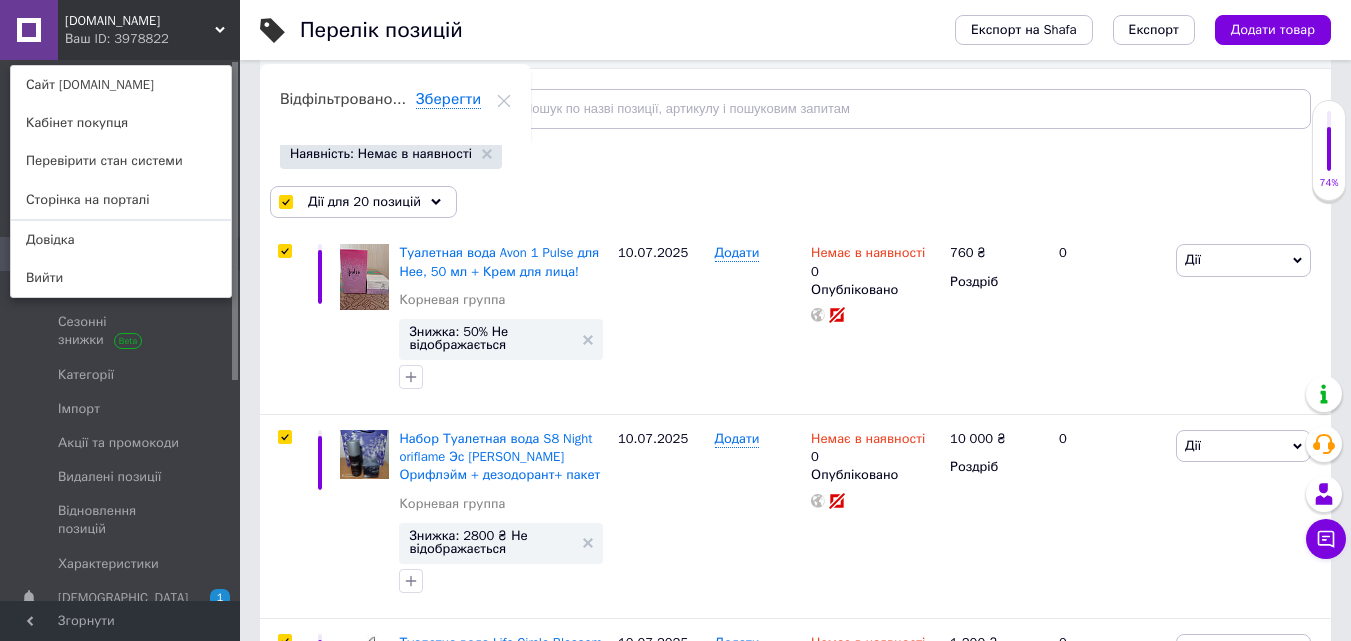 scroll, scrollTop: 306, scrollLeft: 0, axis: vertical 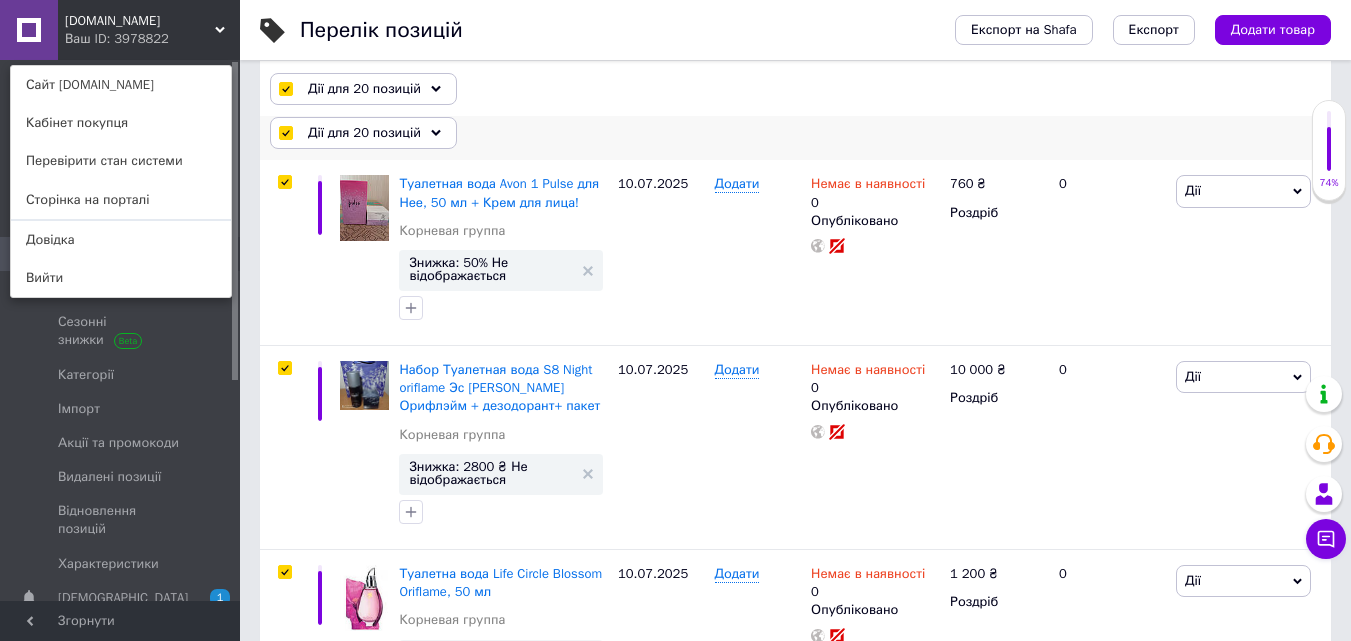 click on "Дії для 20 позицій" at bounding box center (364, 133) 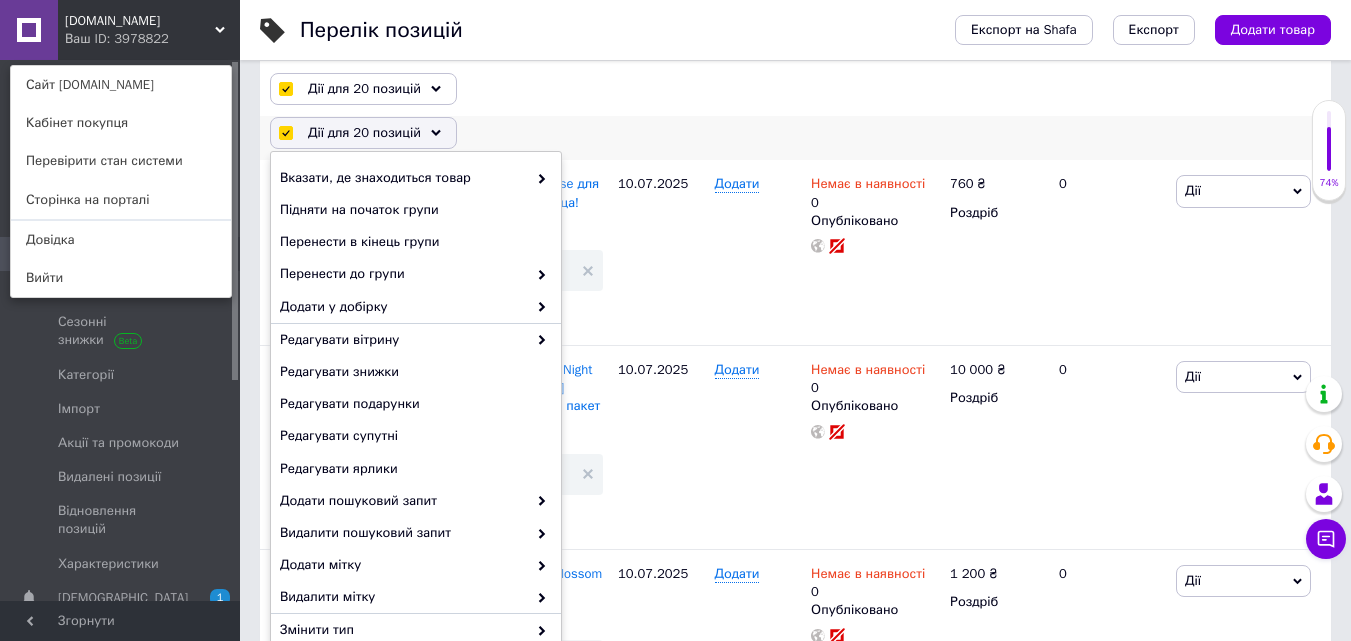 scroll, scrollTop: 199, scrollLeft: 0, axis: vertical 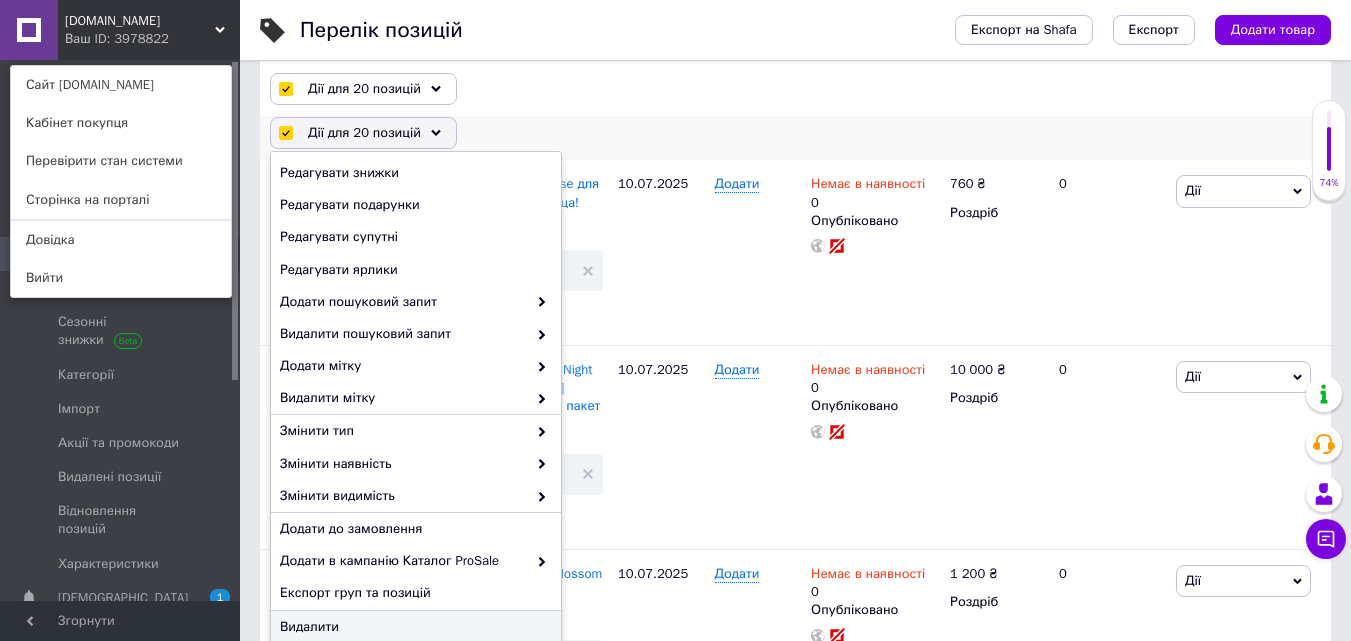click on "Видалити" at bounding box center [413, 627] 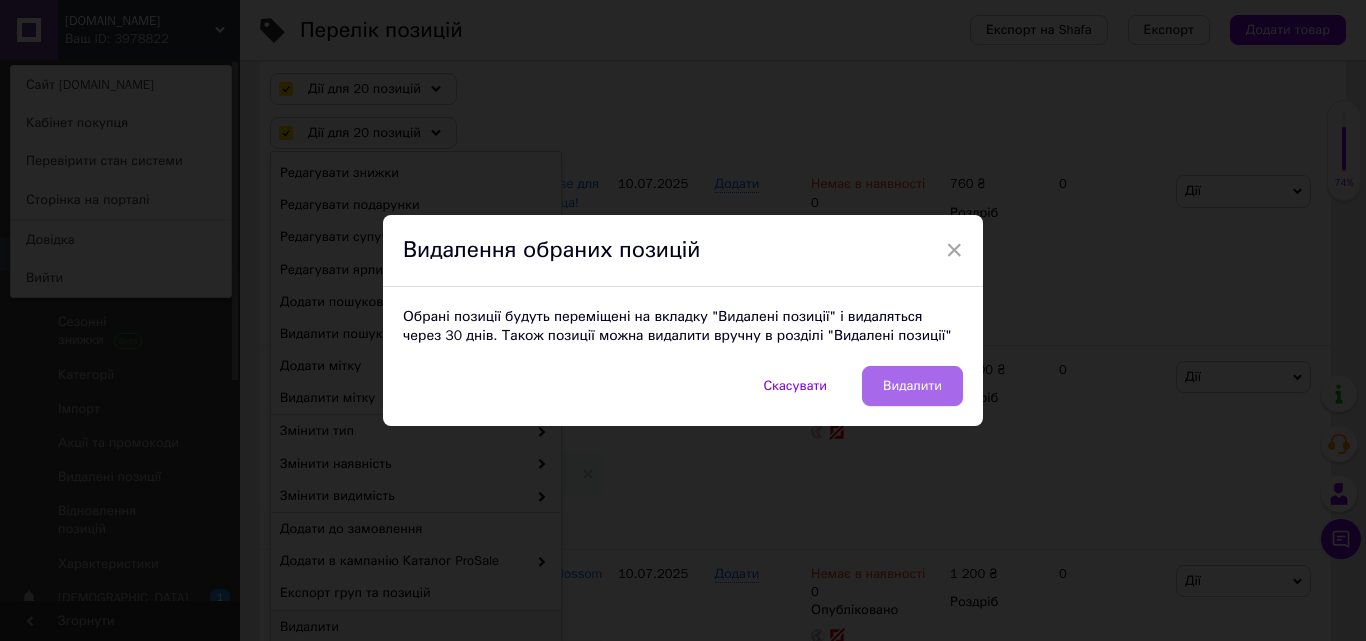 click on "Видалити" at bounding box center (912, 386) 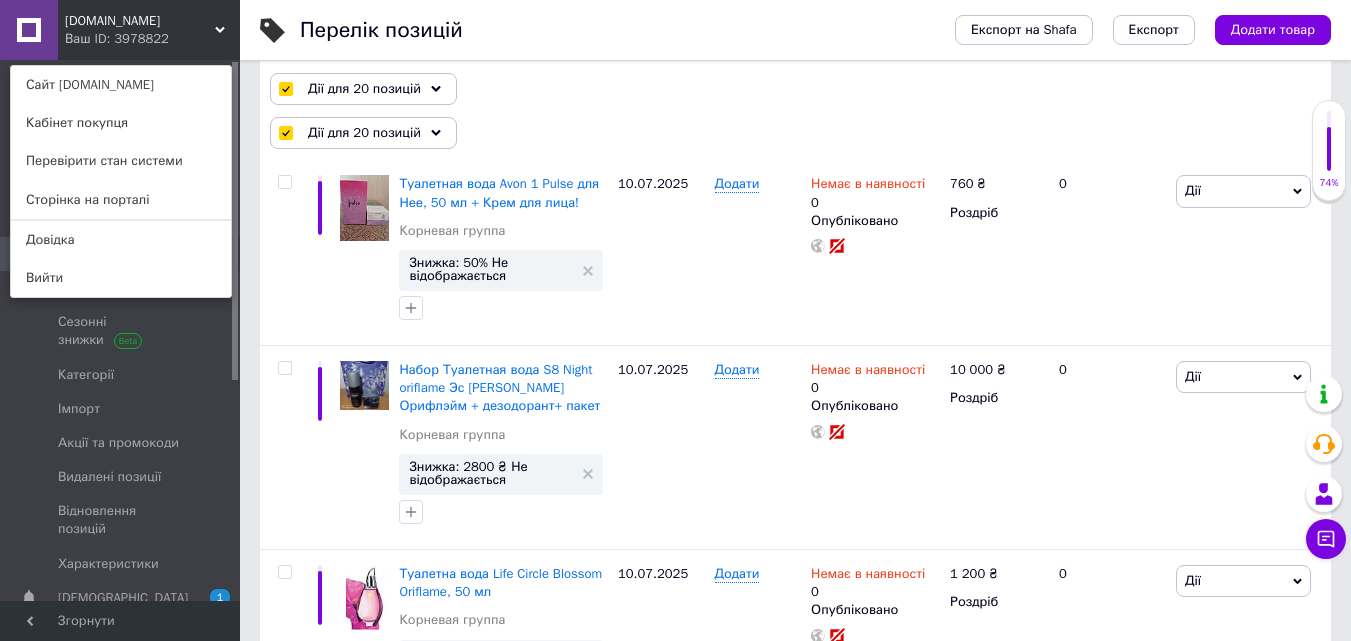 checkbox on "false" 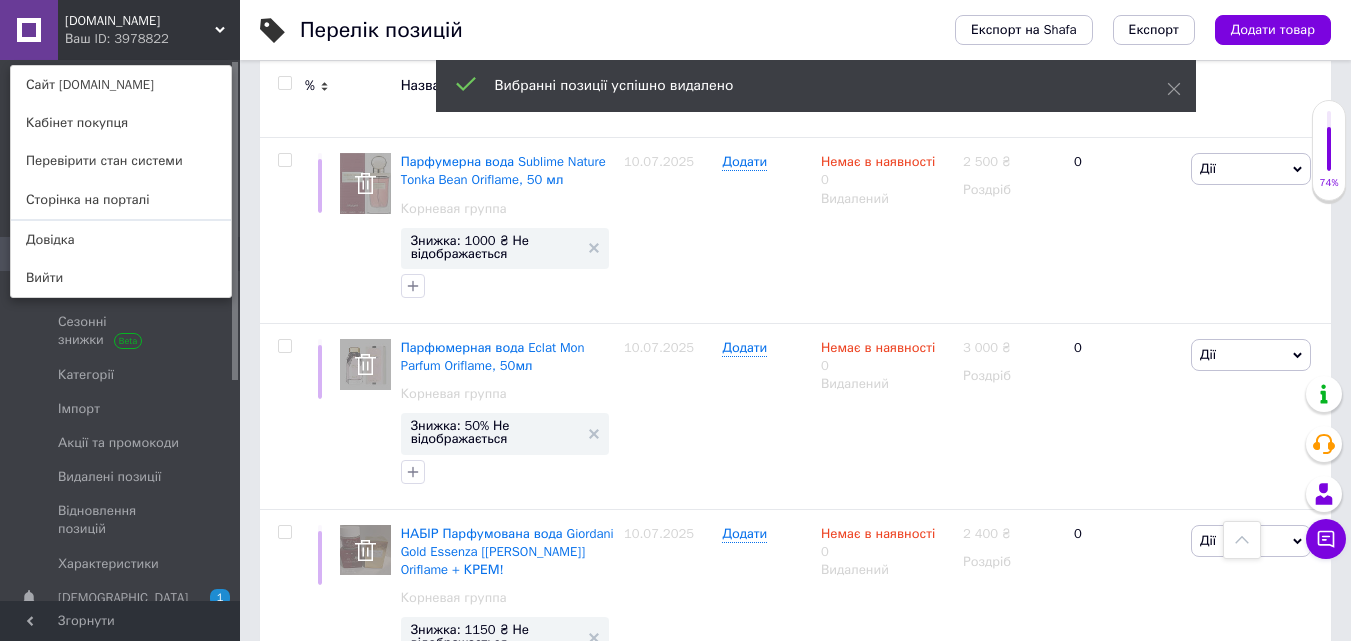 scroll, scrollTop: 3804, scrollLeft: 0, axis: vertical 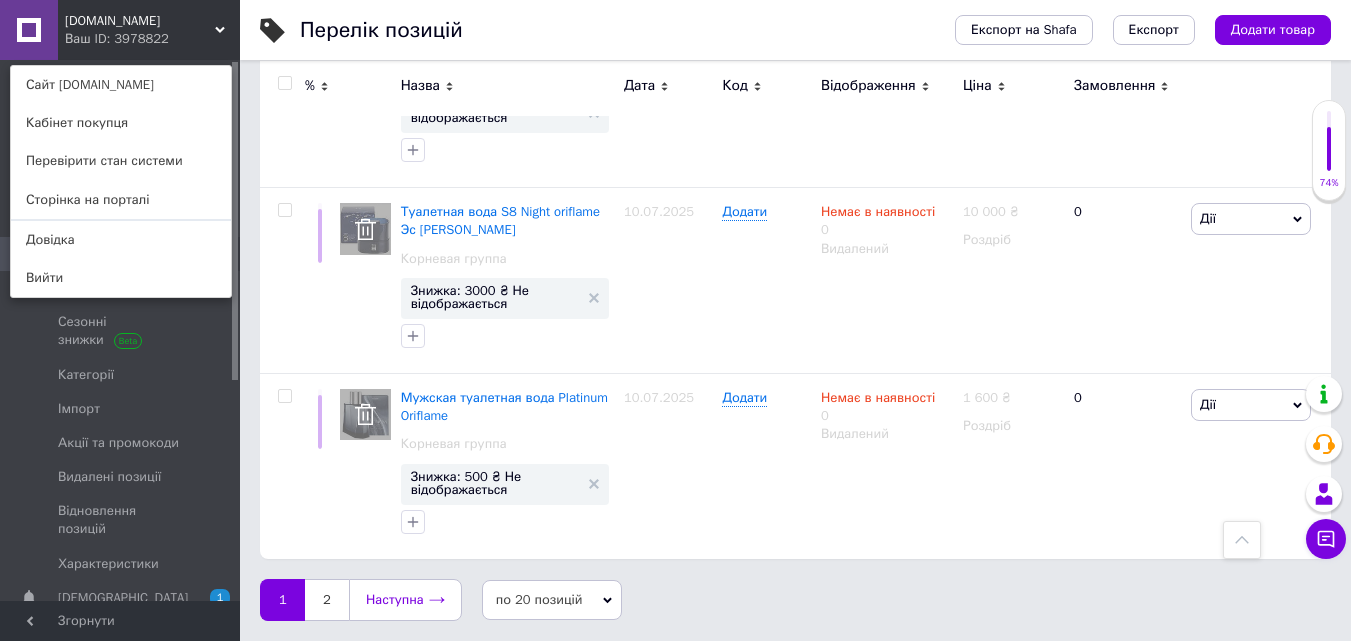 click on "Наступна" at bounding box center [405, 600] 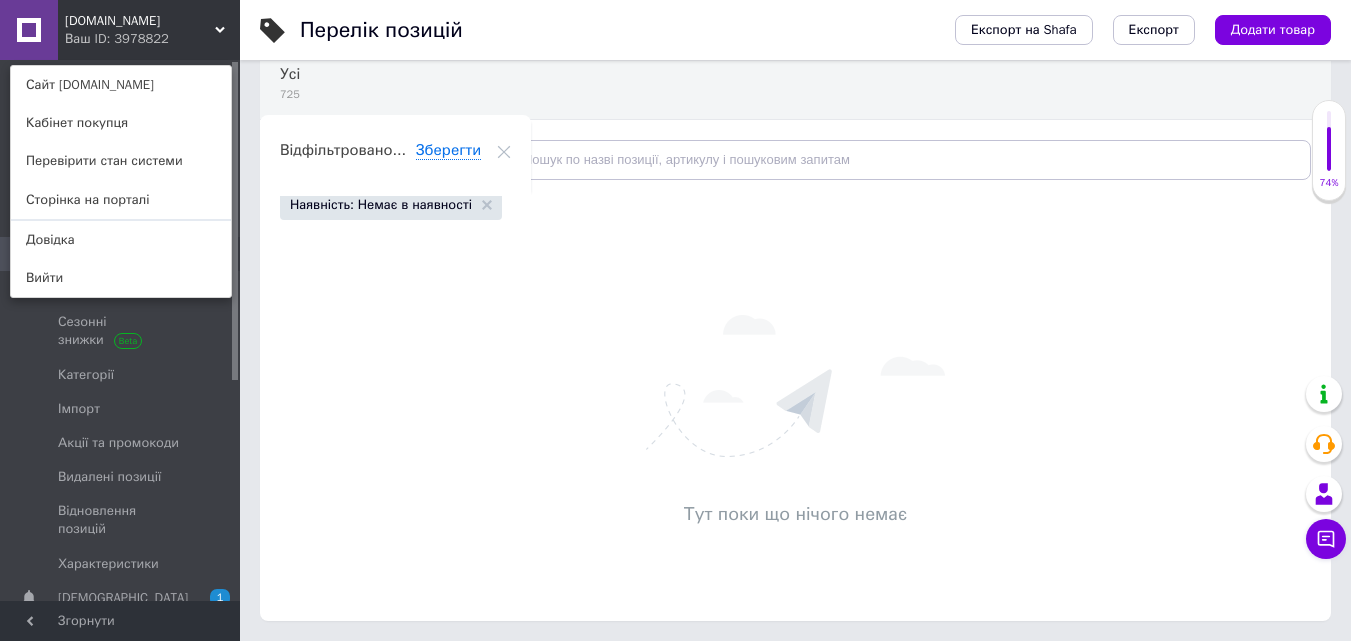 scroll, scrollTop: 186, scrollLeft: 0, axis: vertical 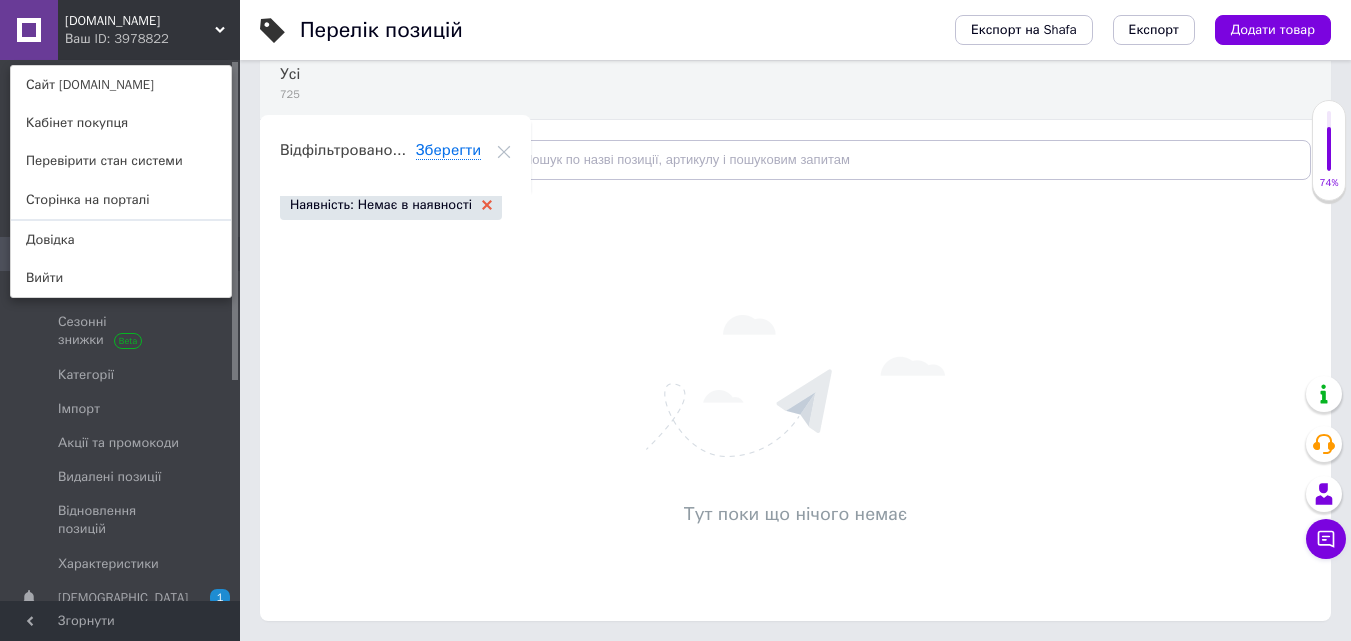 click 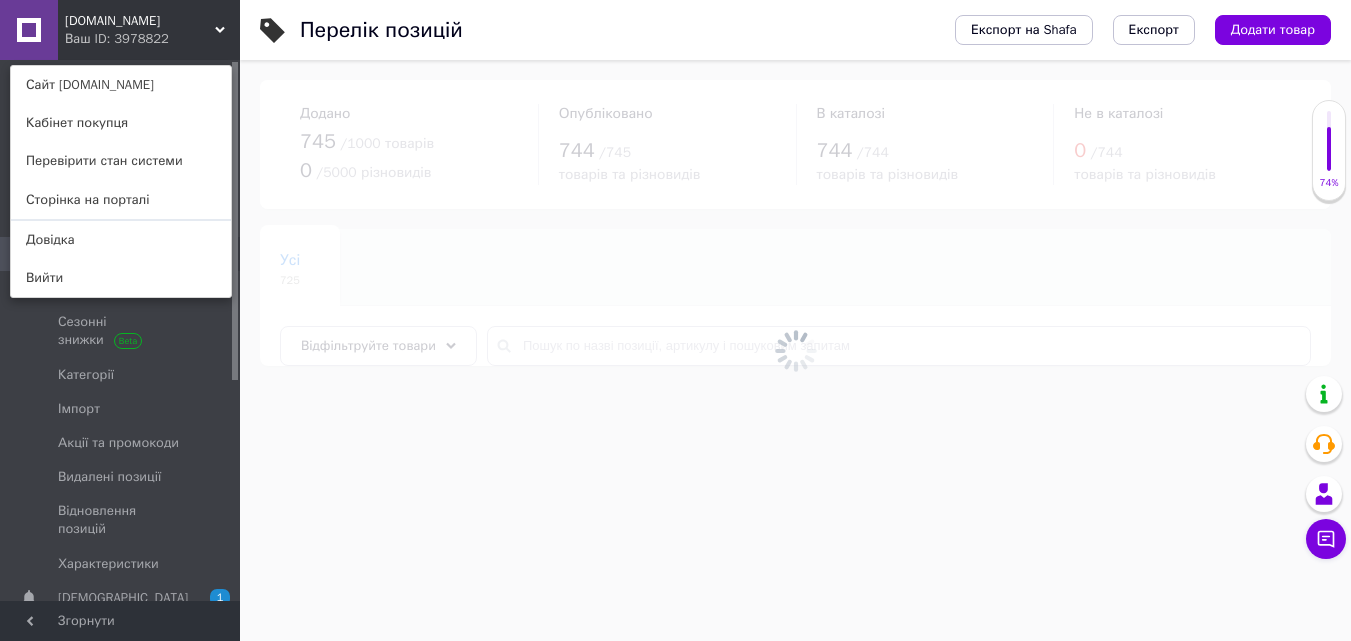 scroll, scrollTop: 0, scrollLeft: 0, axis: both 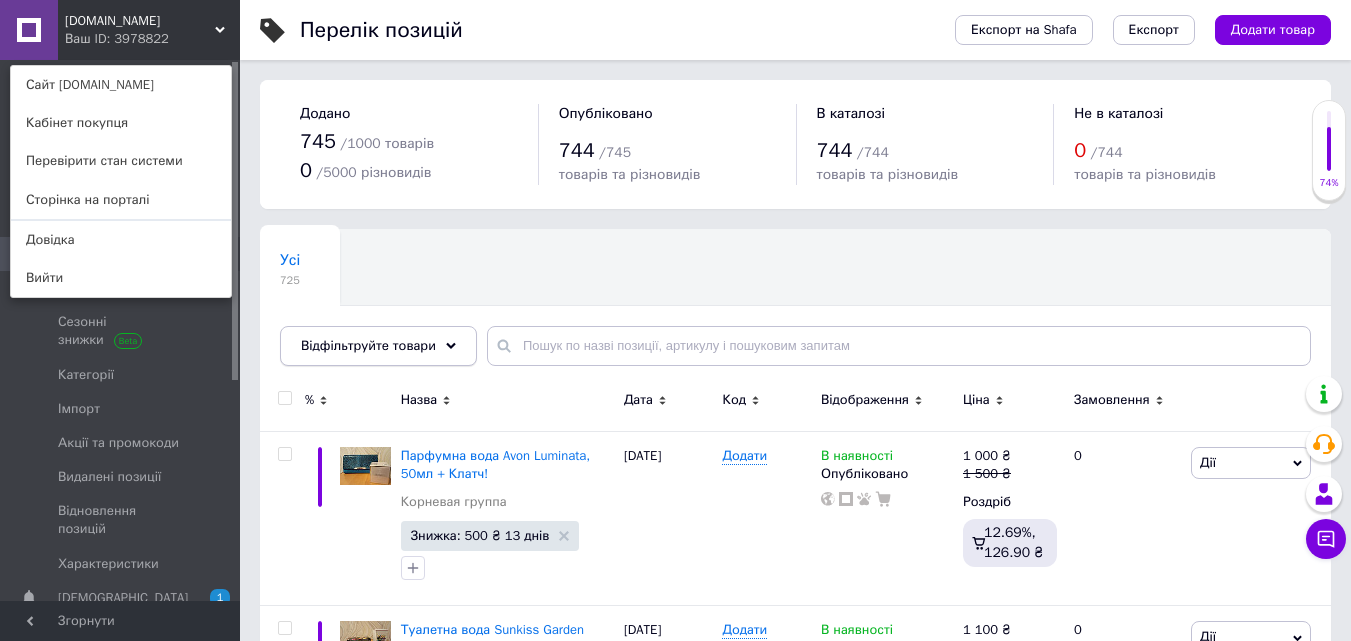click on "Відфільтруйте товари" at bounding box center [368, 345] 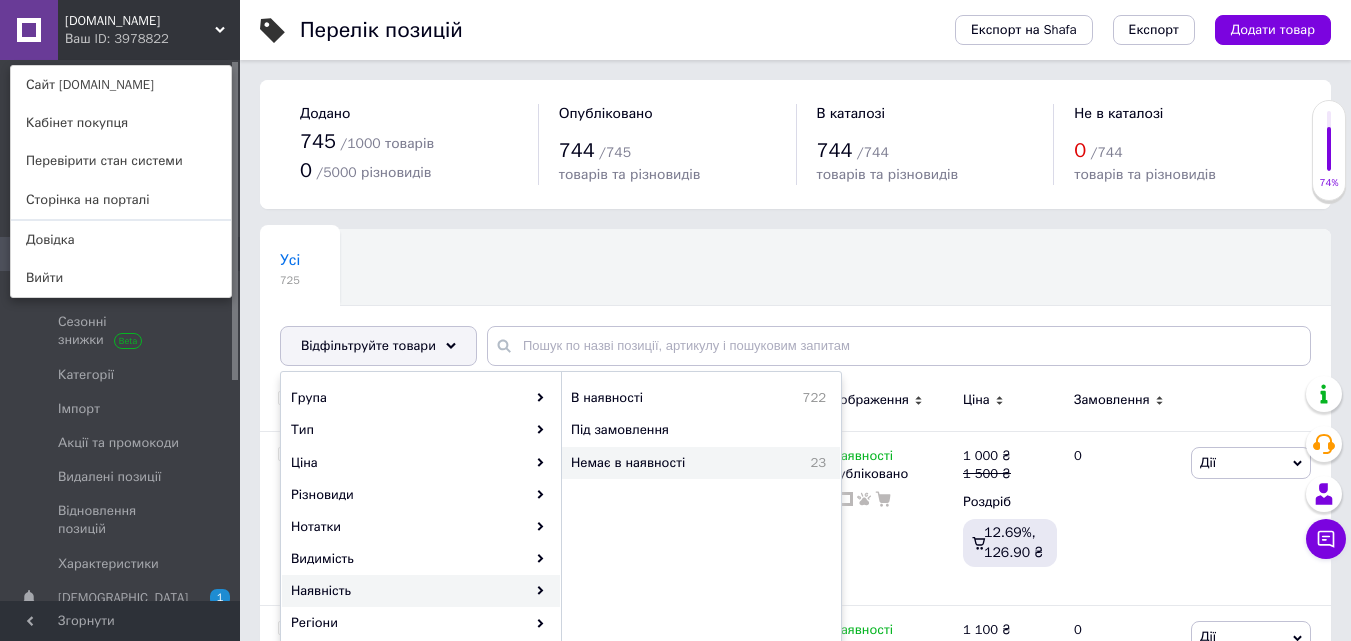 click on "Немає в наявності  23" at bounding box center (701, 463) 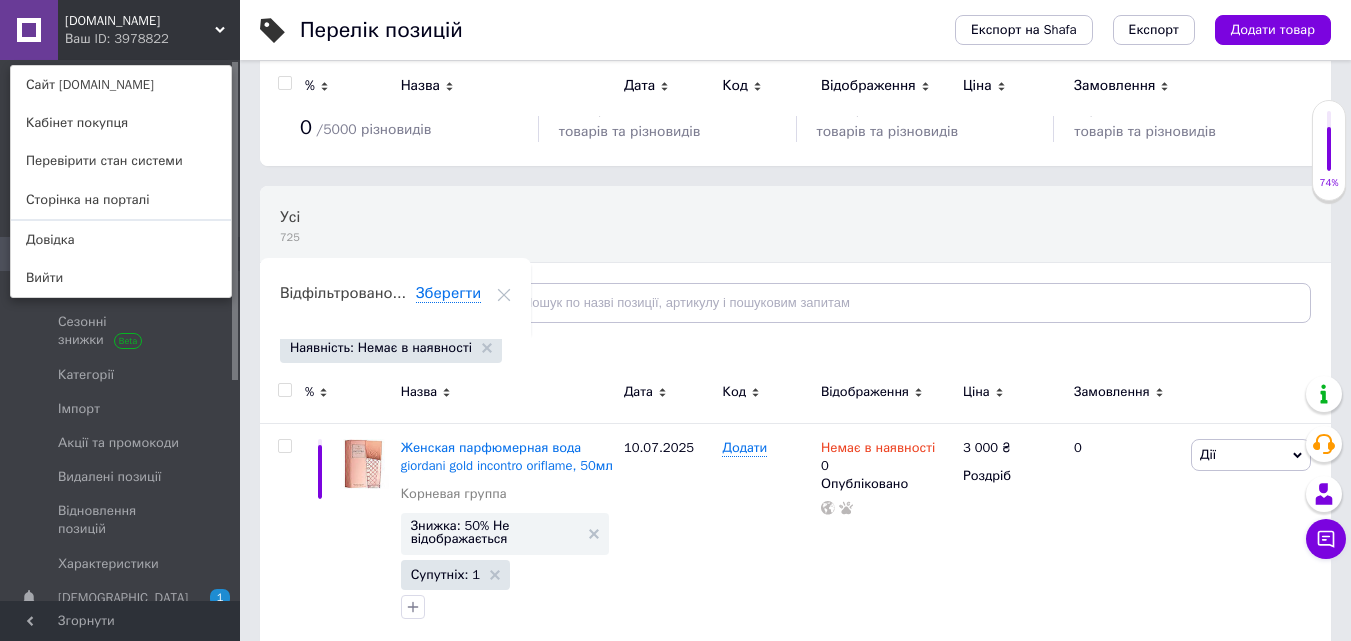 scroll, scrollTop: 45, scrollLeft: 0, axis: vertical 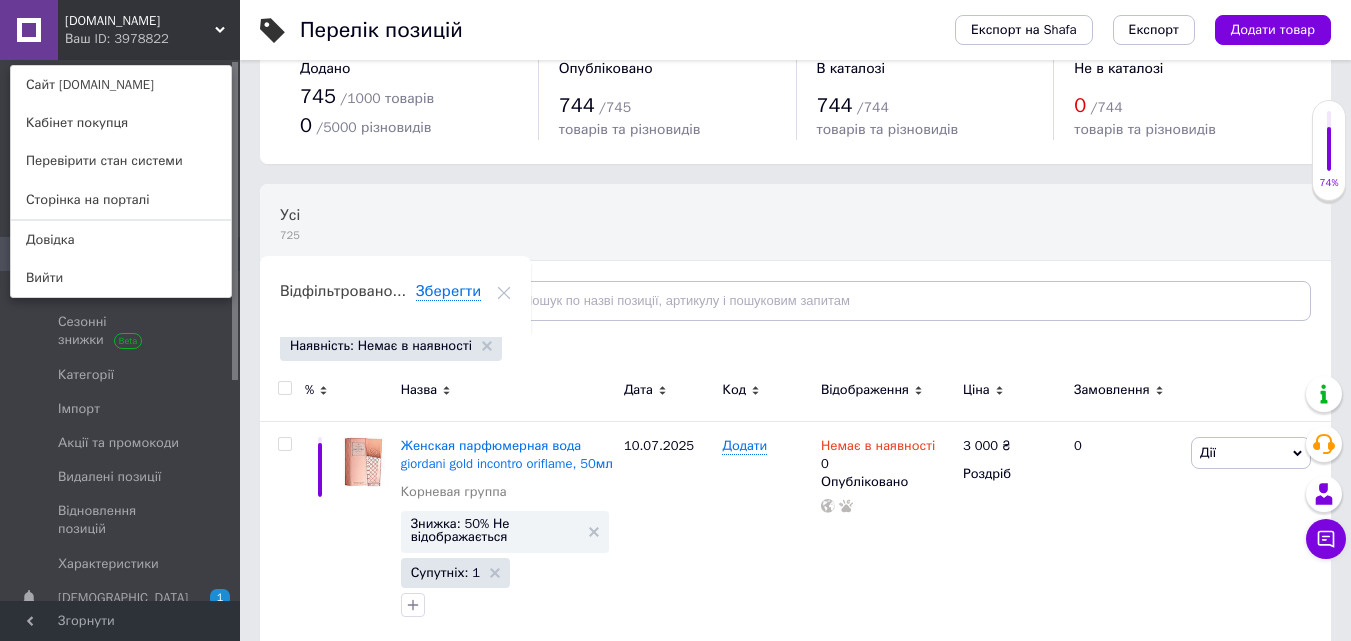click at bounding box center [284, 388] 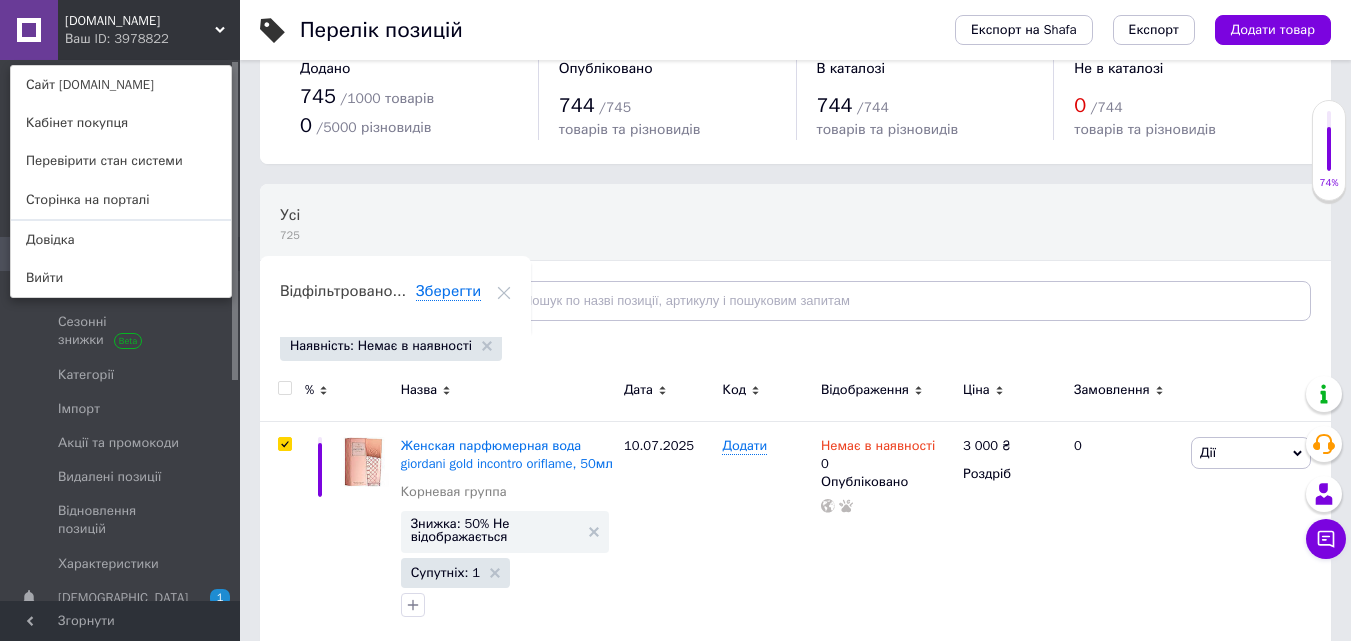 checkbox on "true" 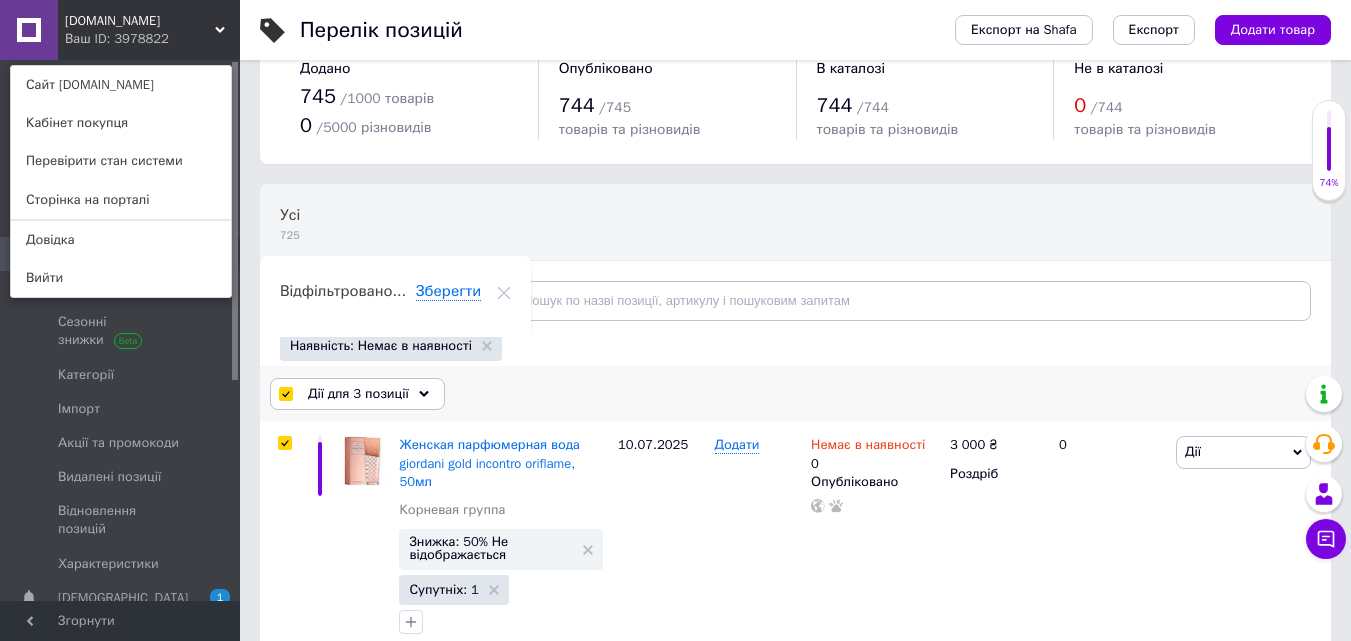 click on "Дії для 3 позиції" at bounding box center [358, 394] 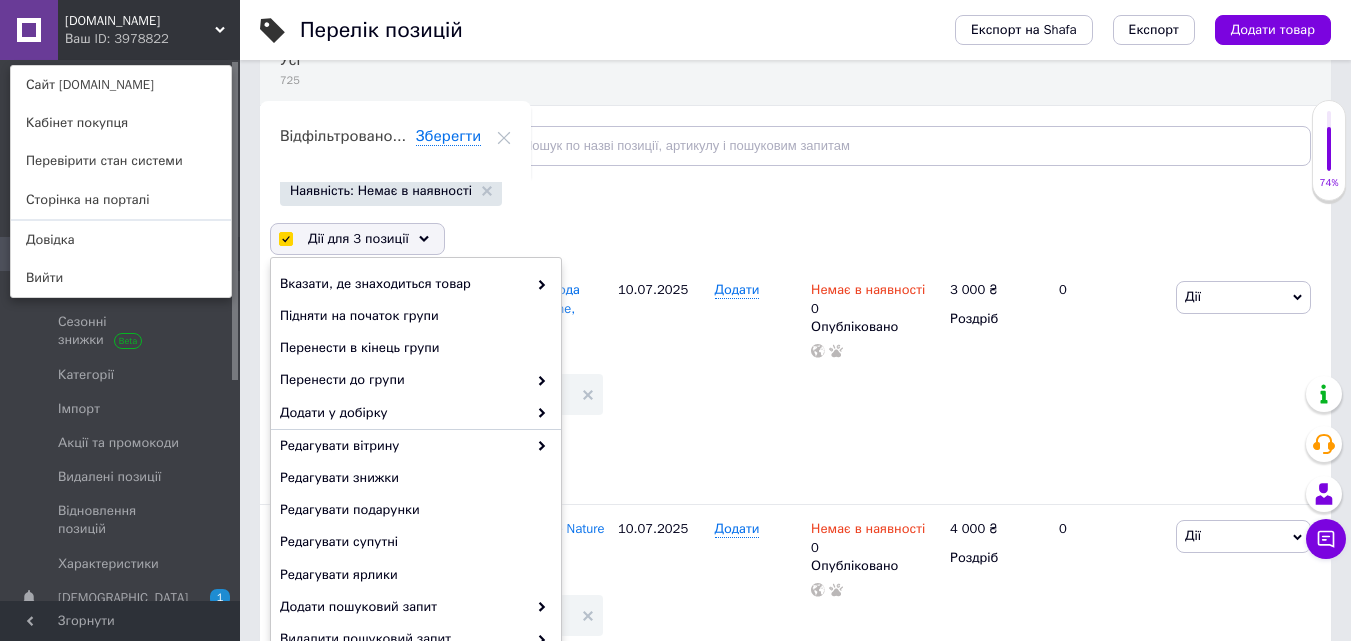 scroll, scrollTop: 209, scrollLeft: 0, axis: vertical 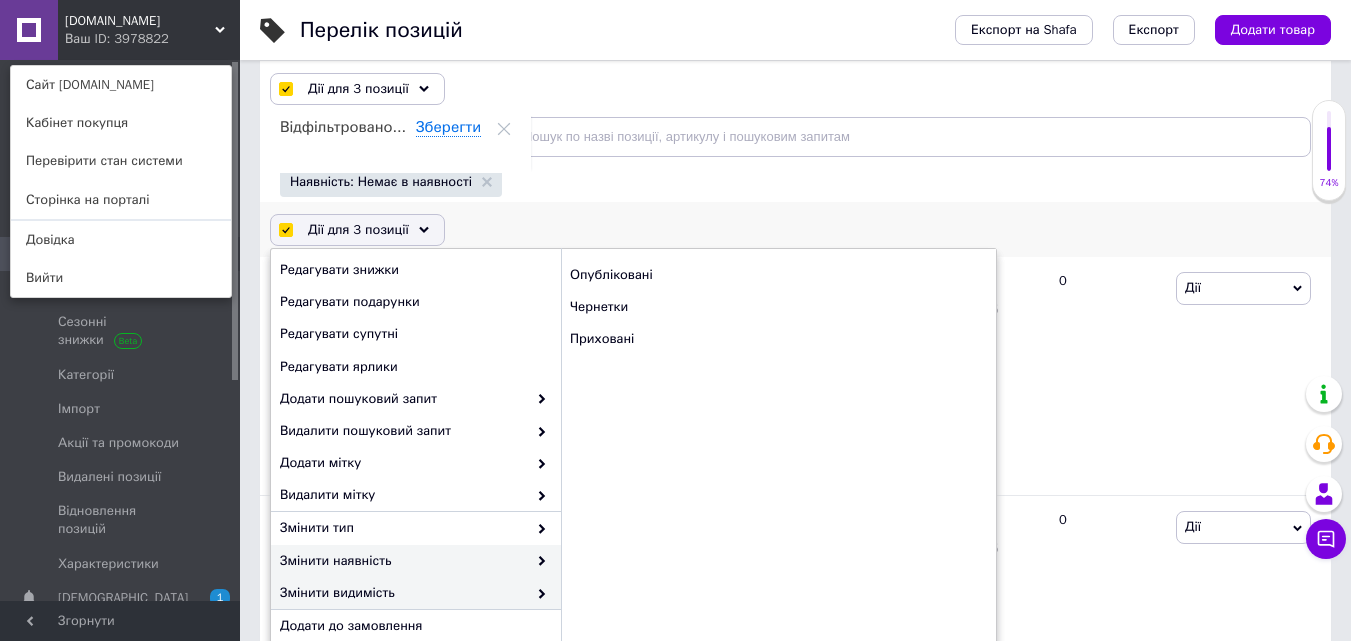 click on "Змінити наявність" at bounding box center [403, 561] 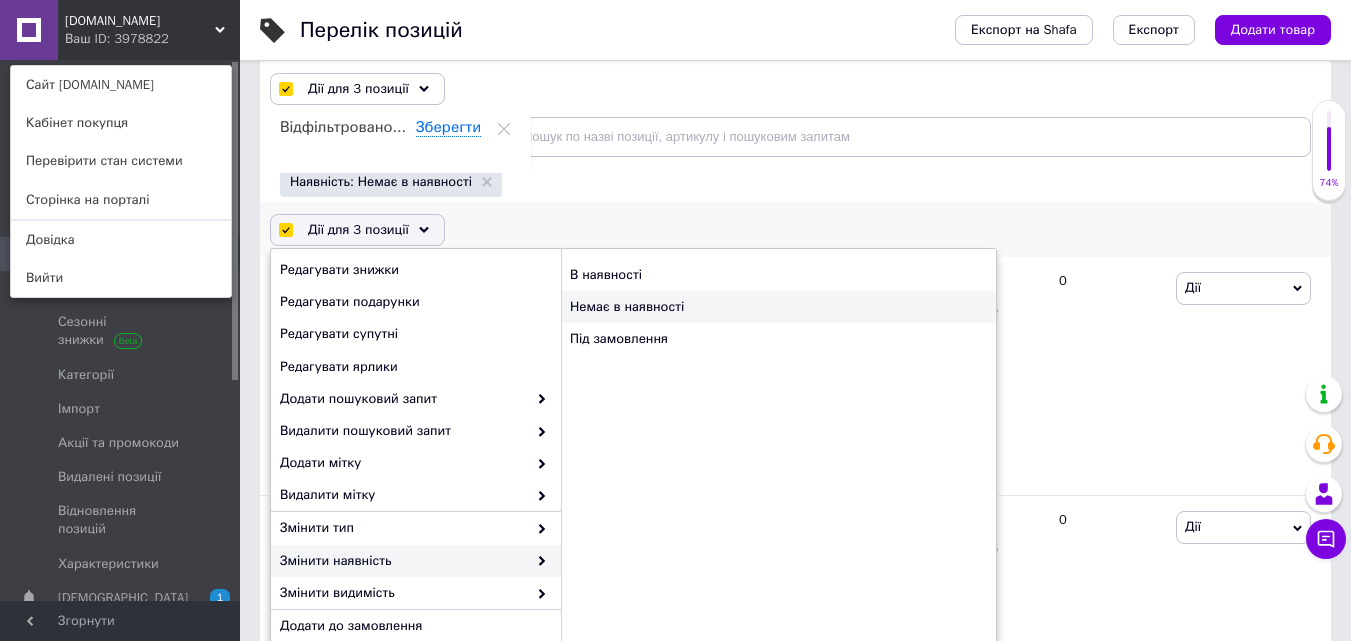 click on "Немає в наявності" at bounding box center [778, 307] 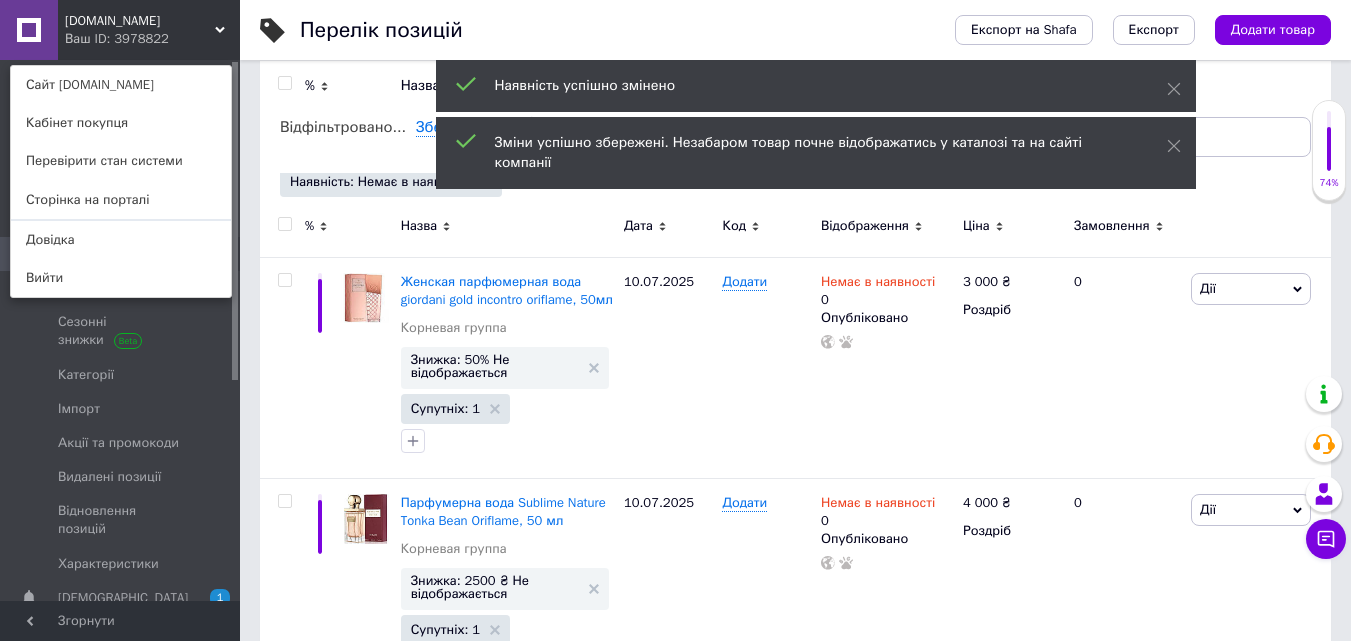 click at bounding box center (284, 224) 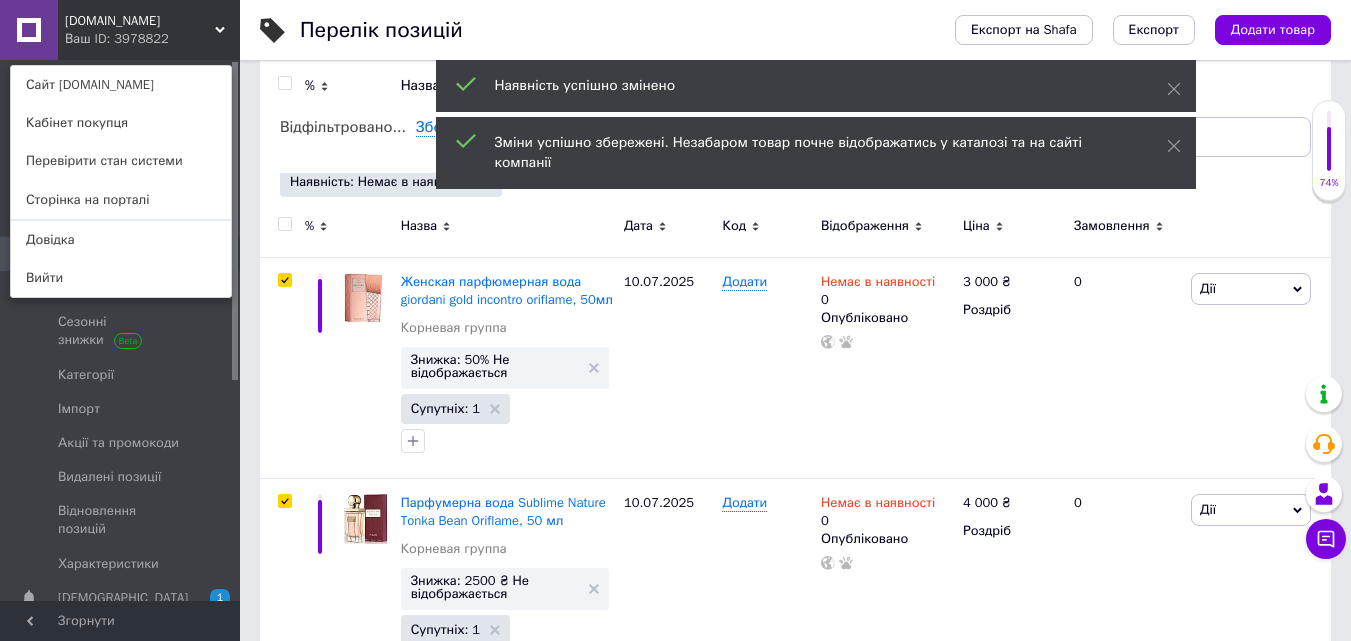 checkbox on "true" 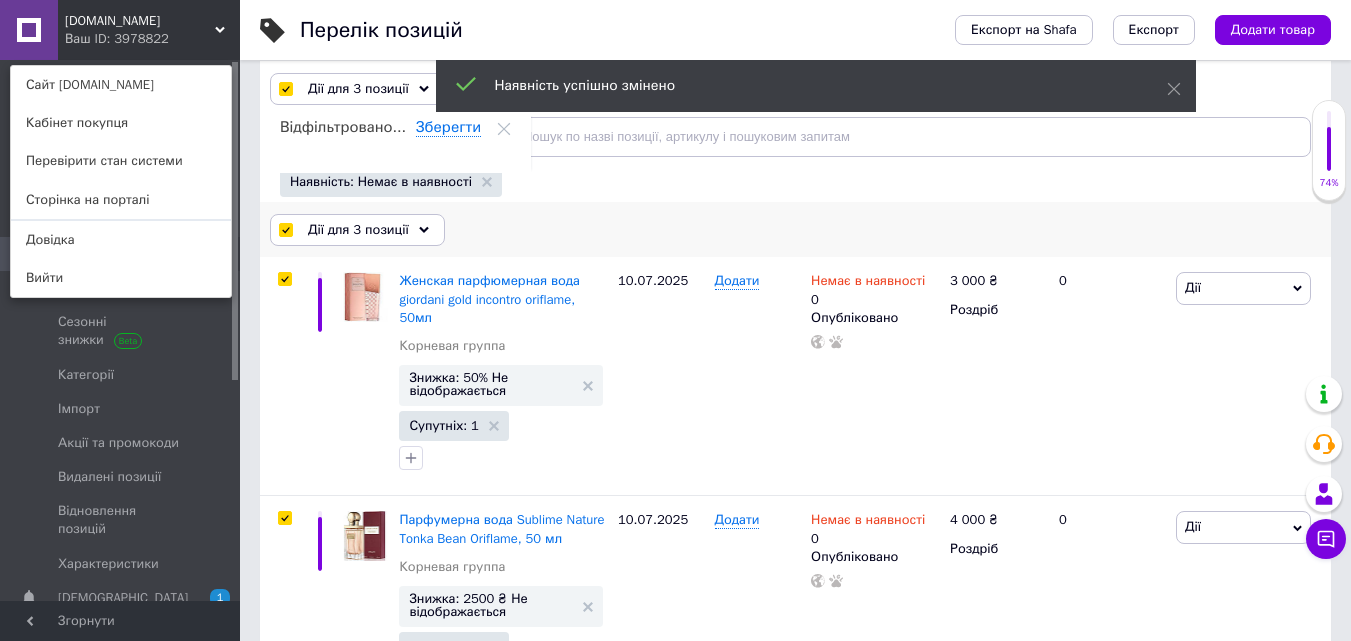 click on "Дії для 3 позиції" at bounding box center [357, 230] 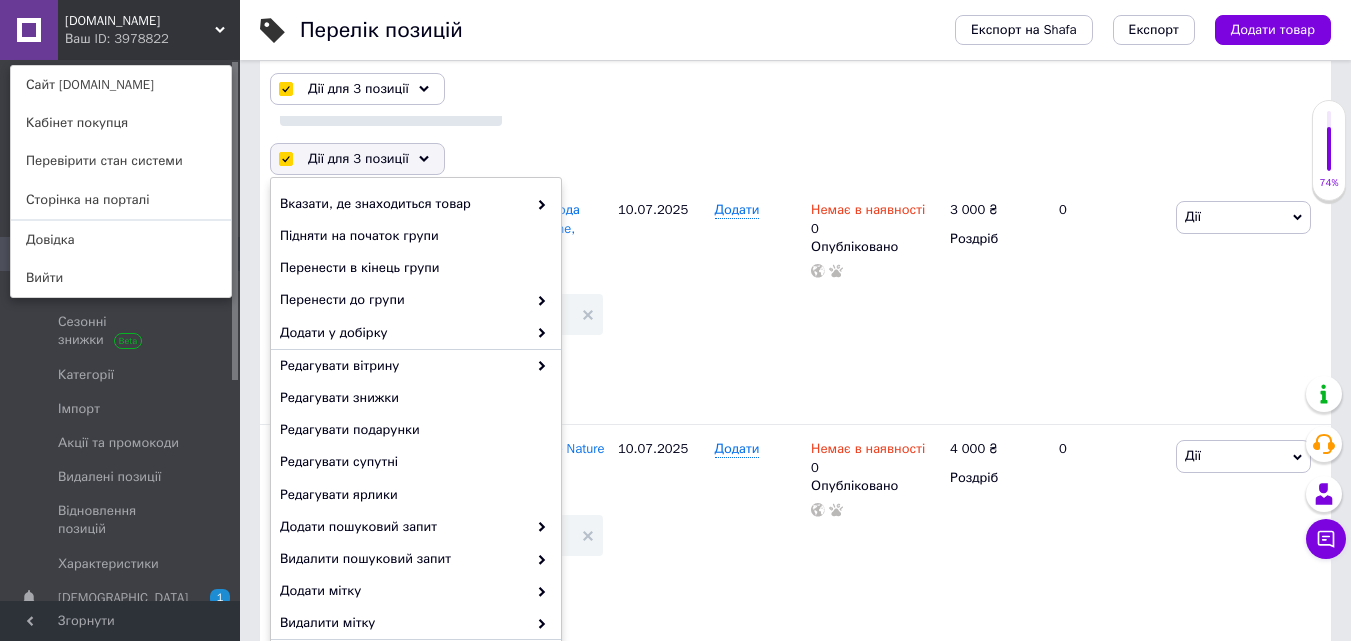 scroll, scrollTop: 385, scrollLeft: 0, axis: vertical 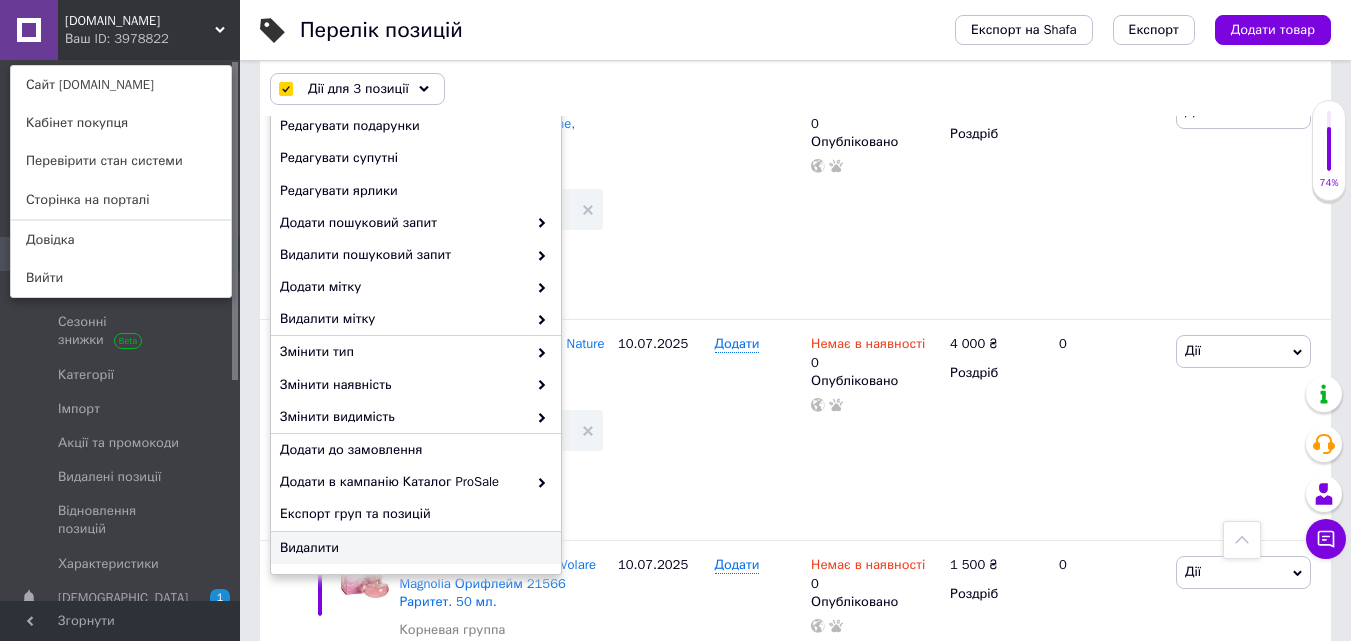 click on "Видалити" at bounding box center (413, 548) 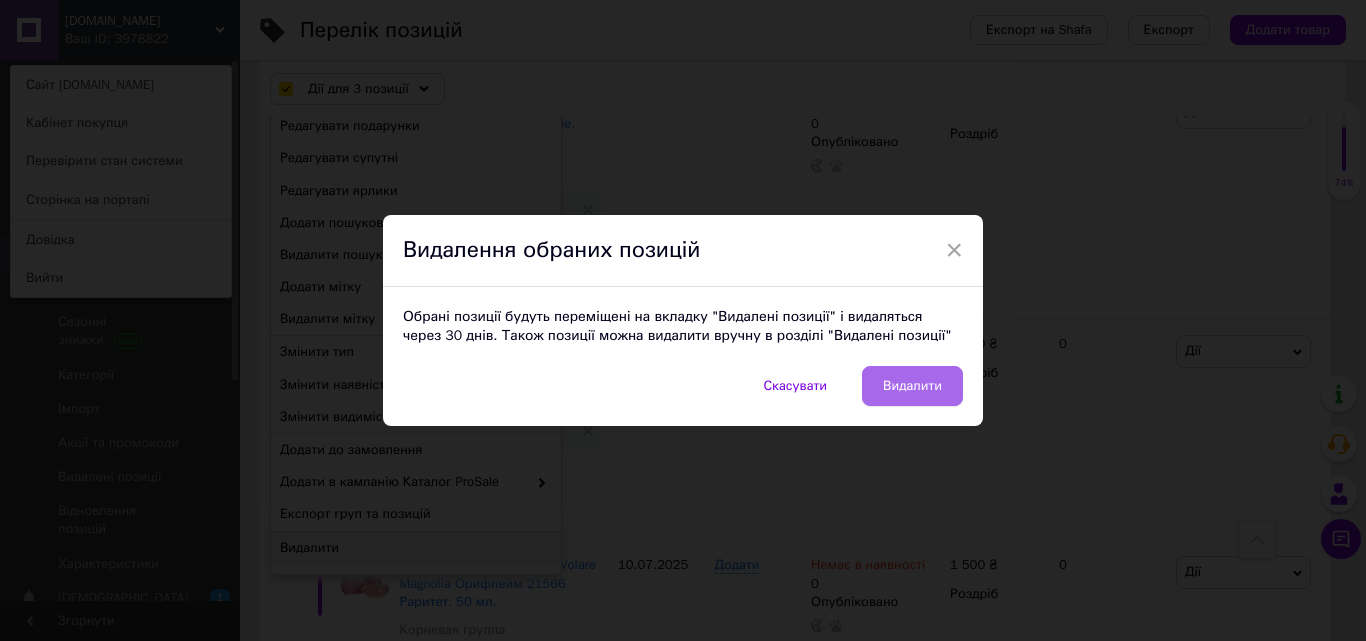 click on "Видалити" at bounding box center (912, 386) 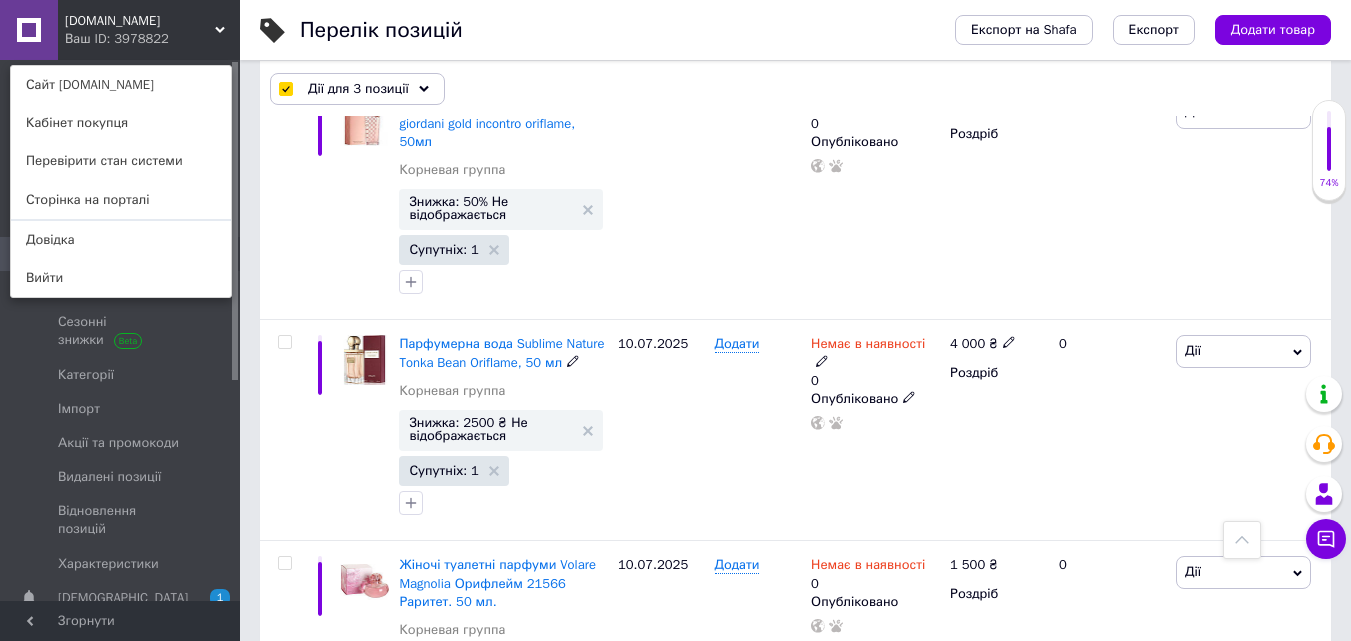 checkbox on "false" 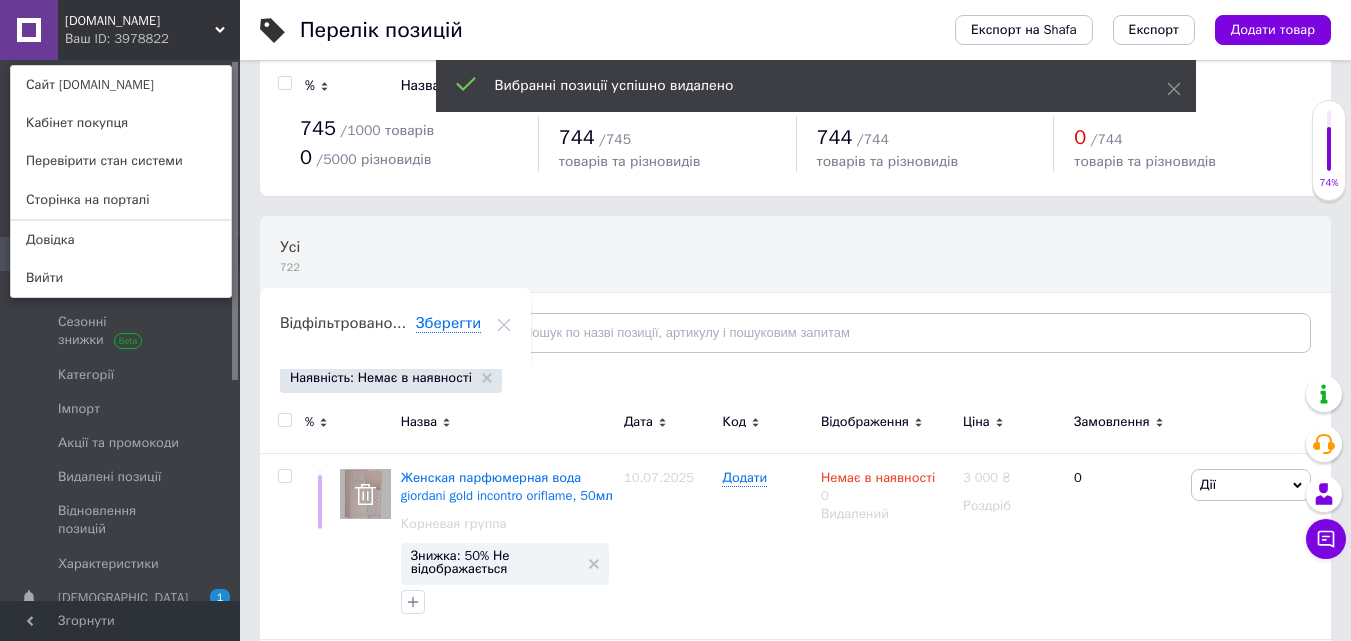 scroll, scrollTop: 0, scrollLeft: 0, axis: both 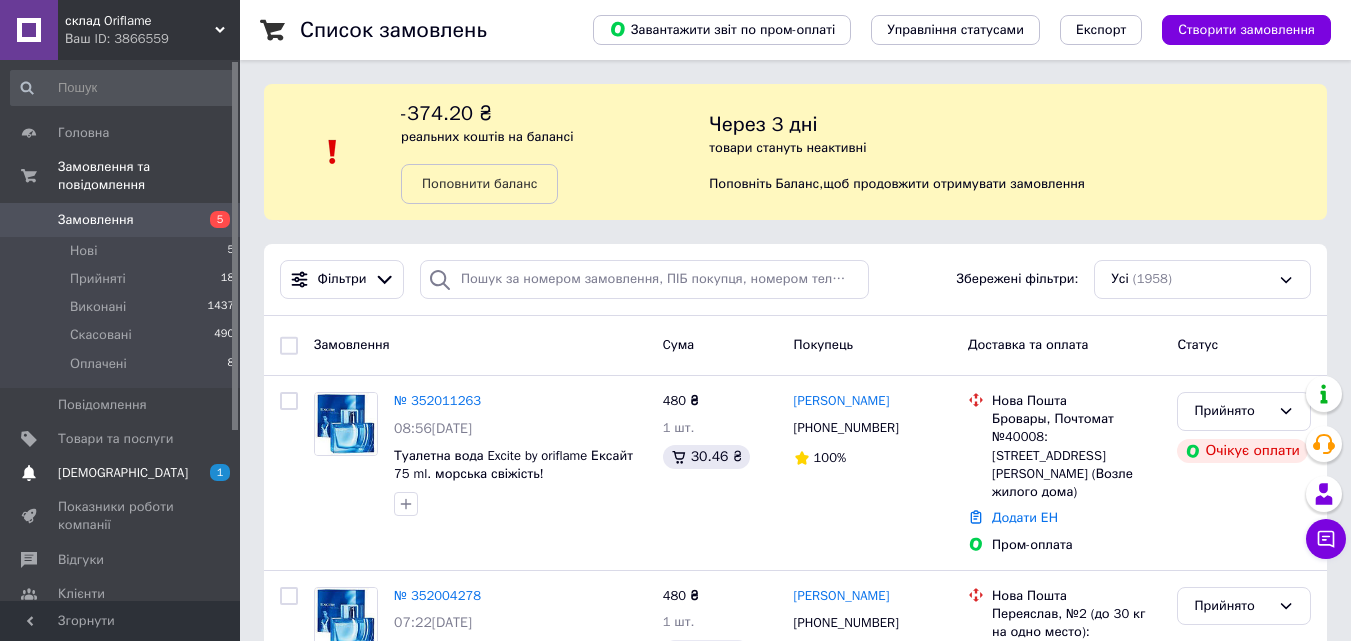 click on "[DEMOGRAPHIC_DATA]" at bounding box center [121, 473] 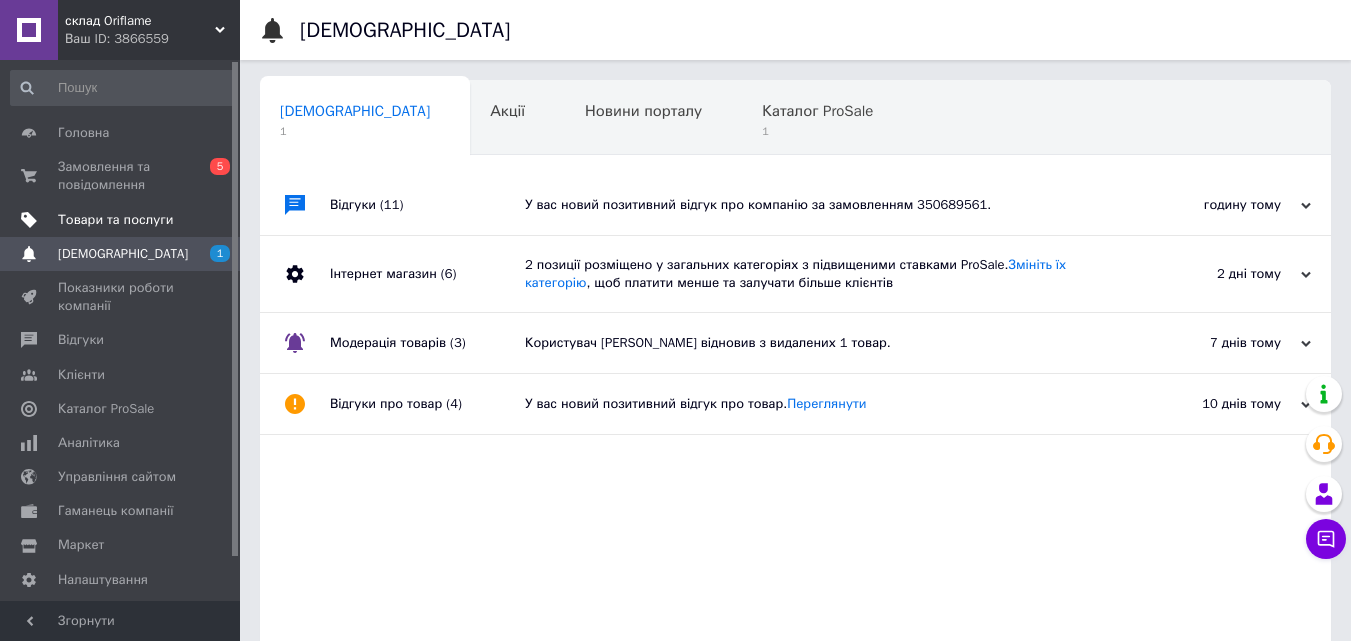 click on "Товари та послуги" at bounding box center [115, 220] 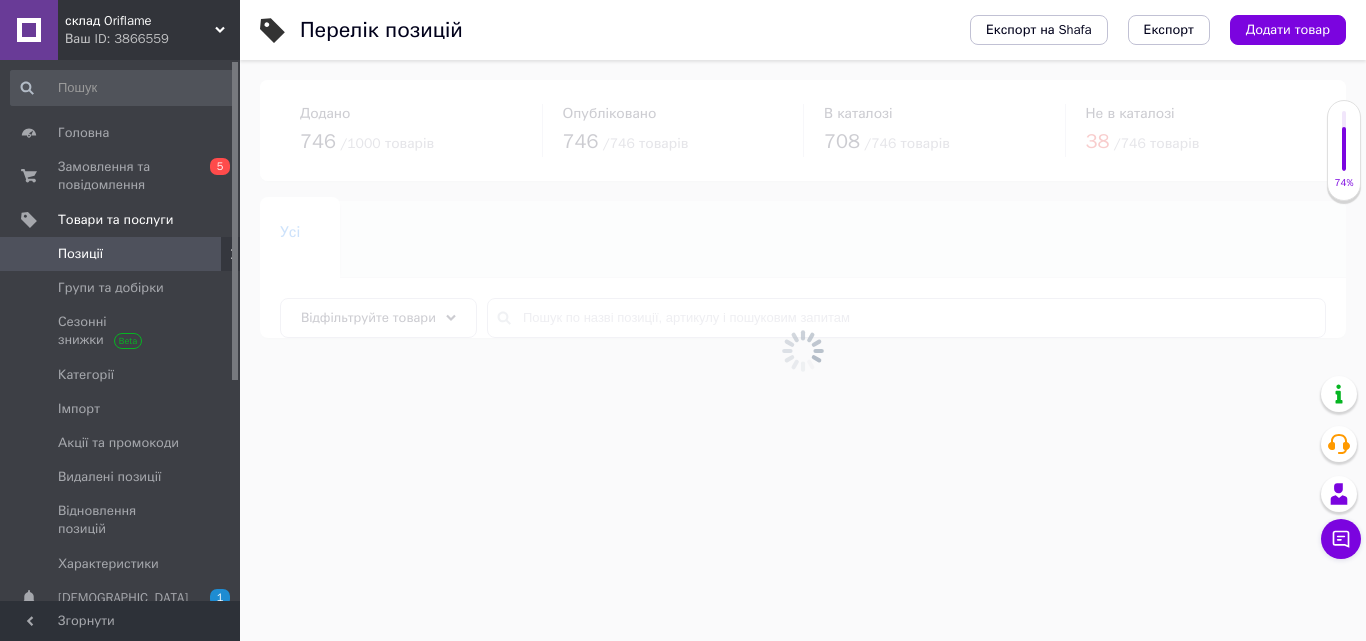 click at bounding box center [803, 350] 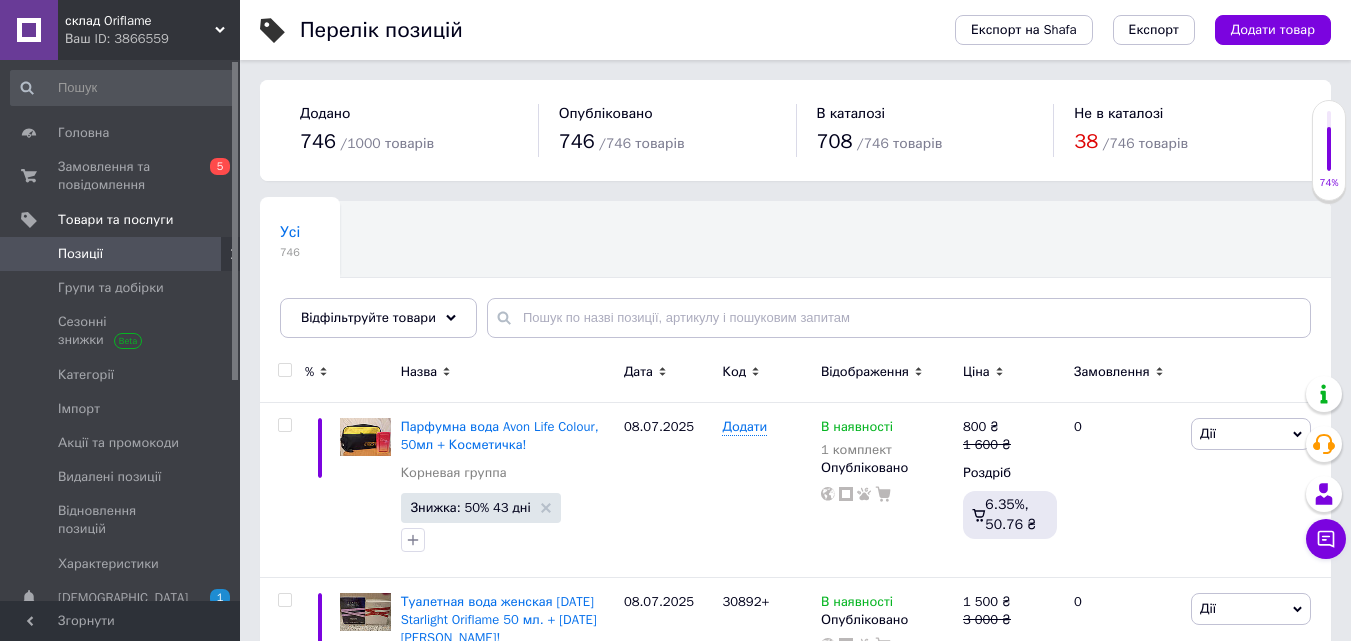 click on "Відфільтруйте товари" at bounding box center [368, 317] 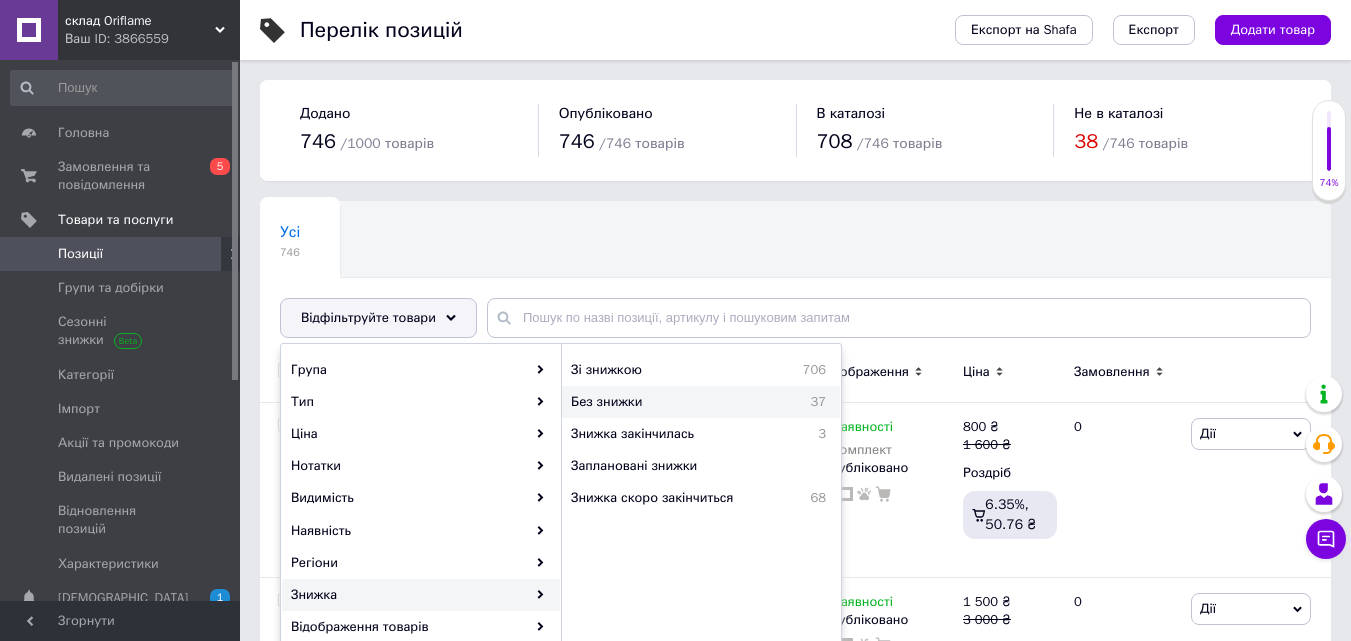 click on "Без знижки" at bounding box center [665, 402] 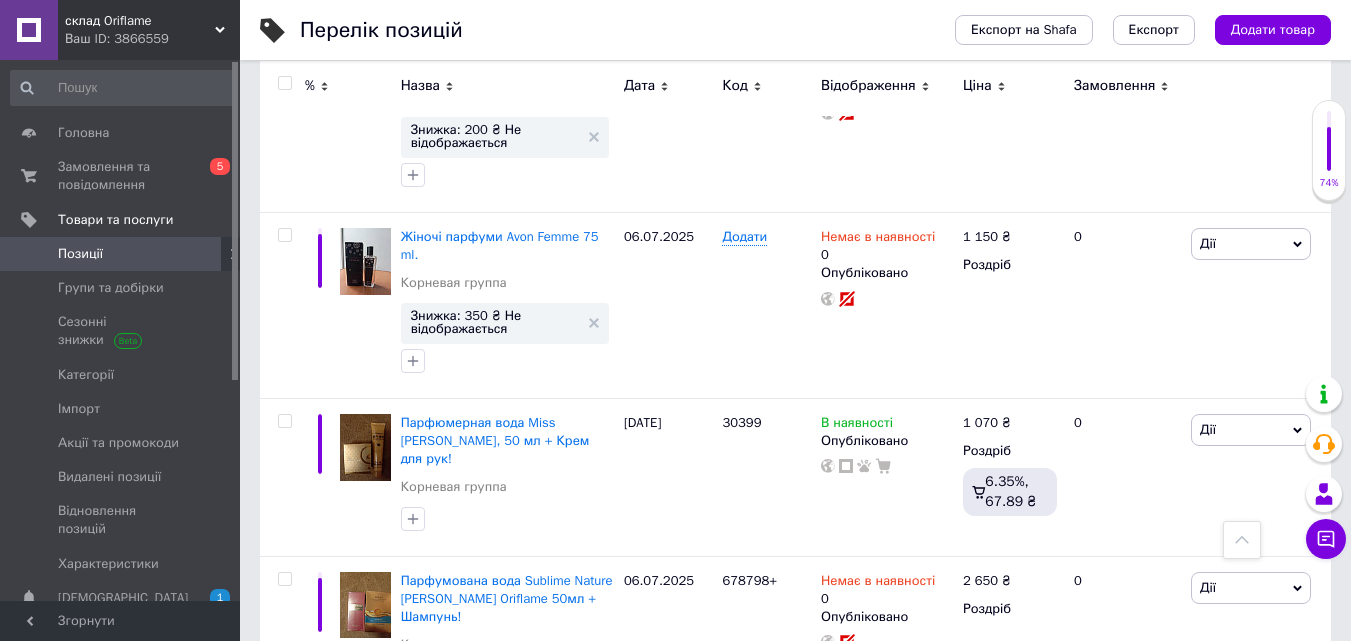scroll, scrollTop: 0, scrollLeft: 0, axis: both 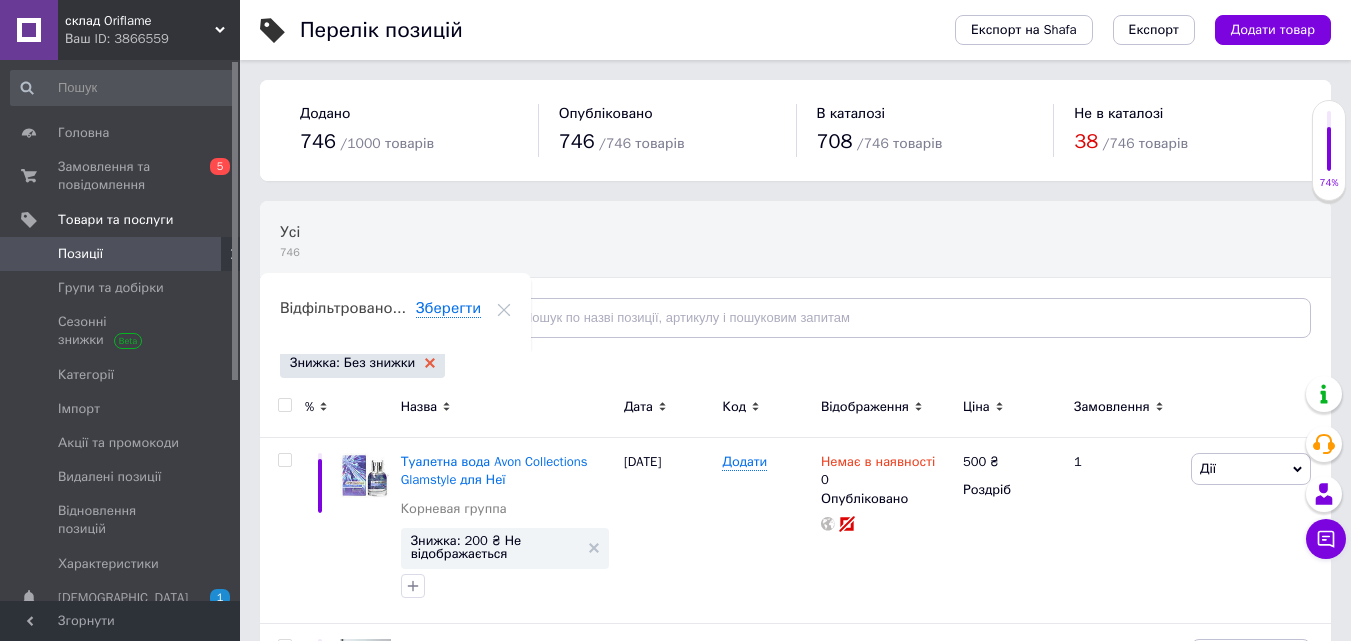 click 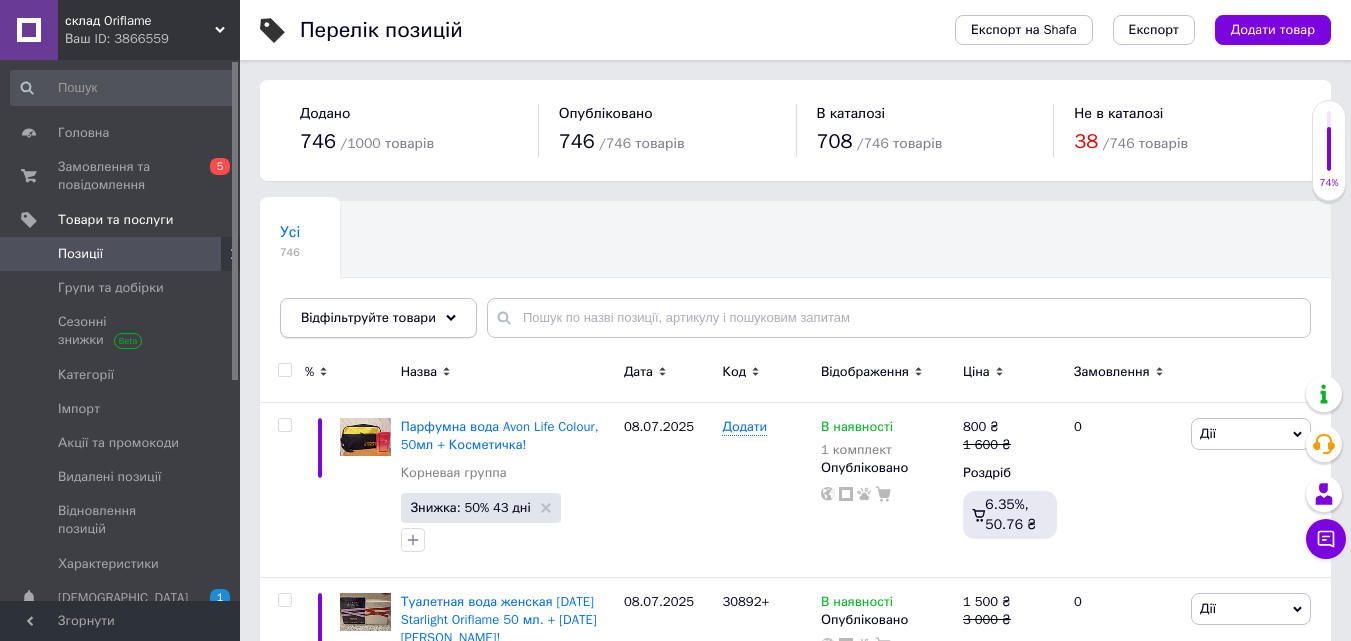 click 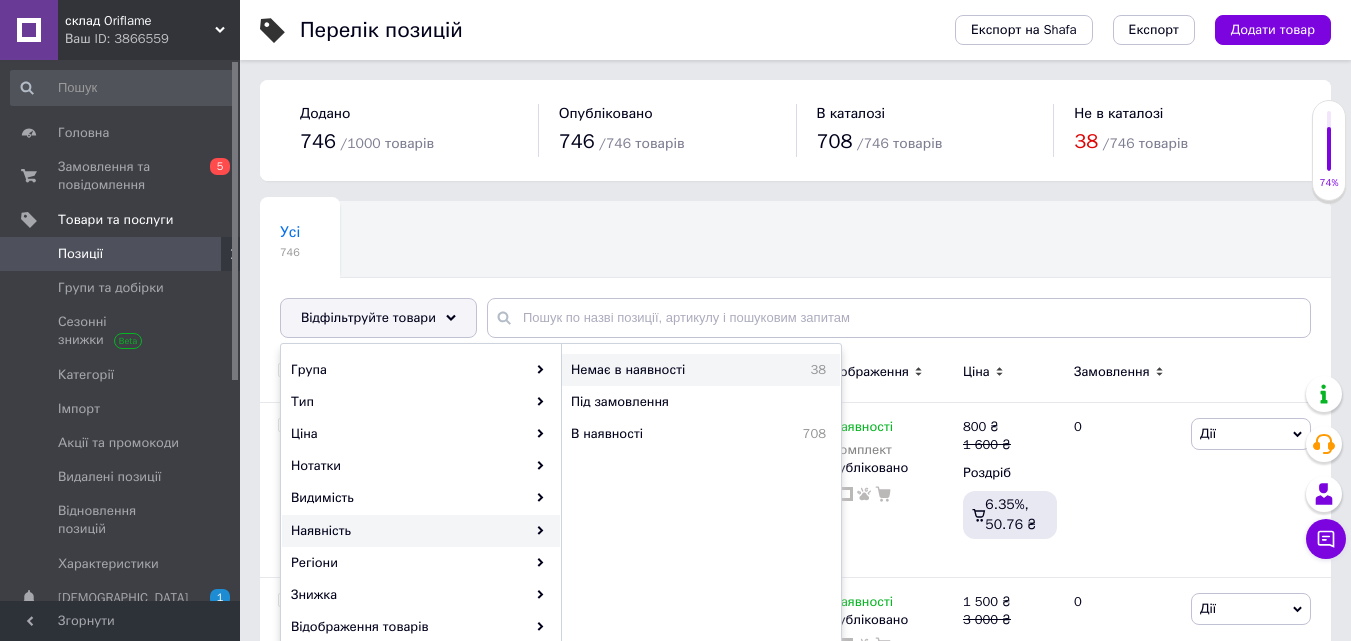 click on "Немає в наявності  38" at bounding box center [701, 370] 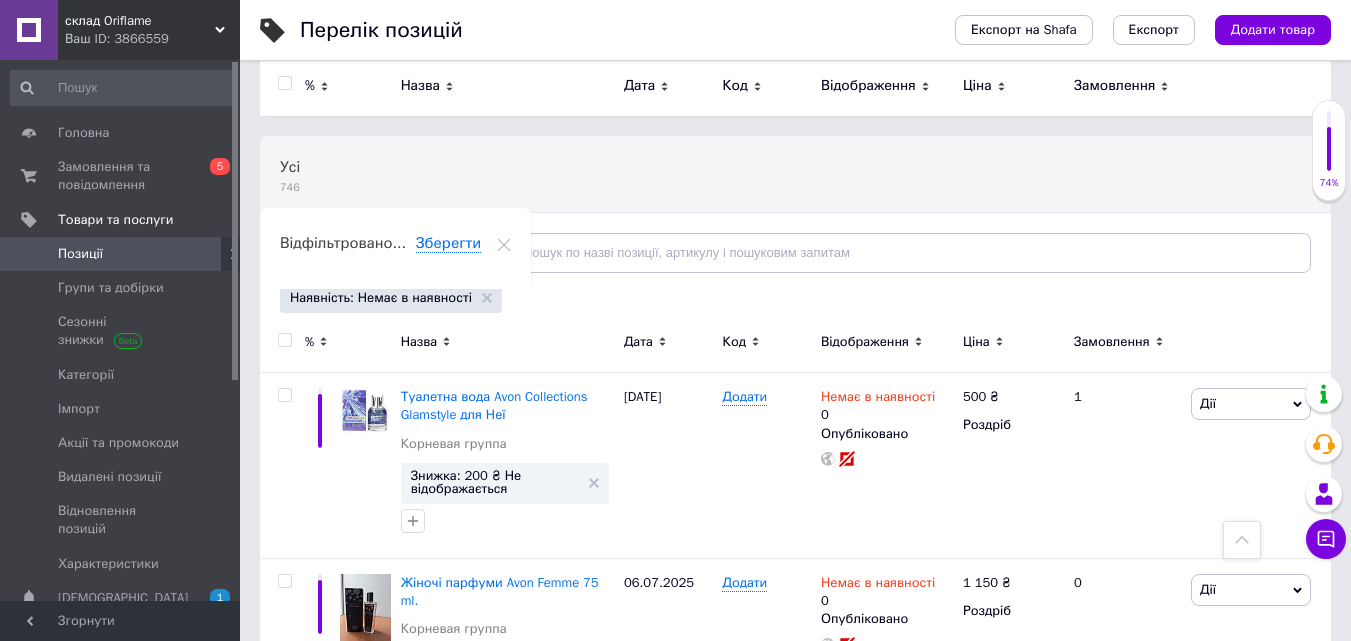 scroll, scrollTop: 0, scrollLeft: 0, axis: both 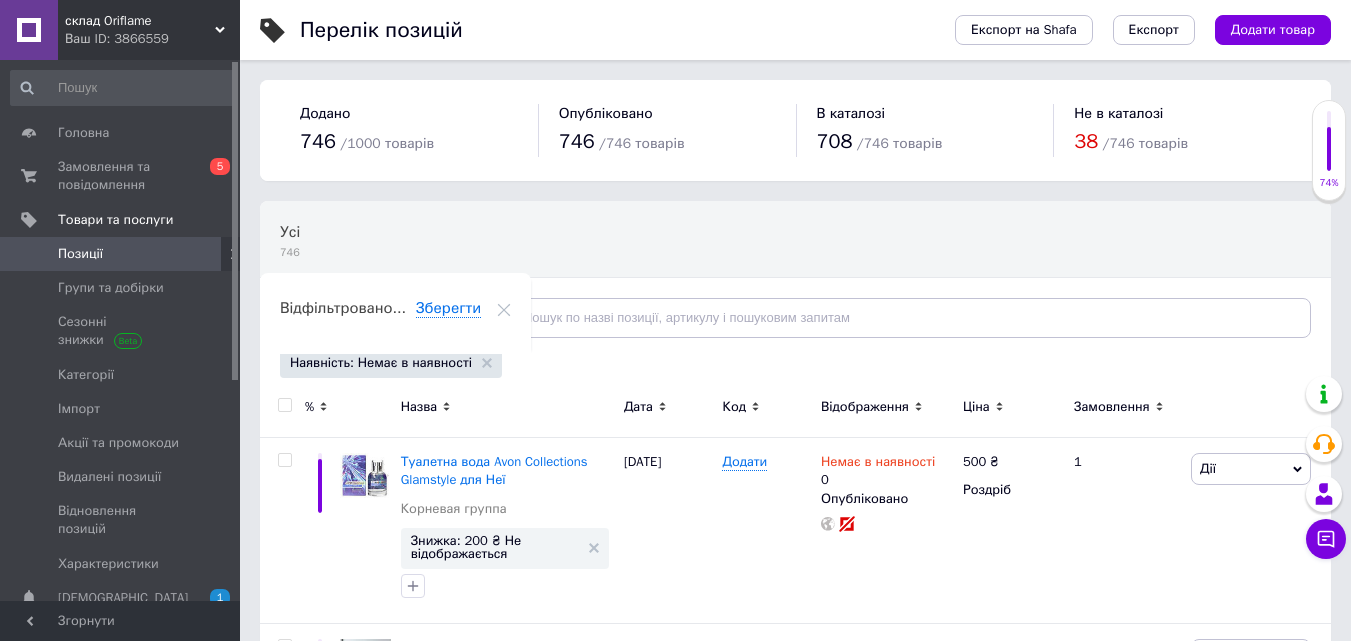 click at bounding box center [284, 405] 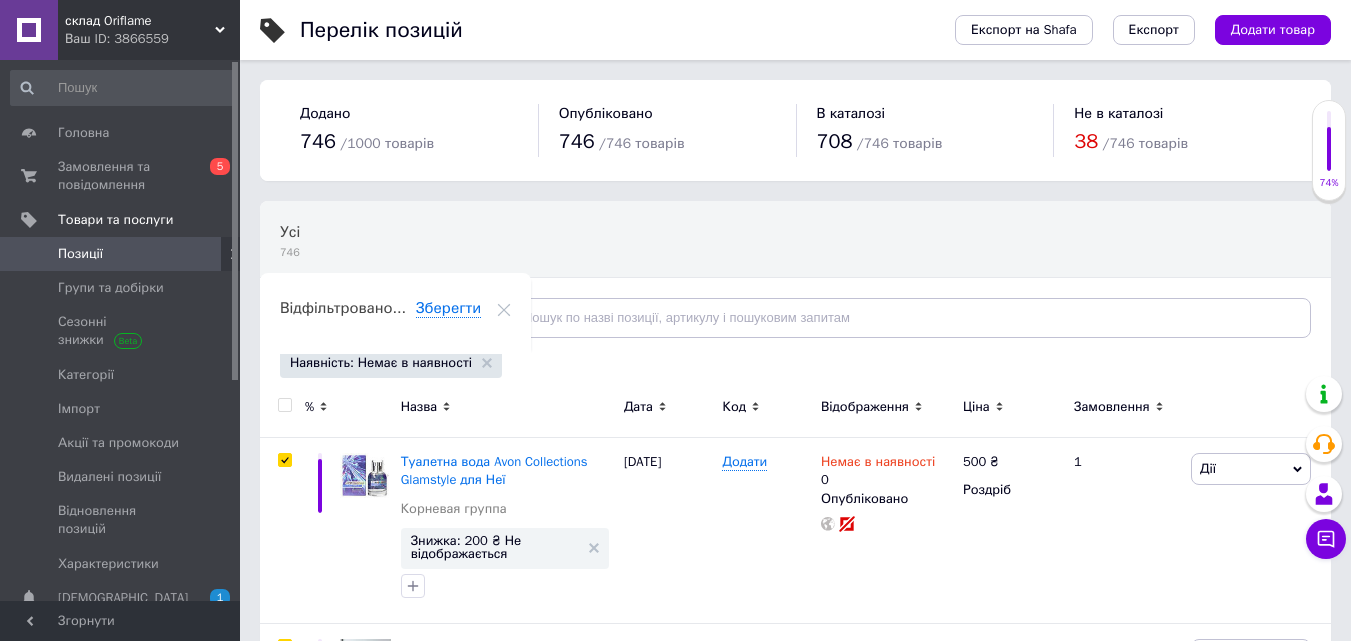 checkbox on "true" 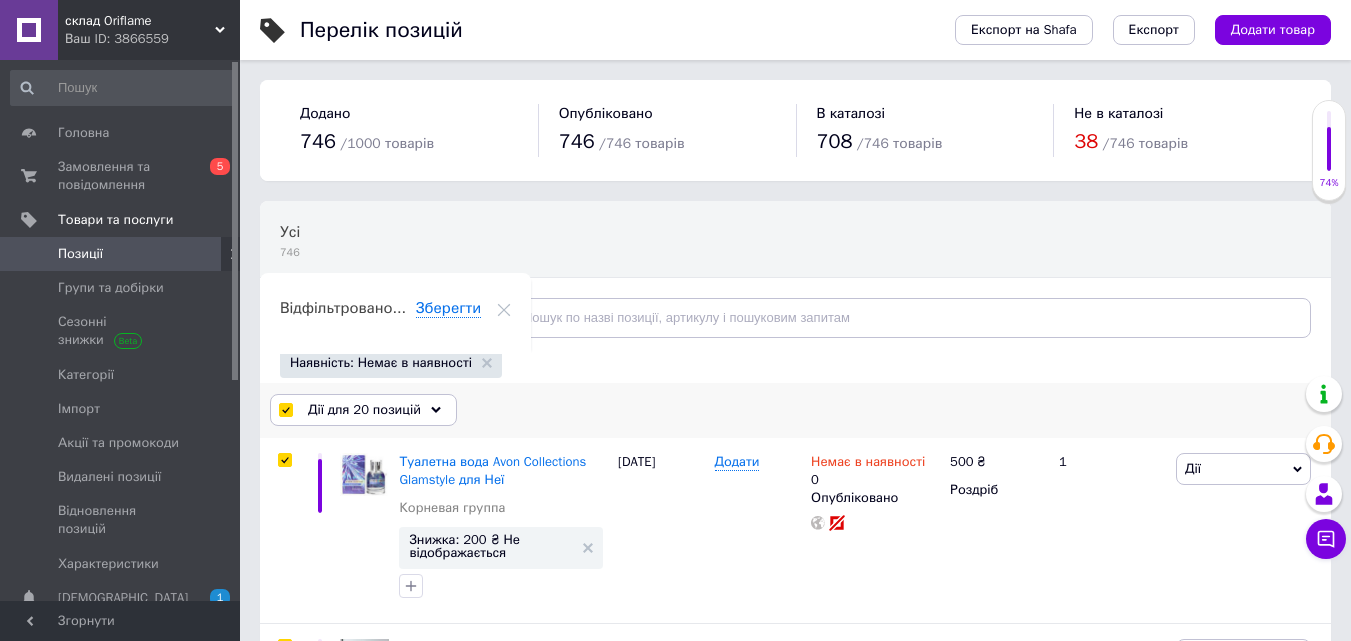 click on "Дії для 20 позицій" at bounding box center (364, 410) 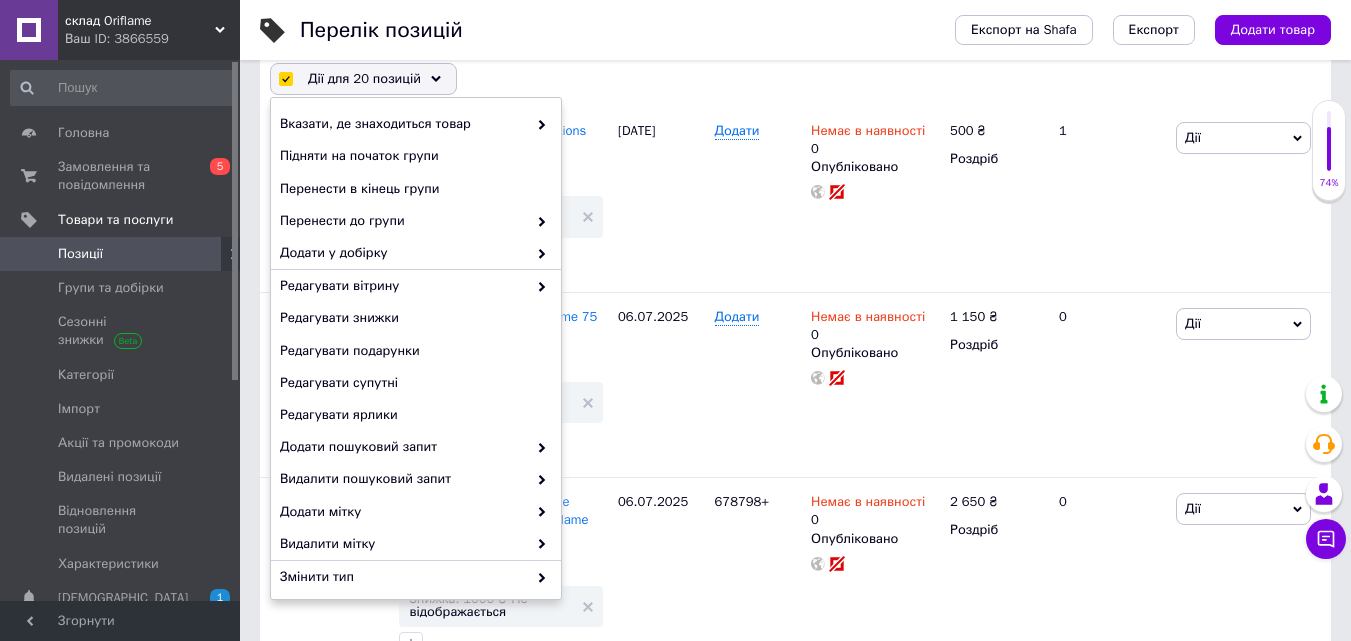 scroll, scrollTop: 388, scrollLeft: 0, axis: vertical 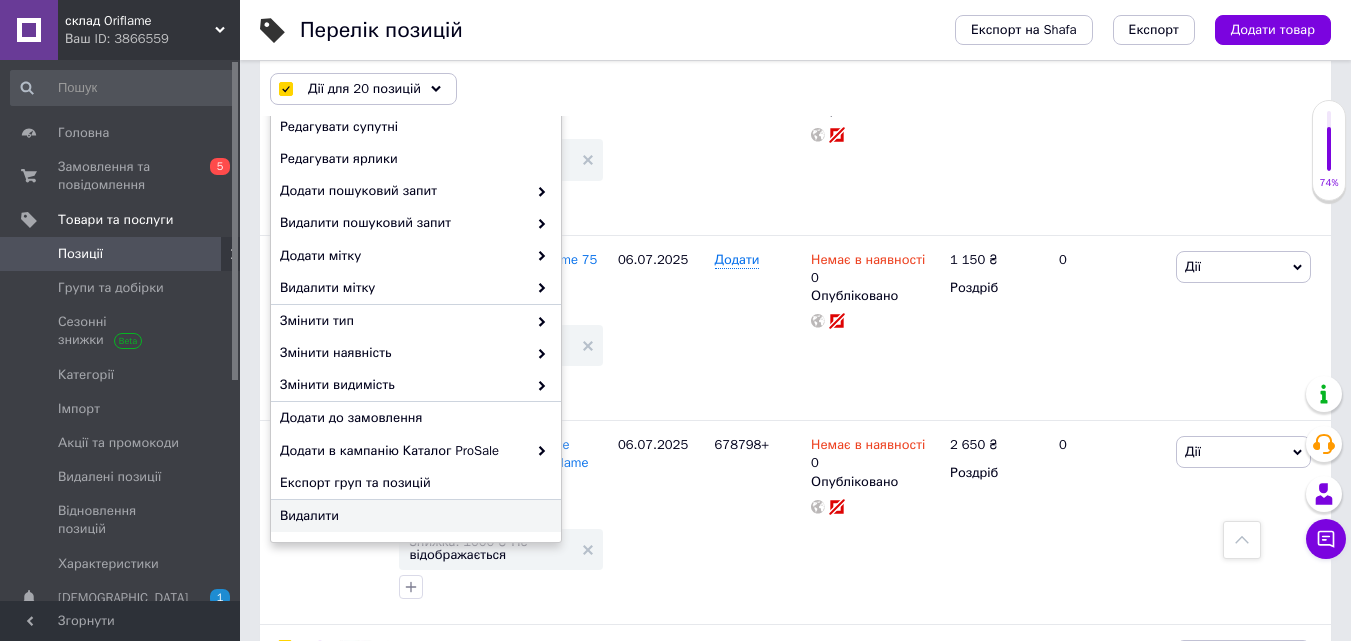click on "Видалити" at bounding box center (413, 516) 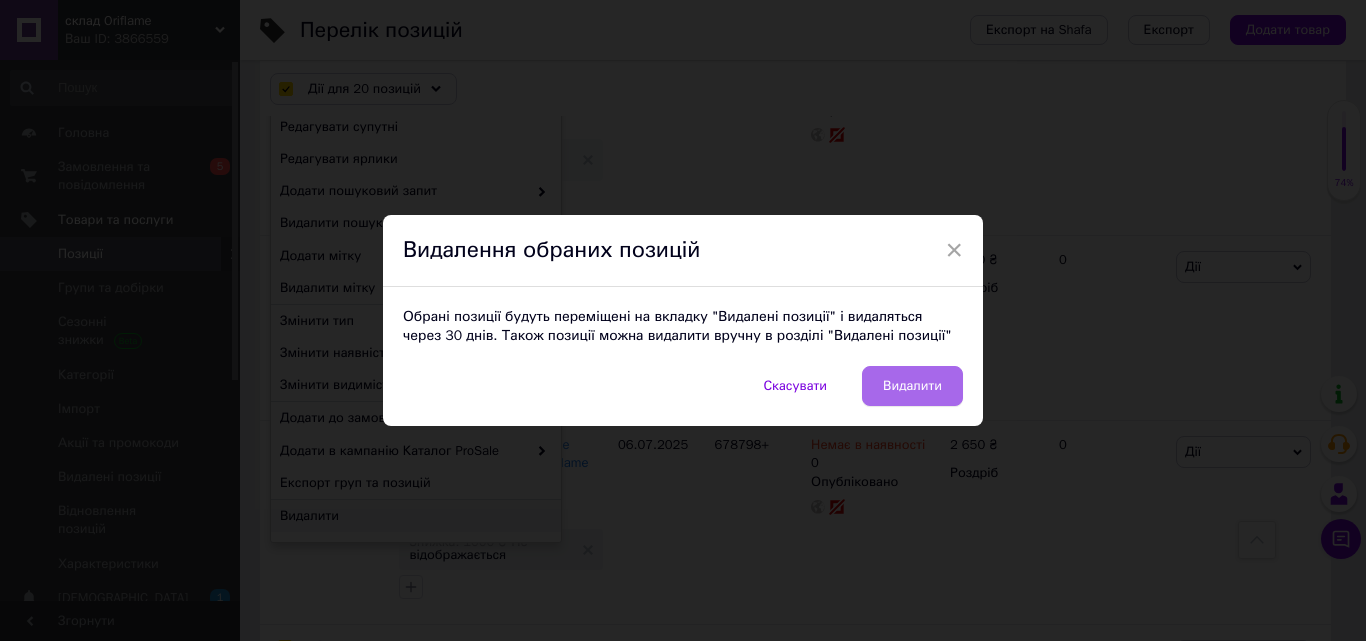click on "Видалити" at bounding box center (912, 386) 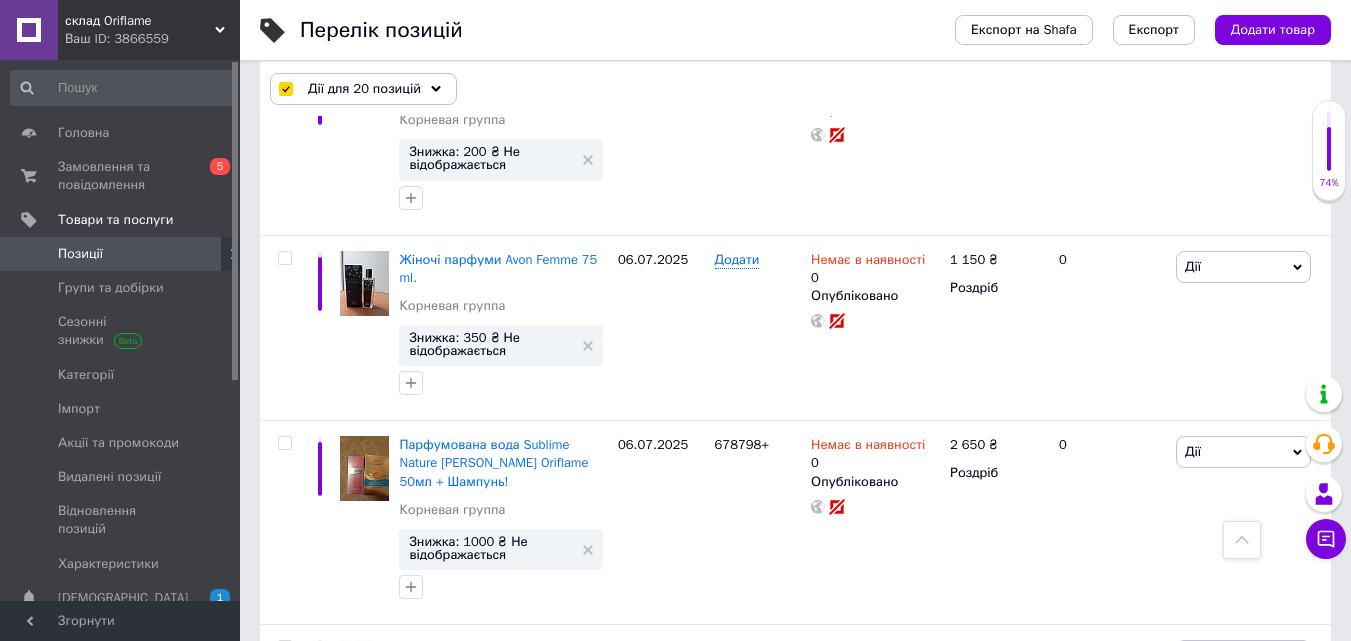 checkbox on "false" 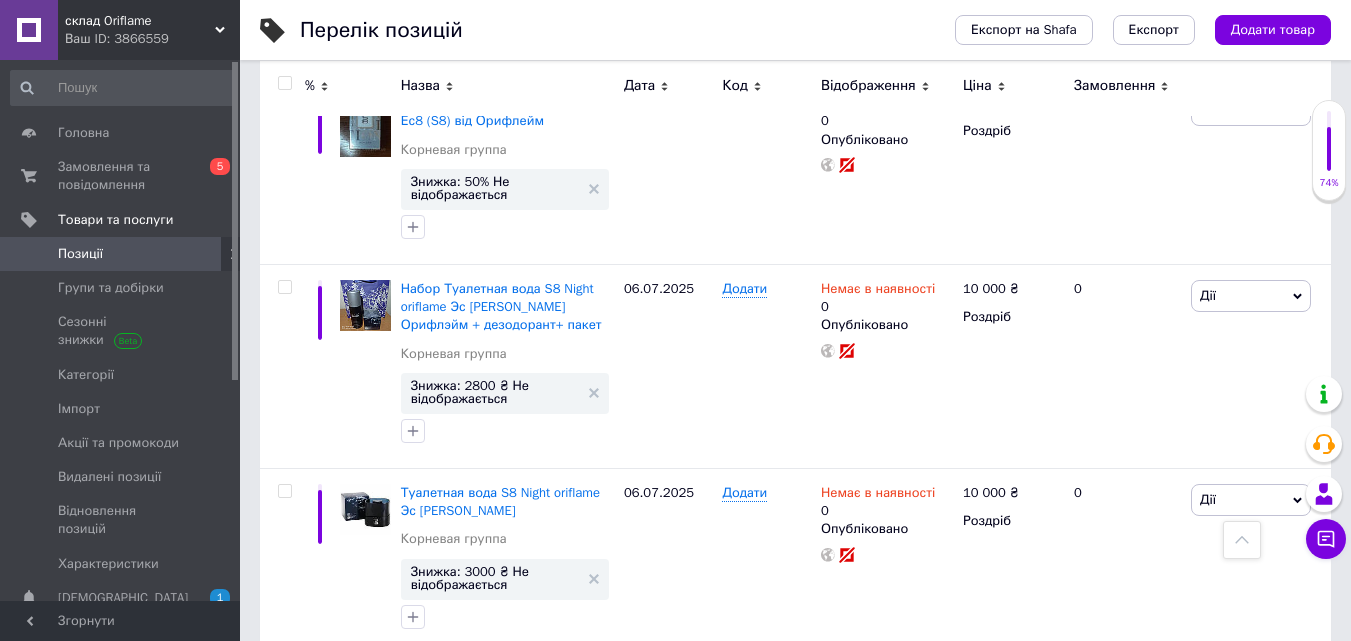 scroll, scrollTop: 0, scrollLeft: 0, axis: both 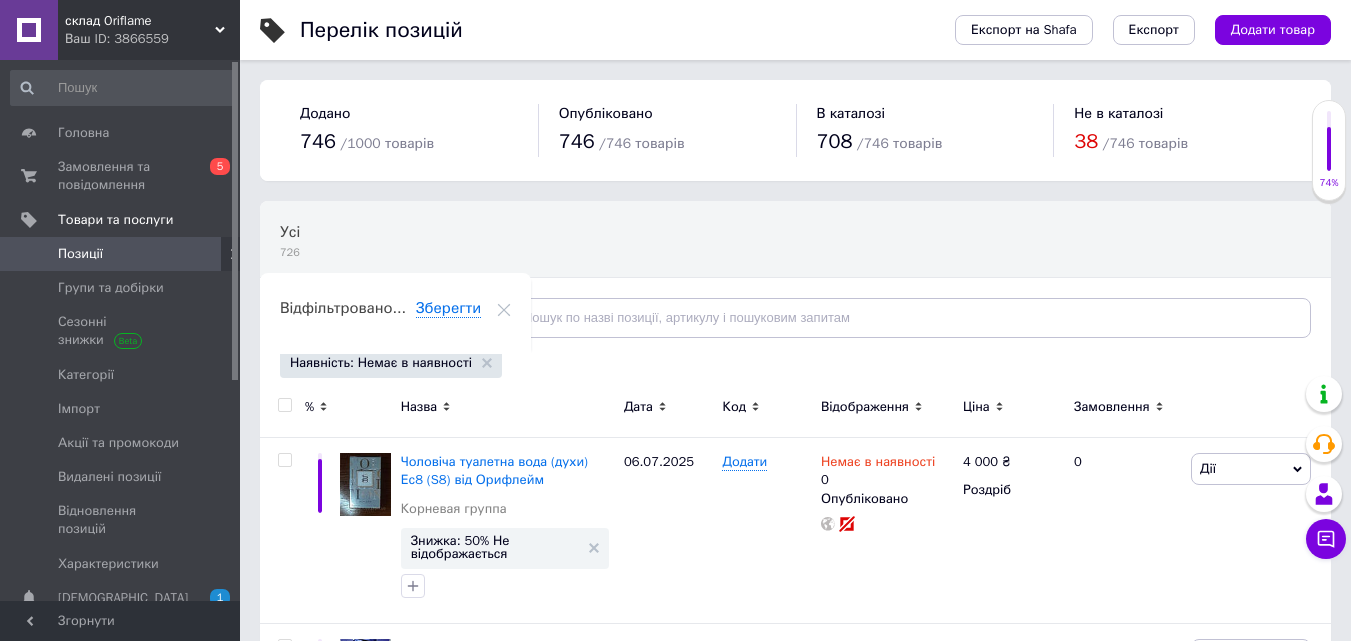 click at bounding box center [284, 405] 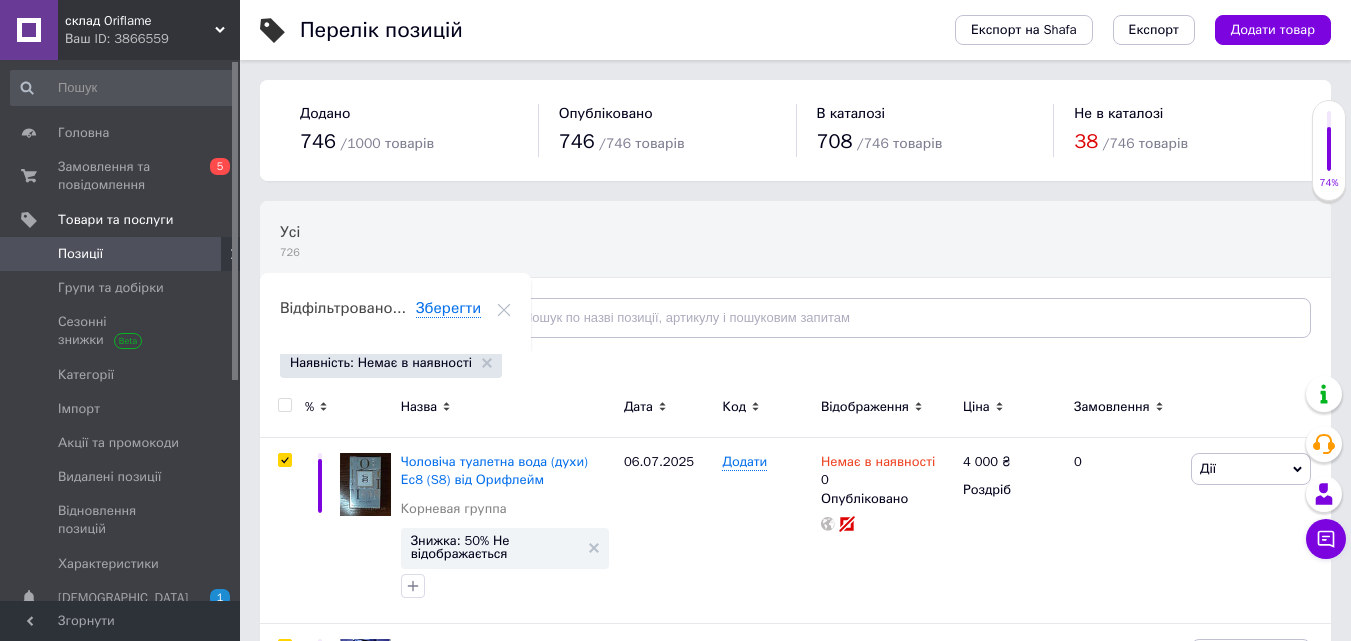 checkbox on "true" 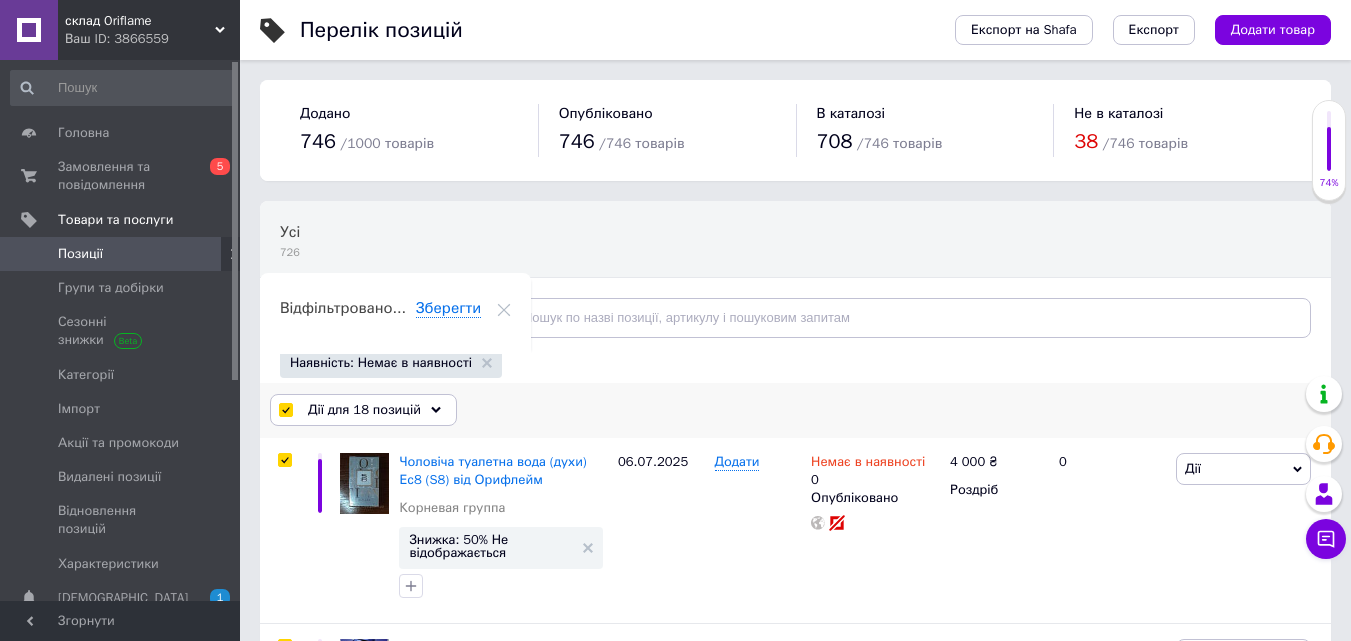 click on "Дії для 18 позицій" at bounding box center [364, 410] 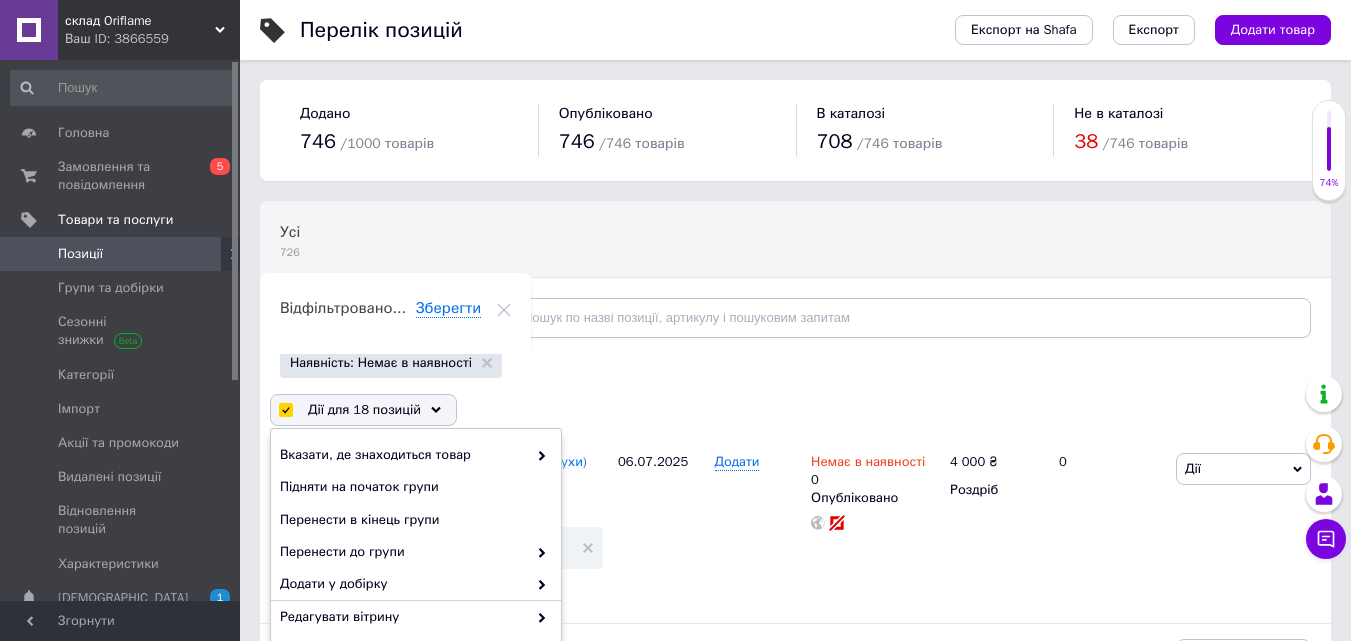 scroll, scrollTop: 314, scrollLeft: 0, axis: vertical 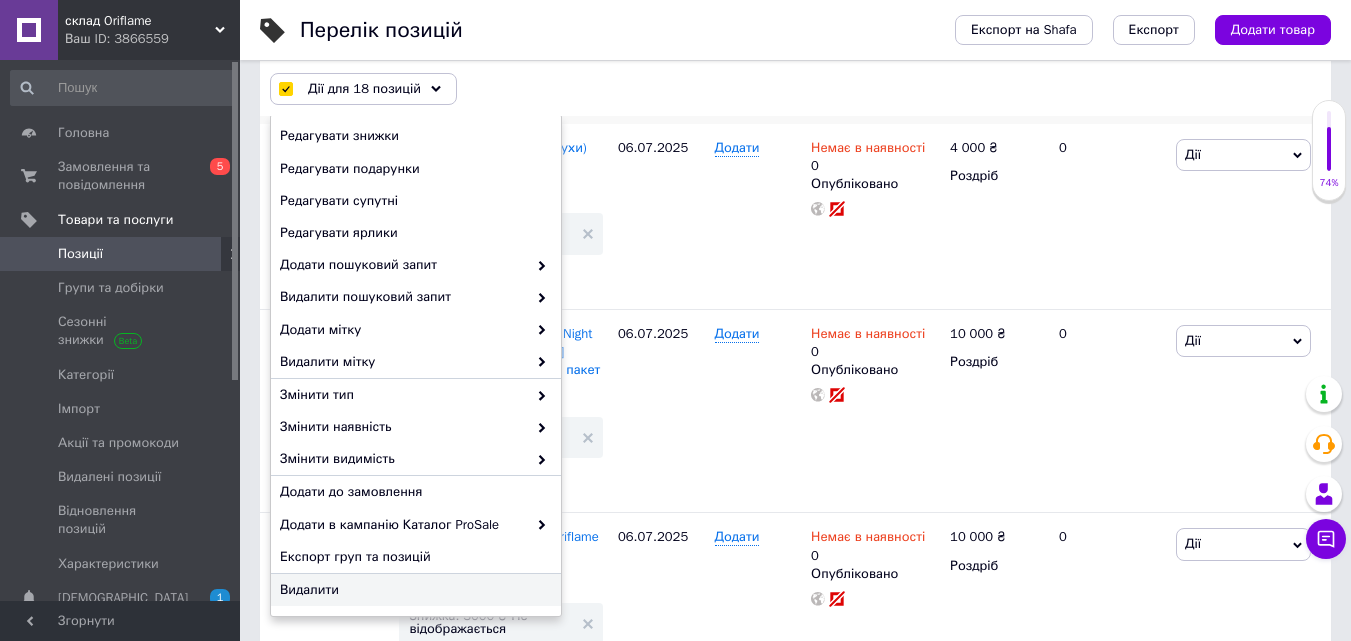 click on "Видалити" at bounding box center (413, 590) 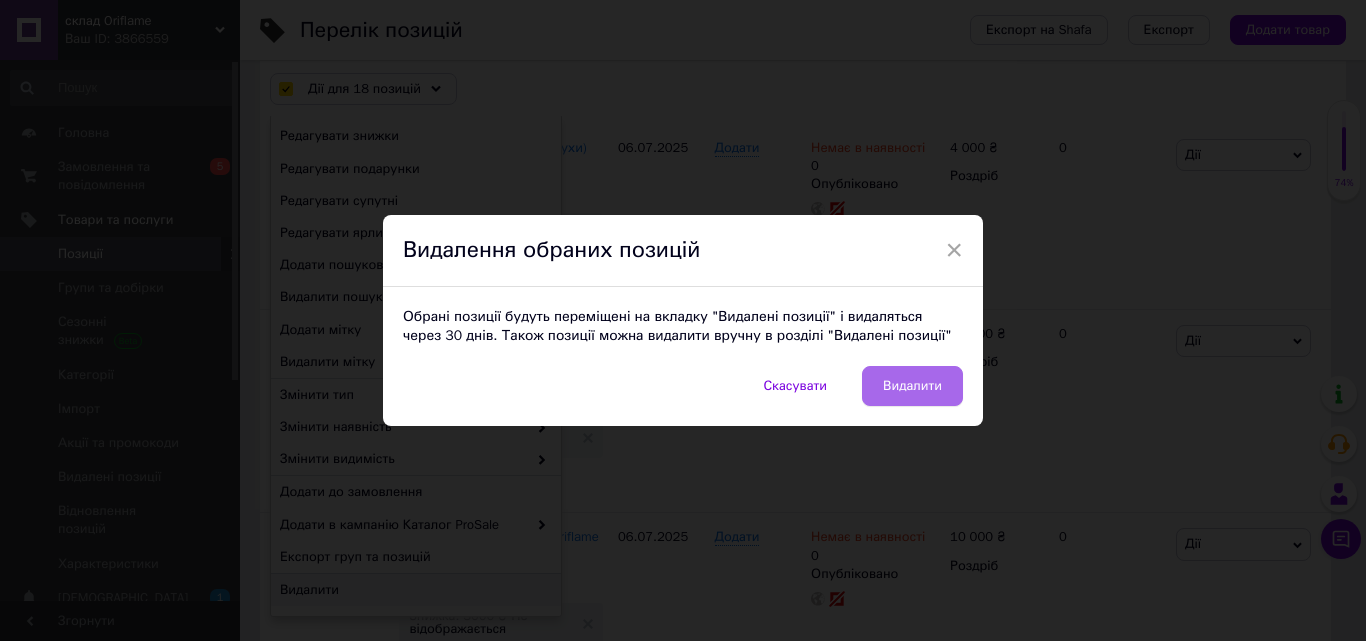 click on "Видалити" at bounding box center [912, 386] 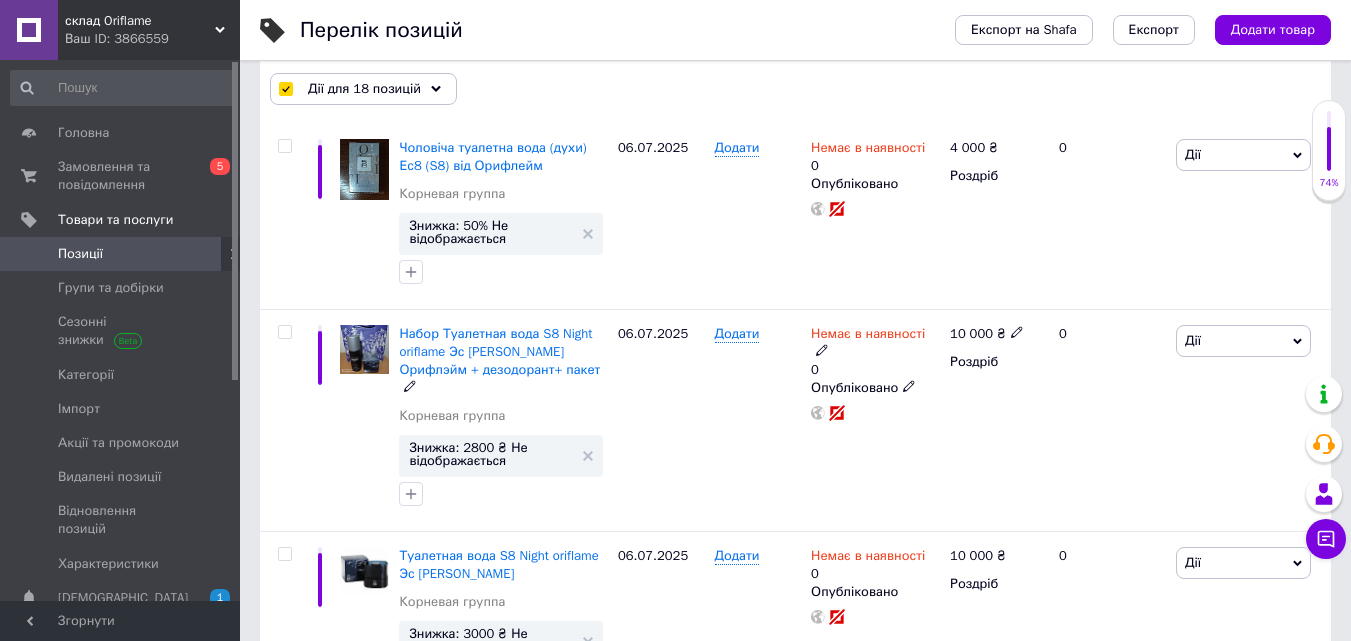 checkbox on "false" 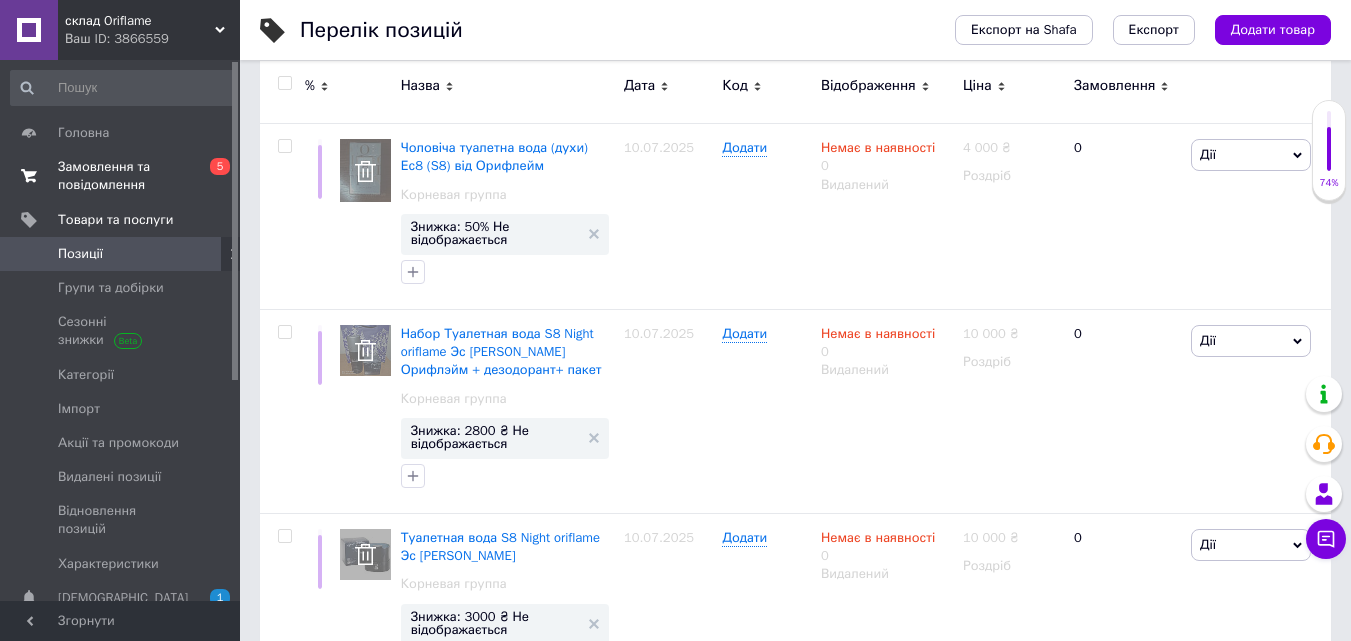 click on "Замовлення та повідомлення 0 5" at bounding box center [123, 176] 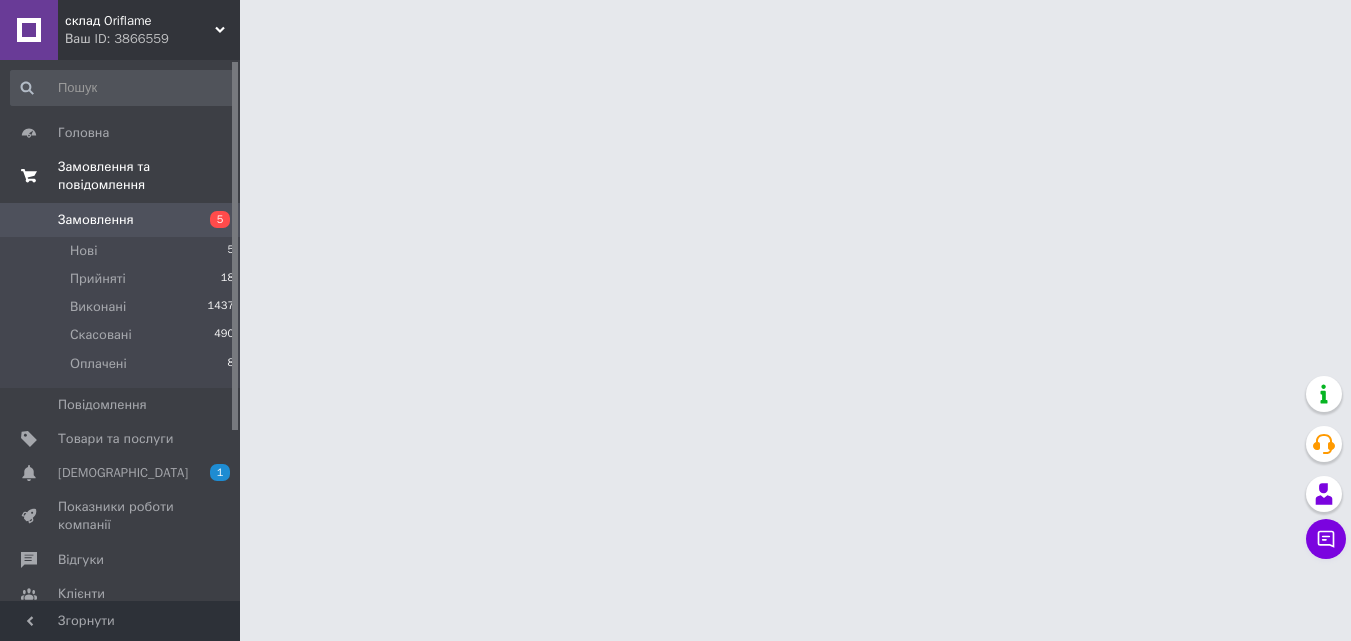 scroll, scrollTop: 0, scrollLeft: 0, axis: both 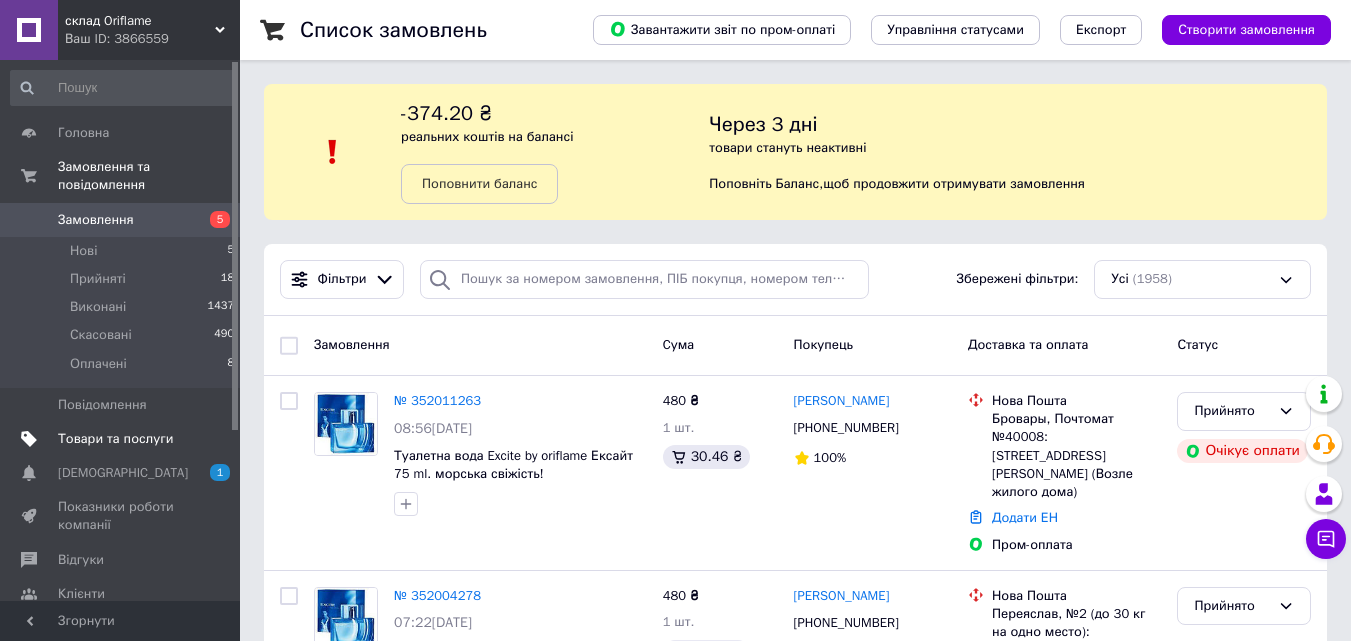 click on "Товари та послуги" at bounding box center [115, 439] 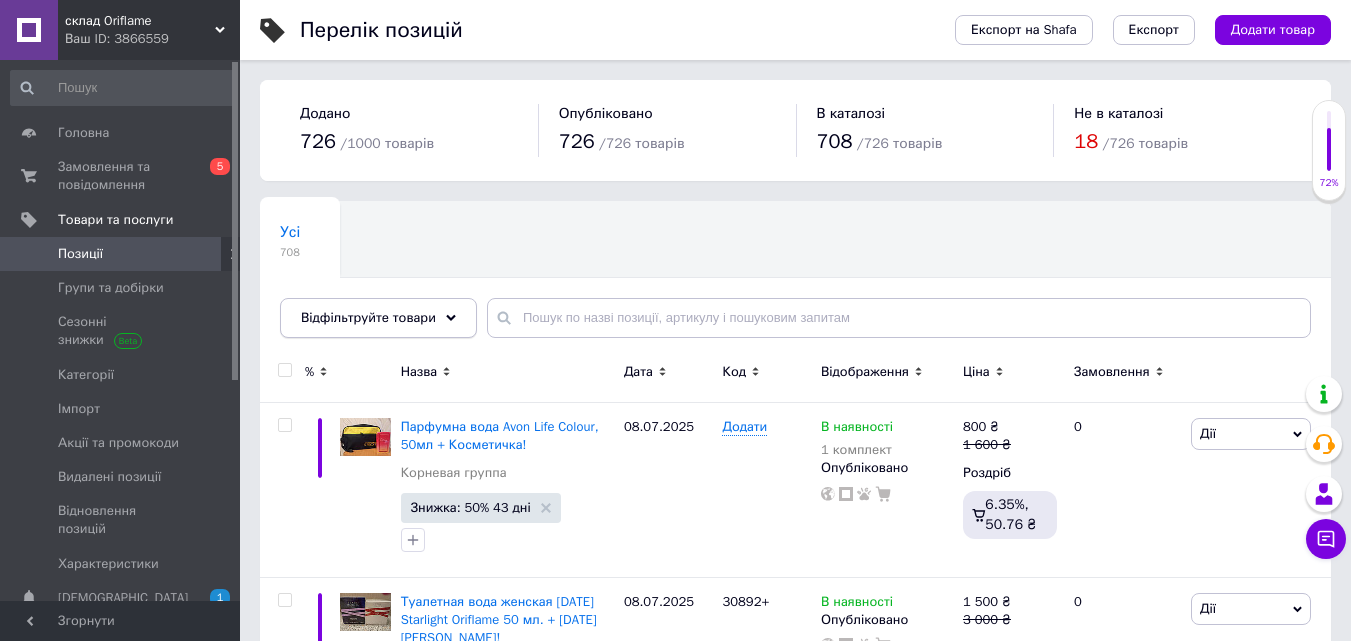 click on "Відфільтруйте товари" at bounding box center [378, 318] 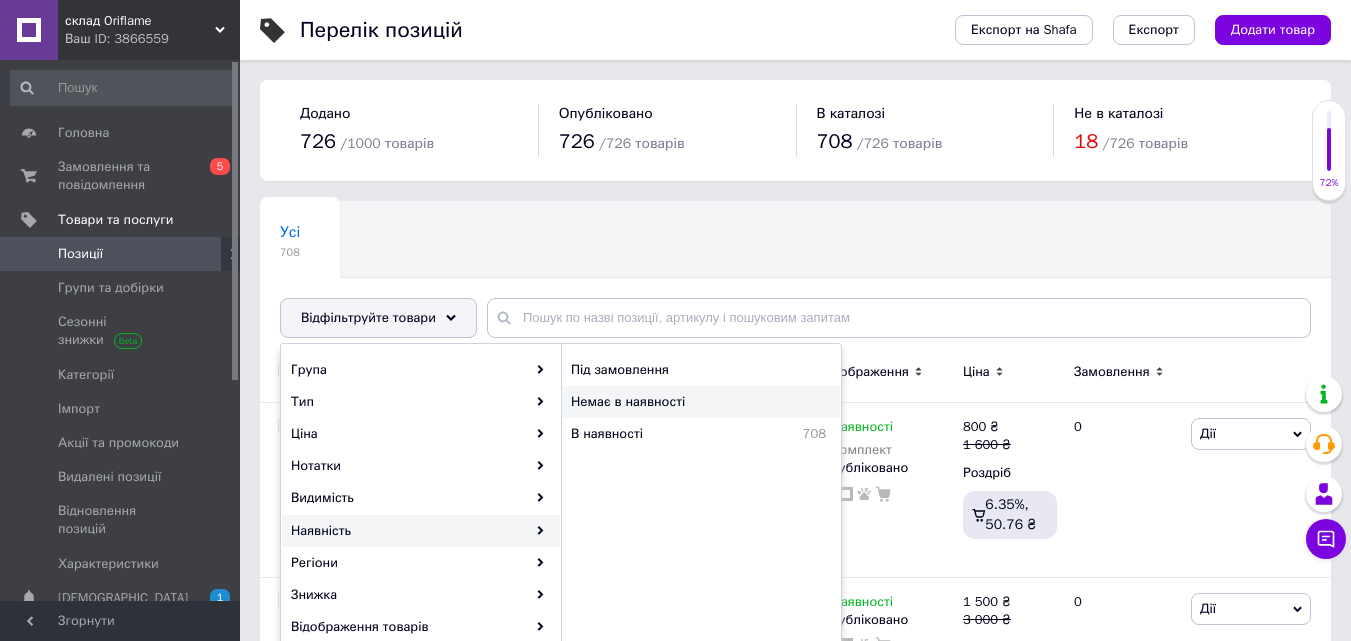 click on "Немає в наявності" at bounding box center (701, 402) 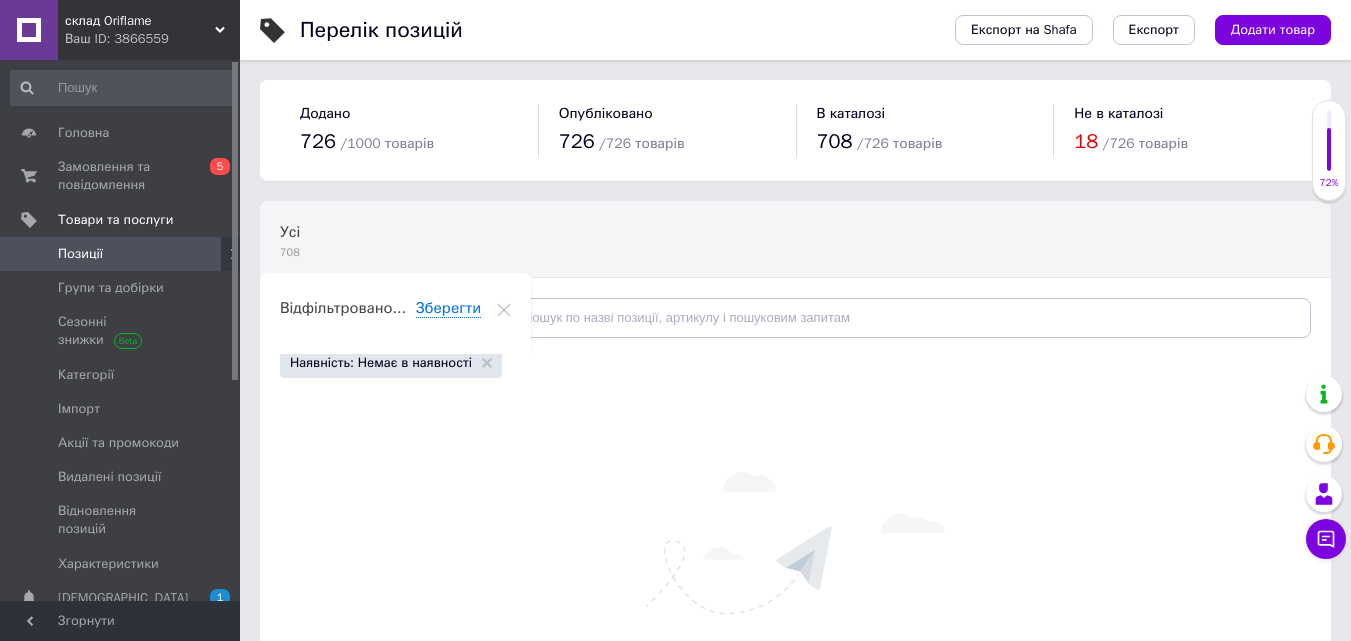 click on "Наявність: Немає в наявності" at bounding box center (391, 363) 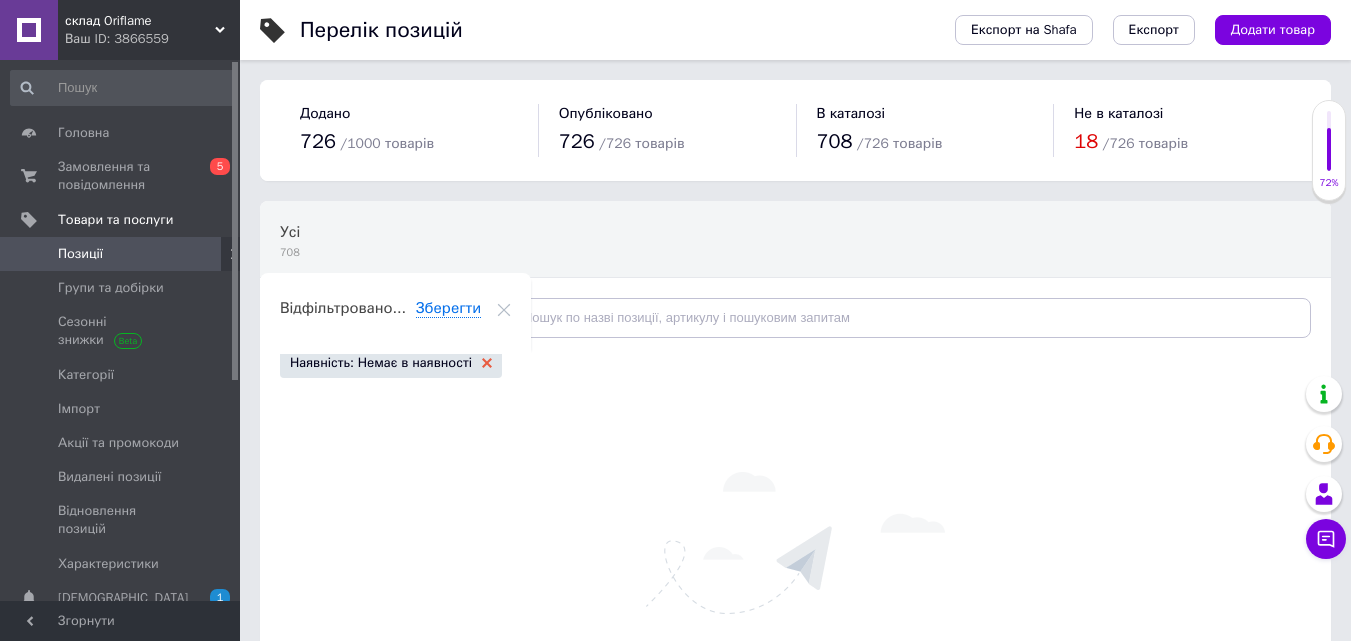 click 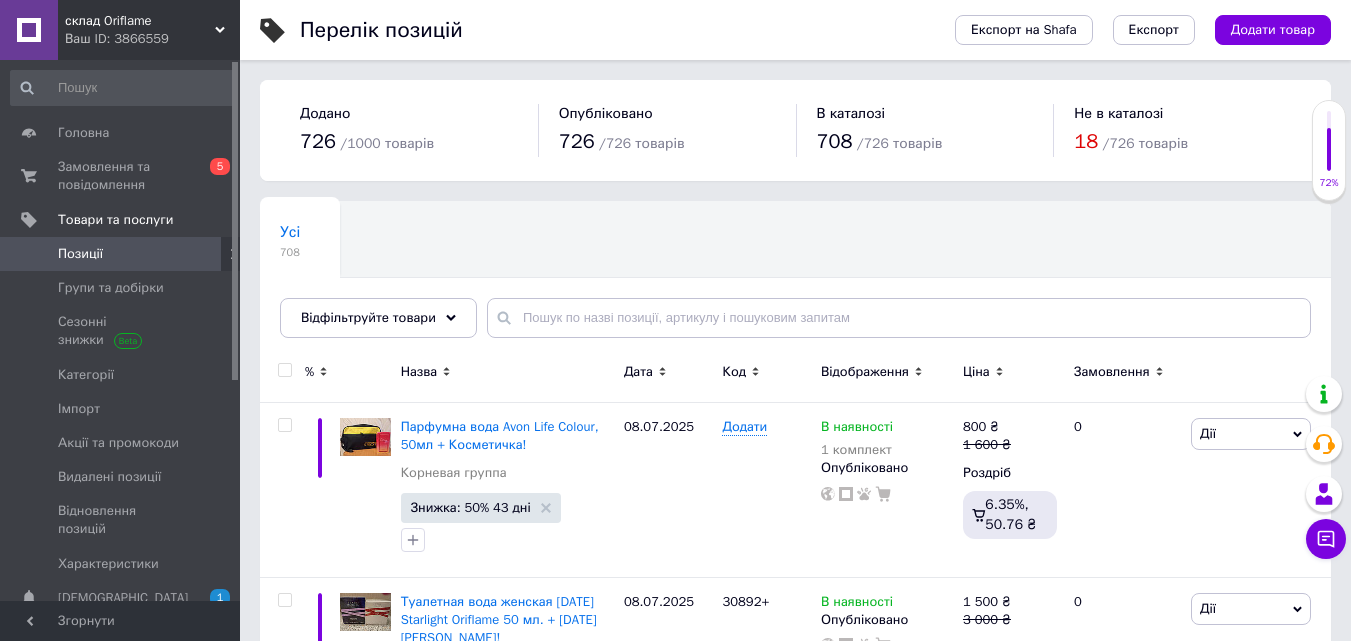click on "Відфільтруйте товари" at bounding box center [378, 318] 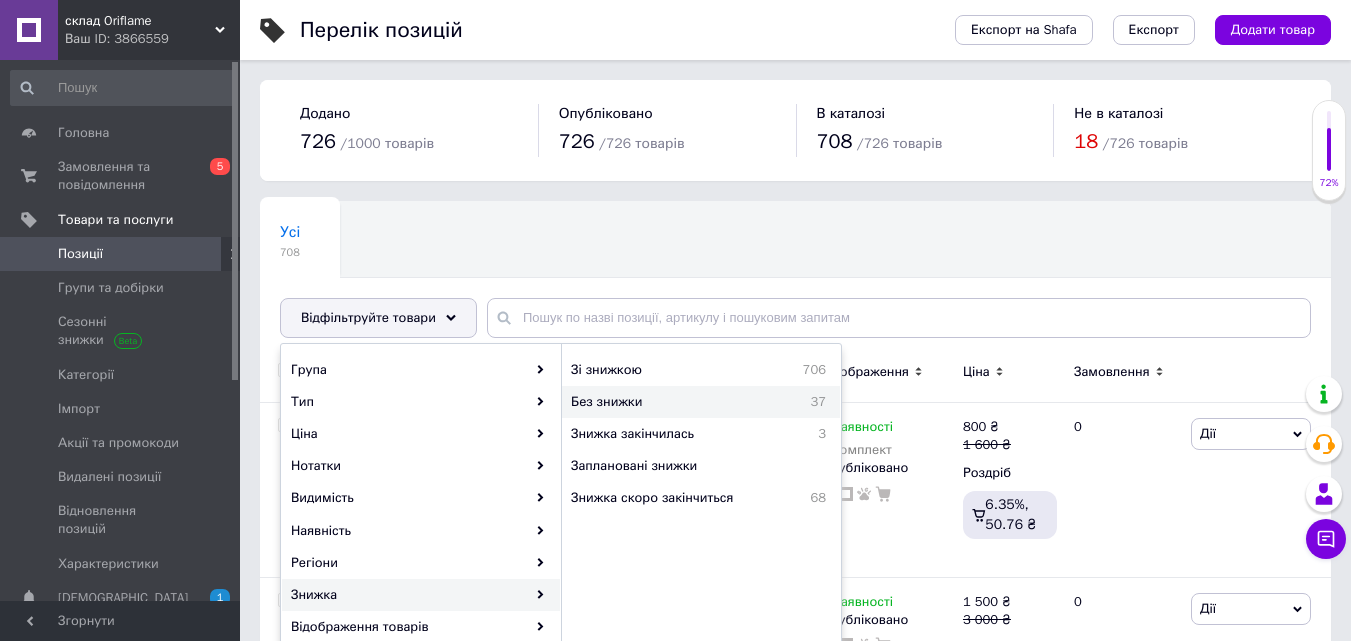 click on "Без знижки" at bounding box center (665, 402) 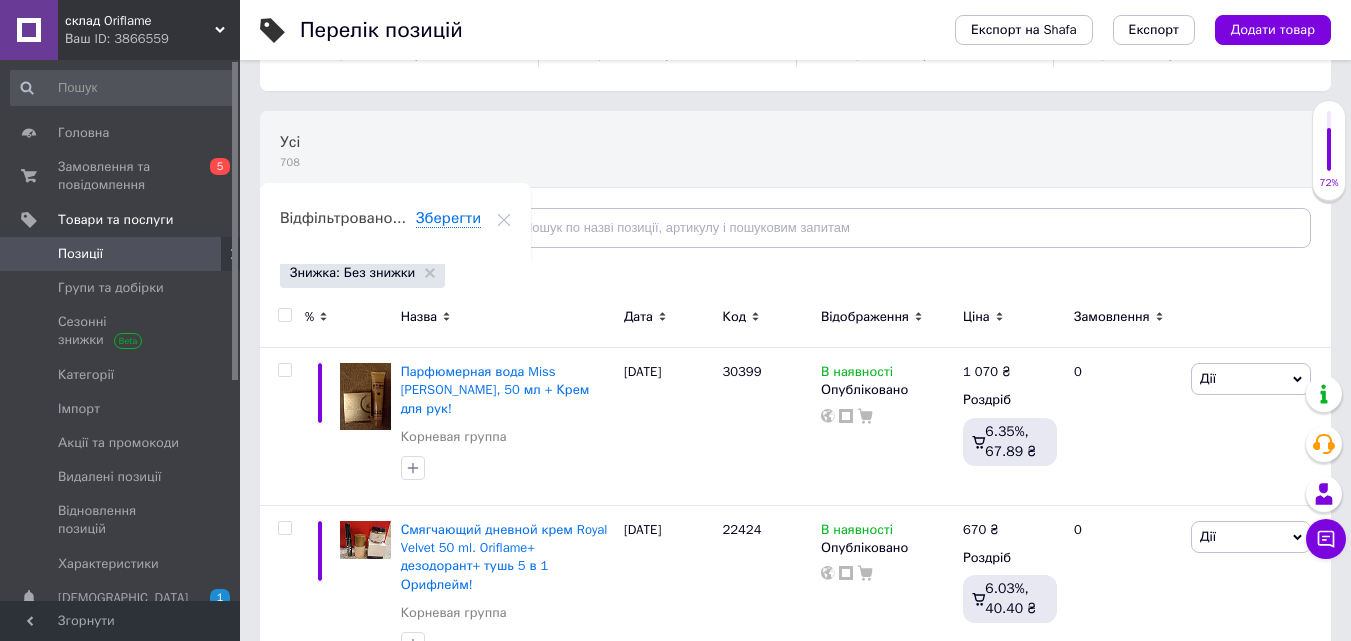 scroll, scrollTop: 31, scrollLeft: 0, axis: vertical 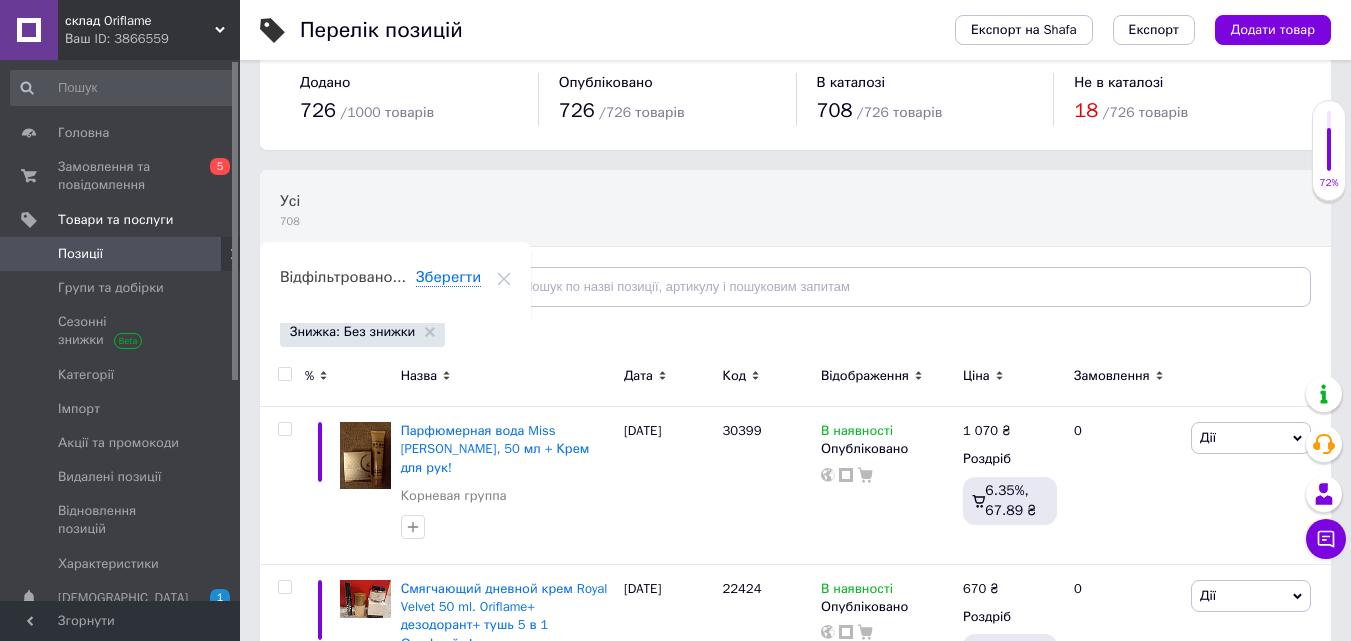 click on "Ваш ID: 3866559" at bounding box center [152, 39] 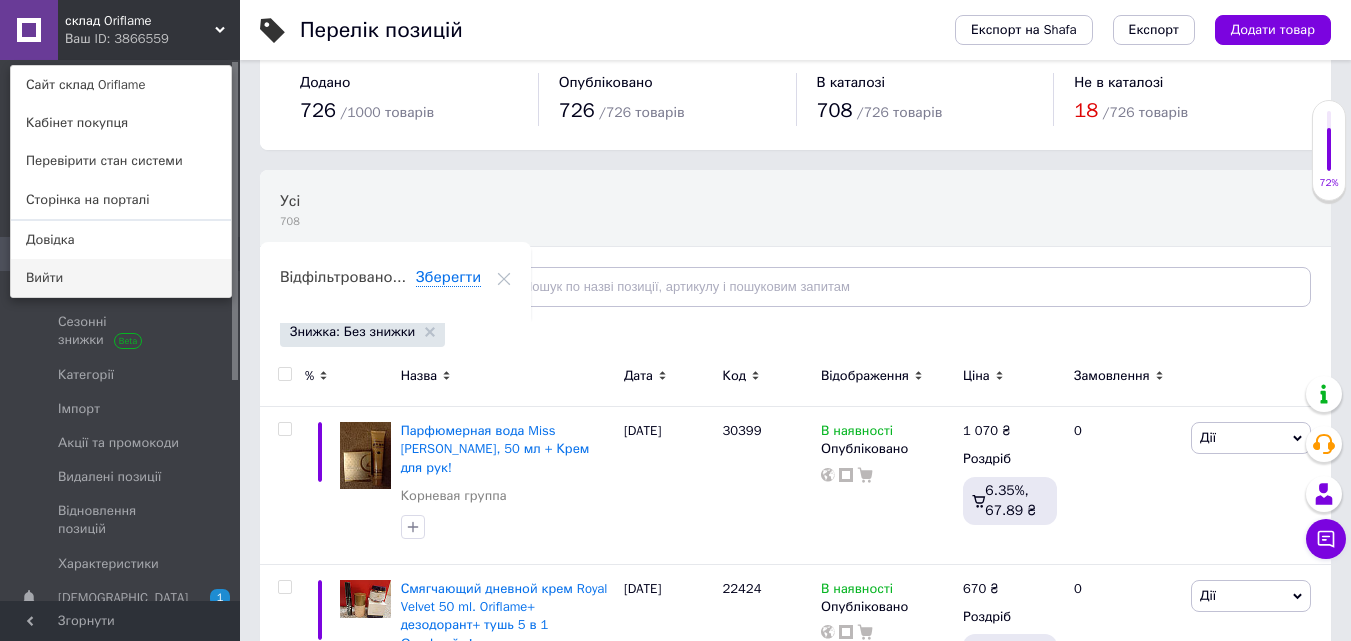 click on "Вийти" at bounding box center (121, 278) 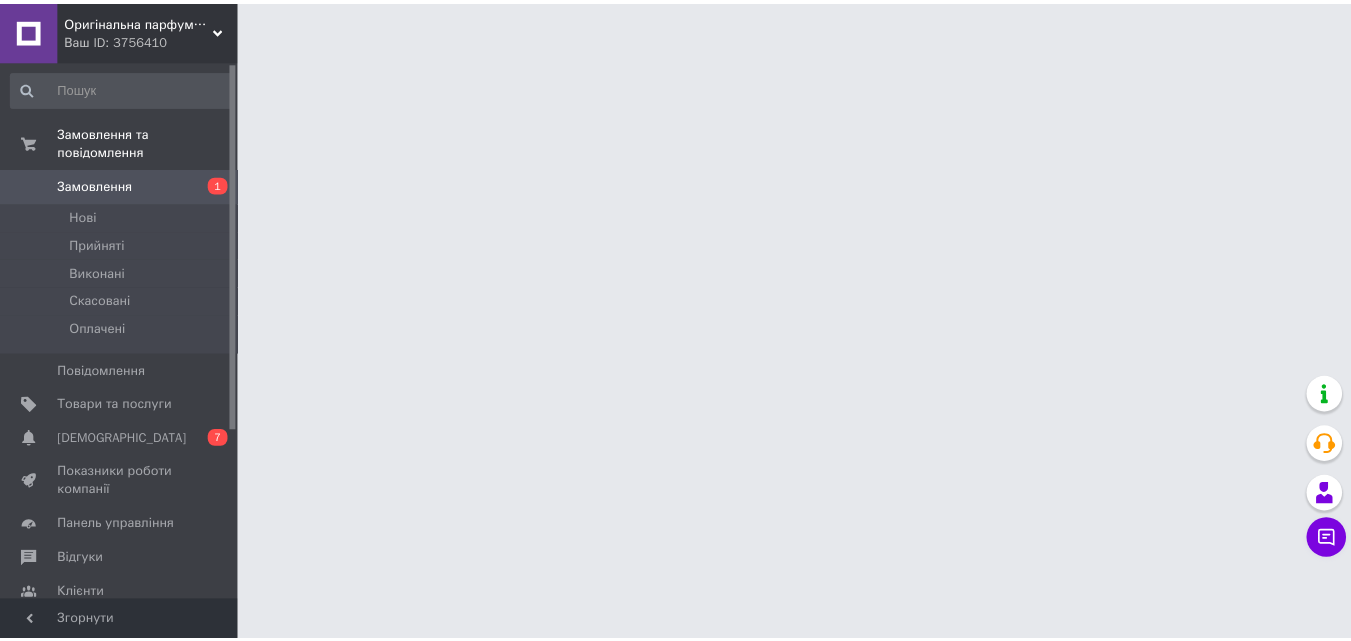 scroll, scrollTop: 0, scrollLeft: 0, axis: both 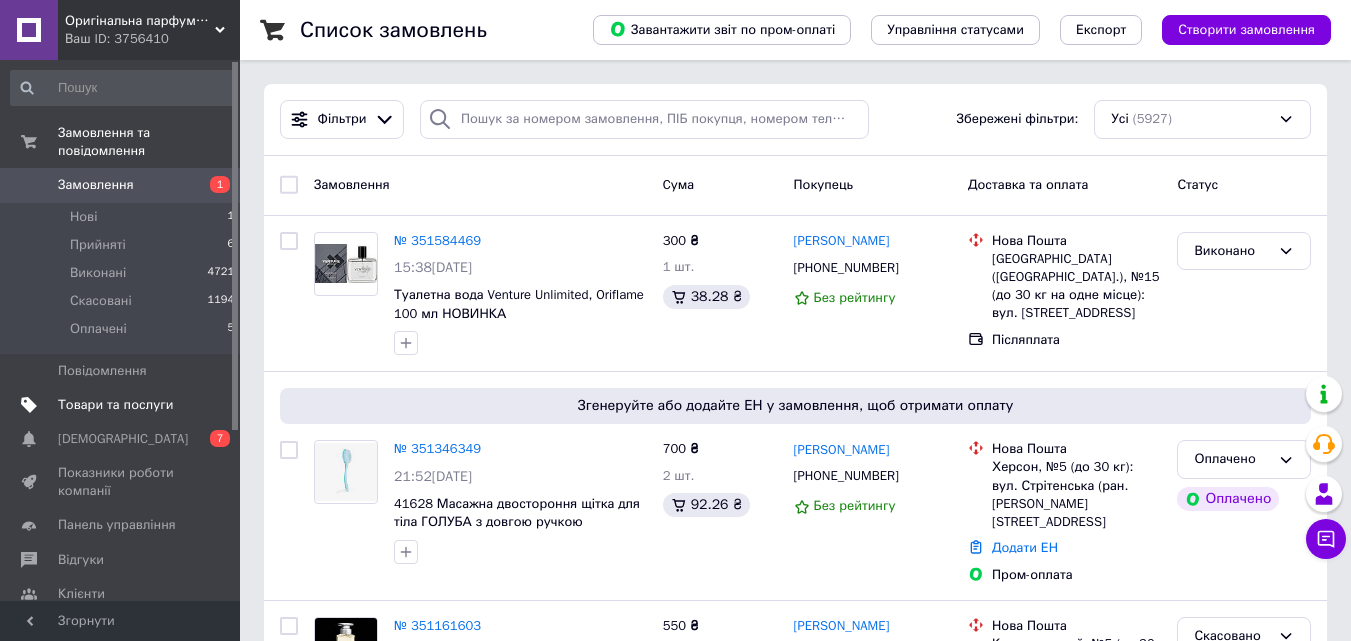 click on "Товари та послуги" at bounding box center [115, 405] 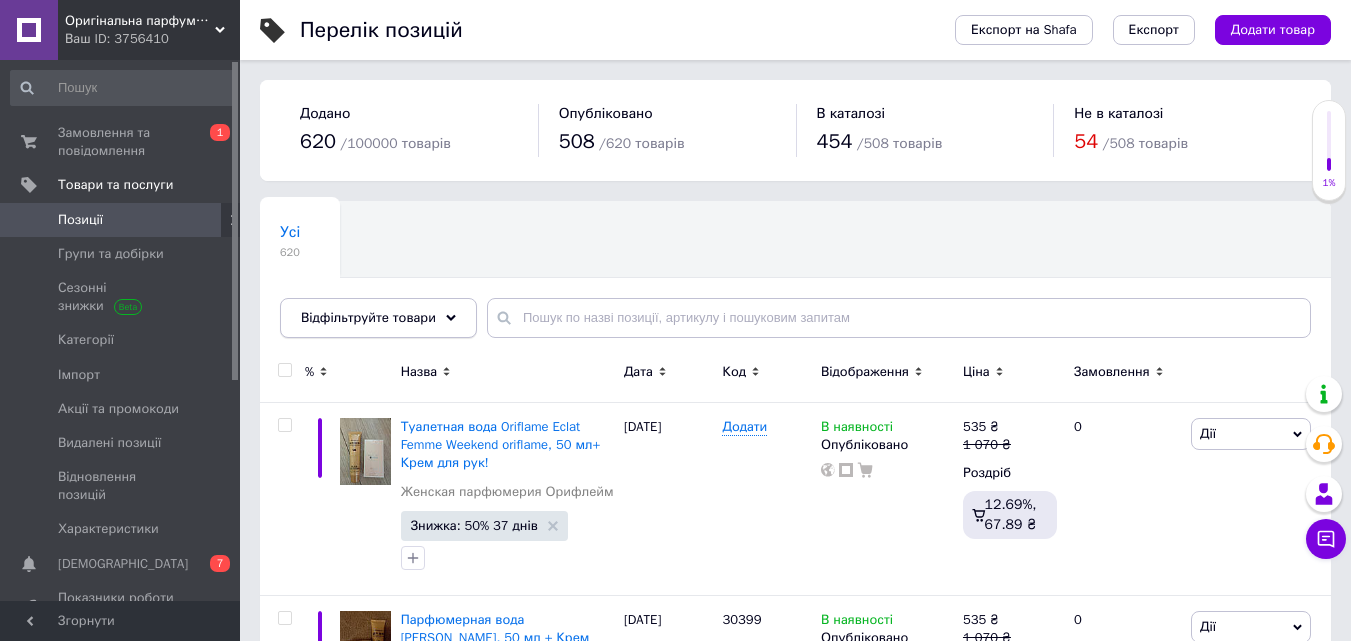 click on "Відфільтруйте товари" at bounding box center (368, 317) 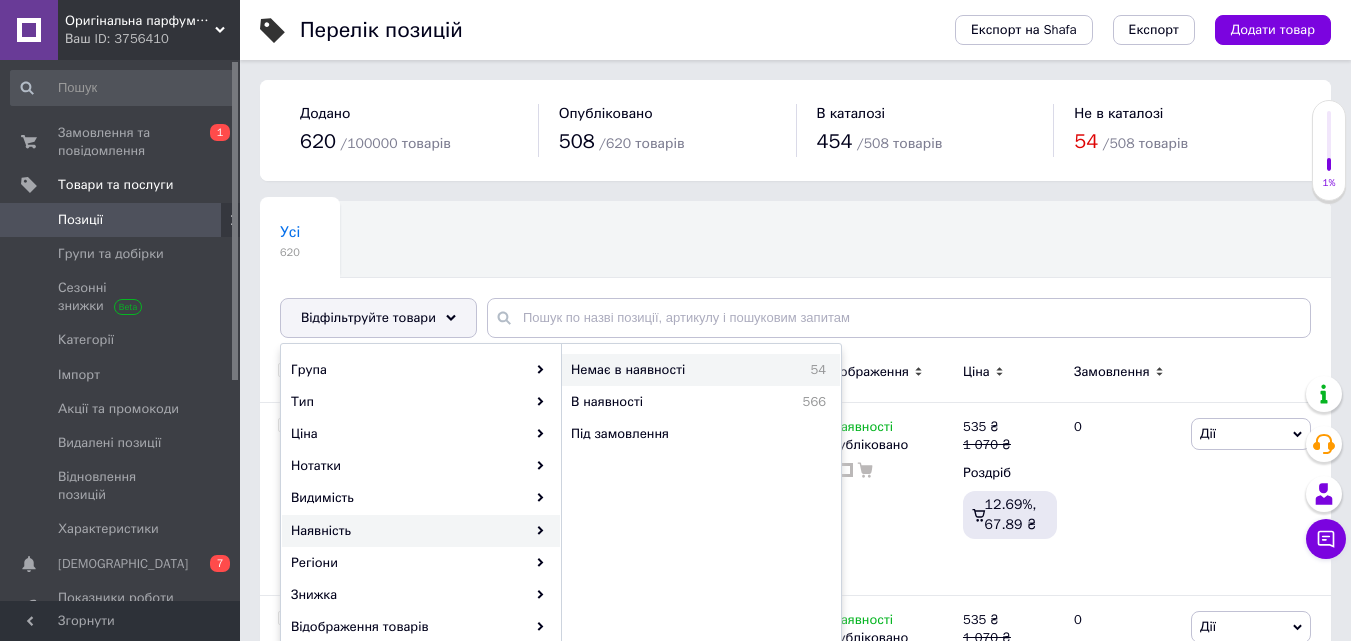 click on "Немає в наявності" at bounding box center (675, 370) 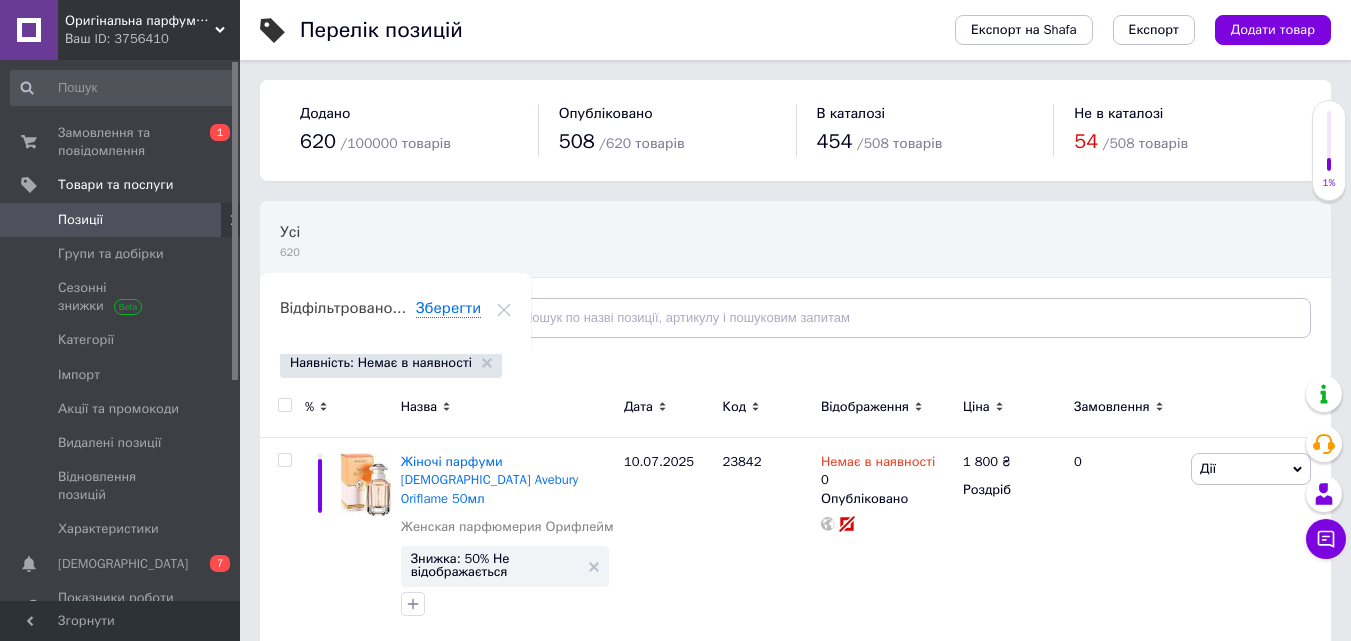 click at bounding box center (284, 405) 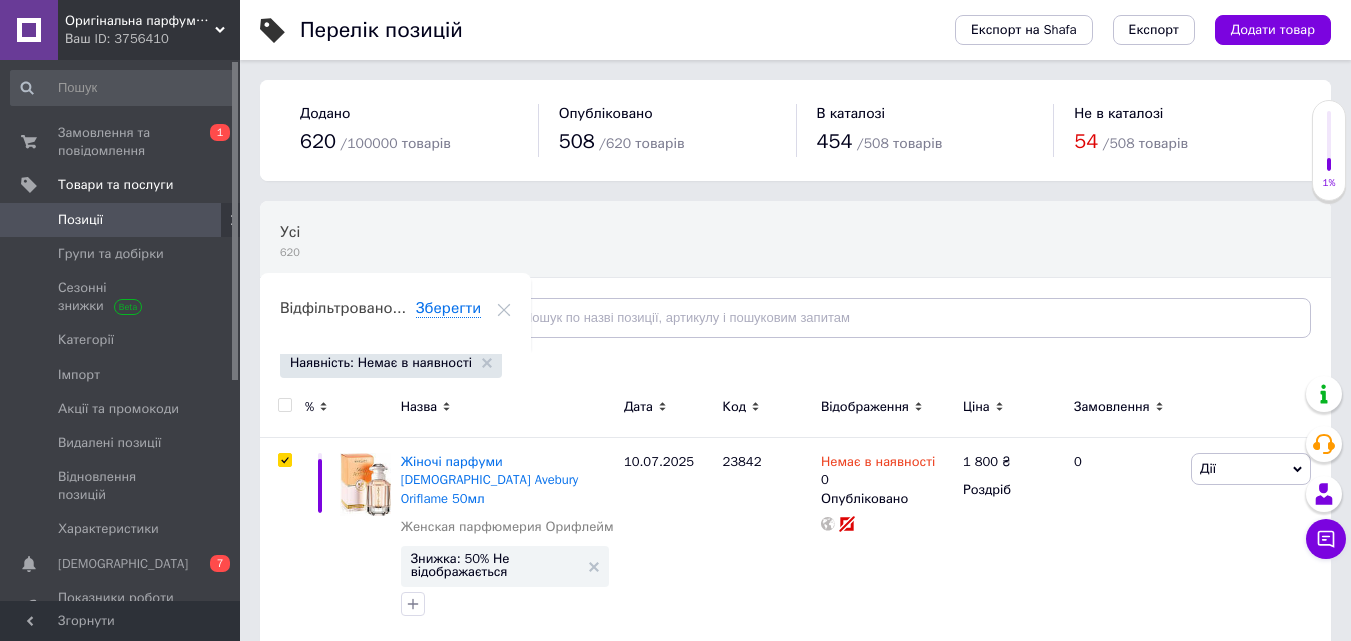 checkbox on "true" 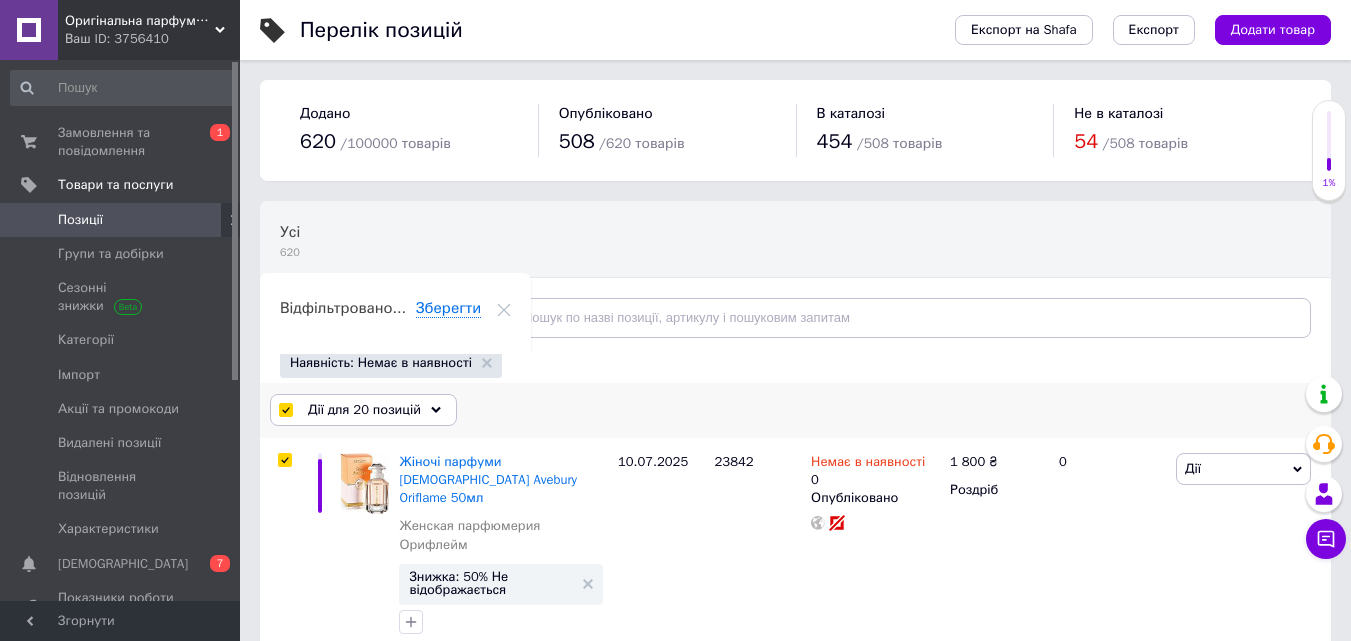 click on "Дії для 20 позицій" at bounding box center [364, 410] 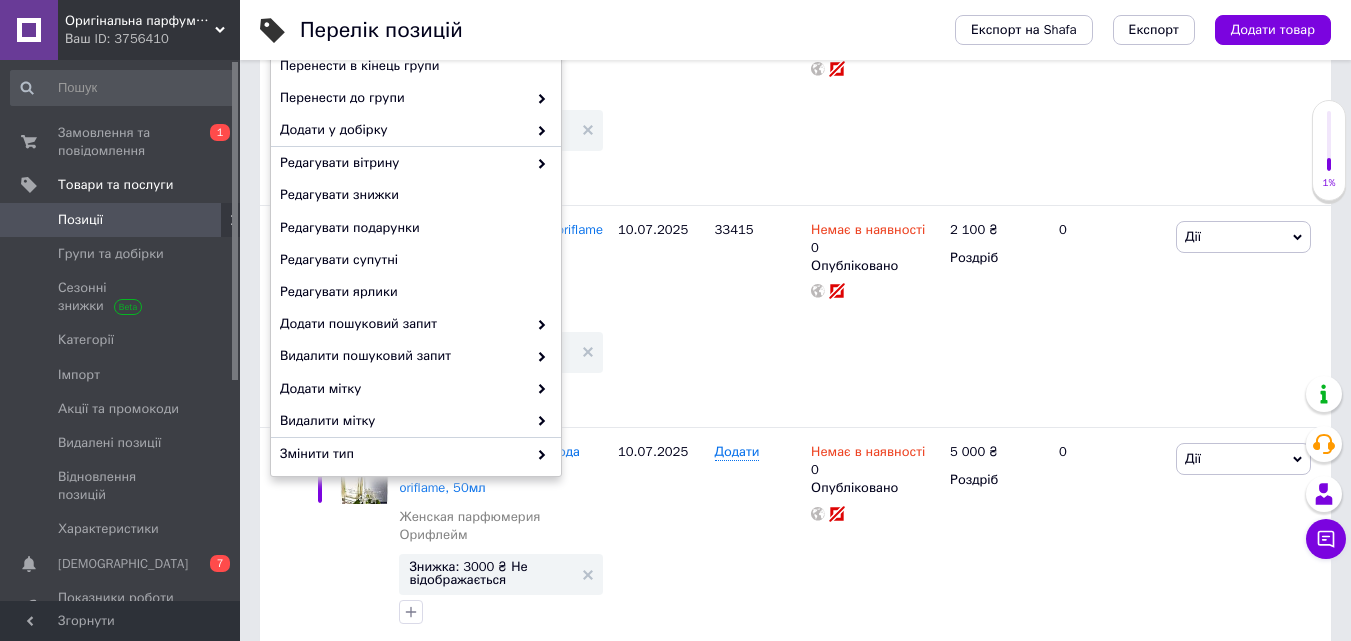 scroll, scrollTop: 484, scrollLeft: 0, axis: vertical 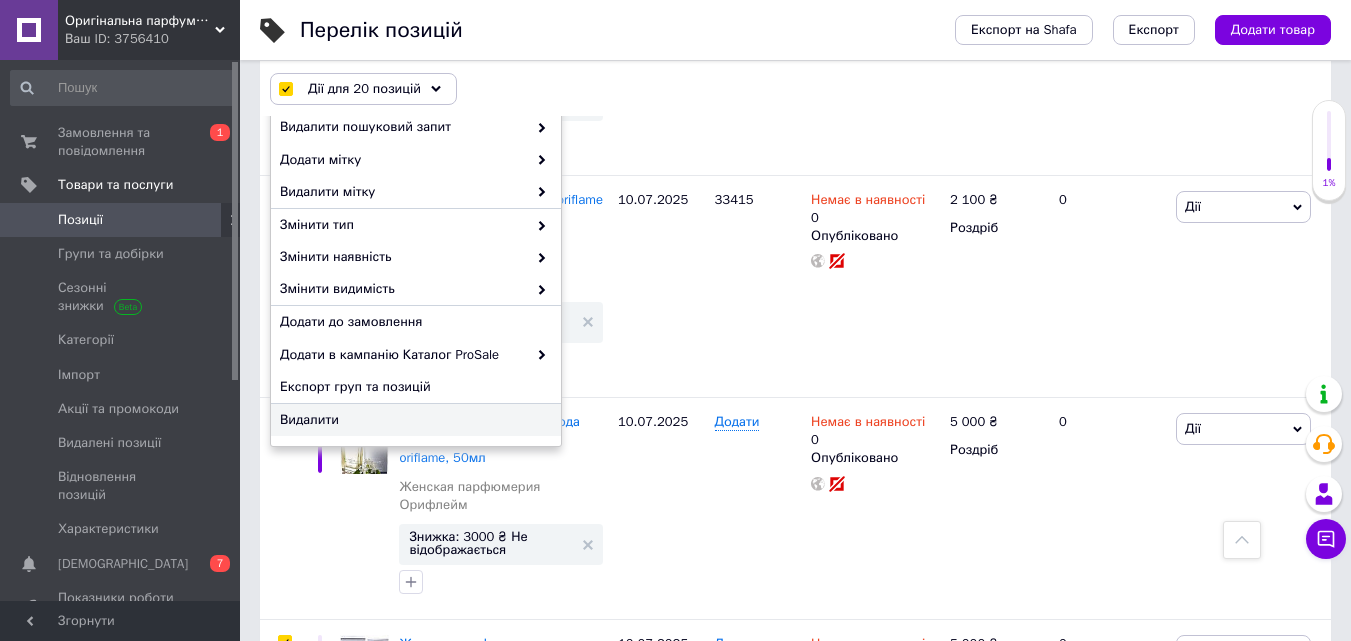 click on "Видалити" at bounding box center (416, 420) 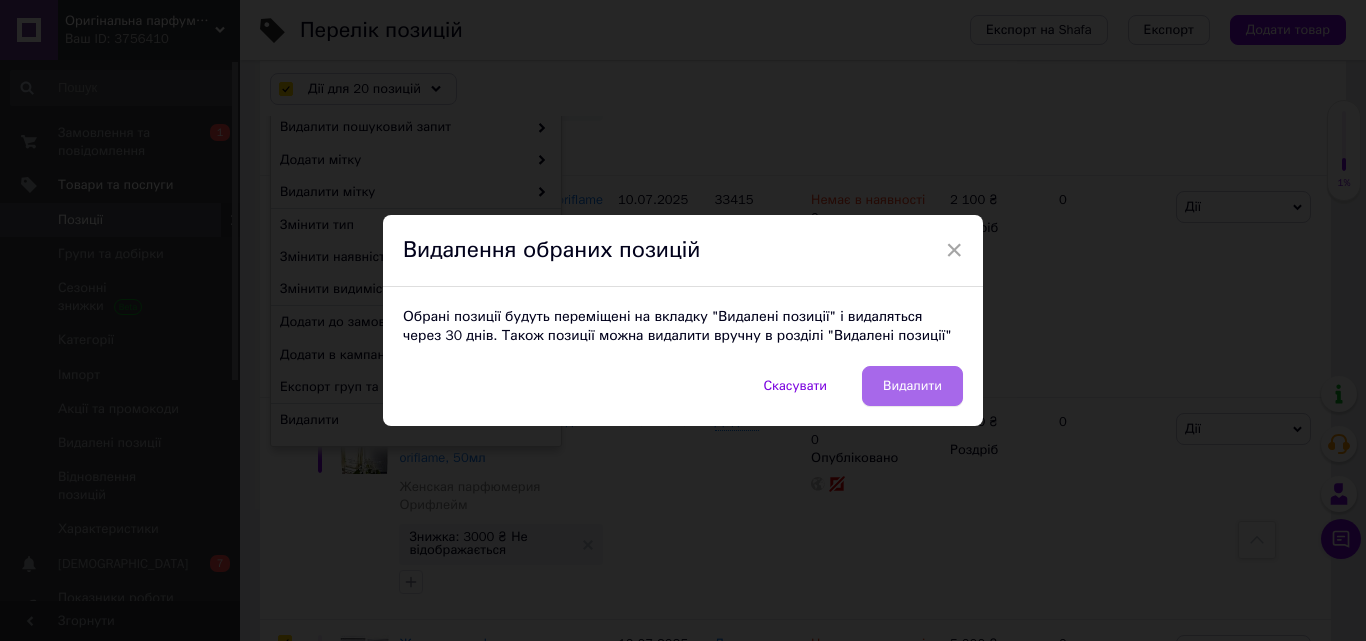 click on "Видалити" at bounding box center [912, 386] 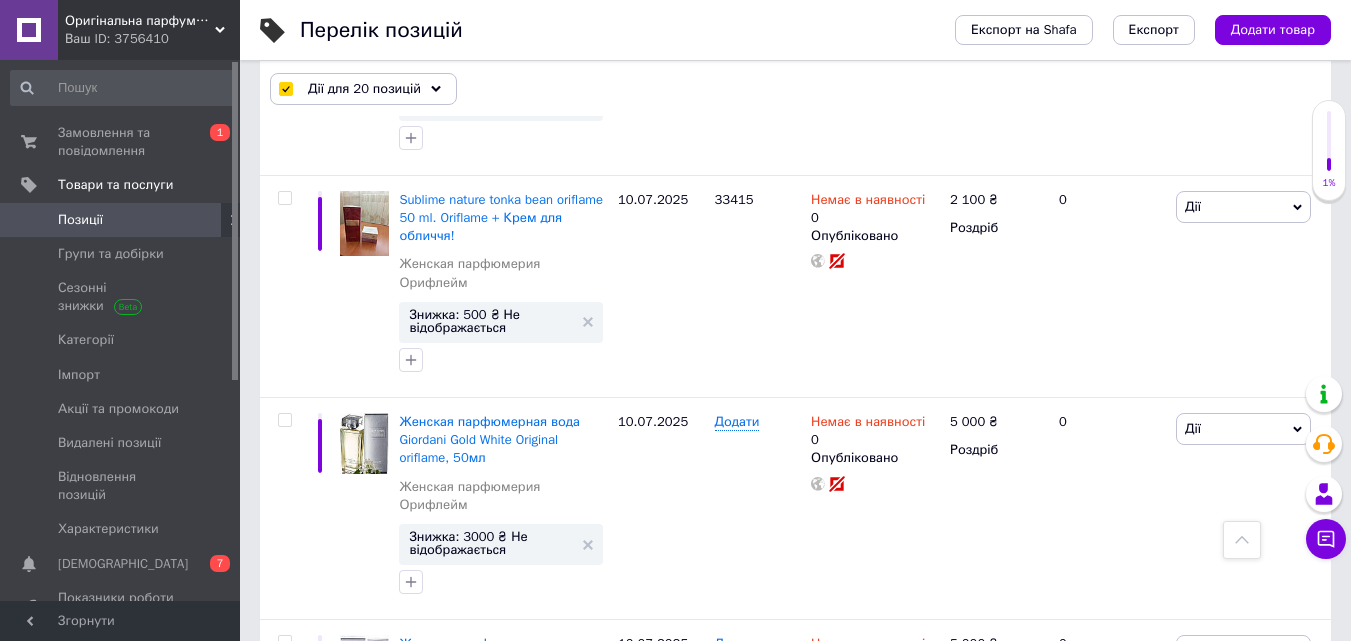 checkbox on "false" 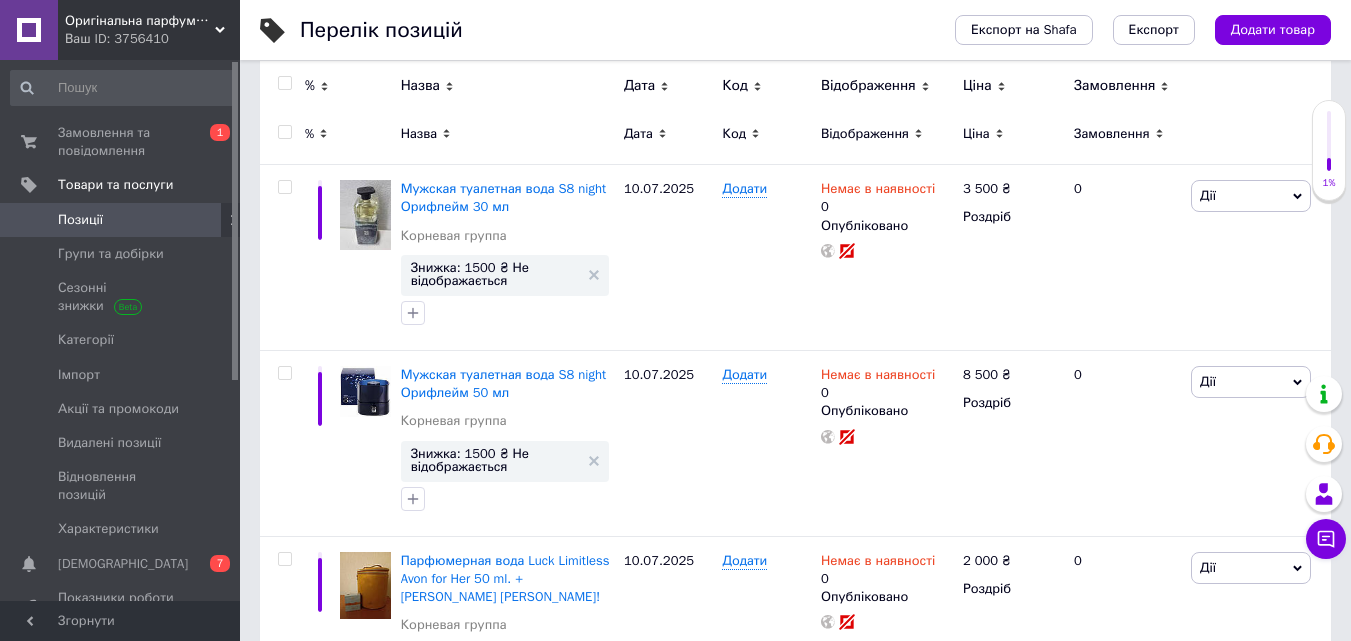 scroll, scrollTop: 0, scrollLeft: 0, axis: both 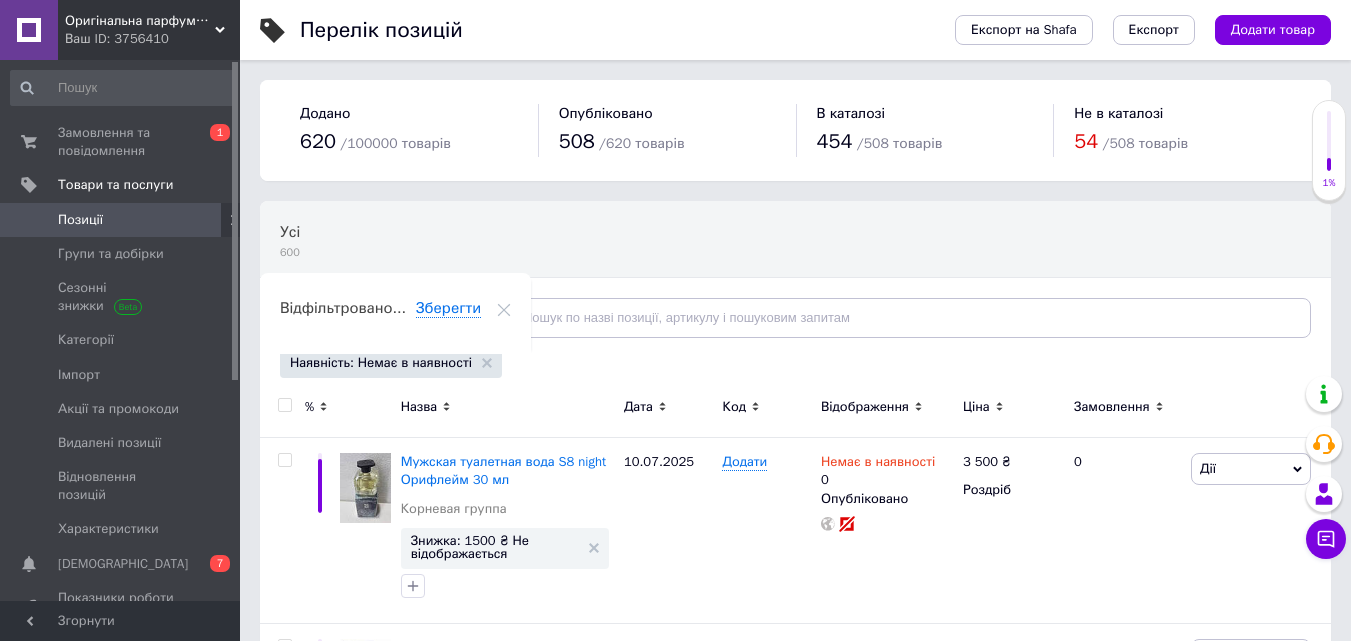 click at bounding box center [284, 405] 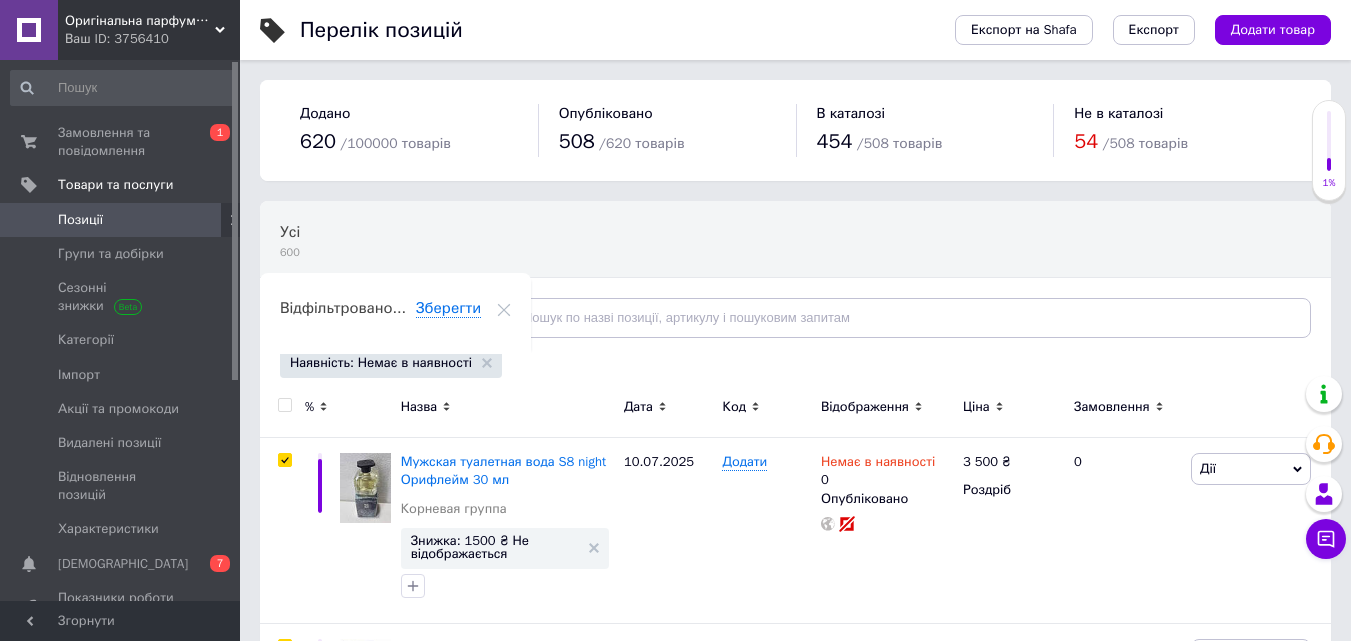 checkbox on "true" 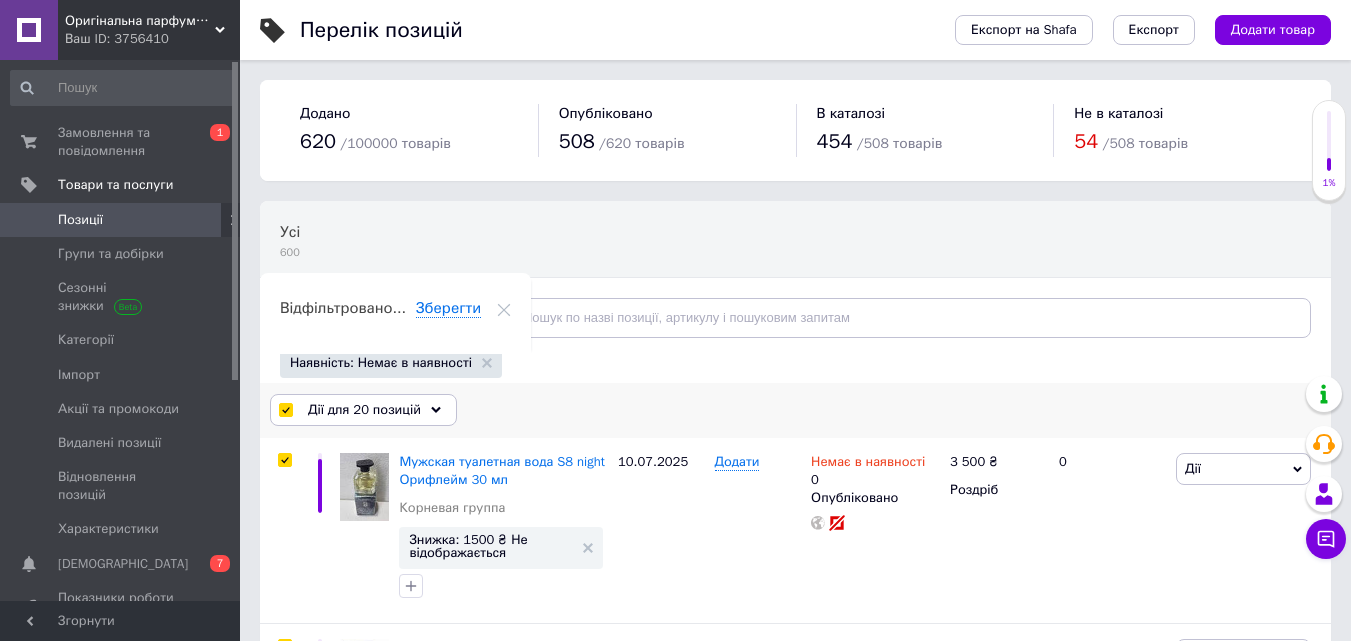 click on "Дії для 20 позицій" at bounding box center [364, 410] 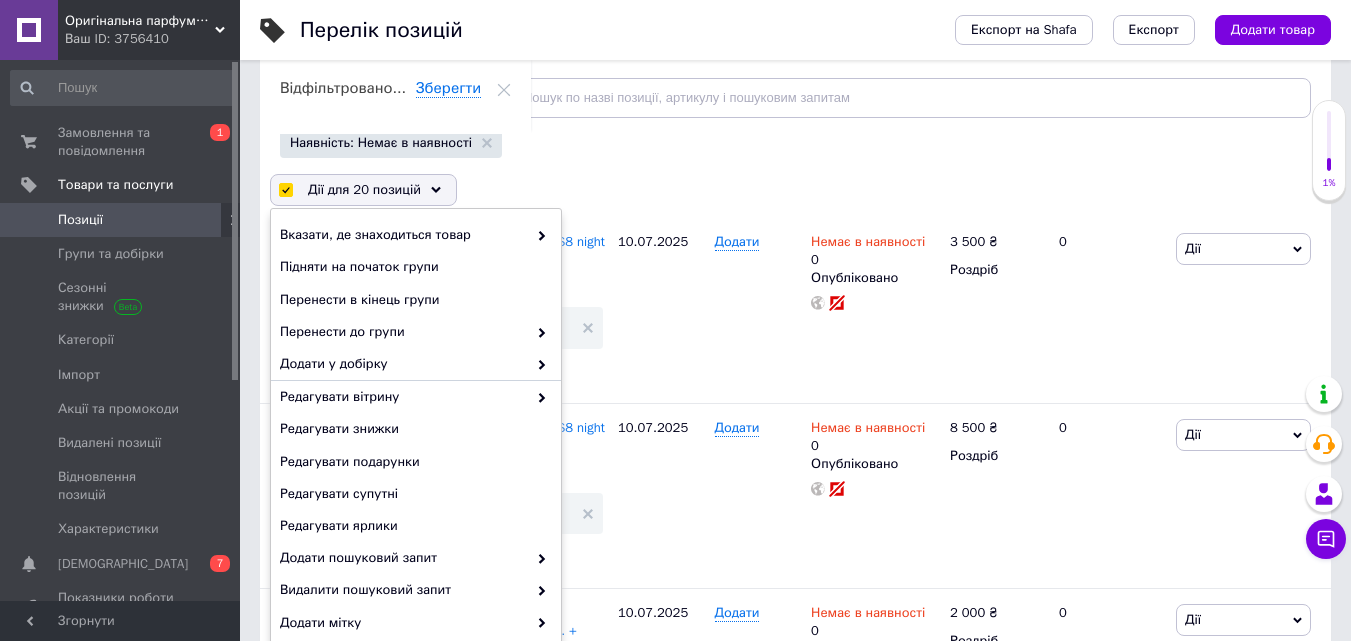 scroll, scrollTop: 432, scrollLeft: 0, axis: vertical 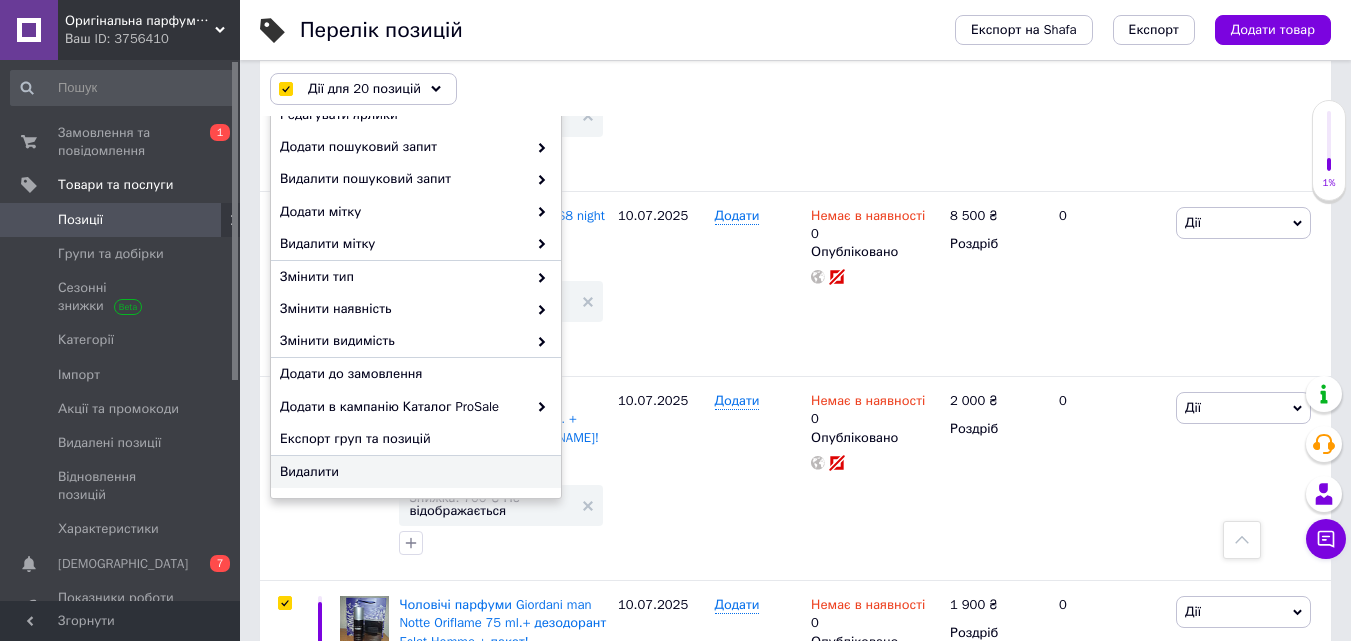 click on "Видалити" at bounding box center [413, 472] 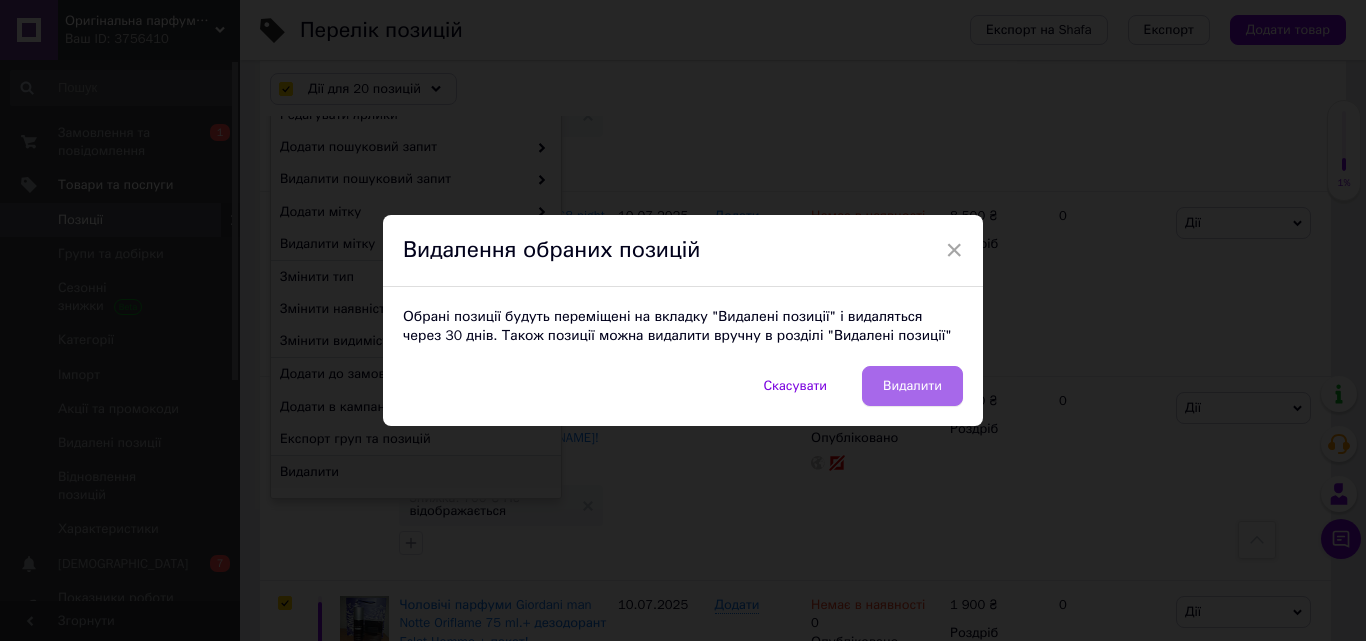 click on "Видалити" at bounding box center (912, 386) 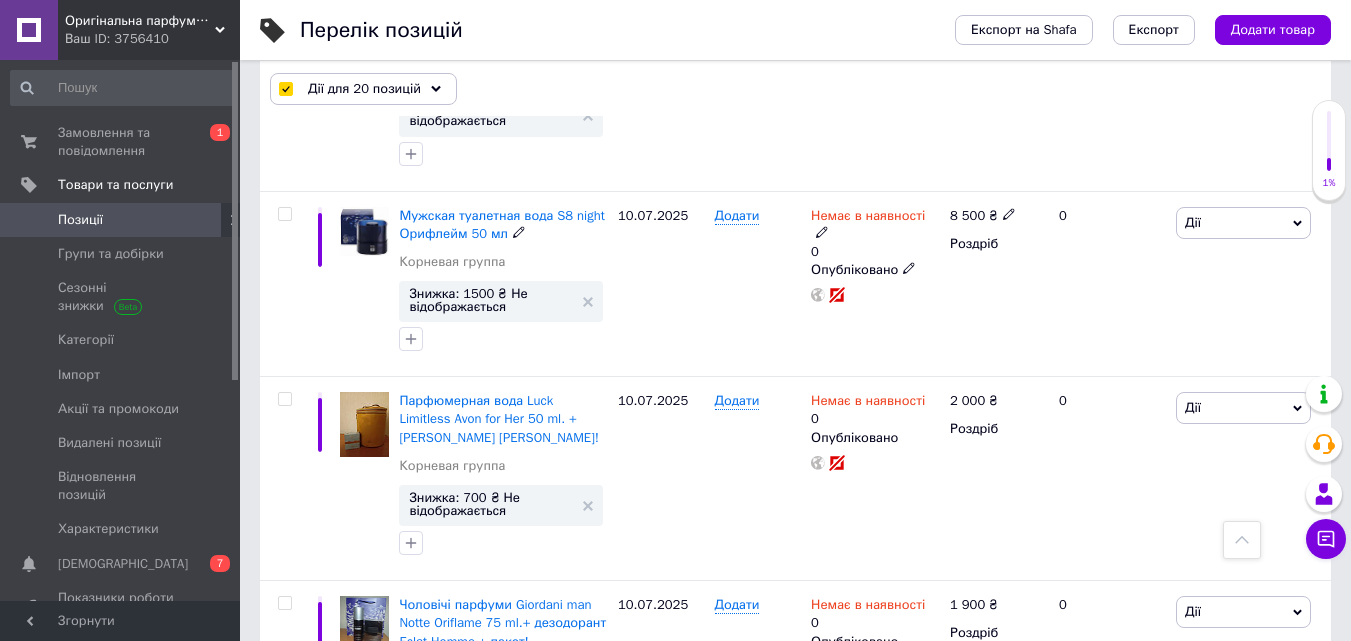 checkbox on "false" 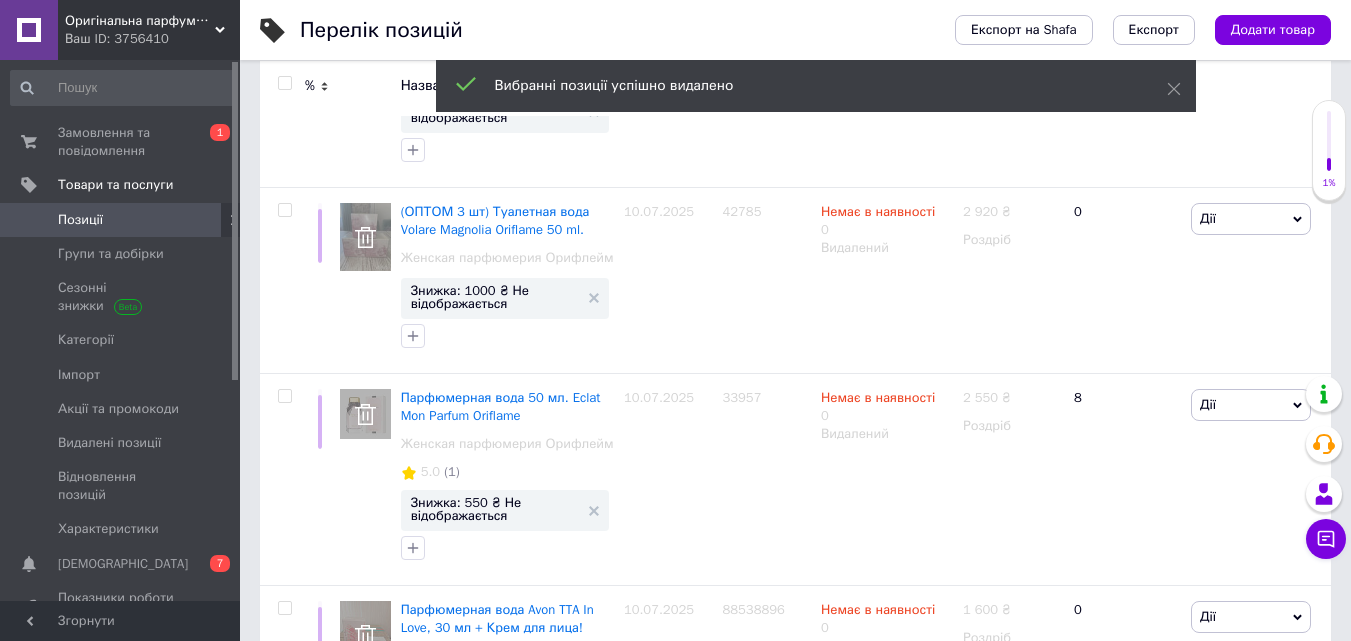 scroll, scrollTop: 0, scrollLeft: 0, axis: both 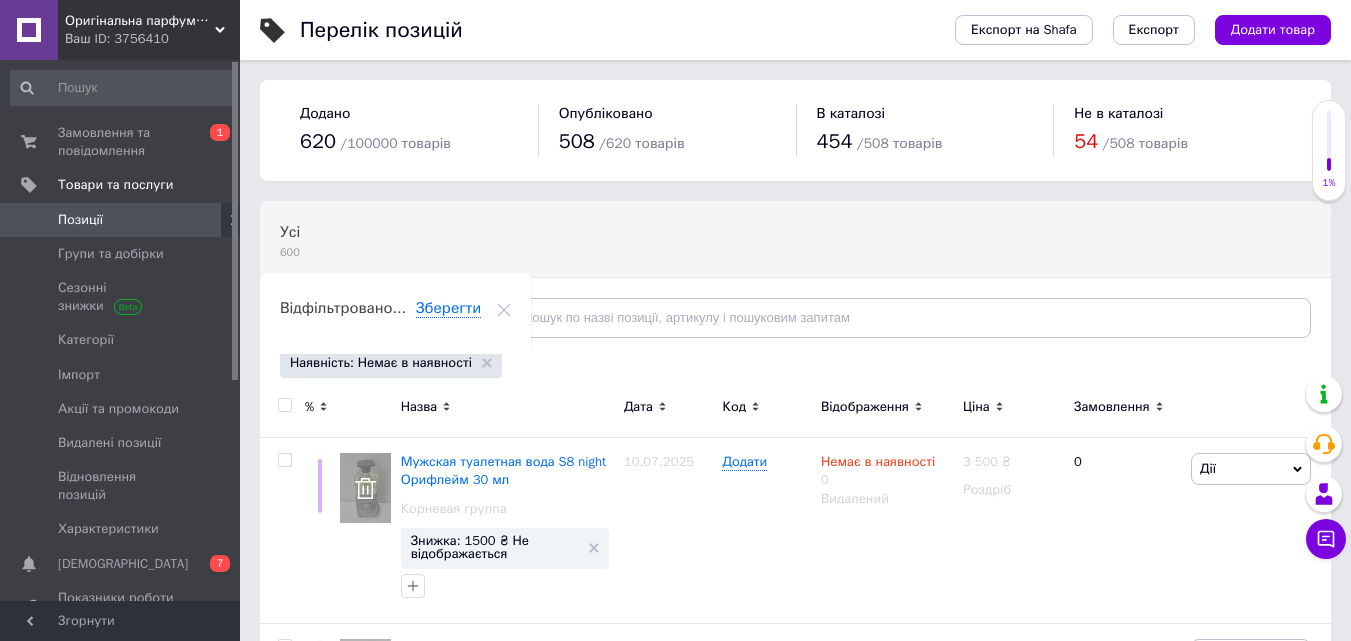 click at bounding box center (284, 405) 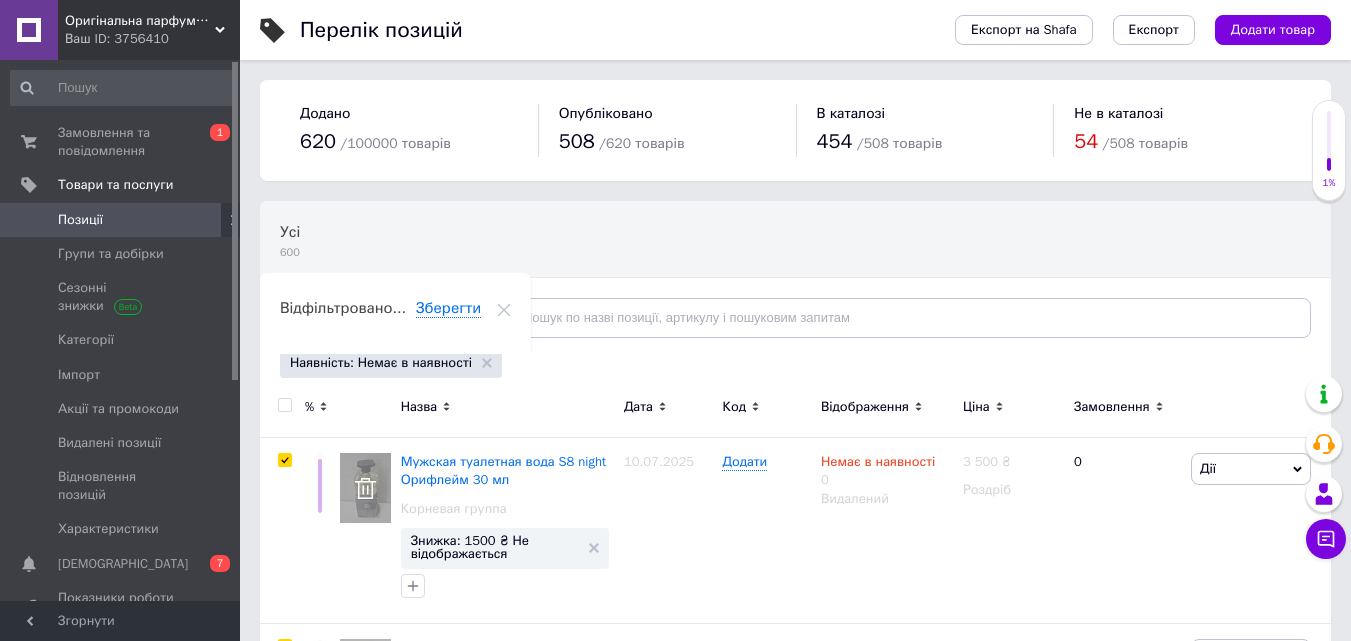 checkbox on "true" 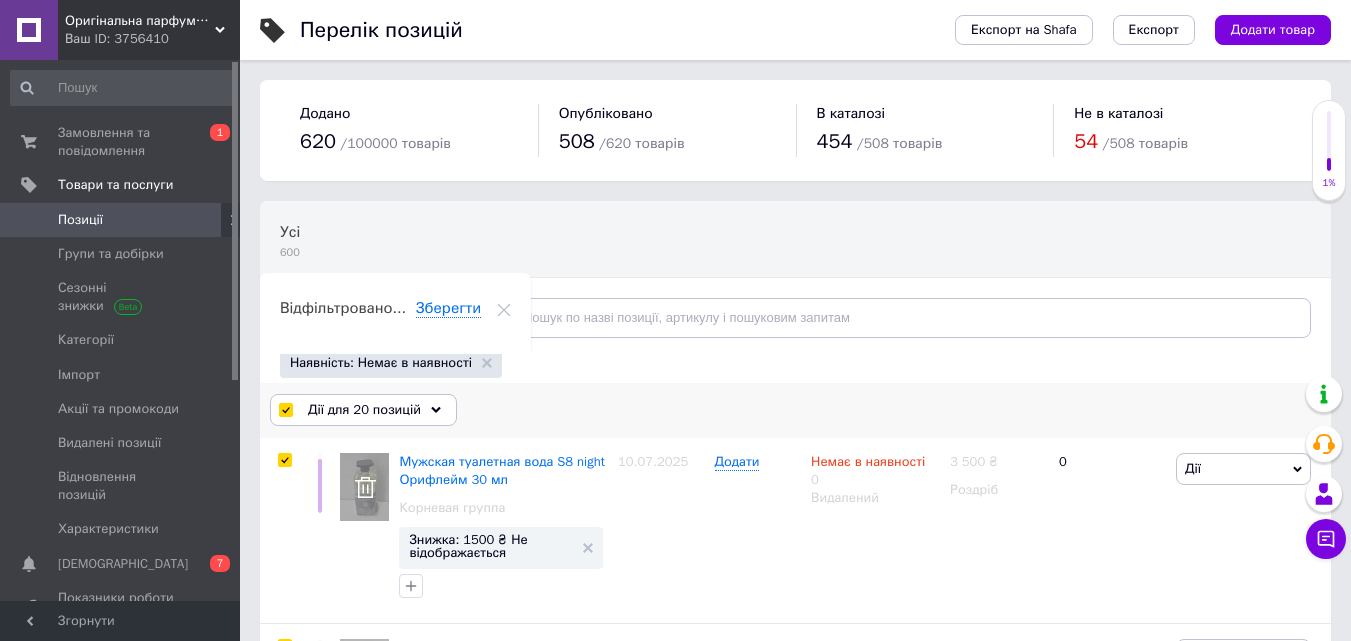 click on "Дії для 20 позицій" at bounding box center (364, 410) 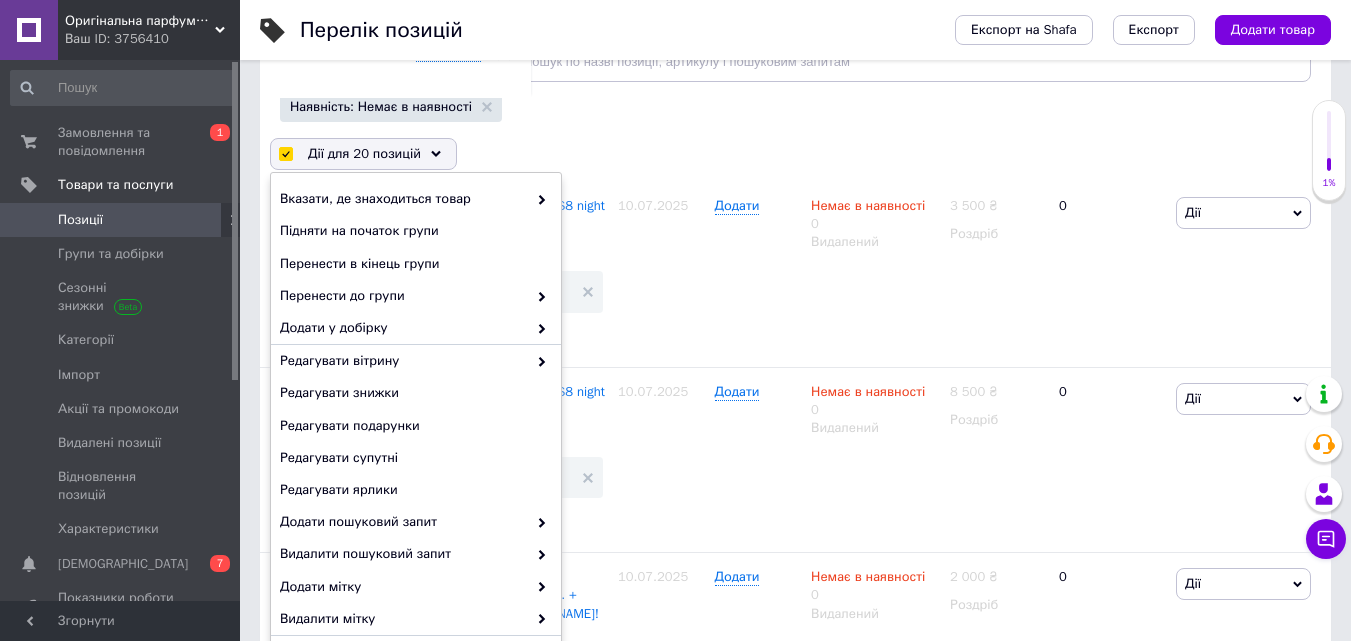 scroll, scrollTop: 293, scrollLeft: 0, axis: vertical 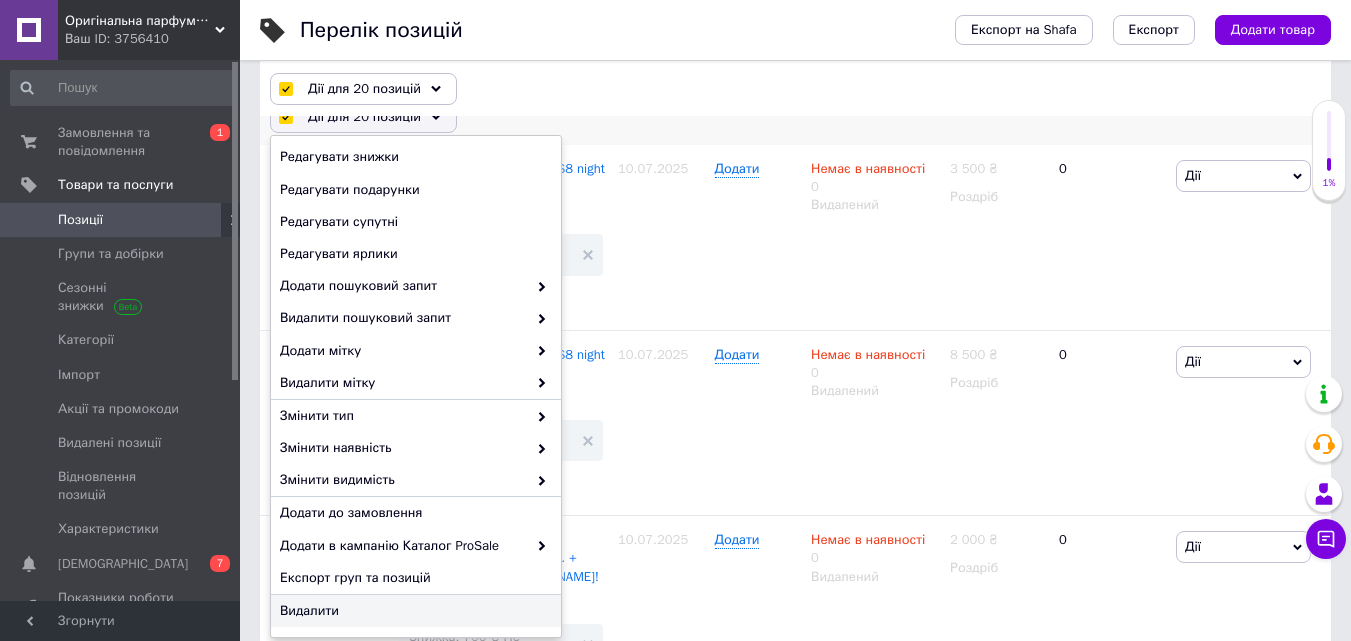 click on "Видалити" at bounding box center [413, 611] 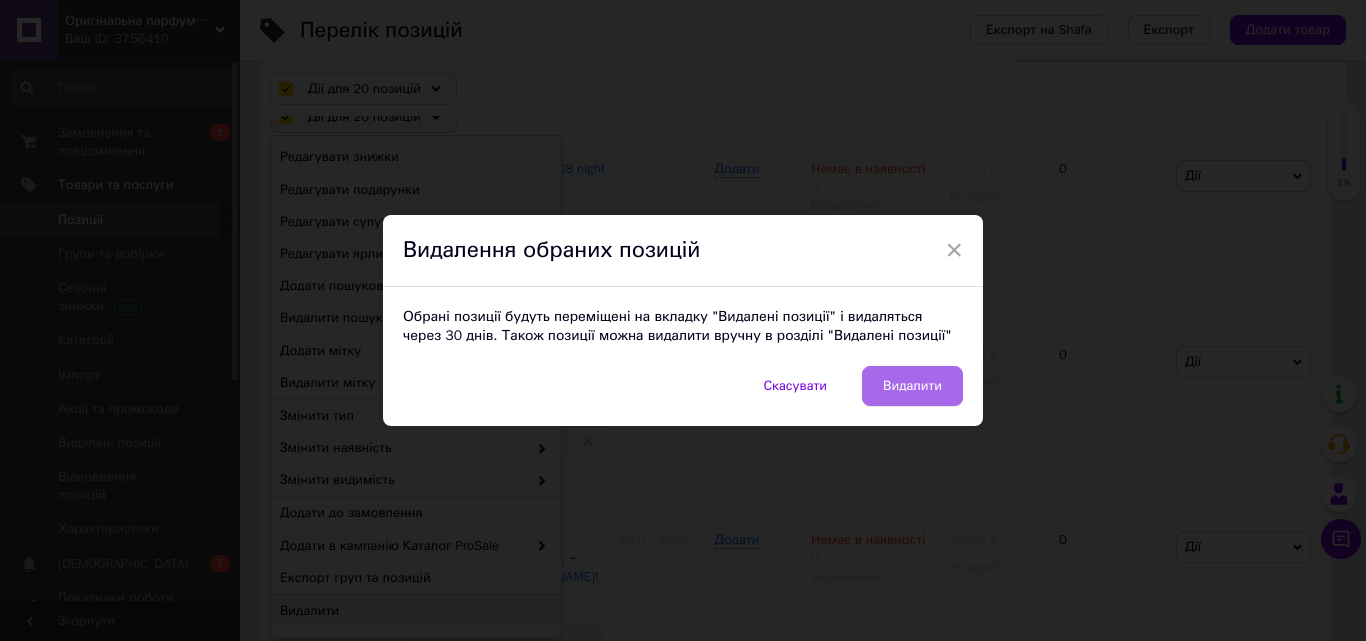 click on "Видалити" at bounding box center (912, 386) 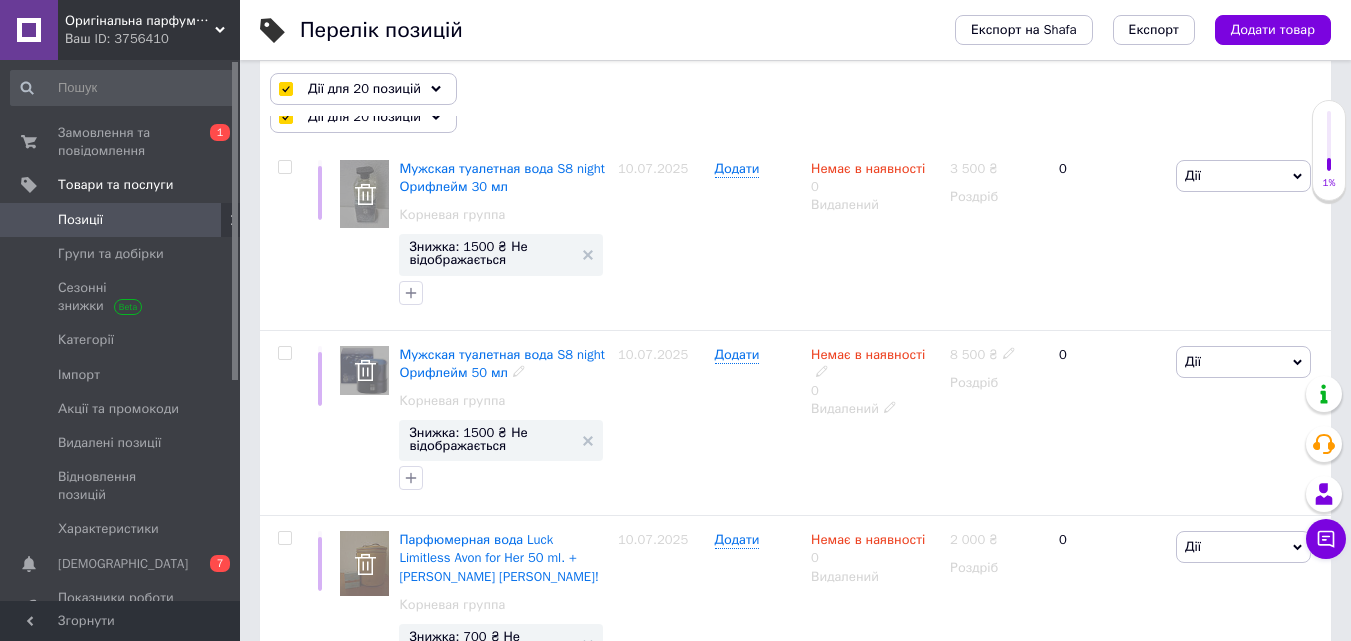 checkbox on "false" 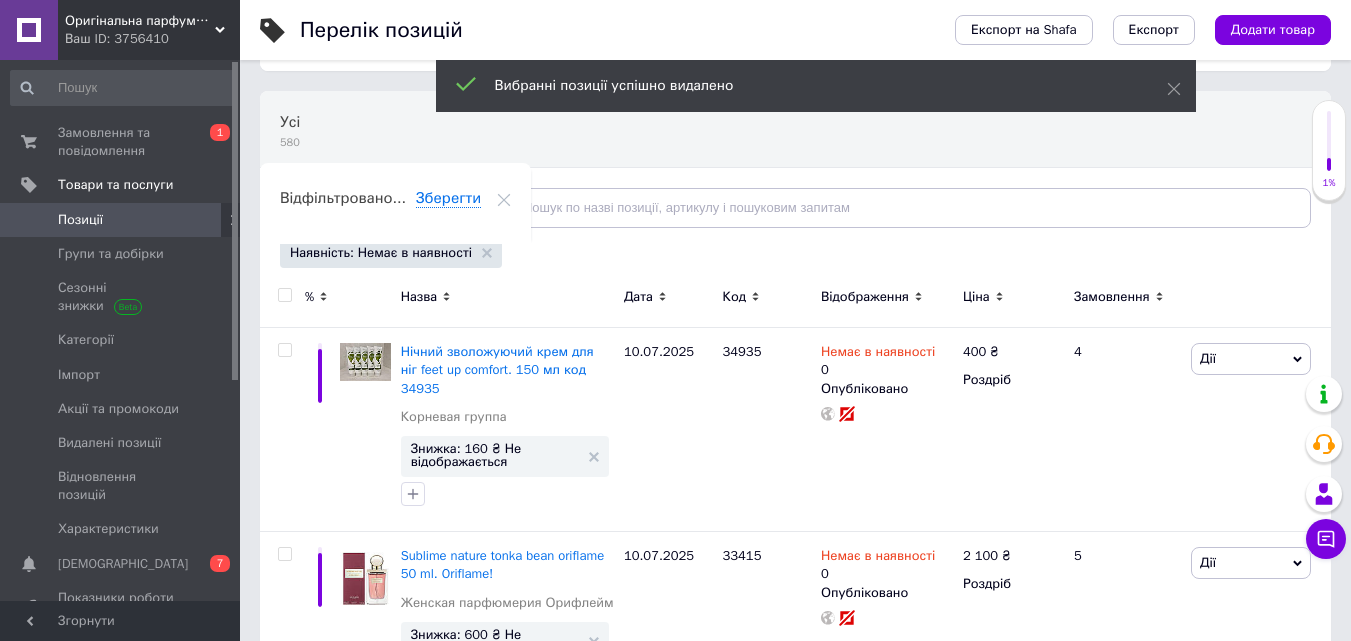 scroll, scrollTop: 68, scrollLeft: 0, axis: vertical 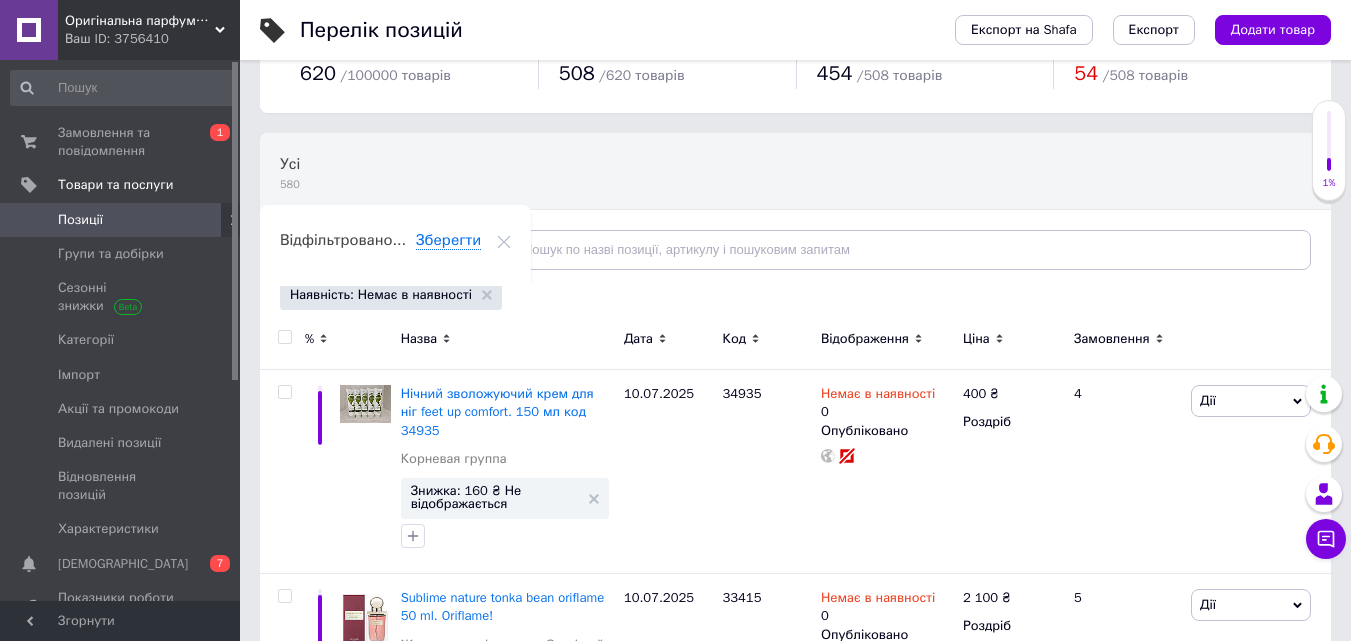 click at bounding box center (284, 337) 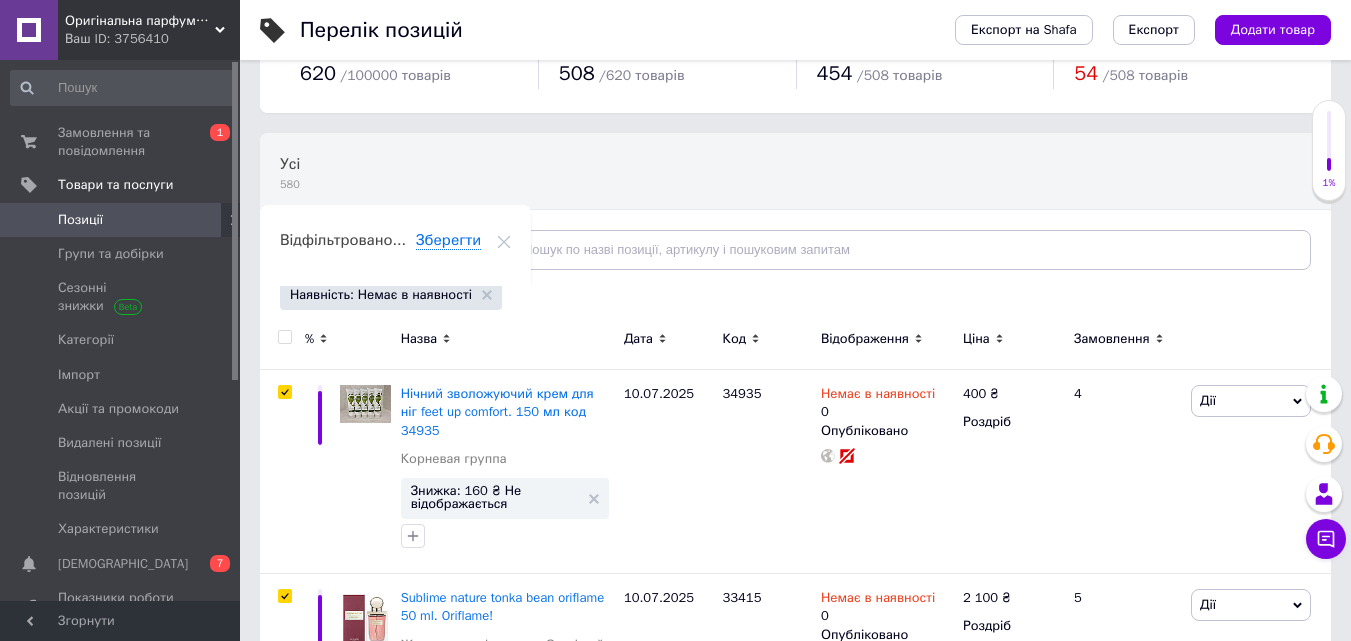 checkbox on "true" 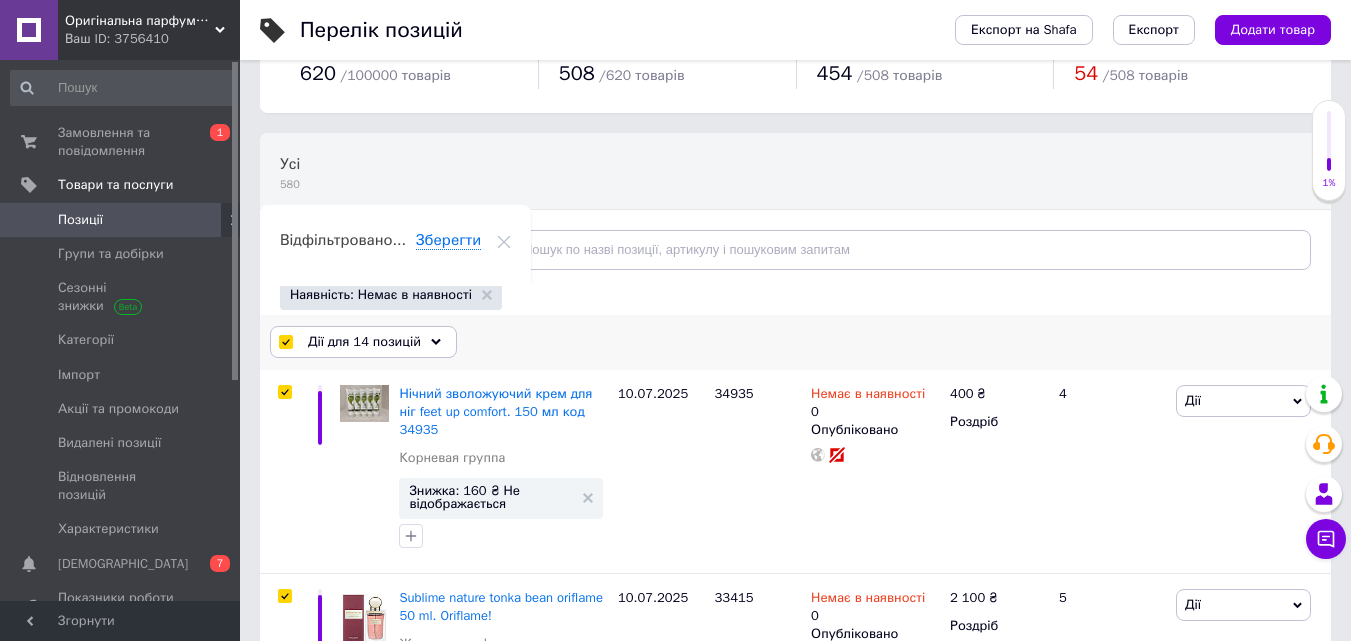 click on "Дії для 14 позицій" at bounding box center [364, 342] 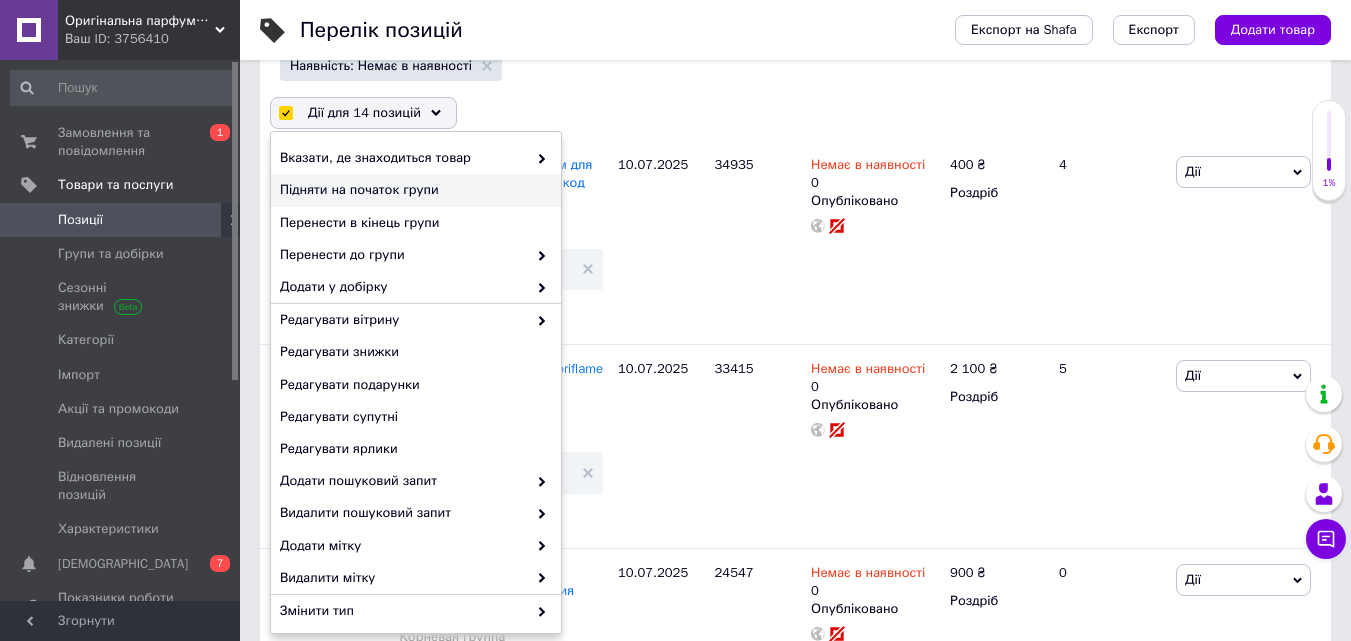 scroll, scrollTop: 548, scrollLeft: 0, axis: vertical 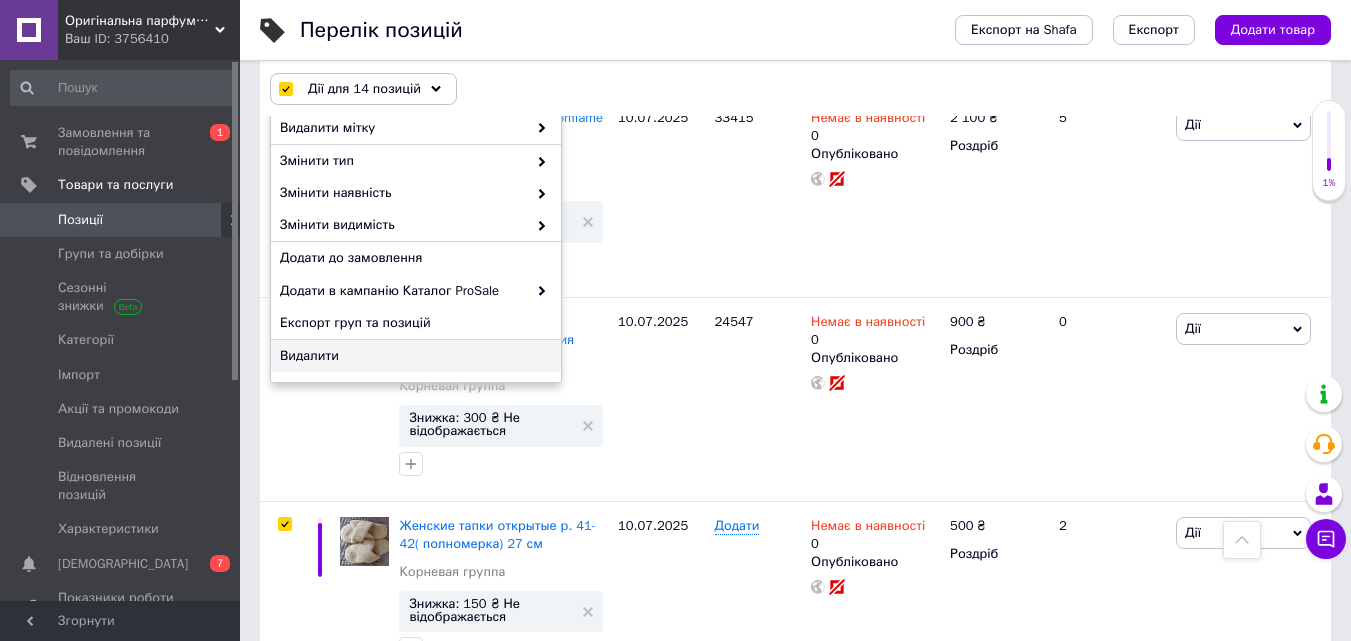 click on "Видалити" at bounding box center (413, 356) 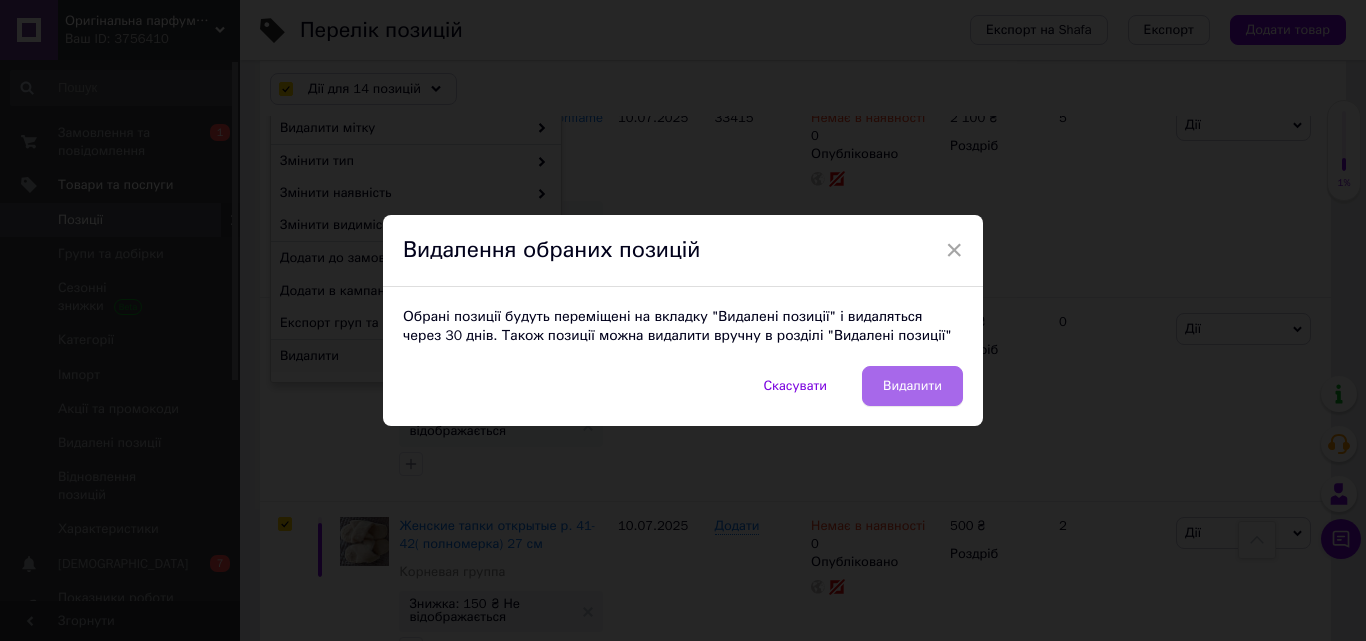 click on "Видалити" at bounding box center [912, 386] 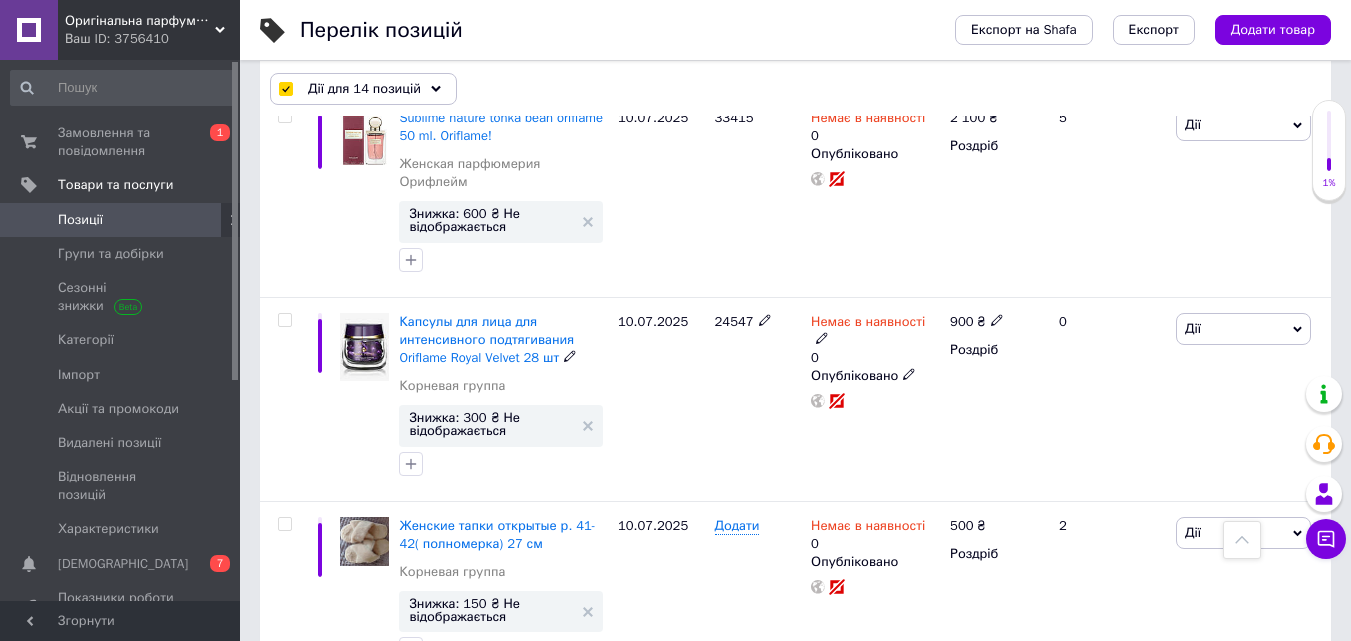 checkbox on "false" 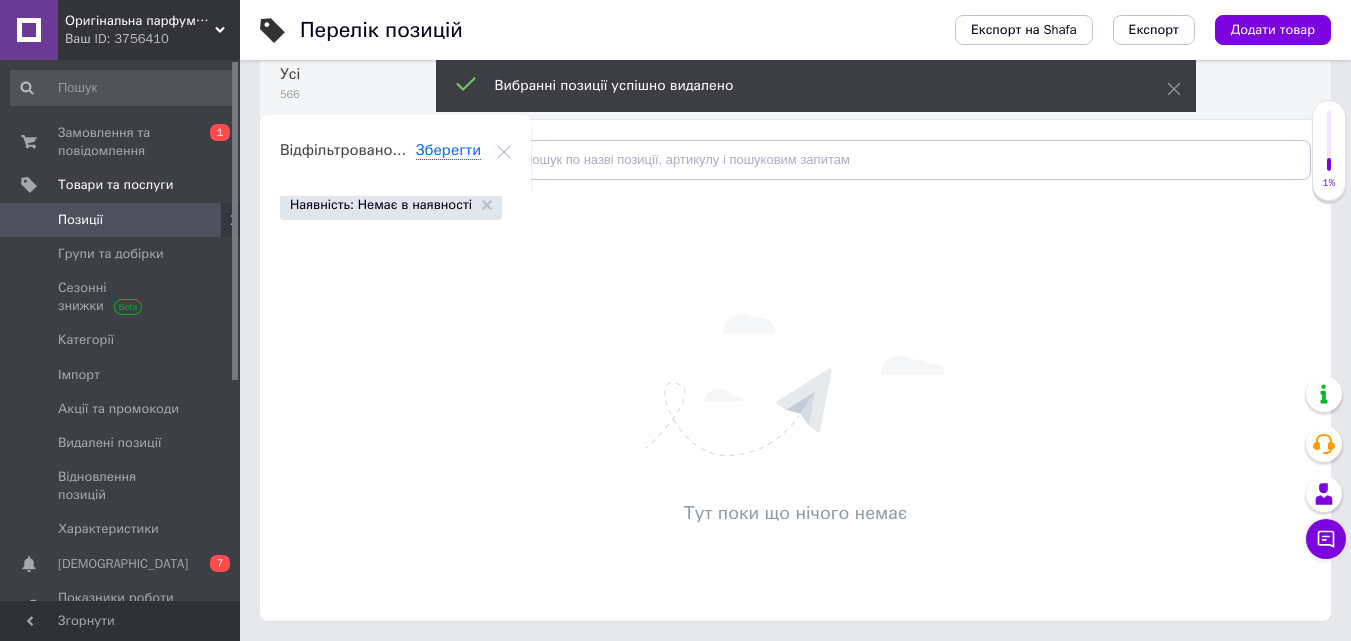 scroll, scrollTop: 158, scrollLeft: 0, axis: vertical 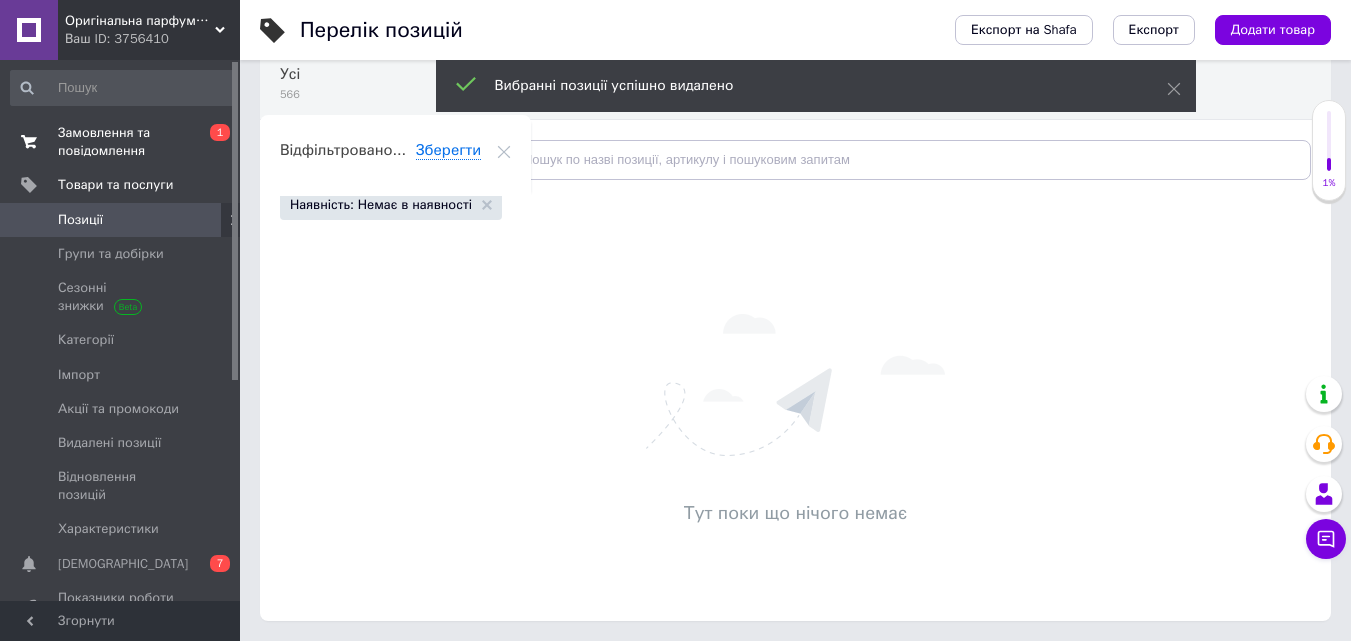 click on "Замовлення та повідомлення" at bounding box center [121, 142] 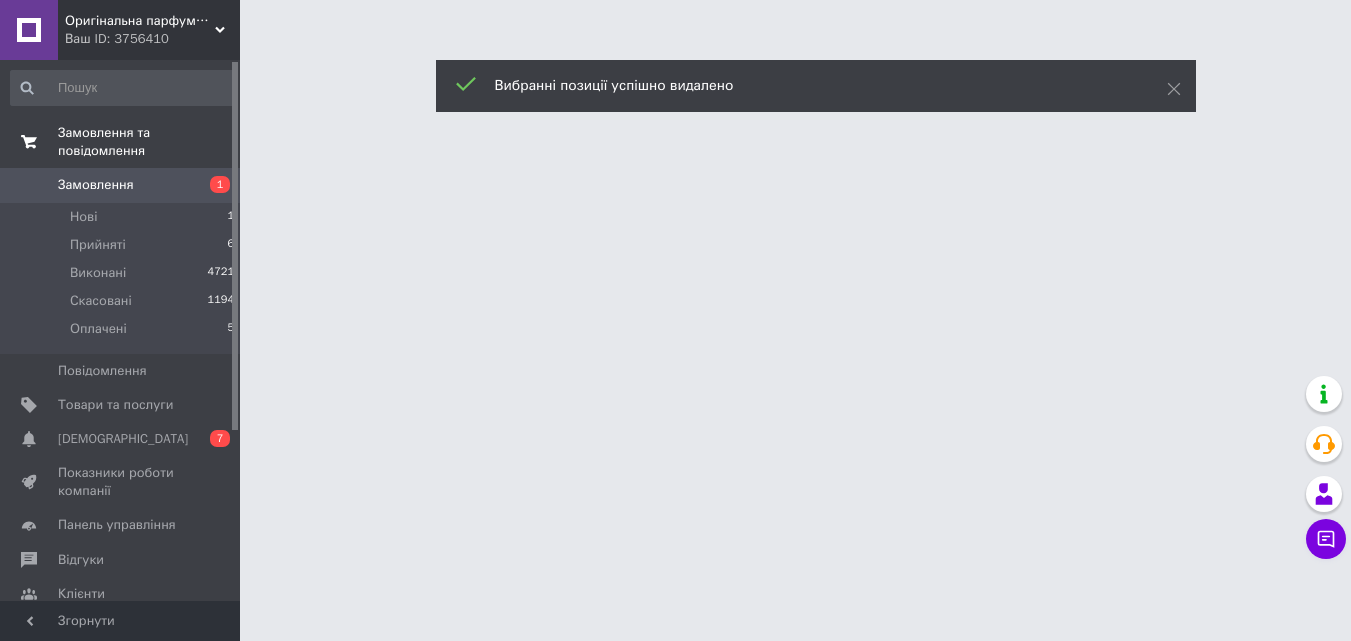 scroll, scrollTop: 0, scrollLeft: 0, axis: both 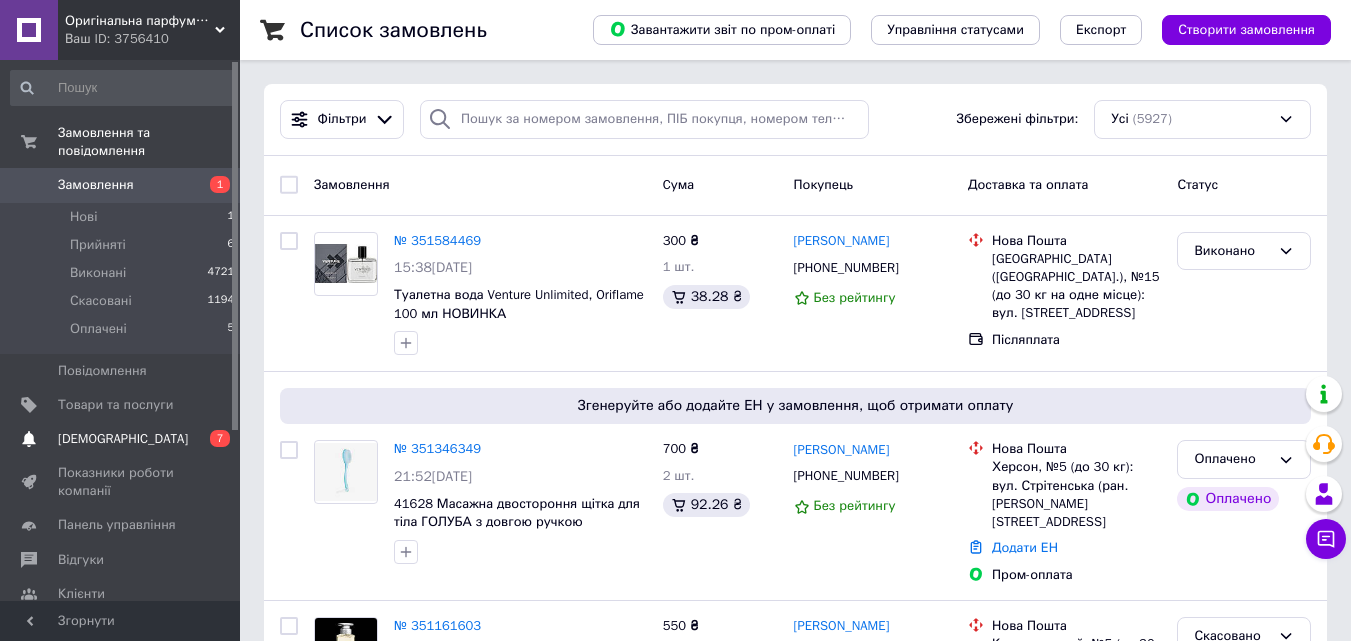 click on "[DEMOGRAPHIC_DATA]" at bounding box center (123, 439) 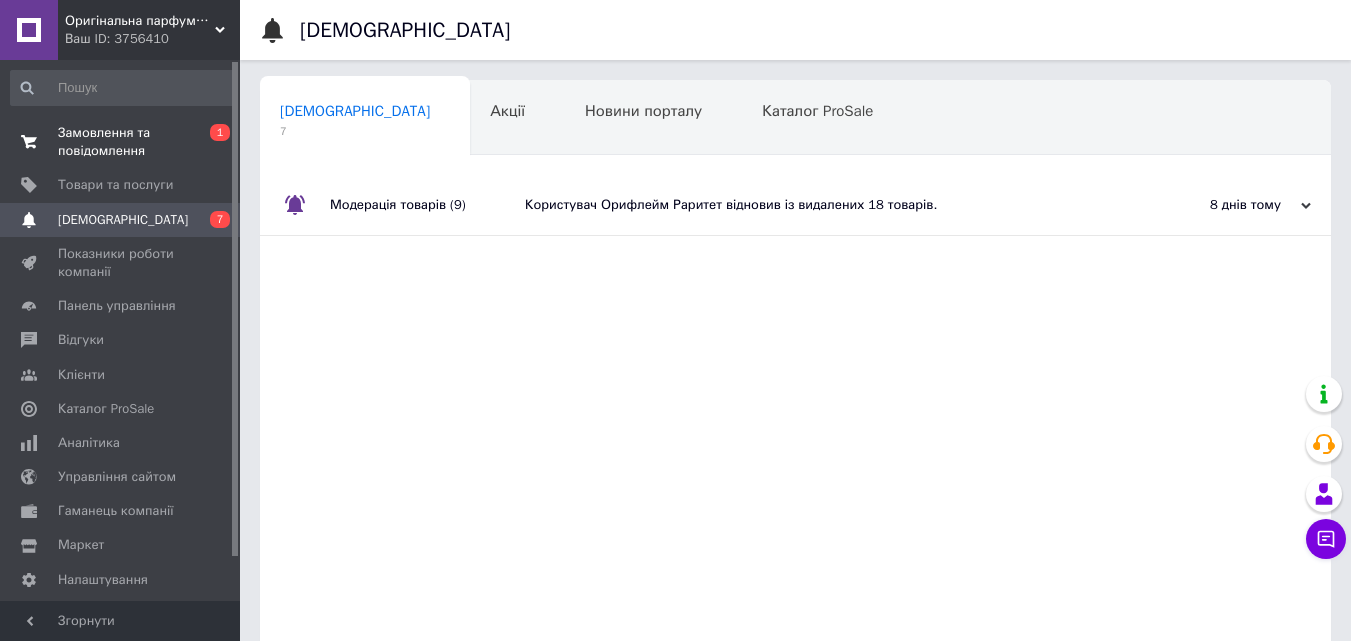 click on "Замовлення та повідомлення" at bounding box center [121, 142] 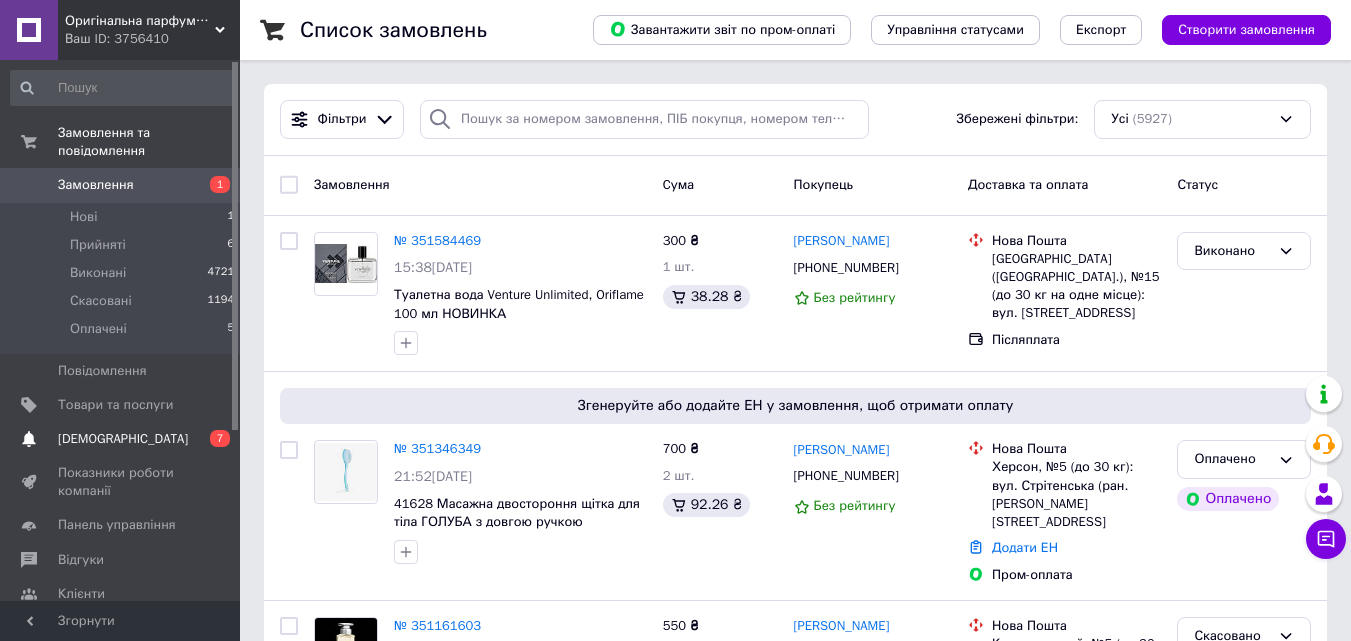 click on "[DEMOGRAPHIC_DATA]" at bounding box center [123, 439] 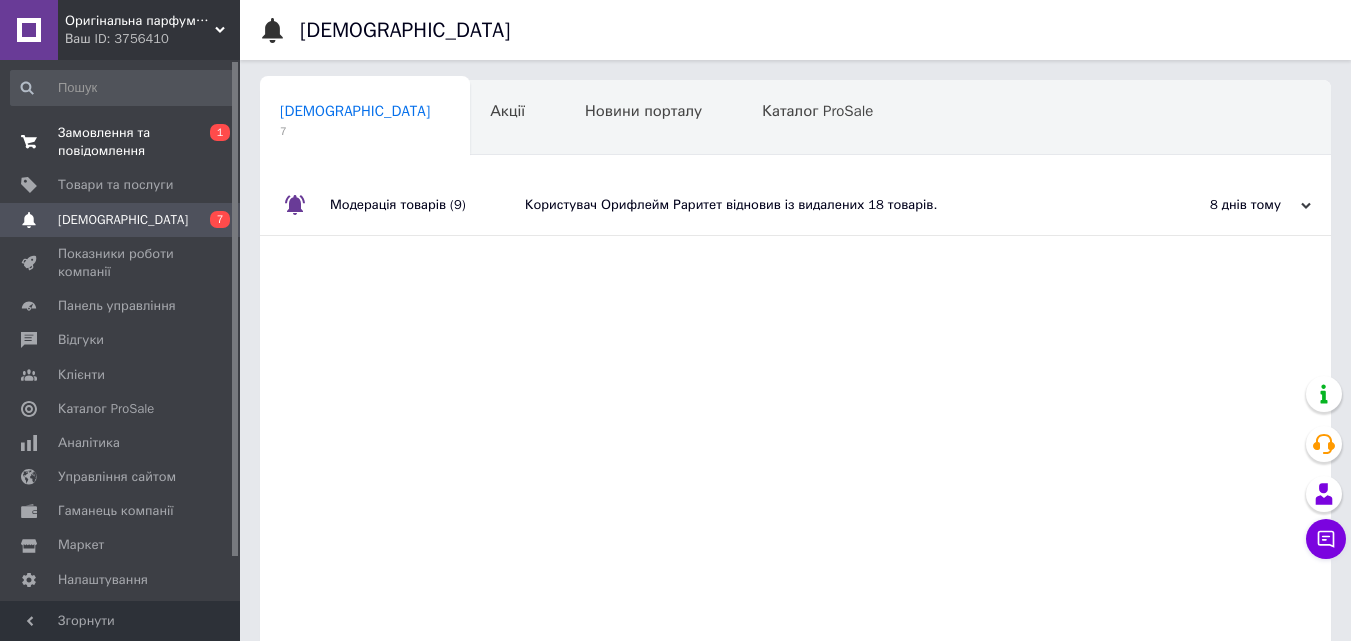 click on "Замовлення та повідомлення" at bounding box center [121, 142] 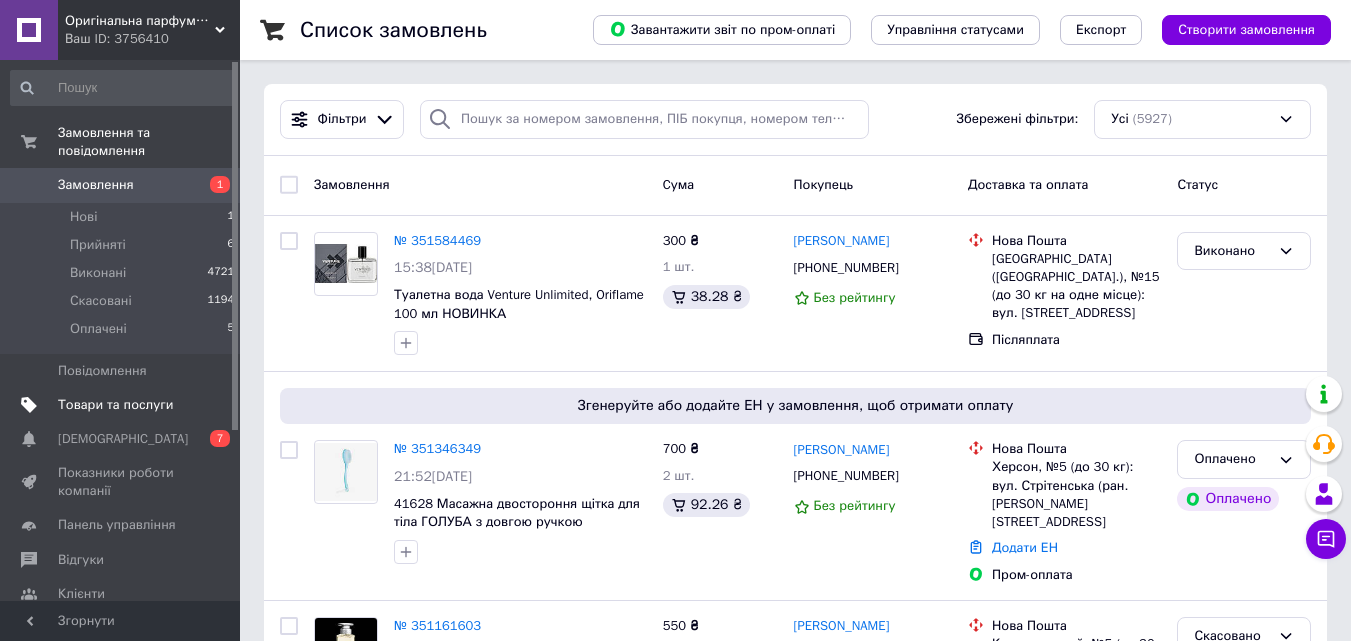 click on "Товари та послуги" at bounding box center (123, 405) 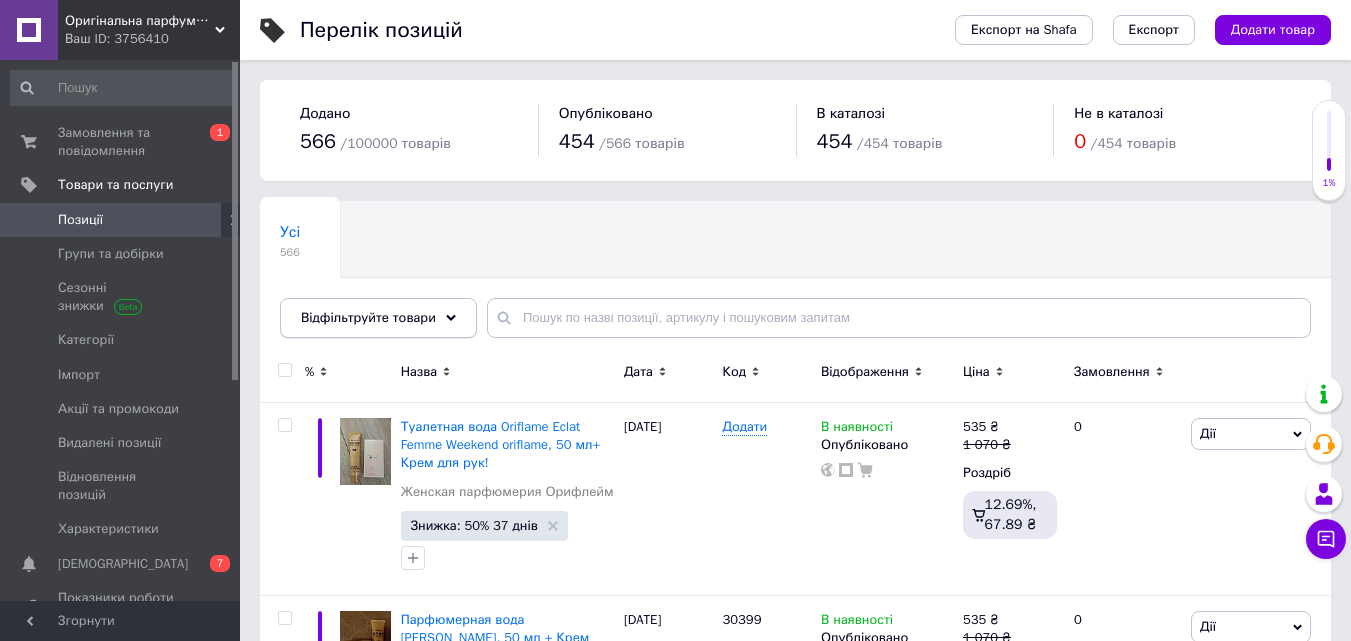 click on "Відфільтруйте товари" at bounding box center [368, 317] 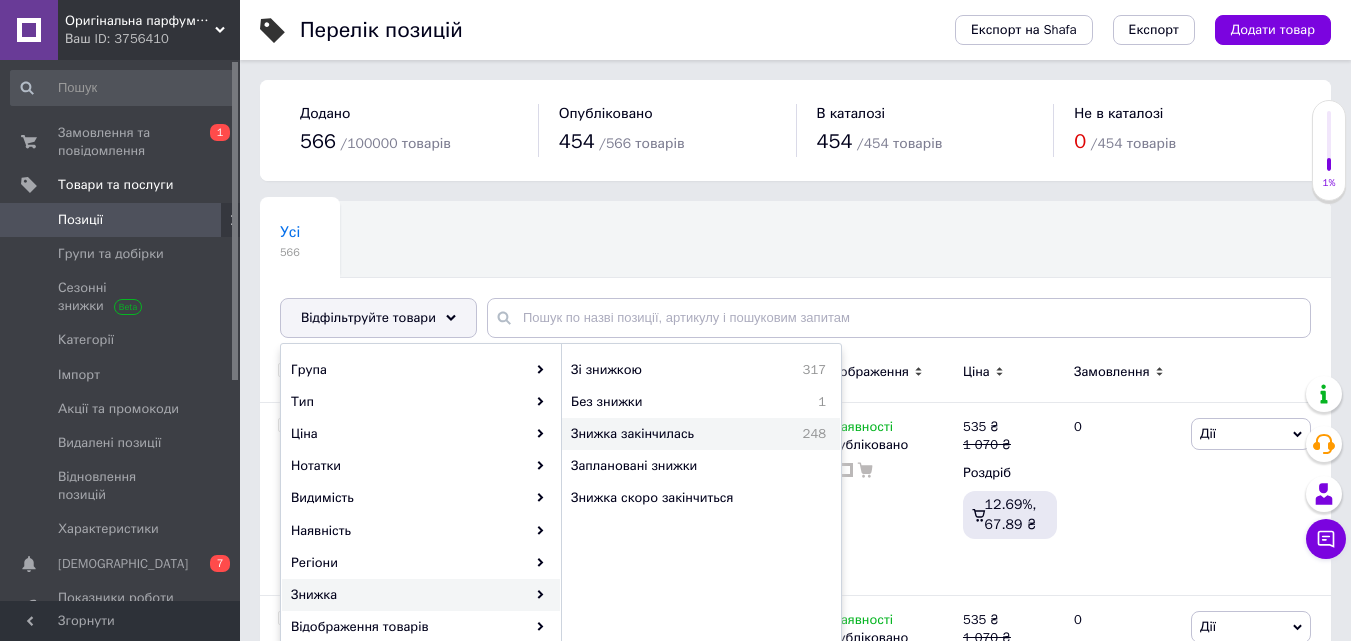 click on "Знижка закінчилась" at bounding box center [671, 434] 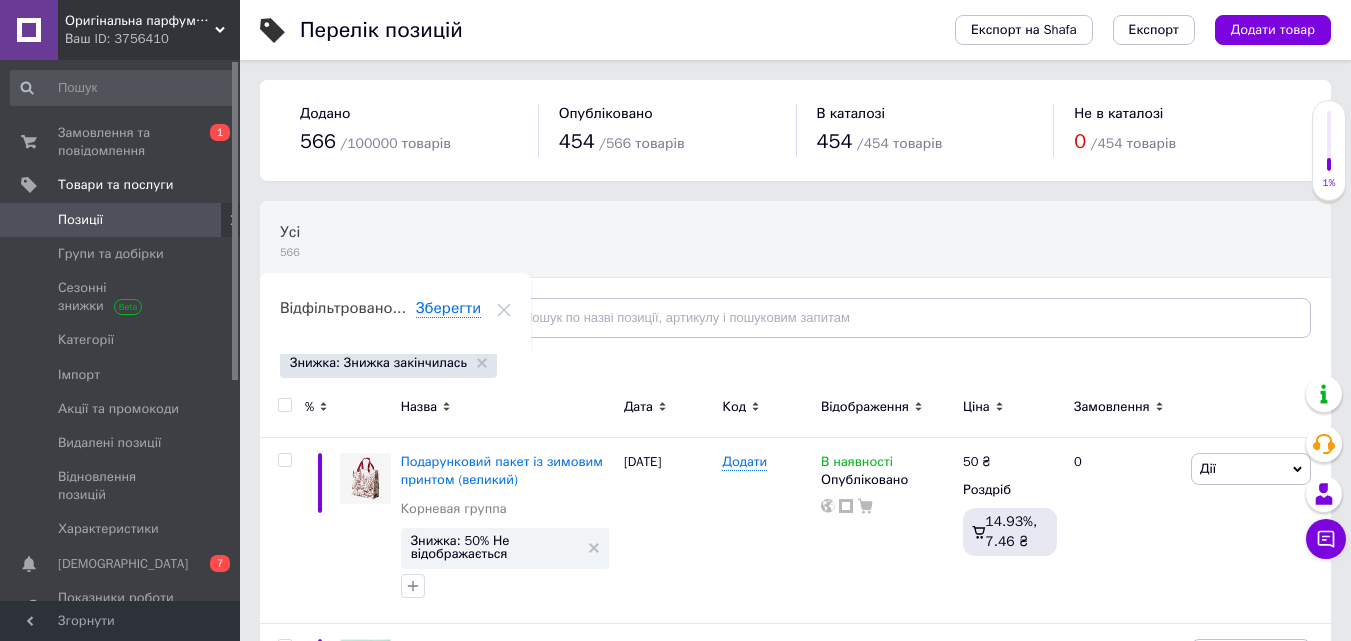 click at bounding box center (284, 405) 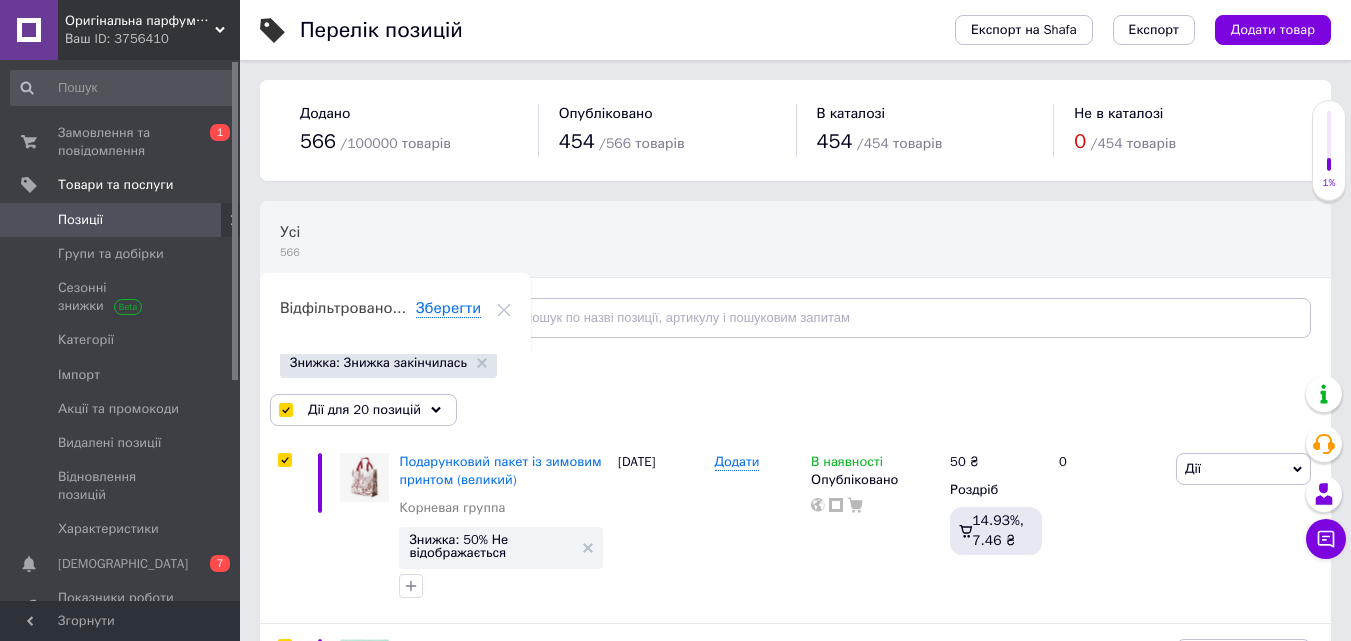 checkbox on "true" 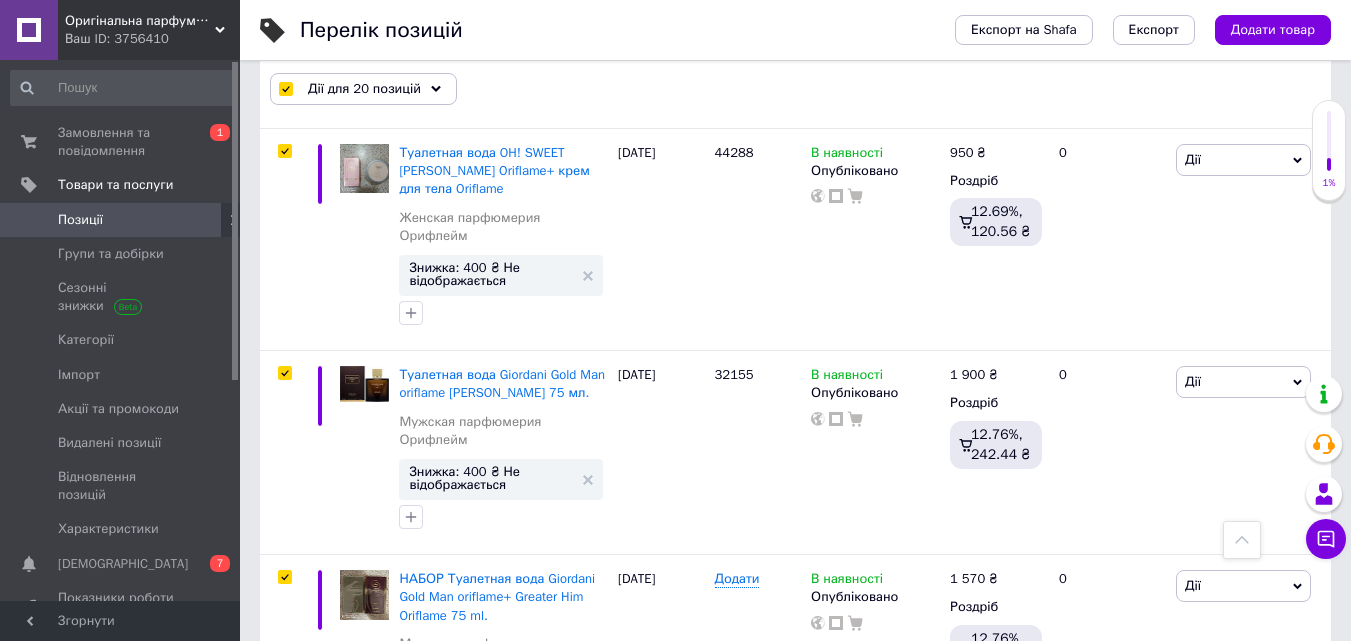 scroll, scrollTop: 0, scrollLeft: 0, axis: both 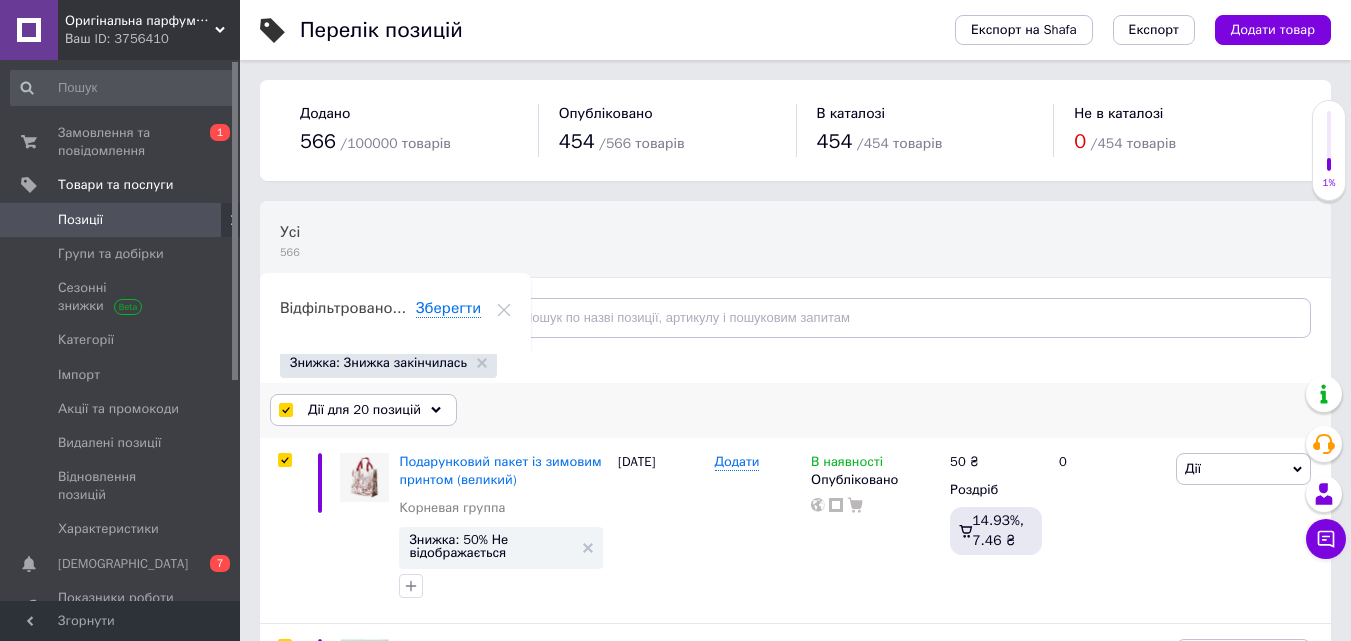 click 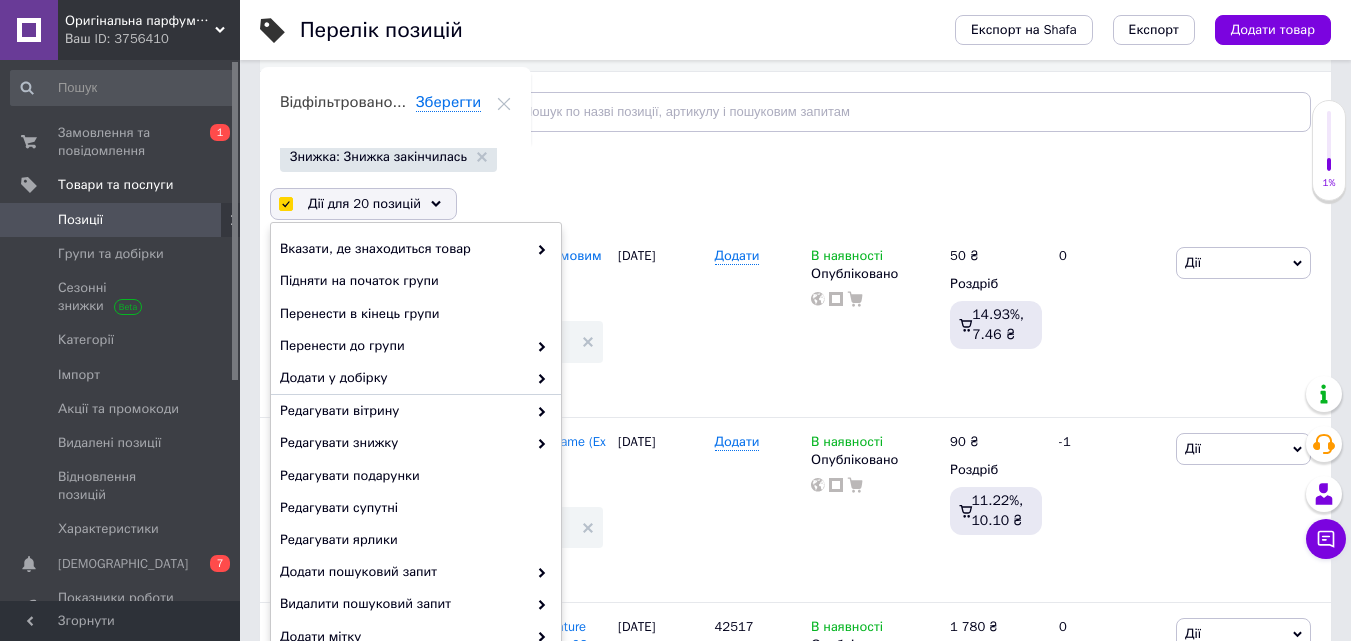 scroll, scrollTop: 272, scrollLeft: 0, axis: vertical 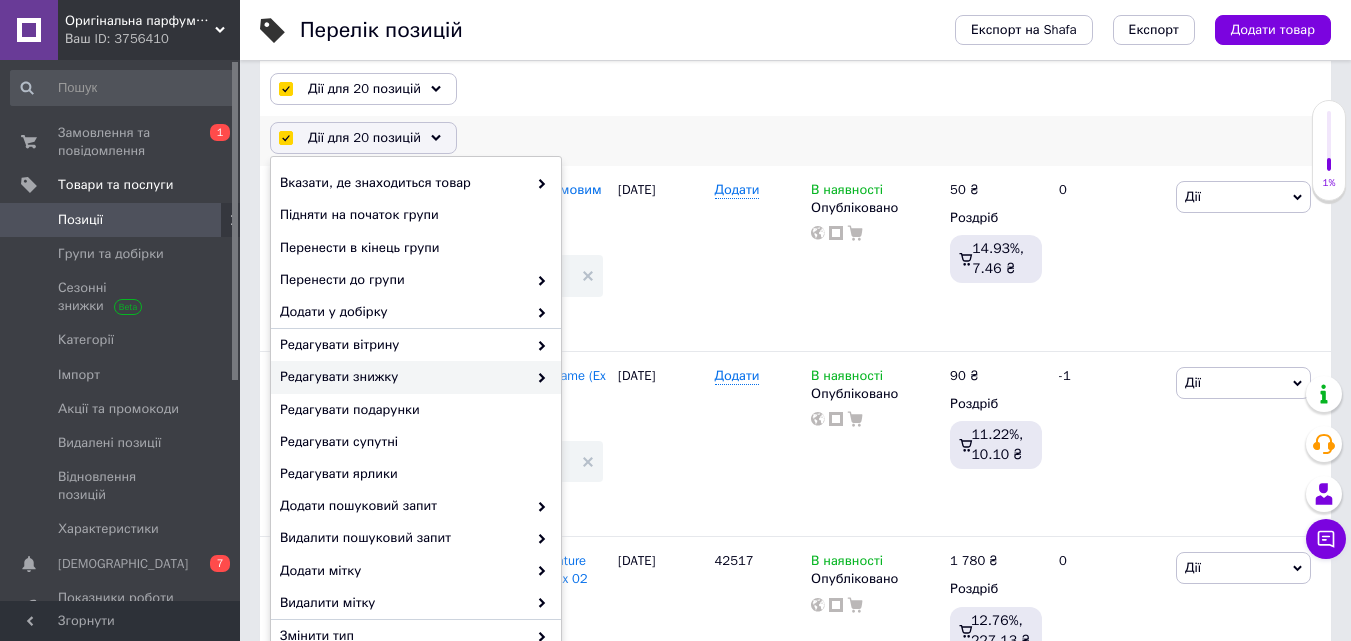 click on "Редагувати знижку" at bounding box center (403, 377) 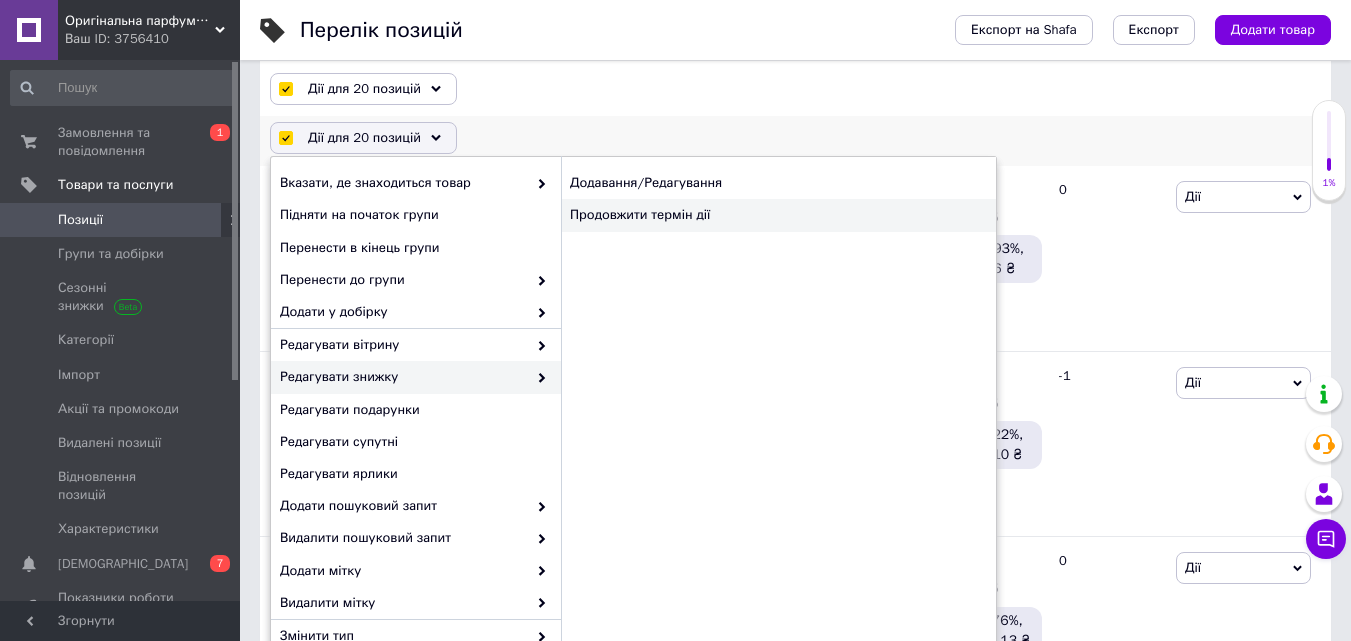 click on "Продовжити термін дії" at bounding box center (778, 215) 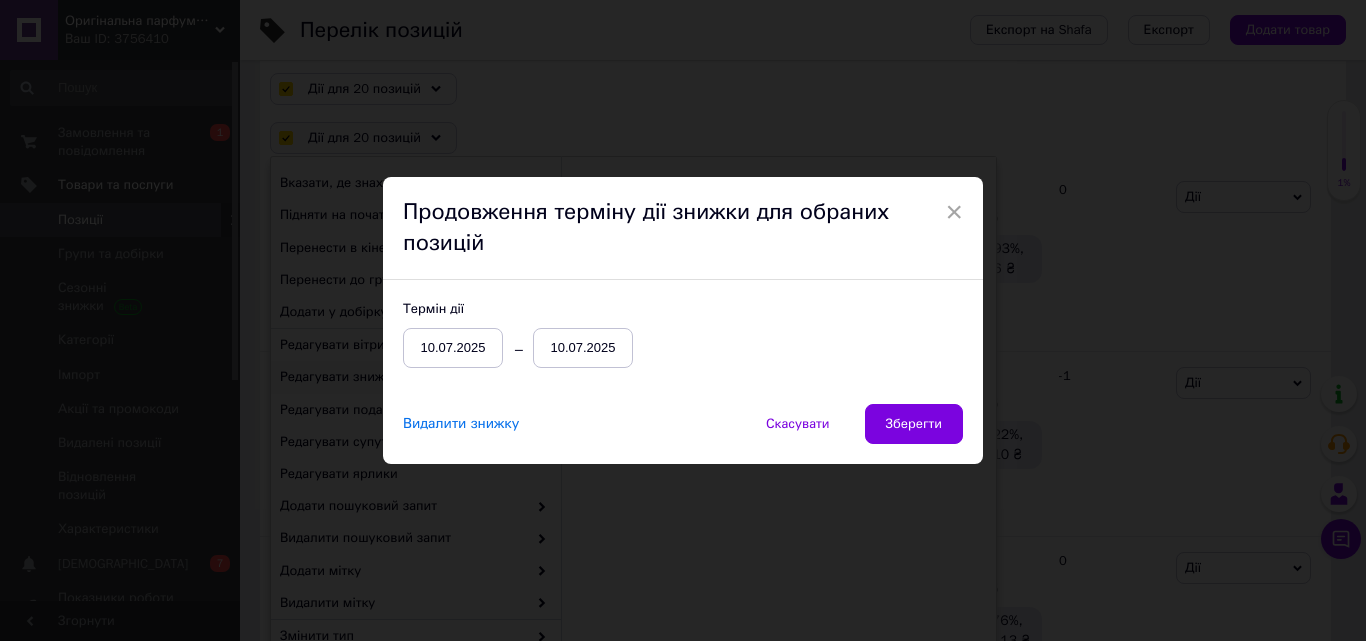 click on "10.07.2025" at bounding box center [583, 348] 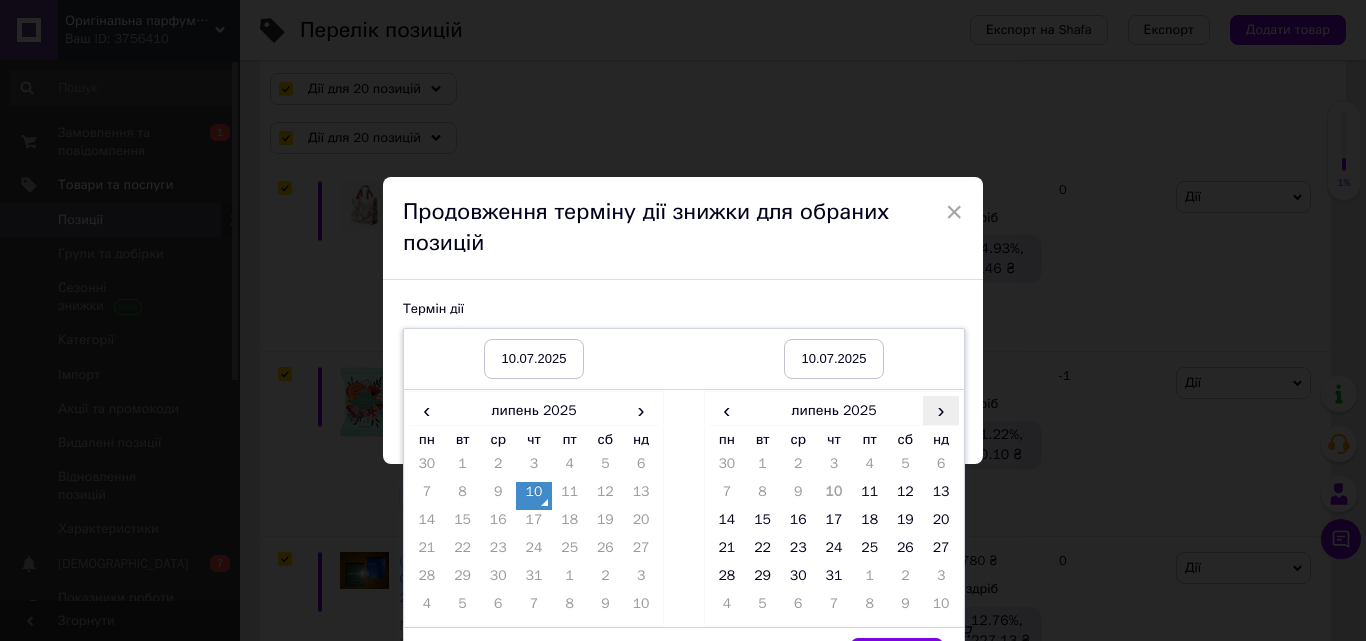 click on "›" at bounding box center [941, 410] 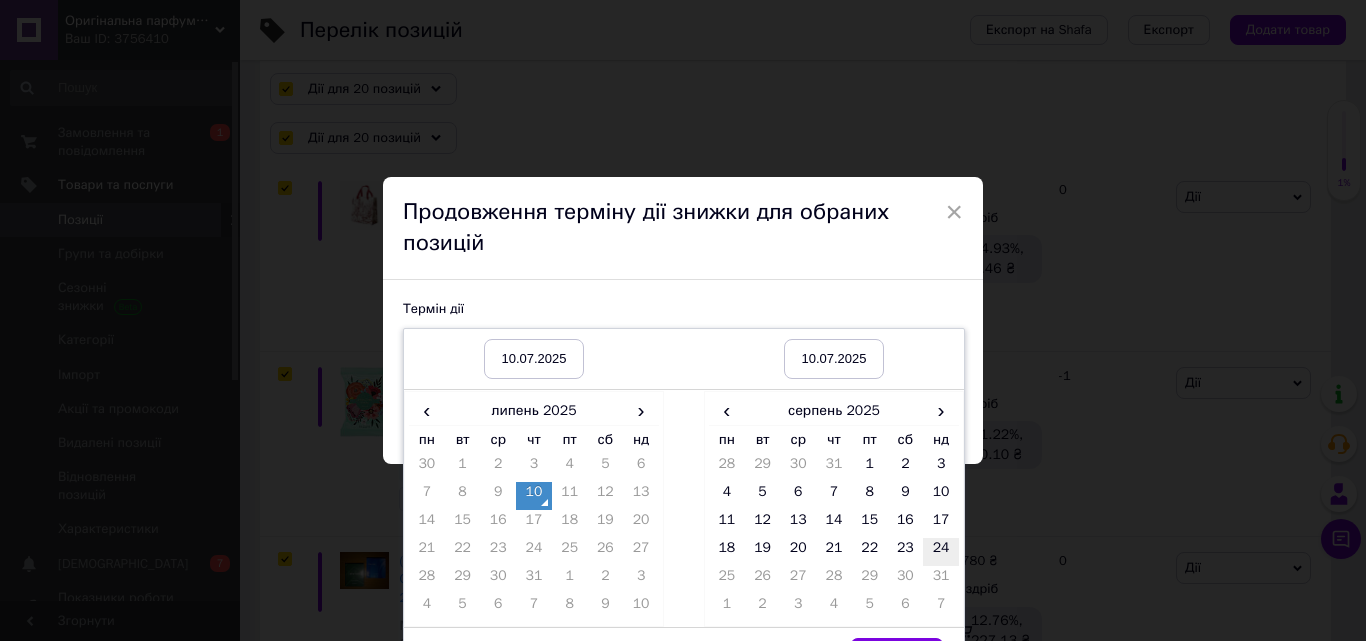 click on "24" at bounding box center (941, 552) 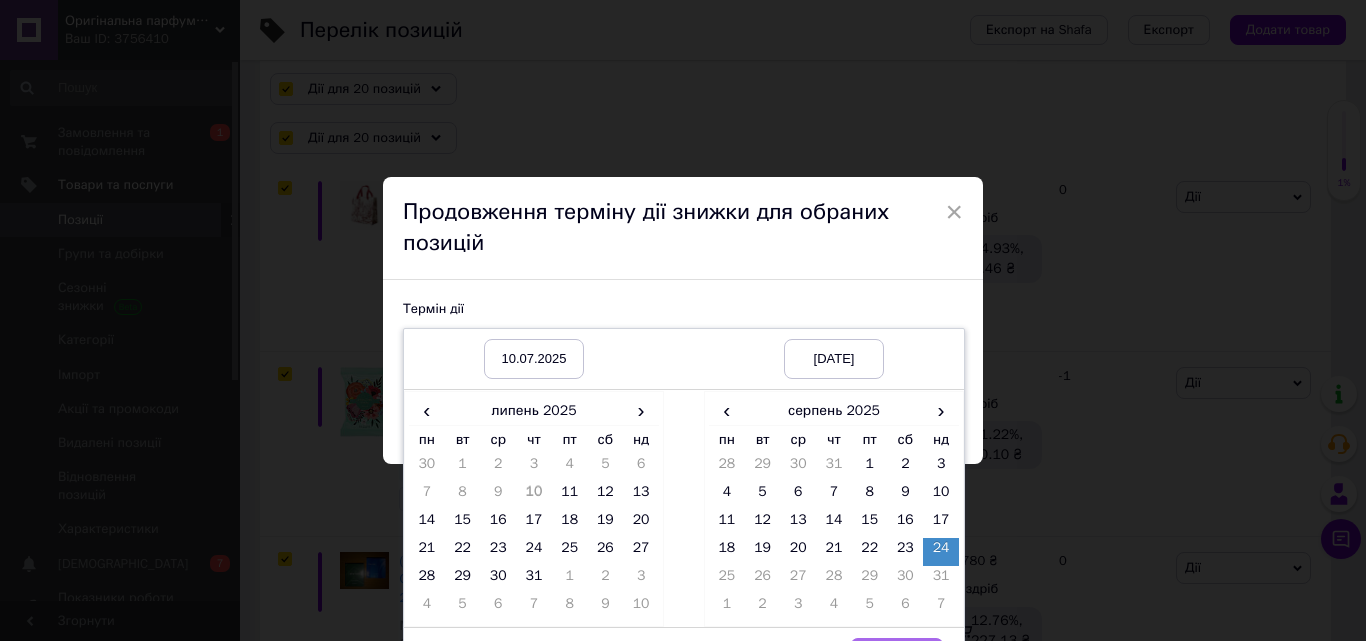 click on "Вибрати" at bounding box center [897, 658] 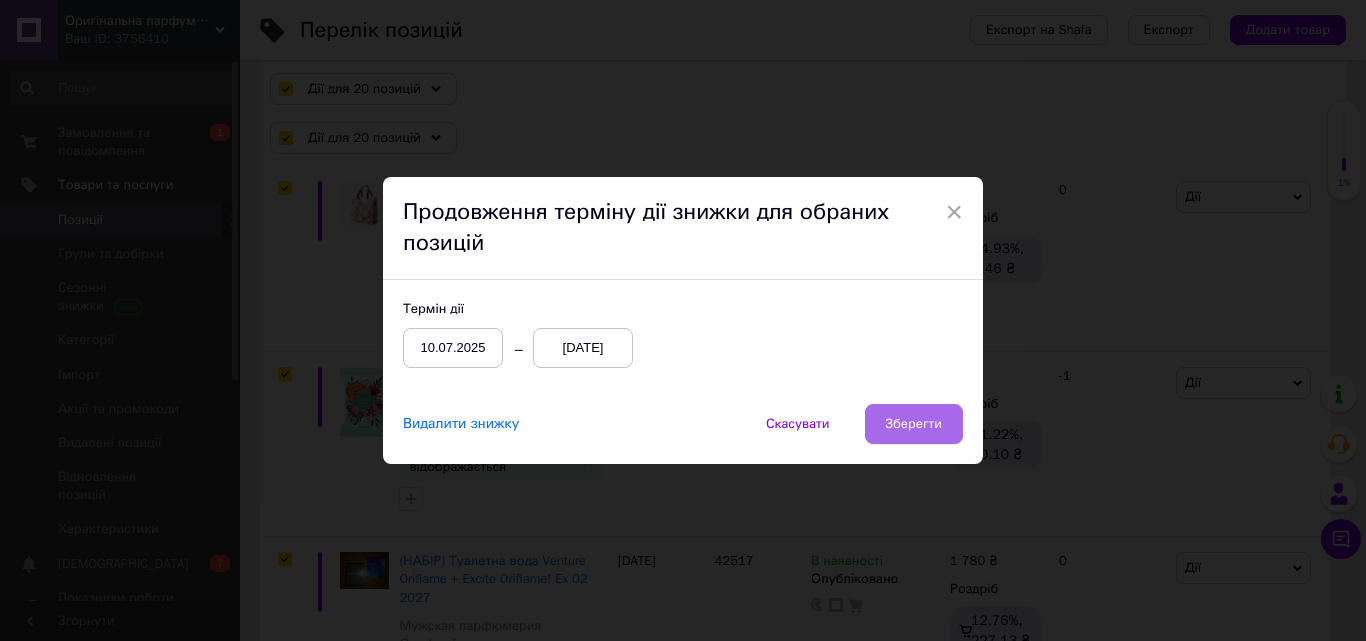 click on "Зберегти" at bounding box center [914, 424] 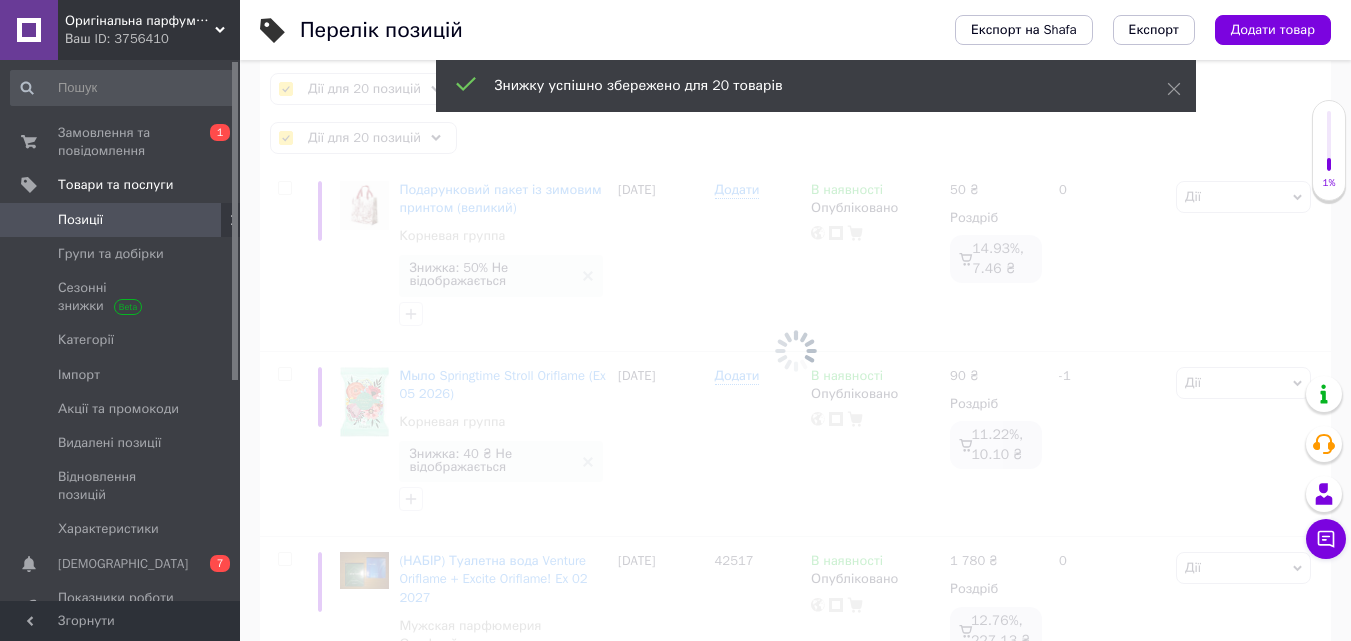 checkbox on "false" 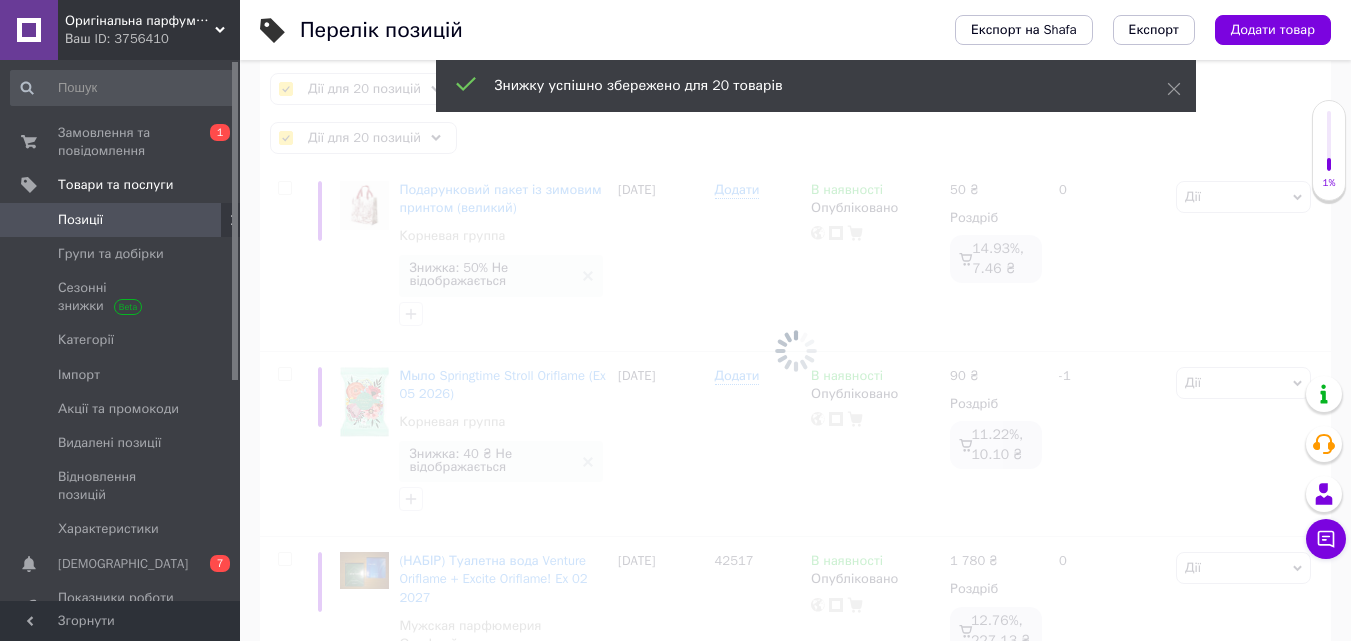 checkbox on "false" 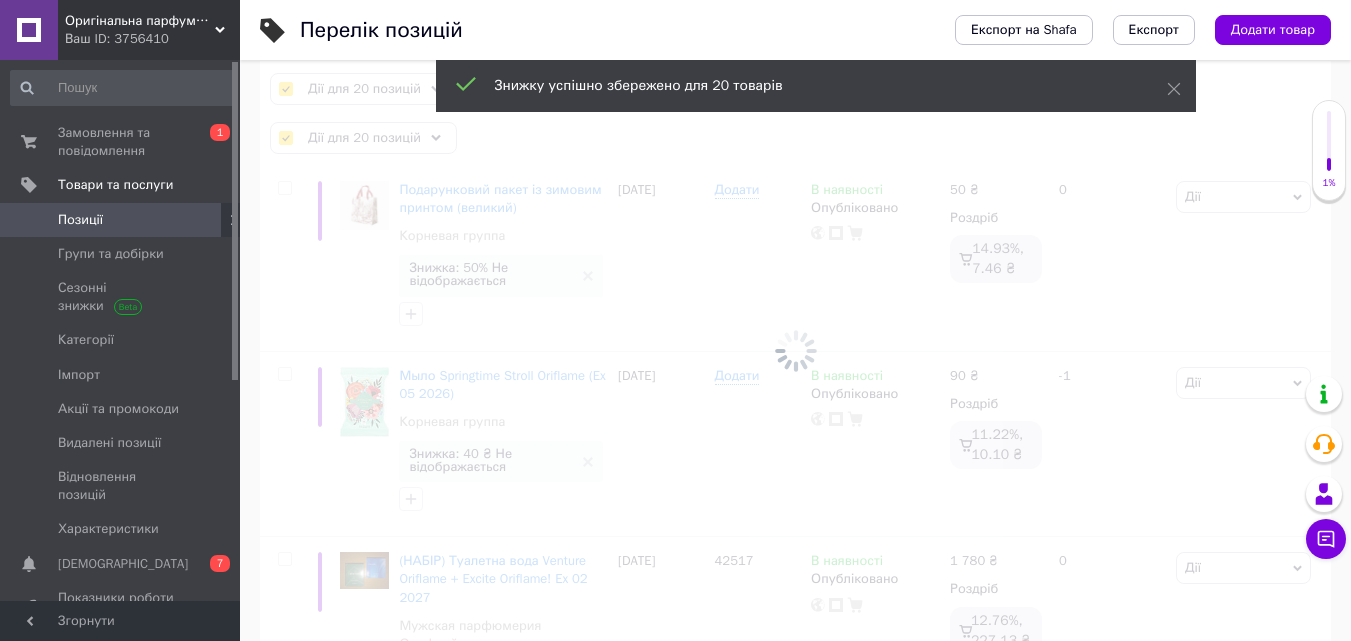 checkbox on "false" 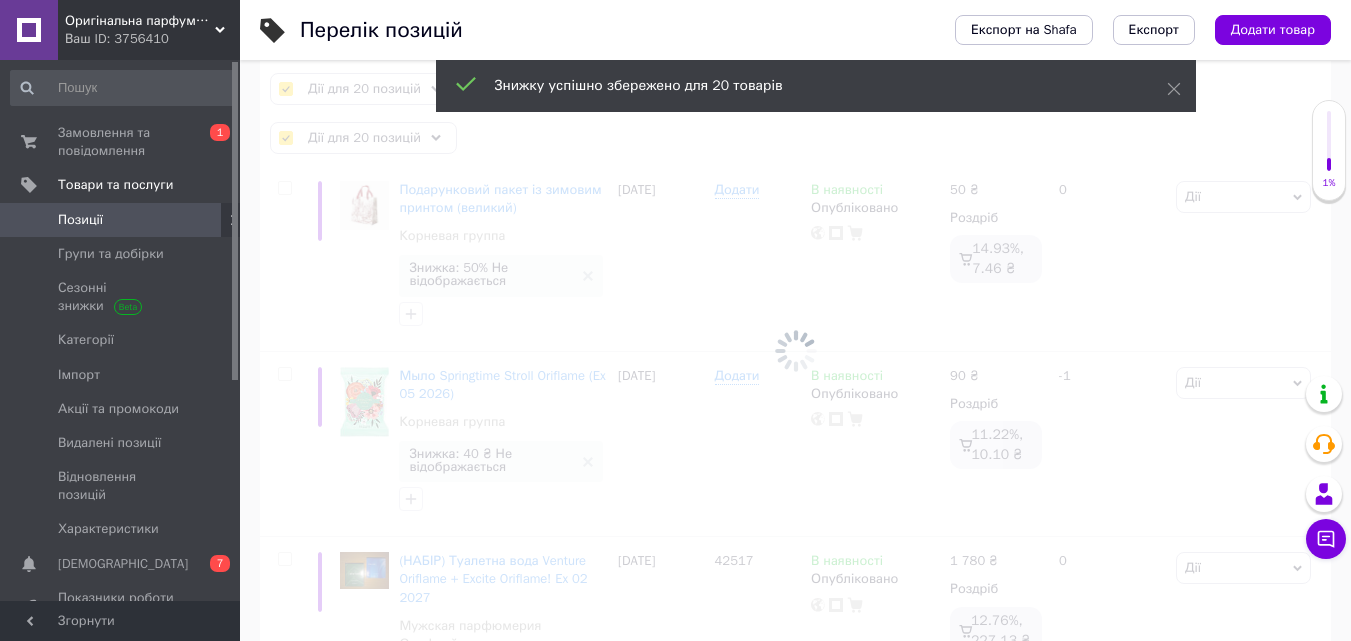 checkbox on "false" 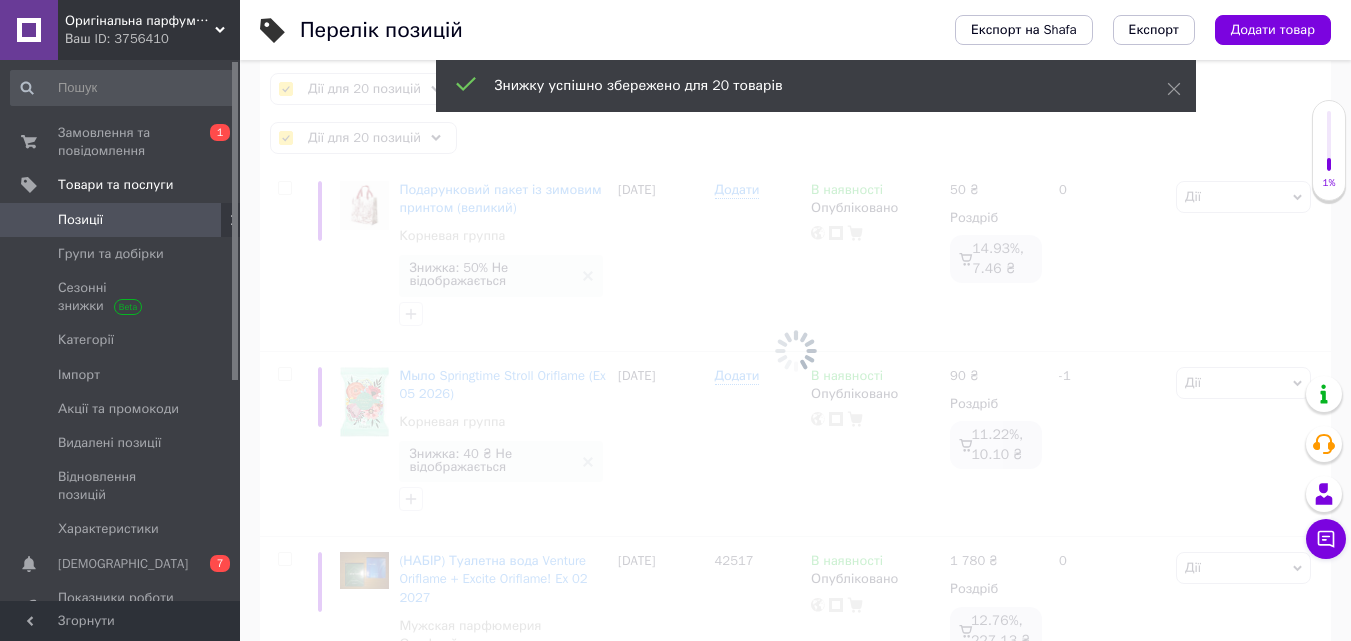 checkbox on "false" 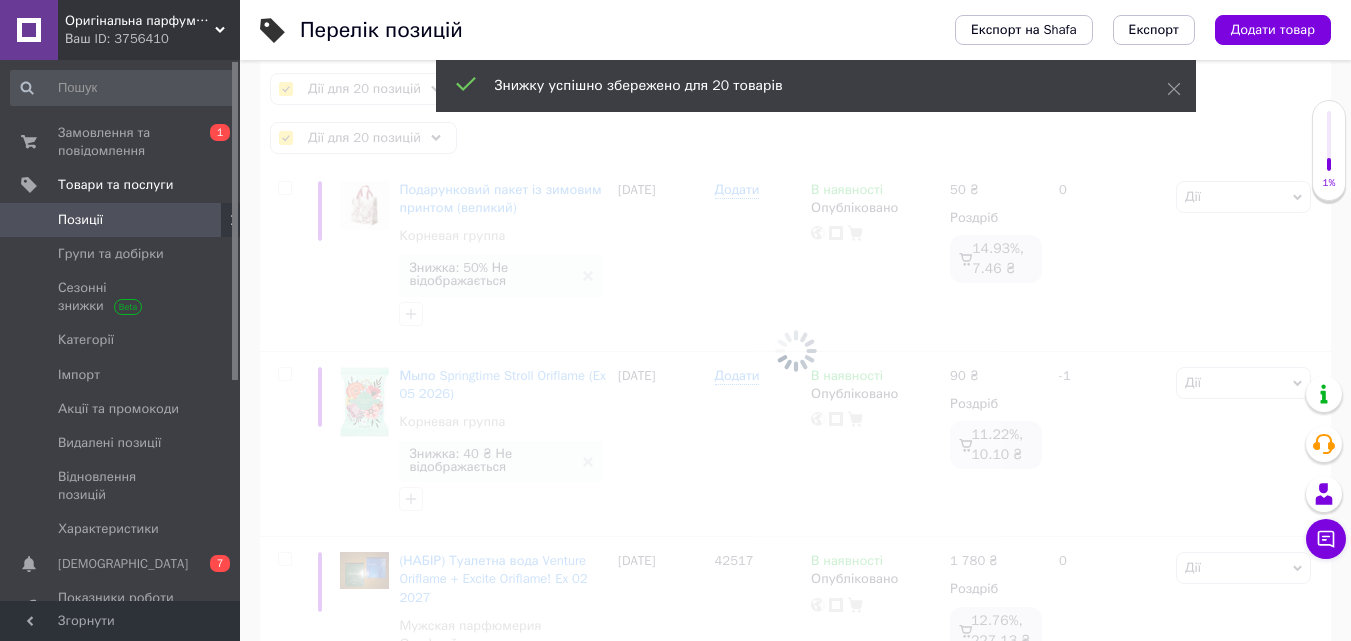 checkbox on "false" 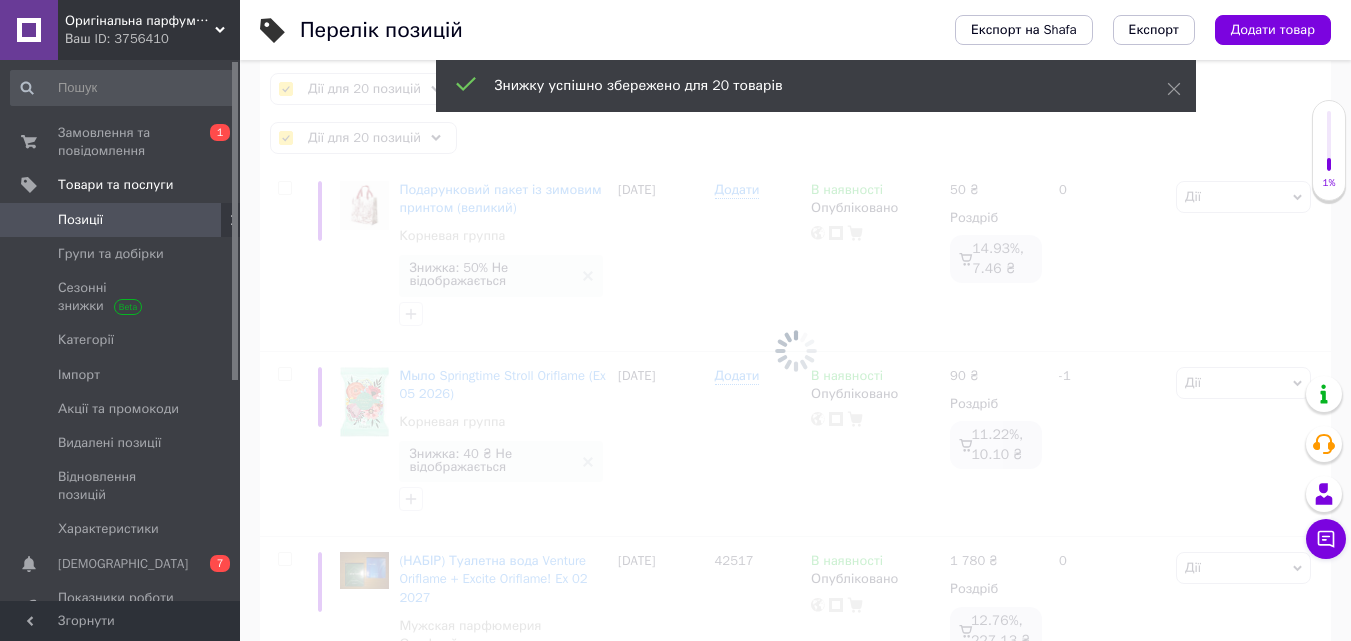 checkbox on "false" 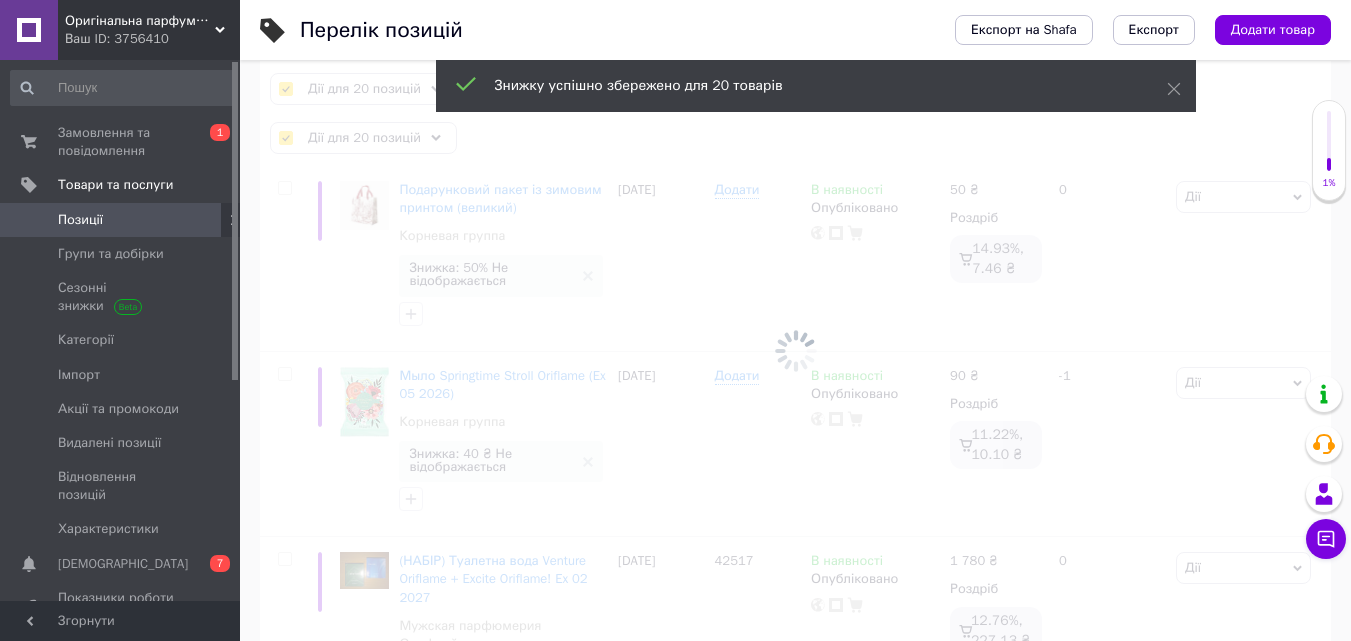 checkbox on "false" 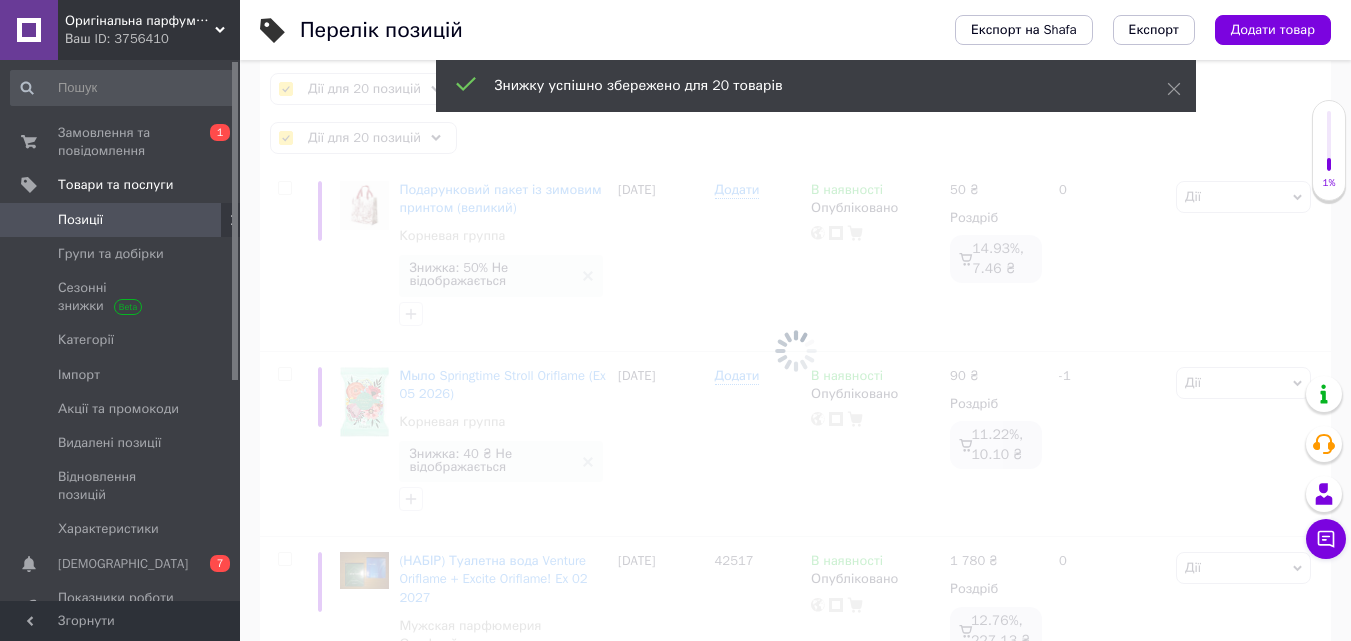 checkbox on "false" 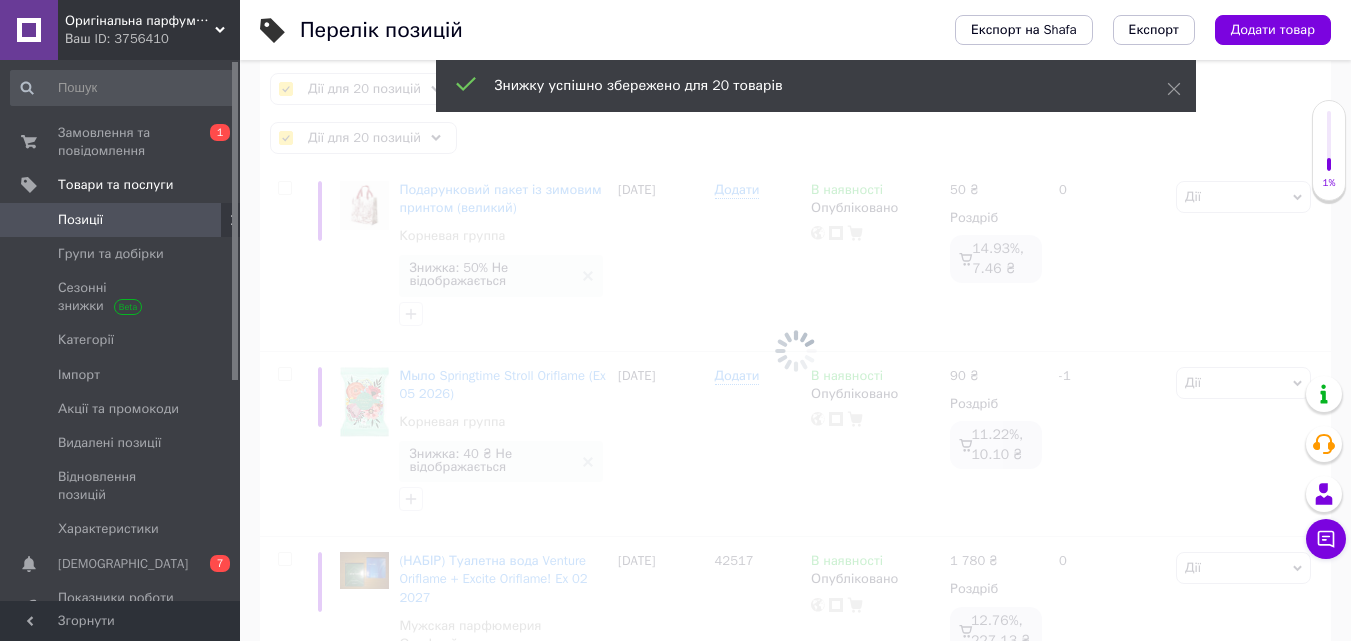 checkbox on "false" 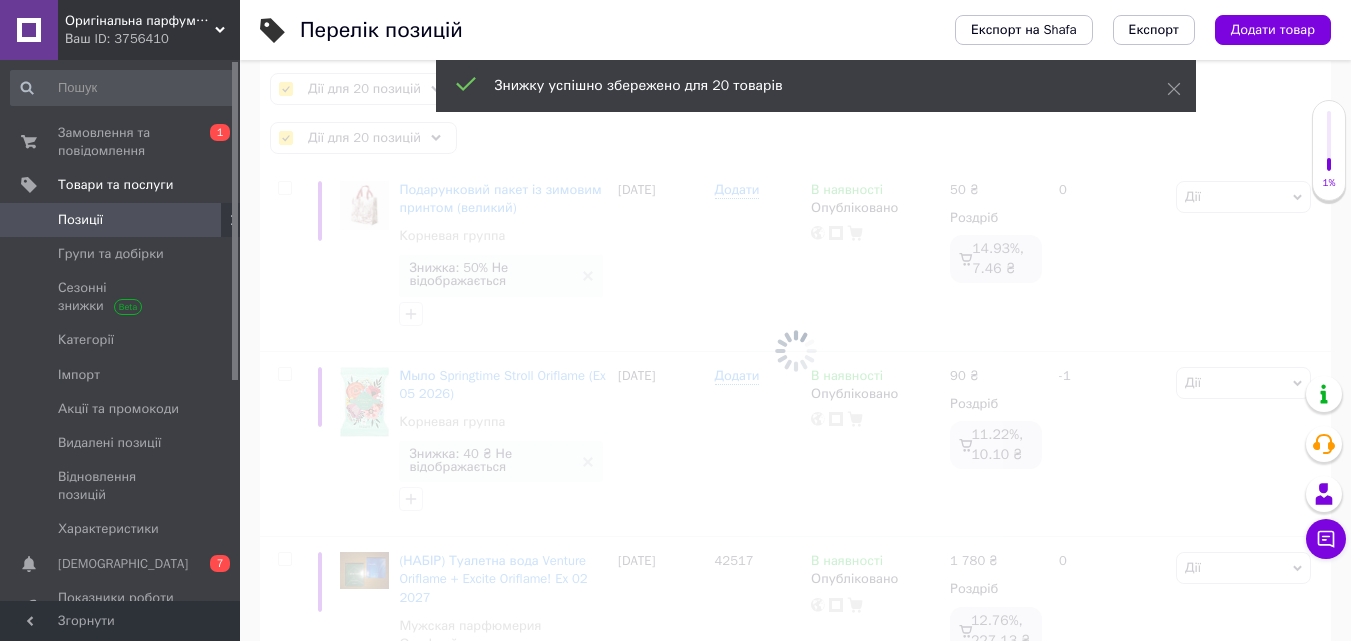 checkbox on "false" 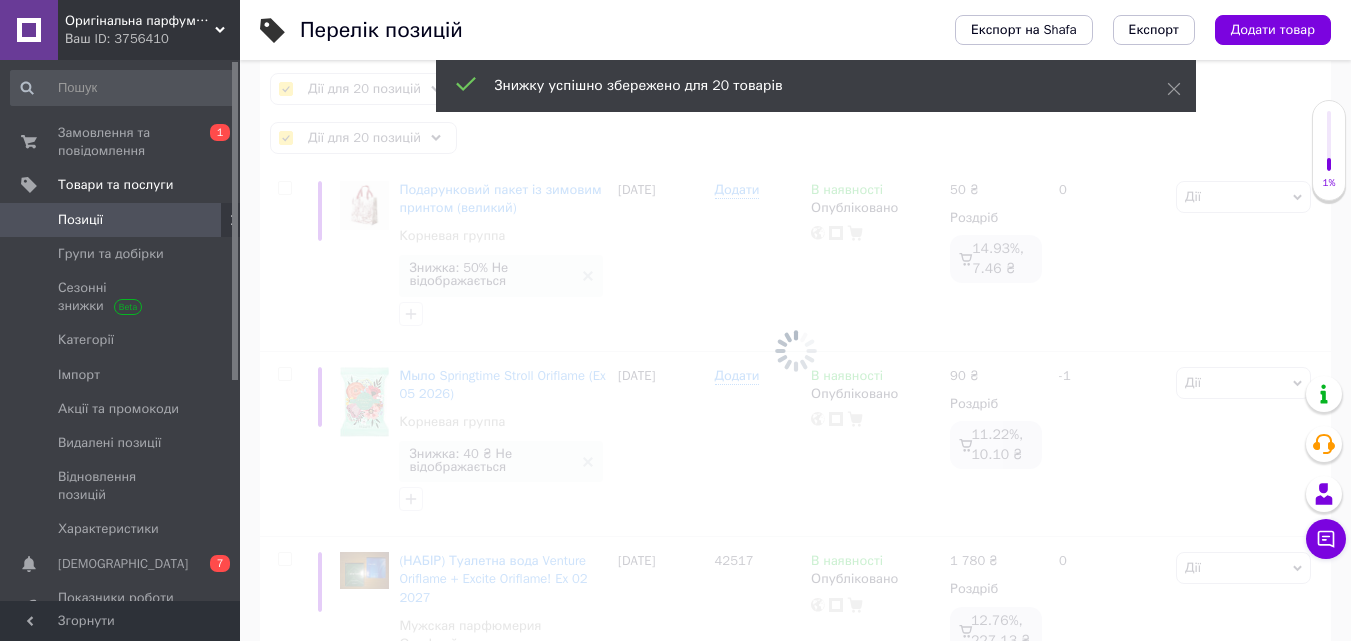 checkbox on "false" 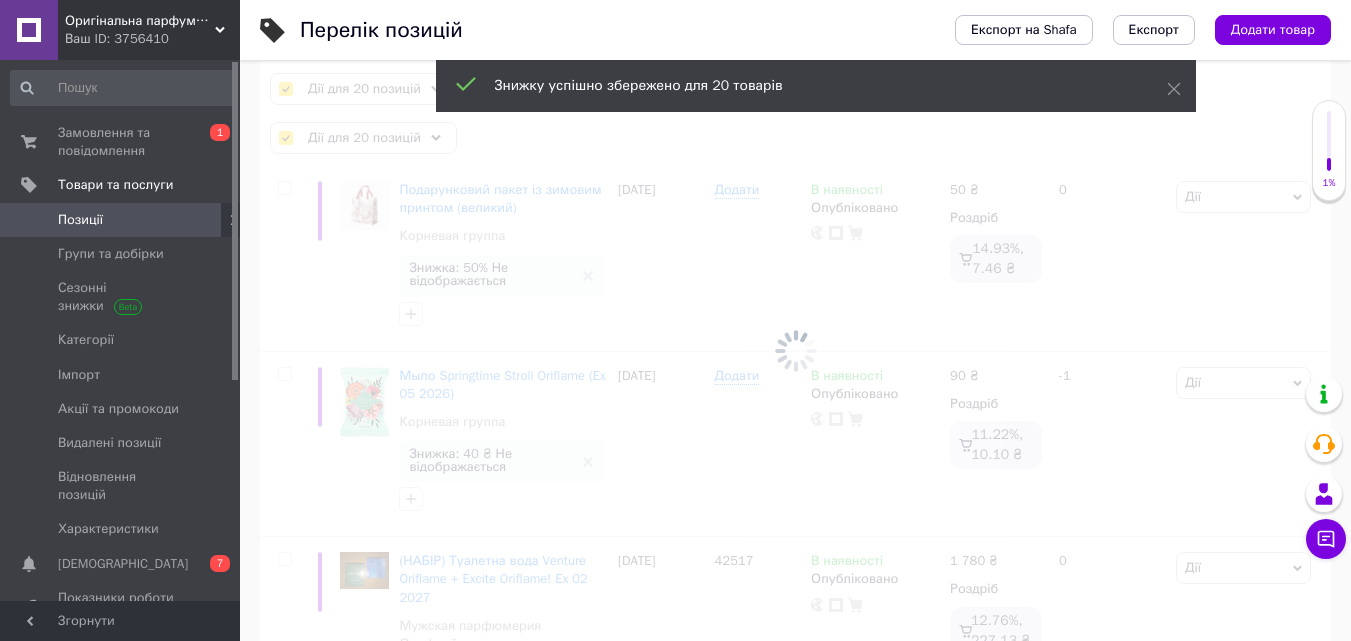 checkbox on "false" 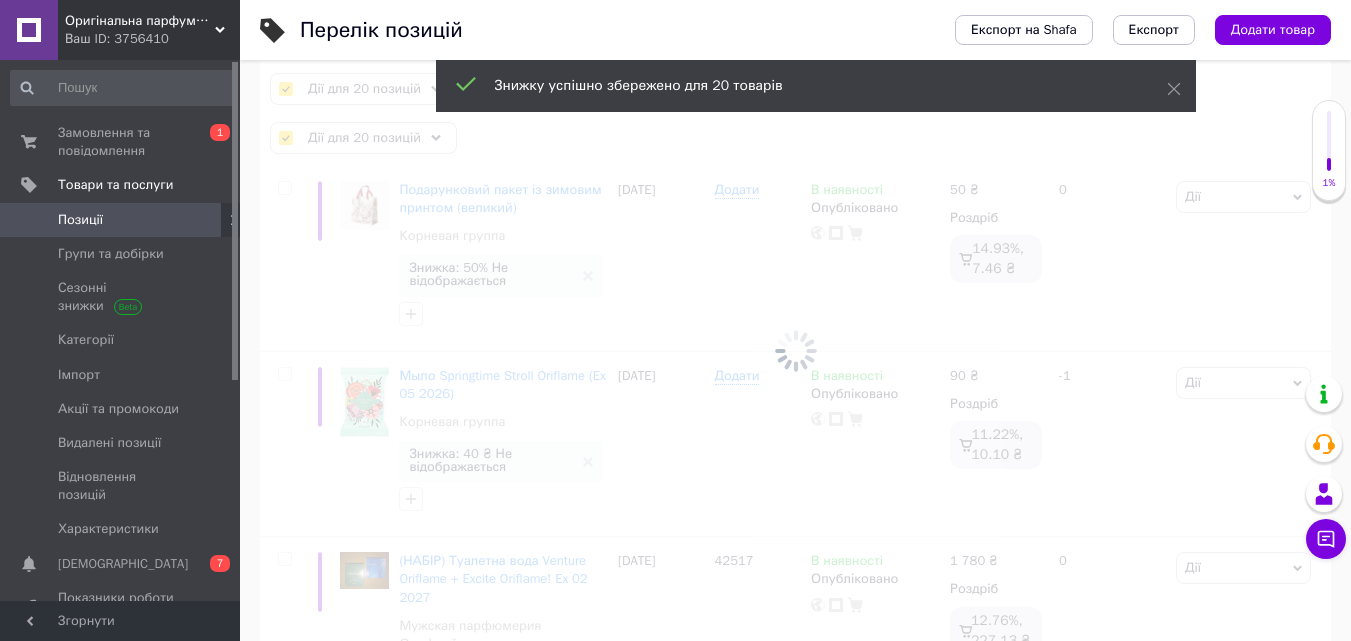 checkbox on "false" 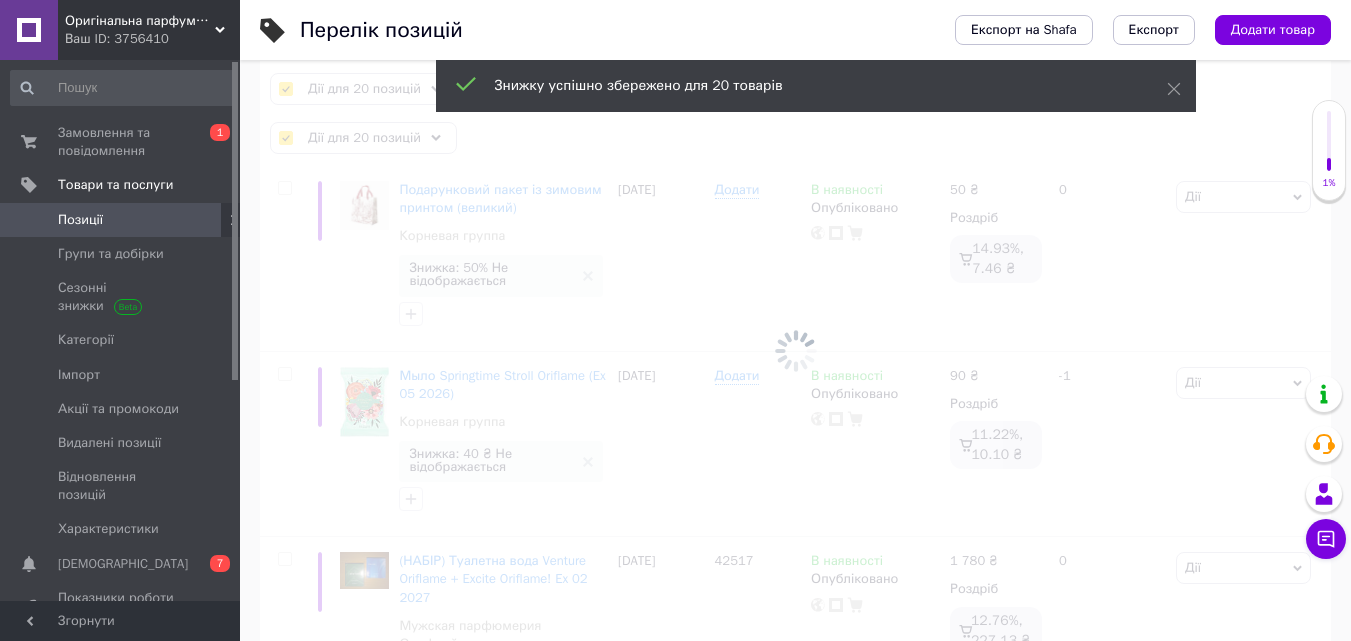 checkbox on "false" 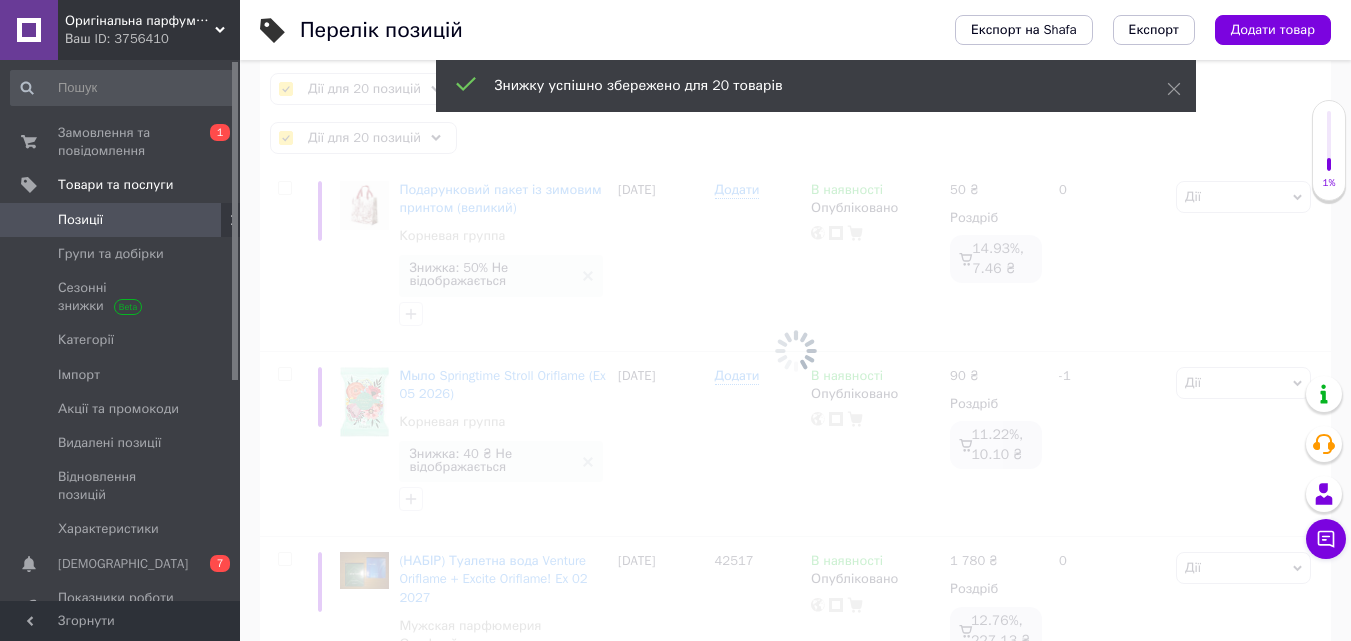checkbox on "false" 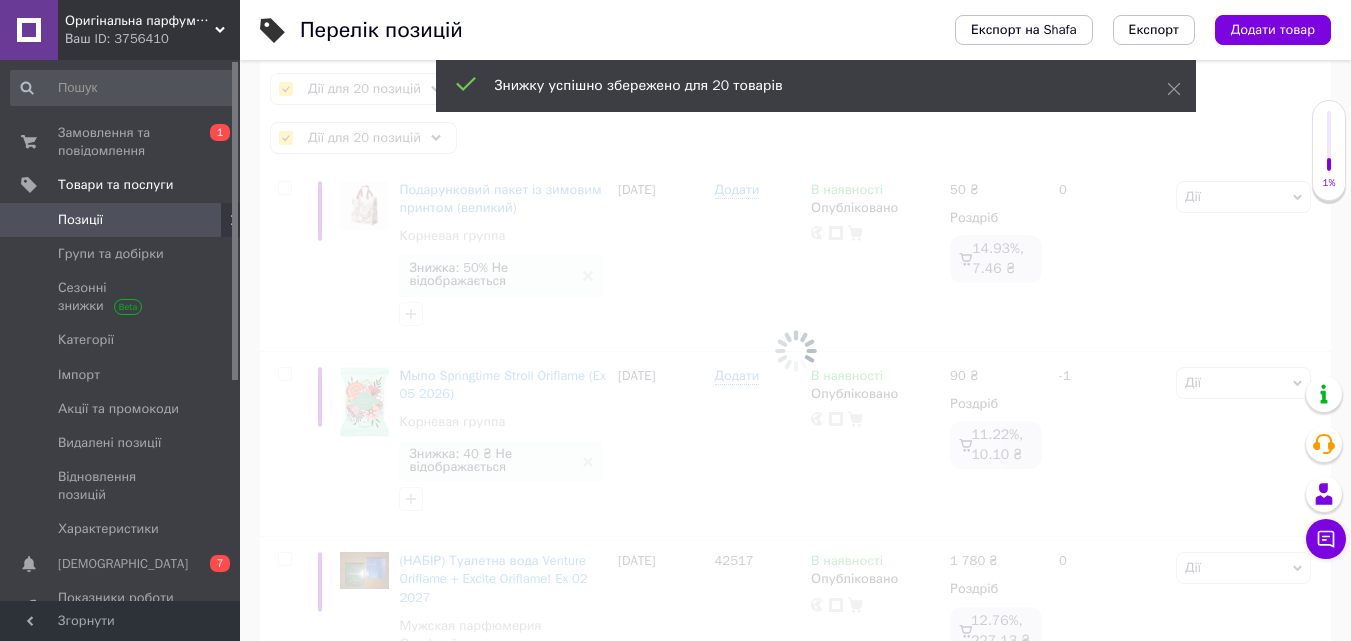 checkbox on "false" 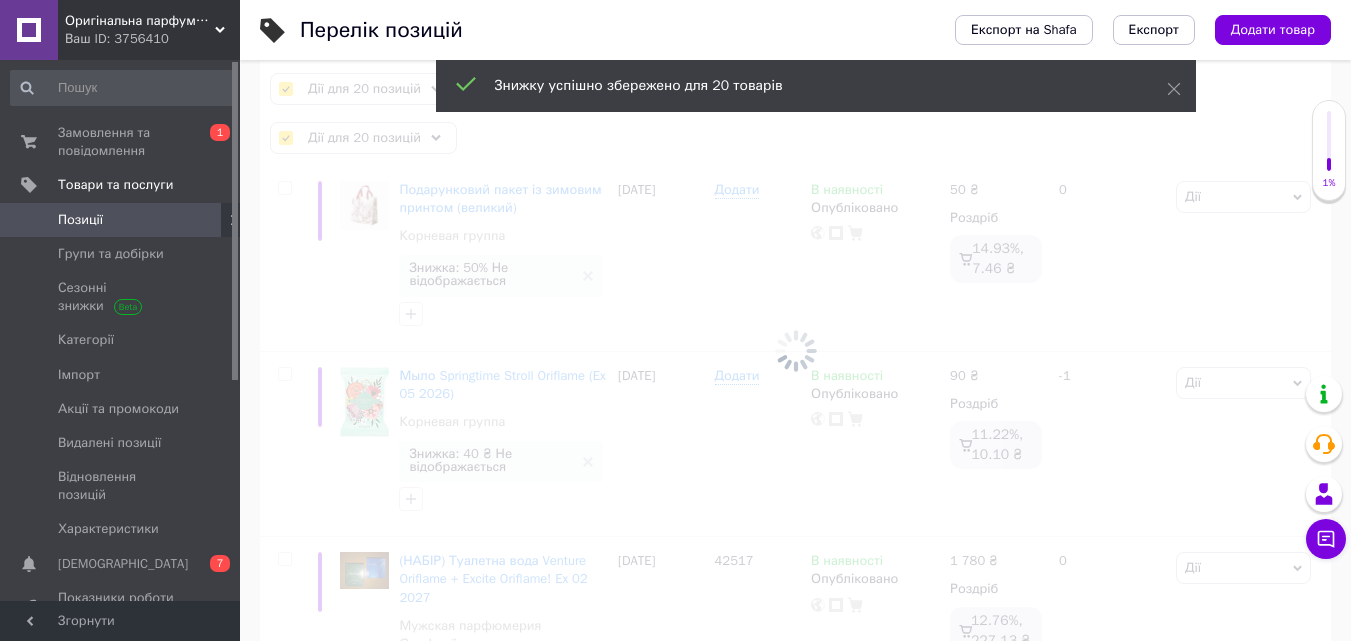checkbox on "false" 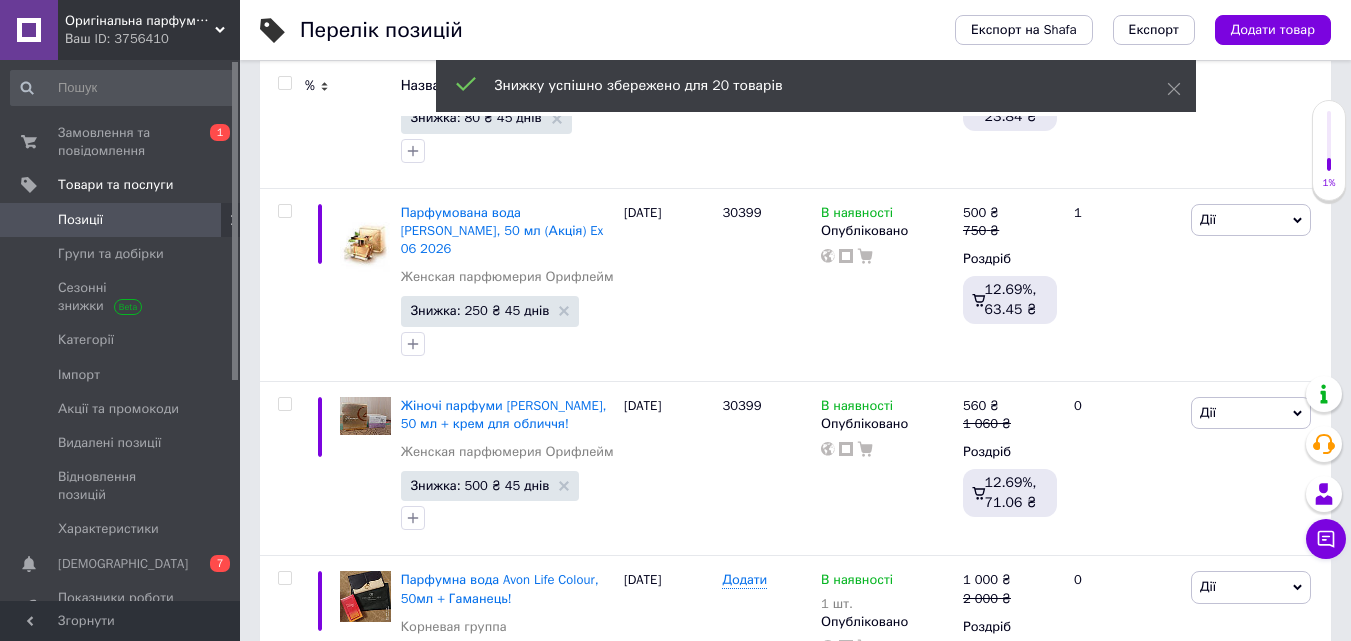 scroll, scrollTop: 3556, scrollLeft: 0, axis: vertical 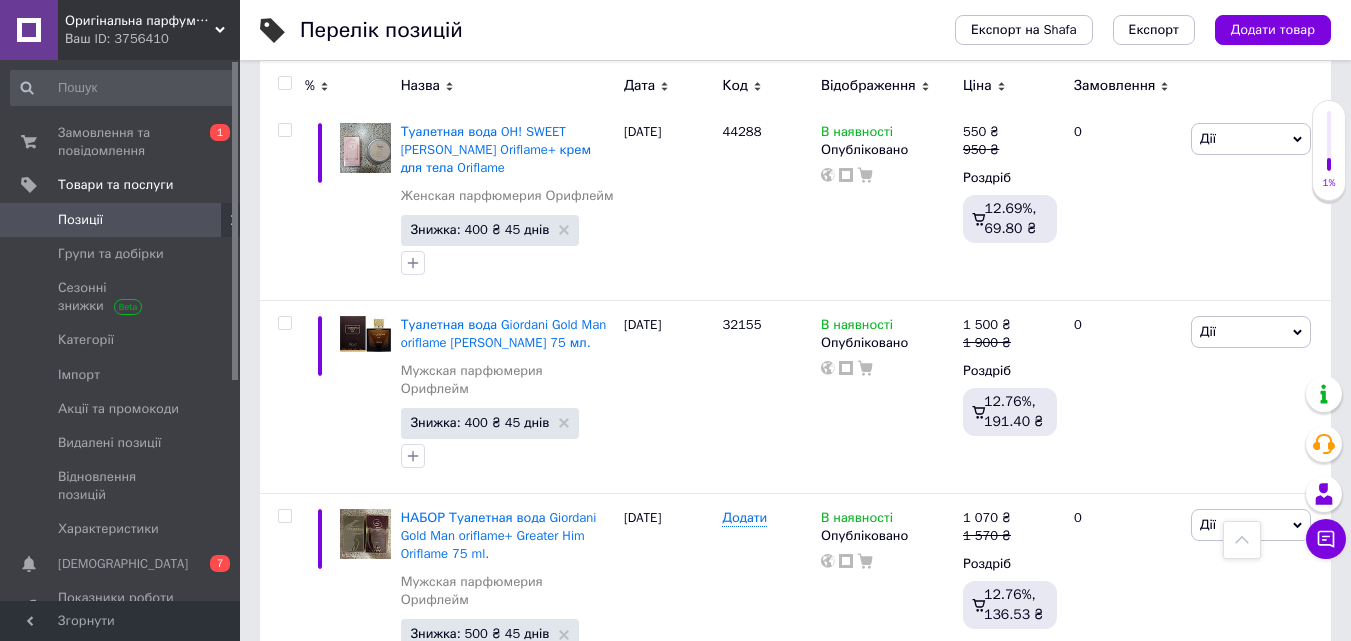 click on "Наступна" at bounding box center [540, 745] 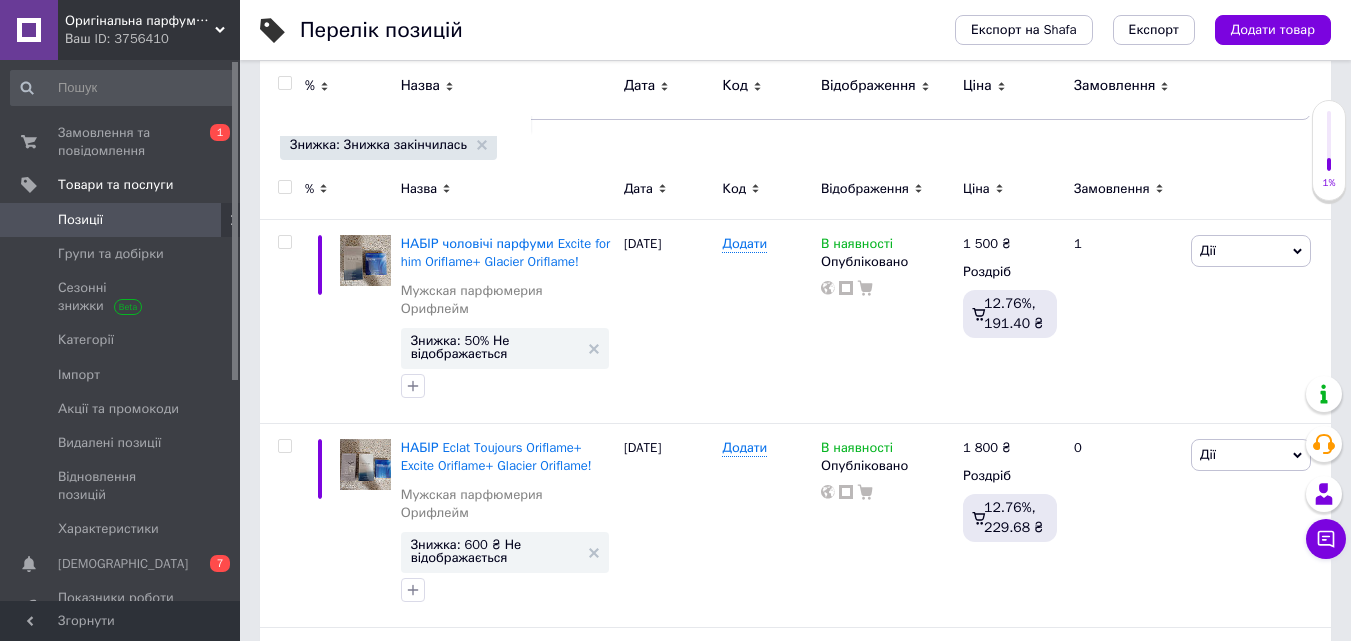 scroll, scrollTop: 0, scrollLeft: 0, axis: both 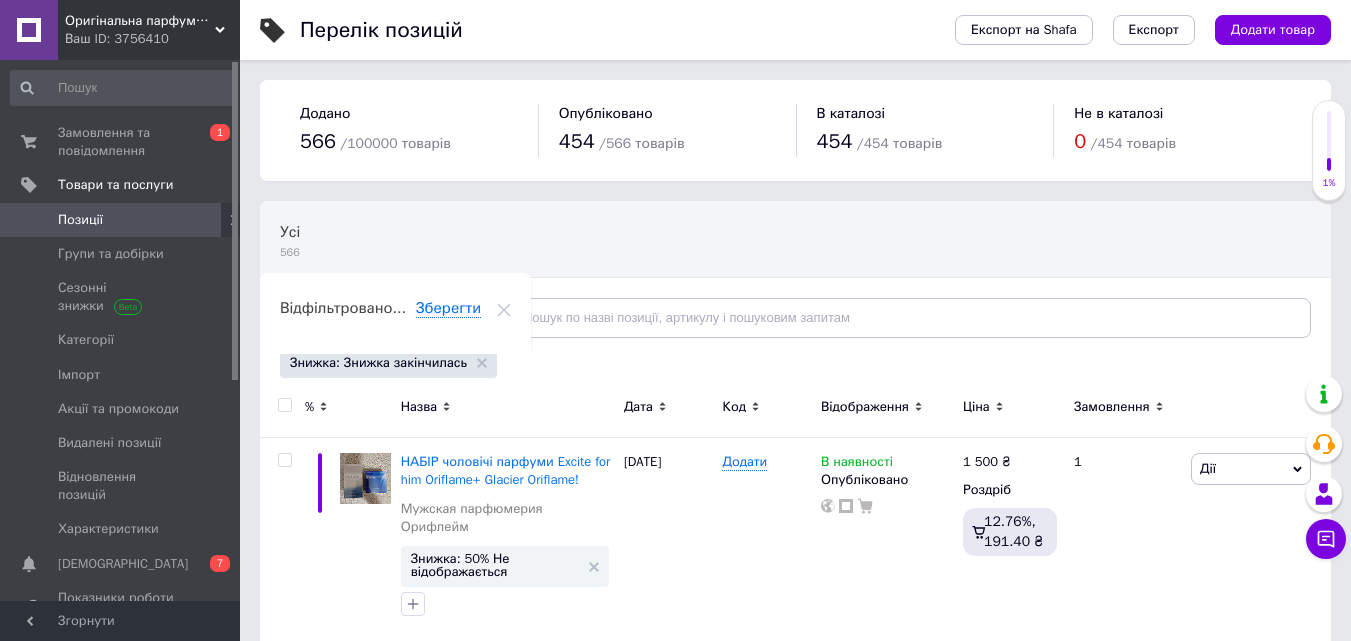 click at bounding box center (284, 405) 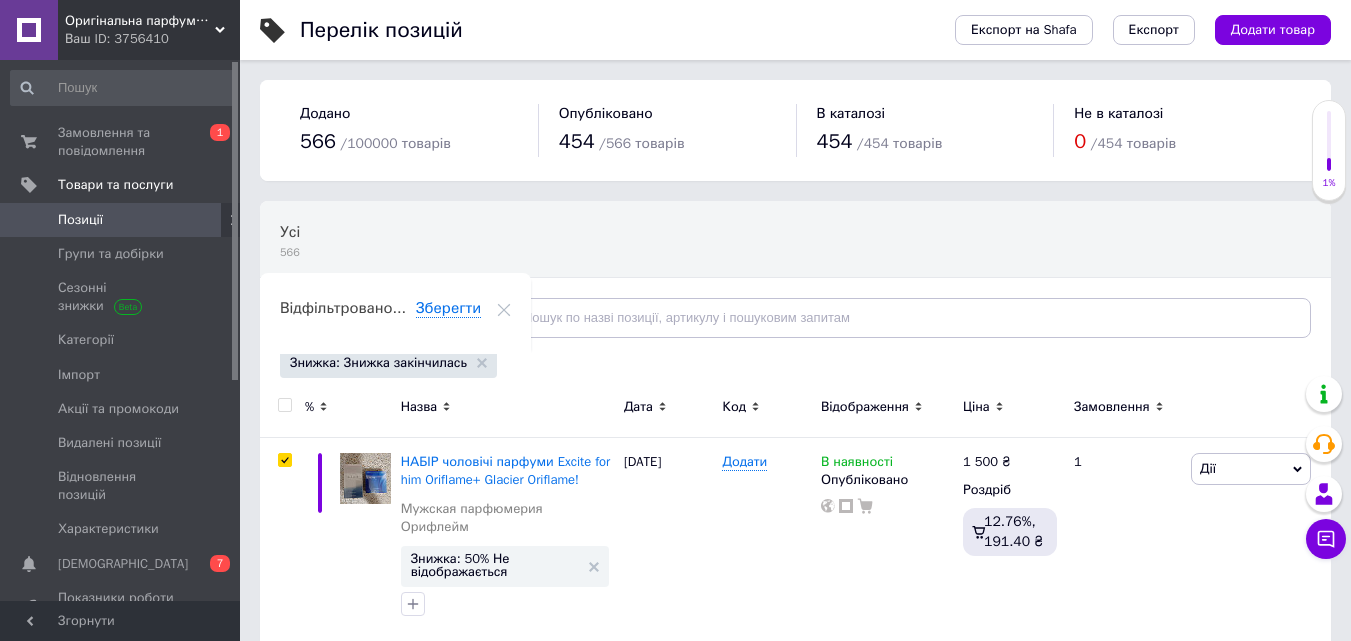 checkbox on "true" 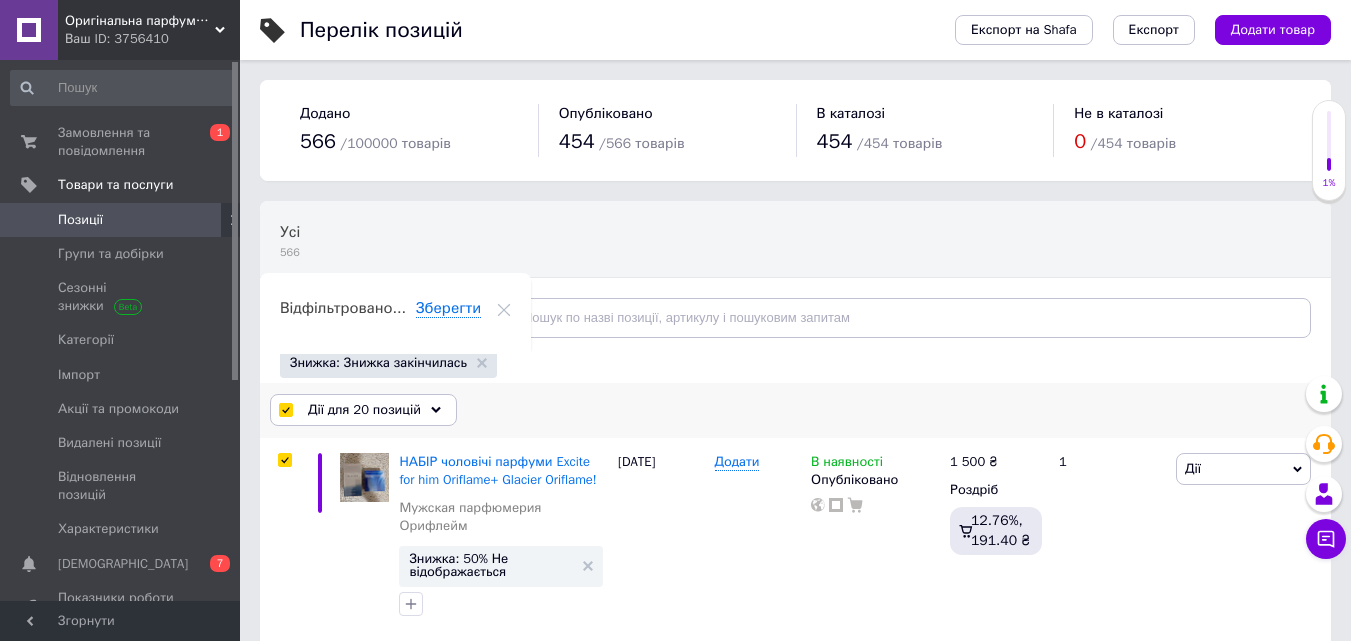 click on "Дії для 20 позицій" at bounding box center (363, 410) 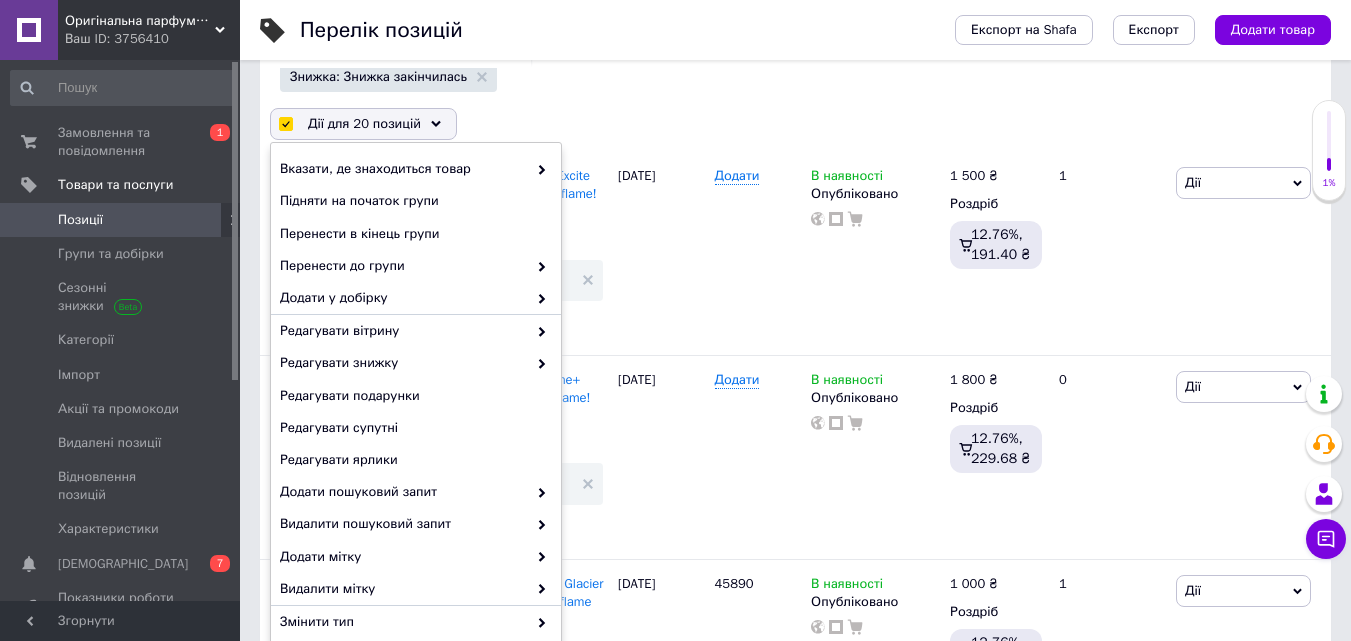 scroll, scrollTop: 300, scrollLeft: 0, axis: vertical 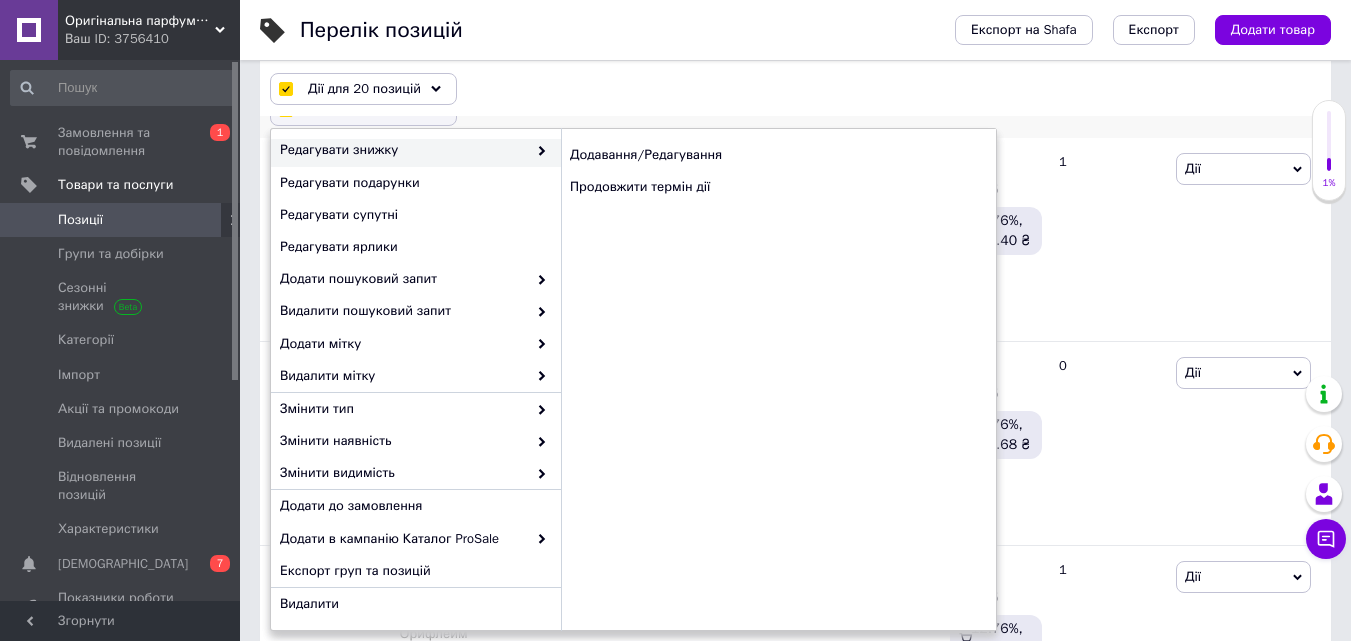 click on "Редагувати знижку" at bounding box center [416, 150] 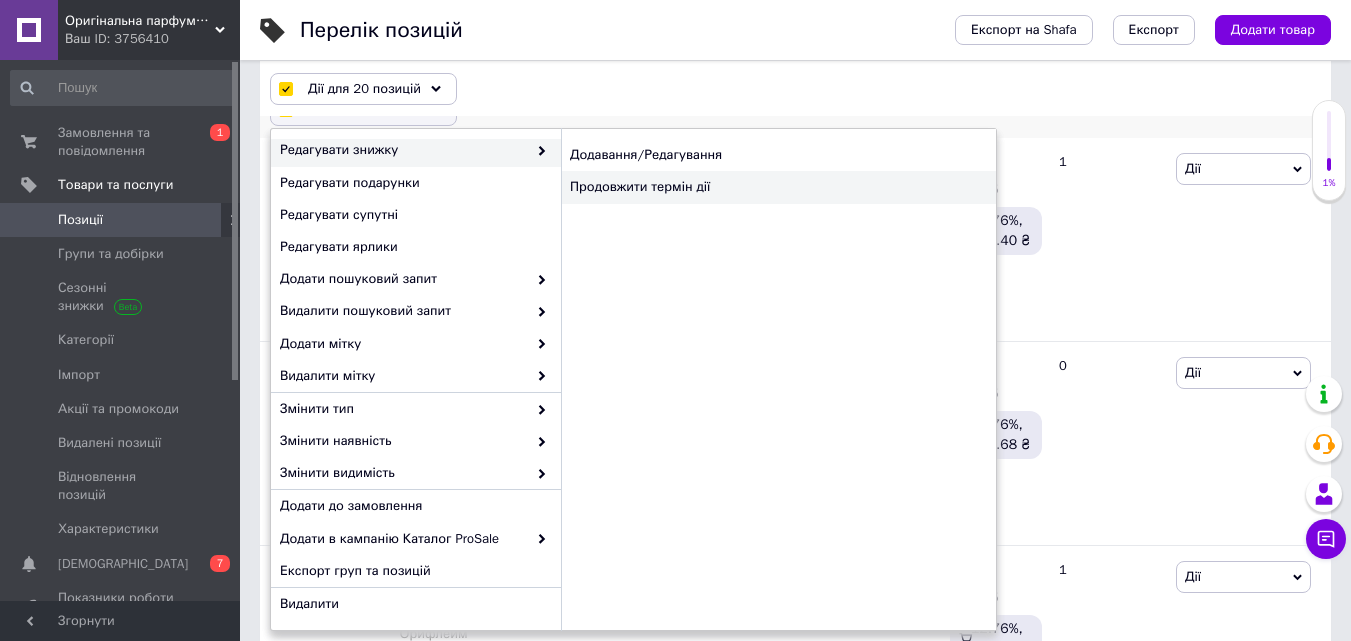 click on "Продовжити термін дії" at bounding box center [778, 187] 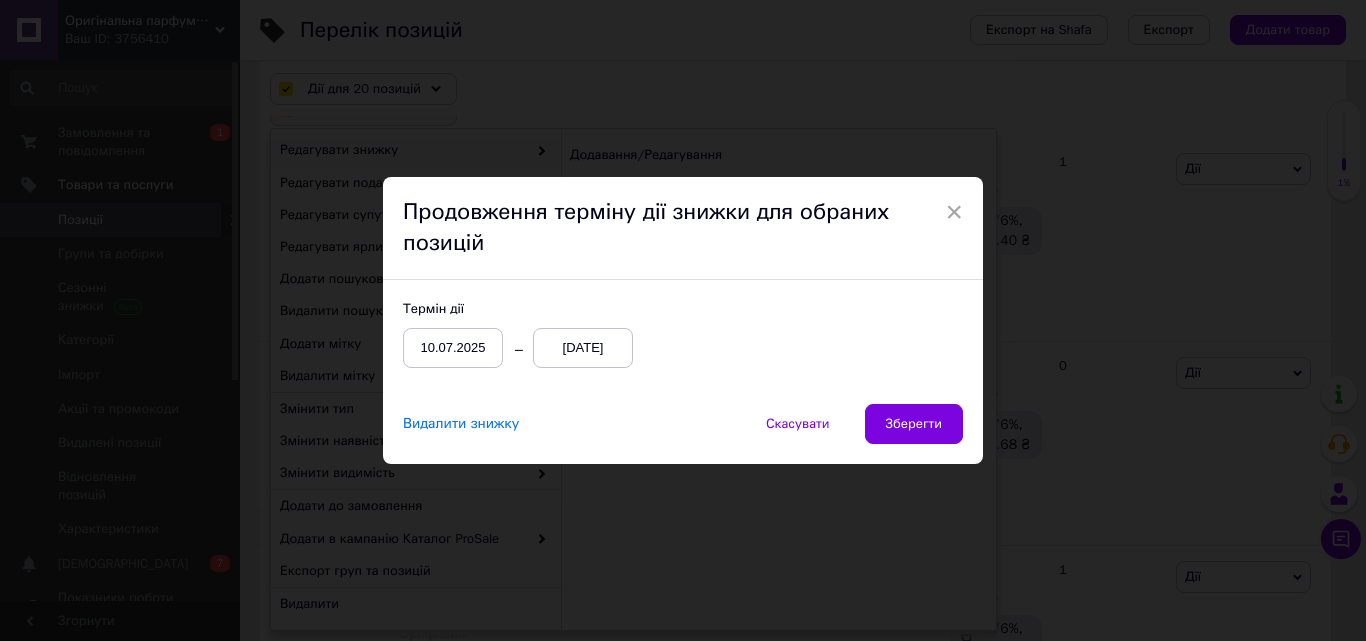 click on "[DATE]" at bounding box center [583, 348] 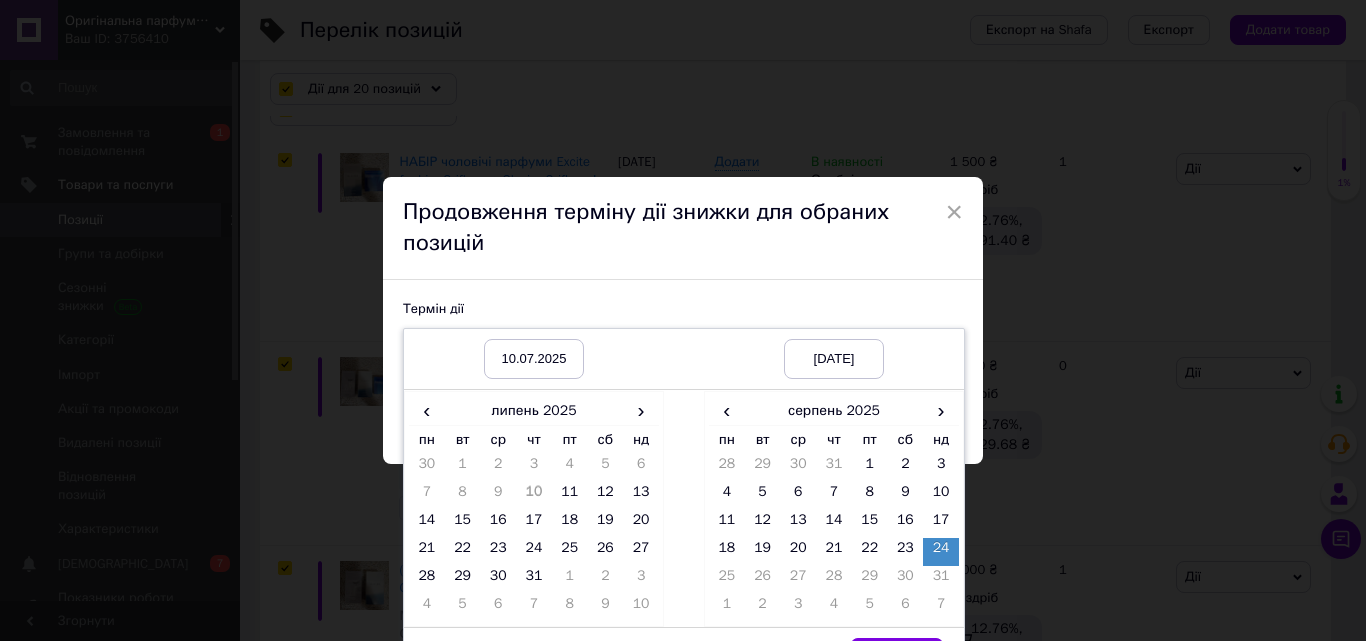 click on "Вибрати" at bounding box center (834, 658) 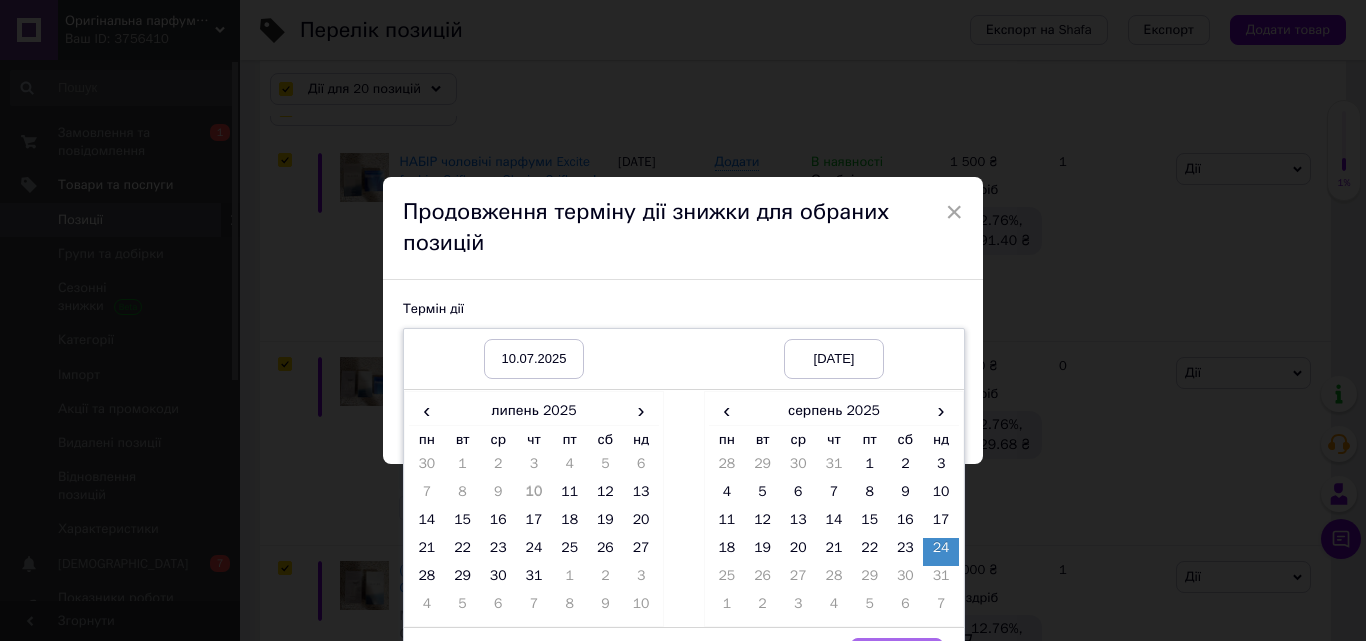 click on "Вибрати" at bounding box center (897, 658) 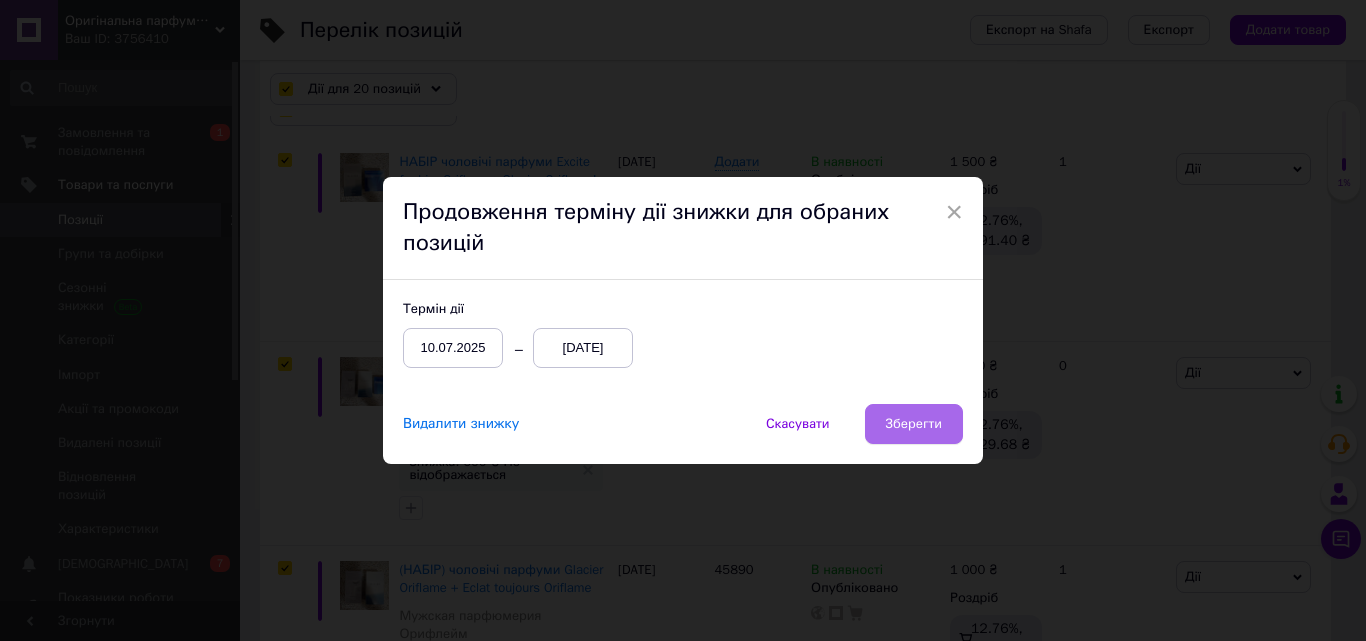 click on "Зберегти" at bounding box center [914, 424] 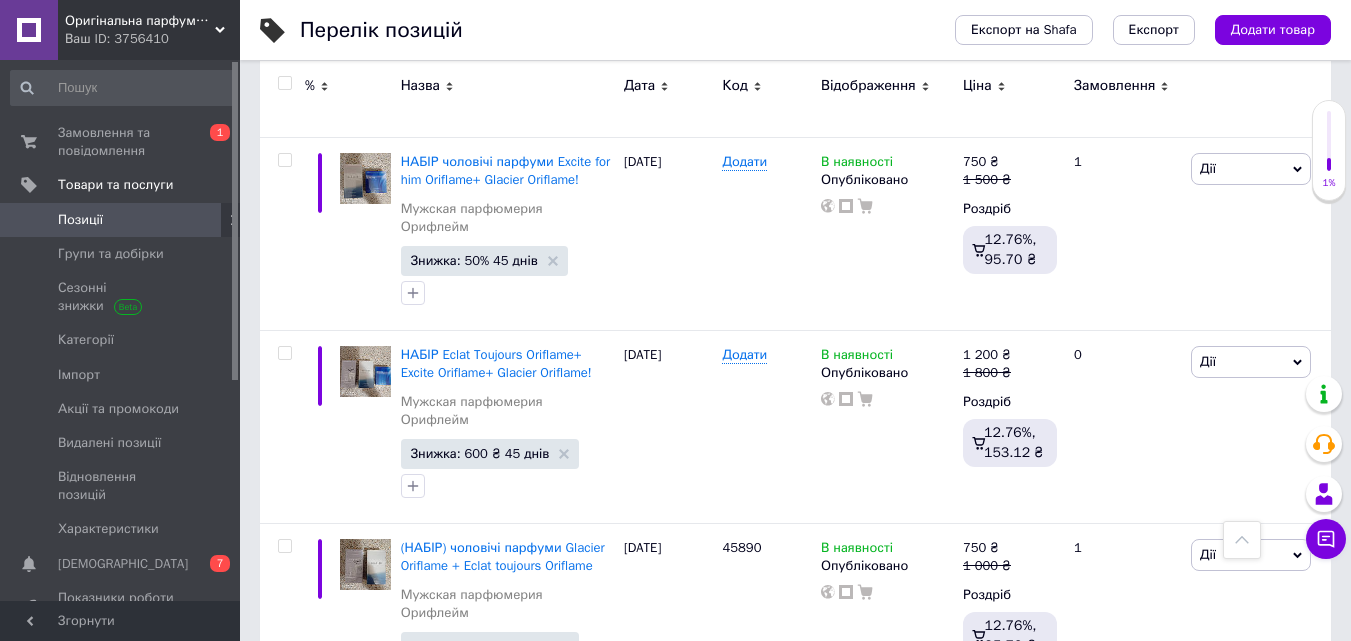 scroll, scrollTop: 3556, scrollLeft: 0, axis: vertical 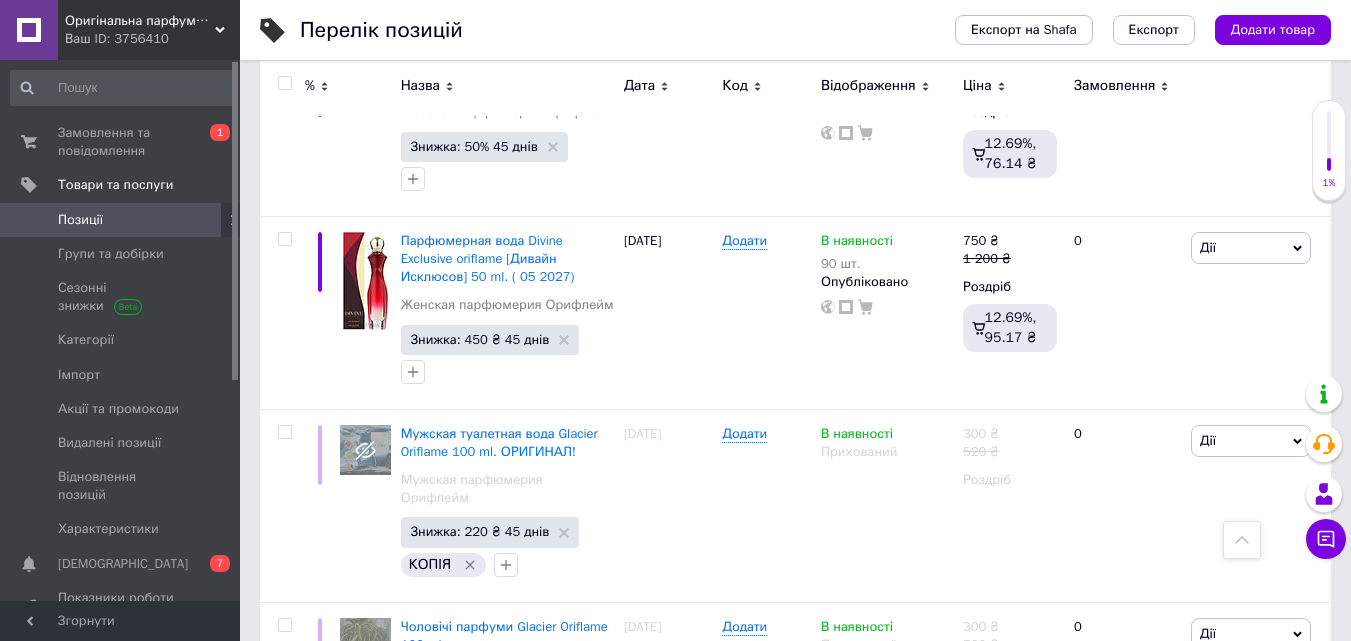click on "Наступна" at bounding box center [707, 836] 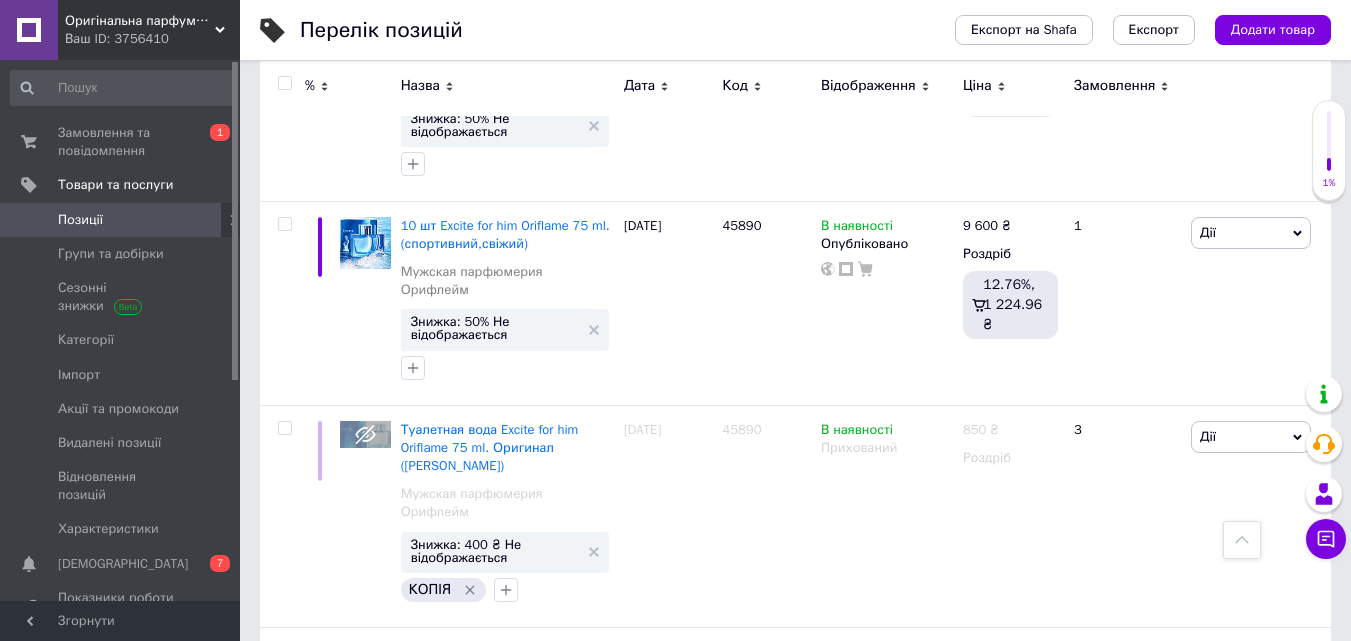 scroll, scrollTop: 0, scrollLeft: 0, axis: both 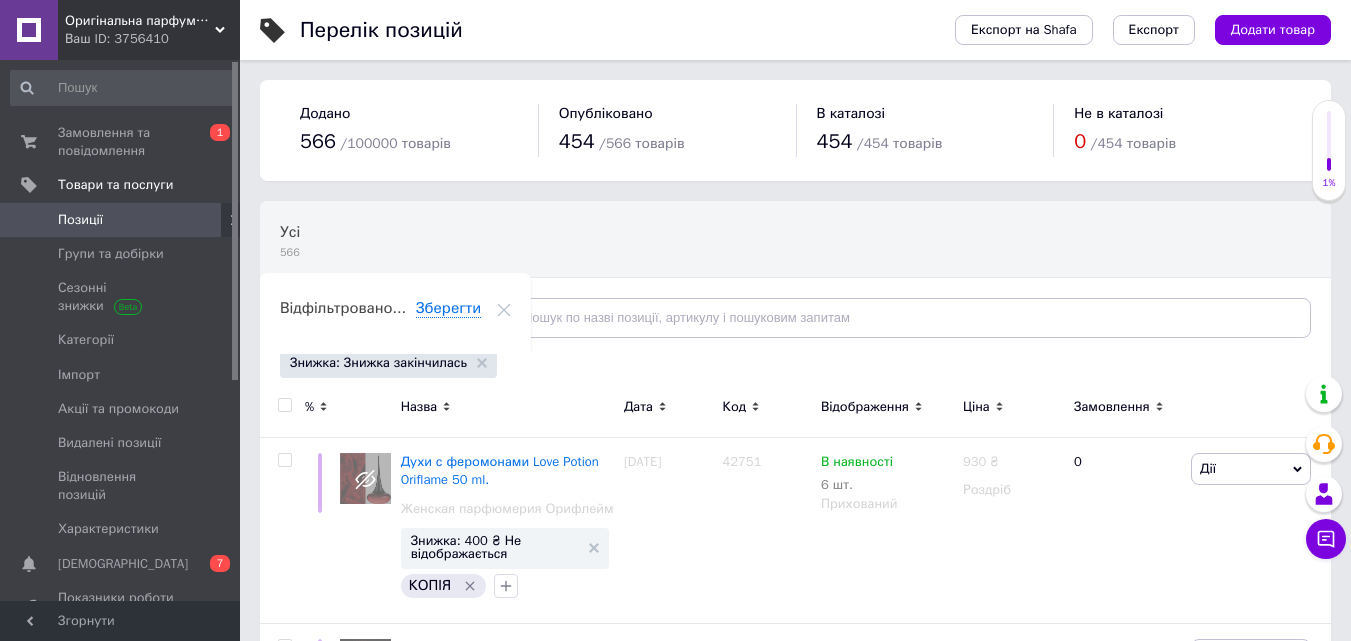 click at bounding box center (284, 405) 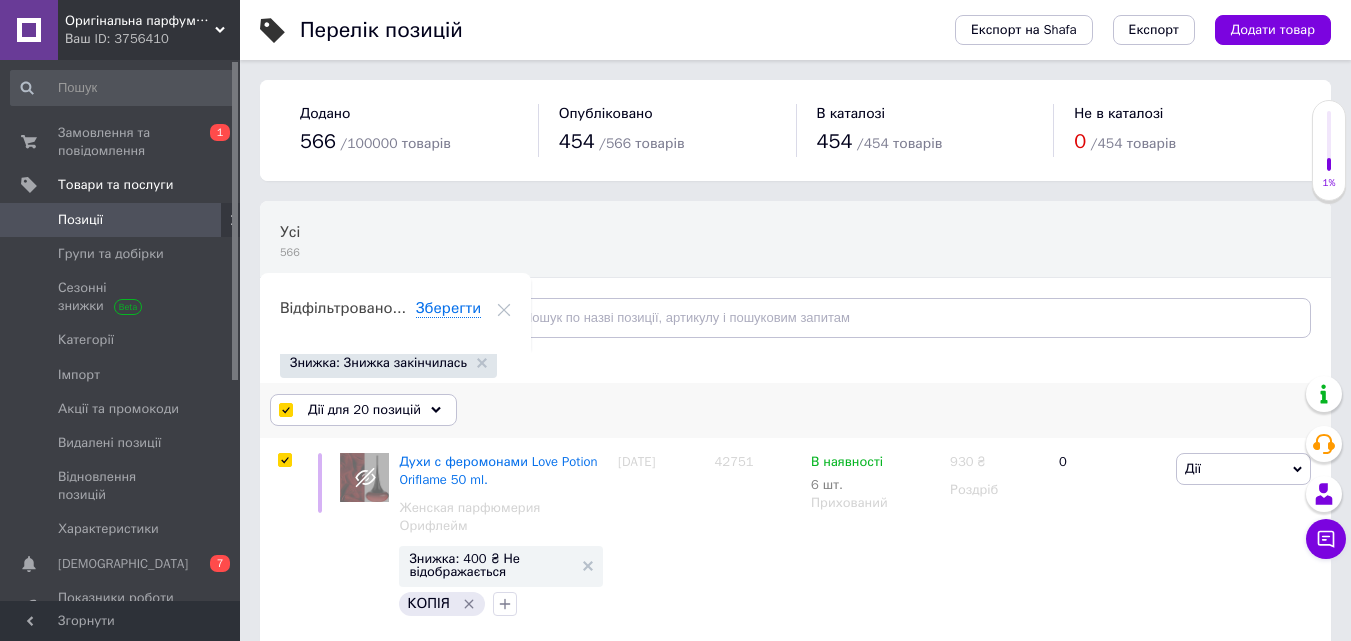 click on "Дії для 20 позицій" at bounding box center [363, 410] 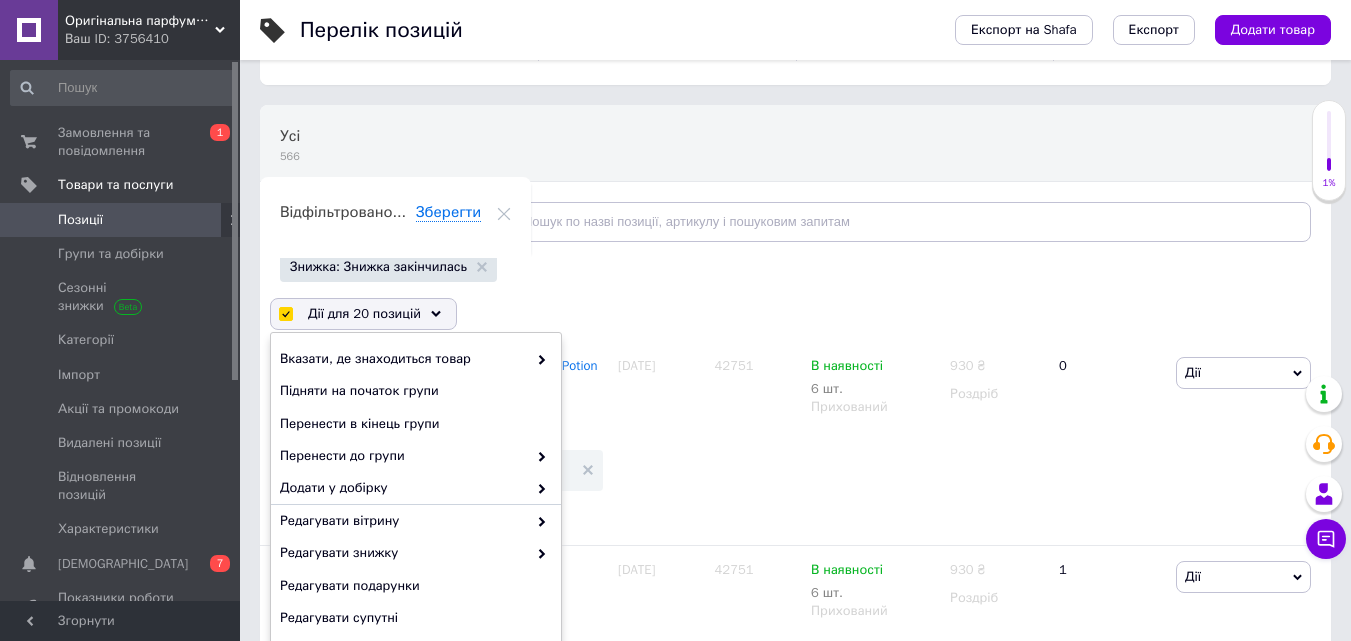 scroll, scrollTop: 184, scrollLeft: 0, axis: vertical 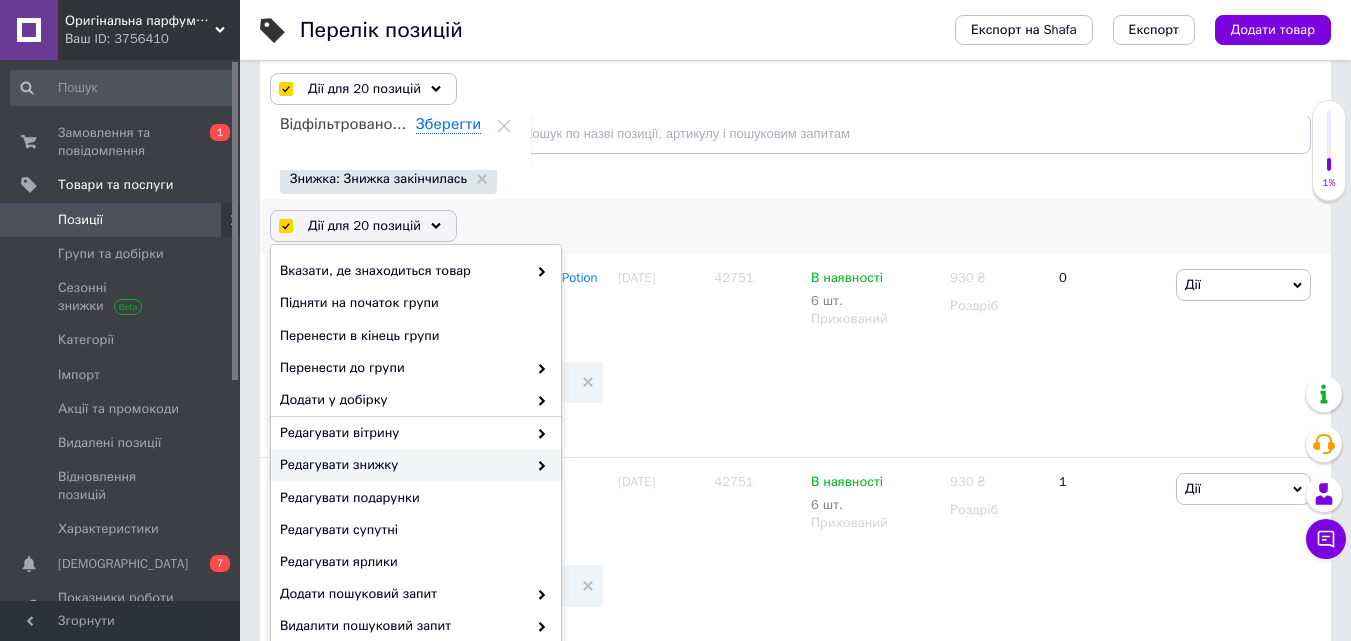 click at bounding box center [537, 465] 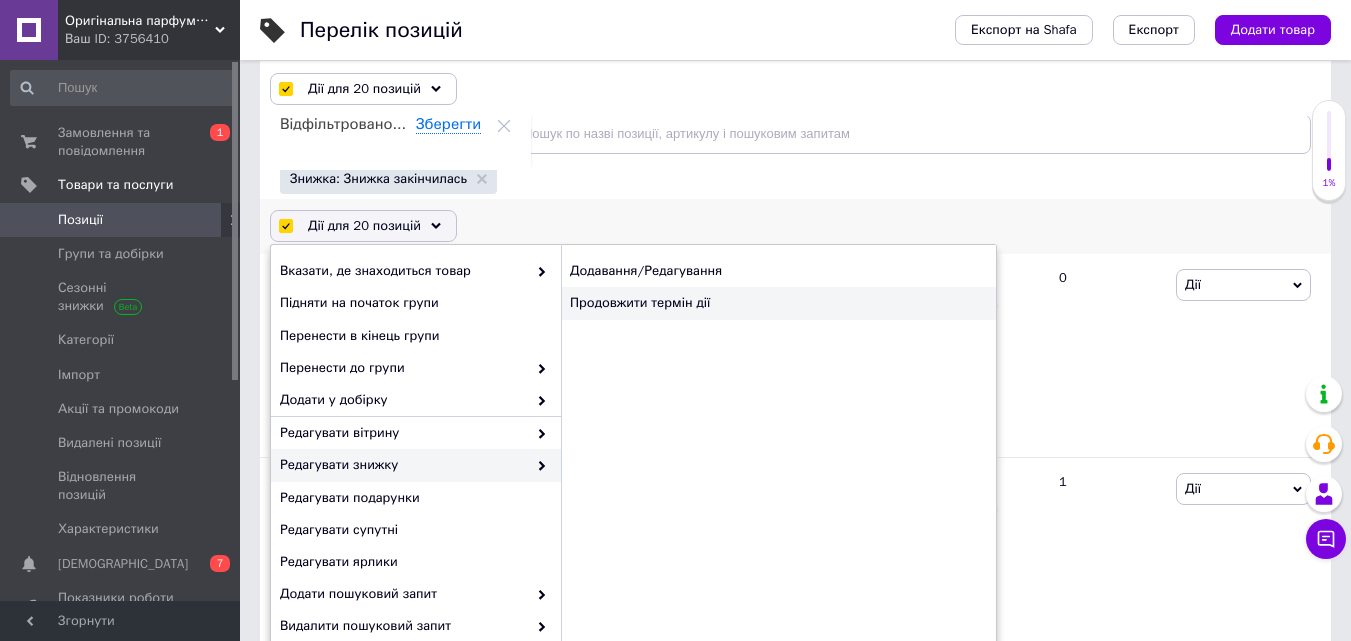 click on "Продовжити термін дії" at bounding box center [778, 303] 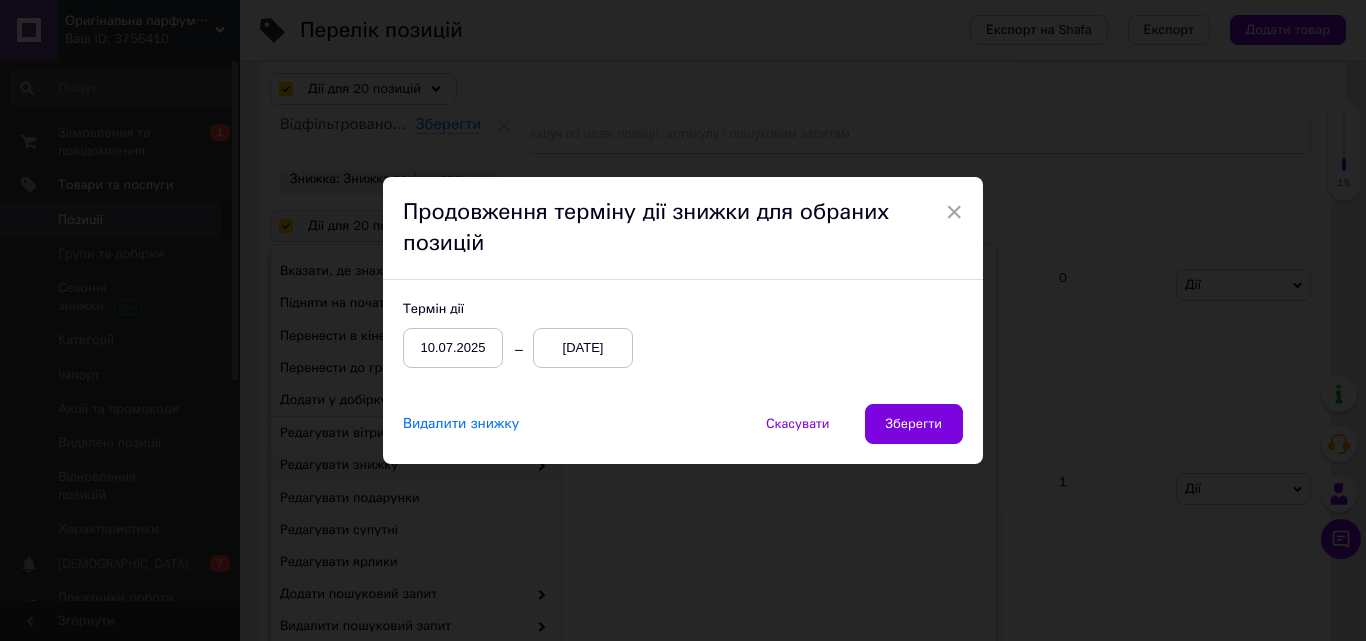 click on "[DATE]" at bounding box center [583, 348] 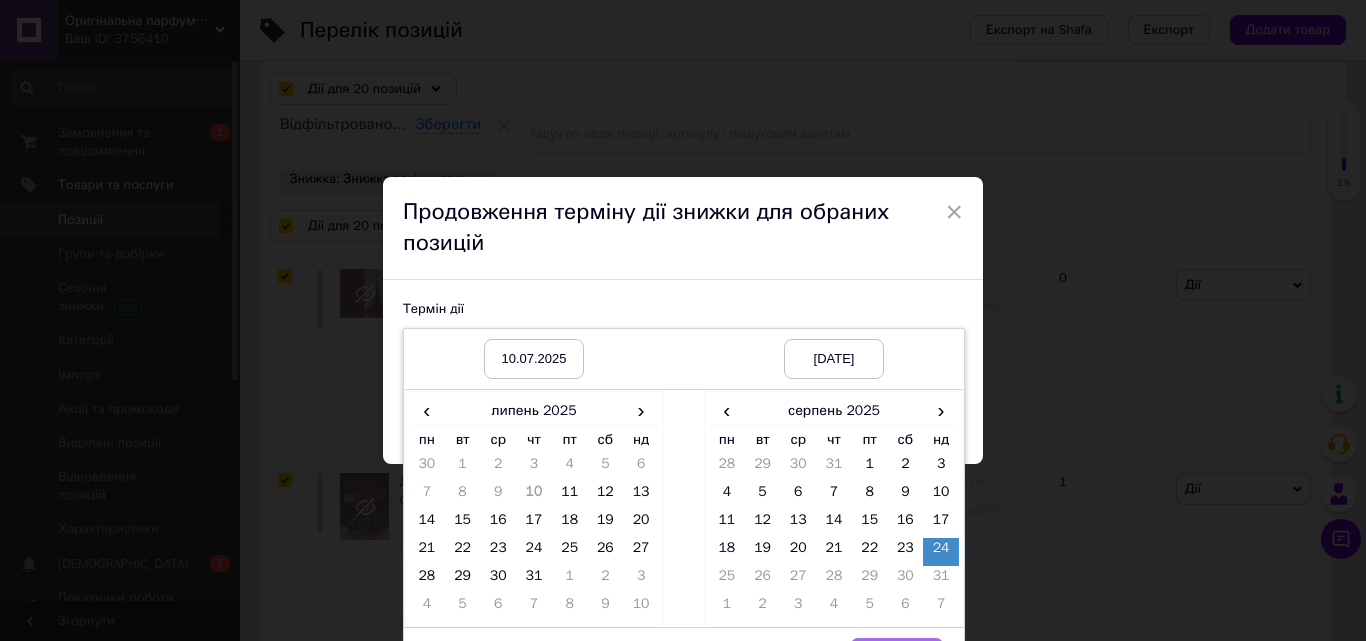 click on "Вибрати" at bounding box center [897, 658] 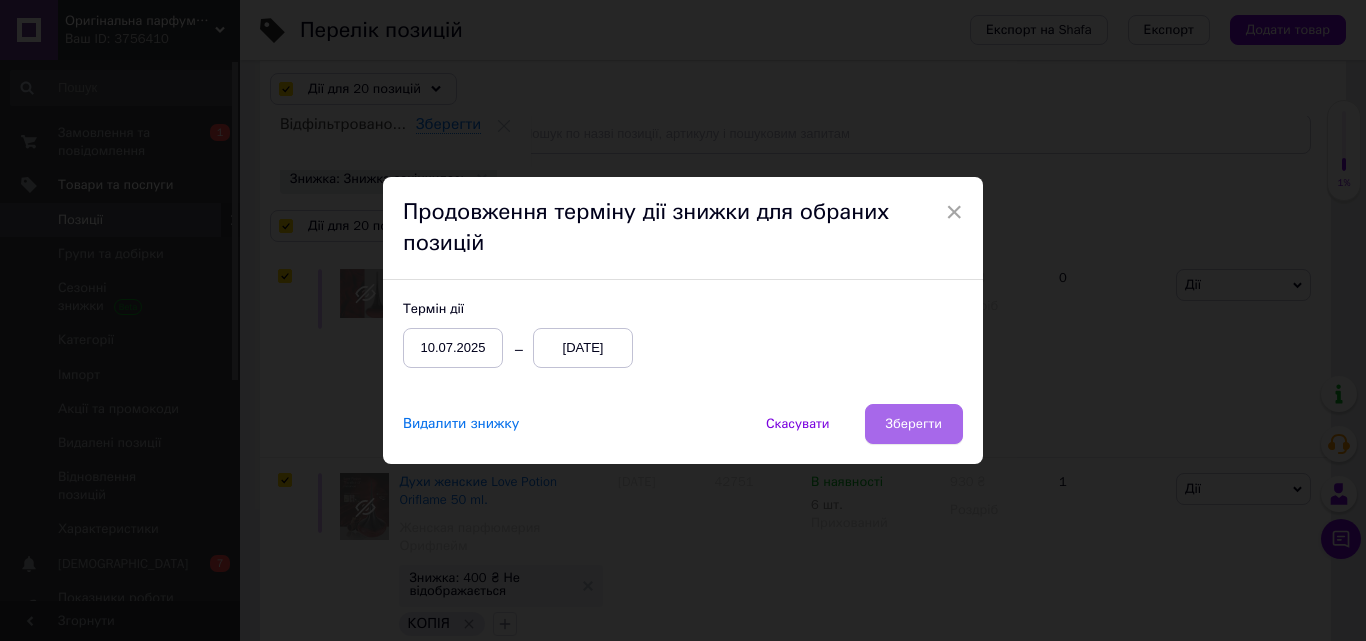 click on "Зберегти" at bounding box center (914, 424) 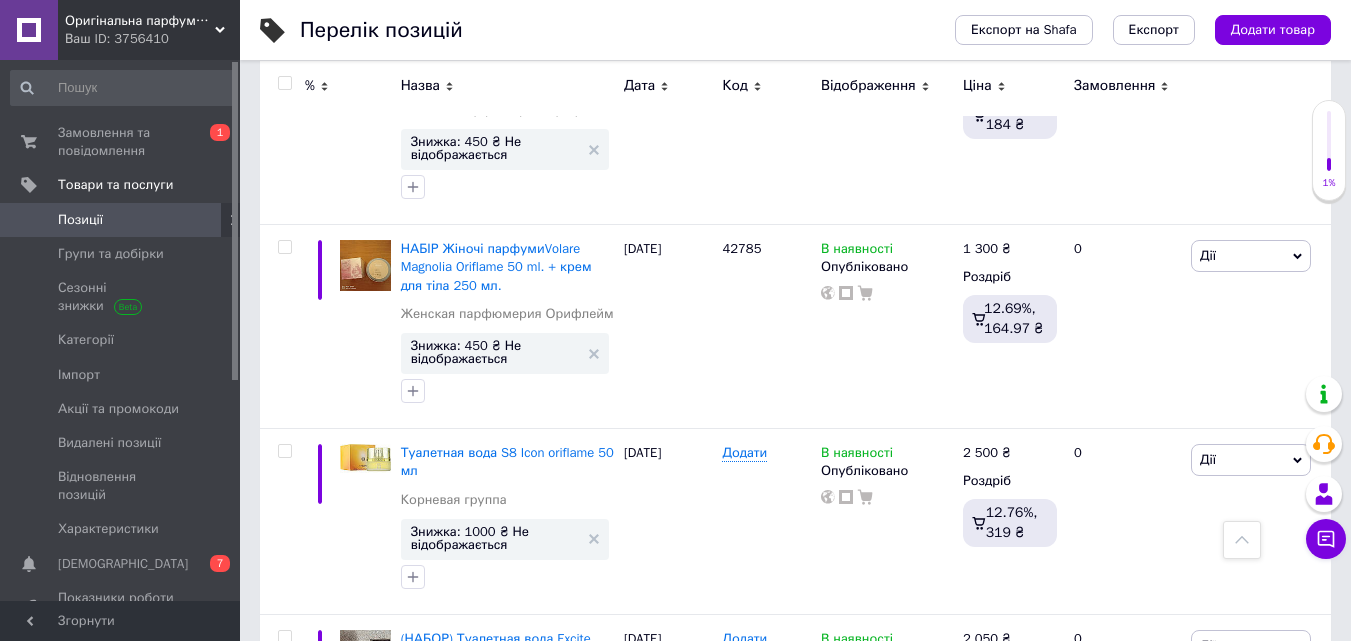 scroll, scrollTop: 0, scrollLeft: 0, axis: both 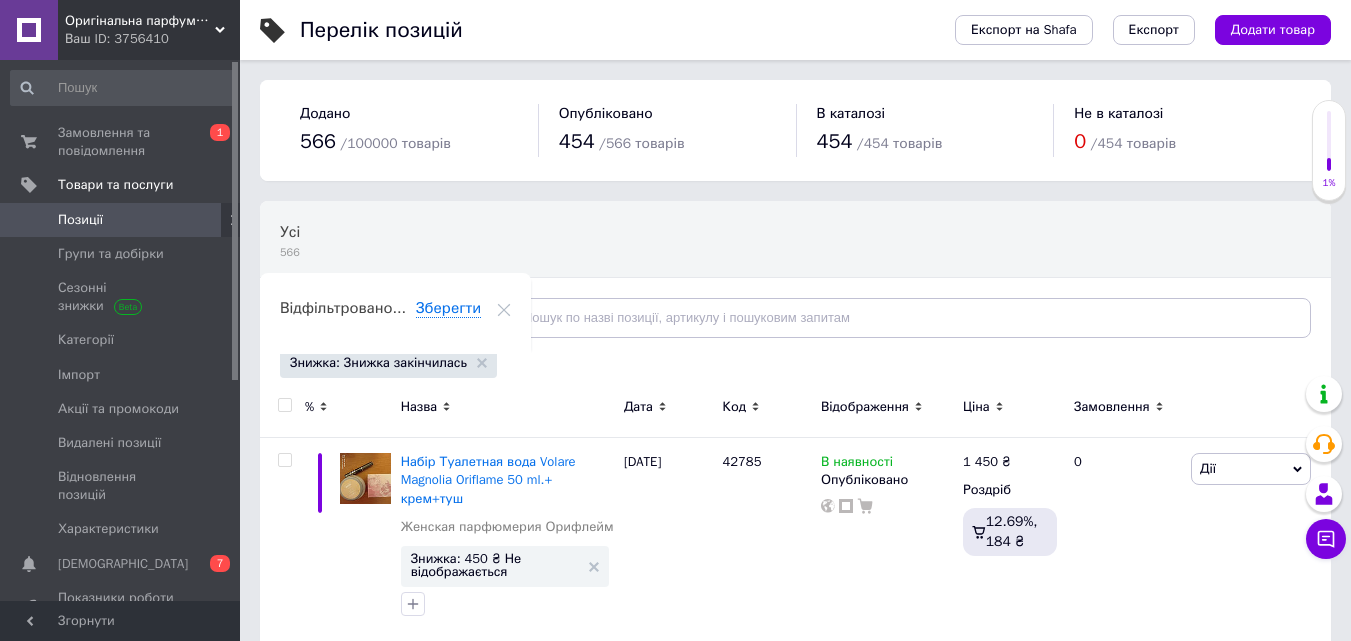 click at bounding box center (284, 405) 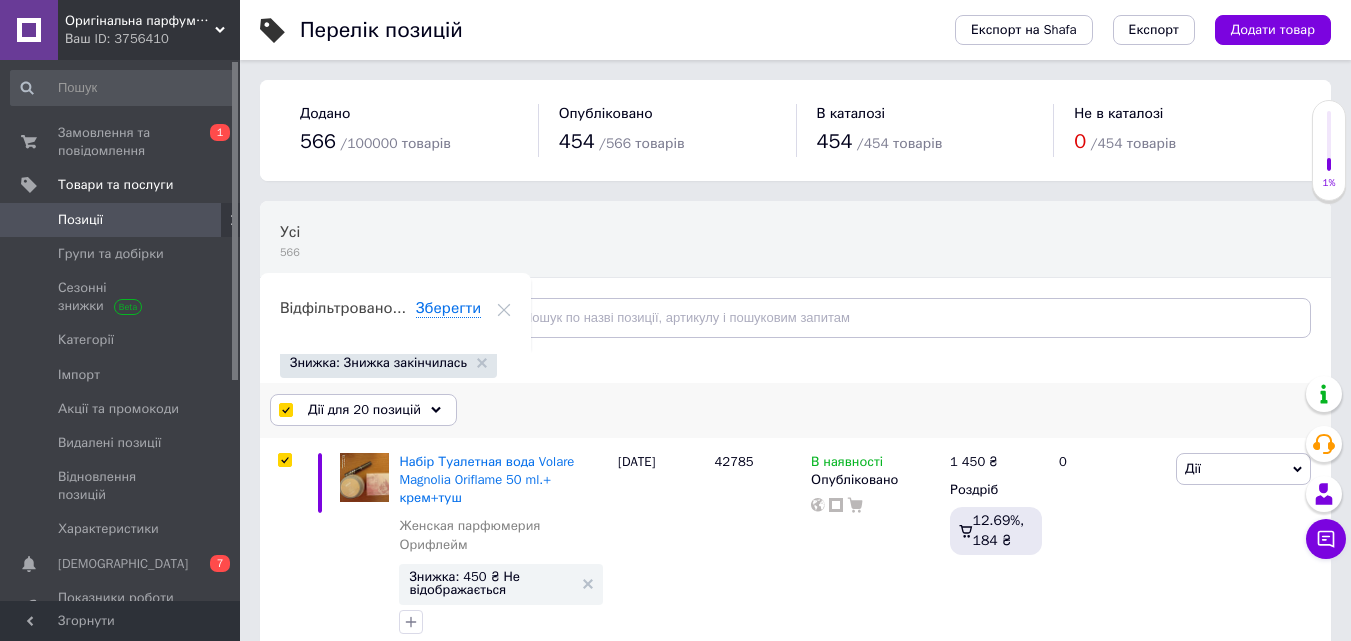 click 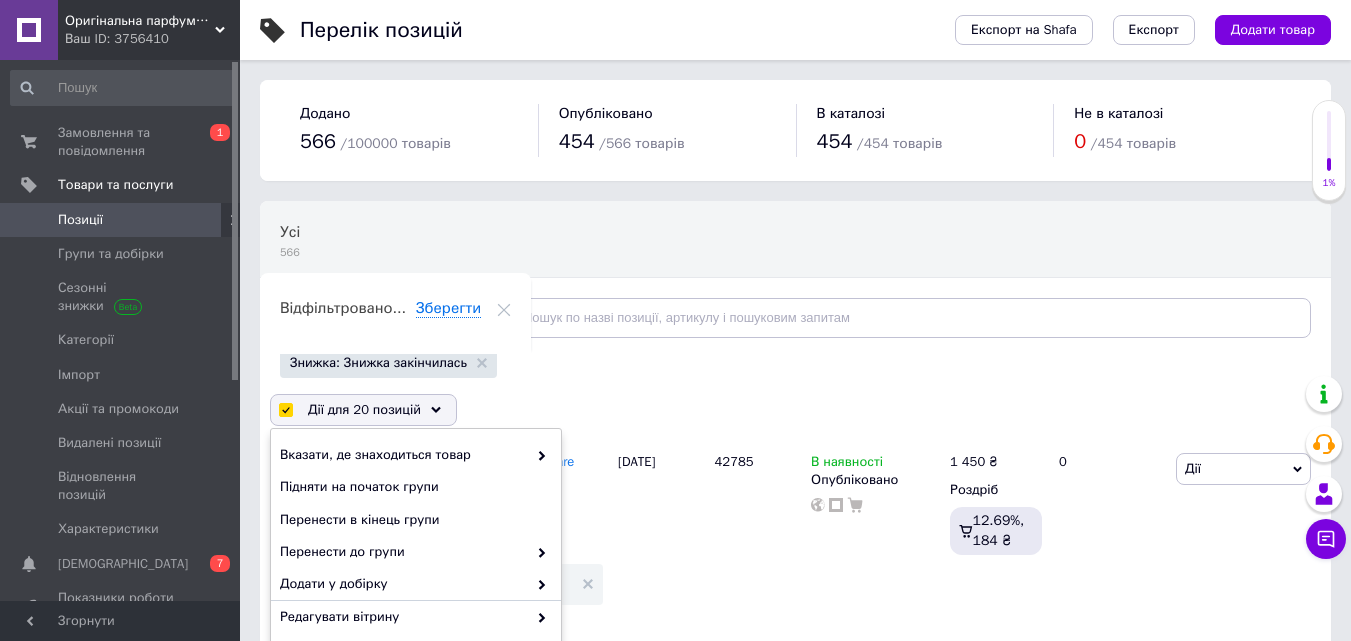scroll, scrollTop: 259, scrollLeft: 0, axis: vertical 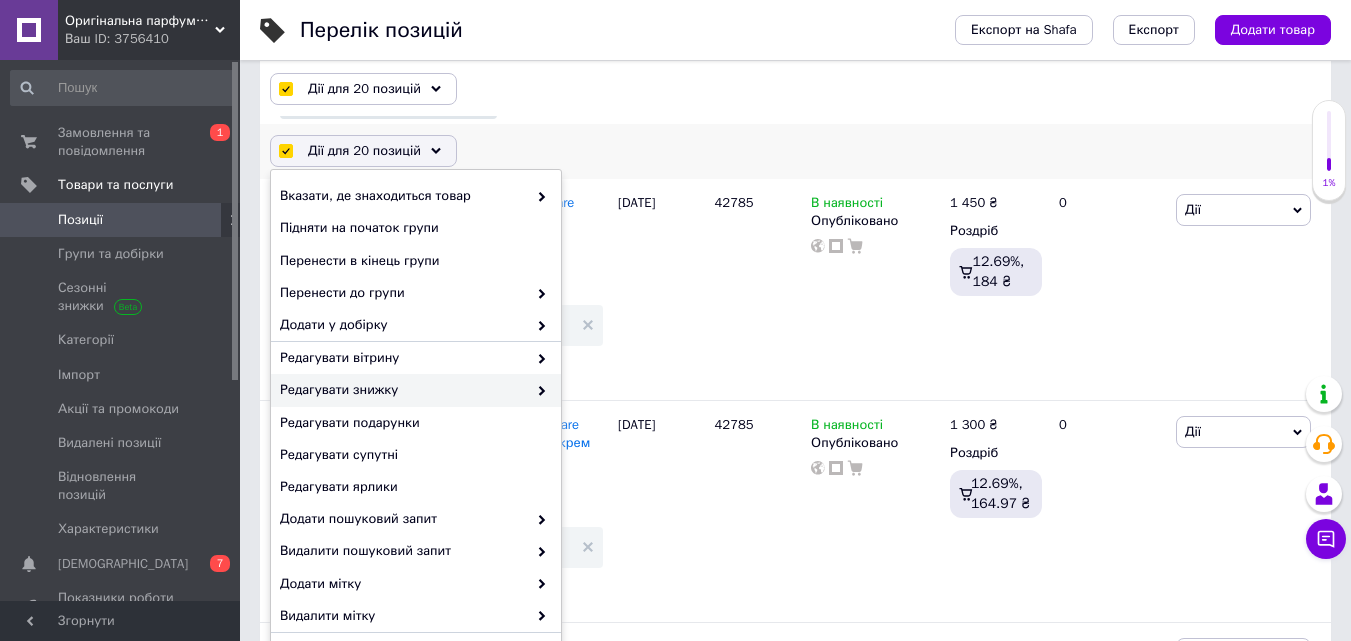 click on "Редагувати знижку" at bounding box center [403, 390] 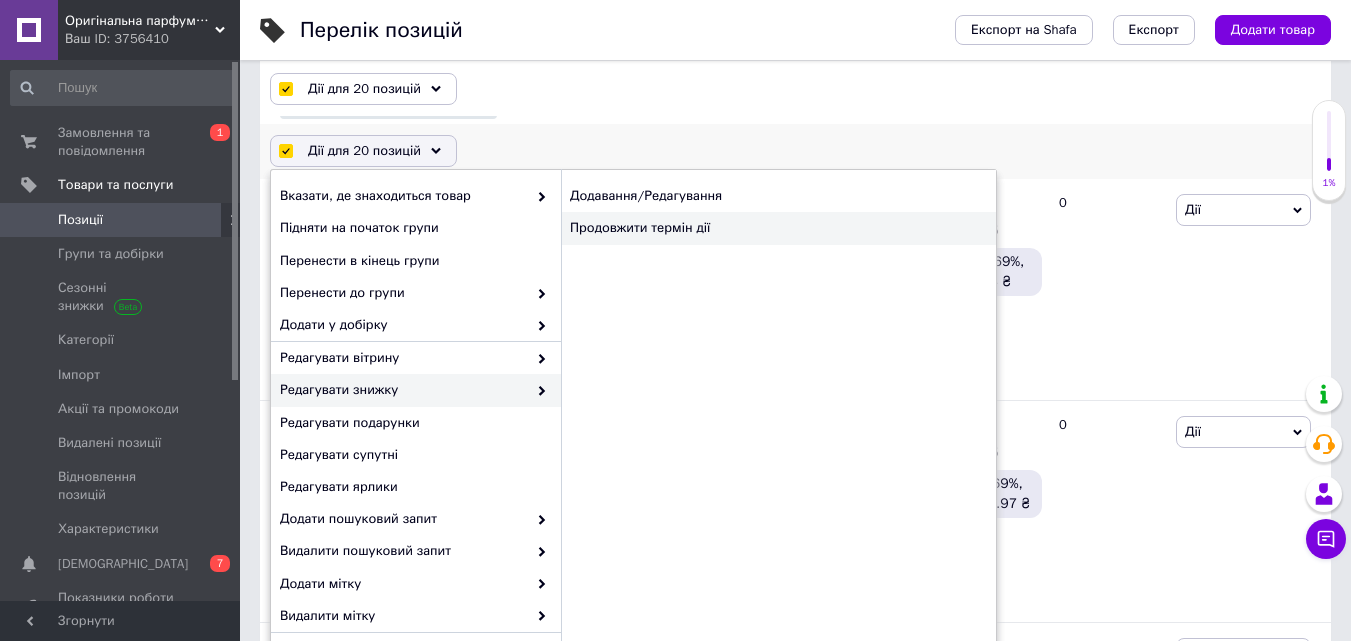 click on "Продовжити термін дії" at bounding box center [778, 228] 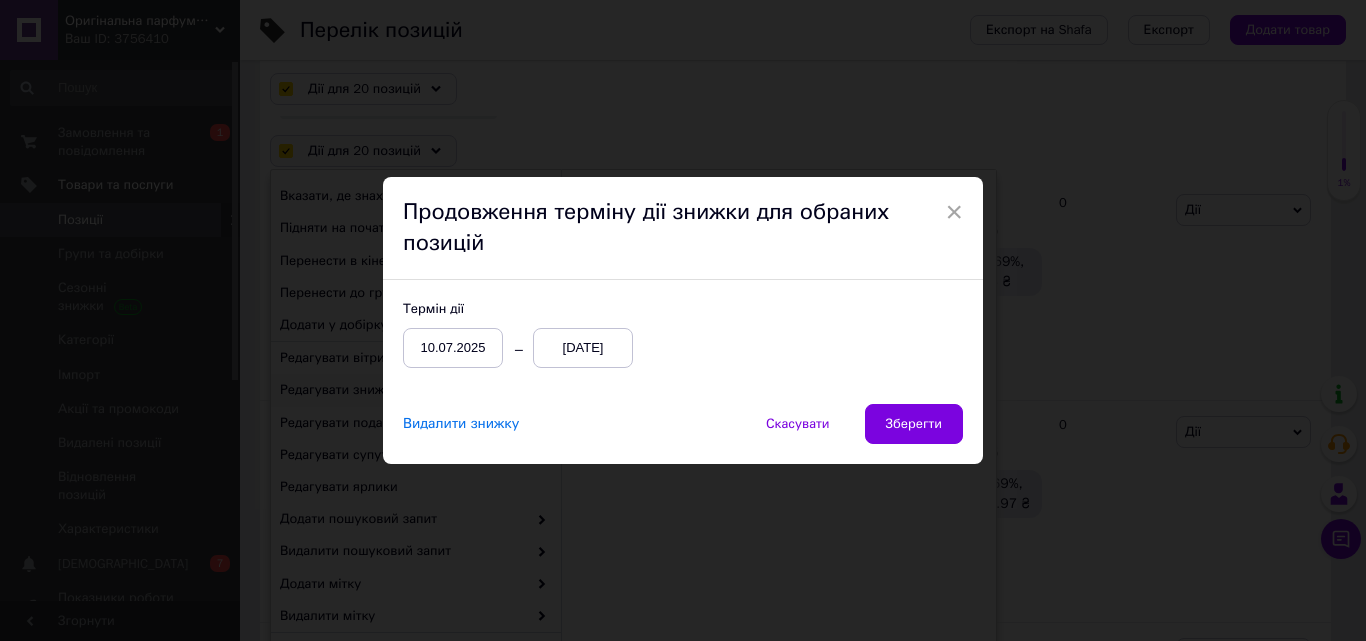 click on "[DATE]" at bounding box center (583, 348) 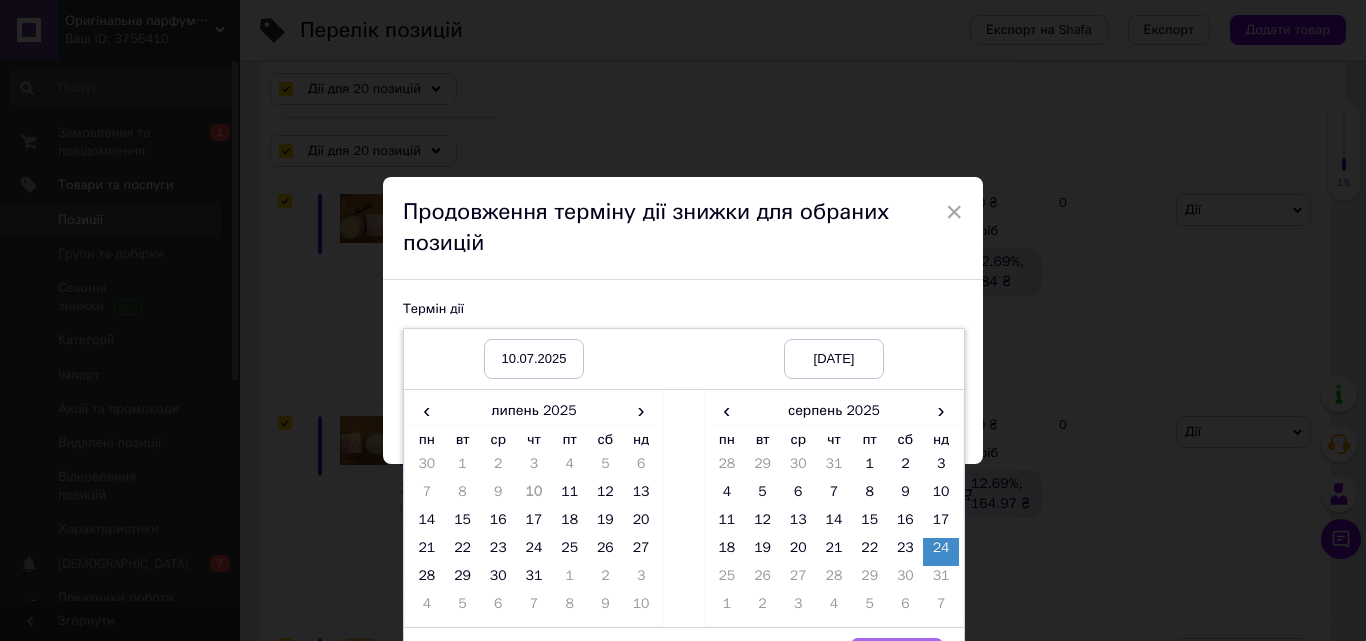 click on "Вибрати" at bounding box center [897, 658] 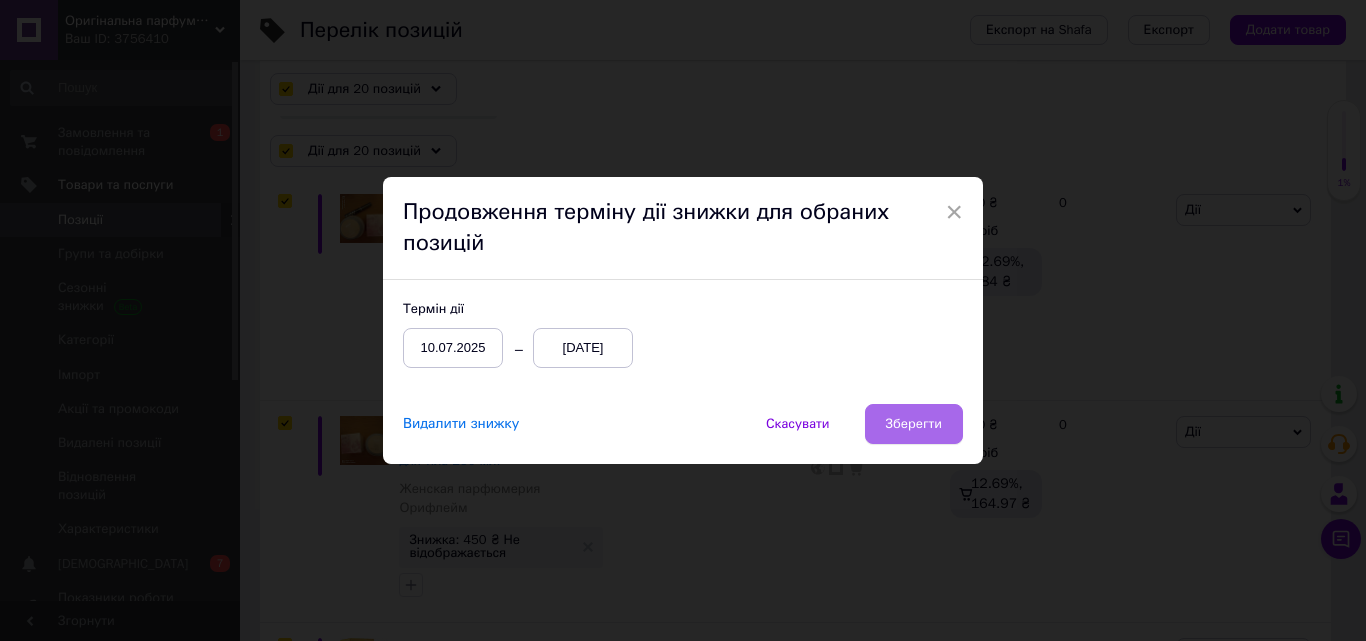 click on "Зберегти" at bounding box center (914, 424) 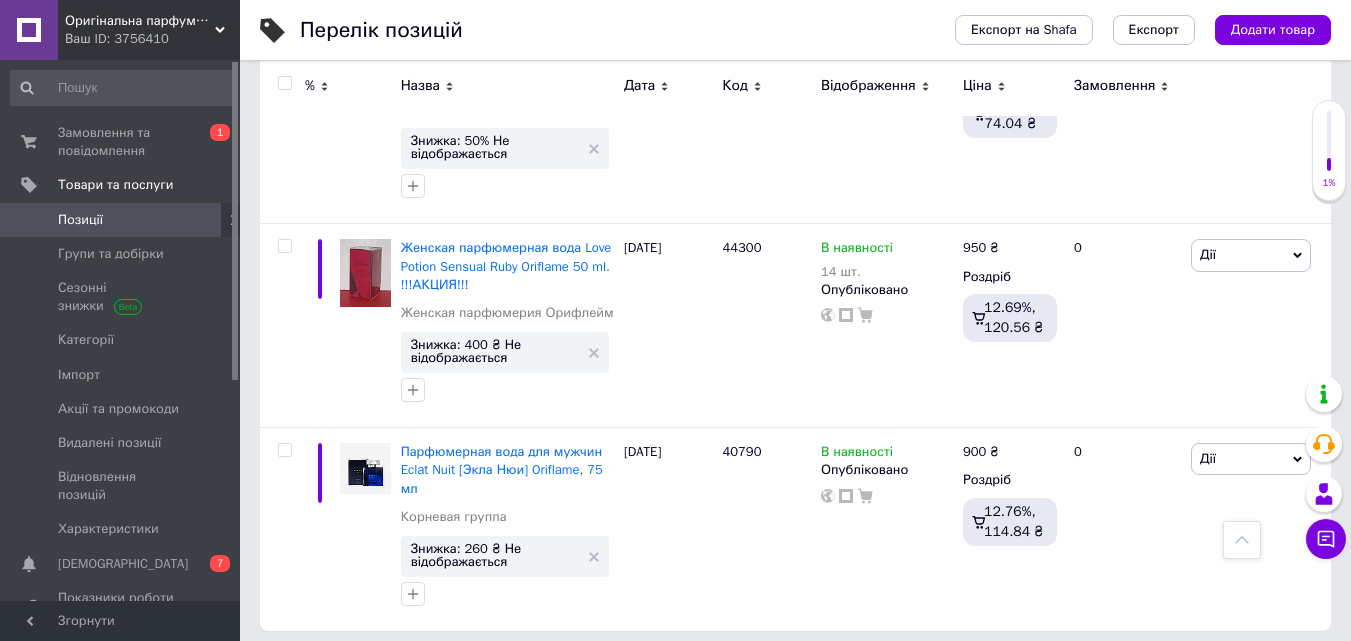 scroll, scrollTop: 0, scrollLeft: 0, axis: both 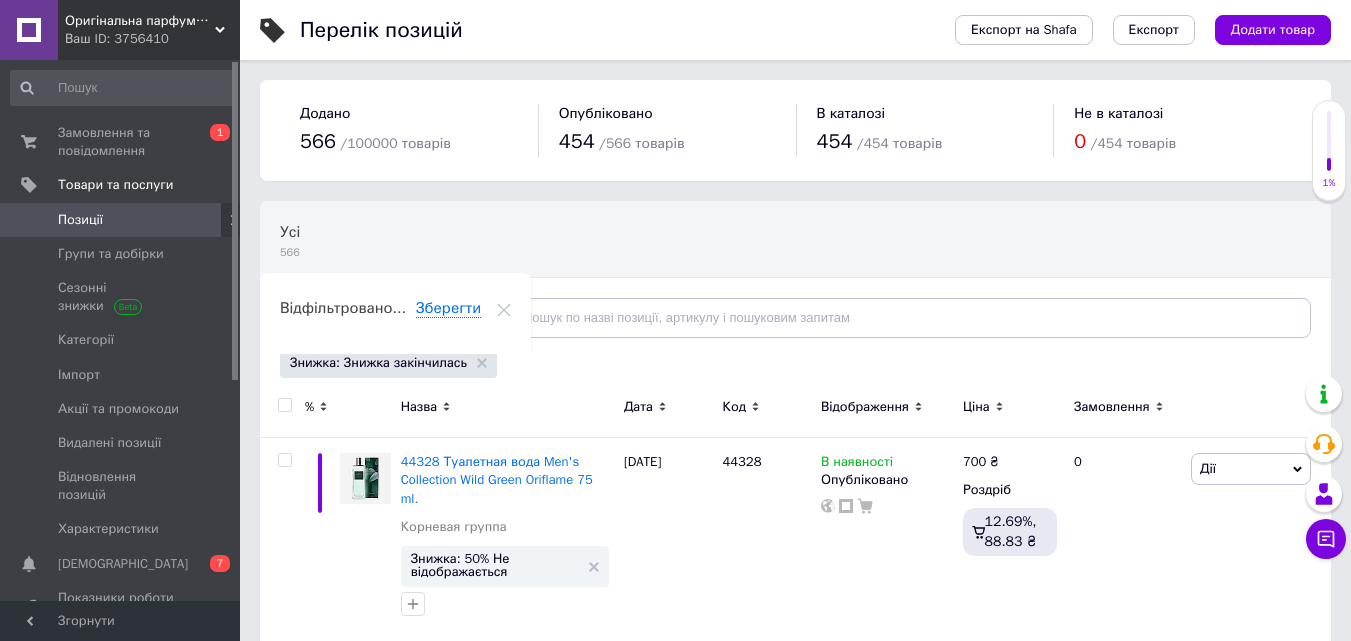 click at bounding box center (284, 405) 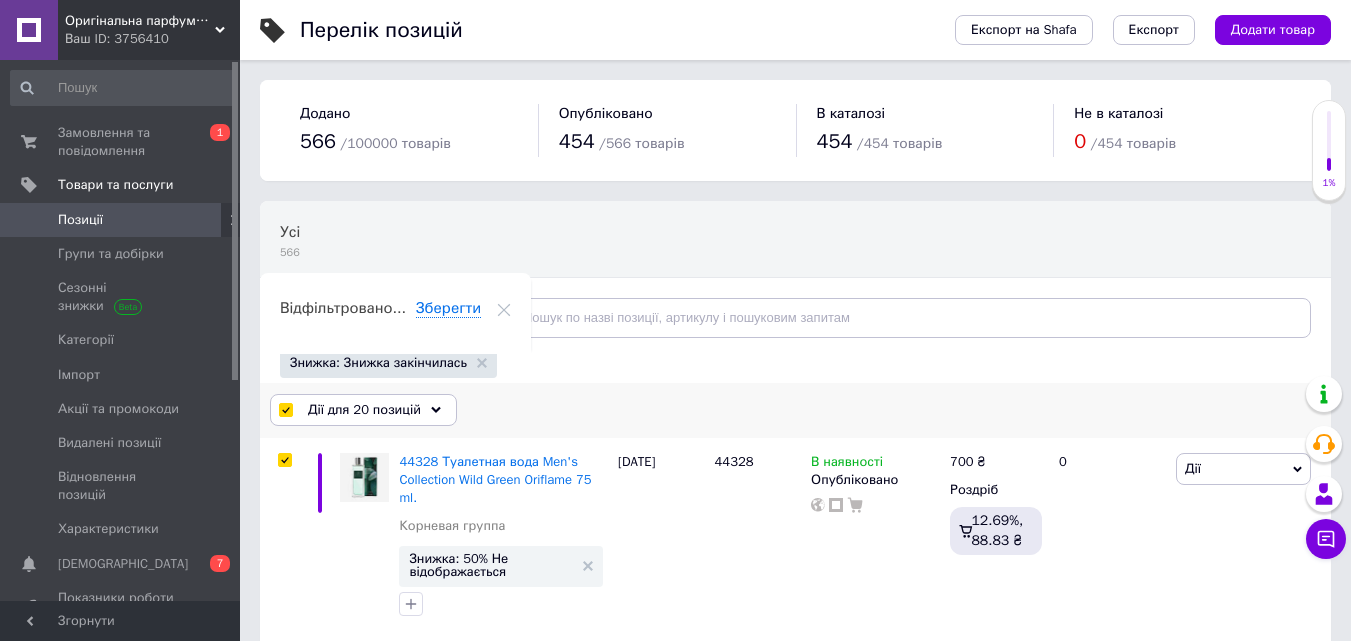 click on "Дії для 20 позицій" at bounding box center (364, 410) 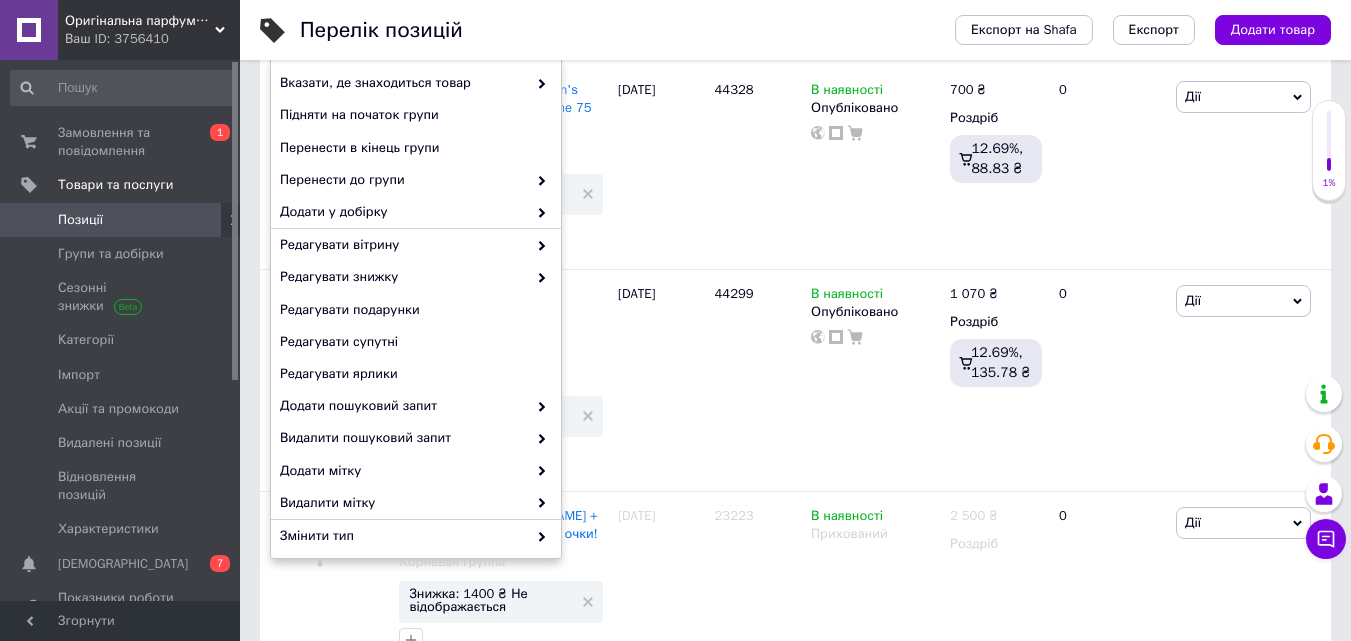 scroll, scrollTop: 387, scrollLeft: 0, axis: vertical 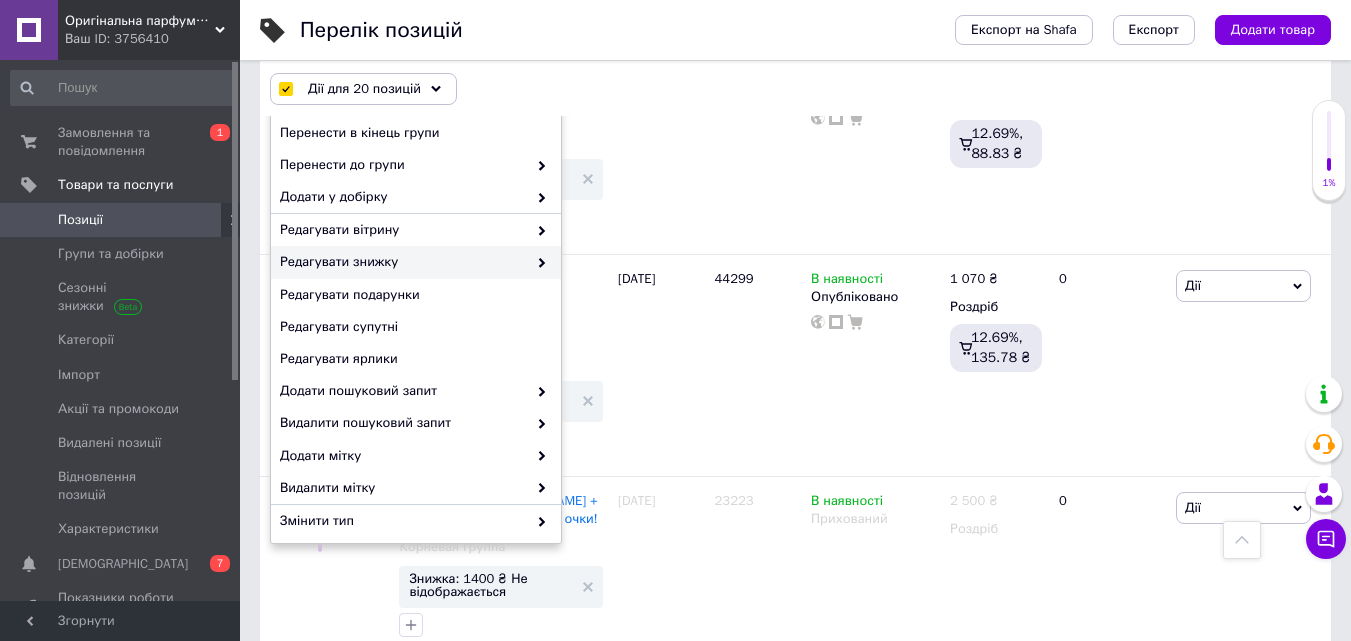 click on "Редагувати знижку" at bounding box center (403, 262) 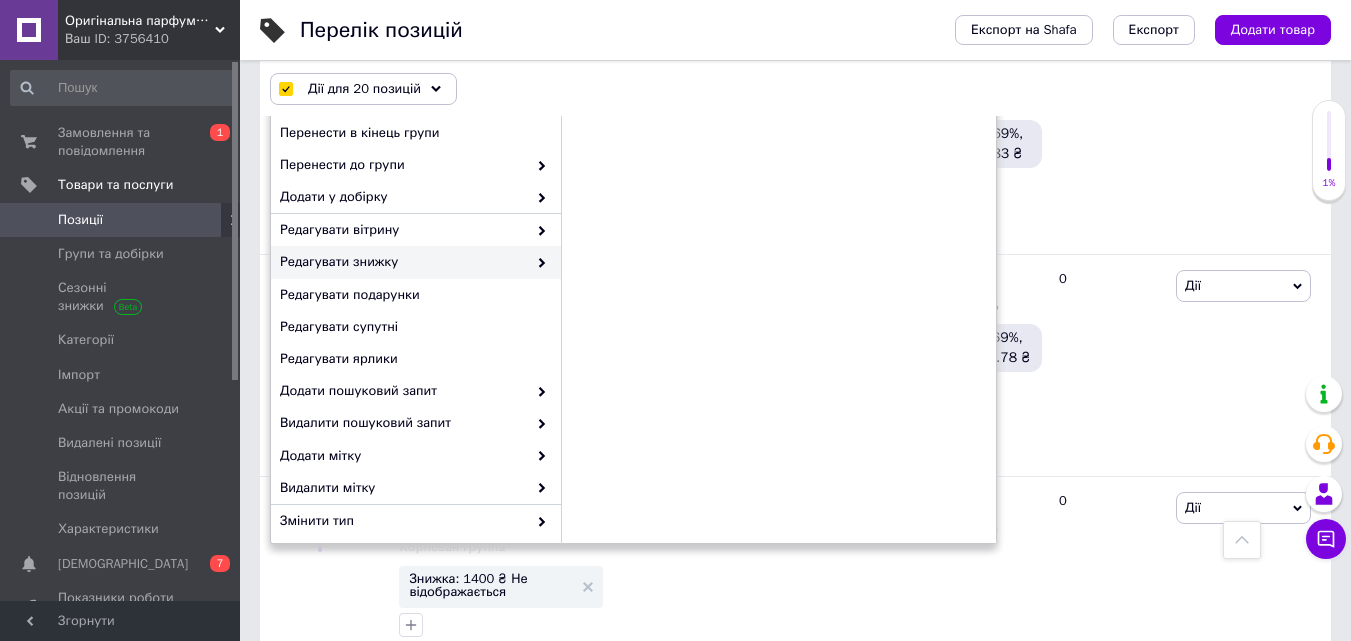 scroll, scrollTop: 283, scrollLeft: 0, axis: vertical 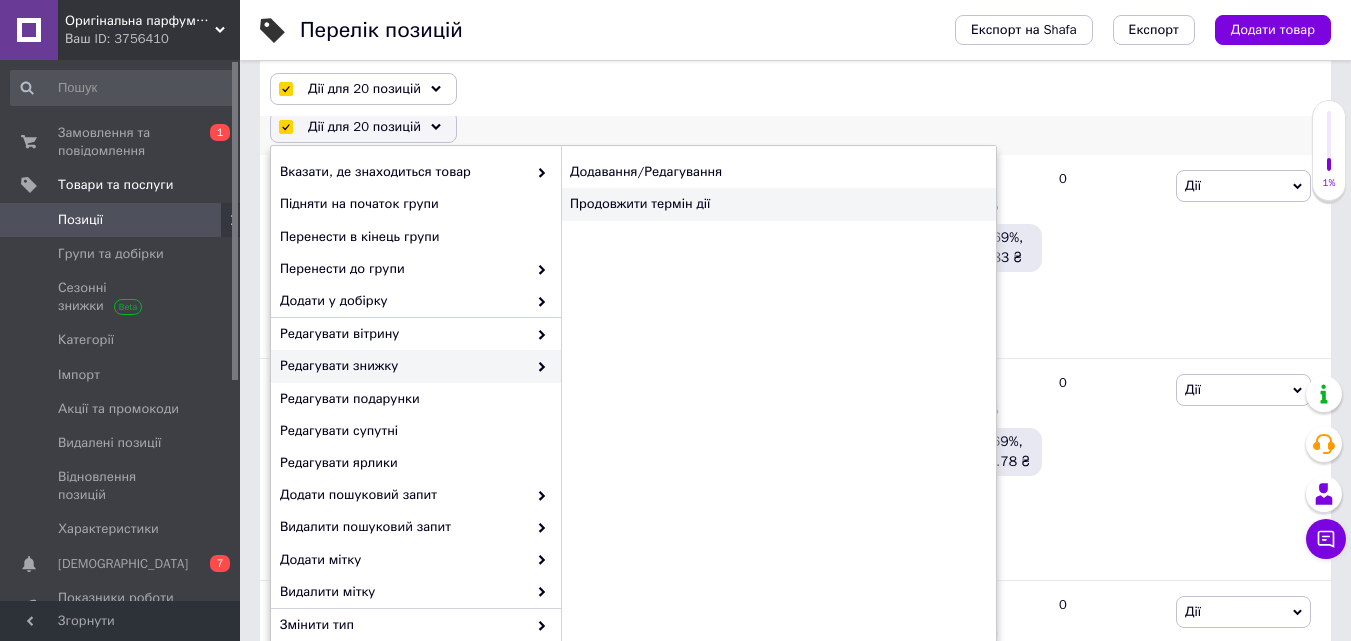 click on "Продовжити термін дії" at bounding box center [778, 204] 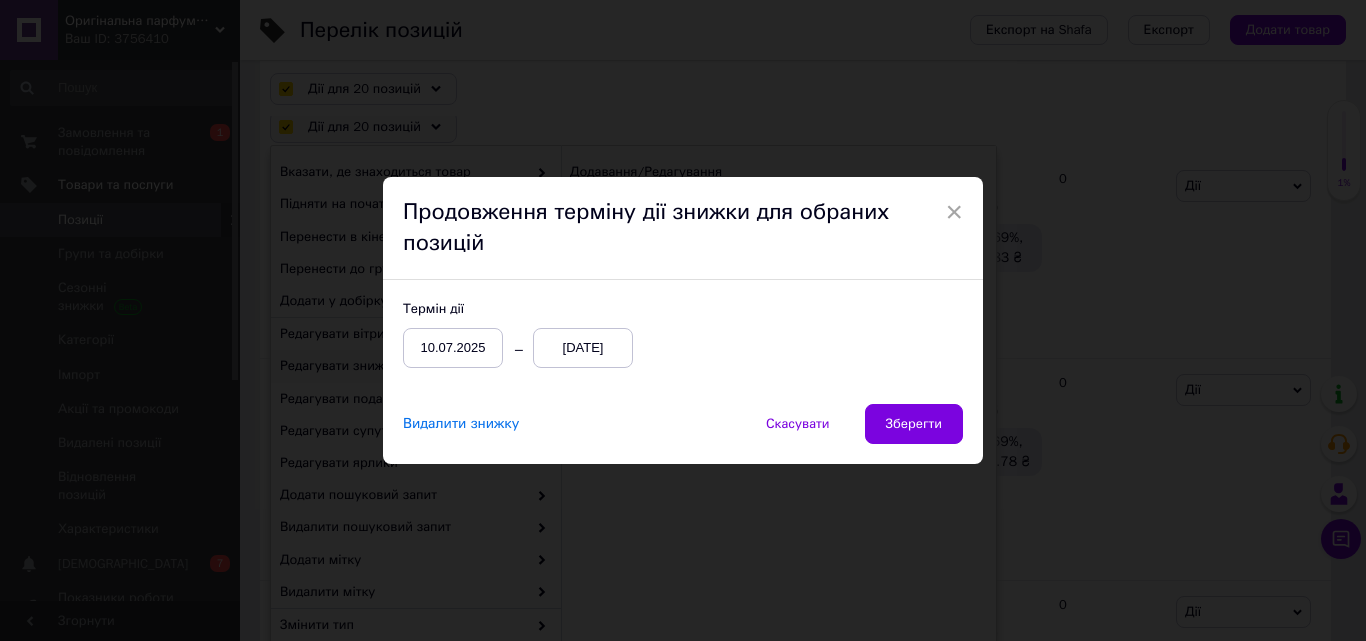 click on "[DATE]" at bounding box center [583, 348] 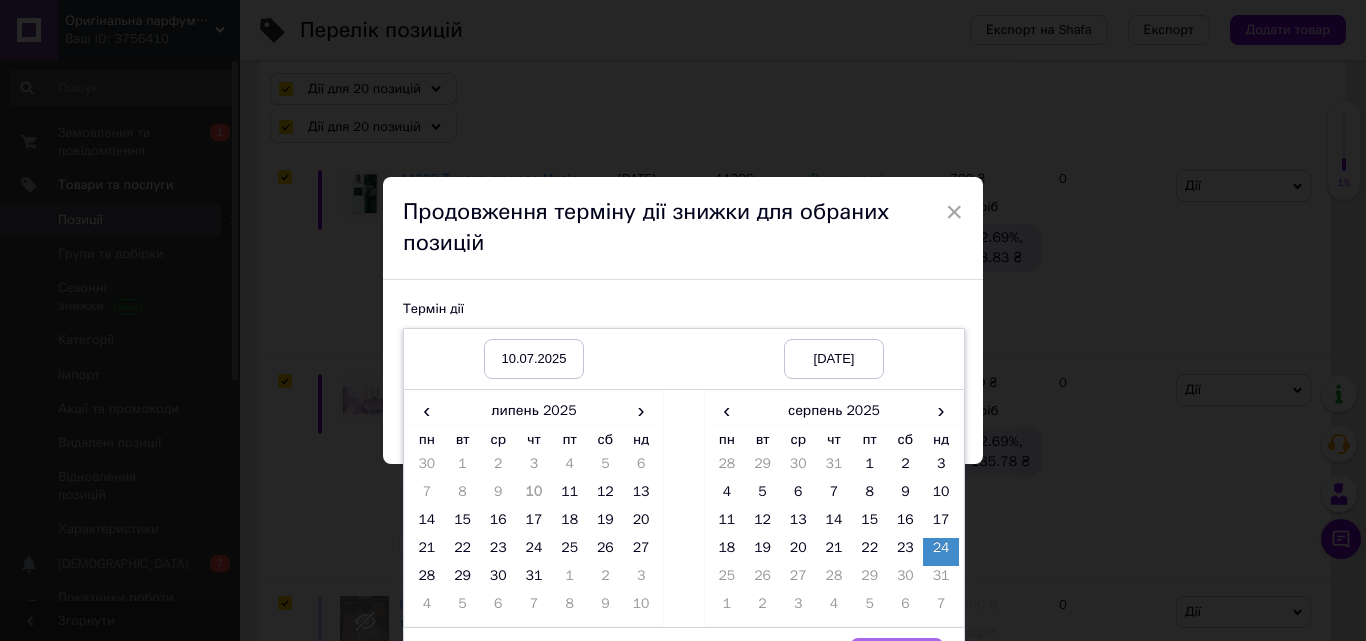 click on "Вибрати" at bounding box center (897, 658) 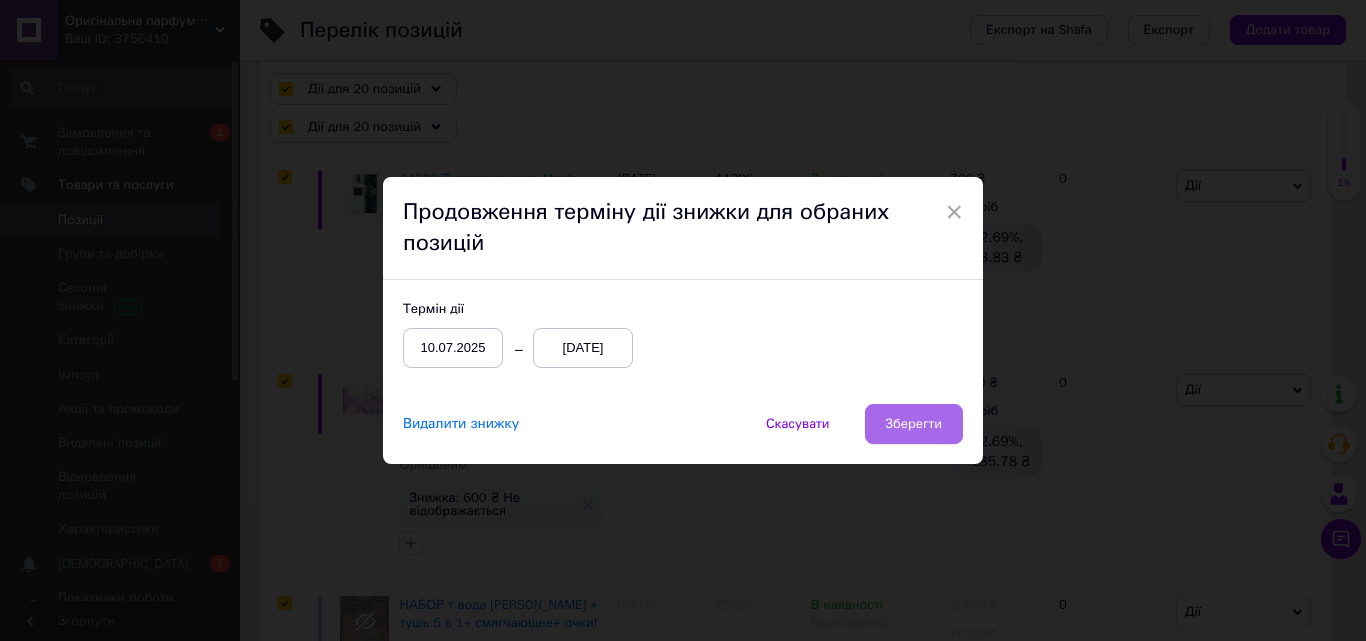 click on "Зберегти" at bounding box center (914, 424) 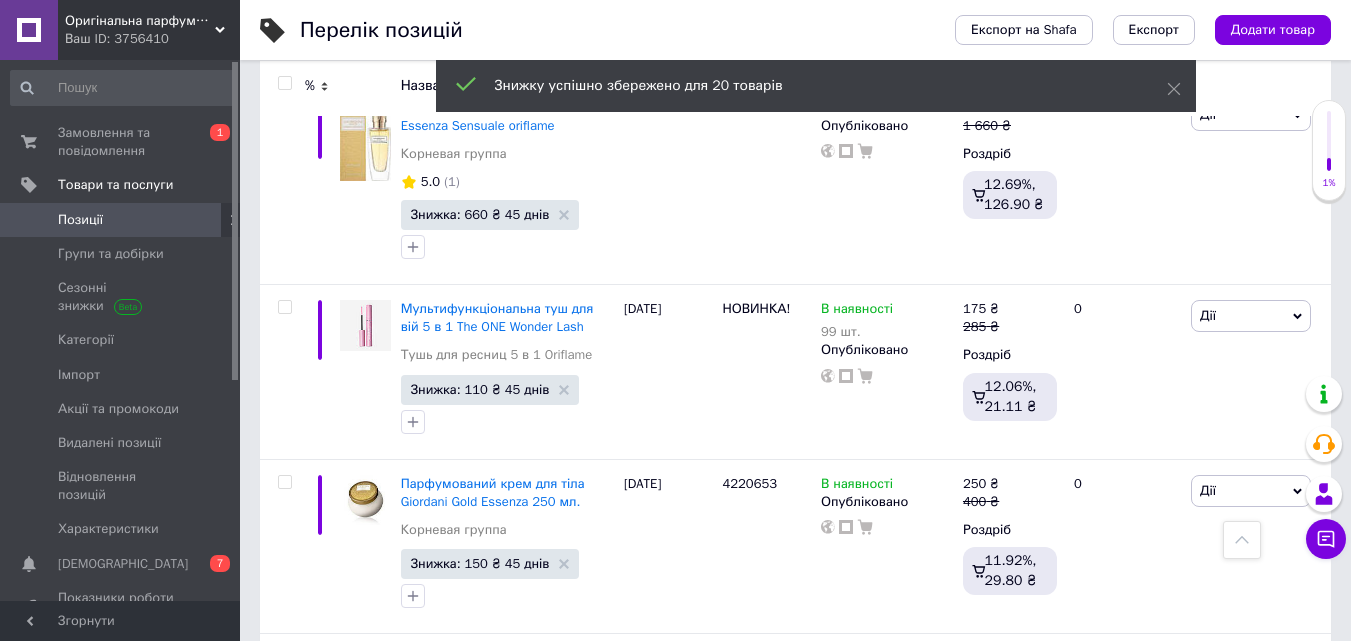 scroll, scrollTop: 3627, scrollLeft: 0, axis: vertical 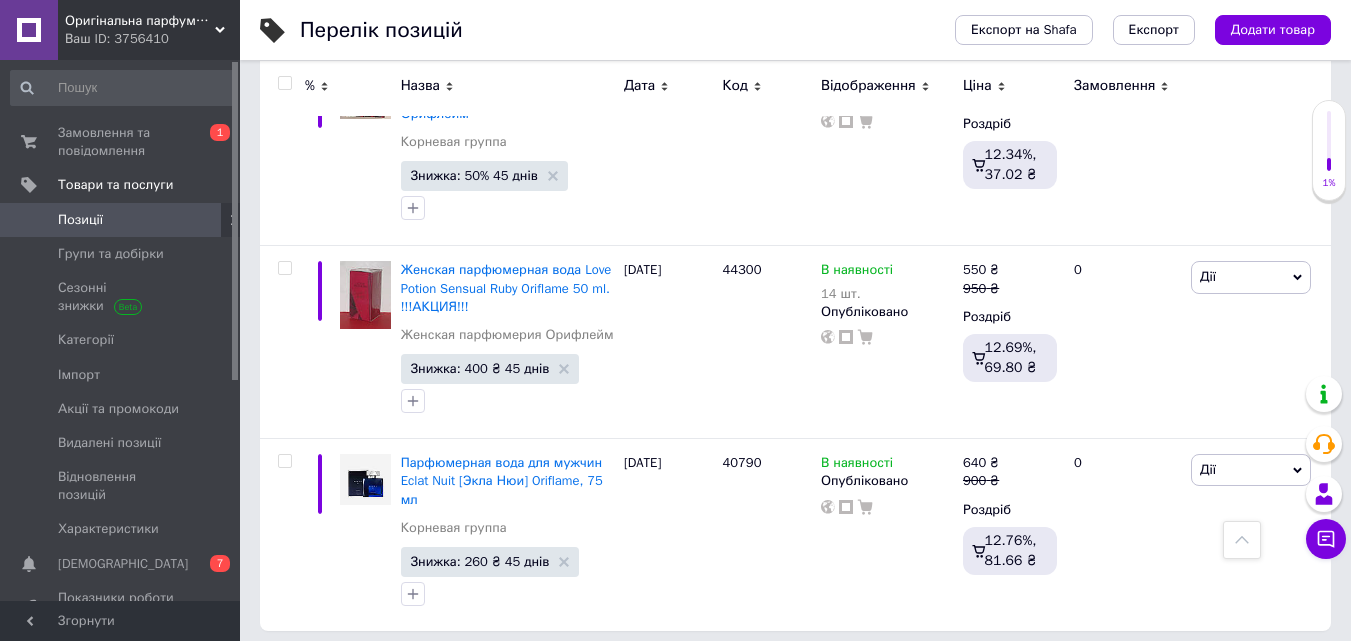 click on "Наступна" at bounding box center [752, 672] 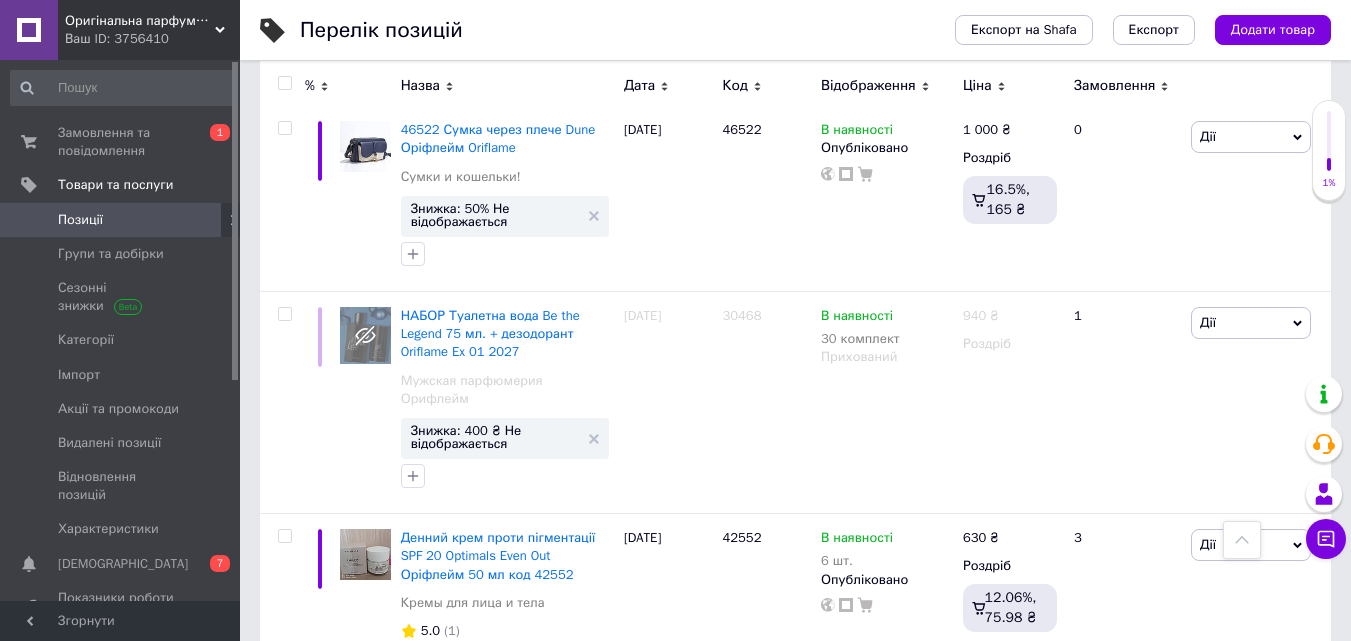 scroll, scrollTop: 0, scrollLeft: 0, axis: both 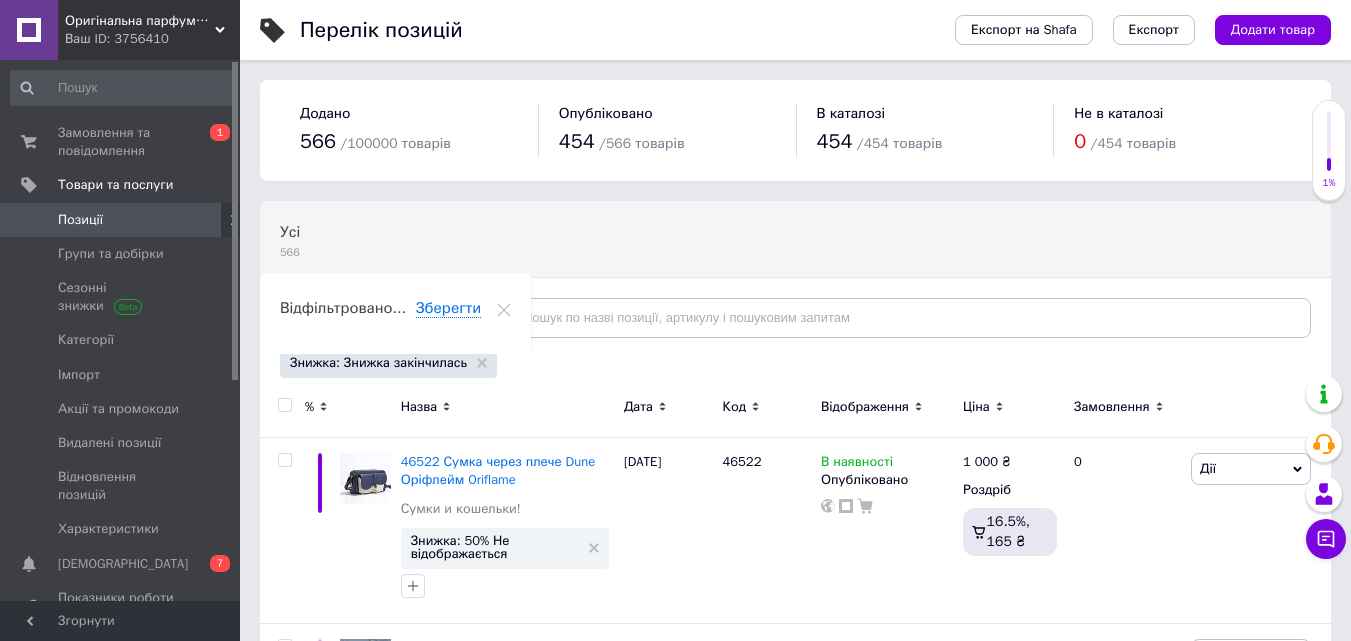 click at bounding box center [284, 405] 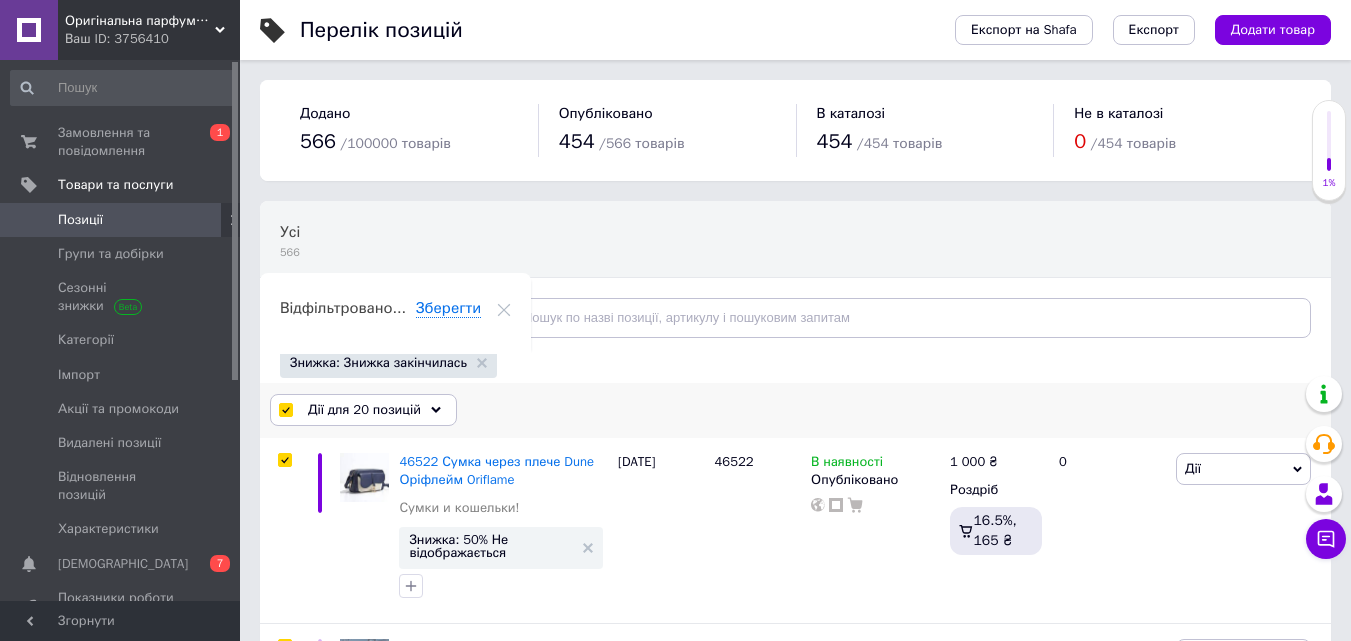 click on "Дії для 20 позицій" at bounding box center [364, 410] 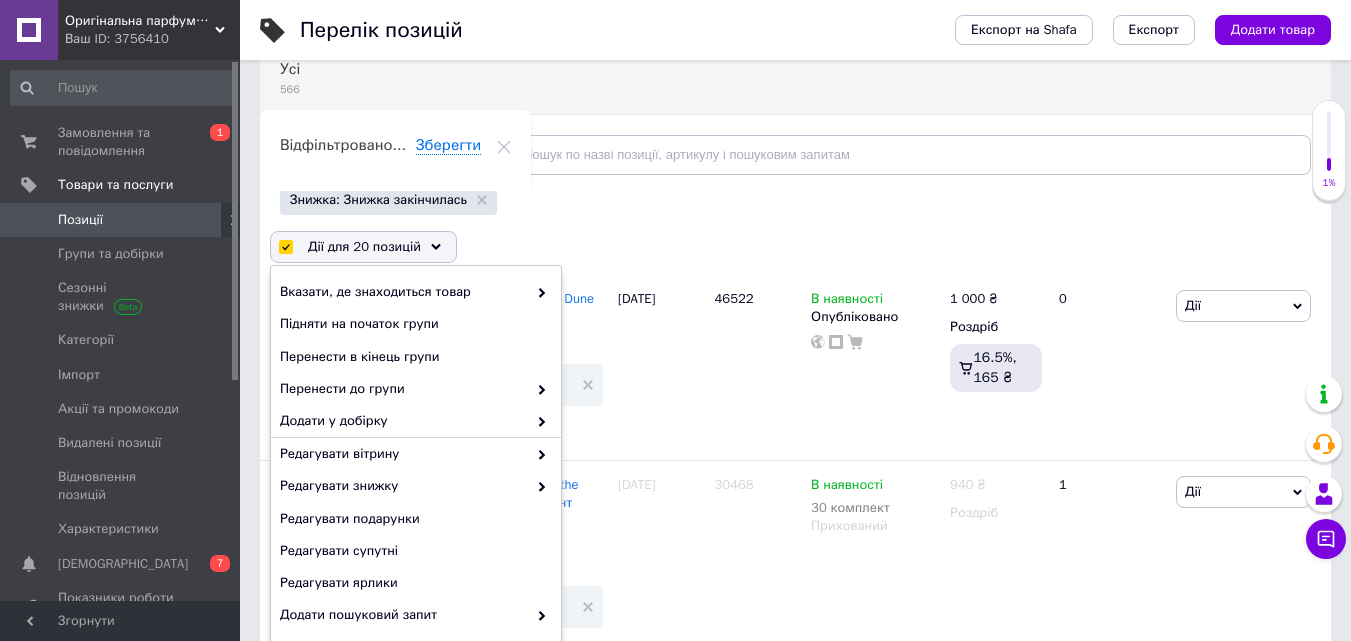 scroll, scrollTop: 274, scrollLeft: 0, axis: vertical 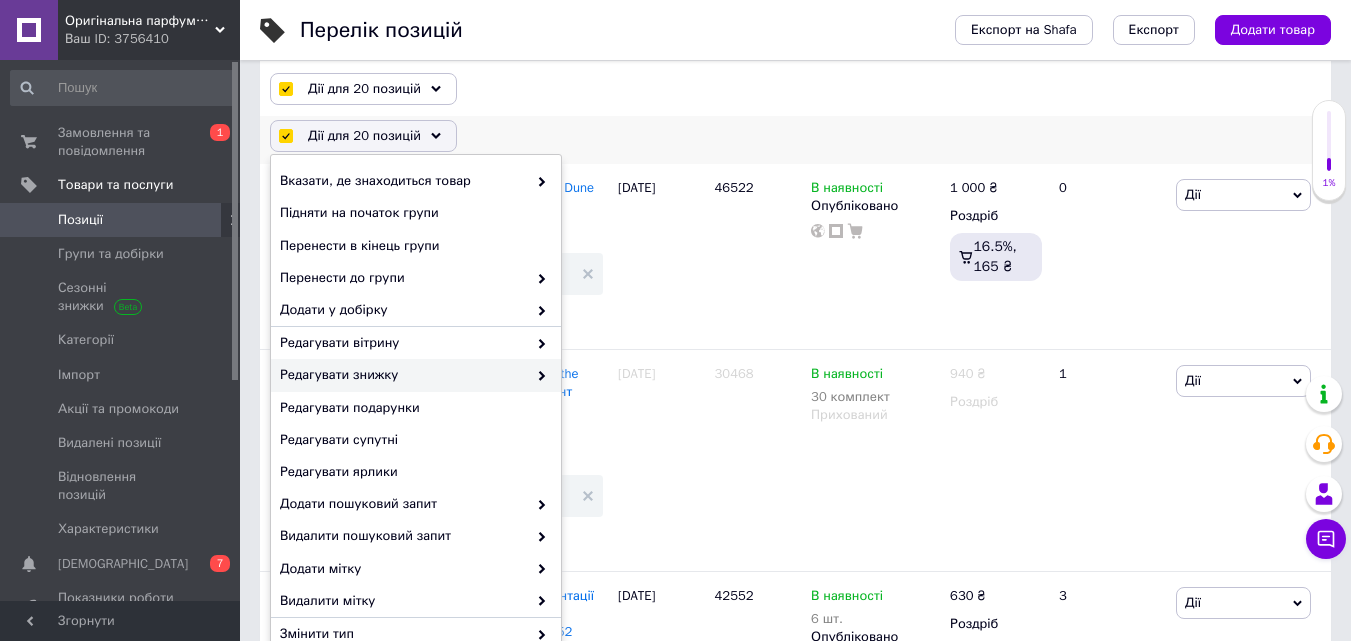 click on "Редагувати знижку" at bounding box center (403, 375) 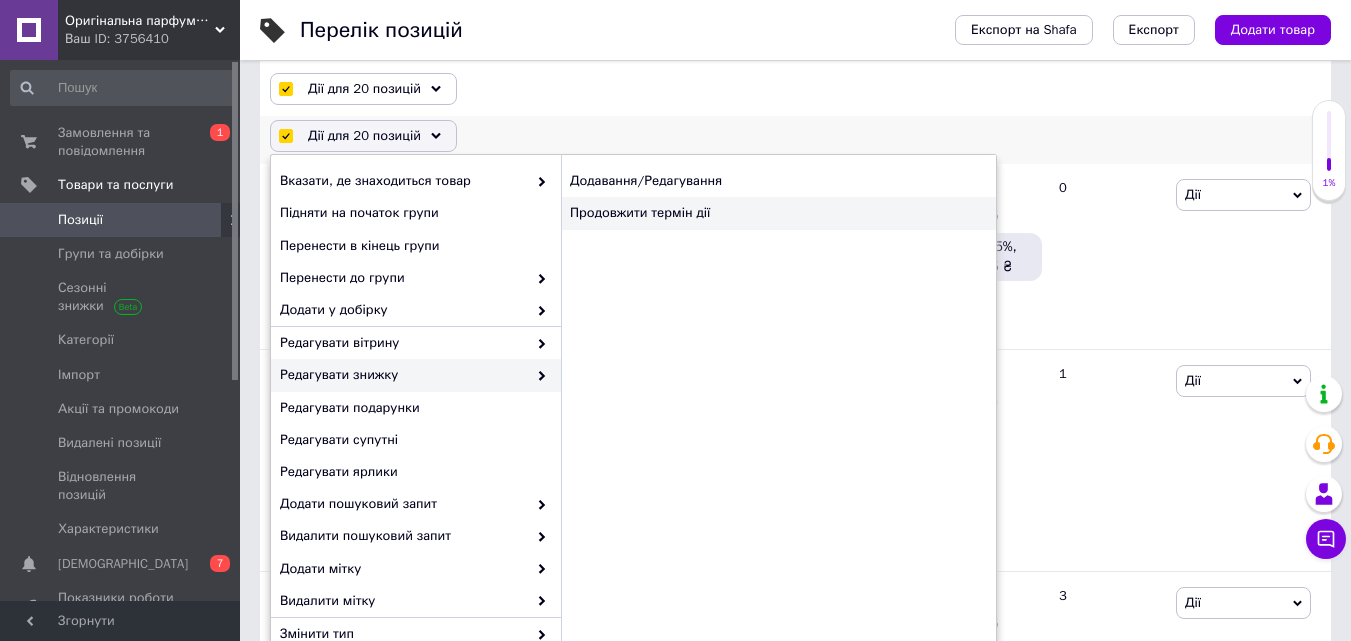 click on "Продовжити термін дії" at bounding box center (778, 213) 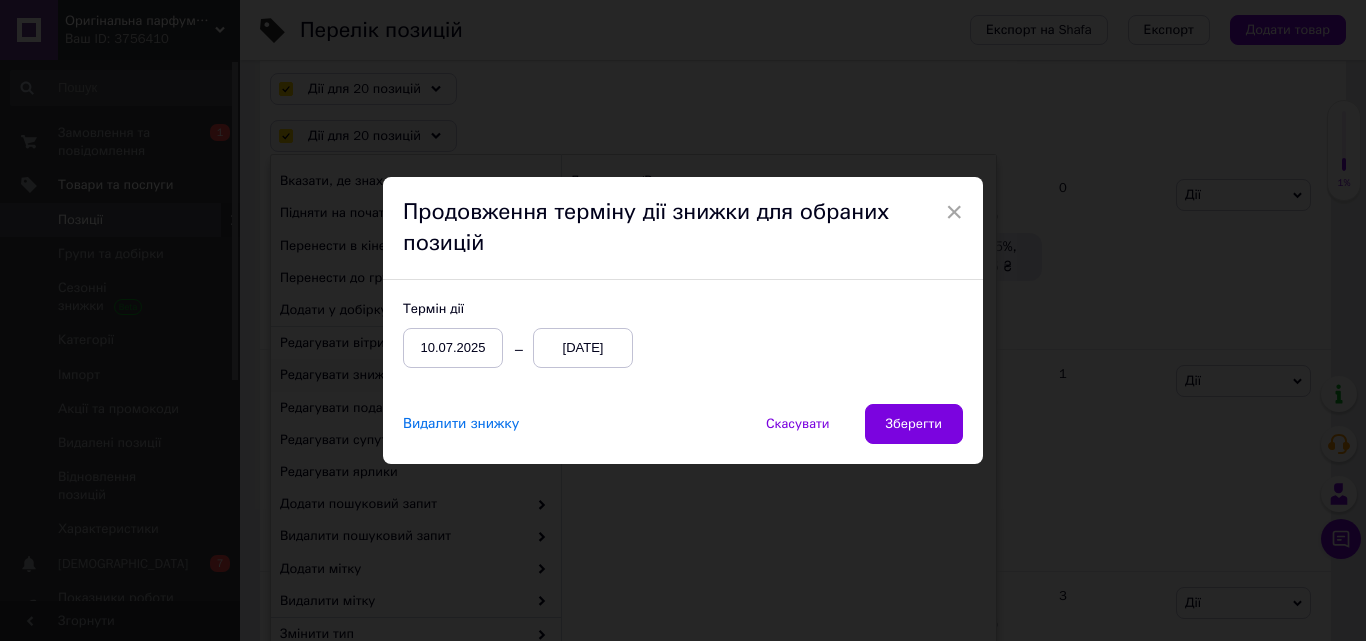 click on "[DATE]" at bounding box center [583, 348] 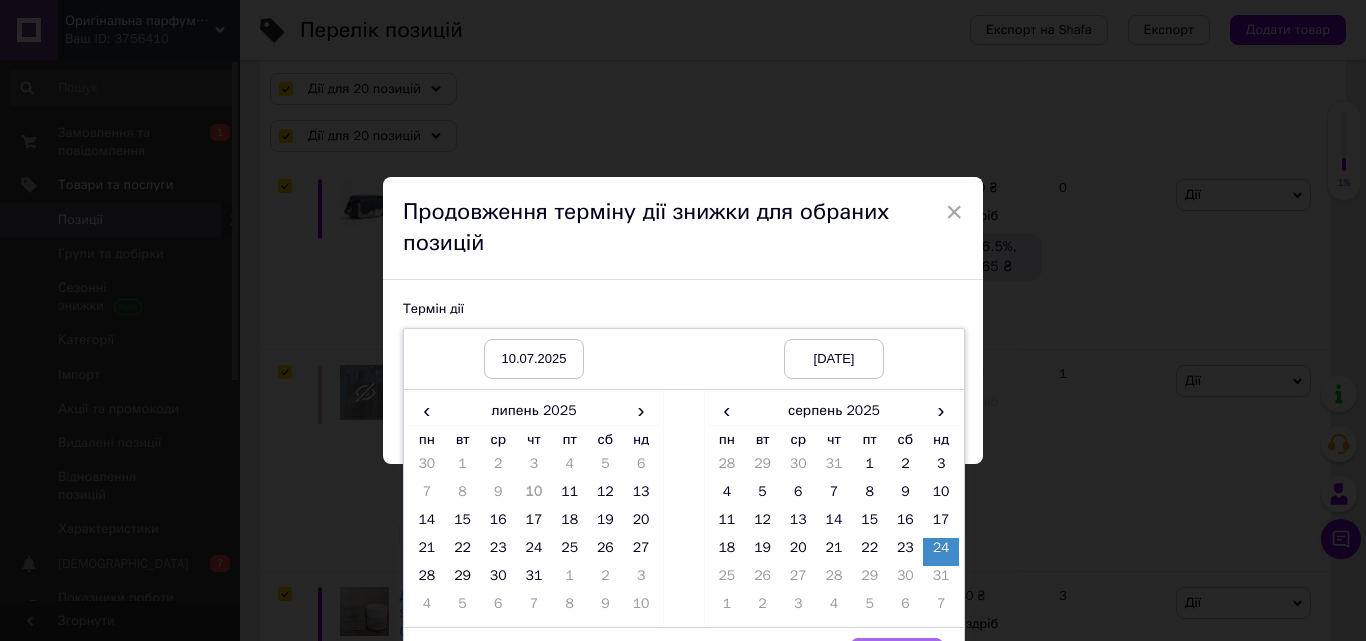click on "Вибрати" at bounding box center (897, 658) 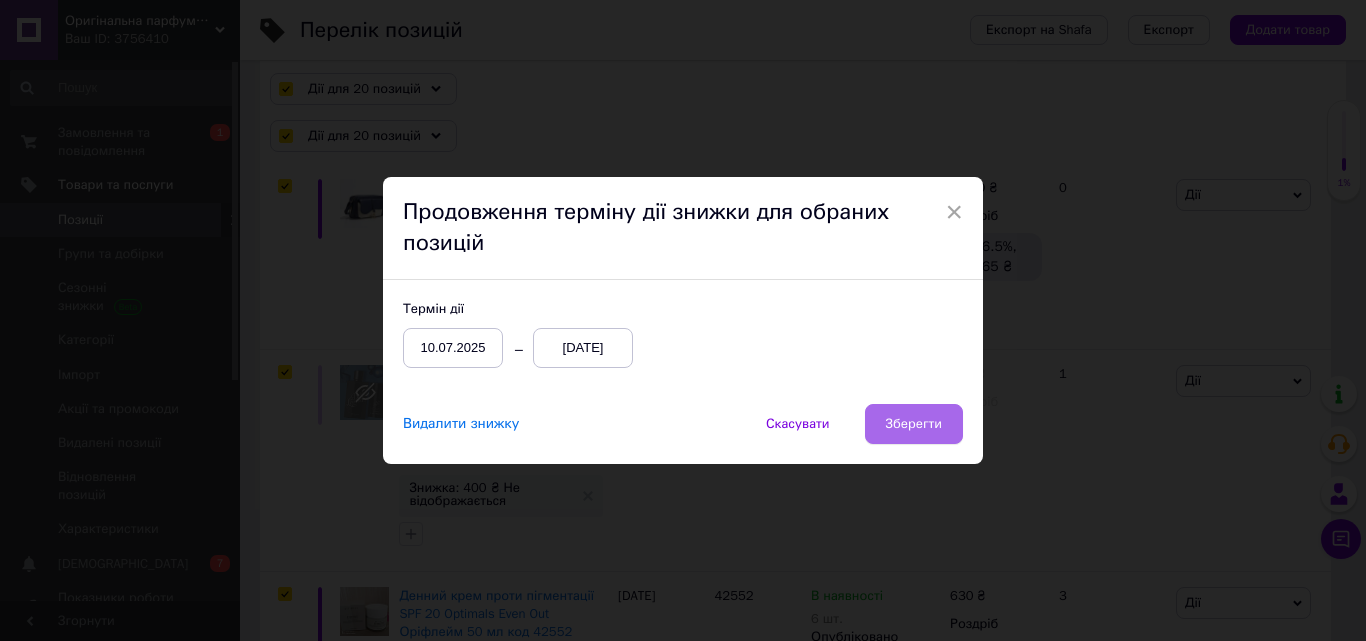 click on "Зберегти" at bounding box center [914, 424] 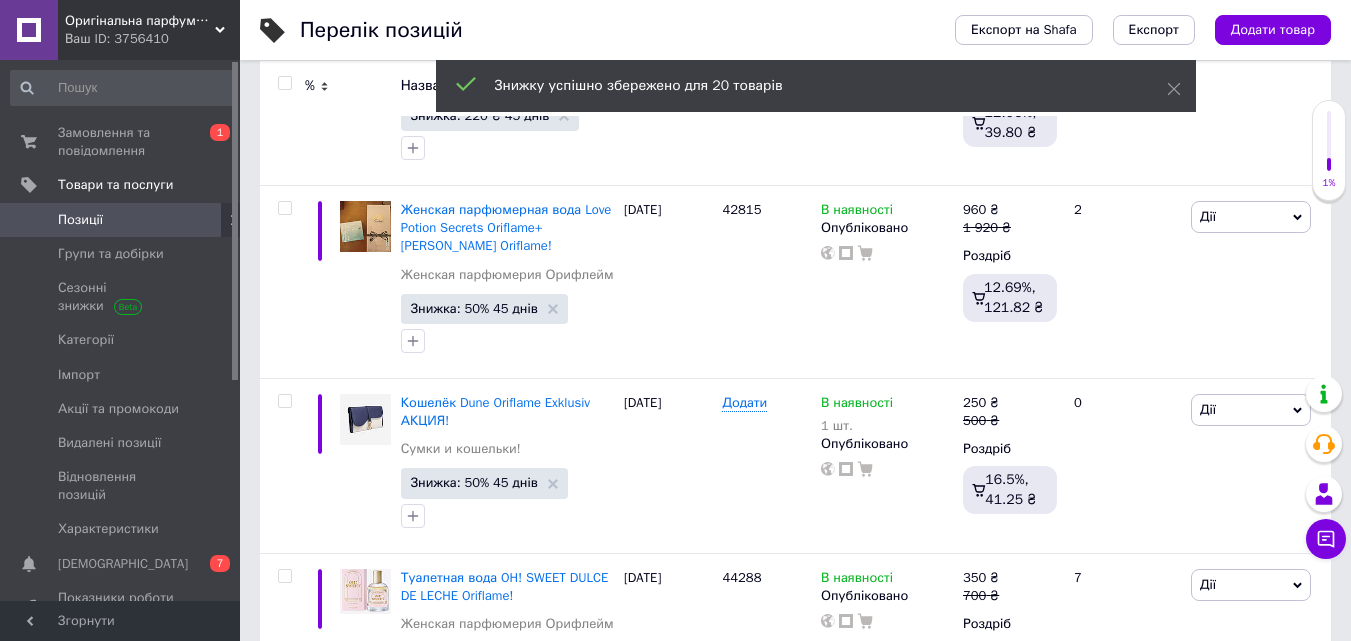 scroll, scrollTop: 3576, scrollLeft: 0, axis: vertical 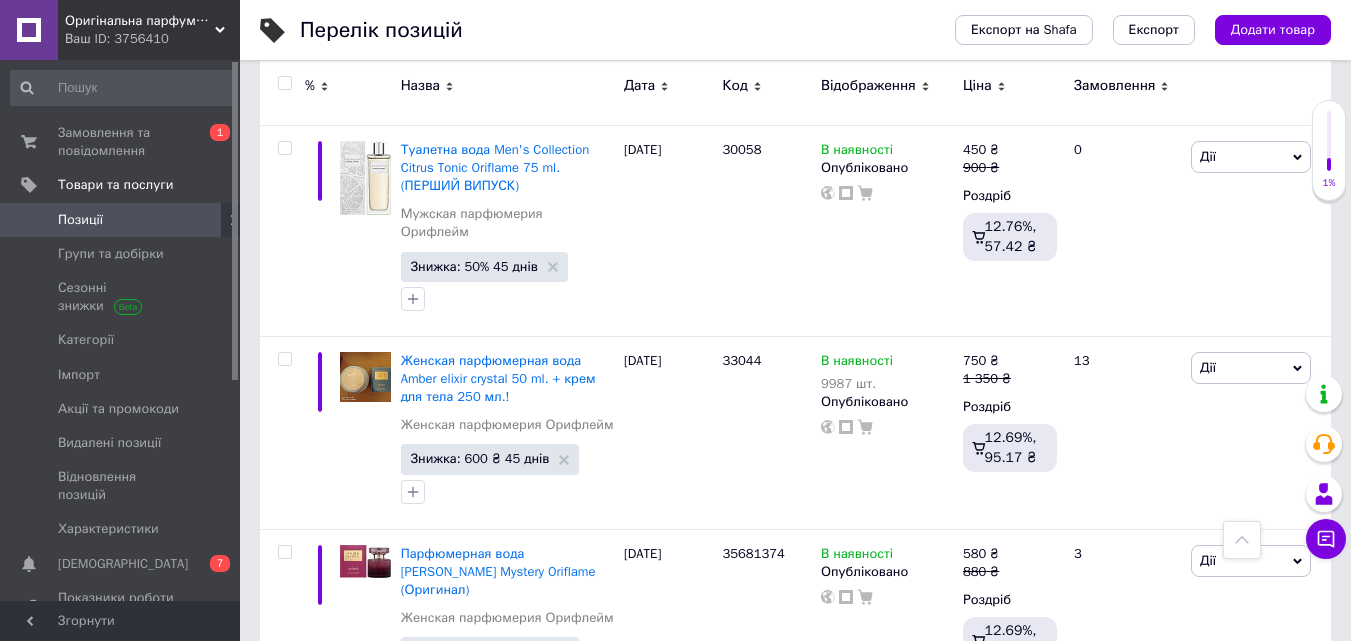 click on "Наступна" at bounding box center (797, 763) 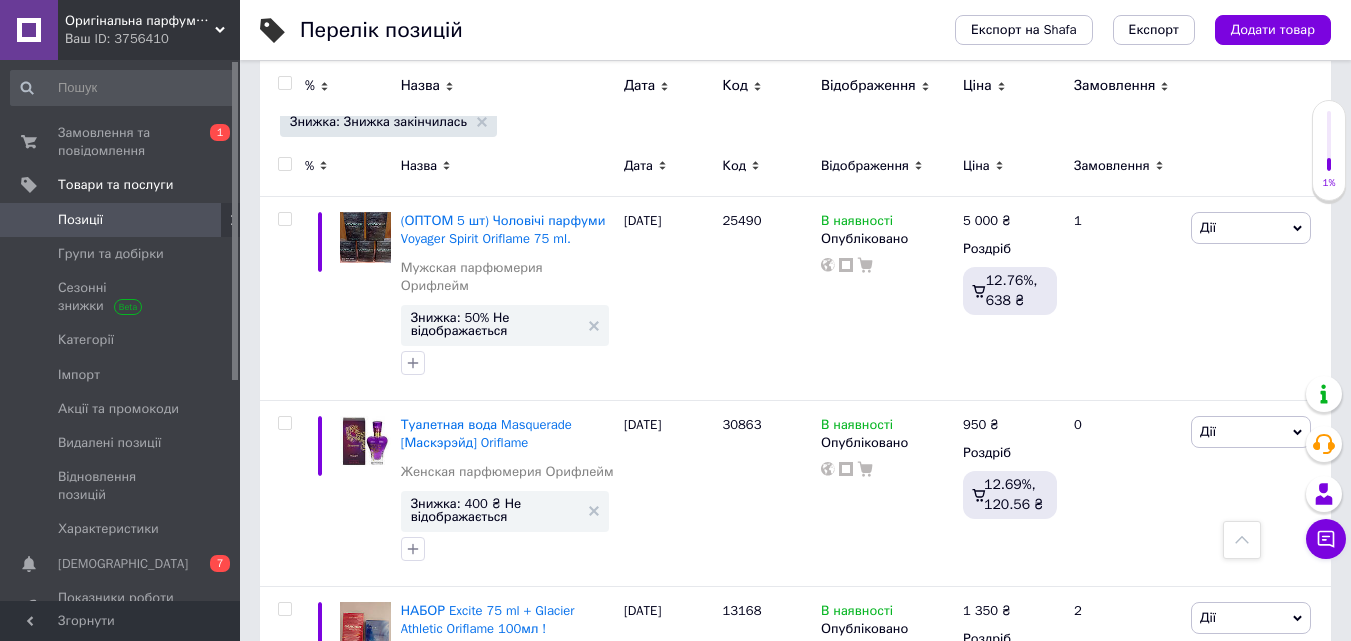 scroll, scrollTop: 0, scrollLeft: 0, axis: both 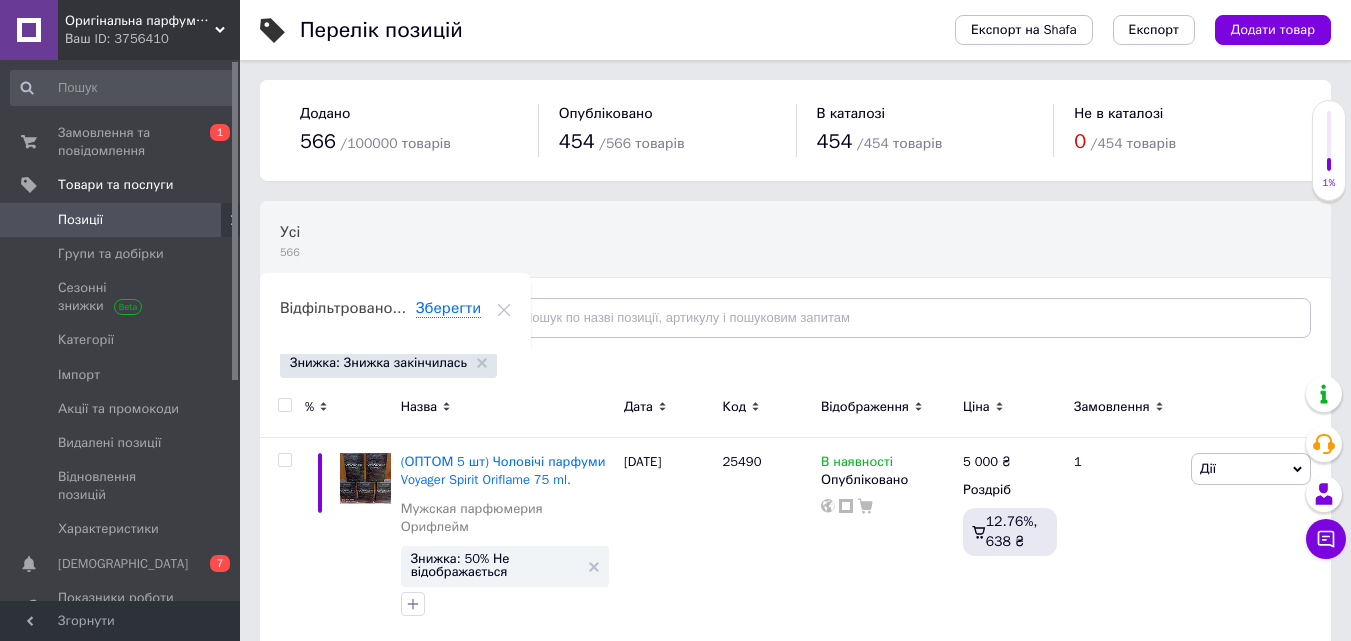 click at bounding box center [284, 405] 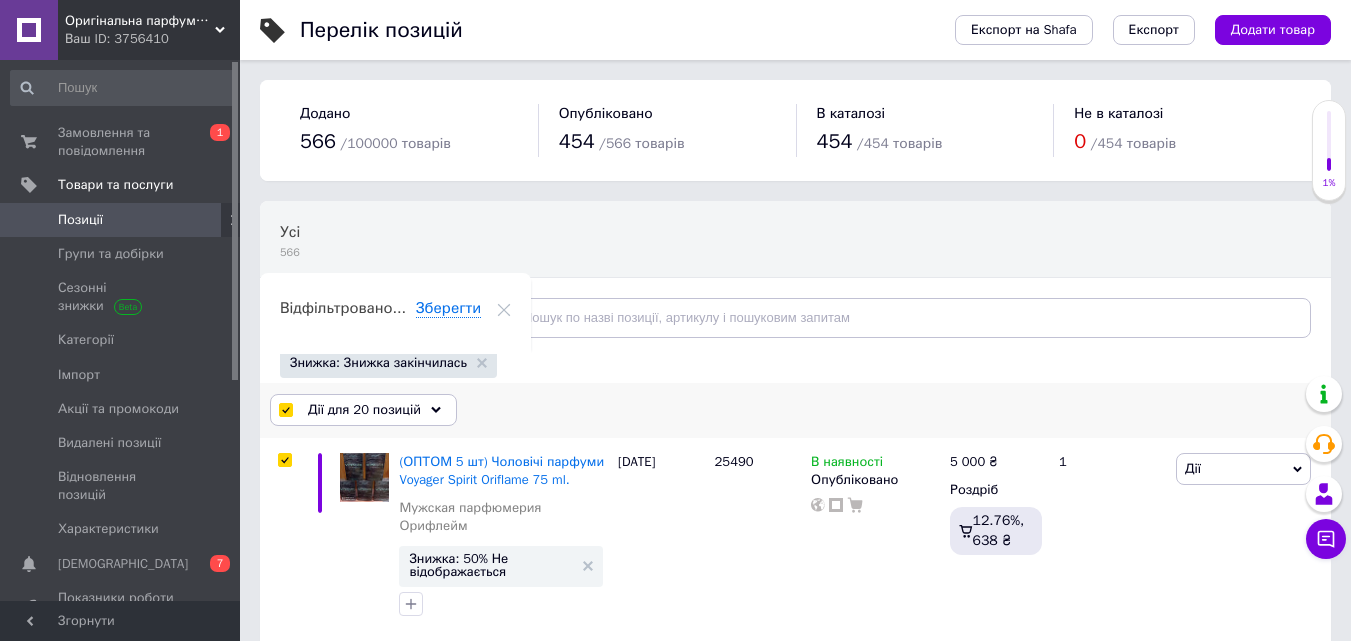 click on "Дії для 20 позицій" at bounding box center (364, 410) 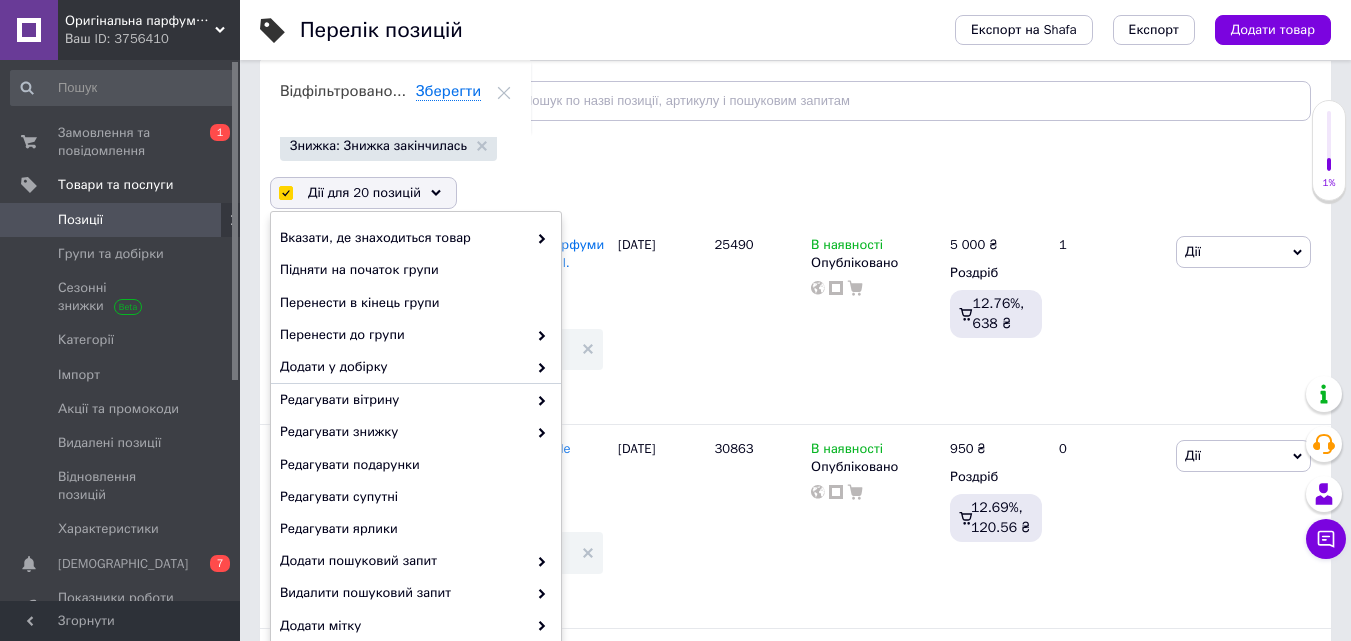 scroll, scrollTop: 381, scrollLeft: 0, axis: vertical 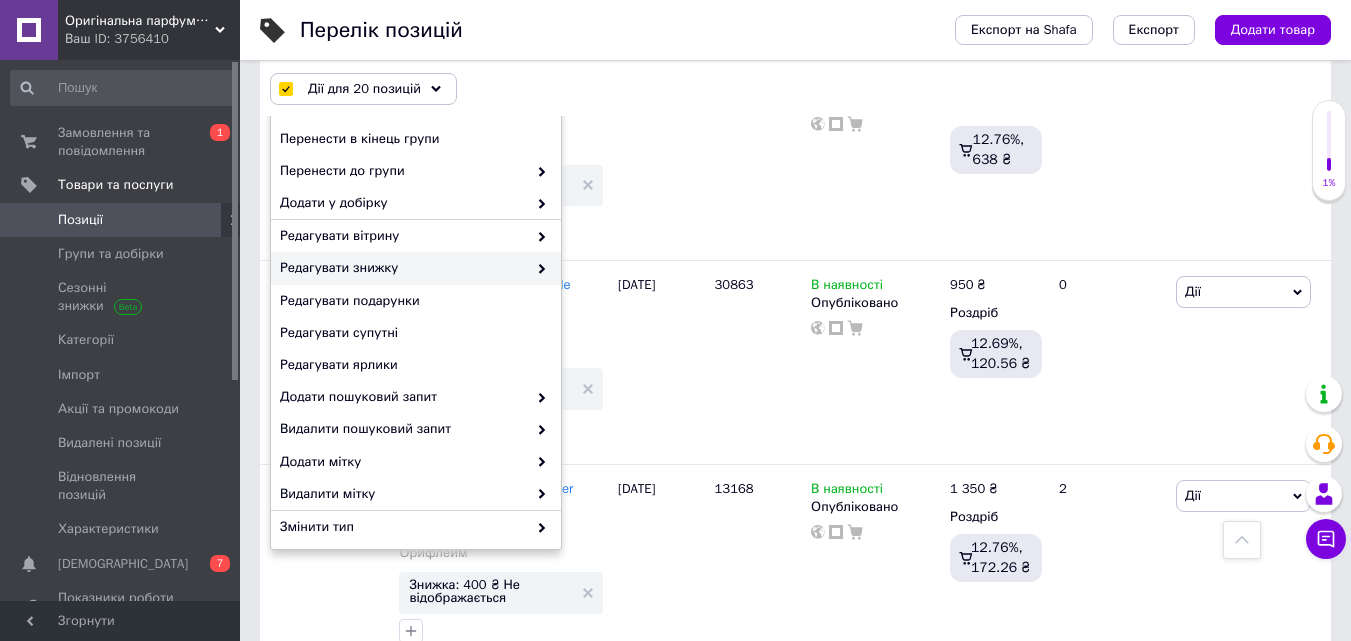click on "Редагувати знижку" at bounding box center [416, 268] 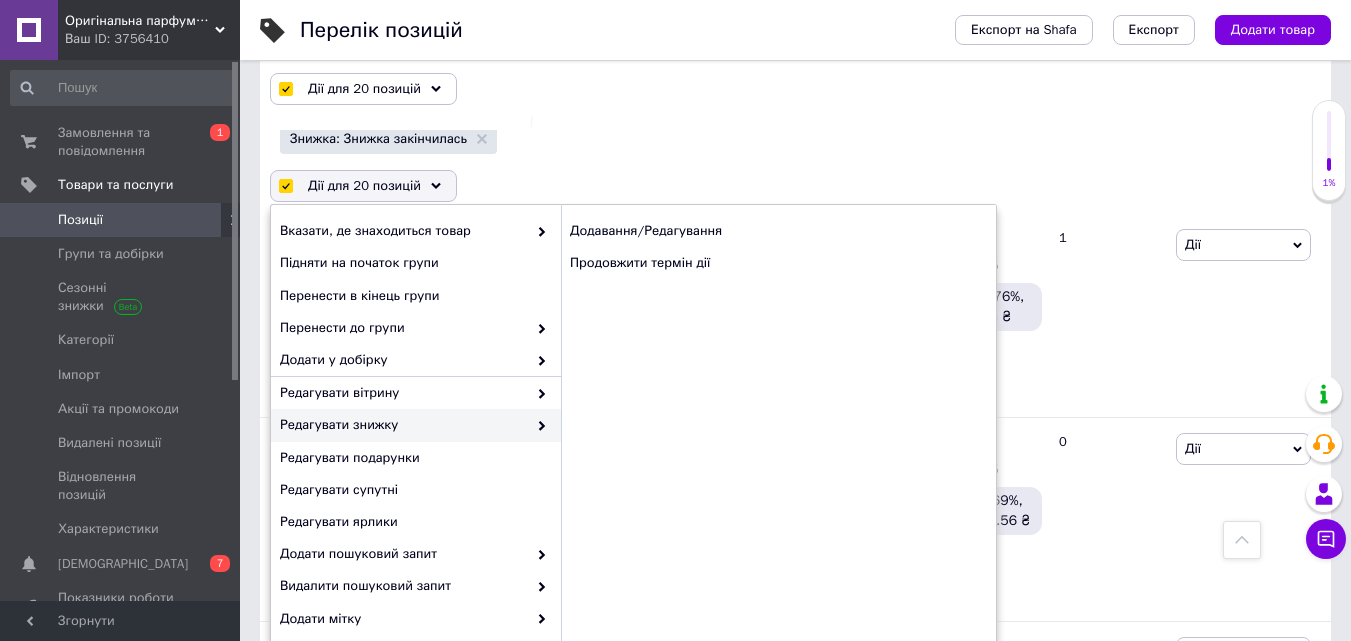 scroll, scrollTop: 202, scrollLeft: 0, axis: vertical 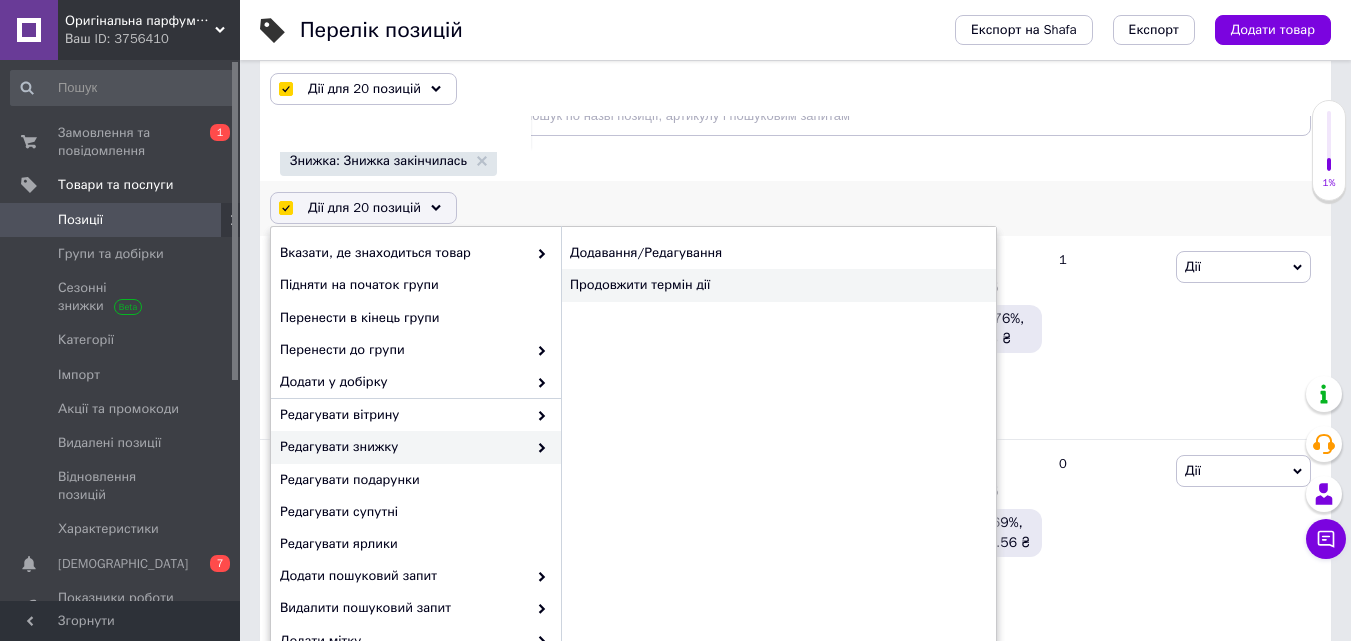 click on "Продовжити термін дії" at bounding box center (778, 285) 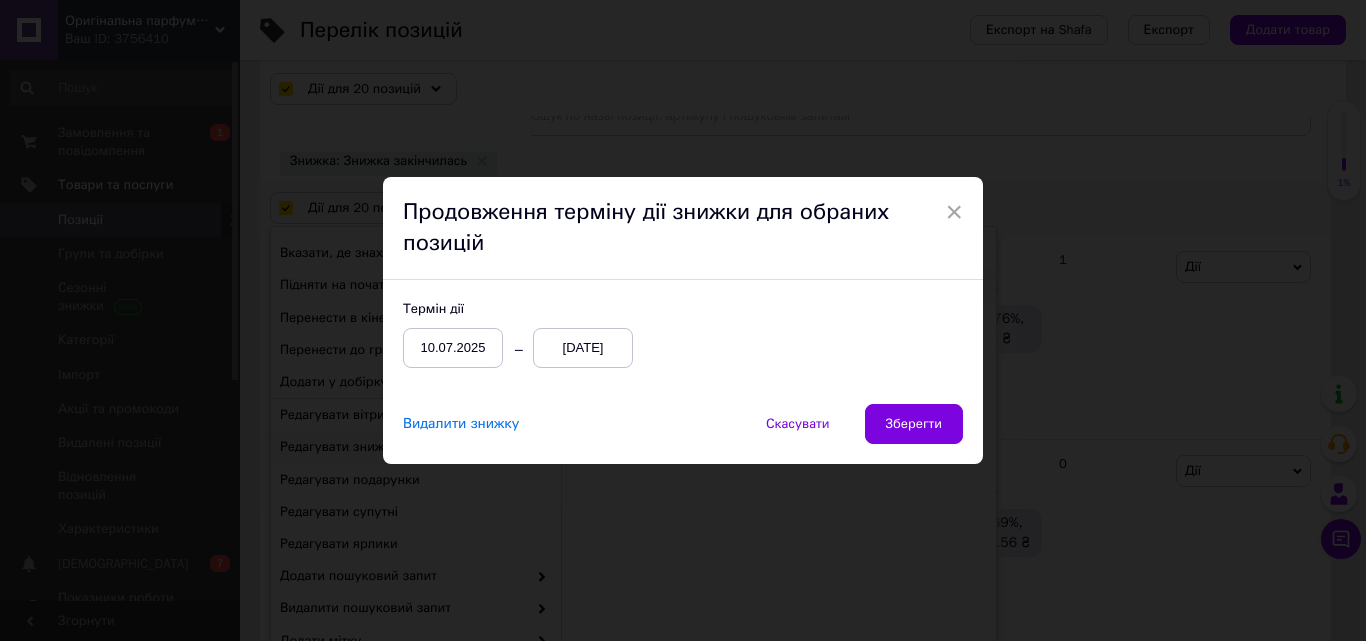click on "Термін дії [DATE] [DATE]" at bounding box center [683, 342] 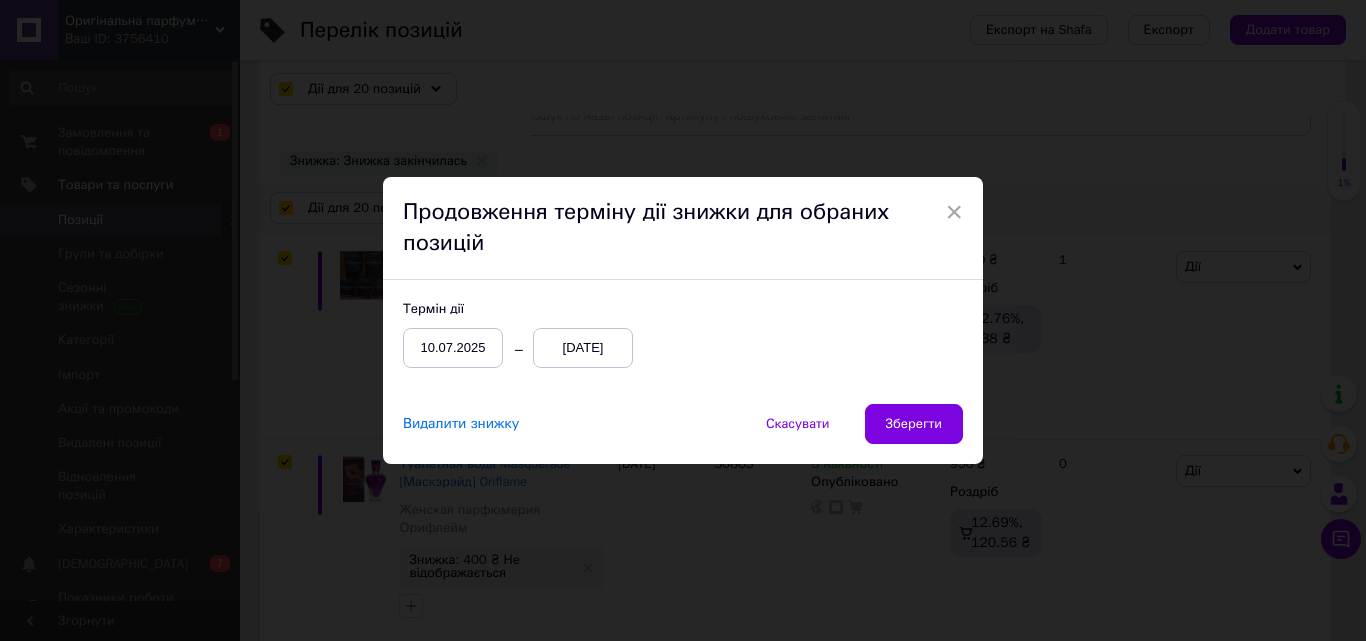 click on "[DATE]" at bounding box center [583, 348] 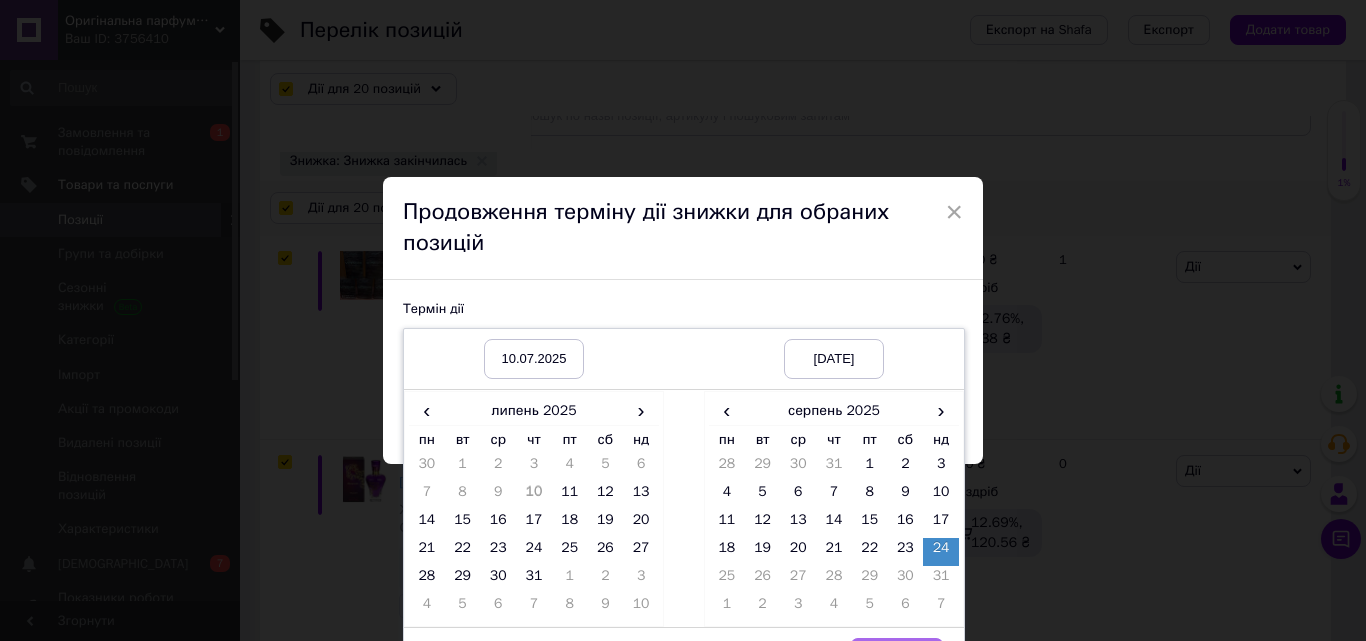 click on "Вибрати" at bounding box center [834, 658] 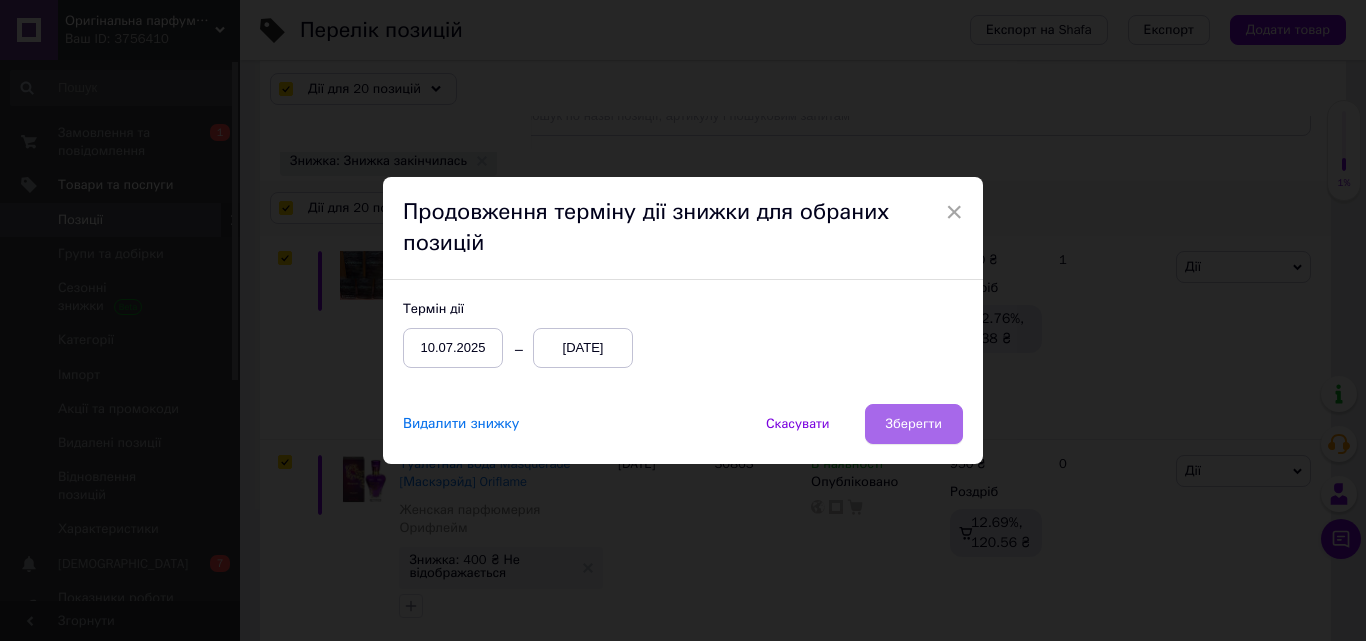 click on "Зберегти" at bounding box center [914, 424] 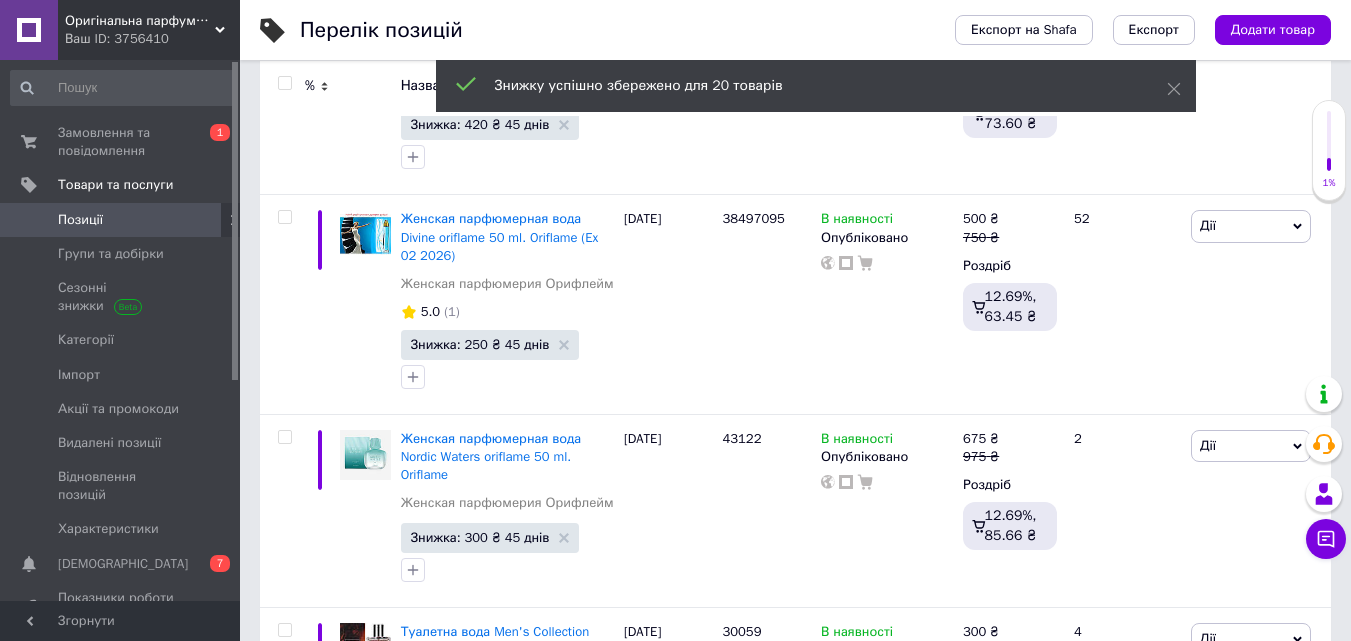 scroll, scrollTop: 3644, scrollLeft: 0, axis: vertical 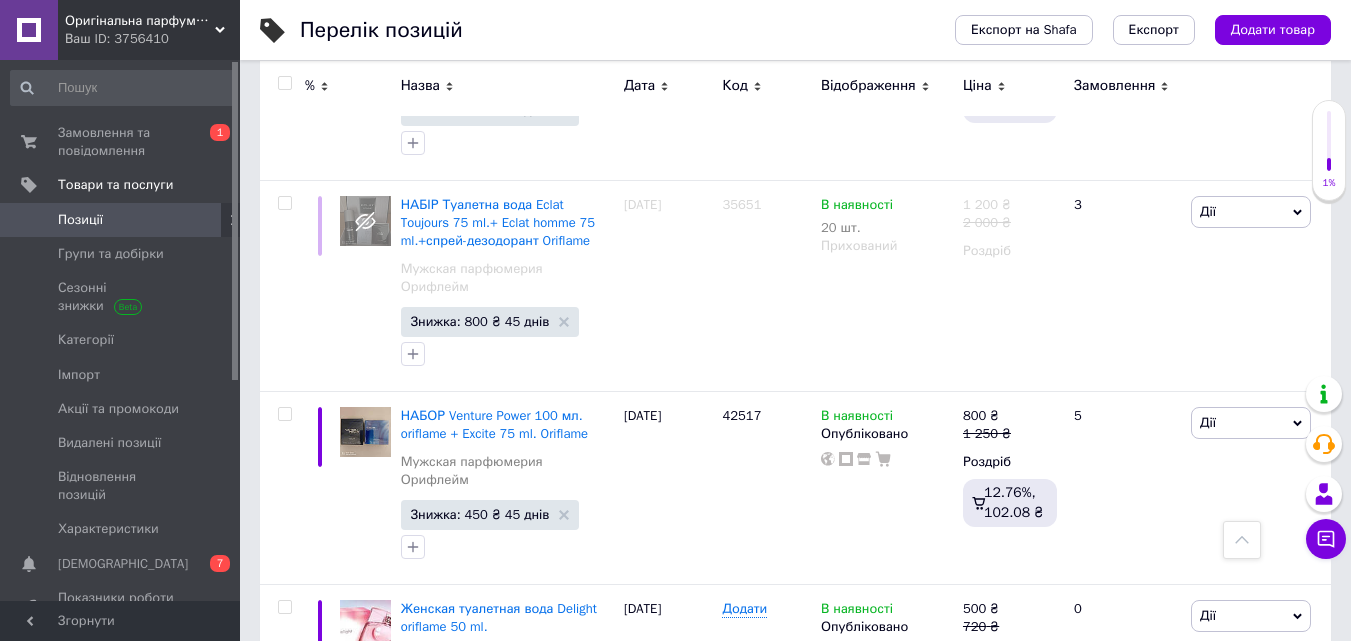 click on "Наступна" at bounding box center (797, 800) 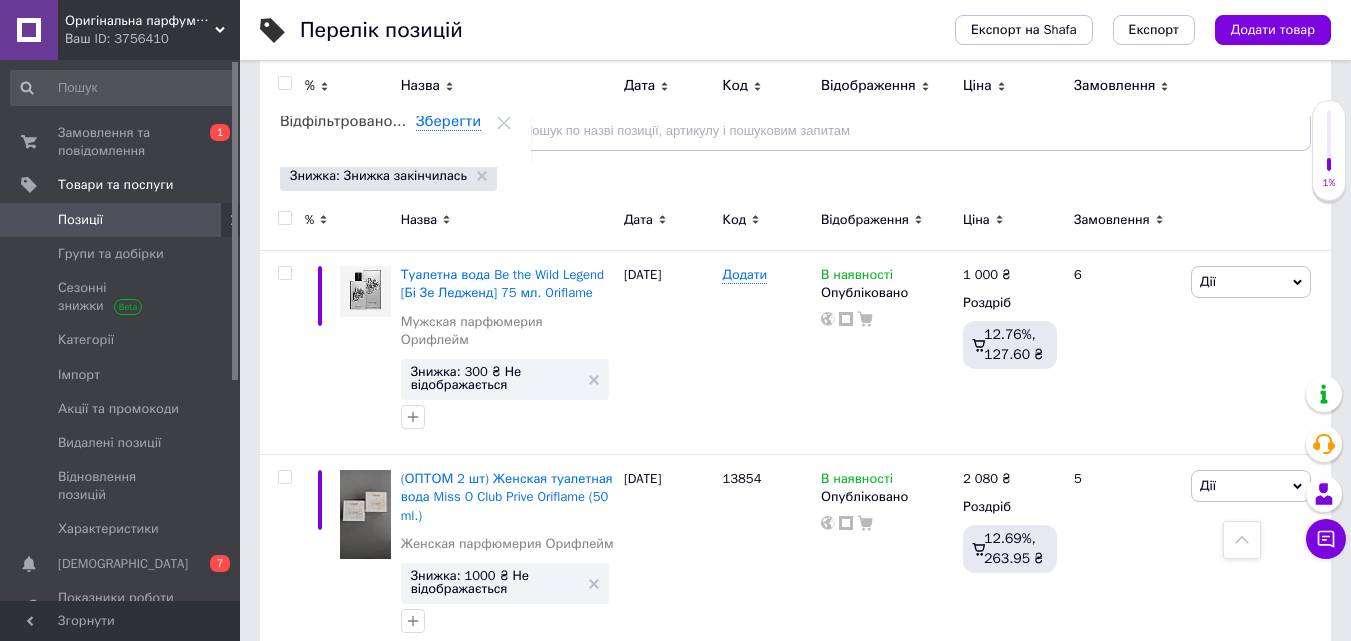scroll, scrollTop: 0, scrollLeft: 0, axis: both 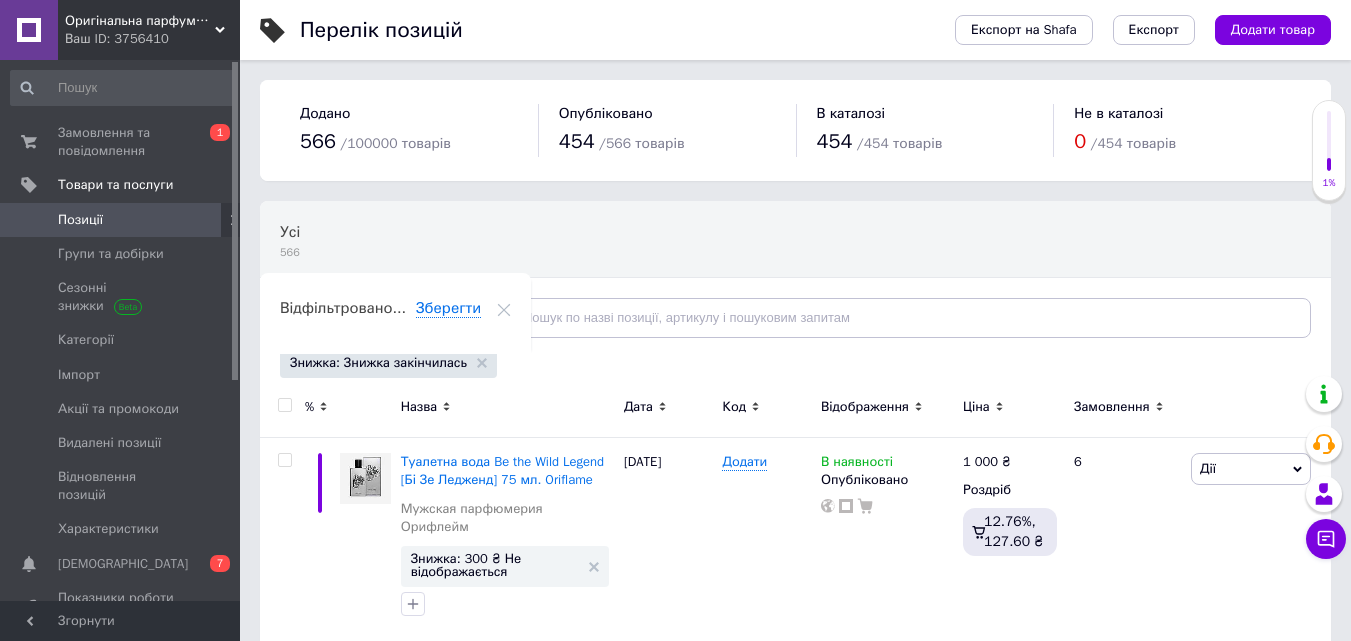 click at bounding box center (284, 405) 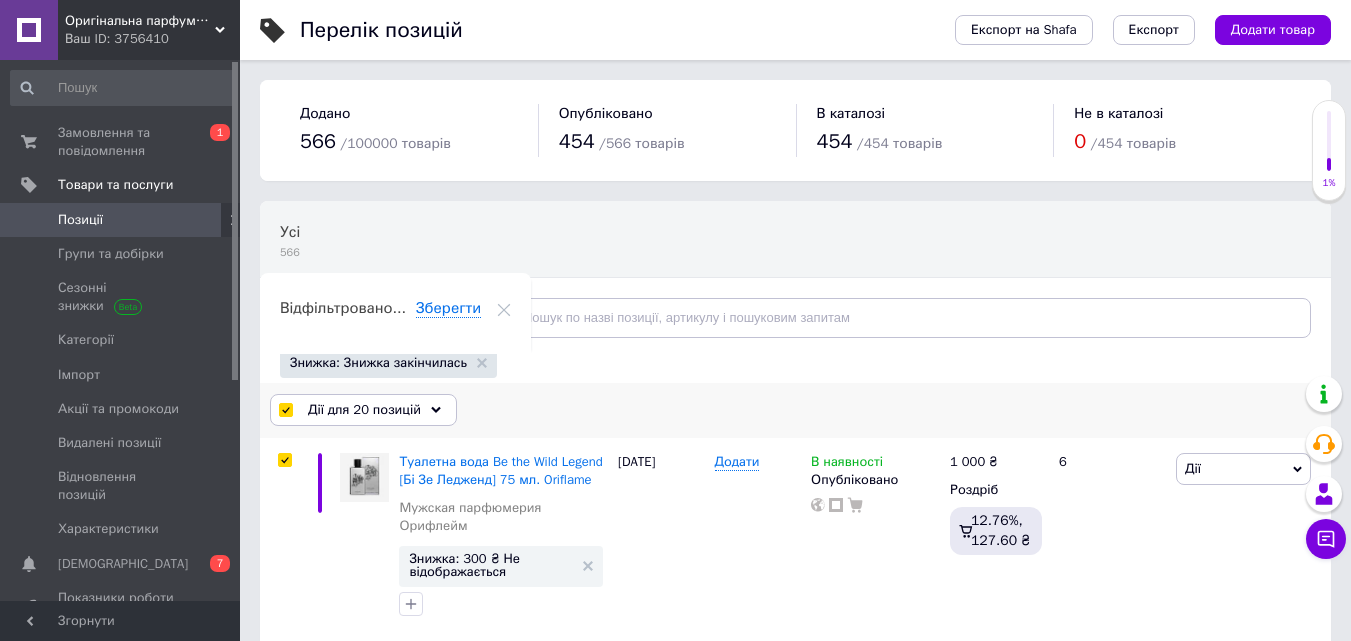 click on "Дії для 20 позицій" at bounding box center (363, 410) 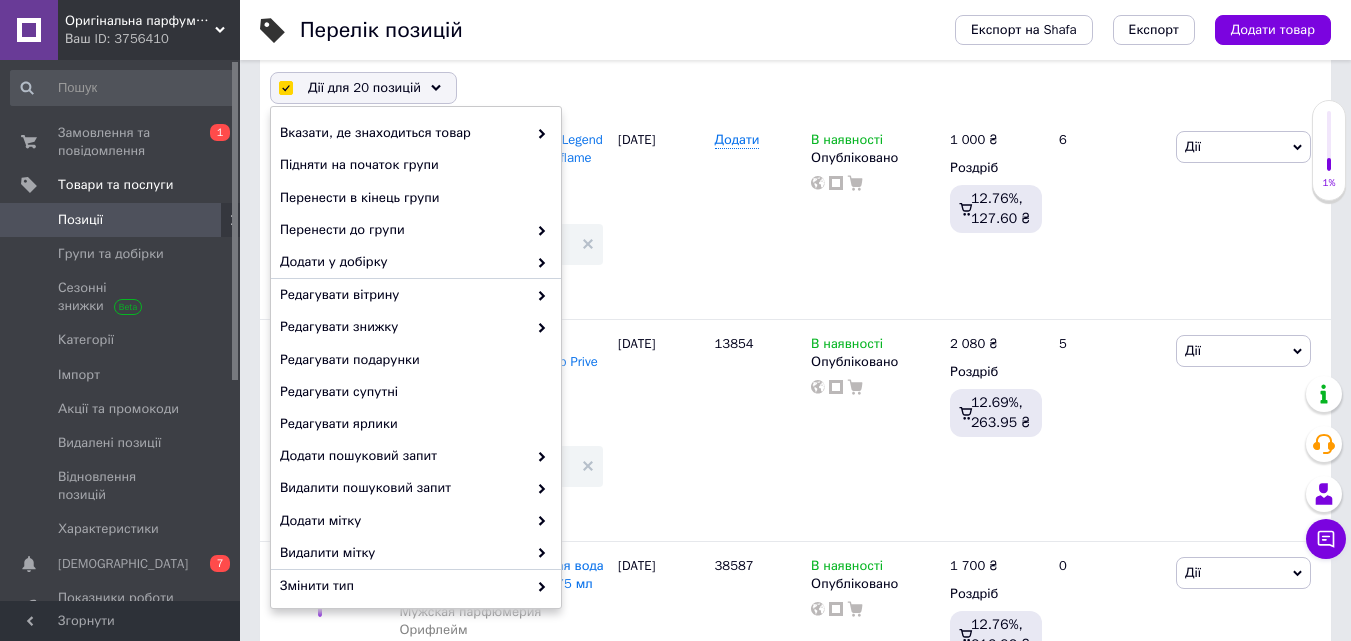 scroll, scrollTop: 351, scrollLeft: 0, axis: vertical 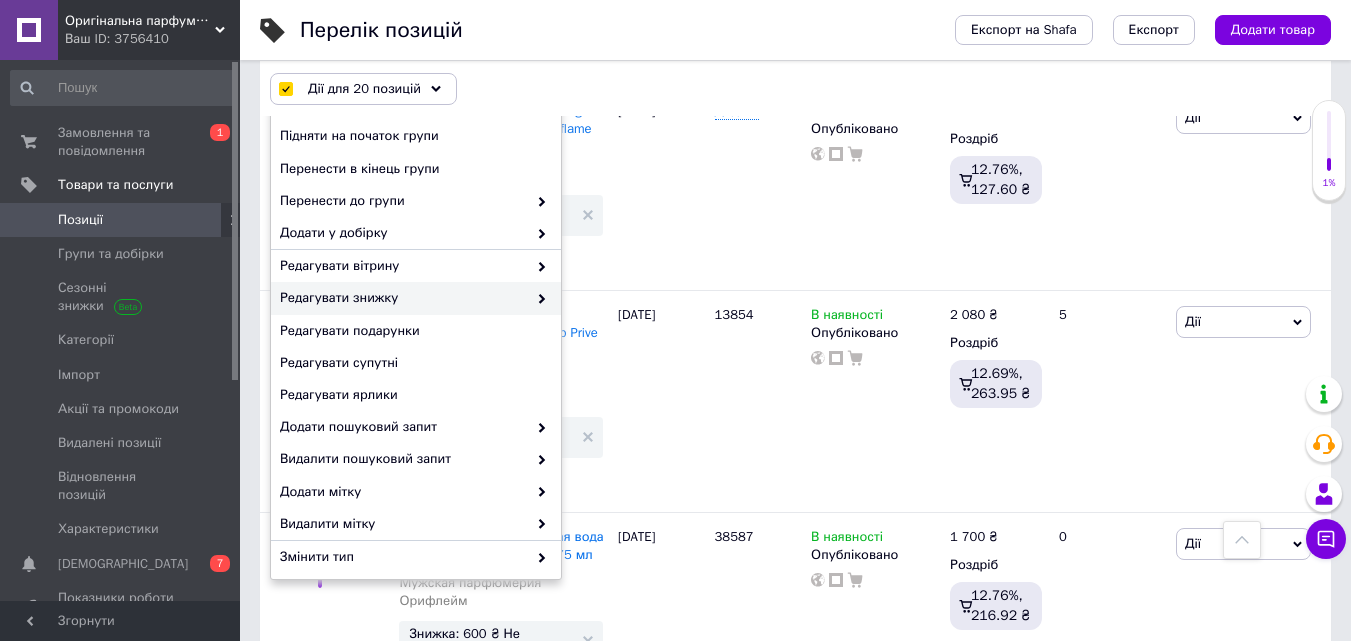 click on "Редагувати знижку" at bounding box center (403, 298) 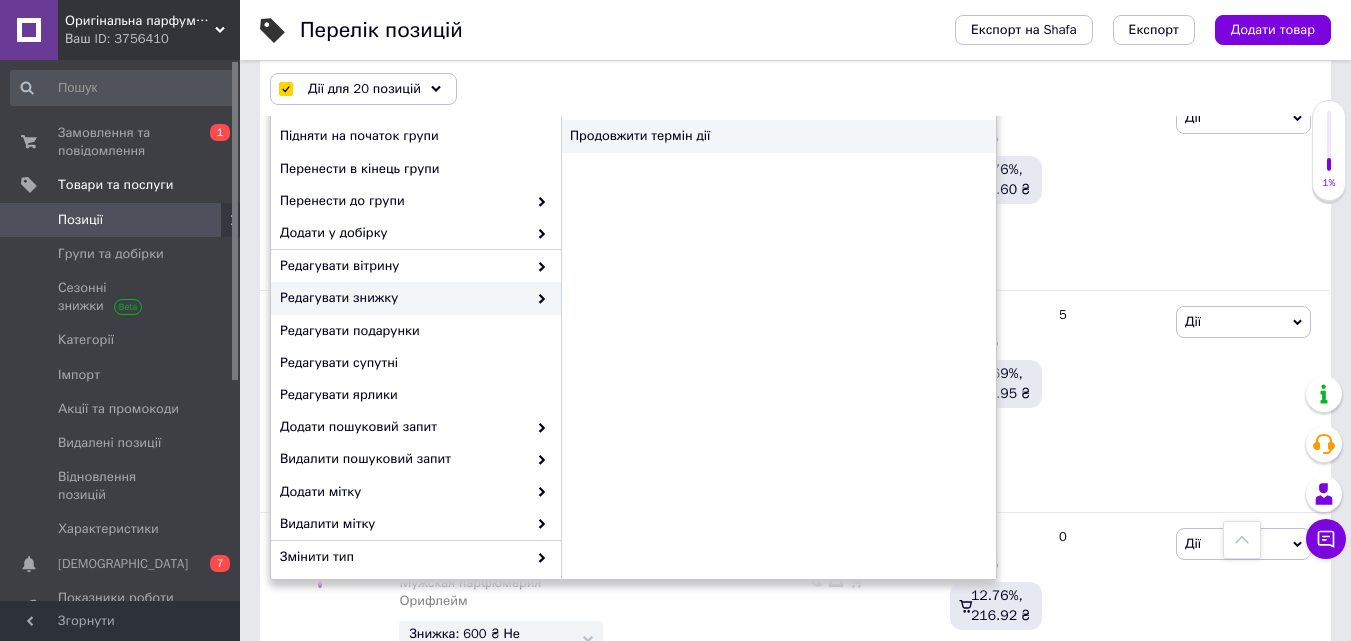 click on "Продовжити термін дії" at bounding box center (778, 136) 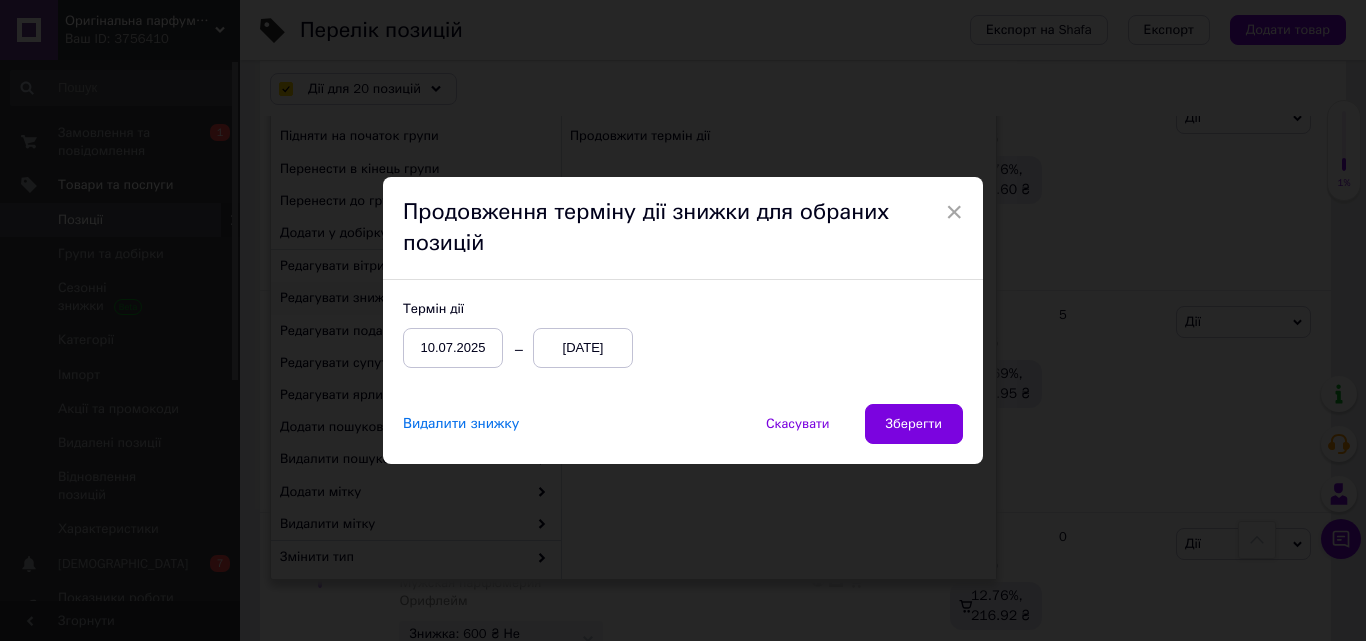 click on "[DATE]" at bounding box center (583, 348) 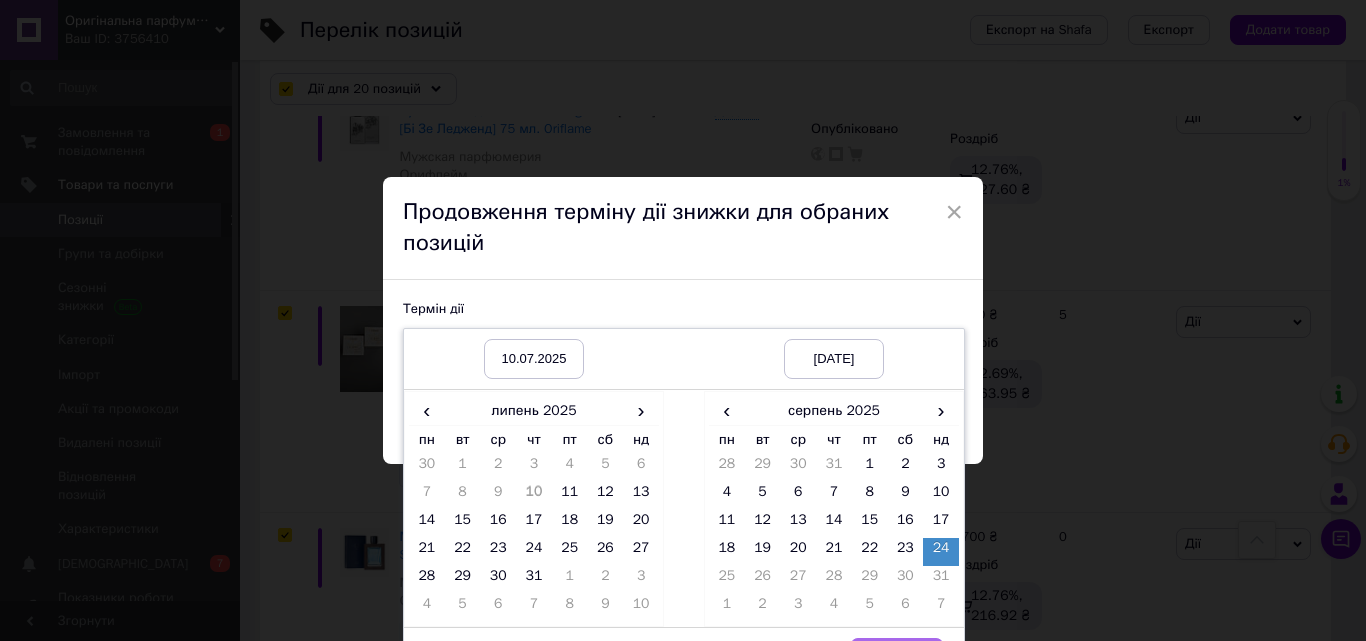 click on "Вибрати" at bounding box center [897, 658] 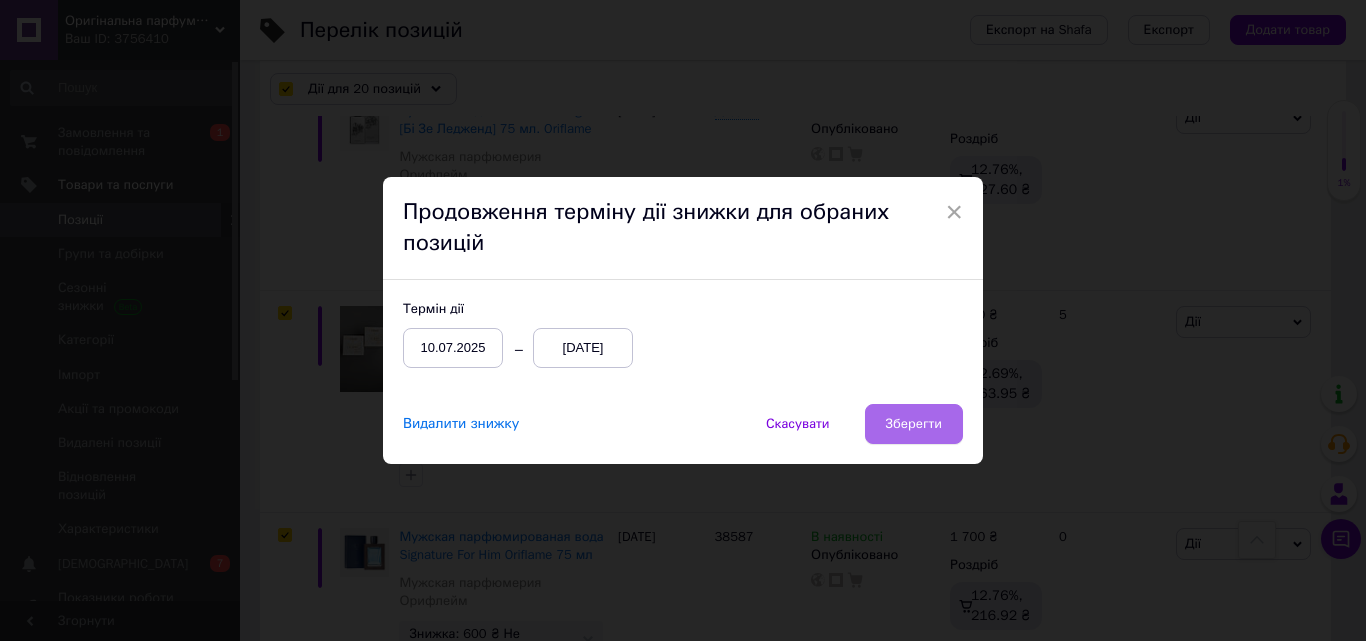 click on "Зберегти" at bounding box center [914, 424] 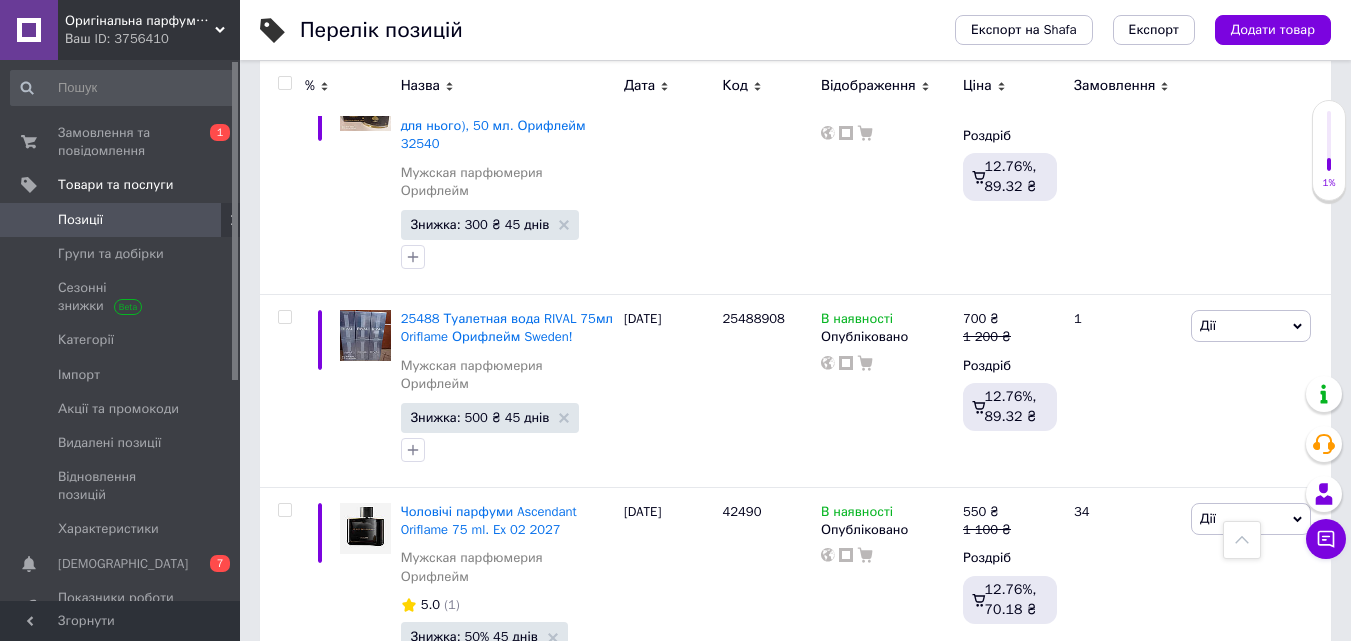 scroll, scrollTop: 3527, scrollLeft: 0, axis: vertical 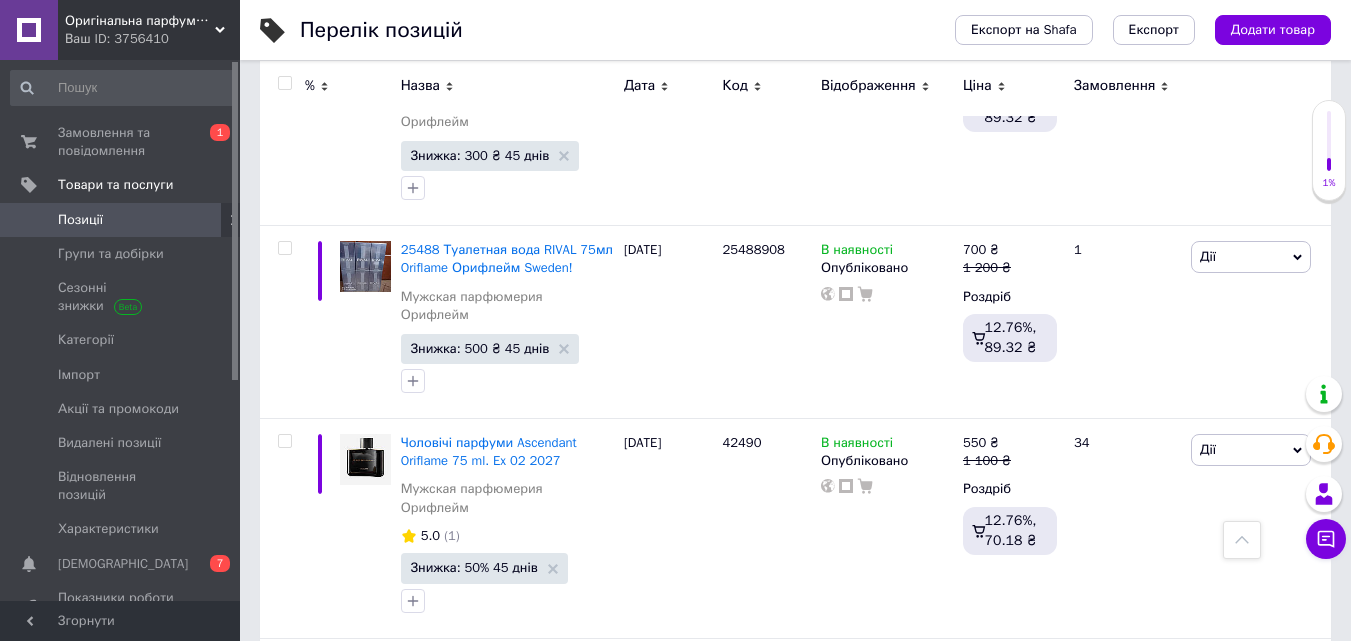 click on "Наступна" at bounding box center (707, 872) 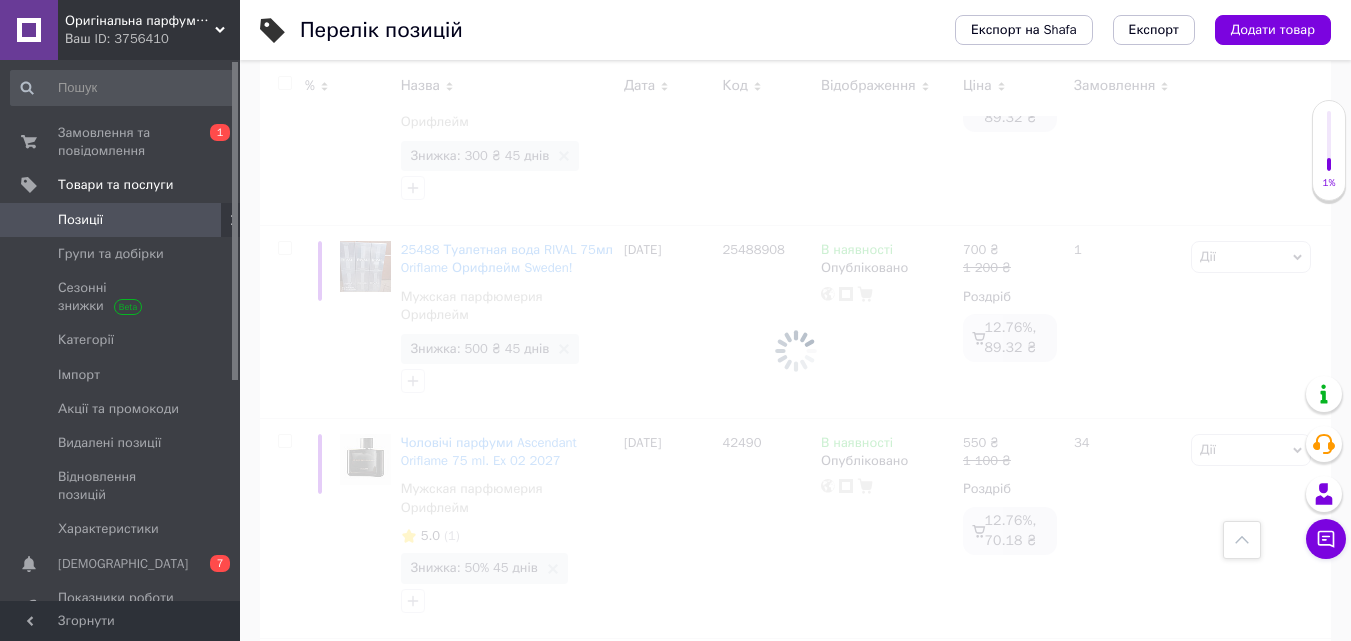 scroll, scrollTop: 221, scrollLeft: 0, axis: vertical 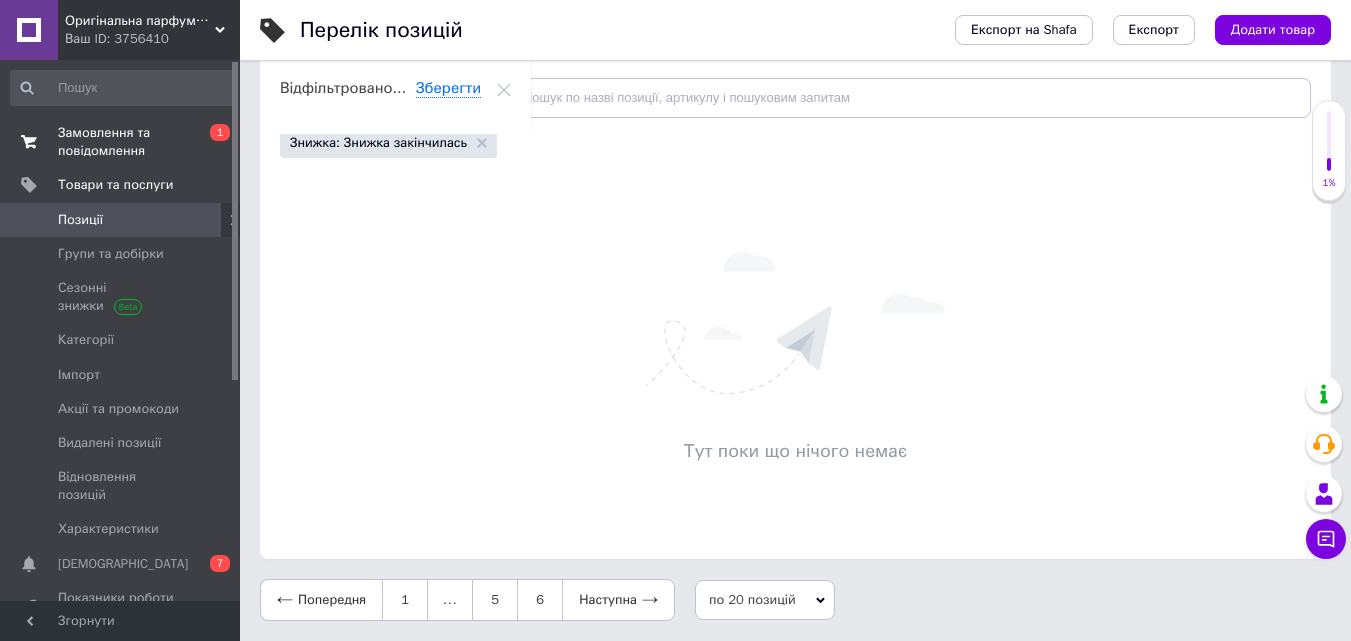 click on "Замовлення та повідомлення" at bounding box center [121, 142] 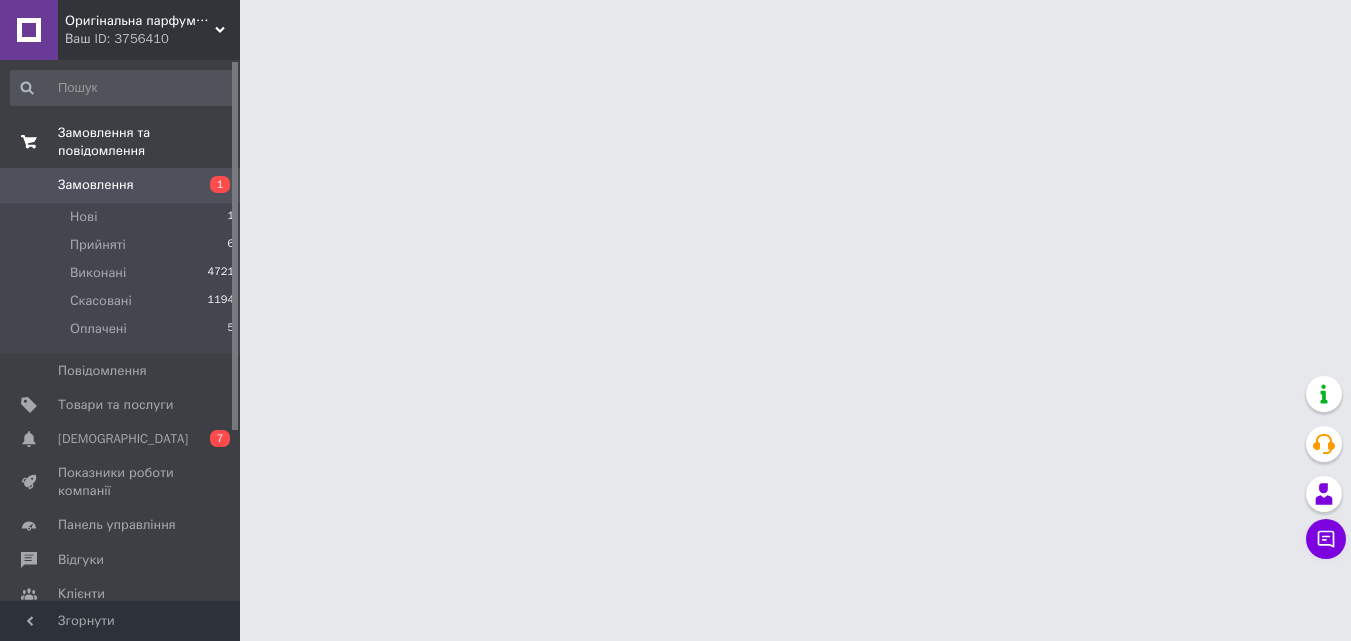 scroll, scrollTop: 0, scrollLeft: 0, axis: both 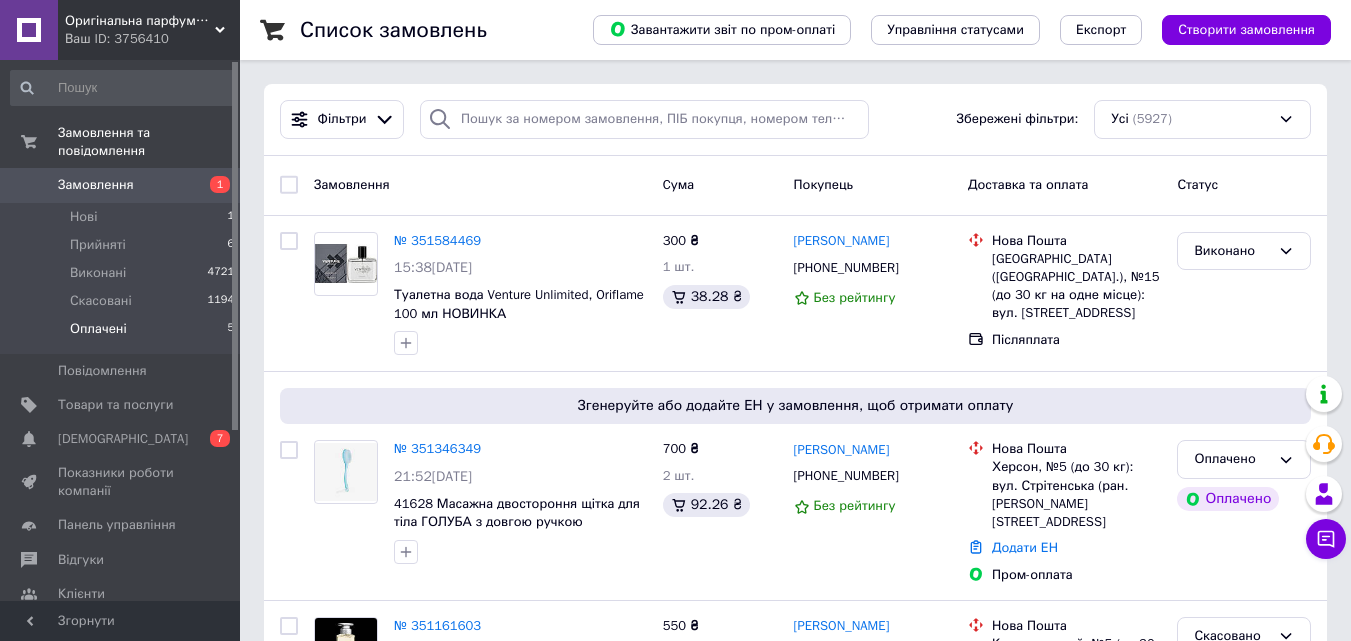 drag, startPoint x: 101, startPoint y: 196, endPoint x: 95, endPoint y: 297, distance: 101.17806 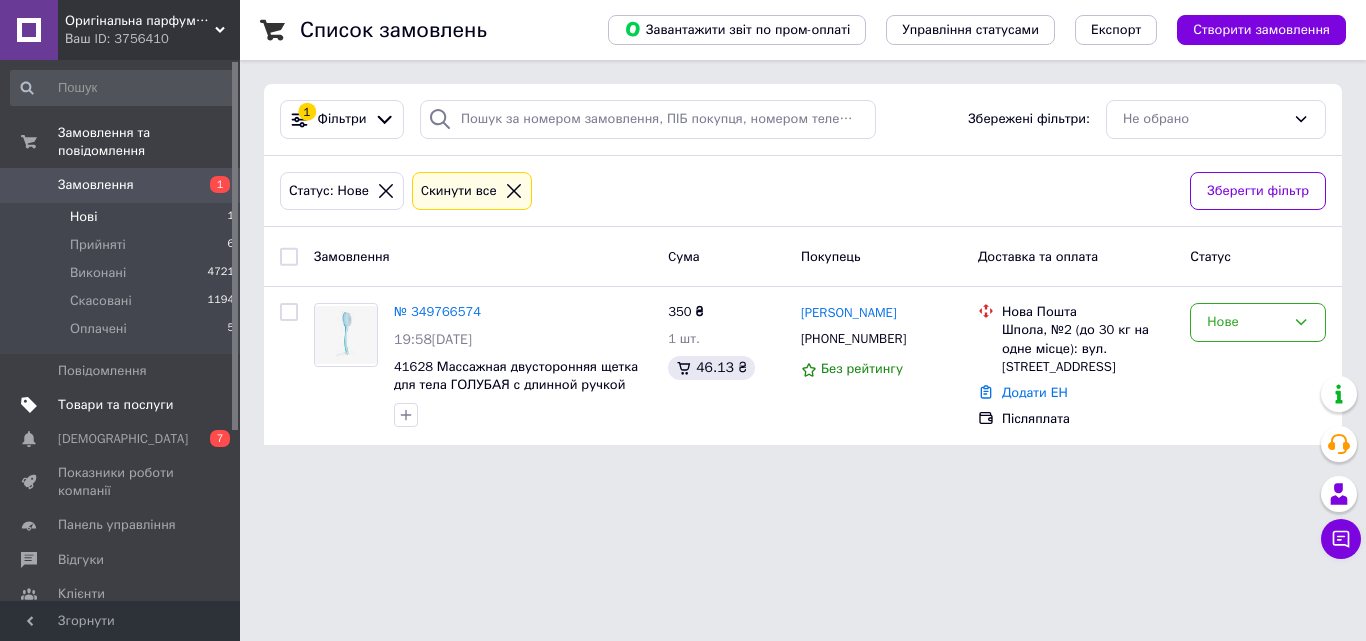 click on "Товари та послуги" at bounding box center (115, 405) 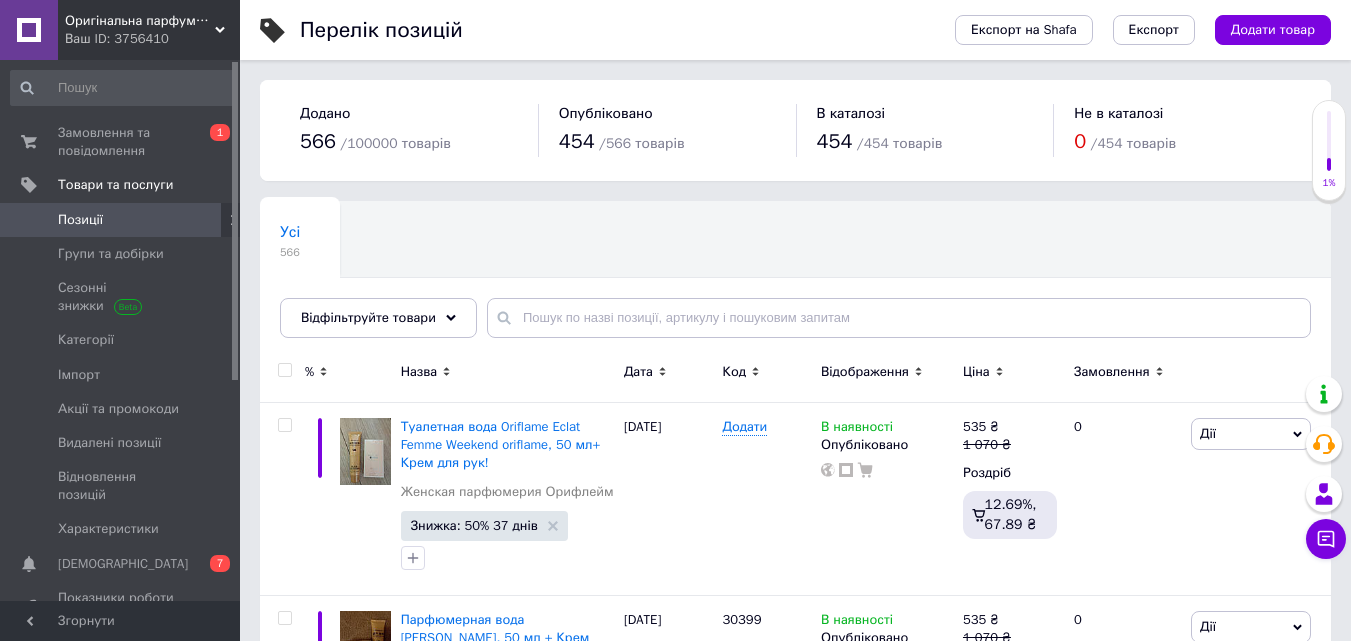 click on "Відфільтруйте товари" at bounding box center (378, 318) 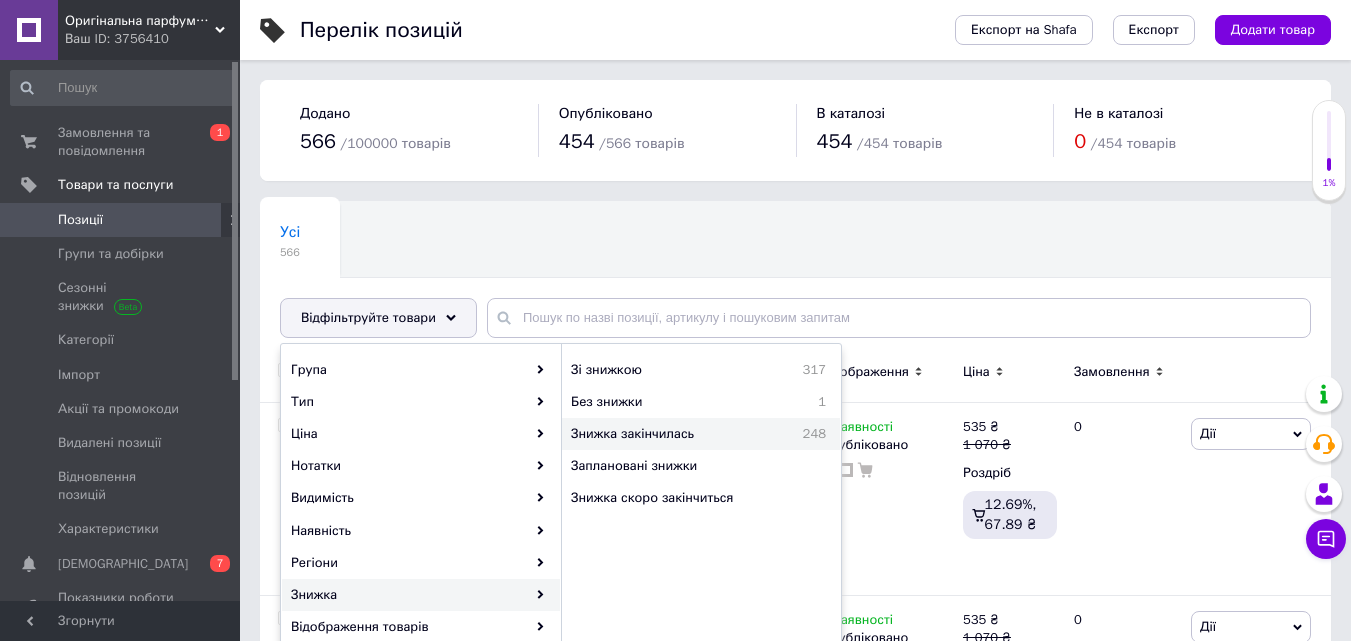 click on "Знижка закінчилась" at bounding box center (671, 434) 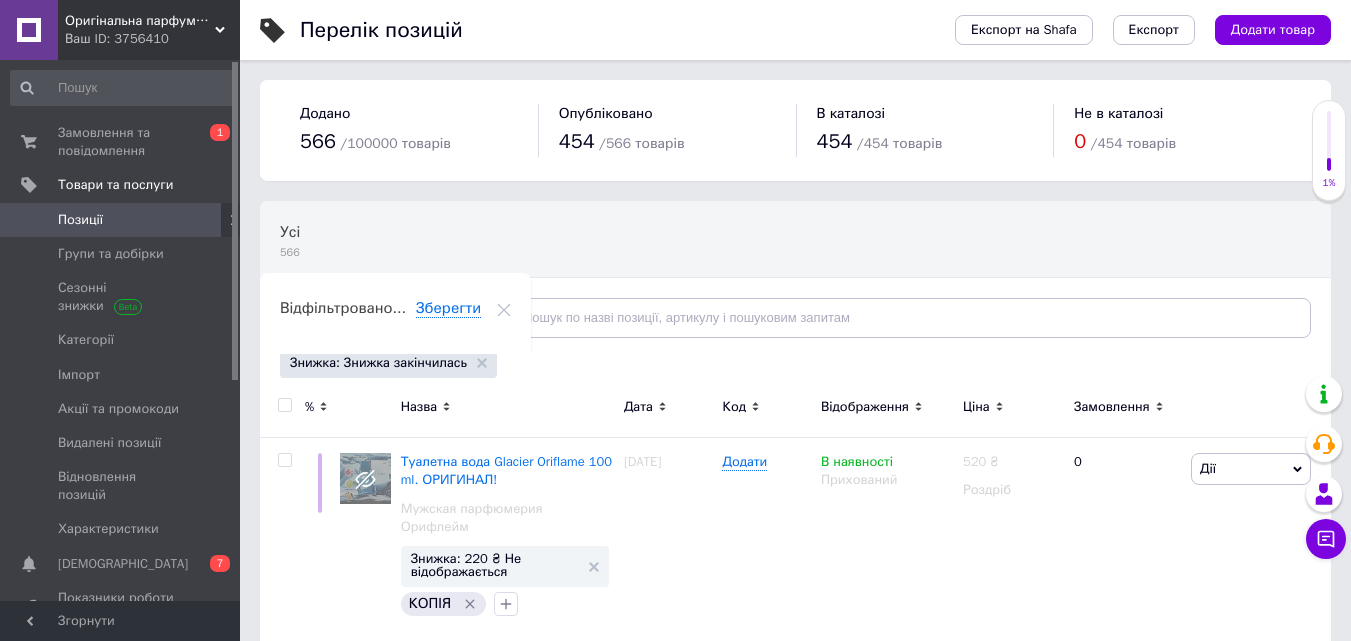 click on "Знижка: Знижка закінчилась" at bounding box center [388, 363] 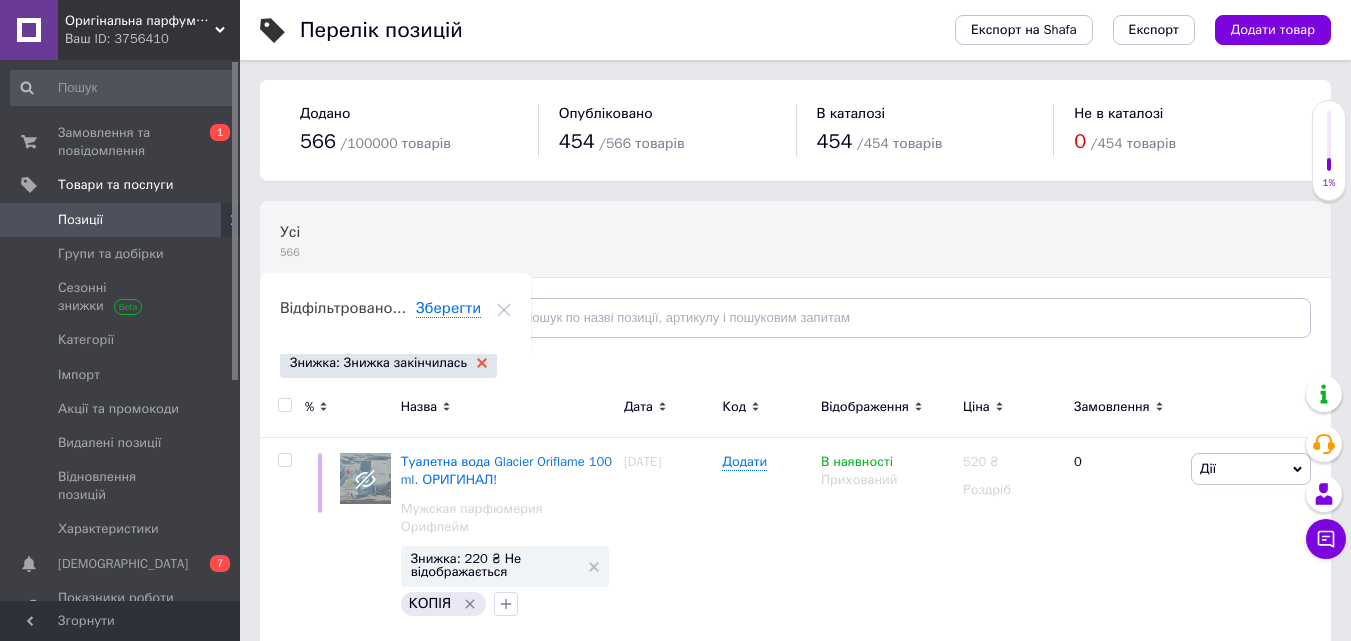 click 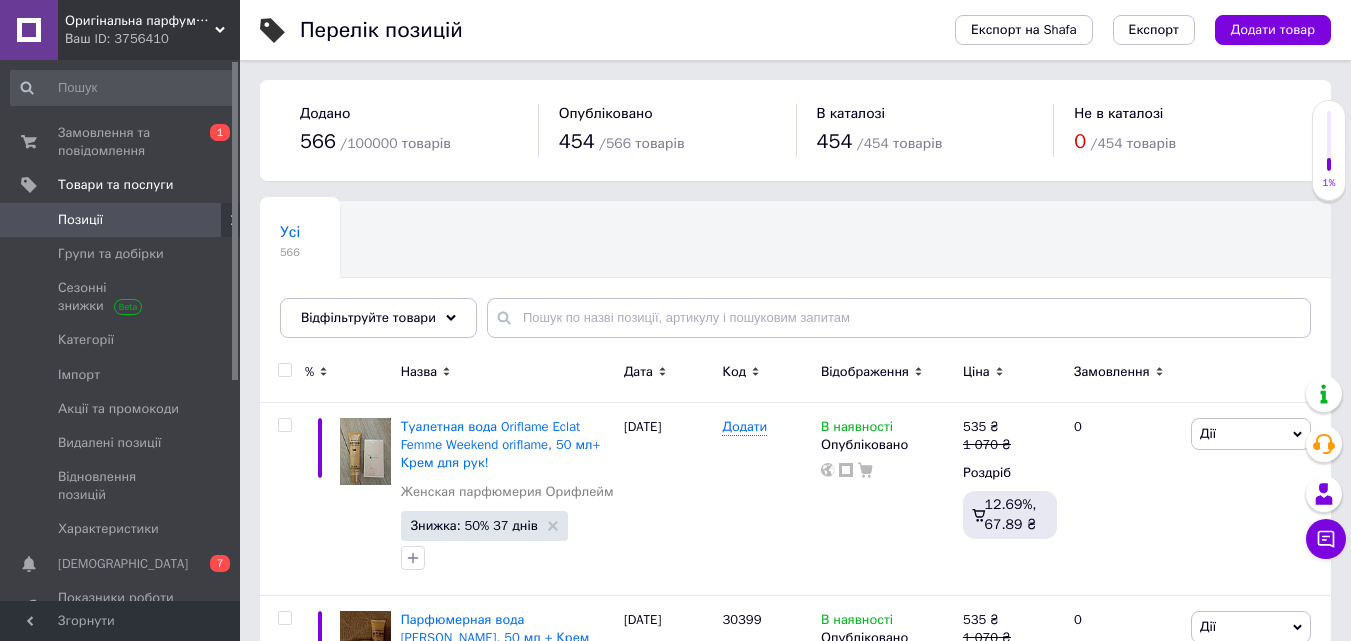 click 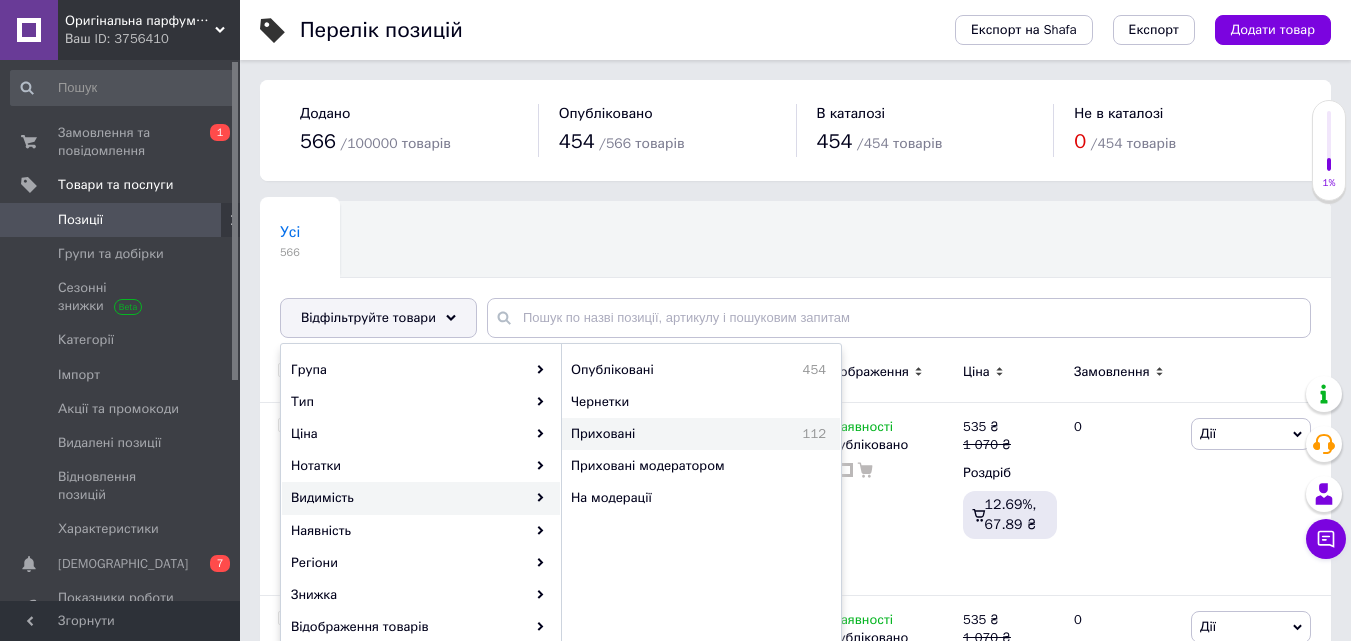 click on "Приховані" at bounding box center [655, 434] 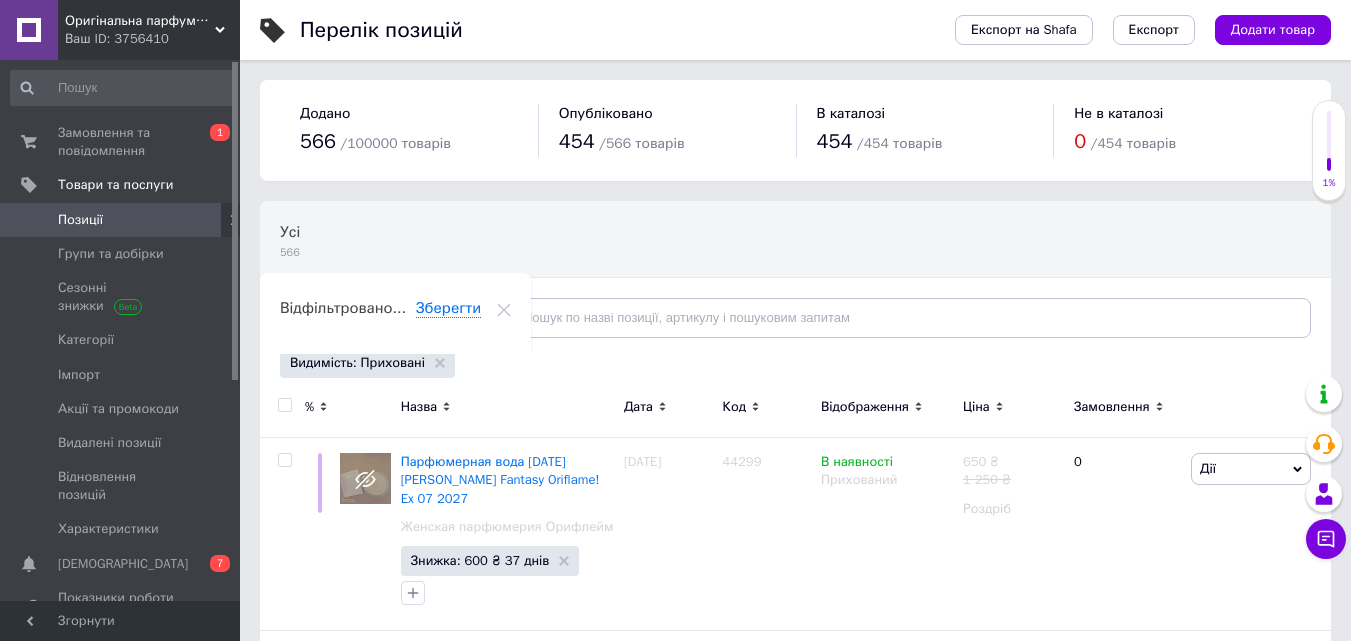 click at bounding box center [284, 405] 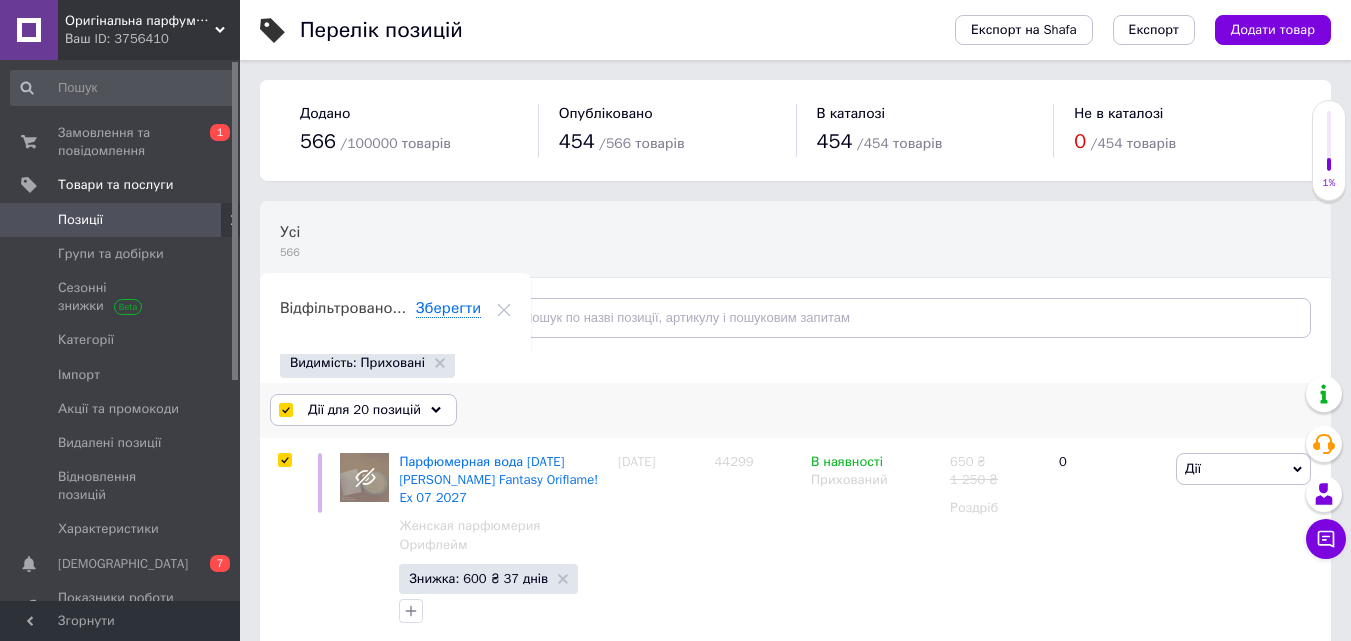 click on "Дії для 20 позицій" at bounding box center (363, 410) 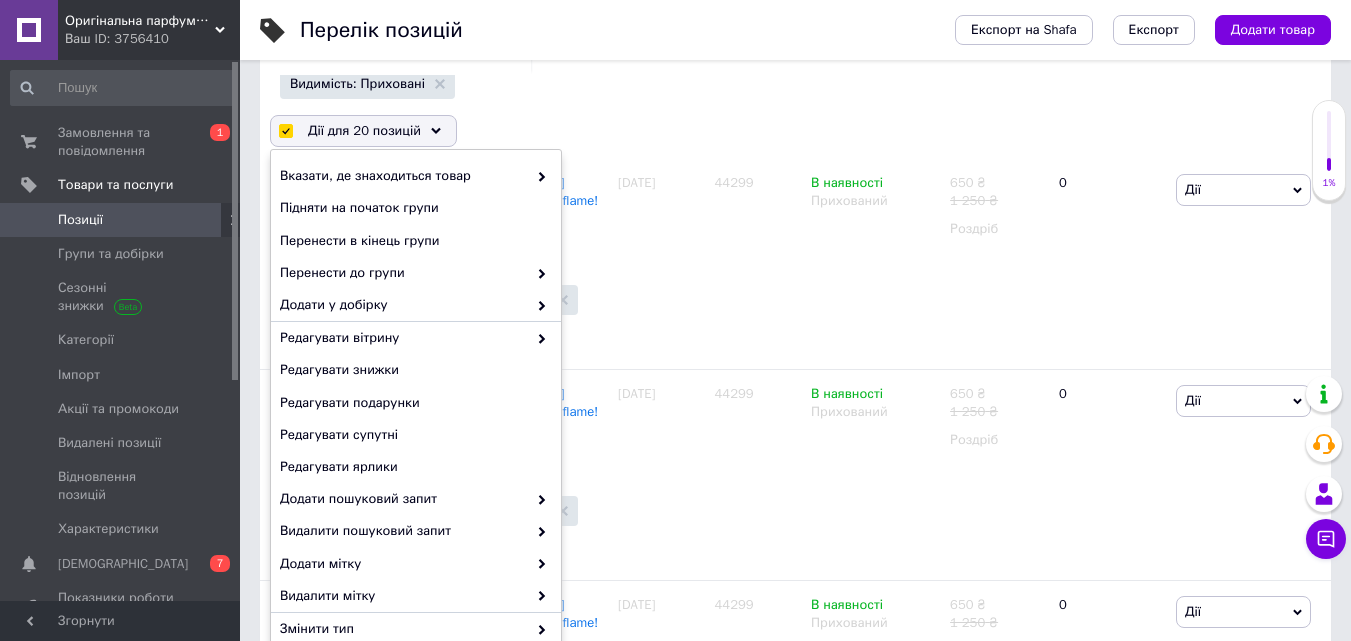 scroll, scrollTop: 286, scrollLeft: 0, axis: vertical 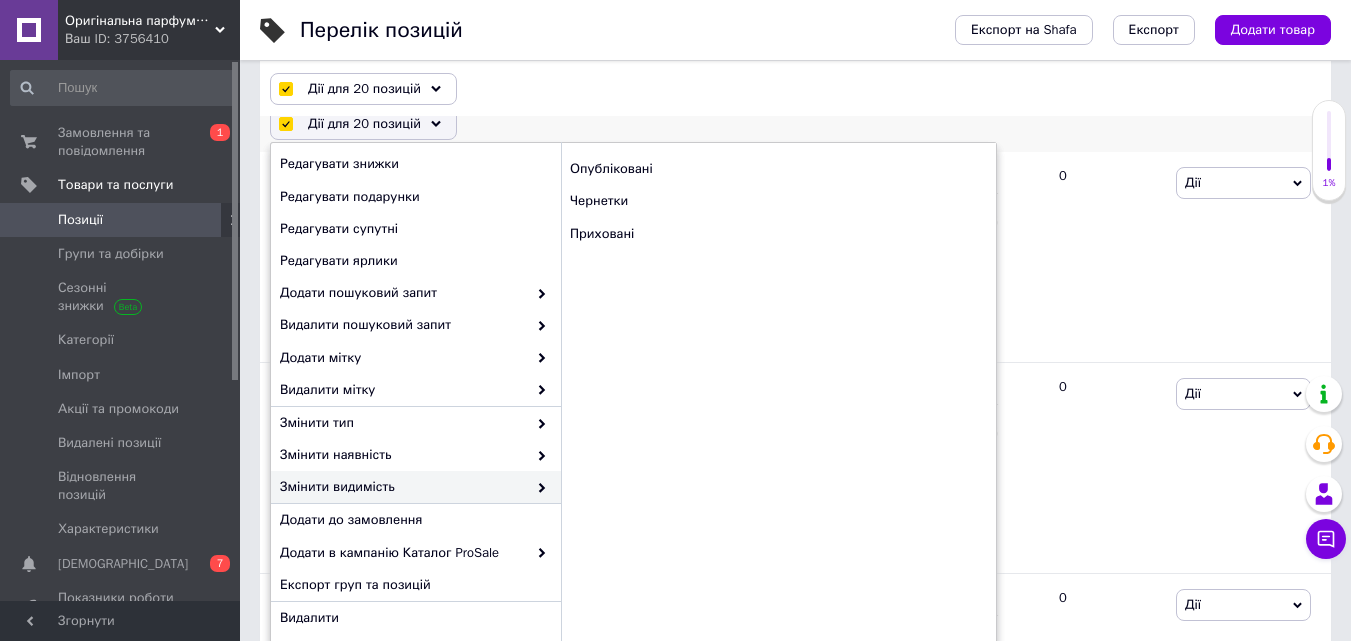 click on "Змінити видимість" at bounding box center [416, 487] 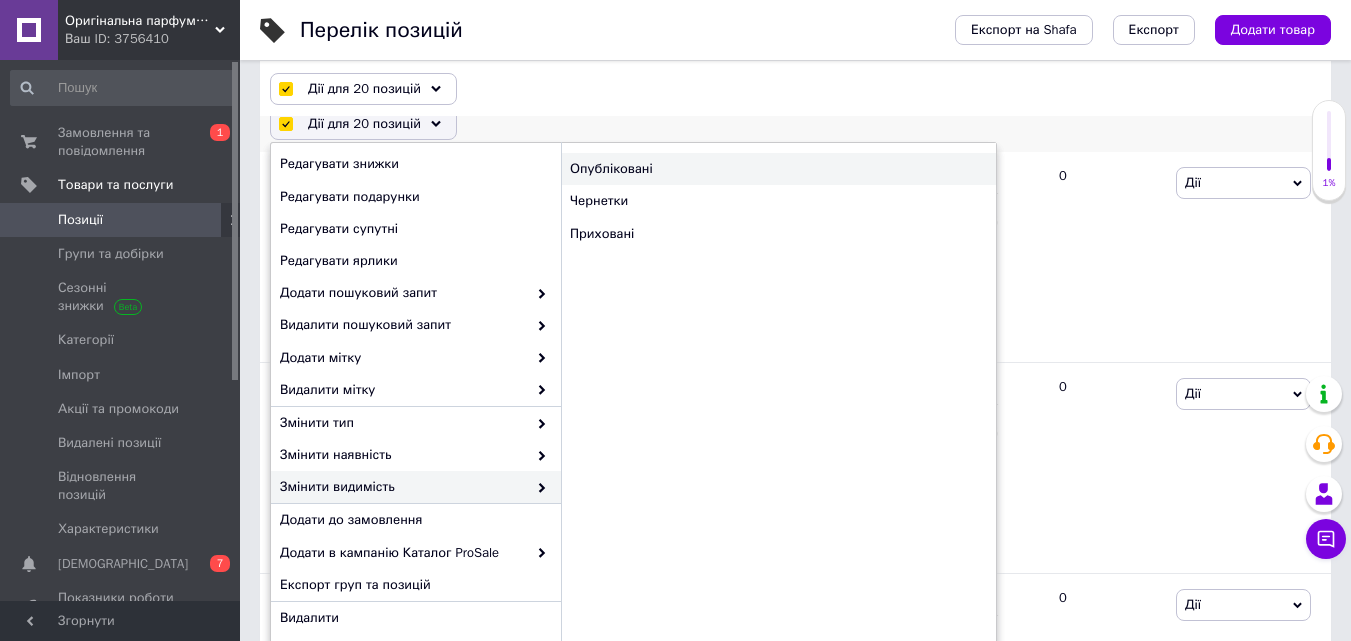 click on "Опубліковані" at bounding box center (778, 169) 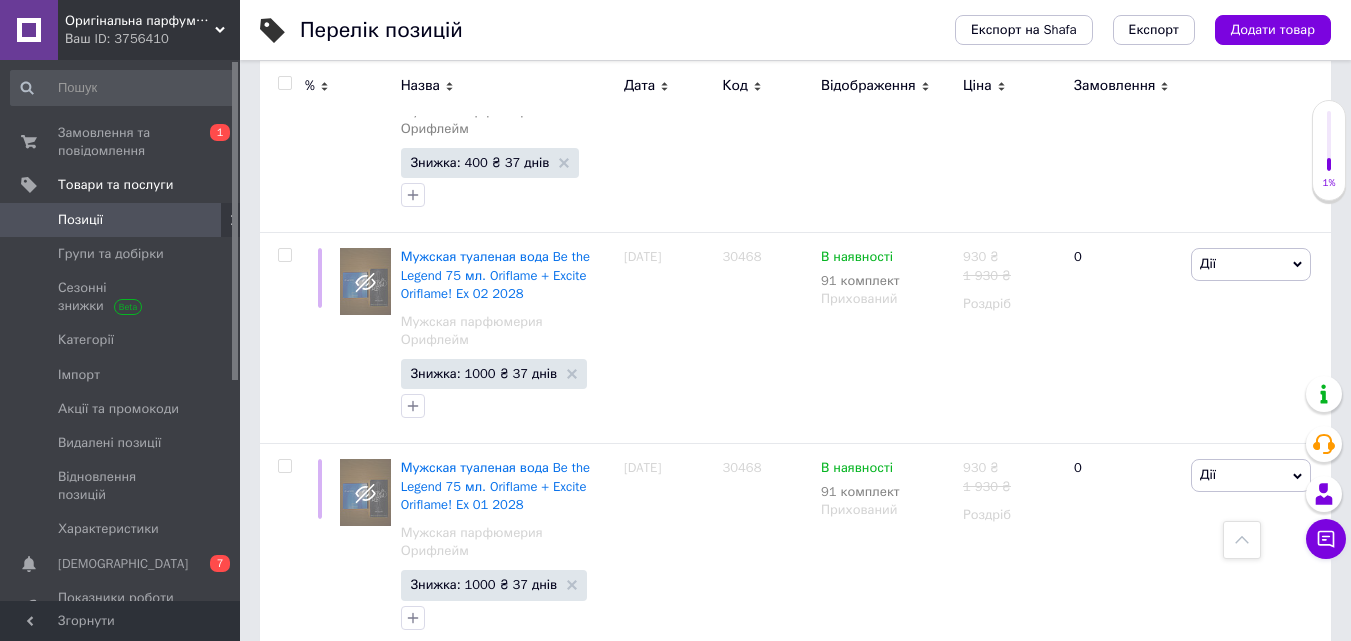 scroll, scrollTop: 0, scrollLeft: 0, axis: both 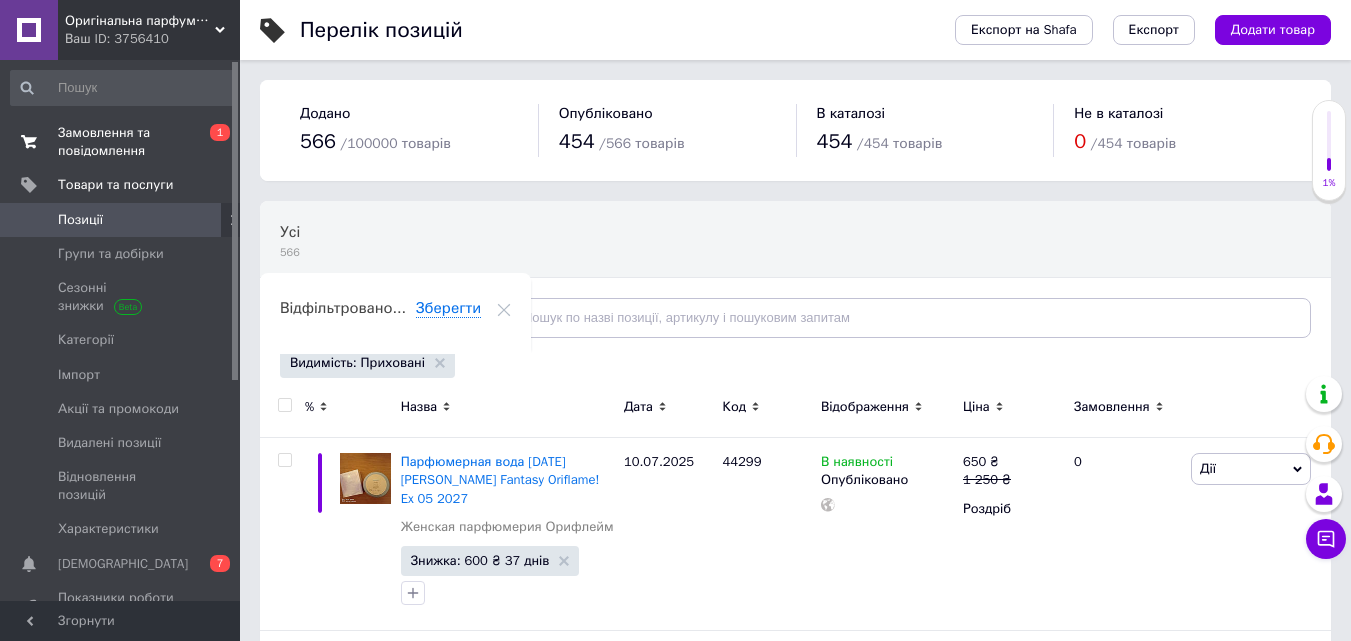 click on "Замовлення та повідомлення" at bounding box center (121, 142) 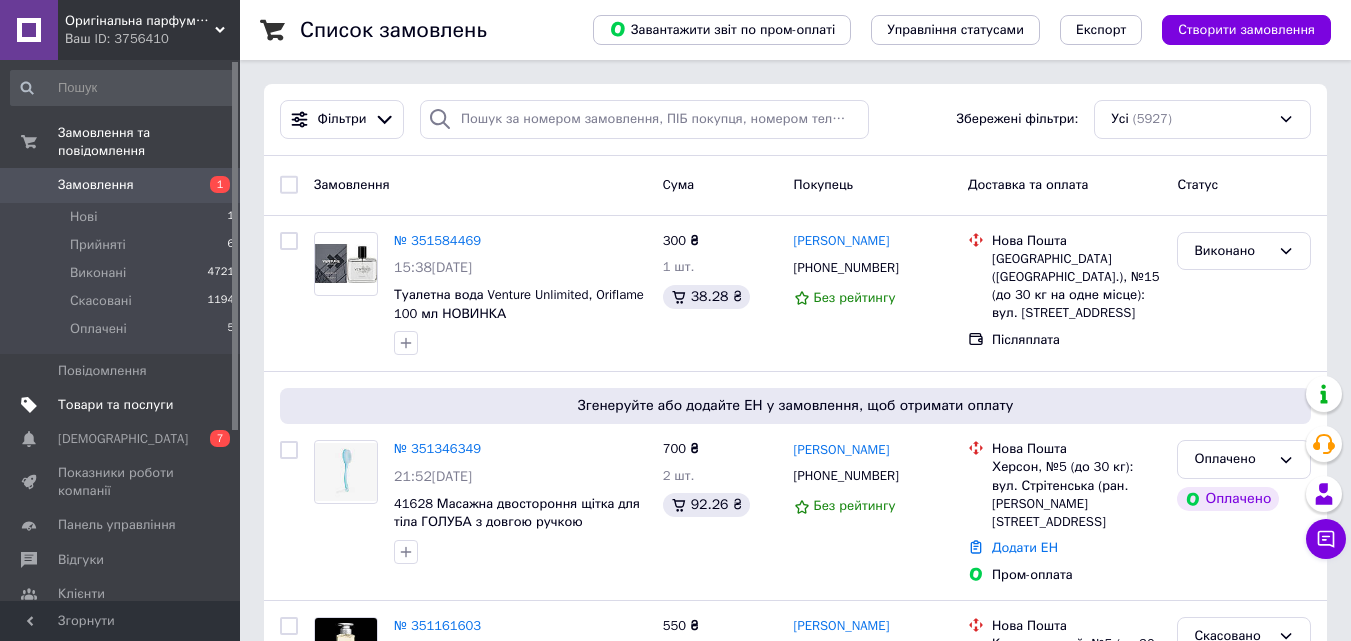 click on "Товари та послуги" at bounding box center [115, 405] 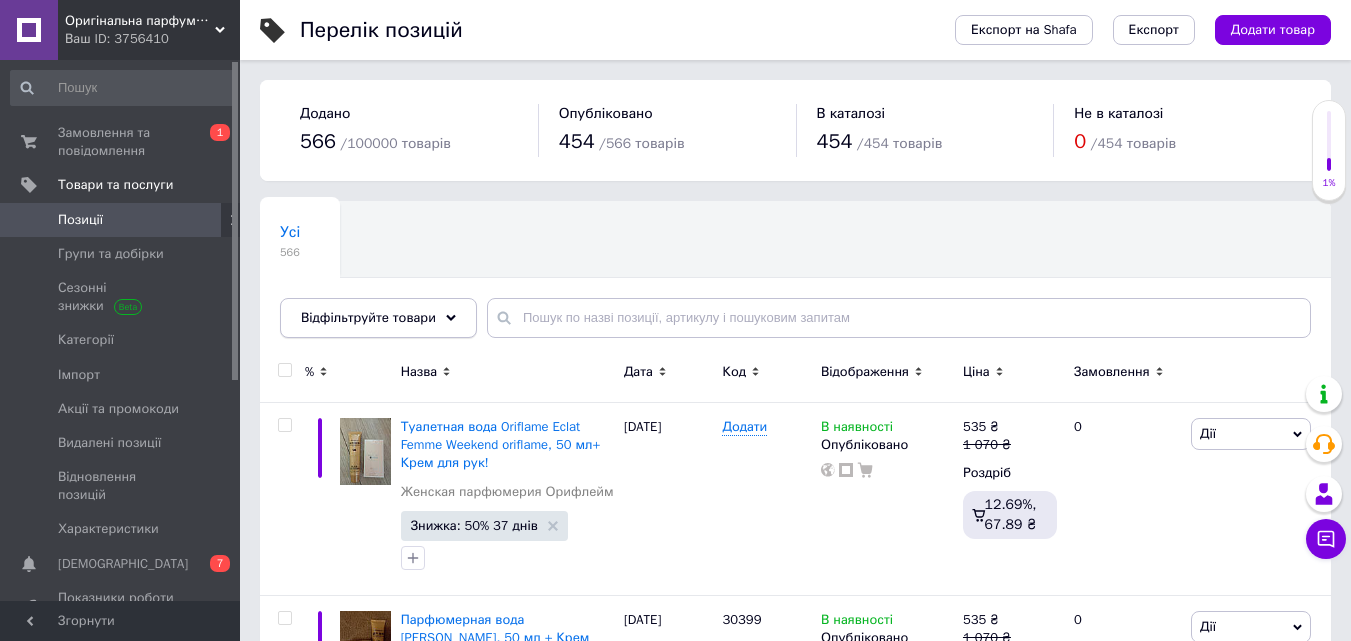 click on "Відфільтруйте товари" at bounding box center [368, 317] 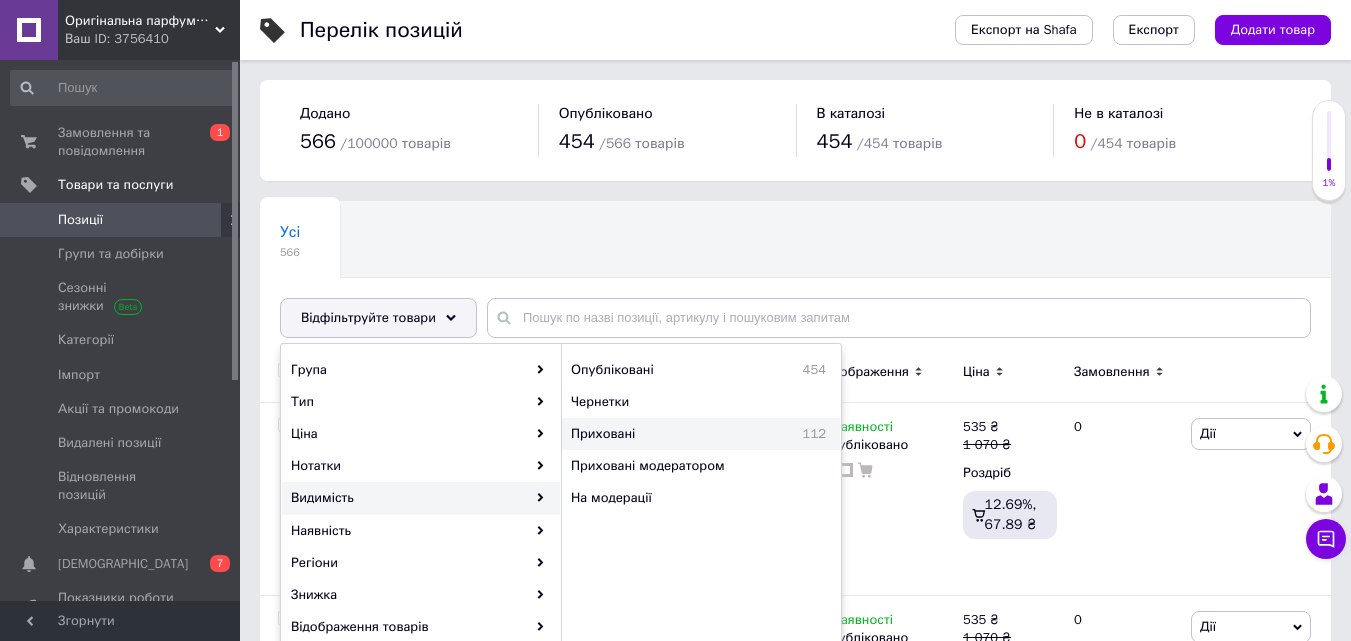 click on "Приховані" at bounding box center (655, 434) 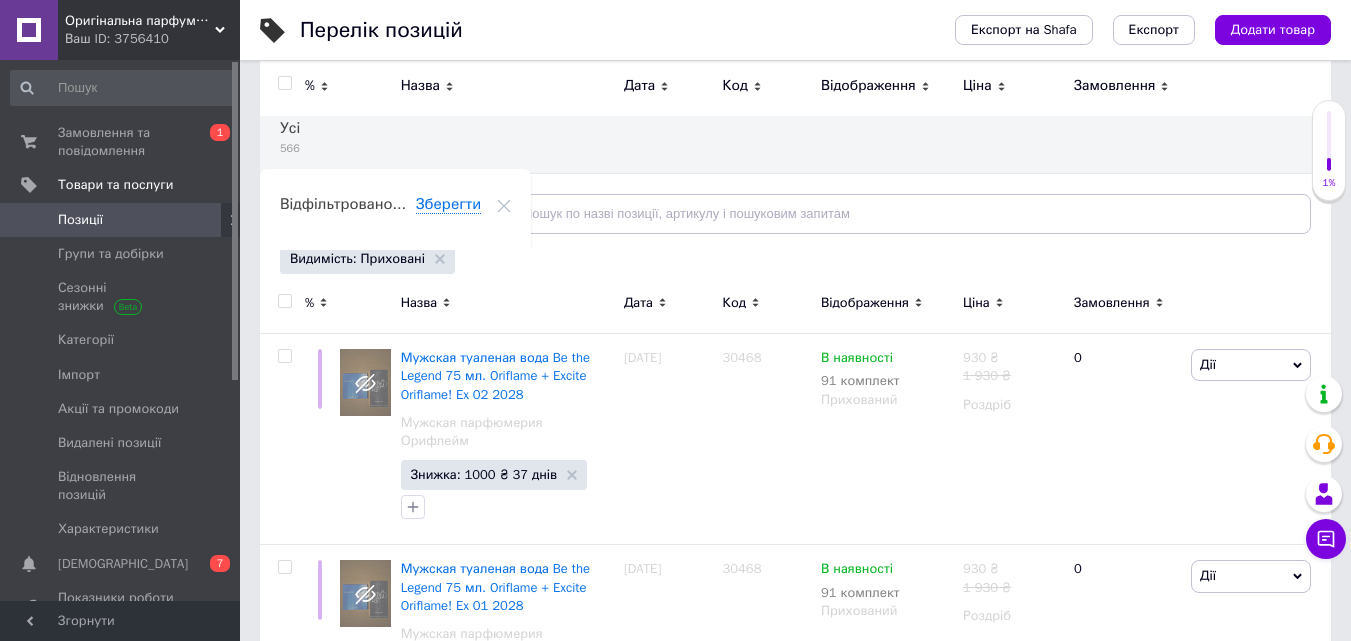 scroll, scrollTop: 76, scrollLeft: 0, axis: vertical 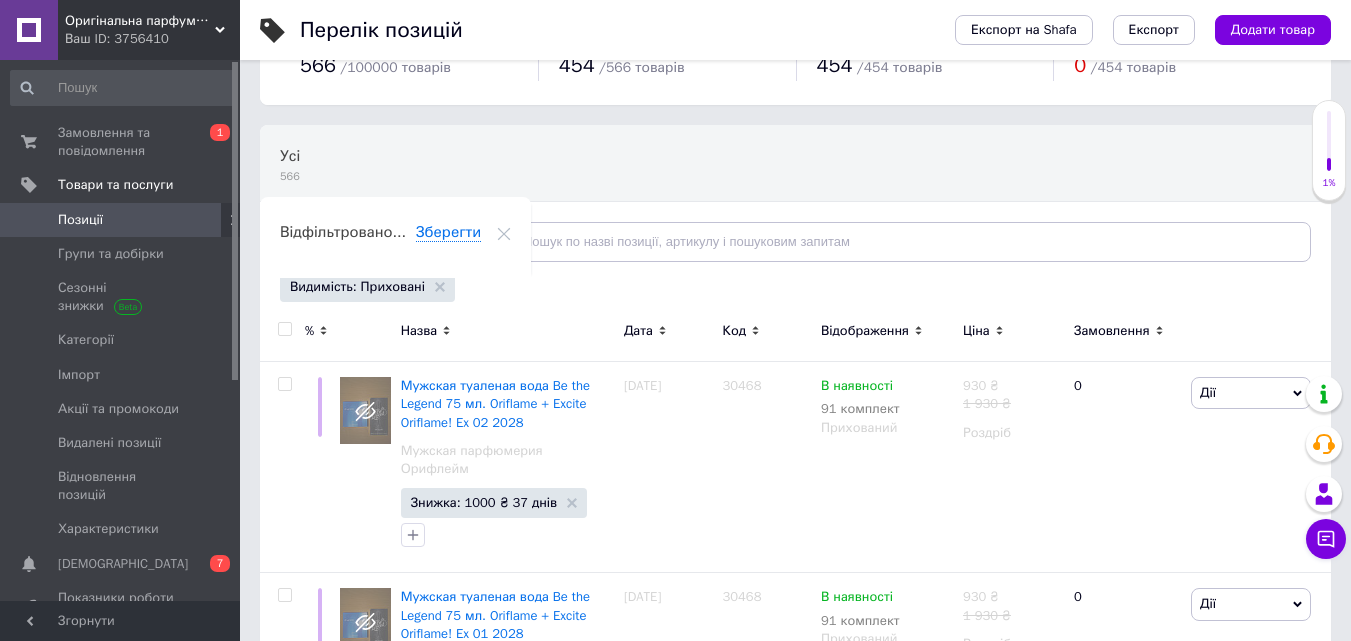 click at bounding box center [284, 329] 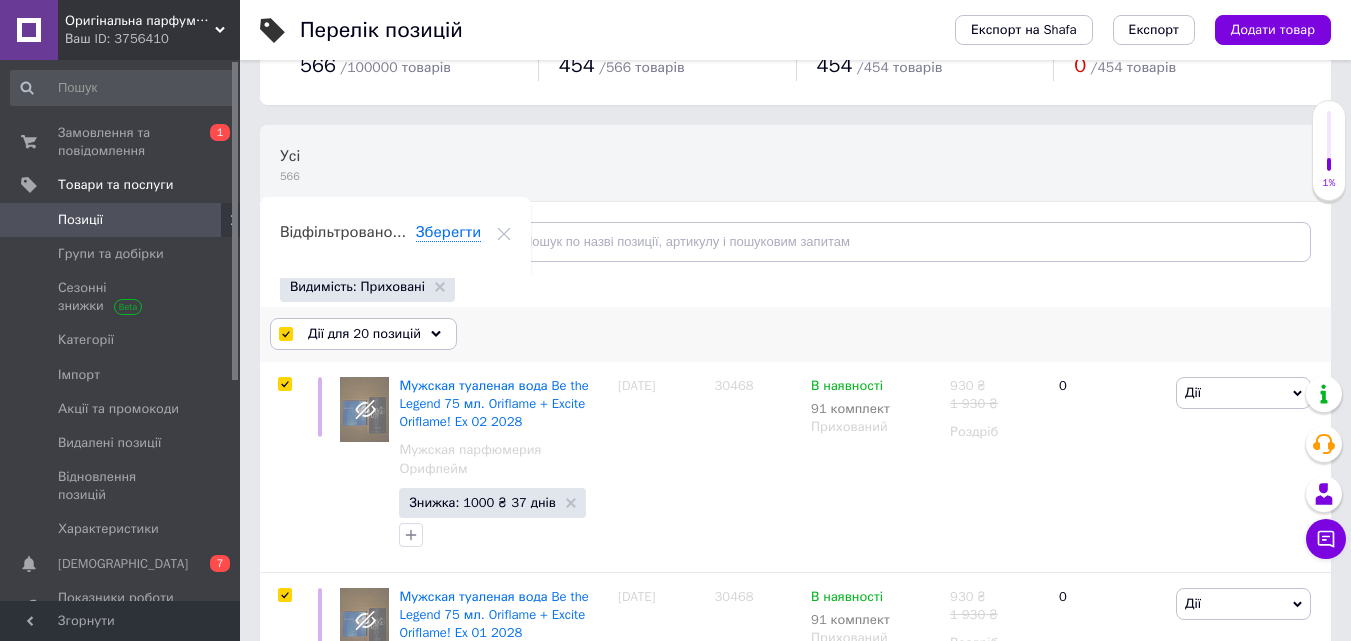 click 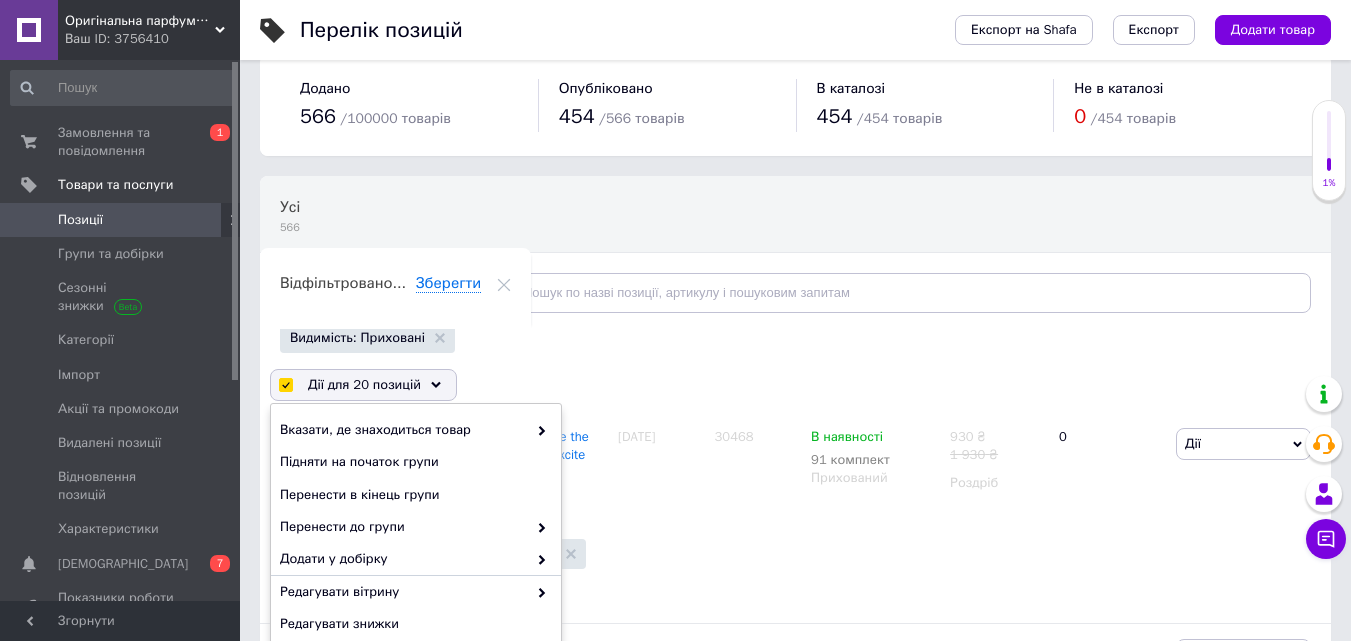 scroll, scrollTop: 0, scrollLeft: 0, axis: both 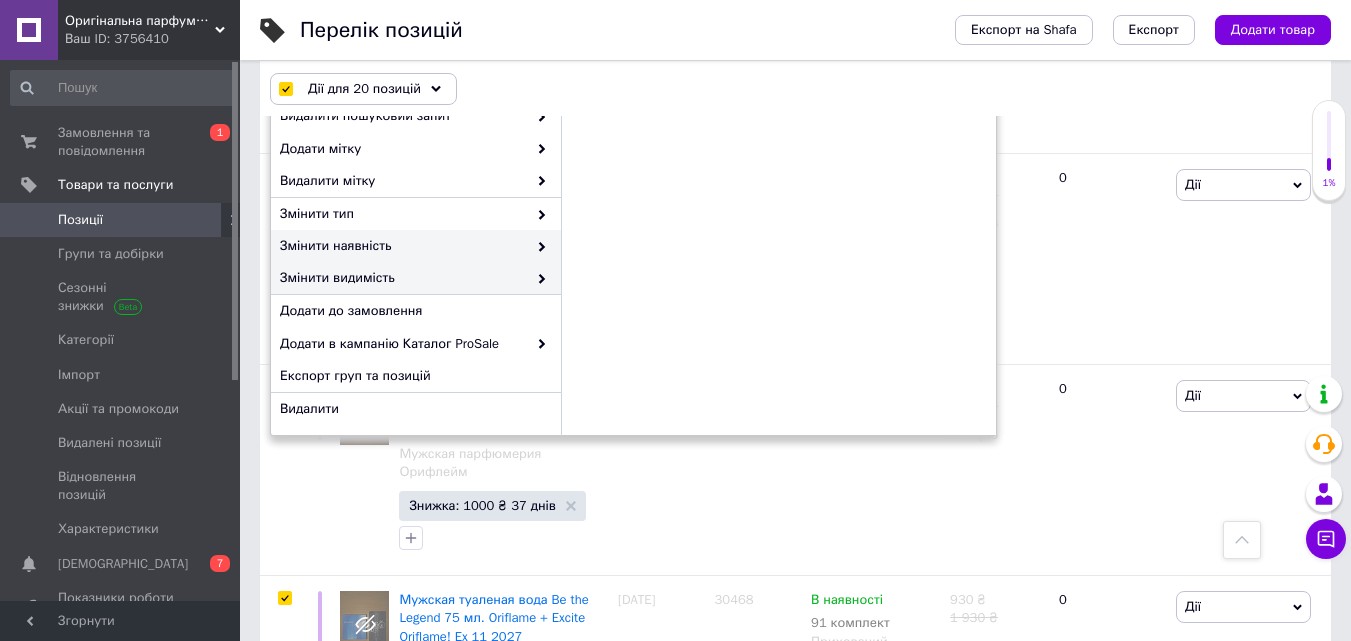 click on "Змінити видимість" at bounding box center [403, 278] 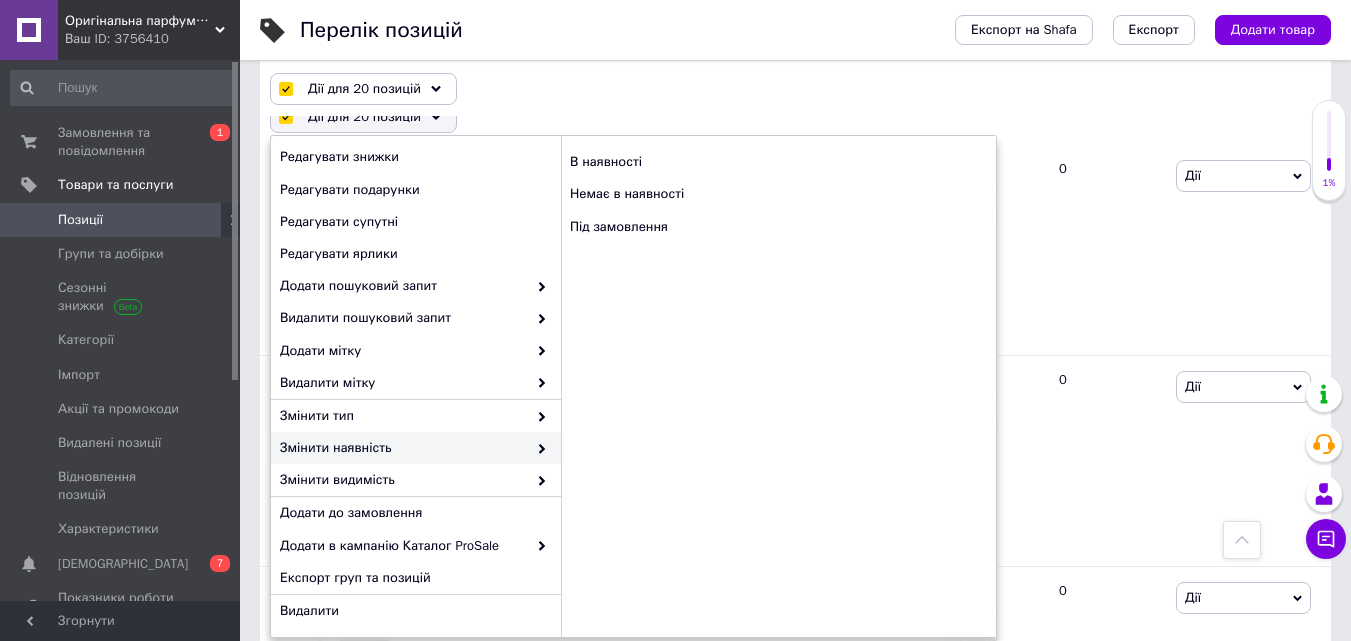 scroll, scrollTop: 258, scrollLeft: 0, axis: vertical 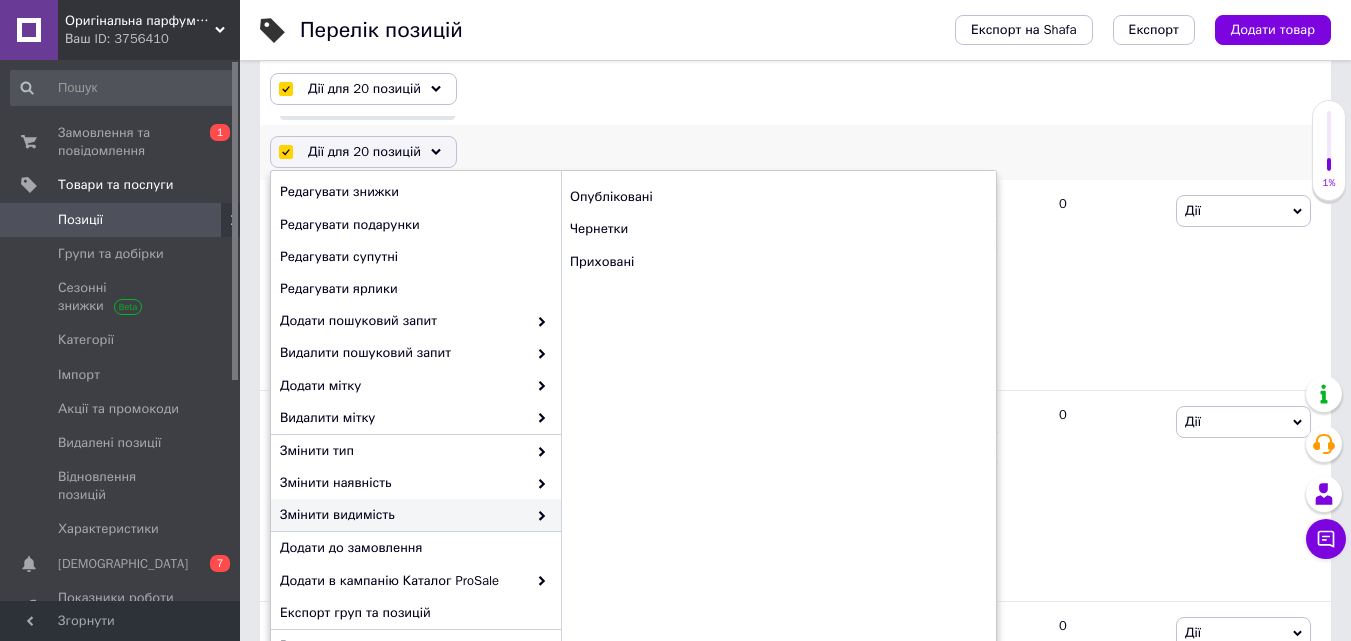 click on "Змінити видимість" at bounding box center [416, 515] 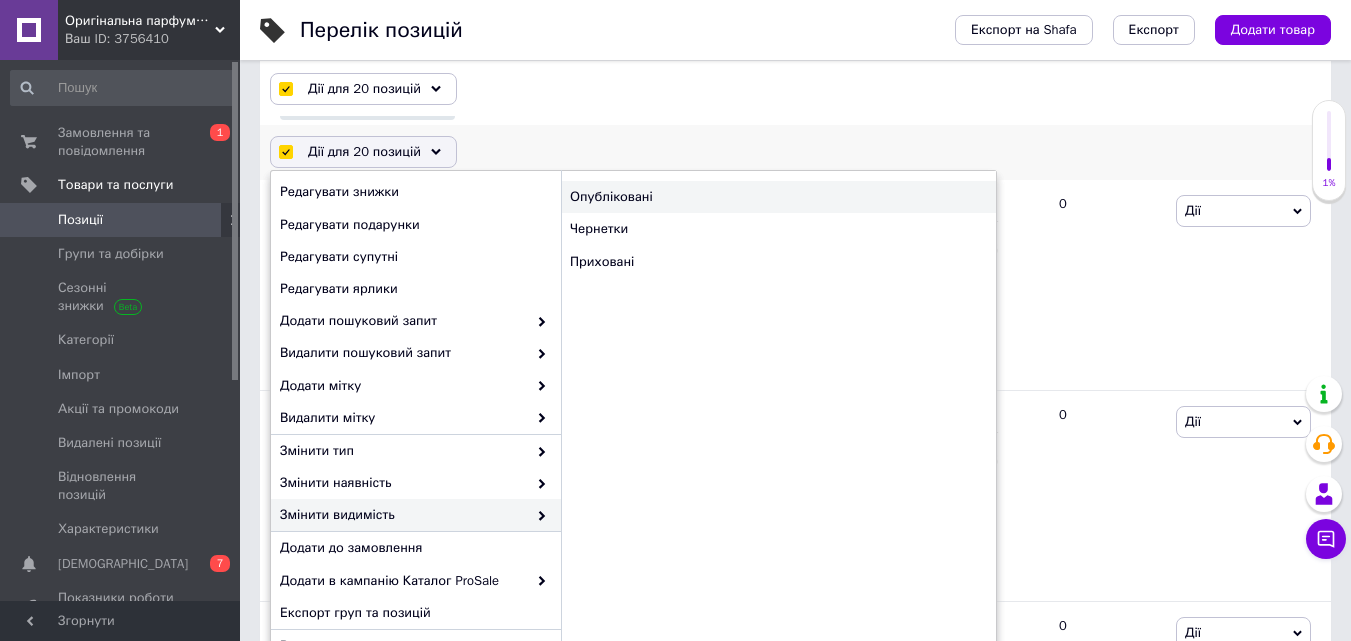 click on "Опубліковані" at bounding box center [778, 197] 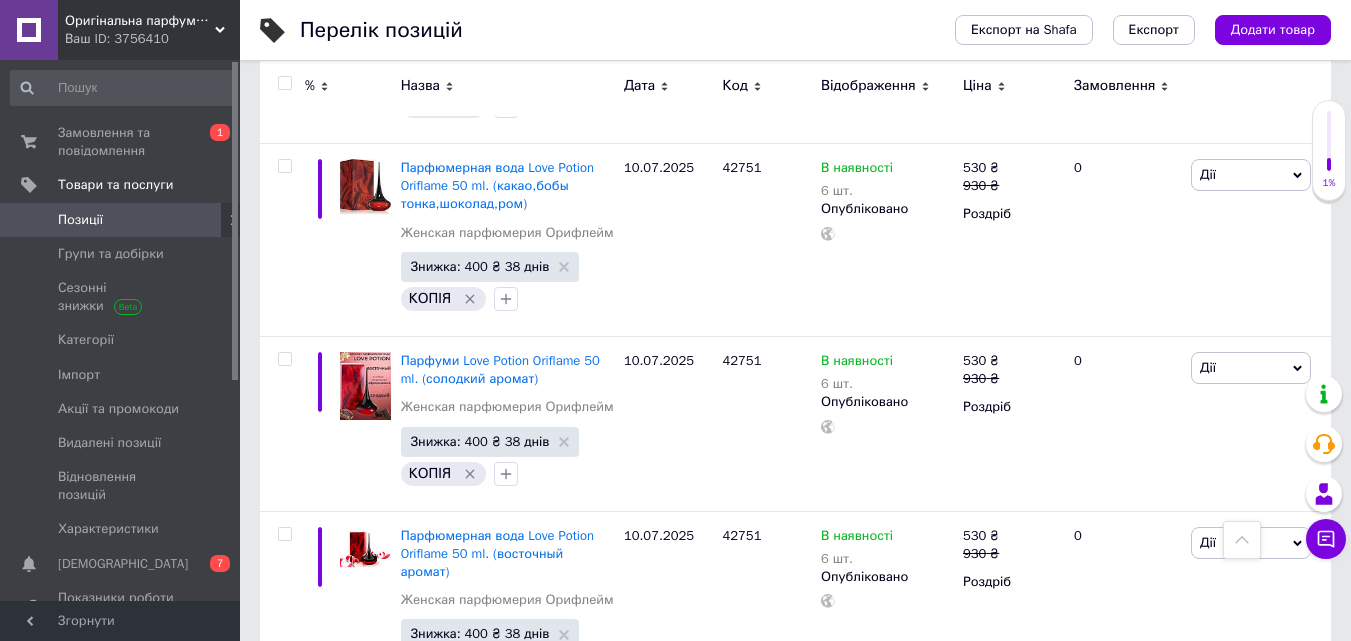 scroll, scrollTop: 258, scrollLeft: 0, axis: vertical 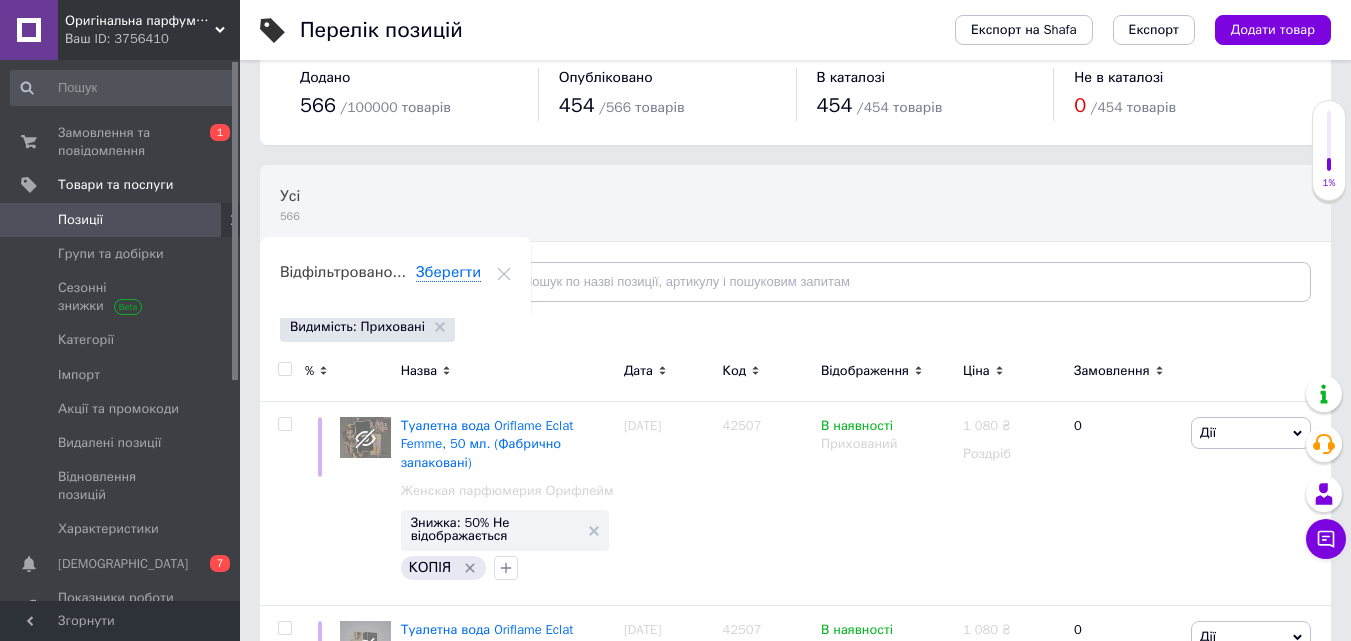 click at bounding box center [284, 369] 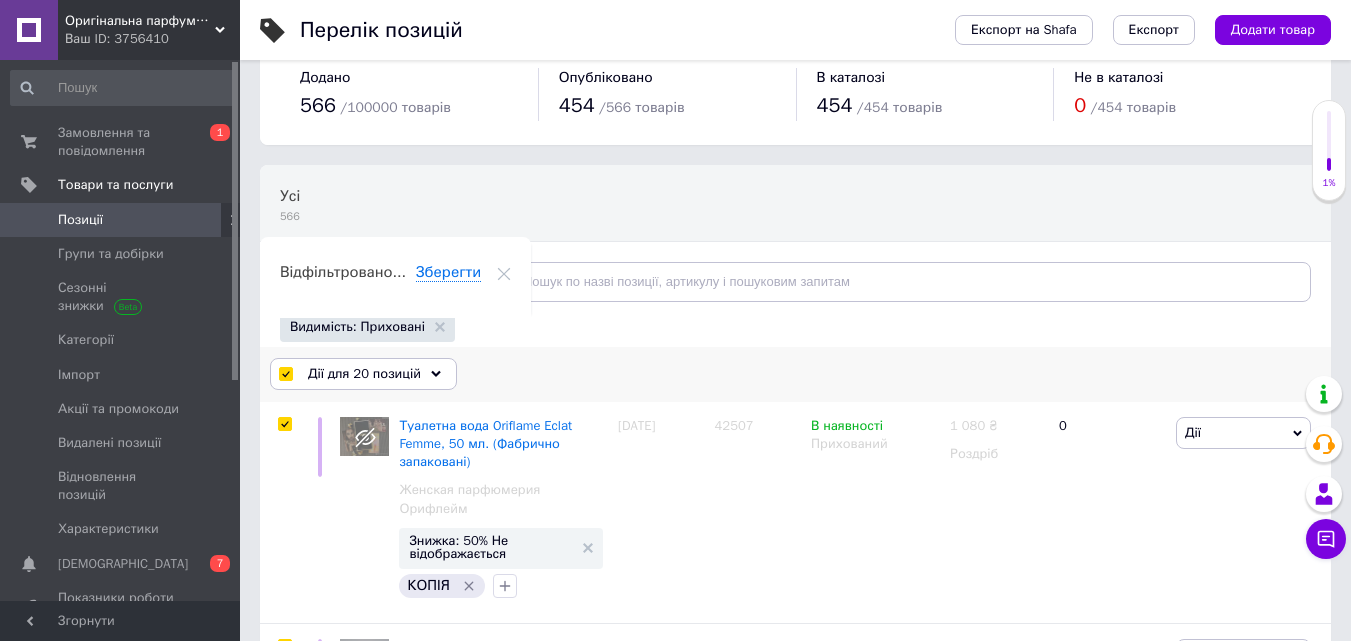 click on "Дії для 20 позицій" at bounding box center (364, 374) 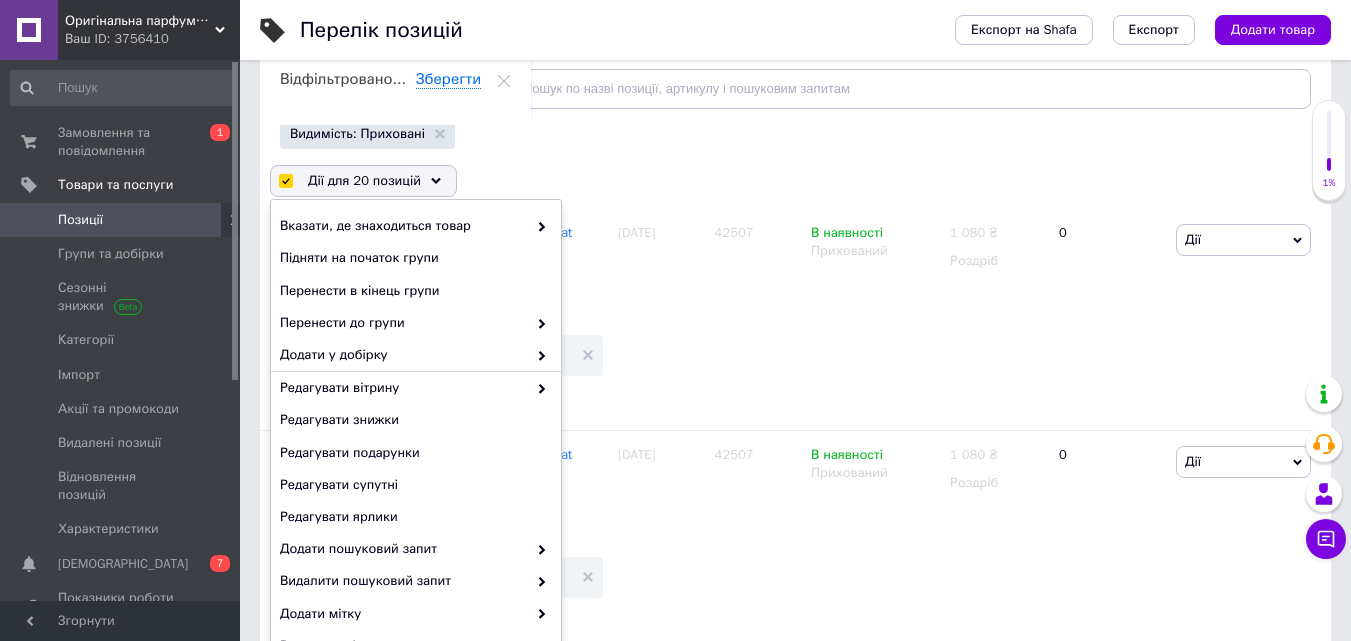 scroll, scrollTop: 344, scrollLeft: 0, axis: vertical 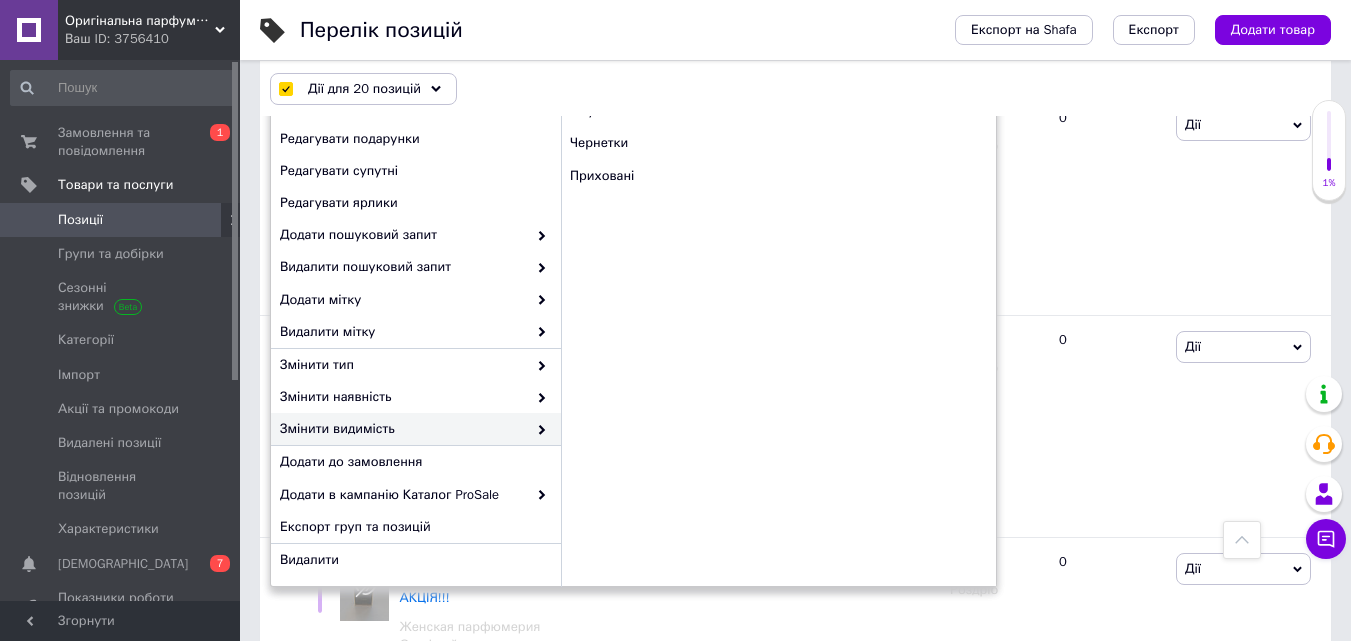 click on "Змінити видимість" at bounding box center (403, 429) 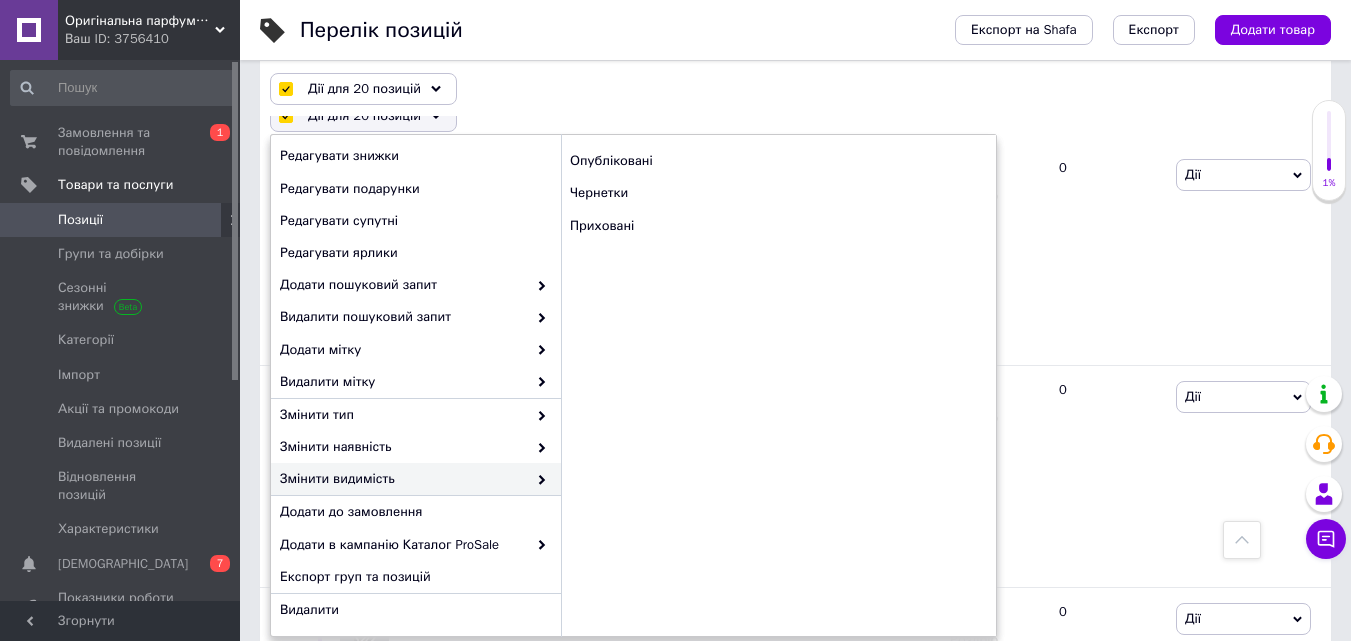 scroll, scrollTop: 229, scrollLeft: 0, axis: vertical 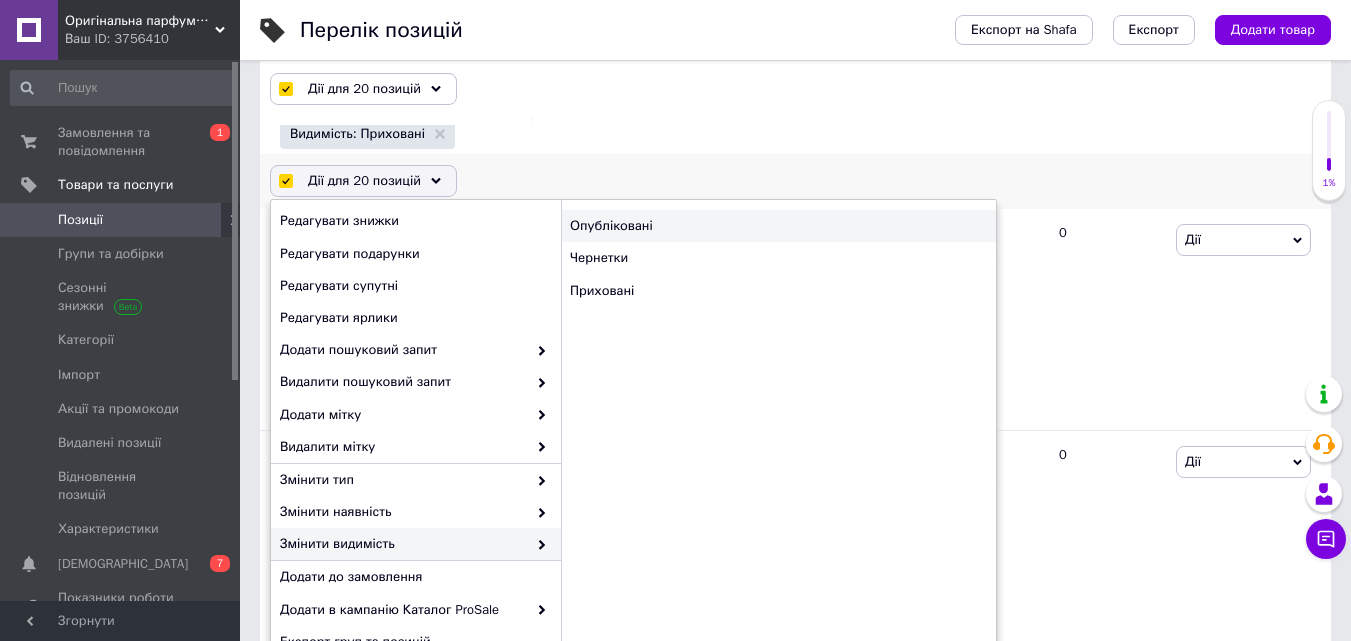 click on "Опубліковані" at bounding box center [778, 226] 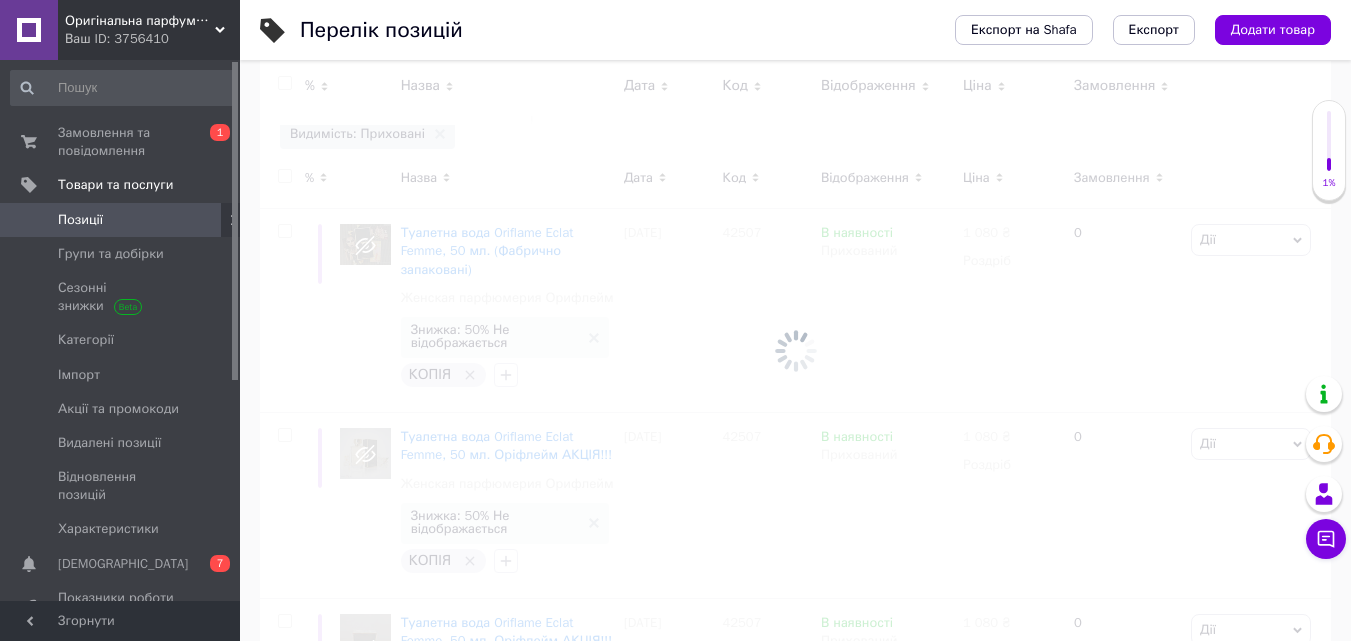 click at bounding box center (795, 350) 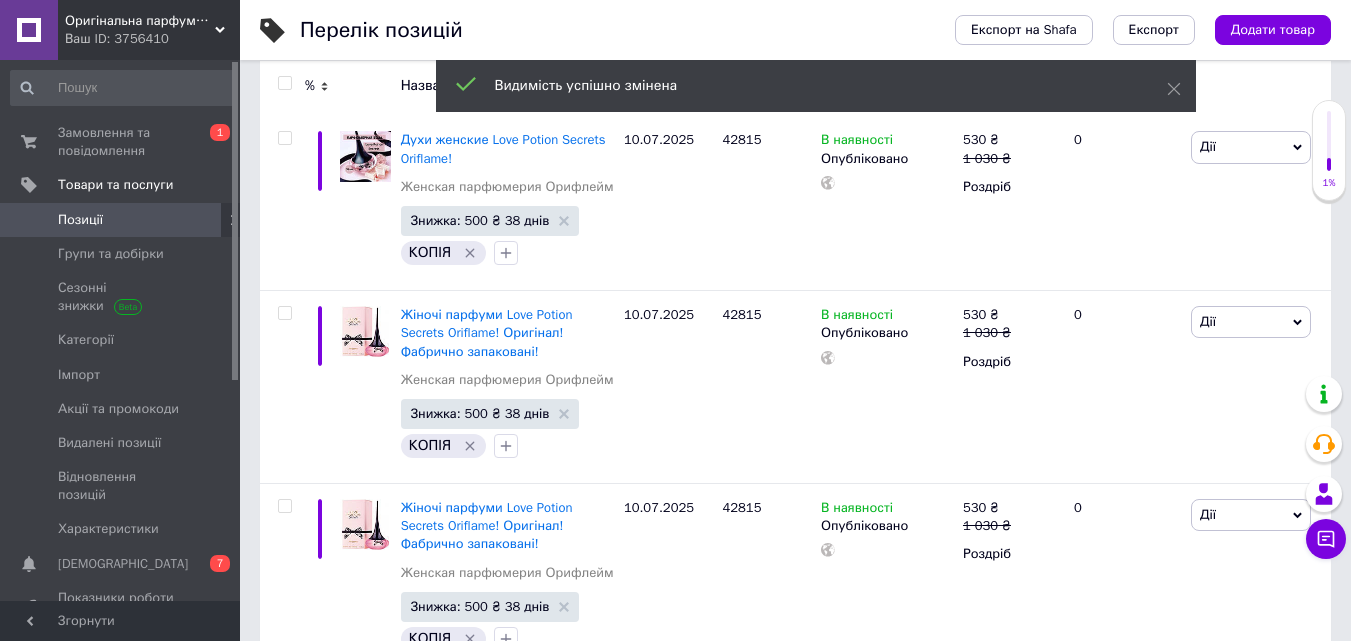 scroll, scrollTop: 3685, scrollLeft: 0, axis: vertical 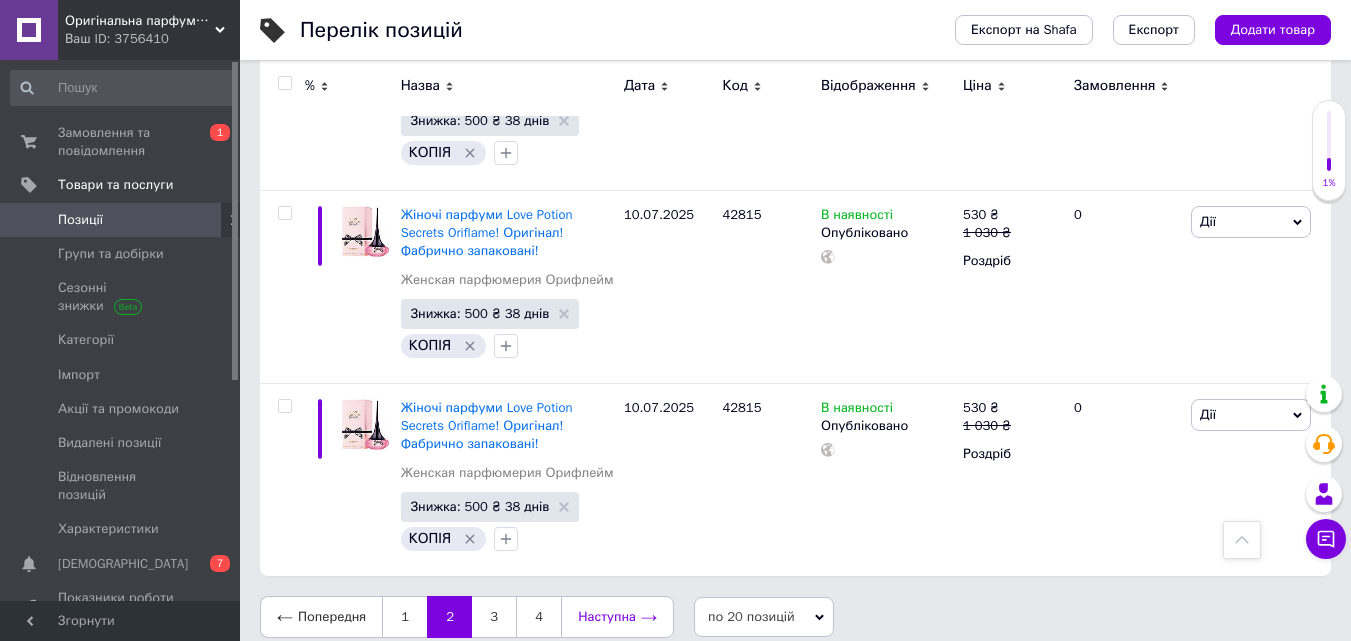 click on "Наступна" at bounding box center [617, 617] 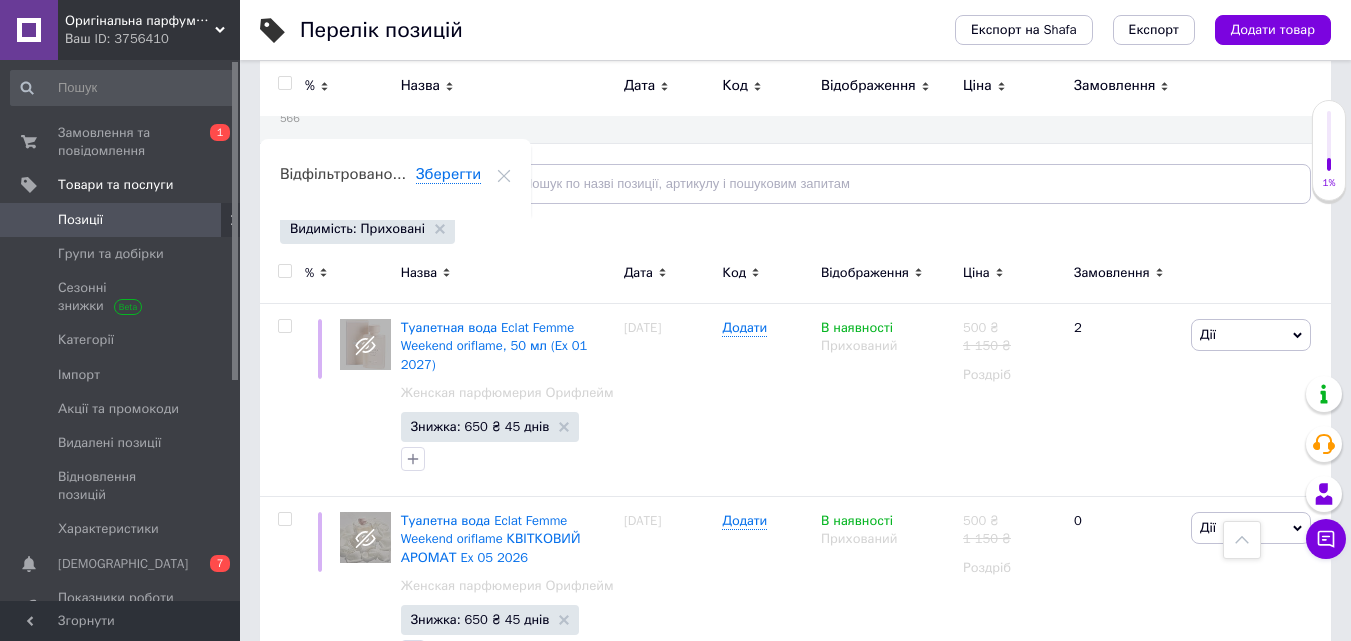 scroll, scrollTop: 0, scrollLeft: 0, axis: both 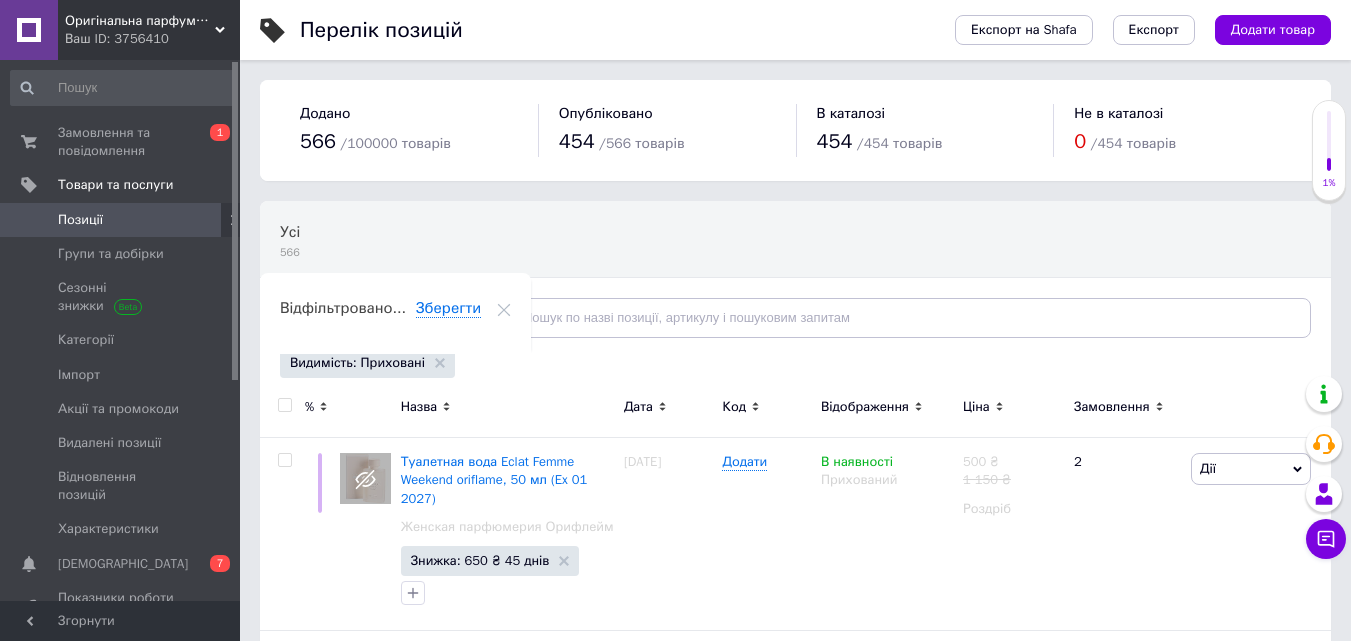 click at bounding box center [284, 405] 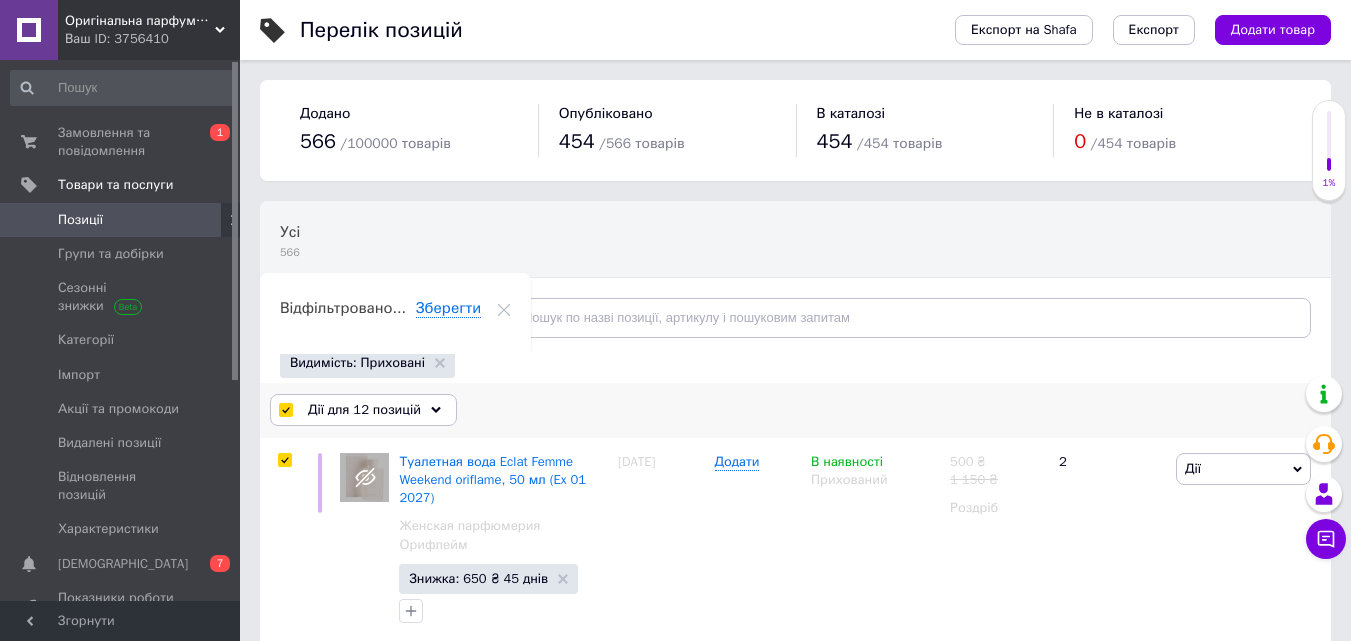 click 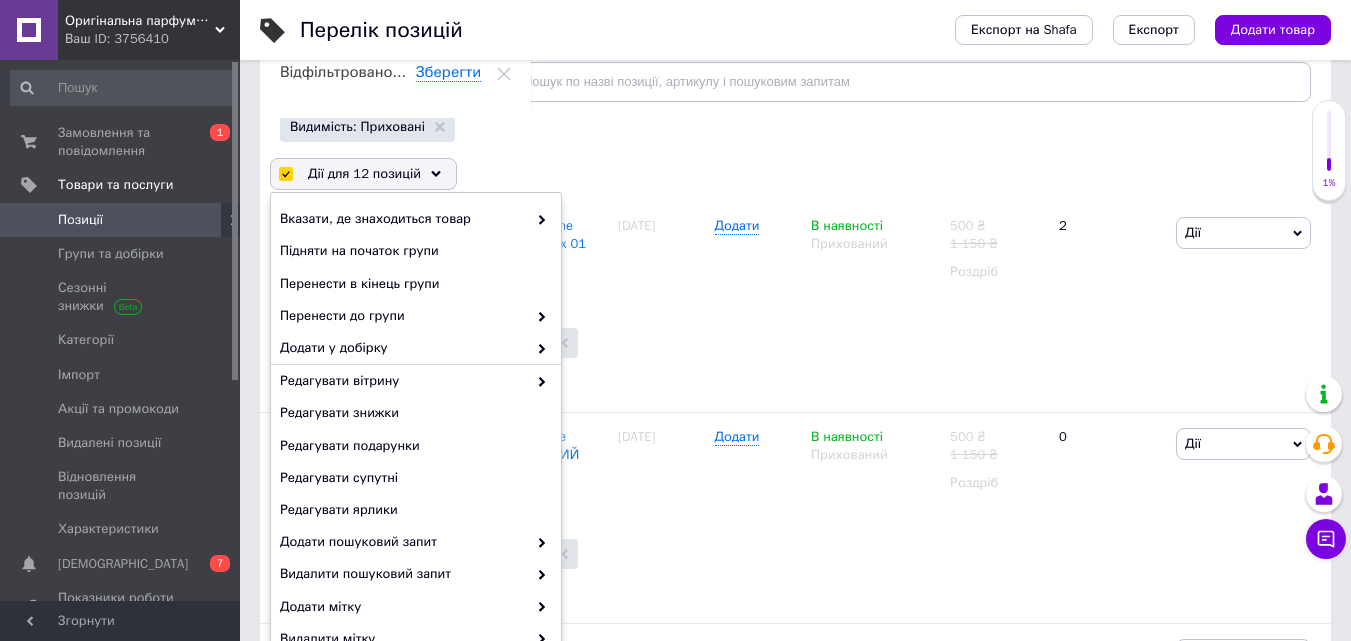 scroll, scrollTop: 255, scrollLeft: 0, axis: vertical 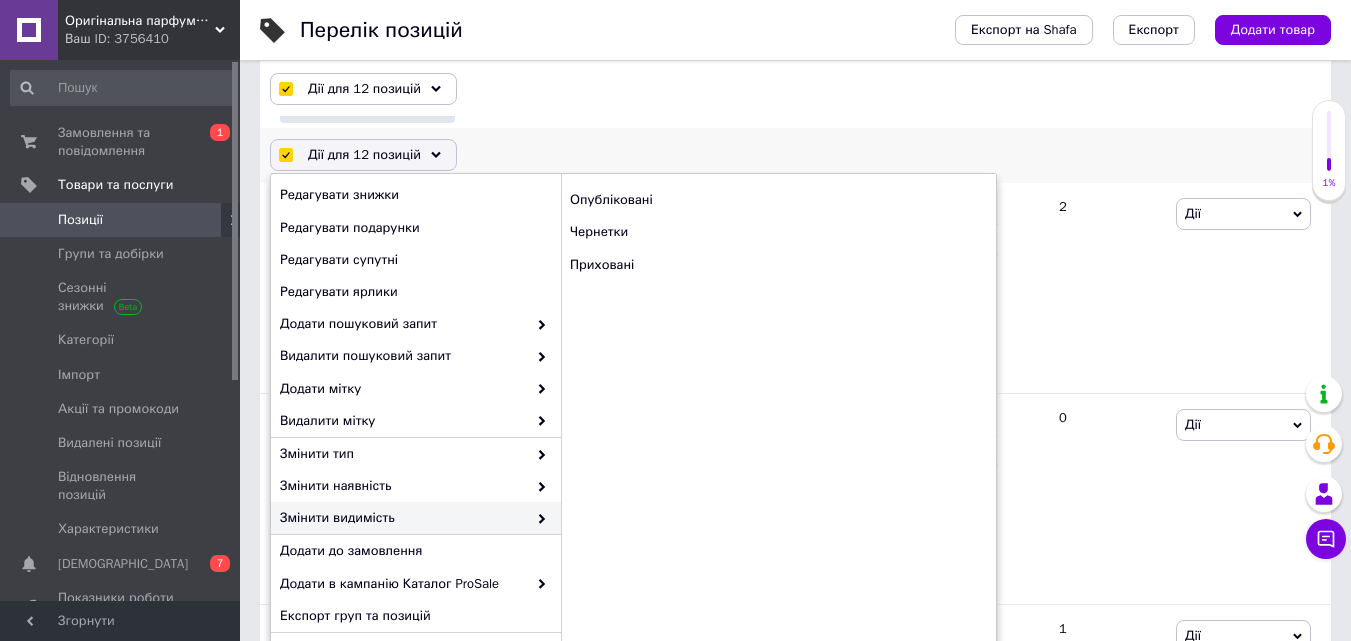 click on "Змінити видимість" at bounding box center (403, 518) 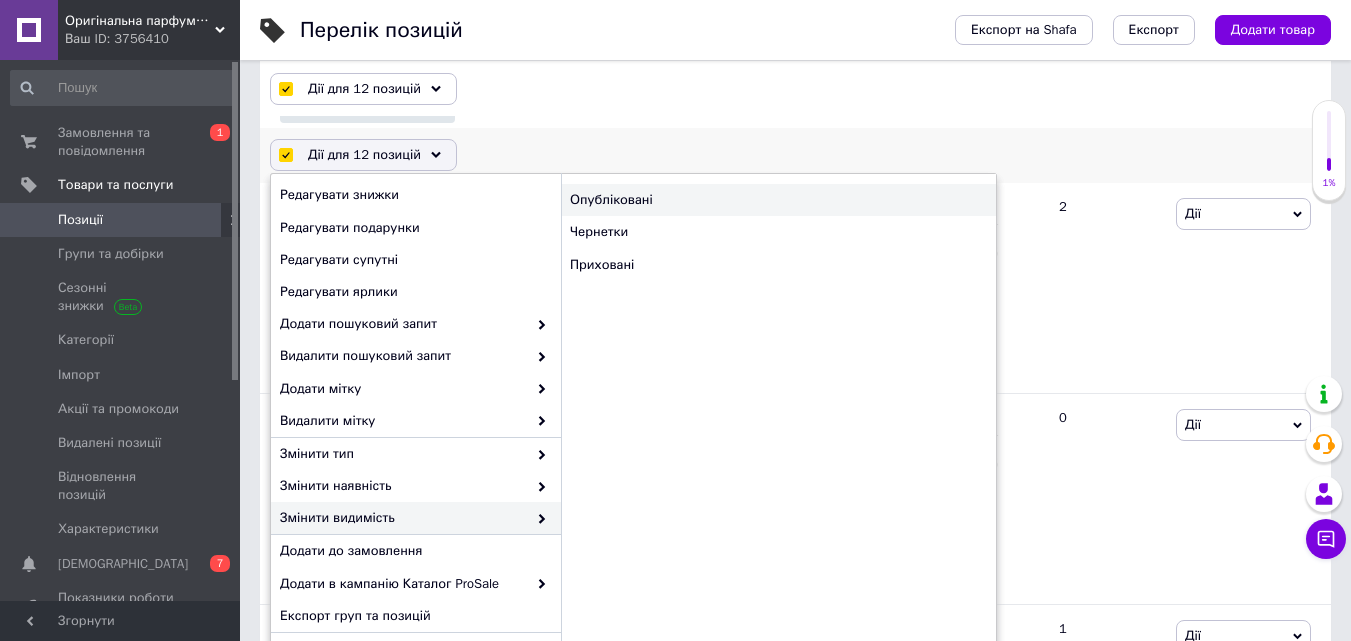 click on "Опубліковані" at bounding box center (778, 200) 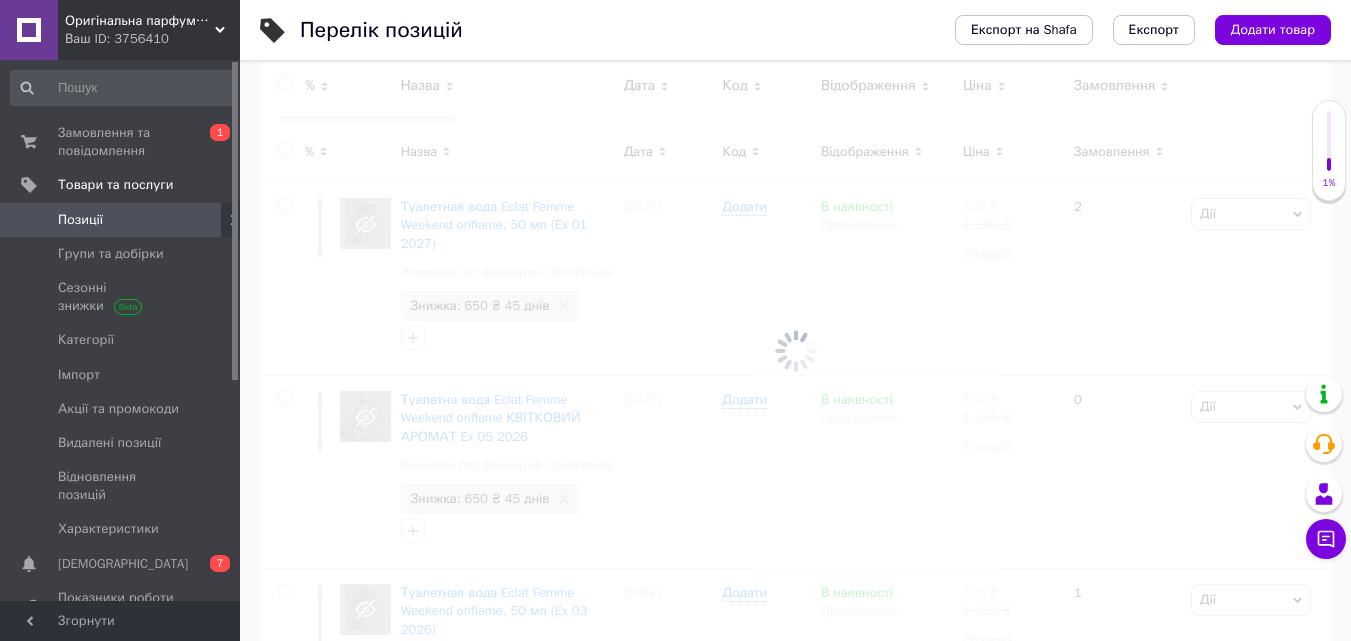 scroll, scrollTop: 221, scrollLeft: 0, axis: vertical 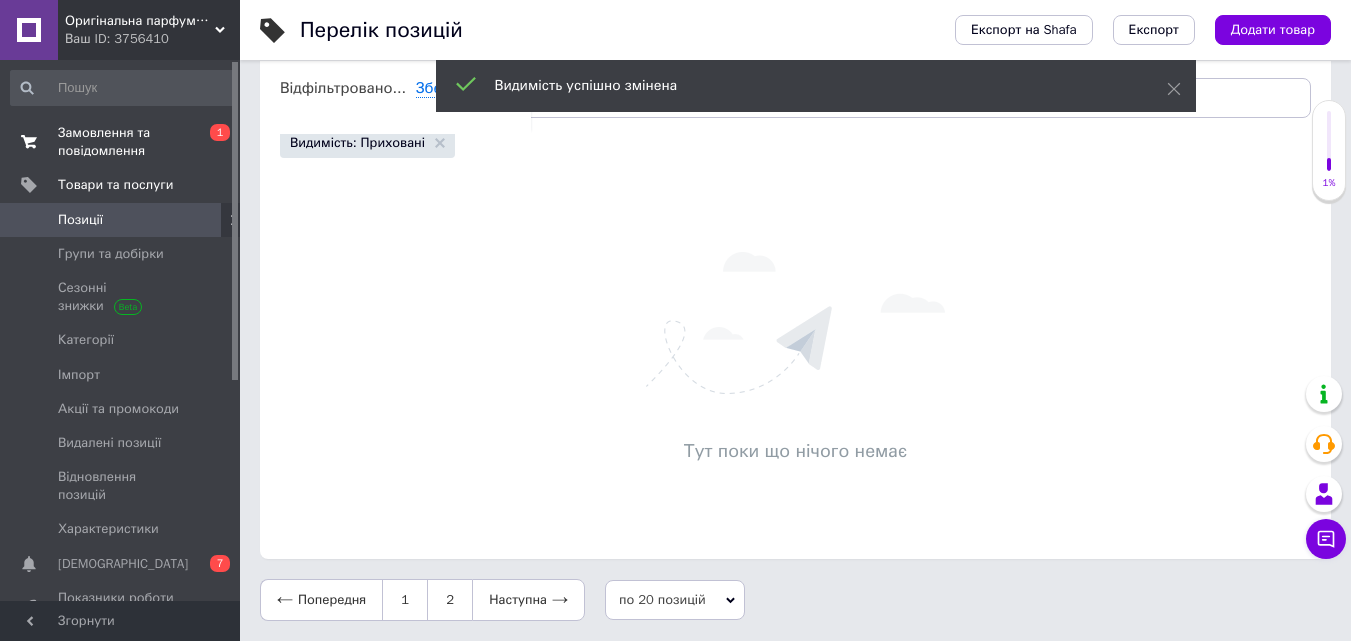 click on "Замовлення та повідомлення" at bounding box center [121, 142] 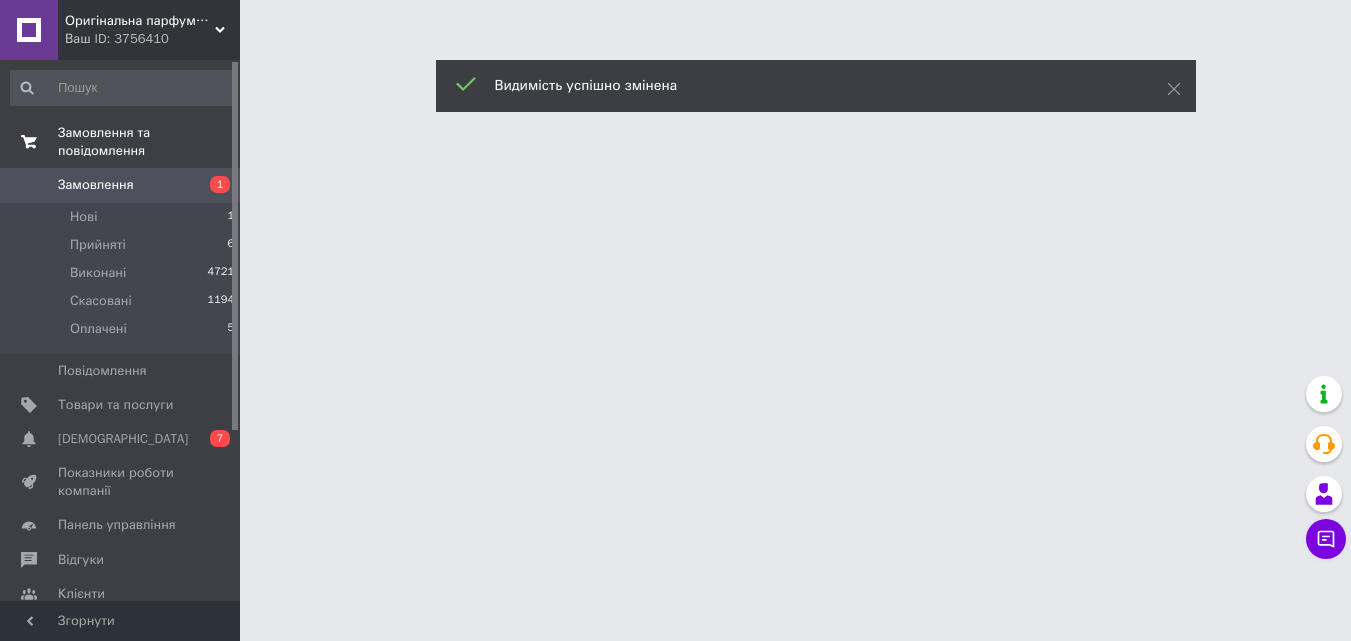 scroll, scrollTop: 0, scrollLeft: 0, axis: both 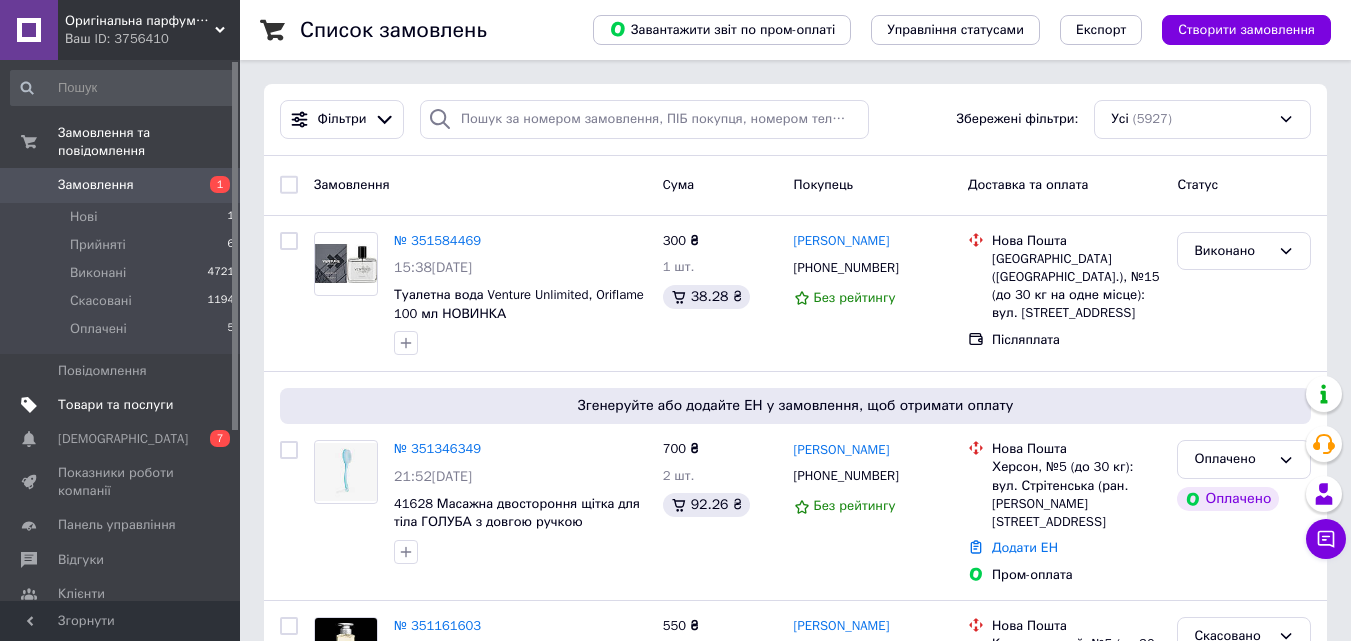 click on "Товари та послуги" at bounding box center [115, 405] 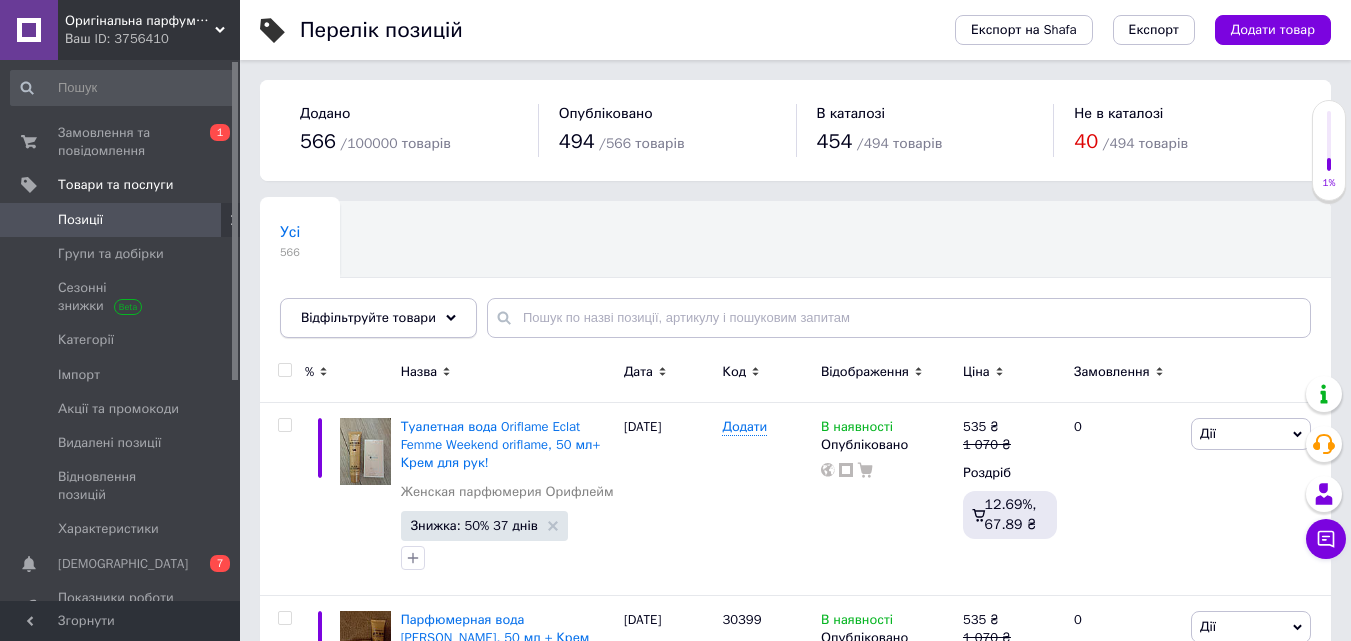 click on "Відфільтруйте товари" at bounding box center [378, 318] 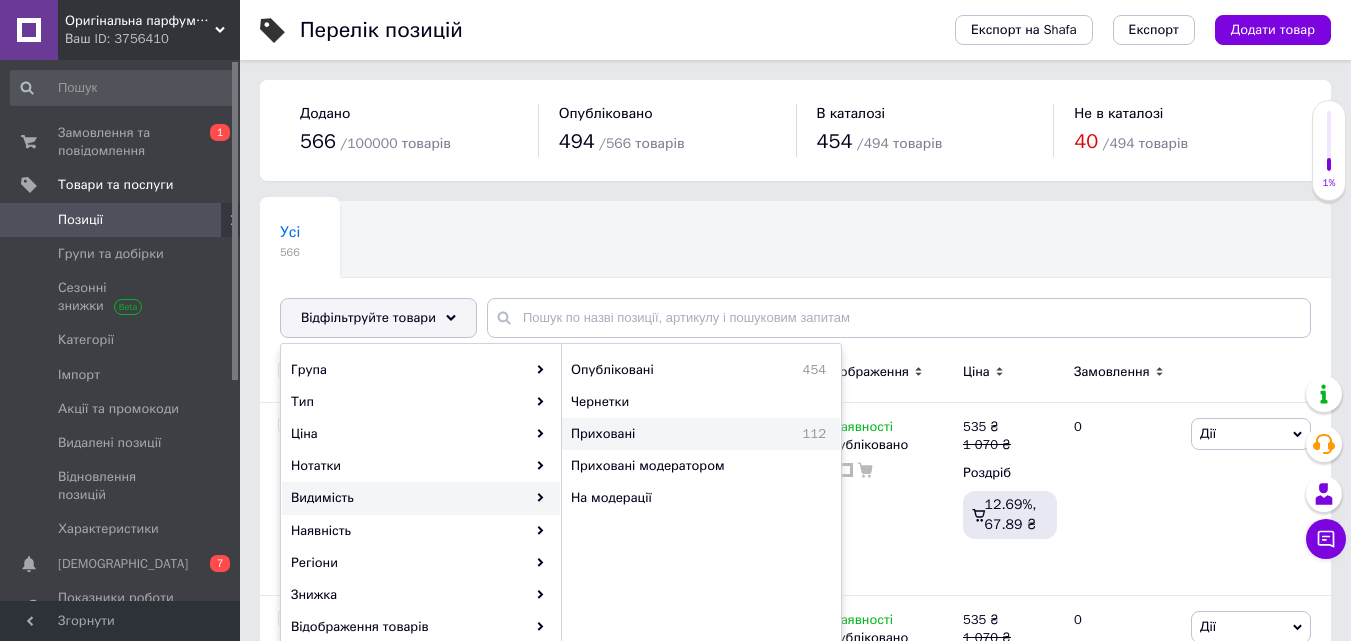 click on "Приховані" at bounding box center (655, 434) 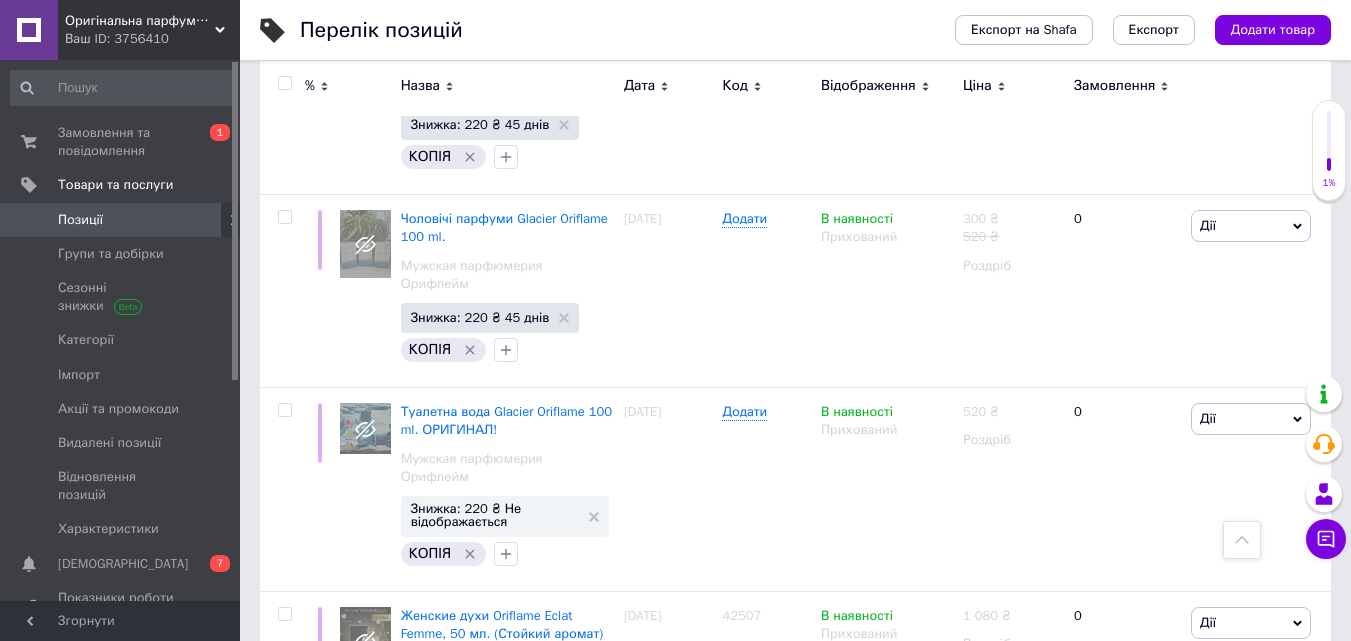 scroll, scrollTop: 0, scrollLeft: 0, axis: both 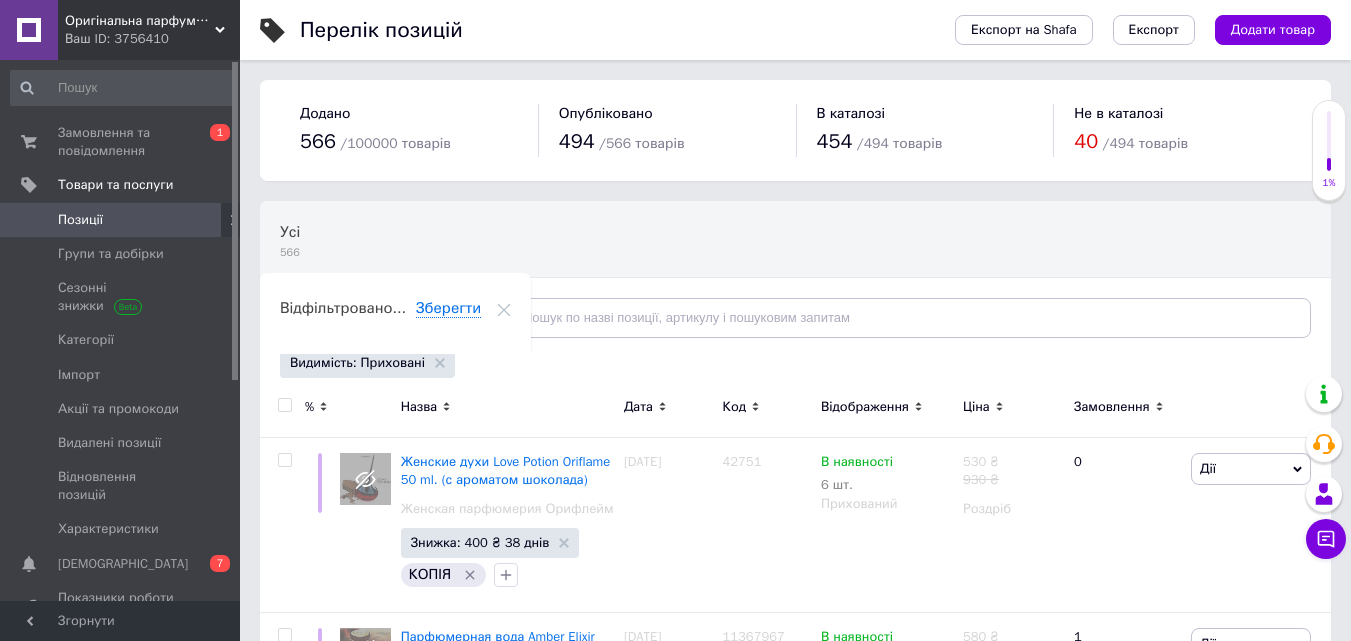 click at bounding box center [284, 405] 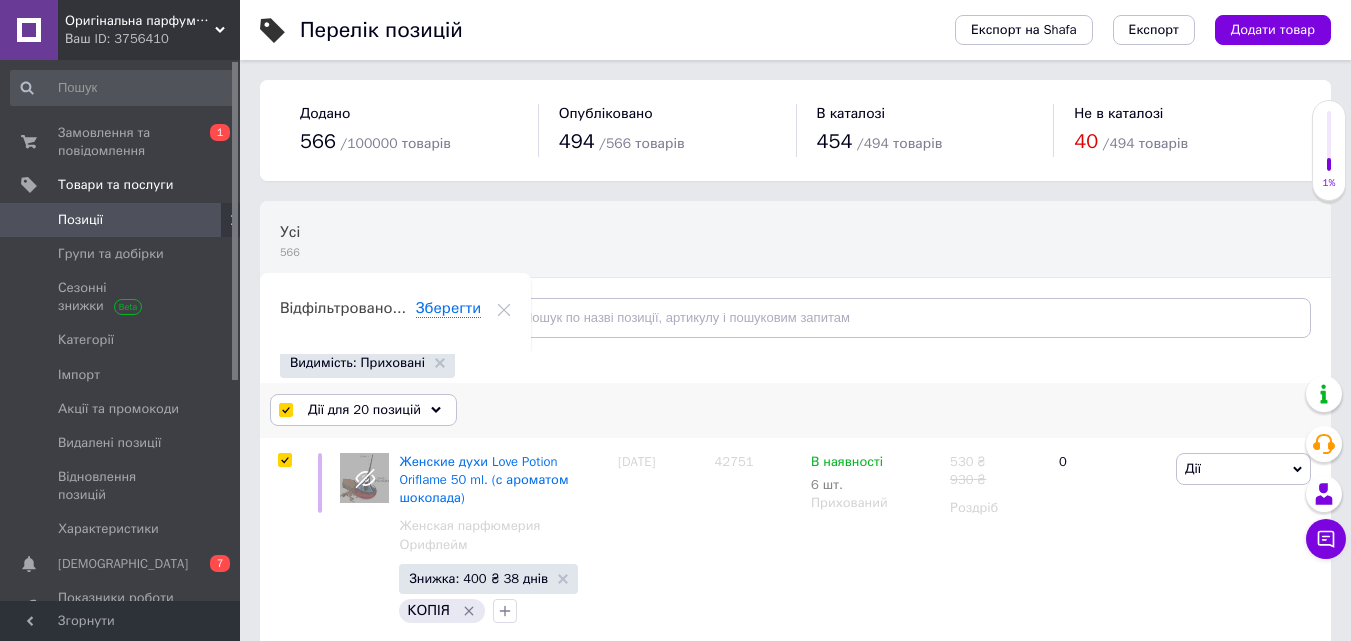click on "Дії для 20 позицій" at bounding box center [364, 410] 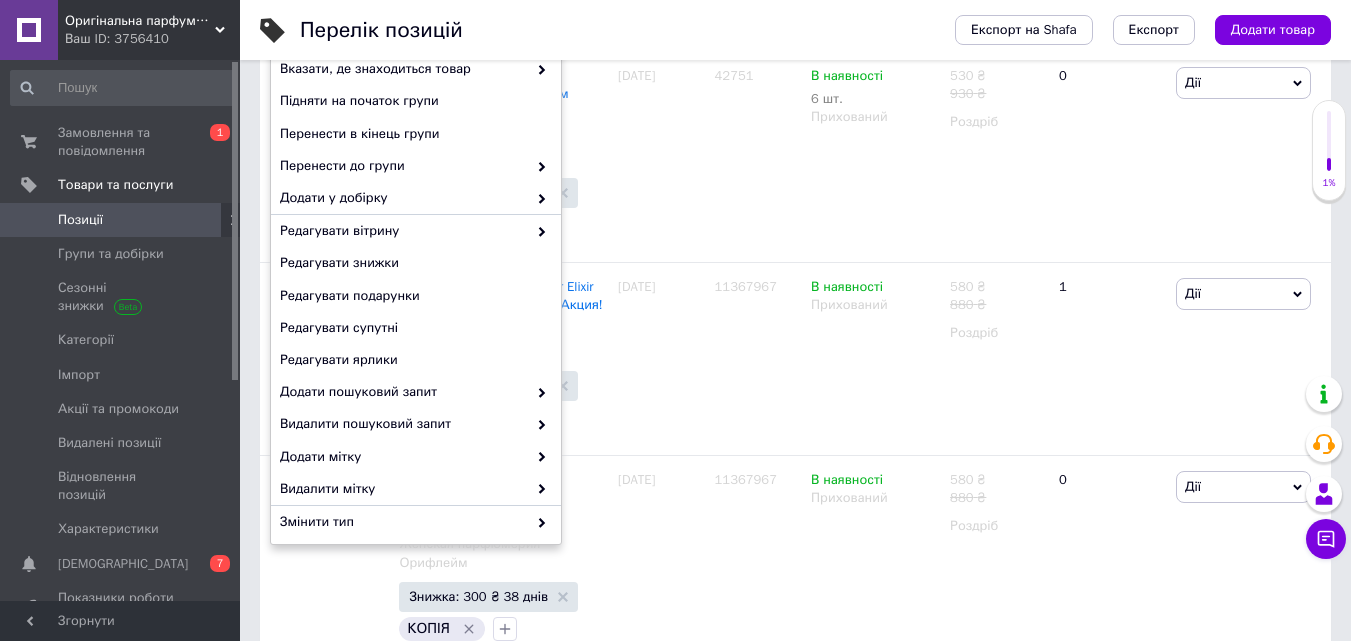 scroll, scrollTop: 406, scrollLeft: 0, axis: vertical 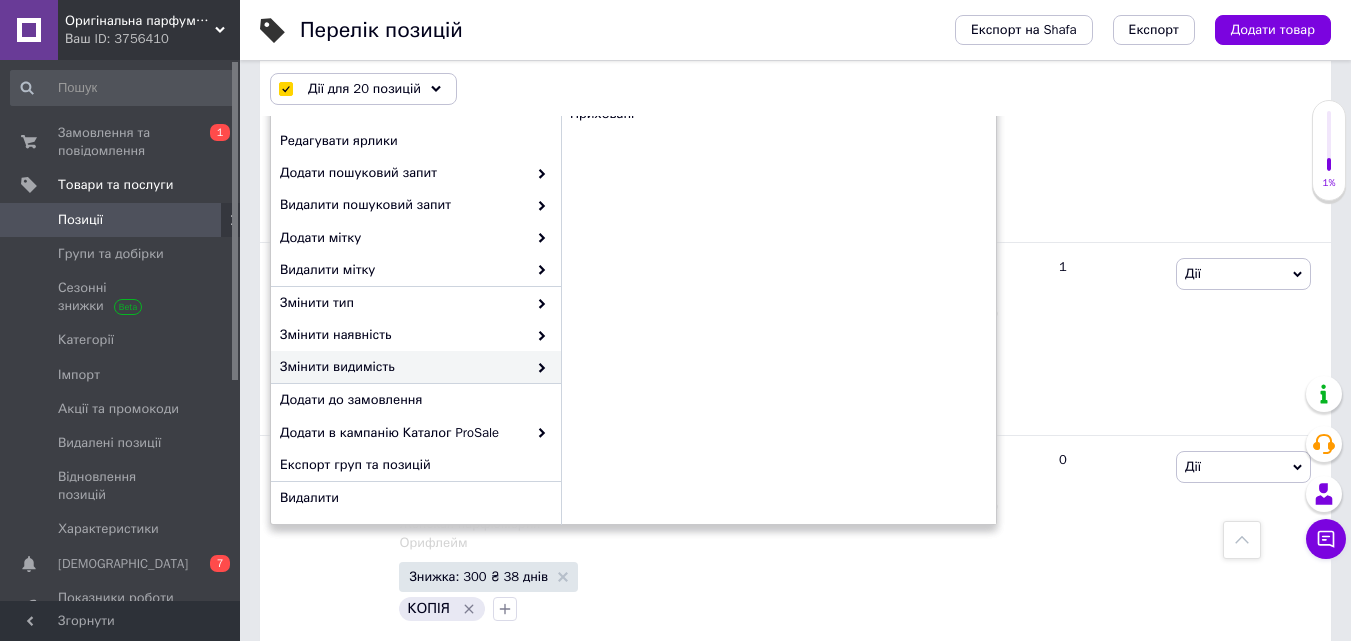 click on "Змінити видимість" at bounding box center [403, 367] 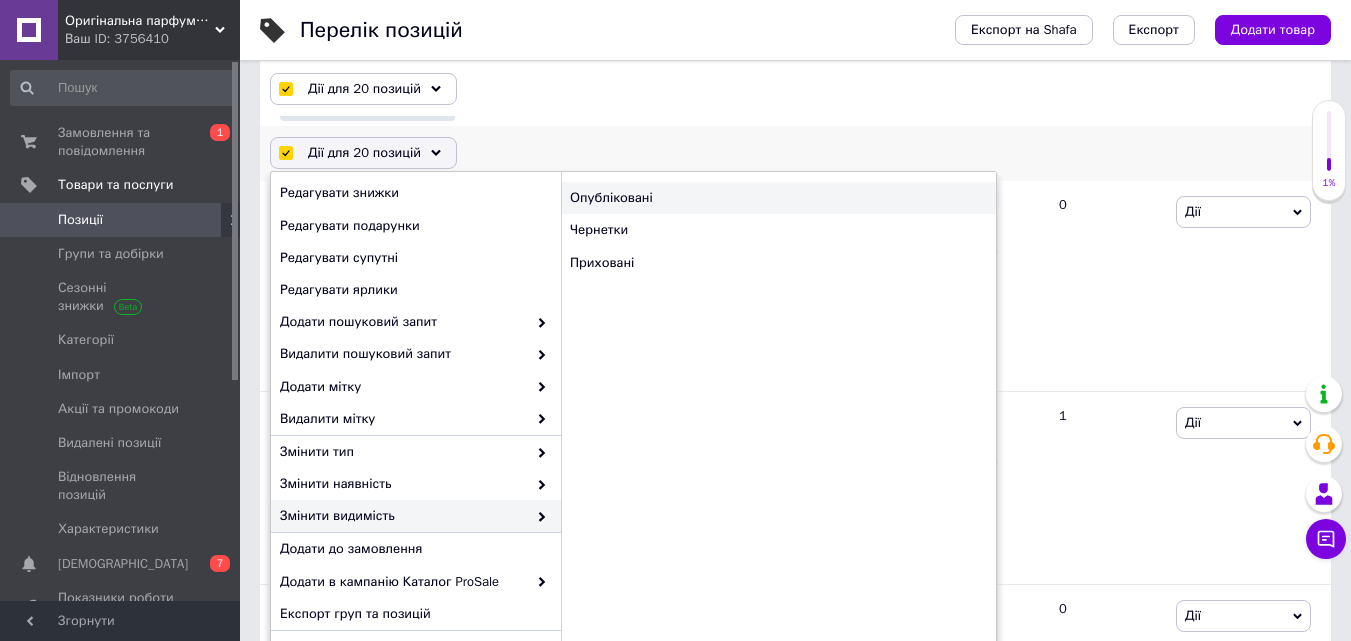 click on "Опубліковані" at bounding box center (778, 198) 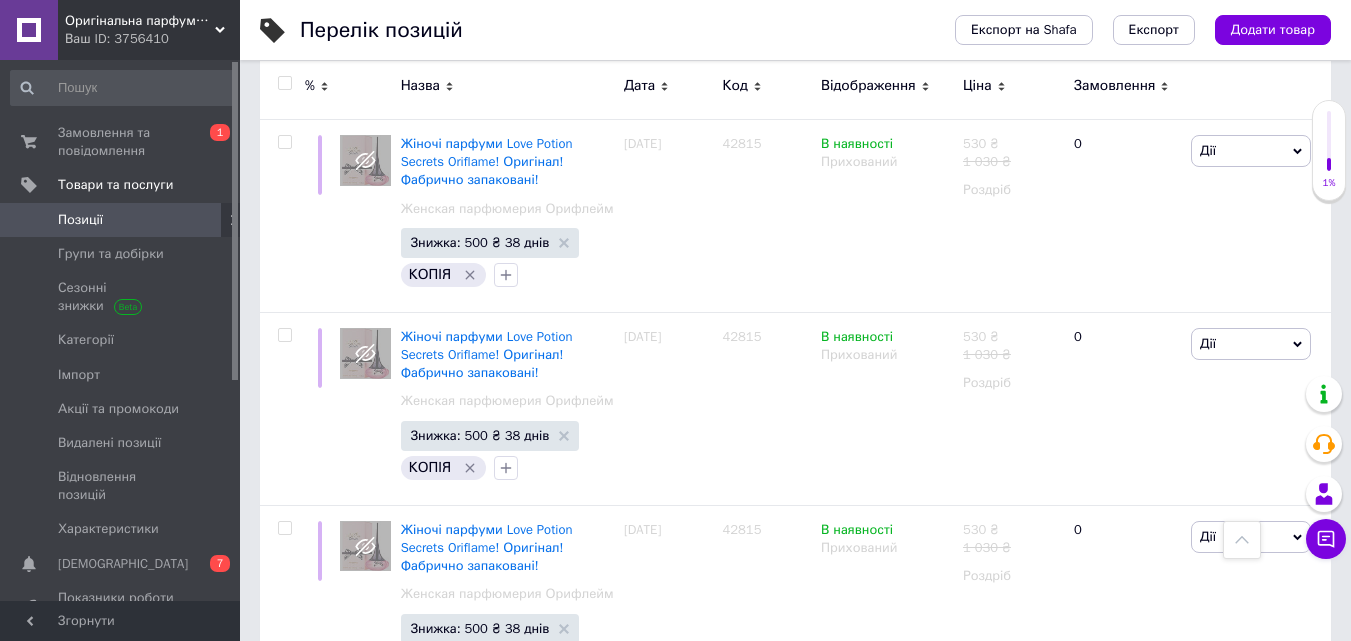scroll, scrollTop: 0, scrollLeft: 0, axis: both 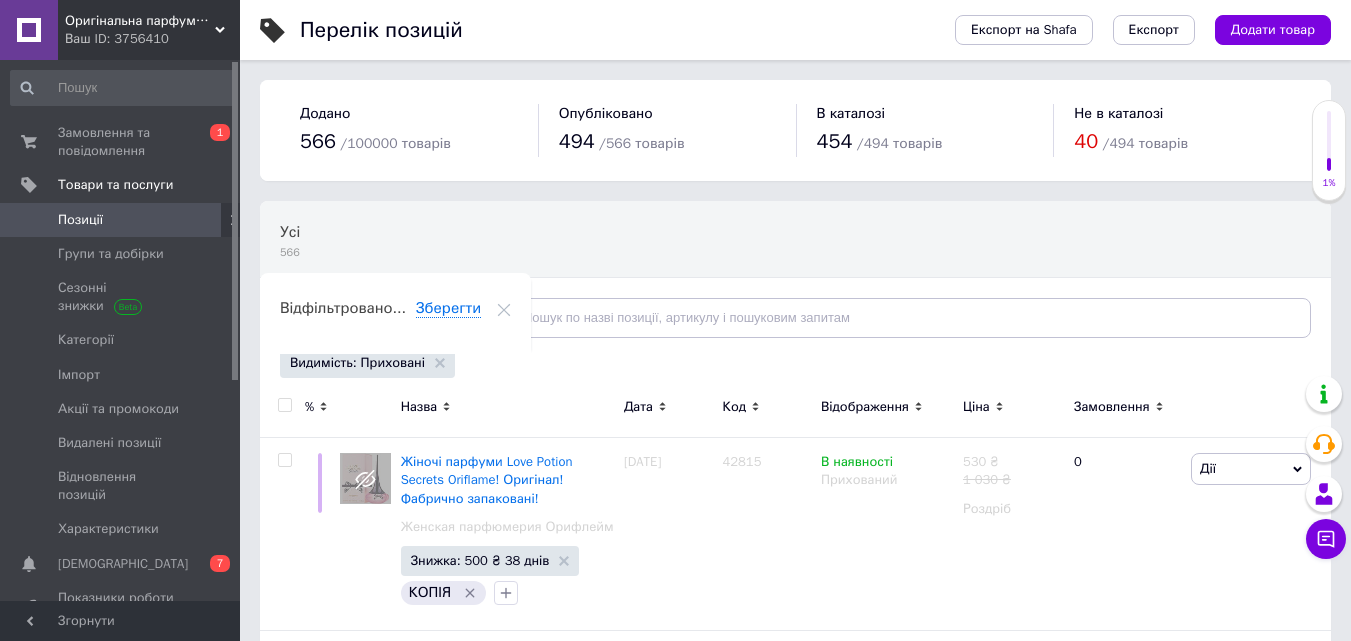 click at bounding box center [284, 405] 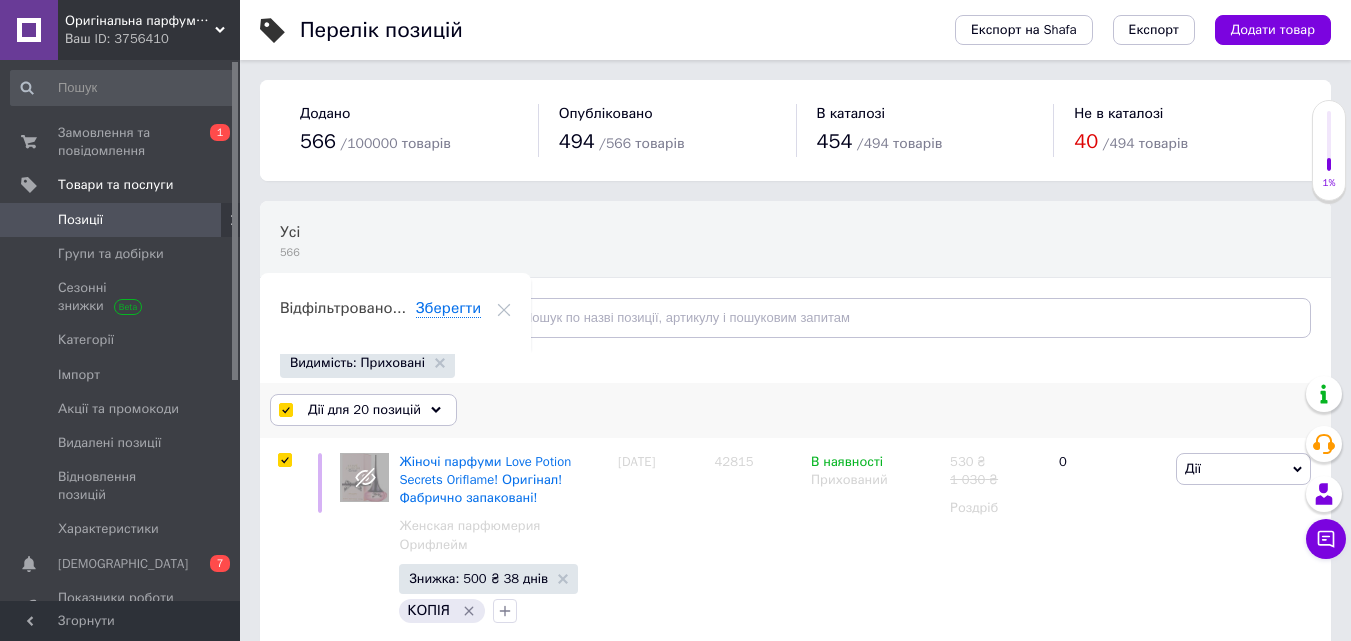 click on "Дії для 20 позицій" at bounding box center (363, 410) 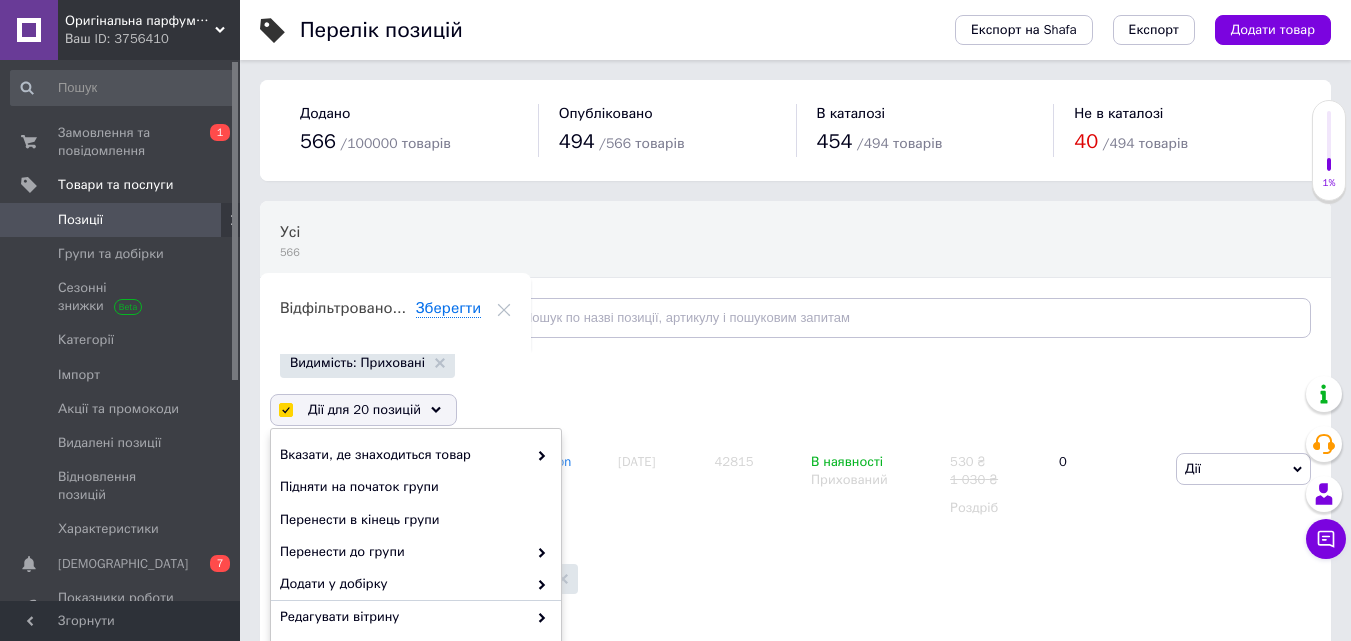 scroll, scrollTop: 329, scrollLeft: 0, axis: vertical 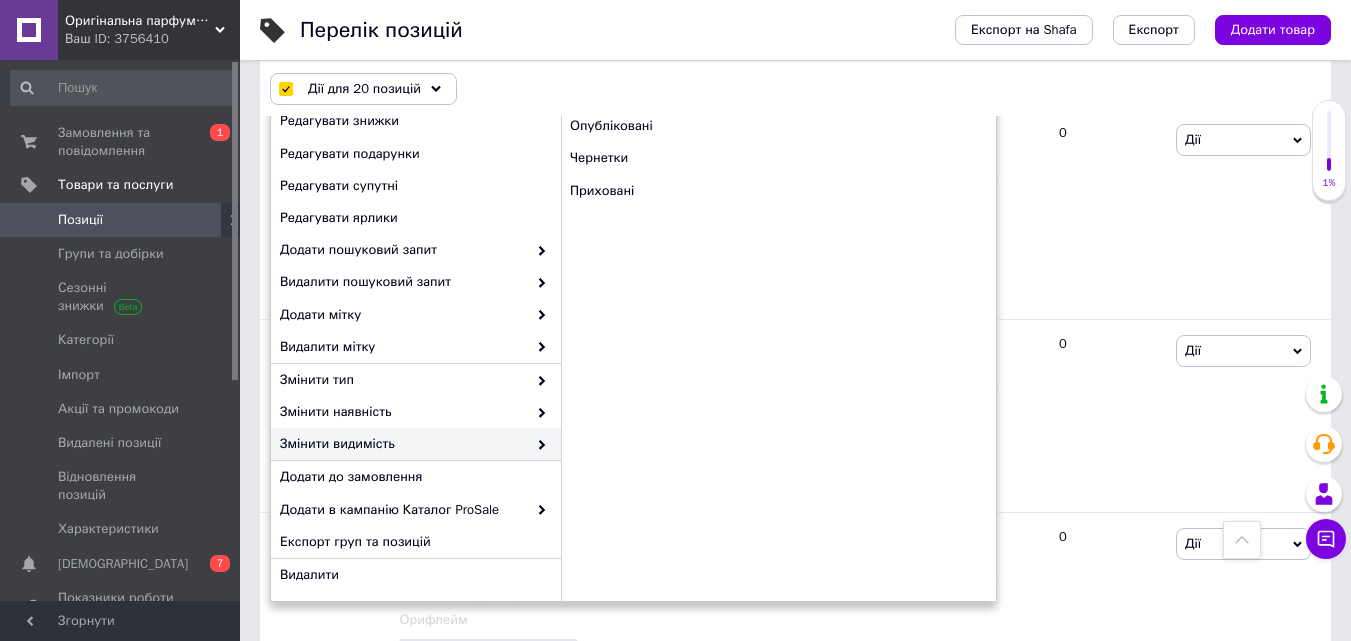 click on "Змінити видимість" at bounding box center (403, 444) 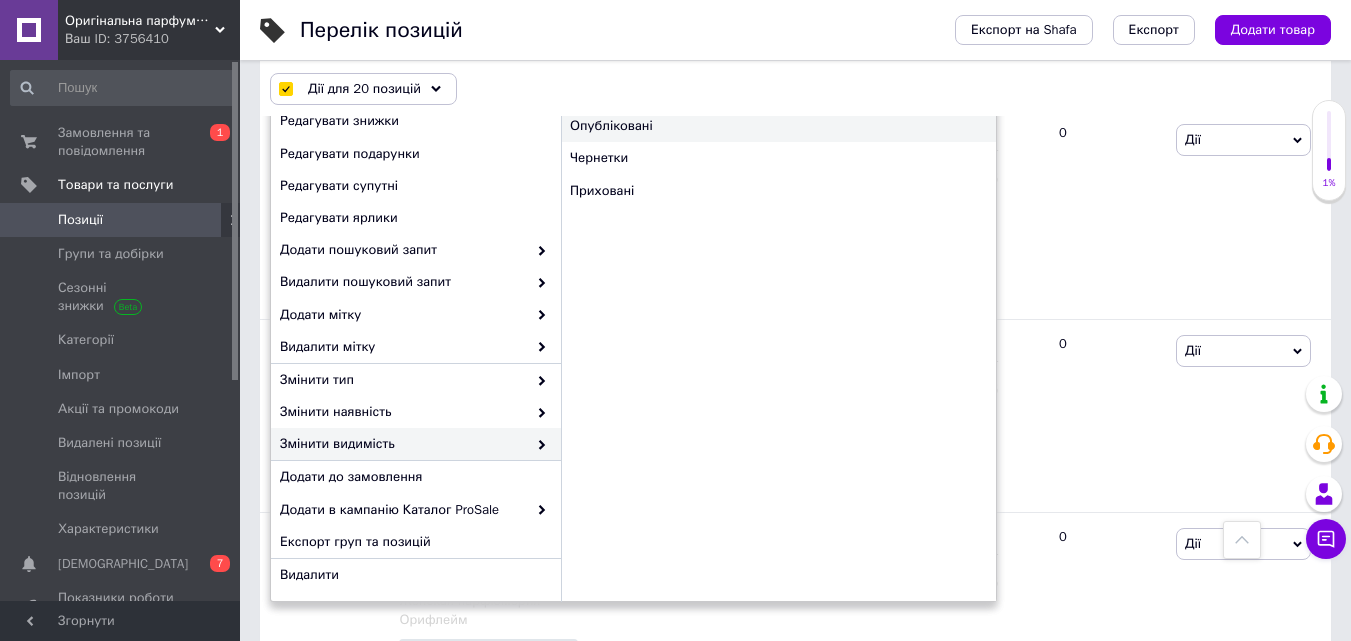 click on "Опубліковані" at bounding box center (778, 126) 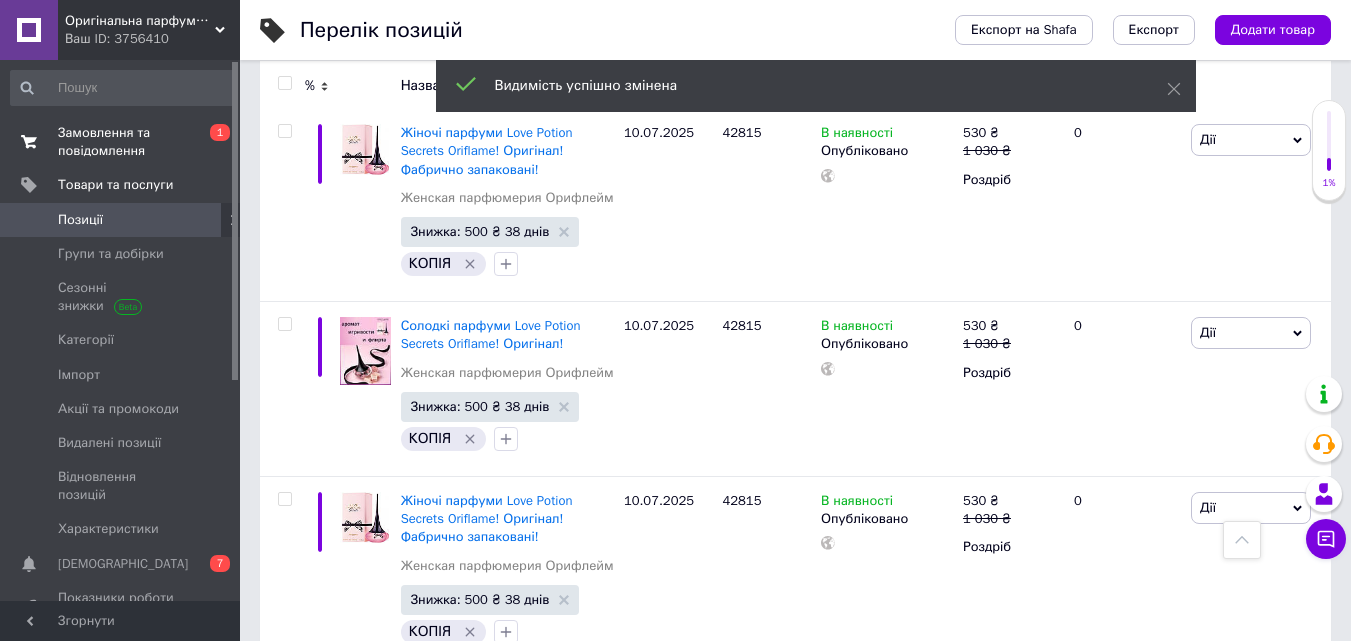 click on "Замовлення та повідомлення" at bounding box center (121, 142) 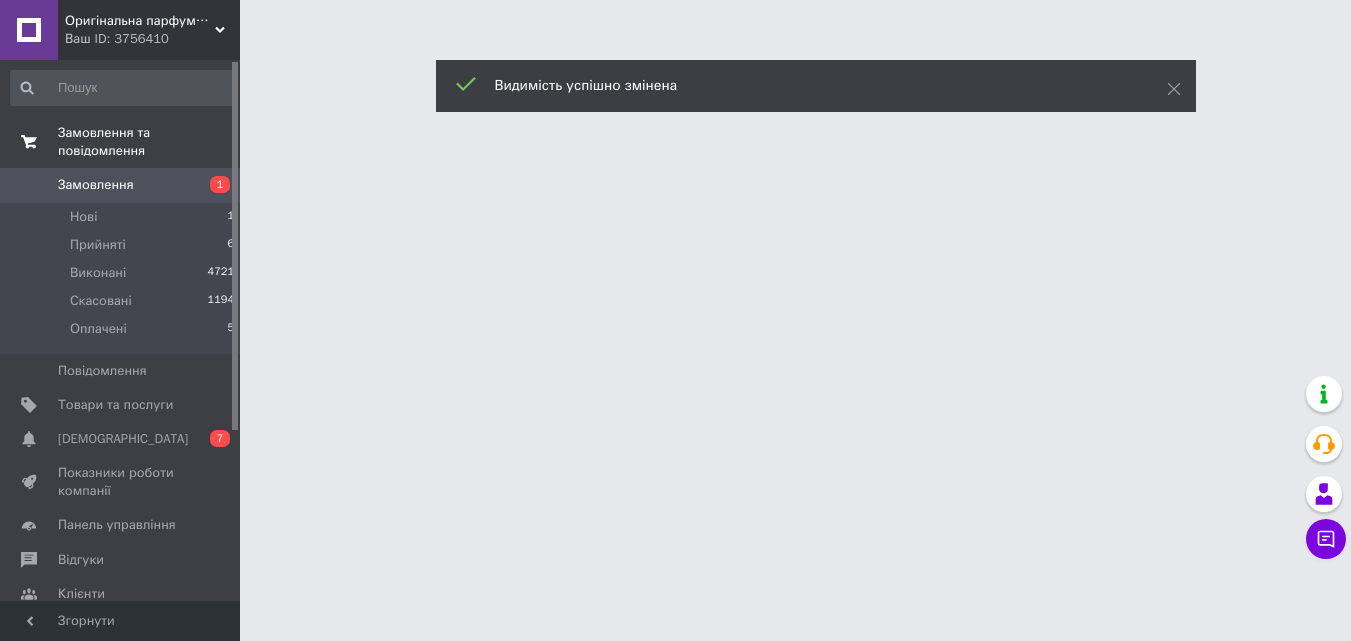 scroll, scrollTop: 0, scrollLeft: 0, axis: both 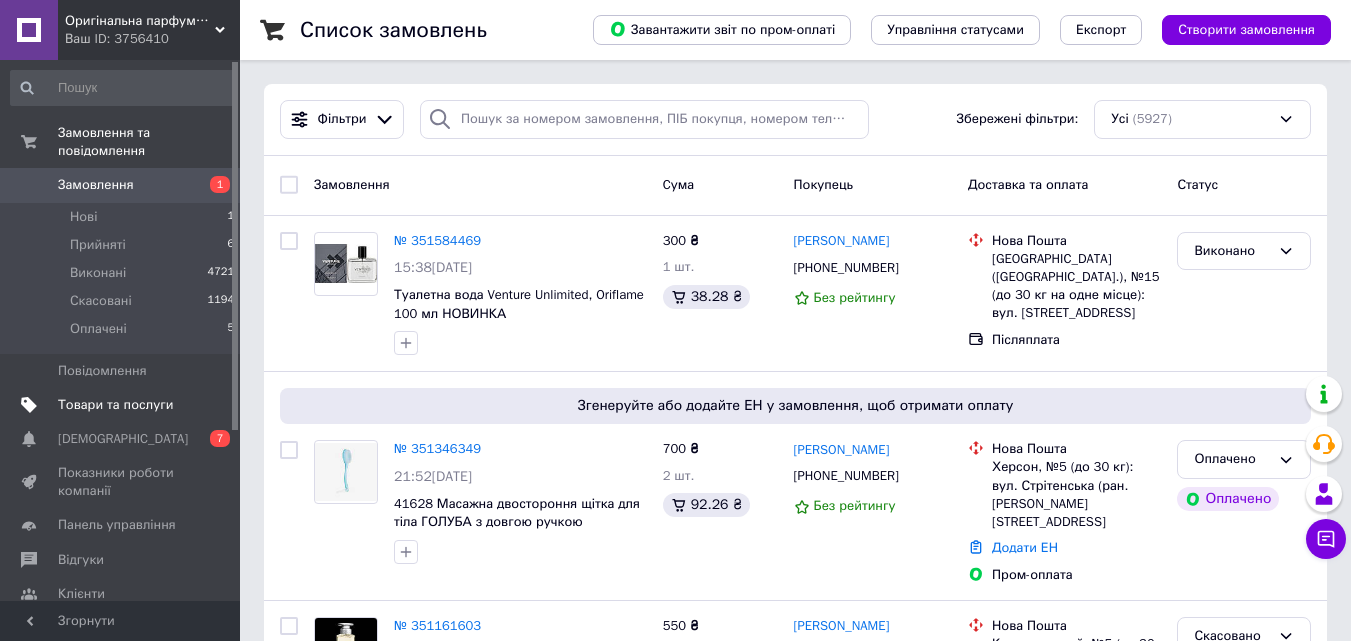 click on "Товари та послуги" at bounding box center [123, 405] 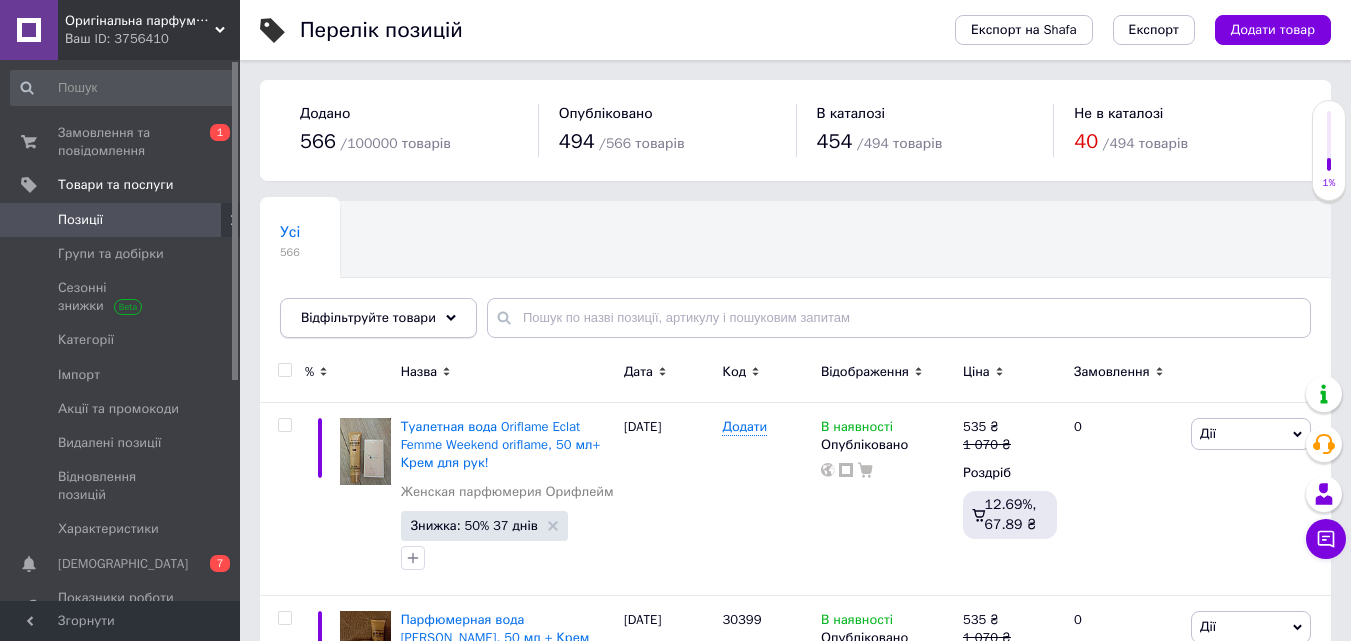 click on "Відфільтруйте товари" at bounding box center [378, 318] 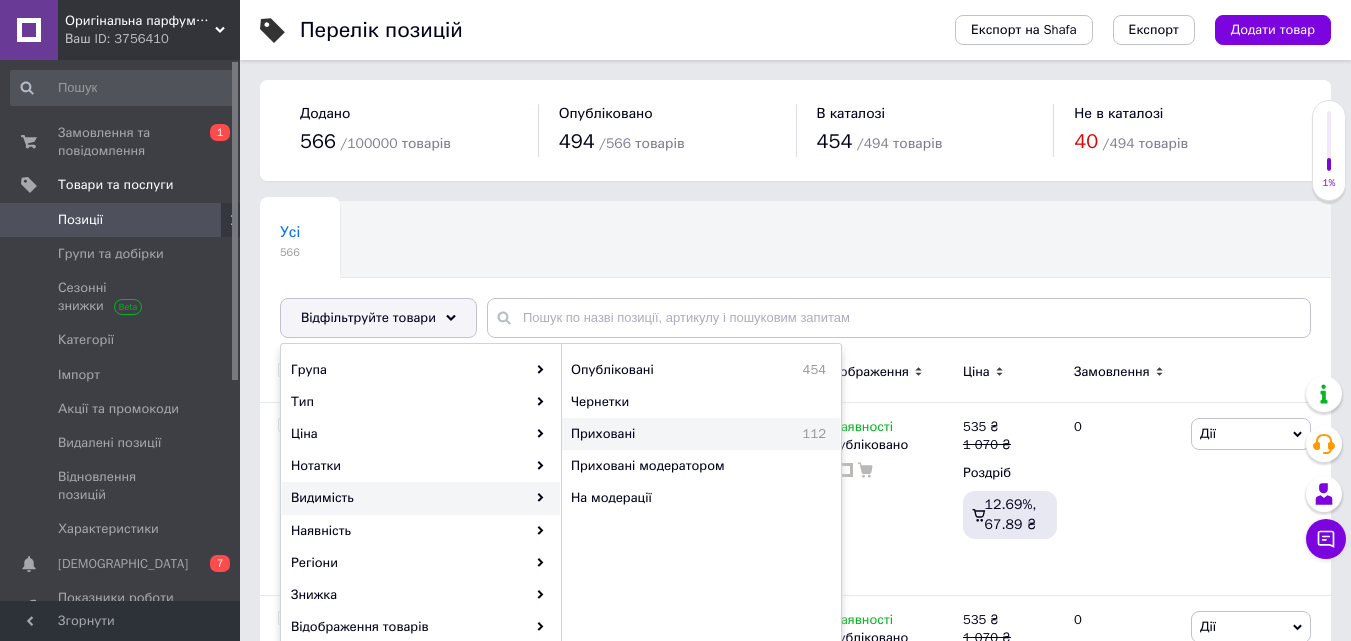 click on "Приховані" at bounding box center [655, 434] 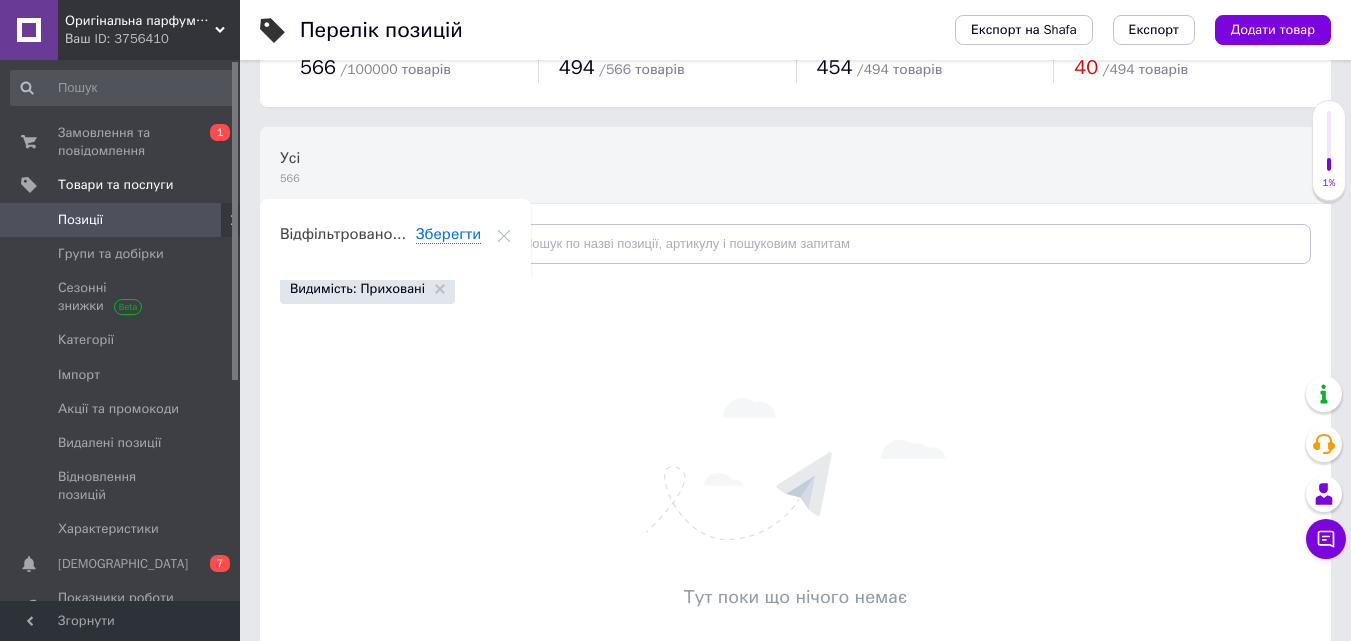 scroll, scrollTop: 88, scrollLeft: 0, axis: vertical 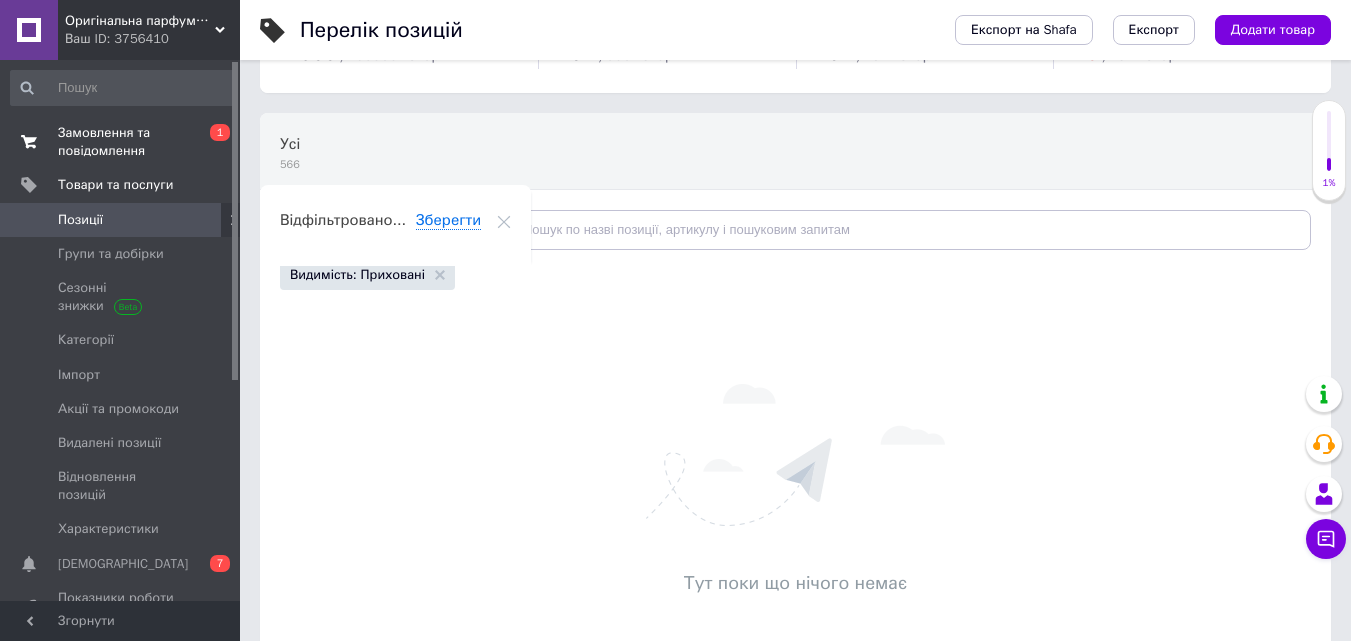 click on "Замовлення та повідомлення" at bounding box center (121, 142) 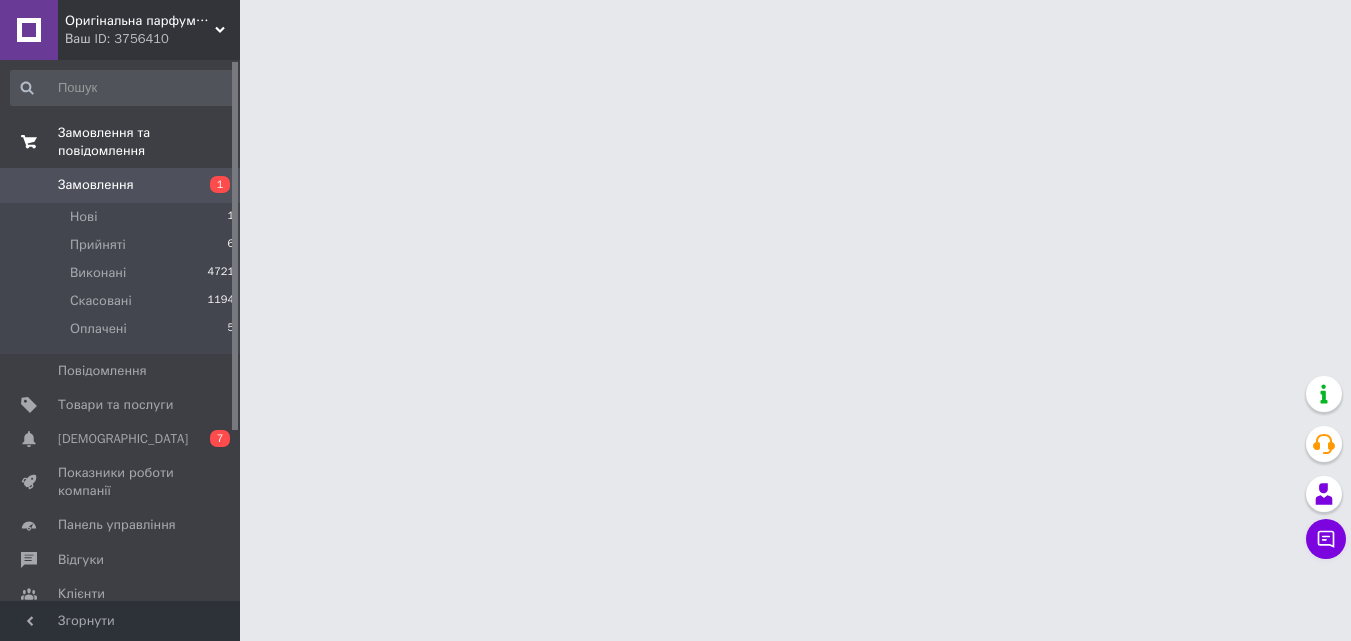 scroll, scrollTop: 0, scrollLeft: 0, axis: both 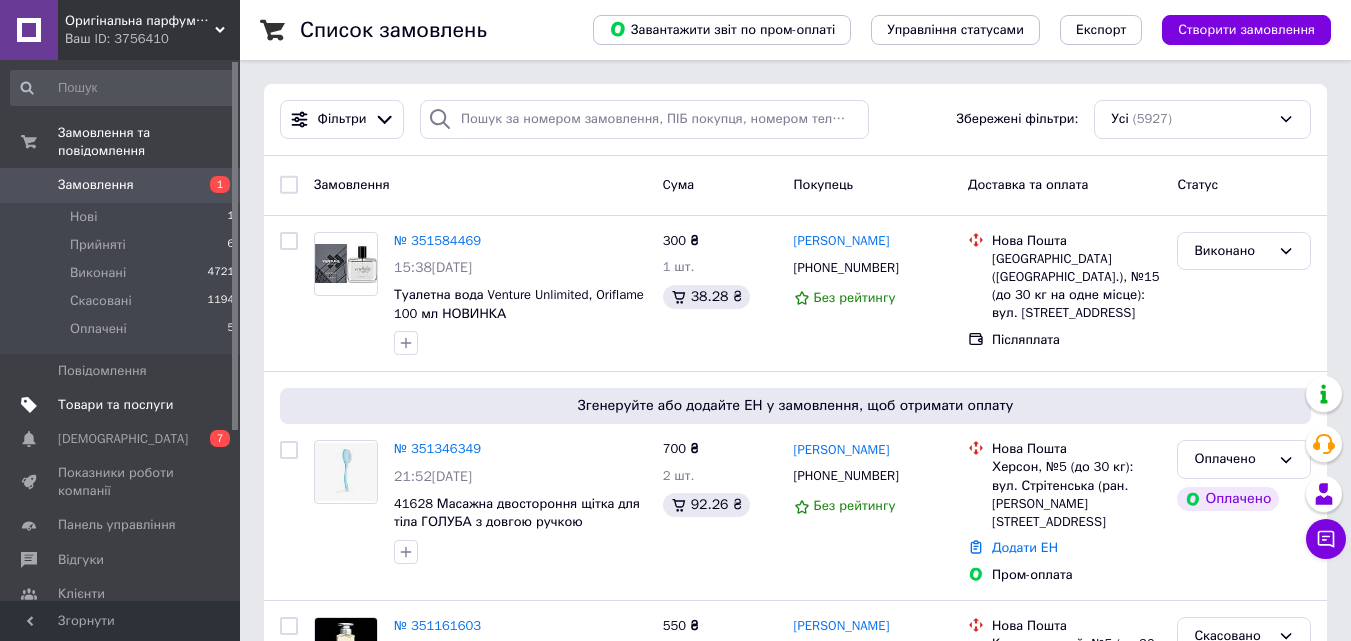 click on "Товари та послуги" at bounding box center [115, 405] 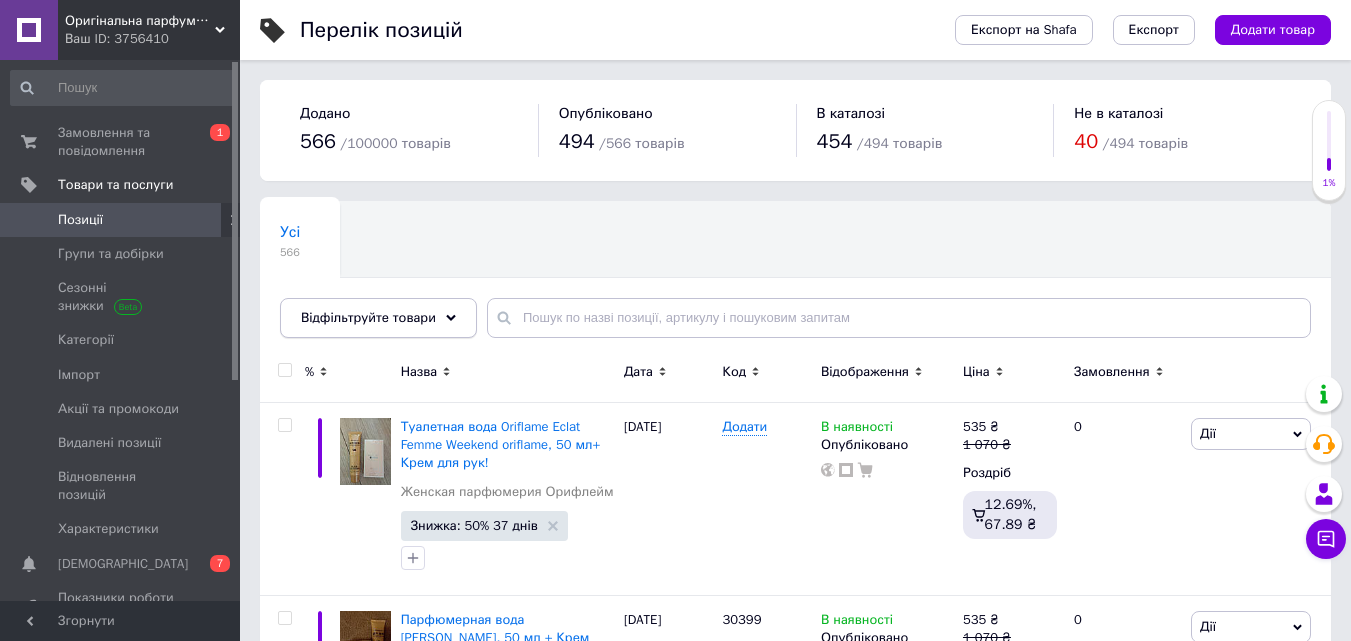 click on "Відфільтруйте товари" at bounding box center [378, 318] 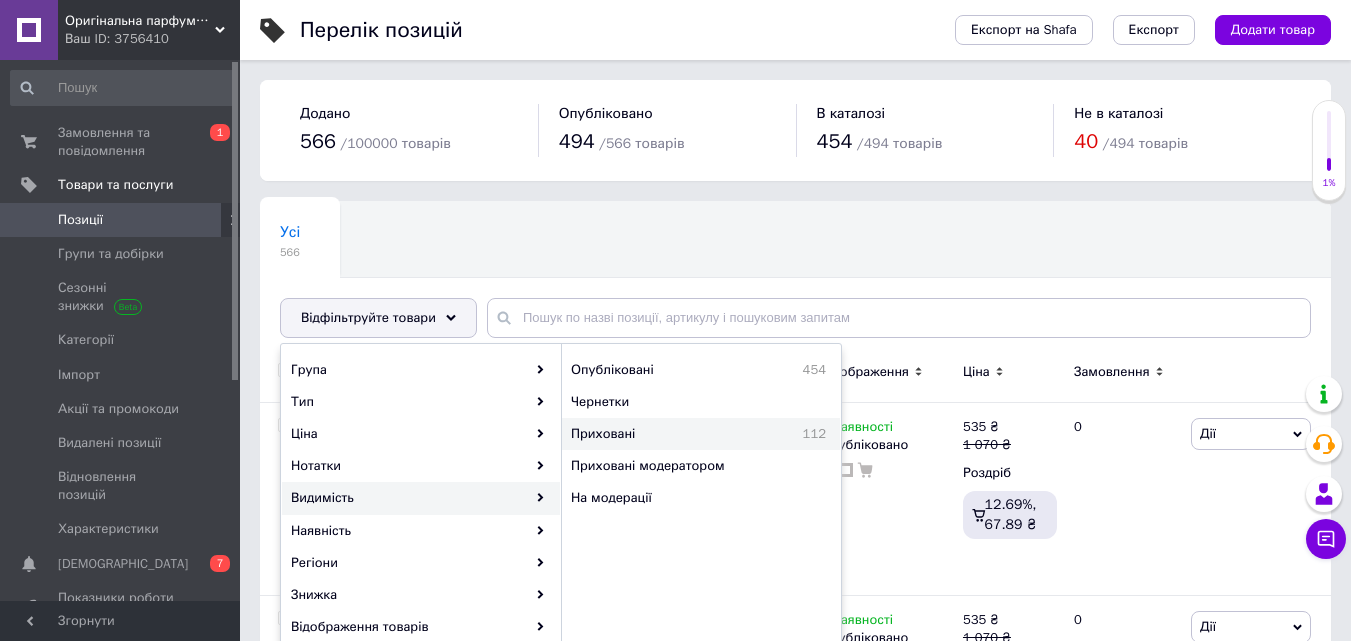 click on "Приховані" at bounding box center [655, 434] 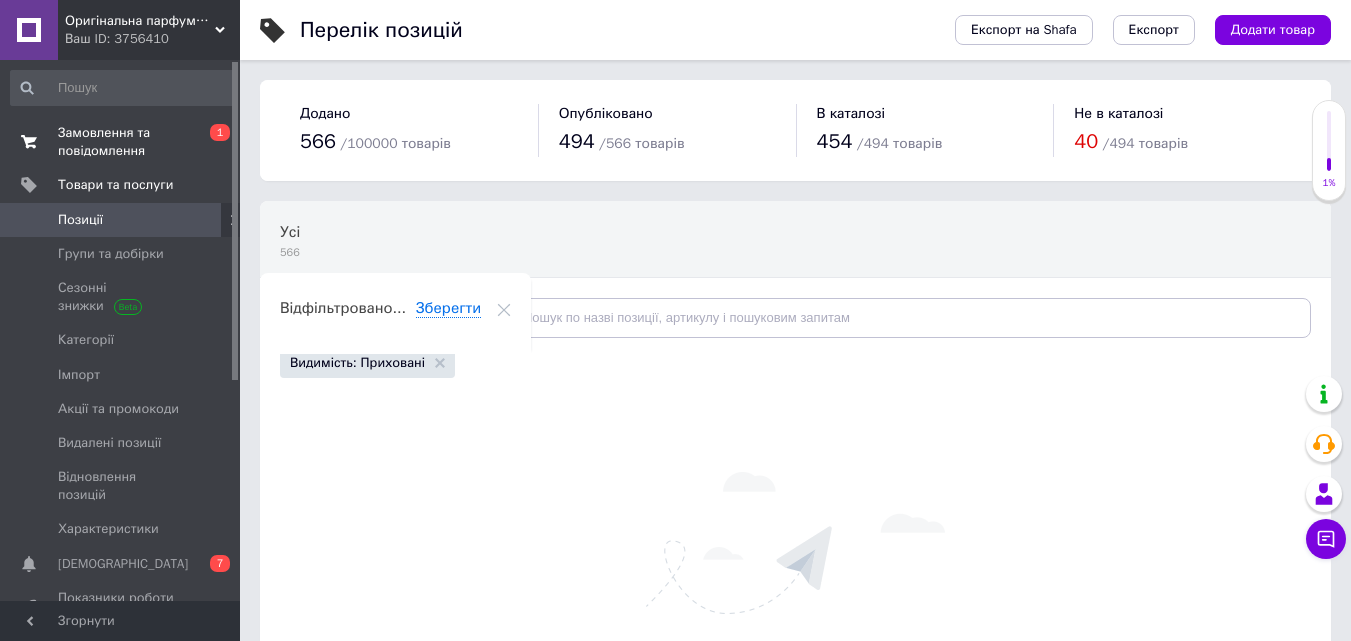 click on "Замовлення та повідомлення 0 1" at bounding box center [123, 142] 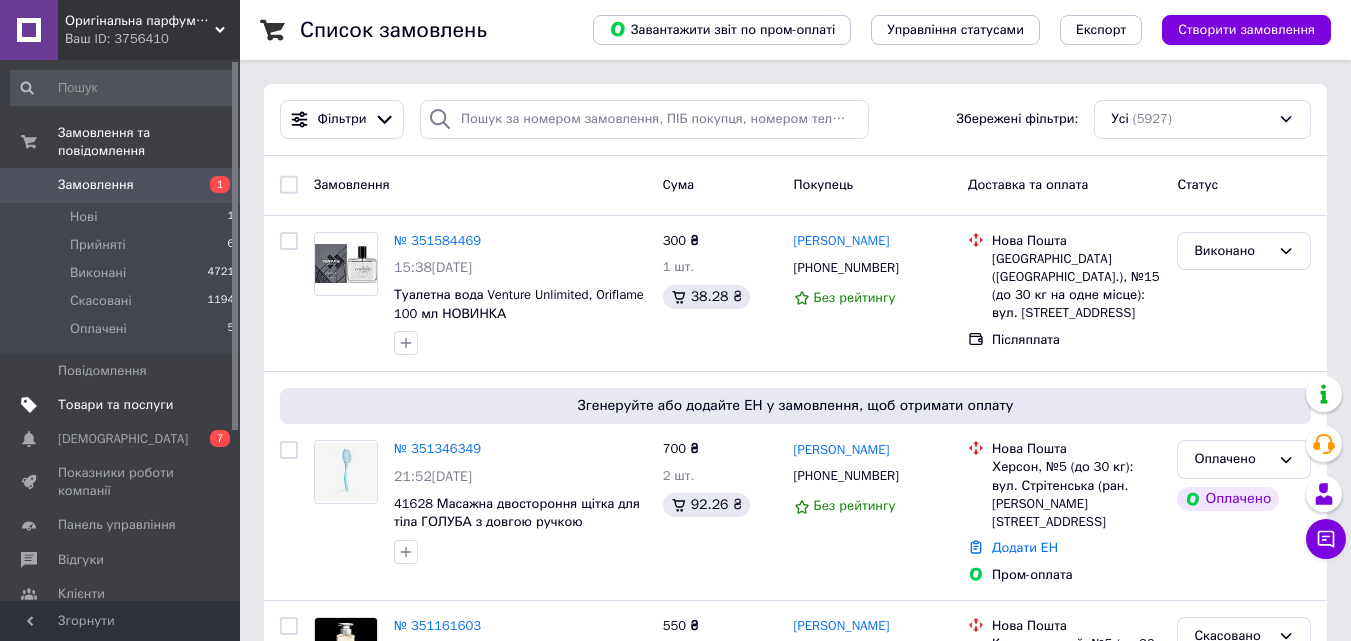 click on "Товари та послуги" at bounding box center [123, 405] 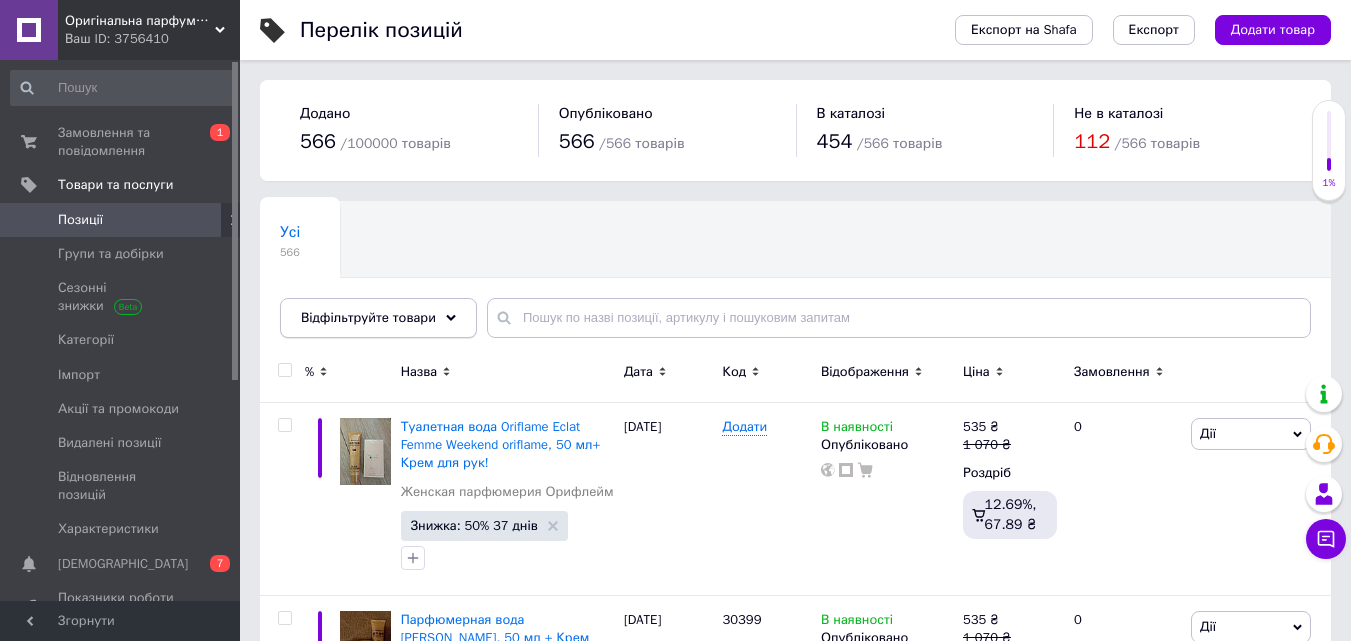 click on "Відфільтруйте товари" at bounding box center (378, 318) 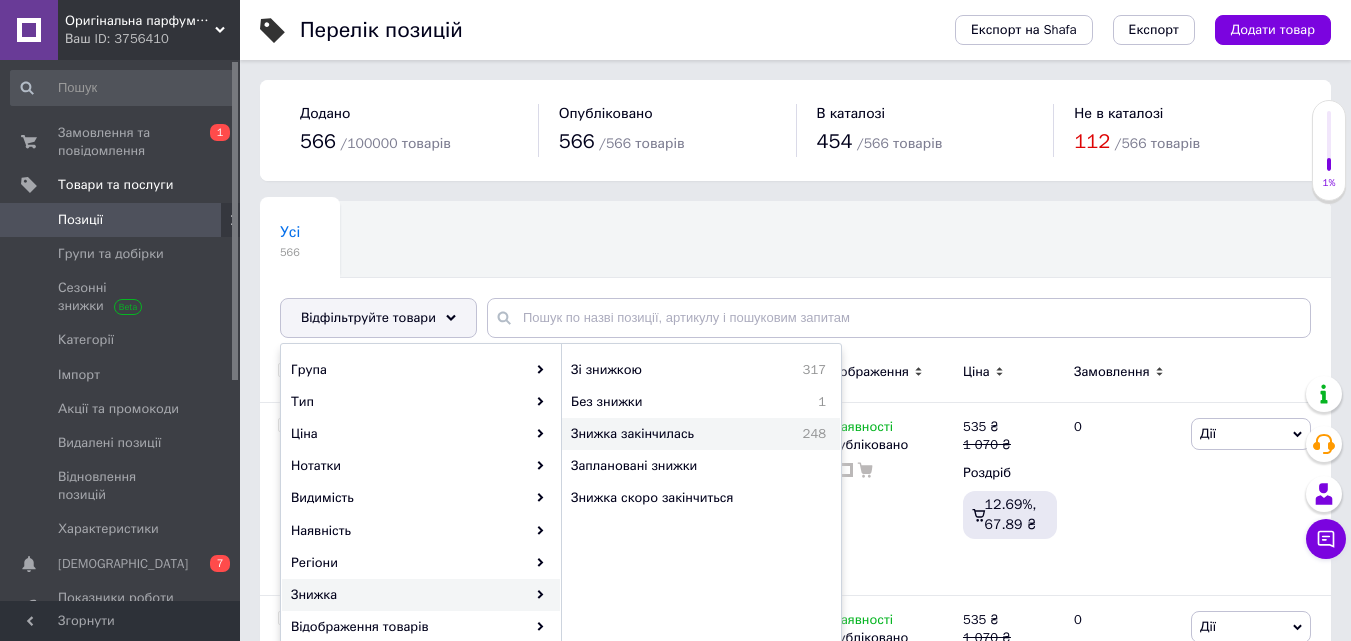 click on "Знижка закінчилась" at bounding box center [671, 434] 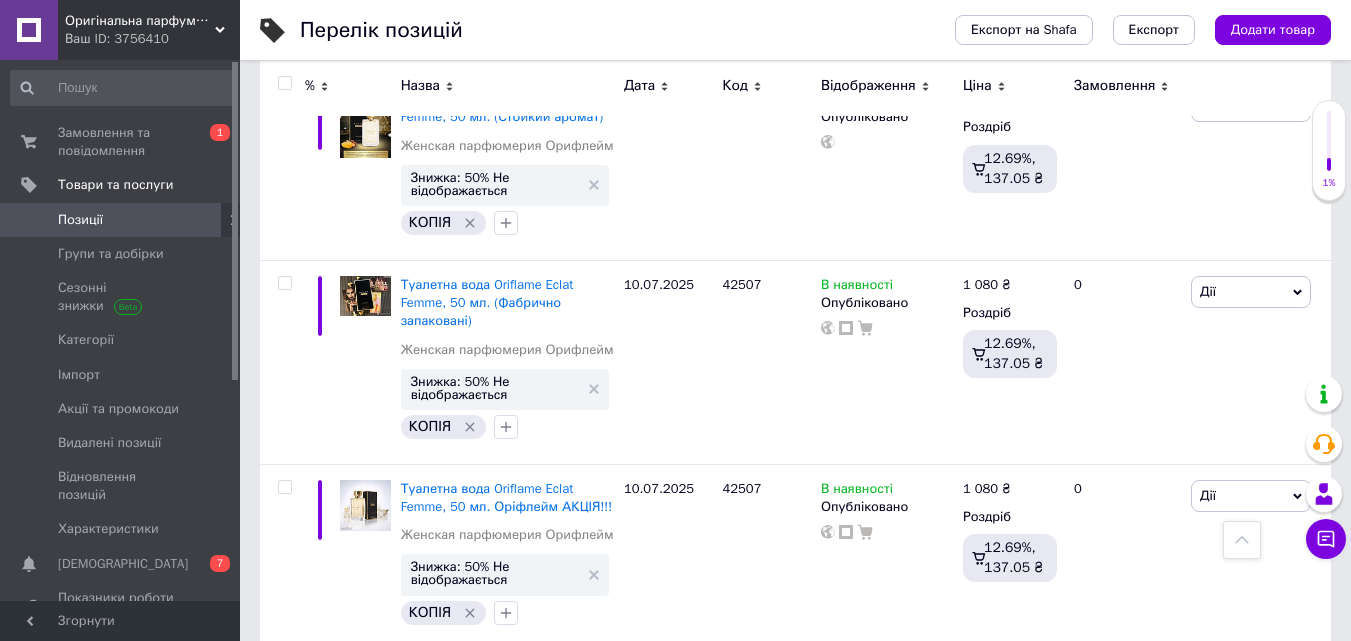scroll, scrollTop: 0, scrollLeft: 0, axis: both 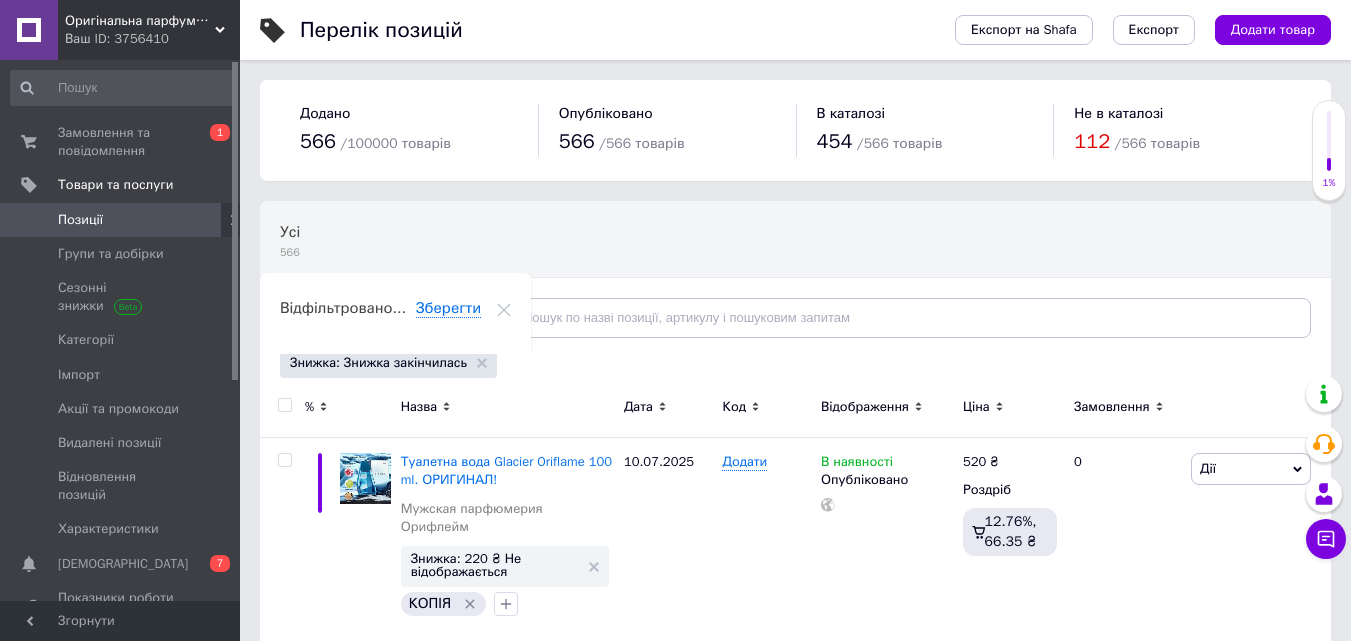 click at bounding box center (284, 405) 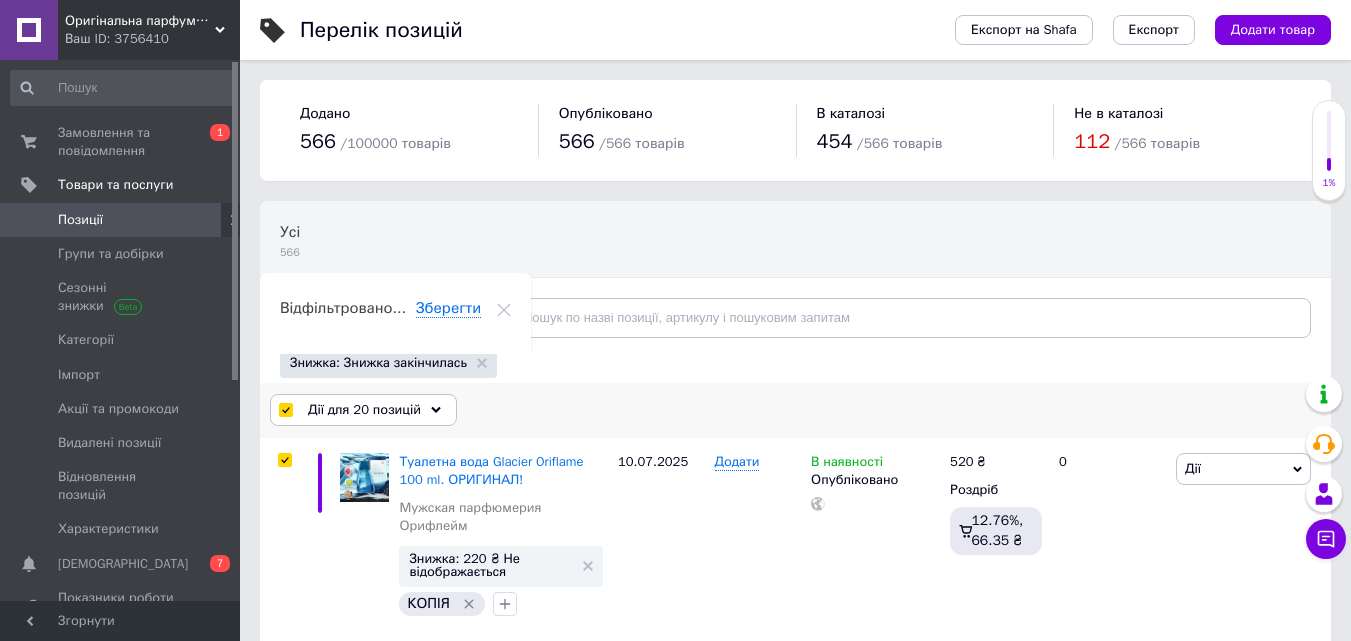 click 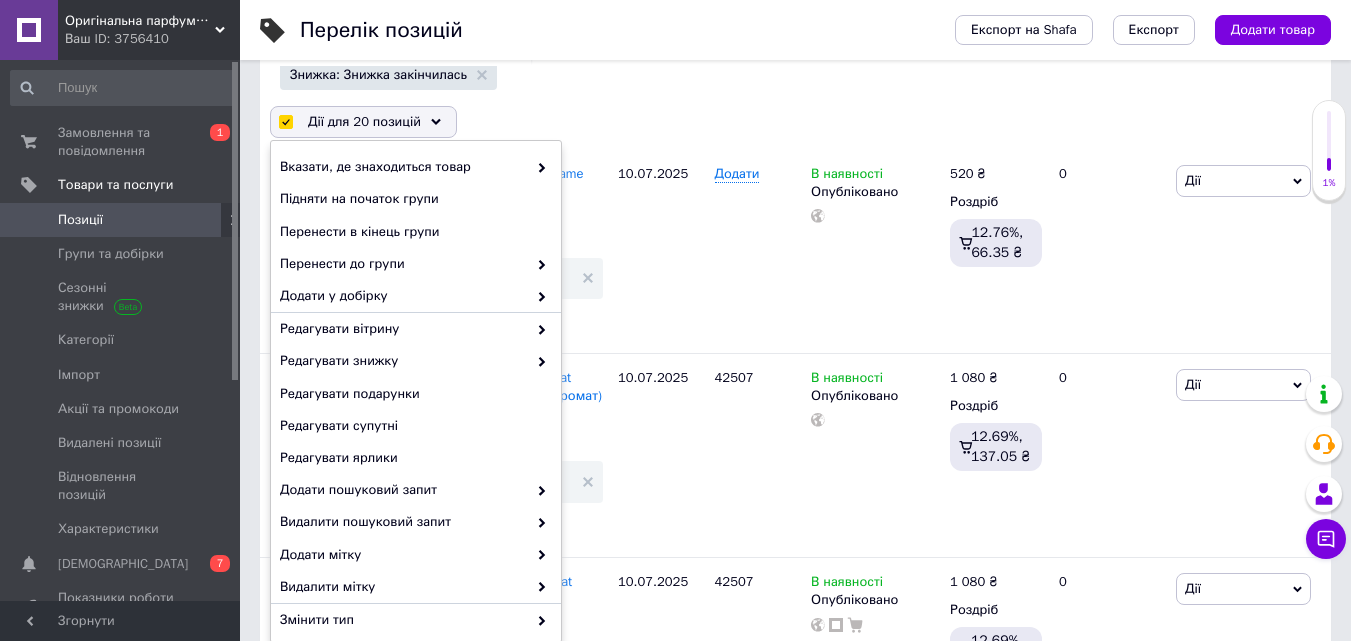 scroll, scrollTop: 425, scrollLeft: 0, axis: vertical 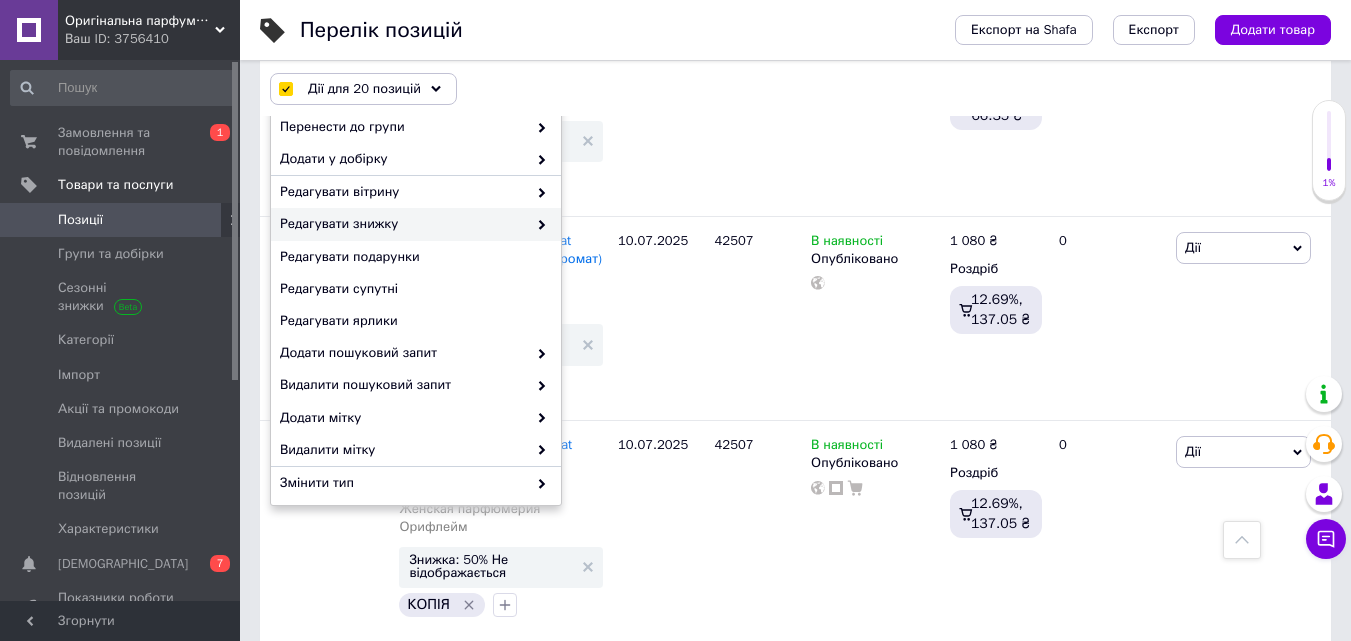 click on "Редагувати знижку" at bounding box center (403, 224) 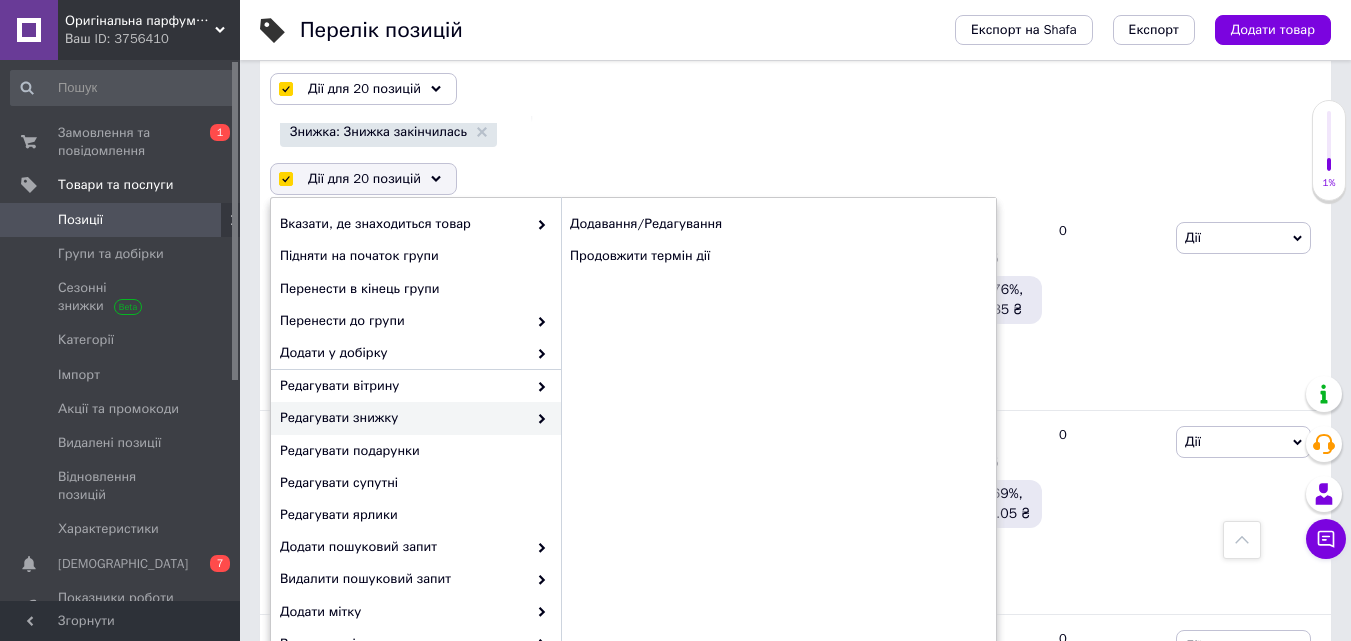 scroll, scrollTop: 202, scrollLeft: 0, axis: vertical 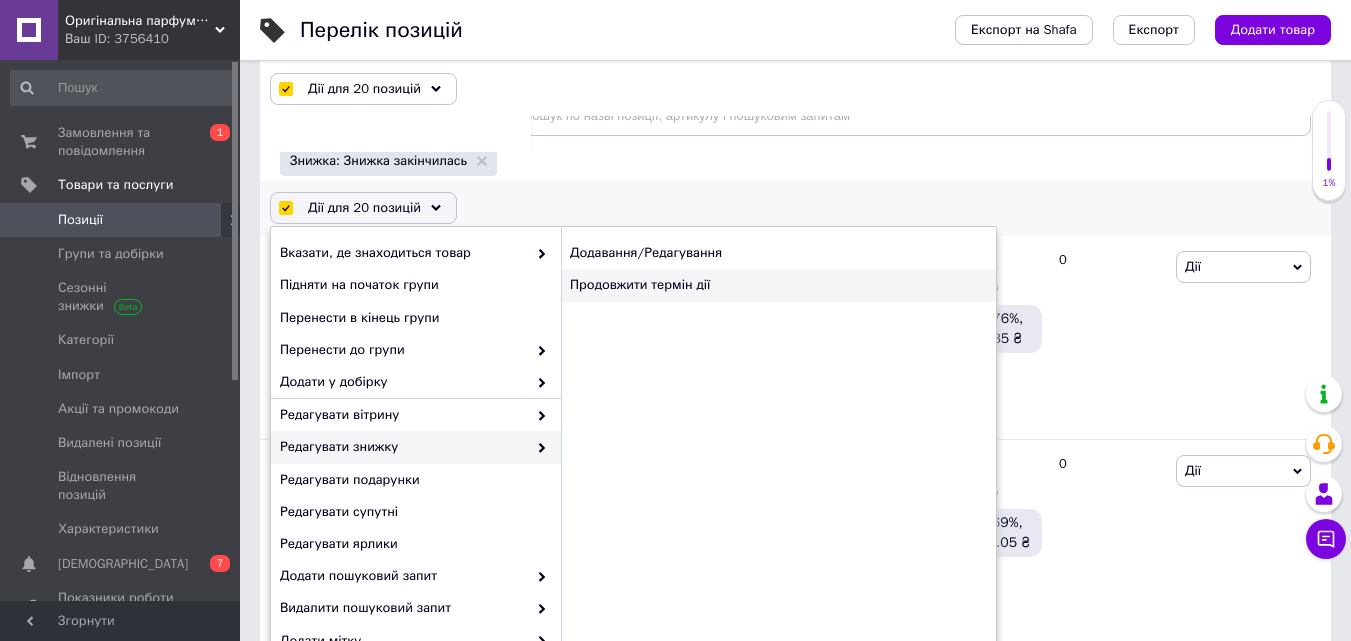 click on "Продовжити термін дії" at bounding box center [778, 285] 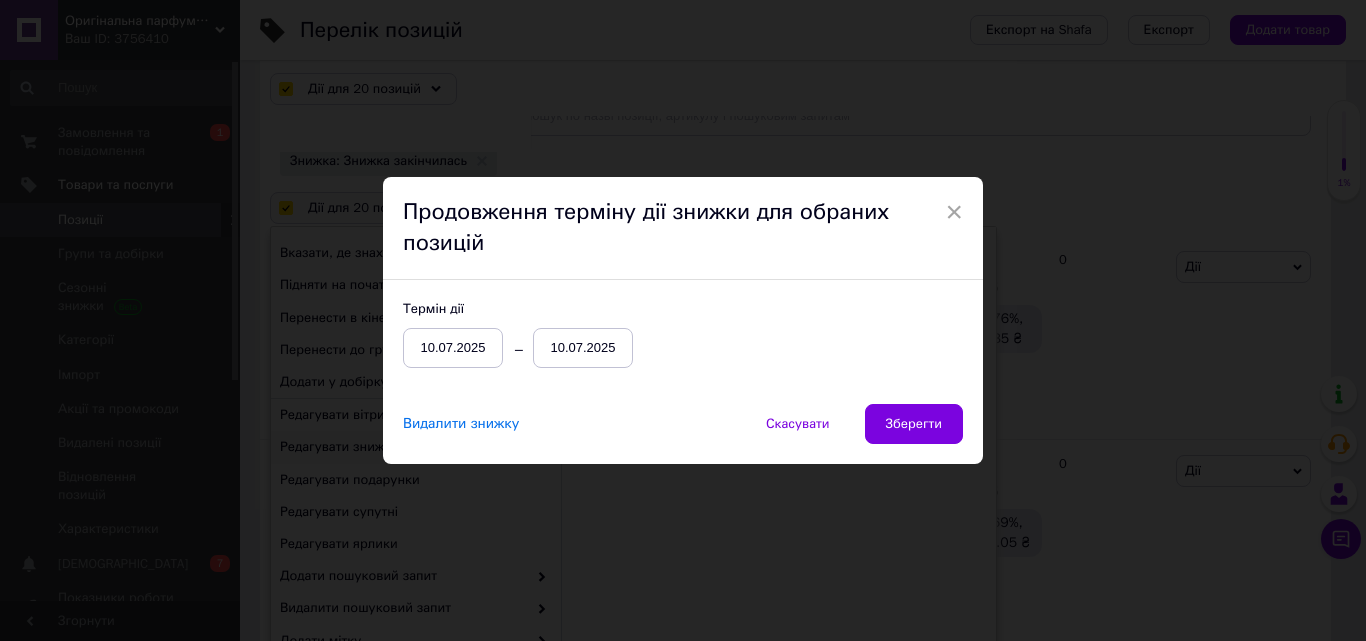 click on "10.07.2025" at bounding box center (583, 348) 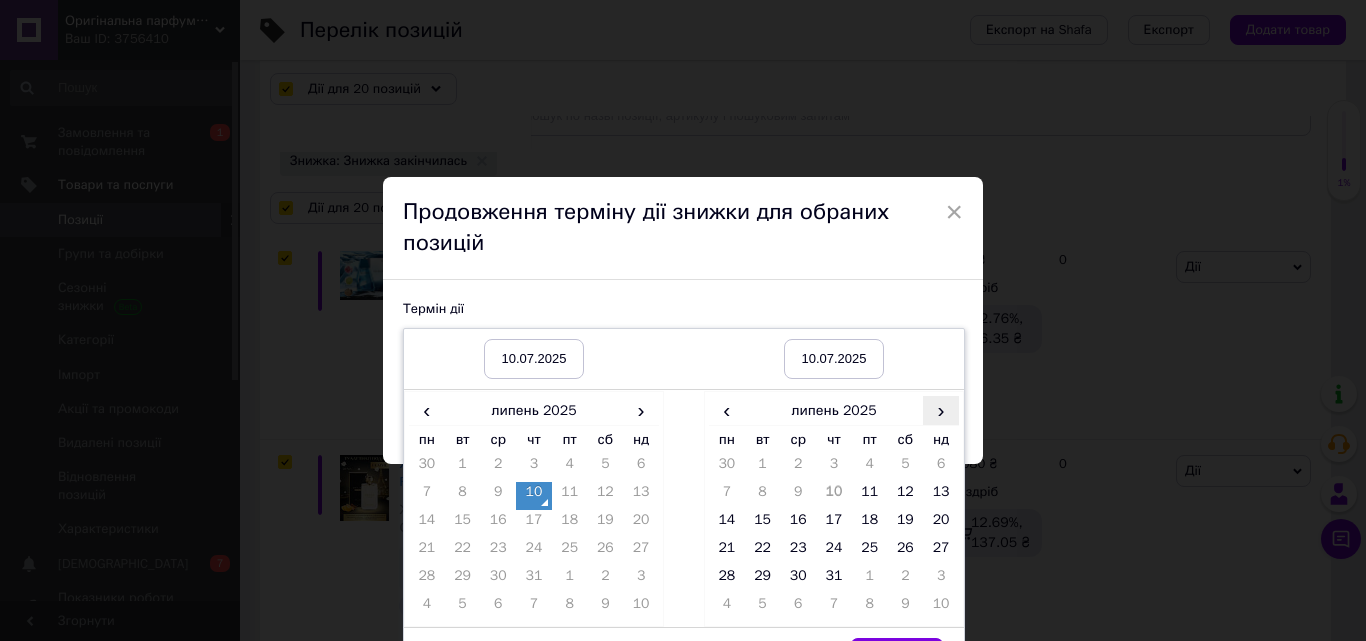 click on "›" at bounding box center (941, 410) 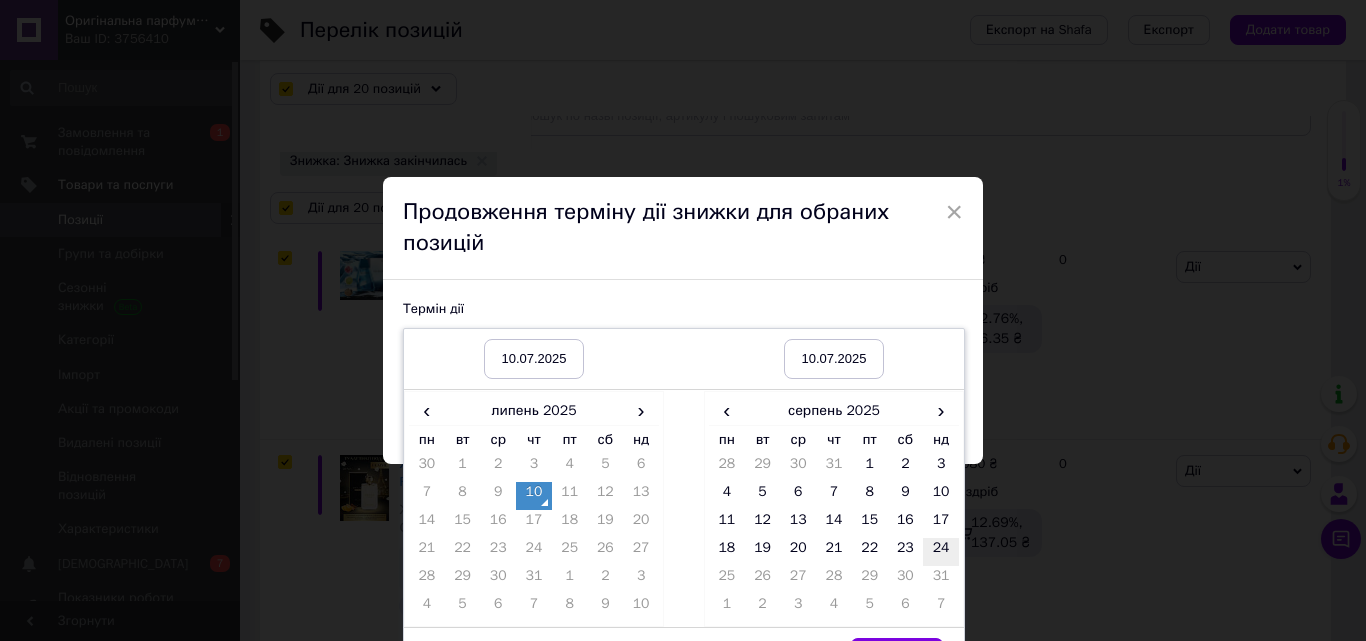click on "24" at bounding box center [941, 552] 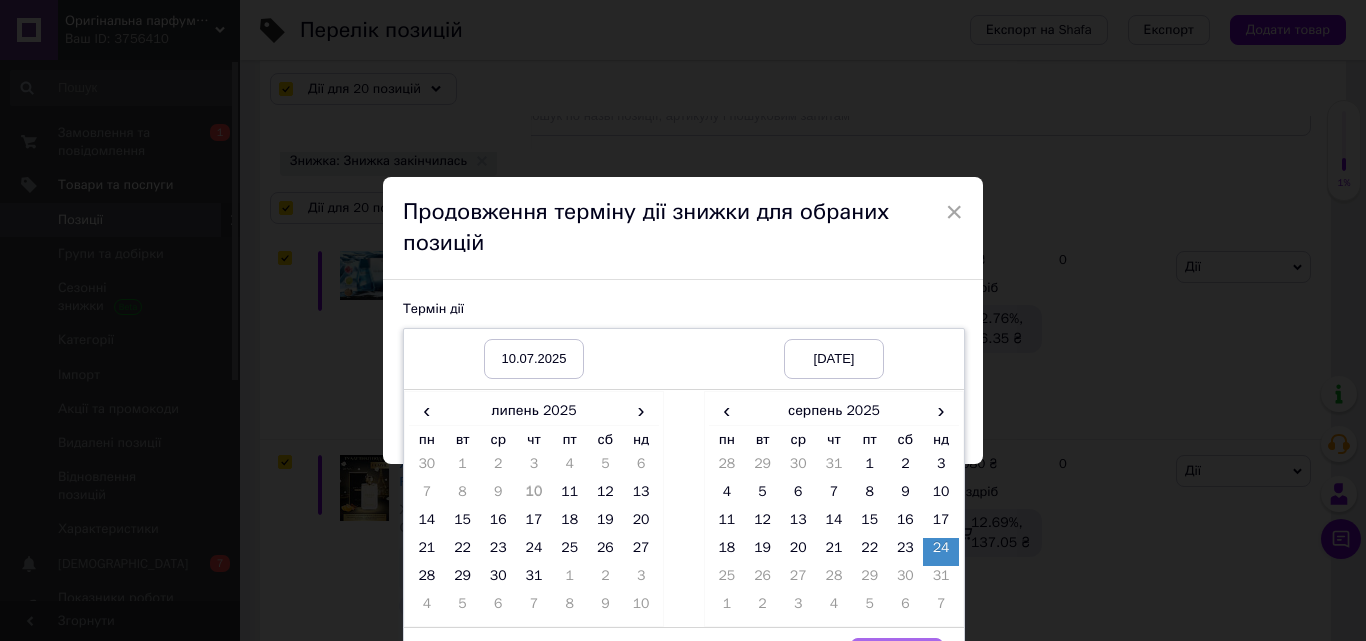 click on "Вибрати" at bounding box center [897, 658] 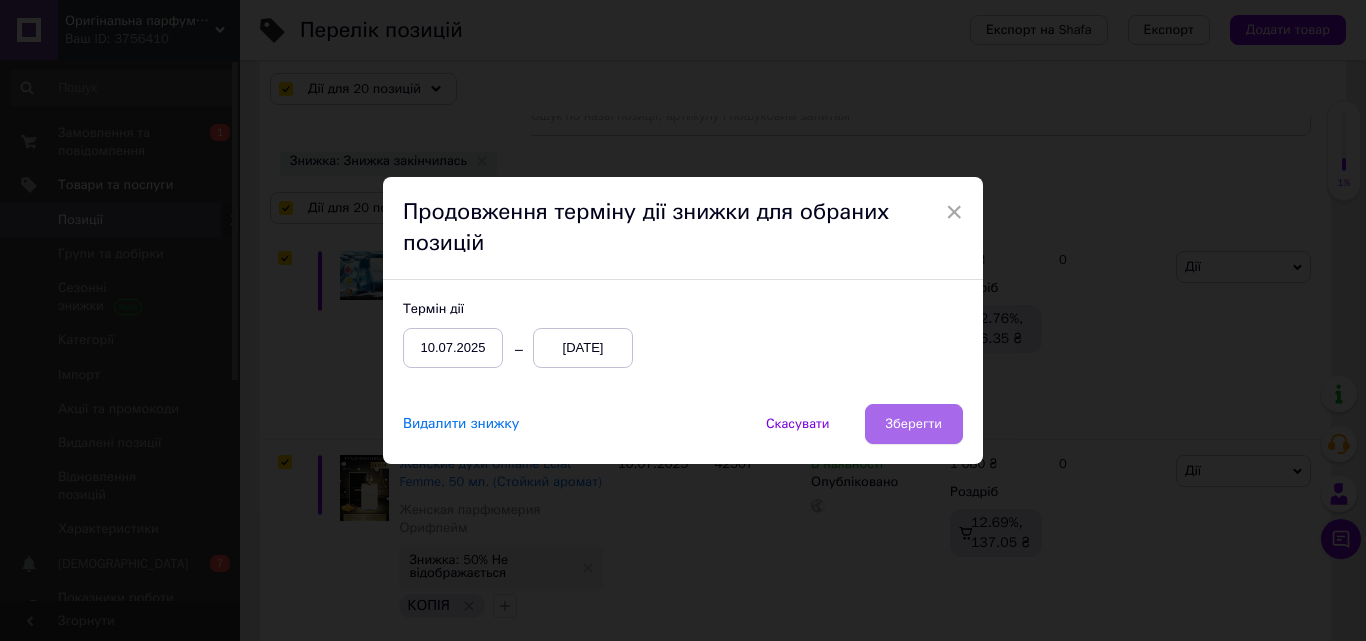 click on "Зберегти" at bounding box center (914, 424) 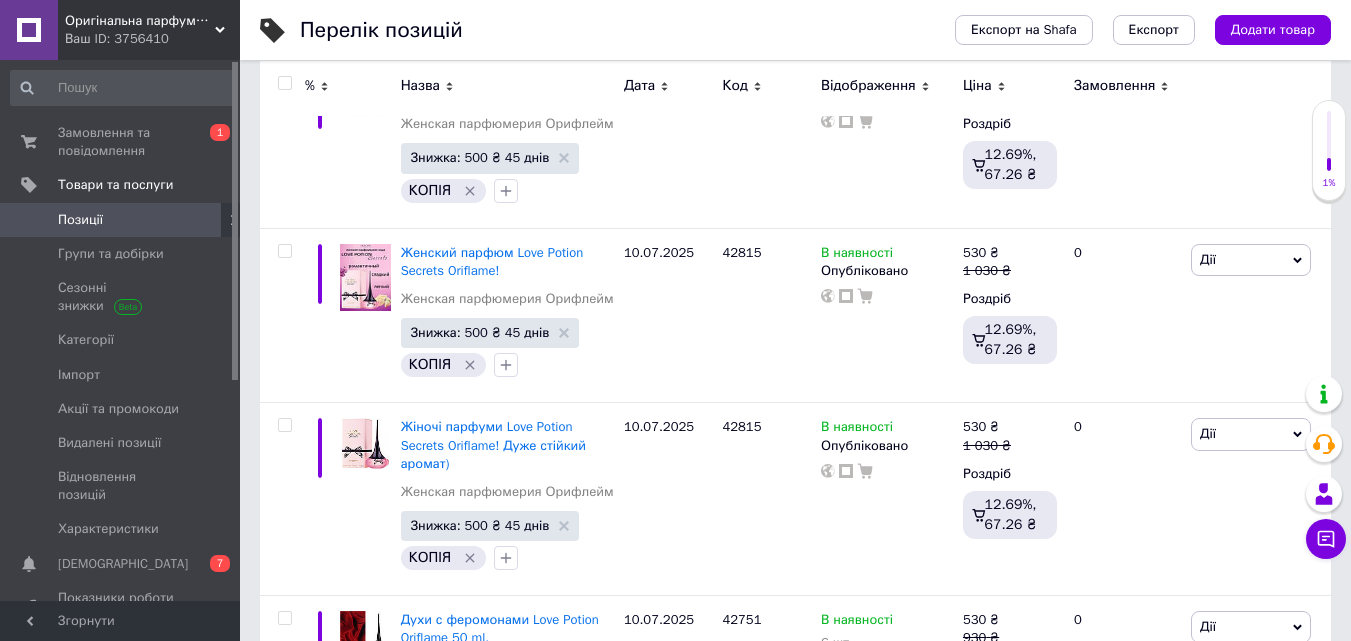 scroll, scrollTop: 3483, scrollLeft: 0, axis: vertical 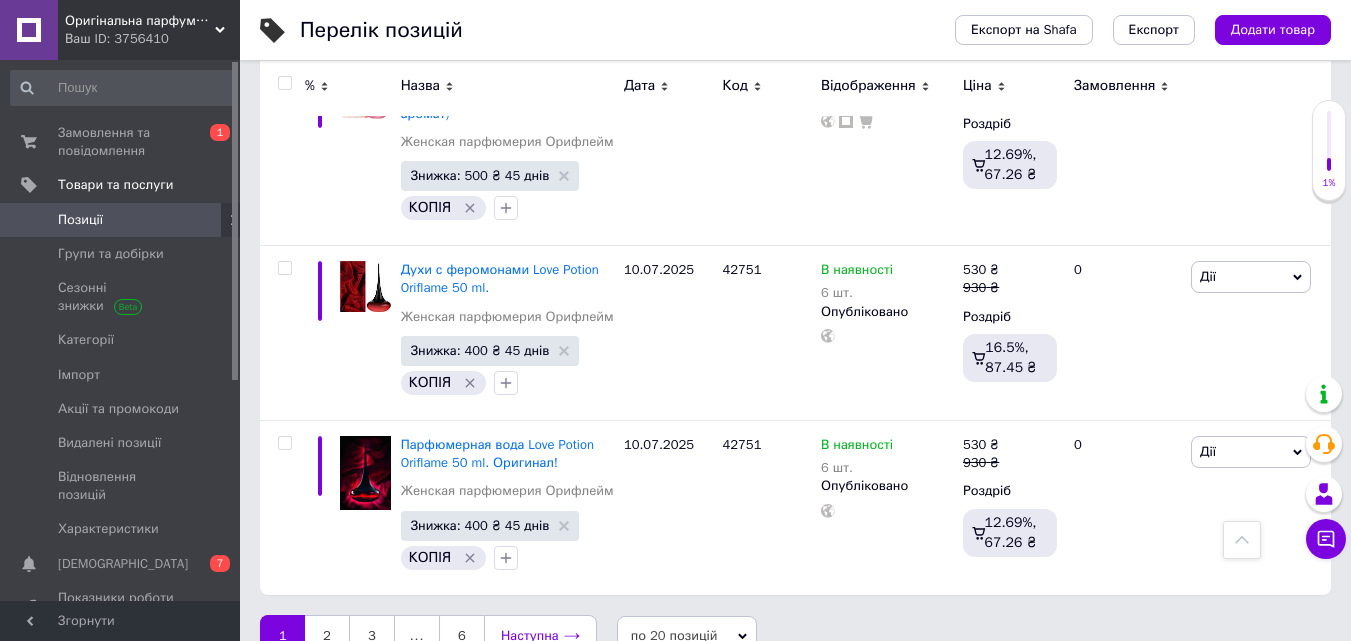 click on "Наступна" at bounding box center (540, 636) 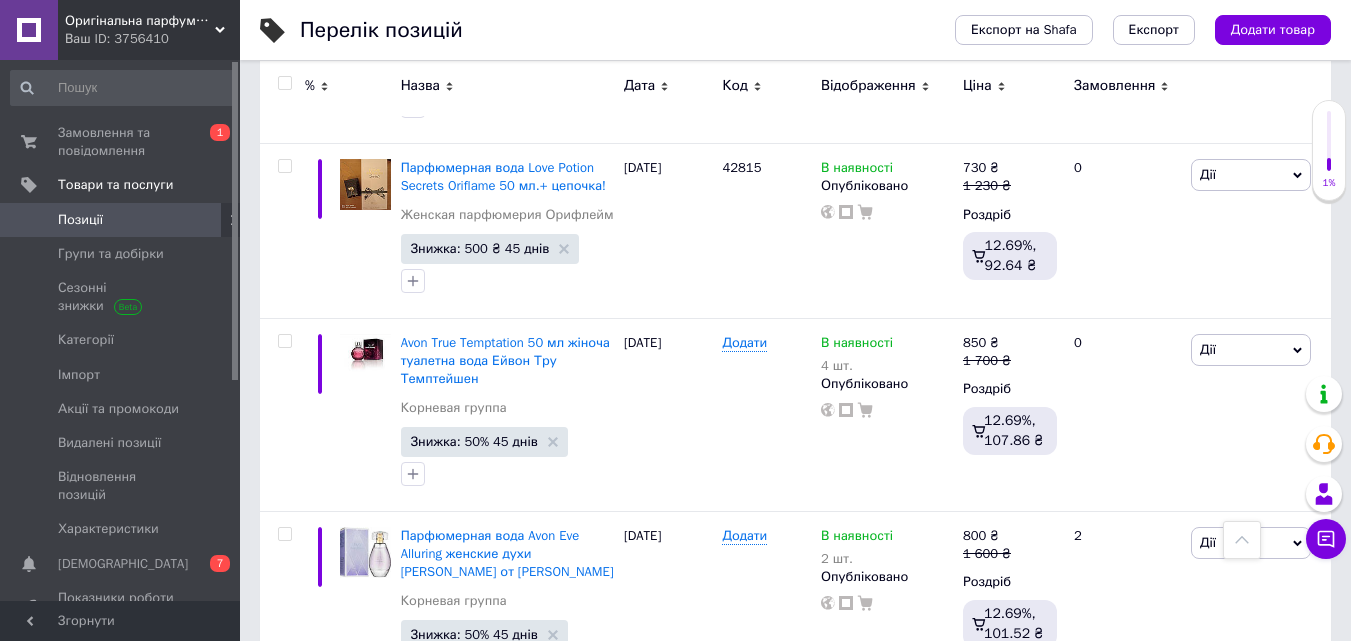 scroll, scrollTop: 3574, scrollLeft: 0, axis: vertical 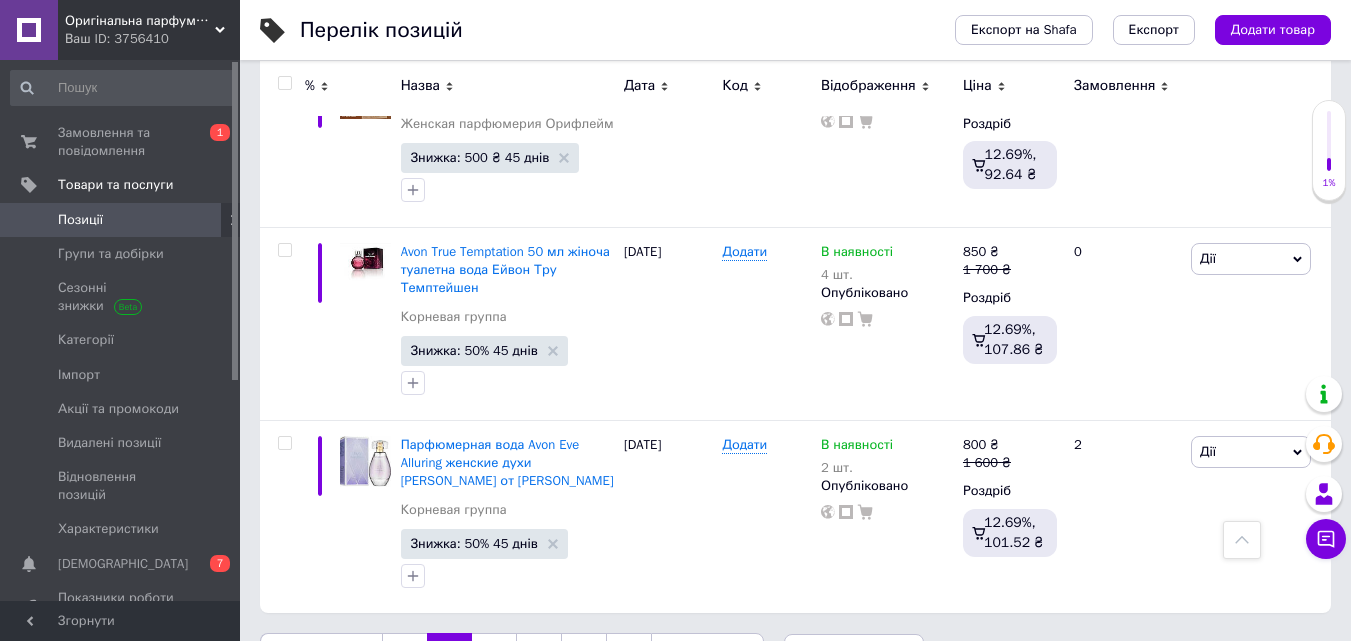 click on "Наступна" at bounding box center [707, 654] 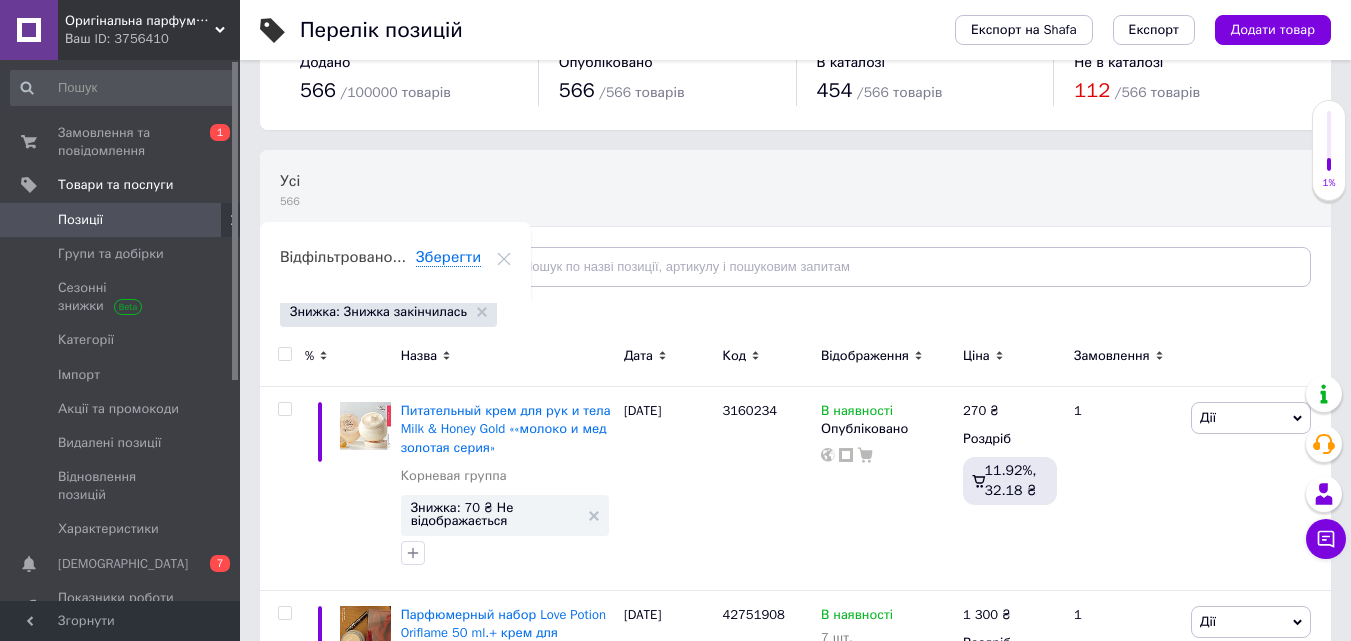 scroll, scrollTop: 0, scrollLeft: 0, axis: both 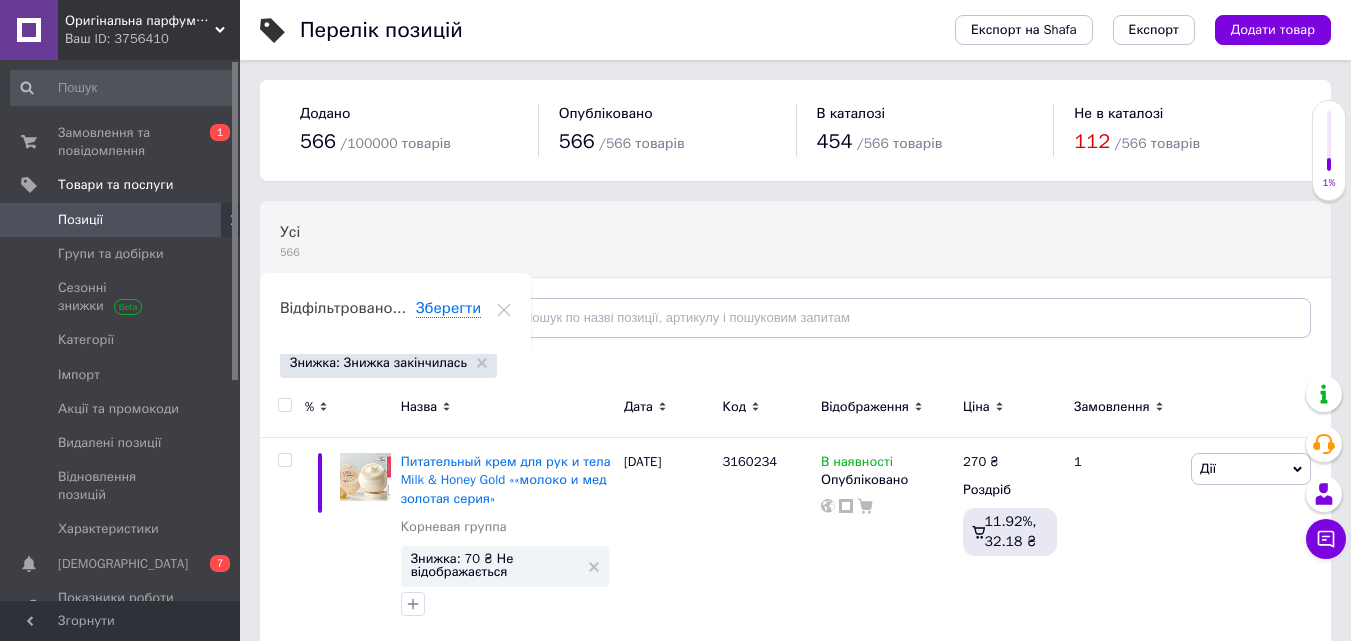click at bounding box center [284, 405] 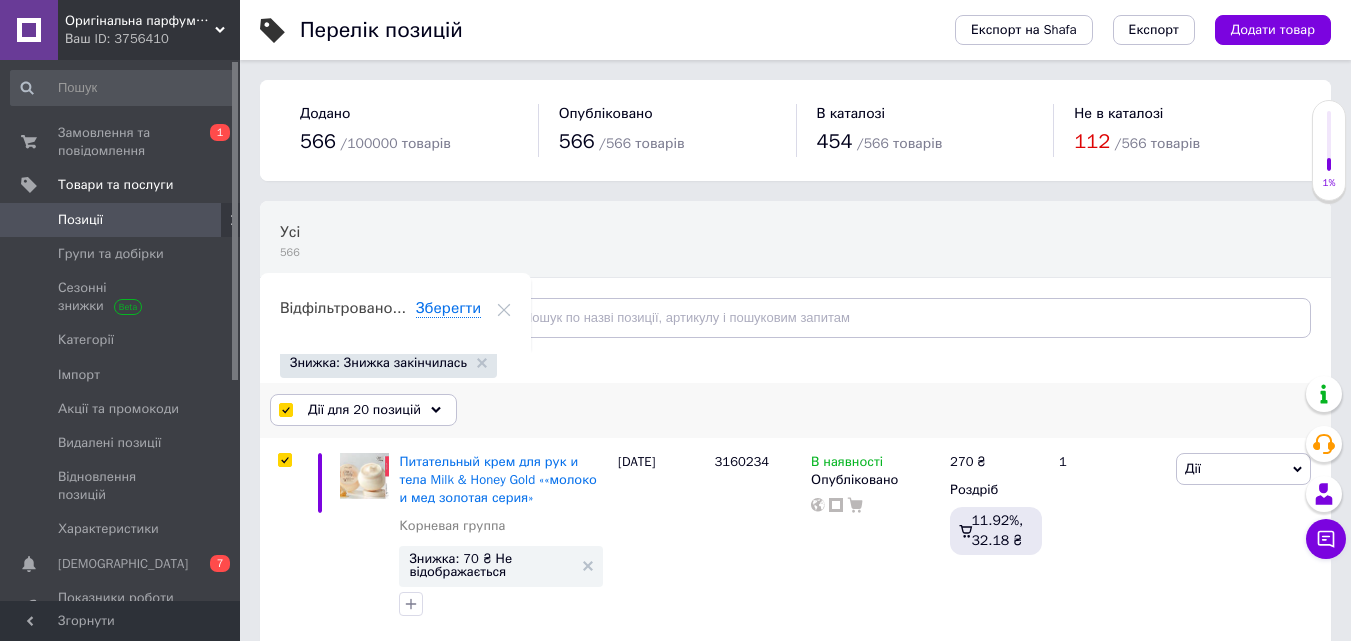 click on "Дії для 20 позицій" at bounding box center (363, 410) 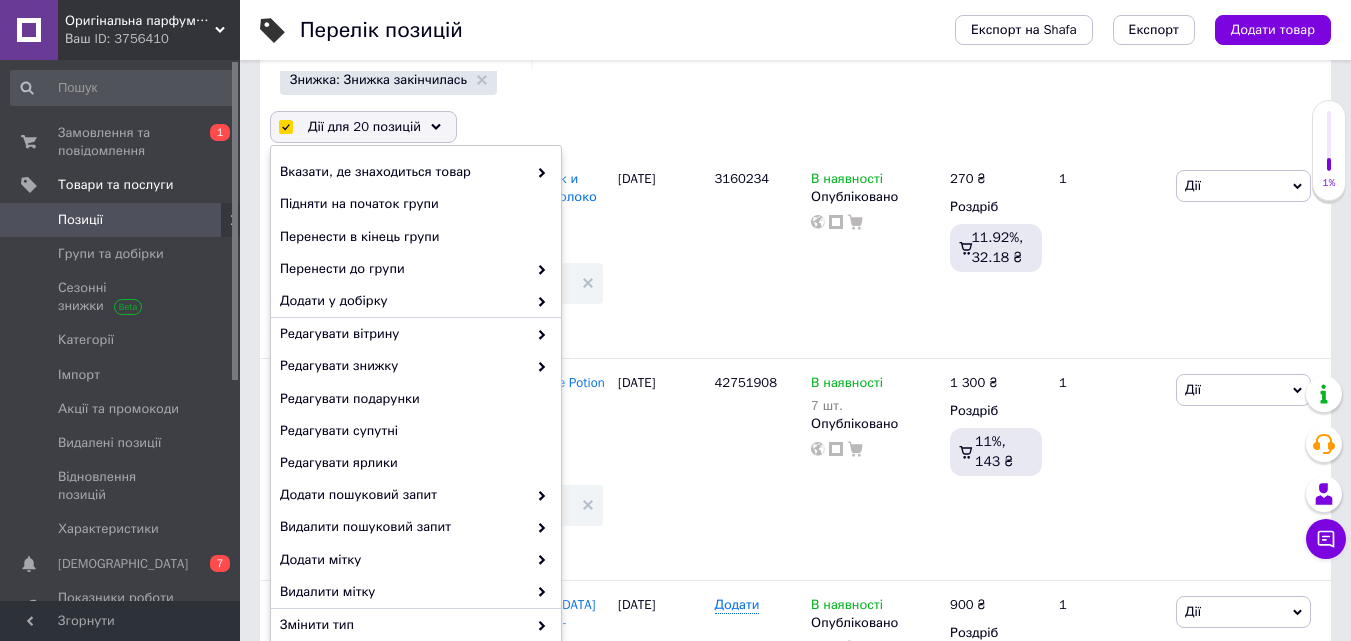 scroll, scrollTop: 320, scrollLeft: 0, axis: vertical 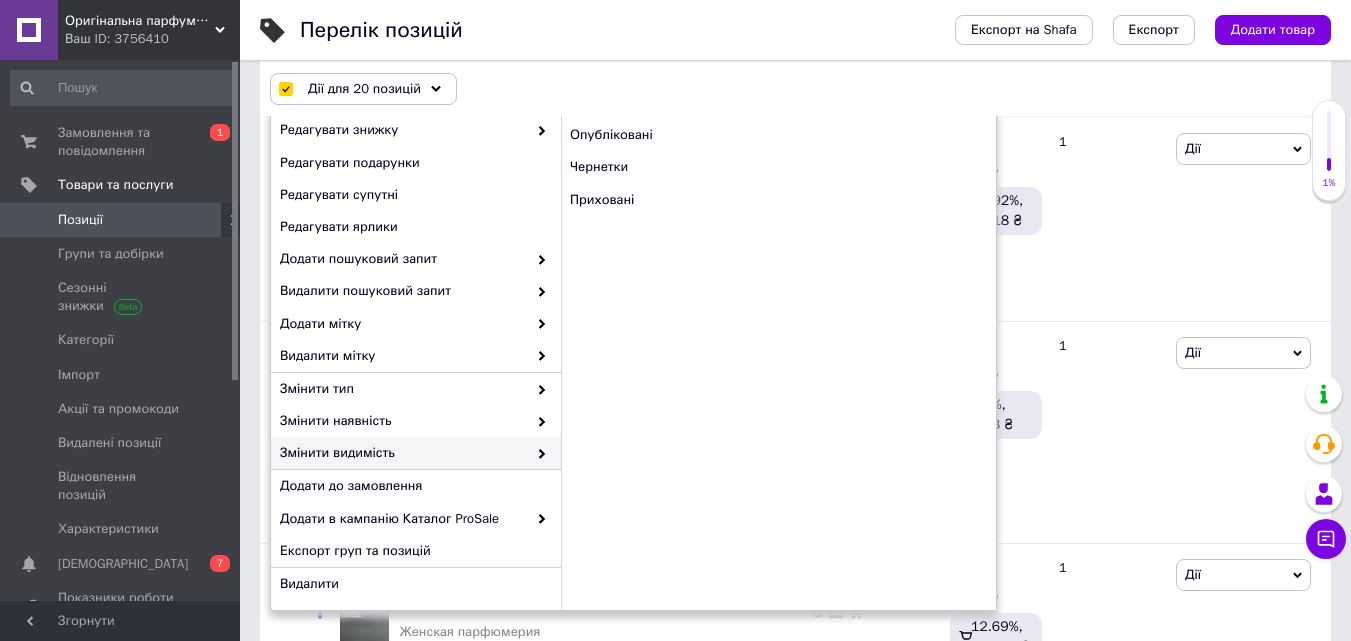 click on "Змінити видимість" at bounding box center [403, 453] 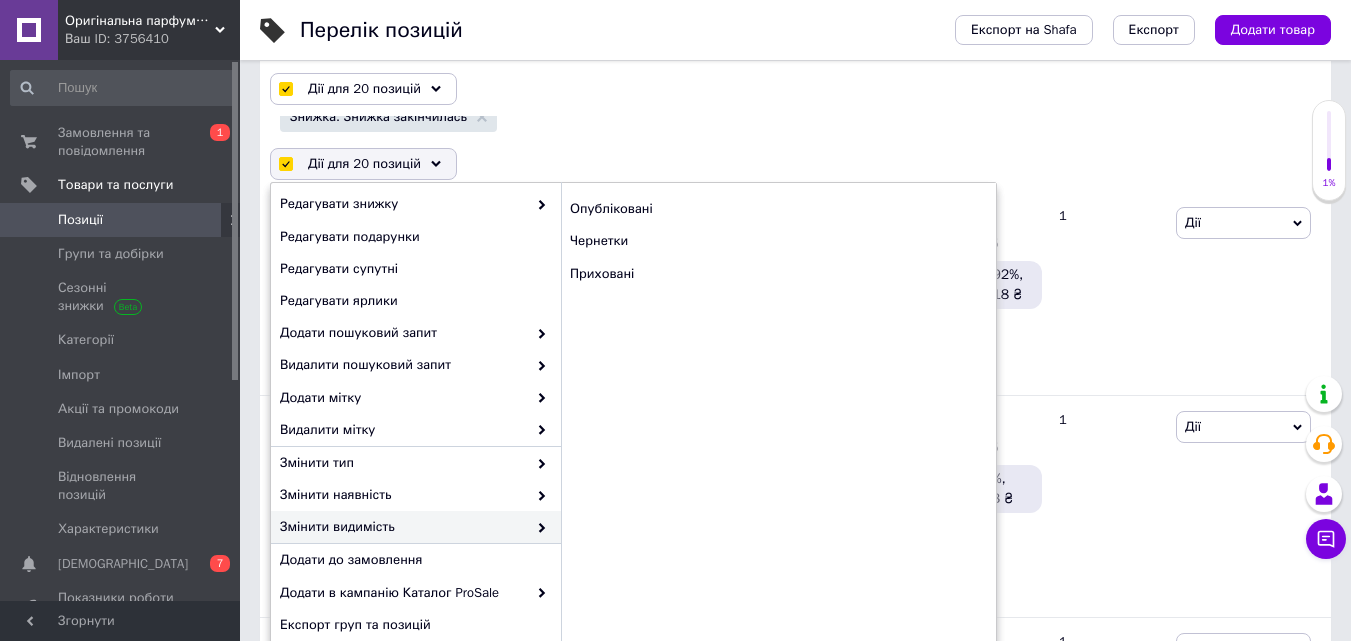 scroll, scrollTop: 194, scrollLeft: 0, axis: vertical 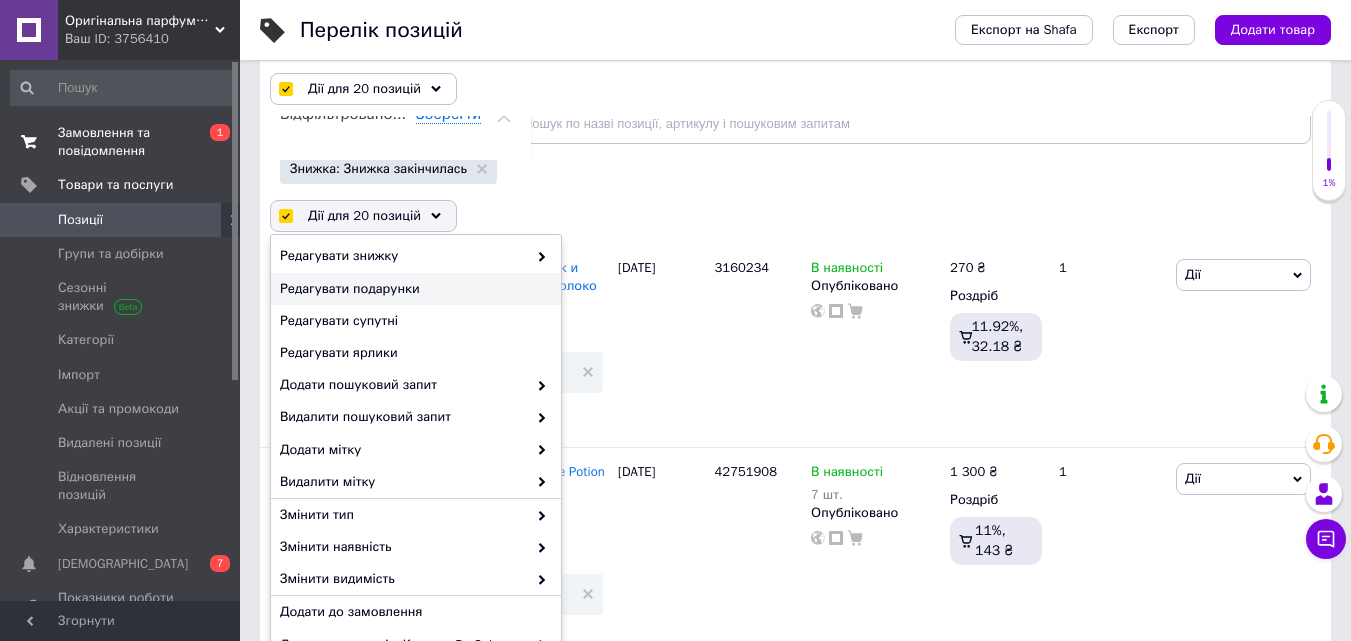 click on "Замовлення та повідомлення" at bounding box center (121, 142) 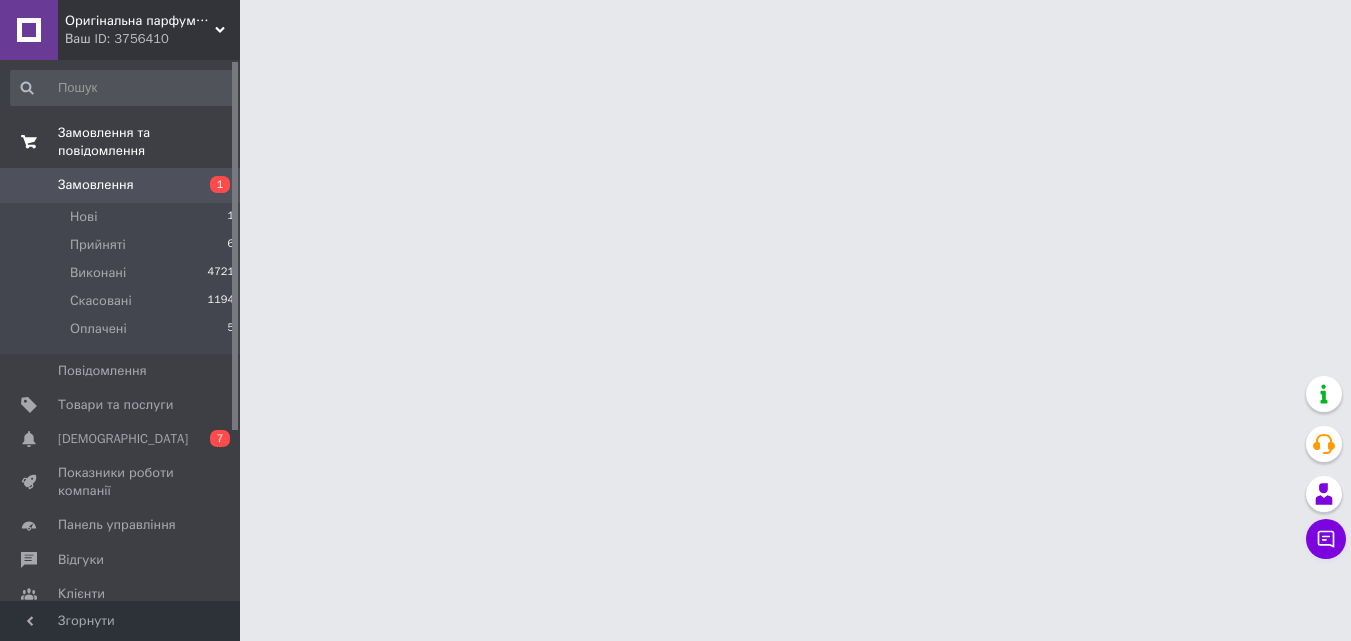 scroll, scrollTop: 0, scrollLeft: 0, axis: both 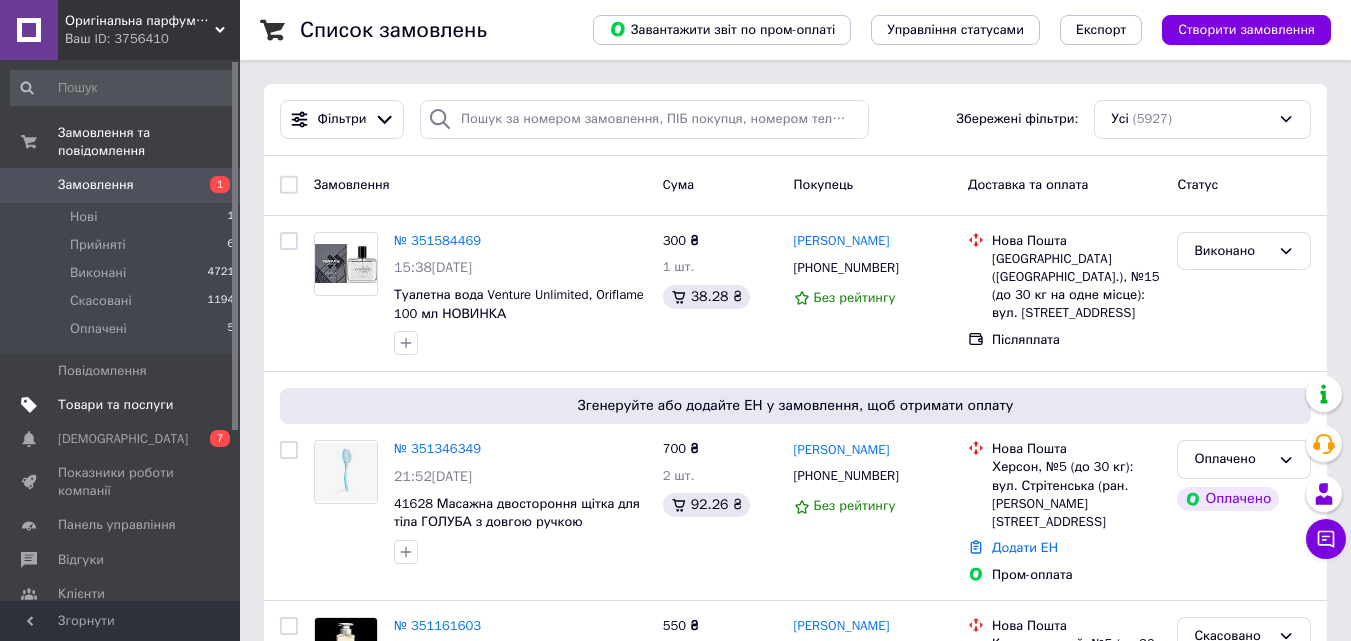 click on "Товари та послуги" at bounding box center (115, 405) 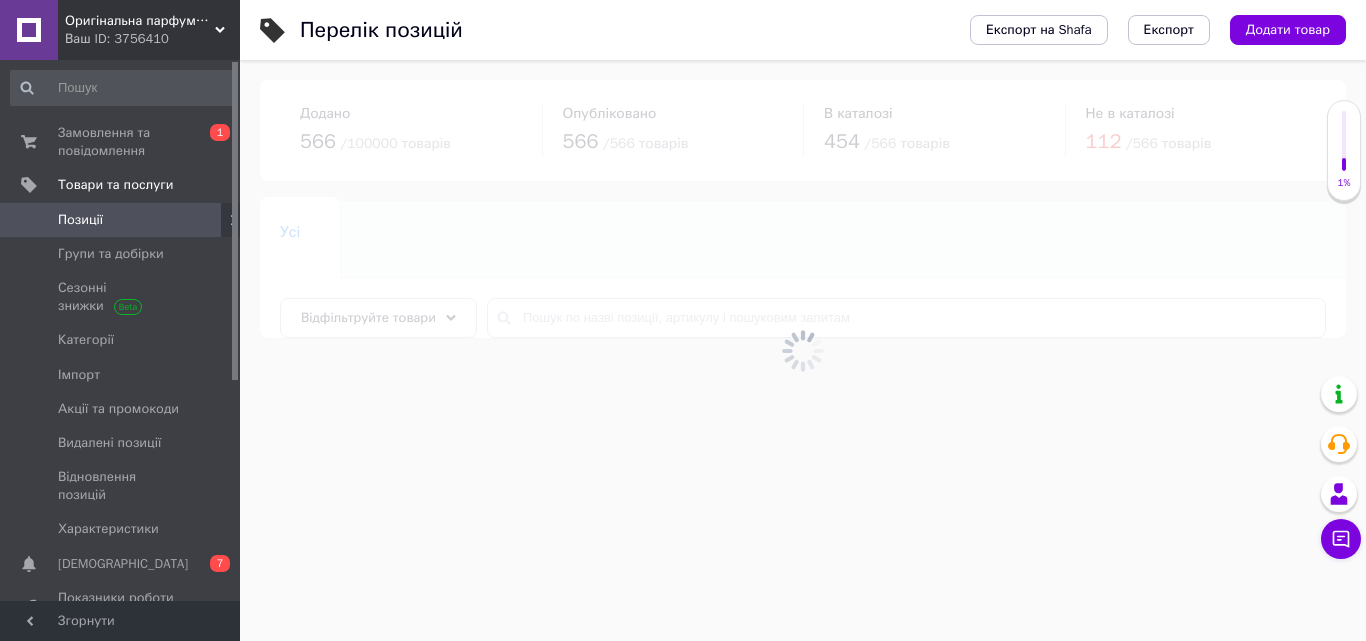 click at bounding box center (803, 350) 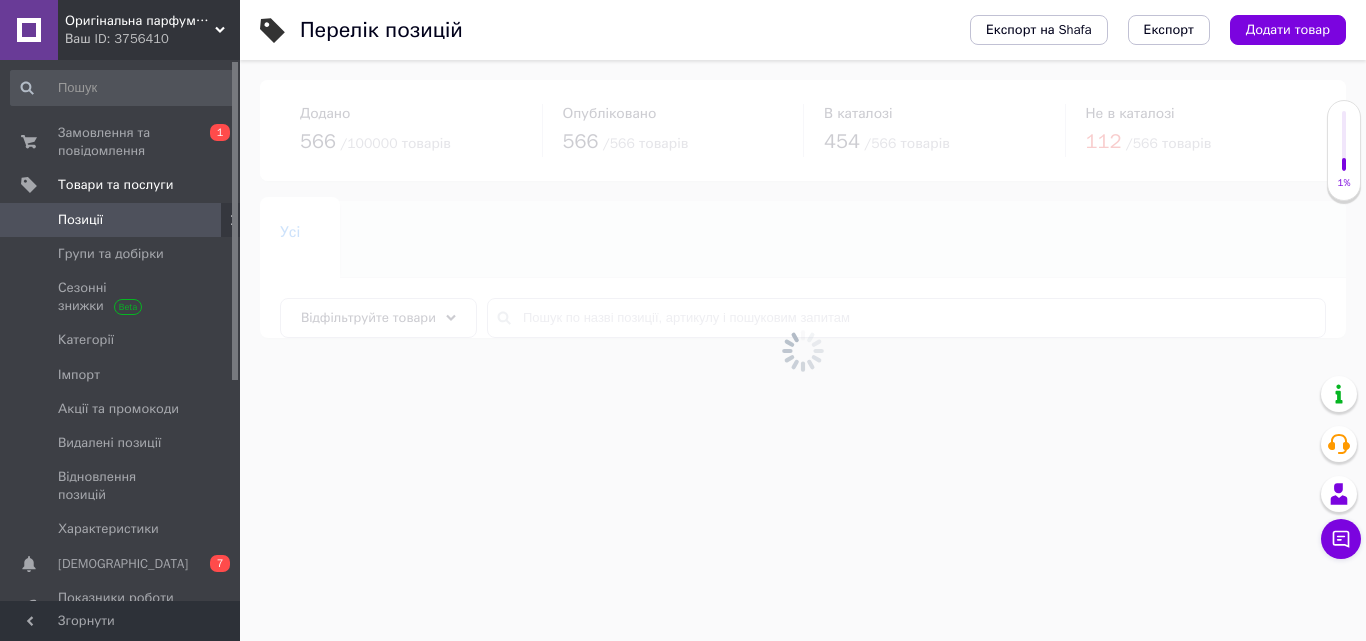 click at bounding box center (803, 350) 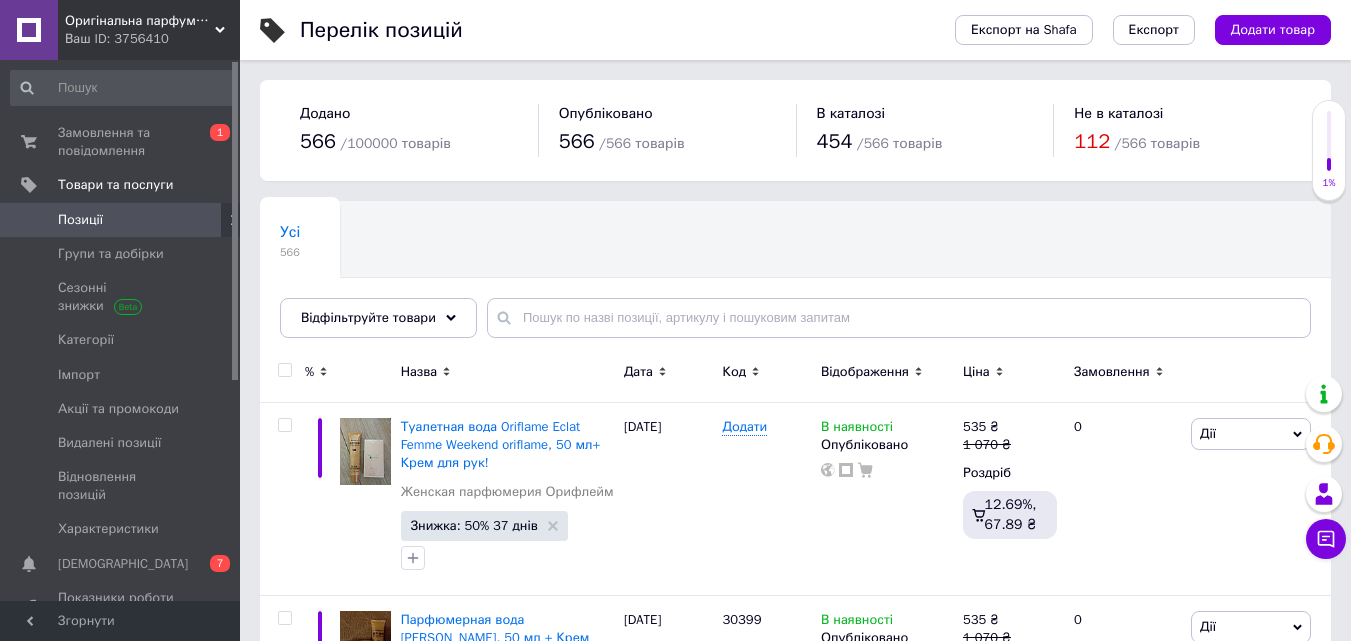 click on "Відфільтруйте товари" at bounding box center (378, 318) 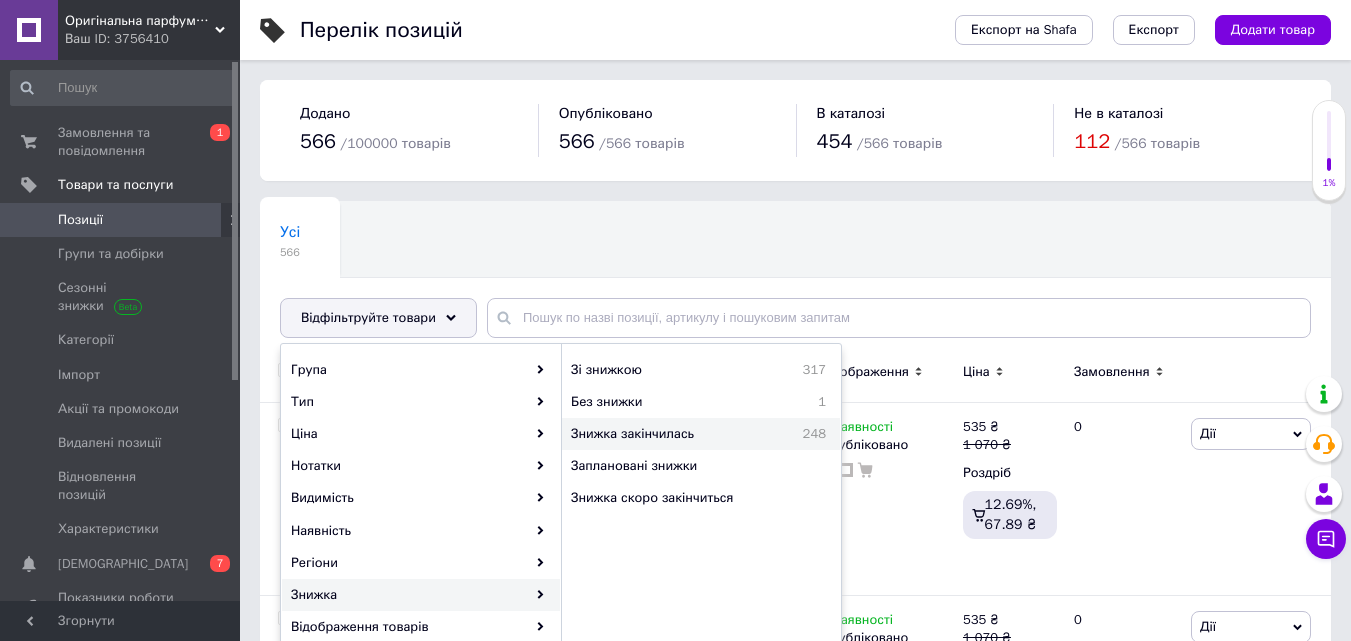 click on "Знижка закінчилась" at bounding box center (671, 434) 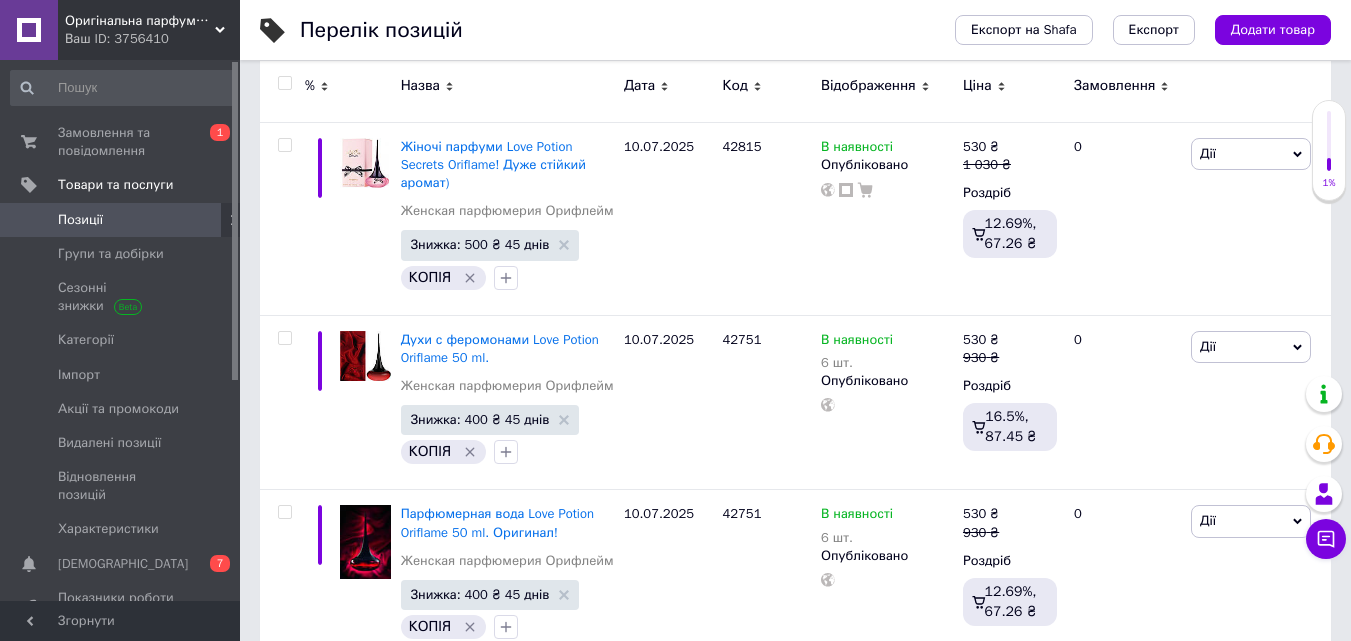 scroll, scrollTop: 3520, scrollLeft: 0, axis: vertical 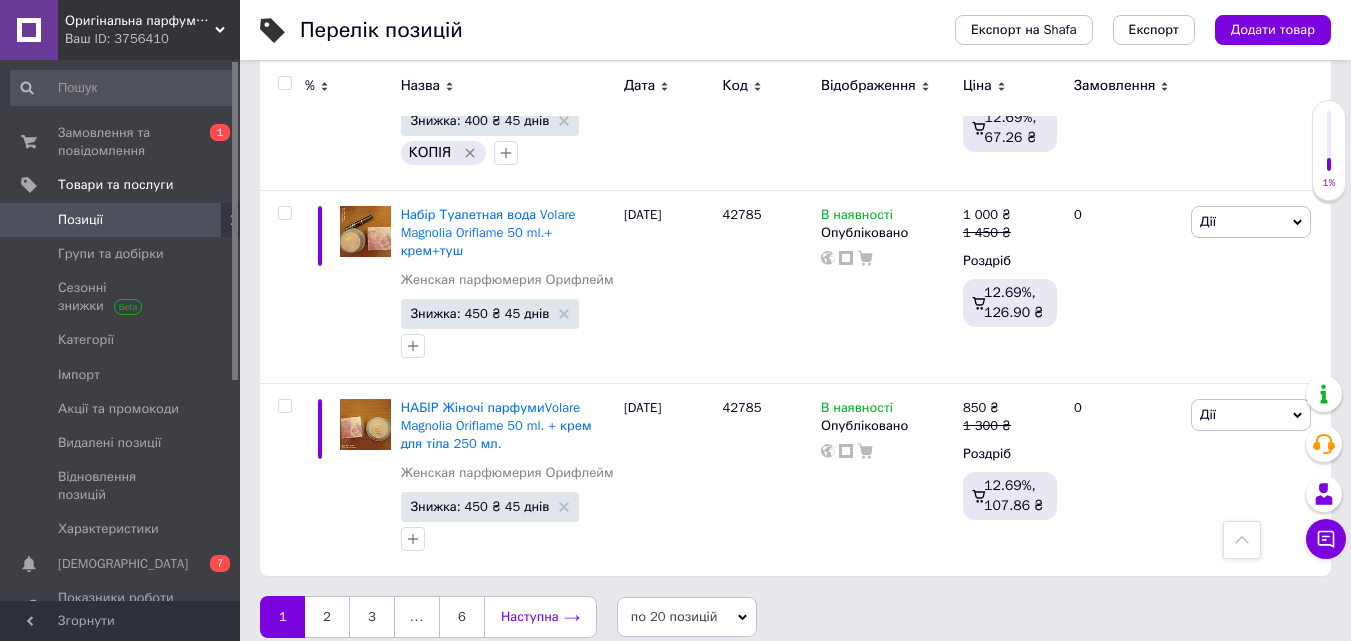 click on "Наступна" at bounding box center (540, 617) 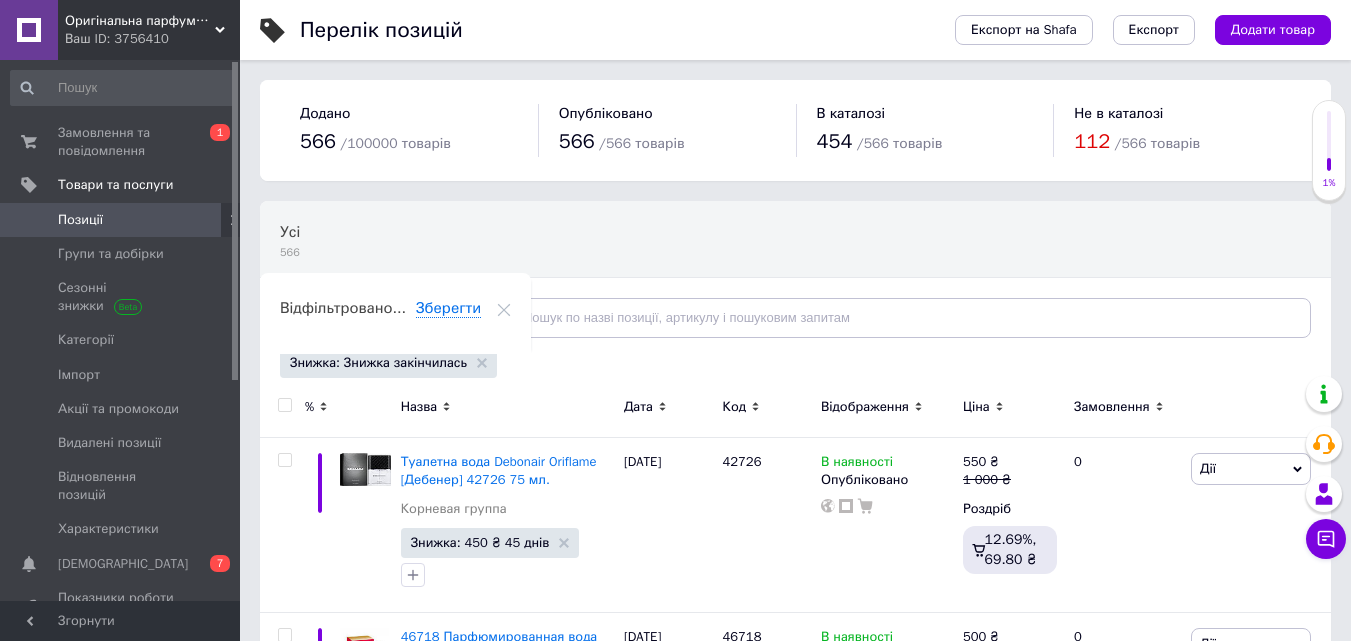 scroll, scrollTop: 3520, scrollLeft: 0, axis: vertical 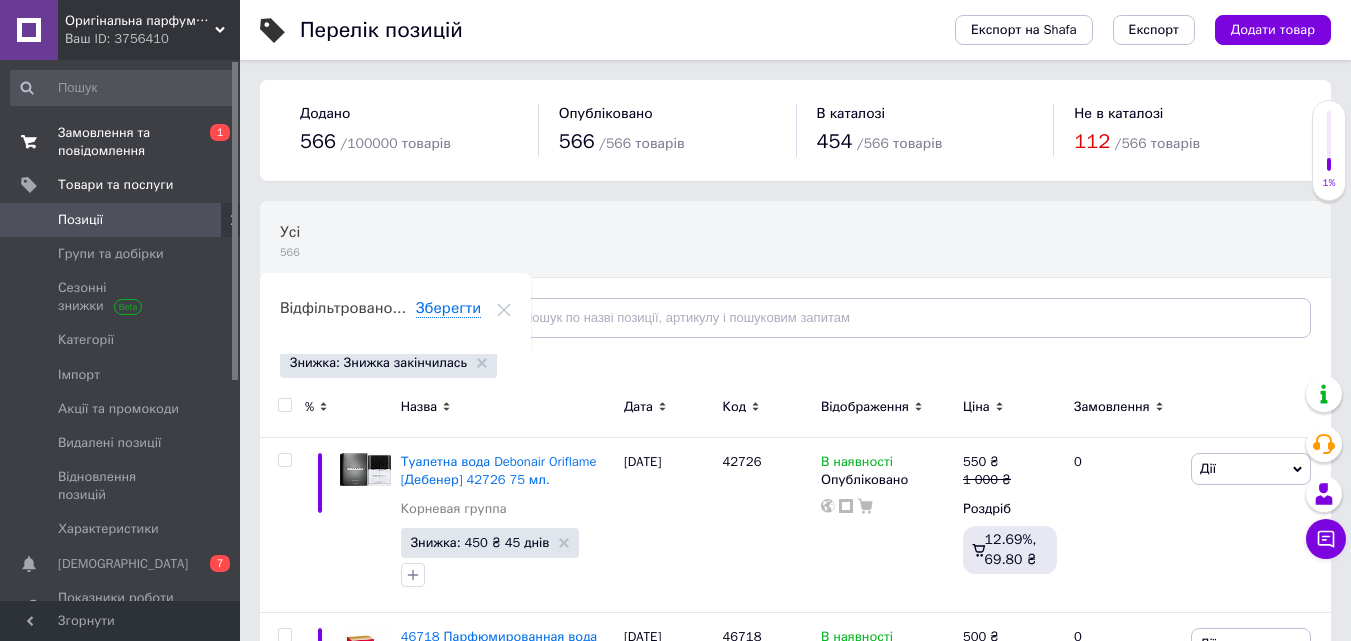 click on "Замовлення та повідомлення" at bounding box center [121, 142] 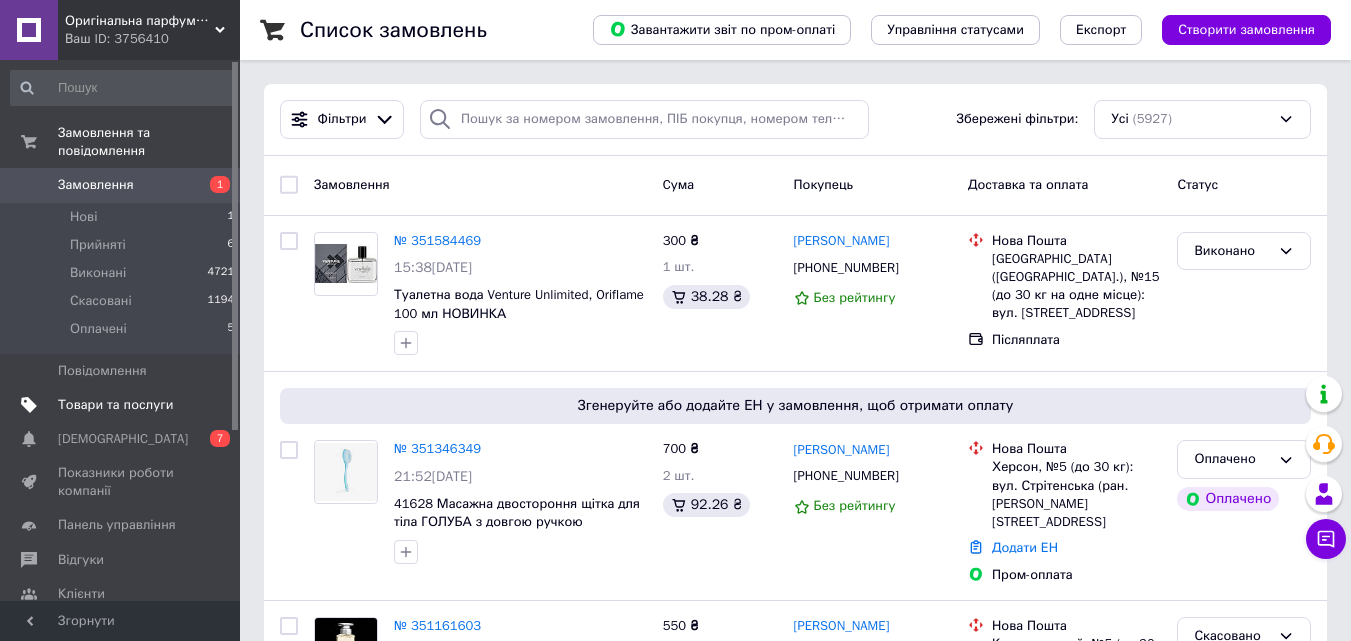 click on "Товари та послуги" at bounding box center (115, 405) 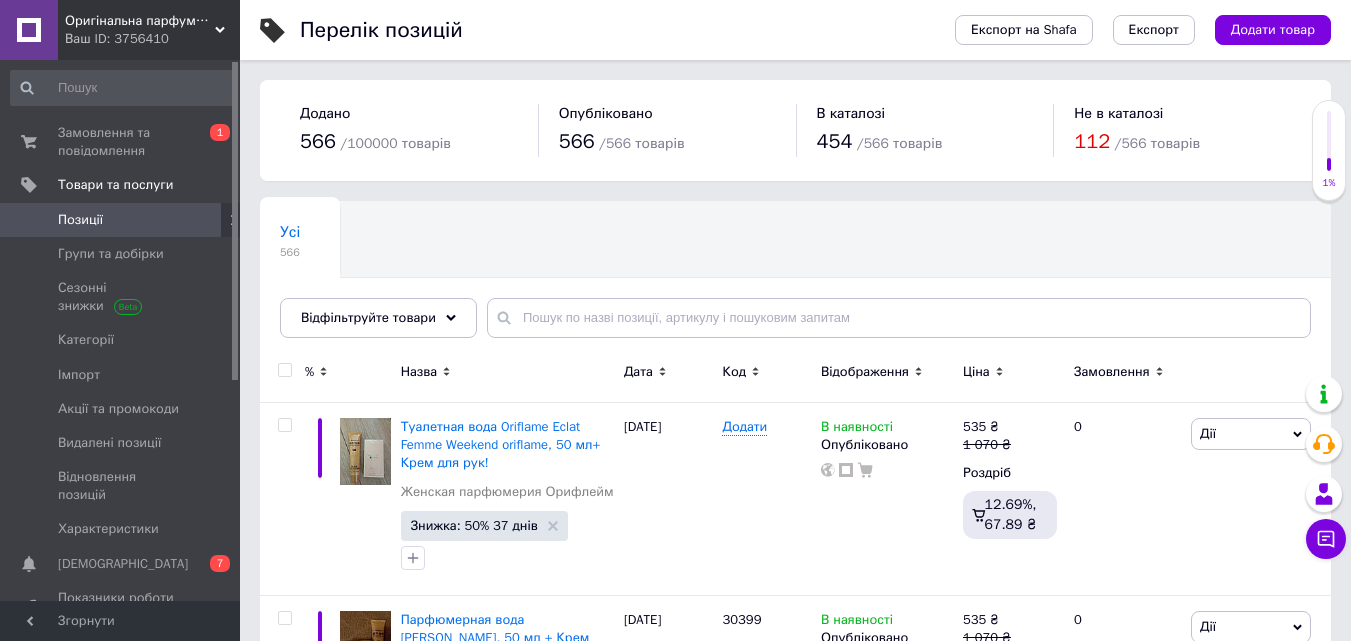 click on "Відфільтруйте товари" at bounding box center [378, 318] 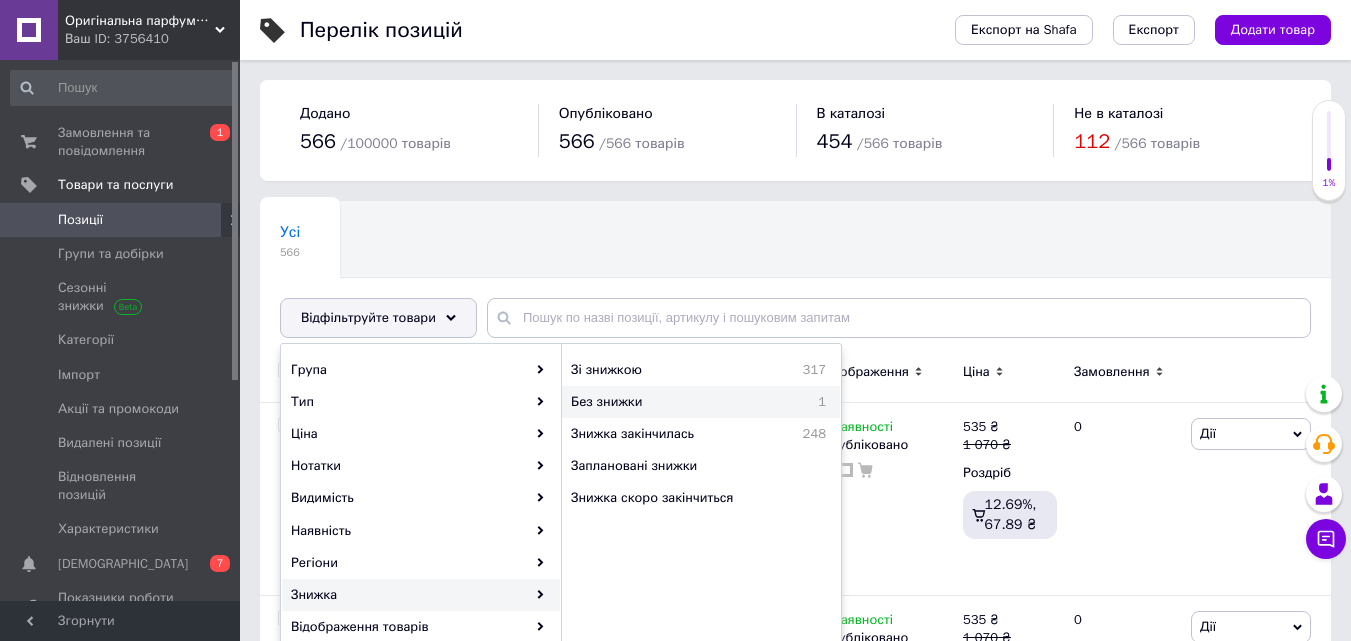 click on "Без знижки  1" at bounding box center (701, 402) 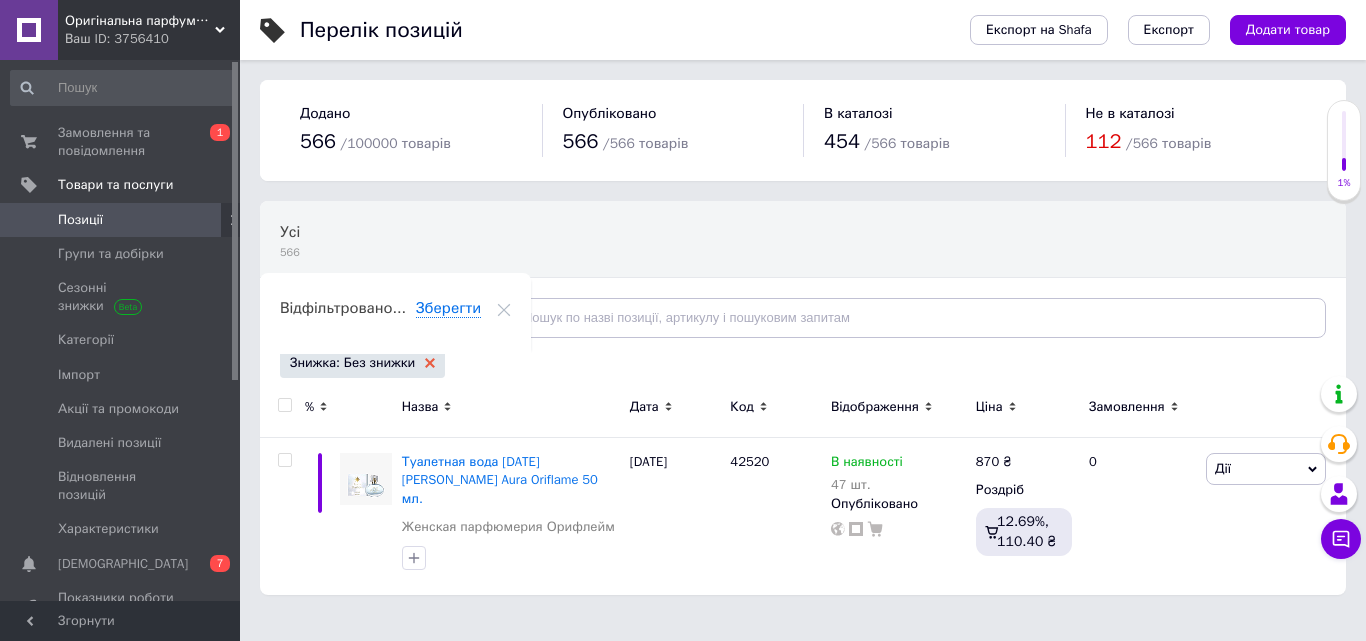 click 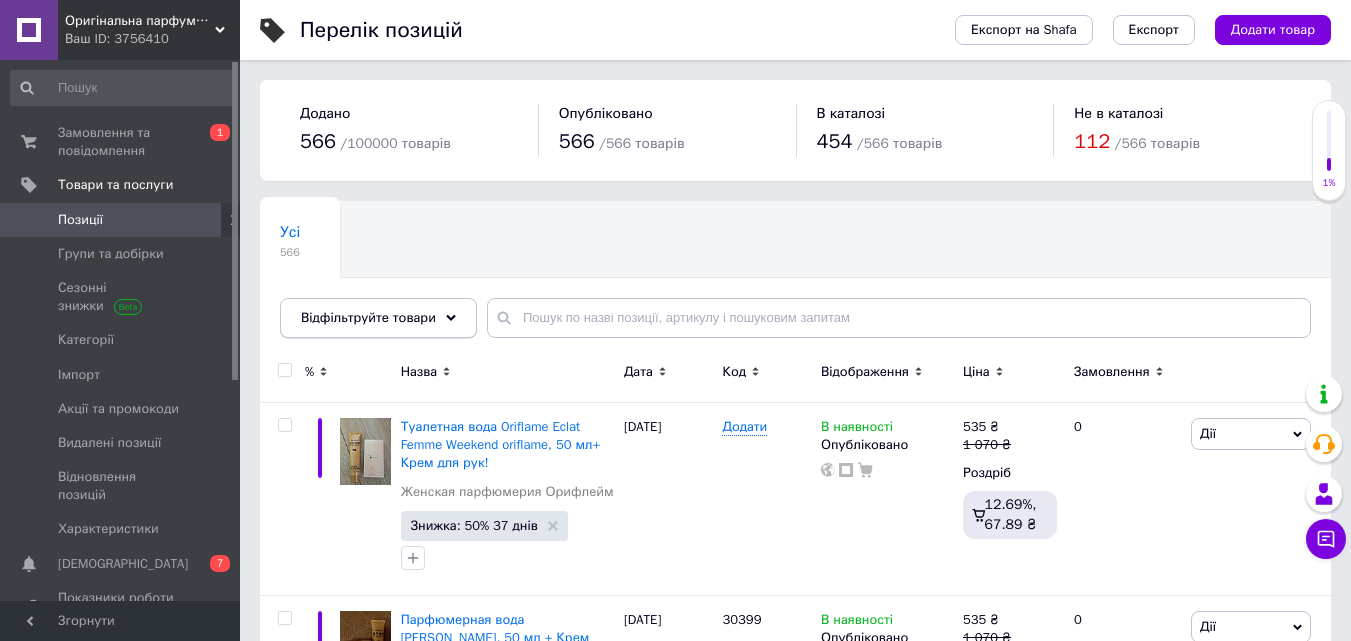 click on "Відфільтруйте товари" at bounding box center [378, 318] 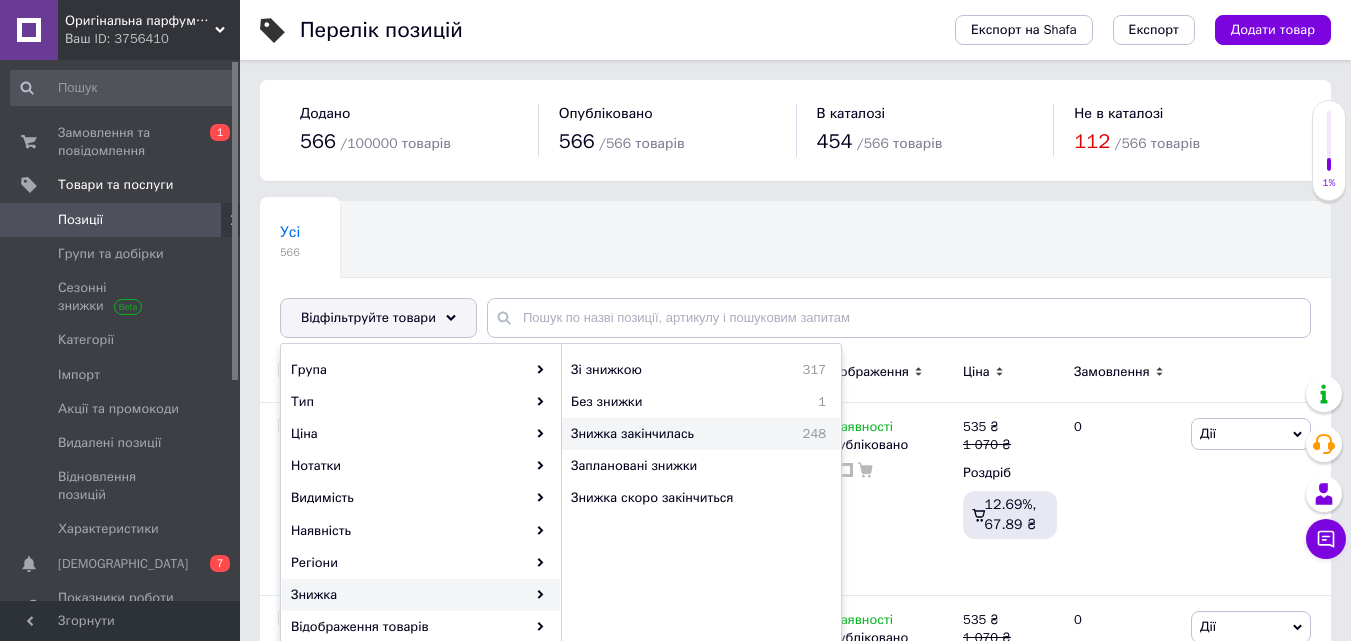 click on "Знижка закінчилась" at bounding box center [671, 434] 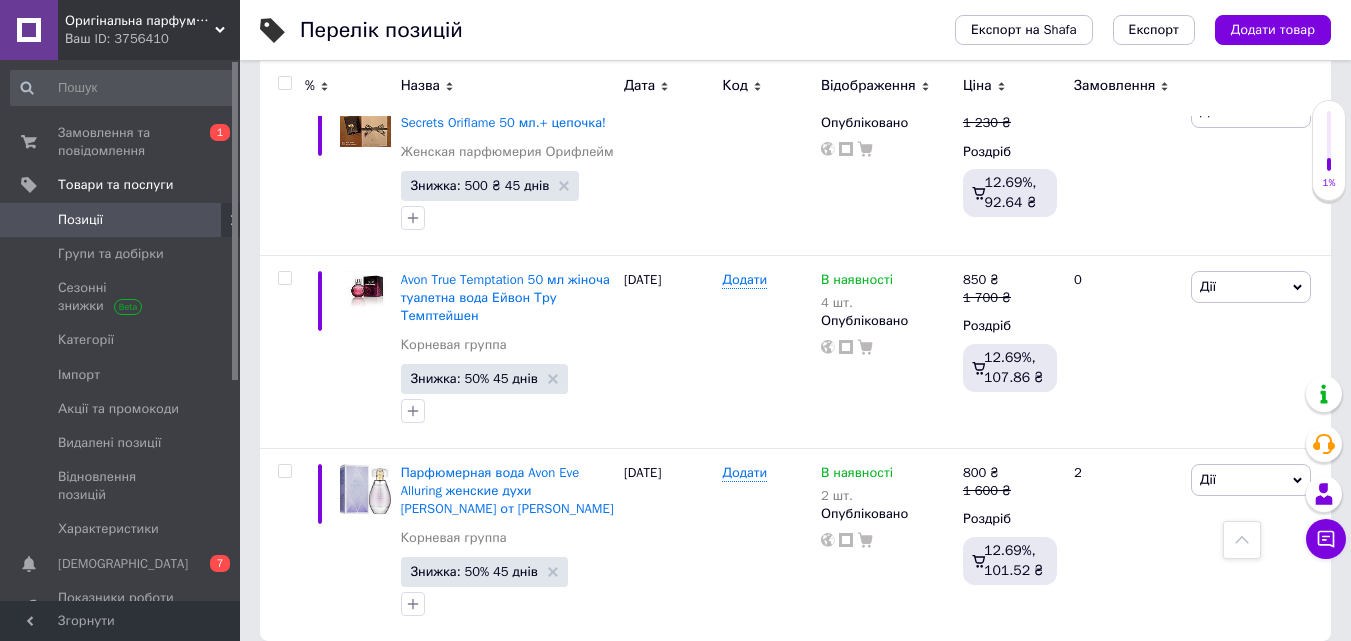 scroll, scrollTop: 3574, scrollLeft: 0, axis: vertical 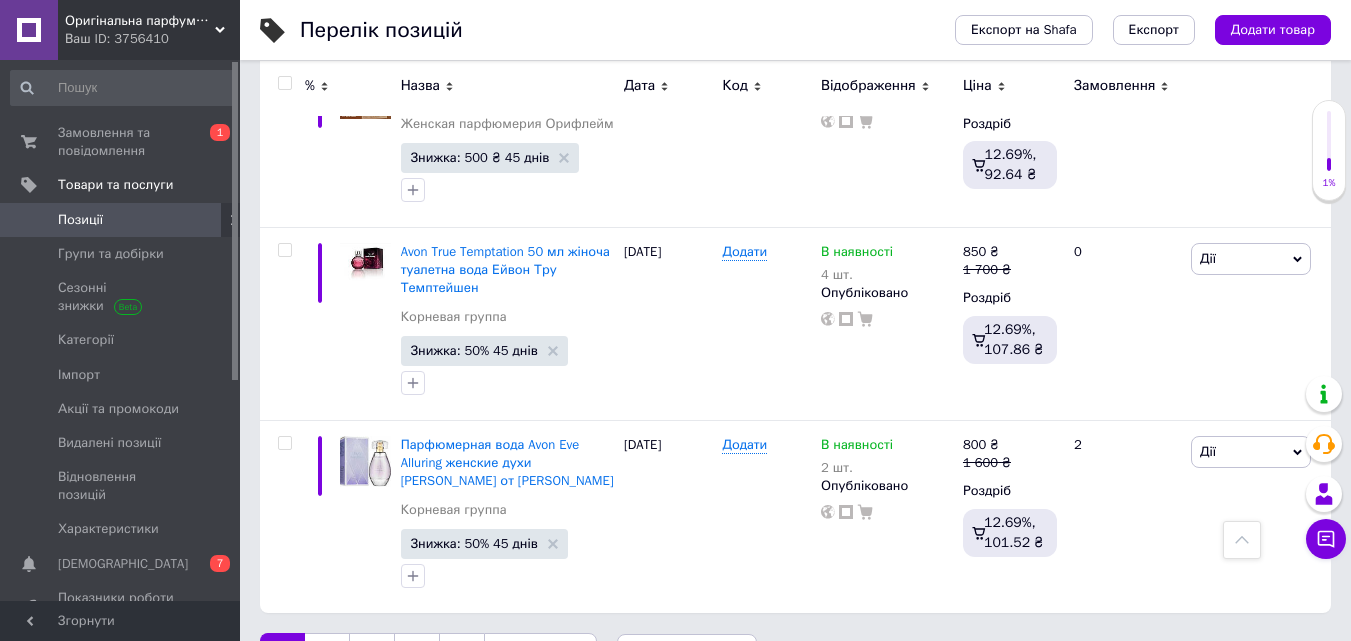 click on "Наступна" at bounding box center [540, 654] 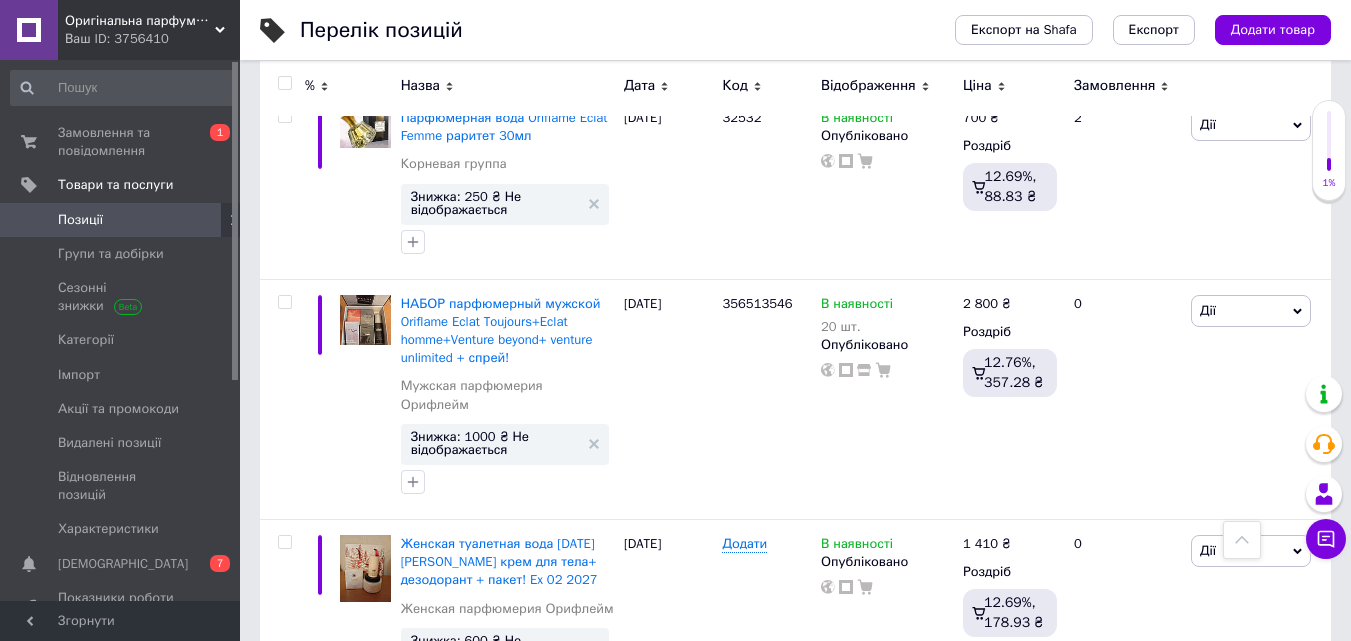 scroll, scrollTop: 0, scrollLeft: 0, axis: both 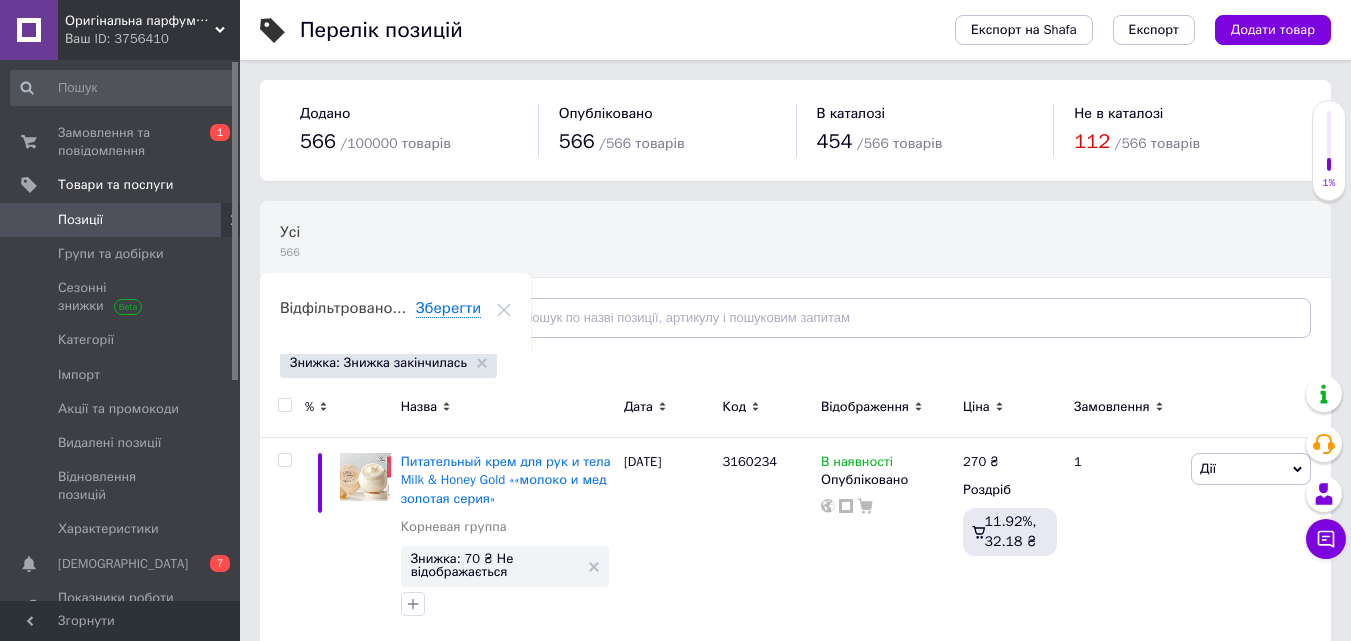 click at bounding box center [284, 405] 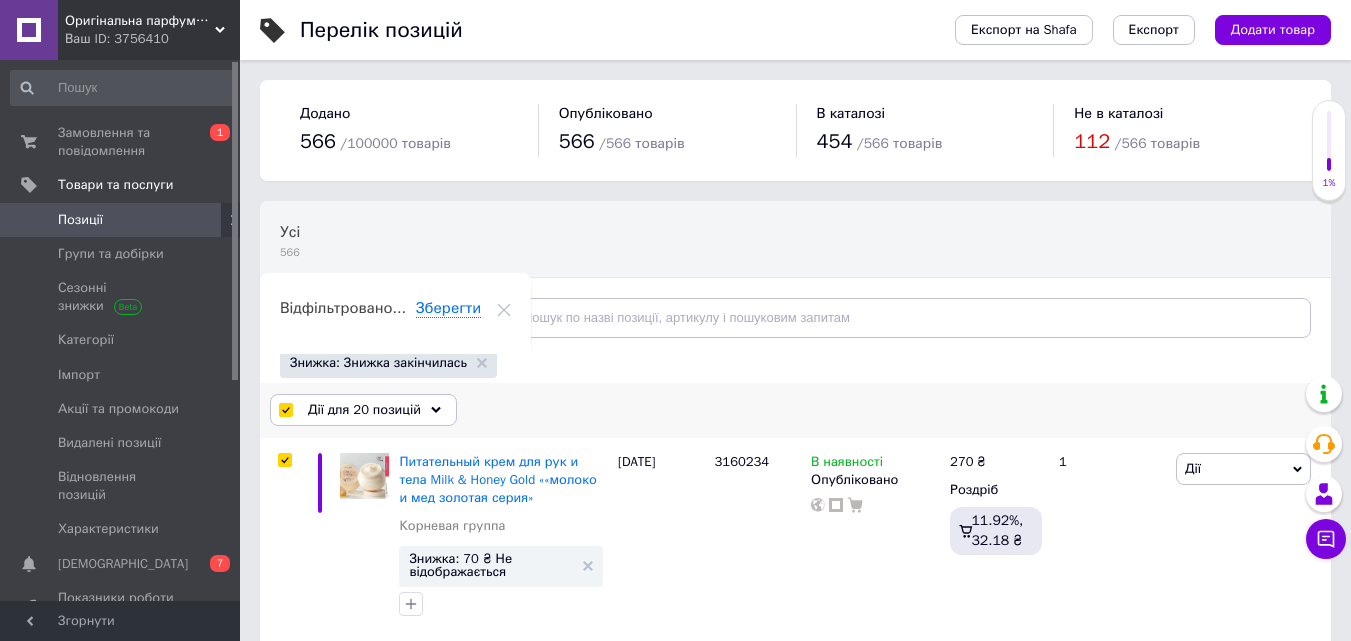 click on "Дії для 20 позицій" at bounding box center (363, 410) 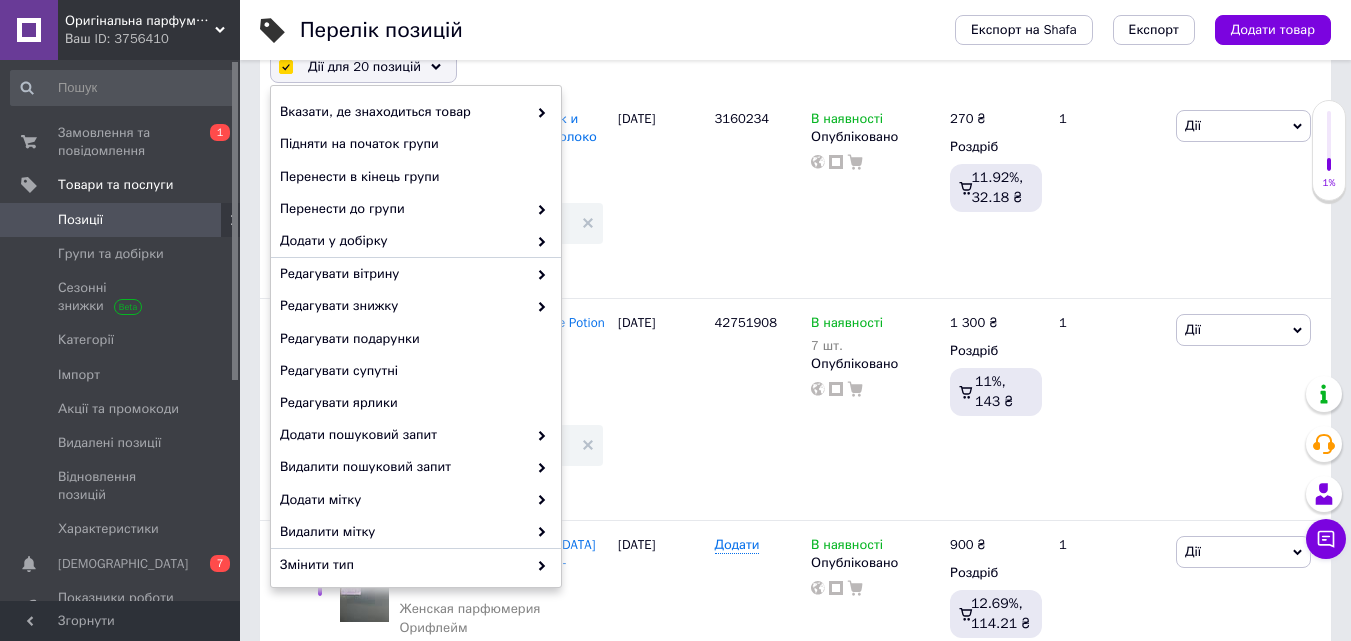 scroll, scrollTop: 358, scrollLeft: 0, axis: vertical 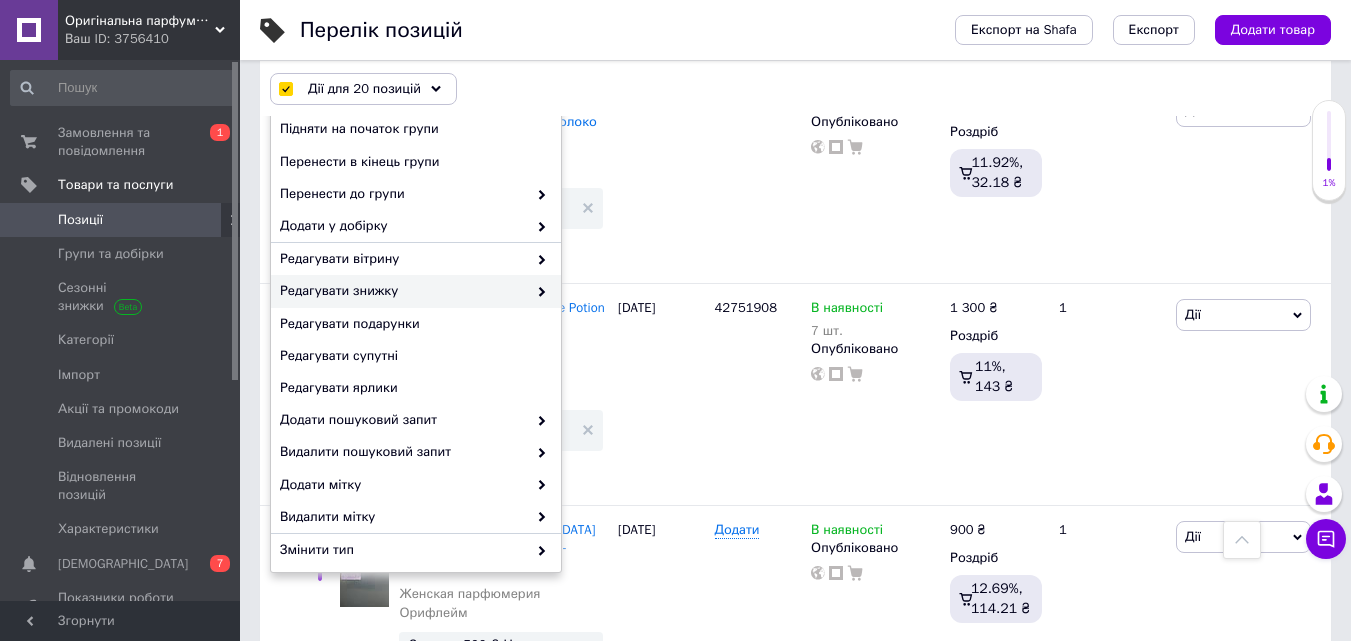 click at bounding box center [537, 291] 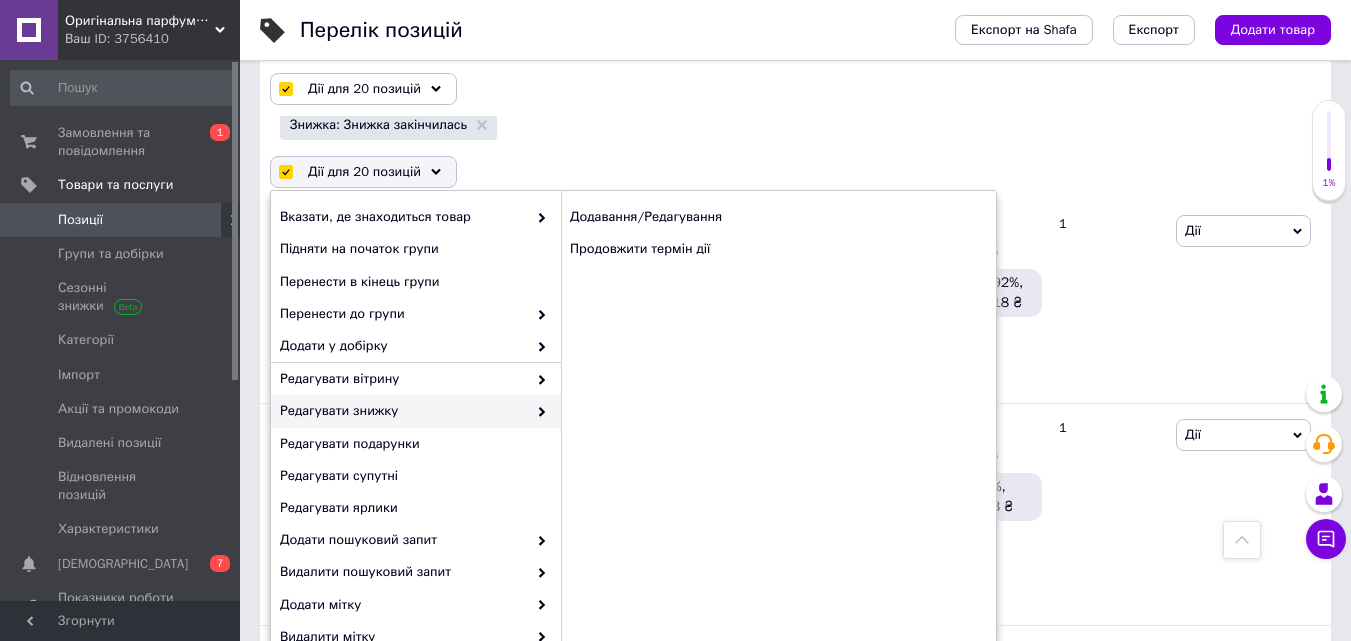 scroll, scrollTop: 201, scrollLeft: 0, axis: vertical 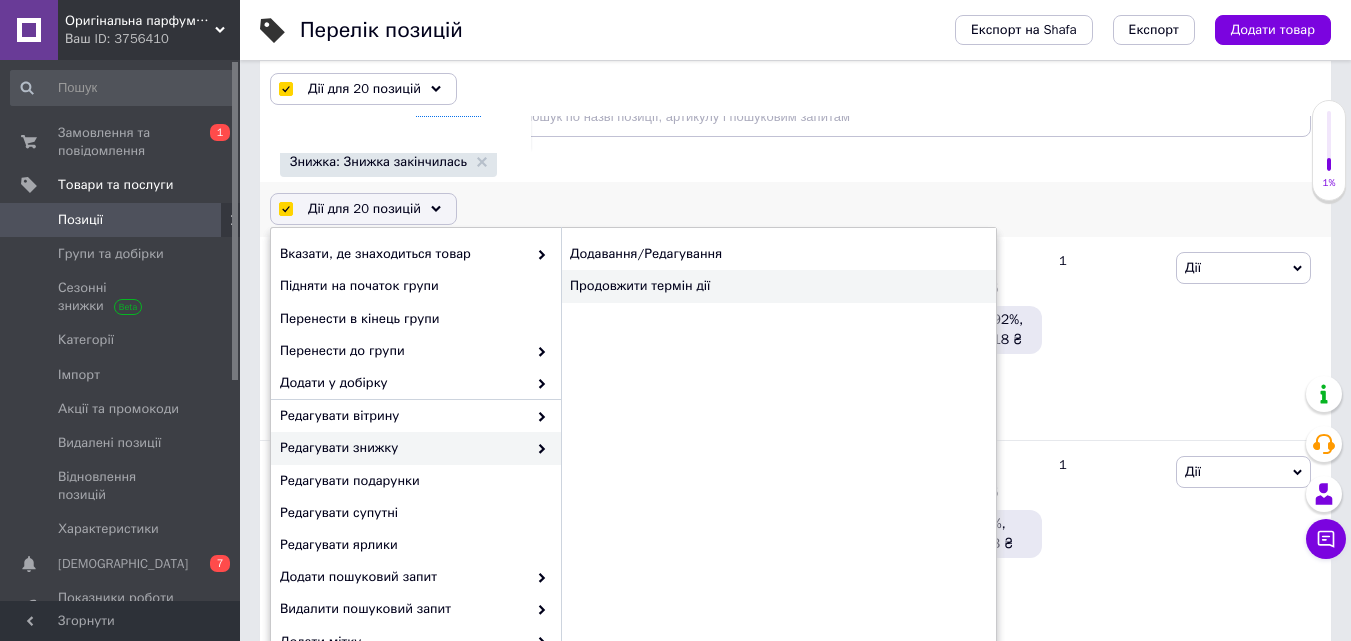 click on "Продовжити термін дії" at bounding box center [778, 286] 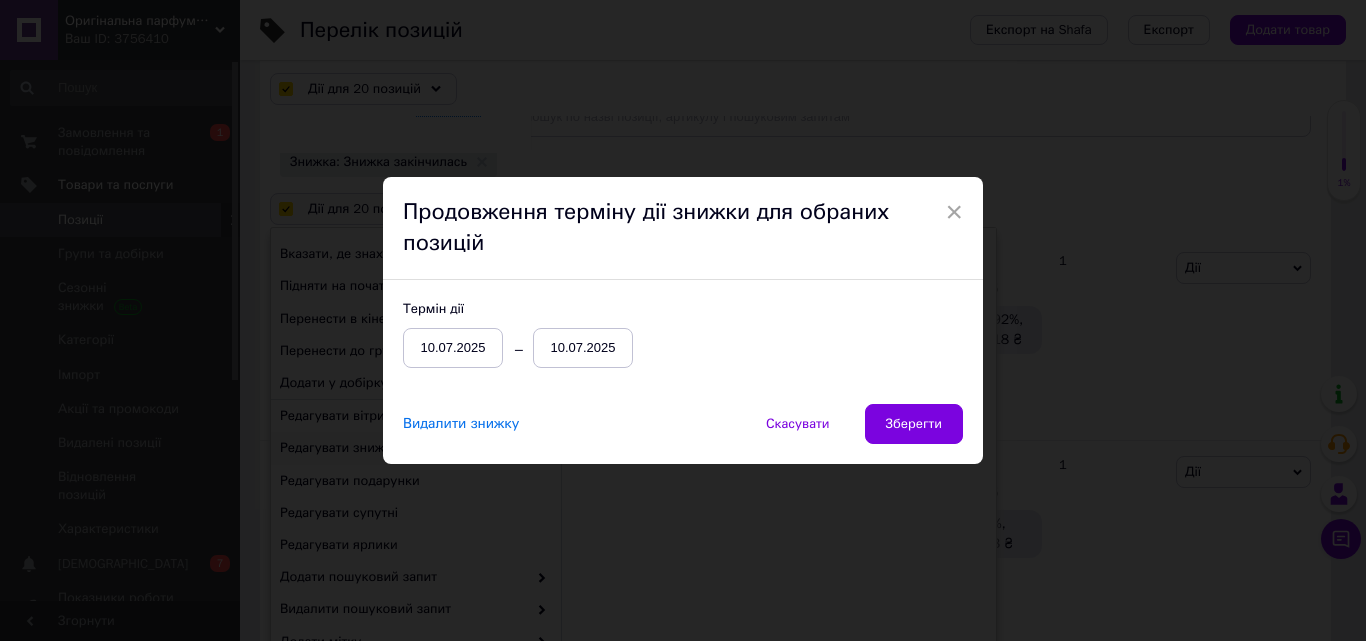 click on "10.07.2025" at bounding box center [583, 348] 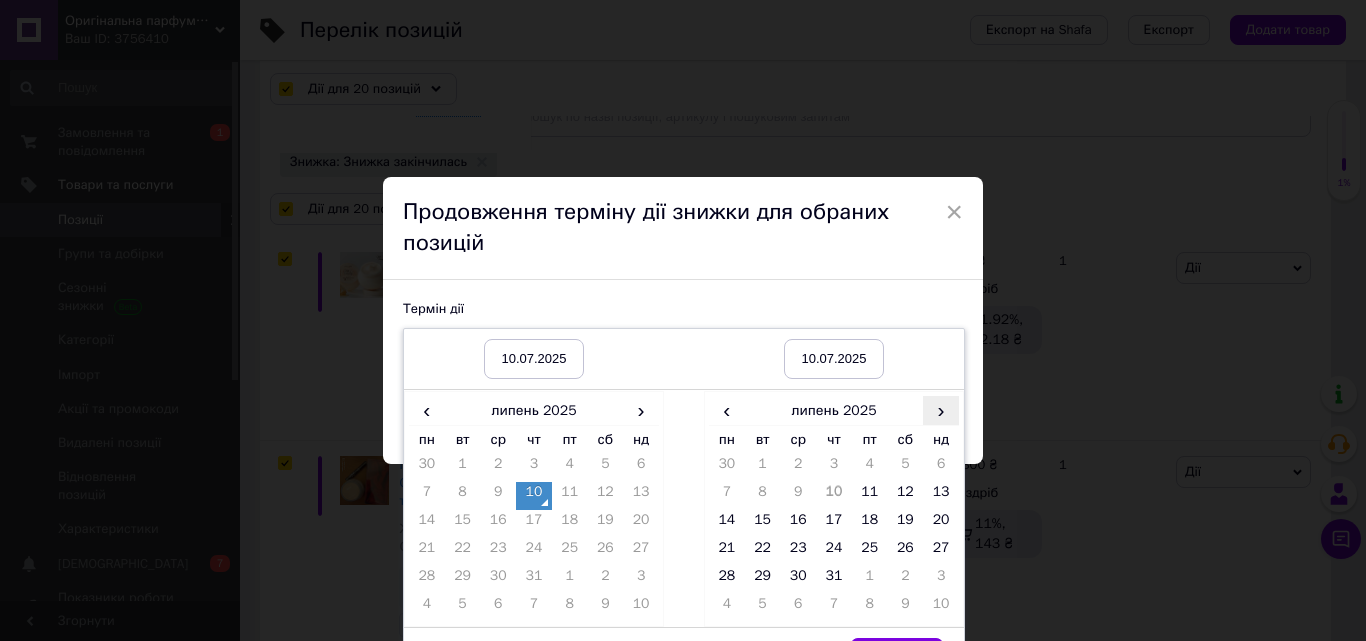 click on "›" at bounding box center (941, 410) 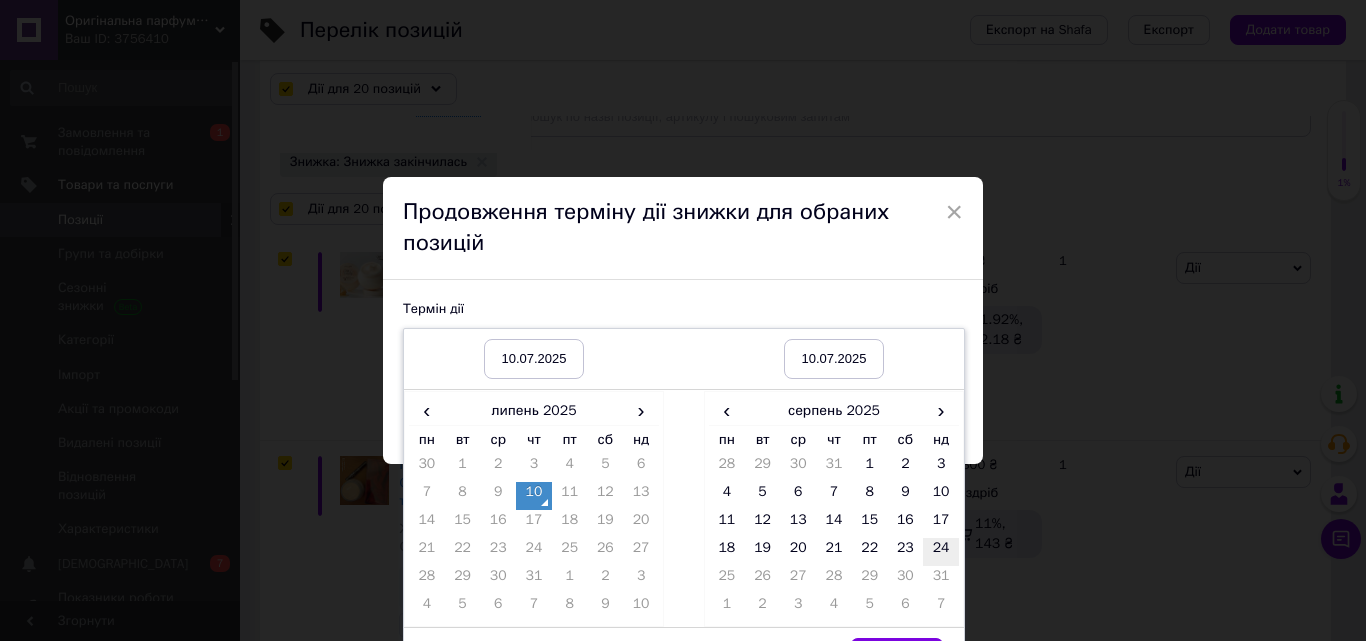 click on "24" at bounding box center [941, 552] 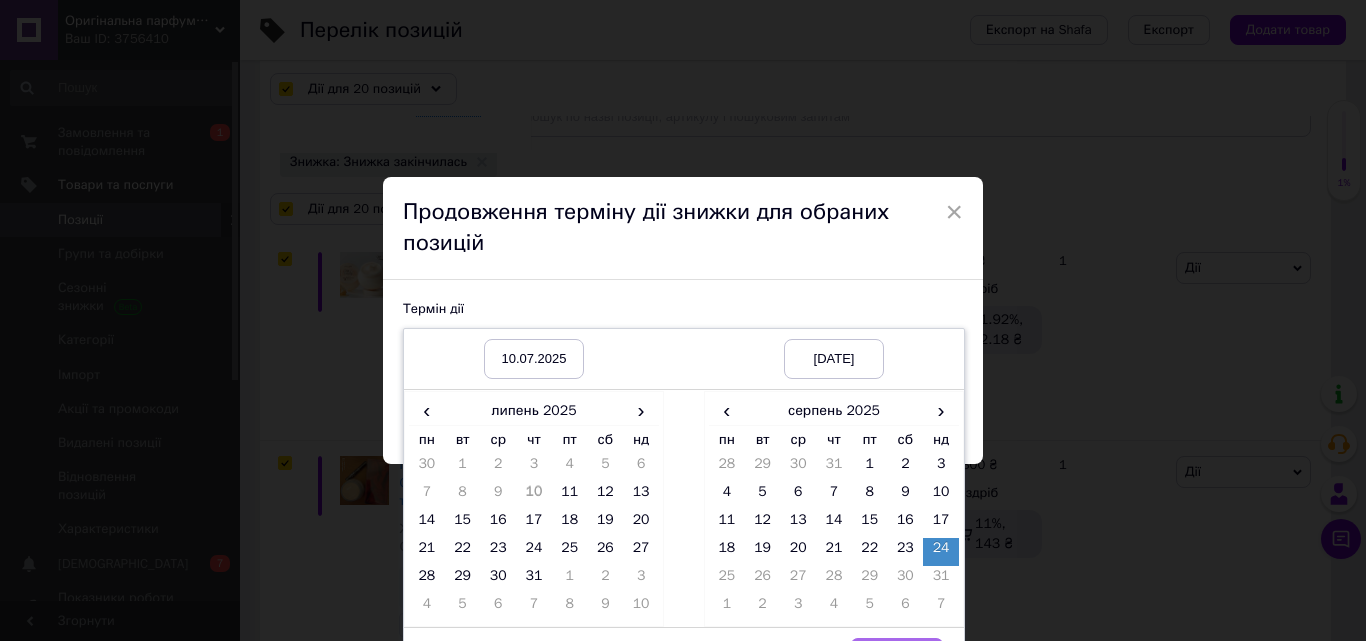 click on "Вибрати" at bounding box center (897, 658) 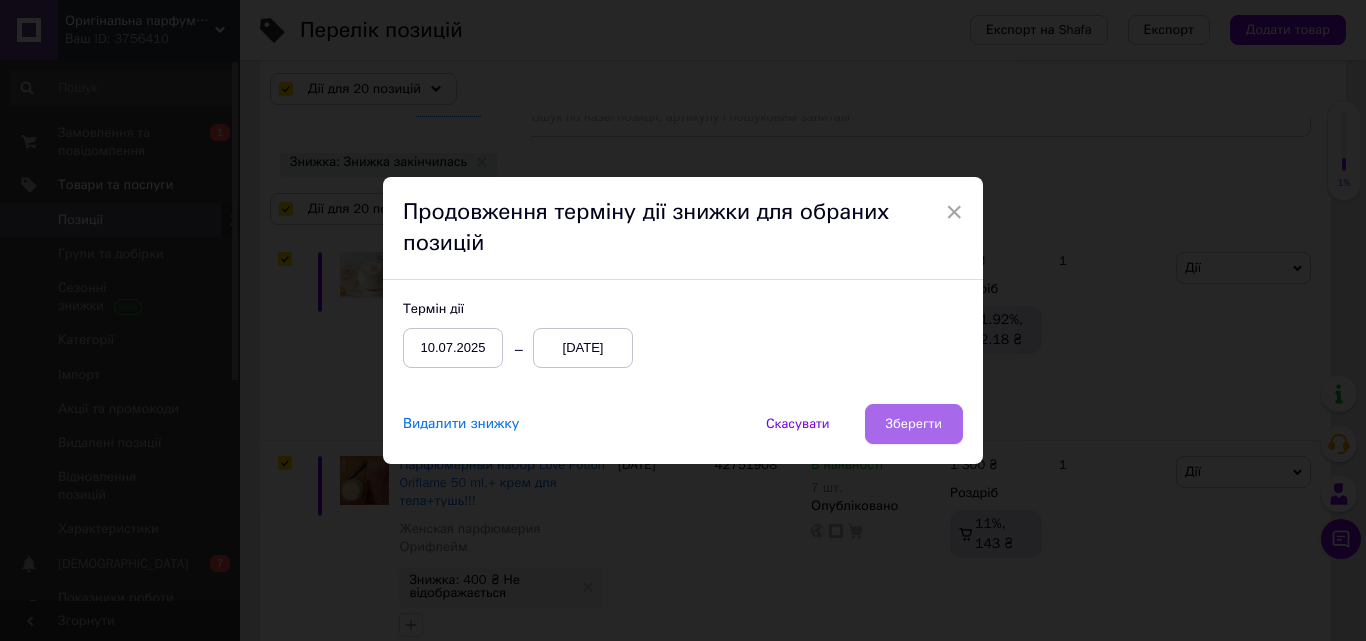 click on "Зберегти" at bounding box center (914, 424) 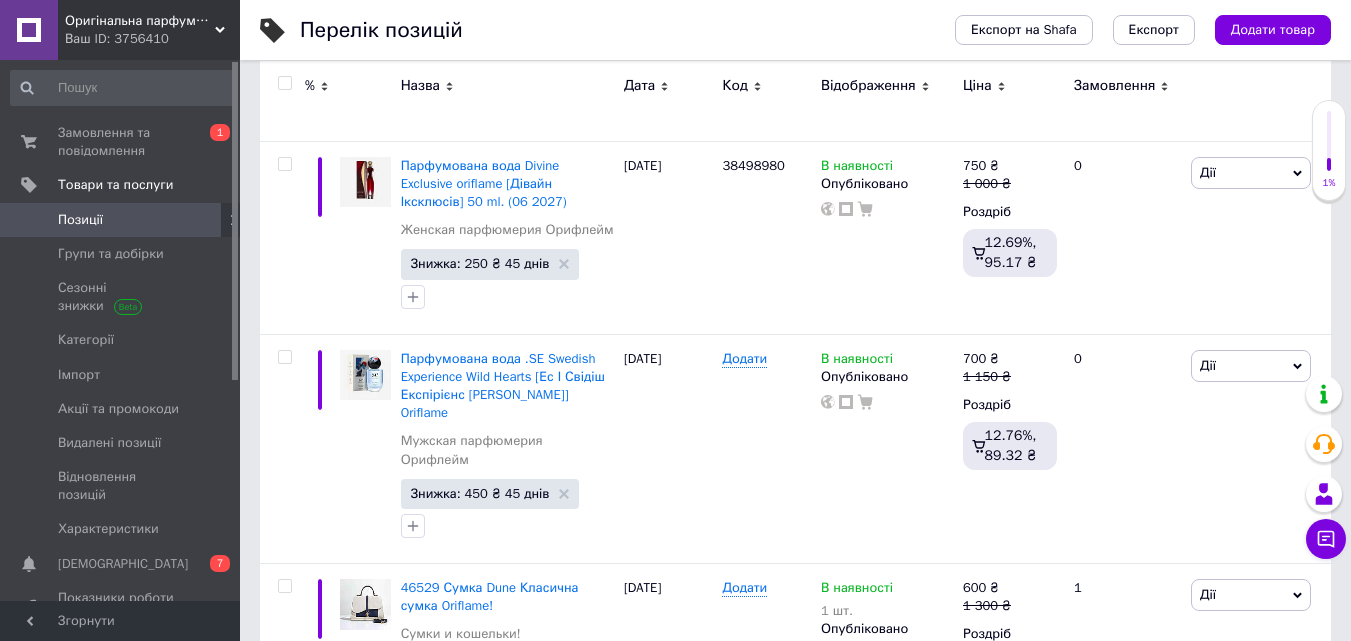scroll, scrollTop: 3632, scrollLeft: 0, axis: vertical 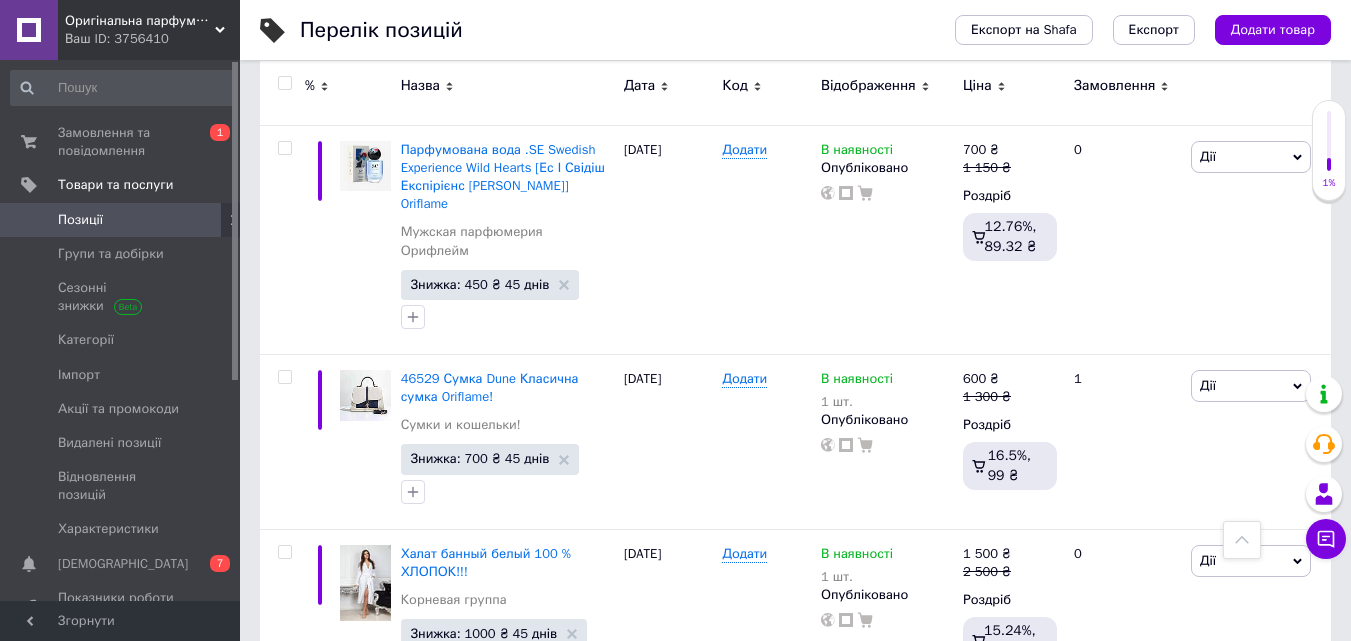 click 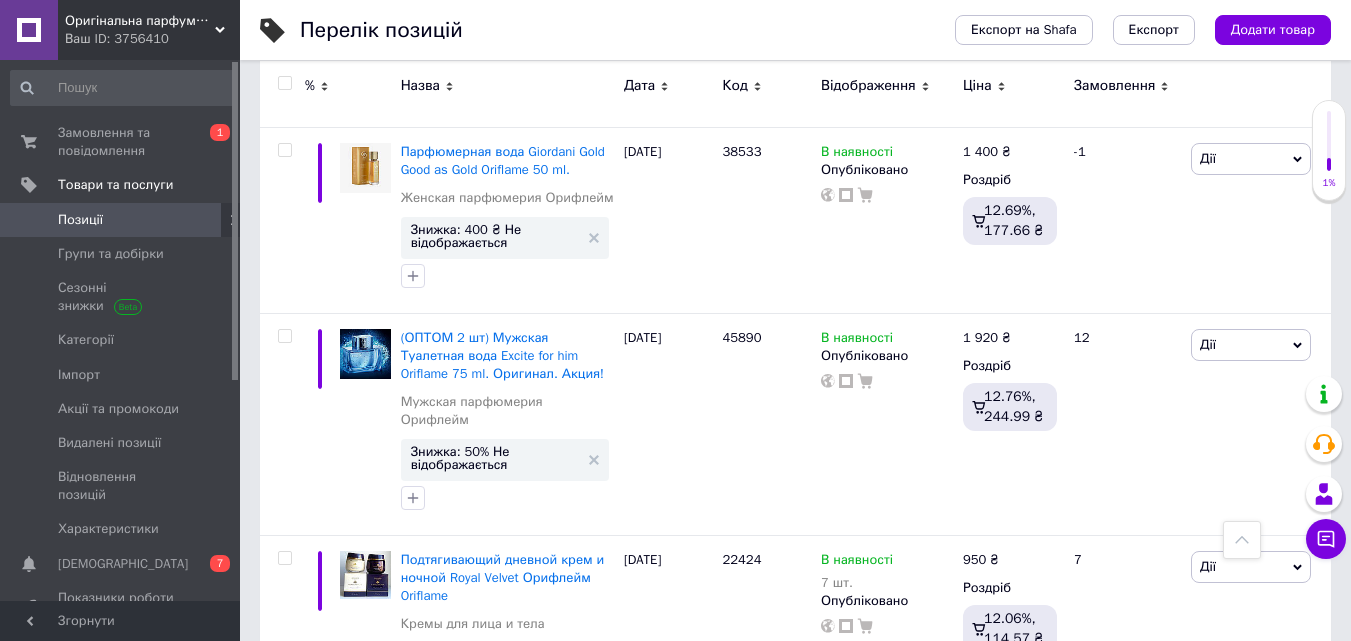 scroll, scrollTop: 0, scrollLeft: 0, axis: both 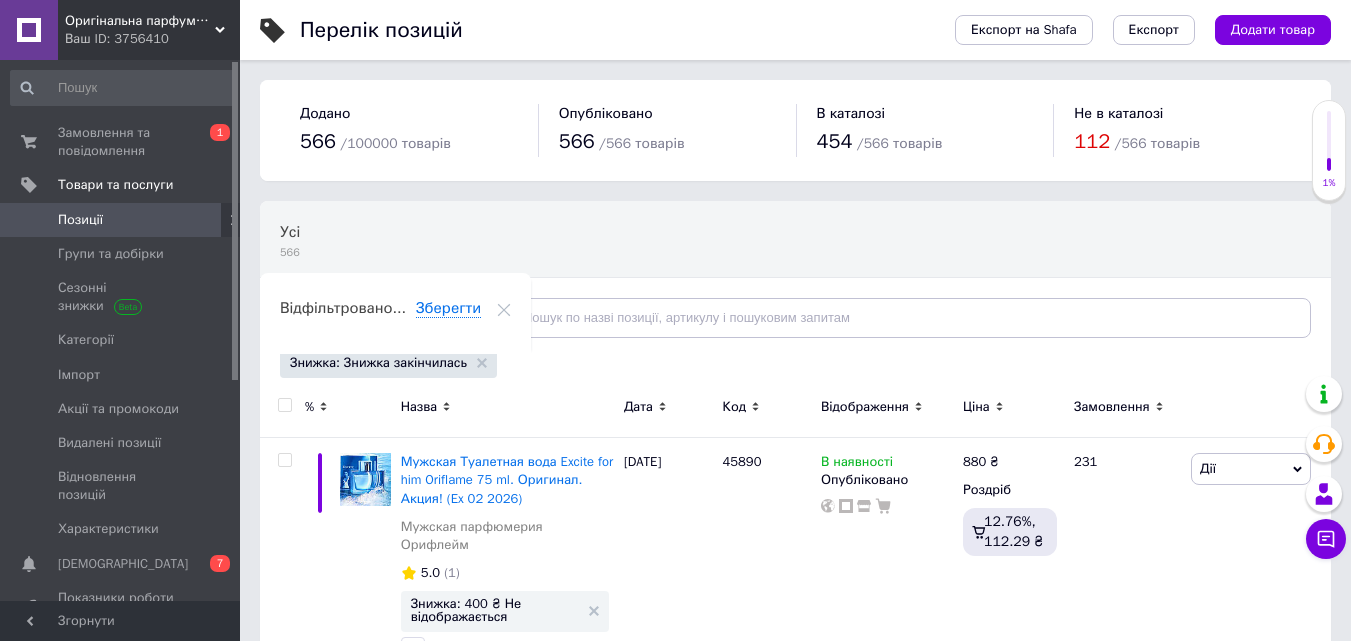 click at bounding box center [284, 405] 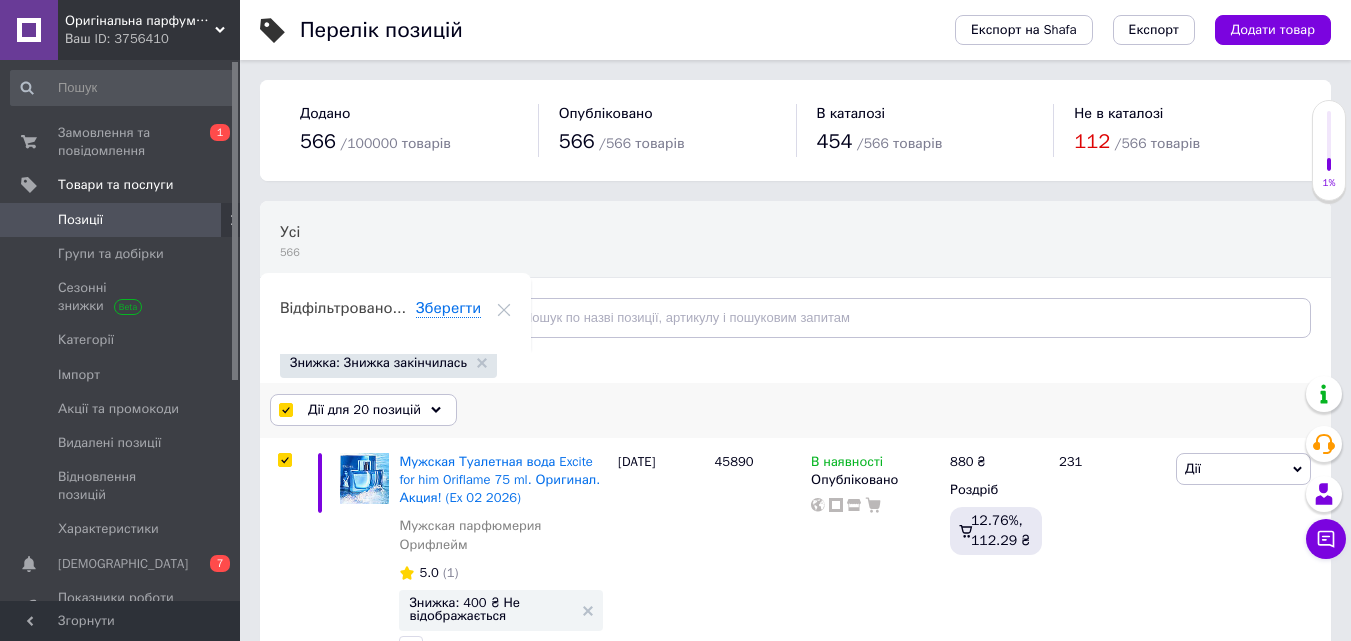 click on "Дії для 20 позицій" at bounding box center (364, 410) 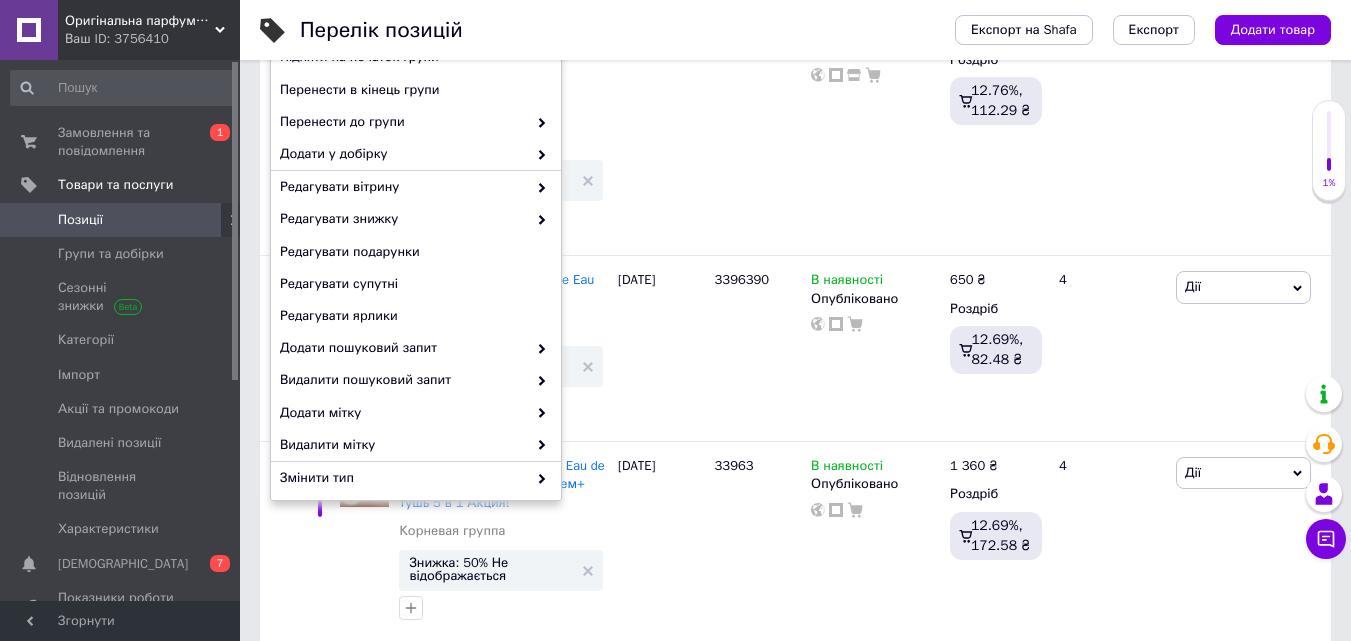 scroll, scrollTop: 459, scrollLeft: 0, axis: vertical 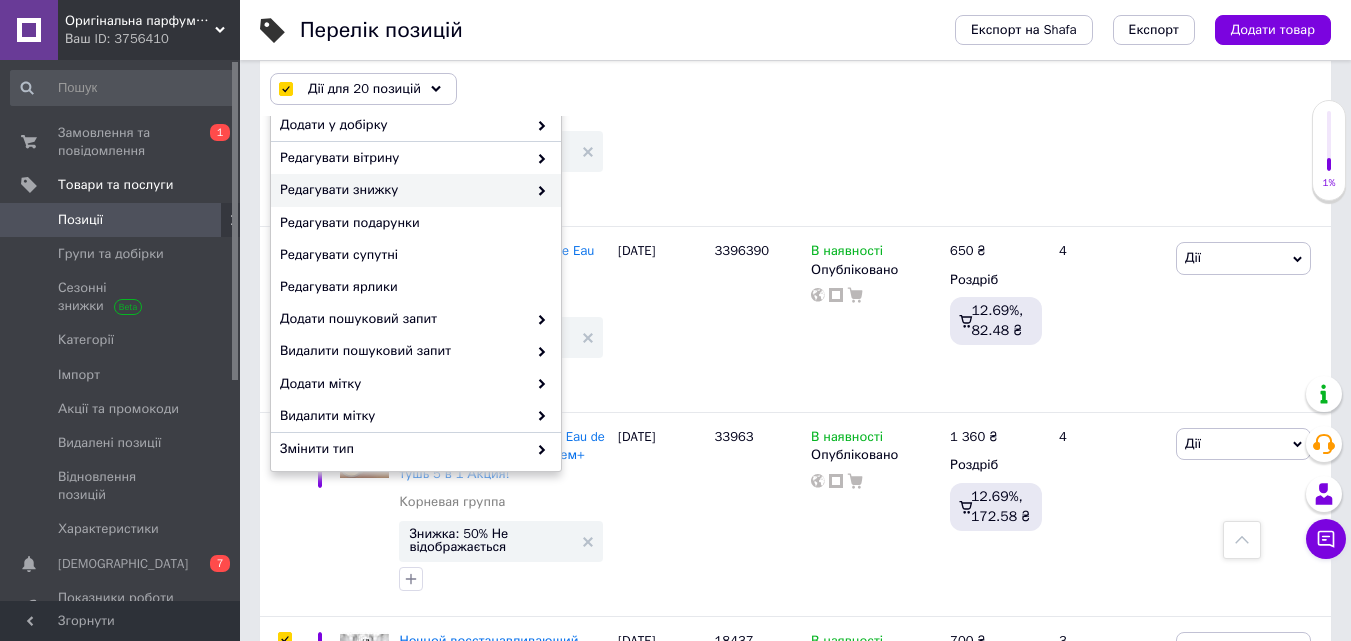 click on "Редагувати знижку" at bounding box center [403, 190] 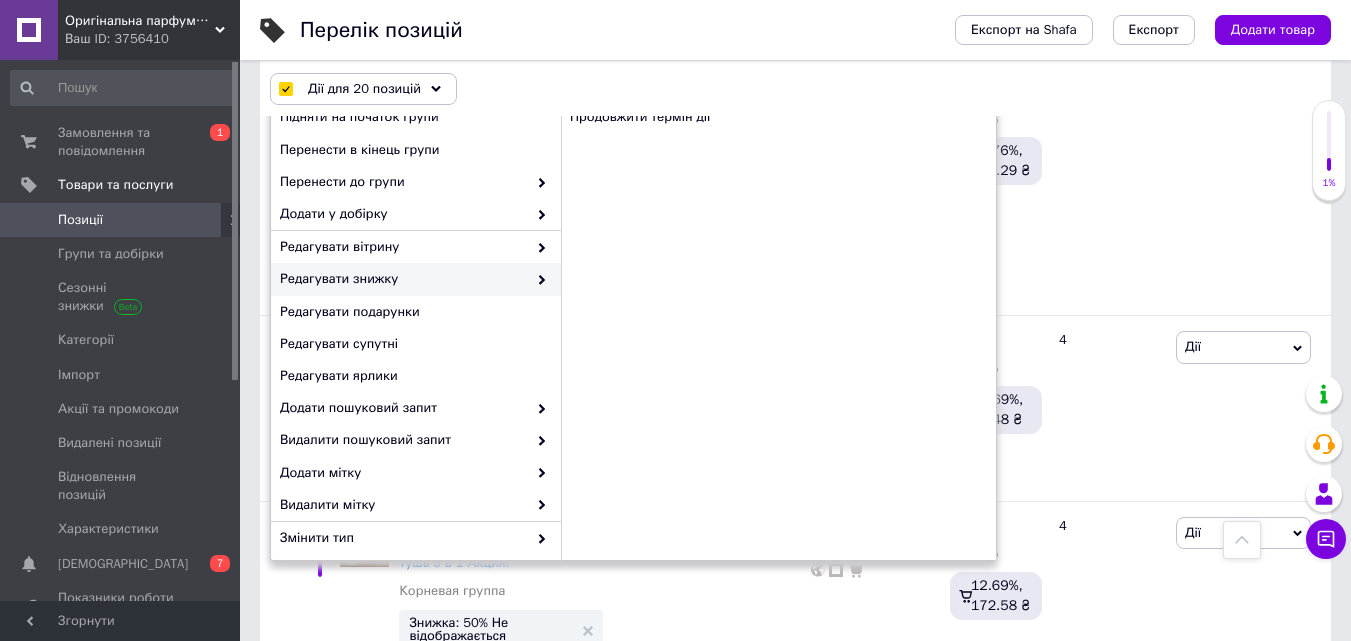 scroll, scrollTop: 245, scrollLeft: 0, axis: vertical 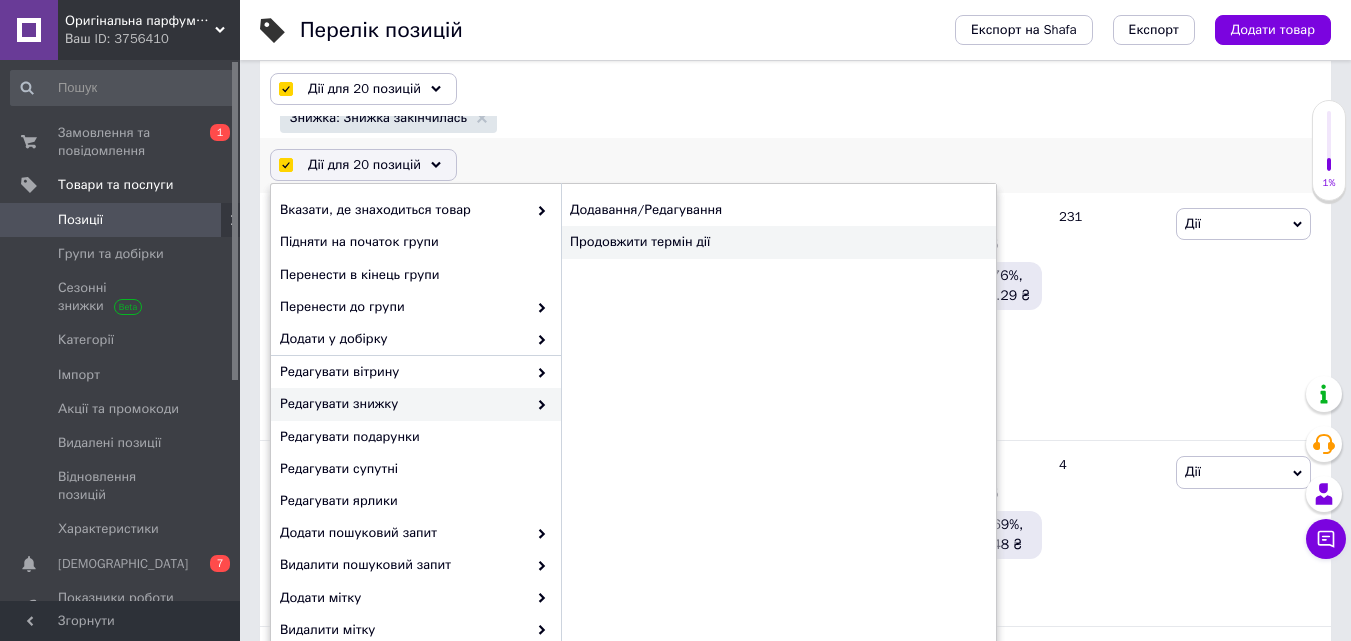 click on "Продовжити термін дії" at bounding box center (778, 242) 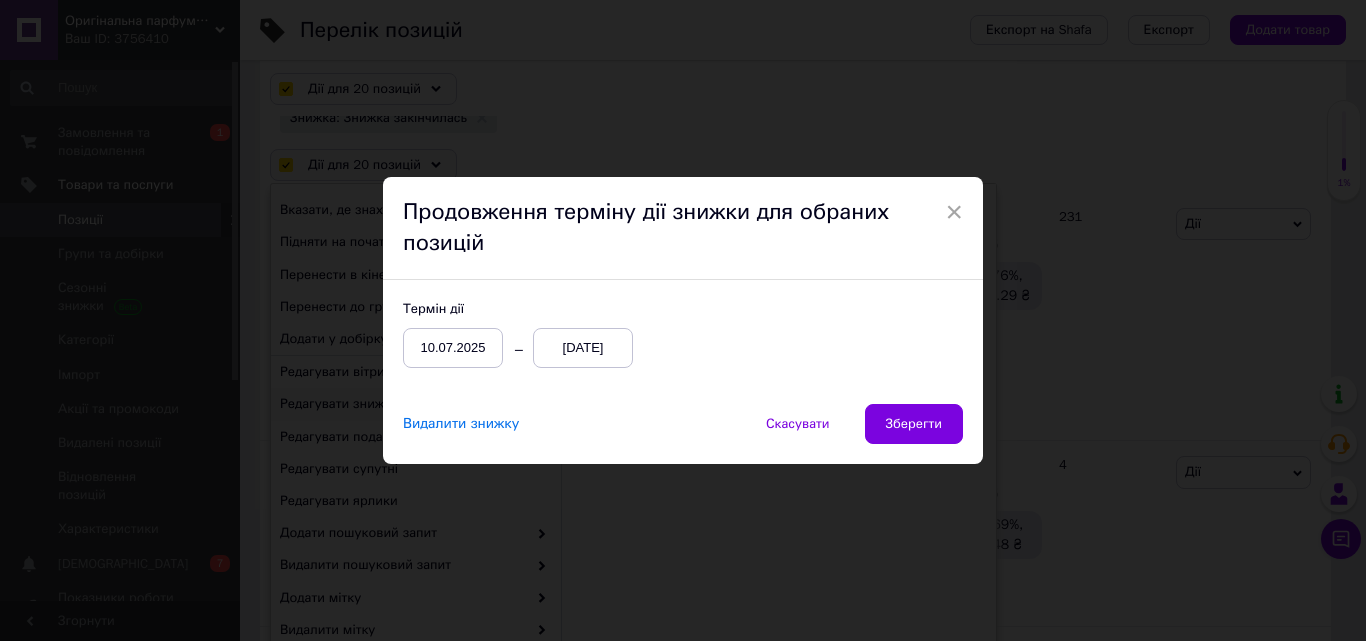 click on "[DATE]" at bounding box center [583, 348] 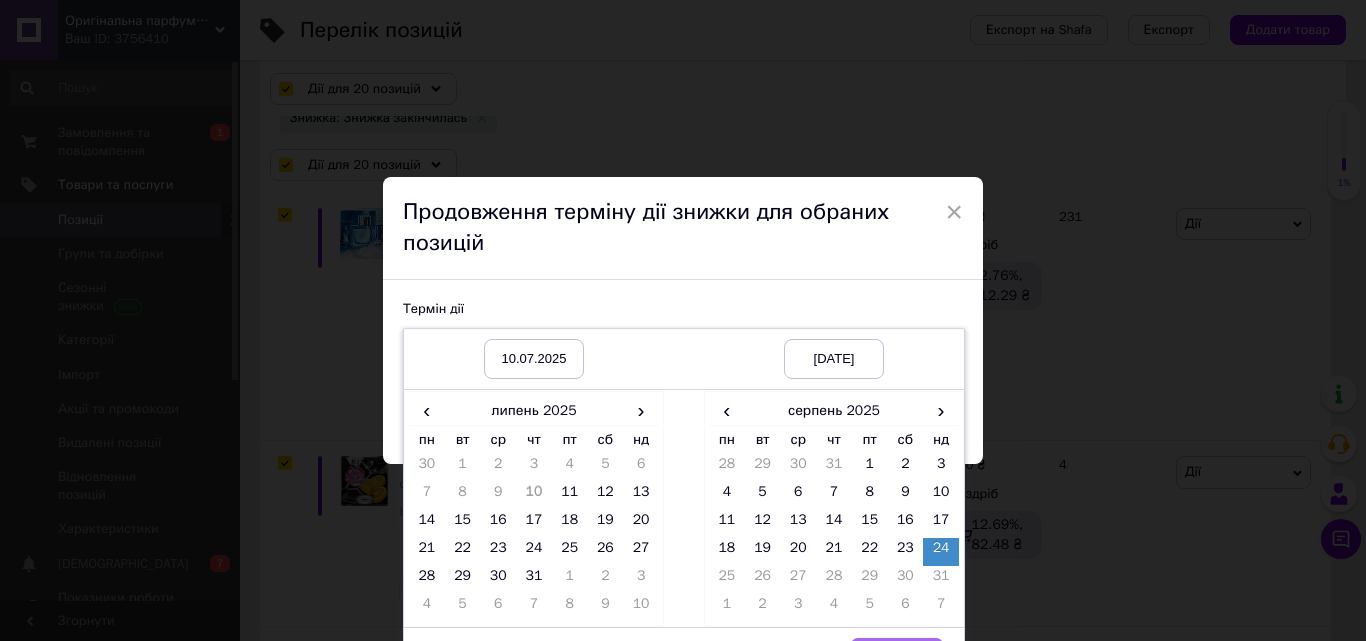 click on "Вибрати" at bounding box center [897, 658] 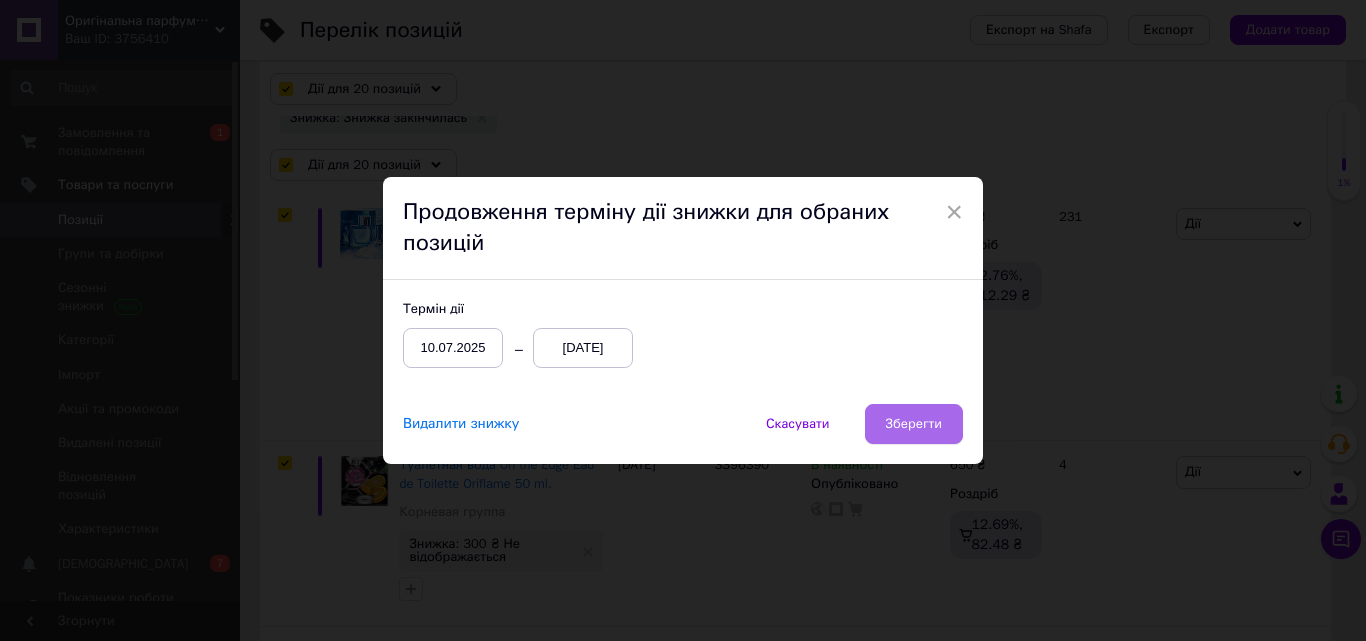 click on "Зберегти" at bounding box center (914, 424) 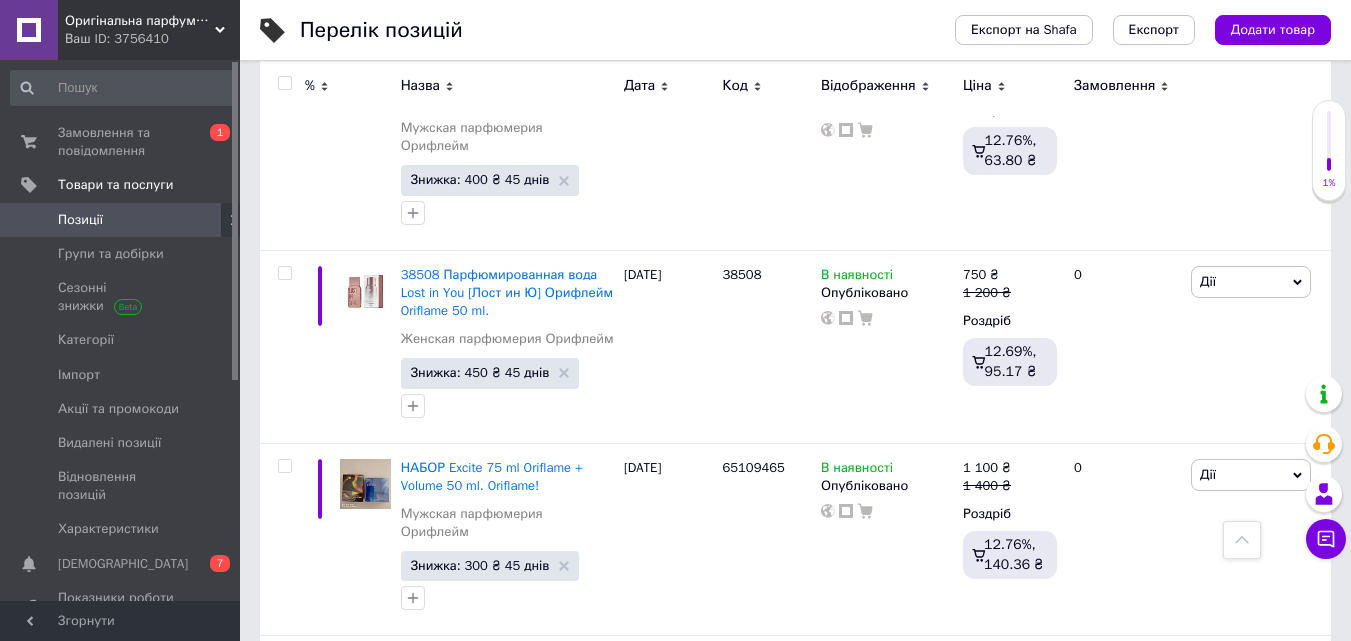 scroll, scrollTop: 3619, scrollLeft: 0, axis: vertical 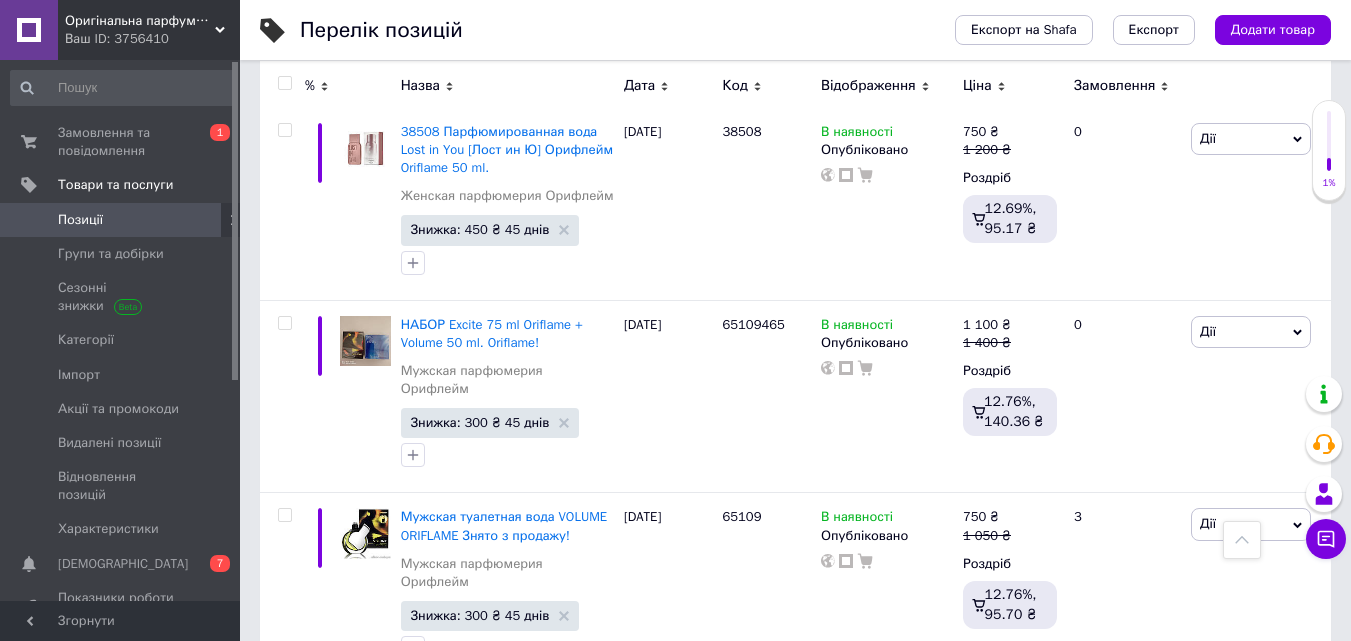click on "Наступна" at bounding box center [662, 726] 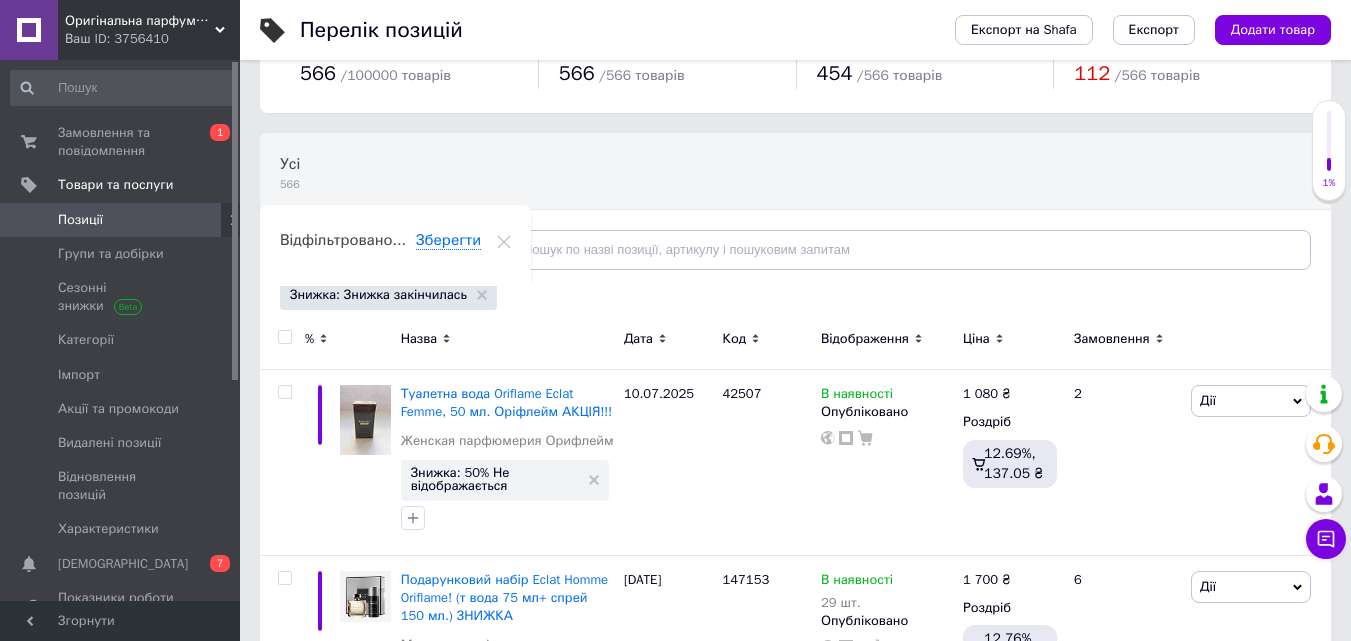 scroll, scrollTop: 0, scrollLeft: 0, axis: both 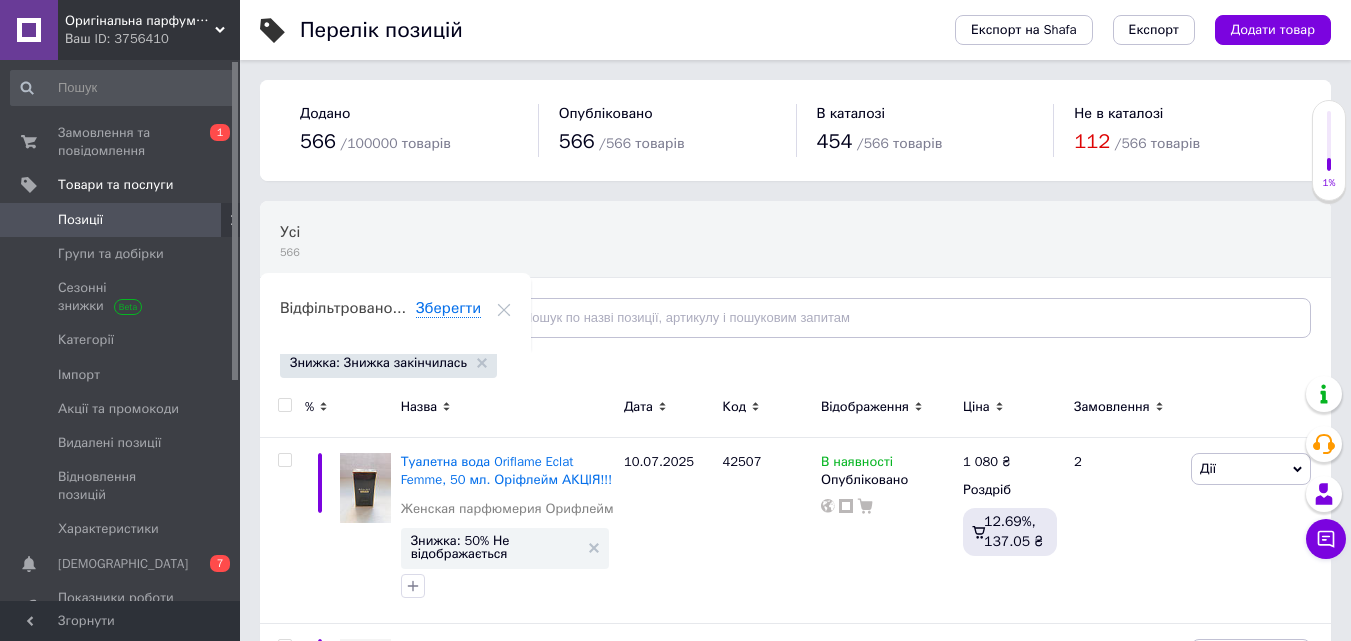 click at bounding box center [284, 405] 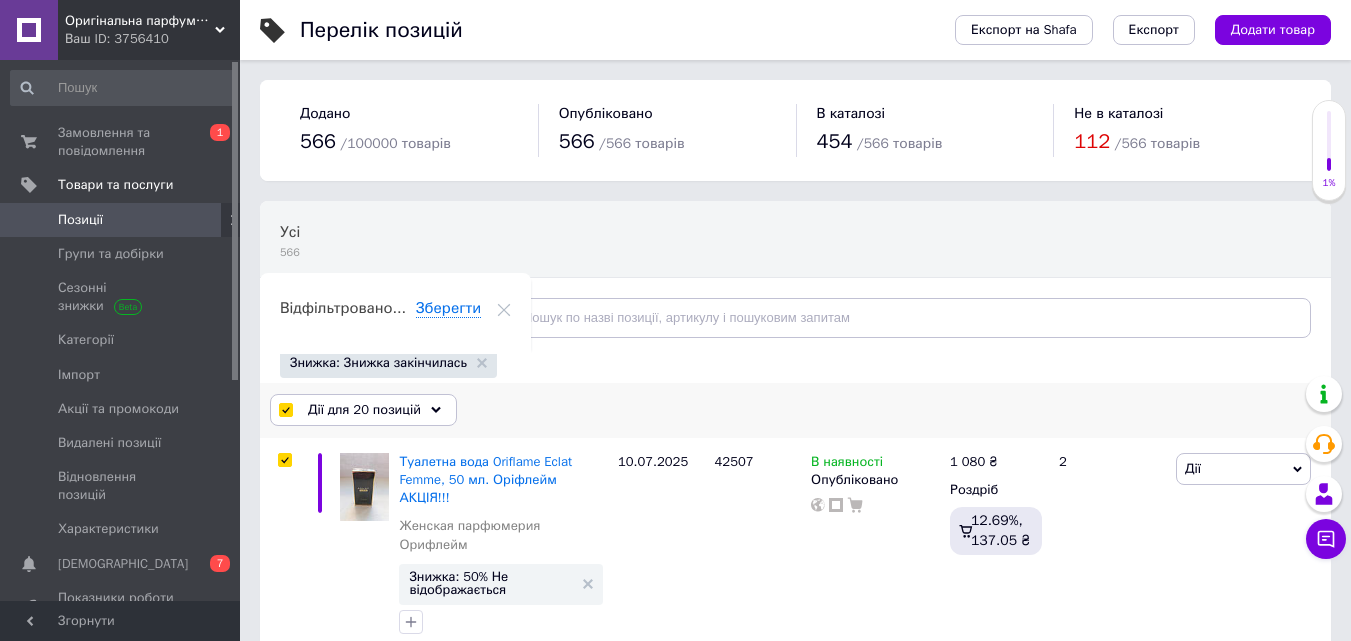 click on "Дії для 20 позицій" at bounding box center [363, 410] 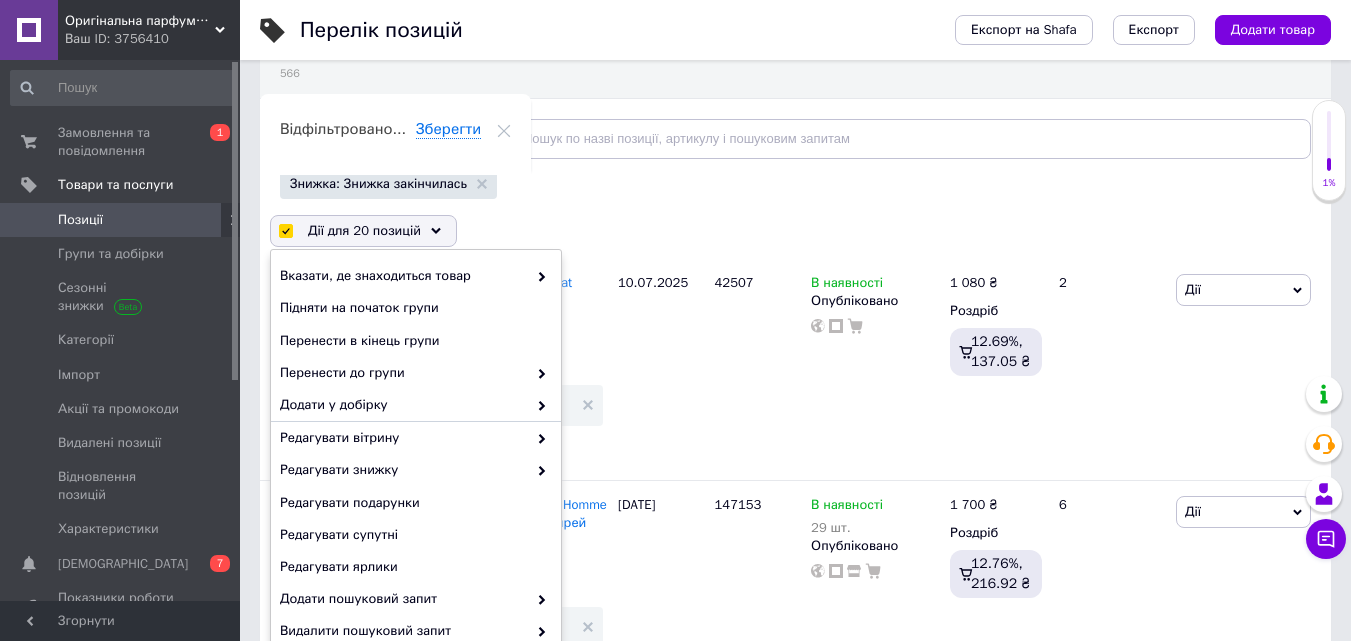 scroll, scrollTop: 287, scrollLeft: 0, axis: vertical 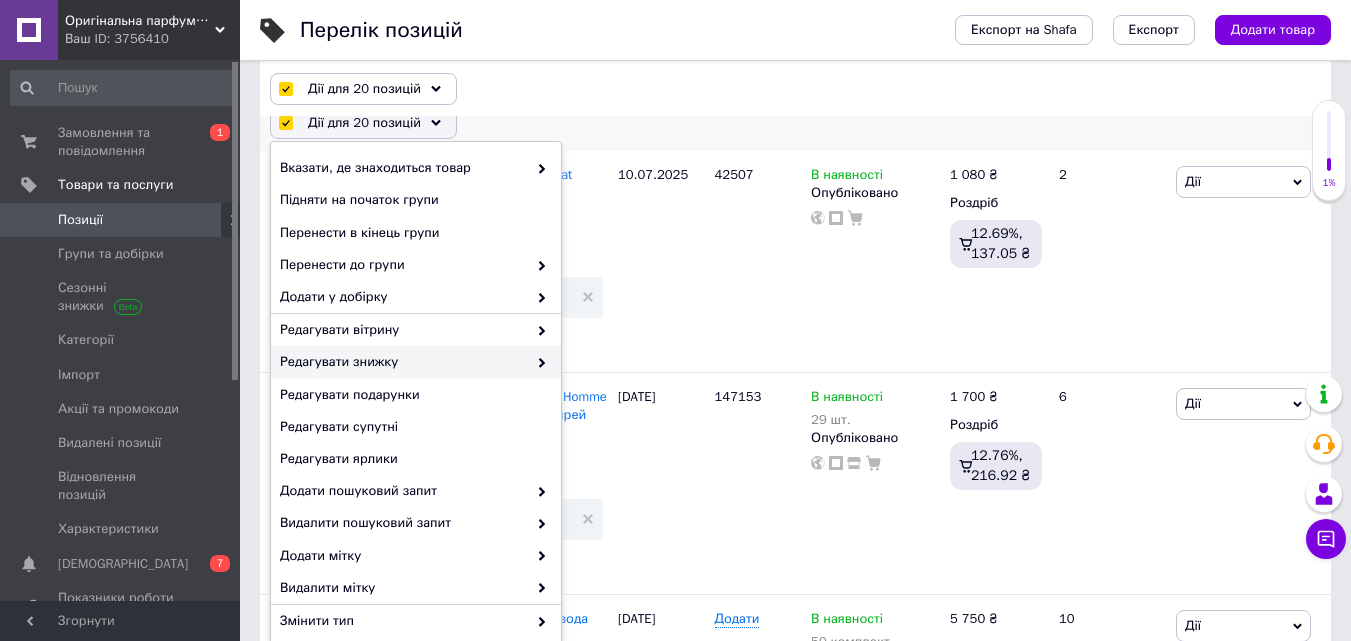 click on "Редагувати знижку" at bounding box center (403, 362) 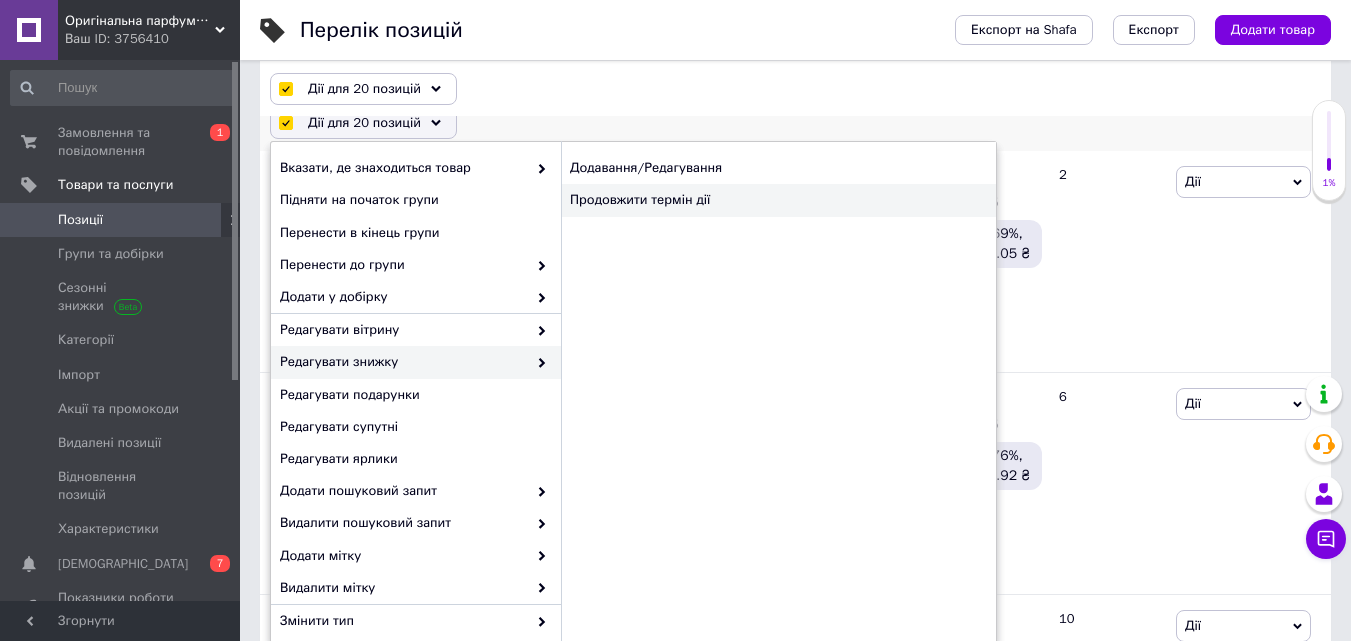click on "Продовжити термін дії" at bounding box center (778, 200) 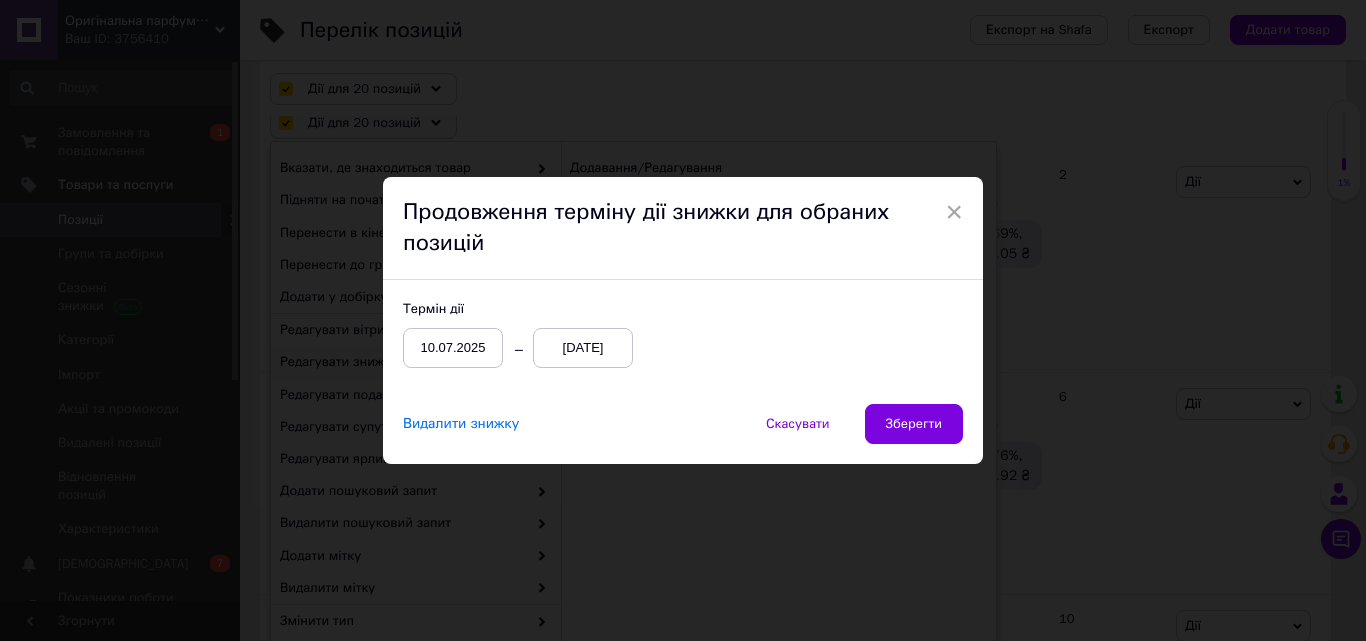 click on "[DATE]" at bounding box center (583, 348) 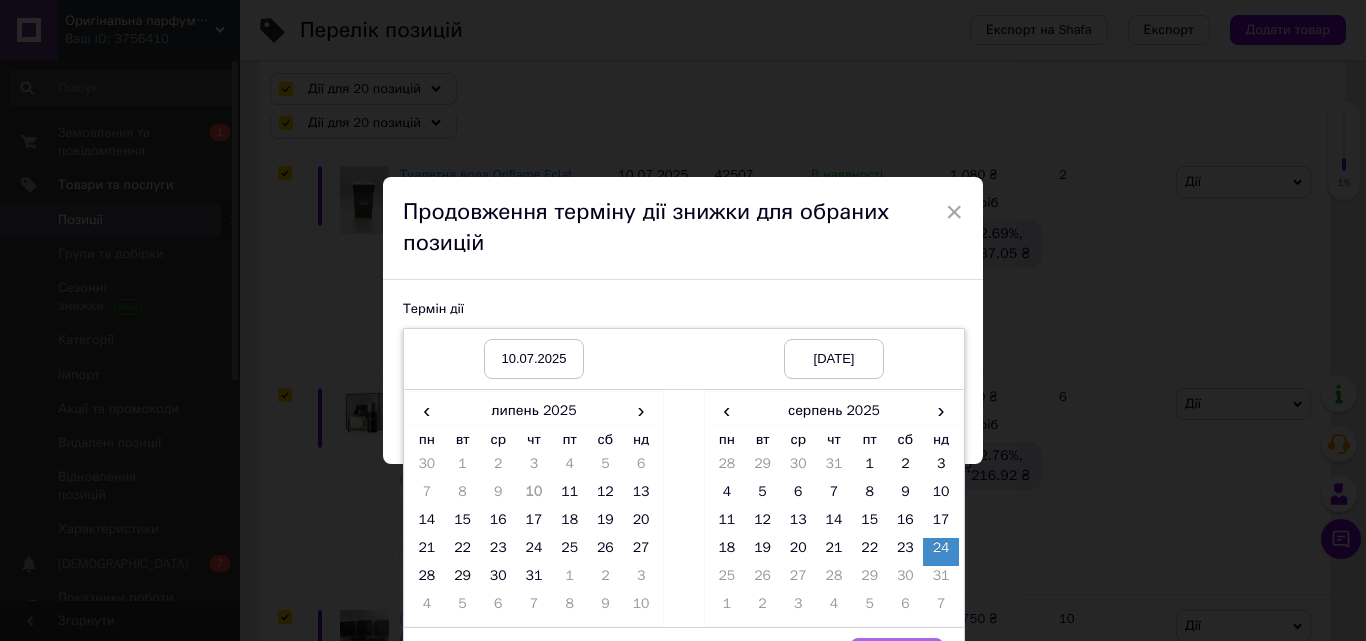 click on "Вибрати" at bounding box center (897, 658) 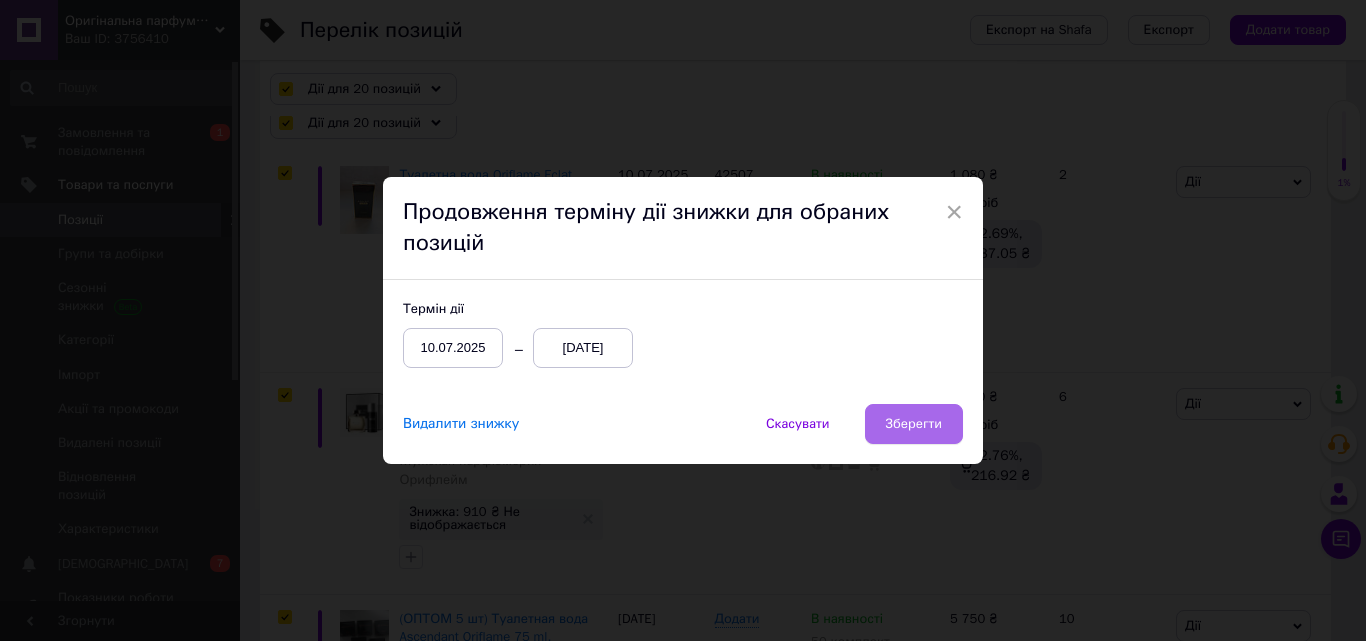 click on "Зберегти" at bounding box center (914, 424) 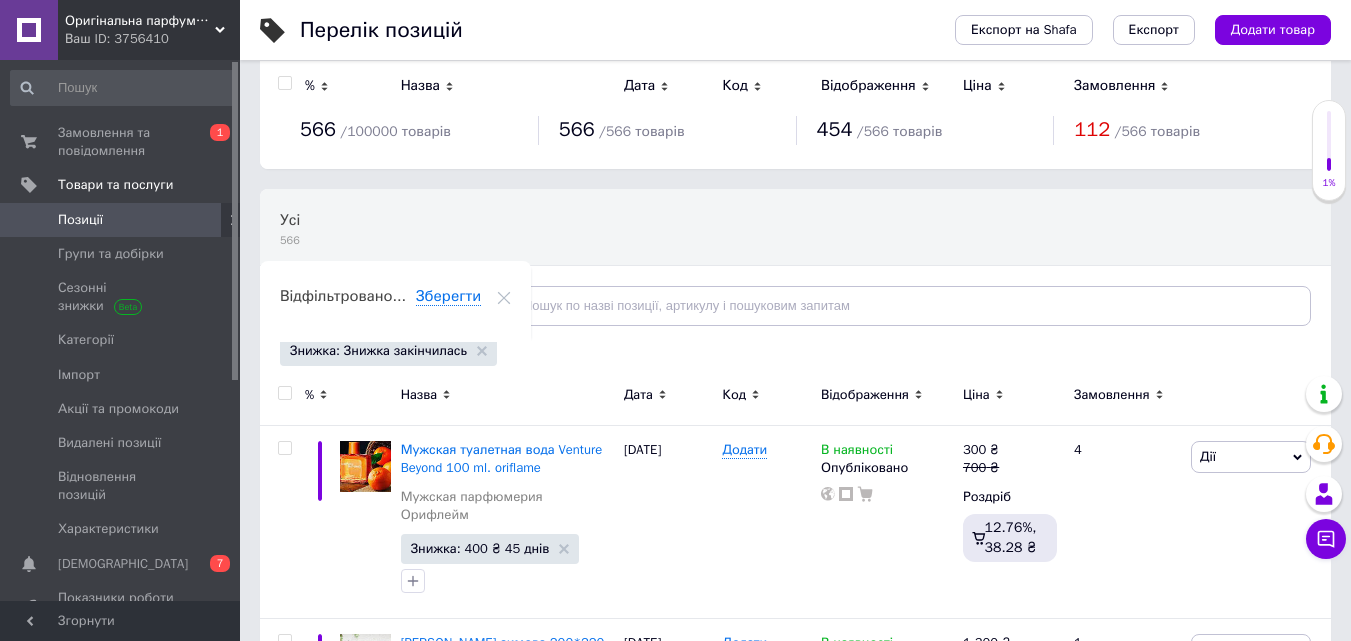 scroll, scrollTop: 6, scrollLeft: 0, axis: vertical 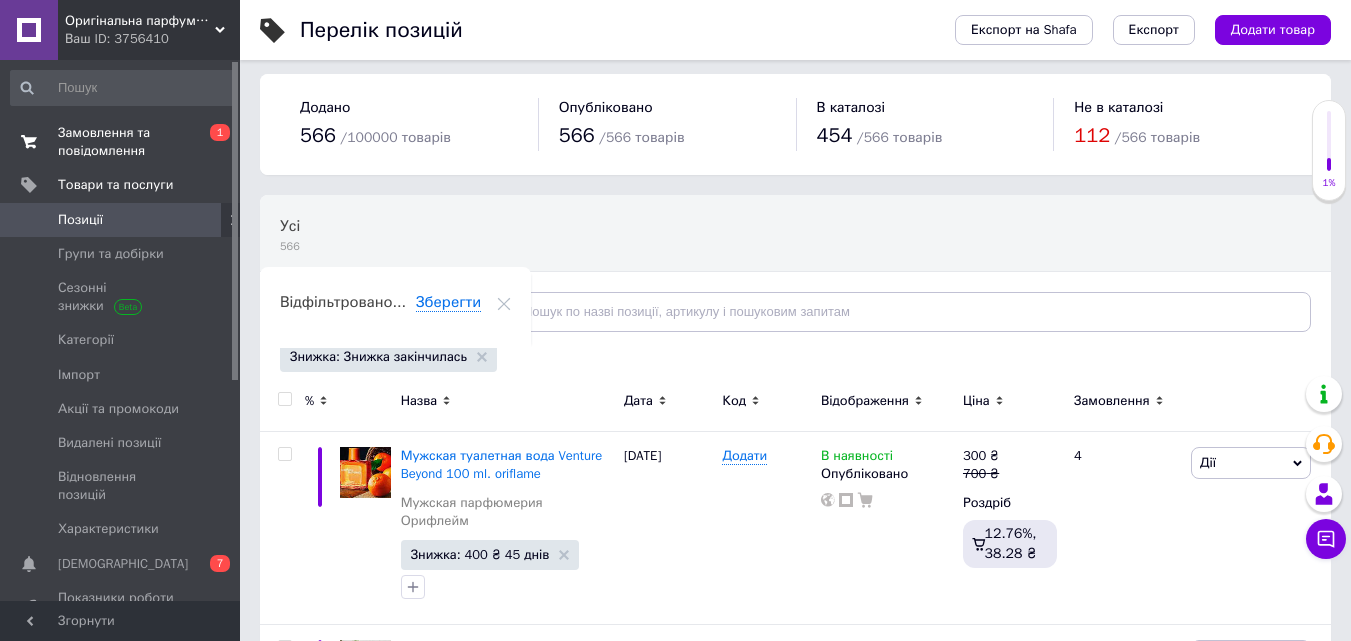 click on "Замовлення та повідомлення" at bounding box center [121, 142] 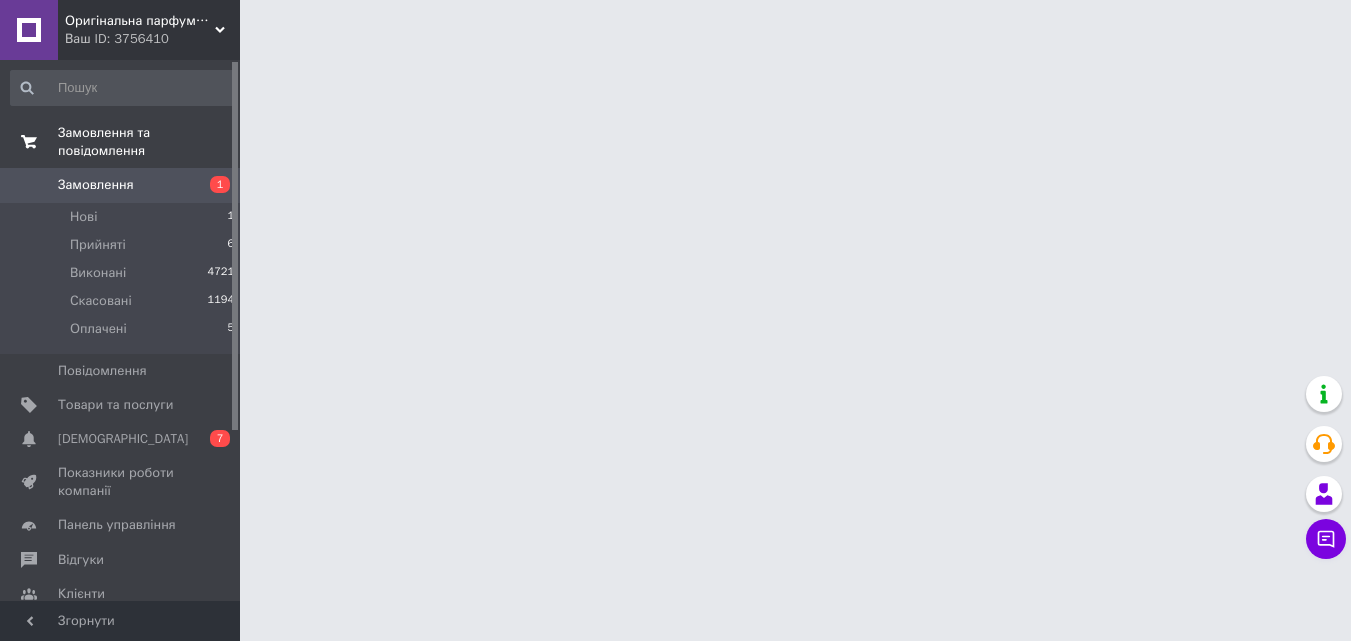 scroll, scrollTop: 0, scrollLeft: 0, axis: both 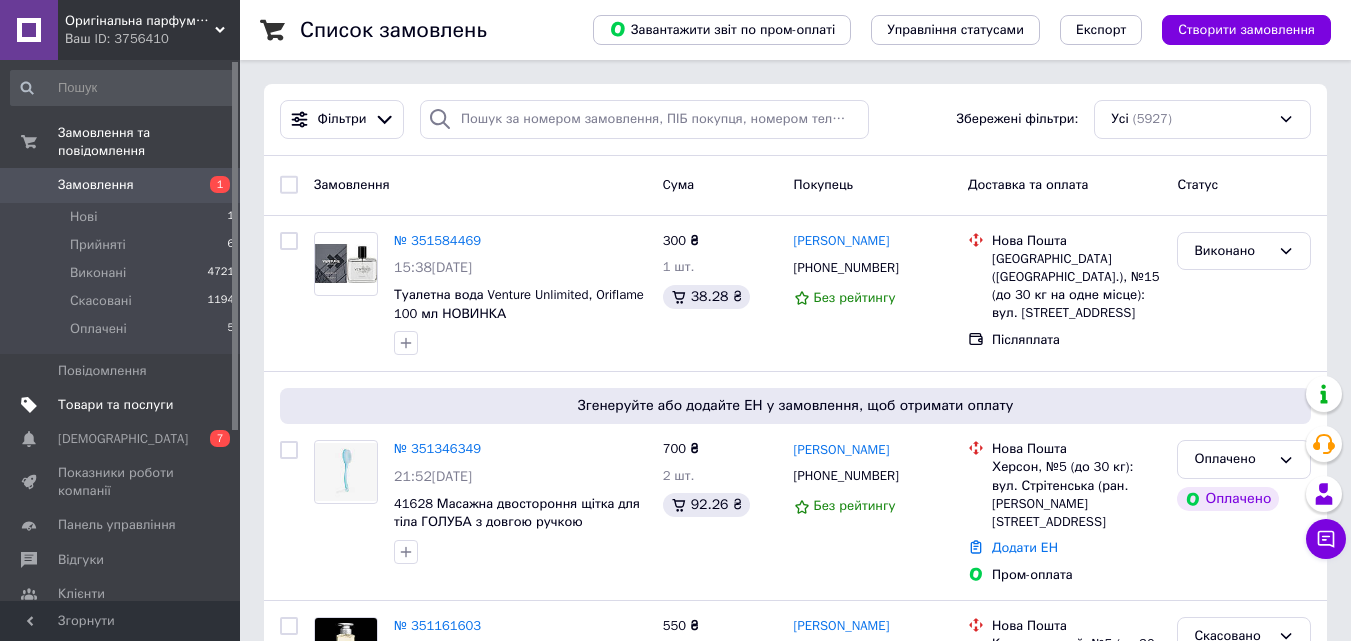 click on "Товари та послуги" at bounding box center (123, 405) 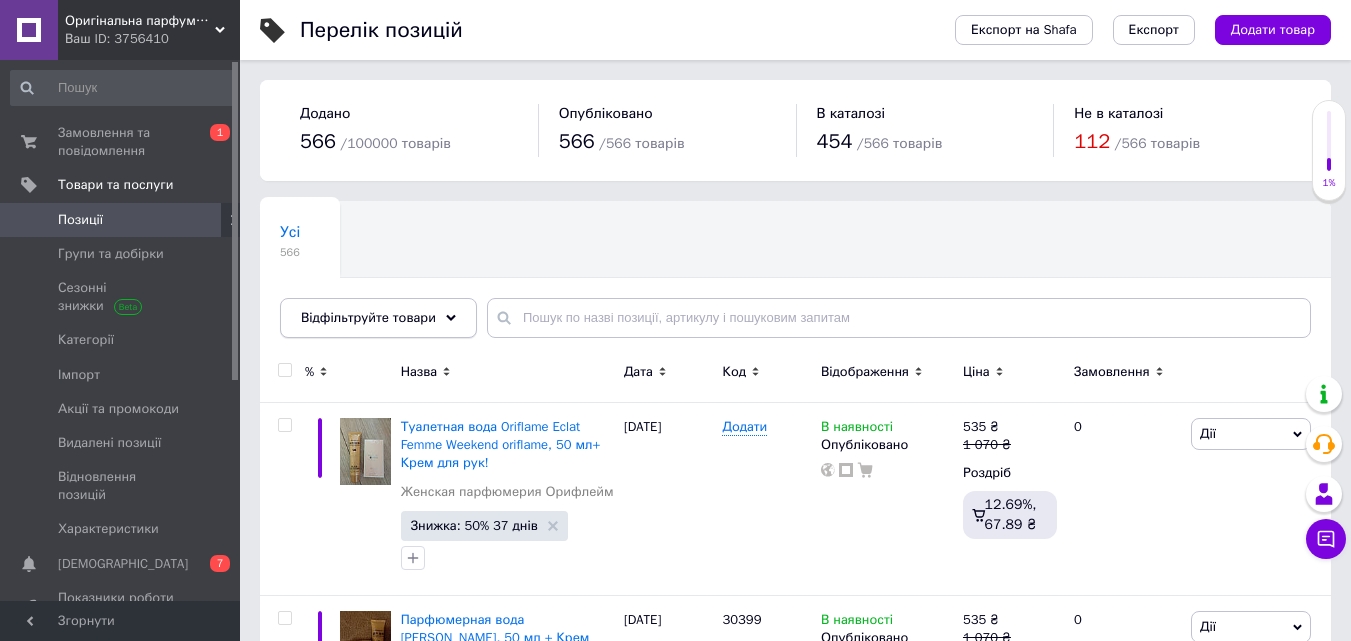 click on "Відфільтруйте товари" at bounding box center [378, 318] 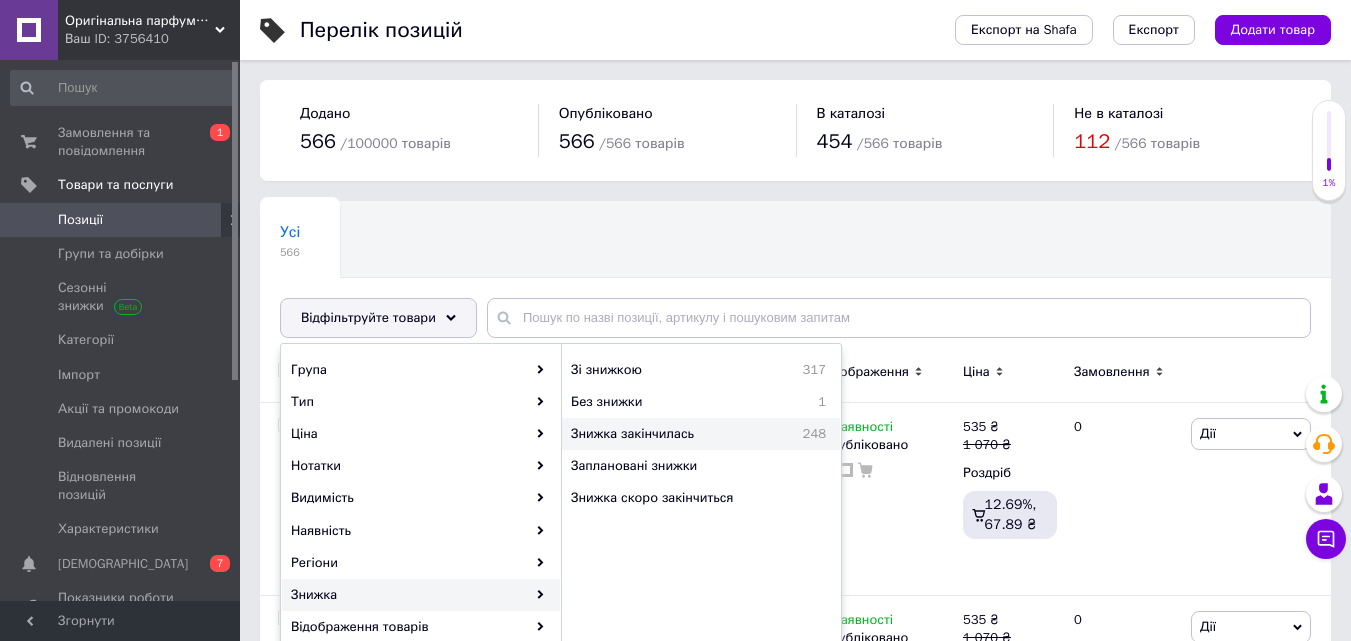 click on "Знижка закінчилась" at bounding box center (671, 434) 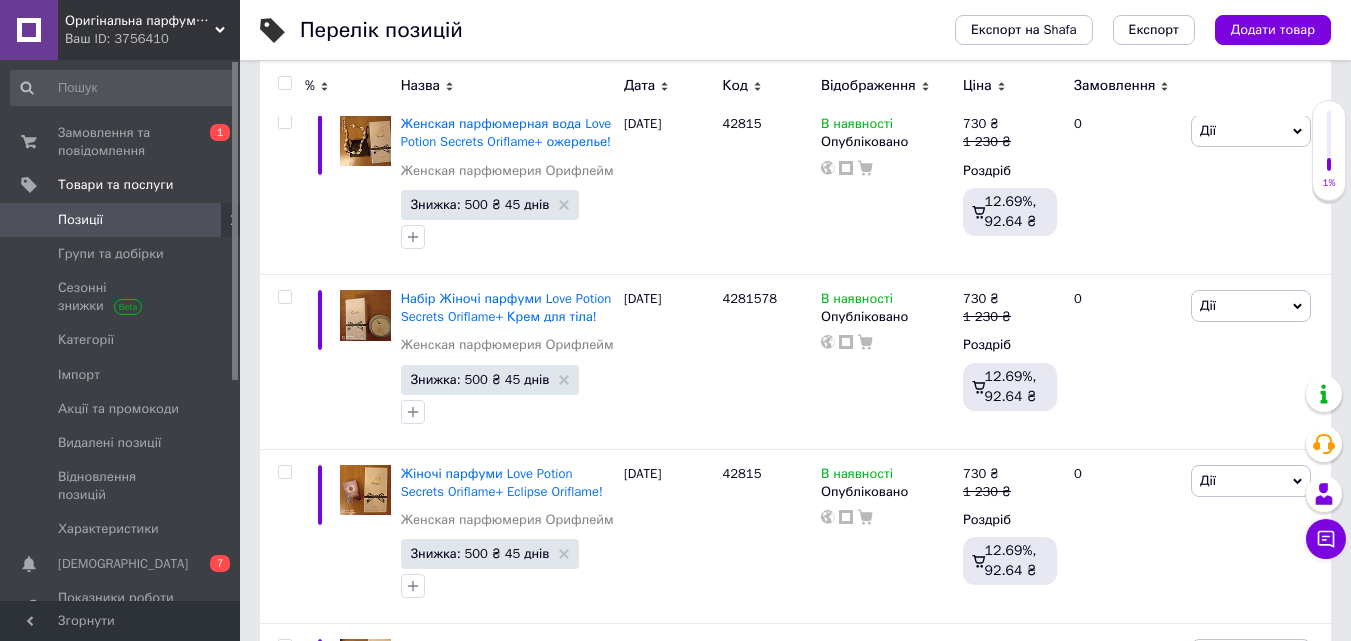 scroll, scrollTop: 3574, scrollLeft: 0, axis: vertical 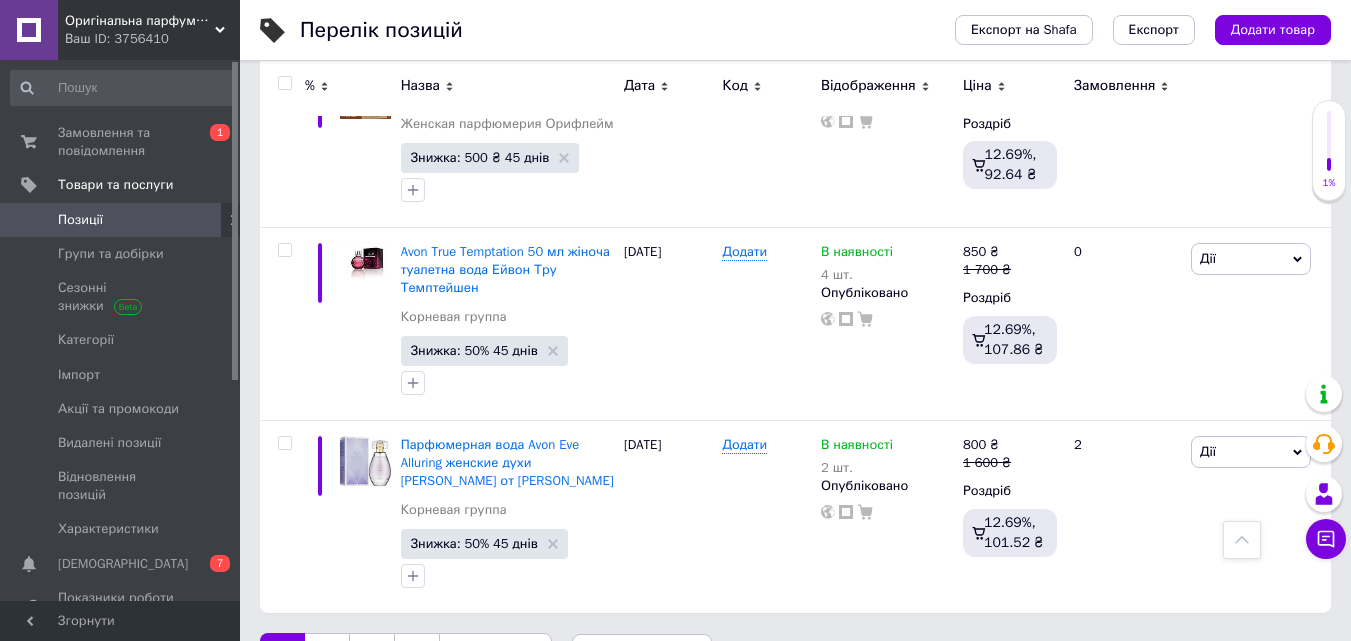 click on "Наступна" at bounding box center (495, 654) 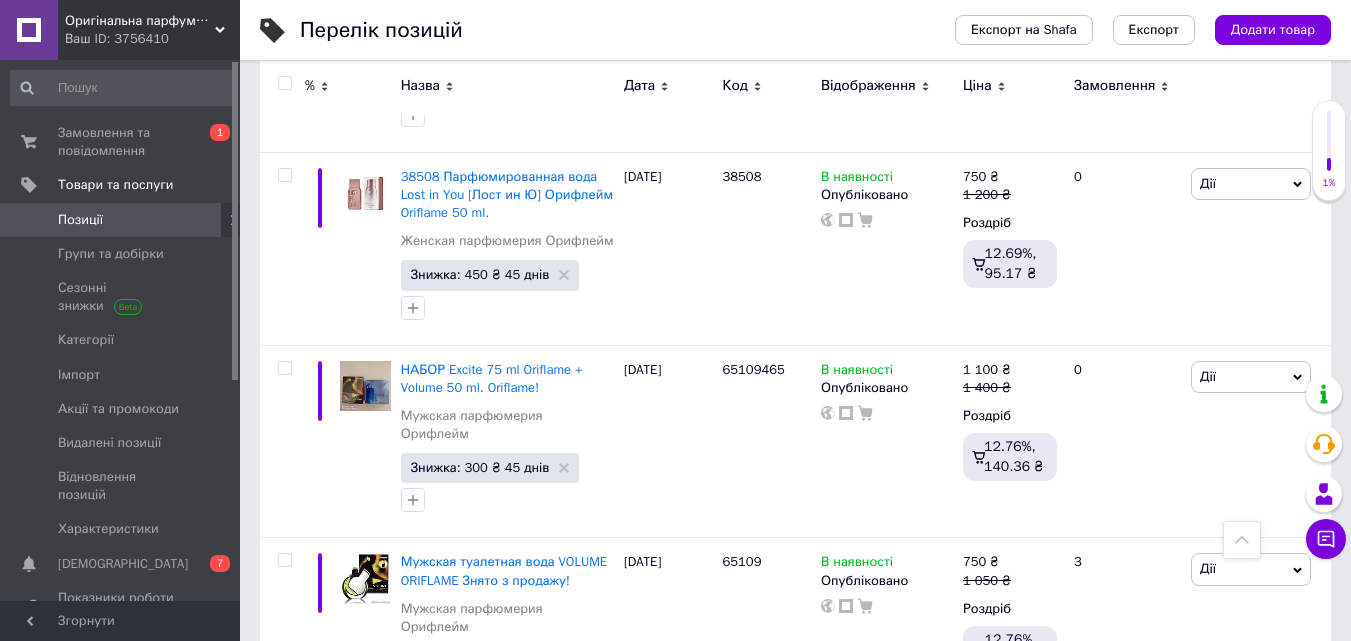 scroll, scrollTop: 3619, scrollLeft: 0, axis: vertical 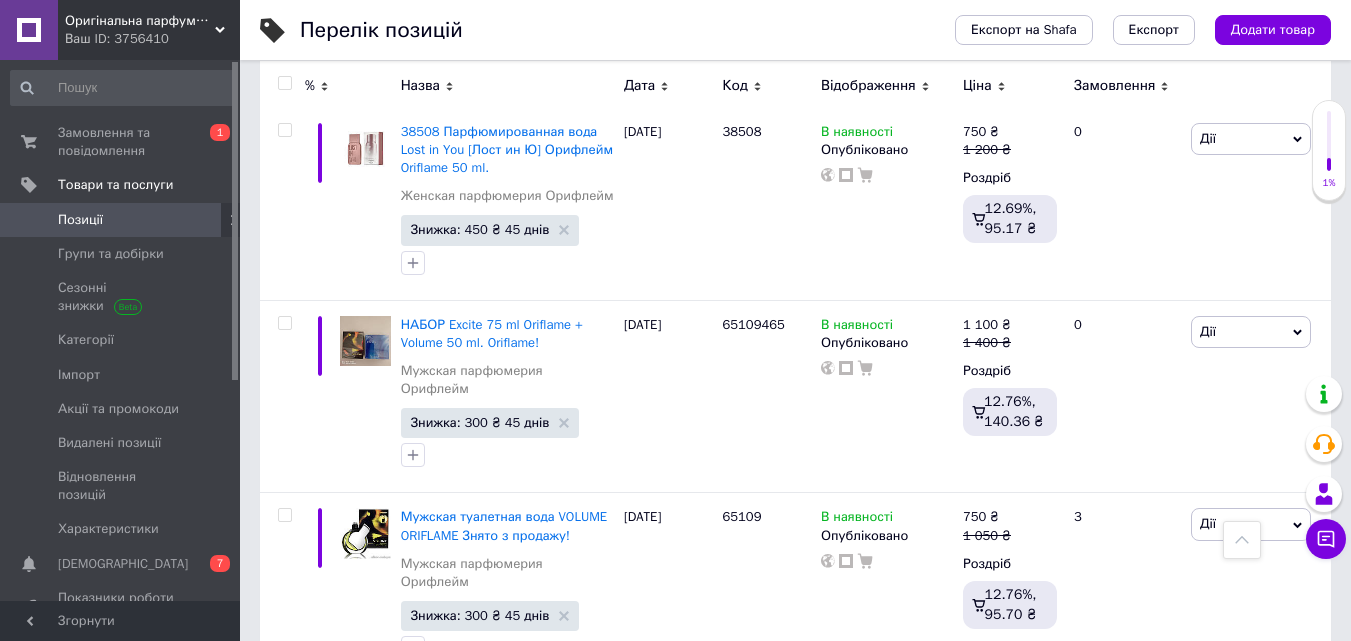 click on "Наступна" at bounding box center [617, 726] 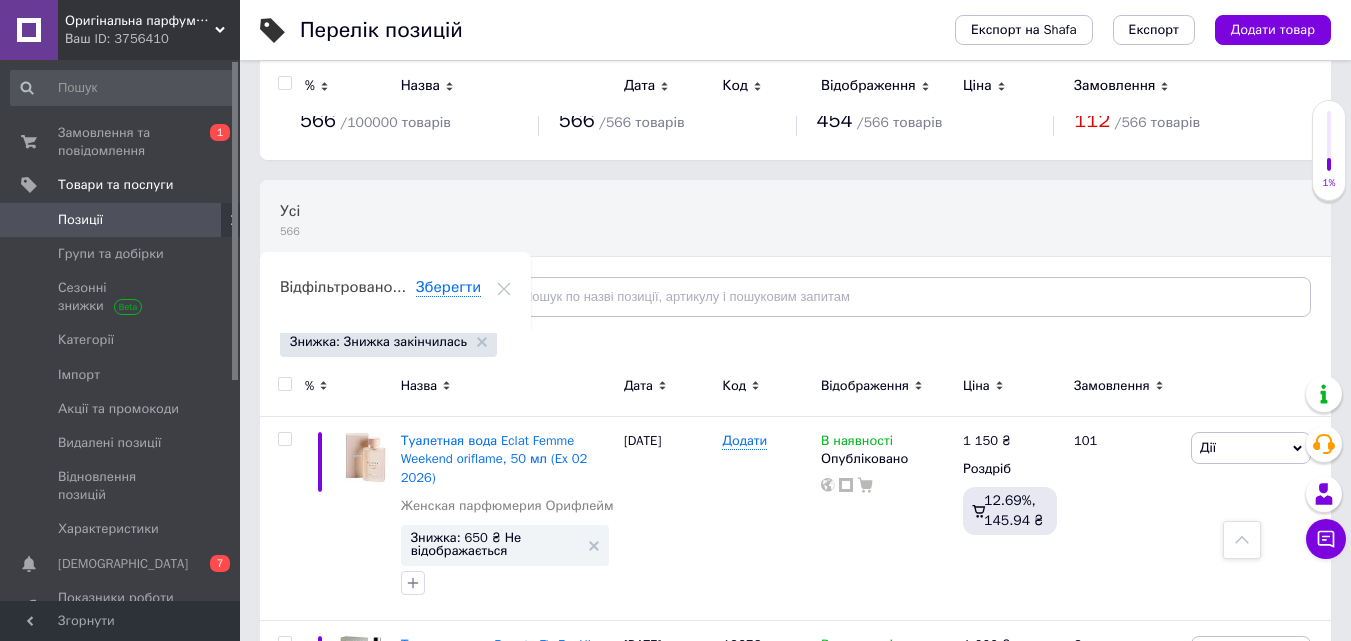 scroll, scrollTop: 0, scrollLeft: 0, axis: both 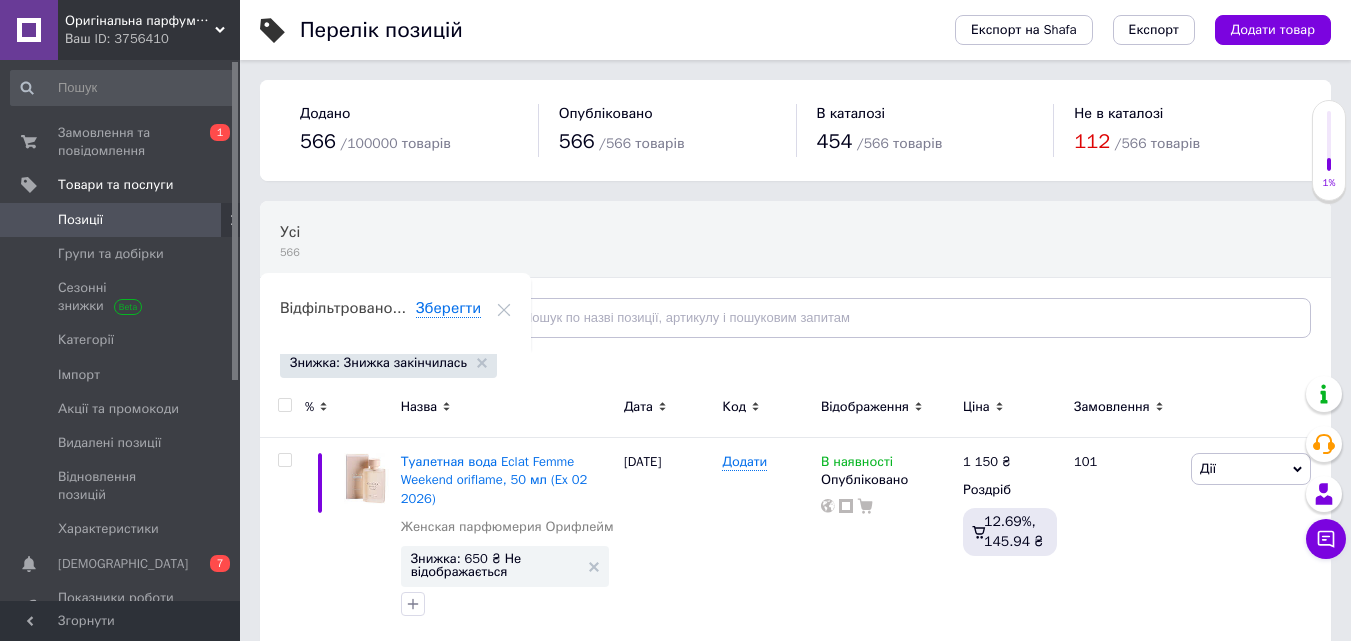 click at bounding box center [284, 405] 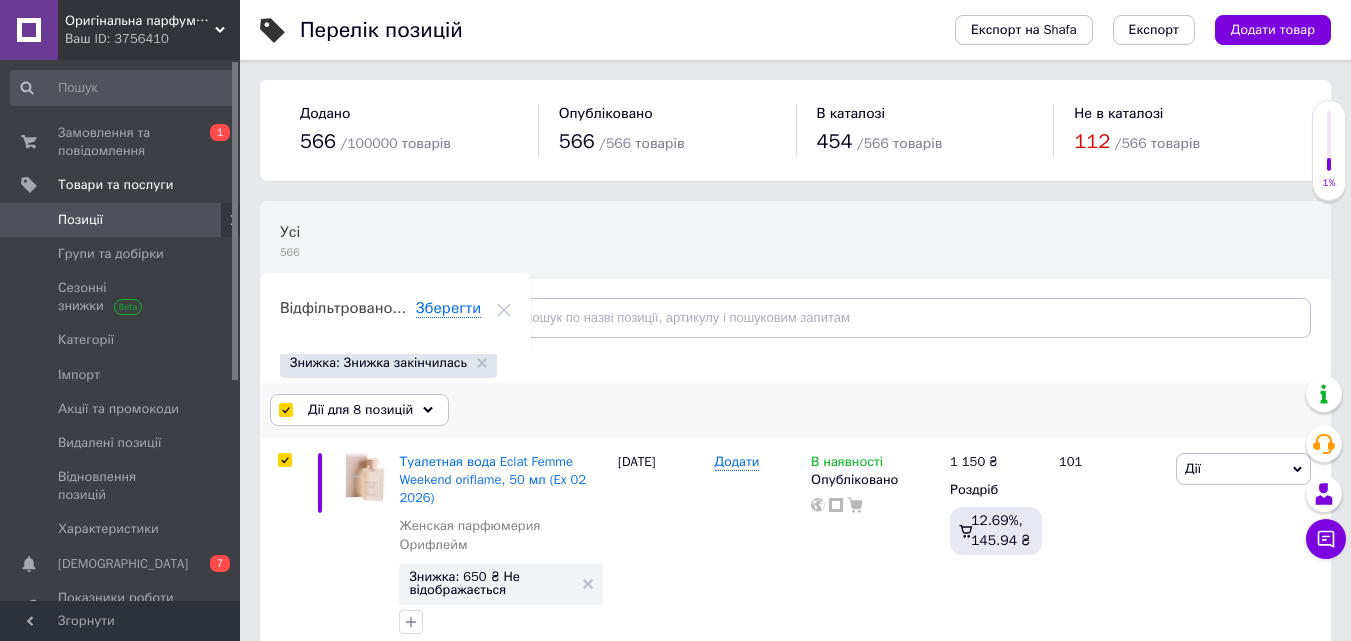 click on "Дії для 8 позицій" at bounding box center (360, 410) 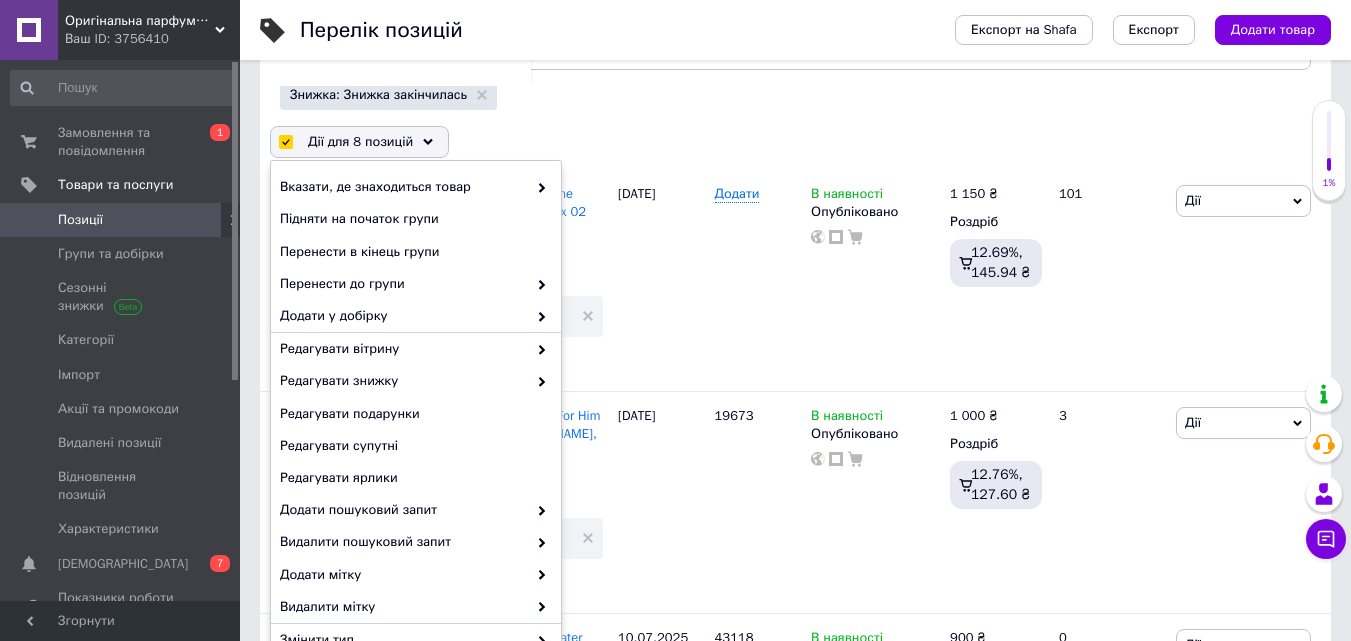 scroll, scrollTop: 271, scrollLeft: 0, axis: vertical 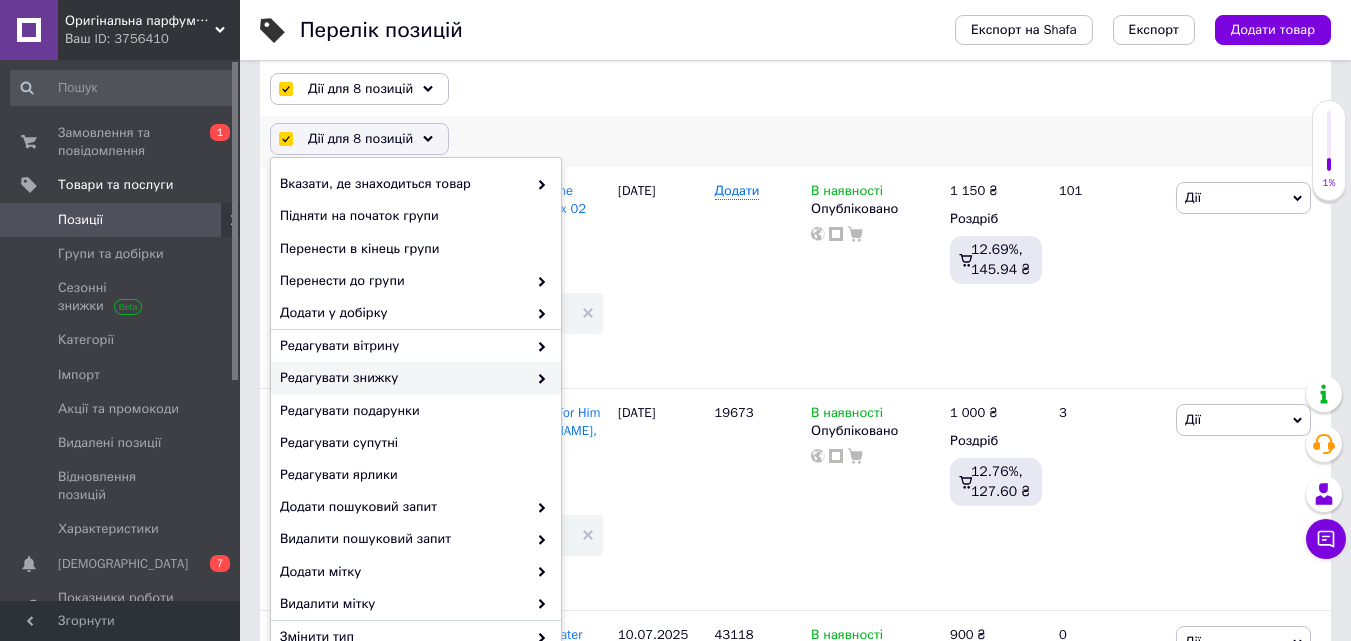 click on "Редагувати знижку" at bounding box center [416, 378] 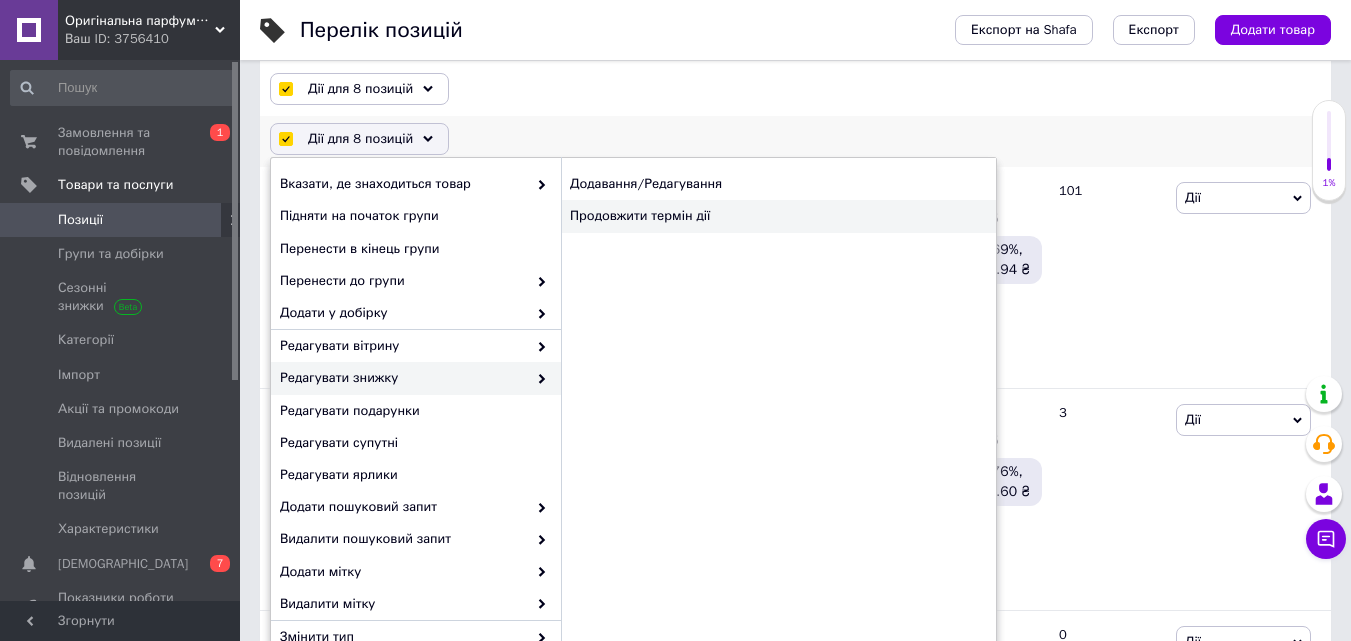 click on "Продовжити термін дії" at bounding box center [778, 216] 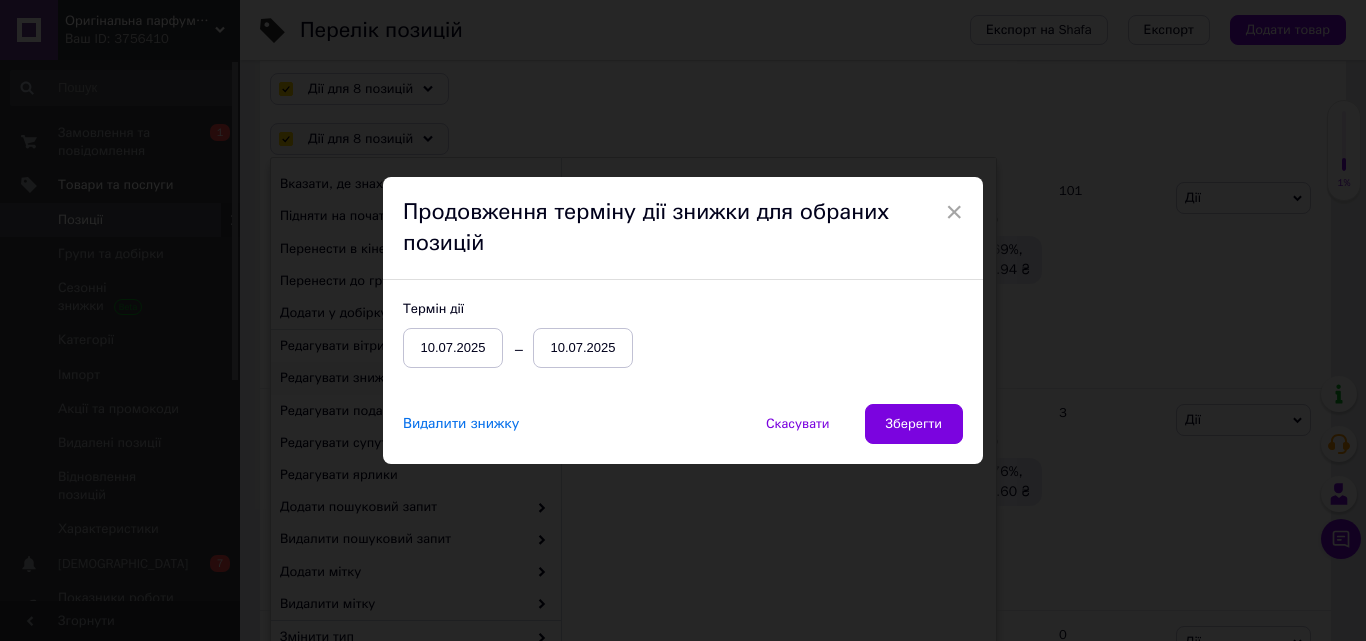 click on "10.07.2025" at bounding box center (583, 348) 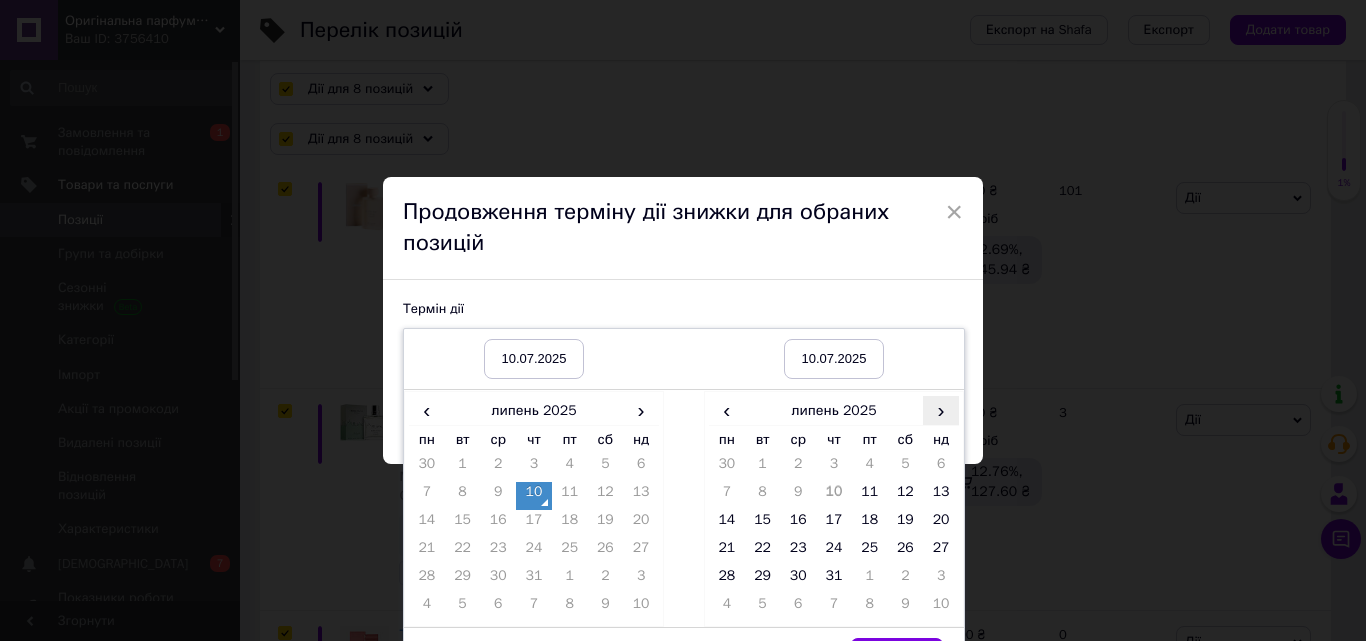 click on "›" at bounding box center (941, 410) 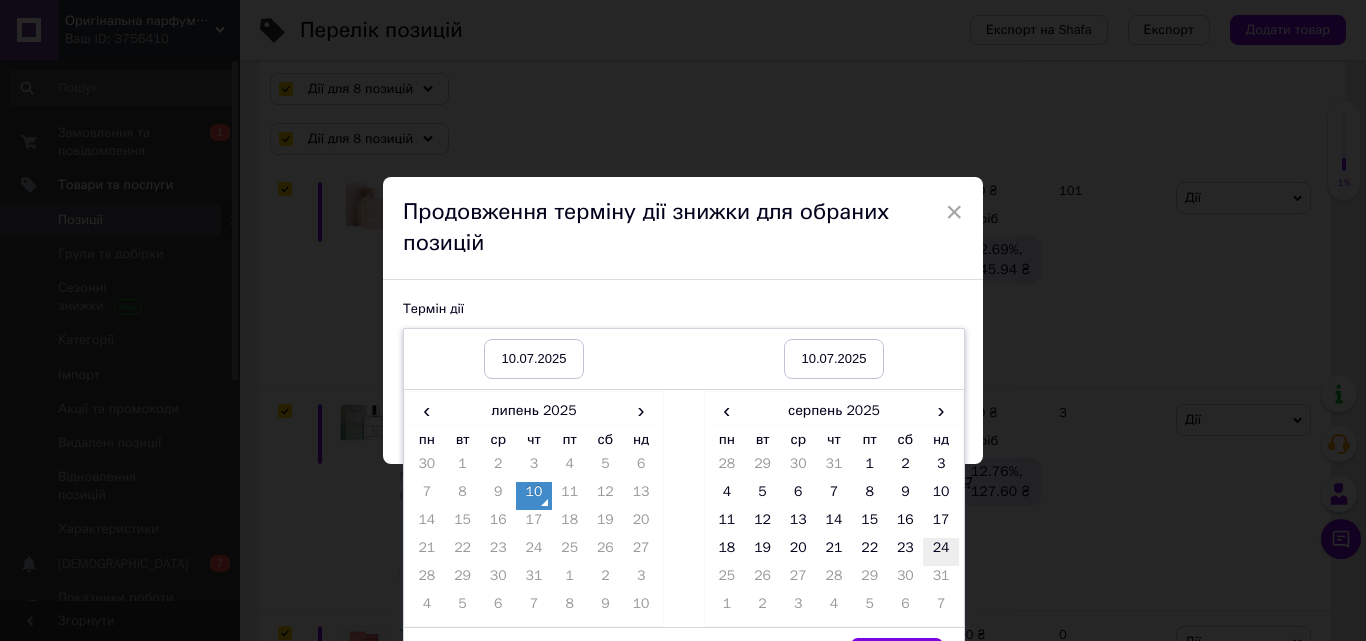 click on "24" at bounding box center (941, 552) 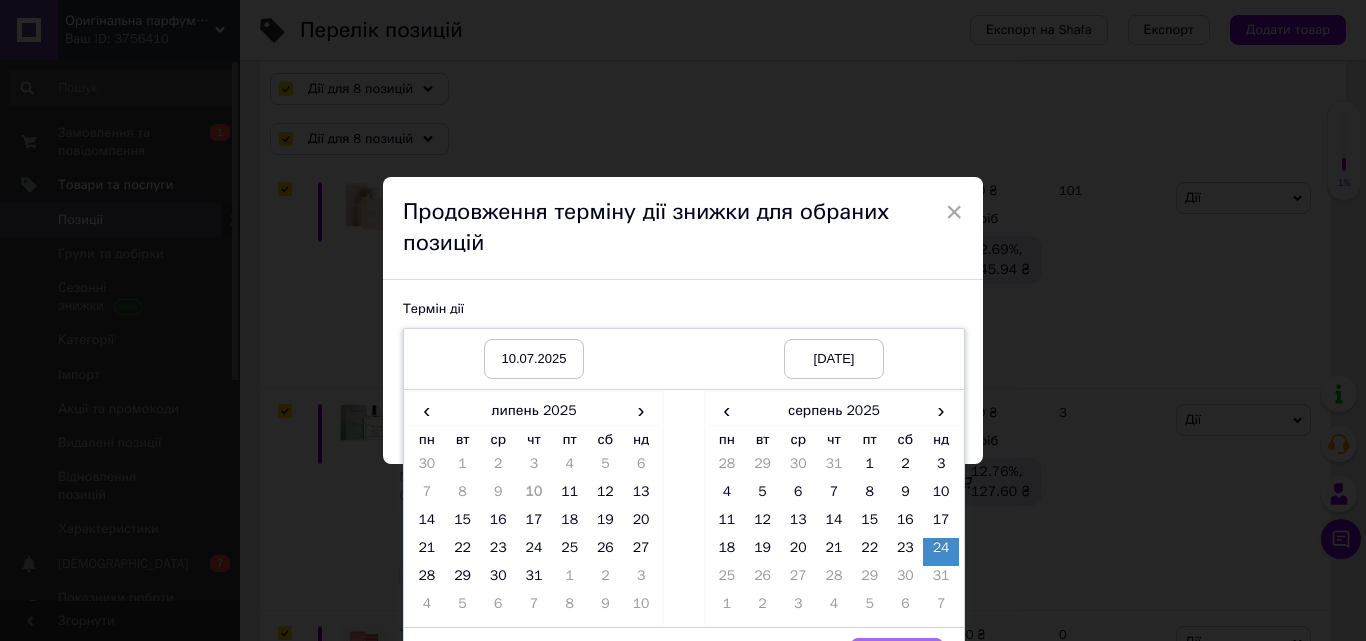 click on "Вибрати" at bounding box center [897, 658] 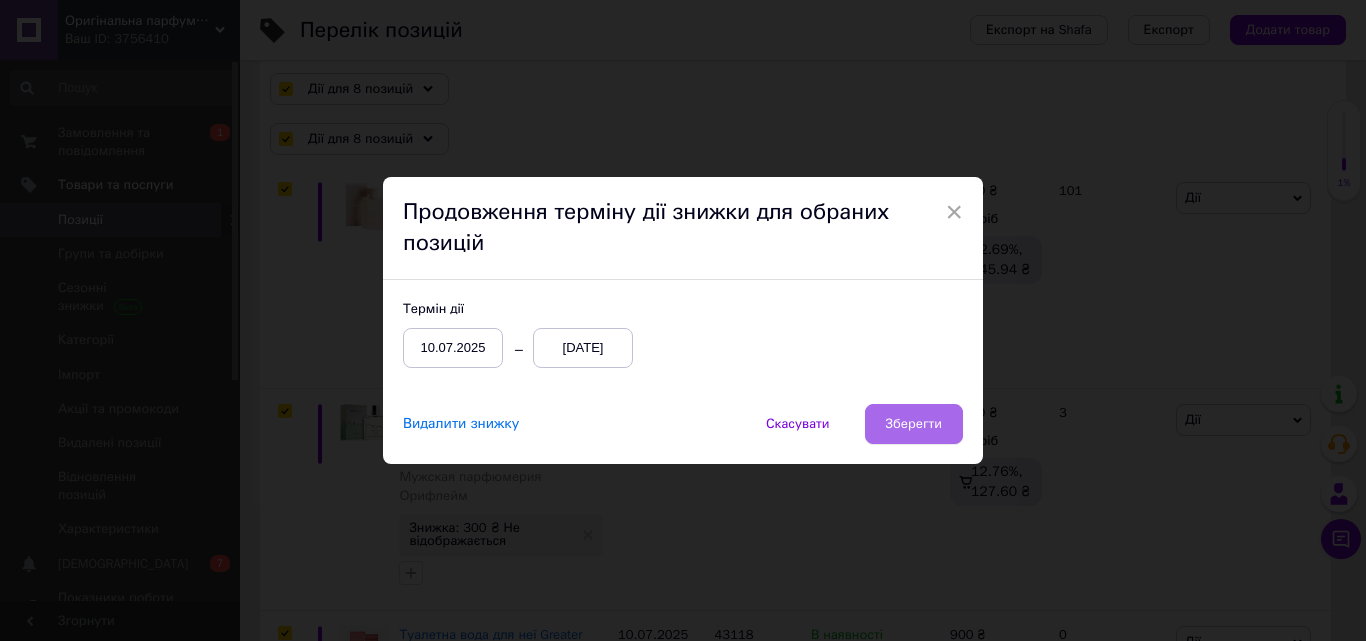 click on "Зберегти" at bounding box center (914, 424) 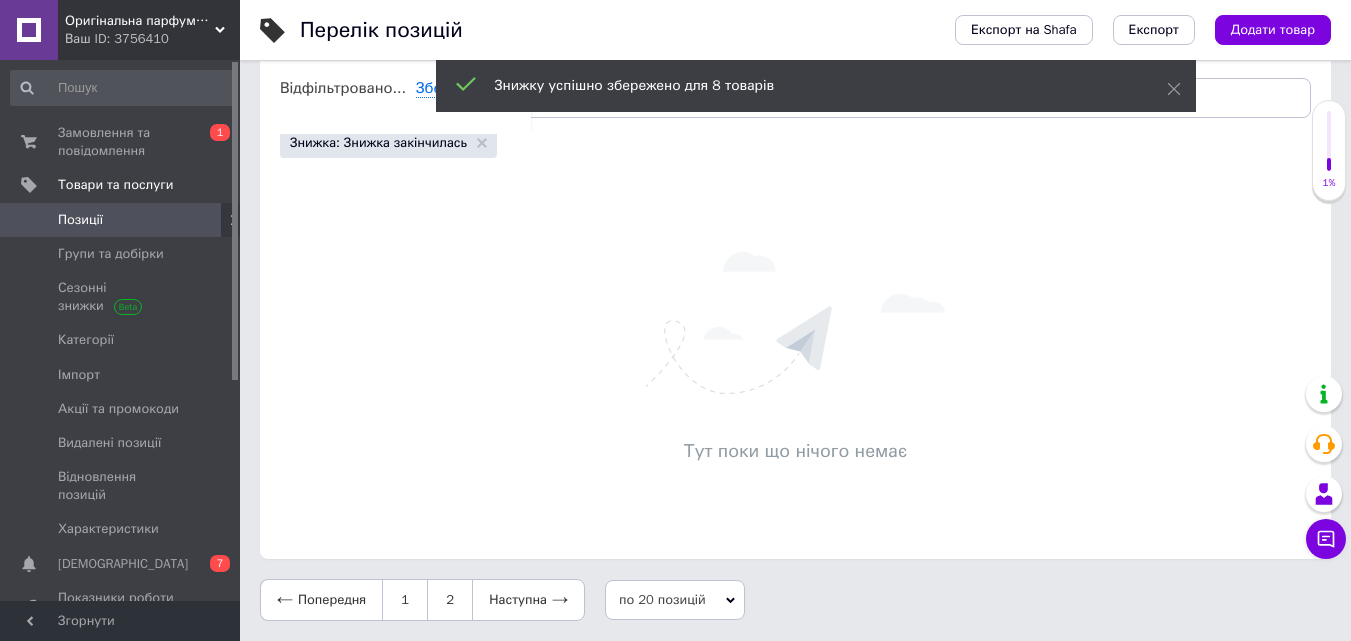 scroll, scrollTop: 221, scrollLeft: 0, axis: vertical 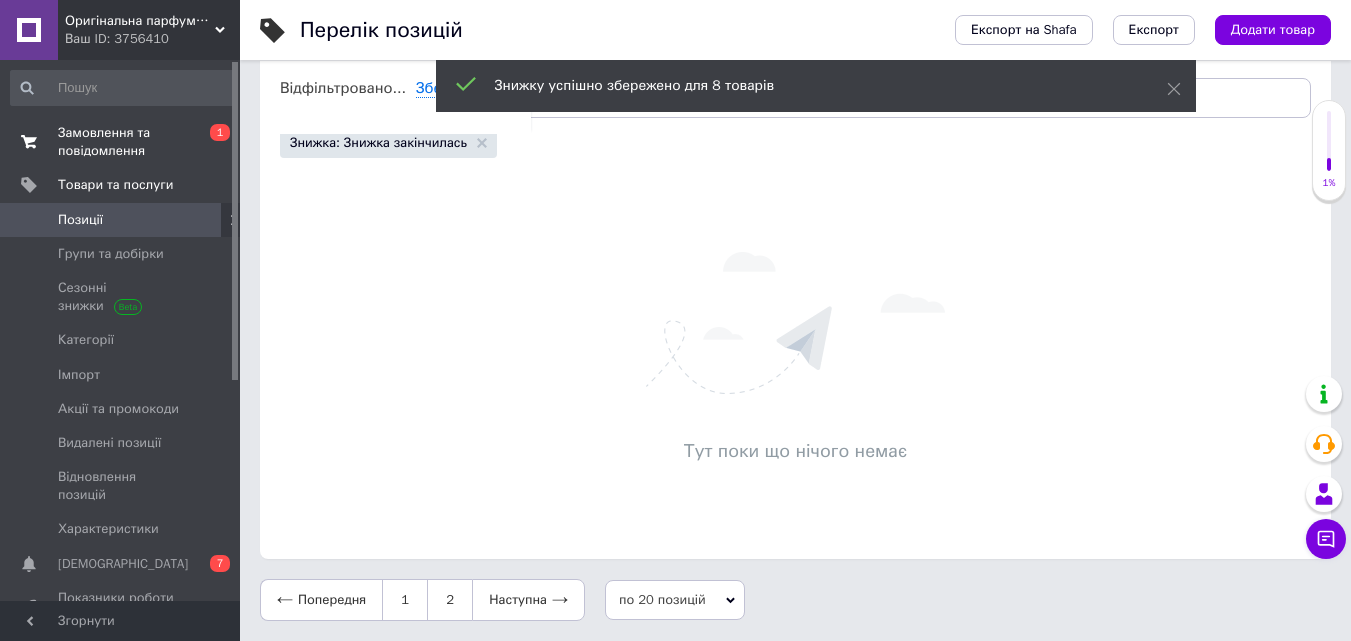 click on "Замовлення та повідомлення" at bounding box center [121, 142] 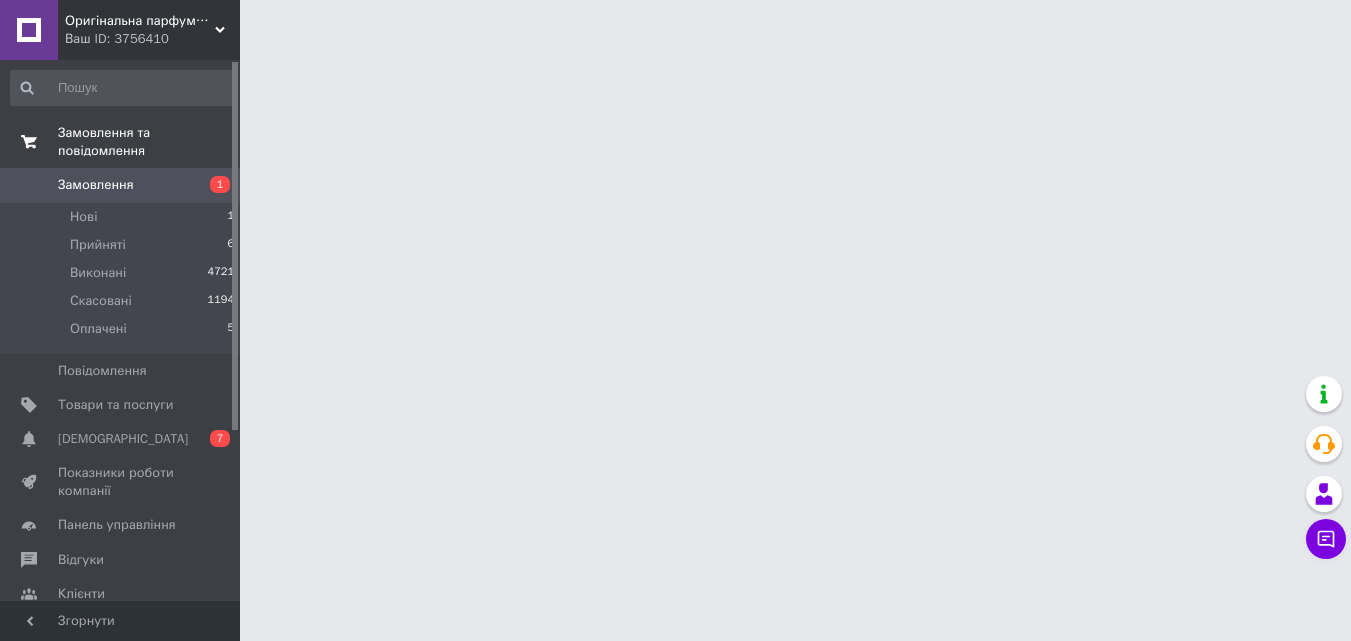 scroll, scrollTop: 0, scrollLeft: 0, axis: both 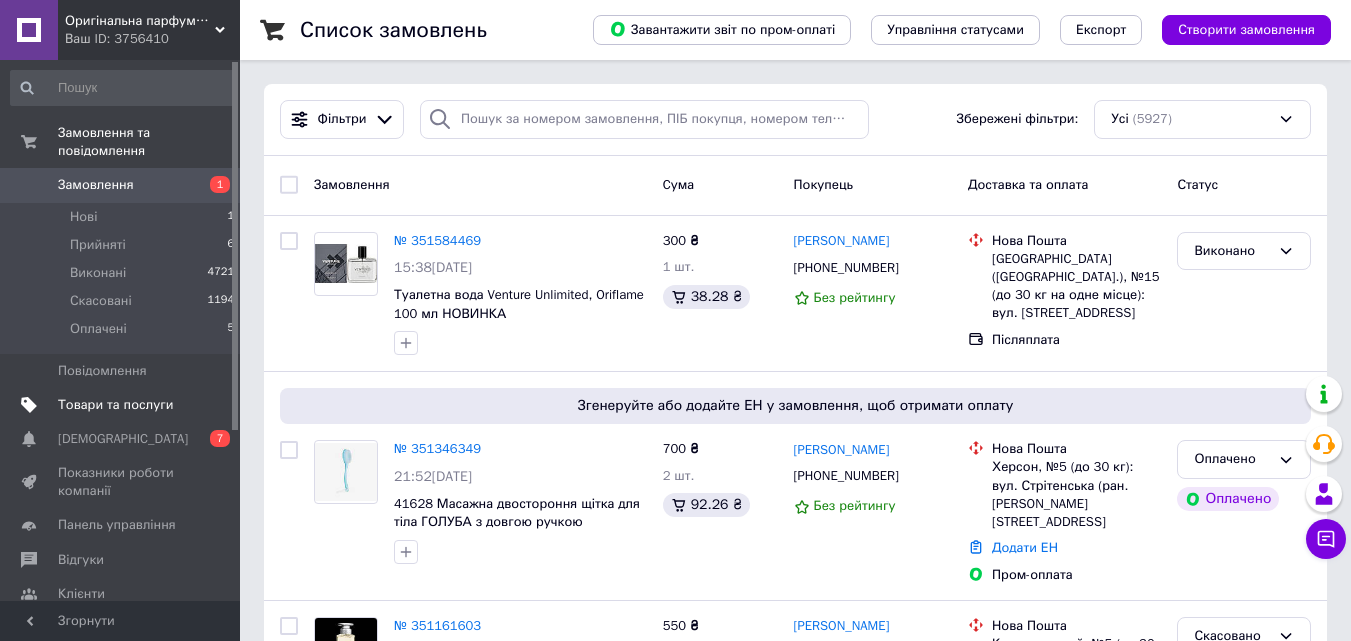 click on "Товари та послуги" at bounding box center [115, 405] 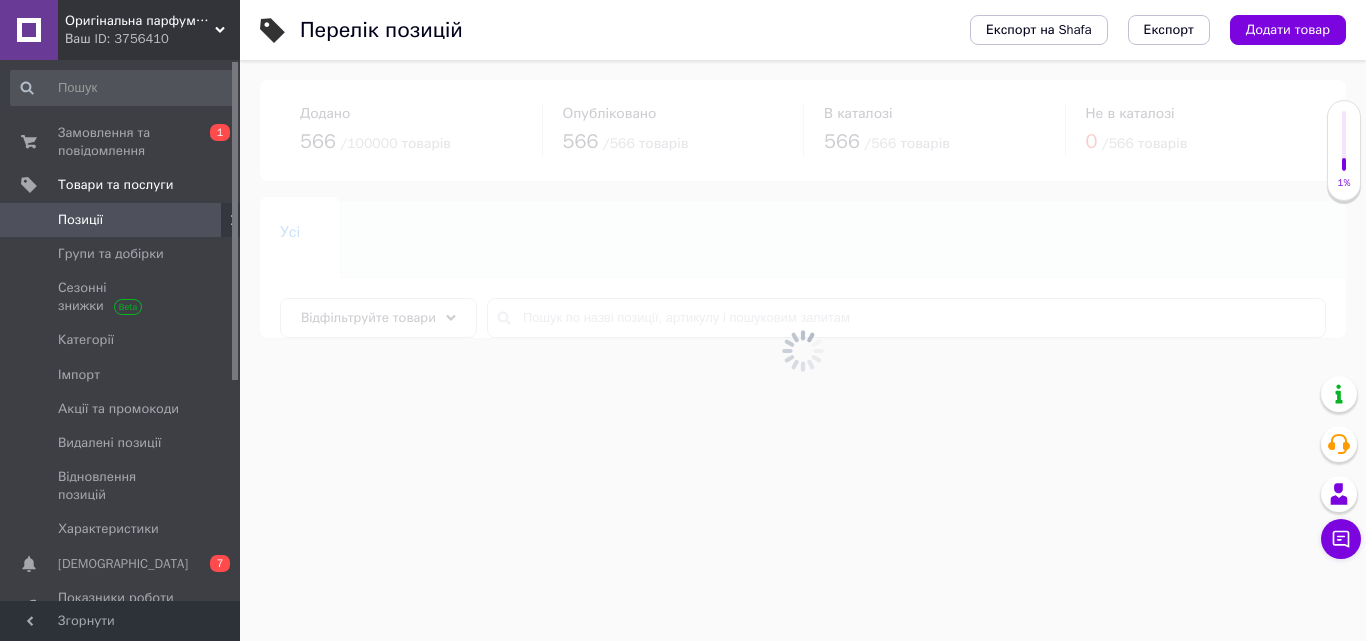 click at bounding box center [803, 350] 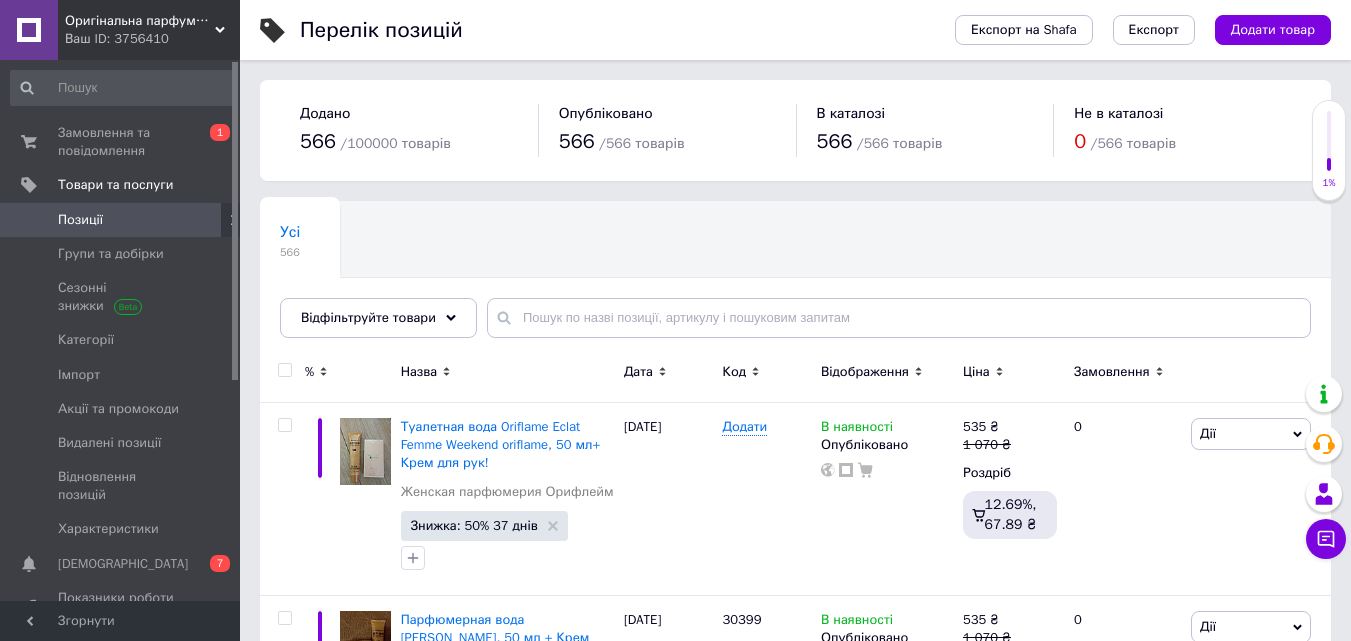 click on "Відфільтруйте товари" at bounding box center [368, 317] 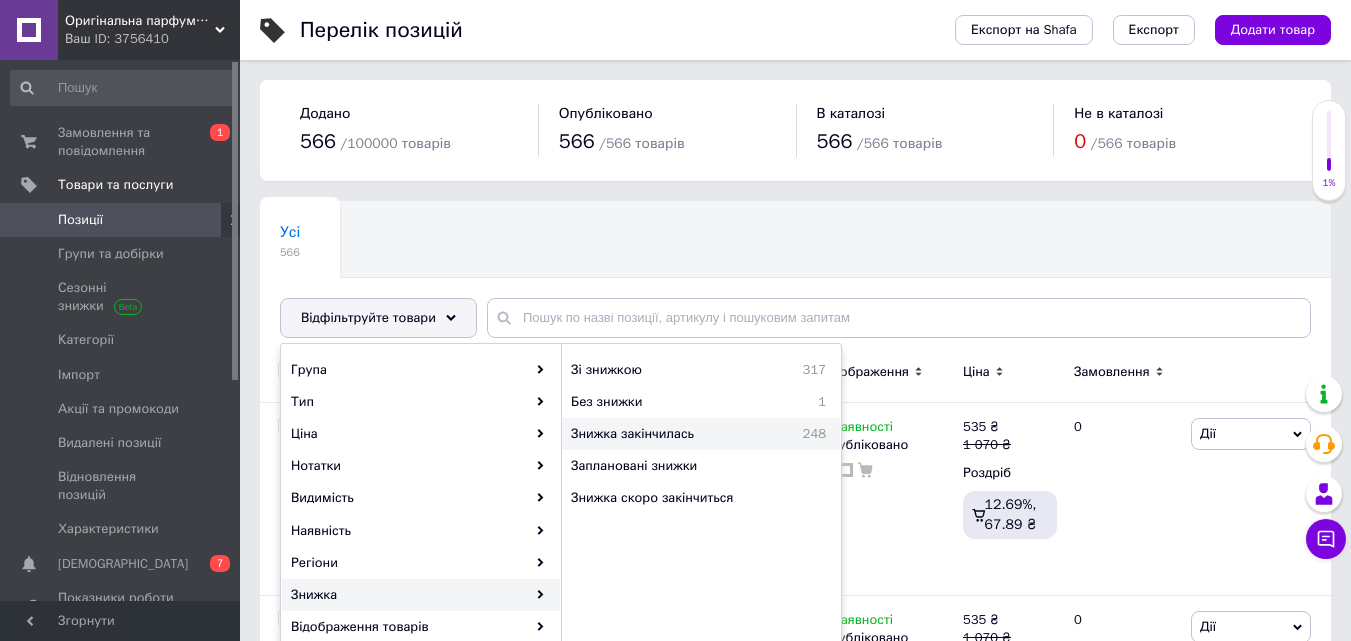 click on "Знижка закінчилась" at bounding box center [671, 434] 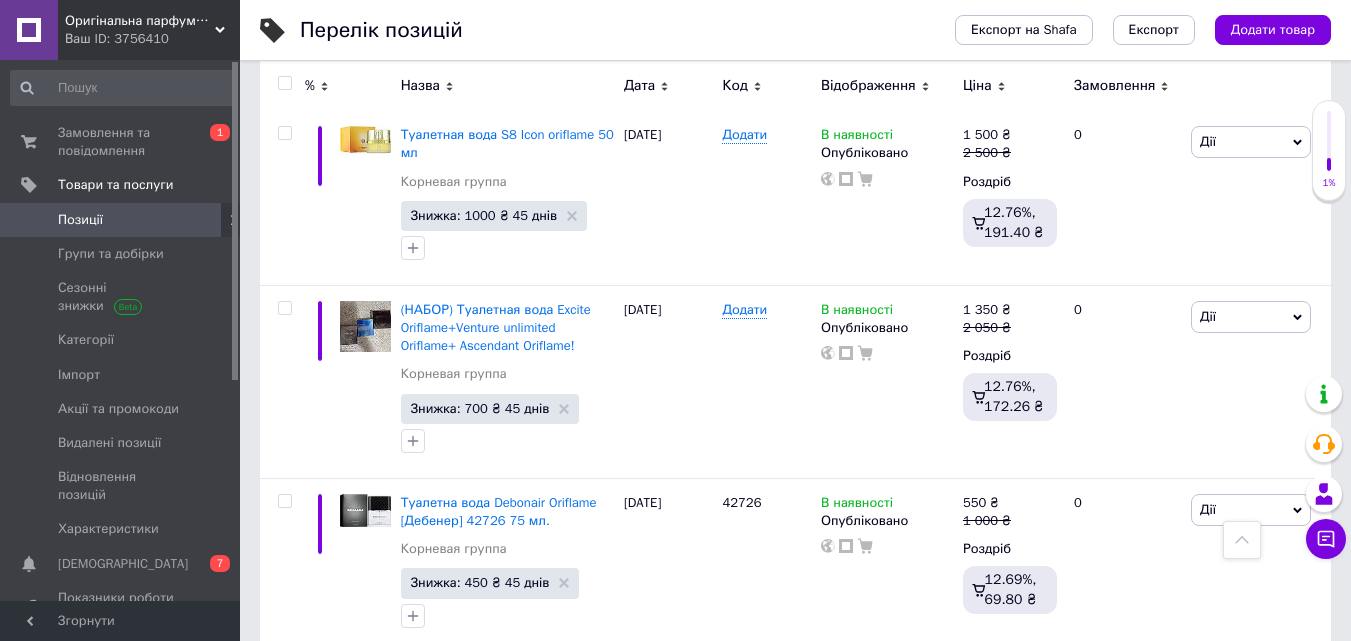 scroll, scrollTop: 0, scrollLeft: 0, axis: both 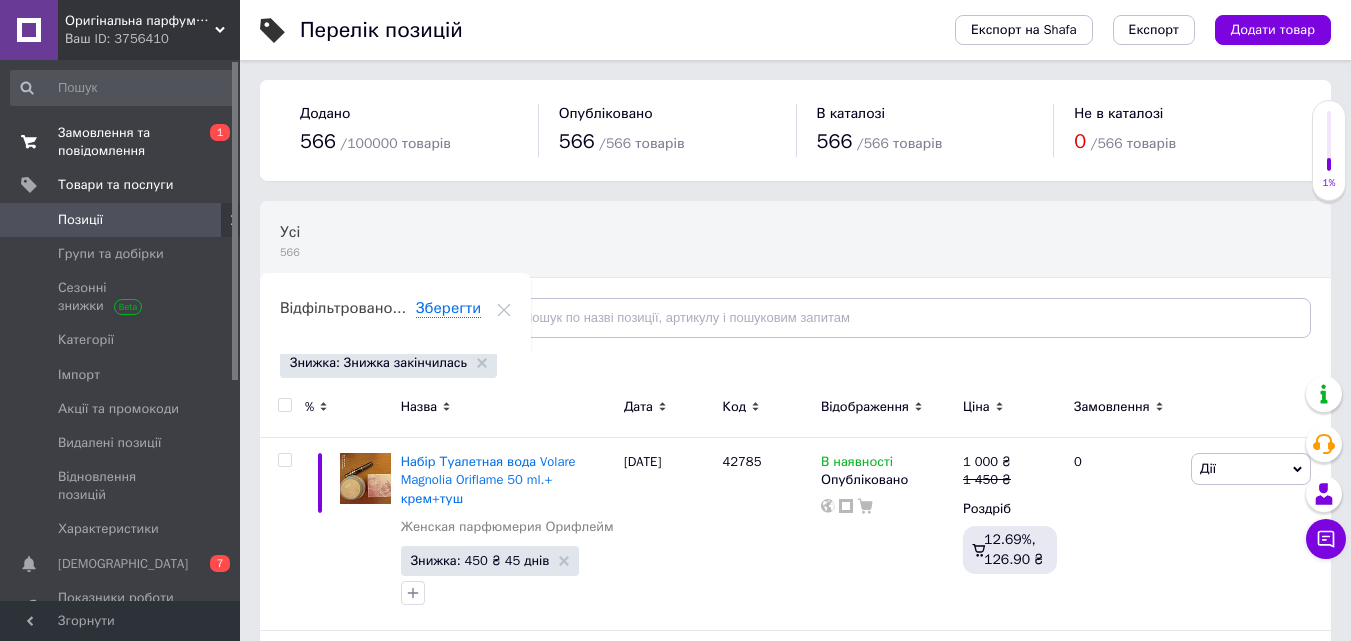 click on "Замовлення та повідомлення" at bounding box center (121, 142) 